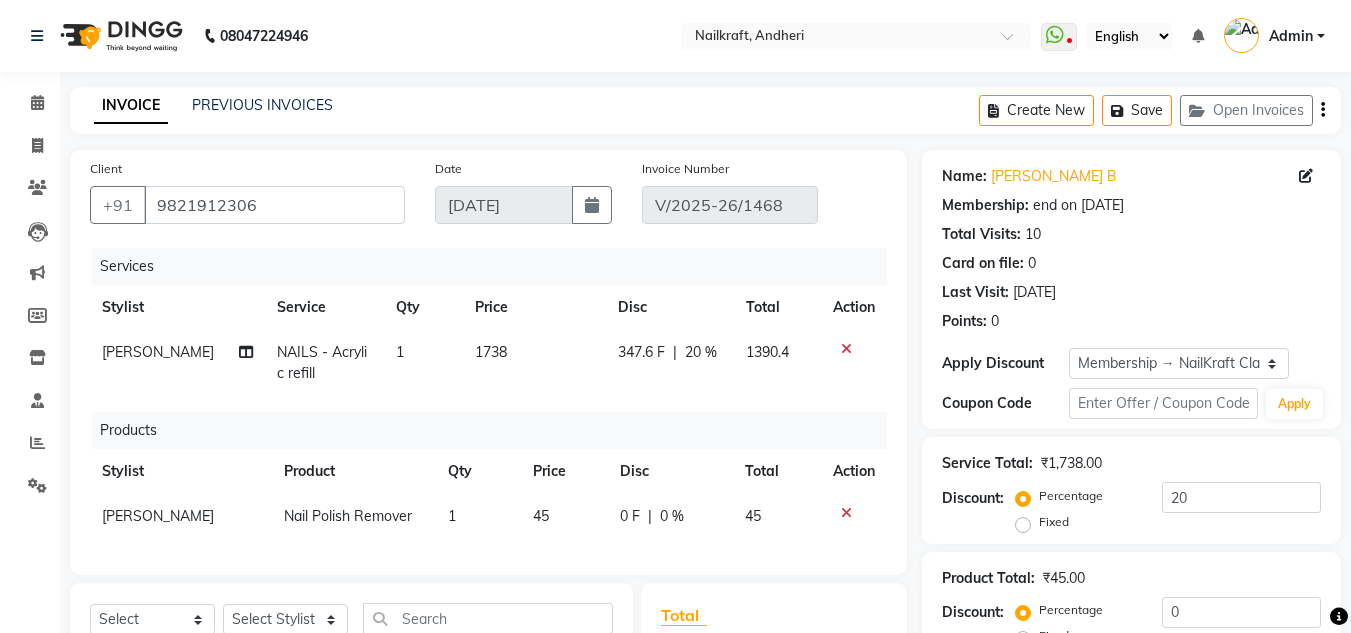select on "1: Object" 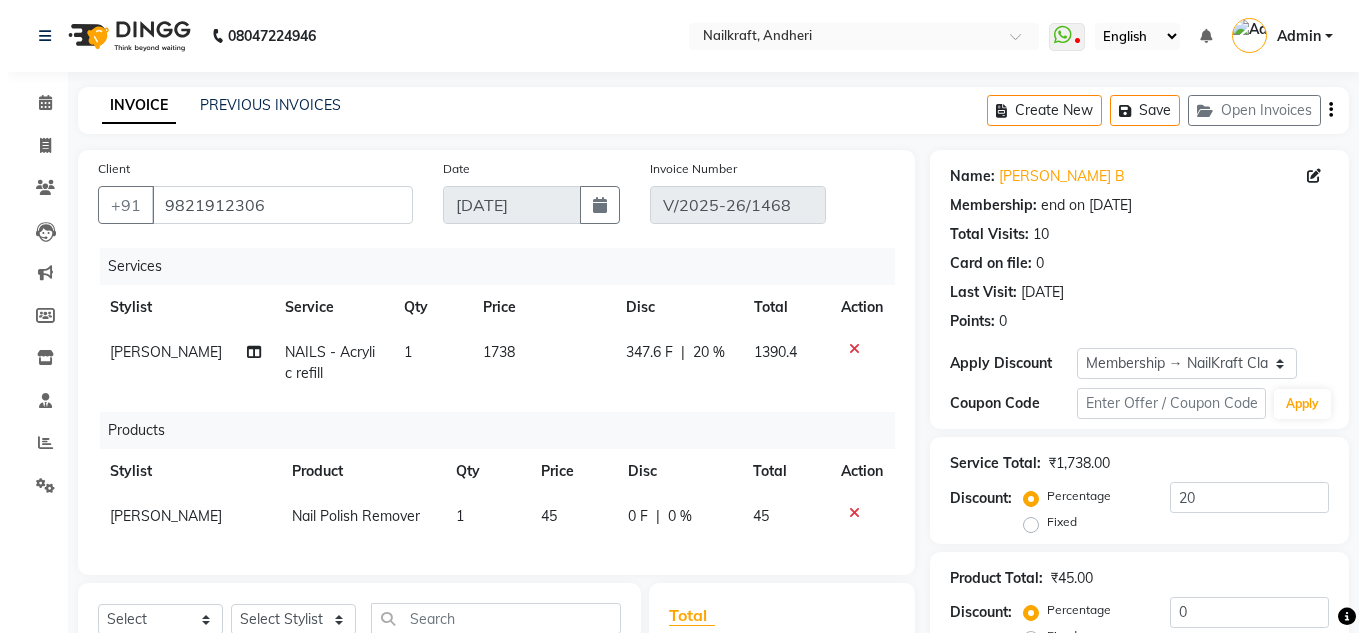 scroll, scrollTop: 0, scrollLeft: 0, axis: both 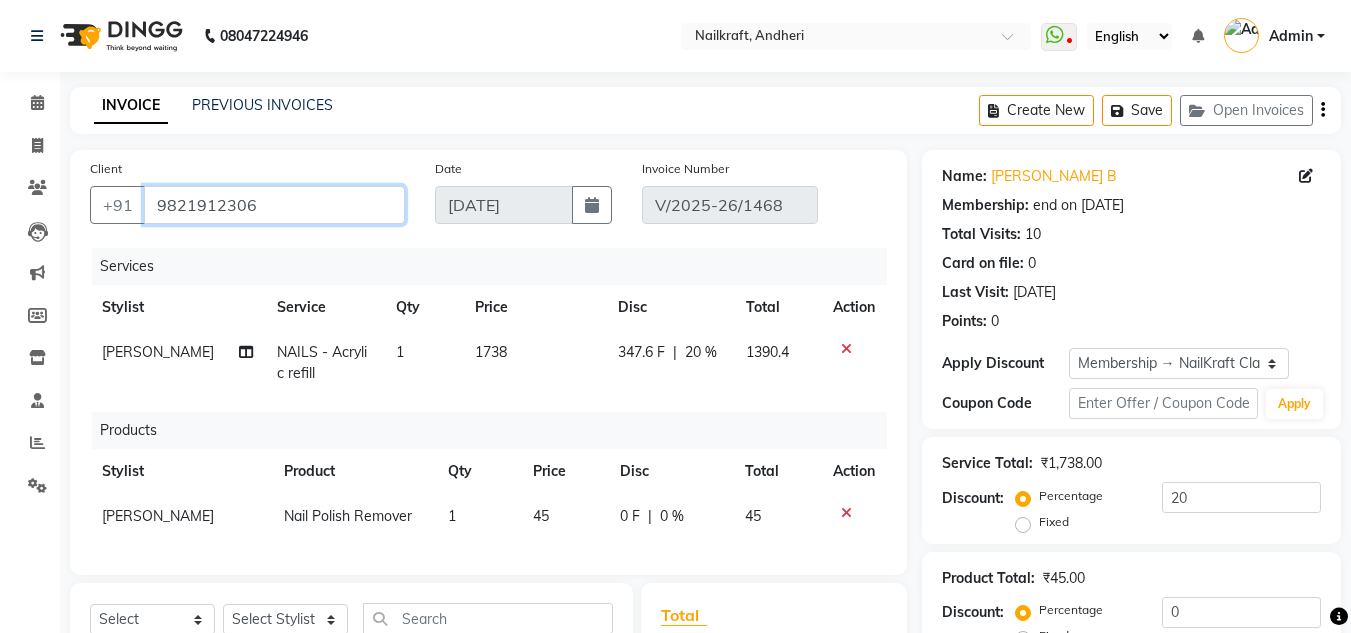 click on "9821912306" at bounding box center (274, 205) 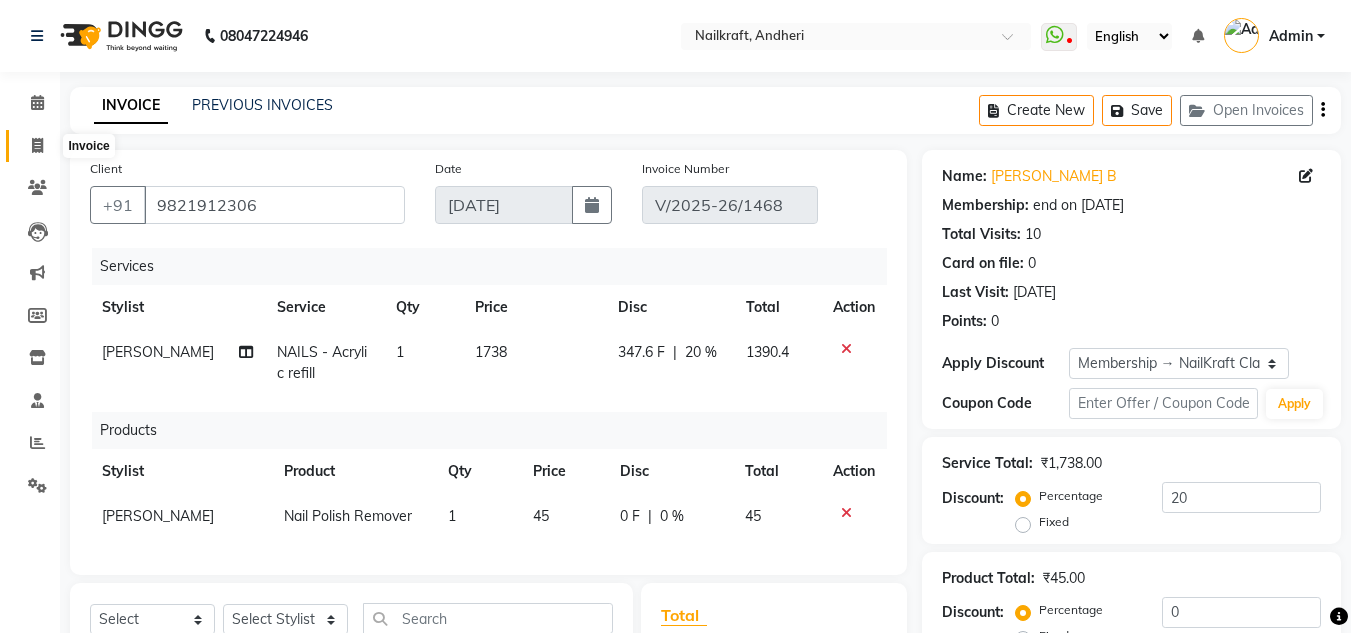 click 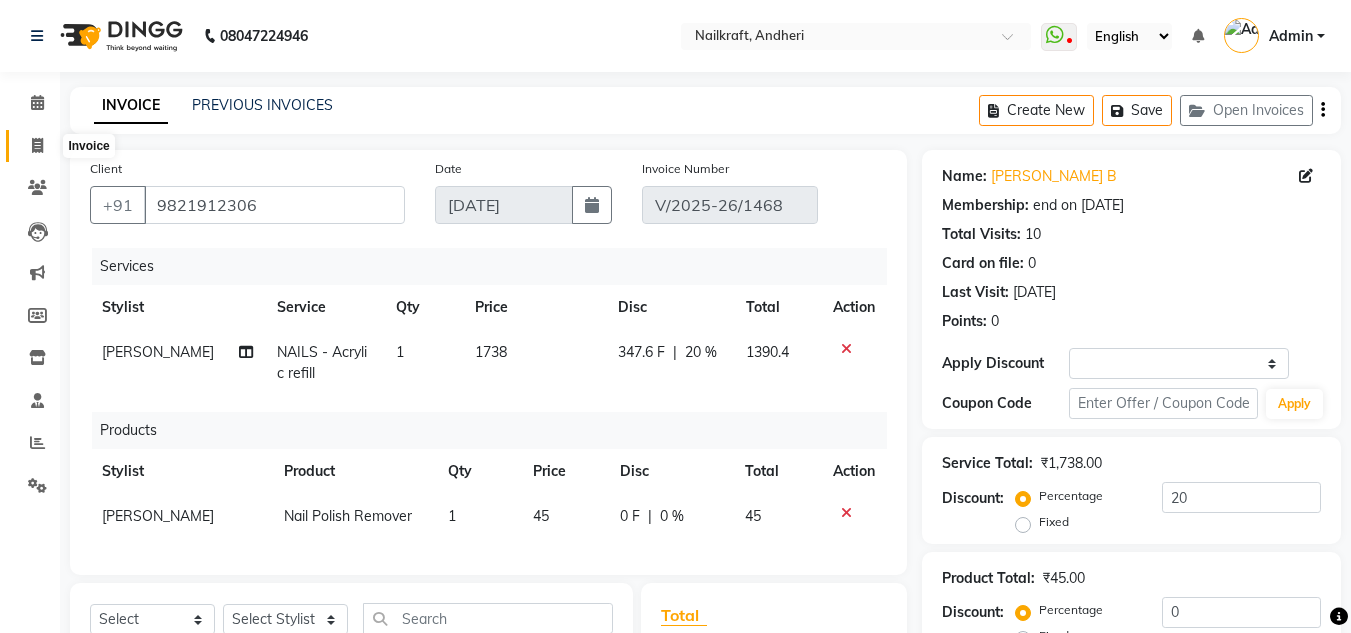 select on "service" 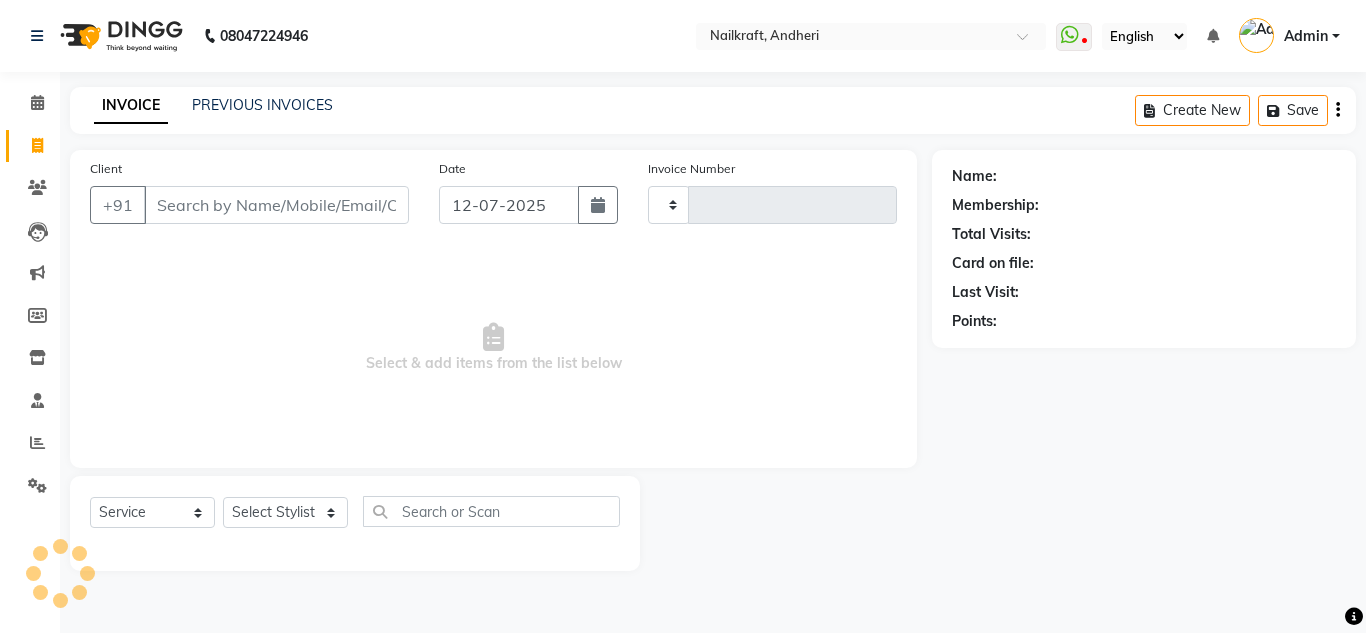 type on "1478" 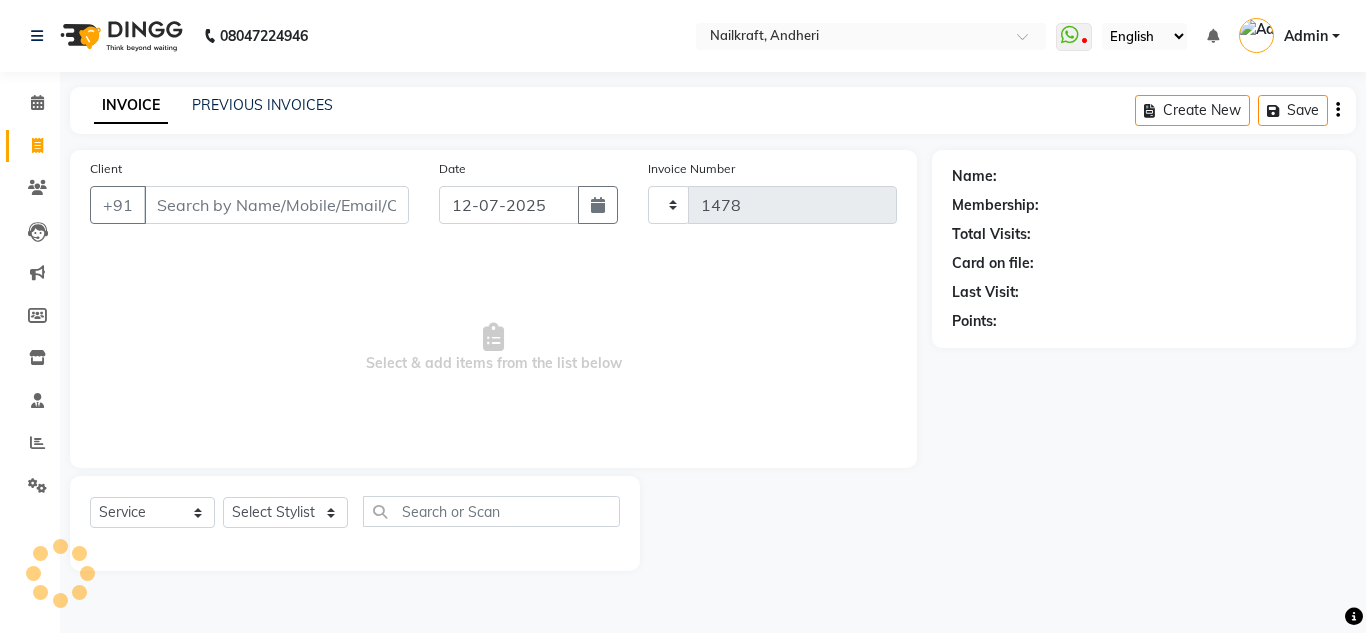 select on "6081" 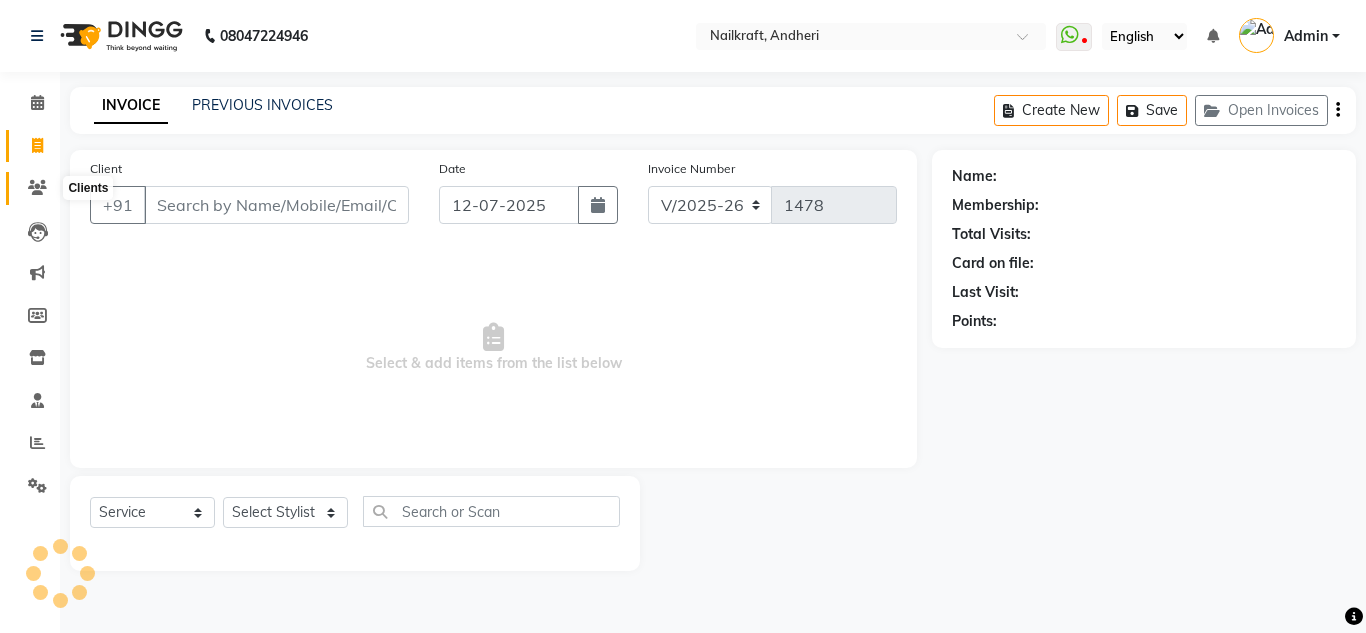 click 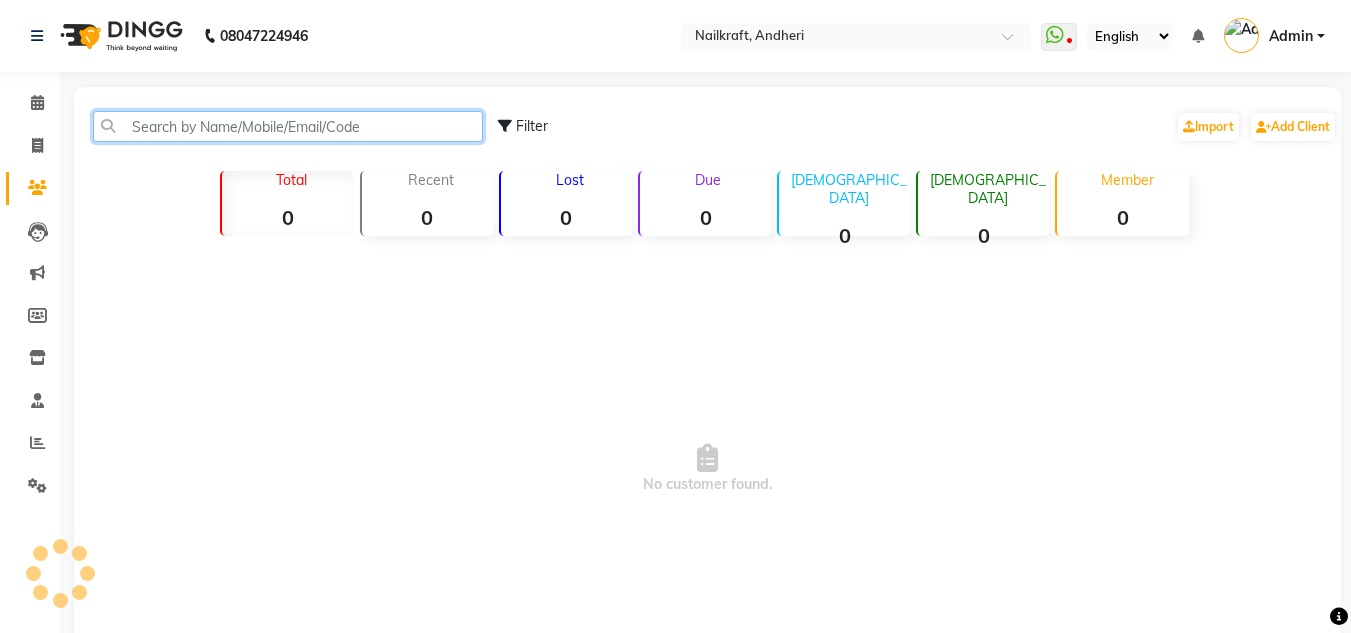 click 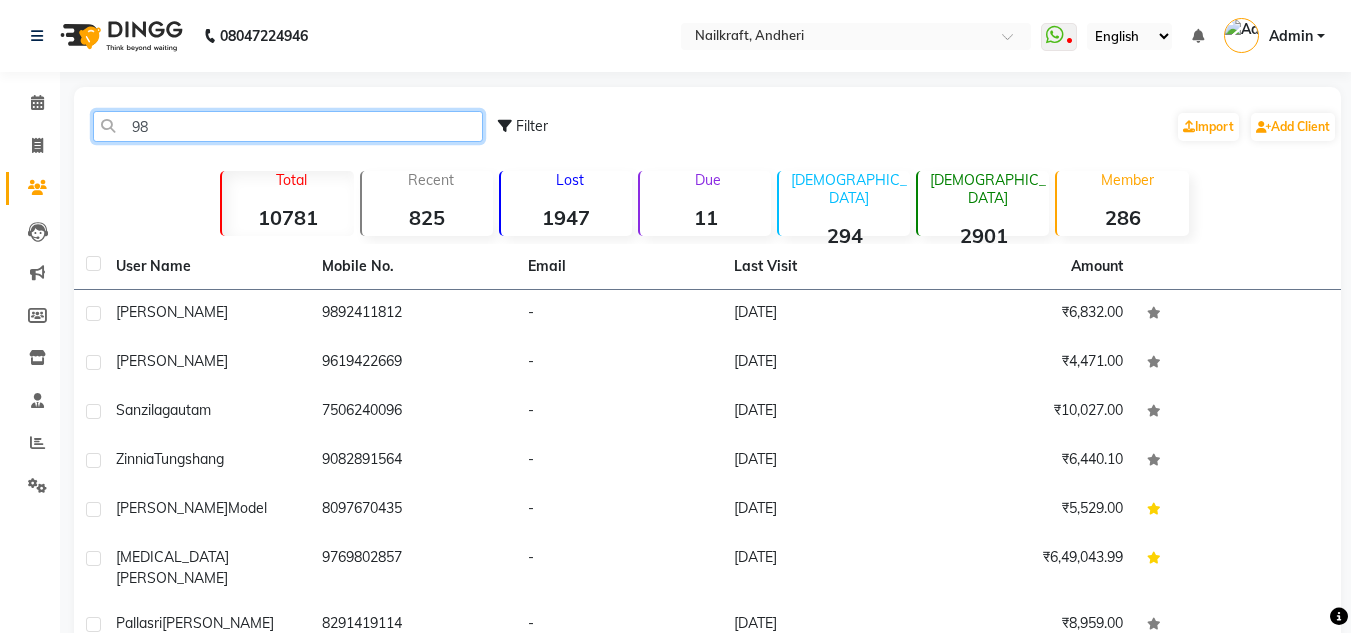 type on "9" 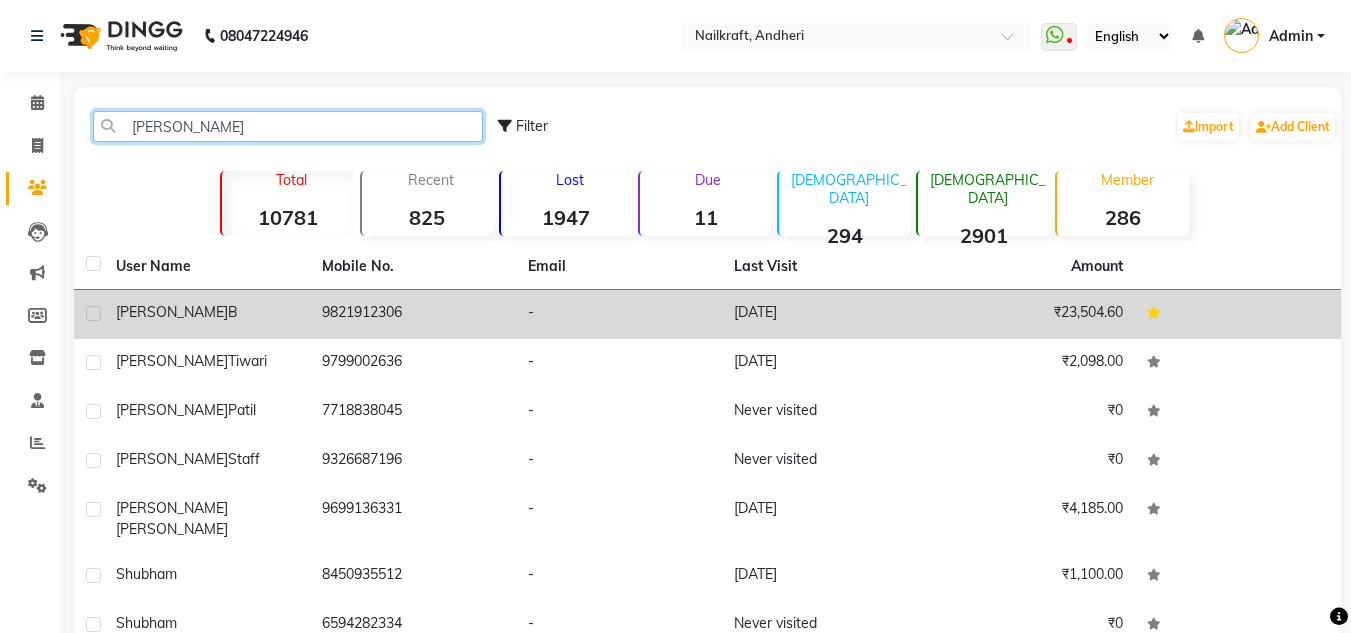 type on "[PERSON_NAME]" 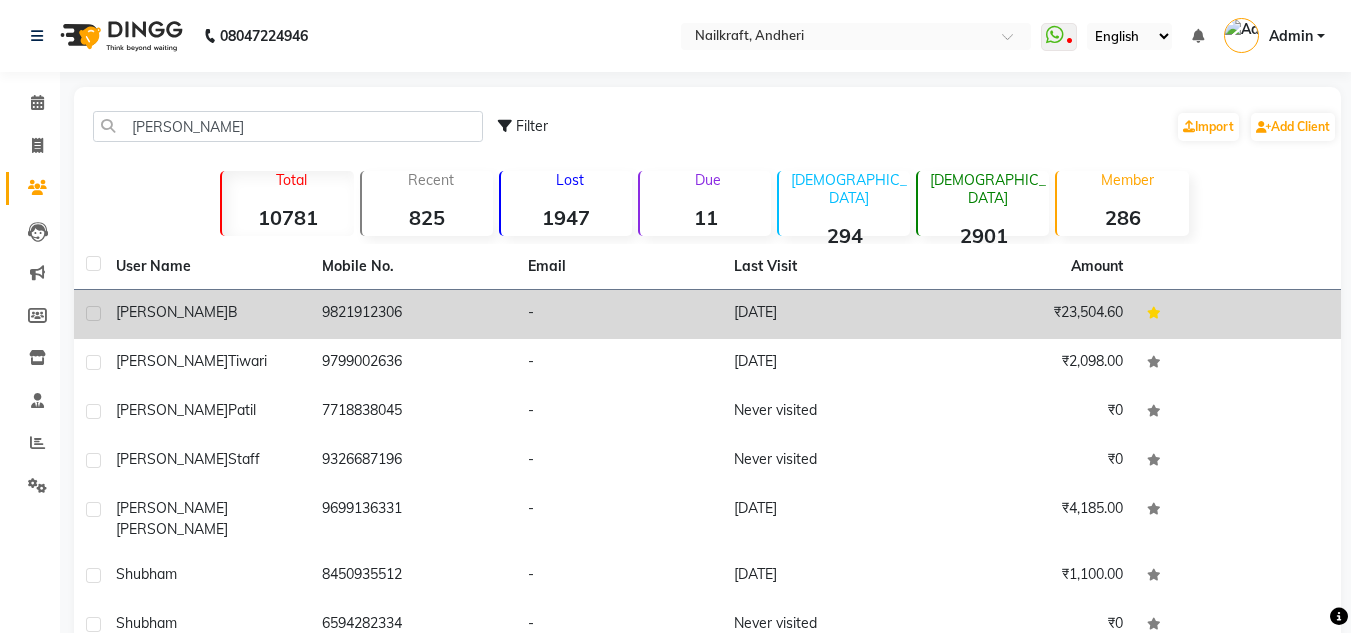 click on "[DATE]" 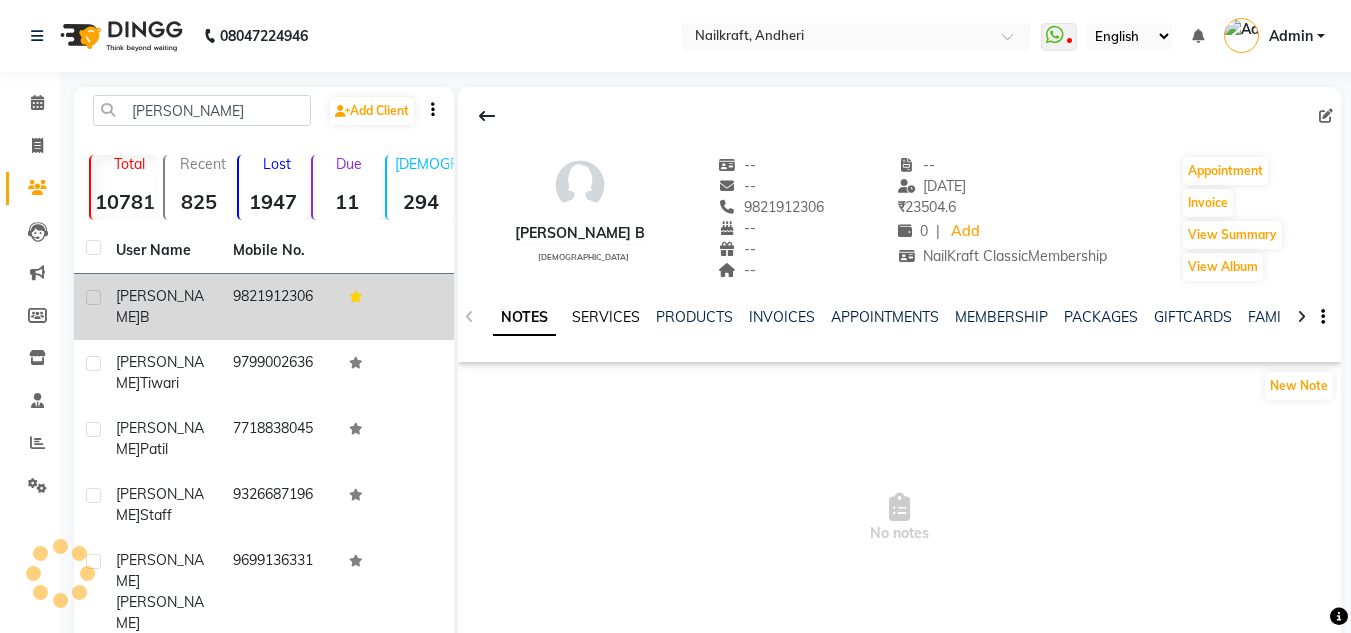 click on "SERVICES" 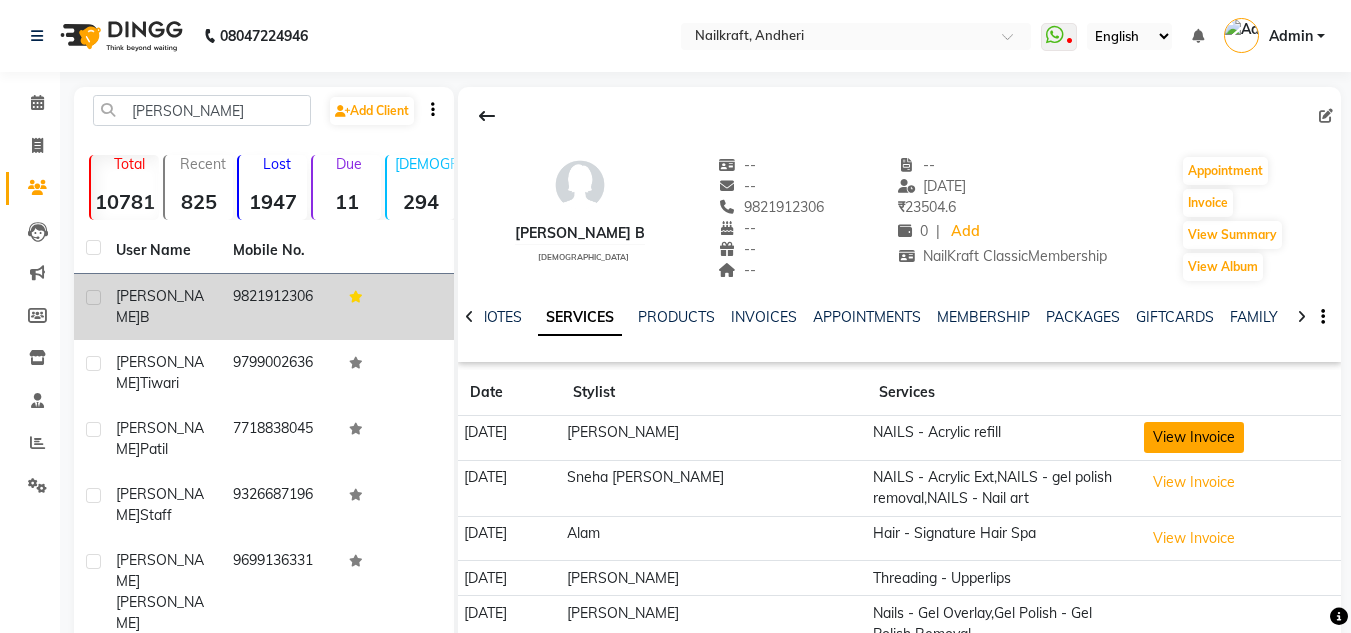 click on "View Invoice" 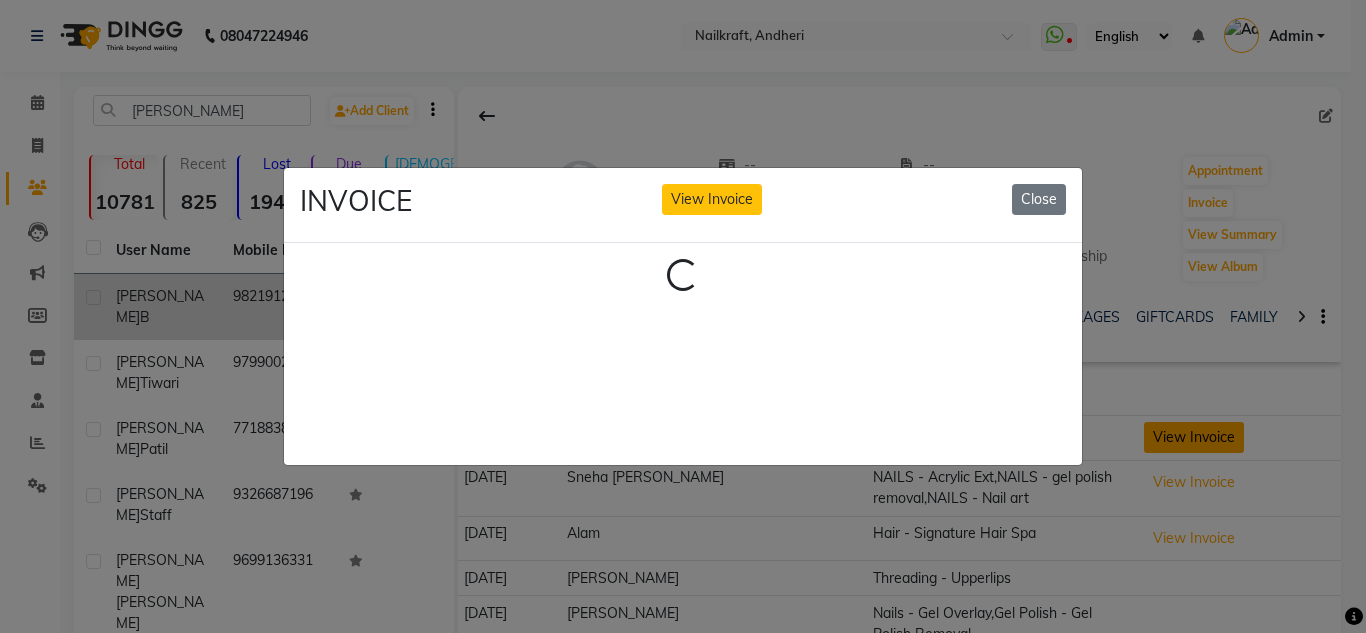 click on "INVOICE View Invoice Close Loading..." 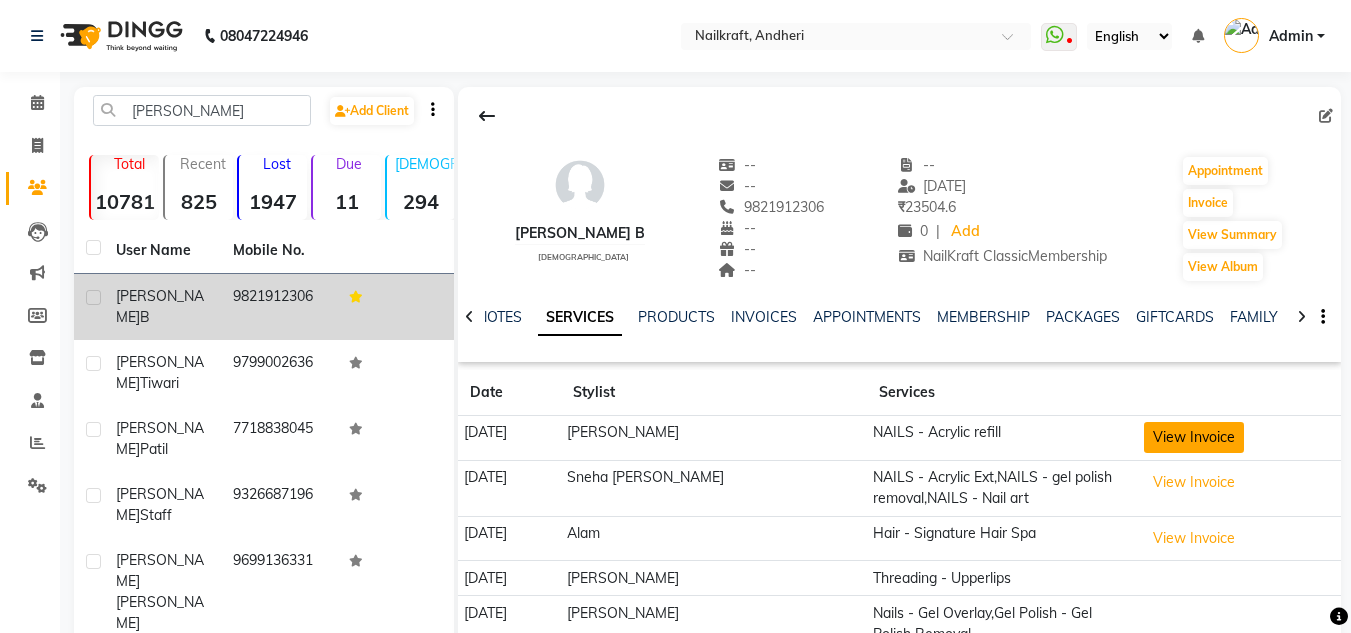 click on "View Invoice" 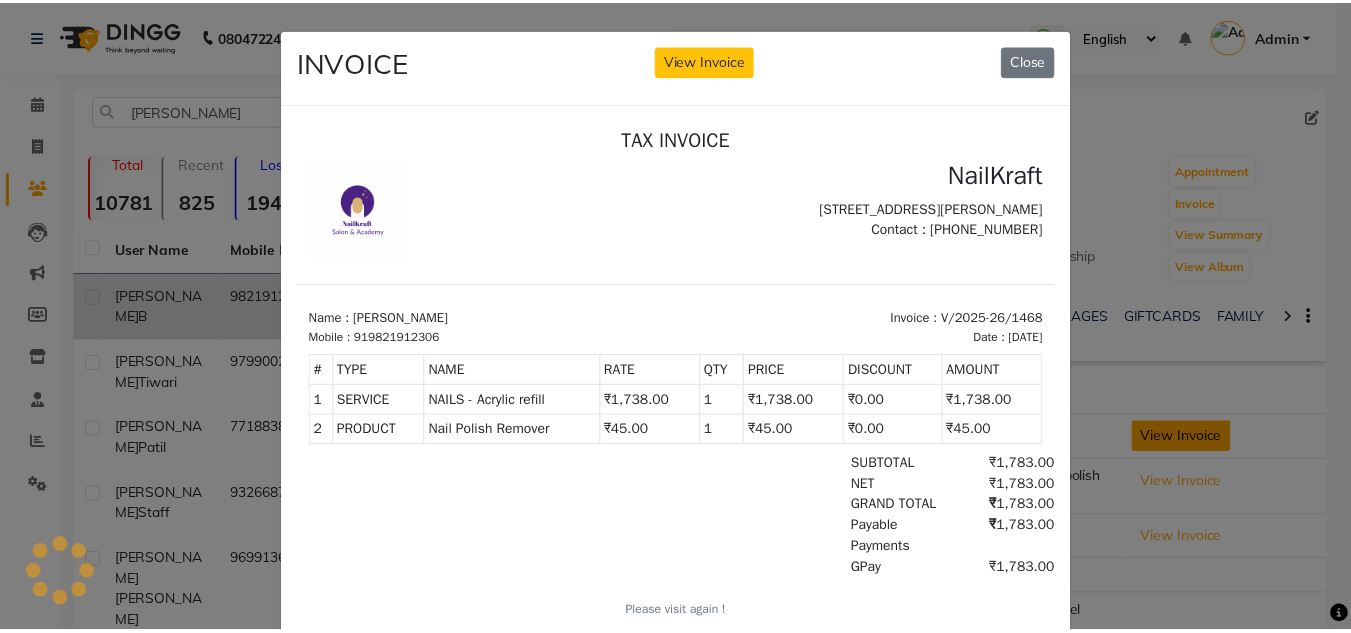 scroll, scrollTop: 0, scrollLeft: 0, axis: both 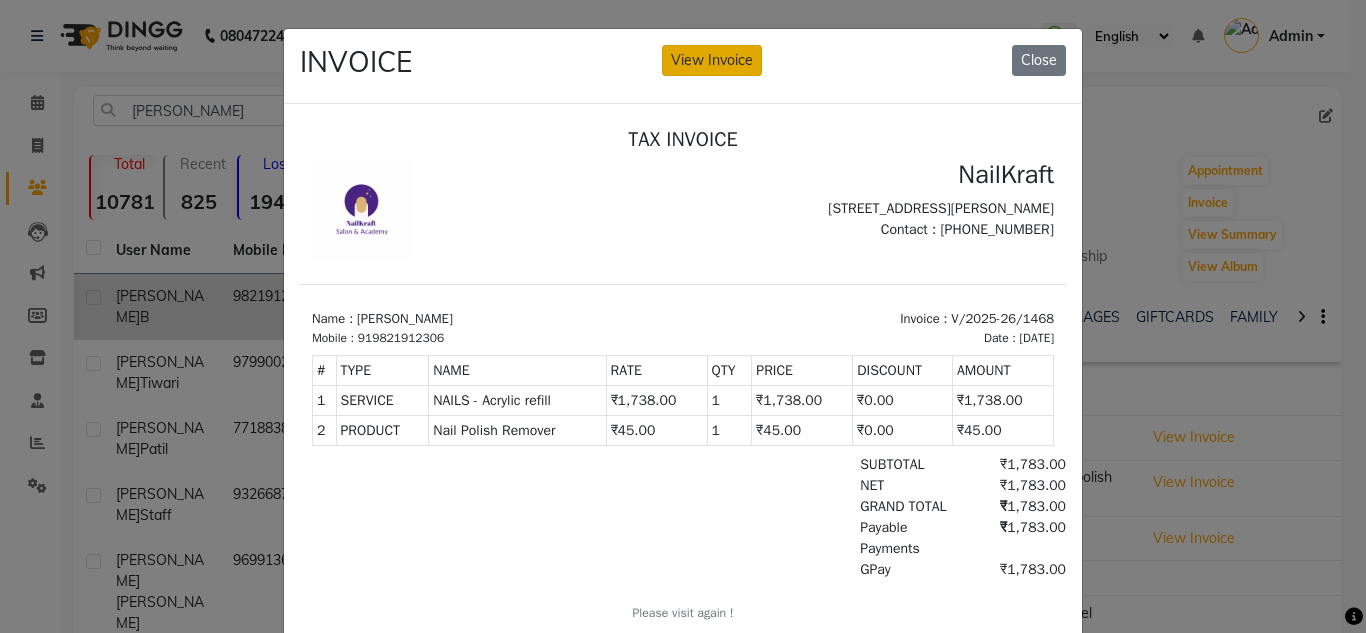 click on "View Invoice" 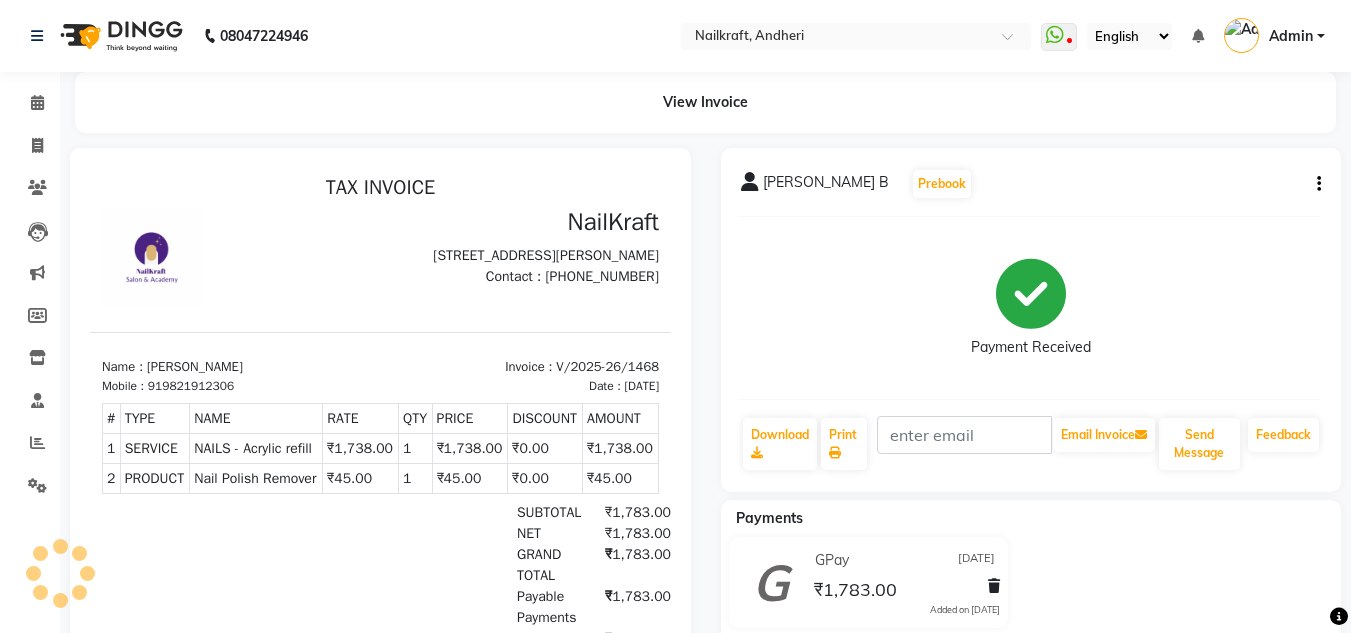 scroll, scrollTop: 0, scrollLeft: 0, axis: both 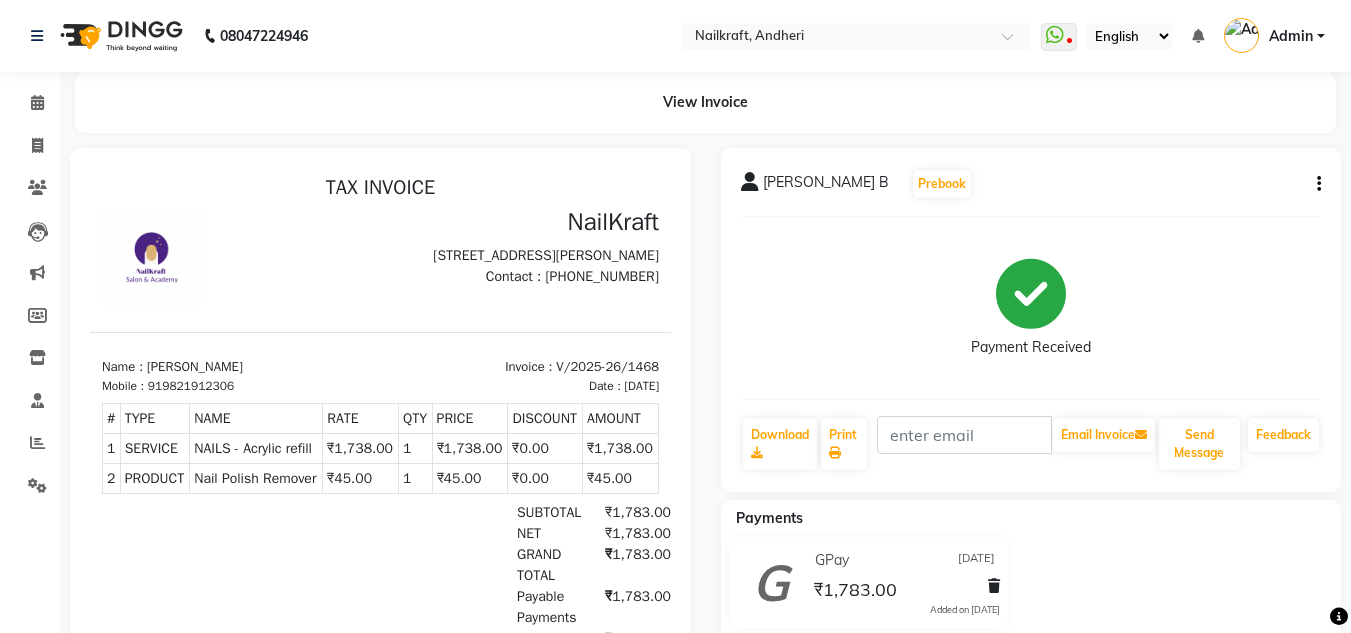 click 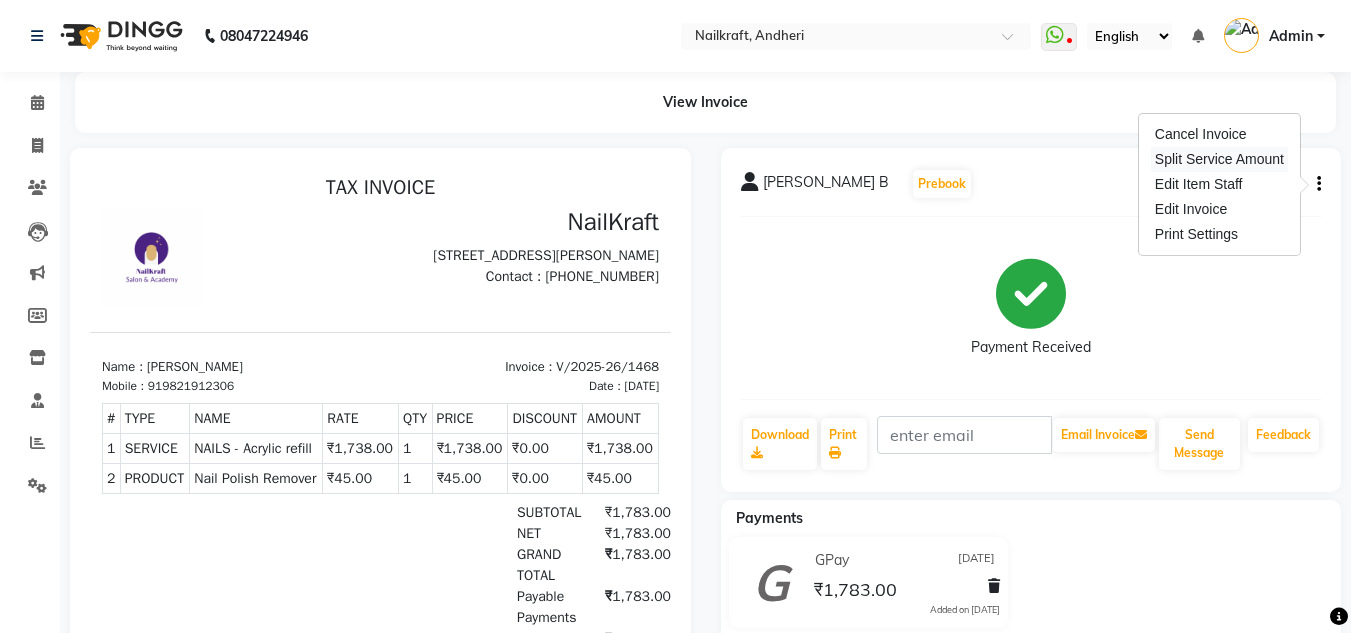 click on "Split Service Amount" at bounding box center [1219, 159] 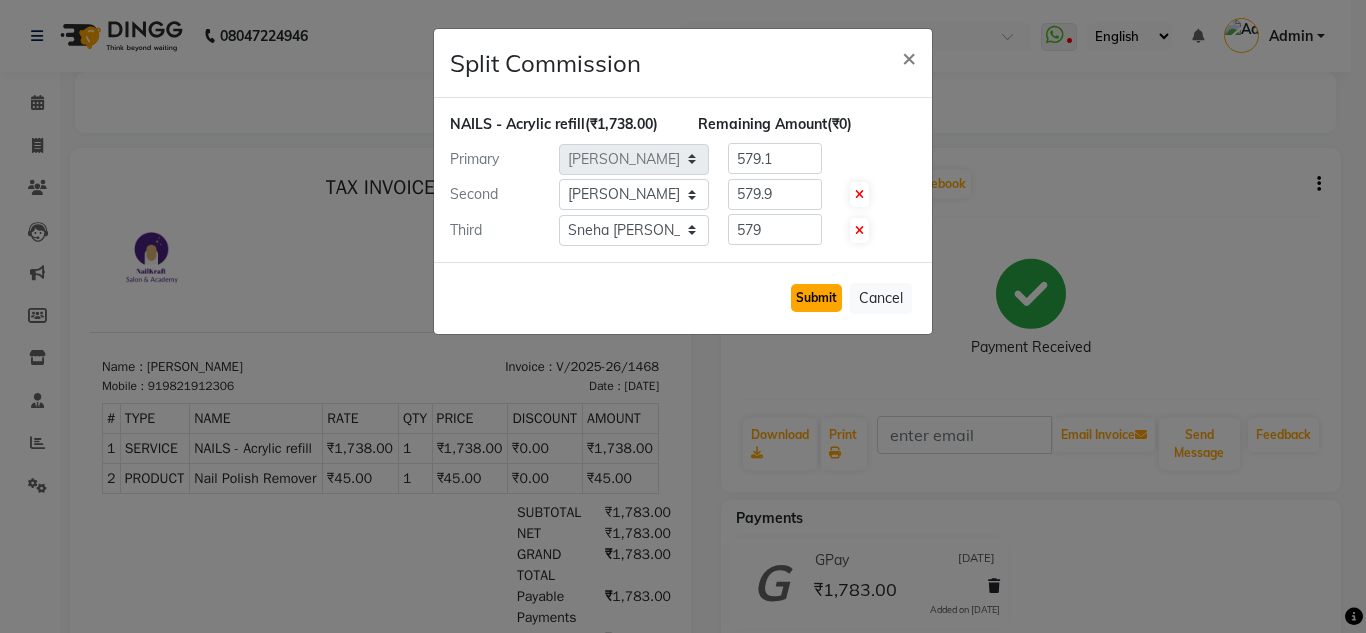 click on "Submit" 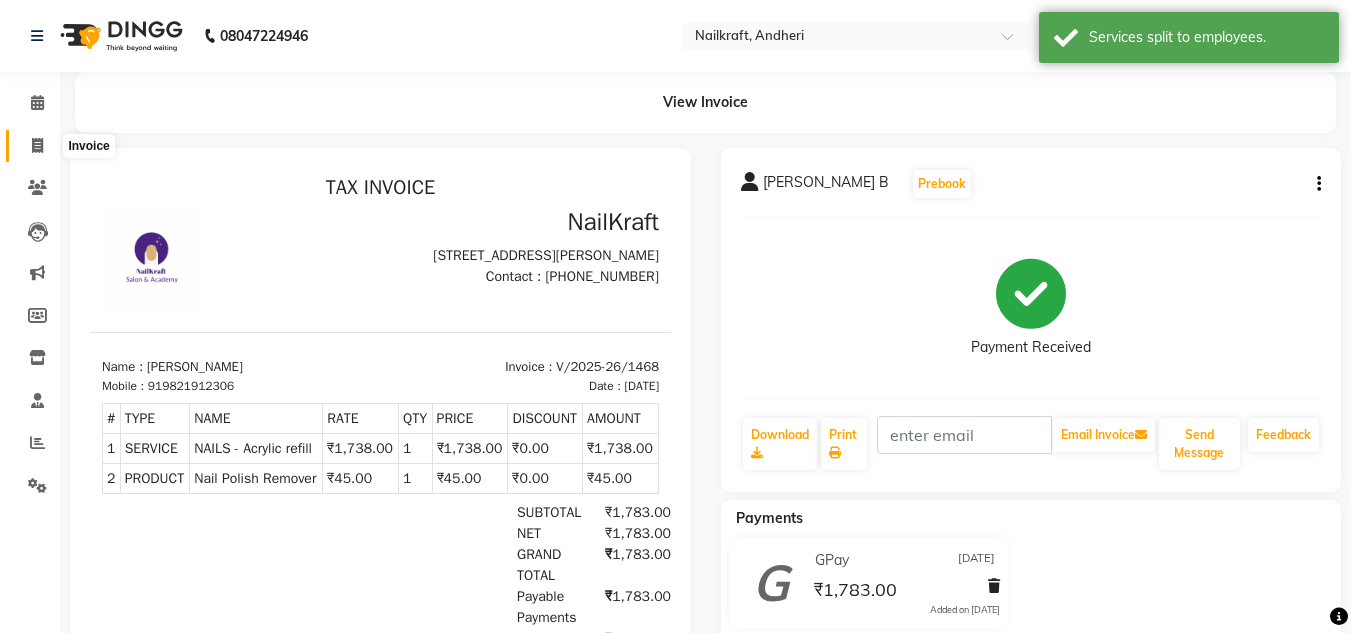 click 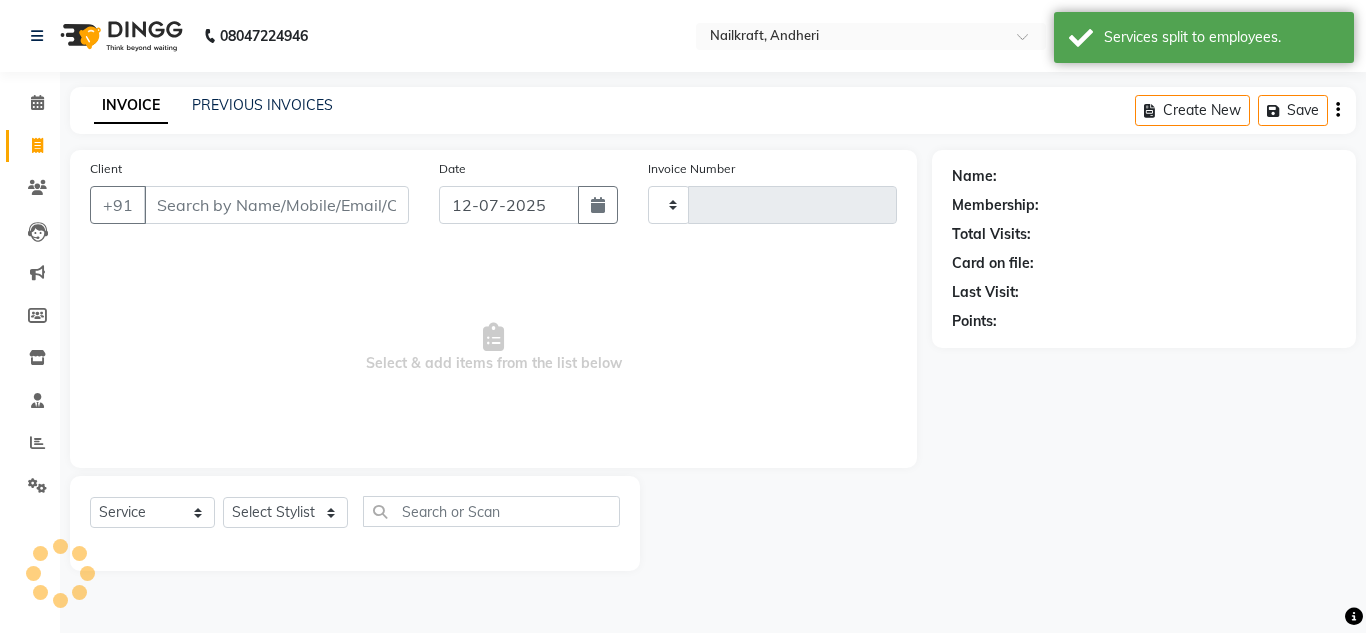 type on "1478" 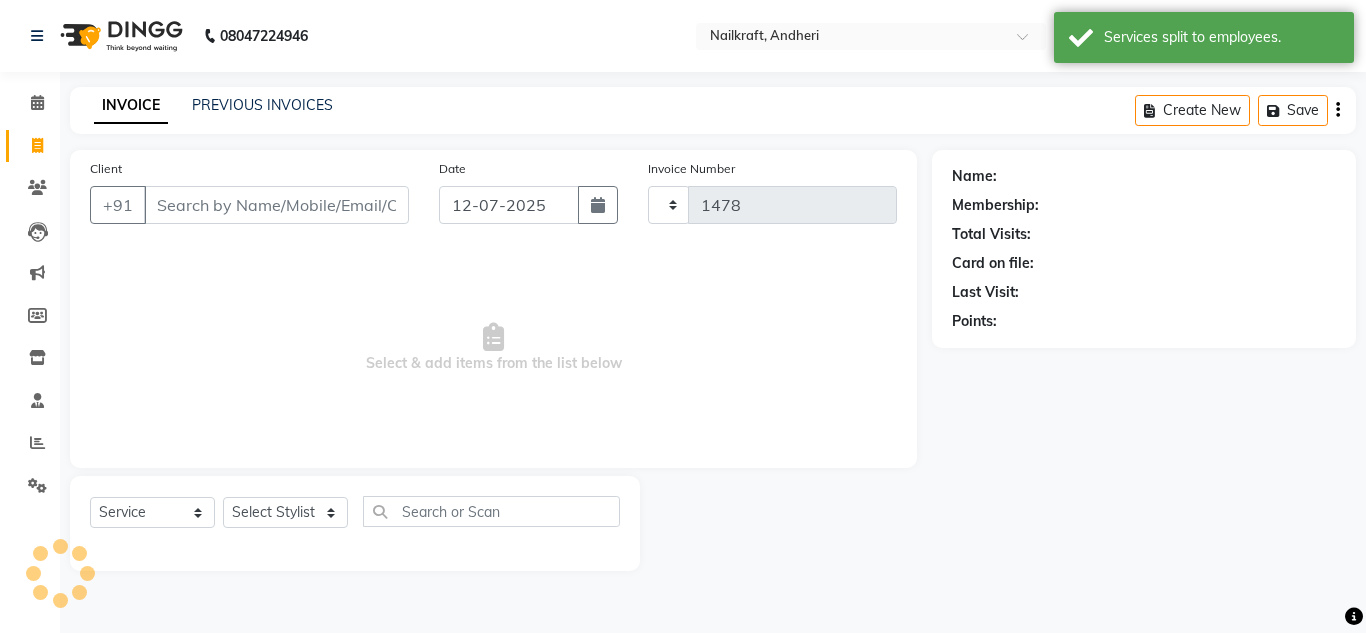 select on "6081" 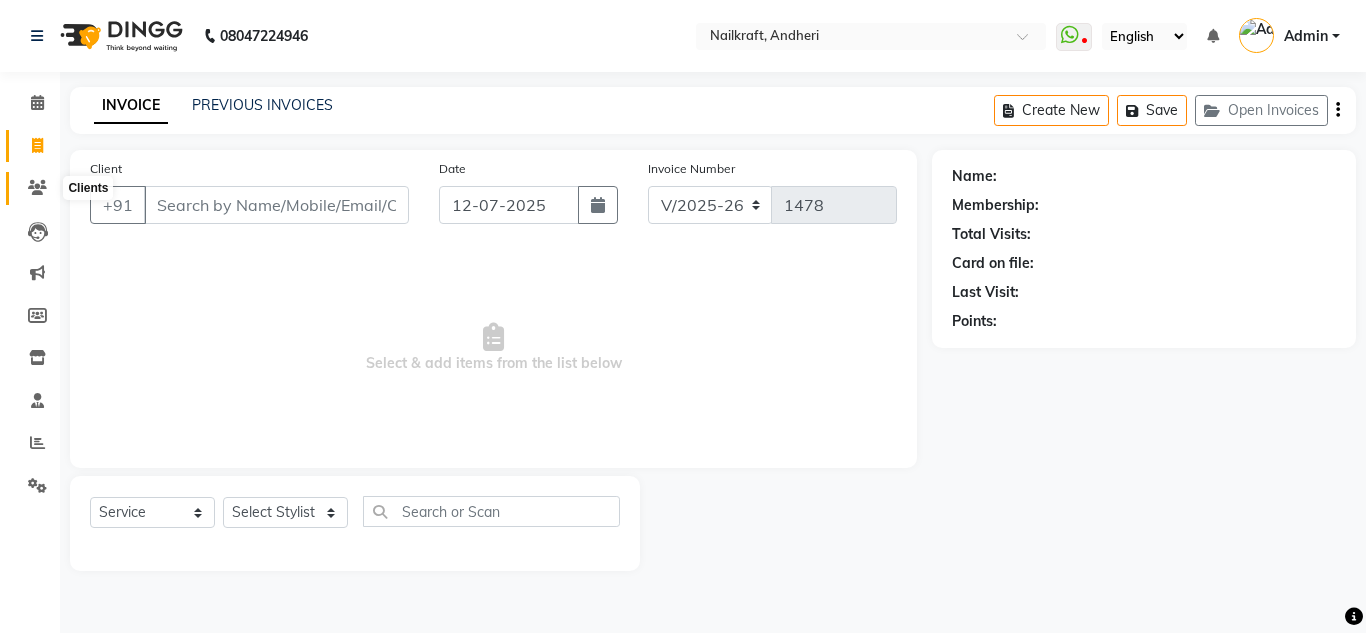 click 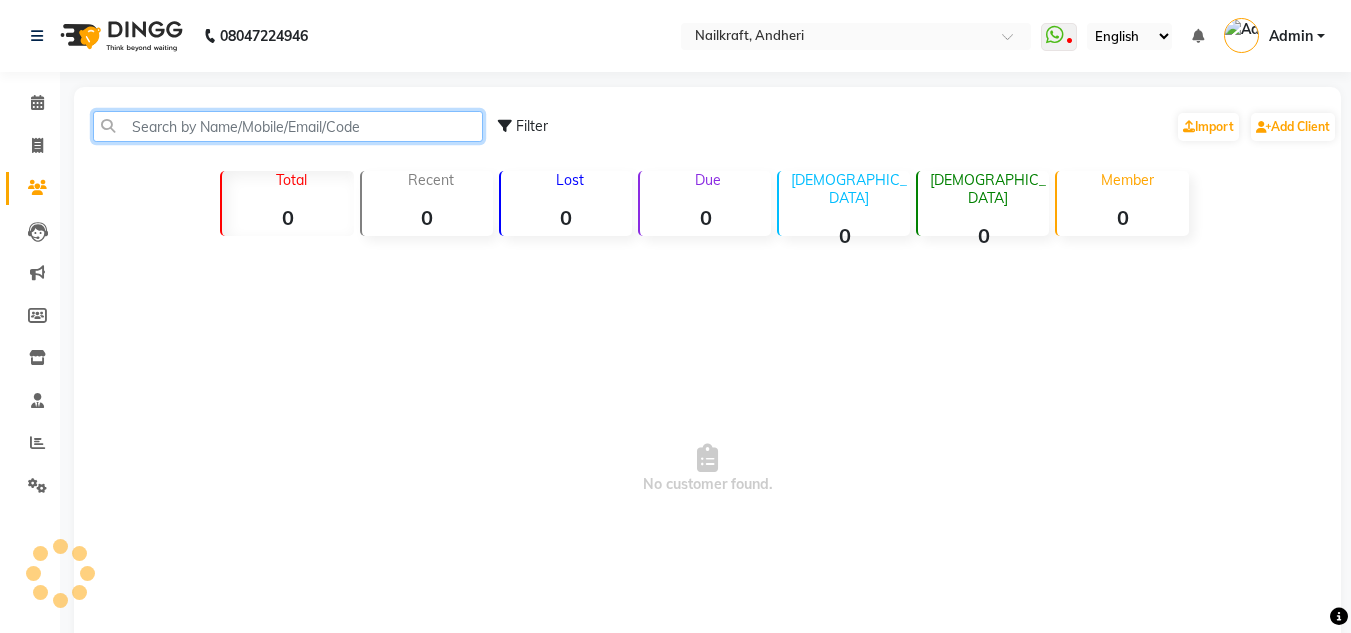 click 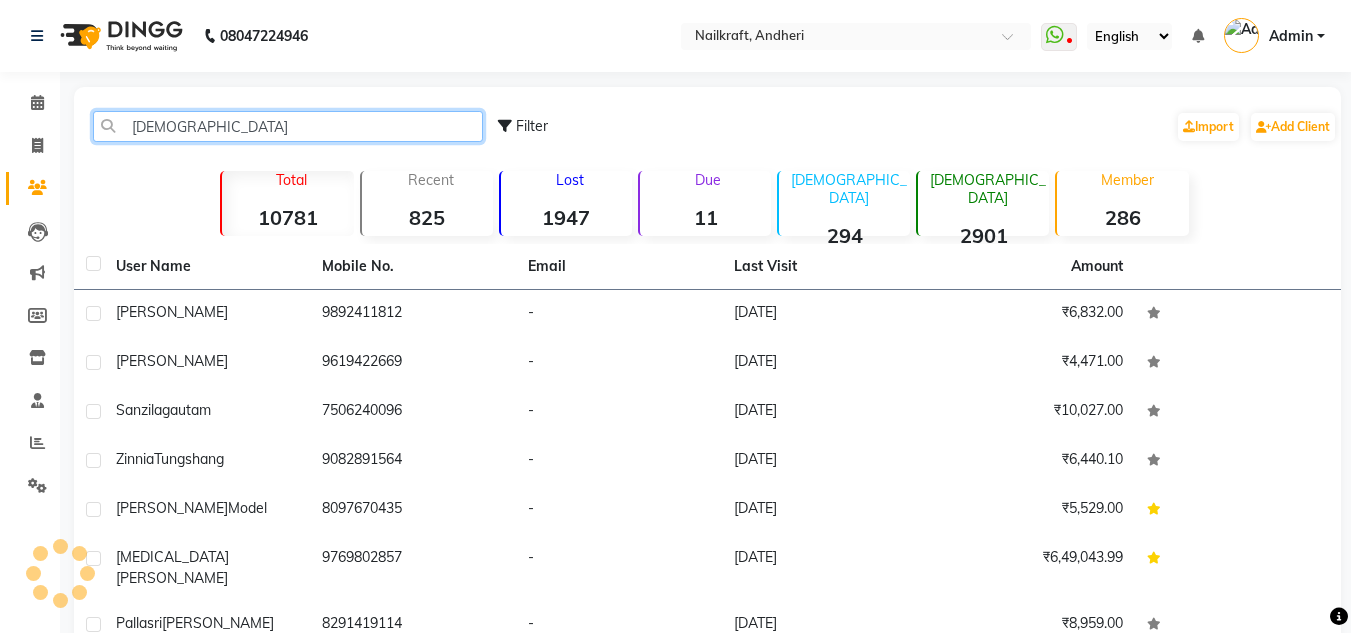 type on "chaaya" 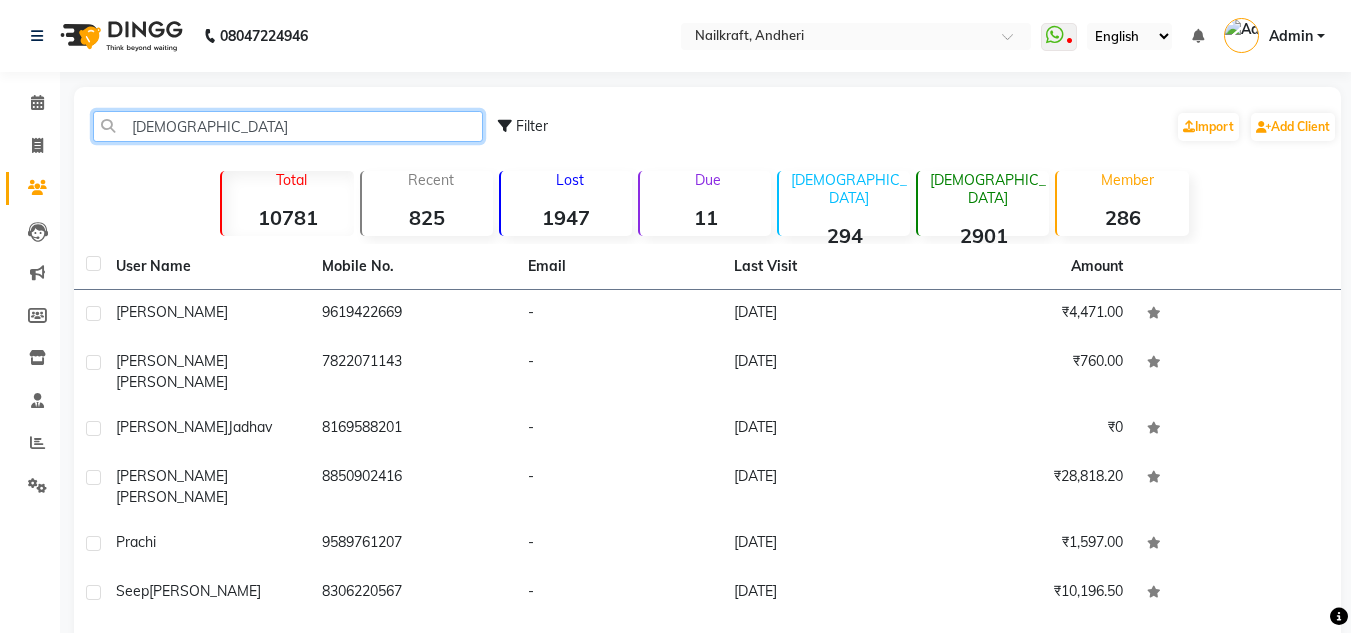 click on "chaaya" 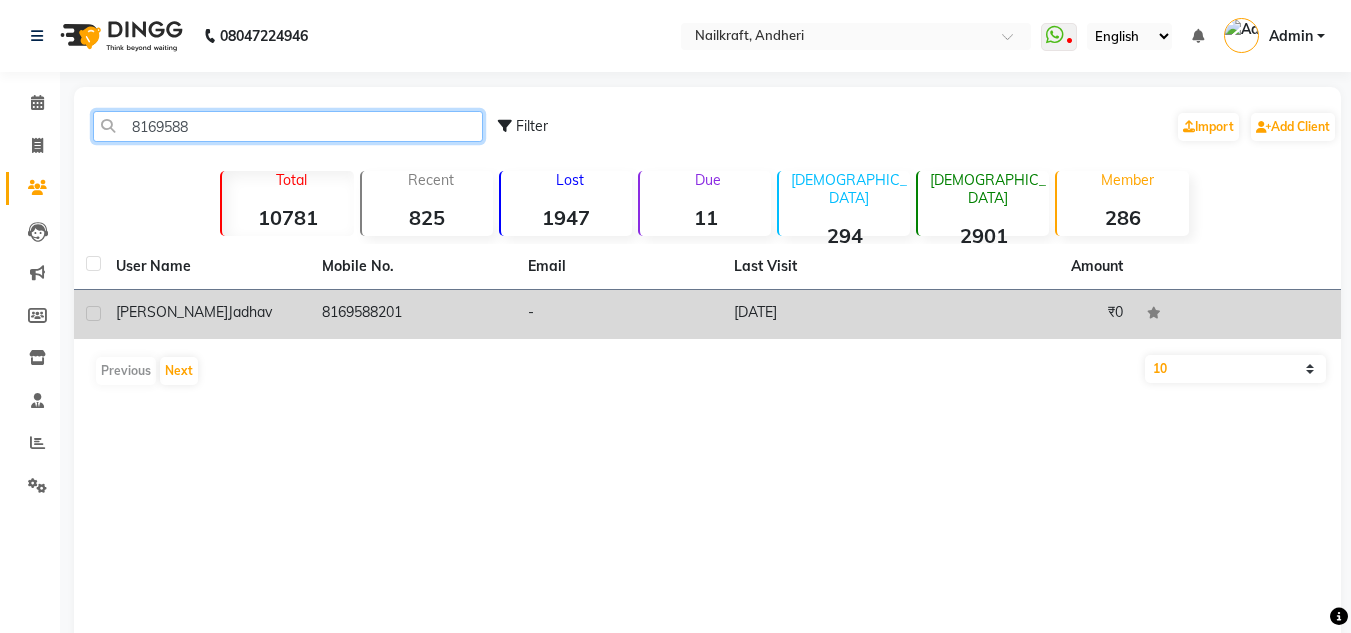 type on "8169588" 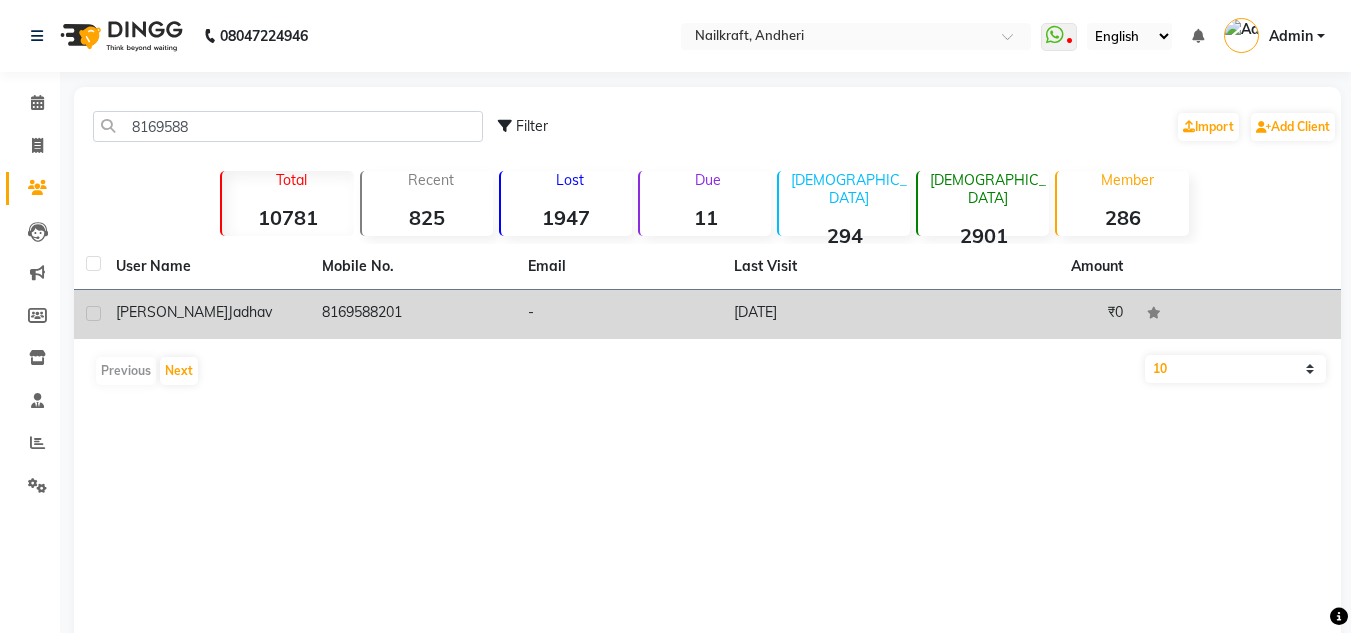 click on "11-03-2025" 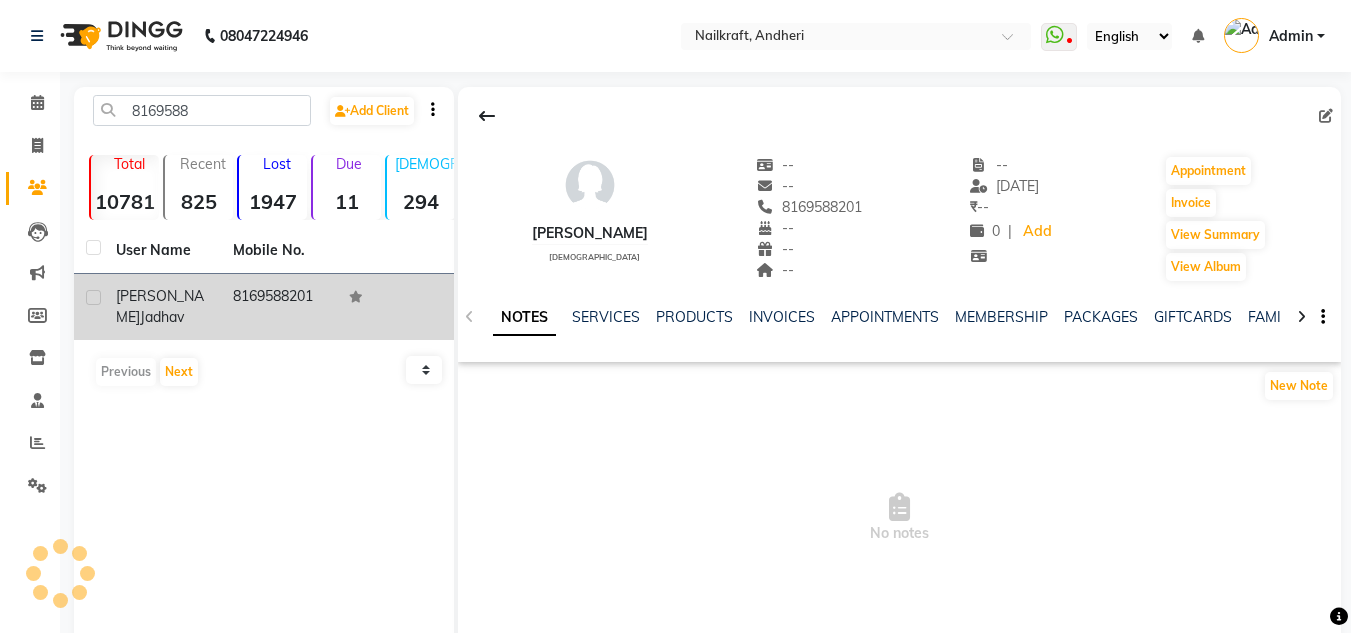 click on "Chhaya Jadhav   female  --   --   8169588201  --  --  --  -- 11-03-2025 ₹    -- 0 |  Add   Appointment   Invoice  View Summary  View Album  NOTES SERVICES PRODUCTS INVOICES APPOINTMENTS MEMBERSHIP PACKAGES GIFTCARDS FAMILY WALLET New Note  No notes" 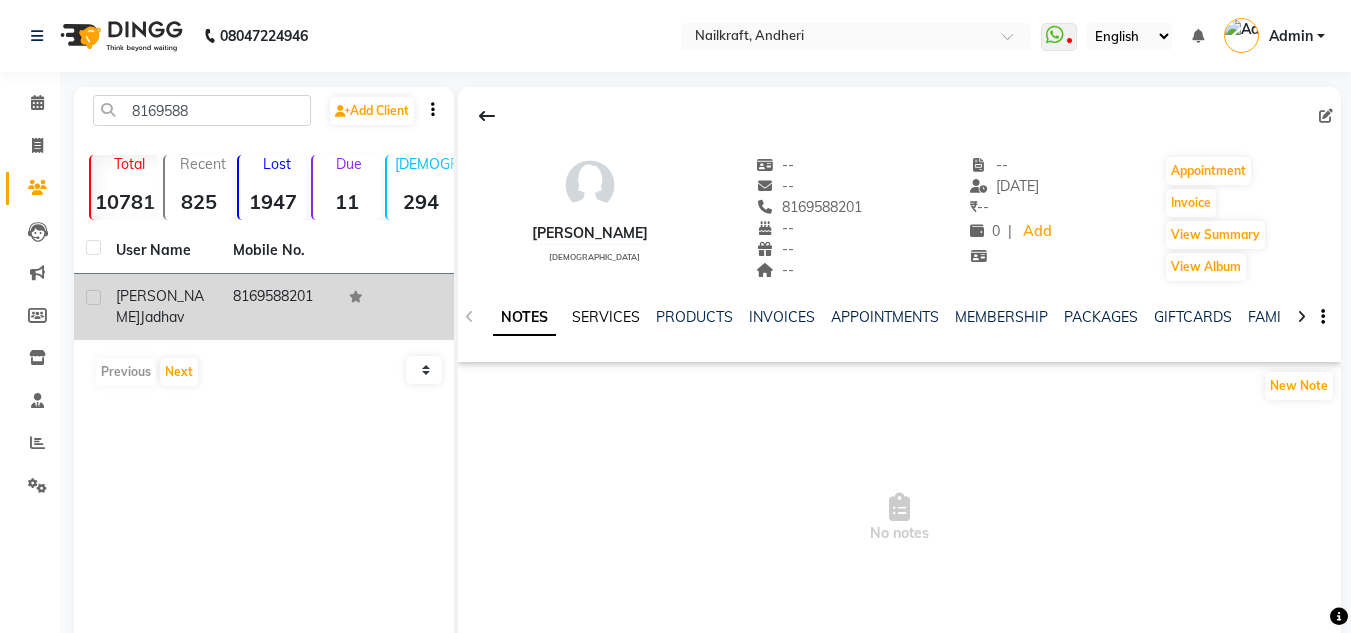 click on "SERVICES" 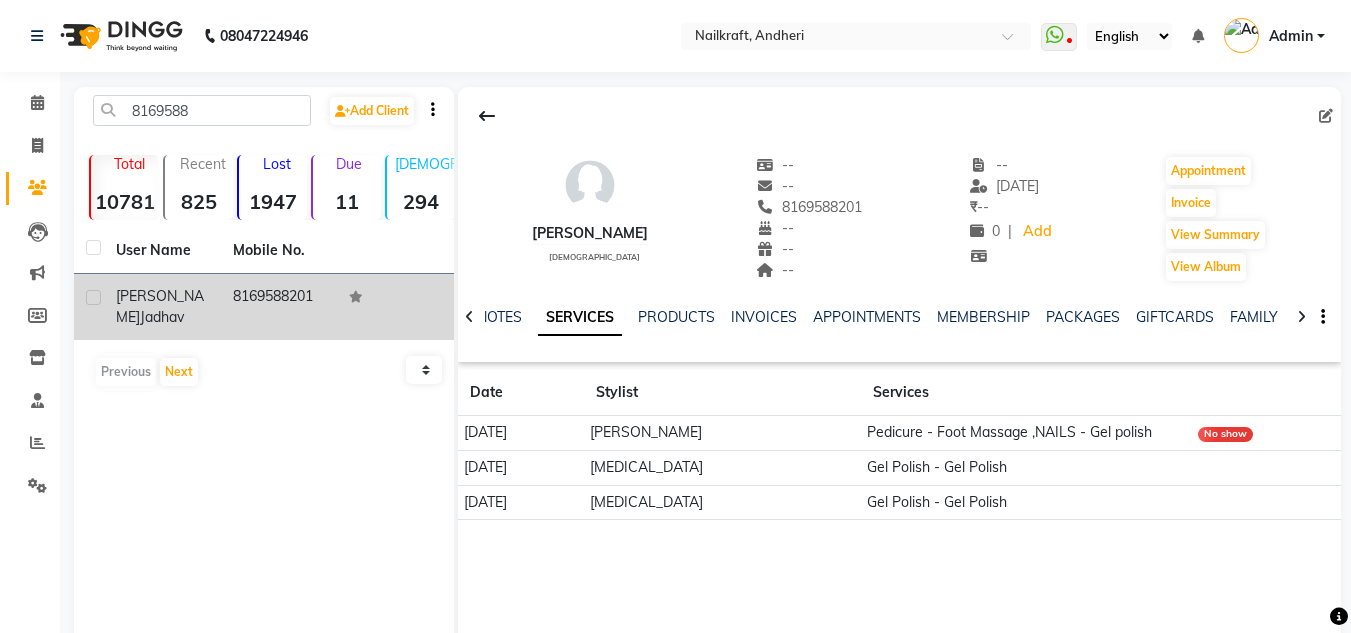click on "Gel Polish - Gel Polish" 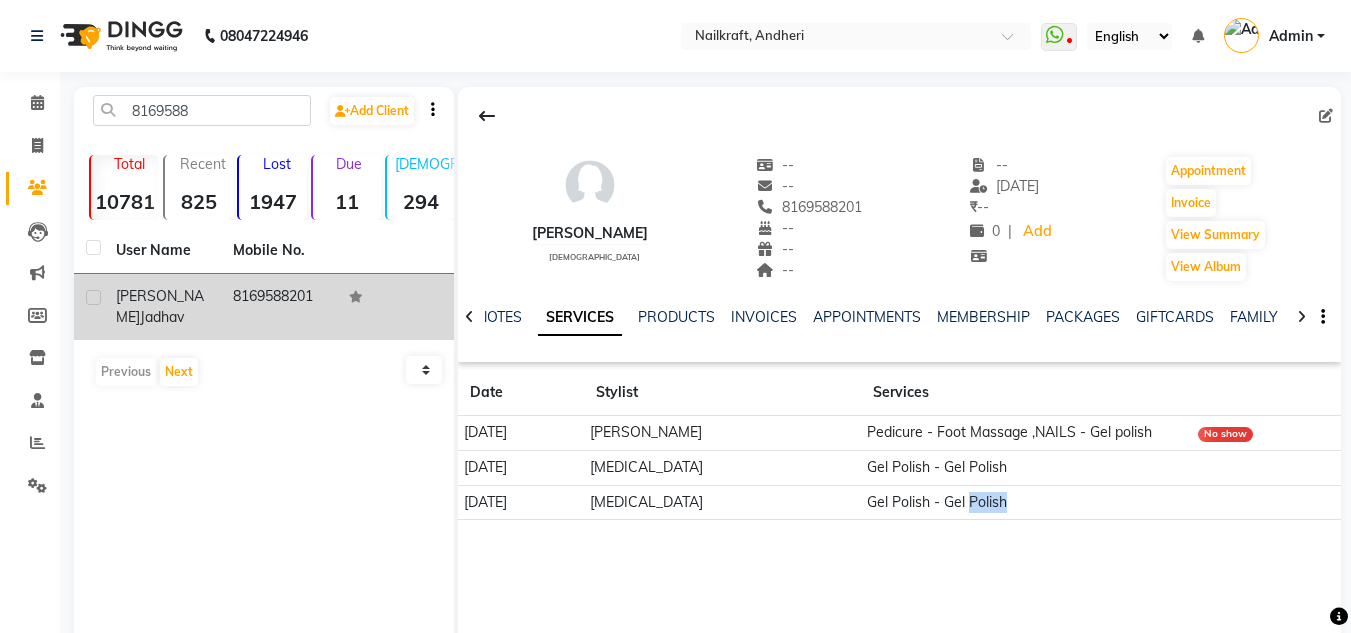 click on "Gel Polish - Gel Polish" 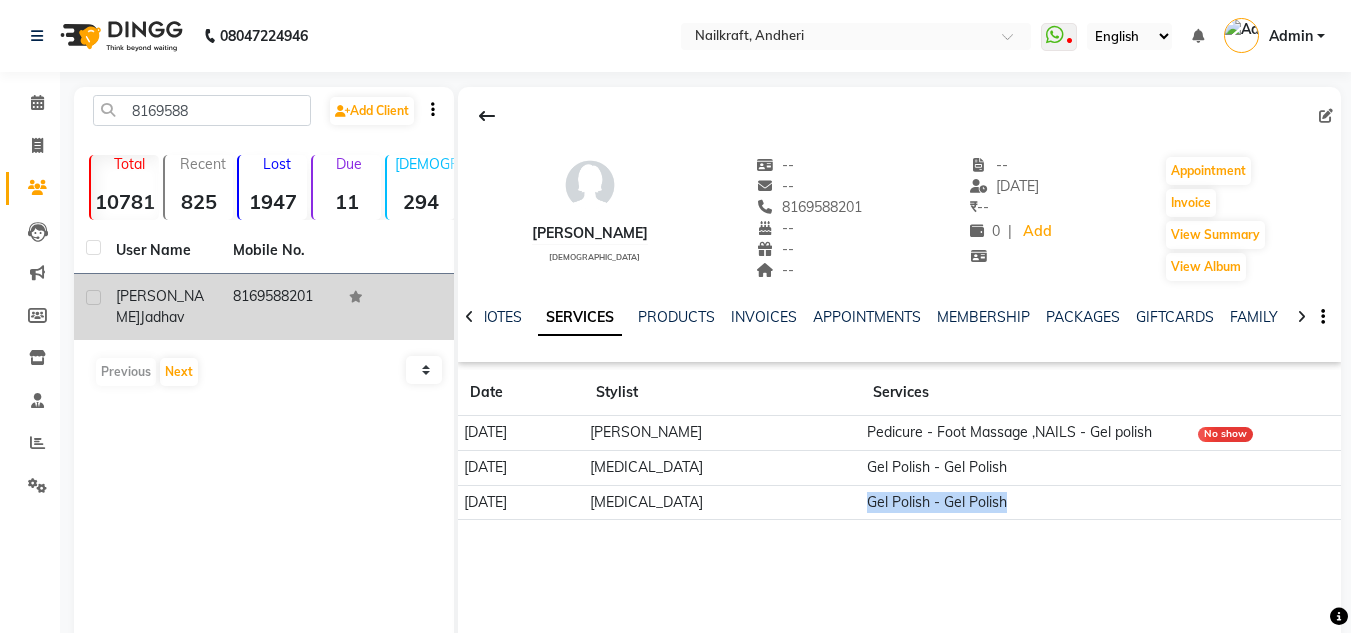 click on "Gel Polish - Gel Polish" 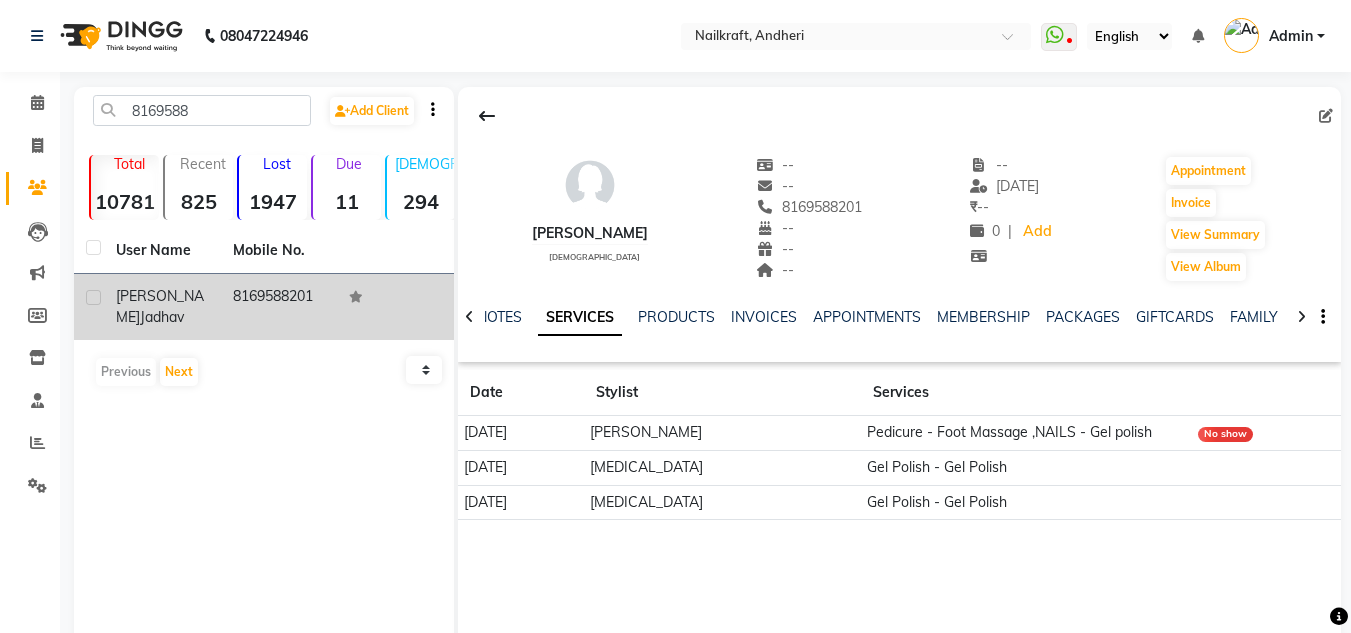 click on "Pedicure - Foot Massage ,NAILS - Gel polish" 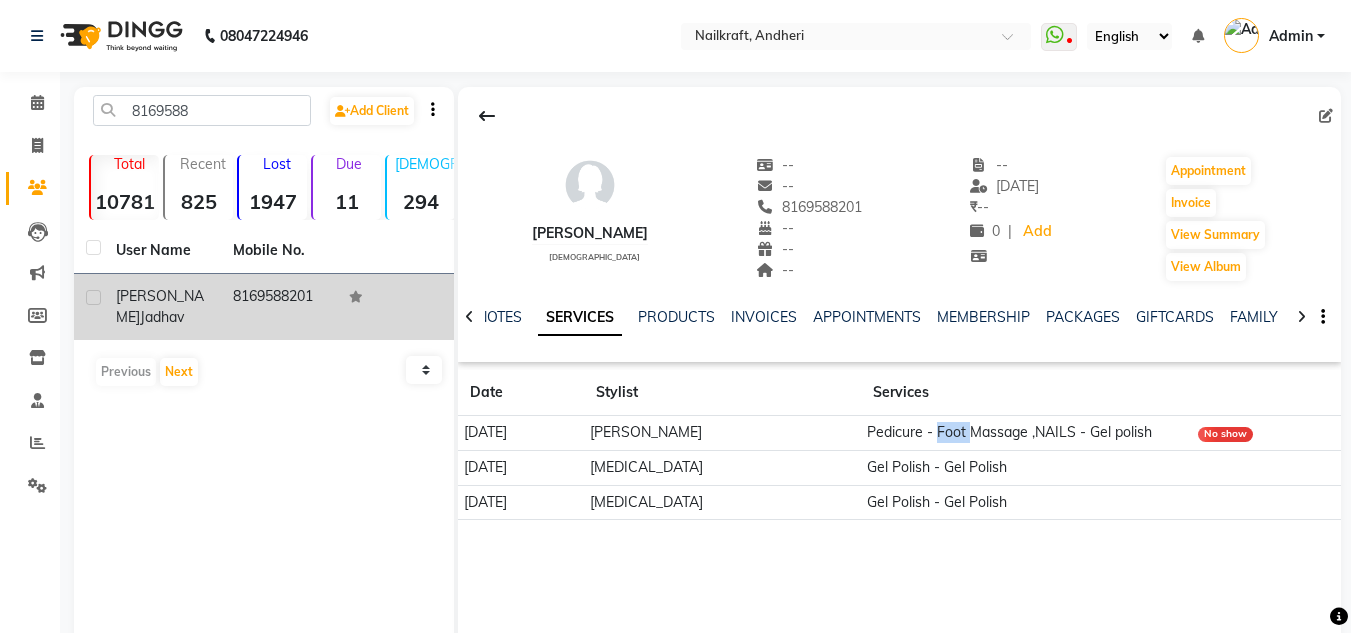 click on "Pedicure - Foot Massage ,NAILS - Gel polish" 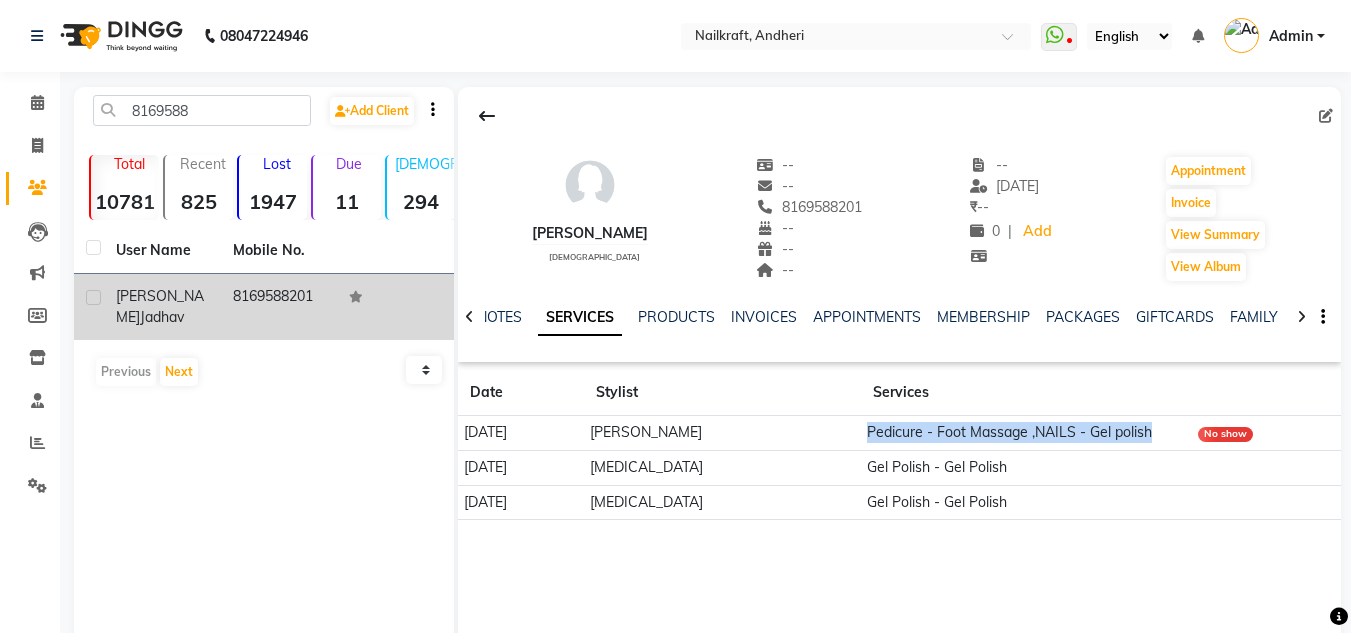 click on "Pedicure - Foot Massage ,NAILS - Gel polish" 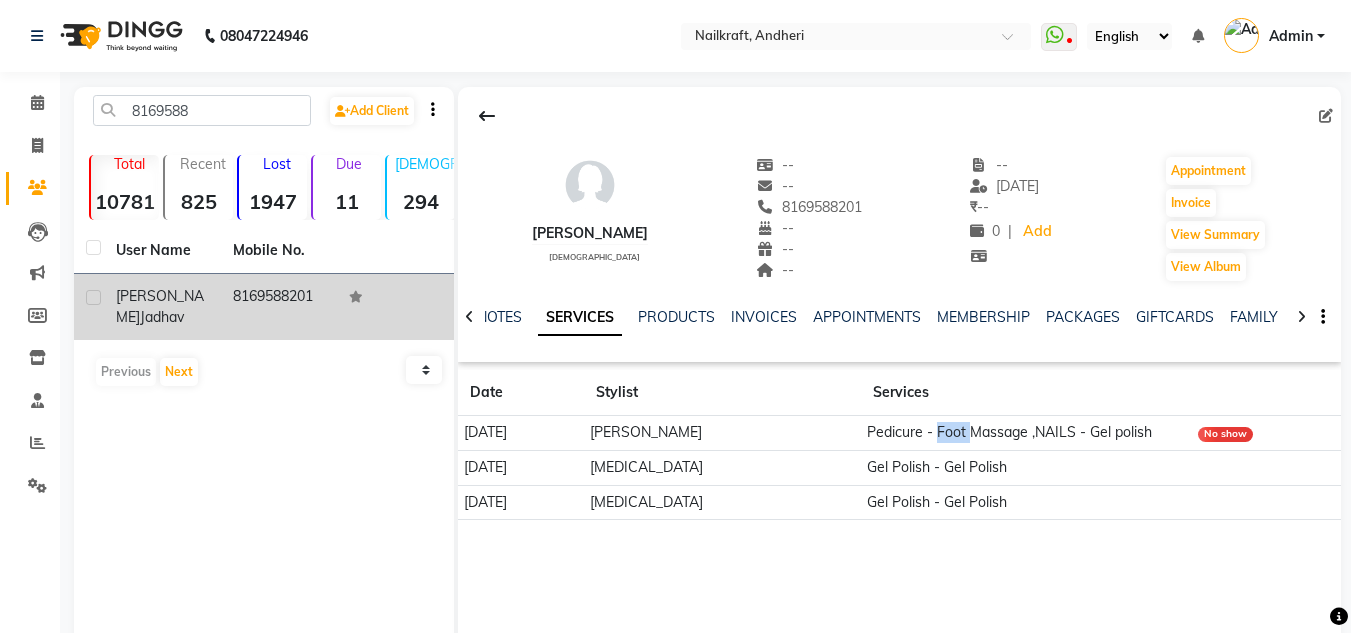 click on "Pedicure - Foot Massage ,NAILS - Gel polish" 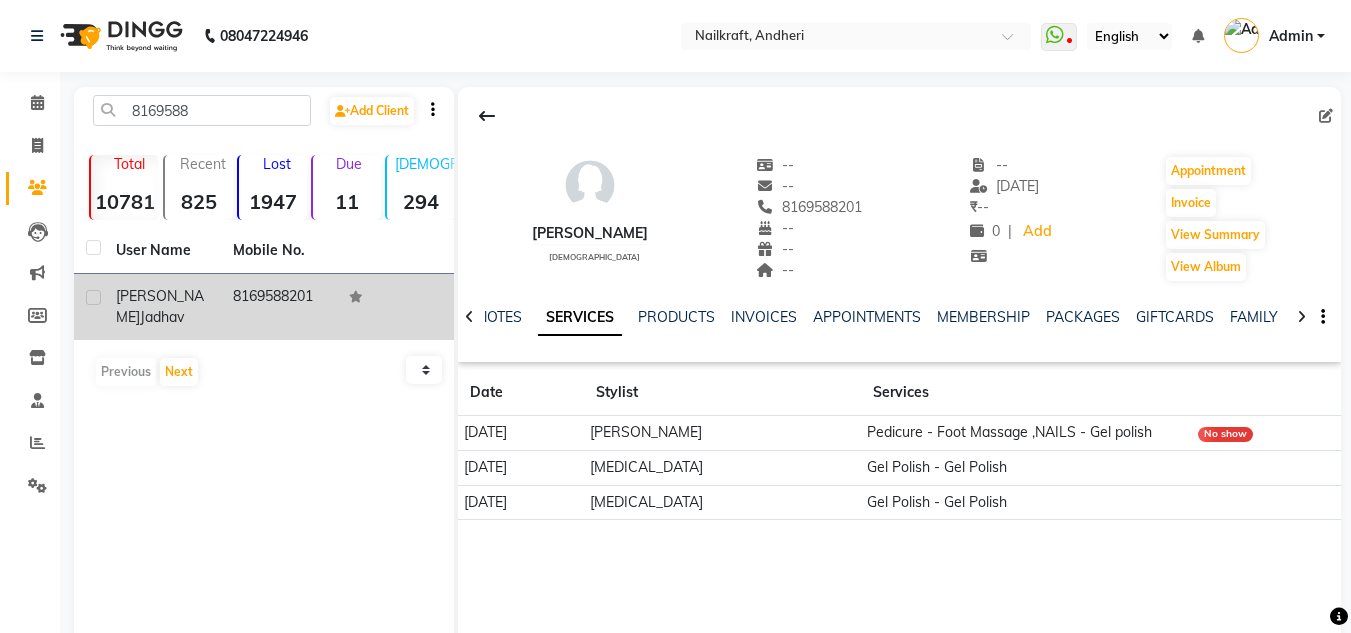 click on "8169588201" 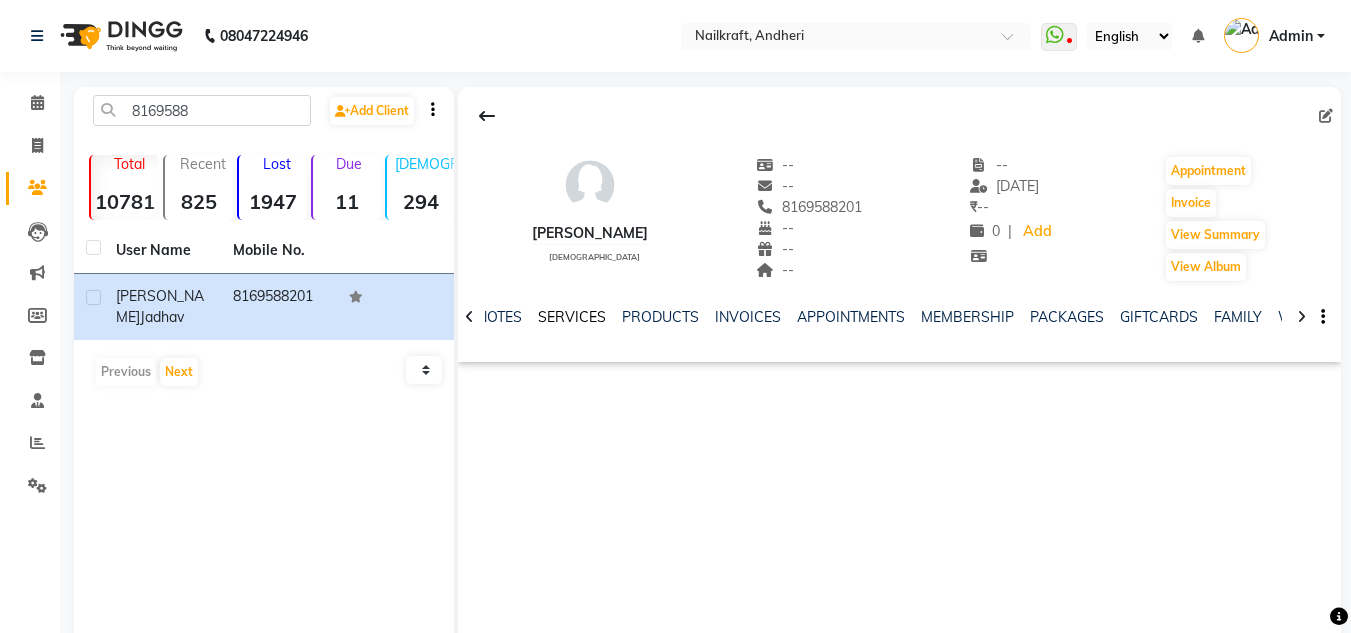 click on "SERVICES" 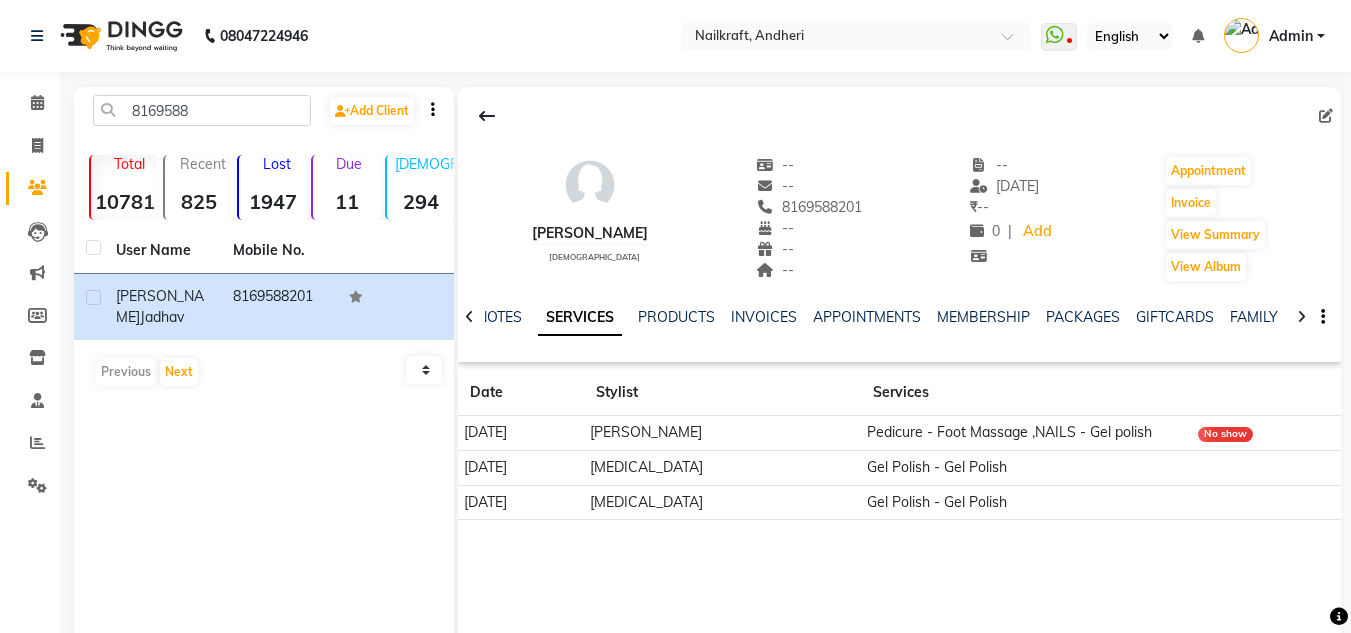 click on "No show" 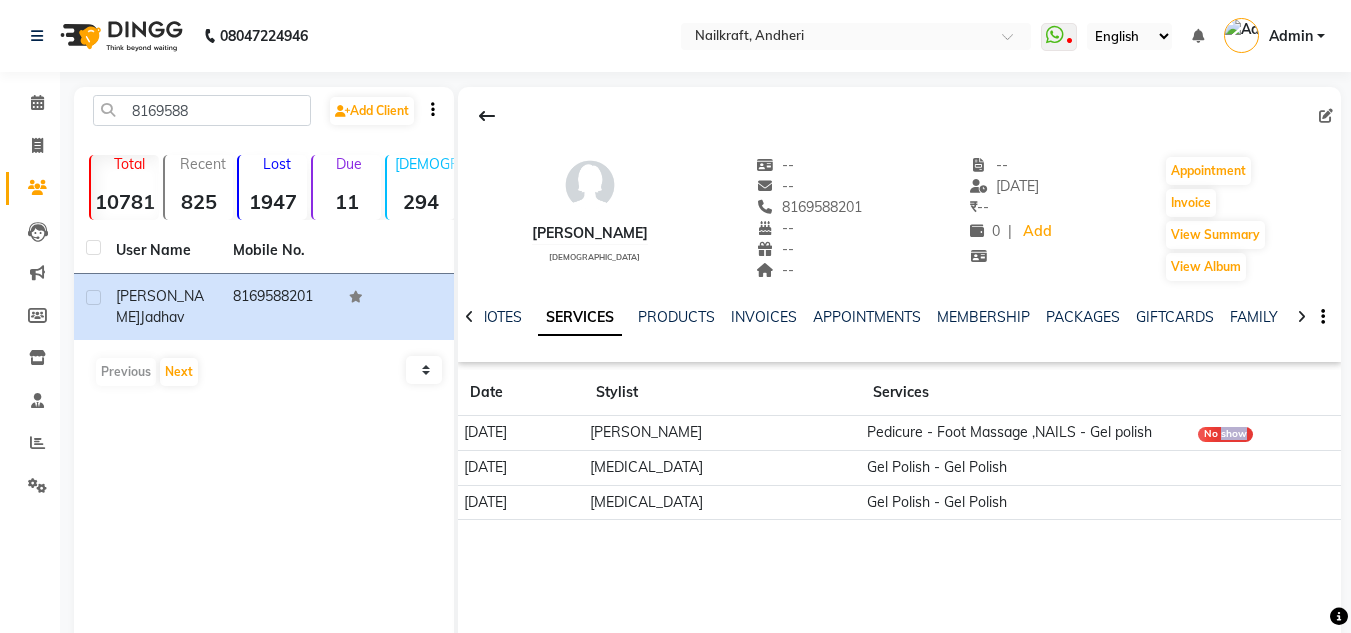 click on "No show" 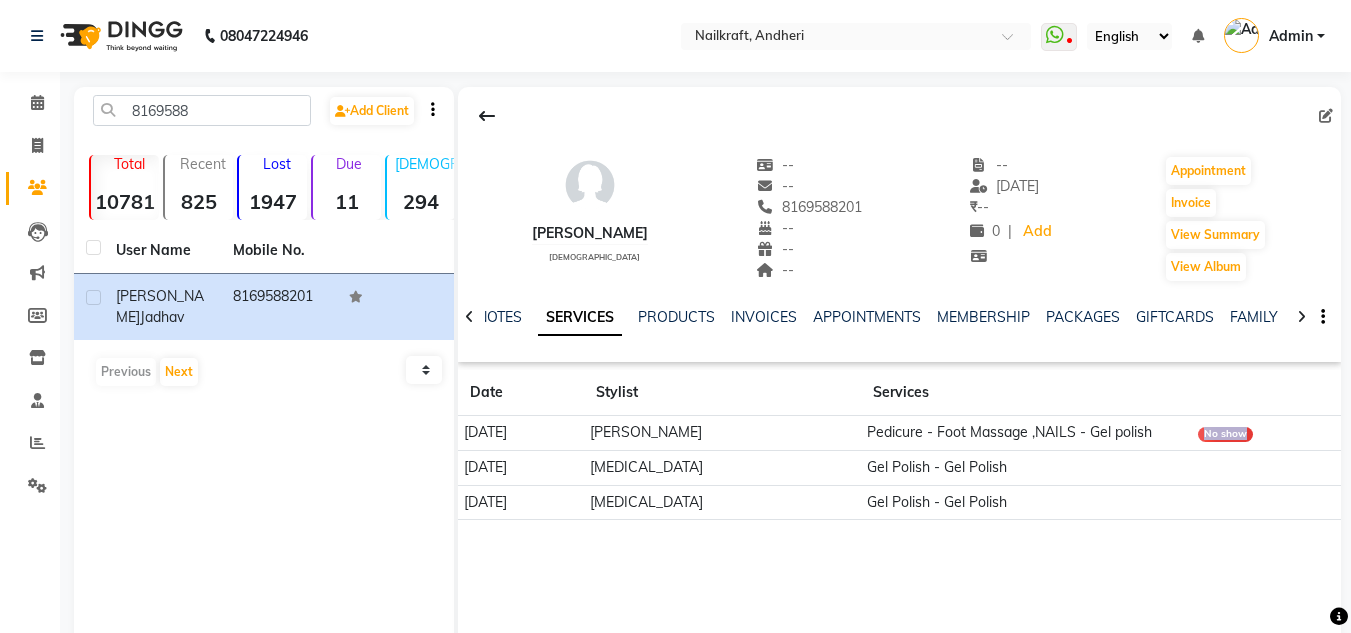 click on "No show" 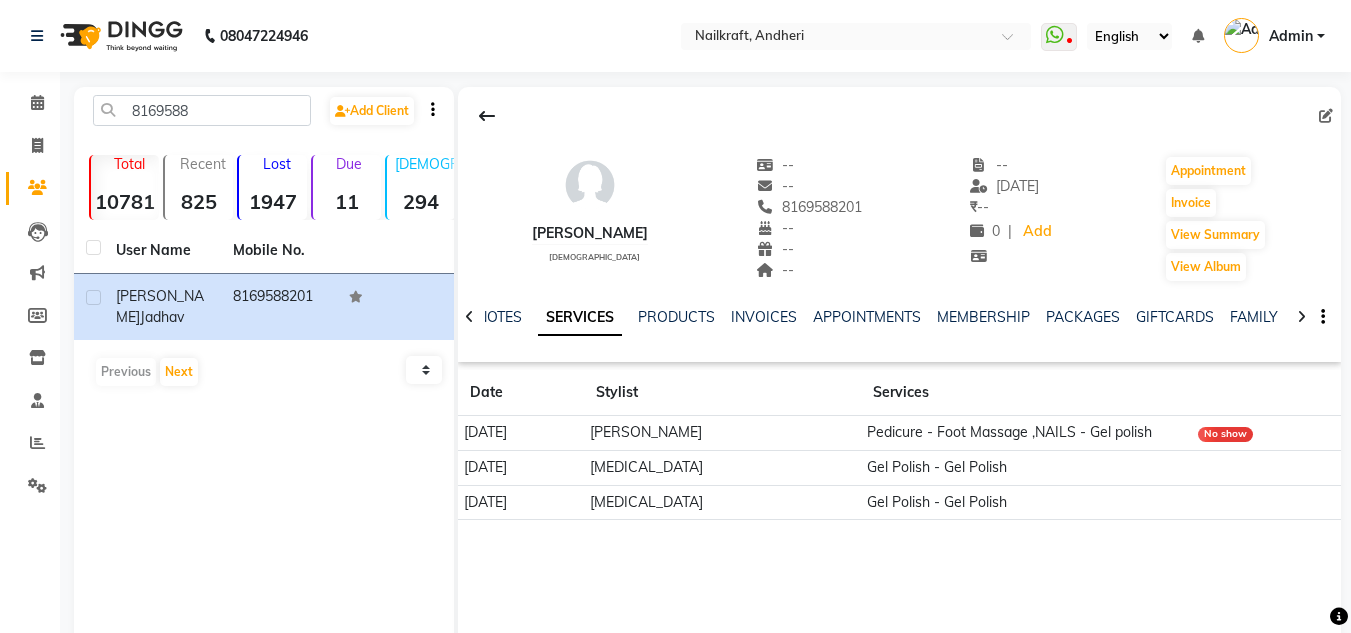 click on "Gel Polish - Gel Polish" 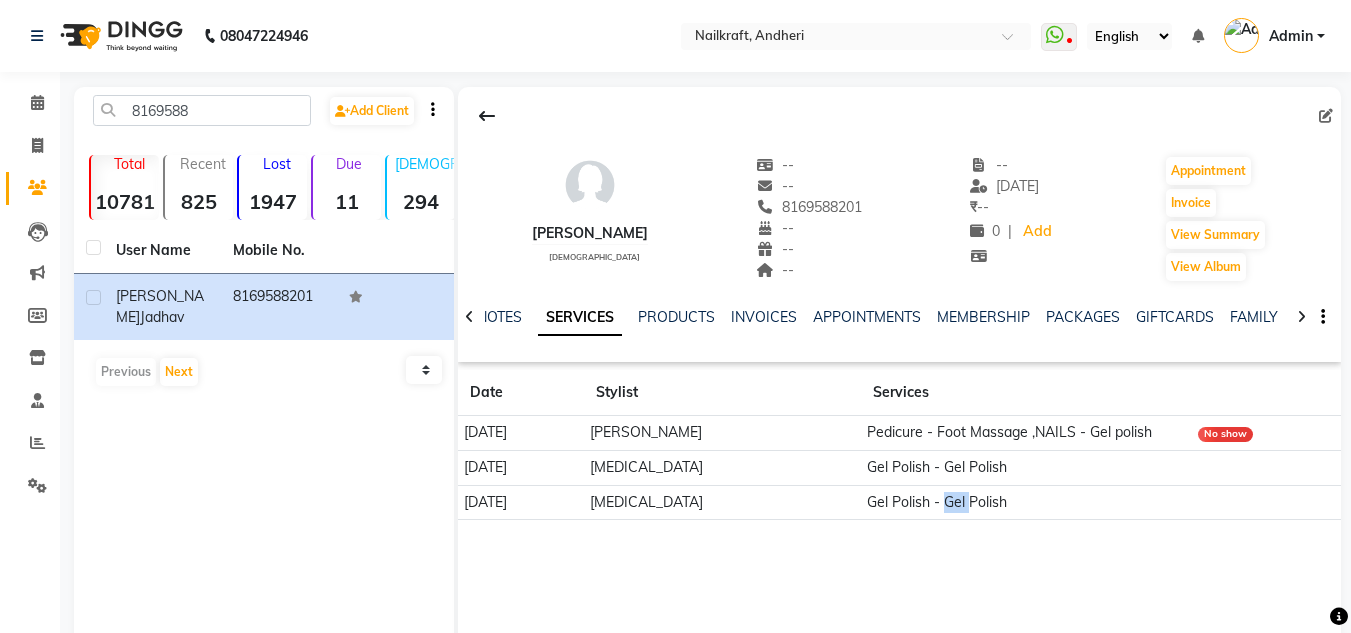 click on "Gel Polish - Gel Polish" 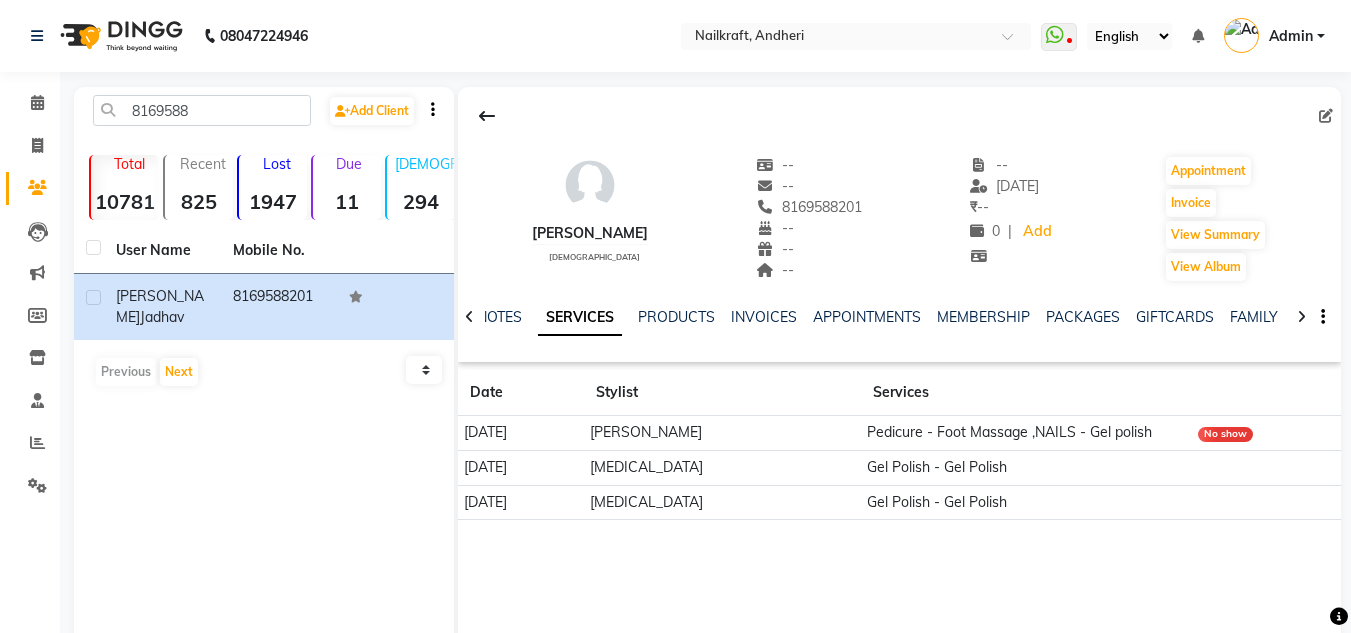 click on "[DATE]" 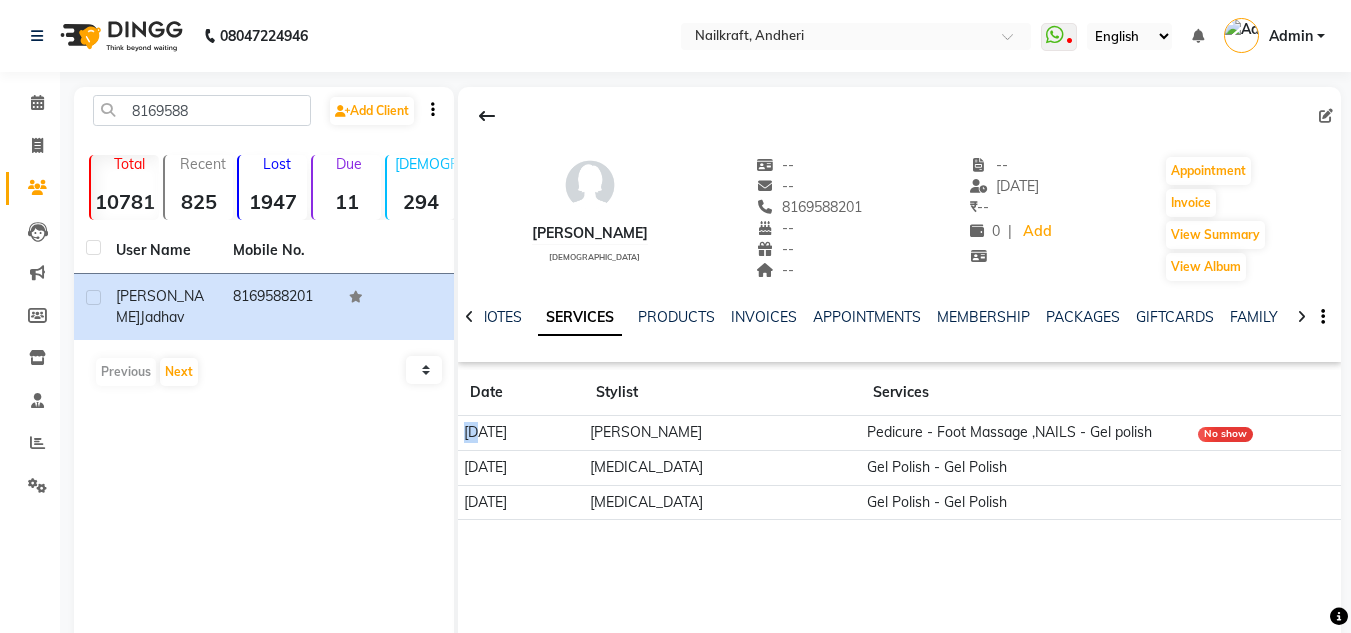 click on "[DATE]" 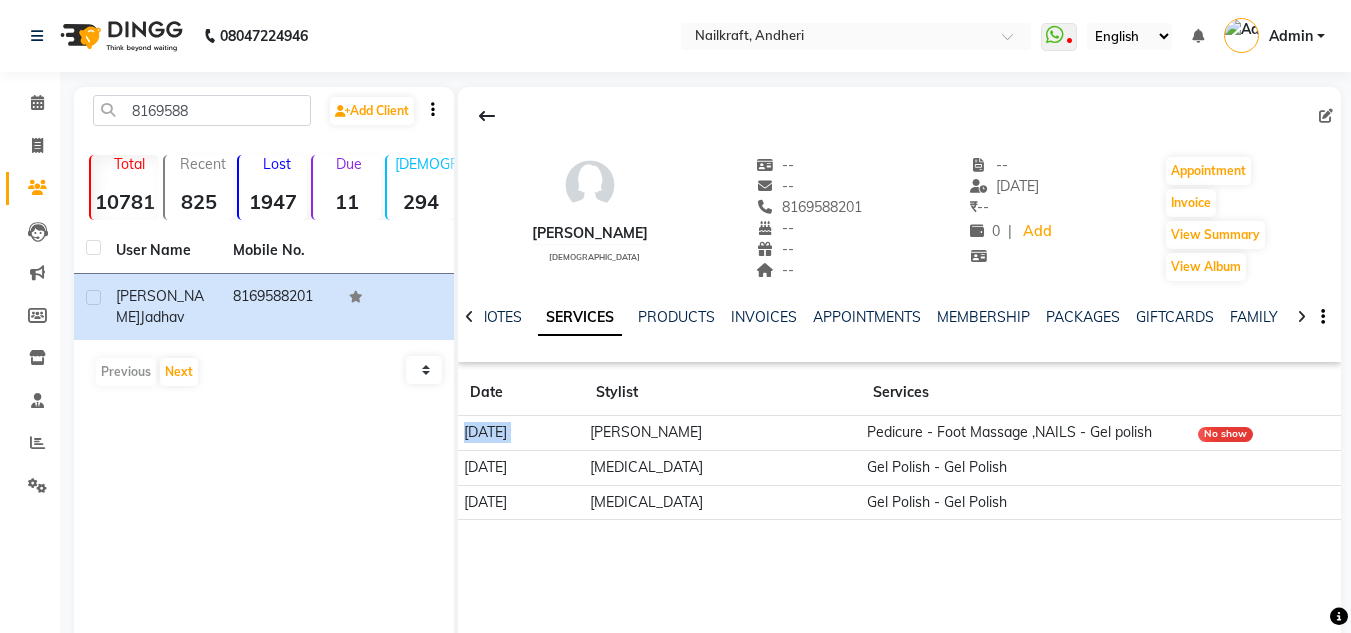 click on "[DATE]" 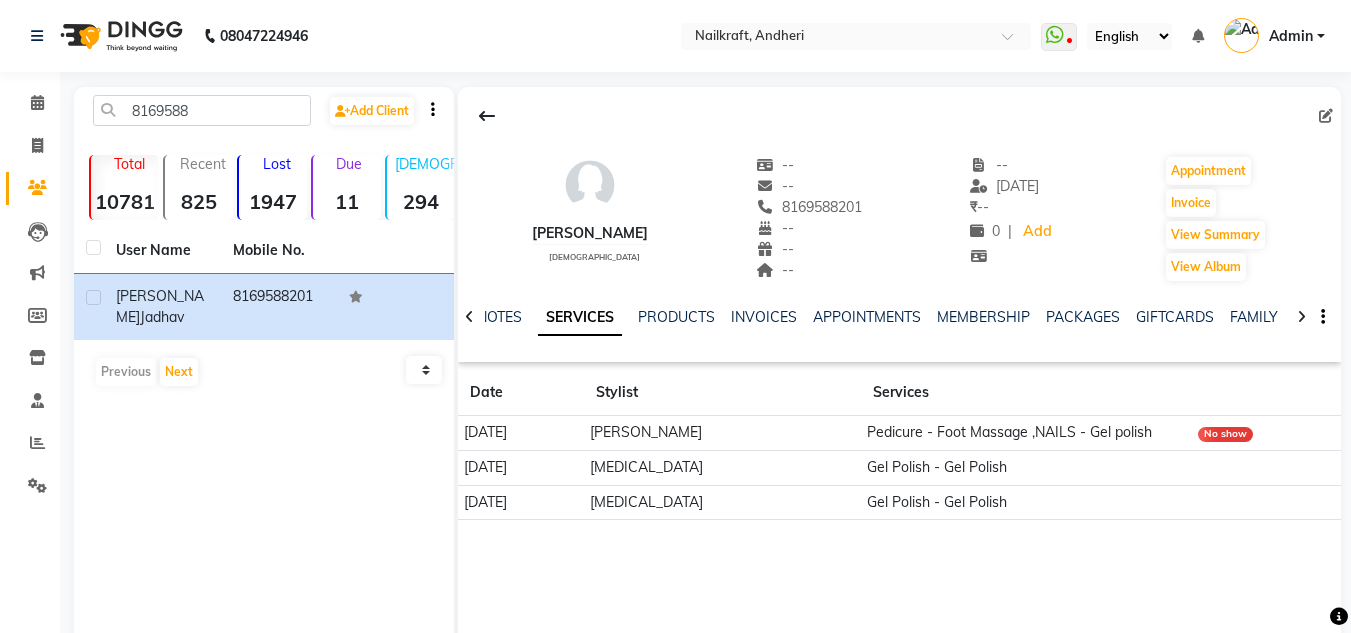 click on "11-03-2025" 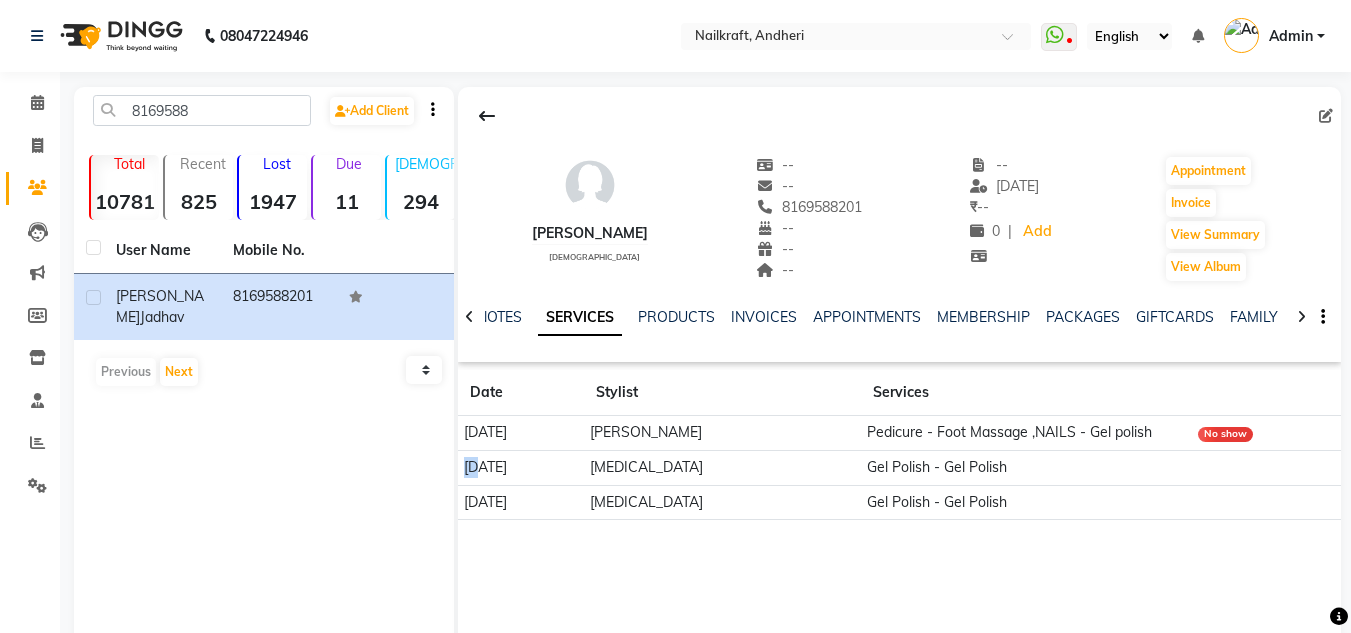 click on "11-03-2025" 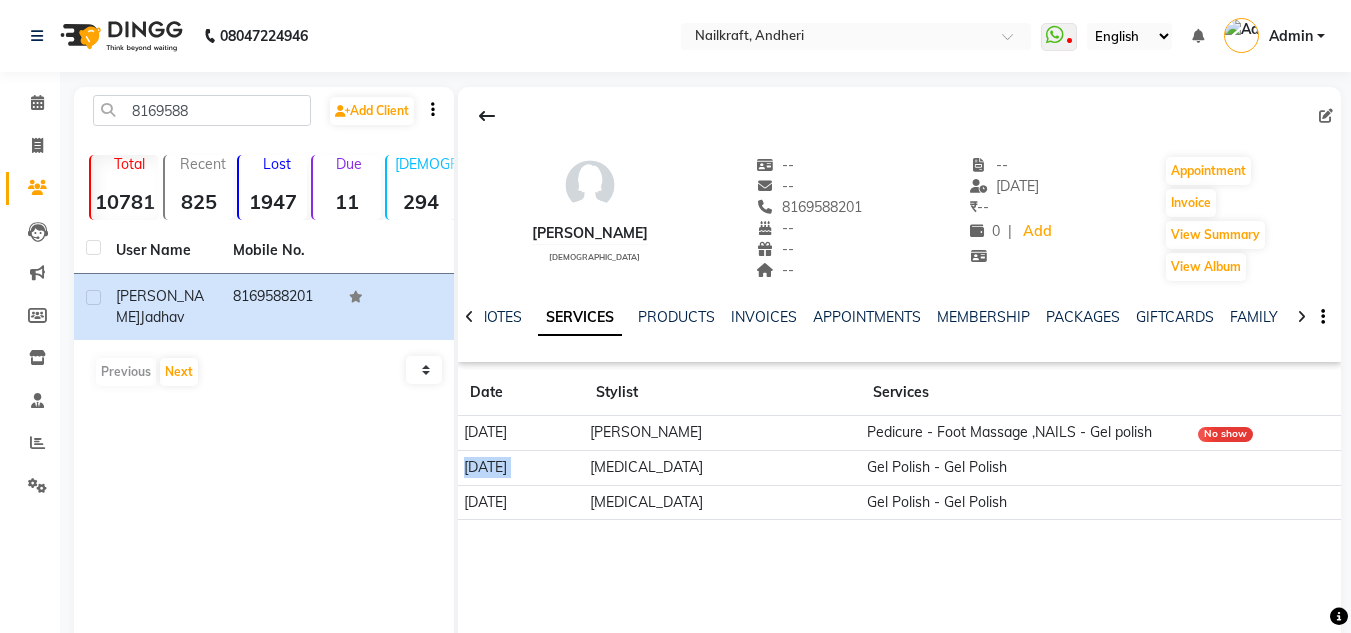 click on "11-03-2025" 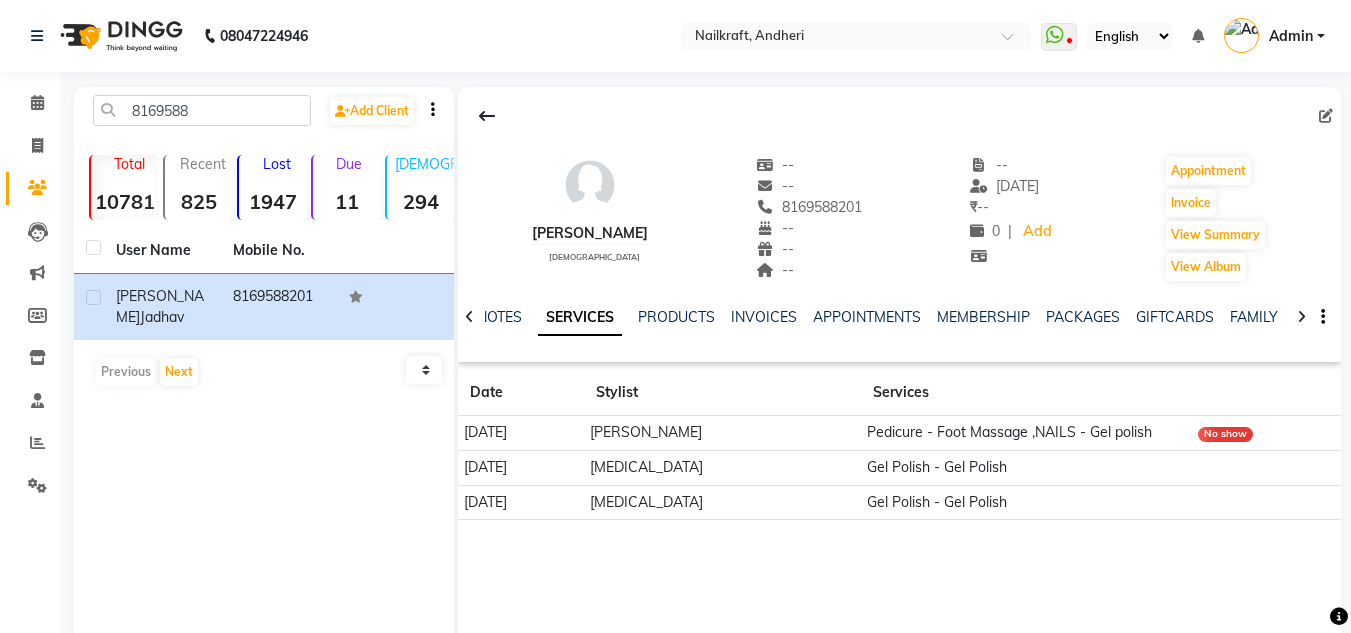 click on "Pedicure - Foot Massage ,NAILS - Gel polish" 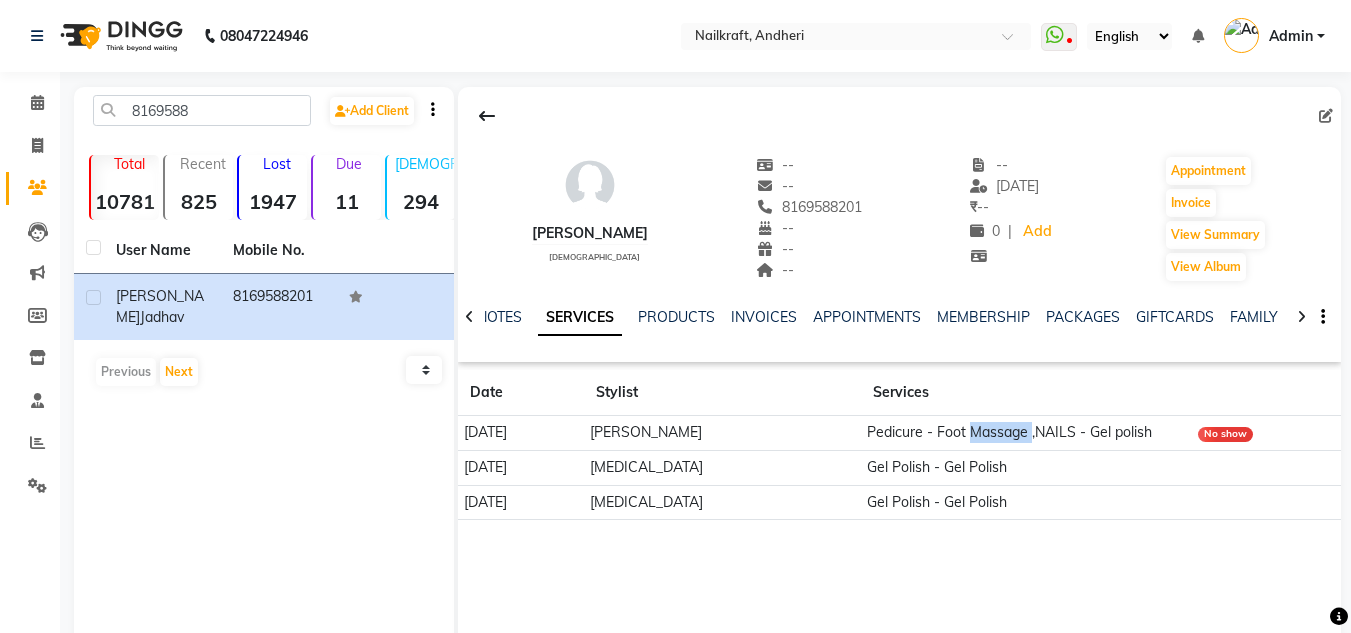 click on "Pedicure - Foot Massage ,NAILS - Gel polish" 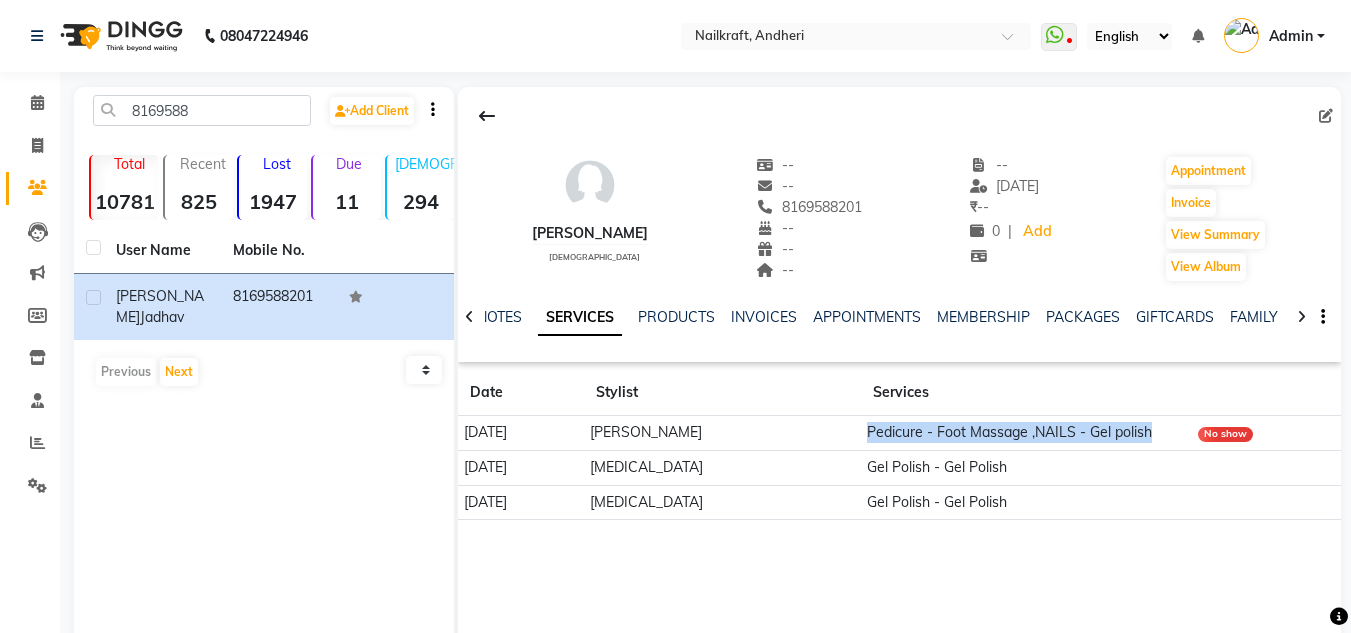 click on "Pedicure - Foot Massage ,NAILS - Gel polish" 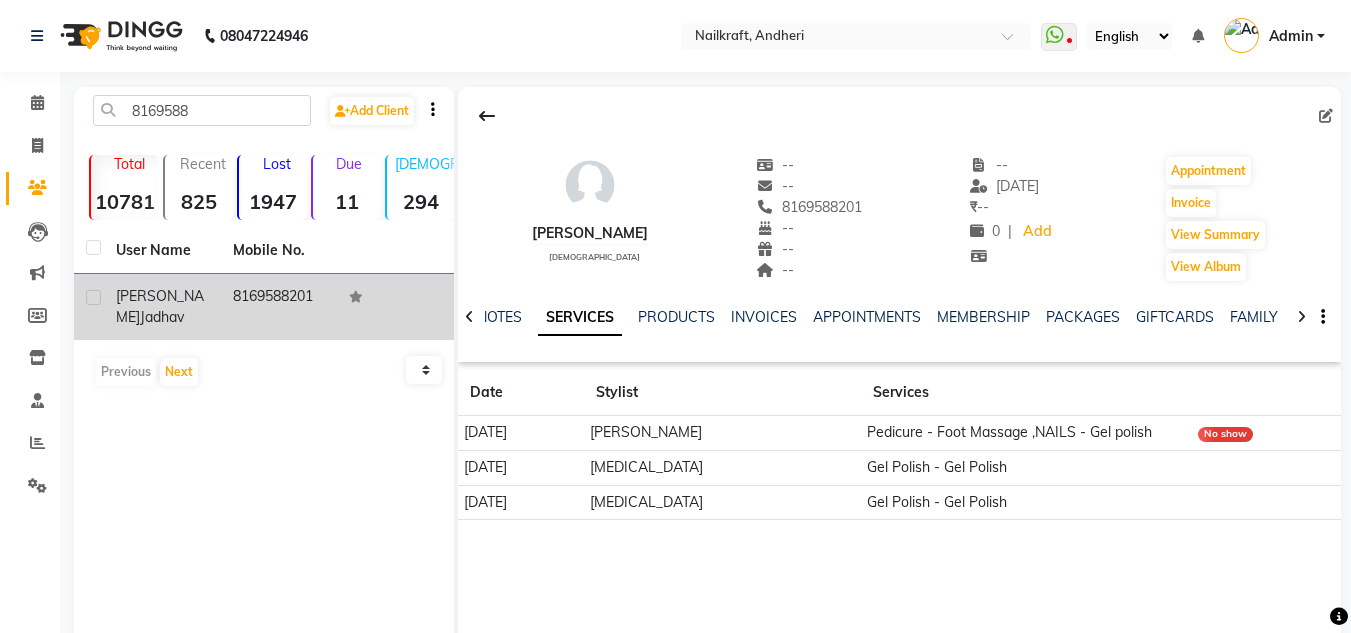 click on "8169588201" 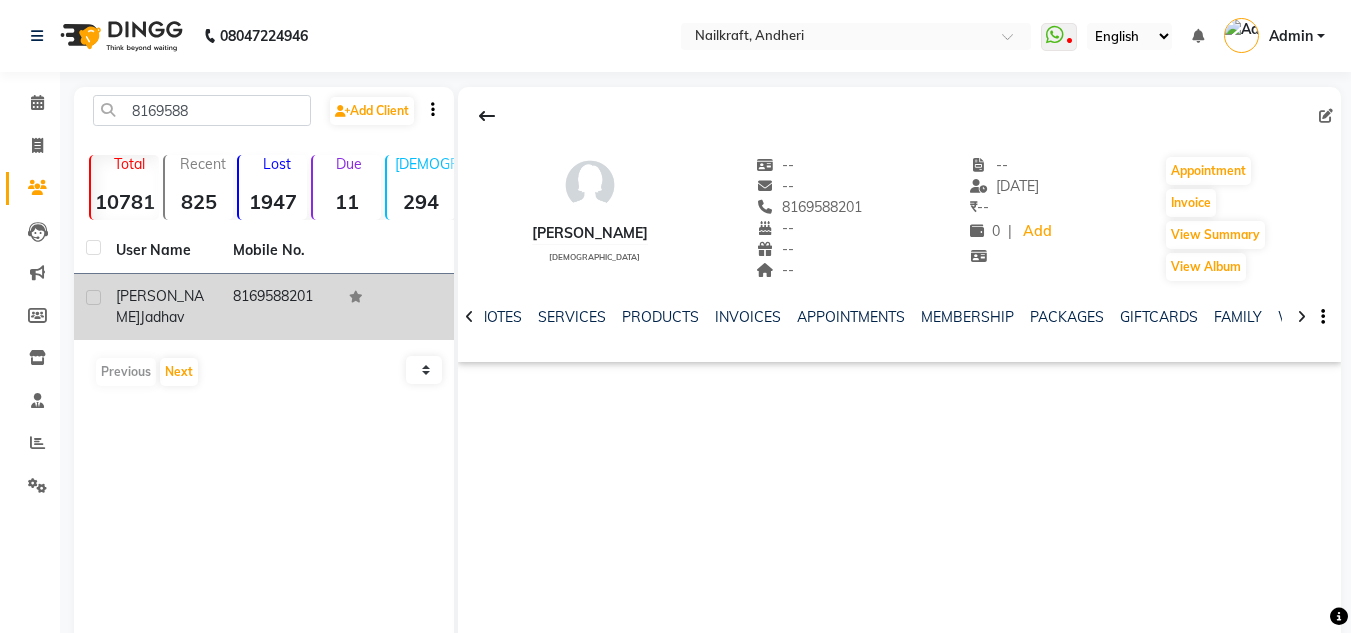 click on "8169588201" 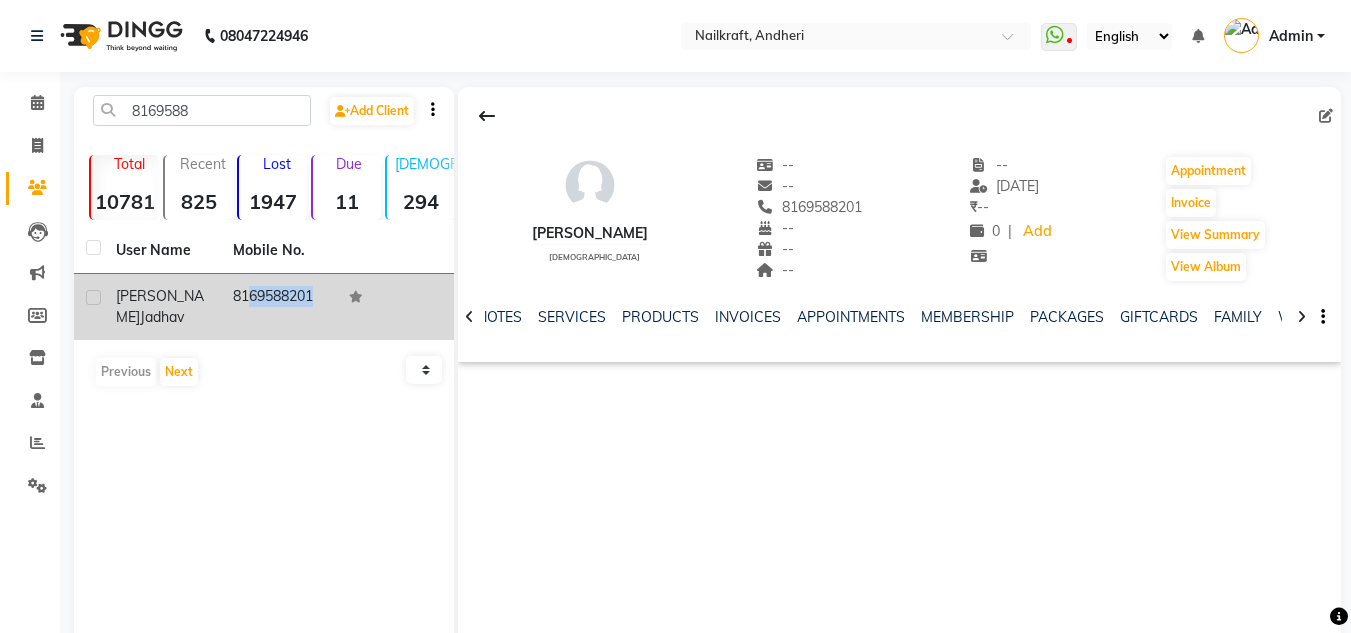 click on "8169588201" 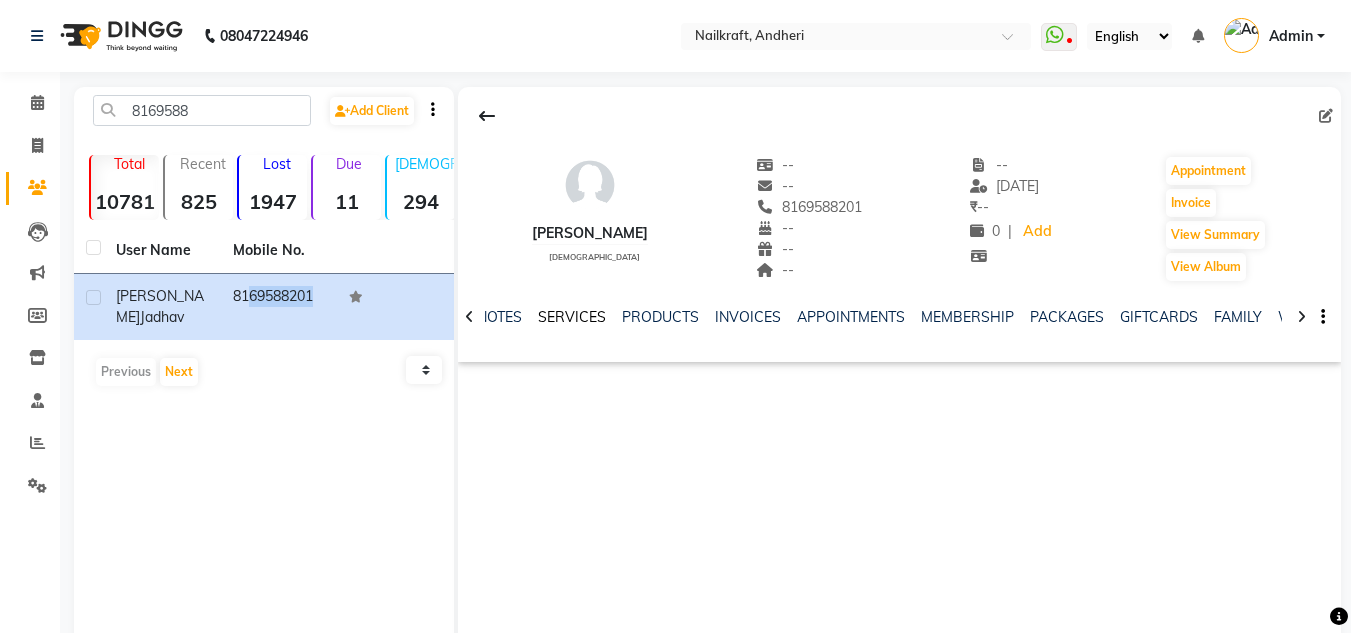 click on "SERVICES" 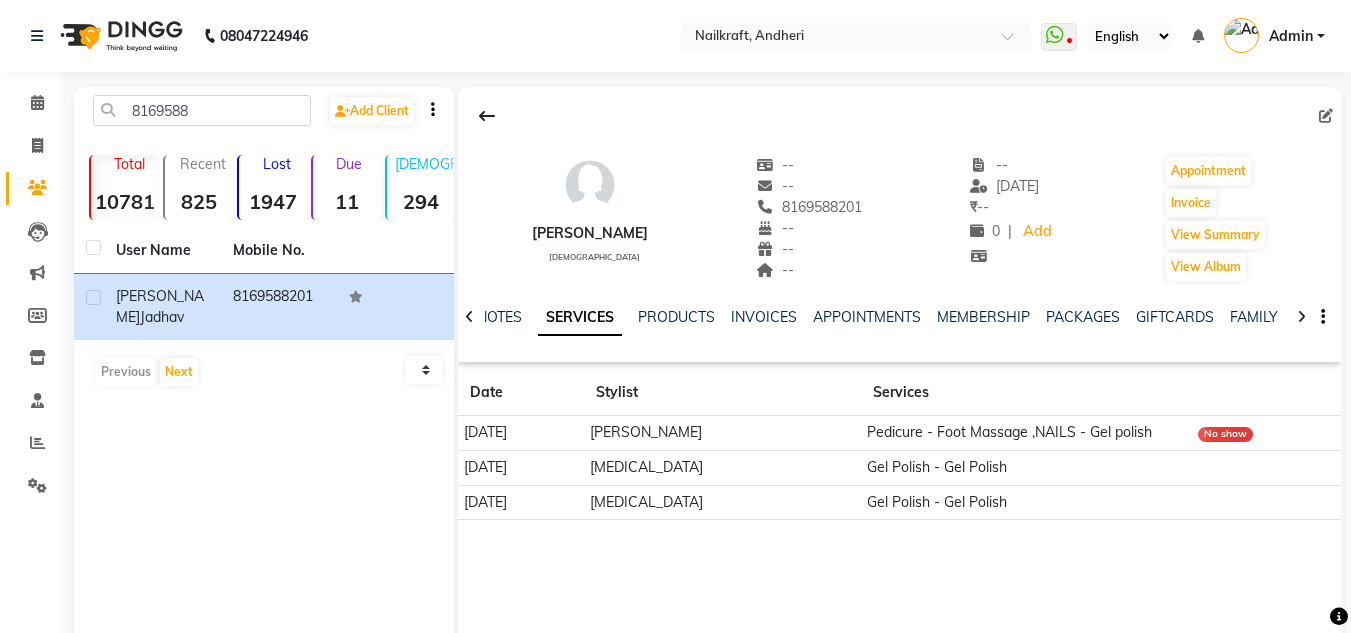 click on "No show" 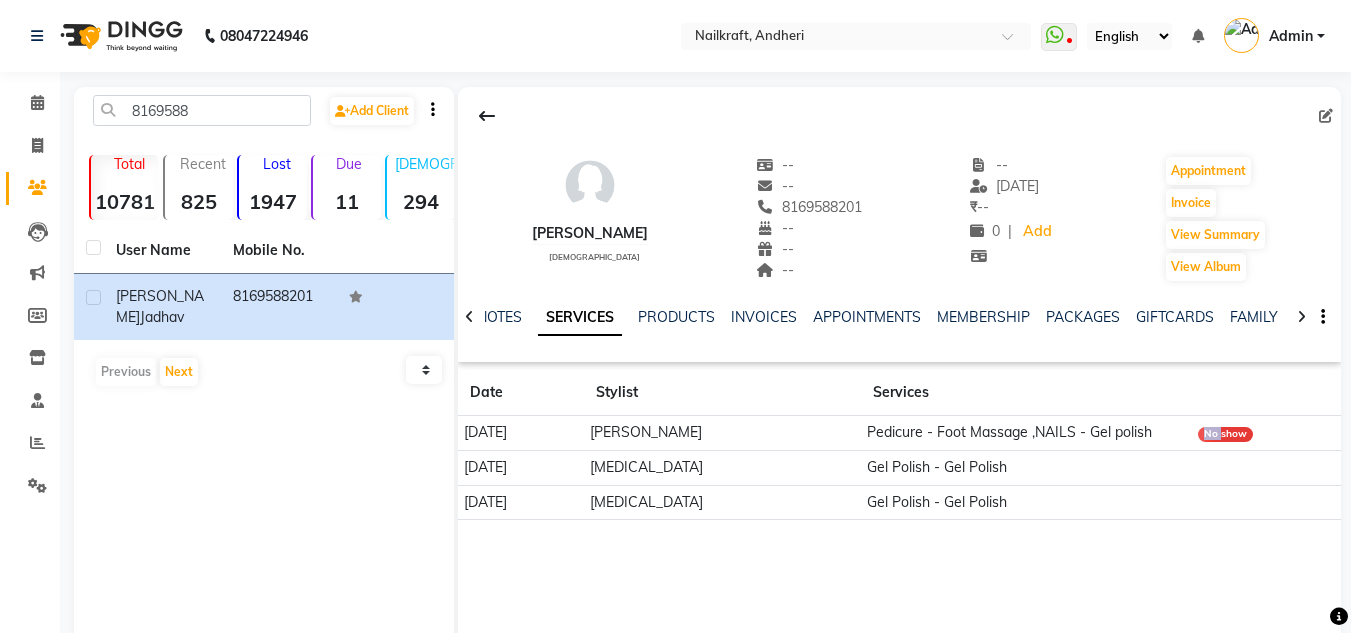 click on "No show" 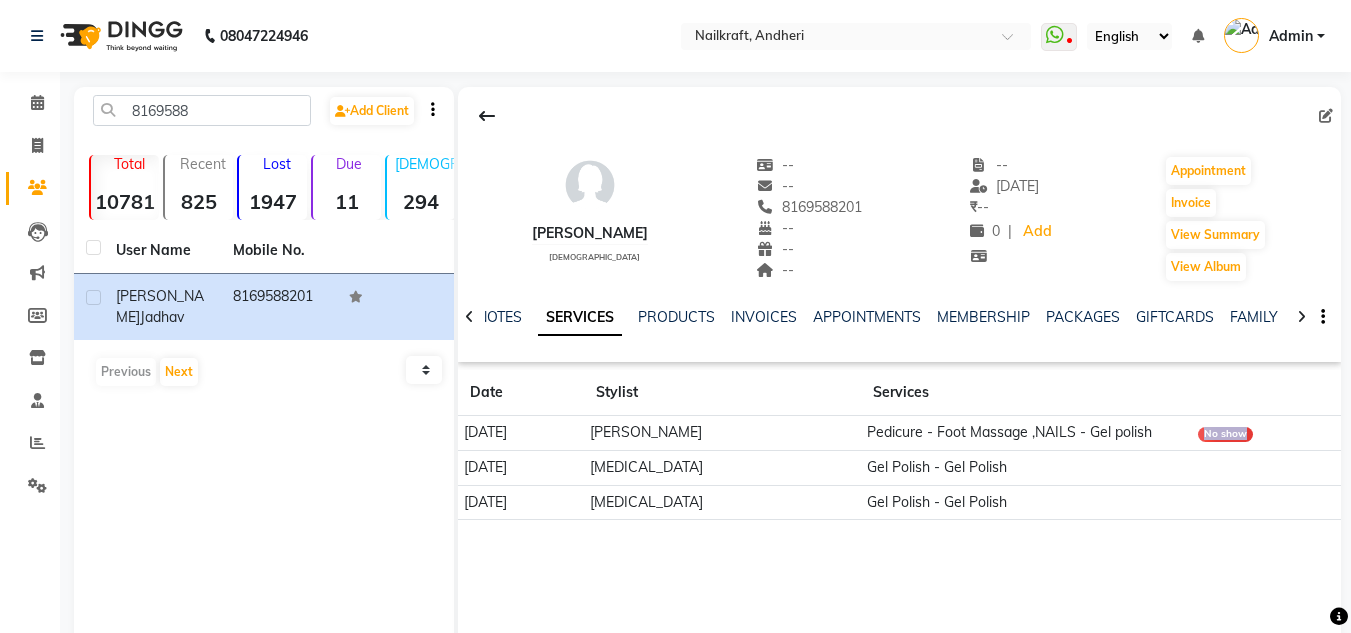 click on "No show" 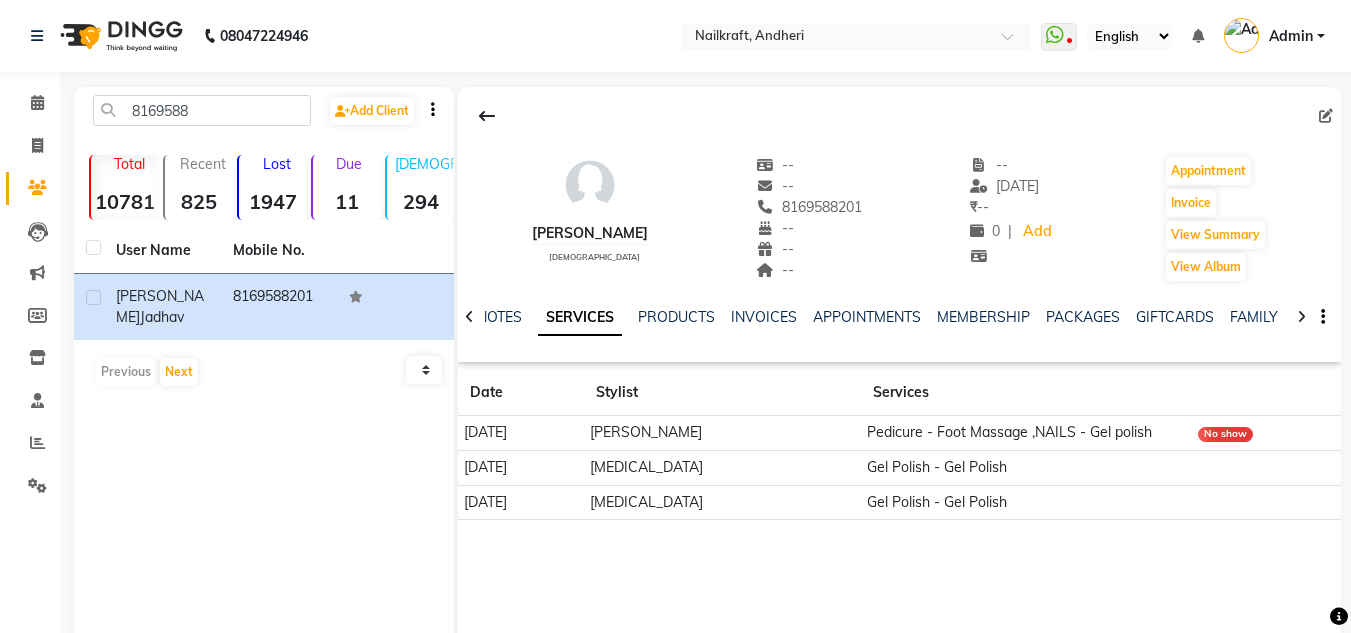 click on "Gel Polish - Gel Polish" 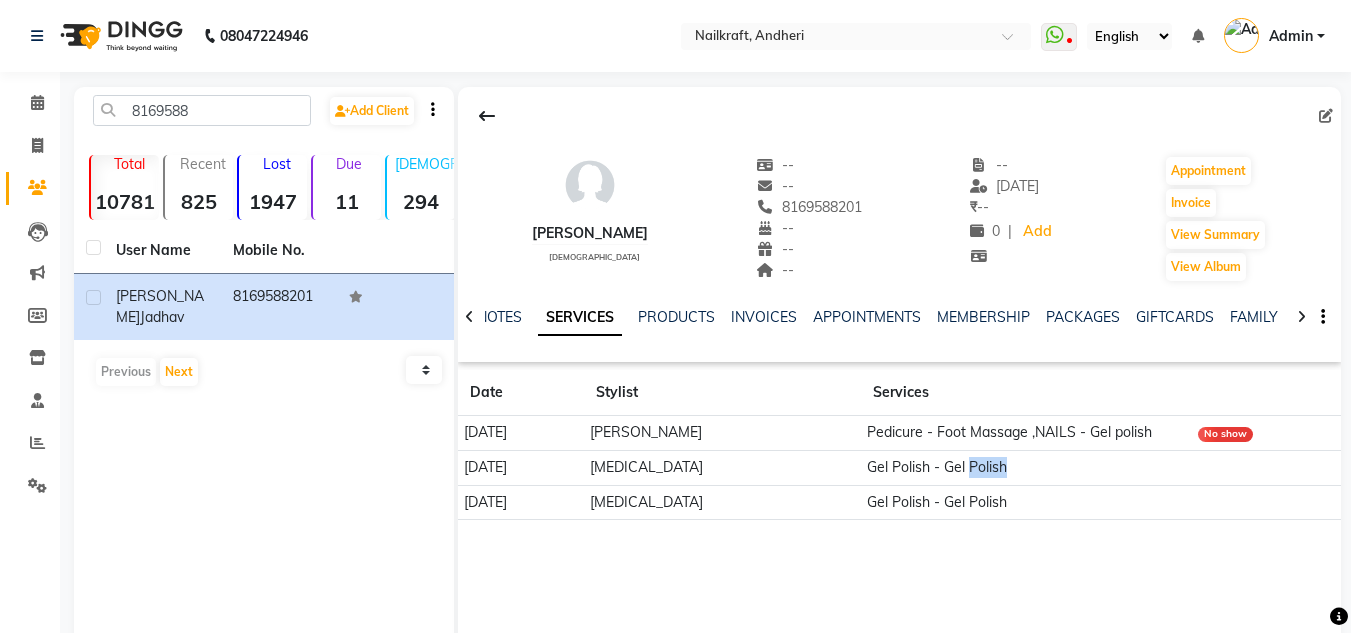 click on "Gel Polish - Gel Polish" 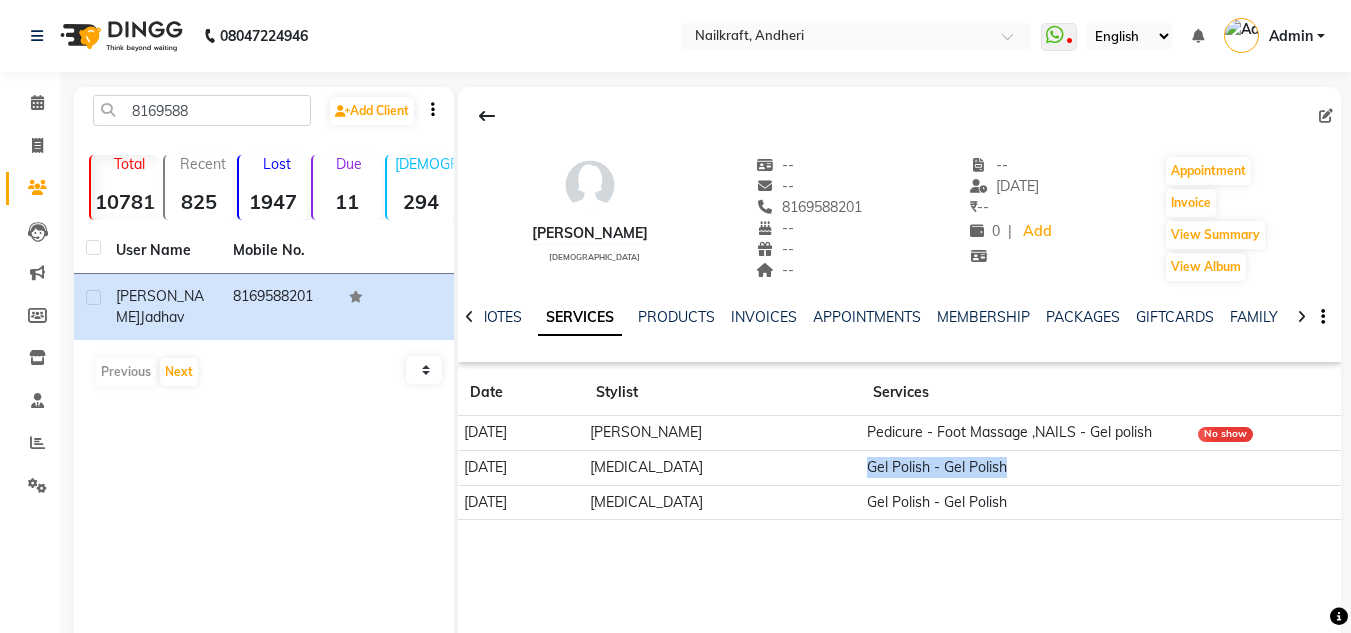 click on "Gel Polish - Gel Polish" 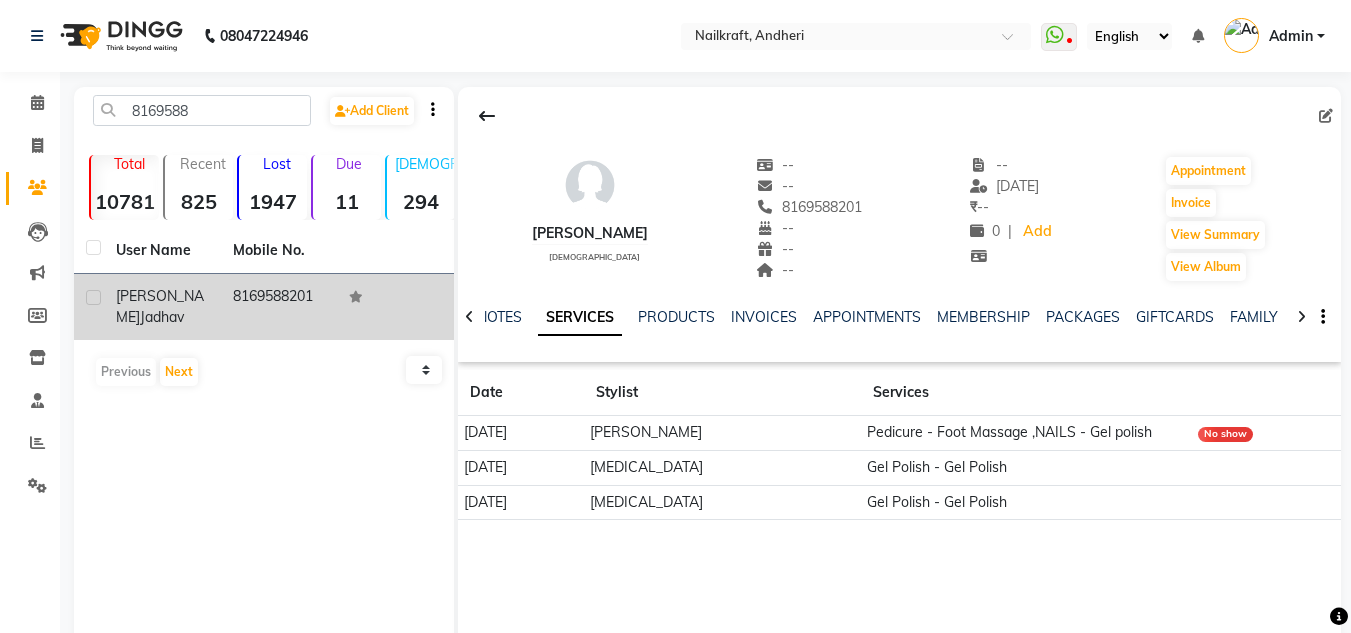 click on "8169588201" 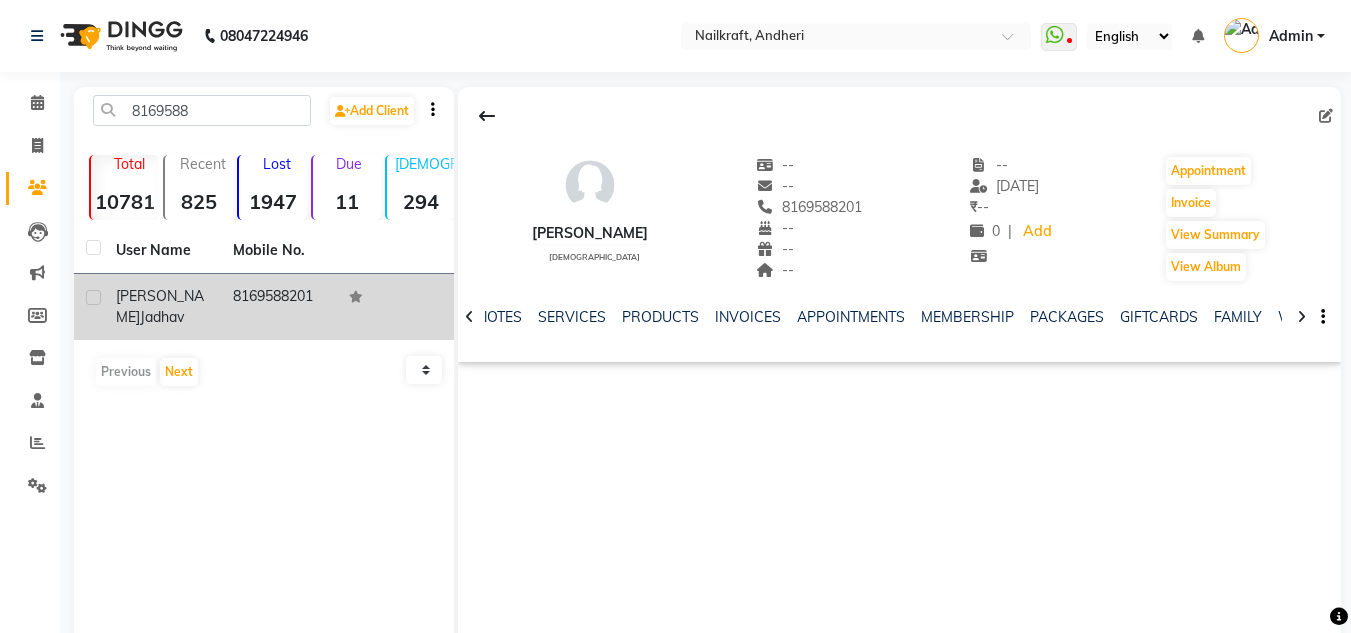 click on "8169588201" 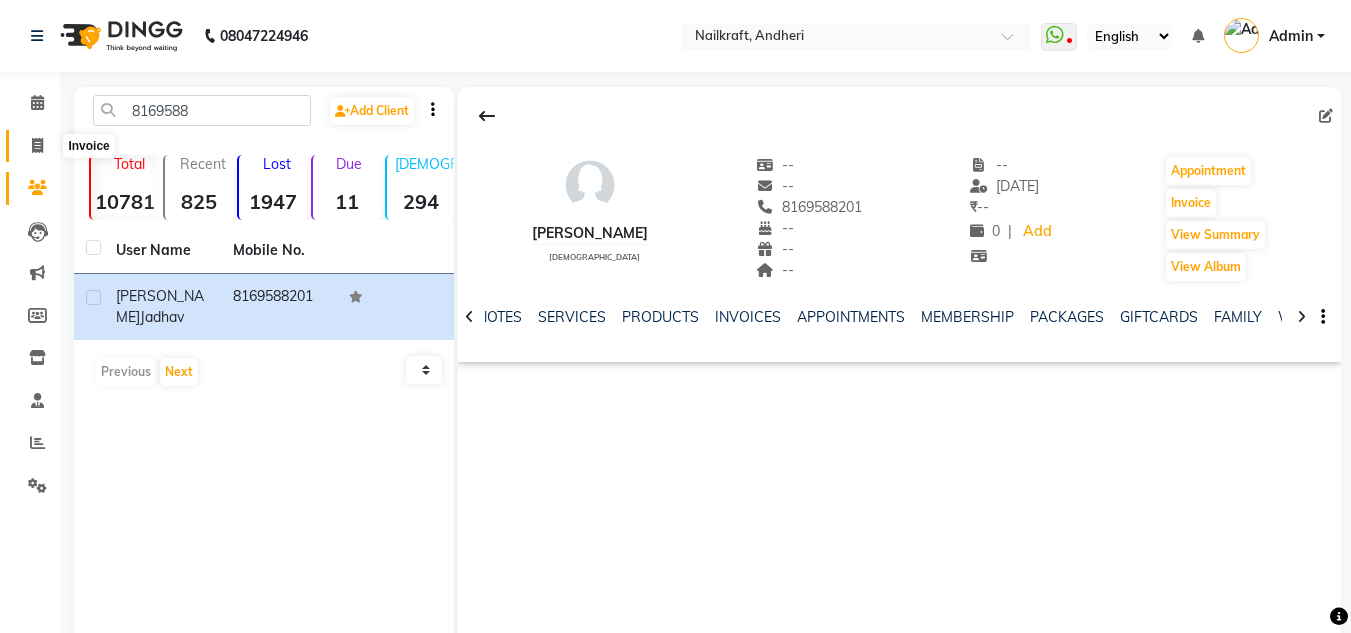 click 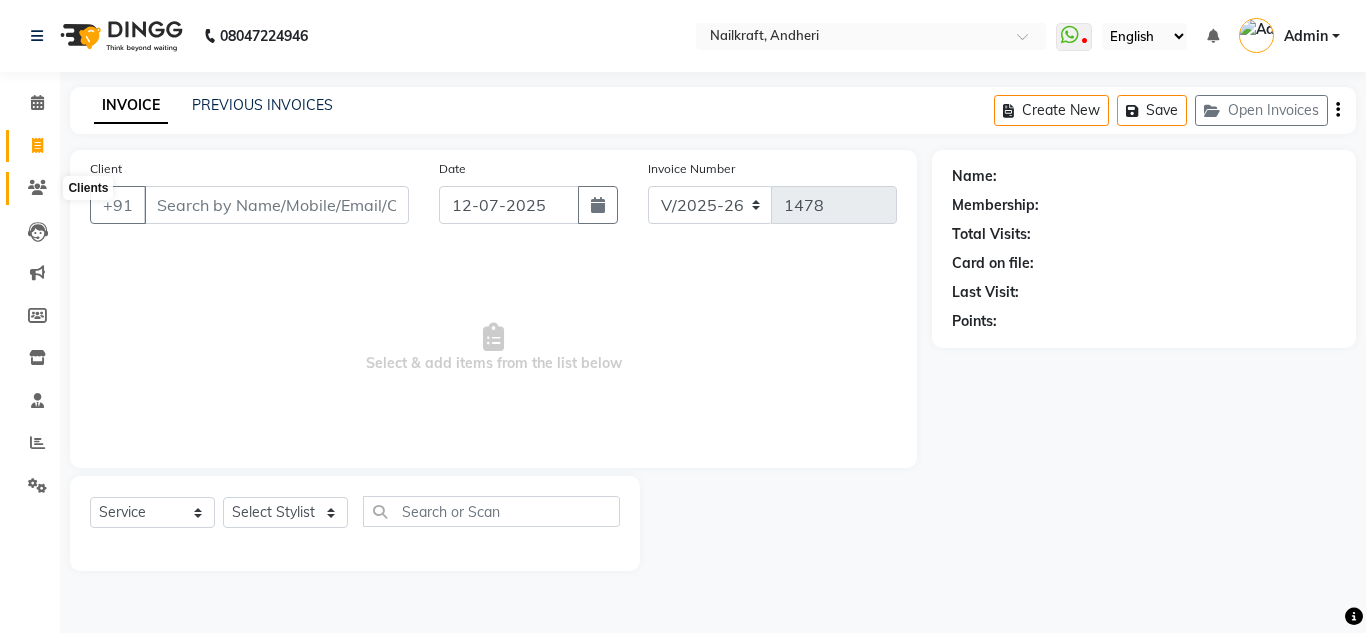 click 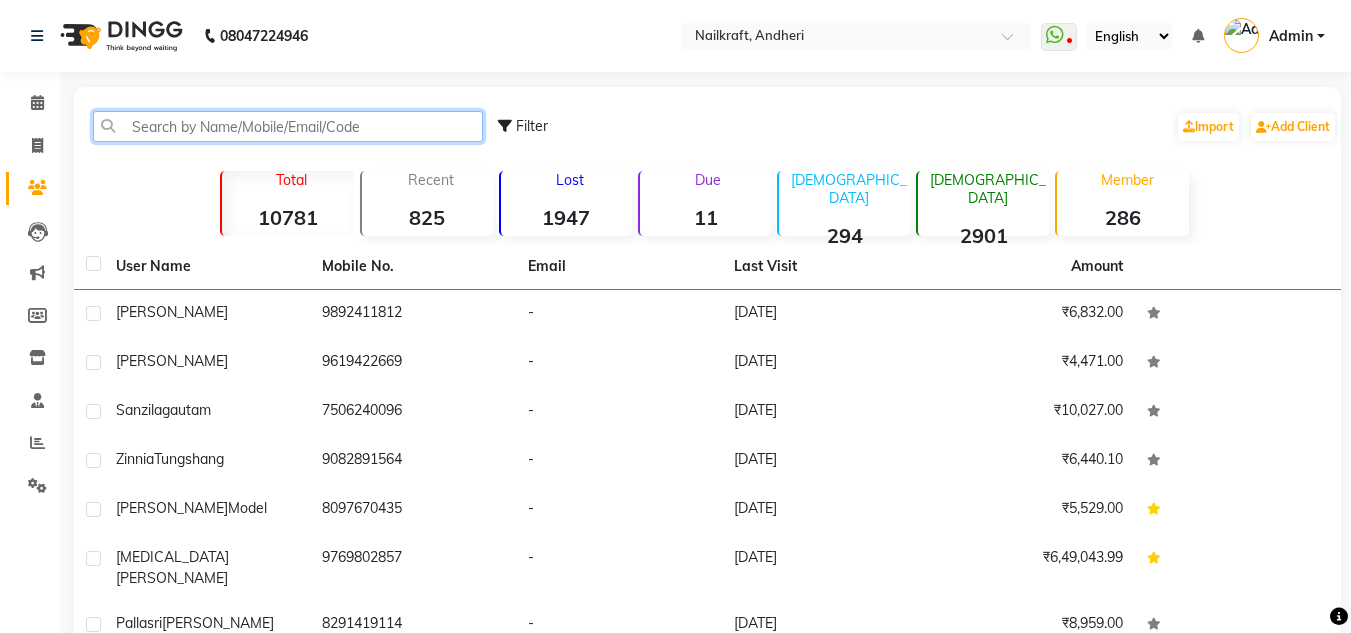 click 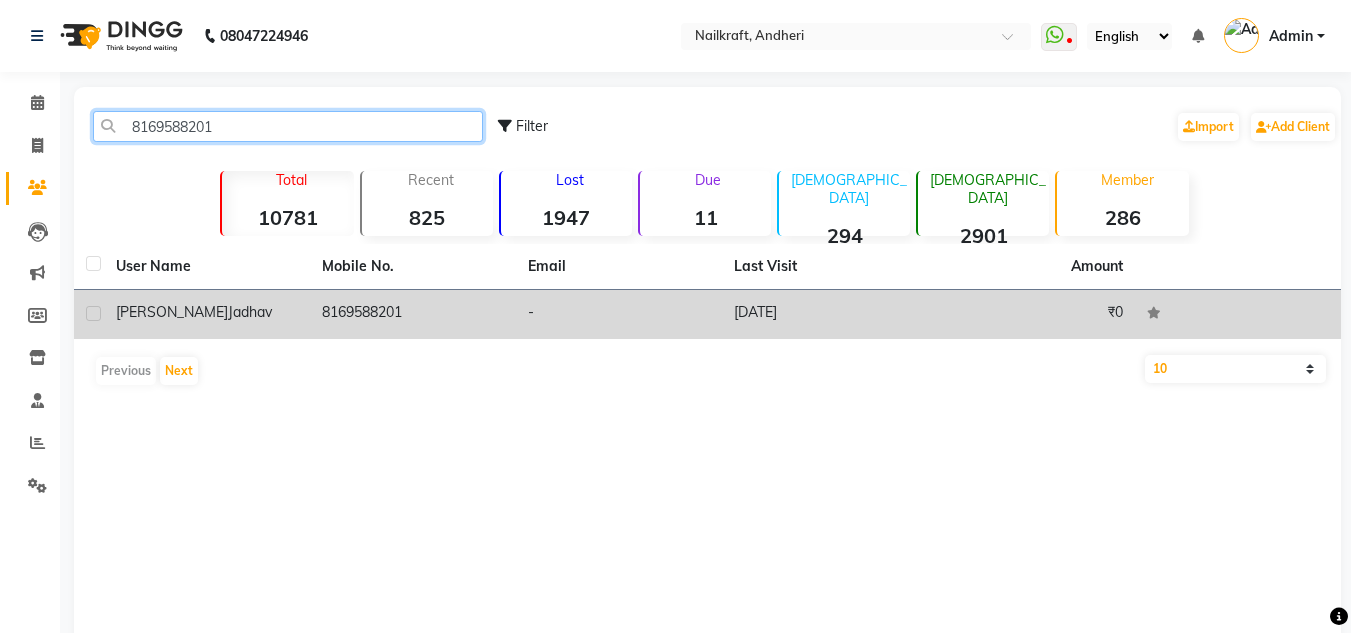 type on "8169588201" 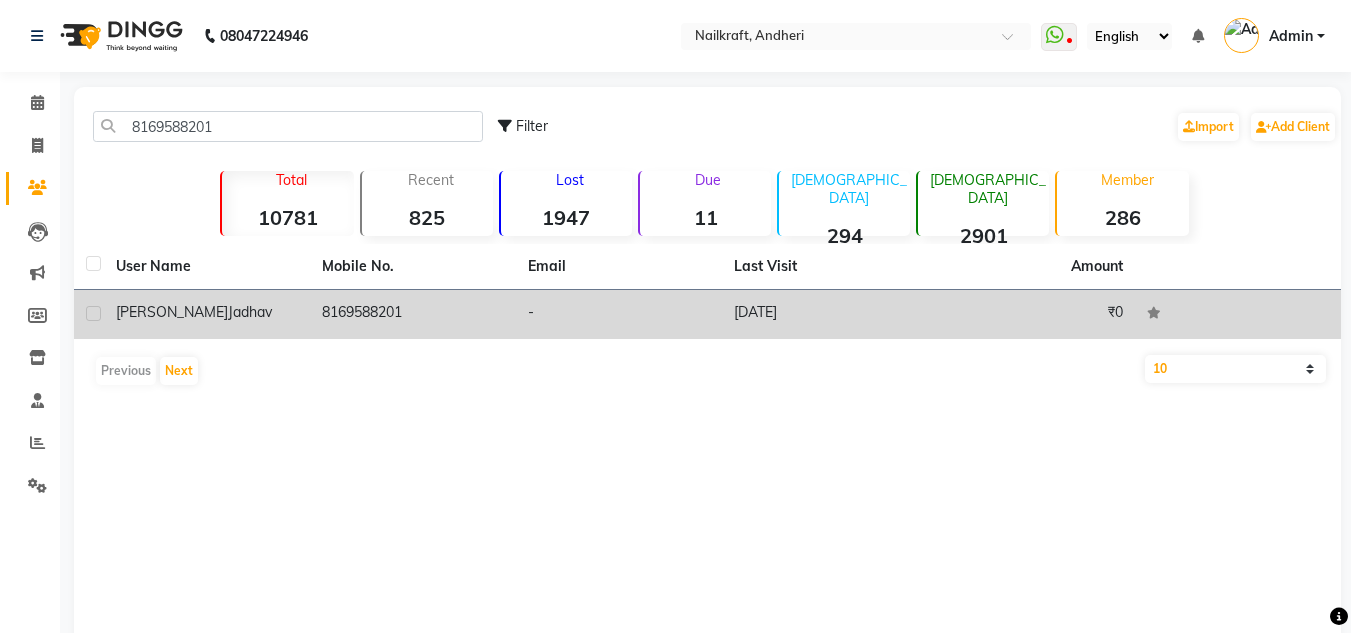 click on "Chhaya" 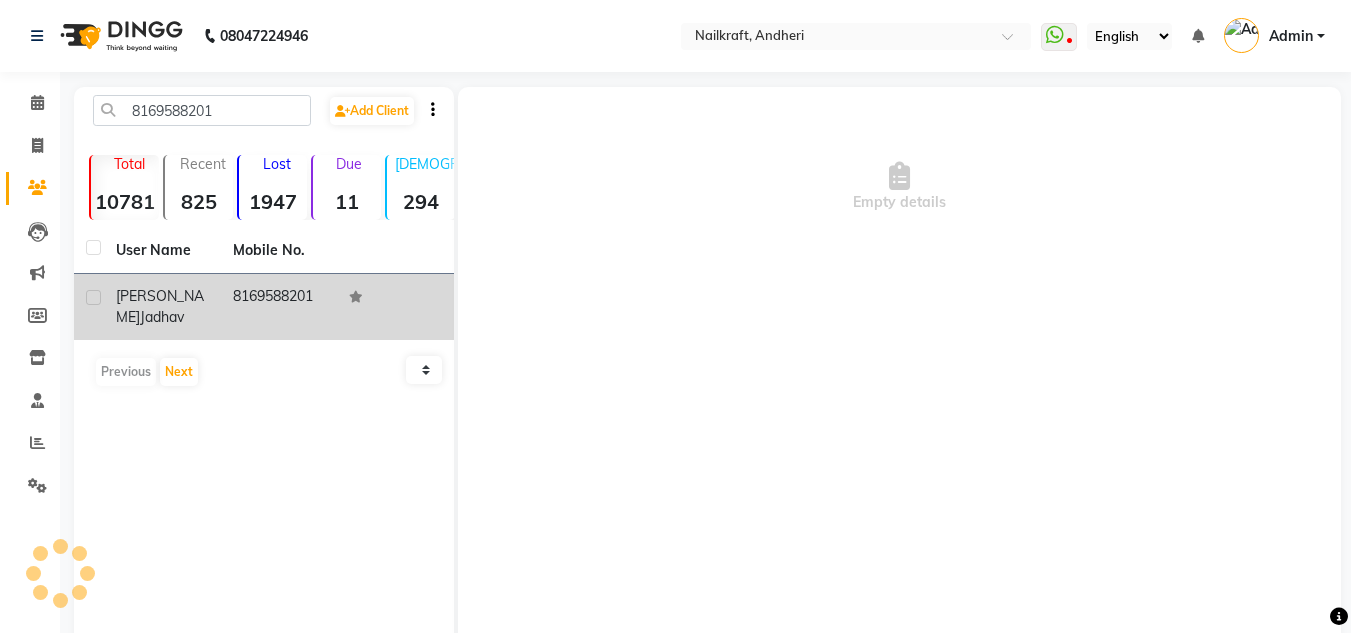 click on "Jadhav" 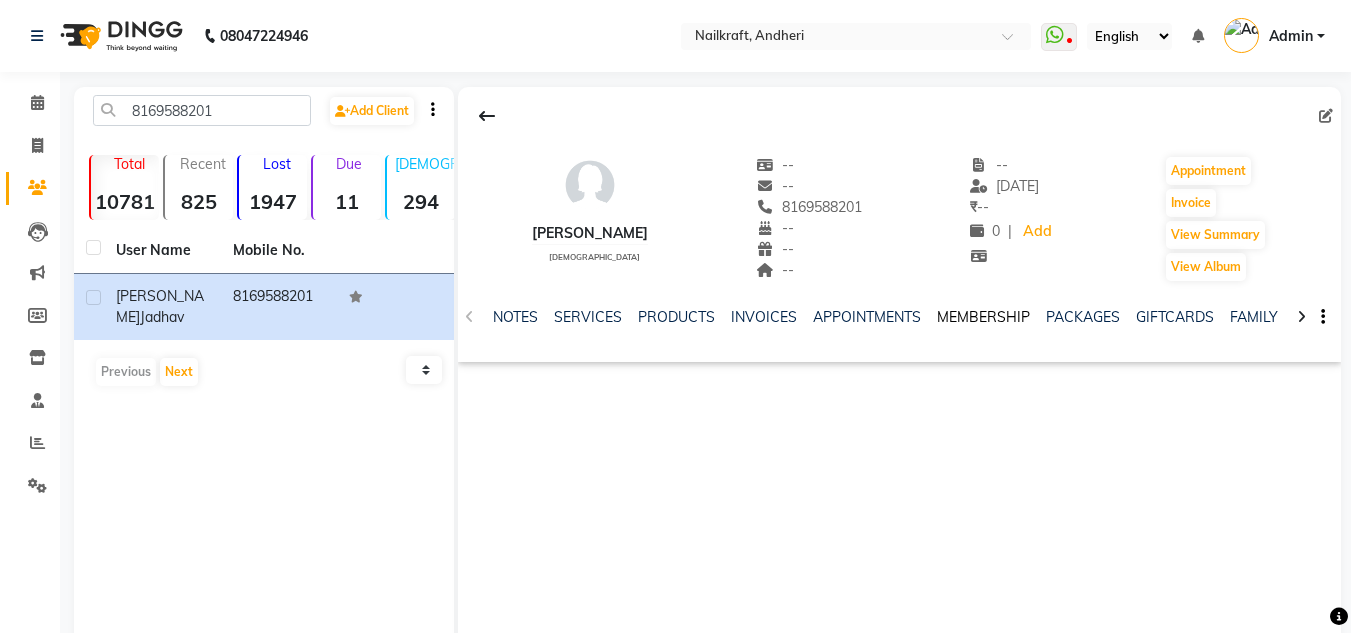 click on "MEMBERSHIP" 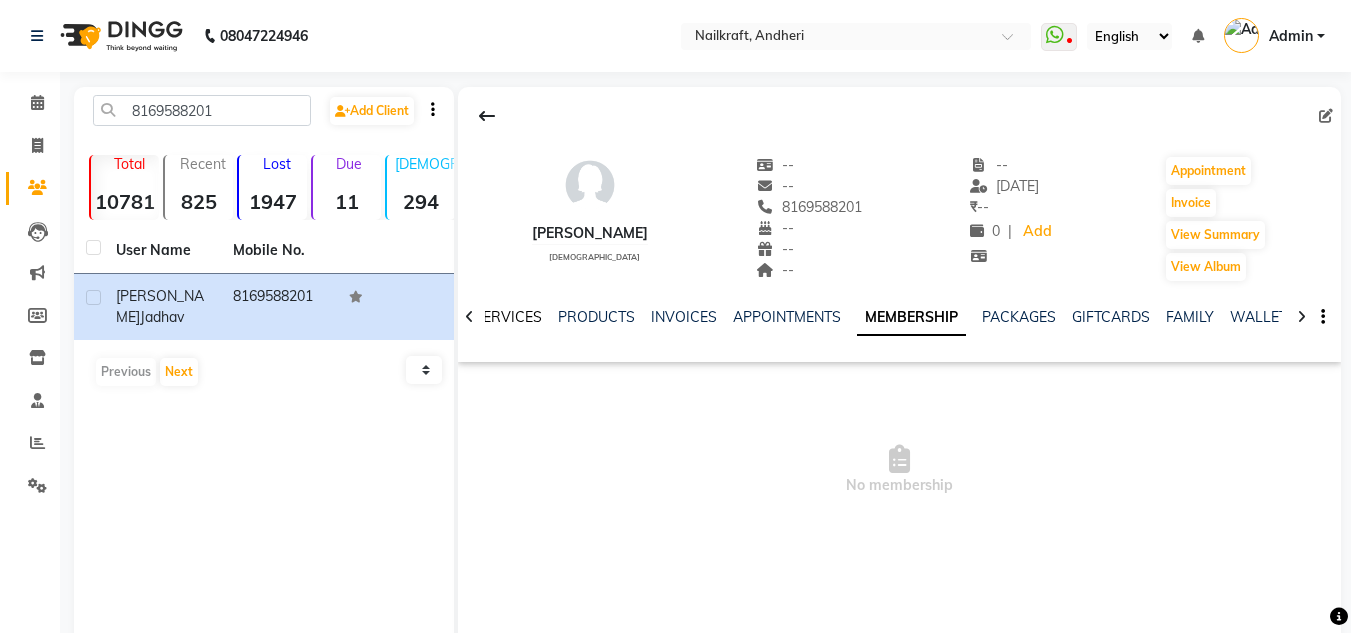 click on "SERVICES" 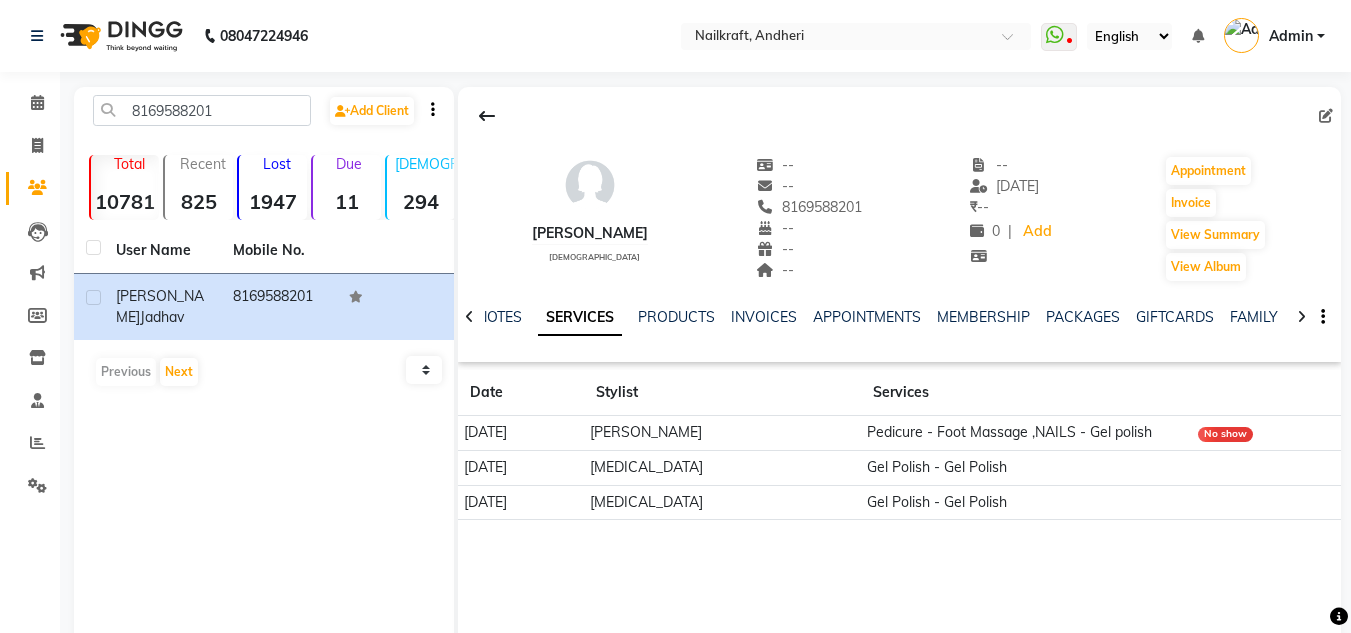 click on "Pedicure - Foot Massage ,NAILS - Gel polish" 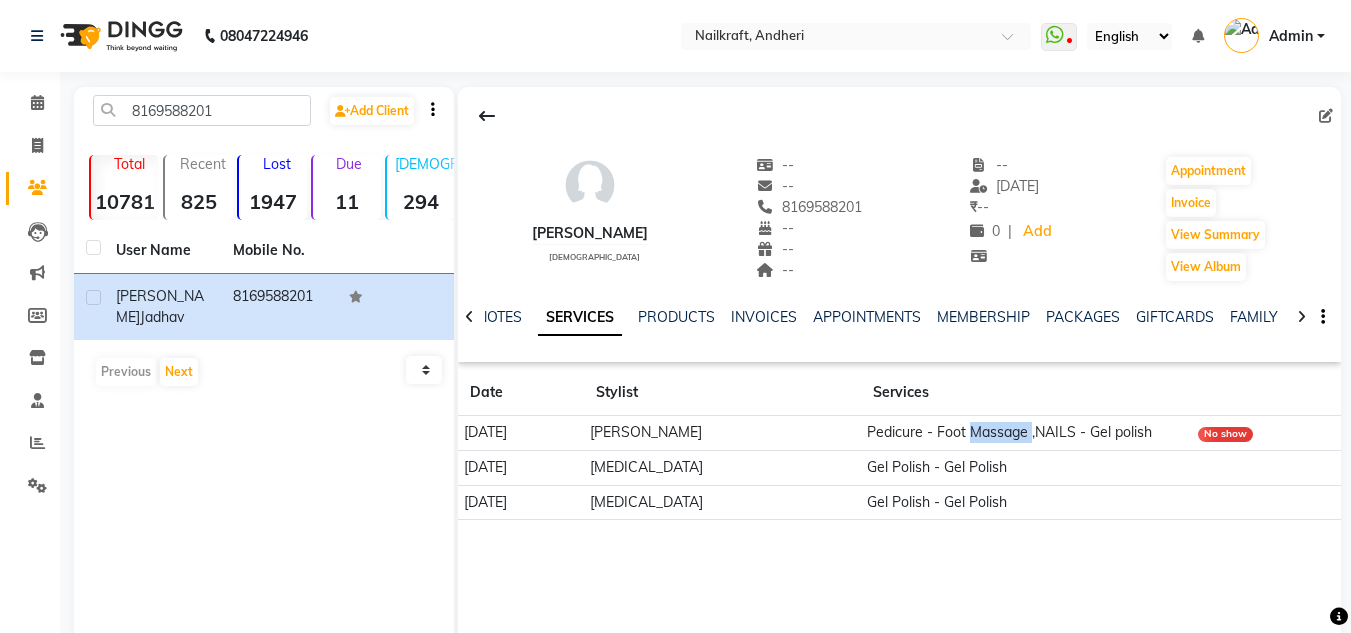 click on "Pedicure - Foot Massage ,NAILS - Gel polish" 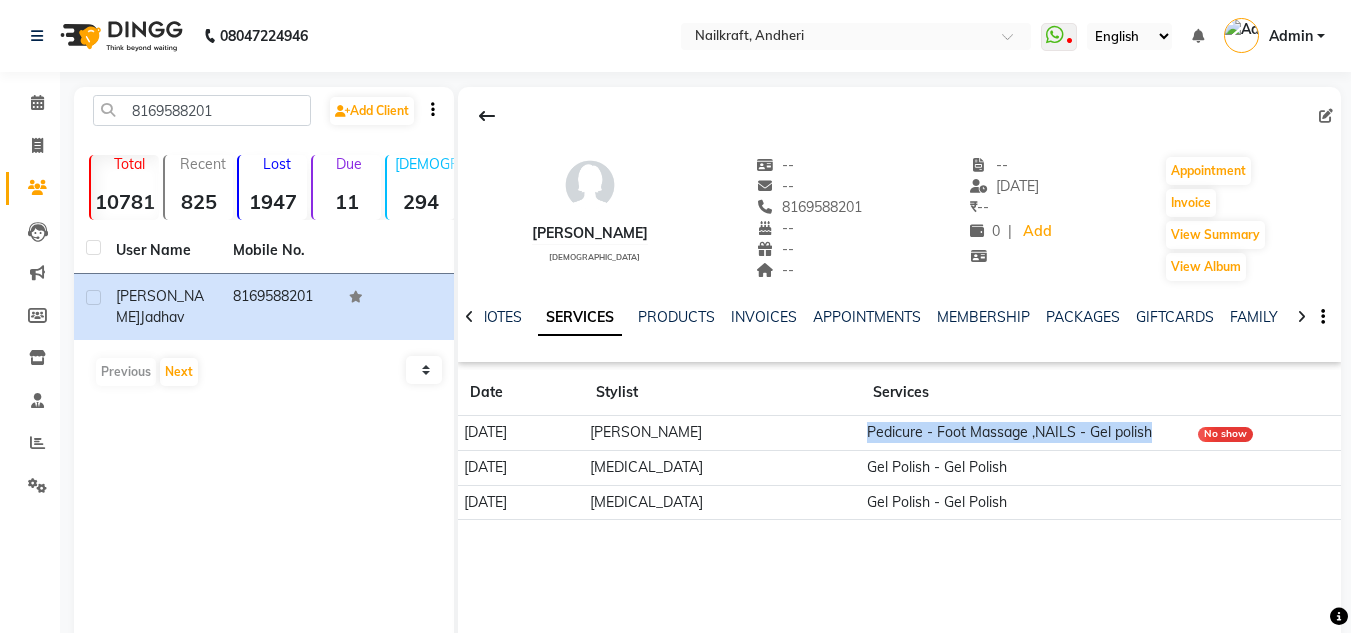click on "Pedicure - Foot Massage ,NAILS - Gel polish" 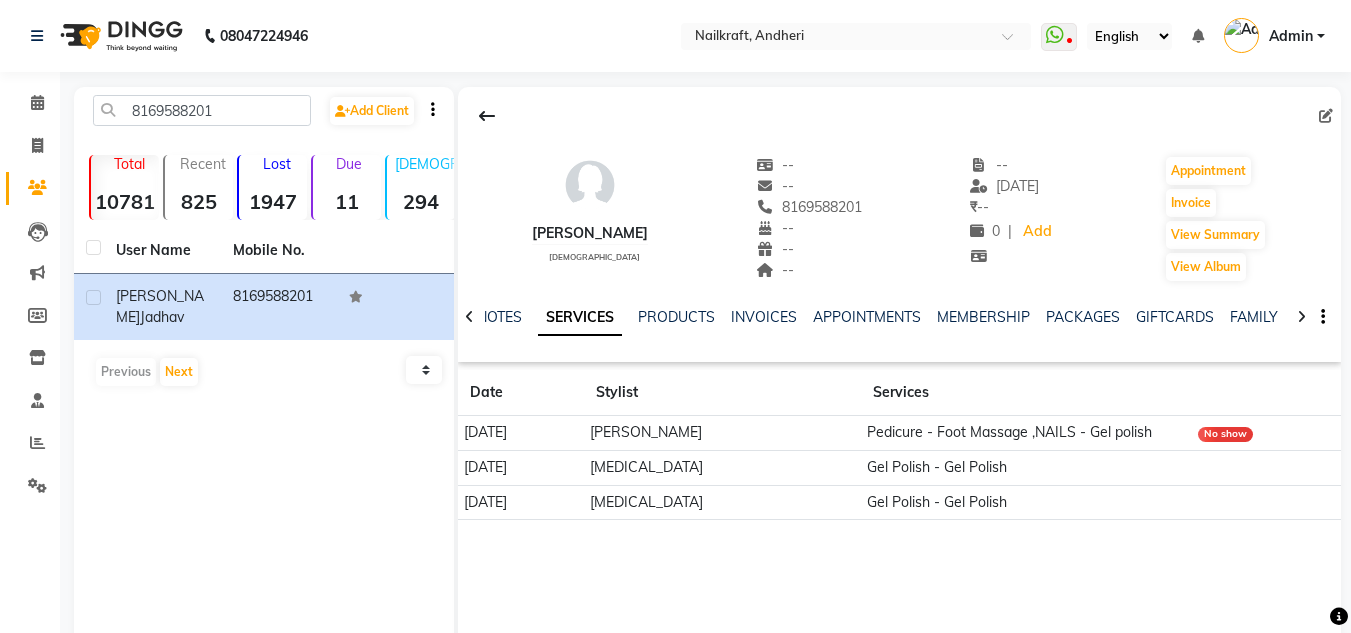 click on "Gel Polish - Gel Polish" 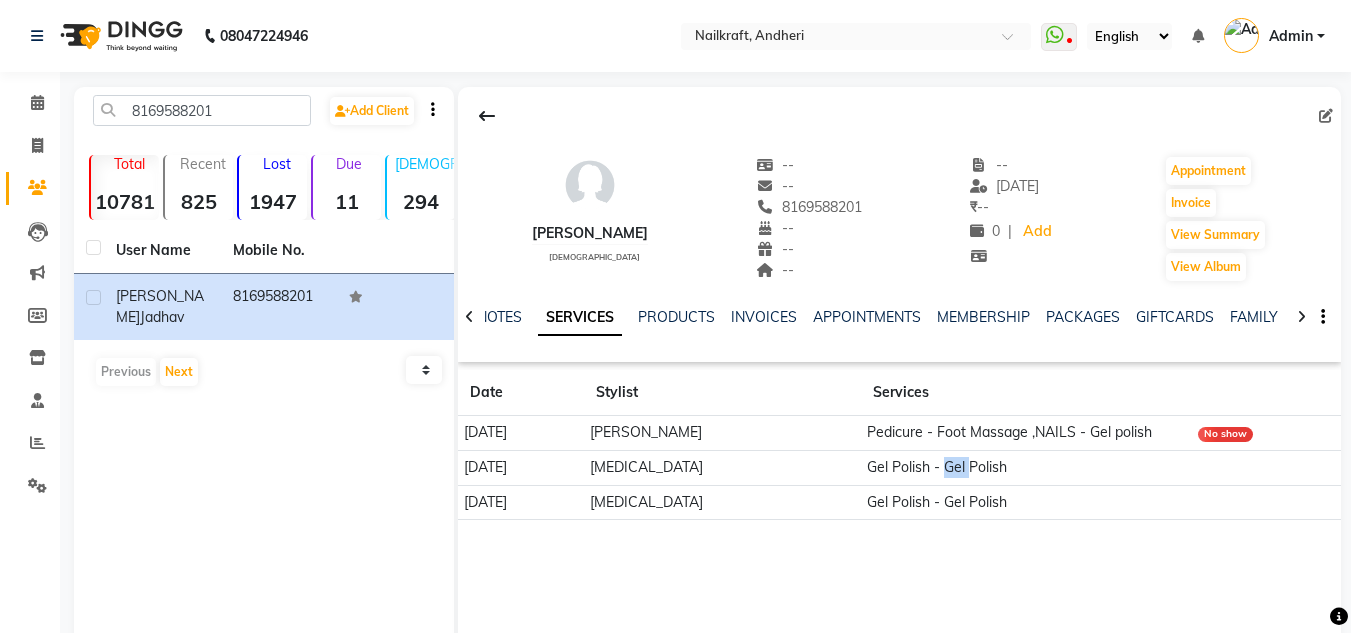 click on "Gel Polish - Gel Polish" 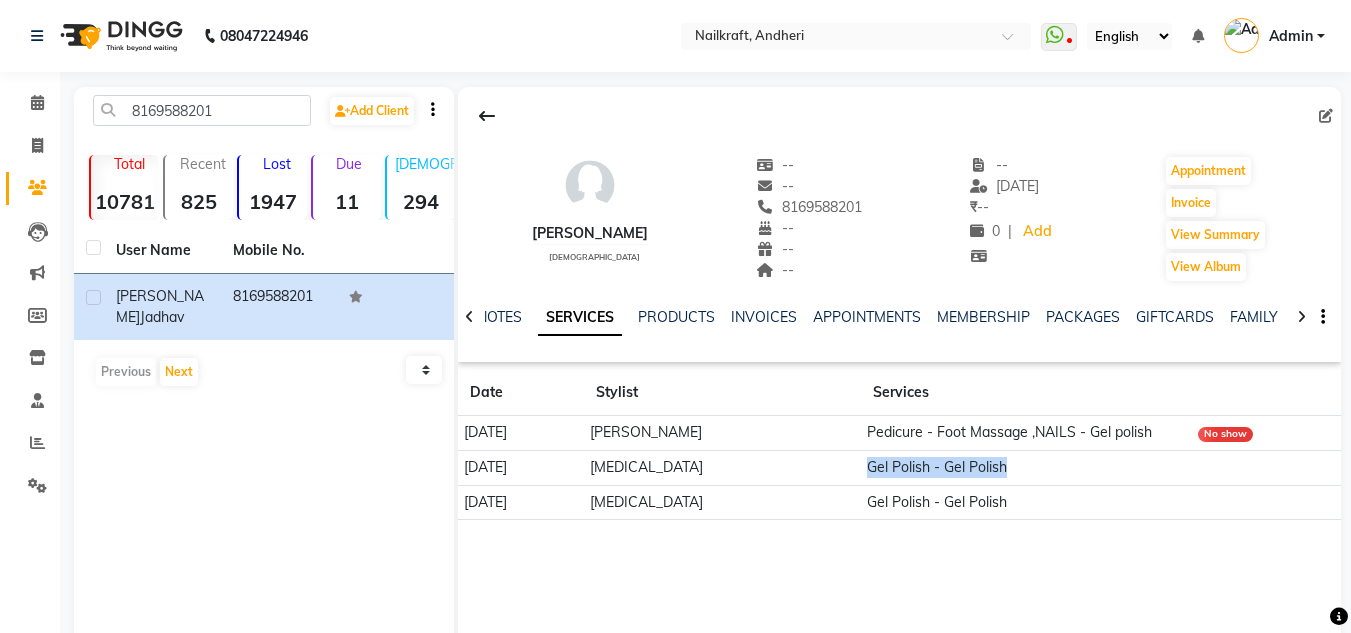 click on "Gel Polish - Gel Polish" 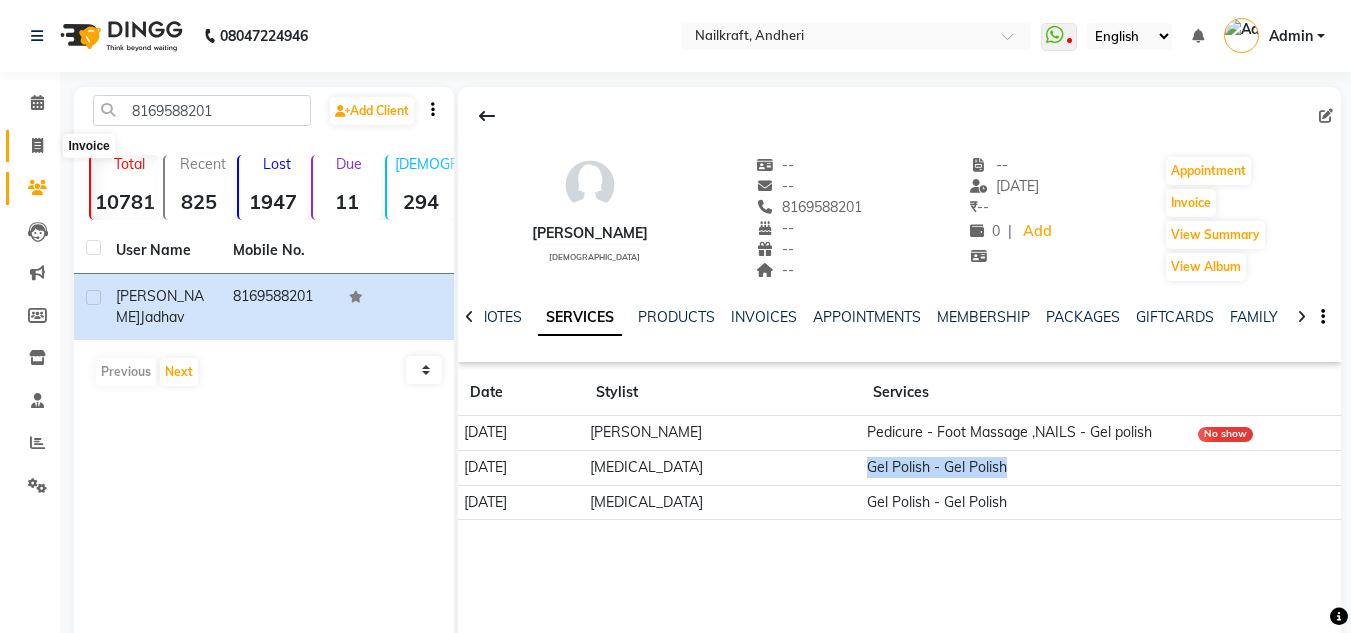 click 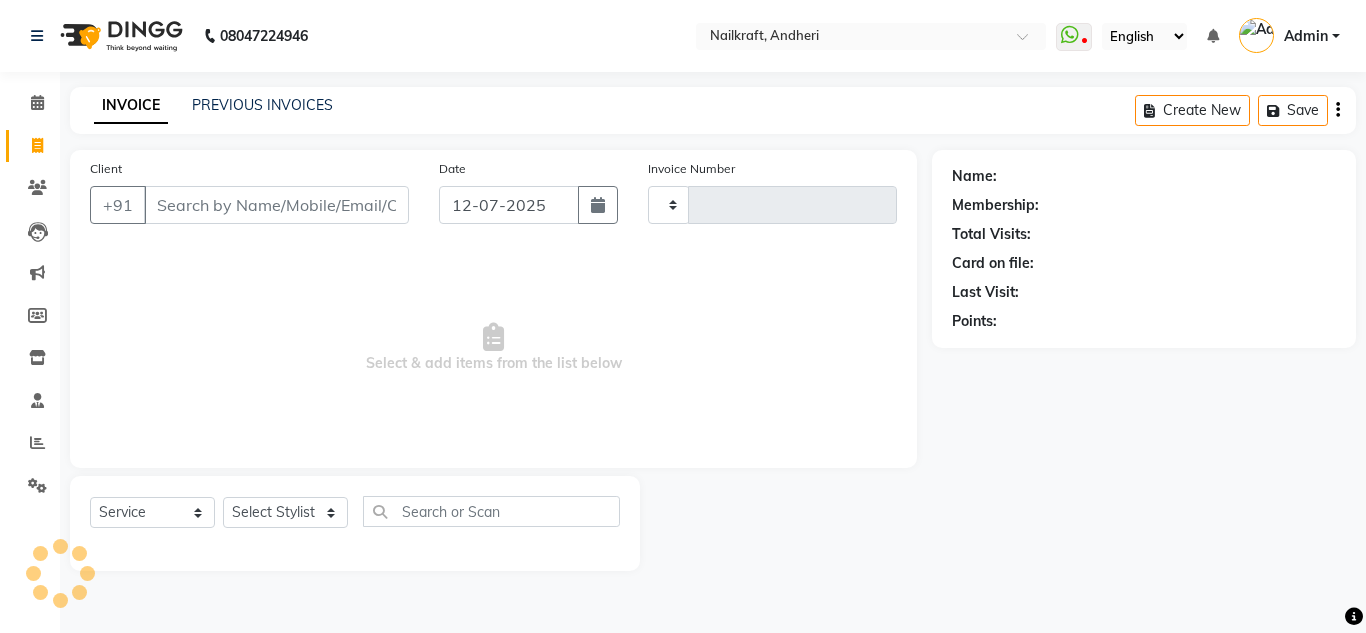 type on "1478" 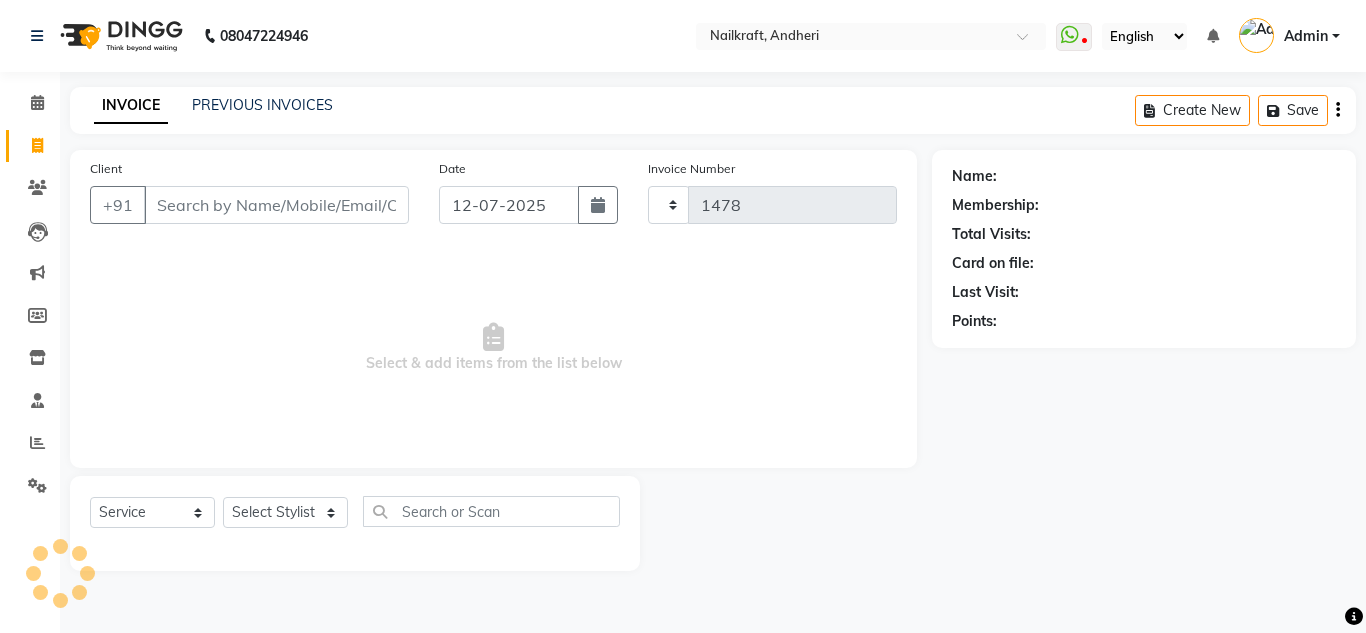 select on "6081" 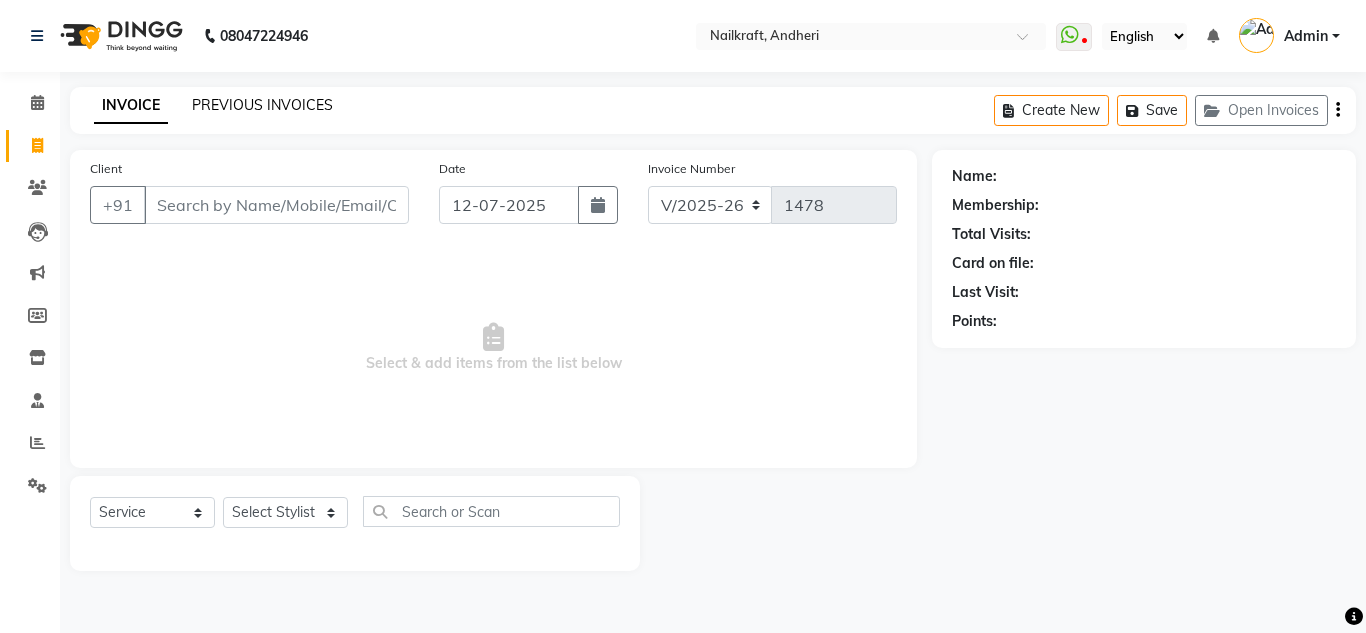 click on "PREVIOUS INVOICES" 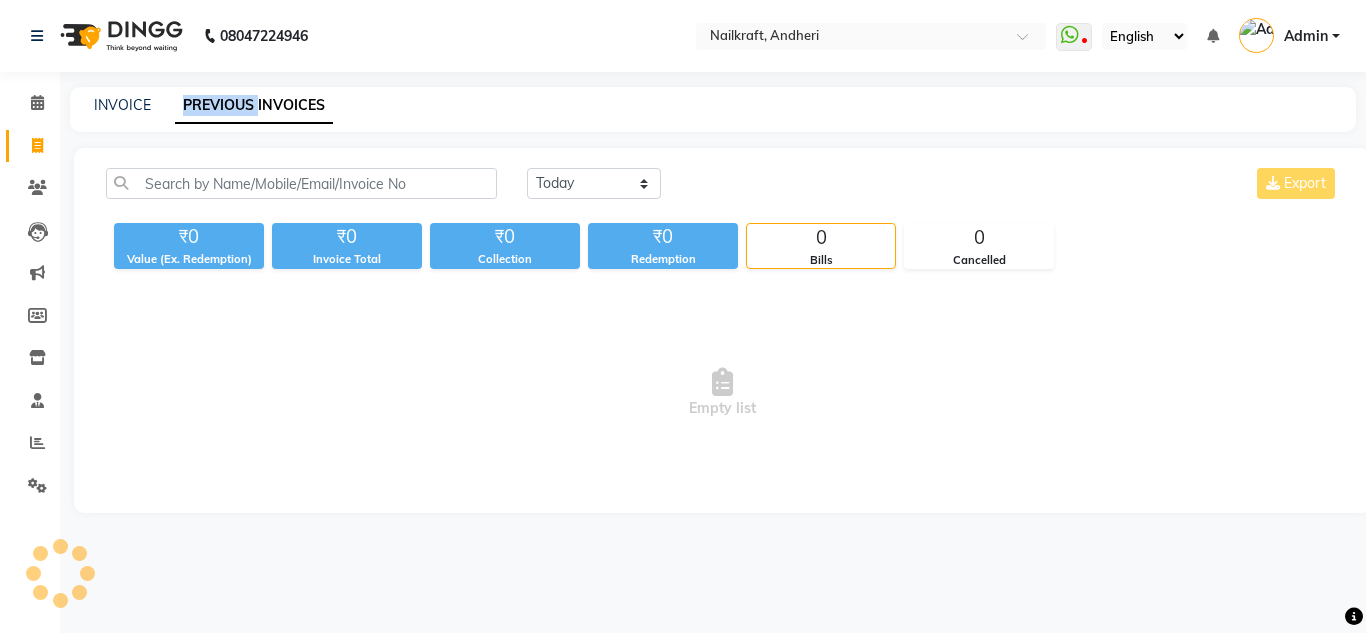 click on "PREVIOUS INVOICES" 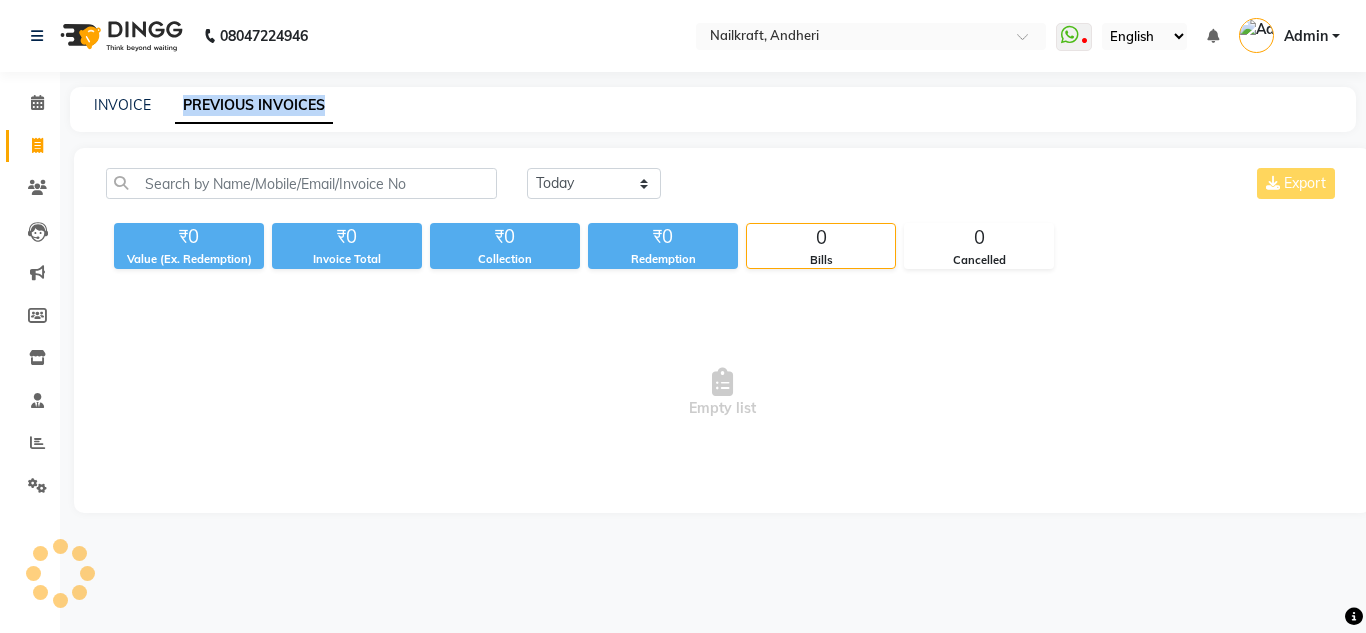 click on "PREVIOUS INVOICES" 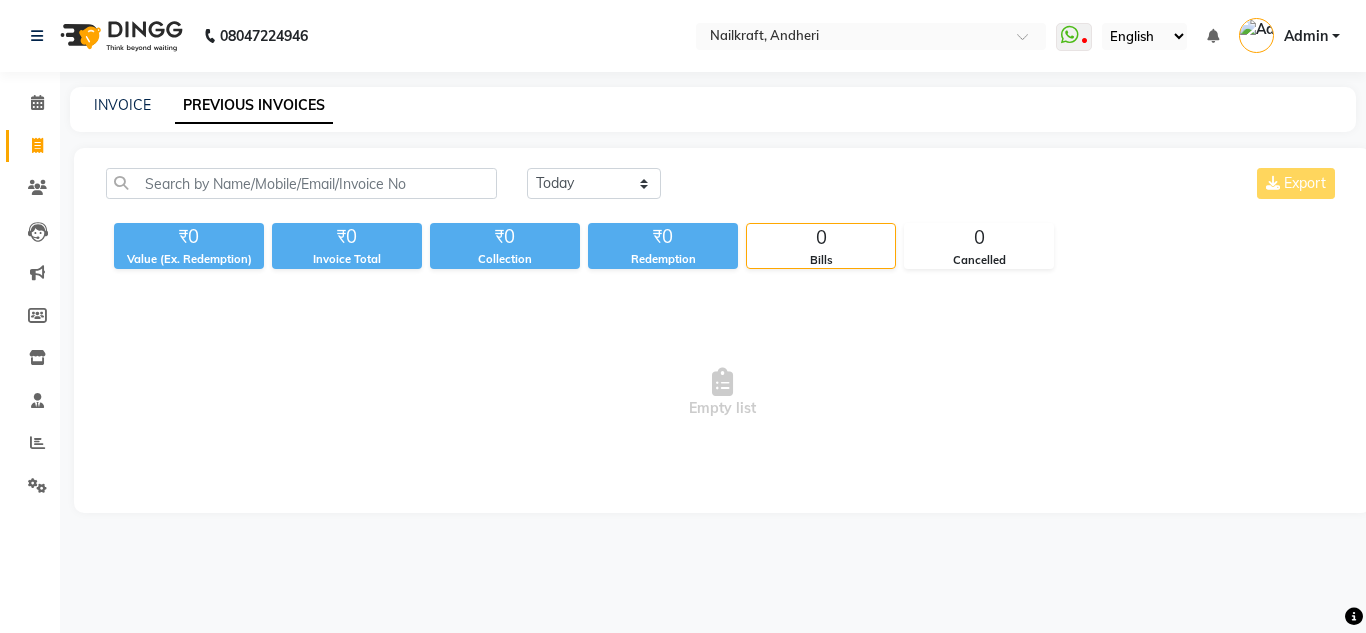 click on "Empty list" at bounding box center (722, 393) 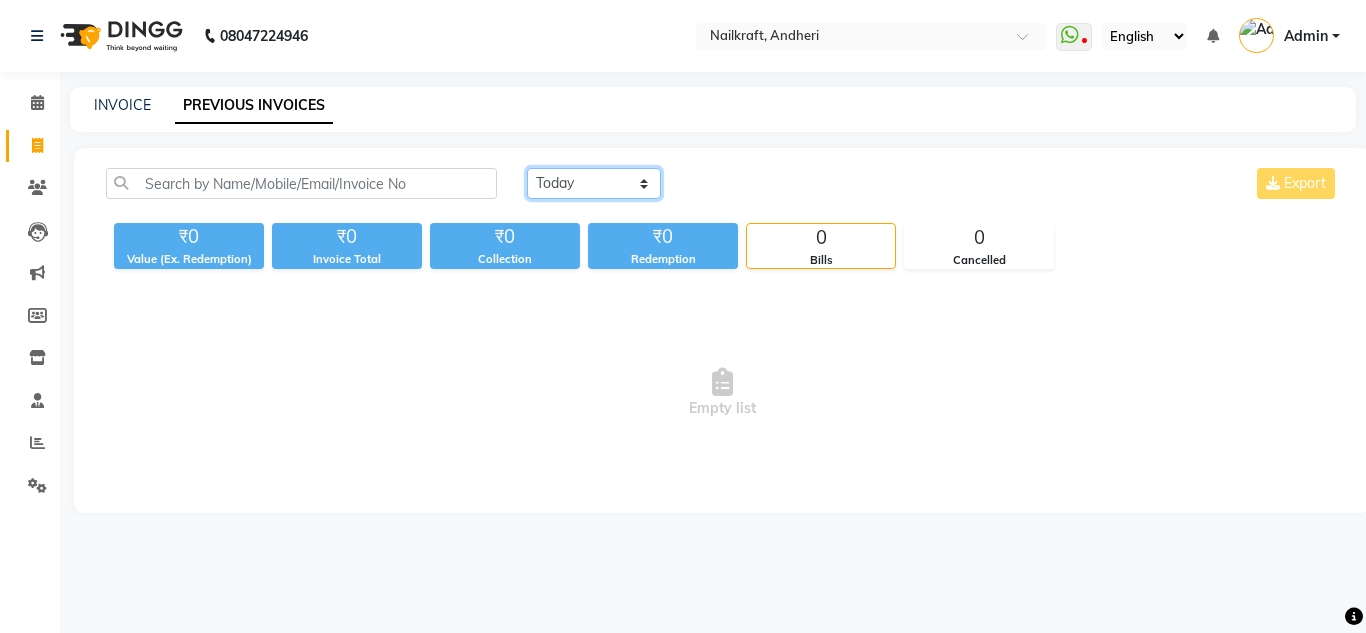 click on "Today Yesterday Custom Range" 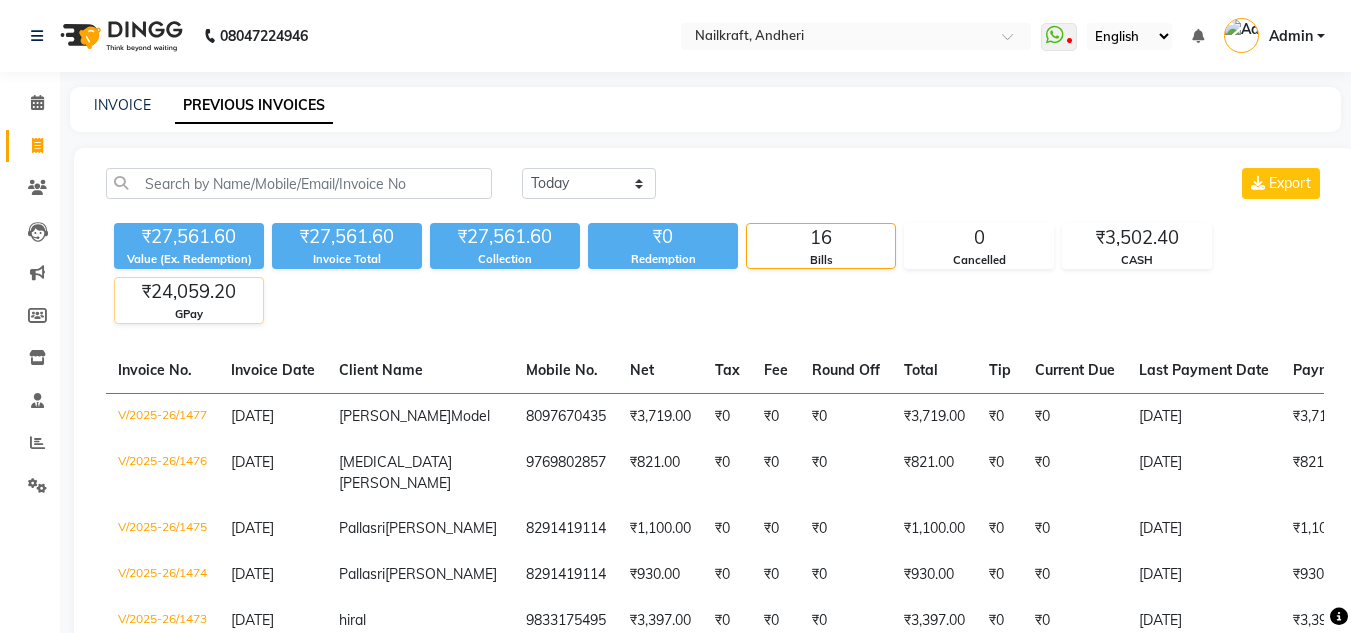 click on "₹24,059.20" 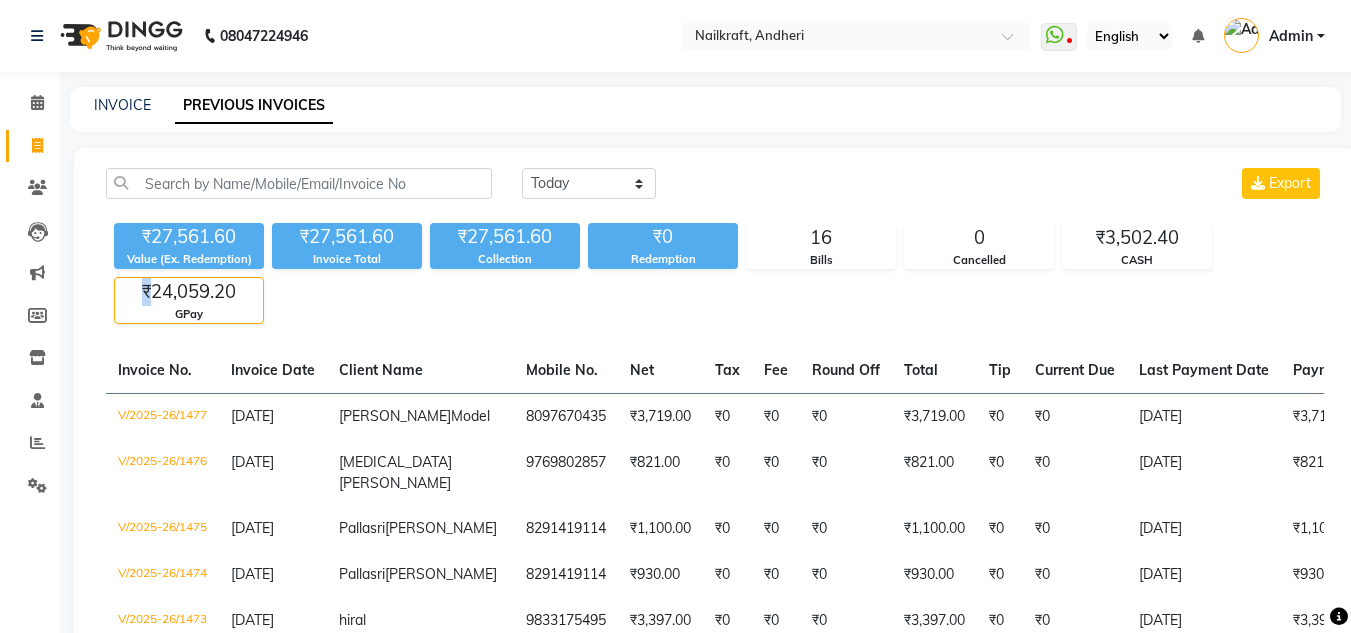 click on "₹24,059.20" 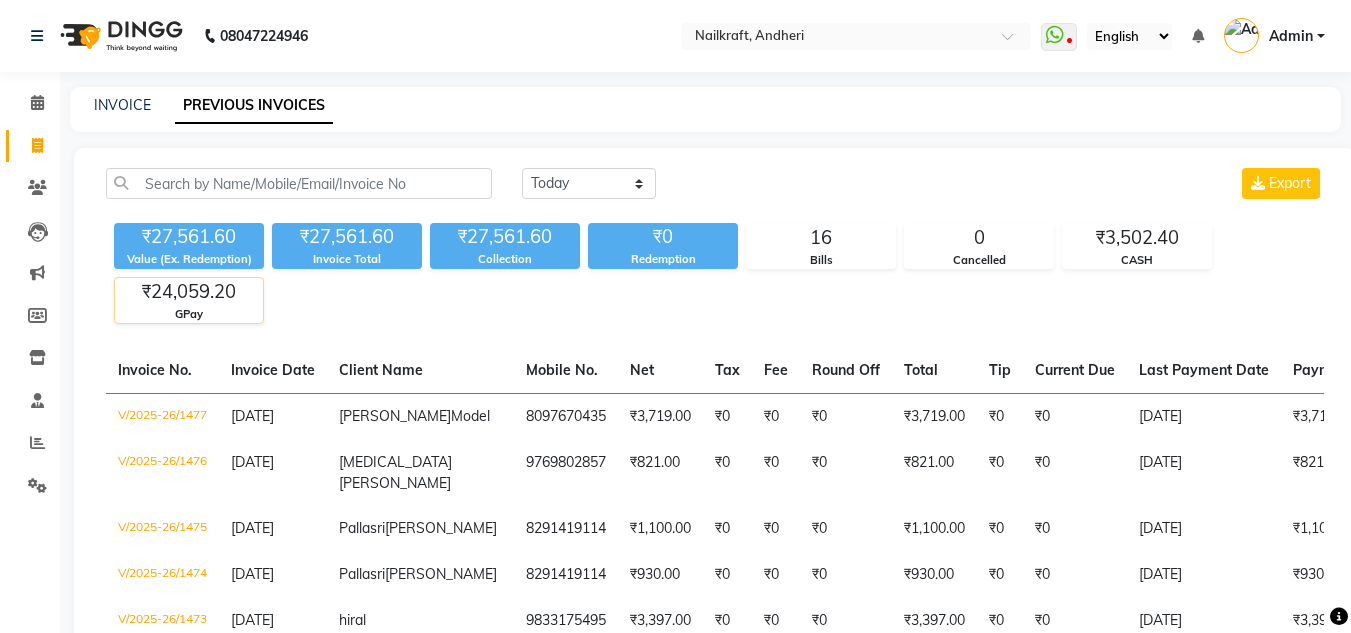 click on "₹24,059.20" 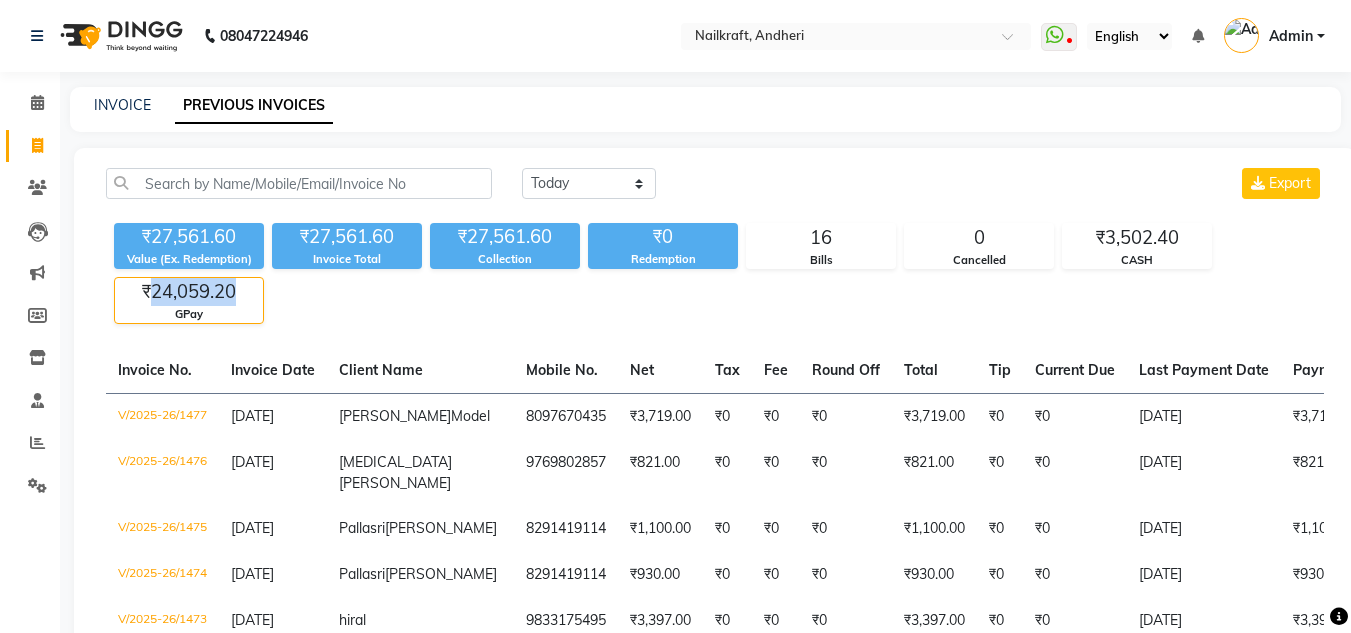 click on "₹24,059.20" 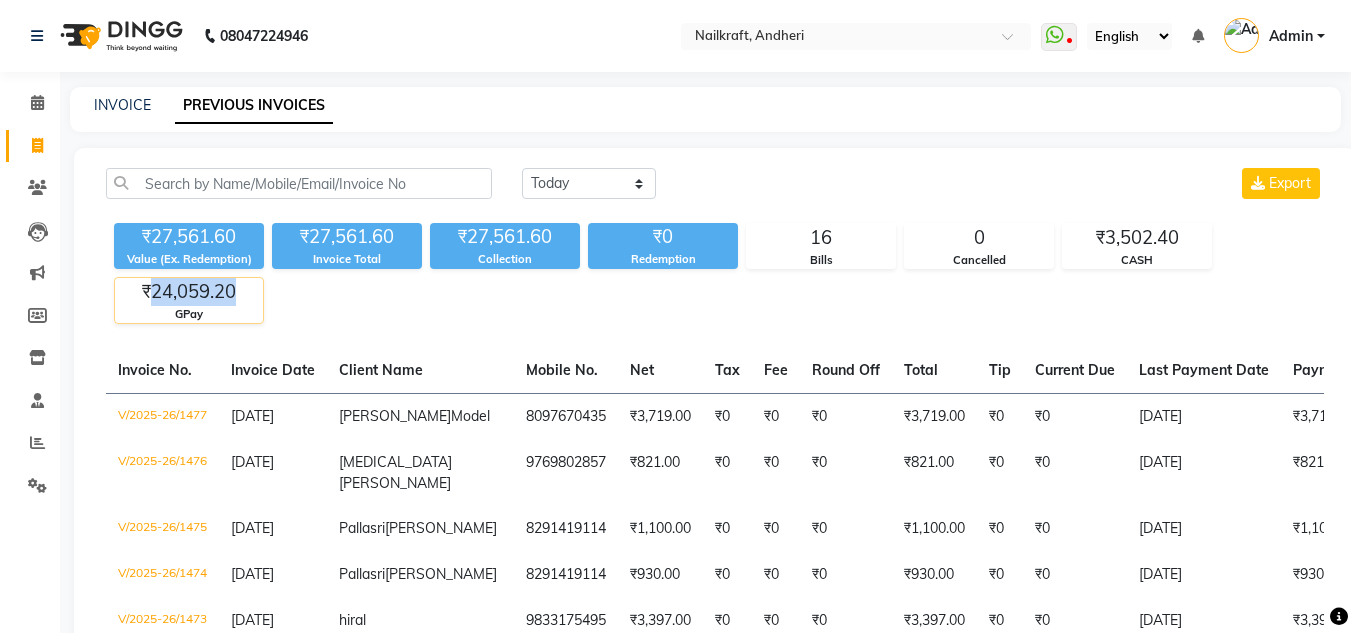 click on "₹24,059.20" 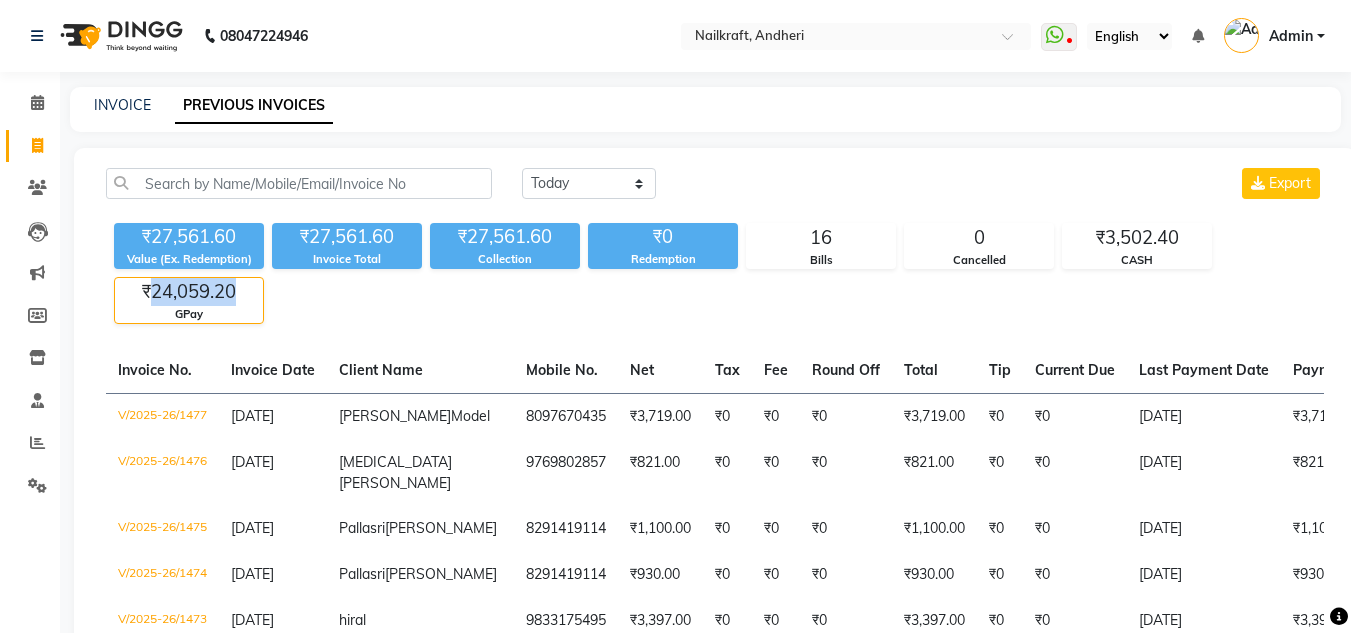 click on "₹24,059.20" 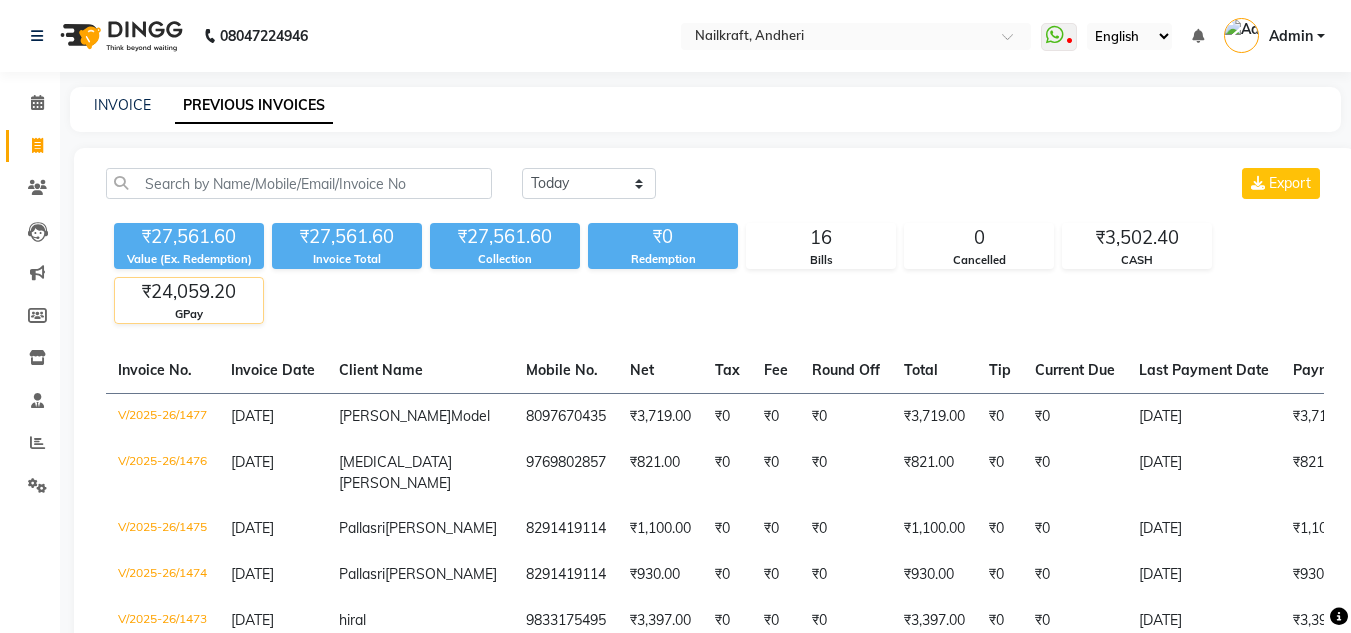 click on "GPay" 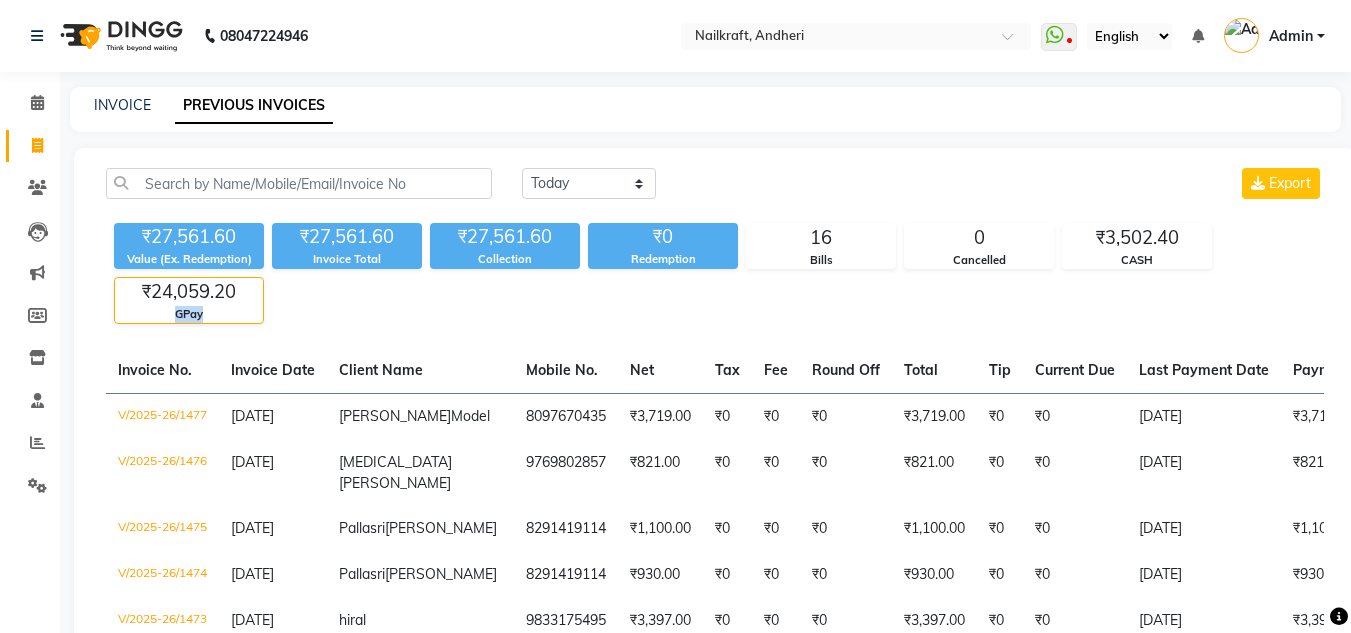 click on "GPay" 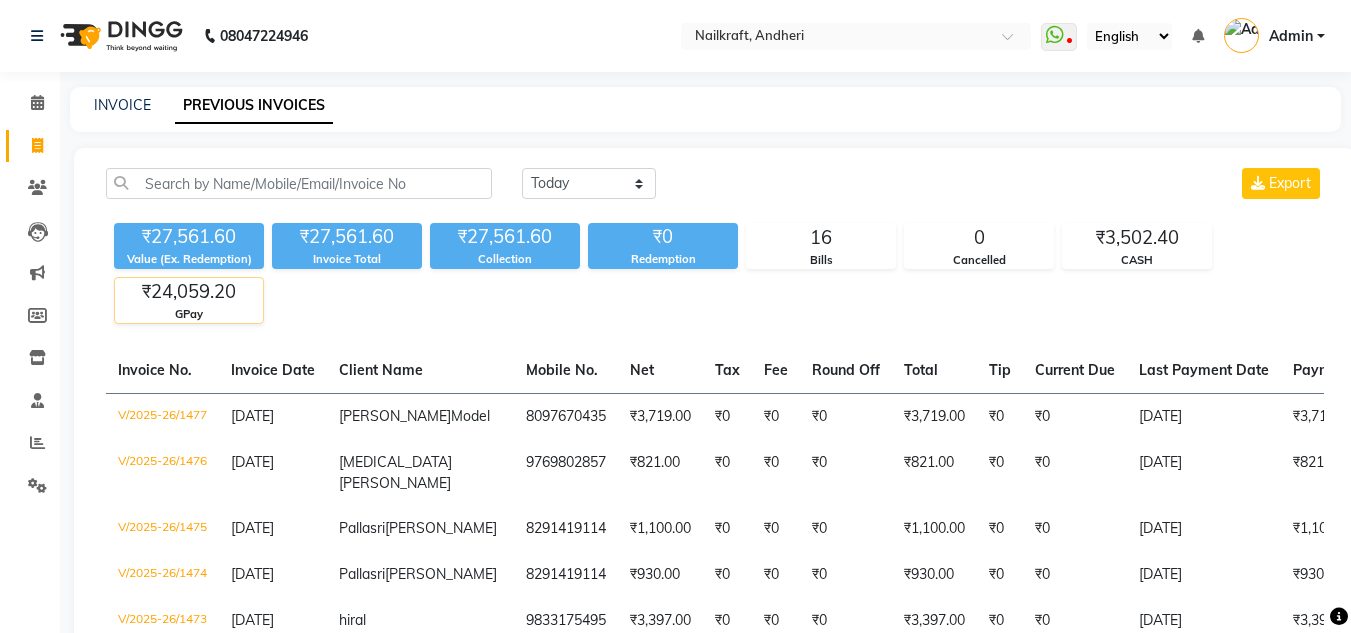 click on "₹24,059.20" 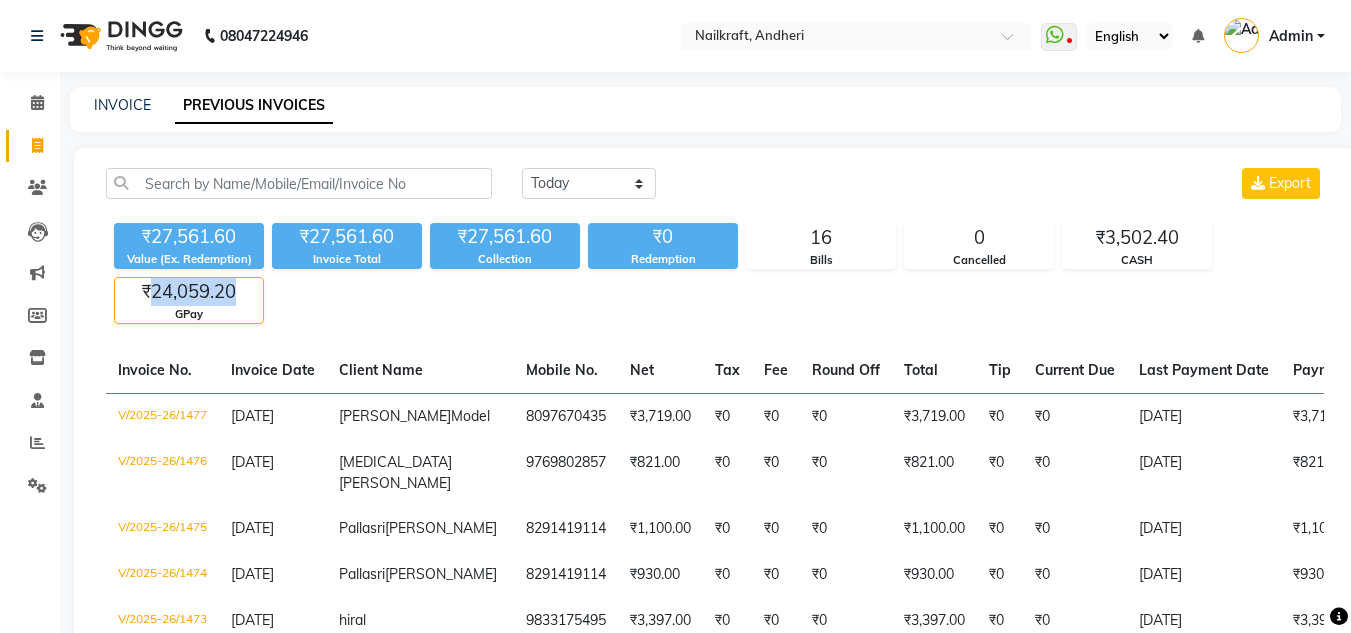 click on "₹24,059.20" 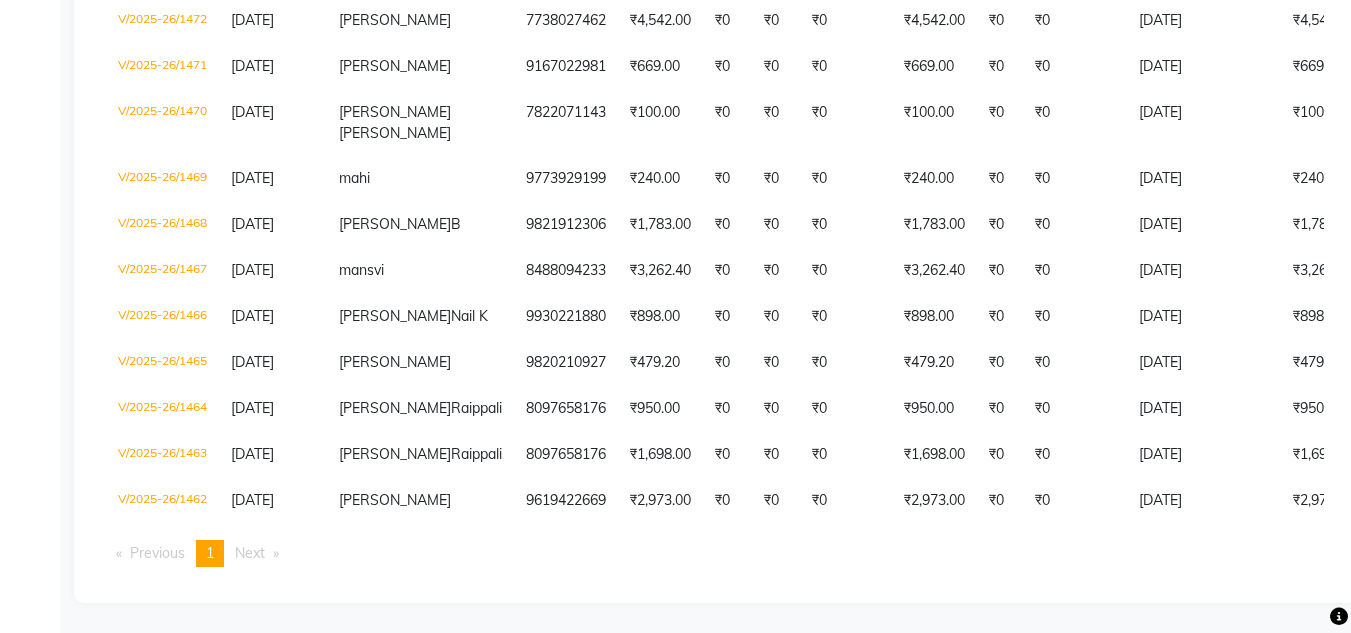 scroll, scrollTop: 781, scrollLeft: 0, axis: vertical 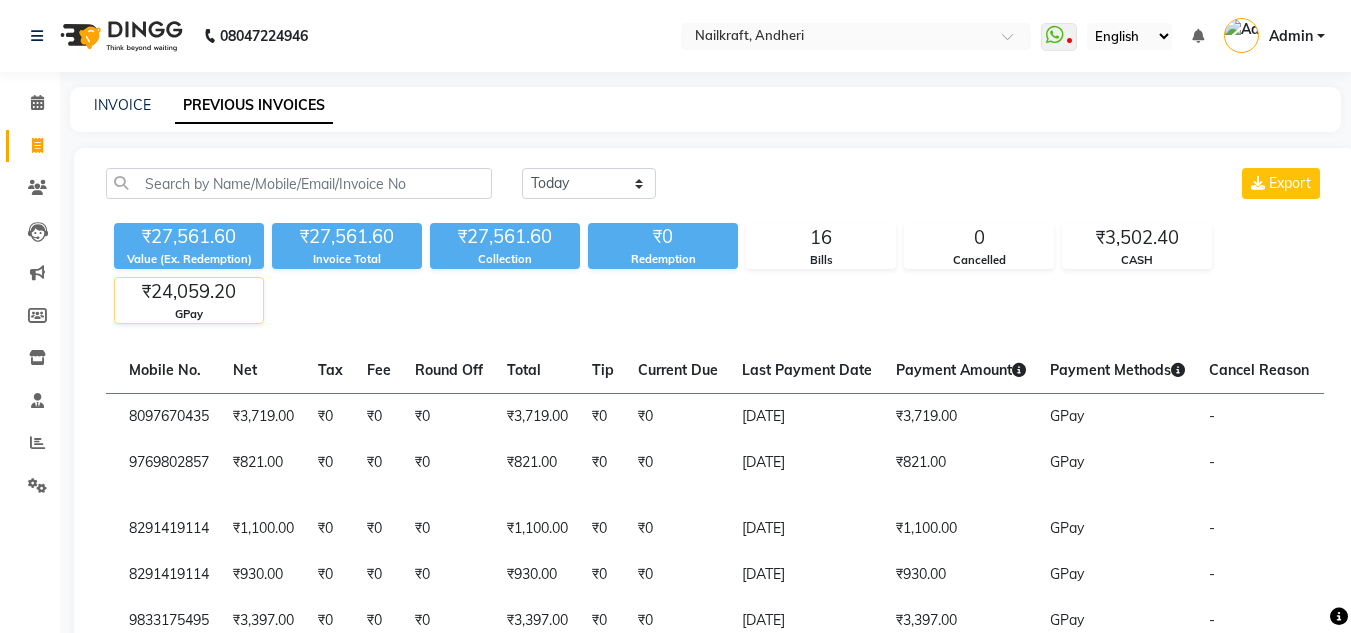 click on "GPay" 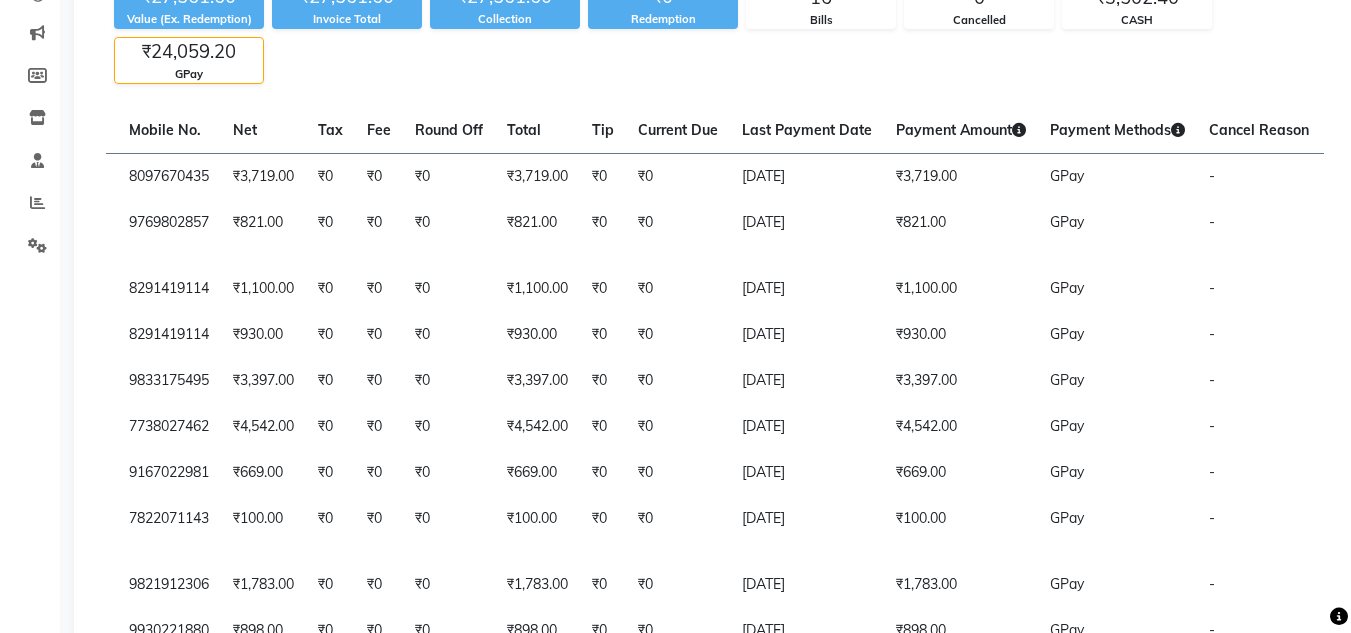 scroll, scrollTop: 200, scrollLeft: 0, axis: vertical 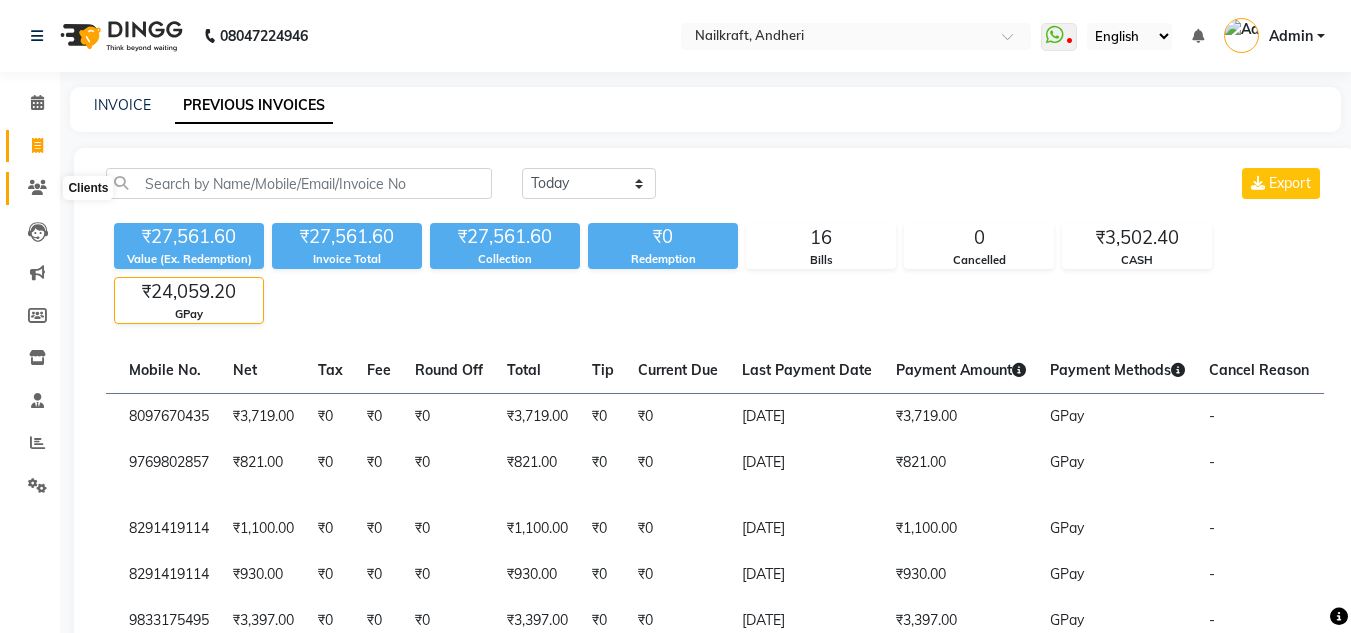 click 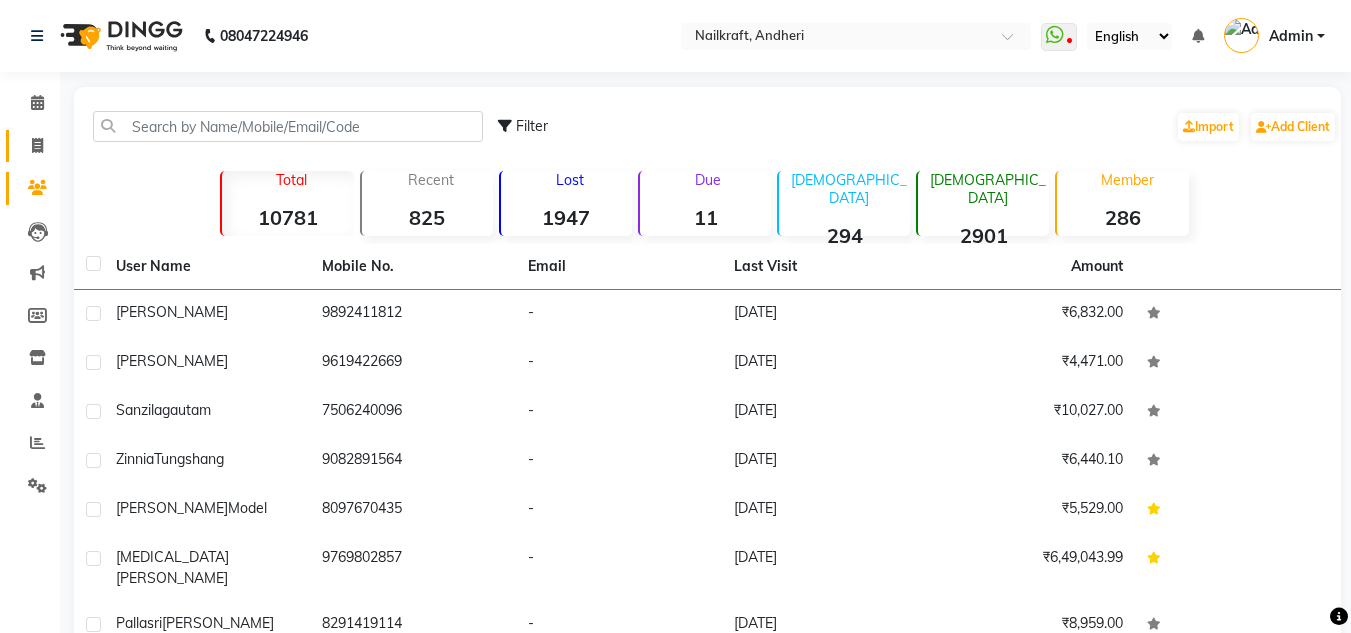 click on "Invoice" 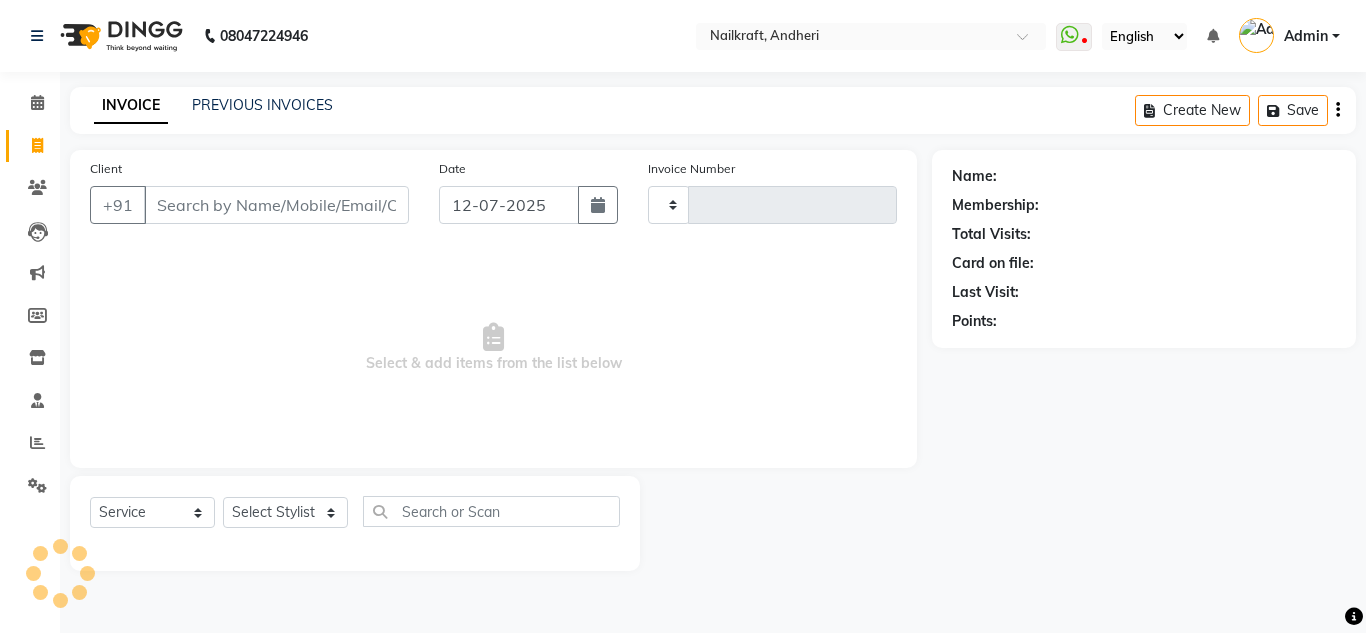 type on "1478" 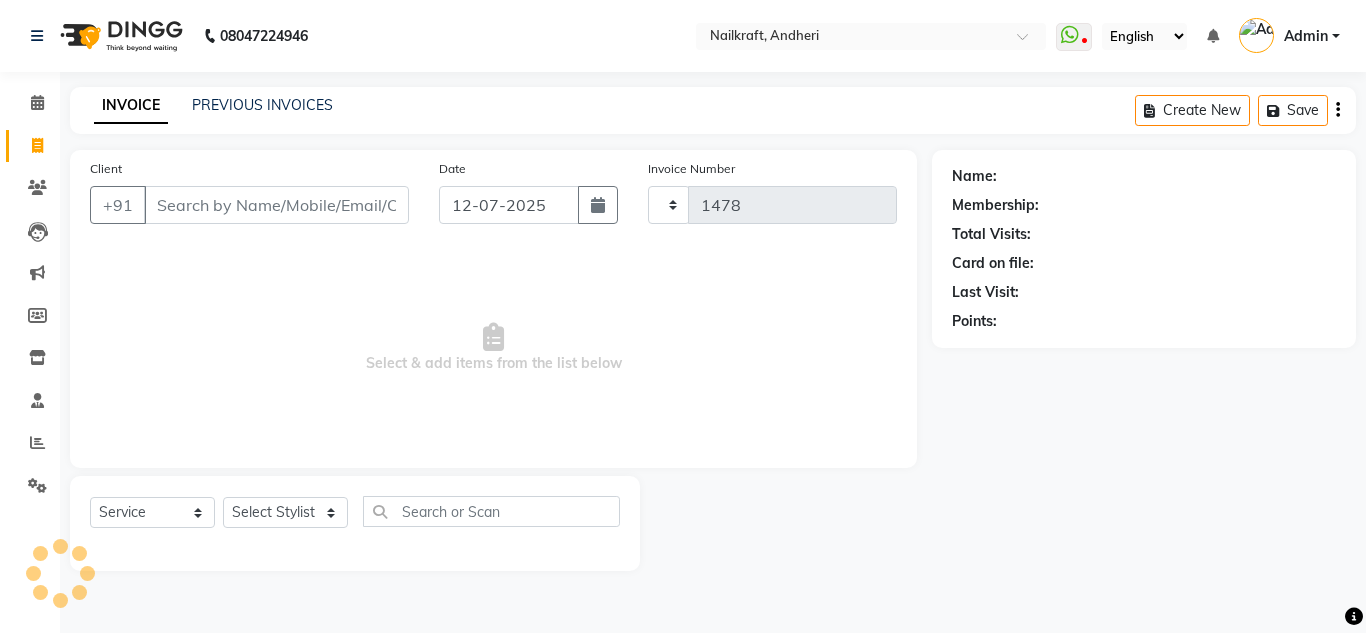 select on "6081" 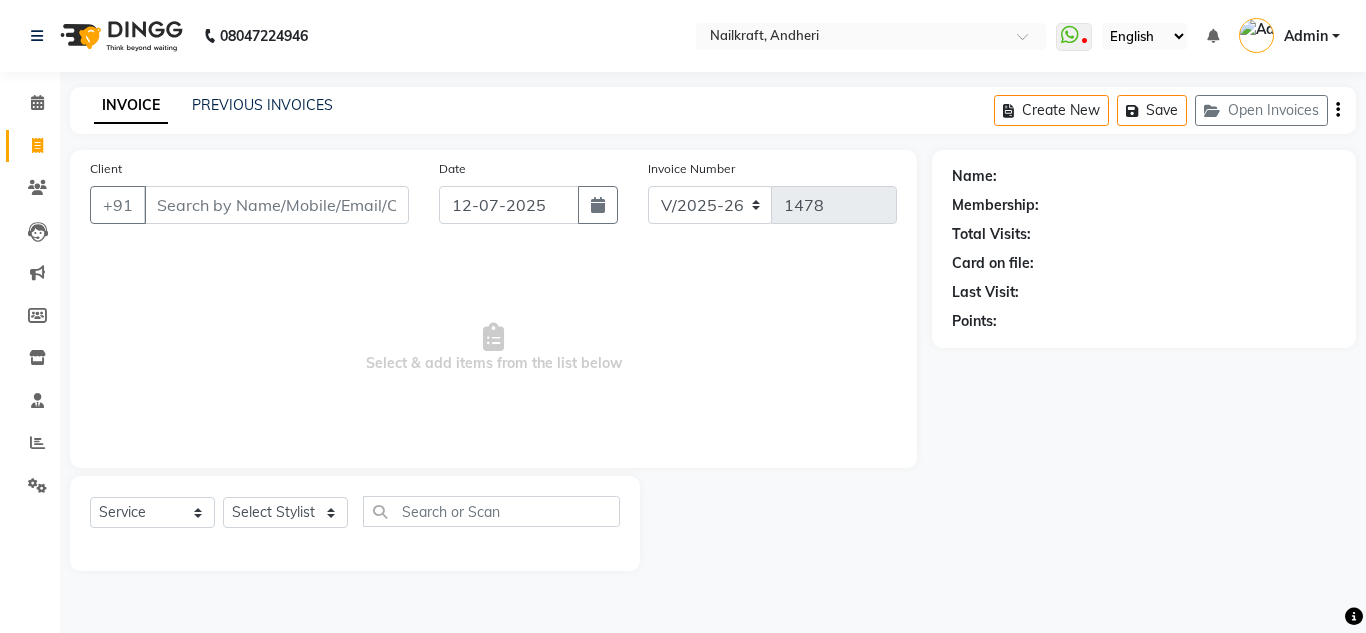 click on "Client" at bounding box center [276, 205] 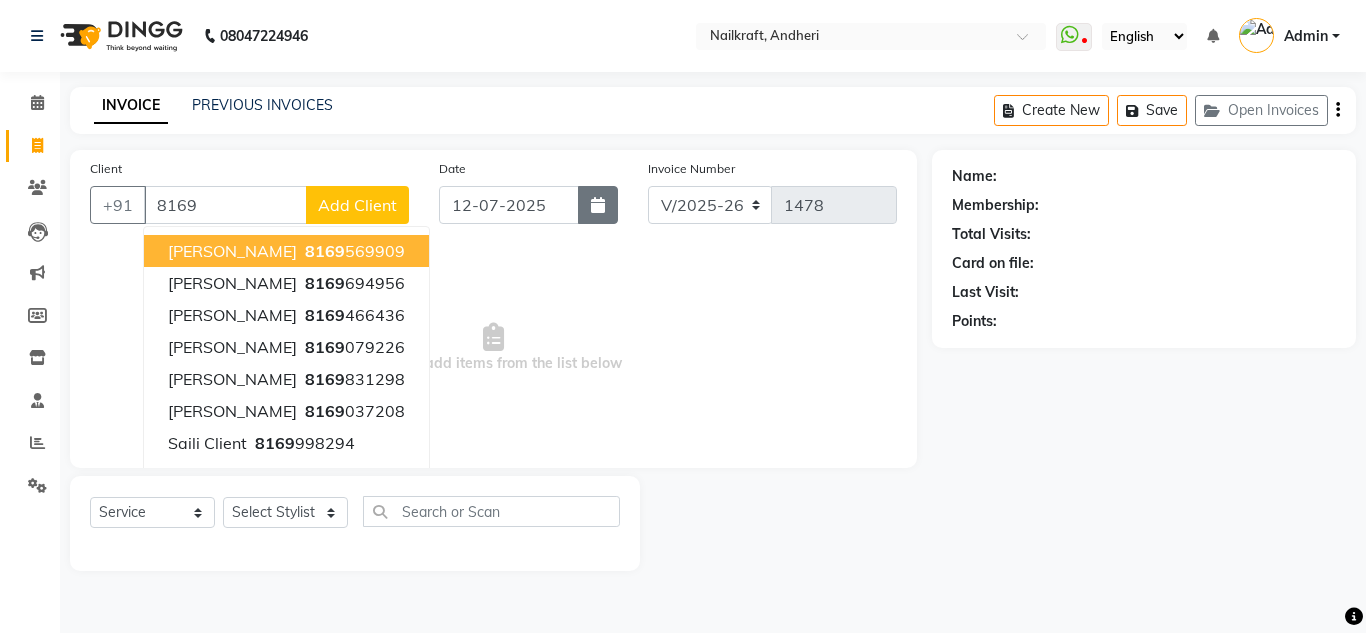type on "8169" 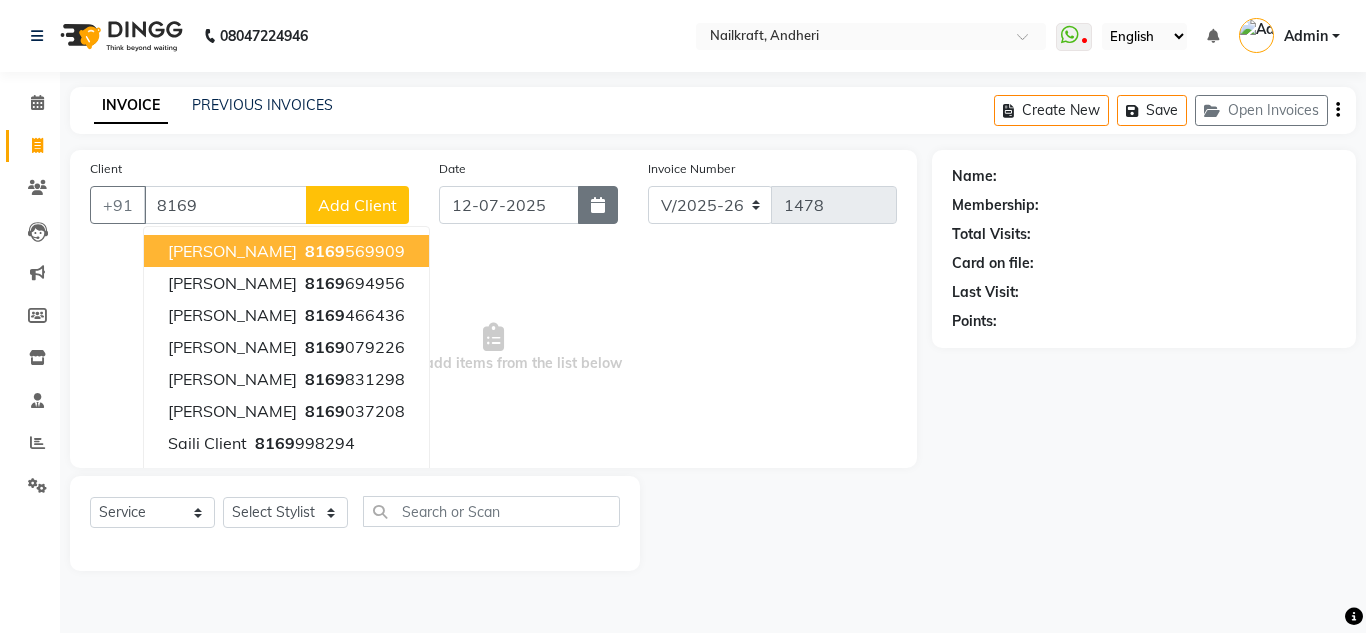 click 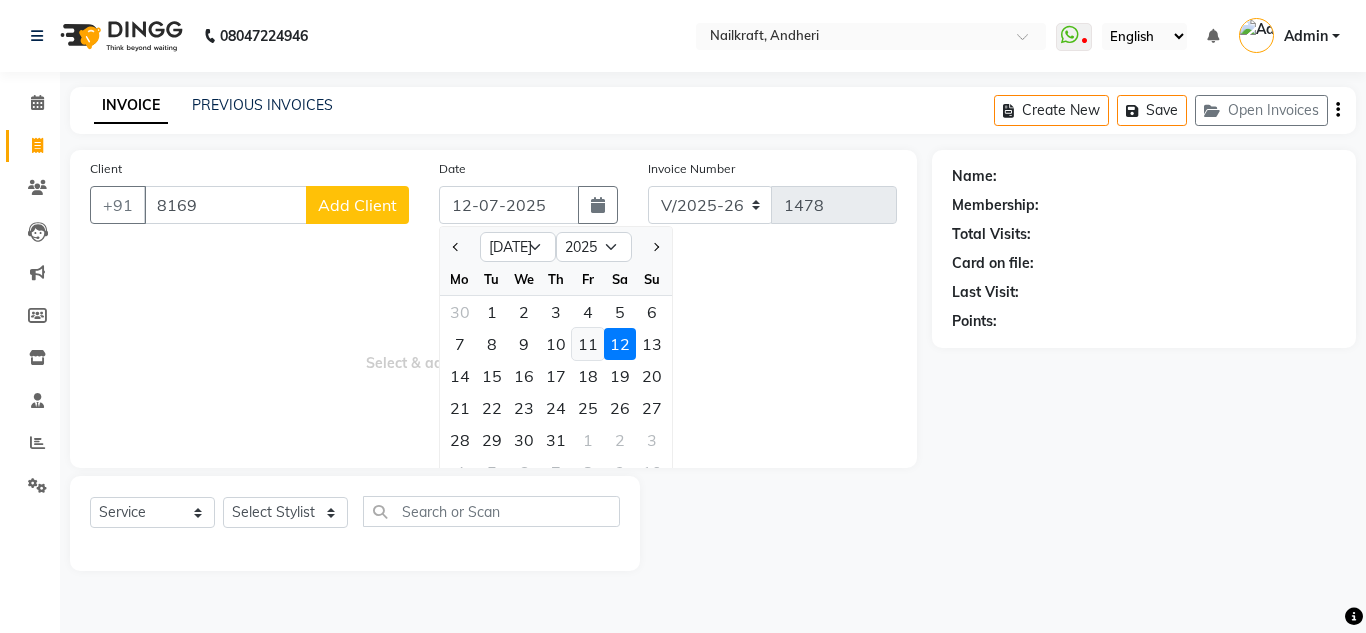 click on "11" 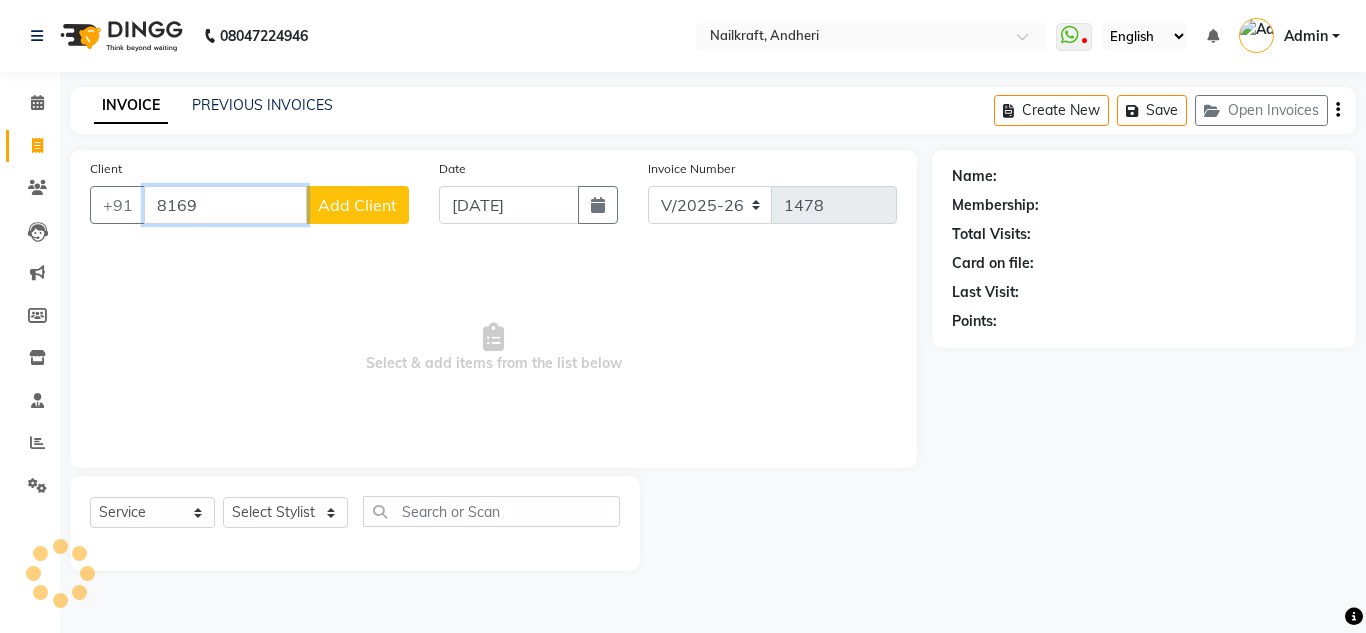 click on "8169" at bounding box center (225, 205) 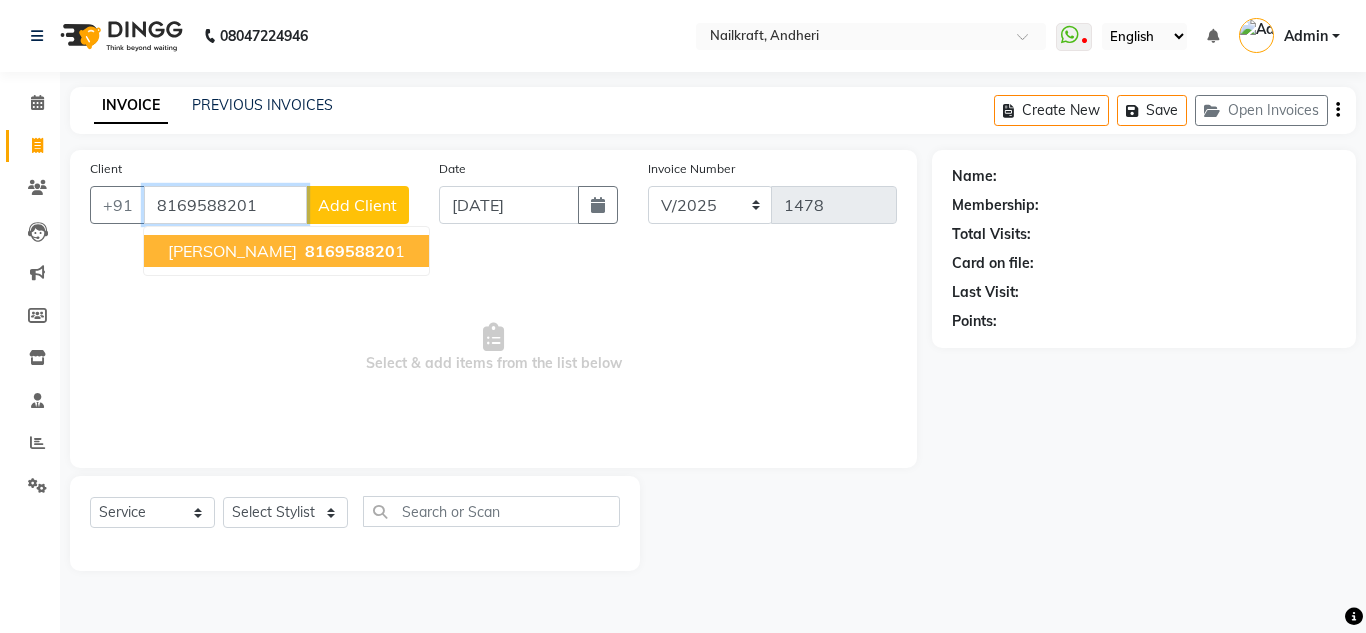 type on "8169588201" 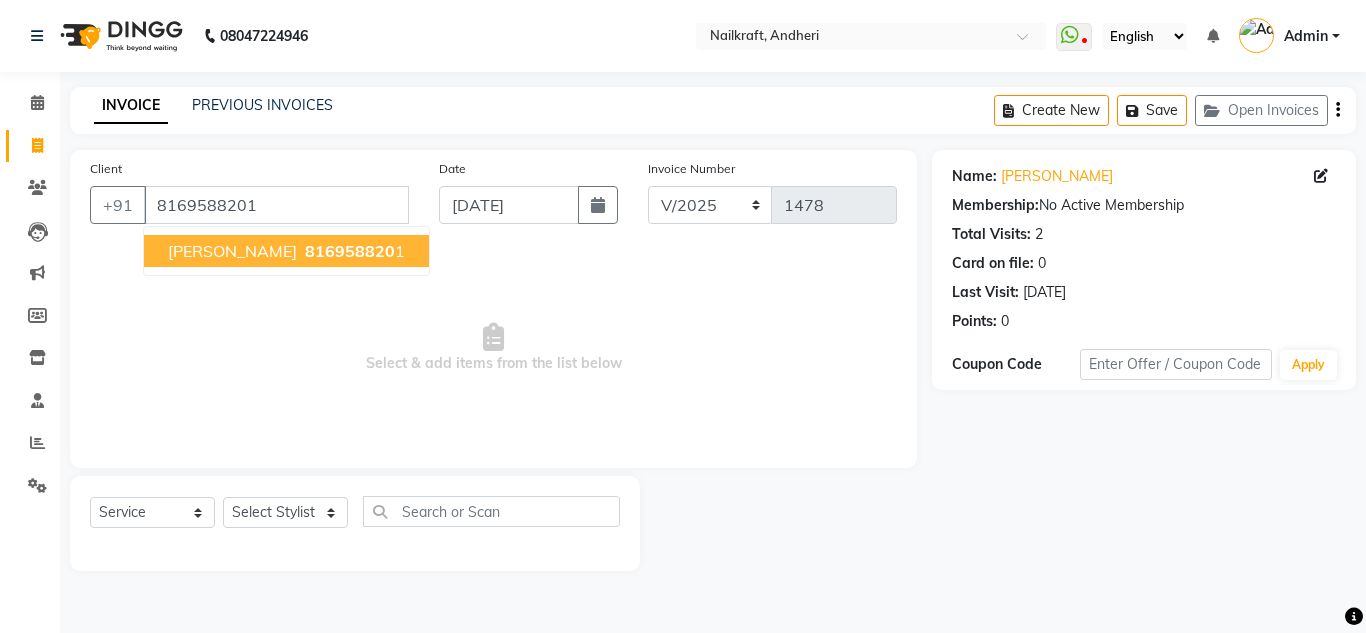 click on "Chhaya Jadhav" at bounding box center (232, 251) 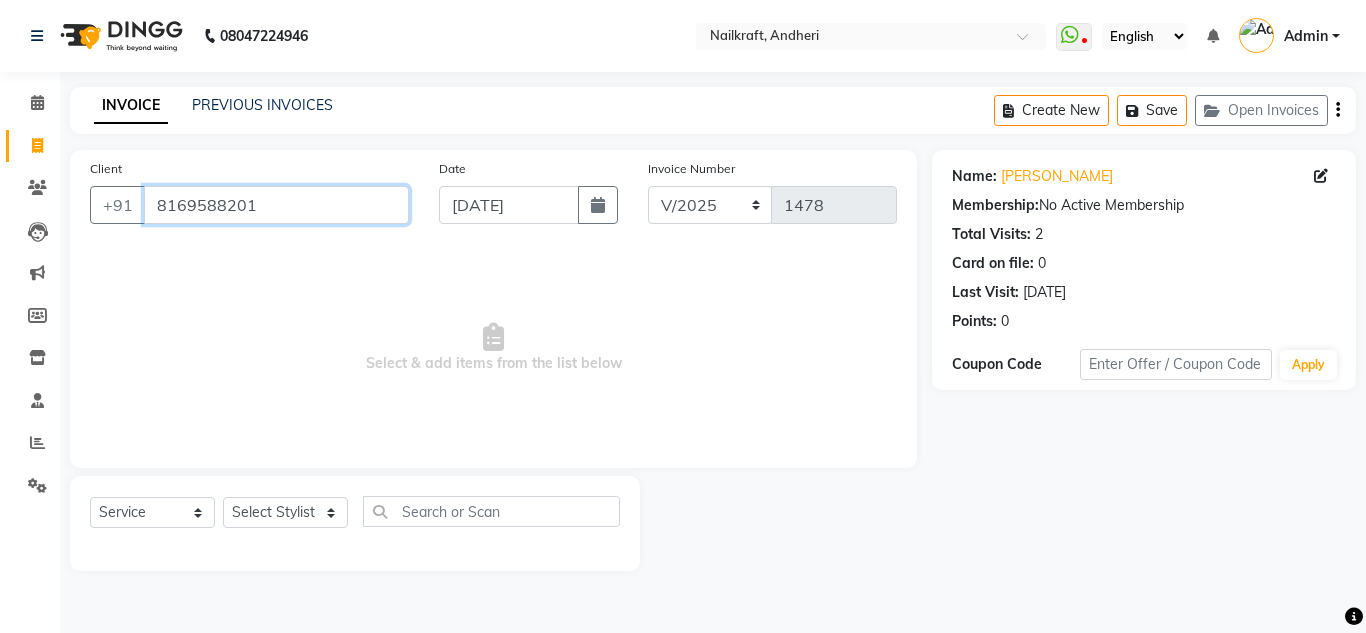 click on "8169588201" at bounding box center (276, 205) 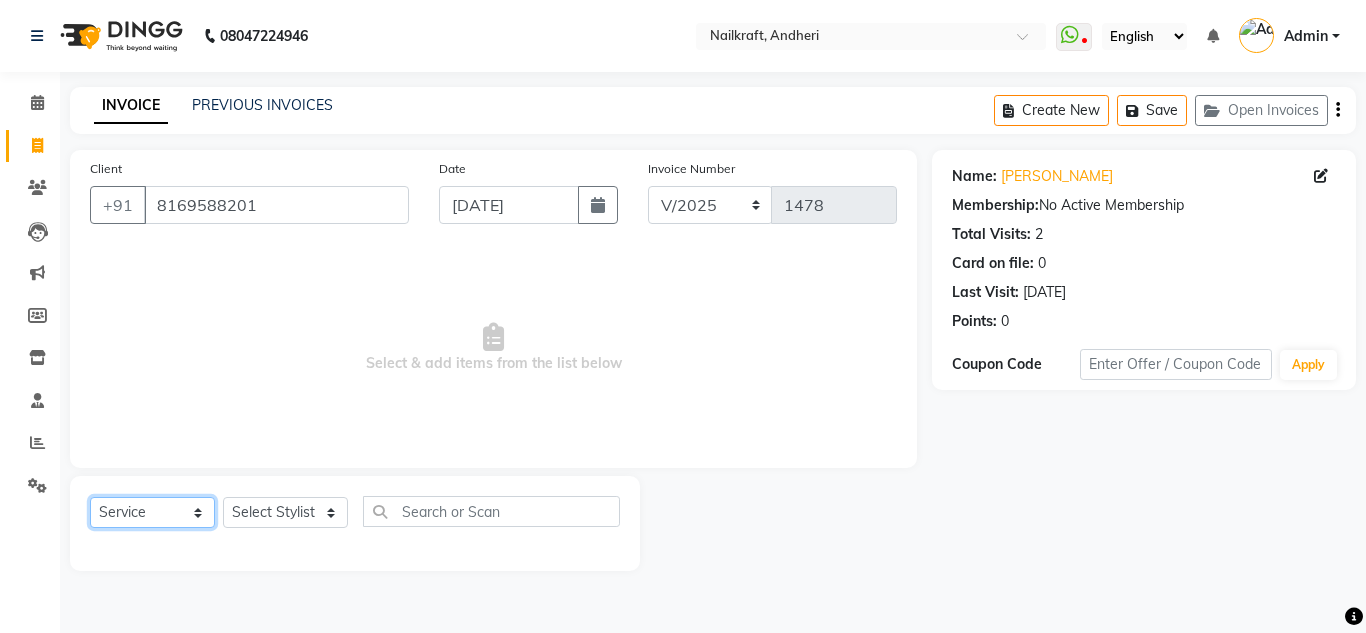 click on "Select  Service  Product  Membership  Package Voucher Prepaid Gift Card" 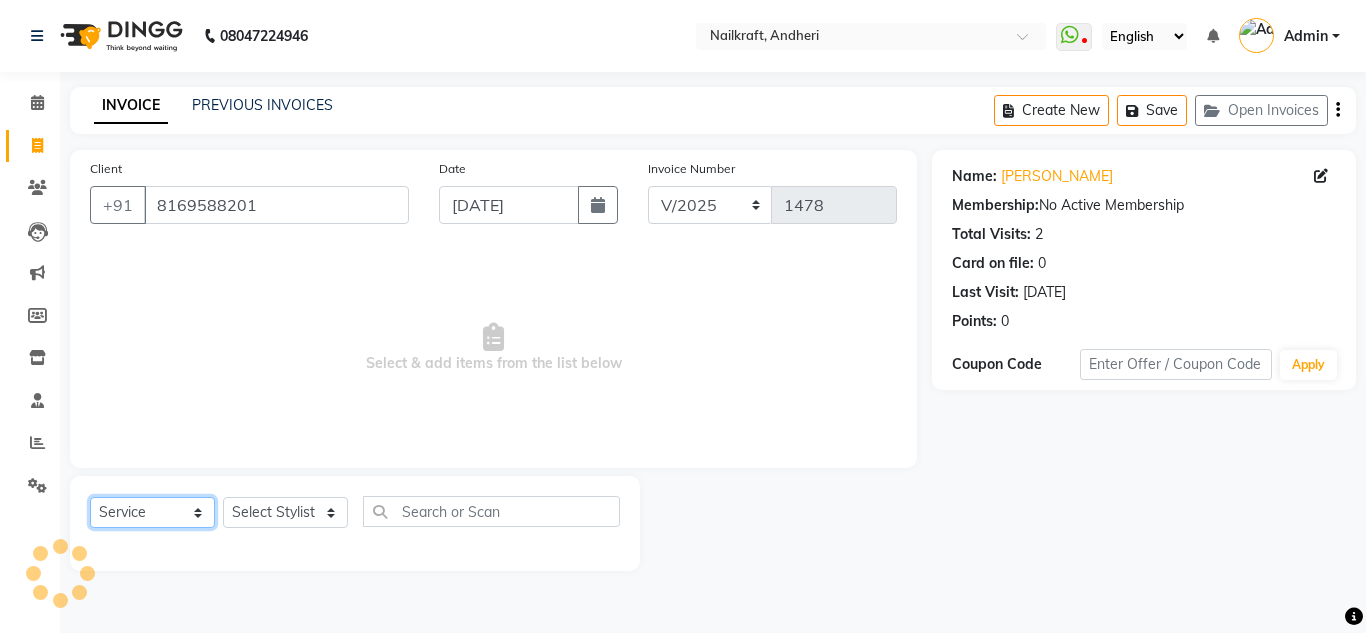 click on "Select  Service  Product  Membership  Package Voucher Prepaid Gift Card" 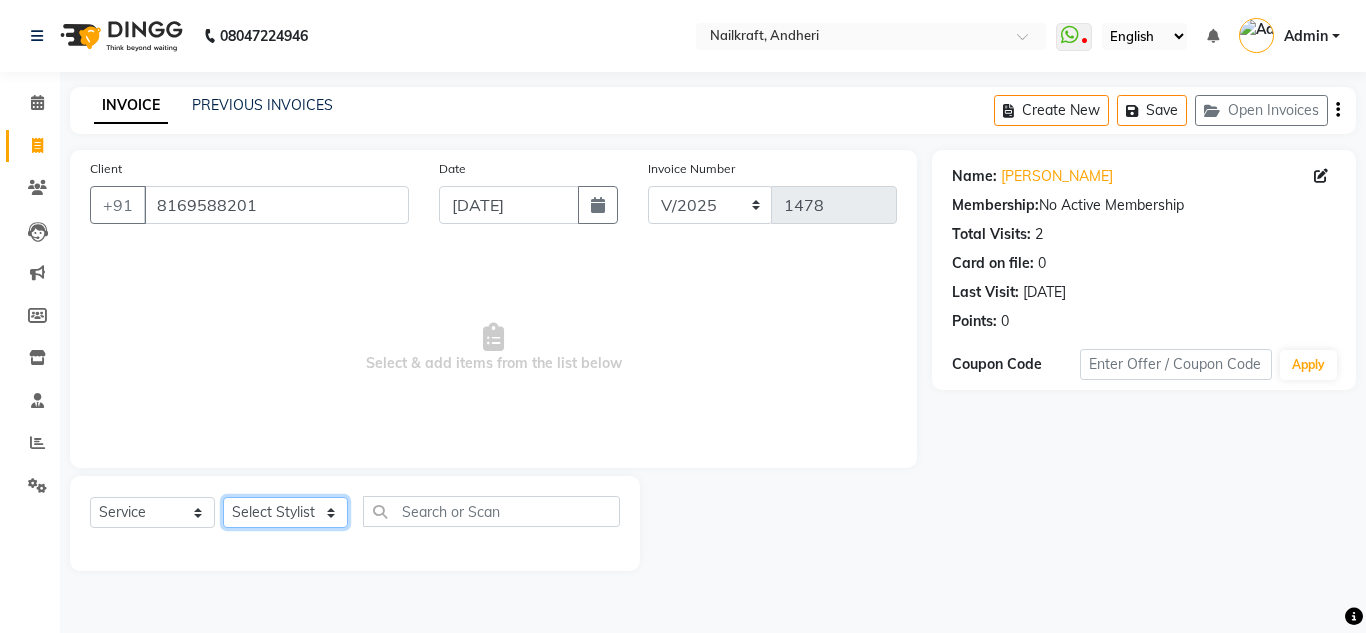 click on "Select Stylist [PERSON_NAME] [PERSON_NAME] [PERSON_NAME] NailKraft [PERSON_NAME] [MEDICAL_DATA] [PERSON_NAME]  Pooja Mehral Preeti Bidlal [PERSON_NAME] [PERSON_NAME] [PERSON_NAME] [PERSON_NAME]" 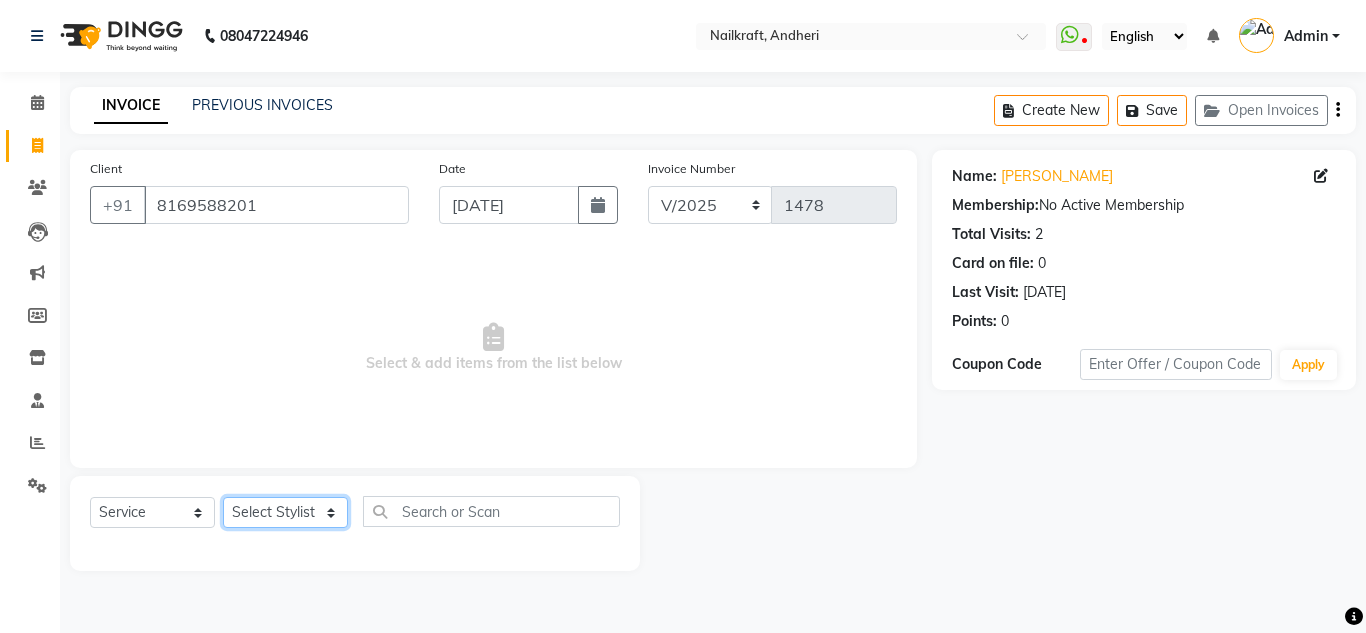 select on "76415" 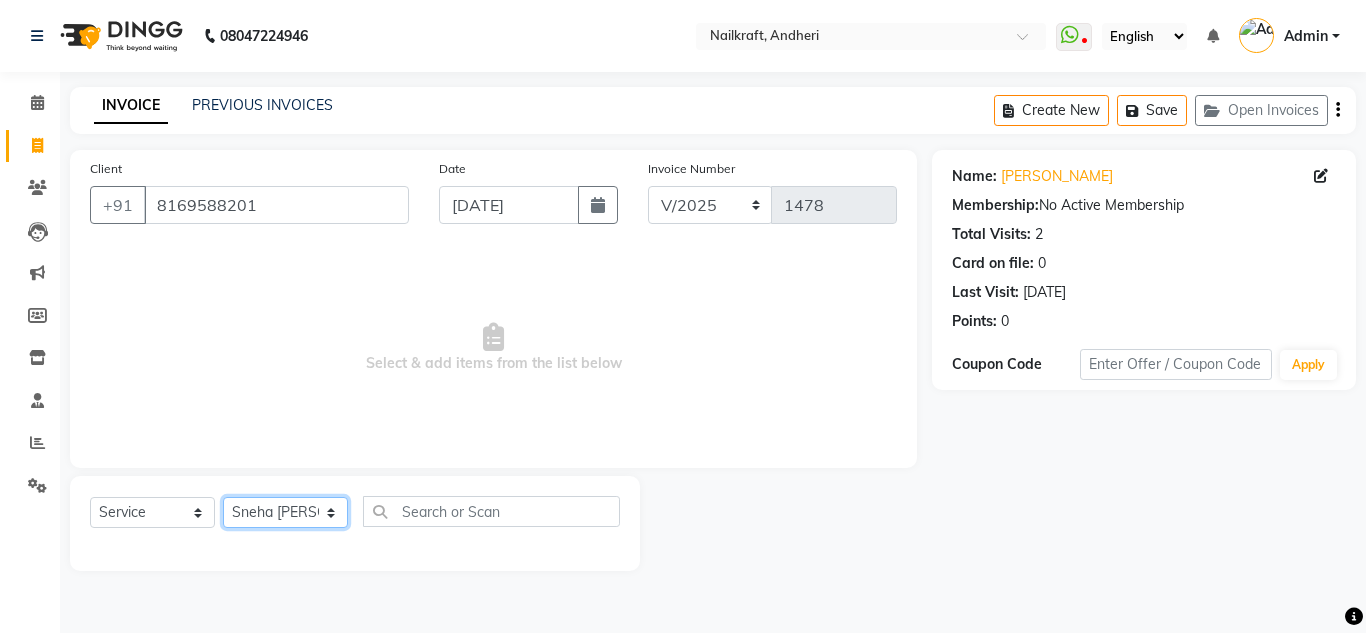 click on "Select Stylist [PERSON_NAME] [PERSON_NAME] [PERSON_NAME] NailKraft [PERSON_NAME] [MEDICAL_DATA] [PERSON_NAME]  Pooja Mehral Preeti Bidlal [PERSON_NAME] [PERSON_NAME] [PERSON_NAME] [PERSON_NAME]" 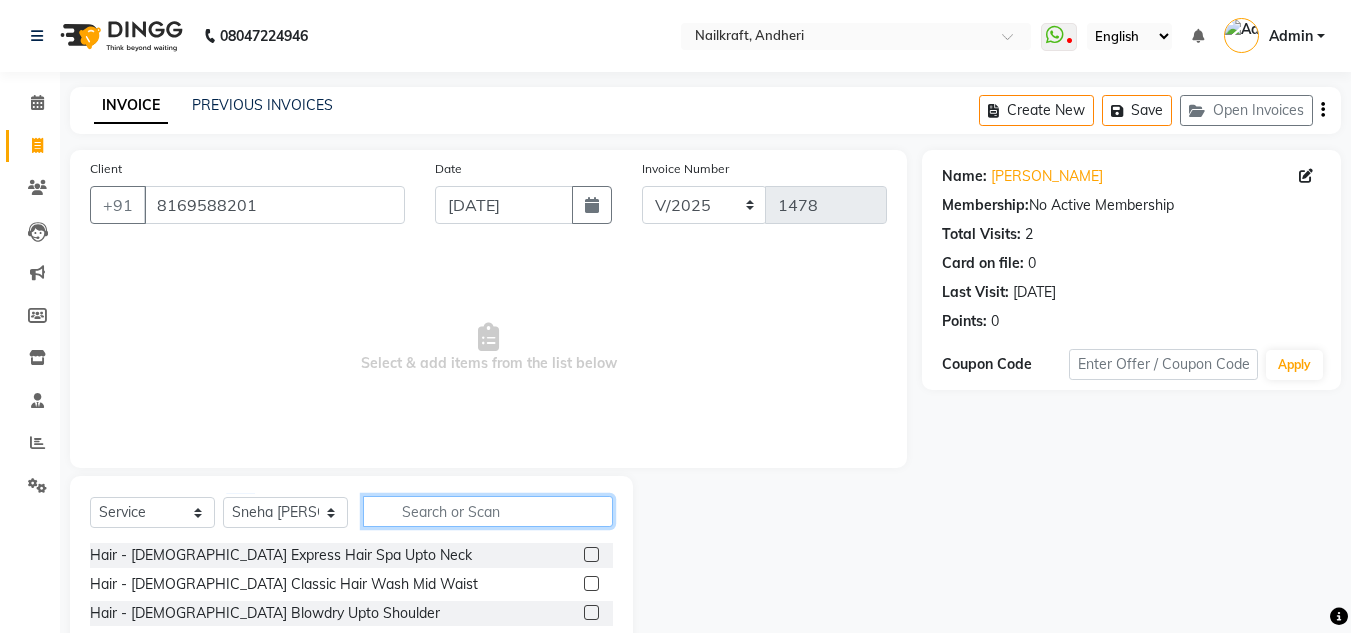 click 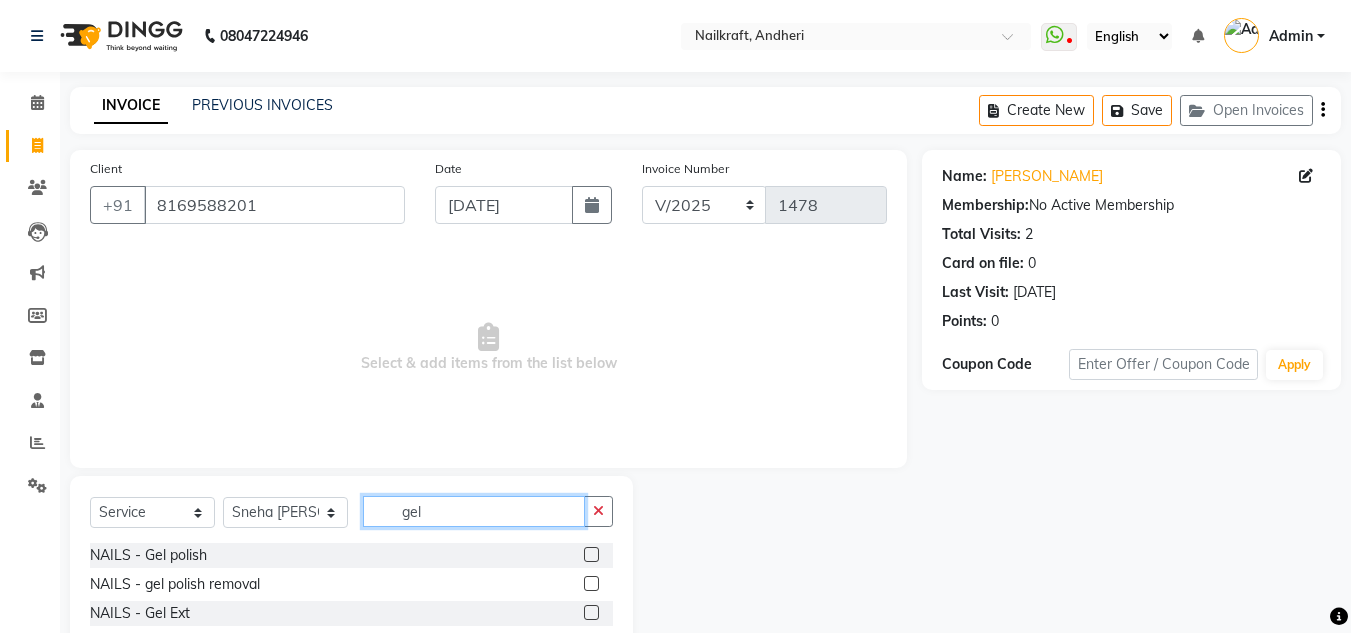type on "gel" 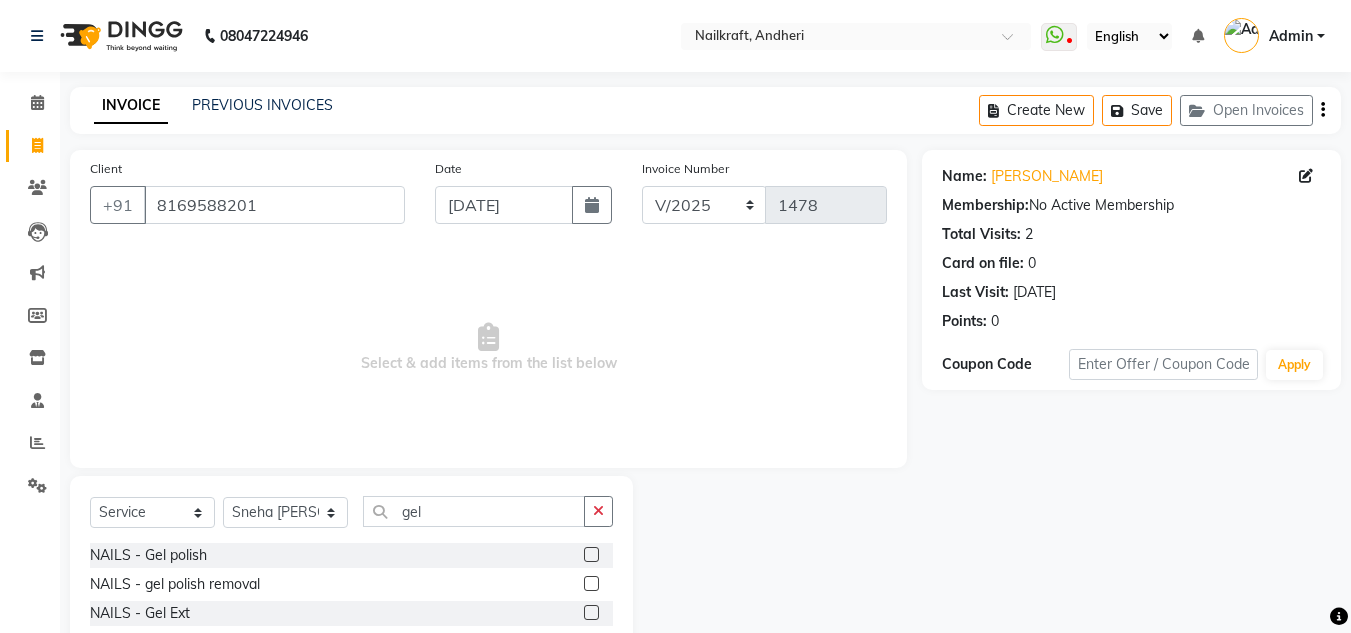 click 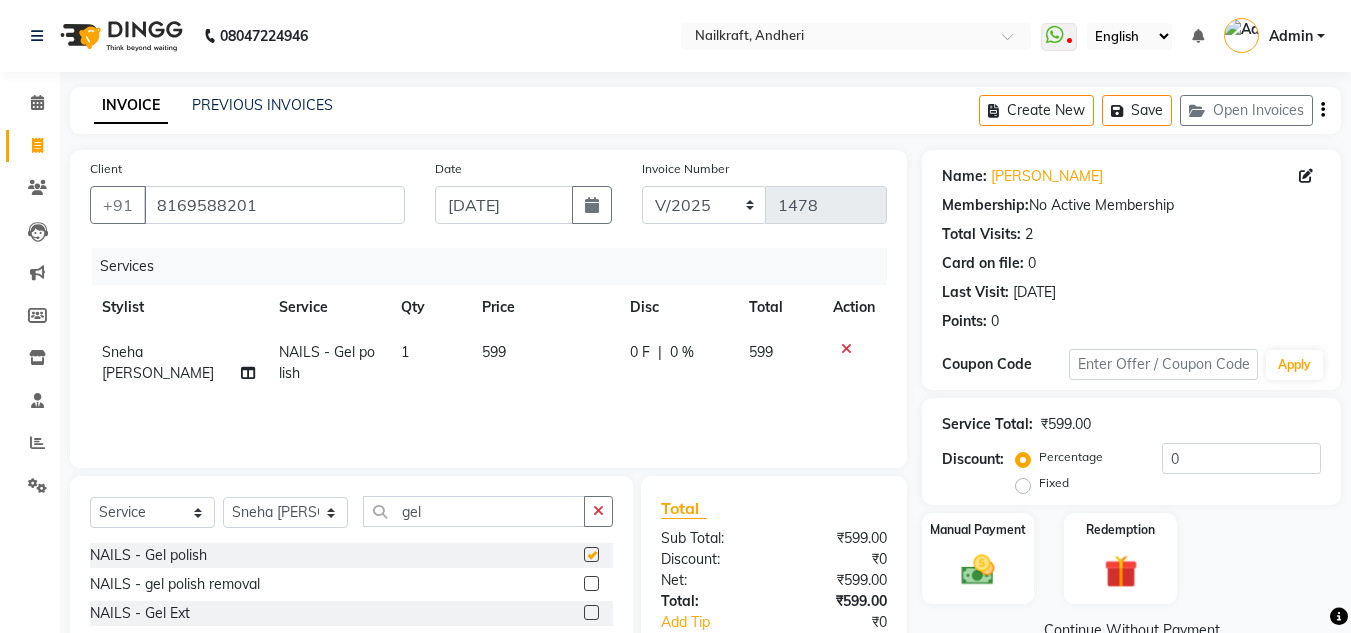 checkbox on "false" 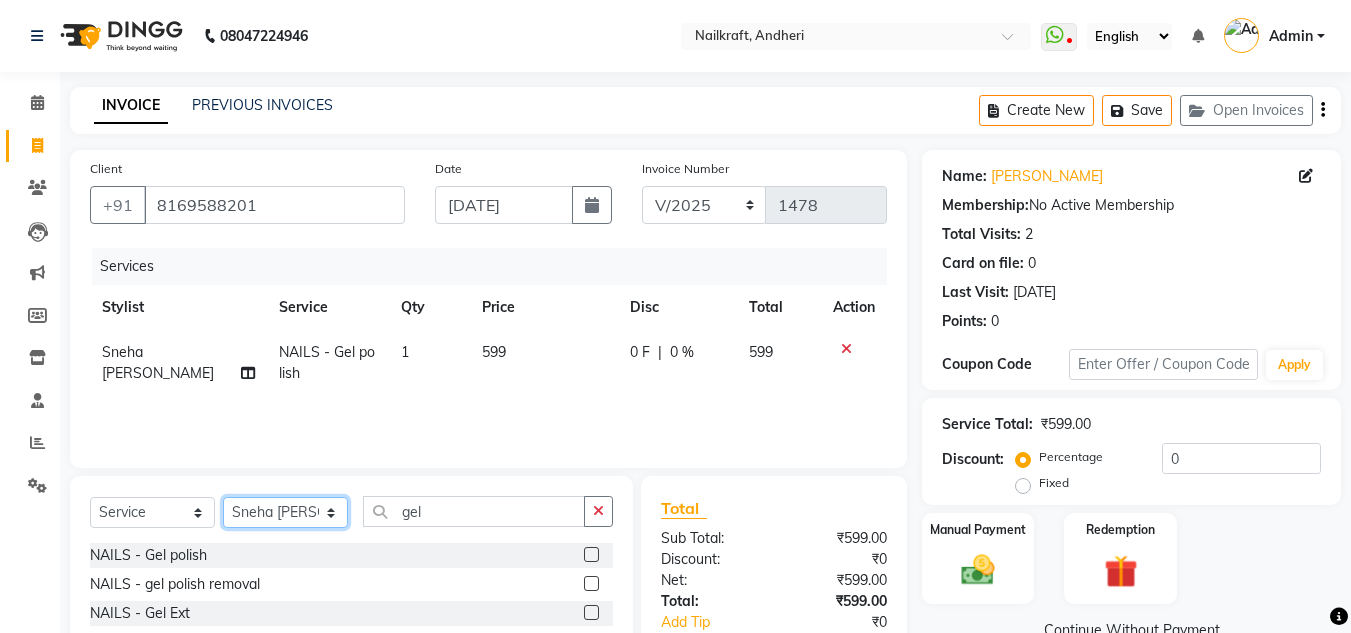 click on "Select Stylist [PERSON_NAME] [PERSON_NAME] [PERSON_NAME] NailKraft [PERSON_NAME] [MEDICAL_DATA] [PERSON_NAME]  Pooja Mehral Preeti Bidlal [PERSON_NAME] [PERSON_NAME] [PERSON_NAME] [PERSON_NAME]" 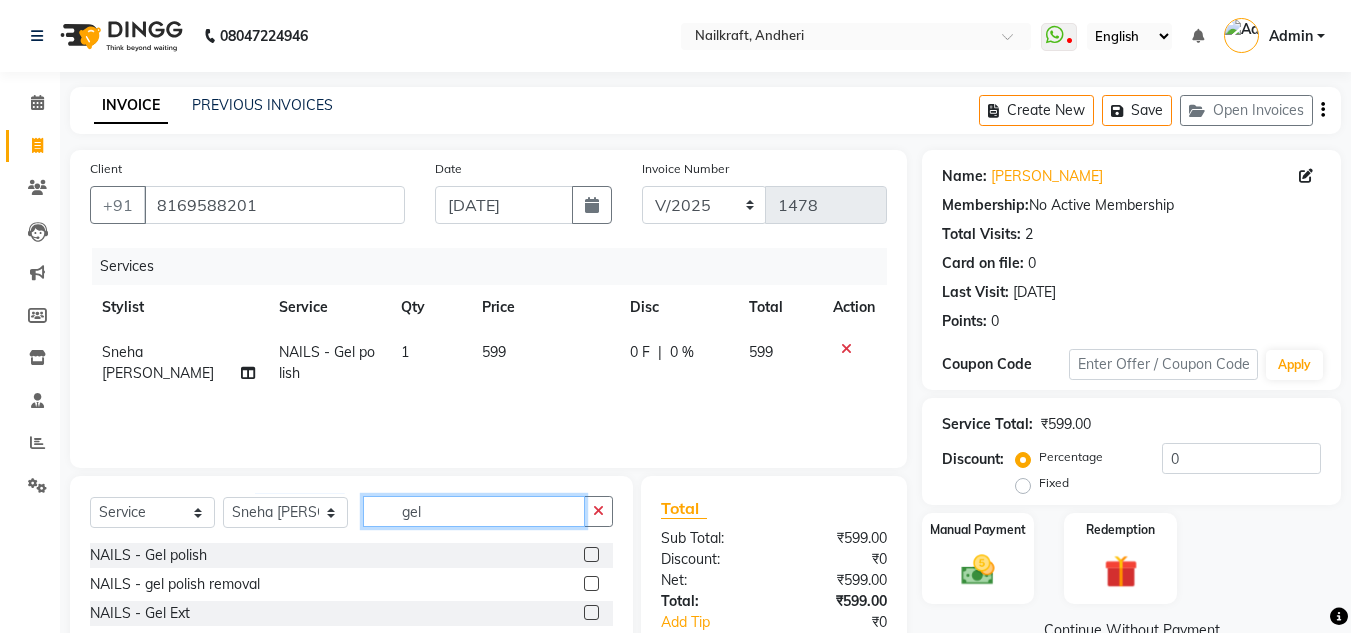 click on "gel" 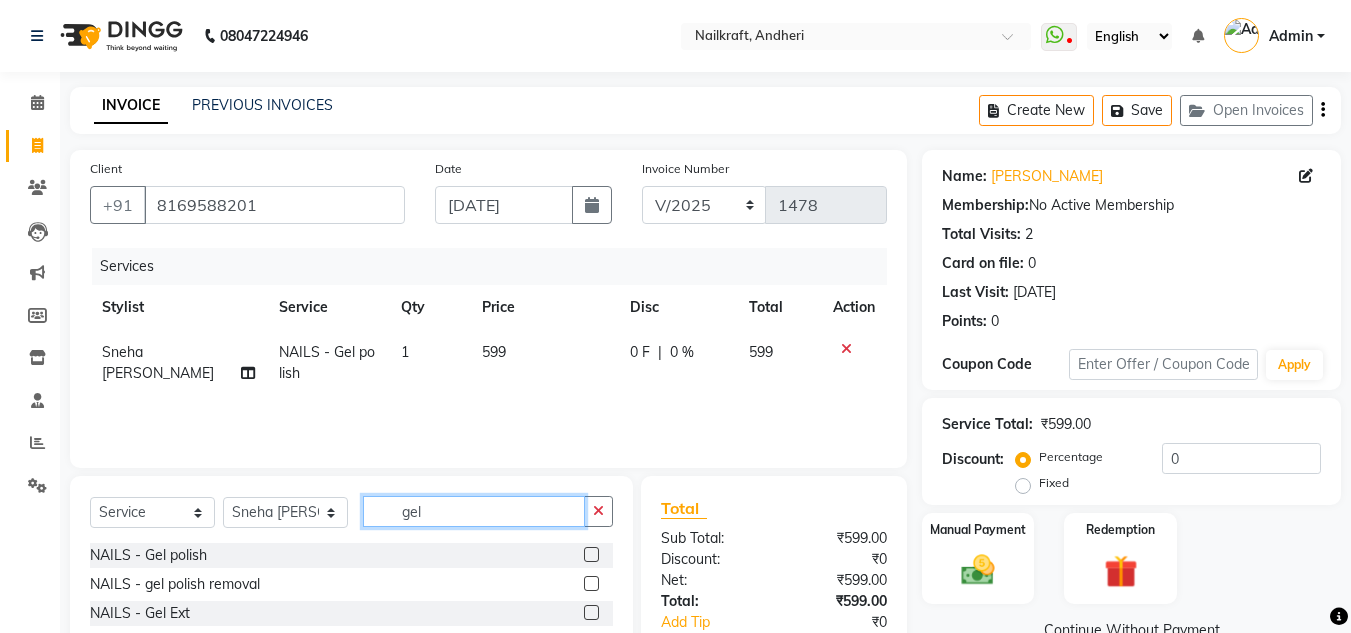 click on "gel" 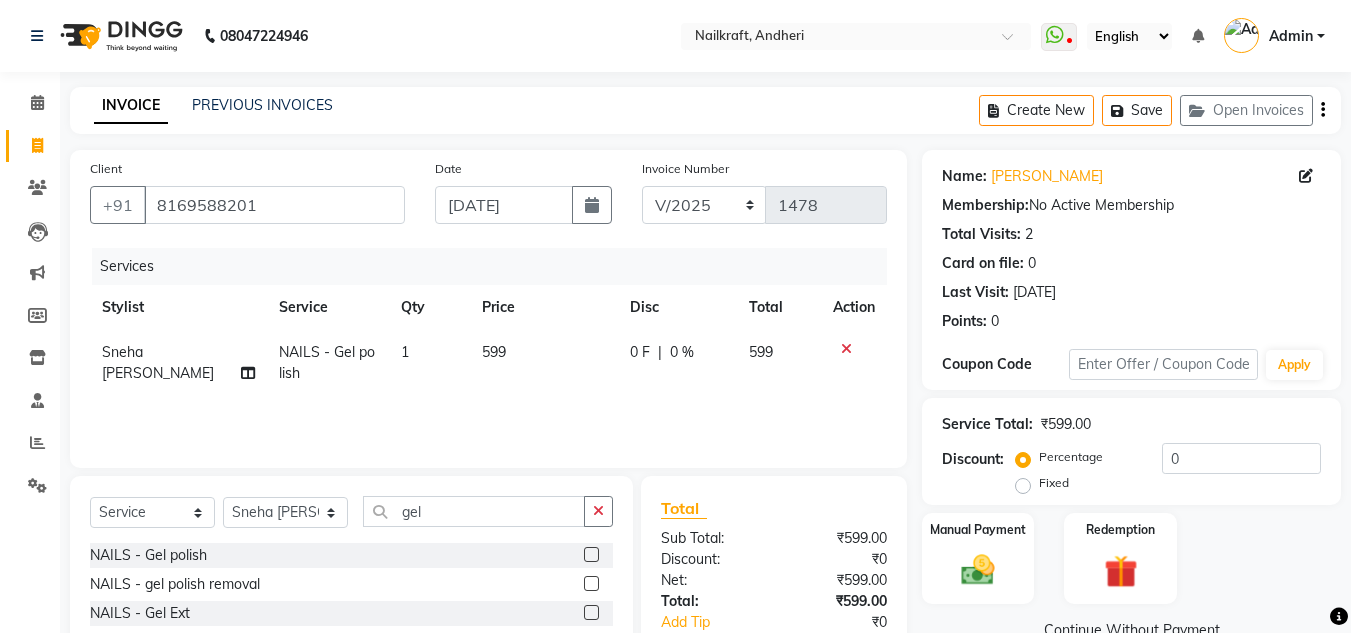click 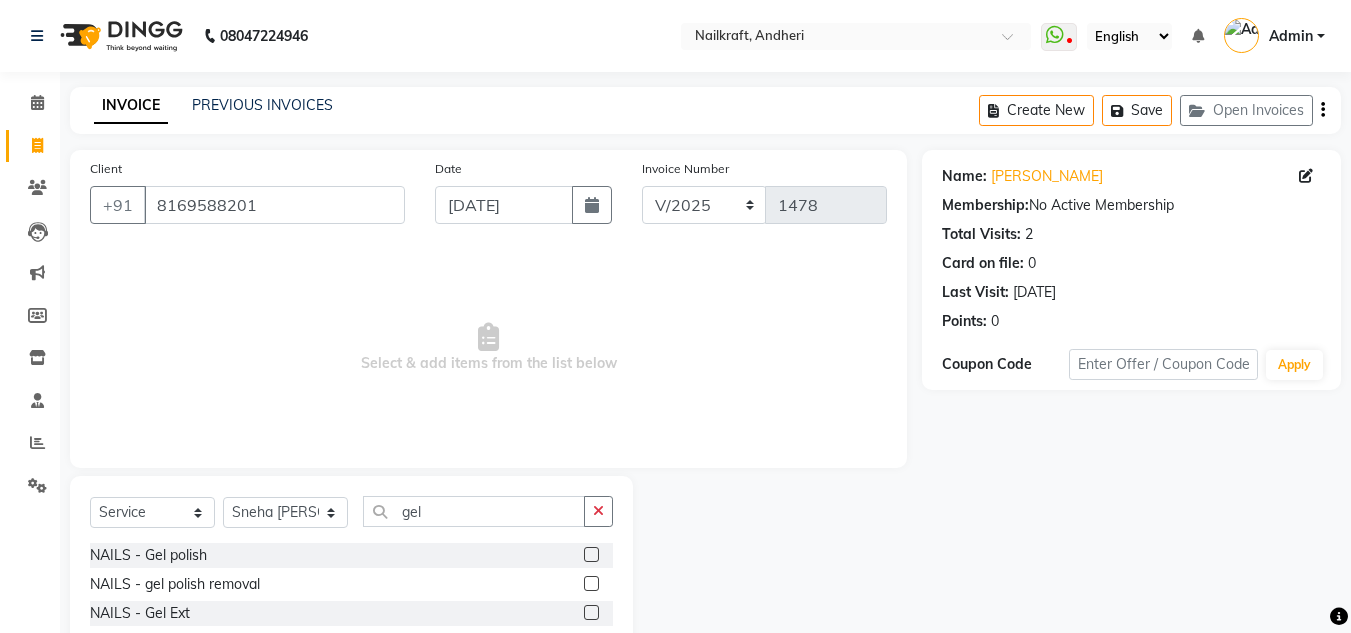drag, startPoint x: 534, startPoint y: 494, endPoint x: 535, endPoint y: 511, distance: 17.029387 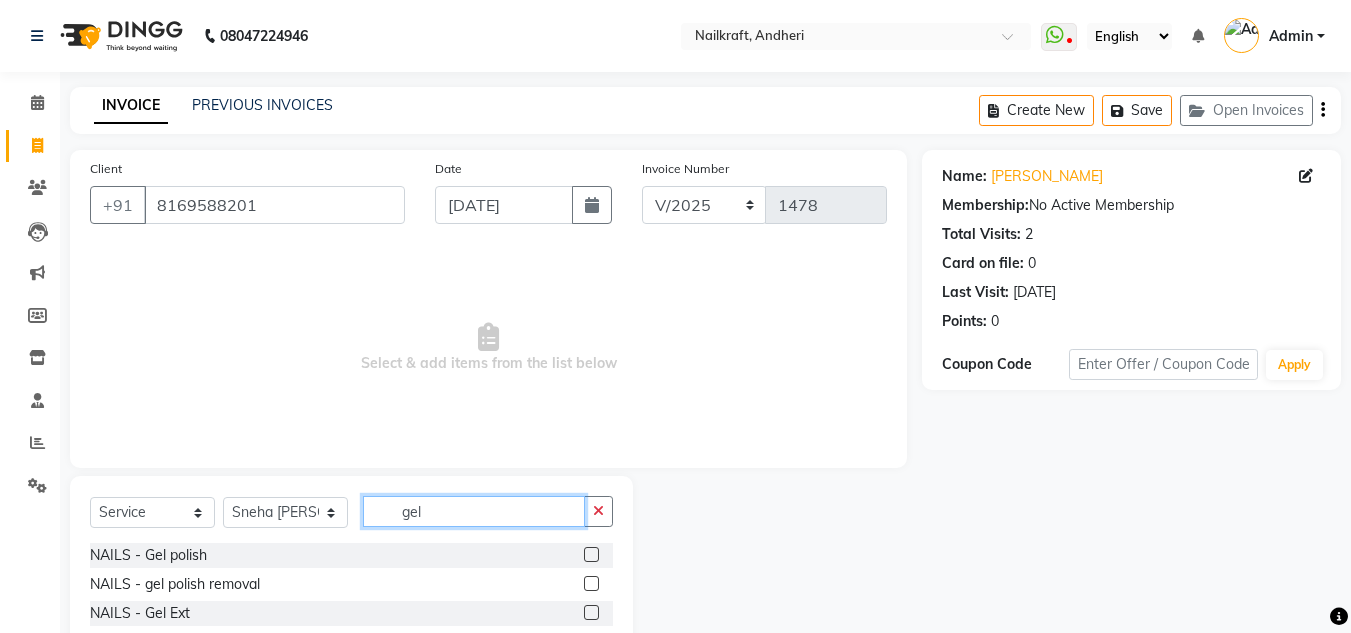 click on "gel" 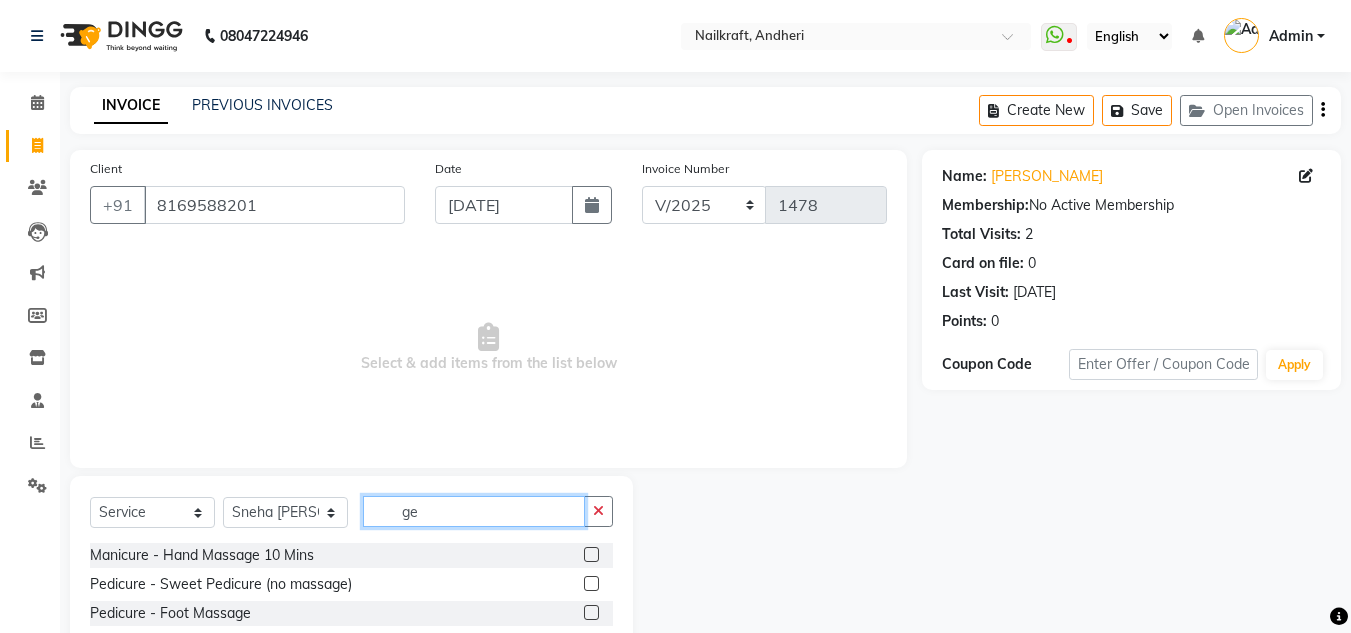 type on "g" 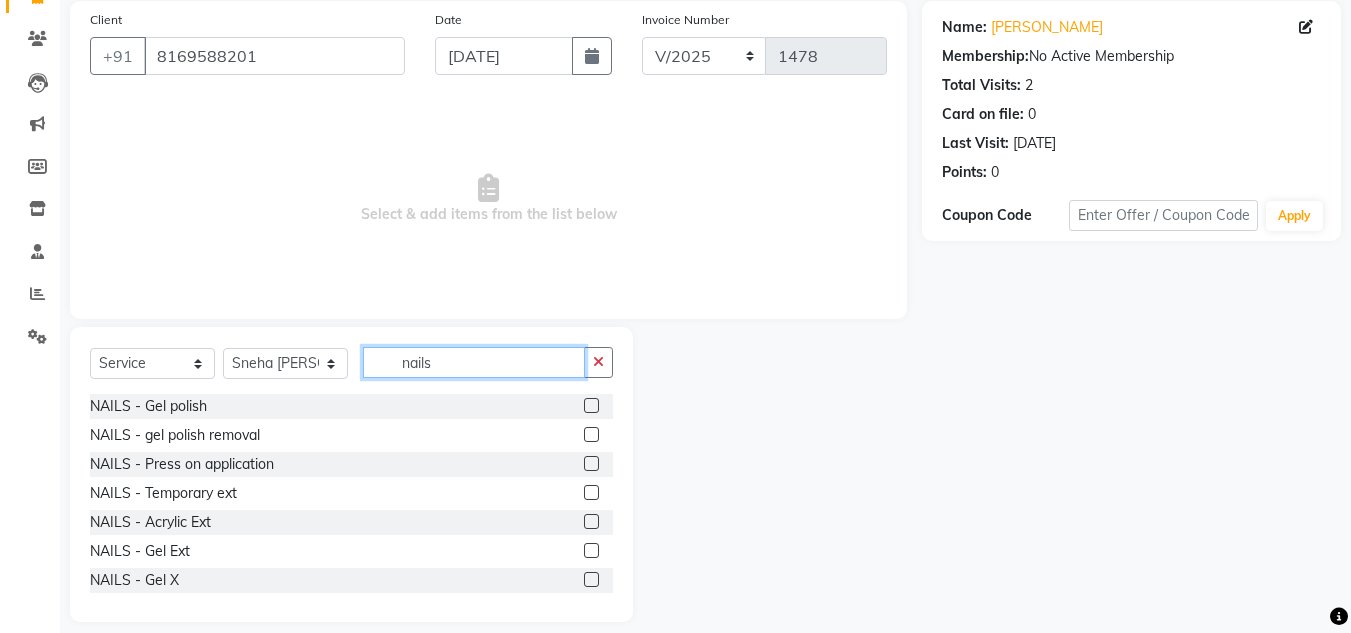 scroll, scrollTop: 160, scrollLeft: 0, axis: vertical 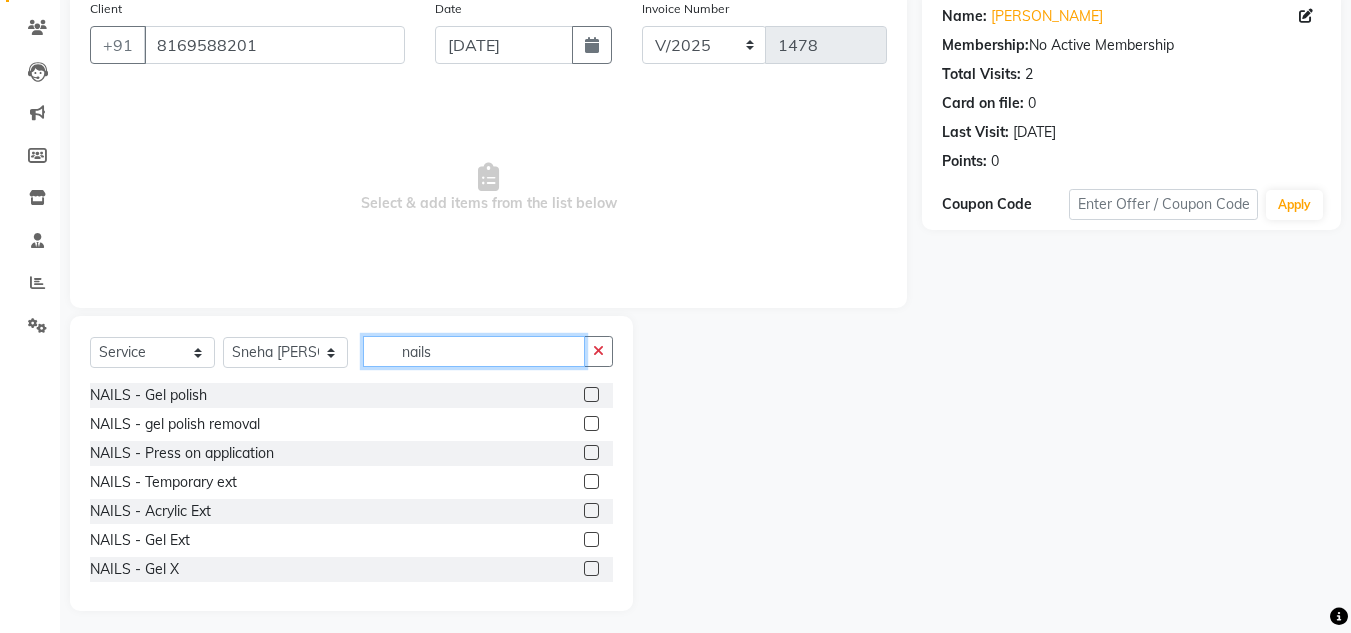 type on "nails" 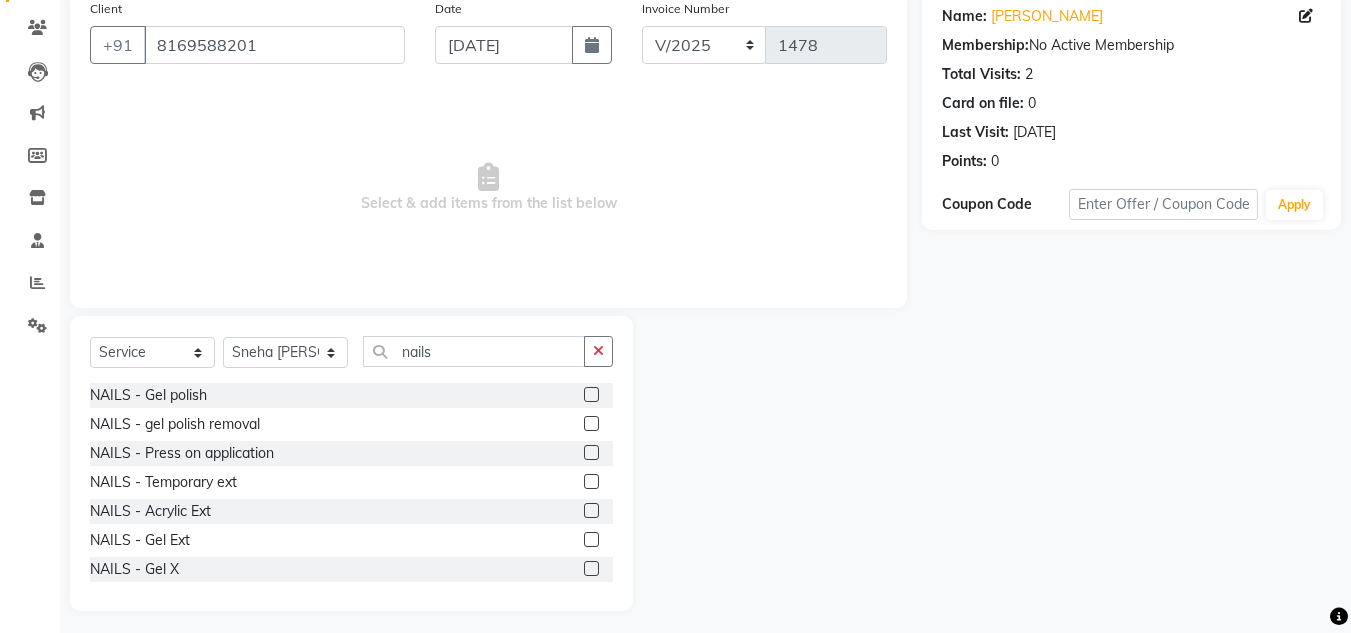 click 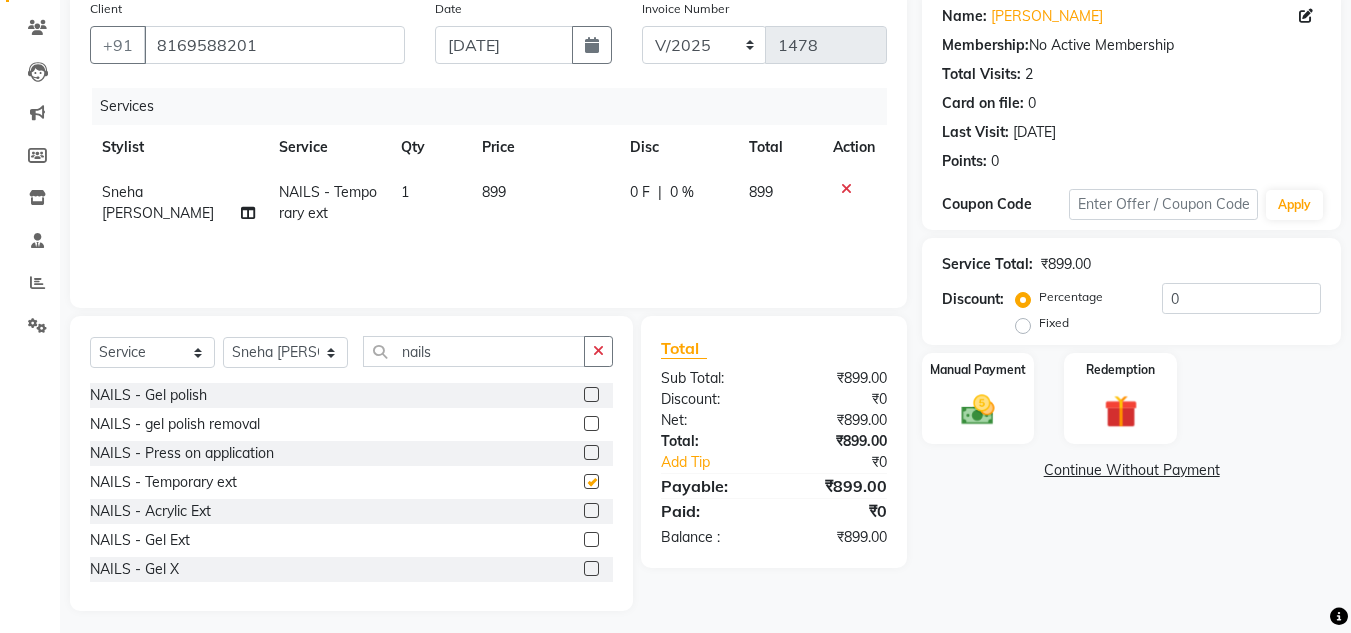 checkbox on "false" 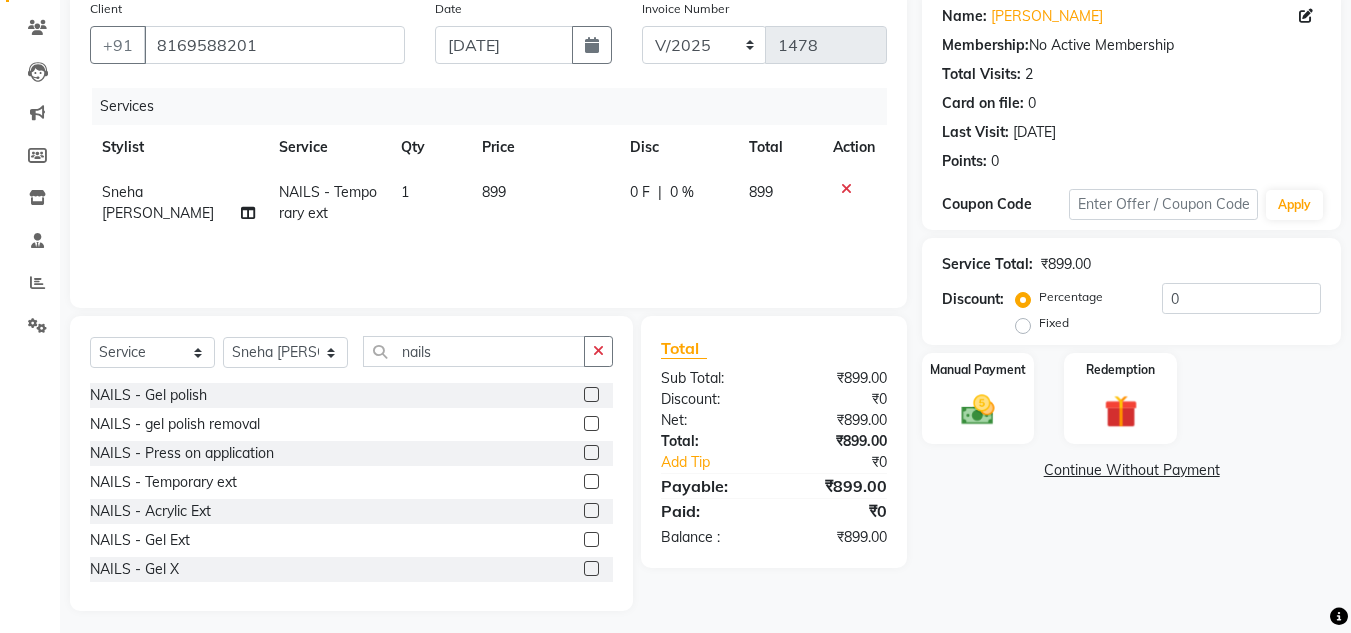 click on "899" 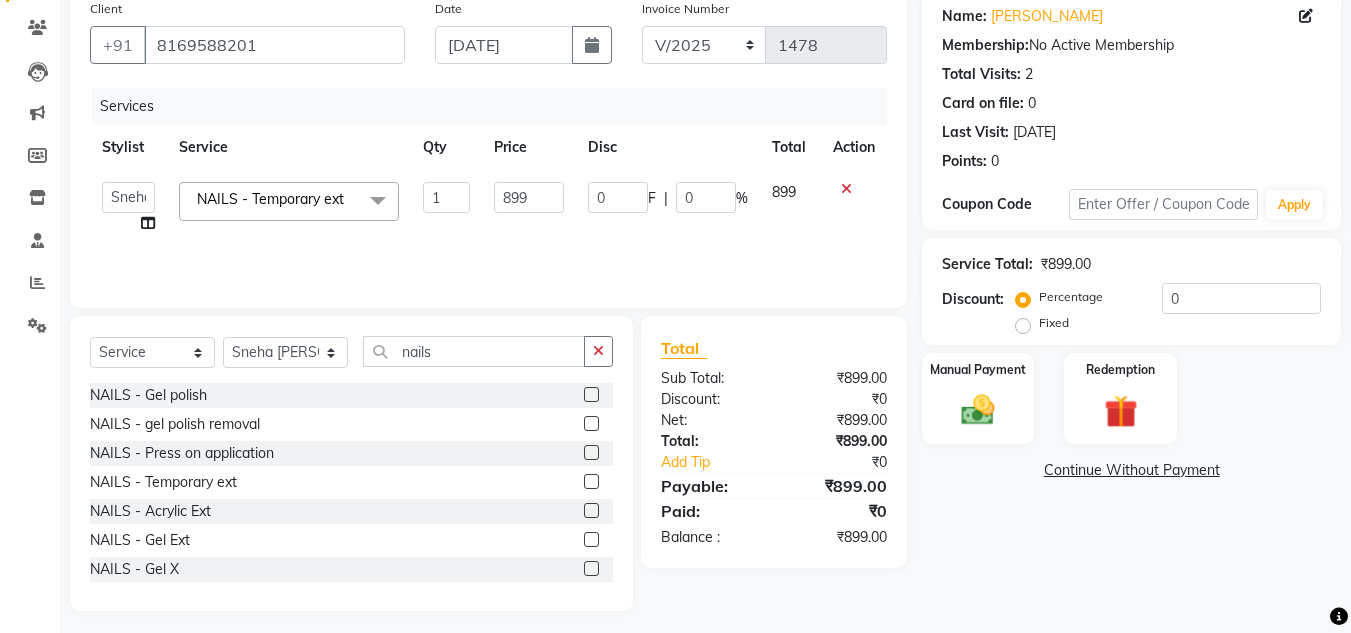 click on "899" 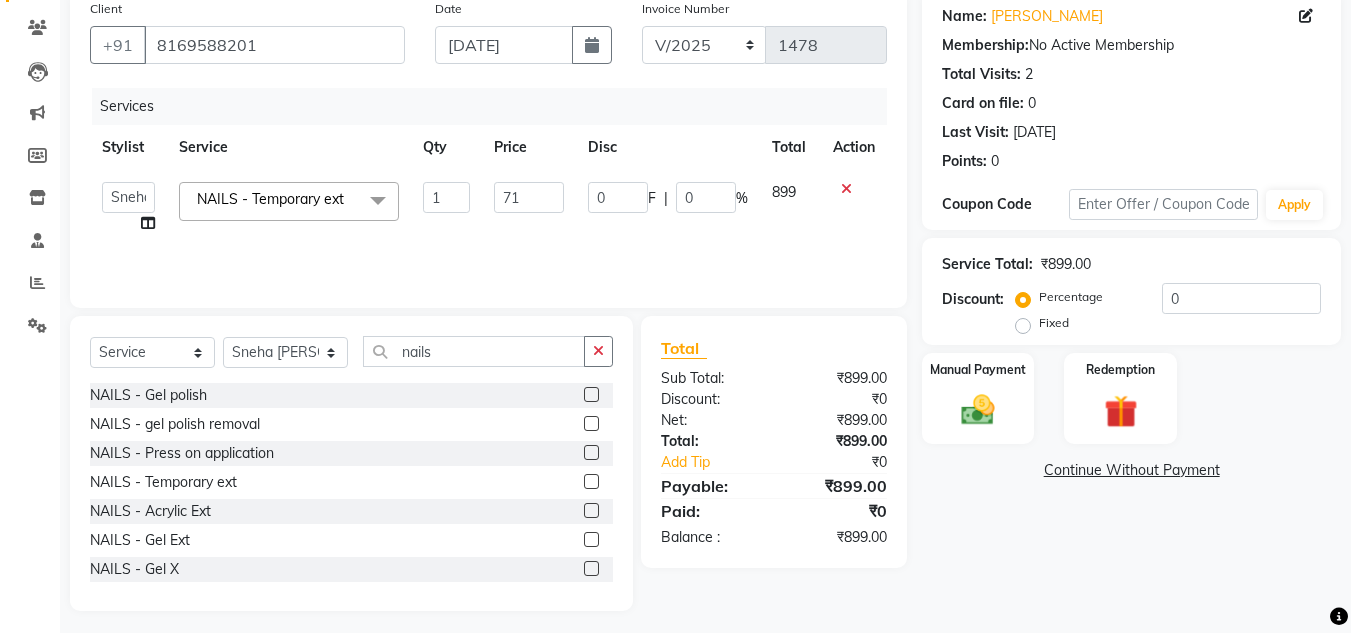type on "719" 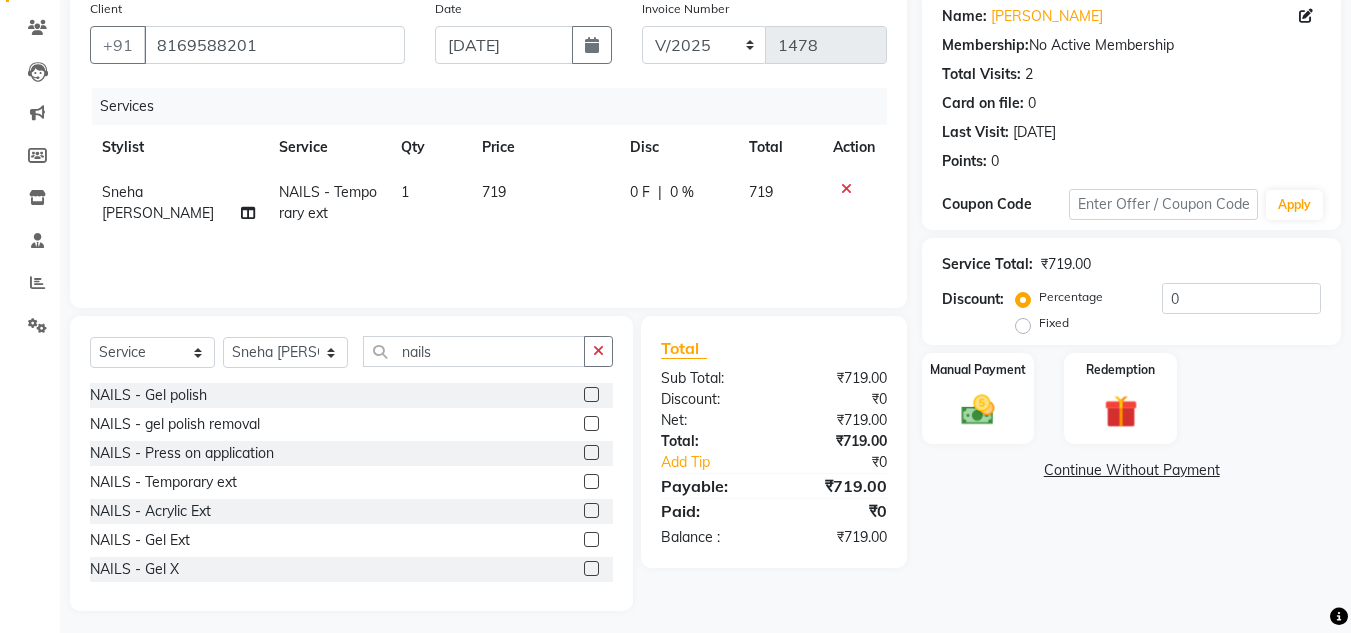click on "Name: Chhaya Jadhav Membership:  No Active Membership  Total Visits:  2 Card on file:  0 Last Visit:   11-03-2025 Points:   0  Coupon Code Apply Service Total:  ₹719.00  Discount:  Percentage   Fixed  0 Manual Payment Redemption  Continue Without Payment" 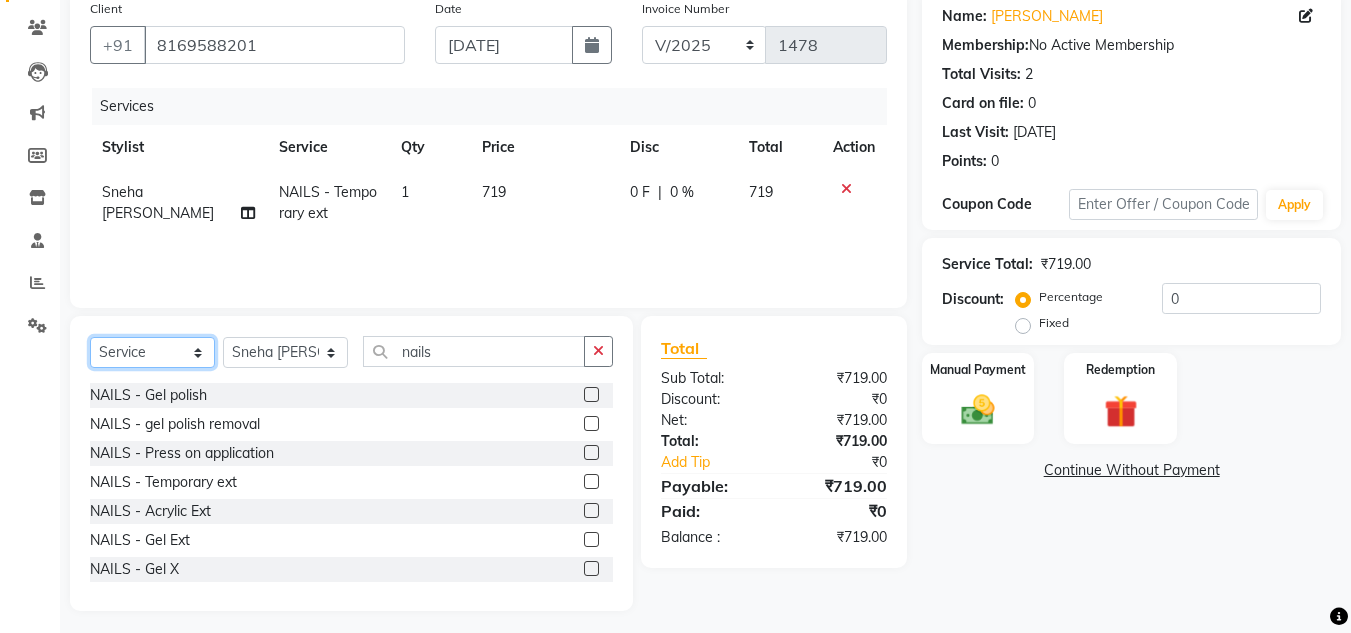 click on "Select  Service  Product  Membership  Package Voucher Prepaid Gift Card" 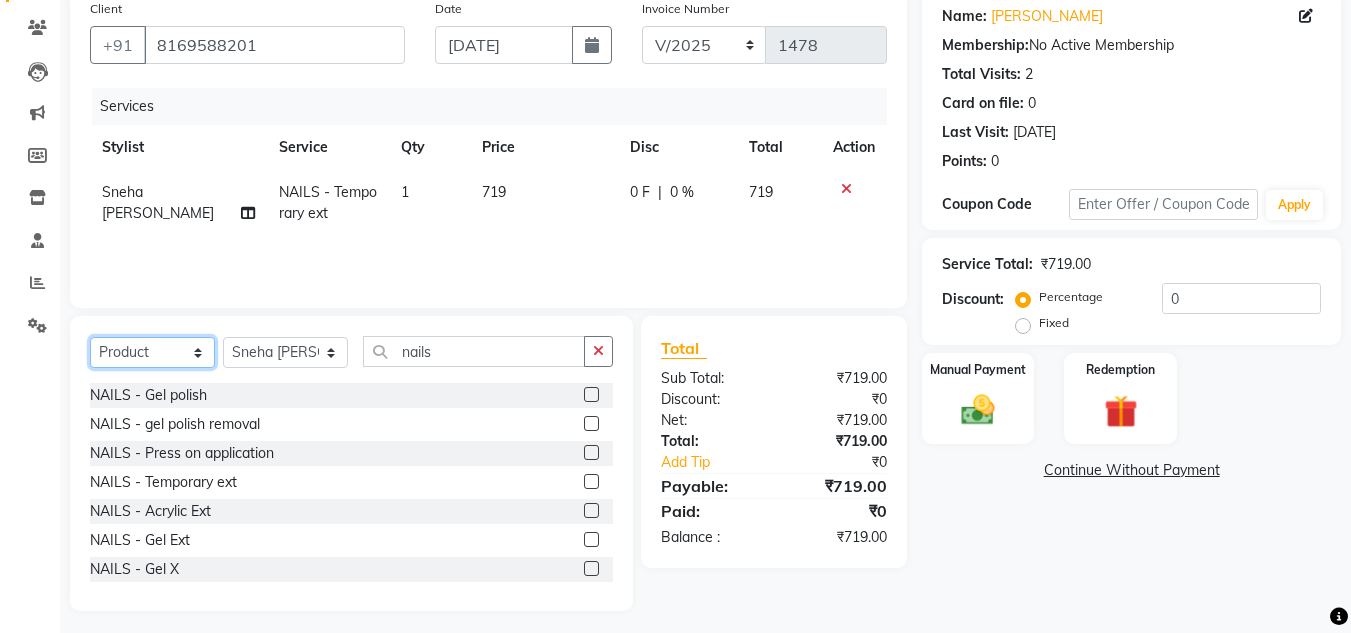 click on "Select  Service  Product  Membership  Package Voucher Prepaid Gift Card" 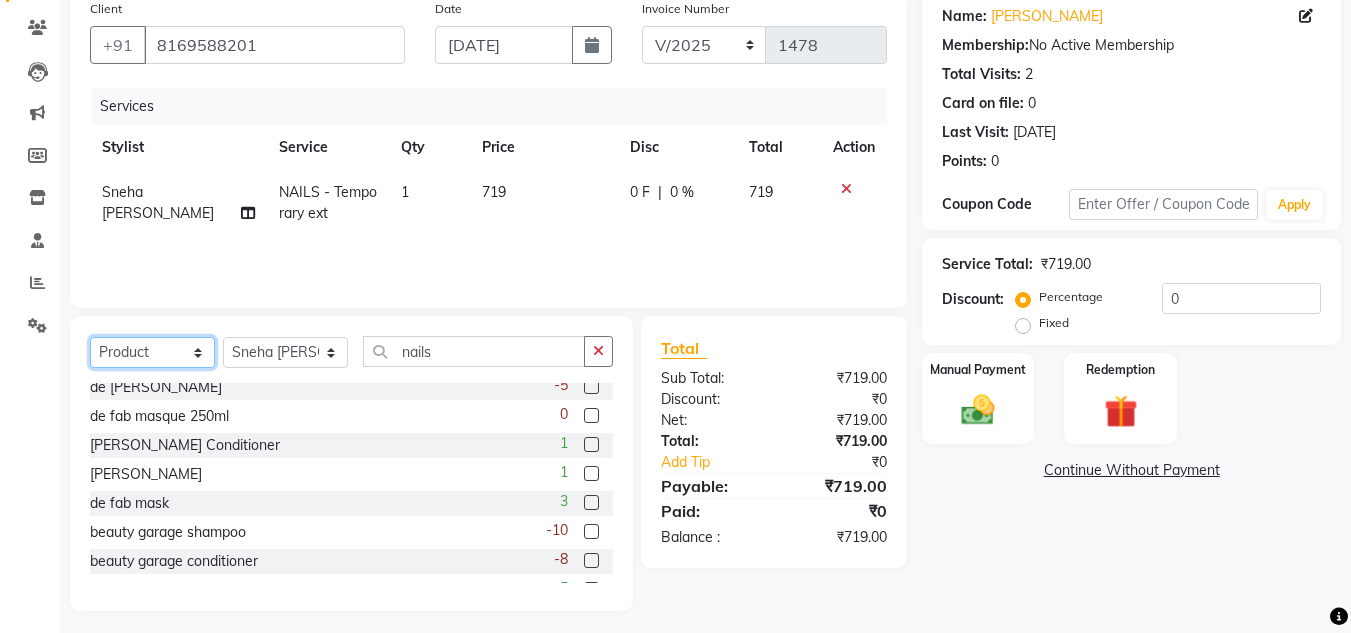 scroll, scrollTop: 200, scrollLeft: 0, axis: vertical 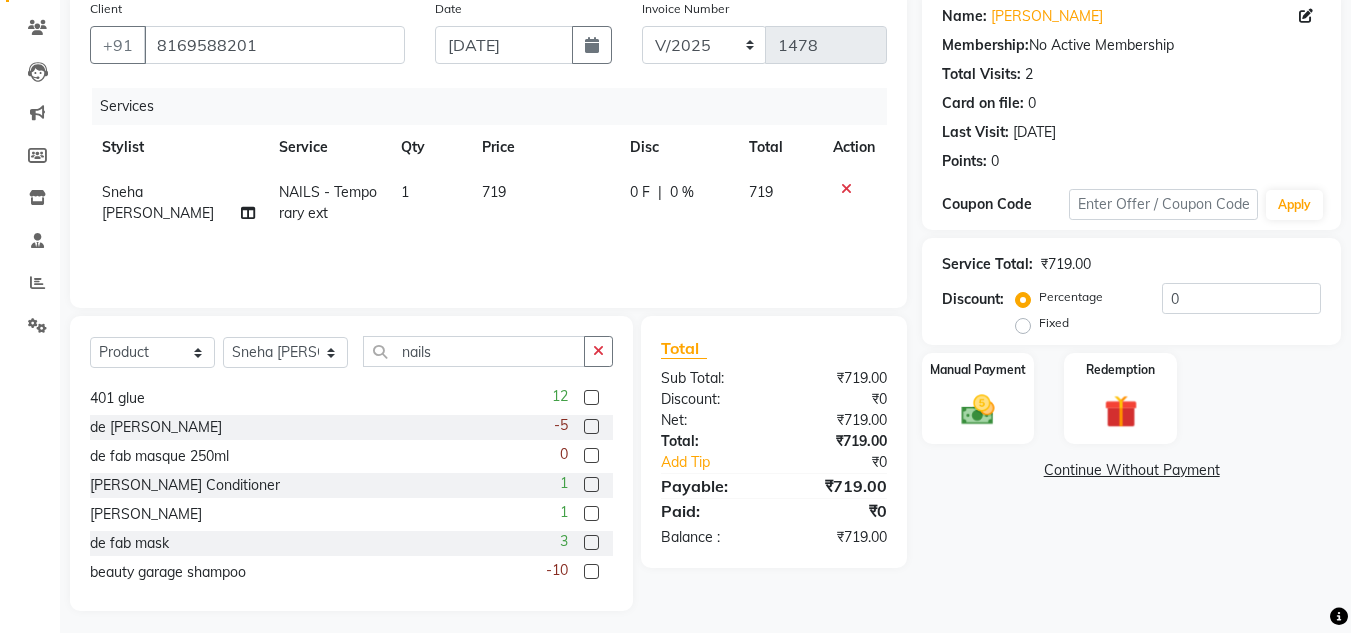 click 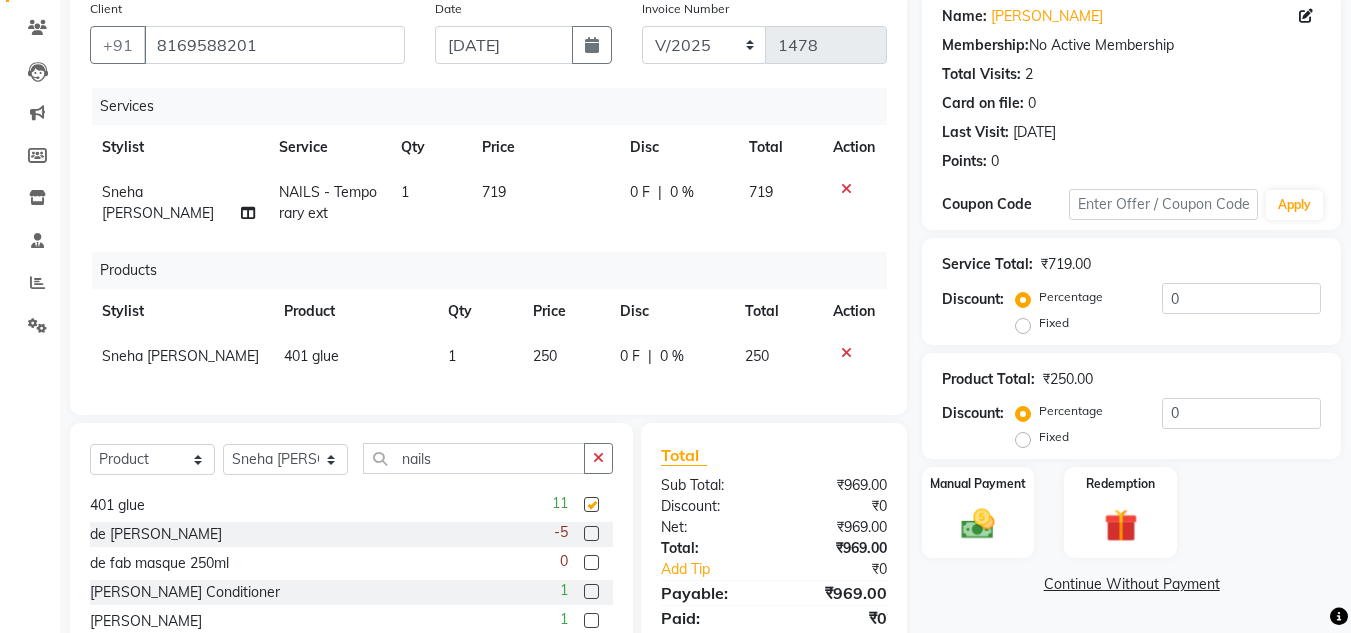 checkbox on "false" 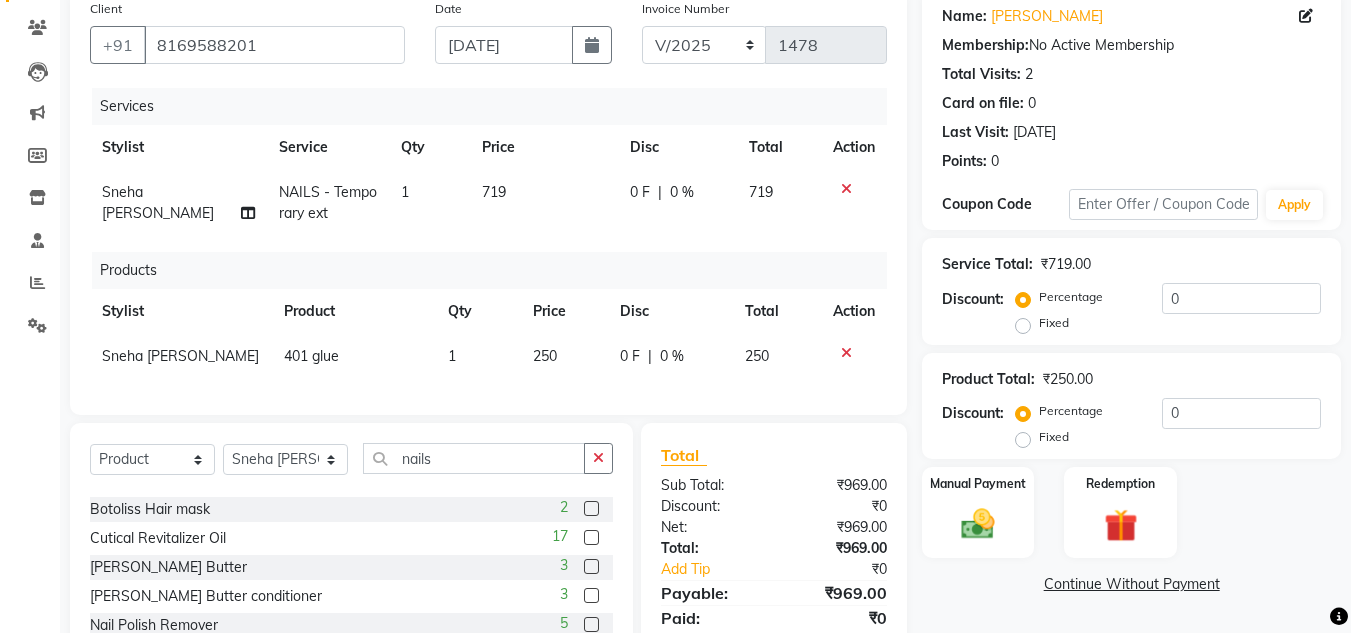 scroll, scrollTop: 40, scrollLeft: 0, axis: vertical 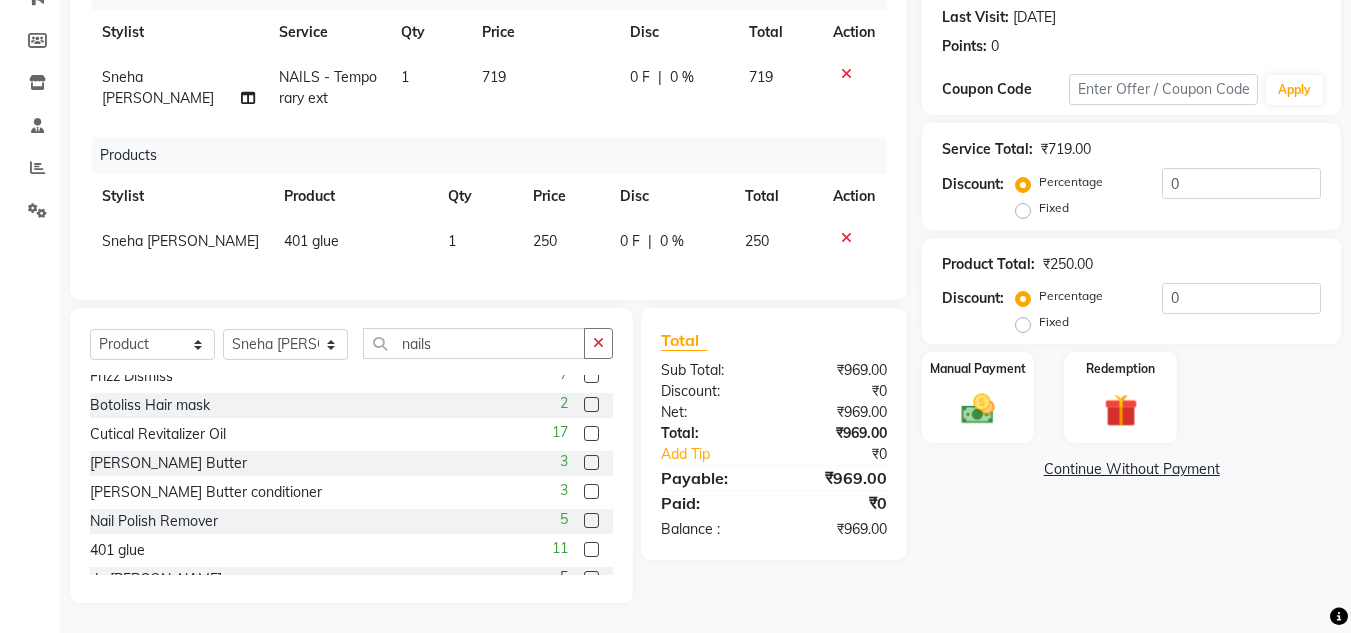 click 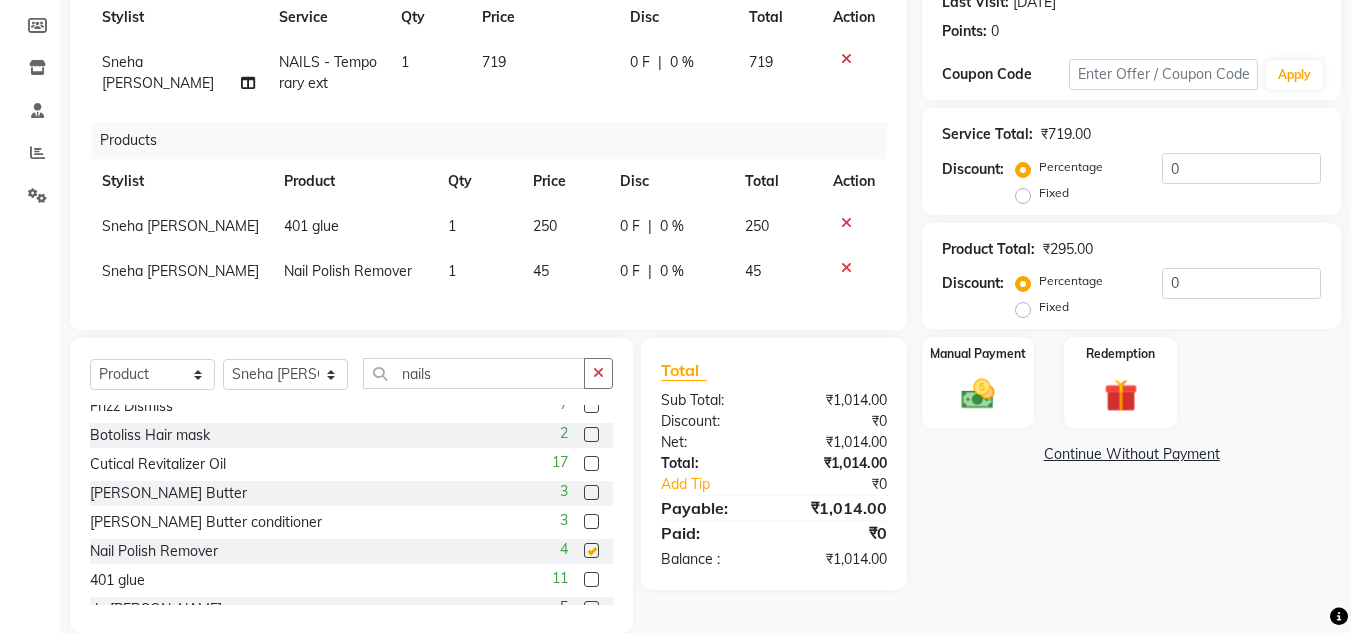 checkbox on "false" 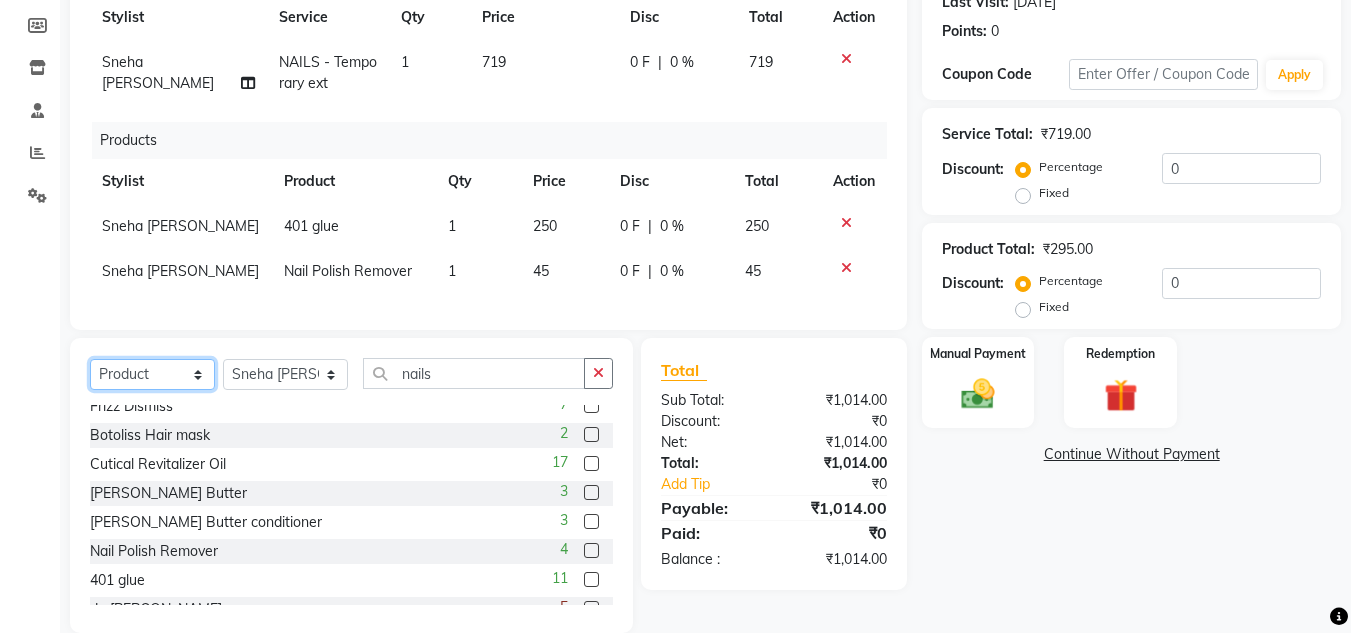 click on "Select  Service  Product  Membership  Package Voucher Prepaid Gift Card" 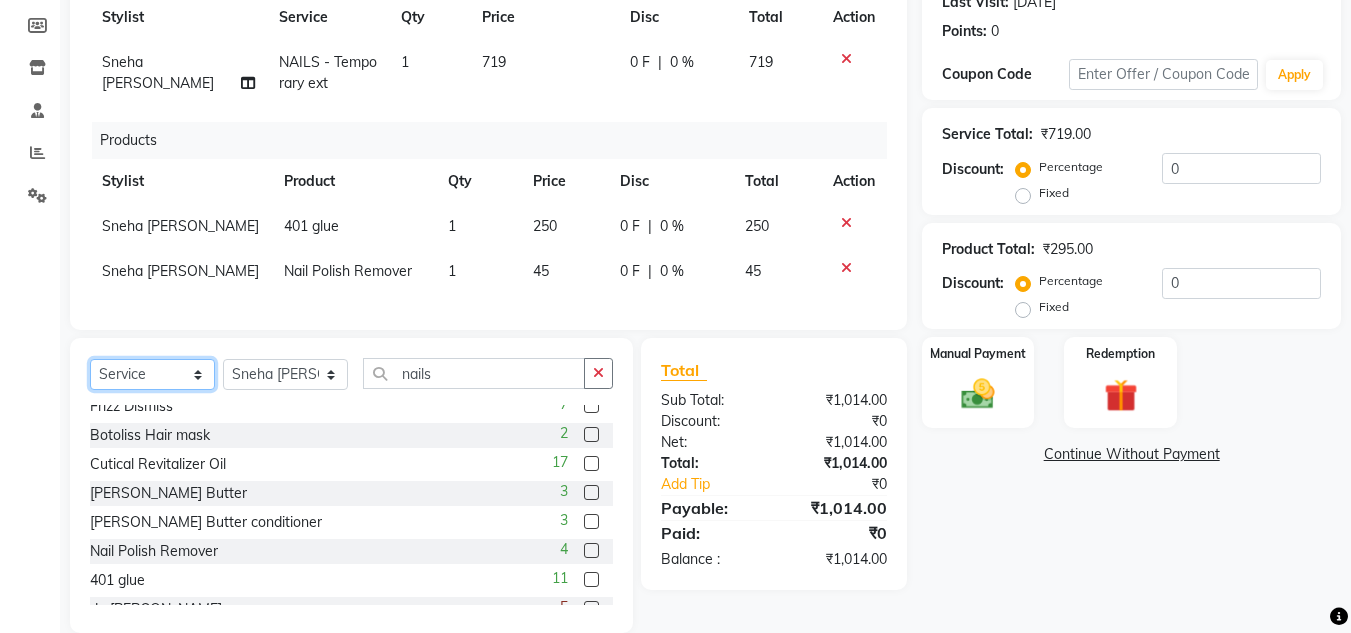 click on "Select  Service  Product  Membership  Package Voucher Prepaid Gift Card" 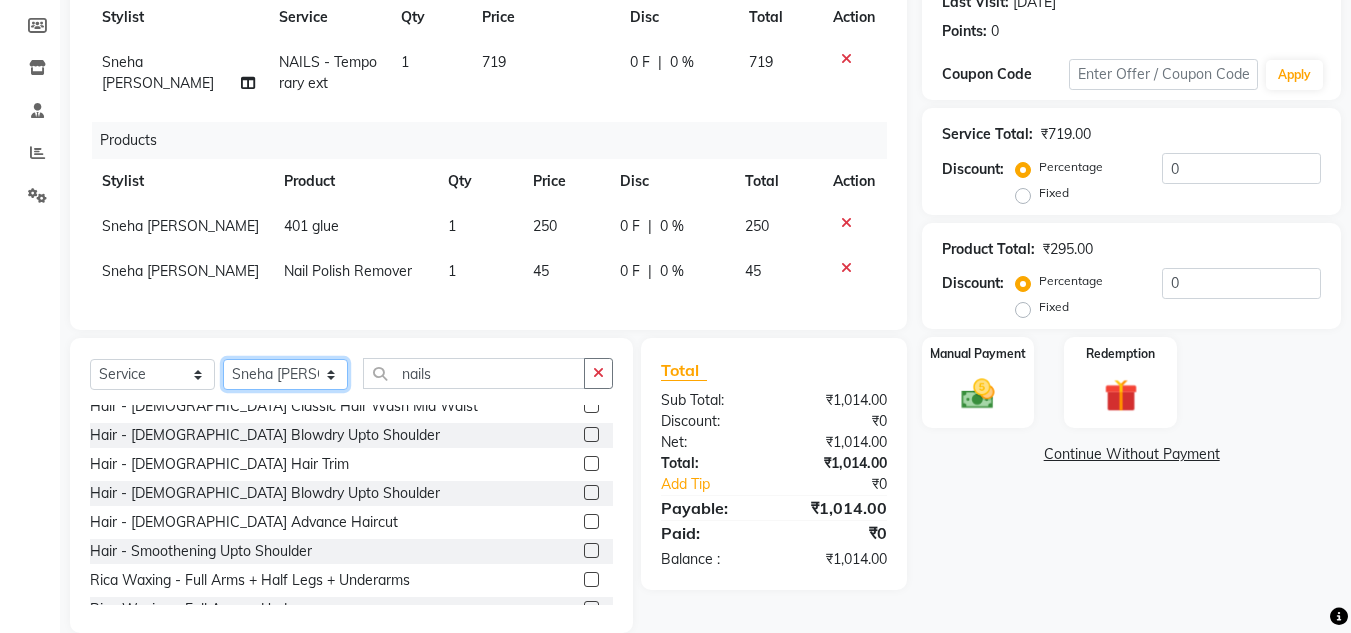 click on "Select Stylist [PERSON_NAME] [PERSON_NAME] [PERSON_NAME] NailKraft [PERSON_NAME] [MEDICAL_DATA] [PERSON_NAME]  Pooja Mehral Preeti Bidlal [PERSON_NAME] [PERSON_NAME] [PERSON_NAME] [PERSON_NAME]" 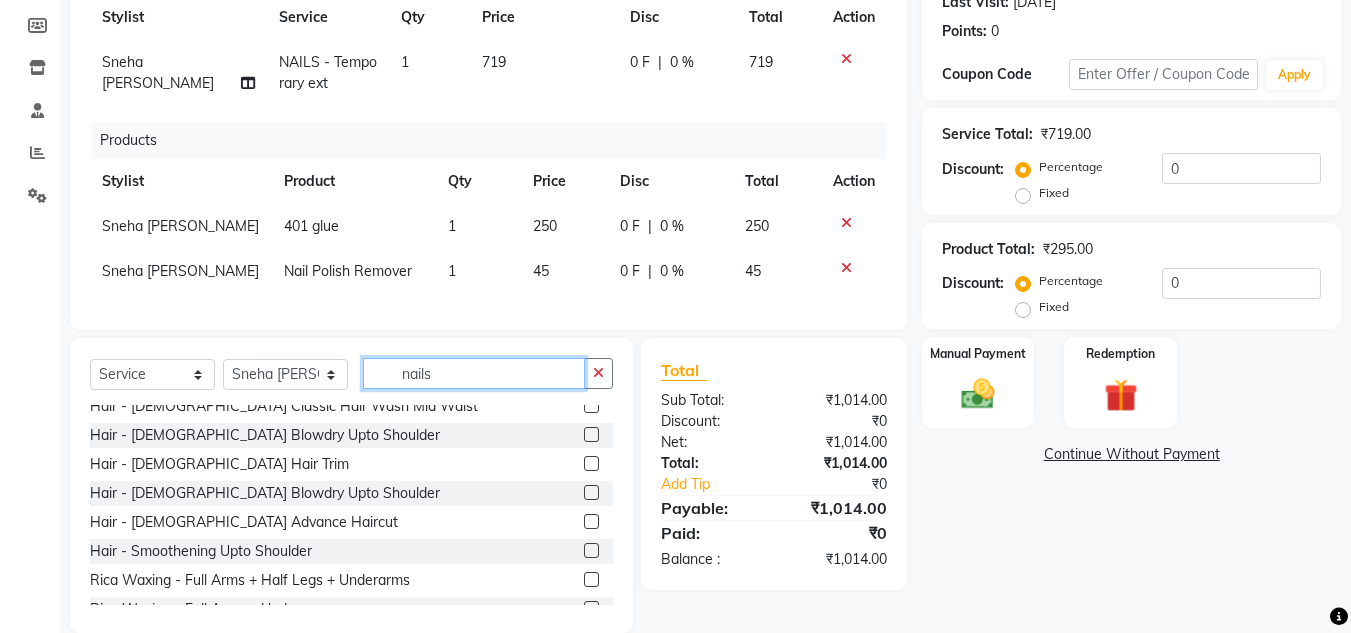 click on "nails" 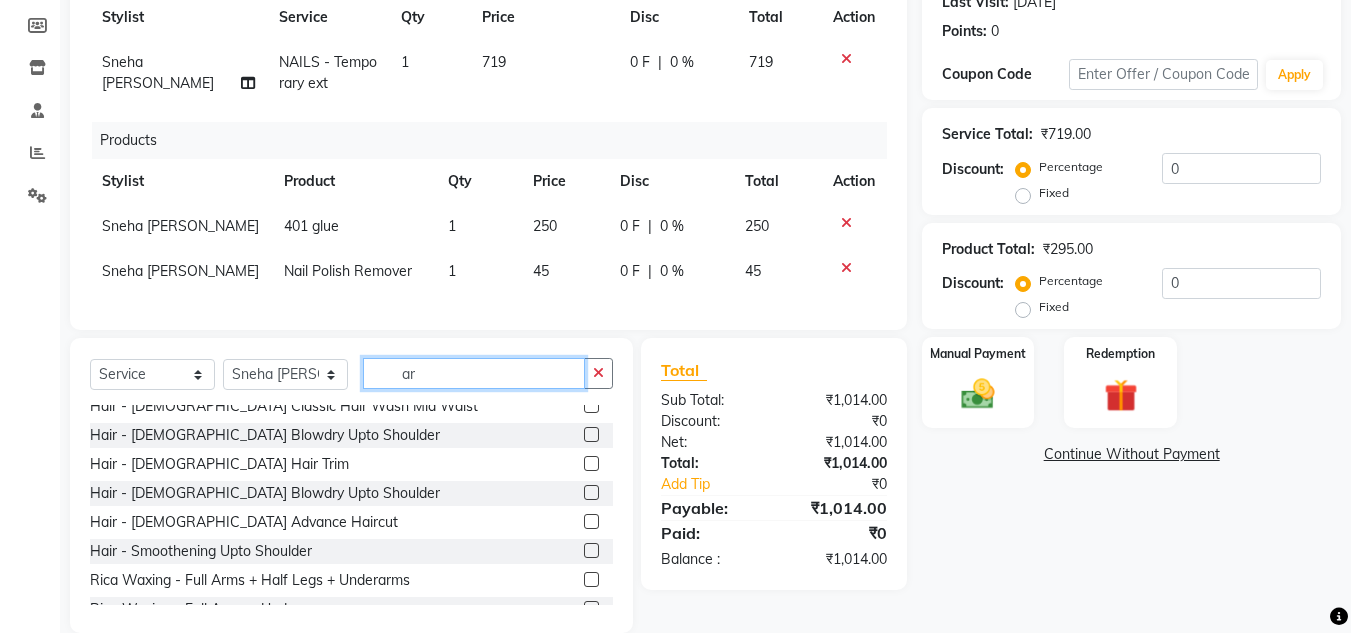 scroll, scrollTop: 0, scrollLeft: 0, axis: both 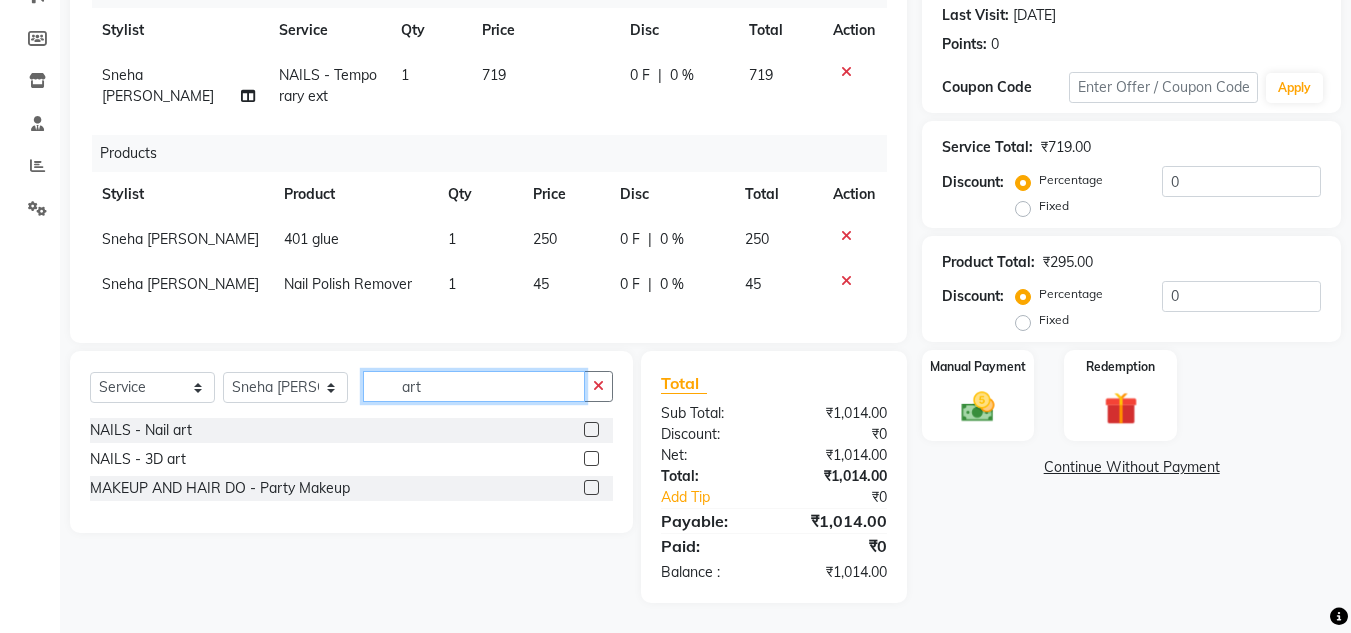 type on "art" 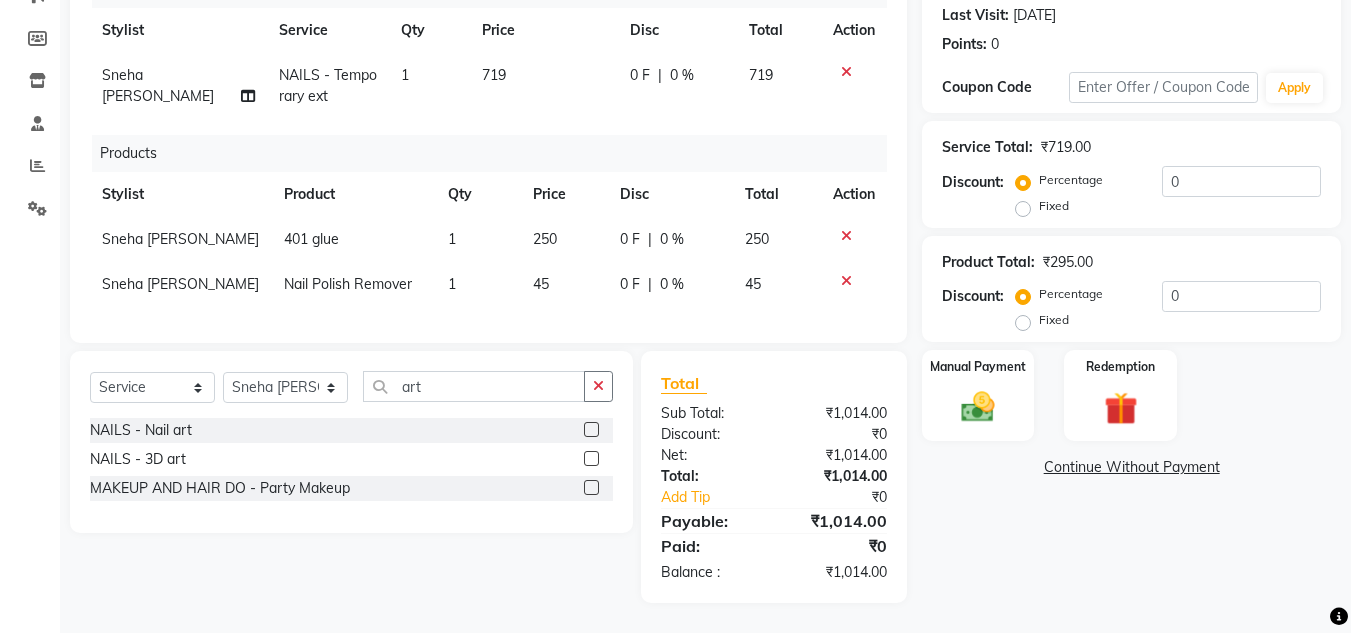 click 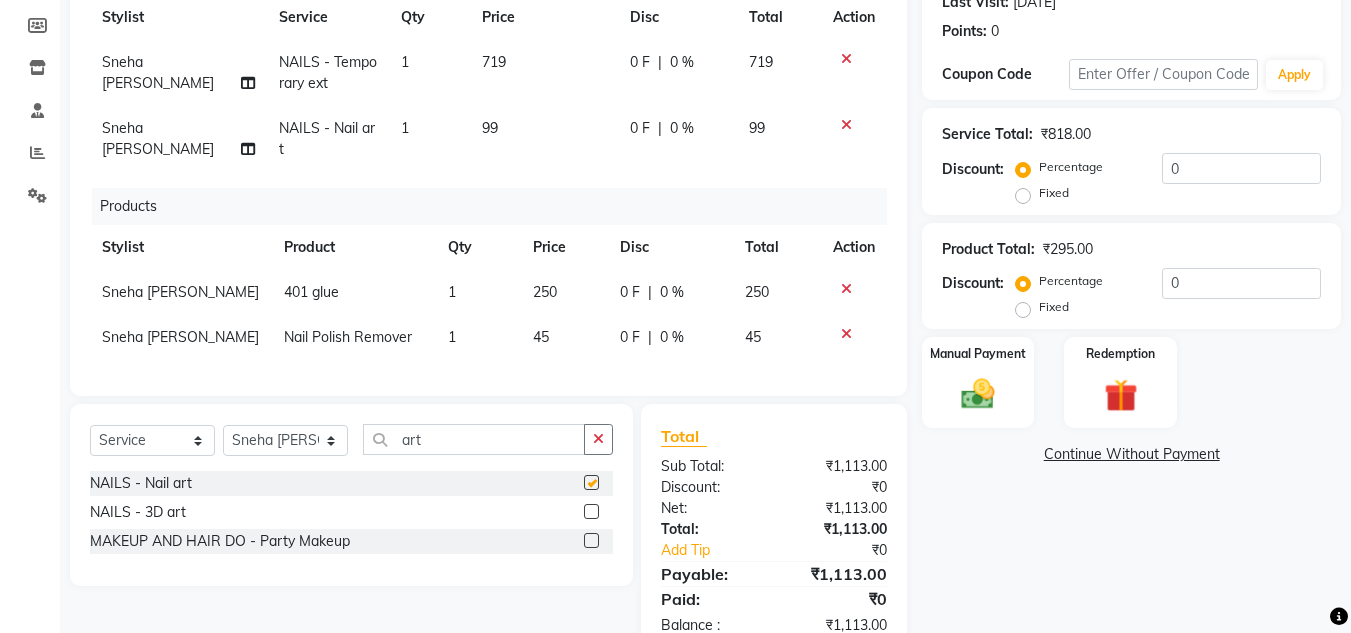 checkbox on "false" 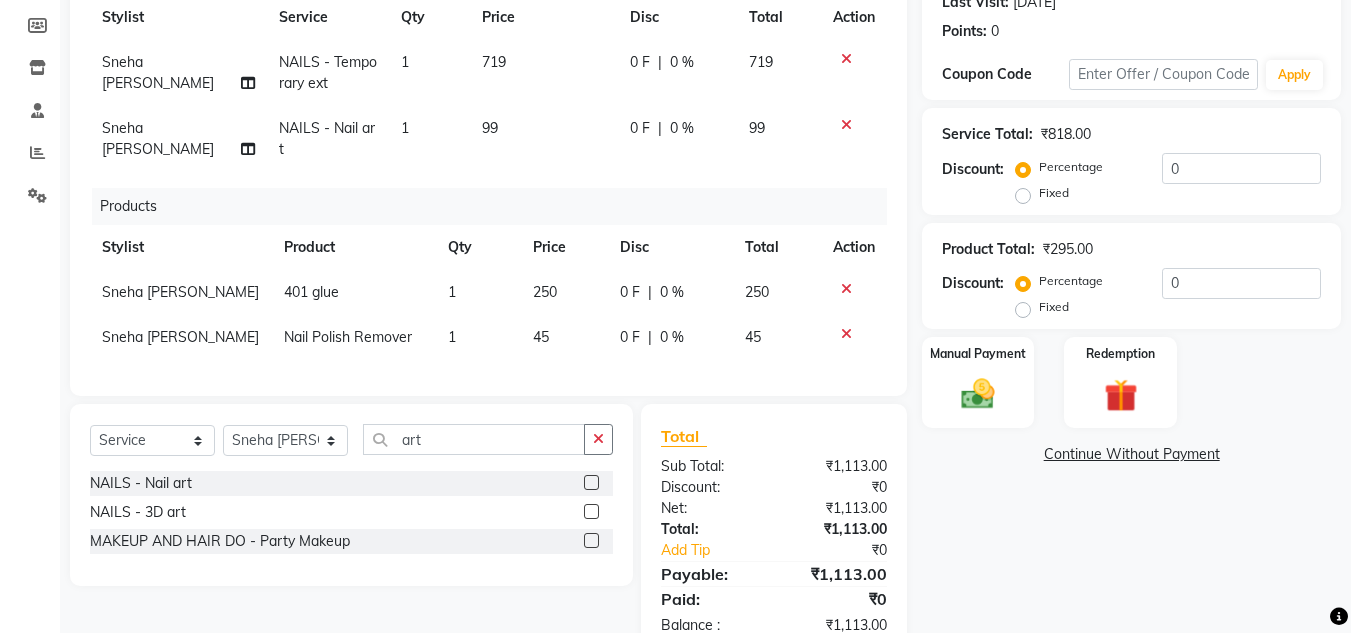 click on "99" 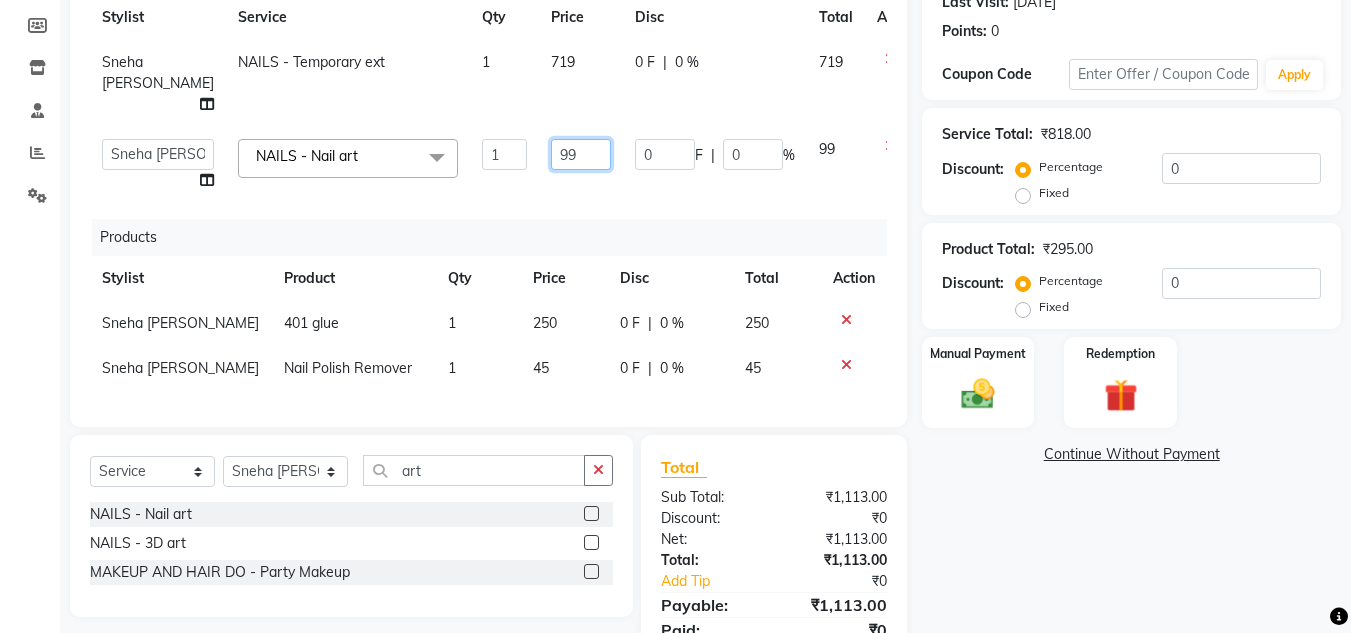 click on "99" 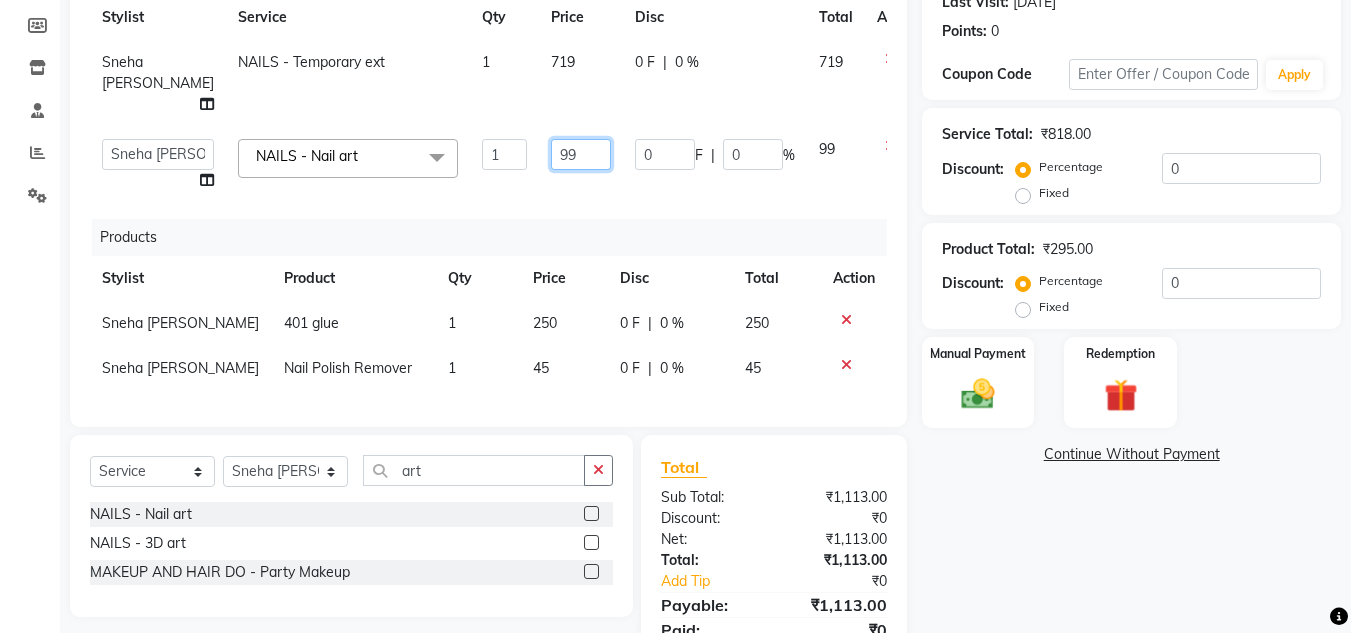 click on "99" 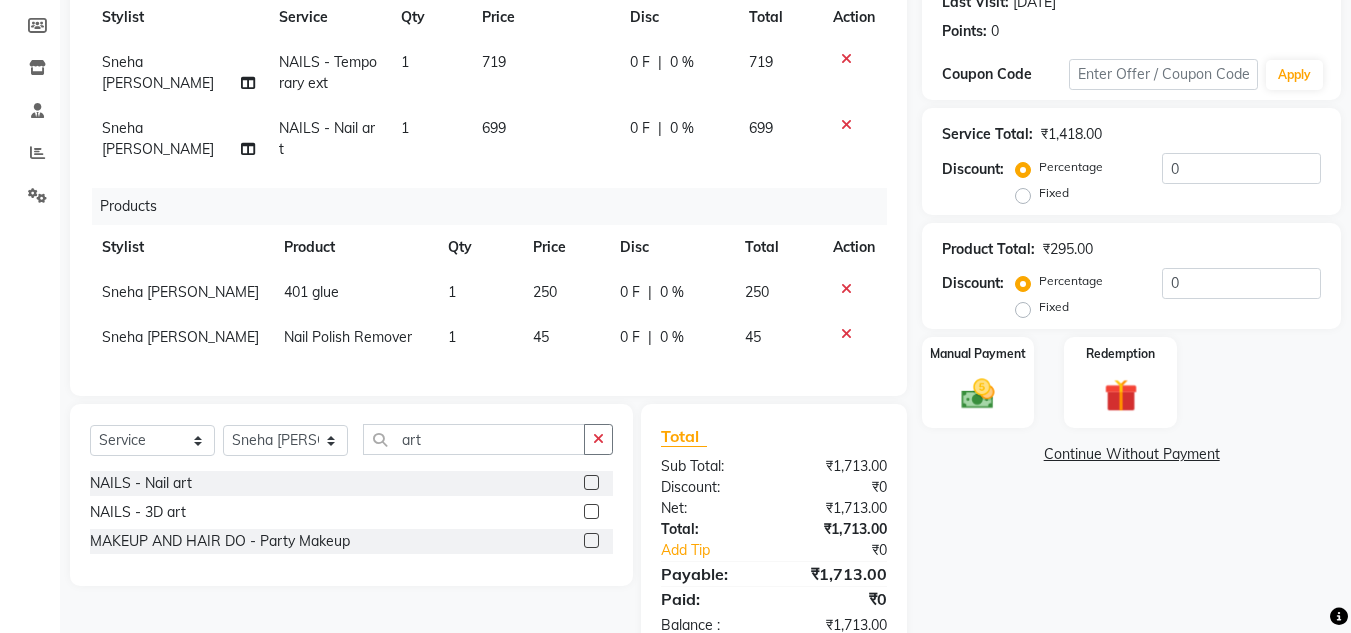 click on "Name: Chhaya Jadhav Membership:  No Active Membership  Total Visits:  2 Card on file:  0 Last Visit:   11-03-2025 Points:   0  Coupon Code Apply Service Total:  ₹1,418.00  Discount:  Percentage   Fixed  0 Product Total:  ₹295.00  Discount:  Percentage   Fixed  0 Manual Payment Redemption  Continue Without Payment" 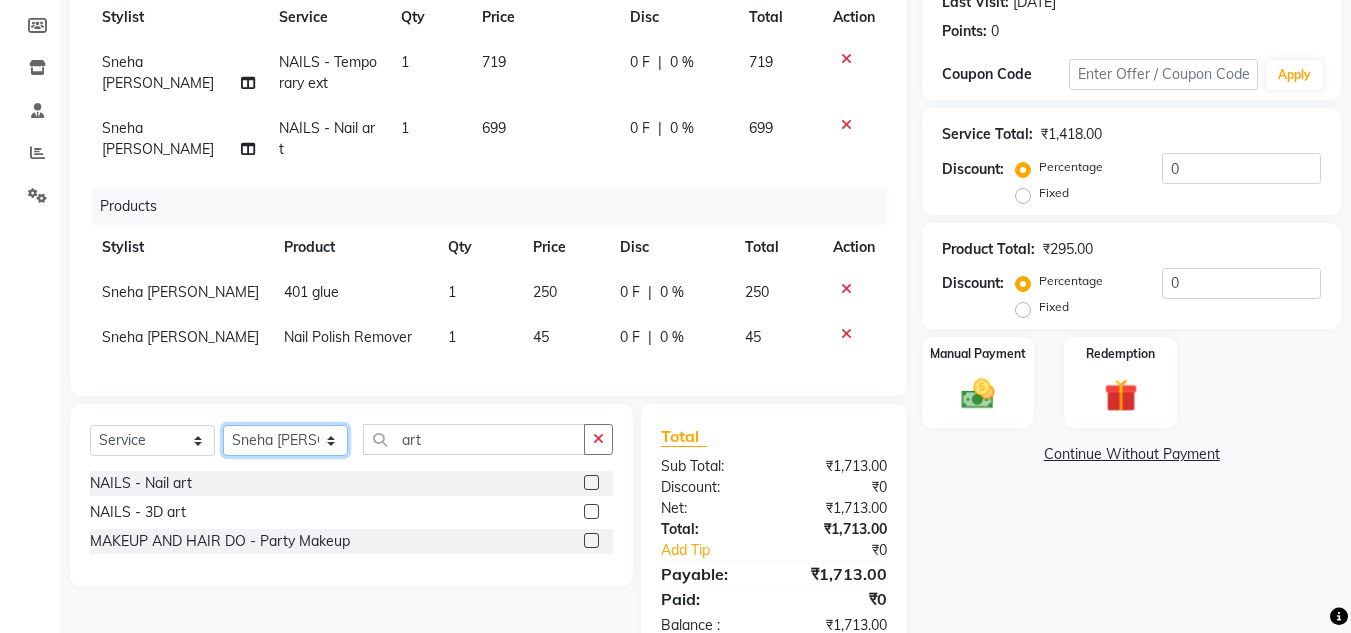 click on "Select Stylist [PERSON_NAME] [PERSON_NAME] [PERSON_NAME] NailKraft [PERSON_NAME] [MEDICAL_DATA] [PERSON_NAME]  Pooja Mehral Preeti Bidlal [PERSON_NAME] [PERSON_NAME] [PERSON_NAME] [PERSON_NAME]" 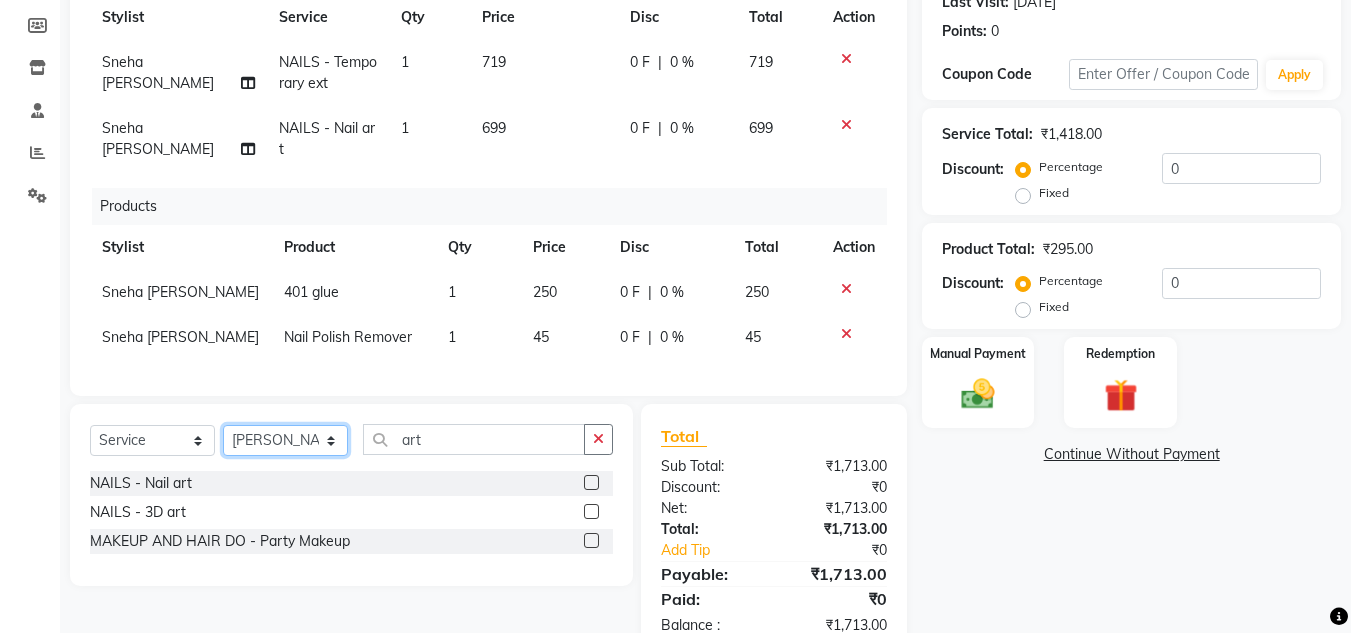 click on "Select Stylist [PERSON_NAME] [PERSON_NAME] [PERSON_NAME] NailKraft [PERSON_NAME] [MEDICAL_DATA] [PERSON_NAME]  Pooja Mehral Preeti Bidlal [PERSON_NAME] [PERSON_NAME] [PERSON_NAME] [PERSON_NAME]" 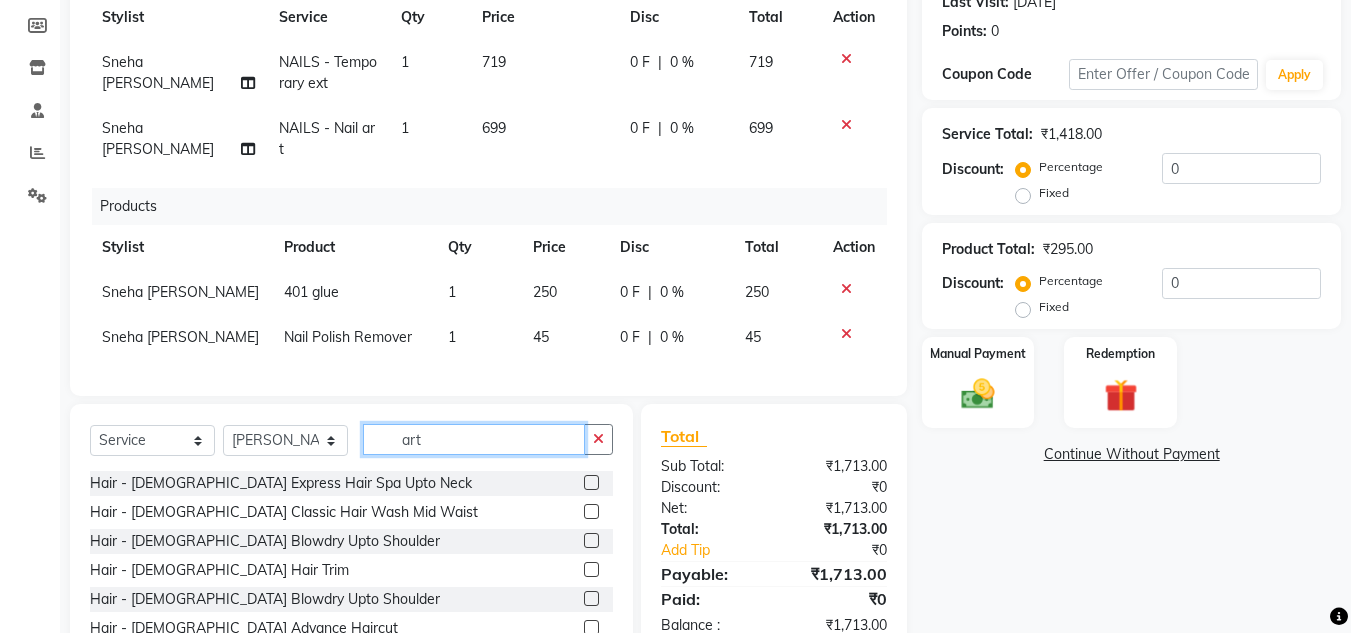 click on "art" 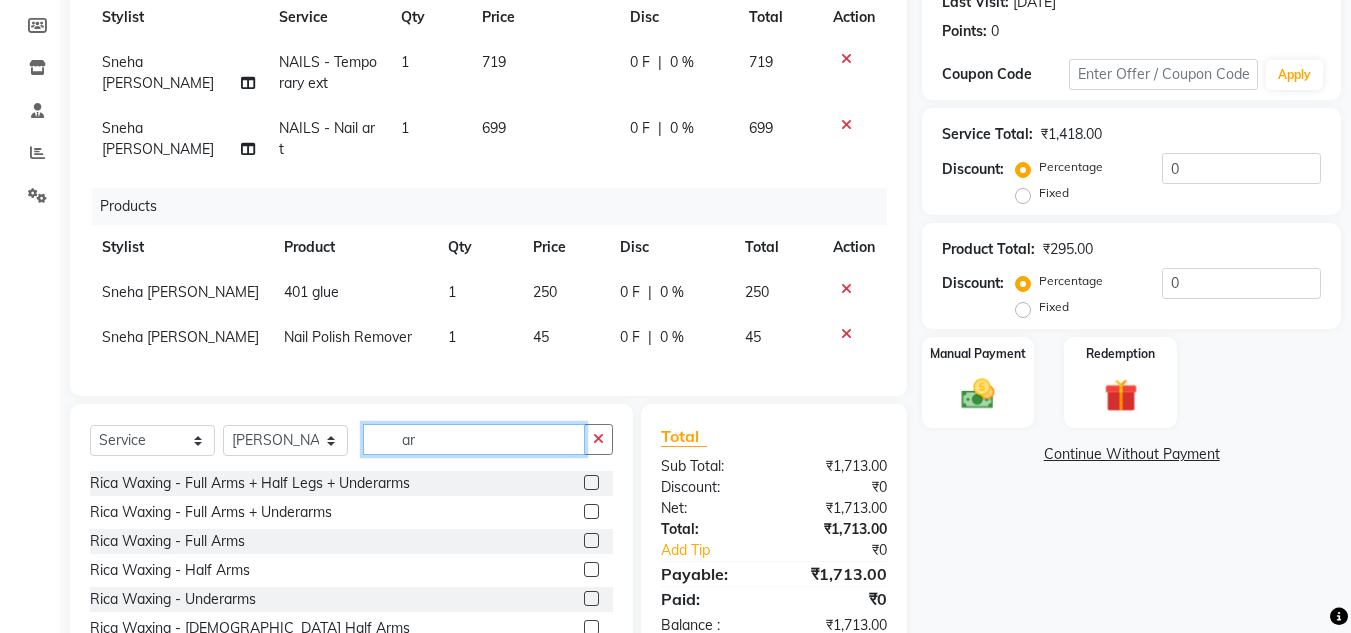 type on "a" 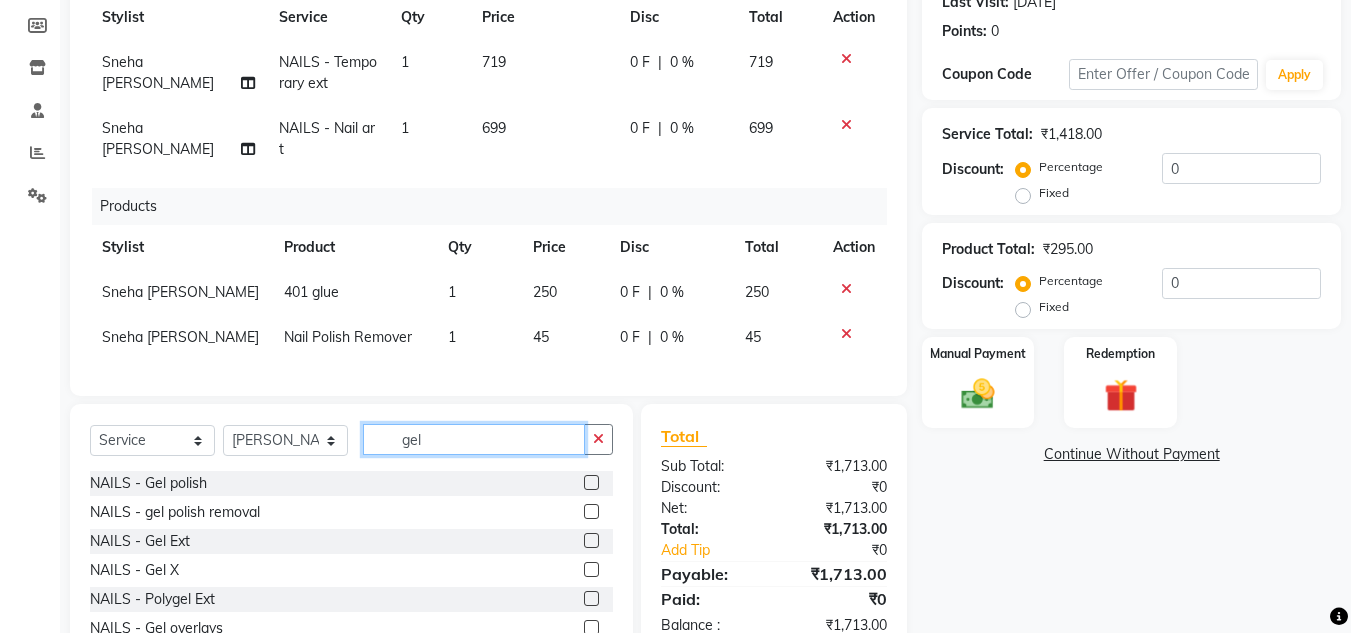 type on "gel" 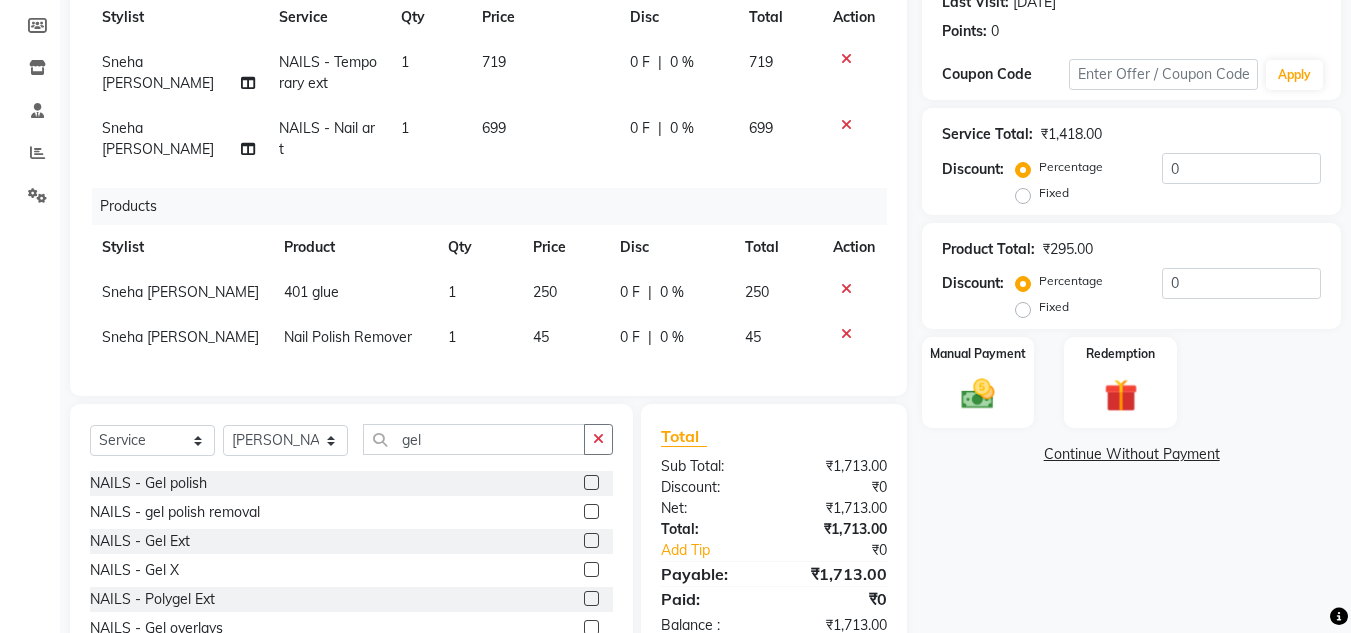 click 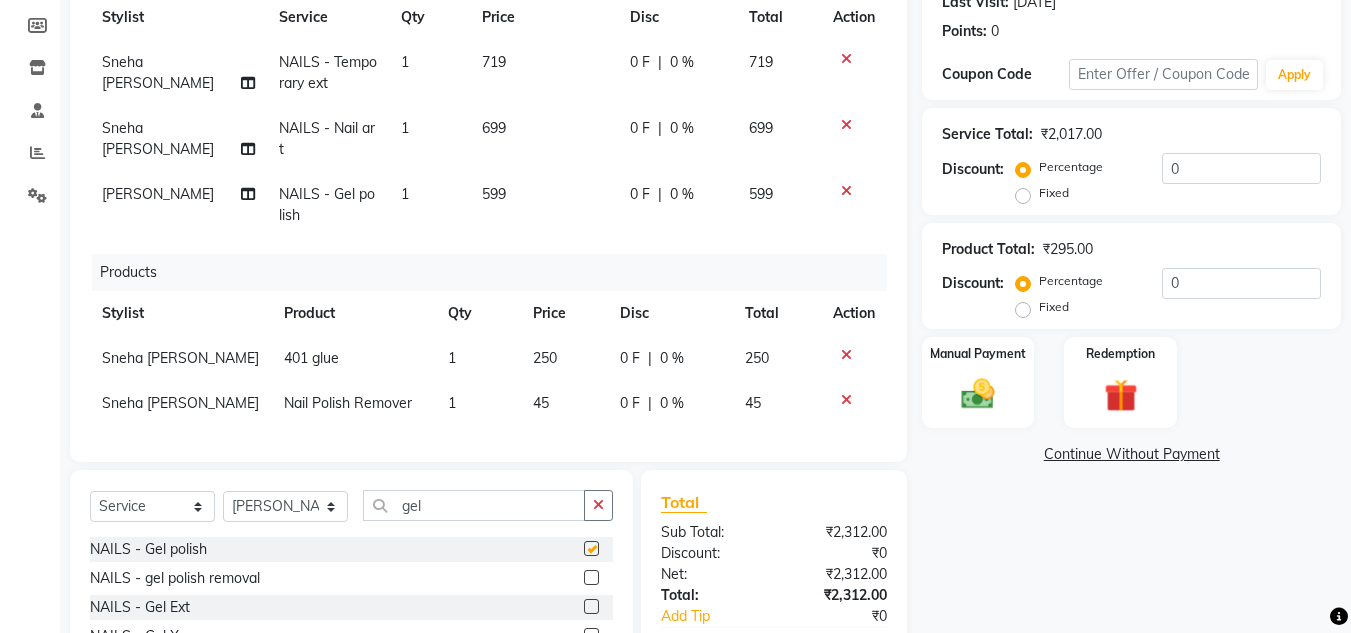 checkbox on "false" 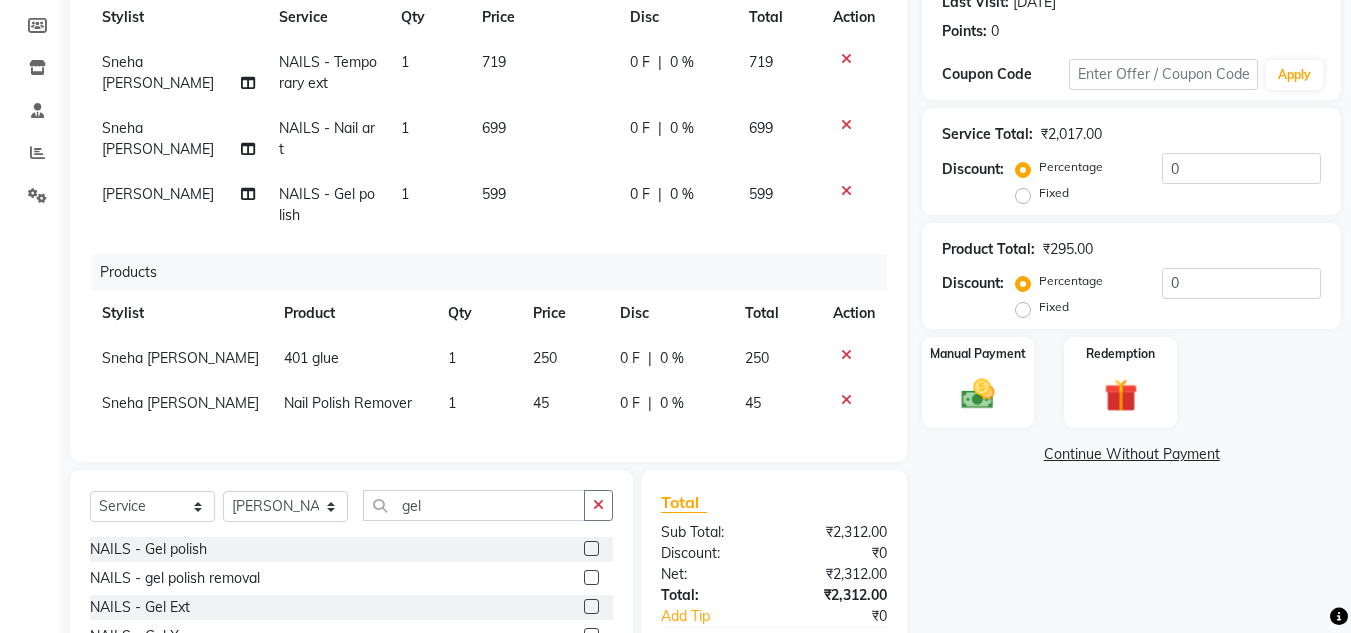 click on "599" 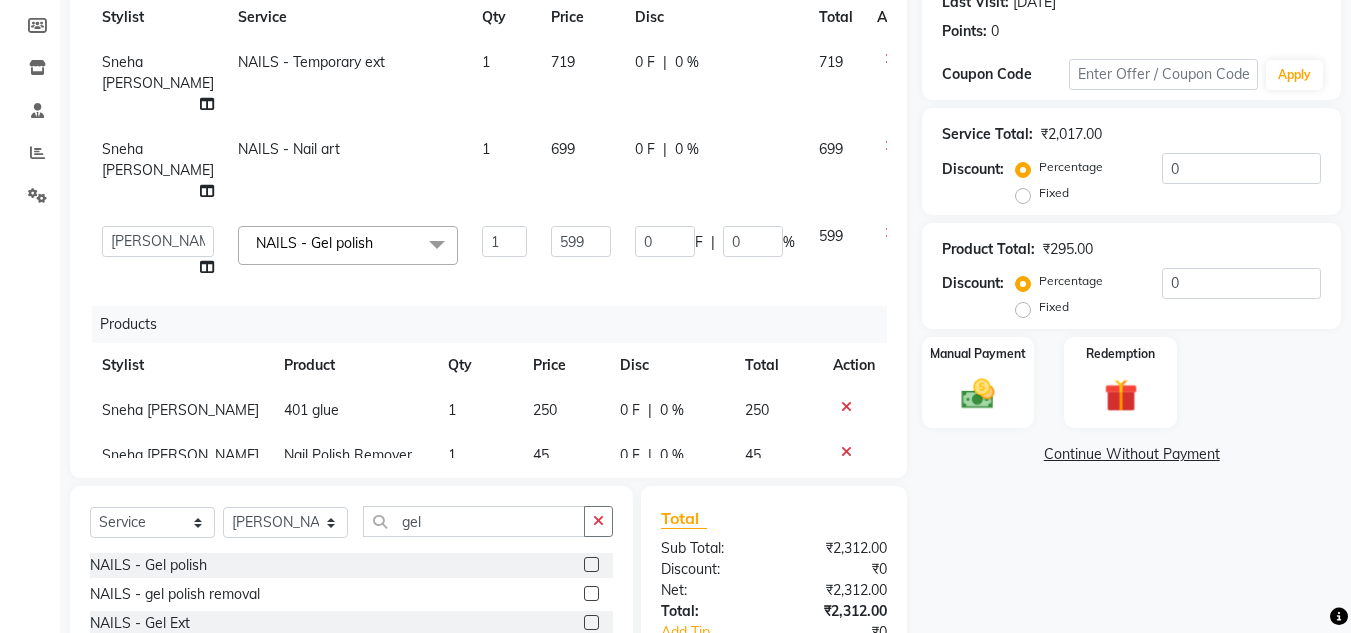 click on "699" 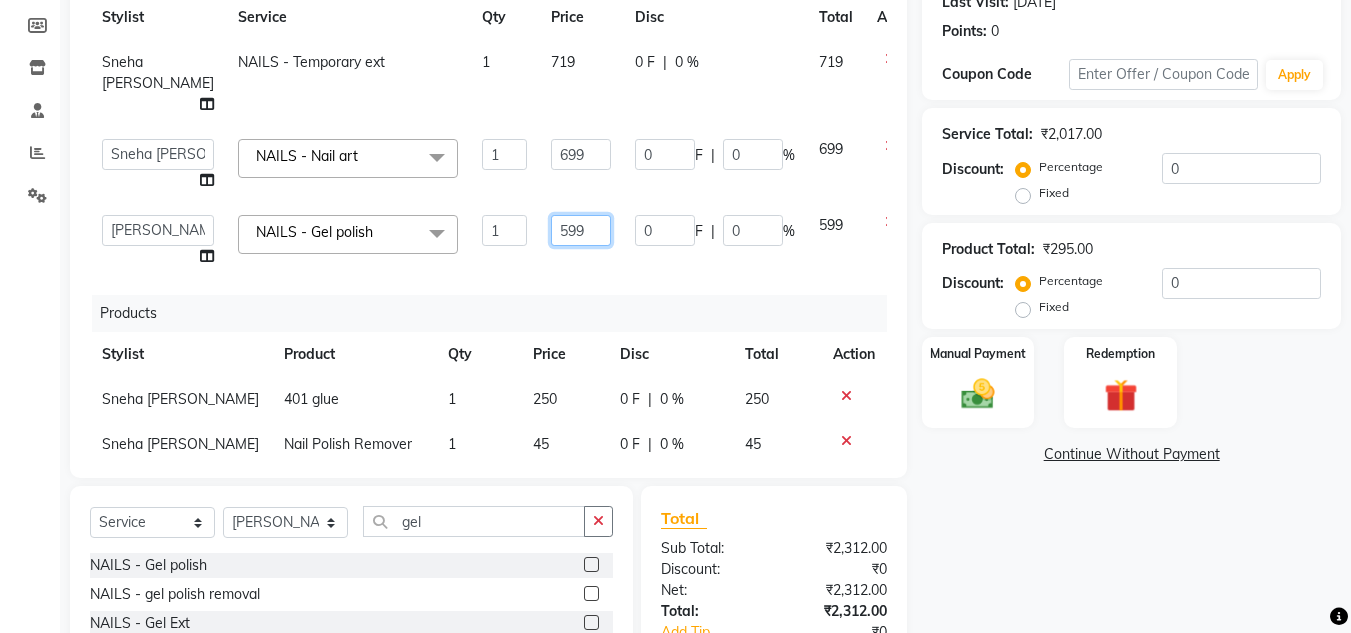 click on "599" 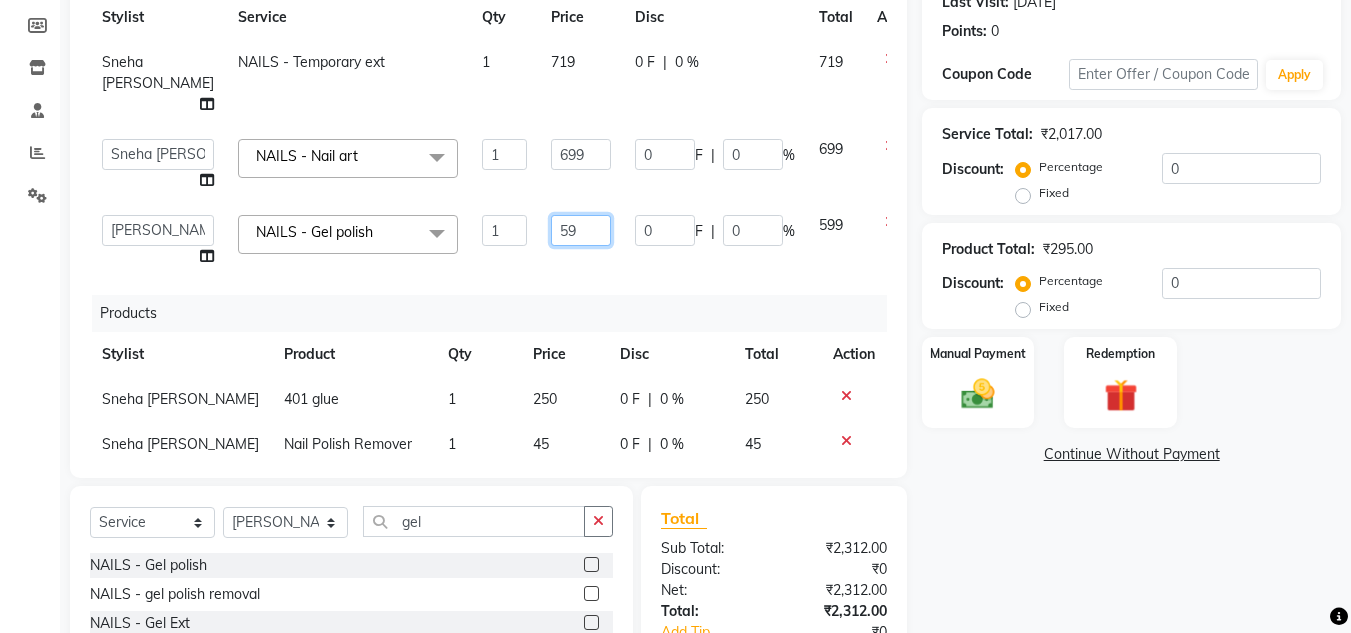 type on "5" 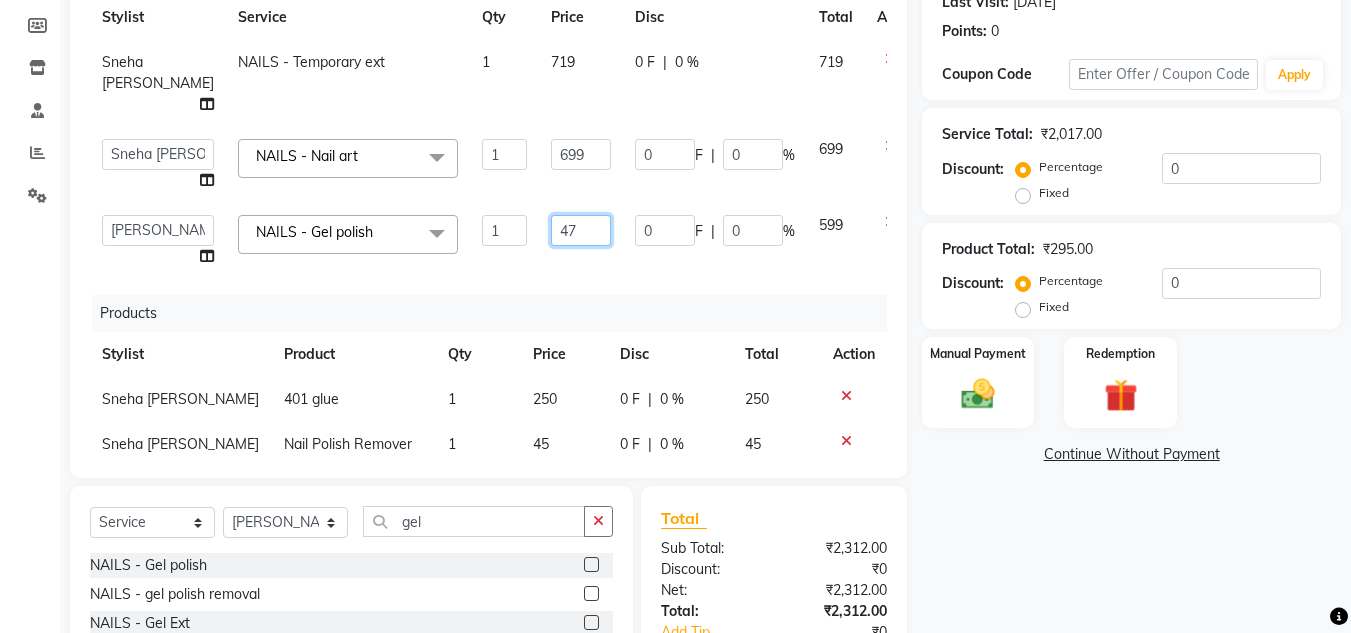type on "479" 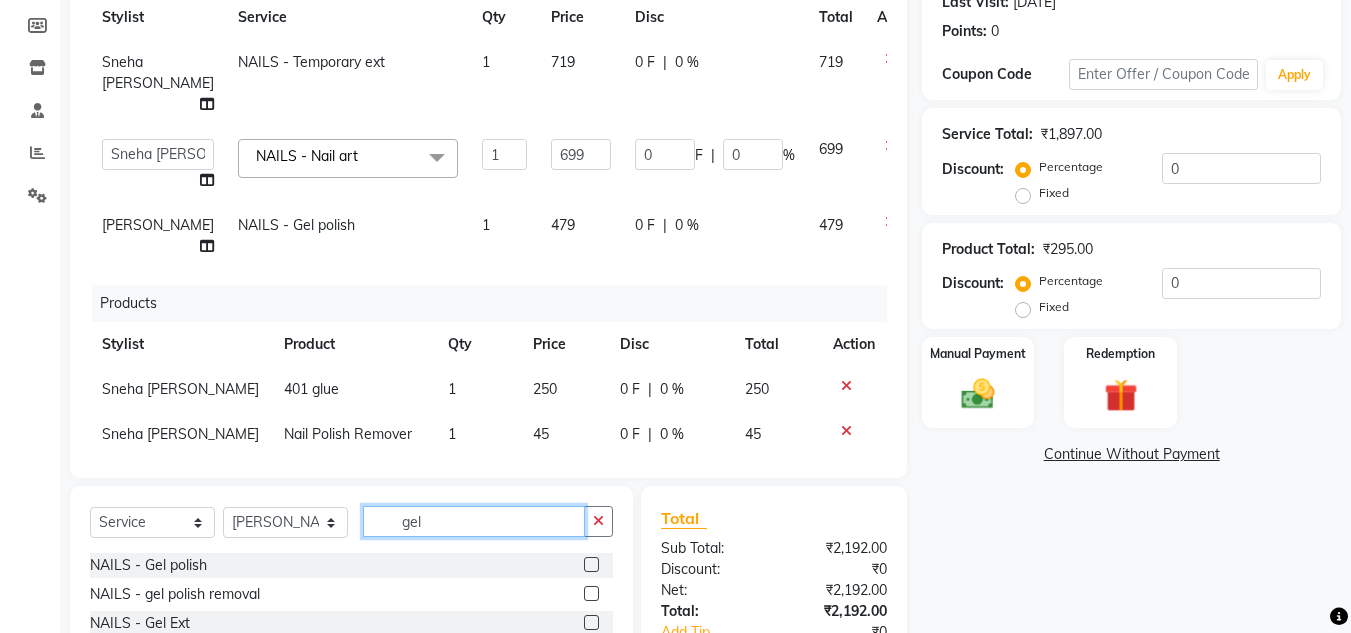click on "gel" 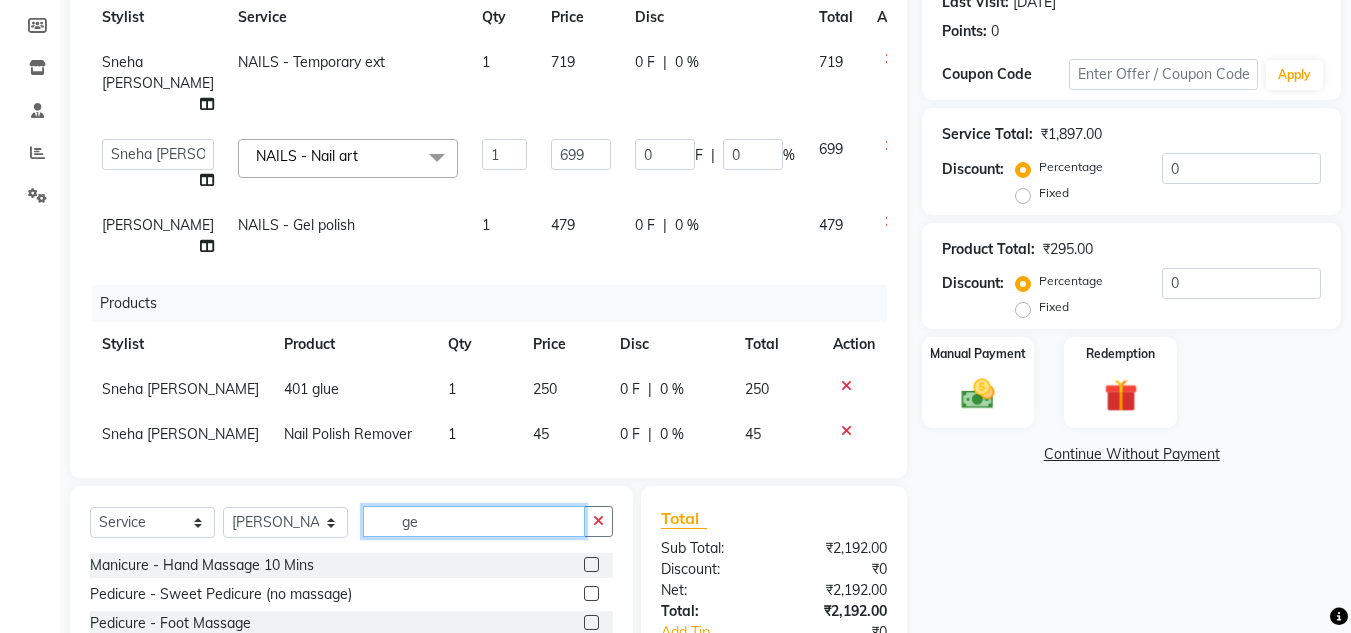 type on "g" 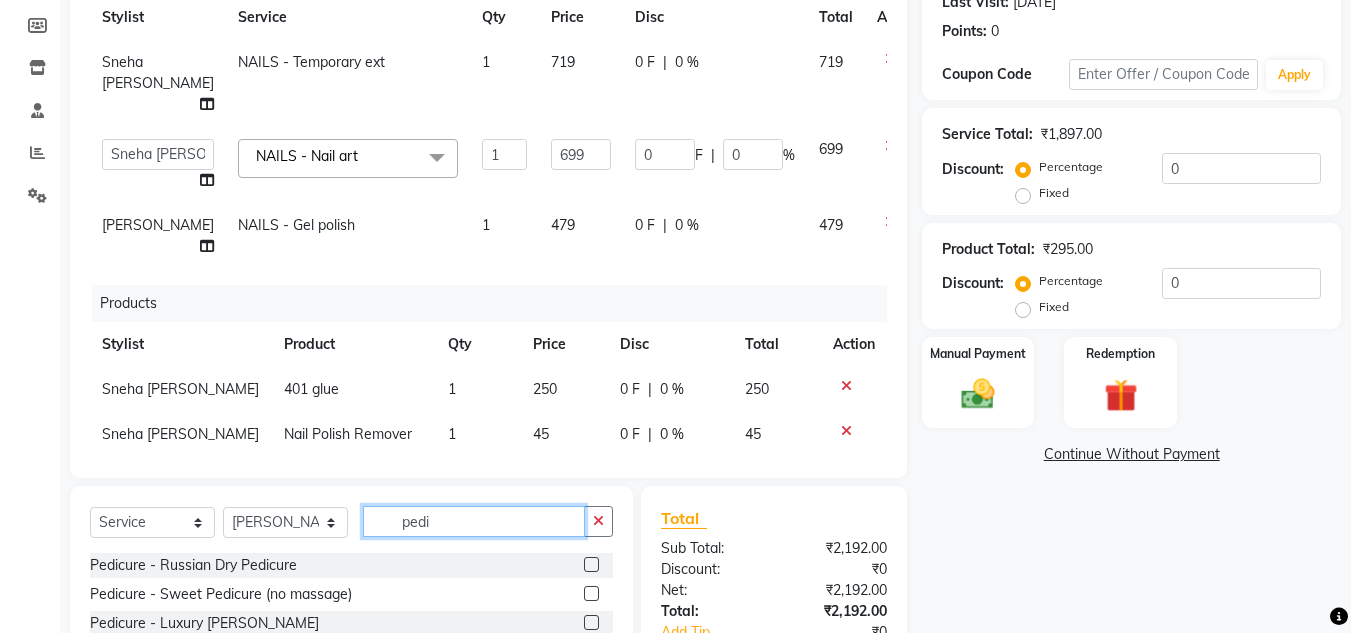 type on "pedi" 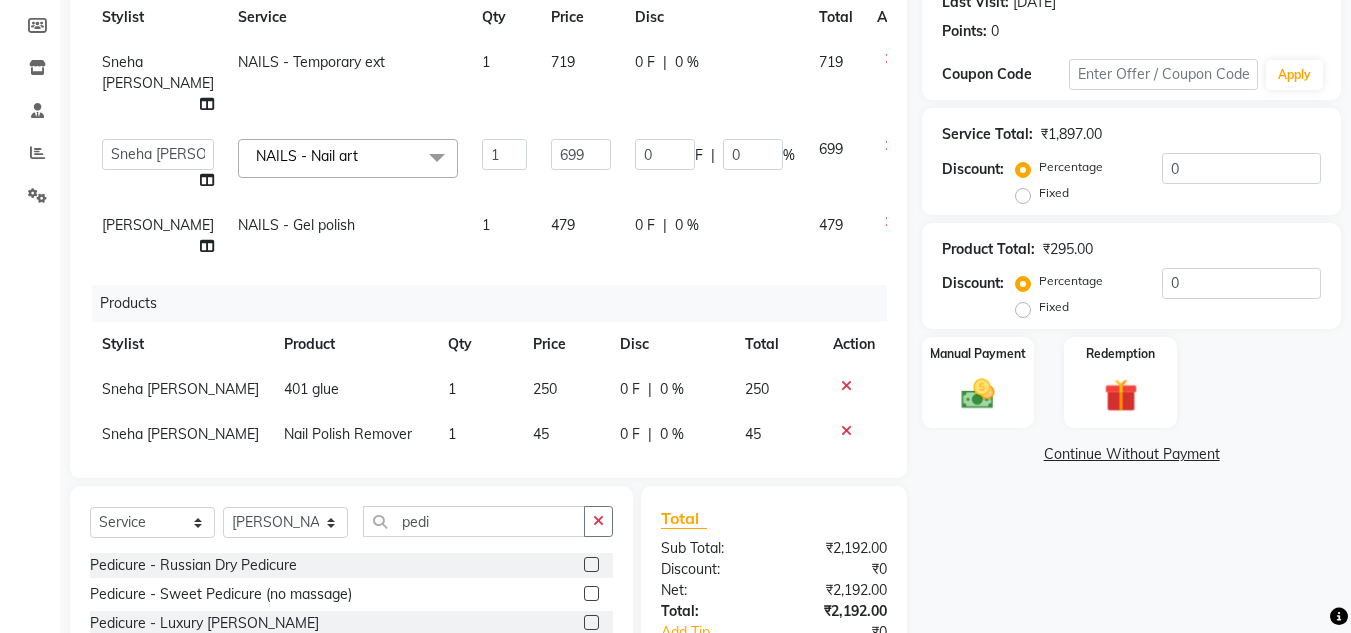 click 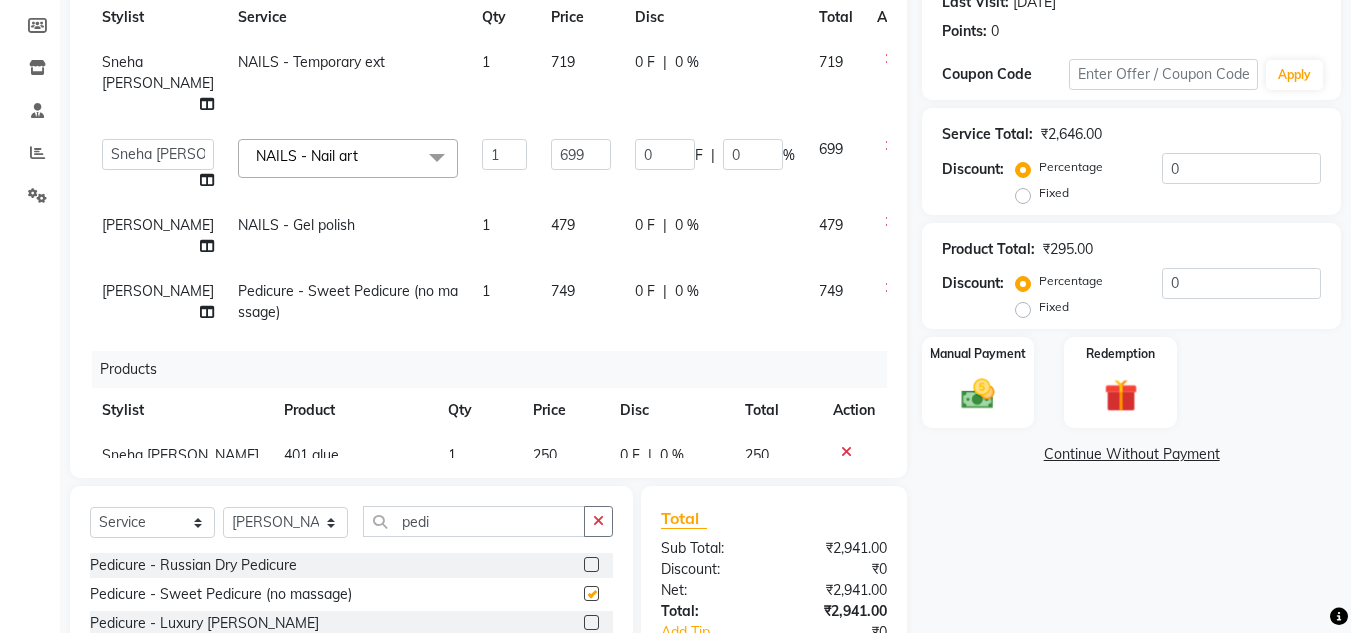 checkbox on "false" 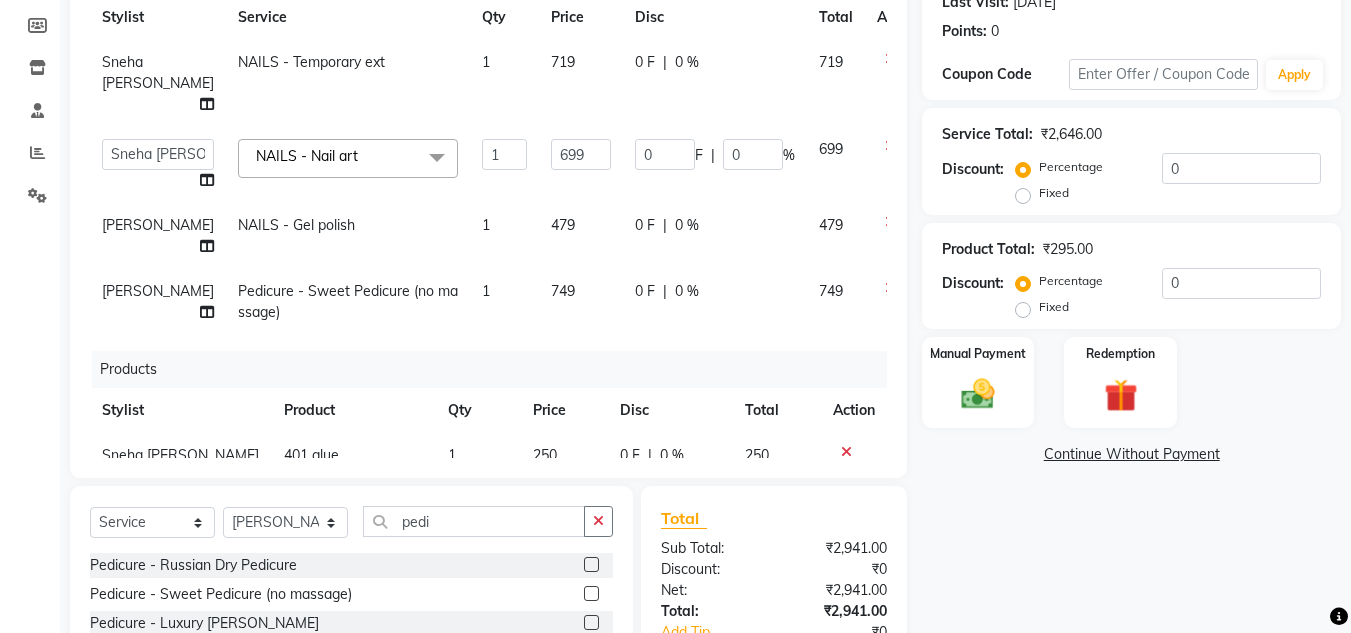 click on "749" 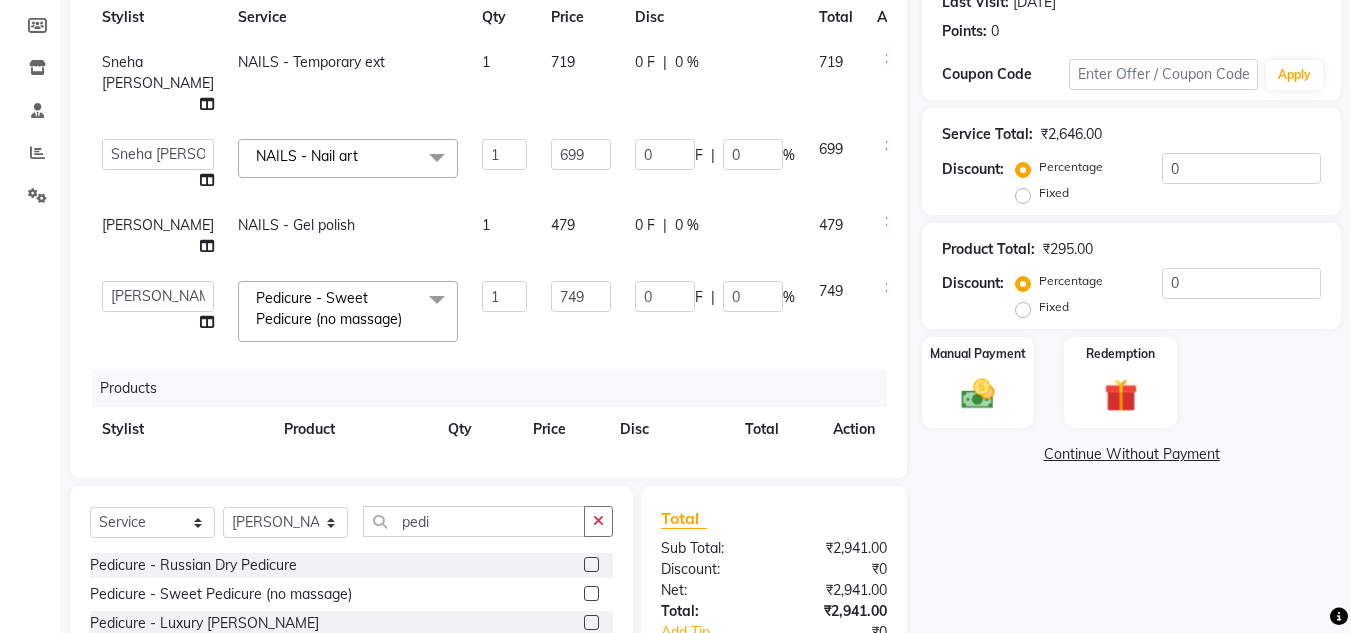 click on "749" 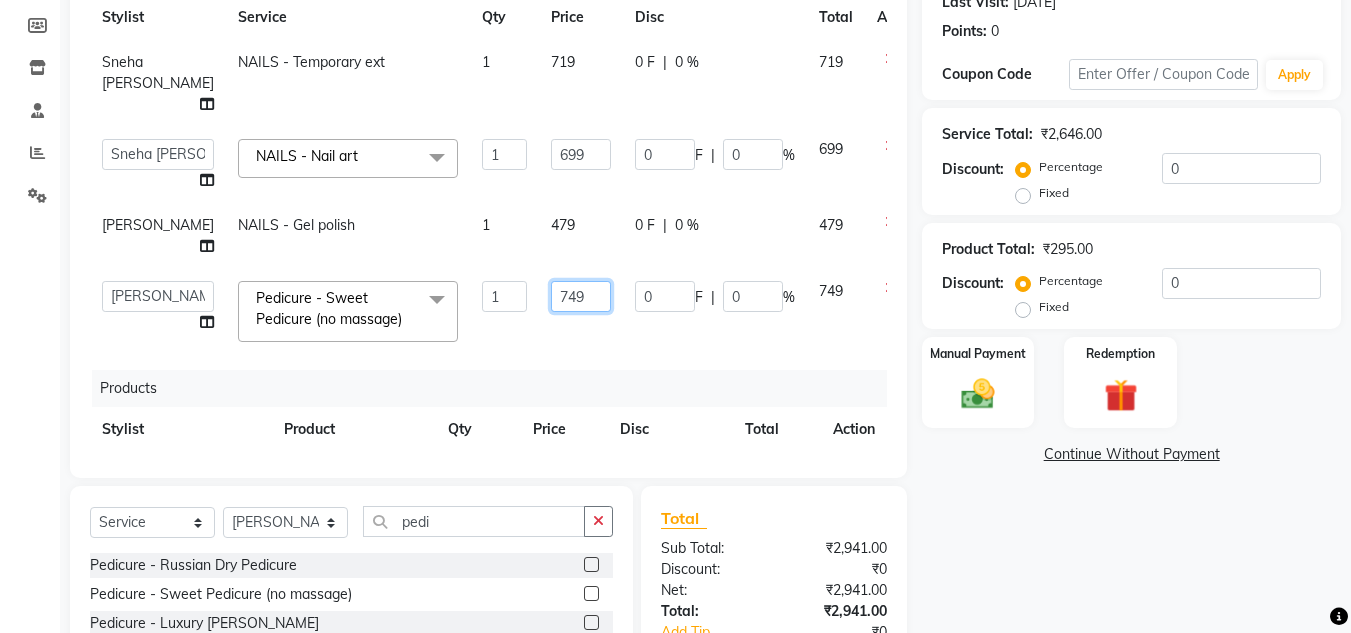 click on "749" 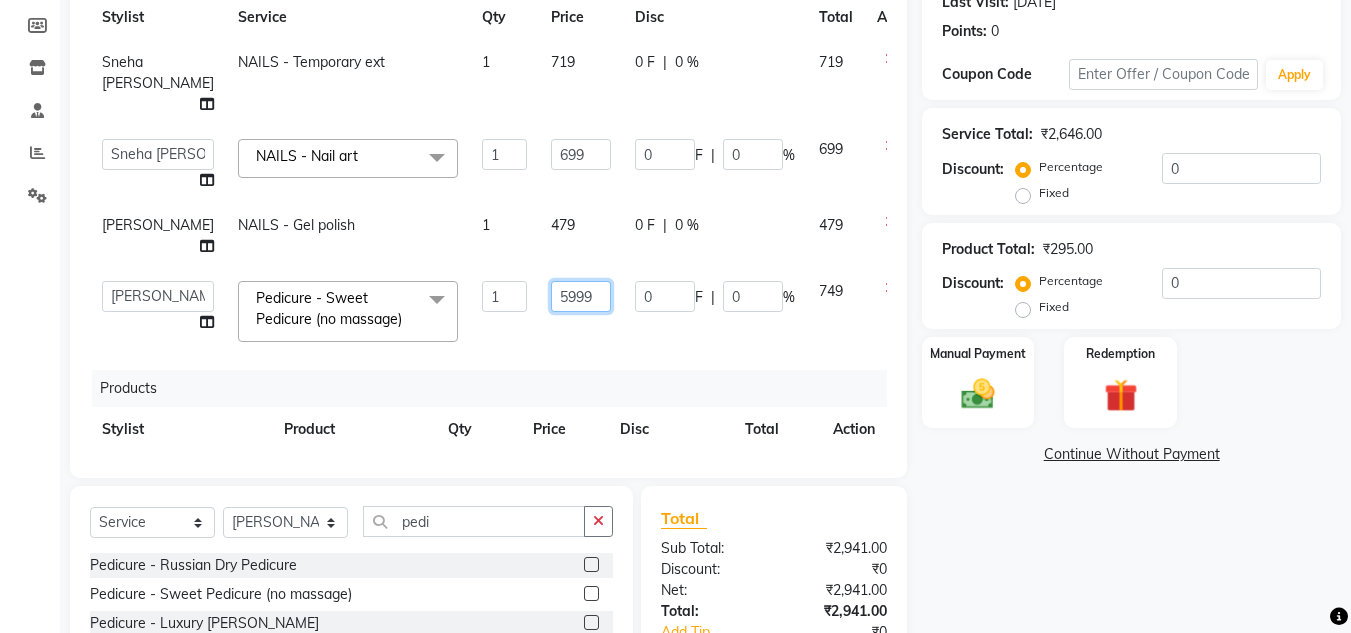 type on "599" 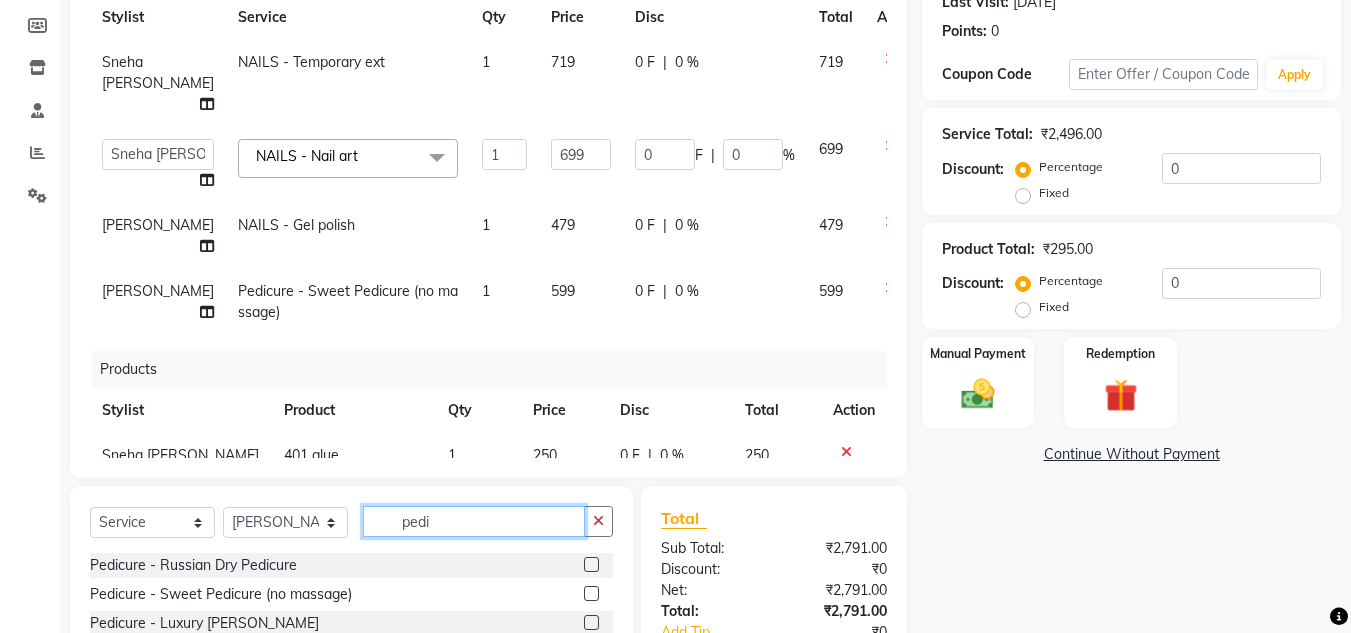 click on "pedi" 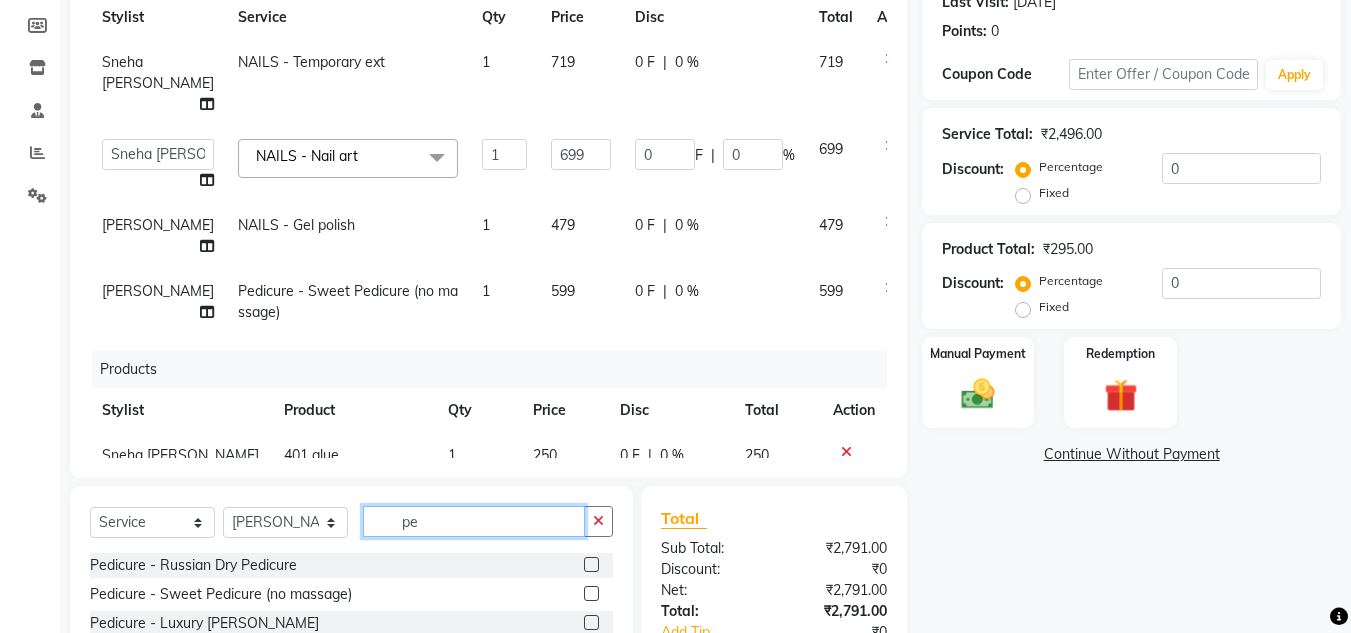 type on "p" 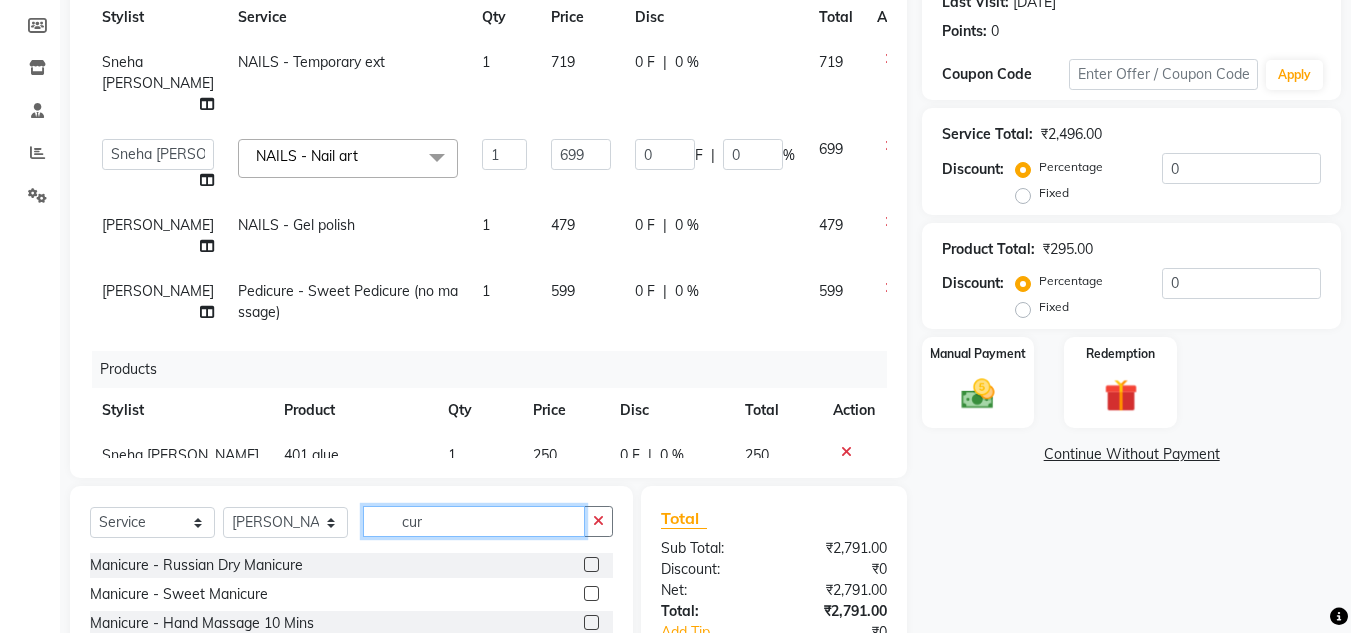 type on "cur" 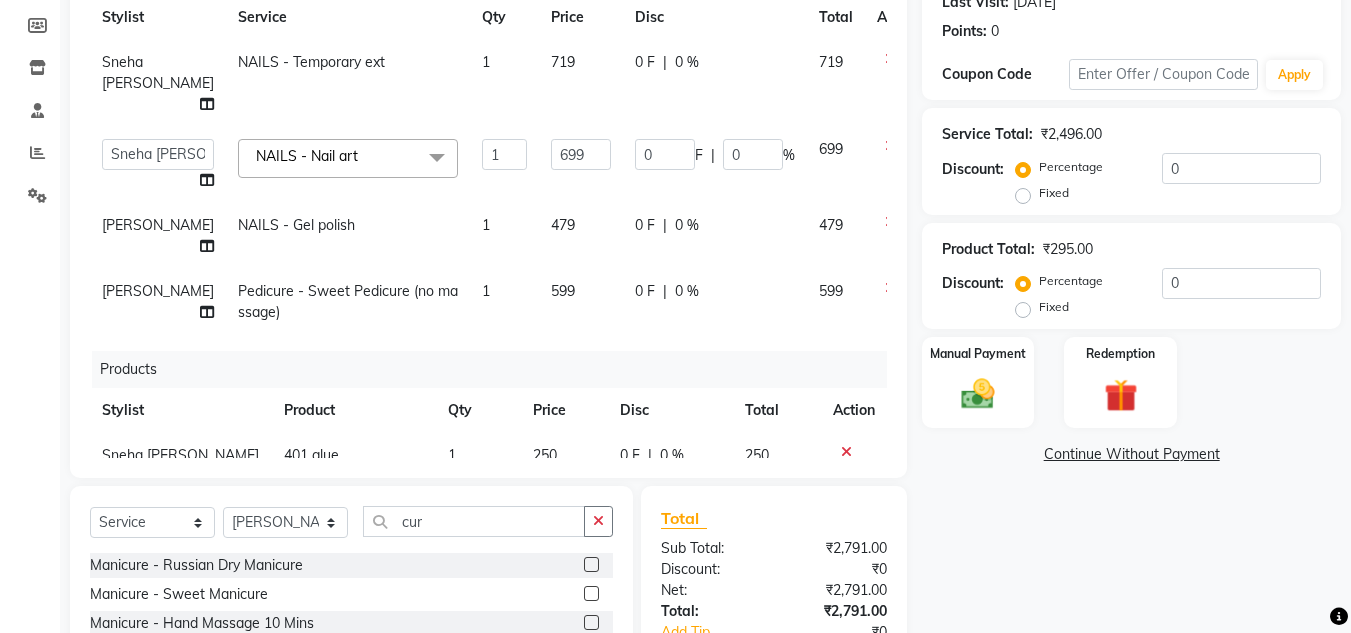 click 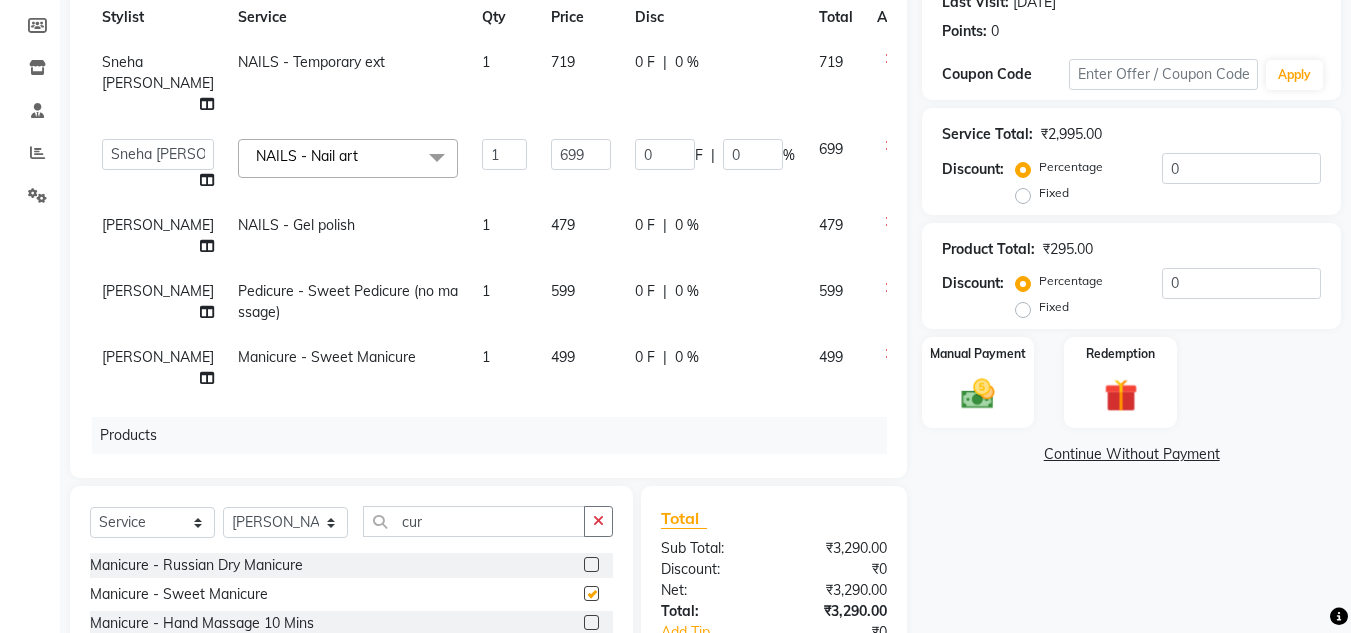 checkbox on "false" 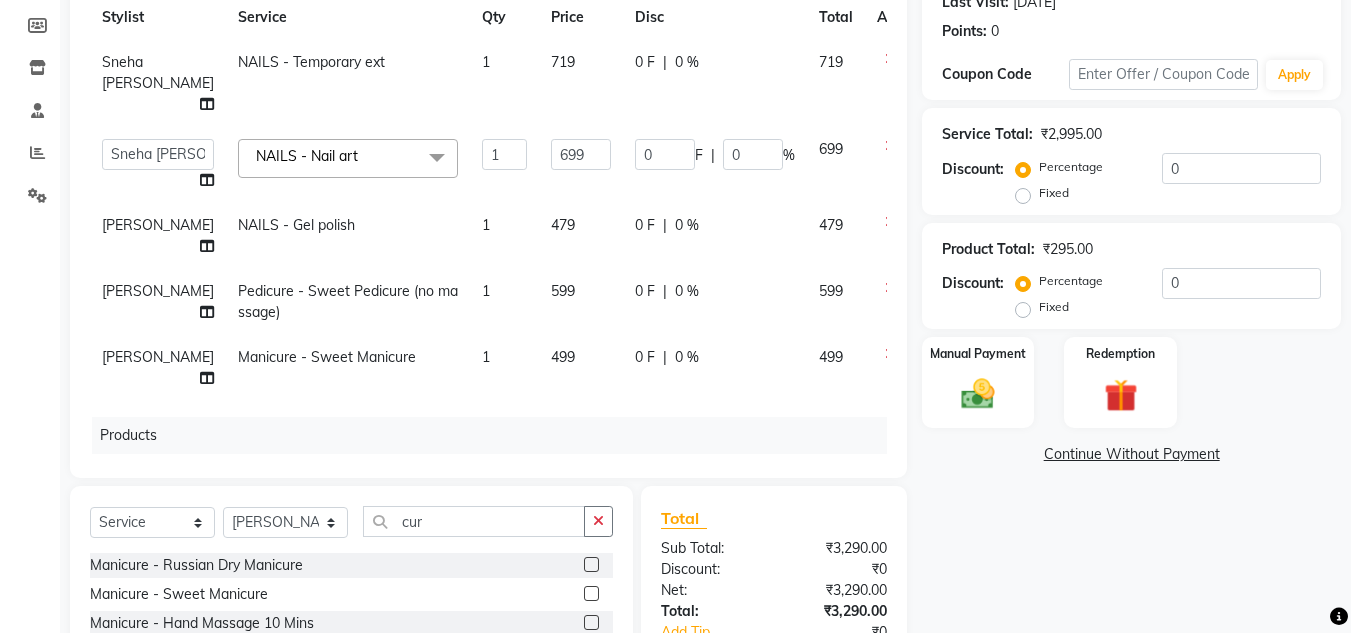 click on "499" 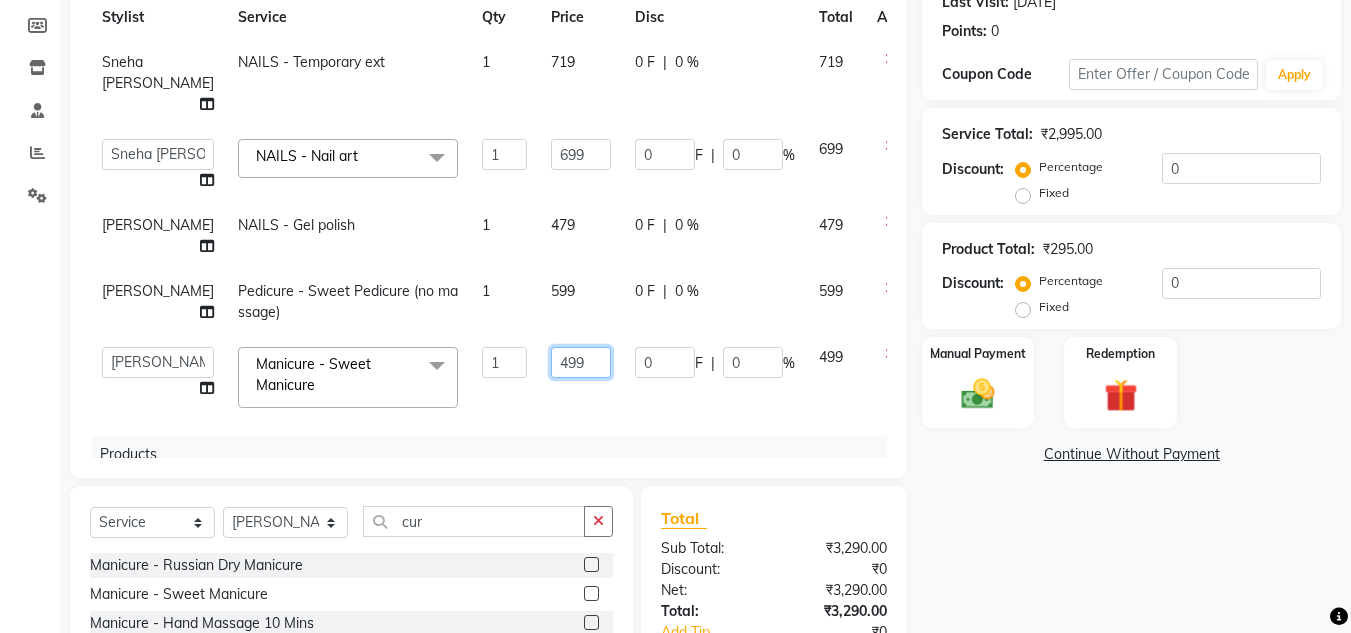 click on "499" 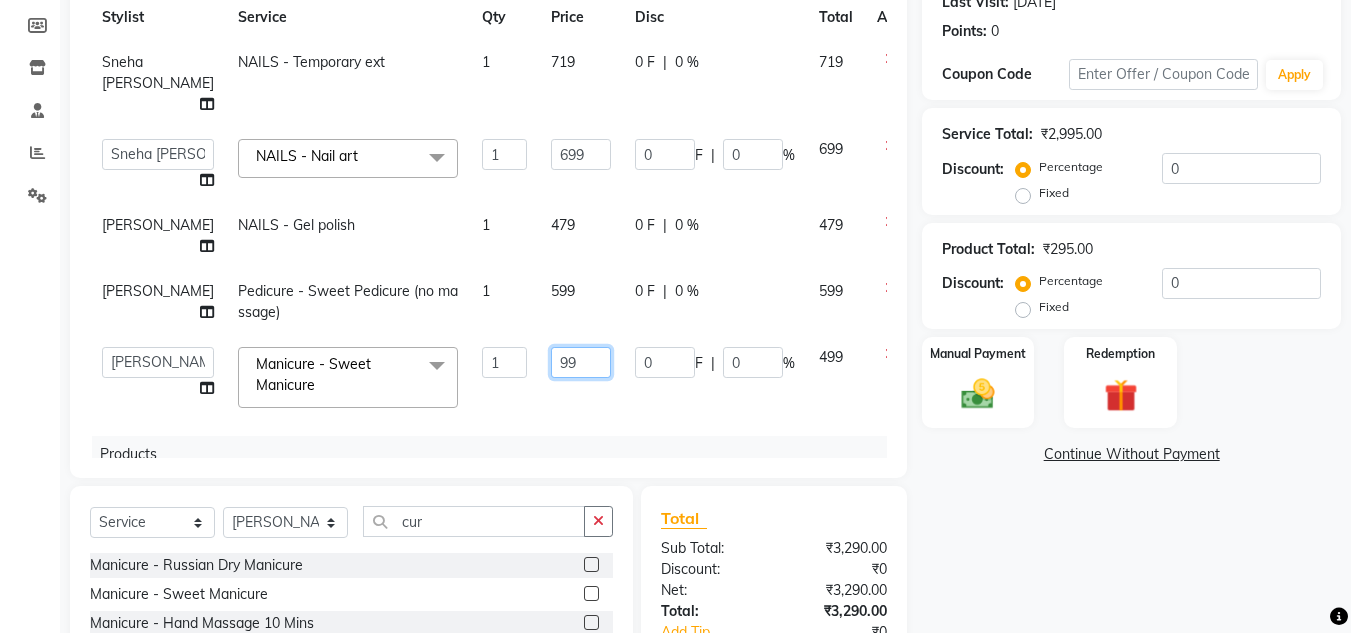 type on "399" 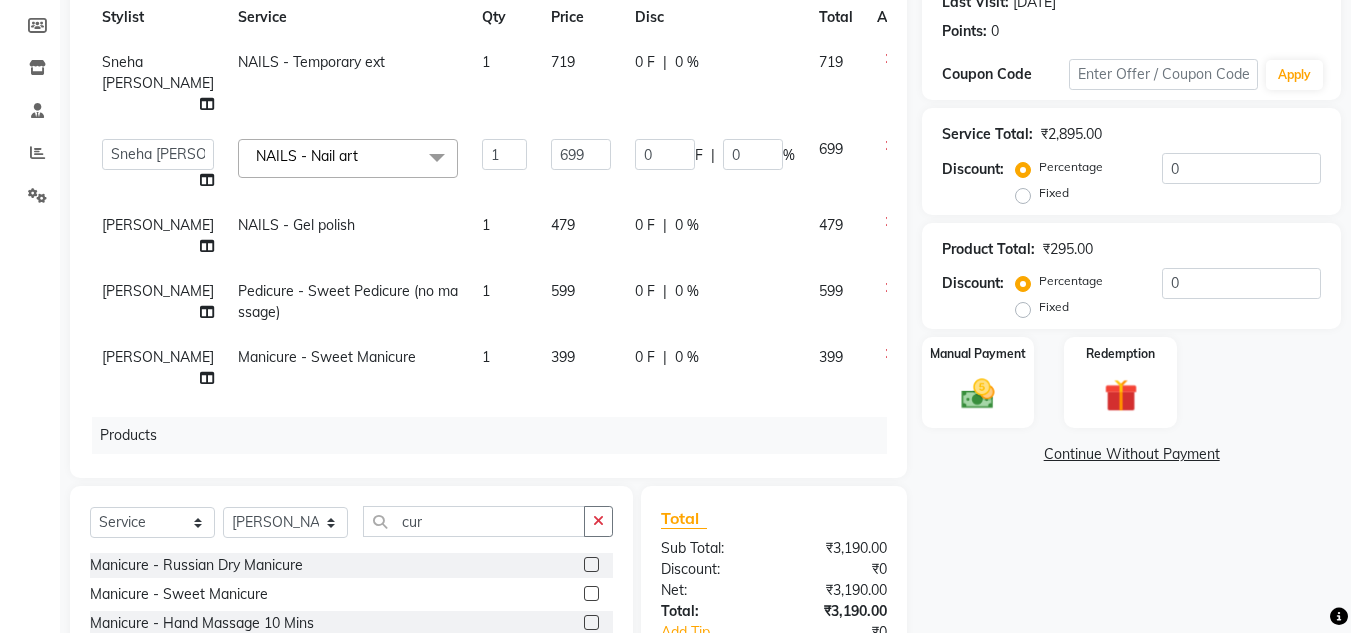 click on "Name: Chhaya Jadhav Membership:  No Active Membership  Total Visits:  2 Card on file:  0 Last Visit:   11-03-2025 Points:   0  Coupon Code Apply Service Total:  ₹2,895.00  Discount:  Percentage   Fixed  0 Product Total:  ₹295.00  Discount:  Percentage   Fixed  0 Manual Payment Redemption  Continue Without Payment" 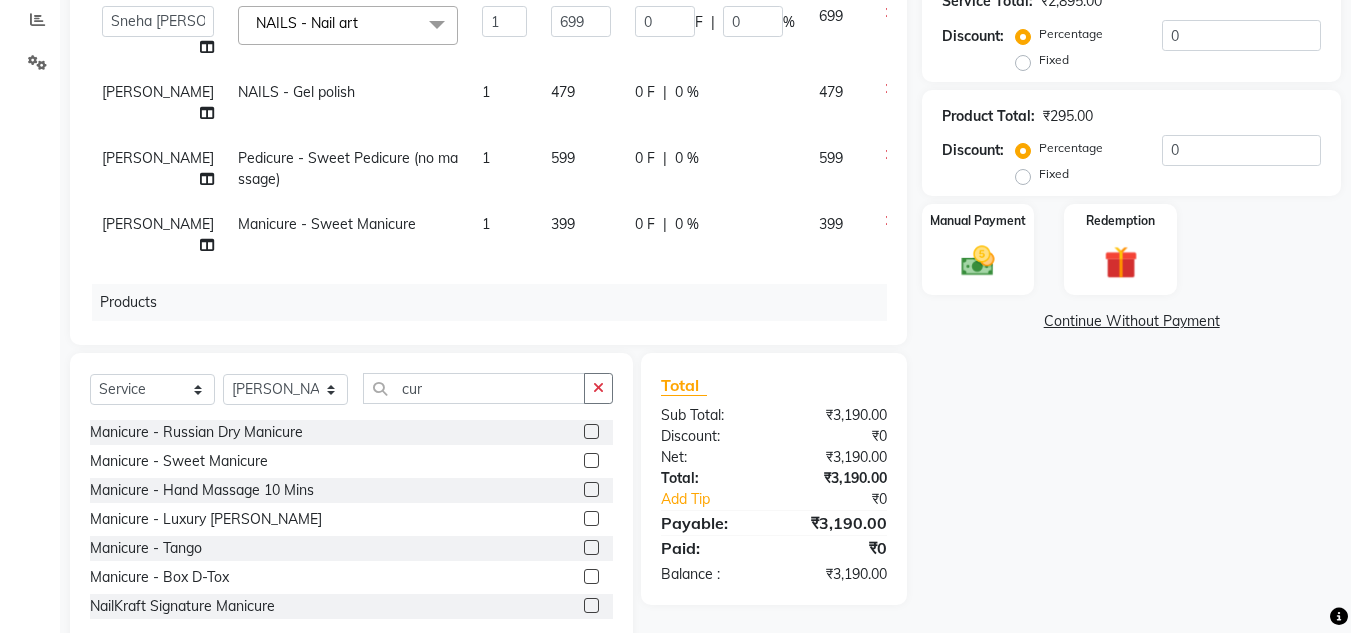 scroll, scrollTop: 468, scrollLeft: 0, axis: vertical 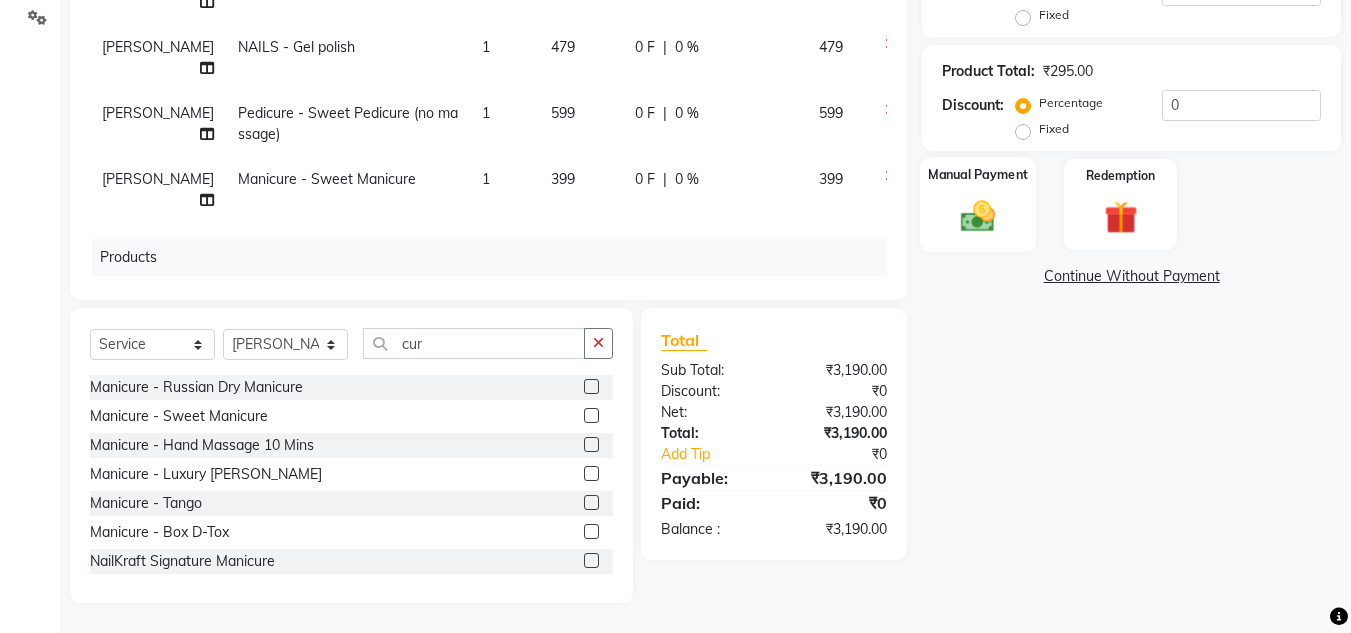 click 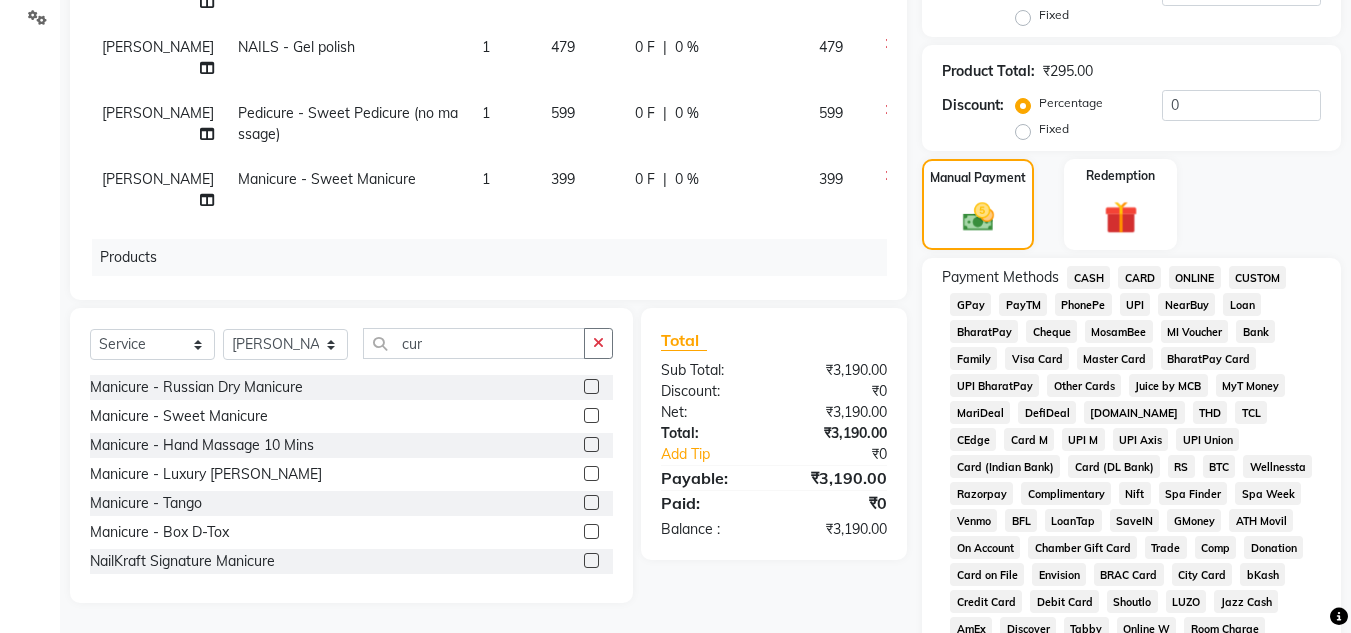 click on "GPay" 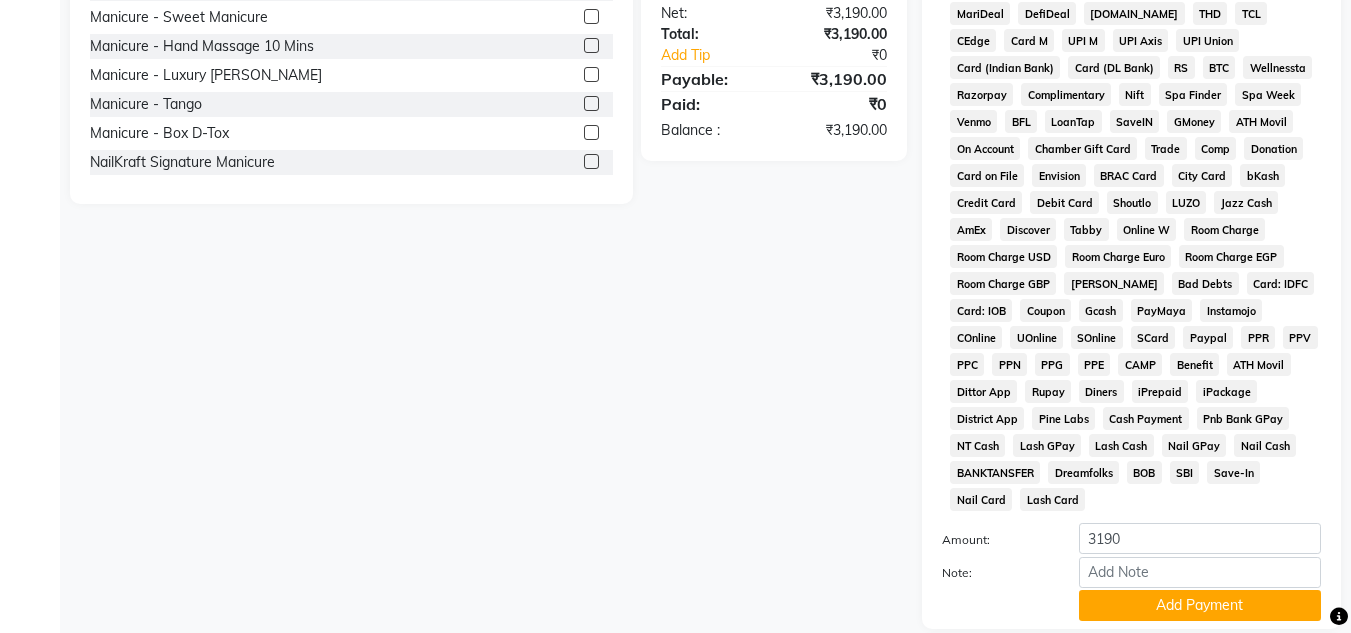 scroll, scrollTop: 868, scrollLeft: 0, axis: vertical 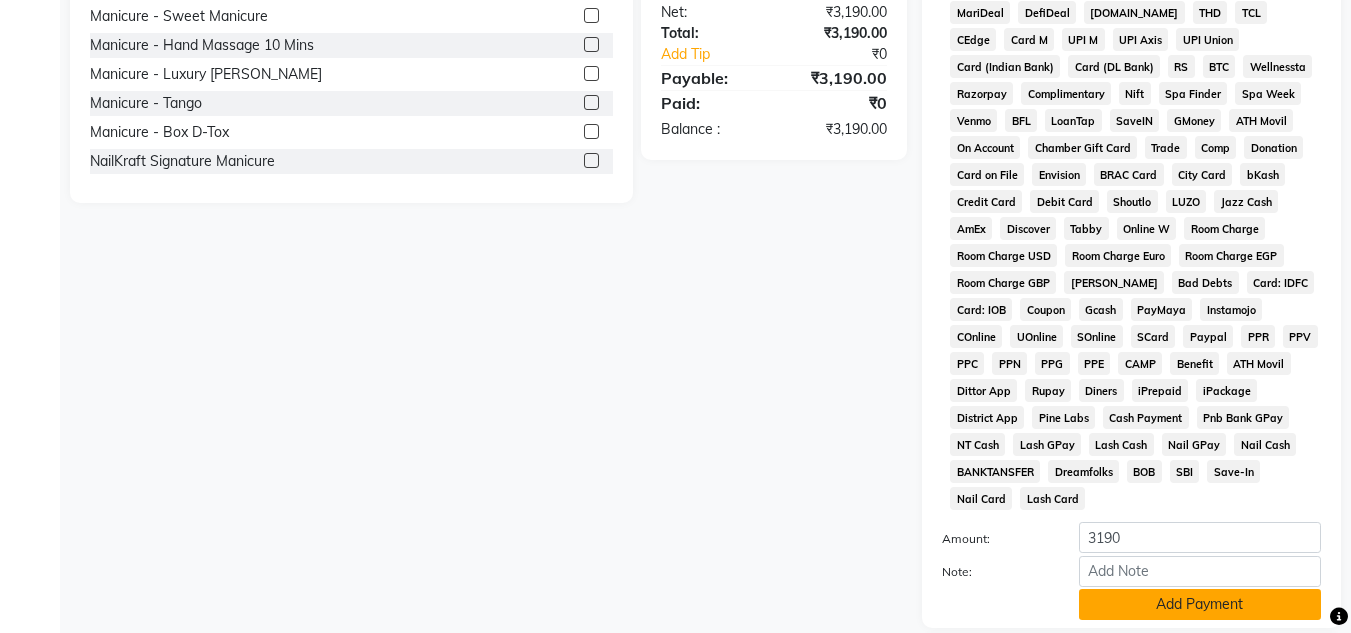 click on "Add Payment" 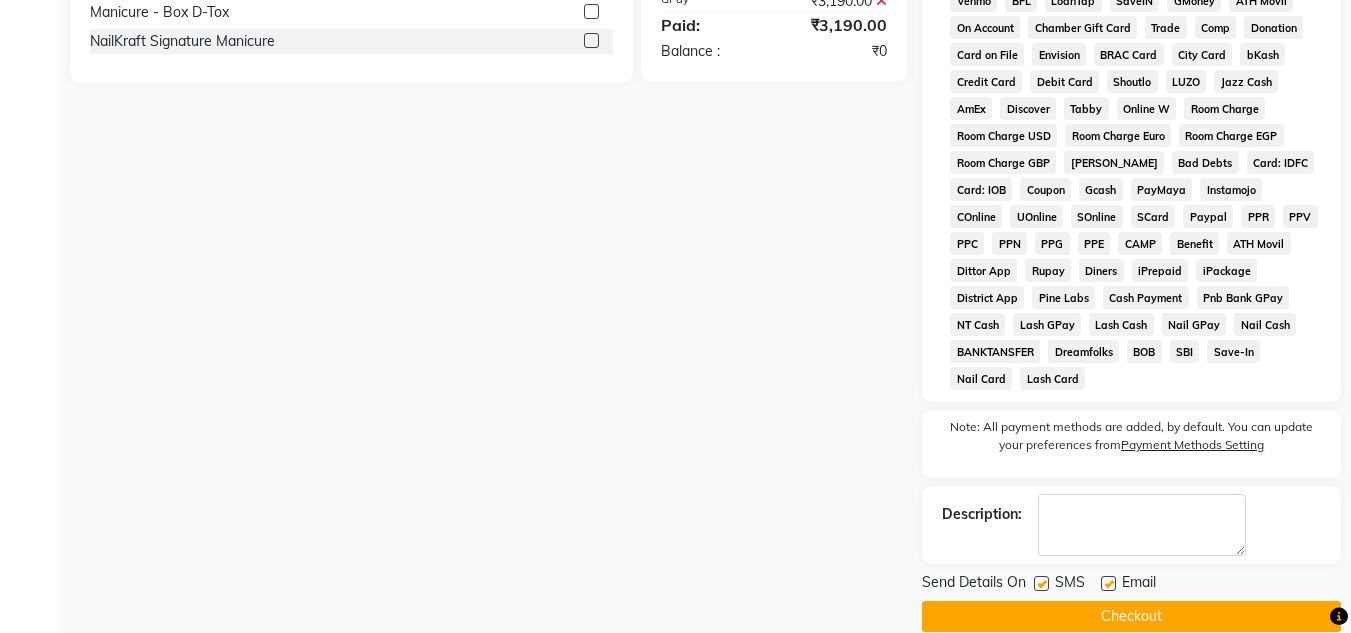 scroll, scrollTop: 990, scrollLeft: 0, axis: vertical 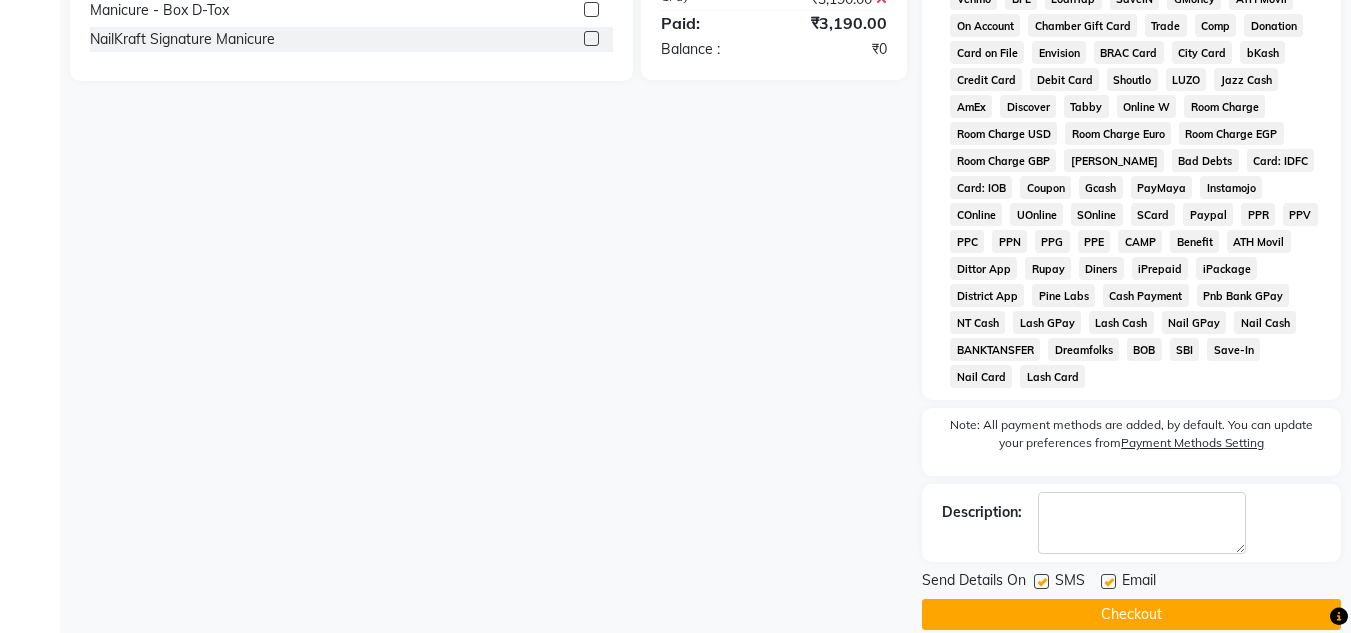 click on "Checkout" 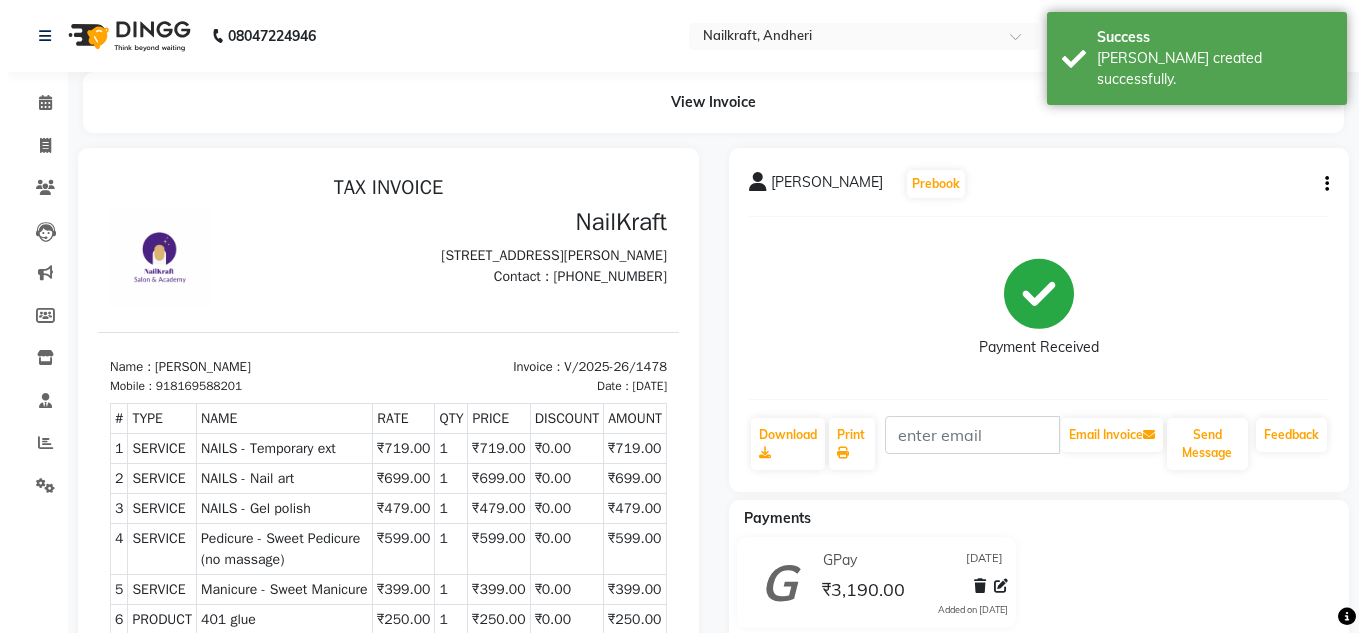 scroll, scrollTop: 0, scrollLeft: 0, axis: both 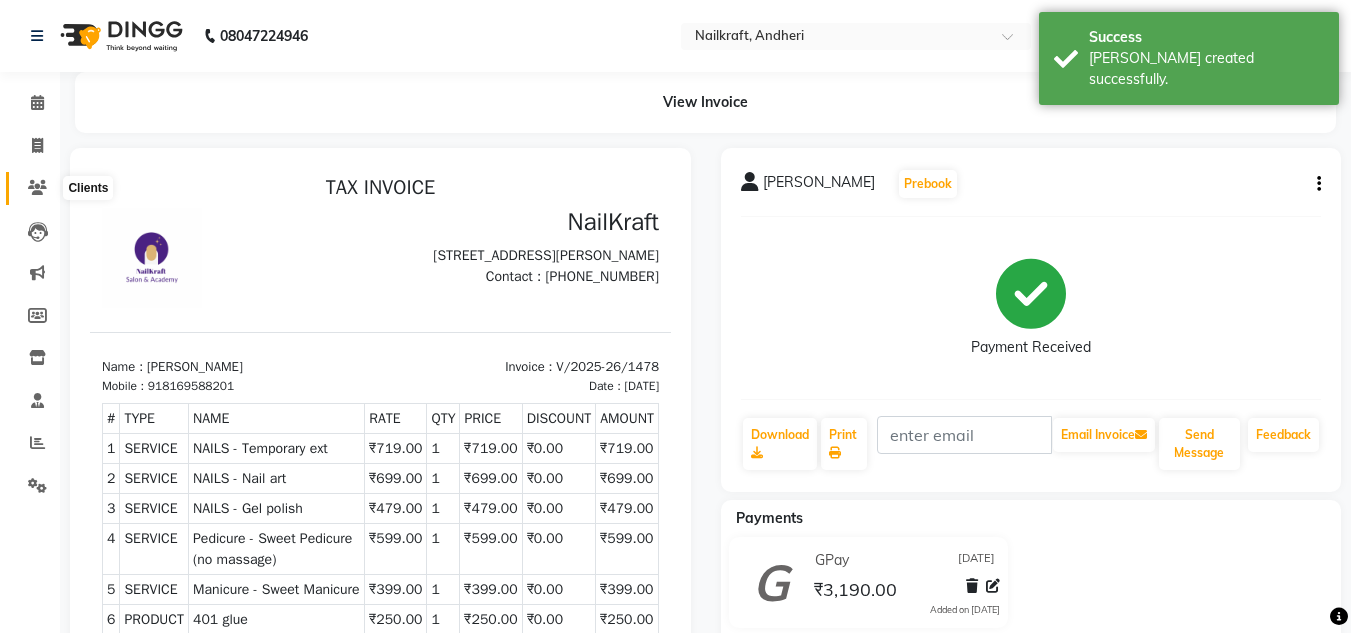 click 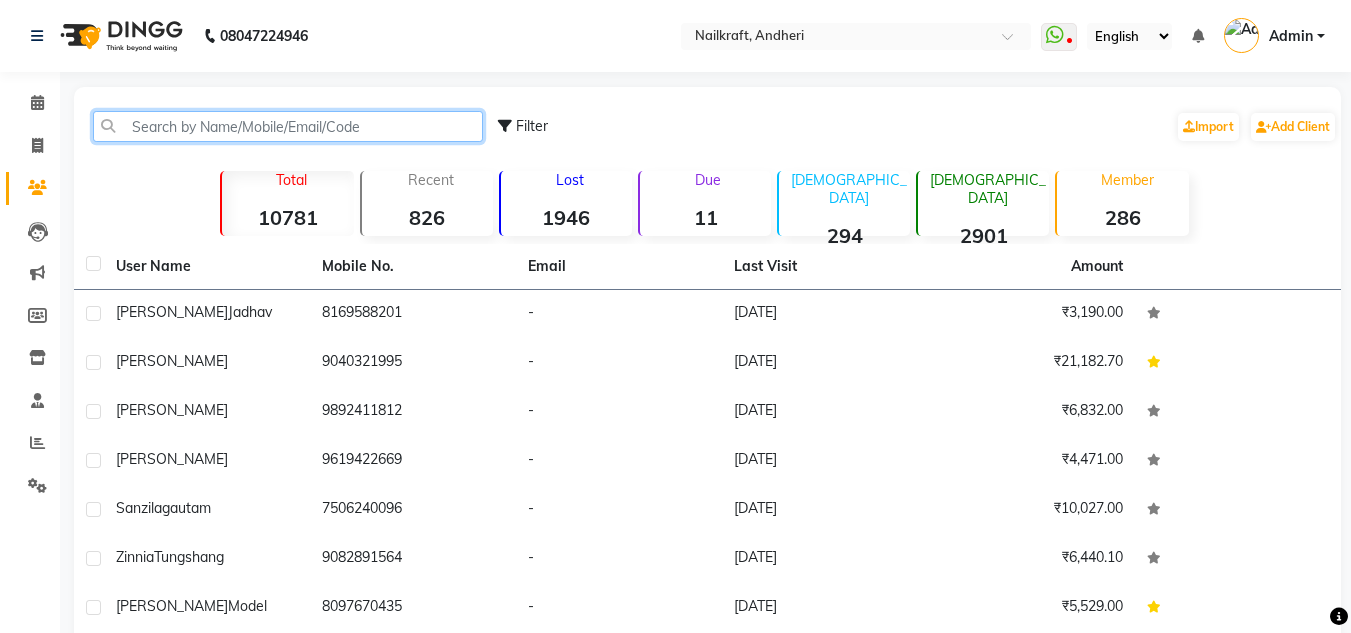click 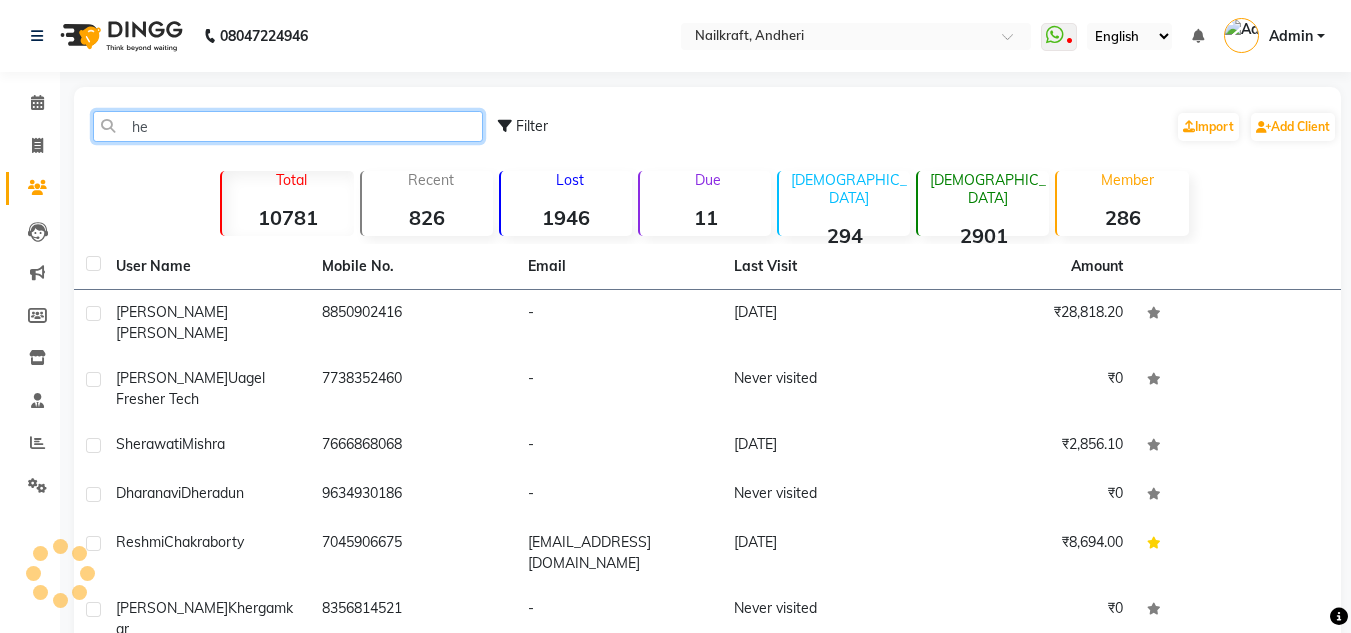 type on "h" 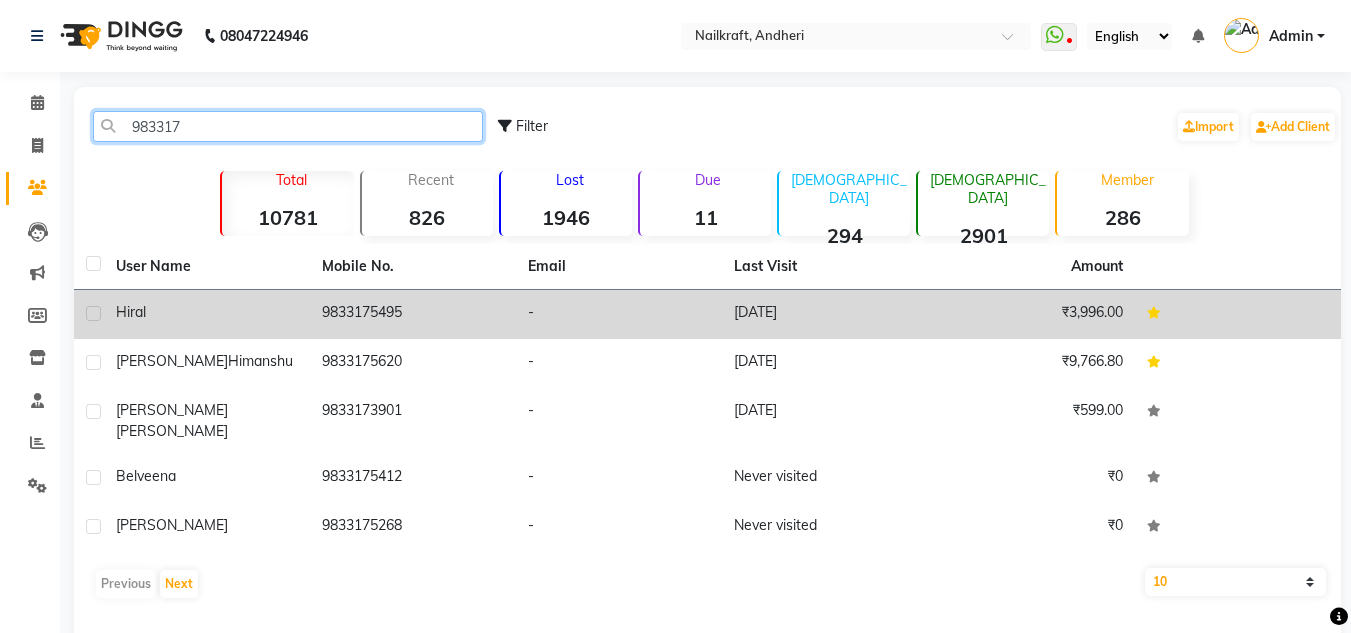 type on "983317" 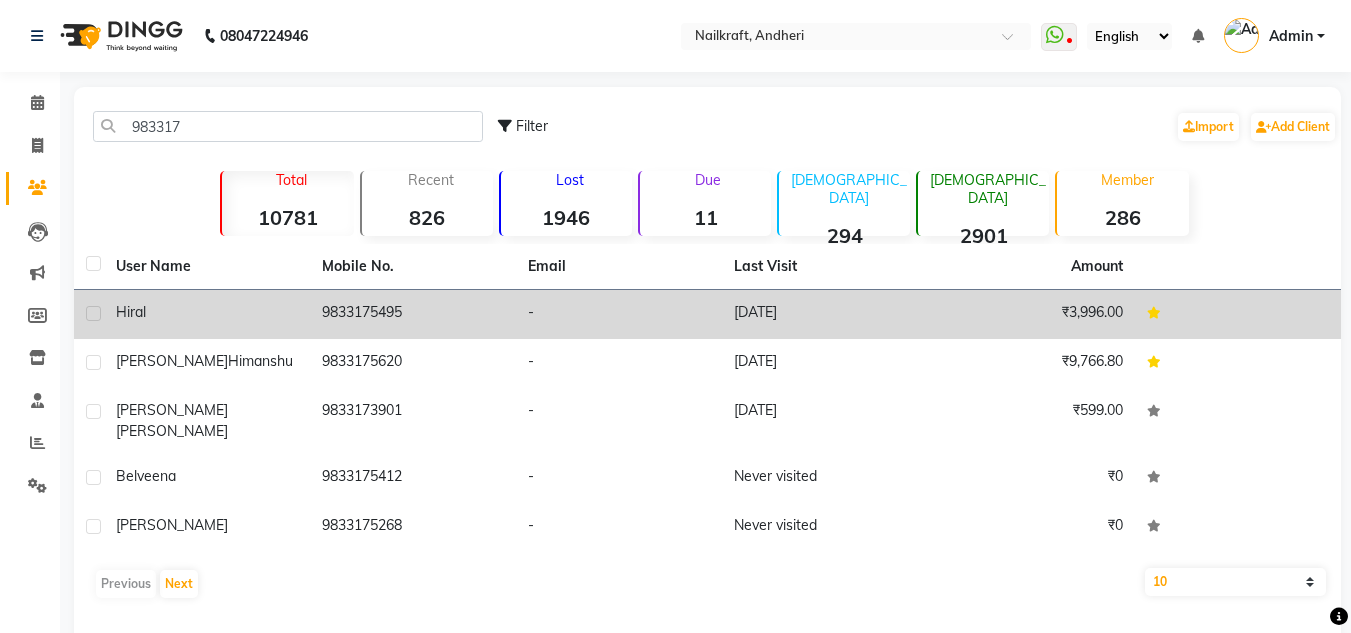click on "9833175495" 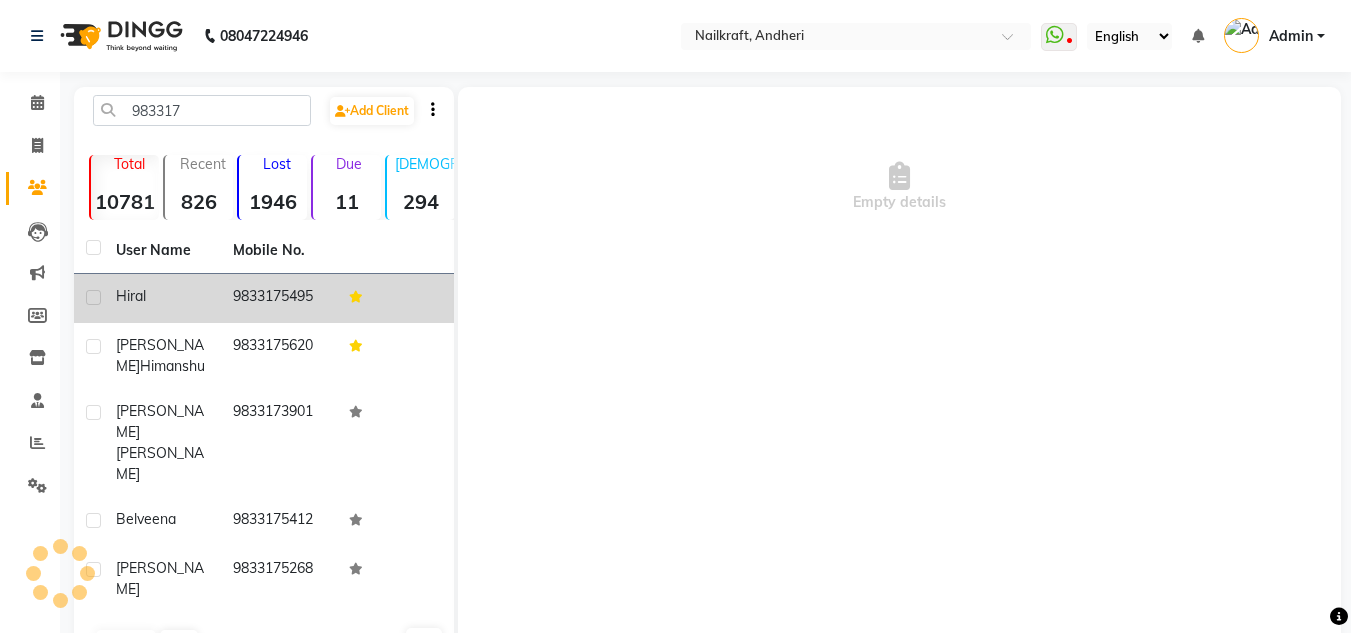 click 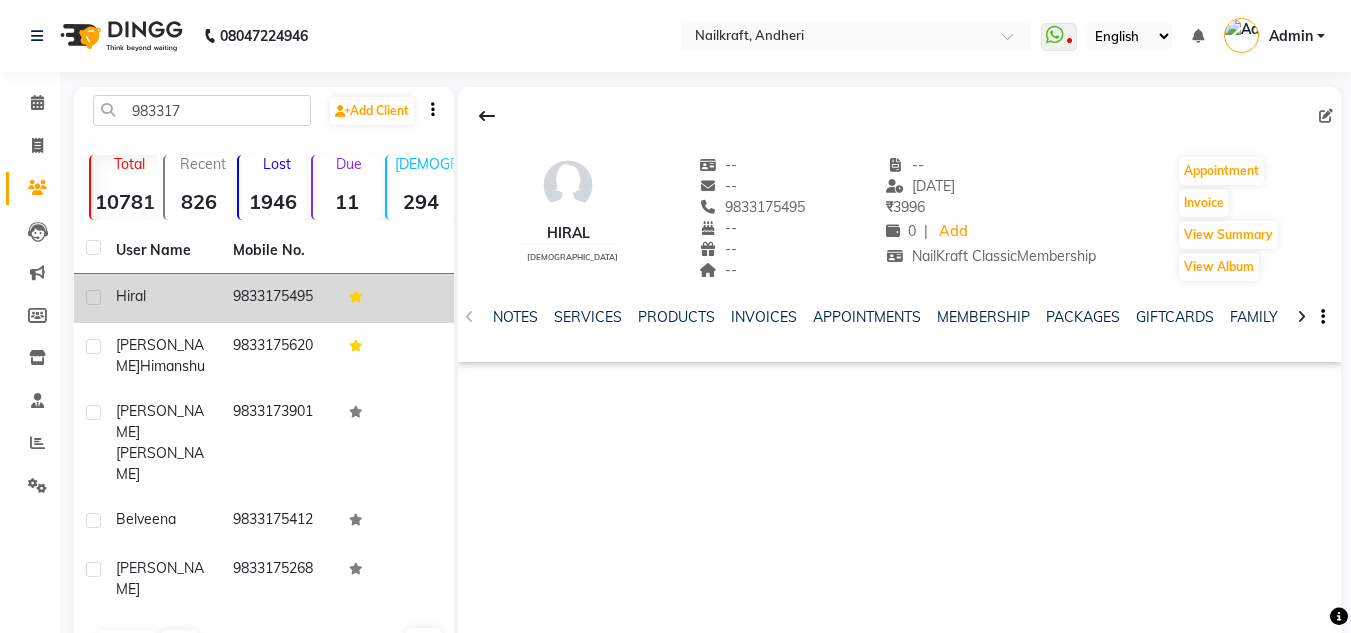 click on "9833175495" 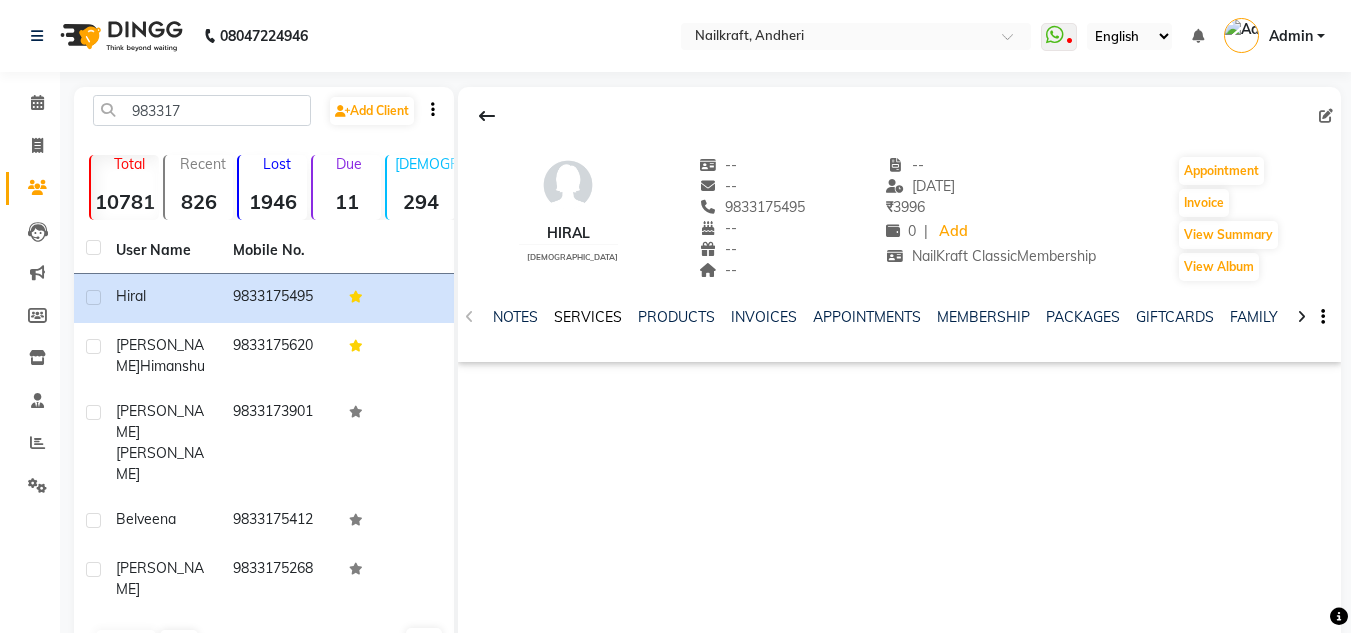 click on "SERVICES" 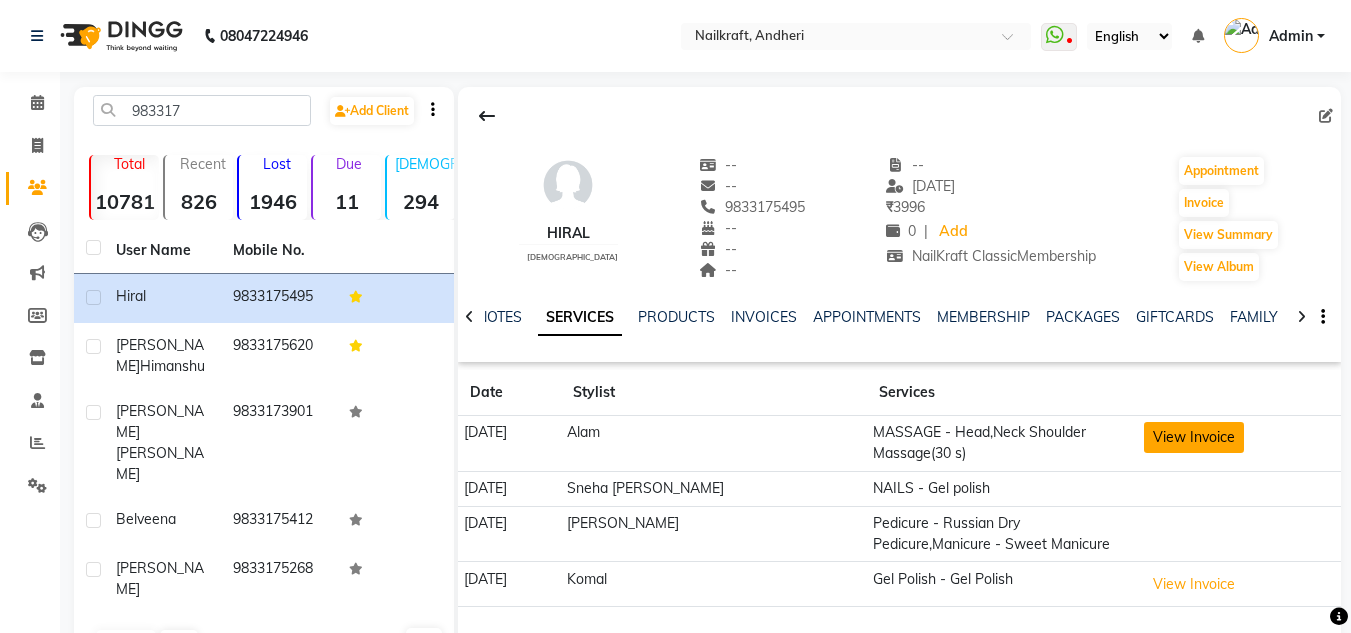 click on "View Invoice" 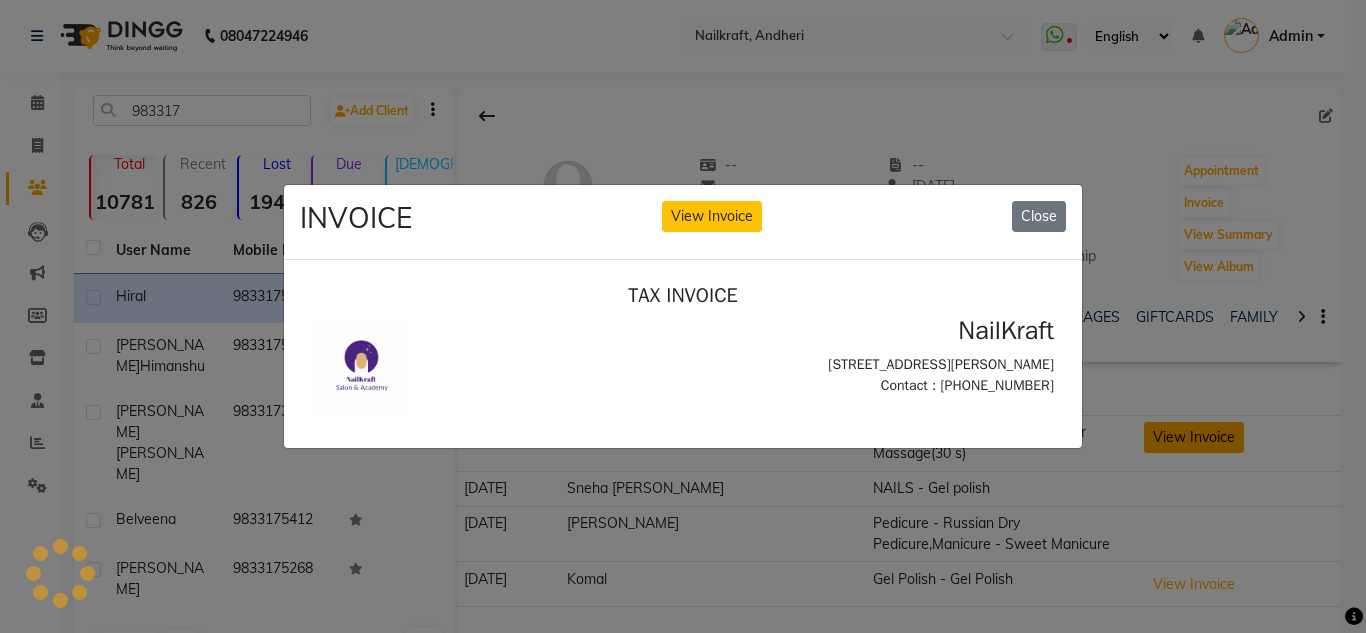 scroll, scrollTop: 0, scrollLeft: 0, axis: both 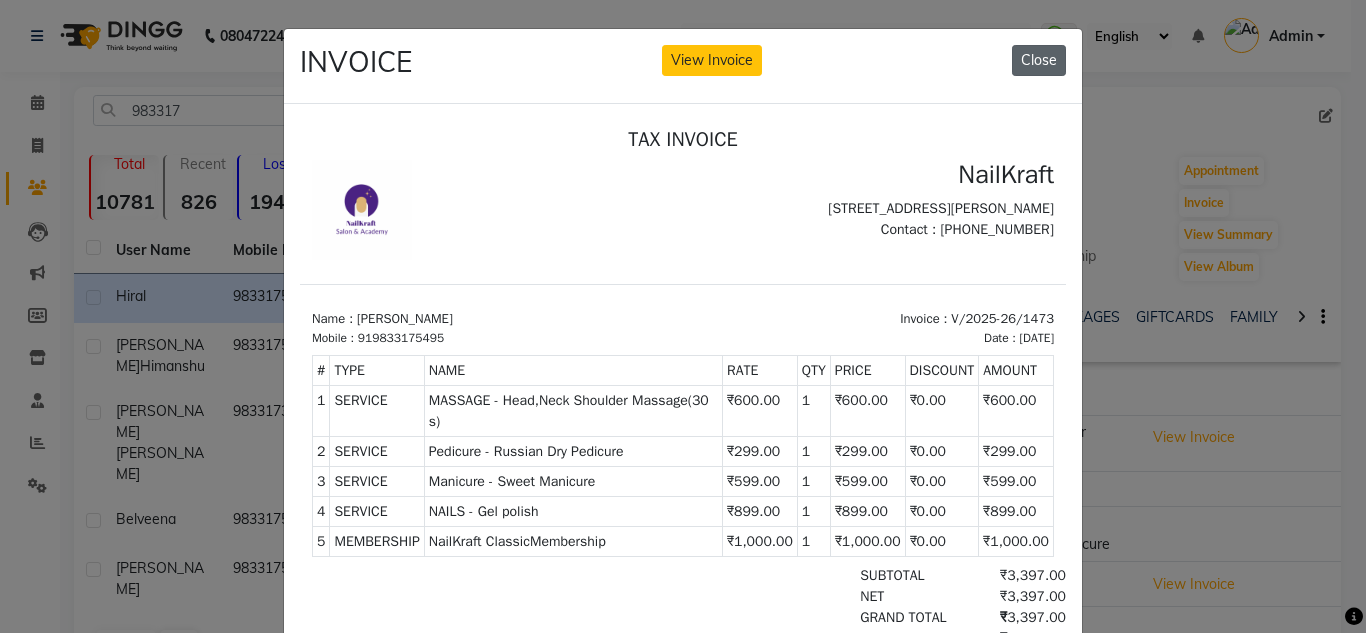 click on "Close" 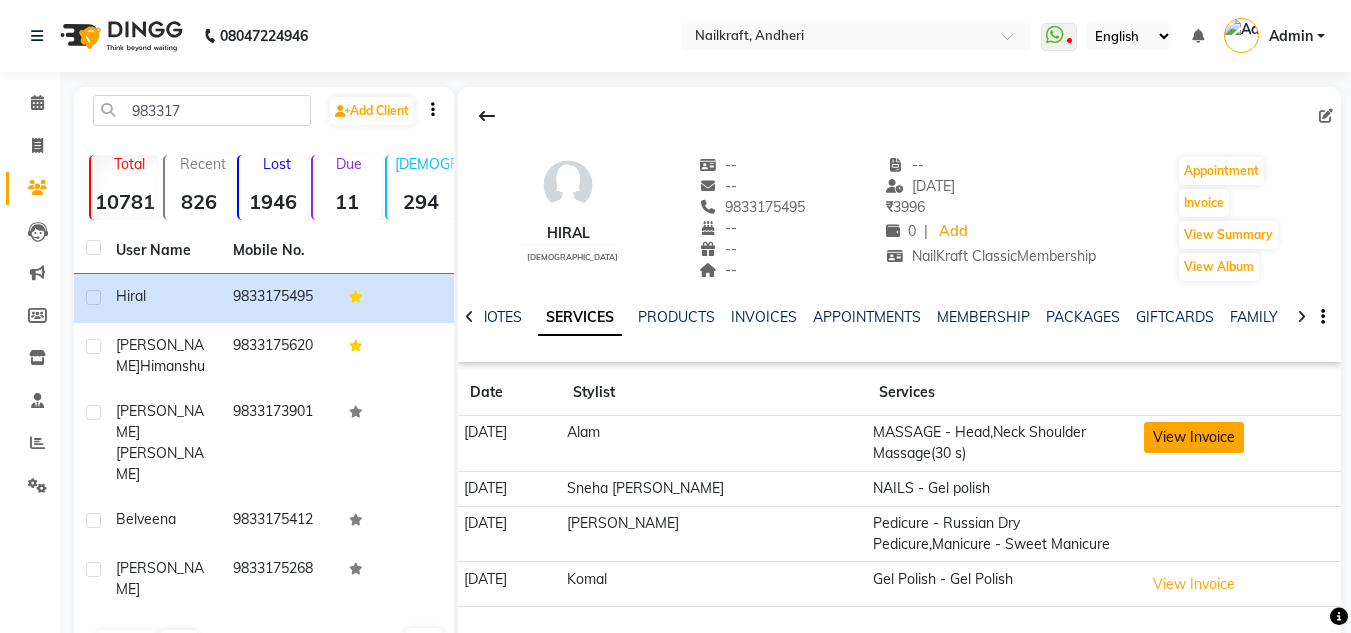 click on "View Invoice" 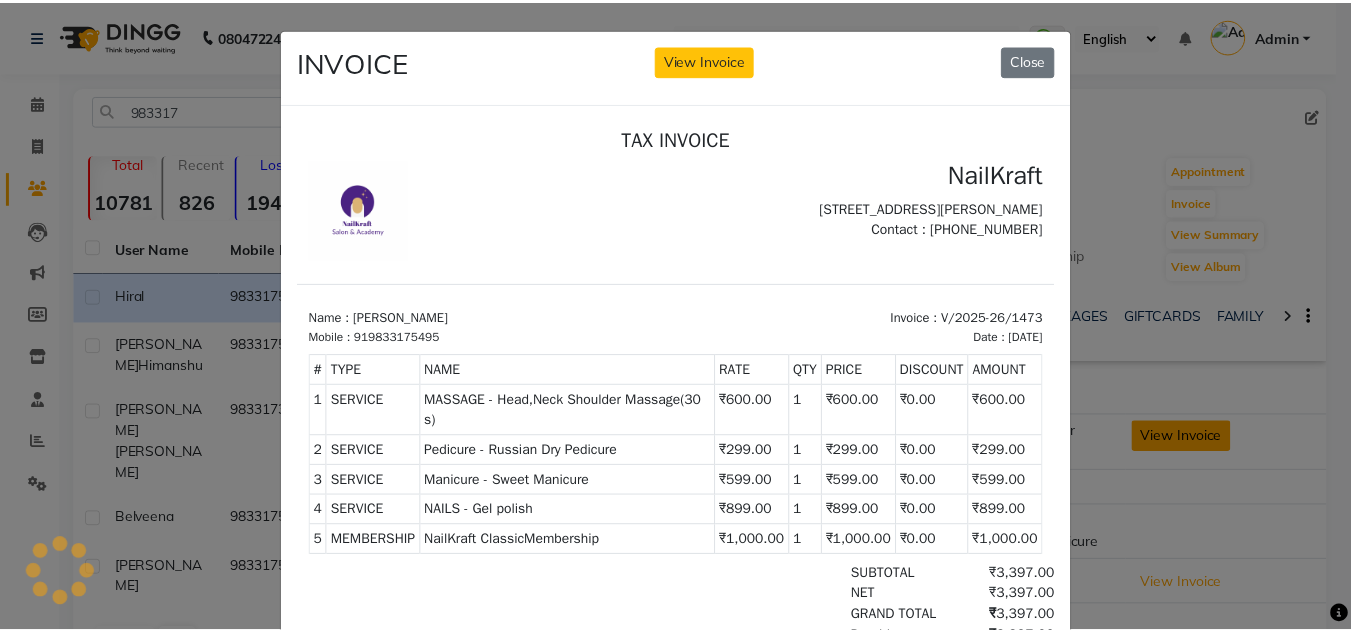 scroll, scrollTop: 0, scrollLeft: 0, axis: both 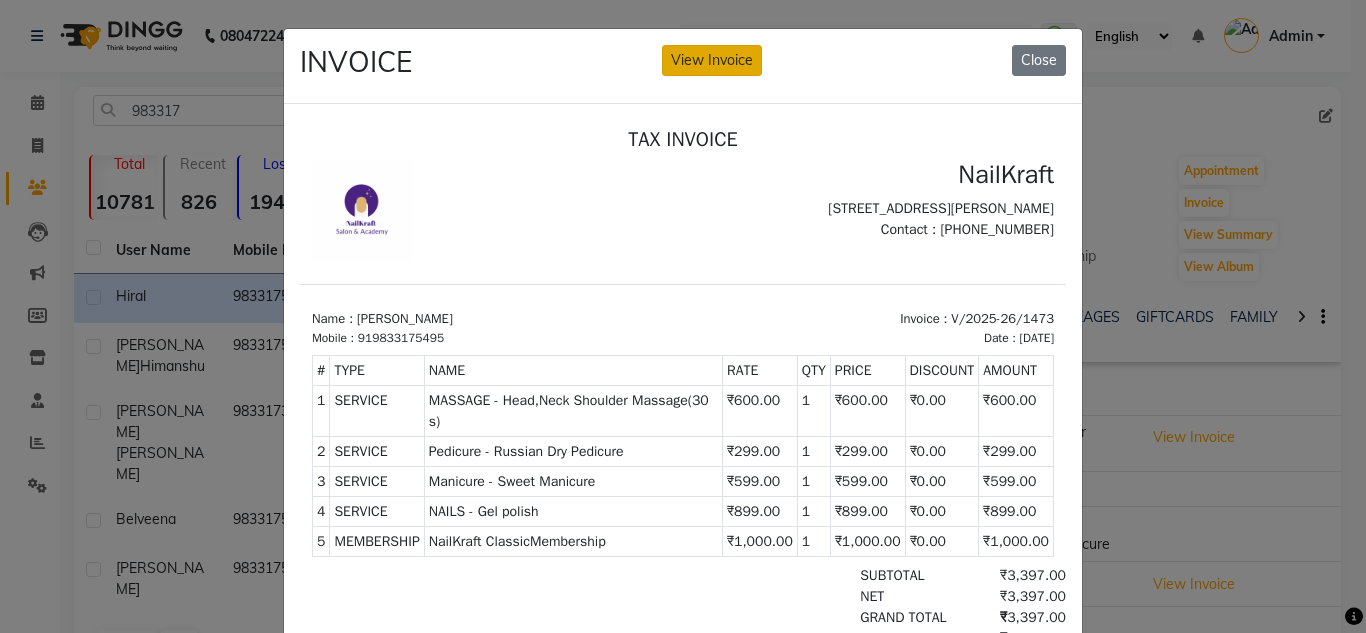 click on "View Invoice" 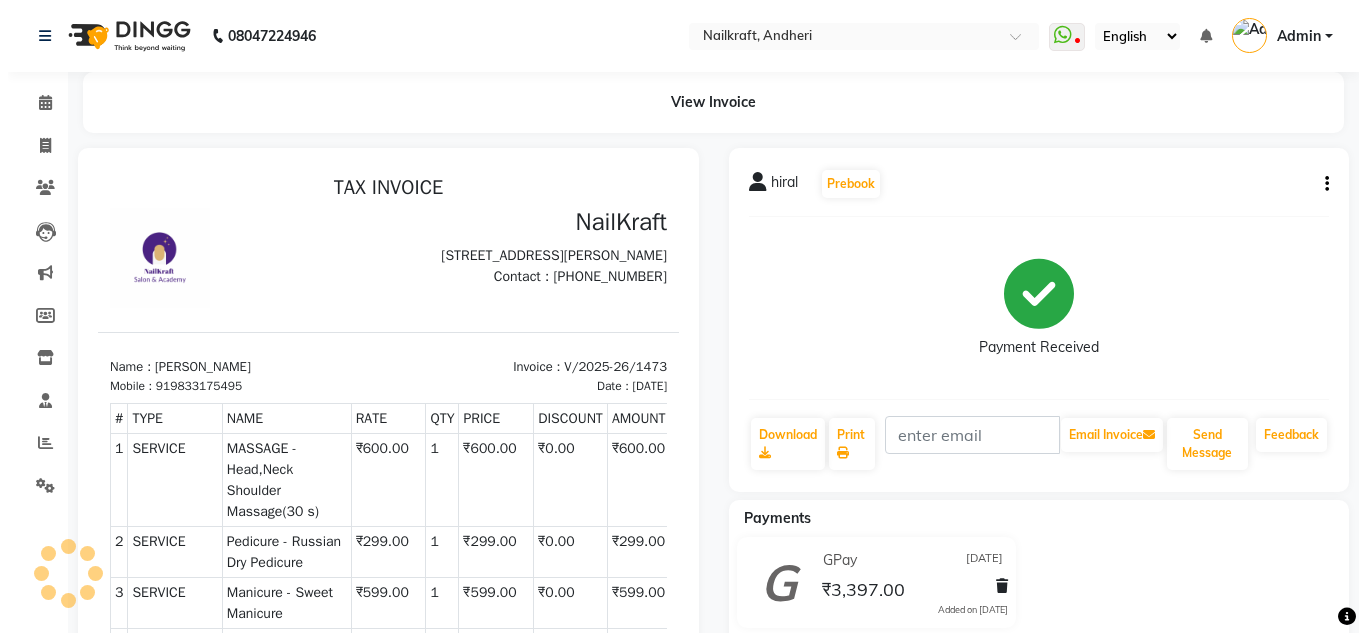 scroll, scrollTop: 0, scrollLeft: 0, axis: both 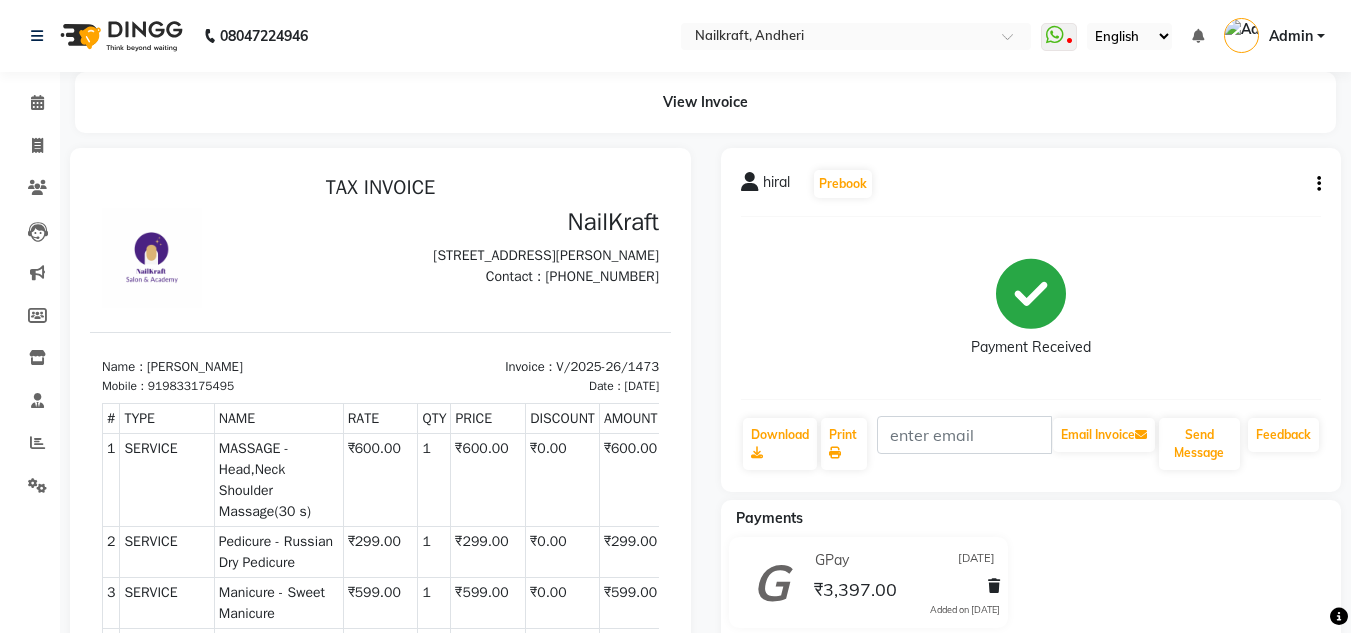 click 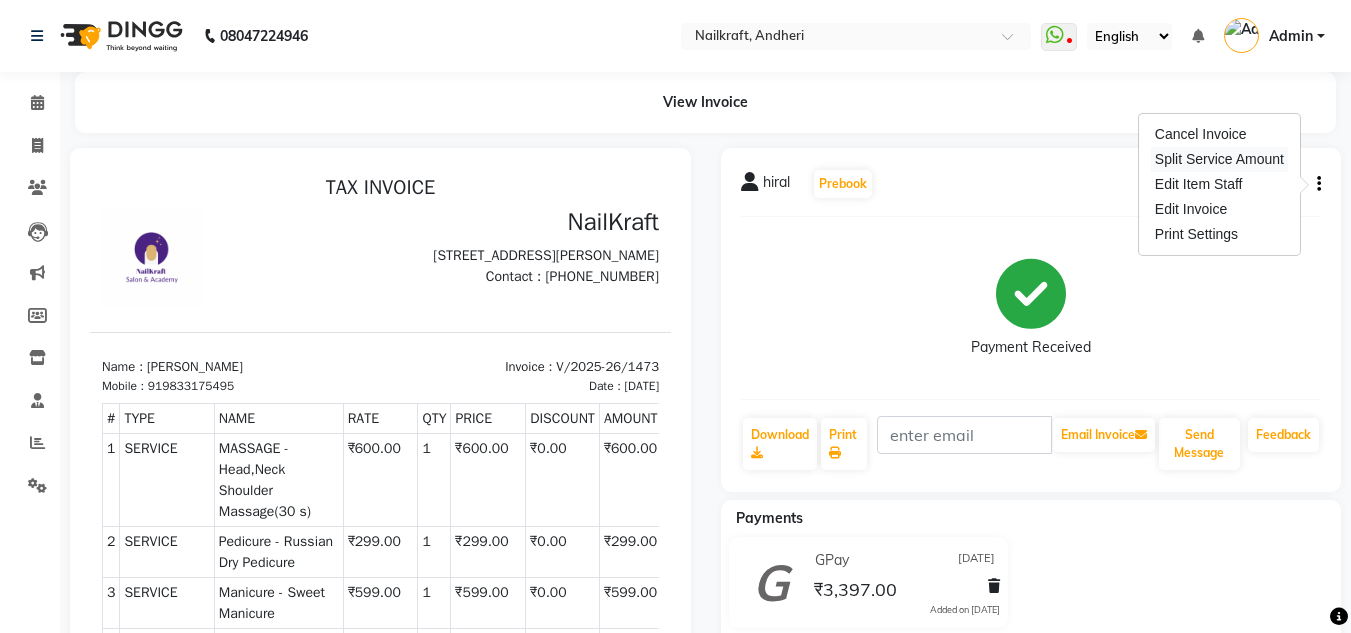 click on "Split Service Amount" at bounding box center [1219, 159] 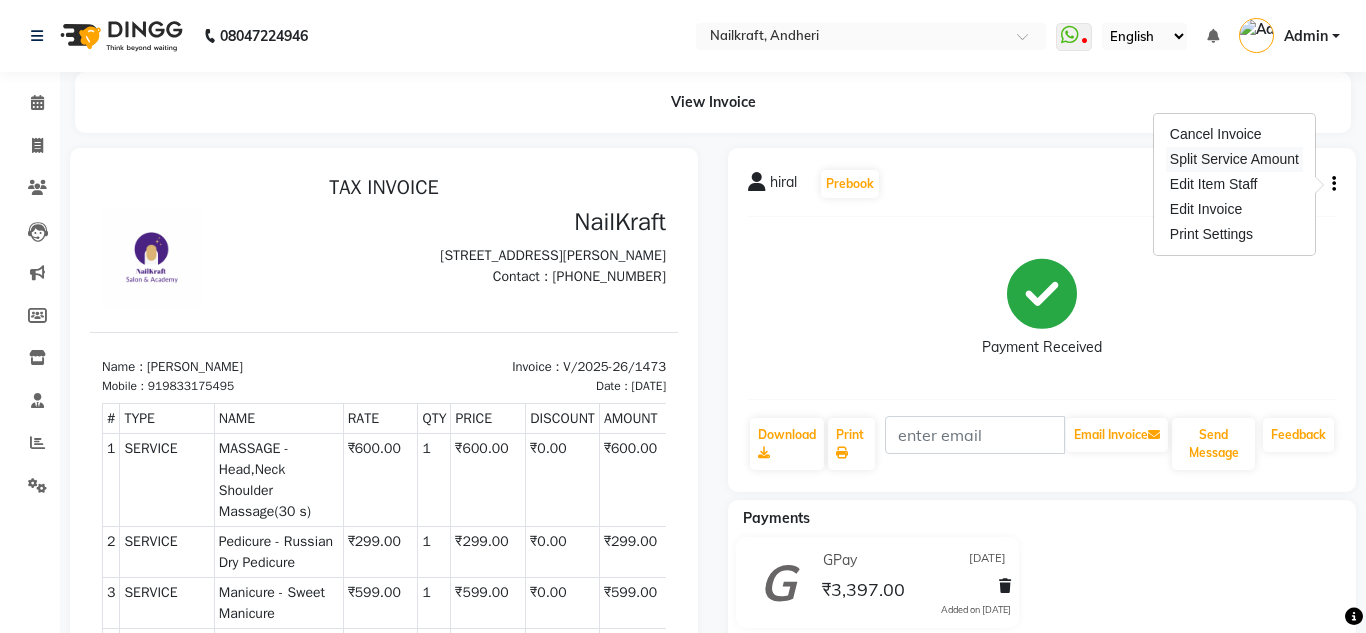 select on "67704" 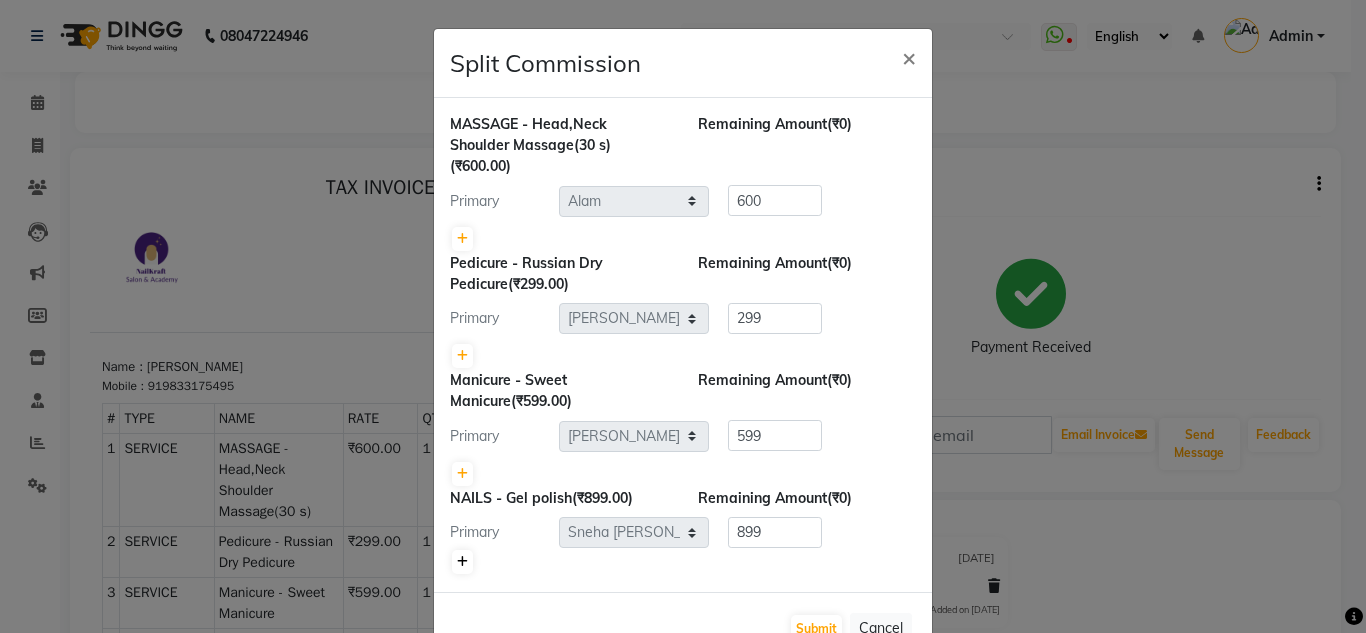 click 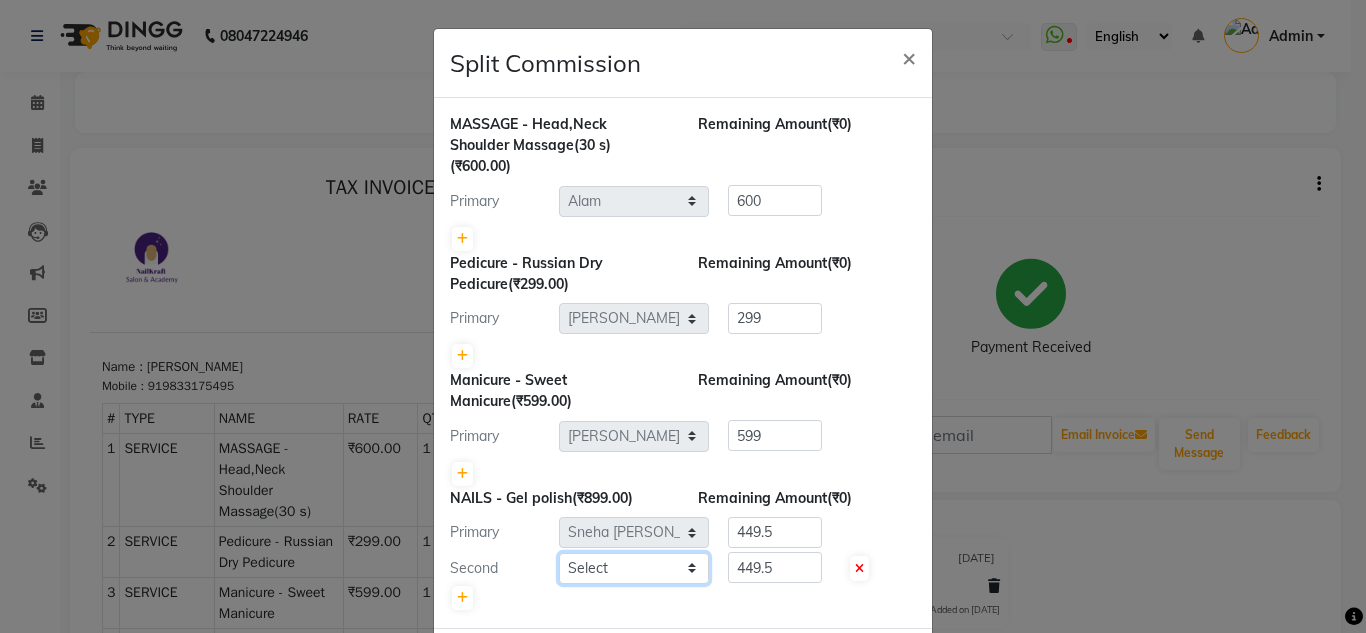 click on "Select  [PERSON_NAME] [PERSON_NAME]   [PERSON_NAME]   NailKraft   [PERSON_NAME]   [MEDICAL_DATA][PERSON_NAME]    [PERSON_NAME]   Preeti Bidlal   [PERSON_NAME]   [PERSON_NAME] [PERSON_NAME] [PERSON_NAME]" 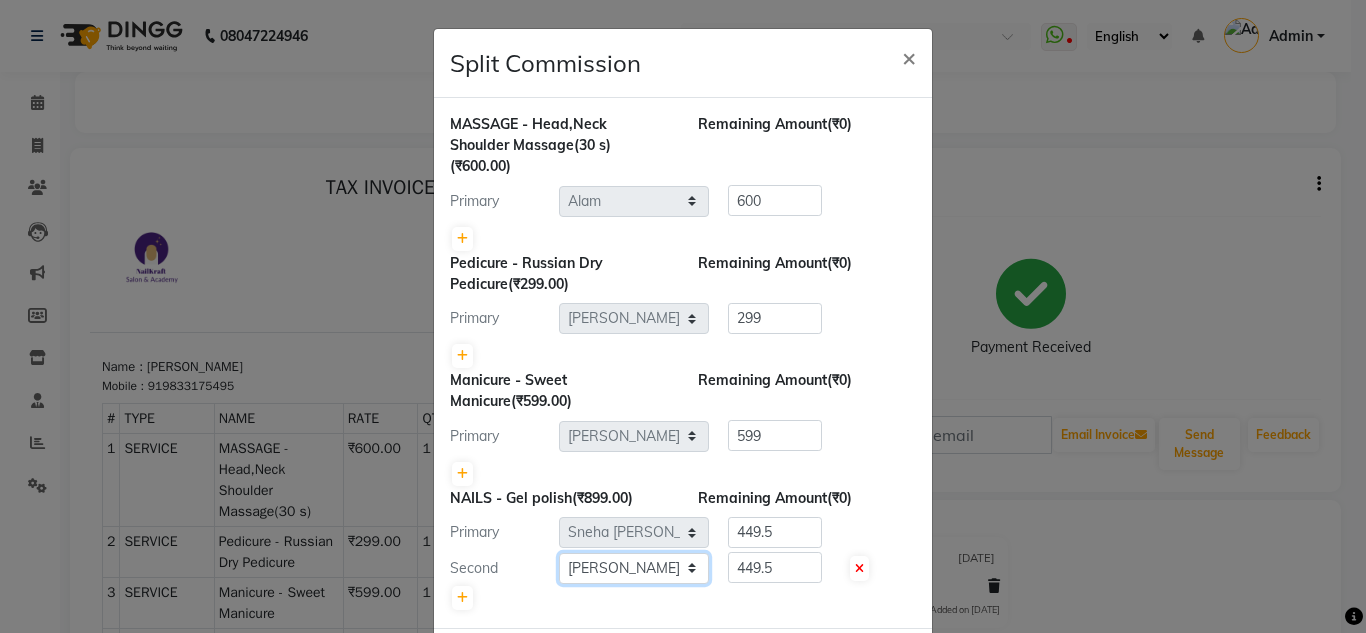 click on "Select  [PERSON_NAME] [PERSON_NAME]   [PERSON_NAME]   NailKraft   [PERSON_NAME]   [MEDICAL_DATA][PERSON_NAME]    [PERSON_NAME]   Preeti Bidlal   [PERSON_NAME]   [PERSON_NAME] [PERSON_NAME] [PERSON_NAME]" 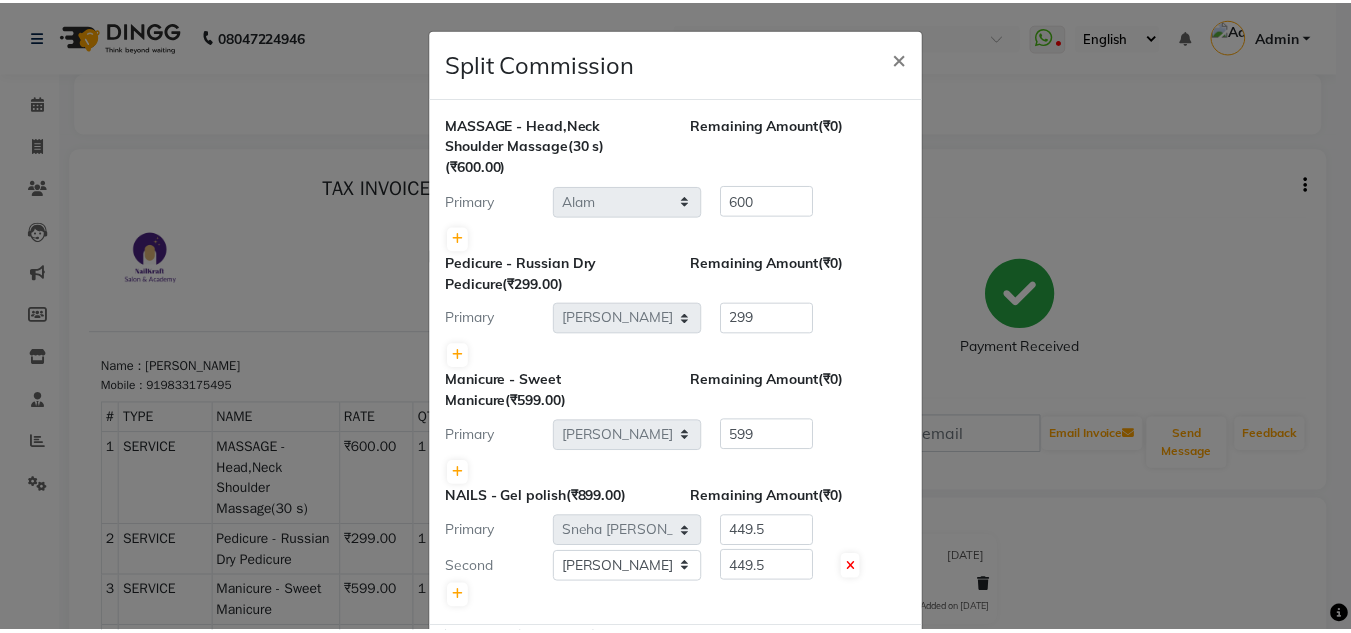 scroll, scrollTop: 96, scrollLeft: 0, axis: vertical 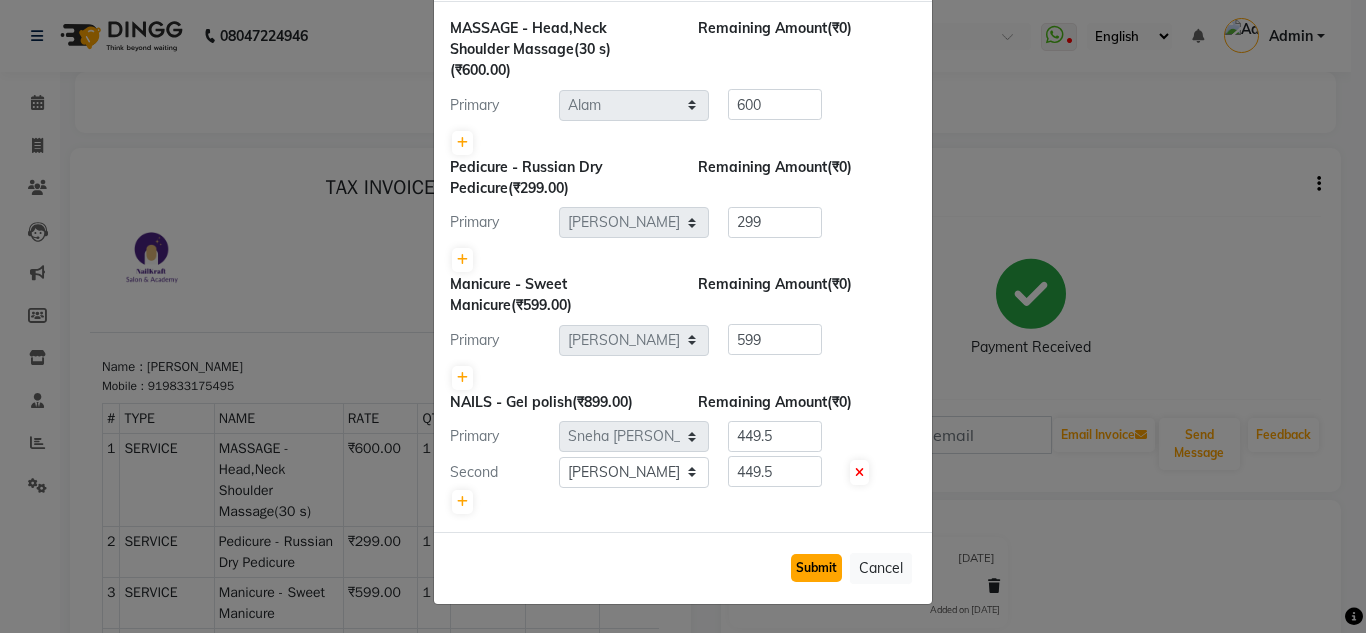 click on "Submit" 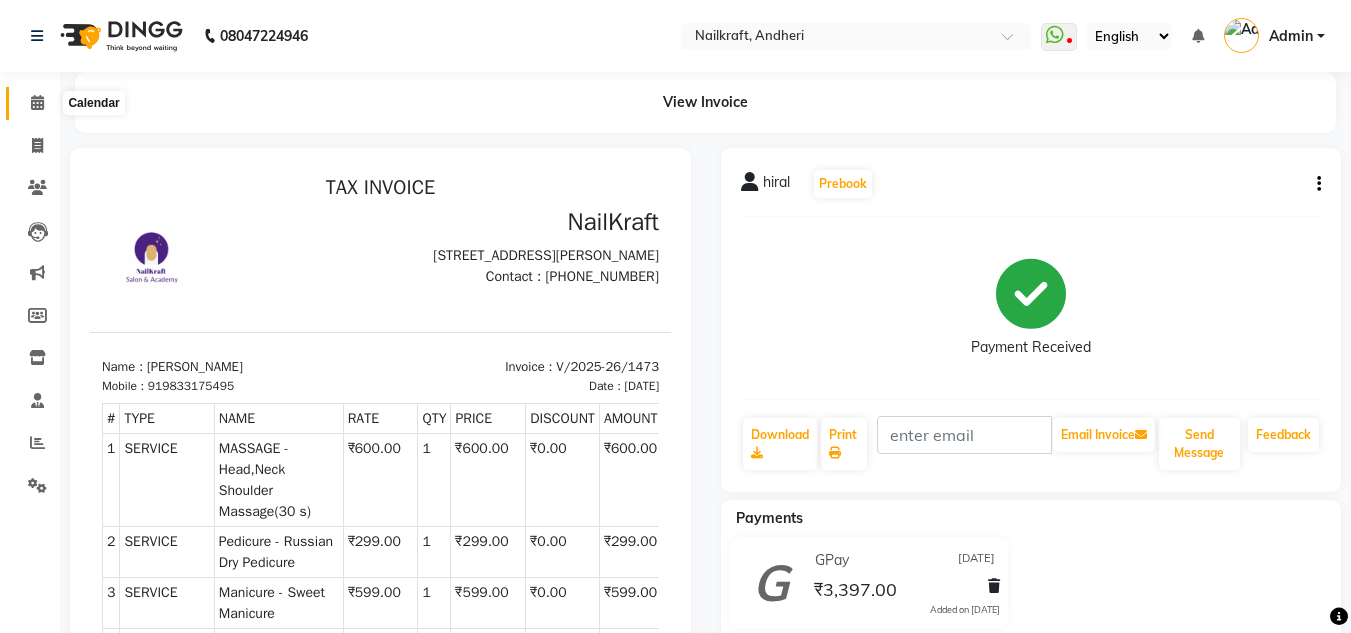 click 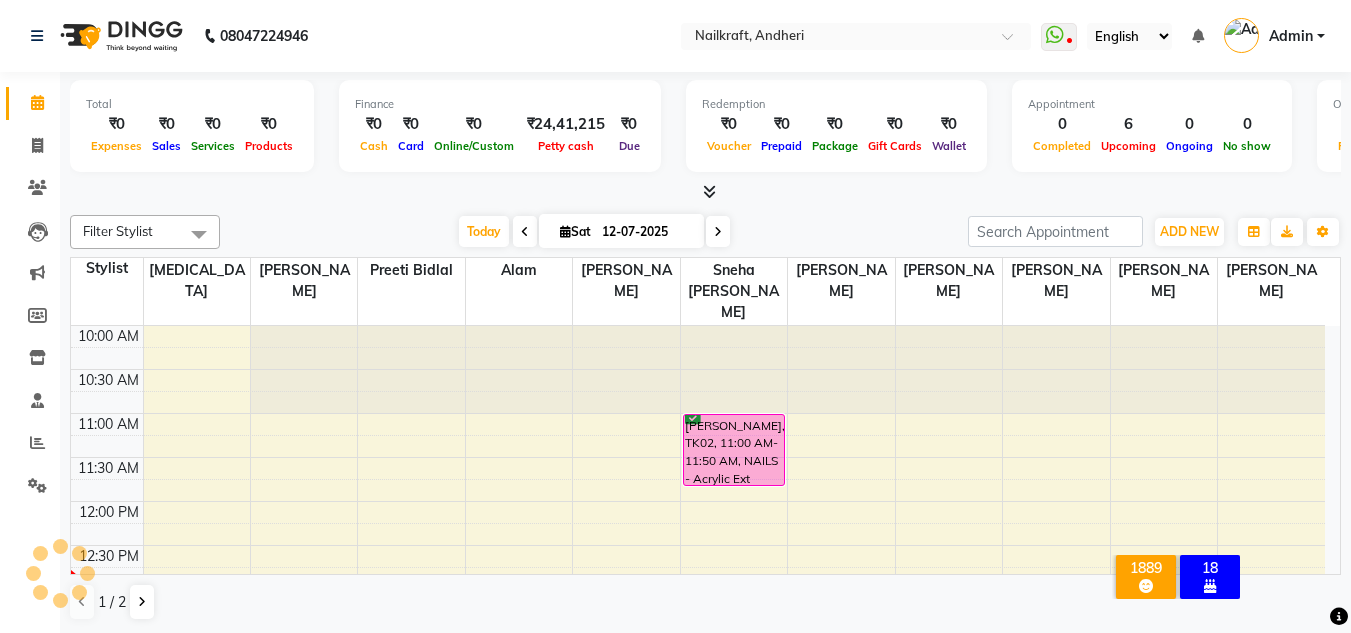 scroll, scrollTop: 0, scrollLeft: 0, axis: both 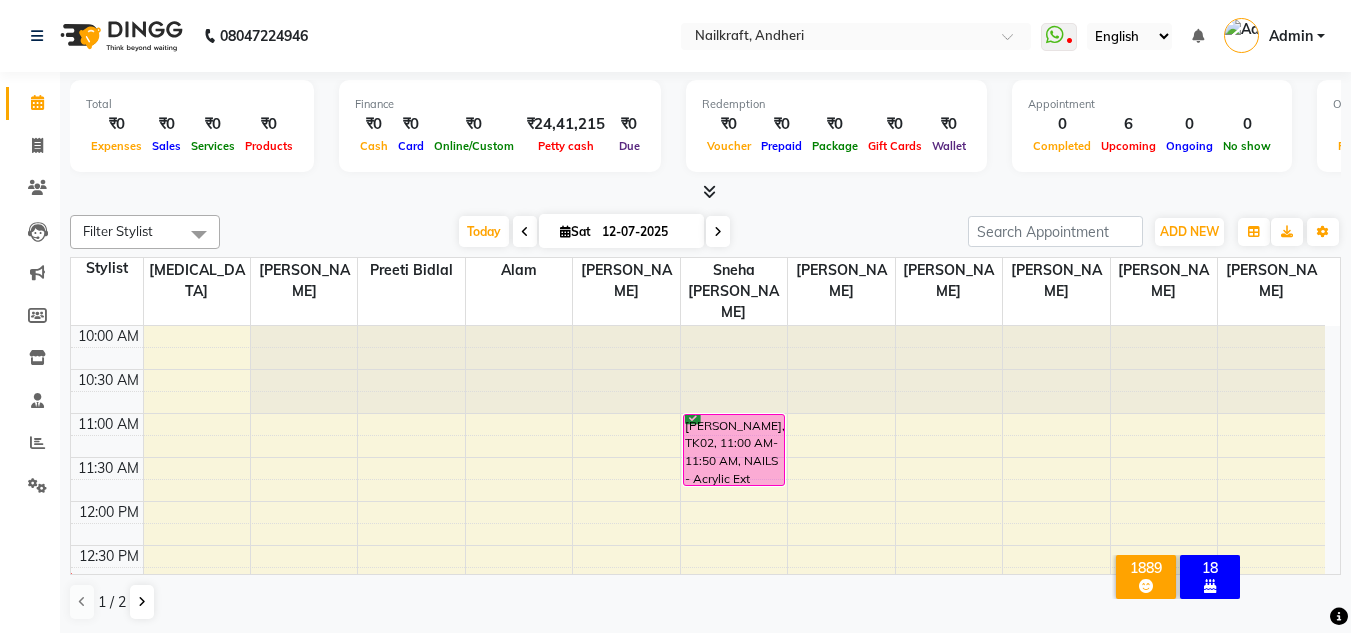 click on "10:00 AM 10:30 AM 11:00 AM 11:30 AM 12:00 PM 12:30 PM 1:00 PM 1:30 PM 2:00 PM 2:30 PM 3:00 PM 3:30 PM 4:00 PM 4:30 PM 5:00 PM 5:30 PM 6:00 PM 6:30 PM 7:00 PM 7:30 PM 8:00 PM 8:30 PM 9:00 PM 9:30 PM     diksha, TK01, 02:45 PM-03:15 PM, SCHWARZKOPF HAIR SPA - Upto Neck     Anshaya, TK03, 04:00 PM-04:50 PM, NAILS - Acrylic Ext     Anshaya, TK03, 04:45 PM-05:35 PM, NAILS - Acrylic Ext     Anshaya, TK03, 05:30 PM-06:00 PM, NAILS - Temporary ext     sanzila gautam, TK02, 11:00 AM-11:50 AM, NAILS - Acrylic Ext     diksha, TK01, 02:00 PM-02:50 PM, NAILS - Gel Ext" at bounding box center (706, 450) 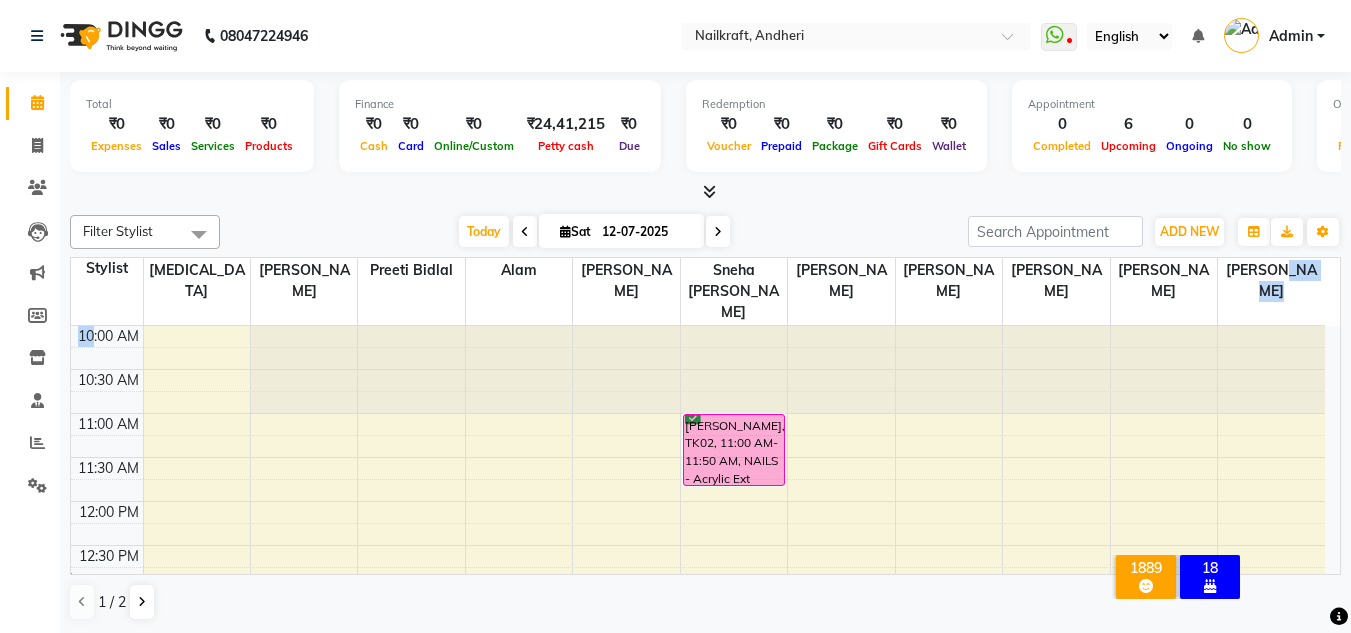 click on "10:00 AM 10:30 AM 11:00 AM 11:30 AM 12:00 PM 12:30 PM 1:00 PM 1:30 PM 2:00 PM 2:30 PM 3:00 PM 3:30 PM 4:00 PM 4:30 PM 5:00 PM 5:30 PM 6:00 PM 6:30 PM 7:00 PM 7:30 PM 8:00 PM 8:30 PM 9:00 PM 9:30 PM     diksha, TK01, 02:45 PM-03:15 PM, SCHWARZKOPF HAIR SPA - Upto Neck     Anshaya, TK03, 04:00 PM-04:50 PM, NAILS - Acrylic Ext     Anshaya, TK03, 04:45 PM-05:35 PM, NAILS - Acrylic Ext     Anshaya, TK03, 05:30 PM-06:00 PM, NAILS - Temporary ext     sanzila gautam, TK02, 11:00 AM-11:50 AM, NAILS - Acrylic Ext     diksha, TK01, 02:00 PM-02:50 PM, NAILS - Gel Ext" at bounding box center [706, 450] 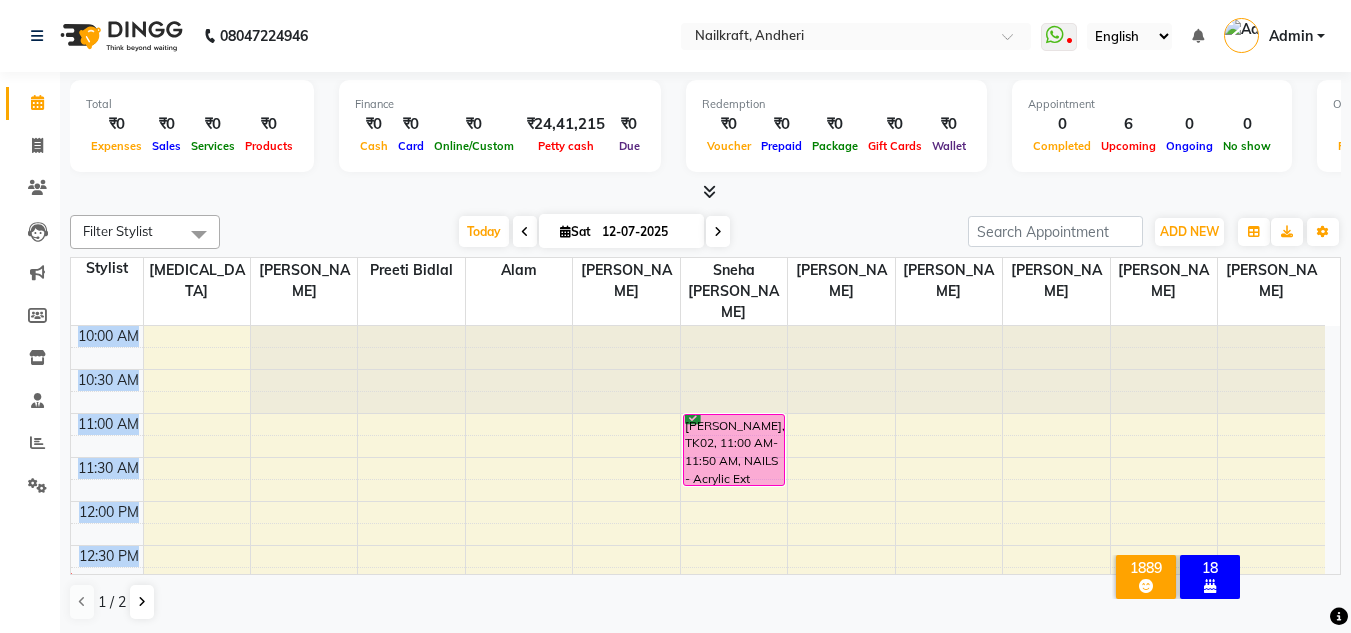 click on "10:00 AM 10:30 AM 11:00 AM 11:30 AM 12:00 PM 12:30 PM 1:00 PM 1:30 PM 2:00 PM 2:30 PM 3:00 PM 3:30 PM 4:00 PM 4:30 PM 5:00 PM 5:30 PM 6:00 PM 6:30 PM 7:00 PM 7:30 PM 8:00 PM 8:30 PM 9:00 PM 9:30 PM     diksha, TK01, 02:45 PM-03:15 PM, SCHWARZKOPF HAIR SPA - Upto Neck     Anshaya, TK03, 04:00 PM-04:50 PM, NAILS - Acrylic Ext     Anshaya, TK03, 04:45 PM-05:35 PM, NAILS - Acrylic Ext     Anshaya, TK03, 05:30 PM-06:00 PM, NAILS - Temporary ext     sanzila gautam, TK02, 11:00 AM-11:50 AM, NAILS - Acrylic Ext     diksha, TK01, 02:00 PM-02:50 PM, NAILS - Gel Ext" at bounding box center (706, 450) 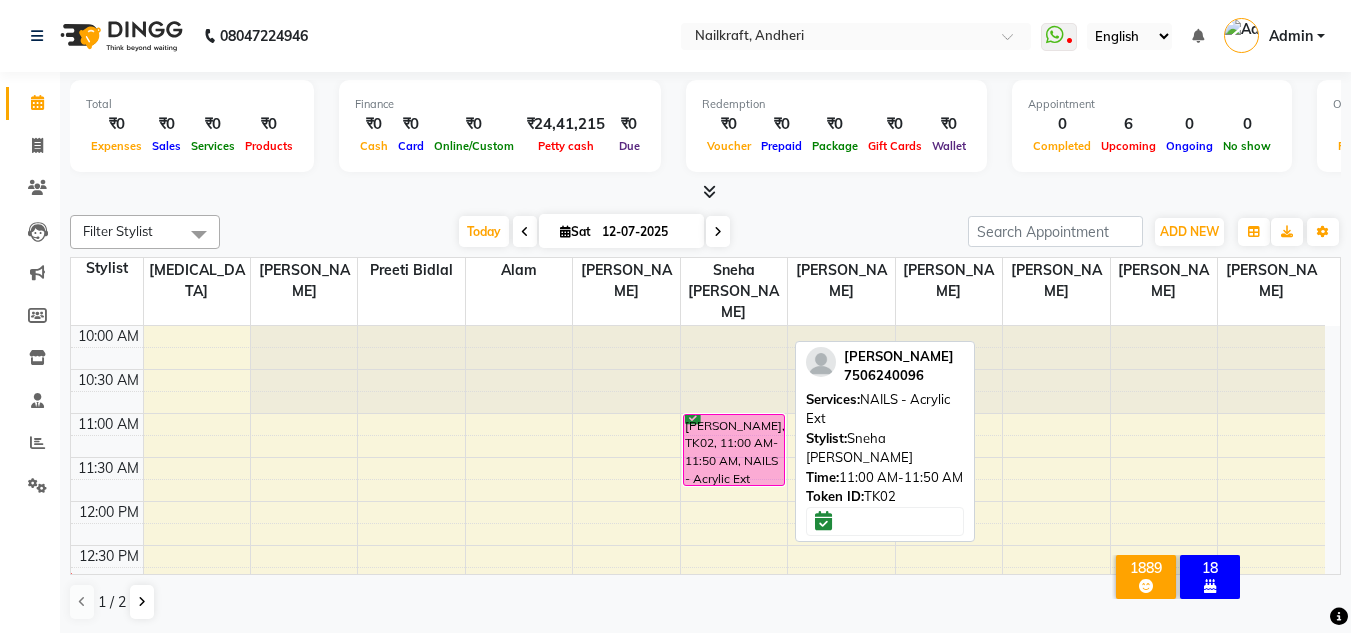 click on "[PERSON_NAME], TK02, 11:00 AM-11:50 AM, NAILS - Acrylic Ext" at bounding box center (734, 450) 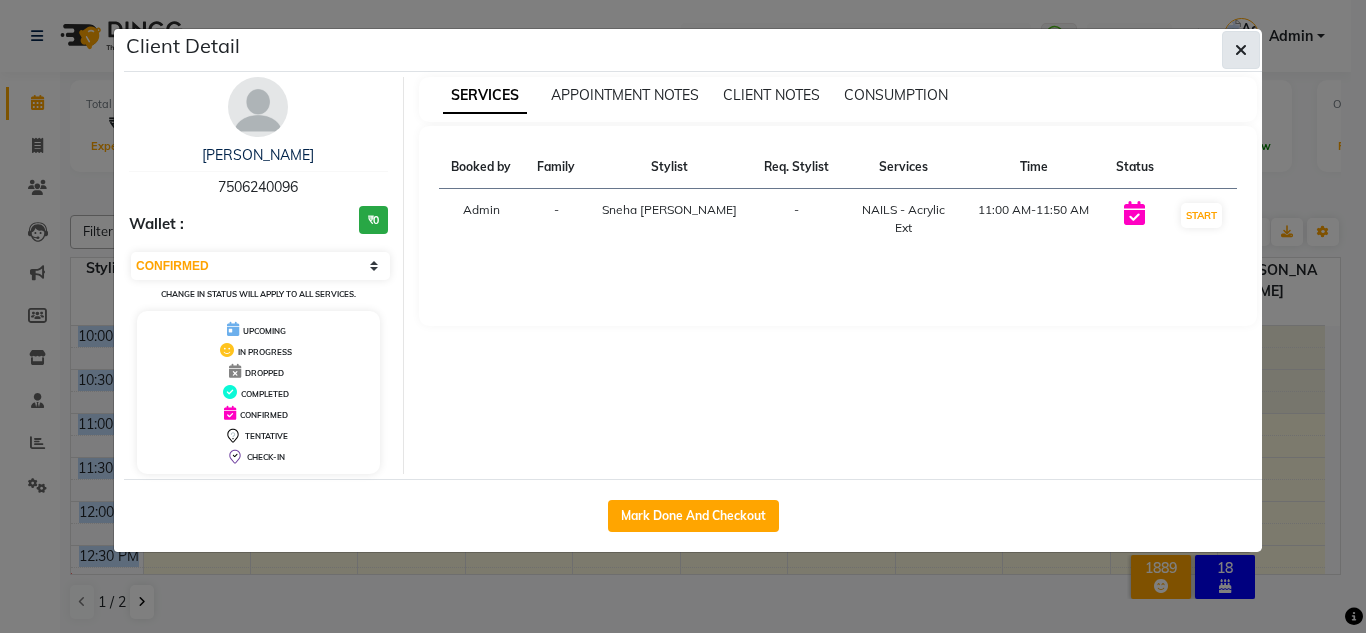 click 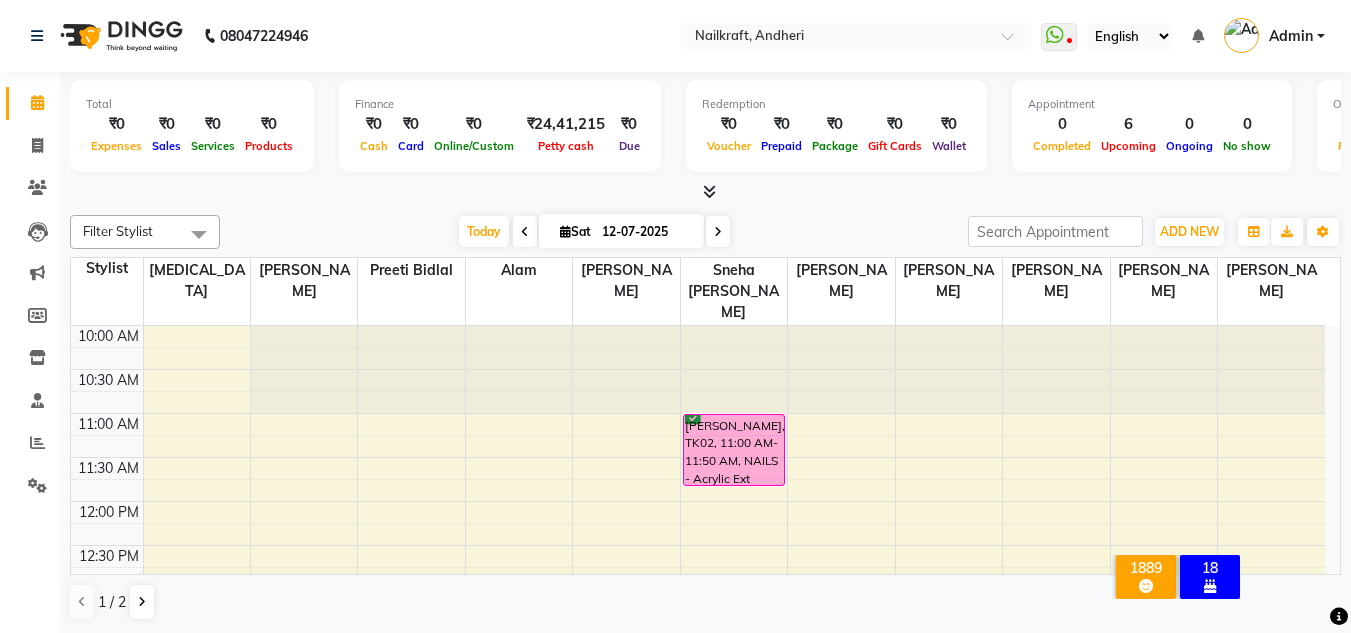 click at bounding box center (705, 192) 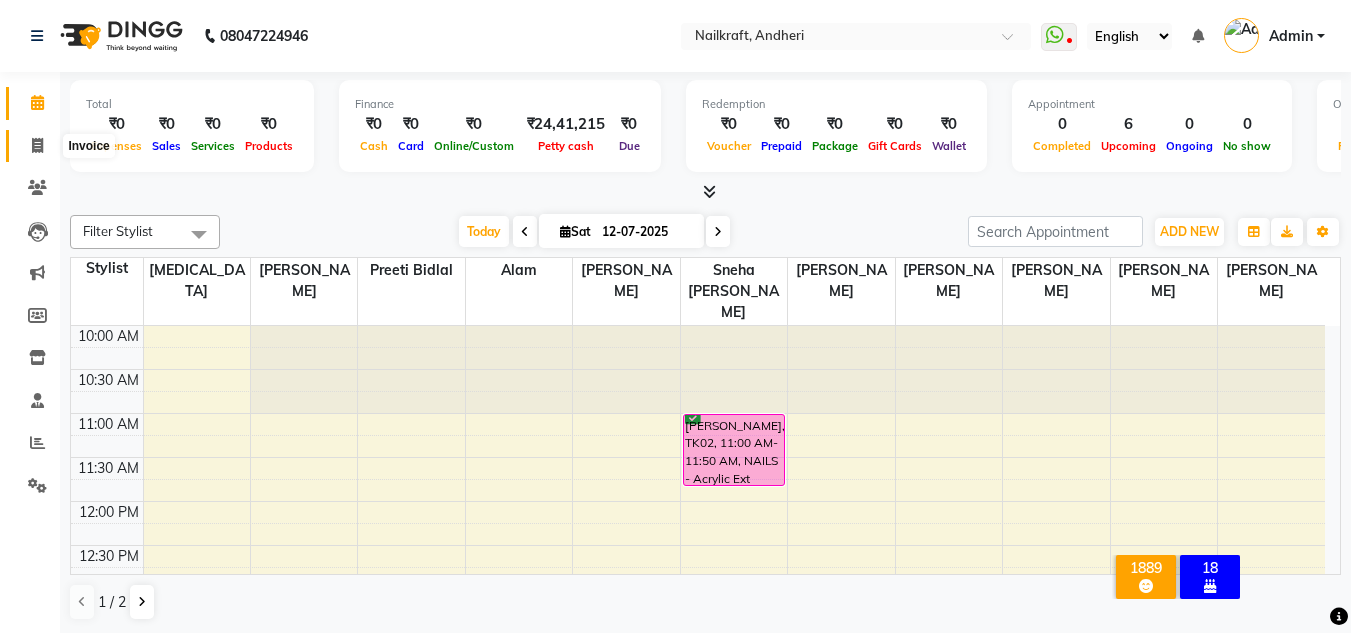 click 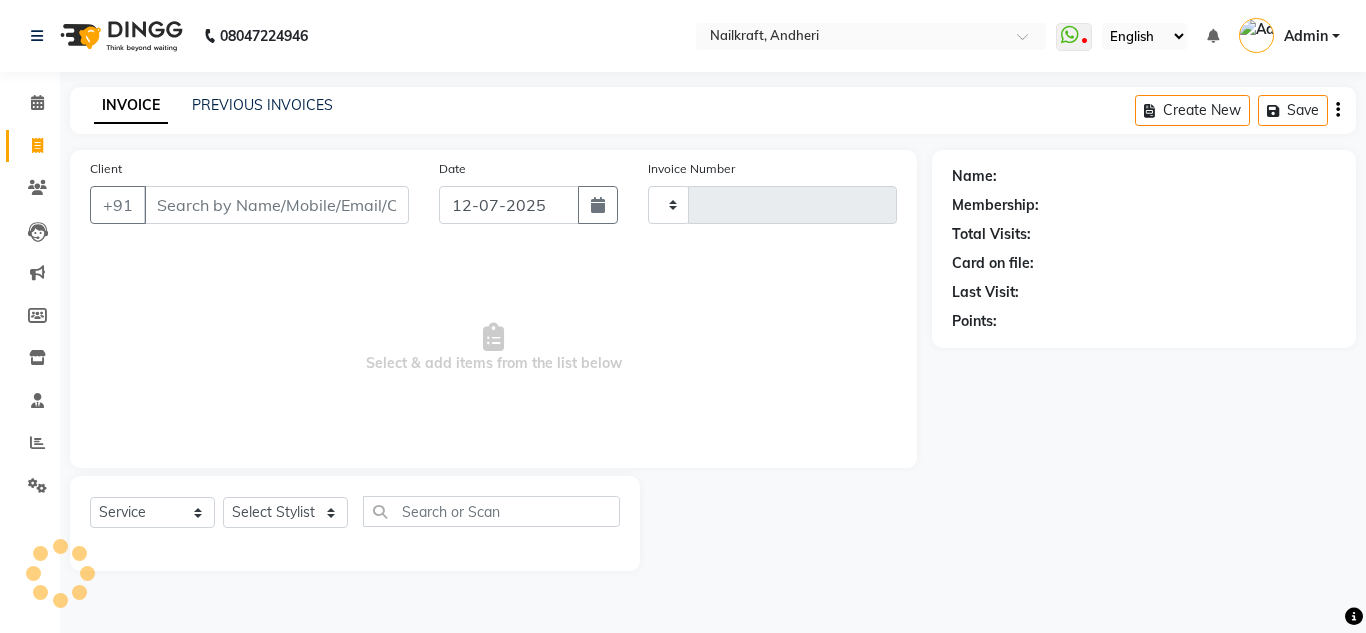 type on "1479" 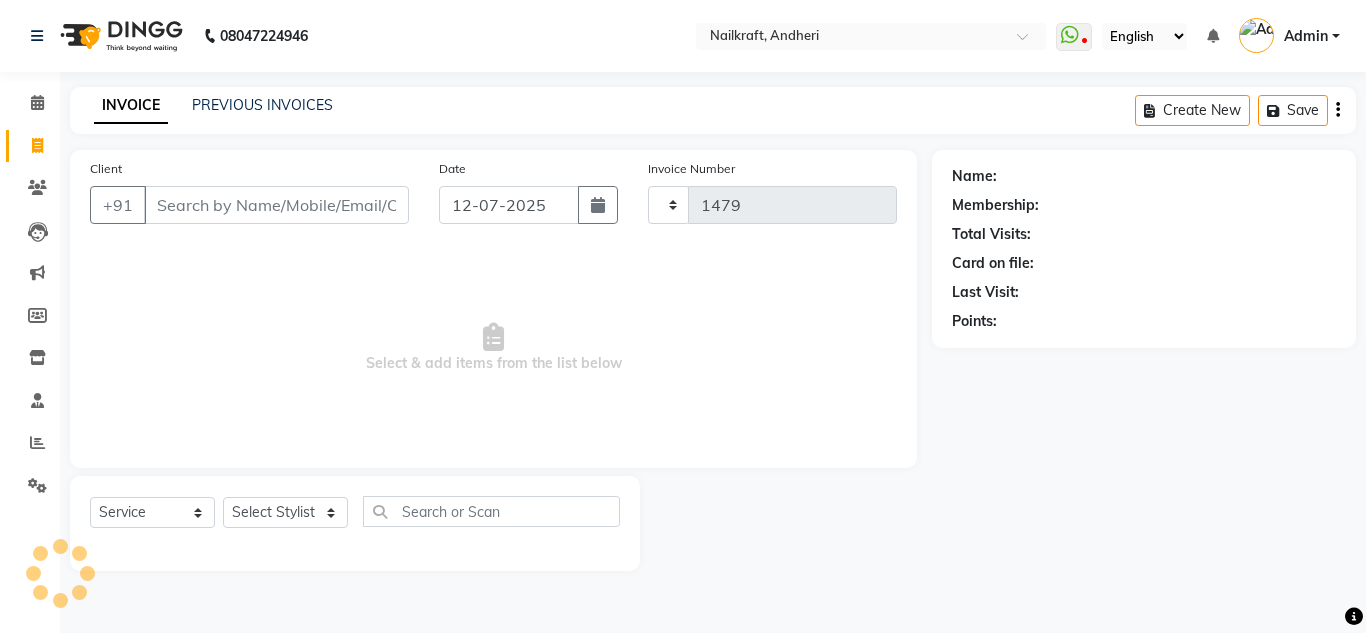 select on "6081" 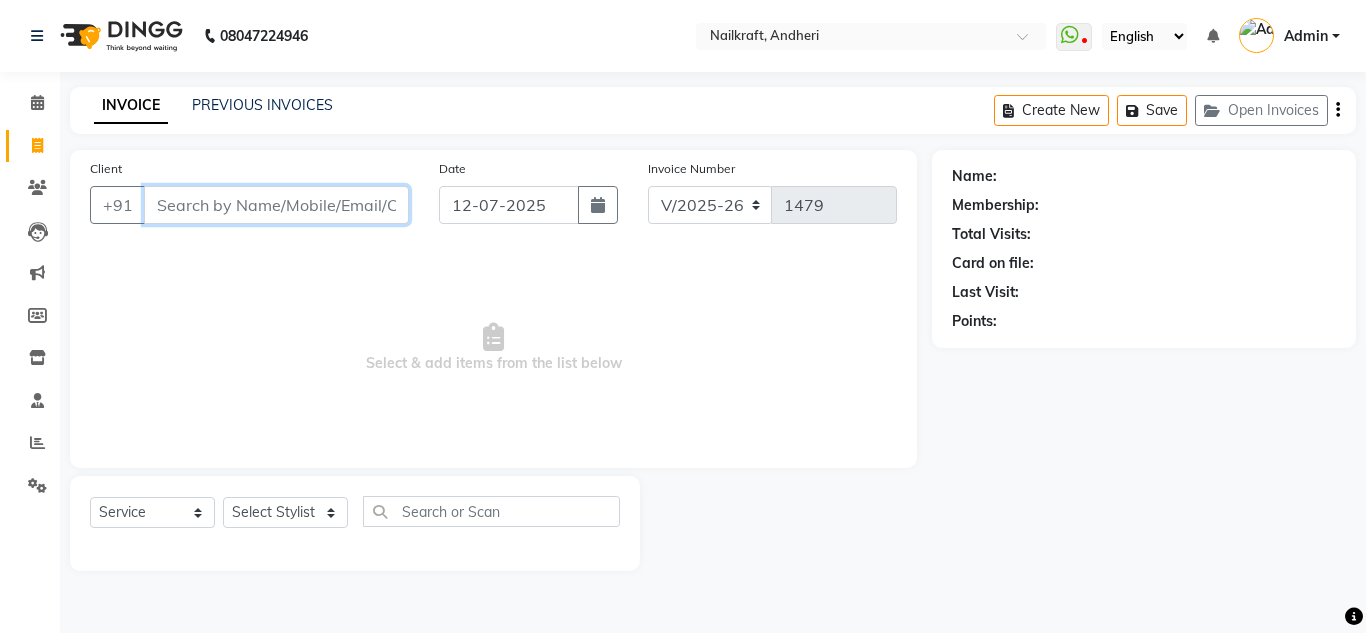 click on "Client" at bounding box center (276, 205) 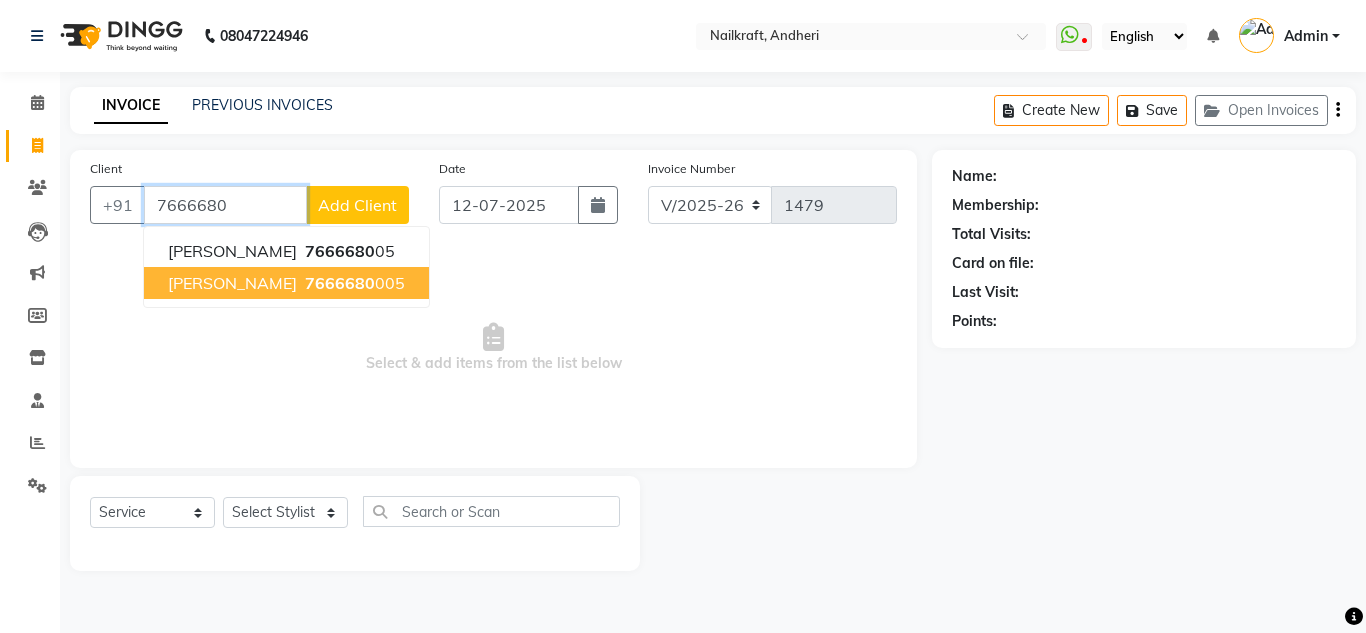 click on "7666680" at bounding box center [340, 283] 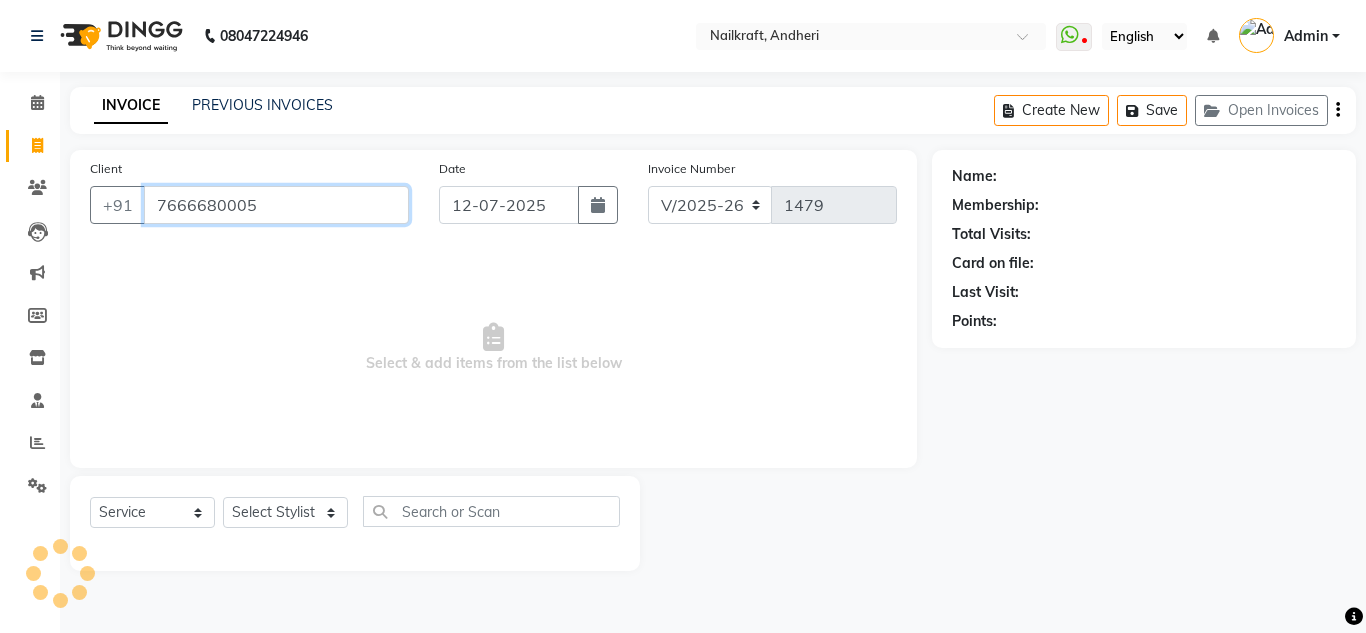 type on "7666680005" 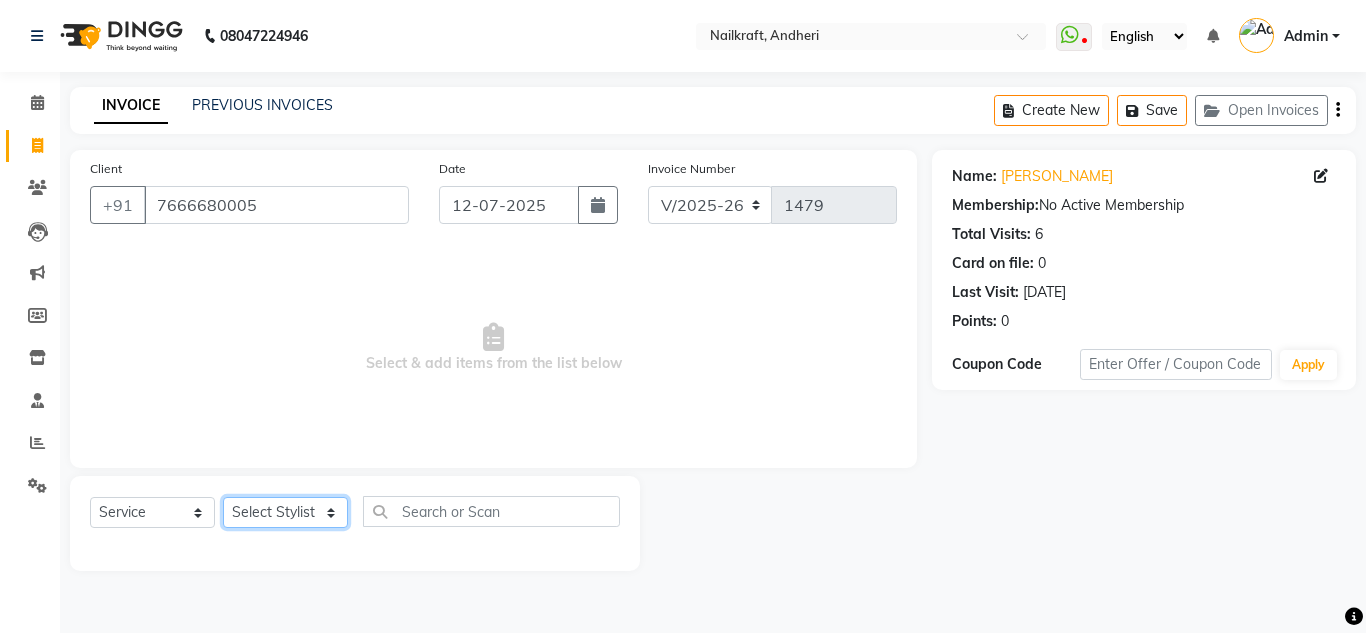 click on "Select Stylist [PERSON_NAME] [PERSON_NAME] [PERSON_NAME] NailKraft [PERSON_NAME] [MEDICAL_DATA] [PERSON_NAME]  Pooja Mehral Preeti Bidlal [PERSON_NAME] [PERSON_NAME] [PERSON_NAME] [PERSON_NAME]" 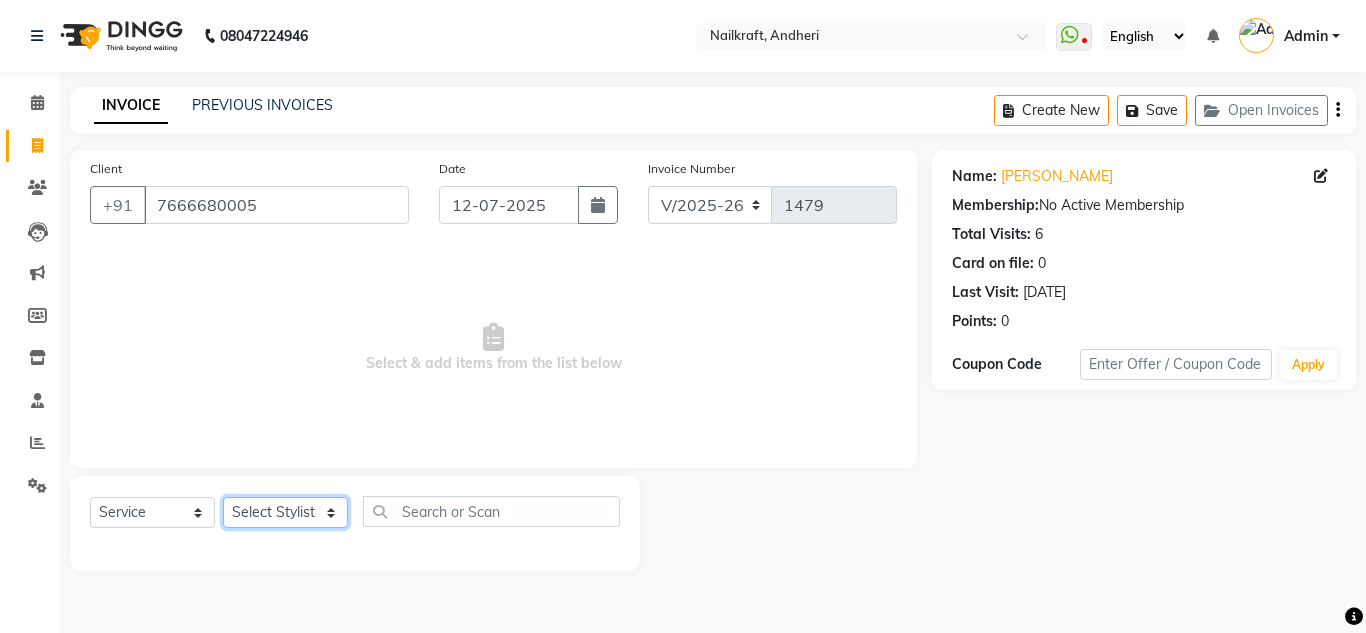 select on "67704" 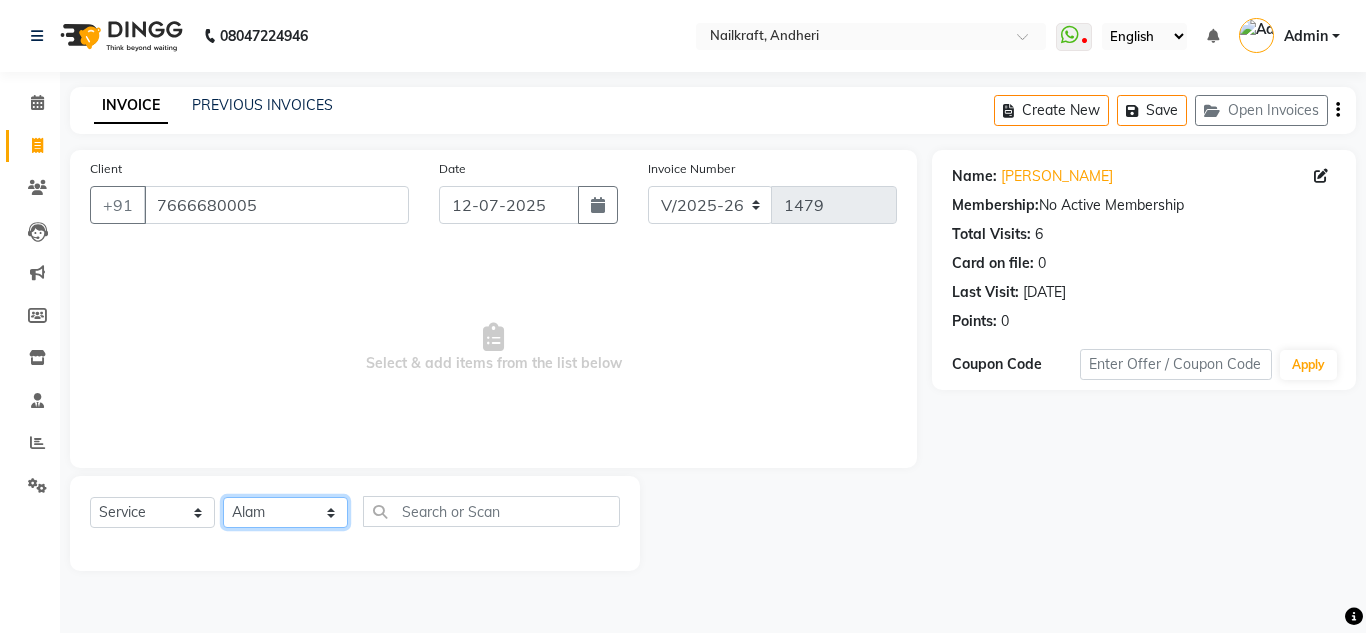 click on "Select Stylist [PERSON_NAME] [PERSON_NAME] [PERSON_NAME] NailKraft [PERSON_NAME] [MEDICAL_DATA] [PERSON_NAME]  Pooja Mehral Preeti Bidlal [PERSON_NAME] [PERSON_NAME] [PERSON_NAME] [PERSON_NAME]" 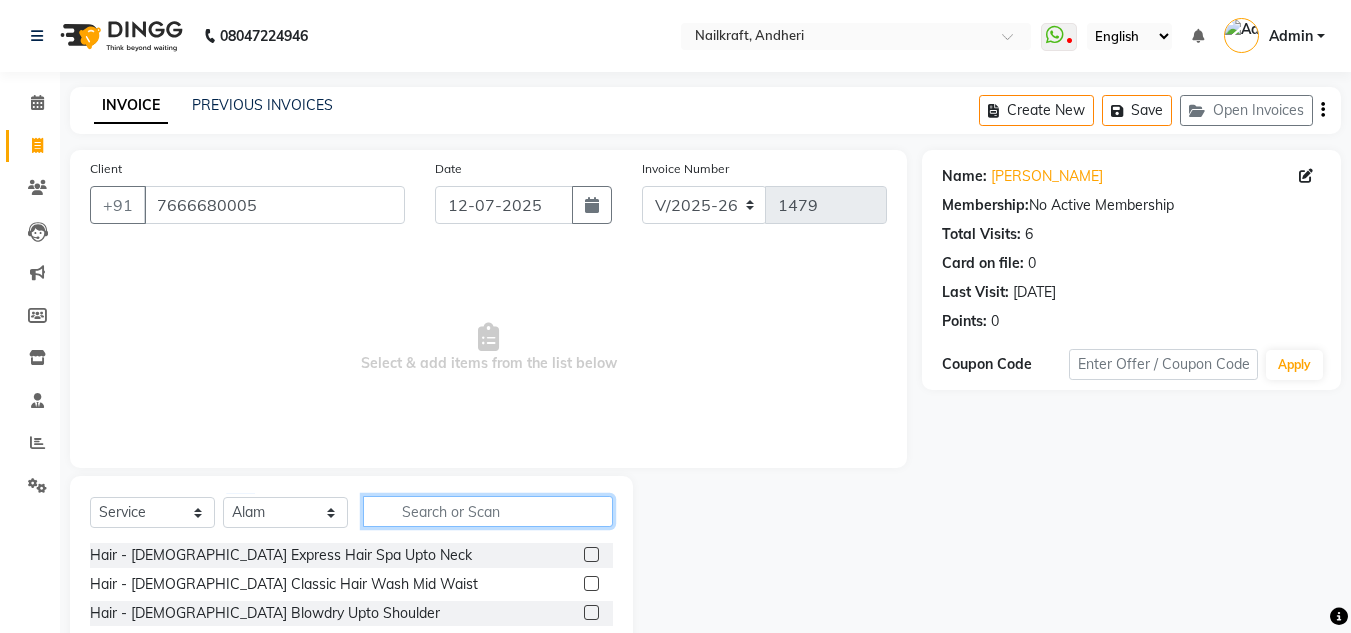click 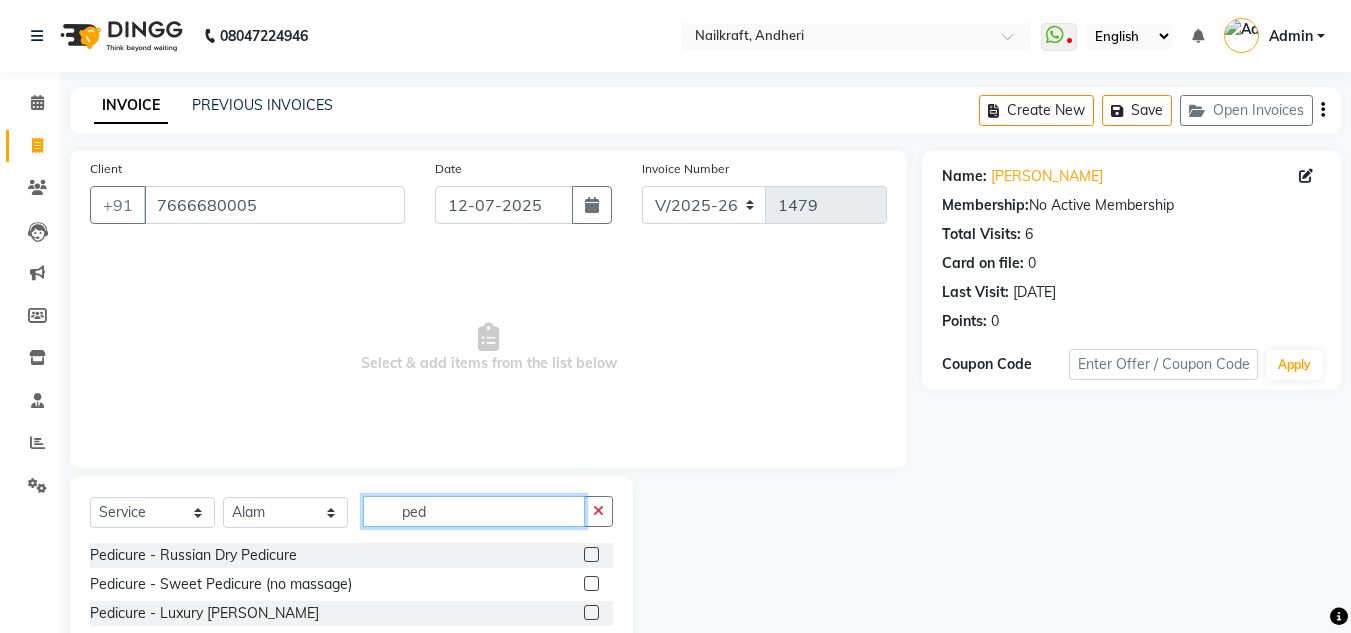 type on "ped" 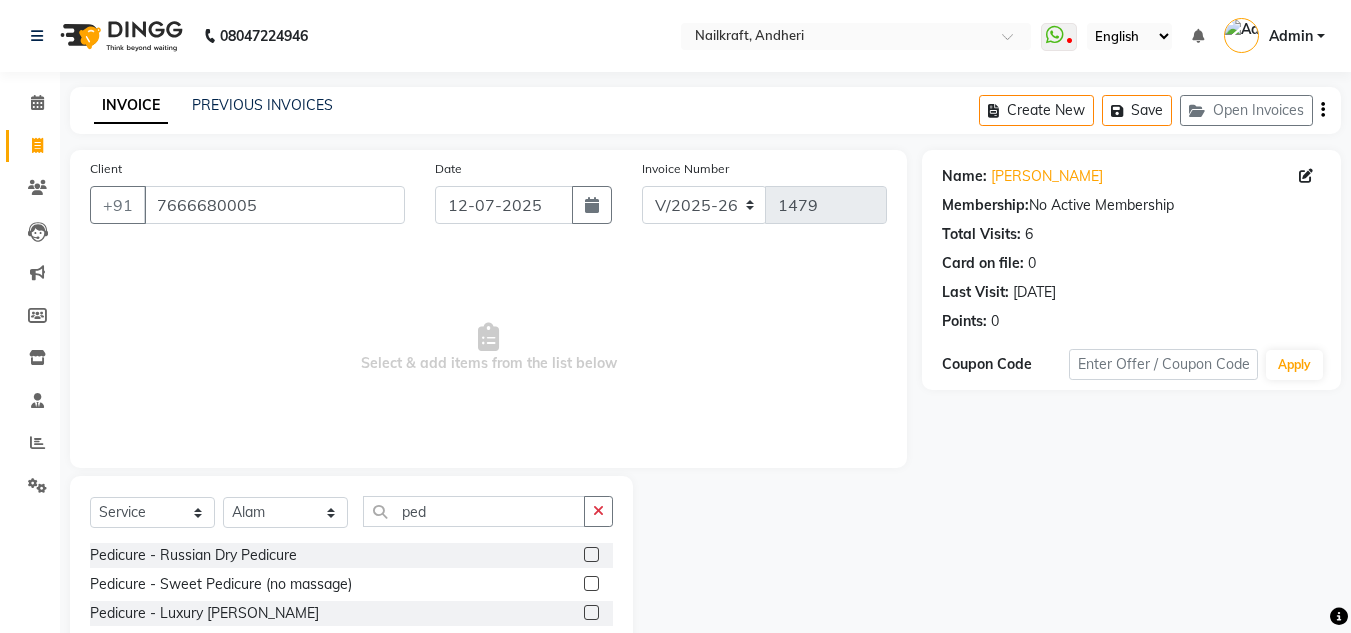 click 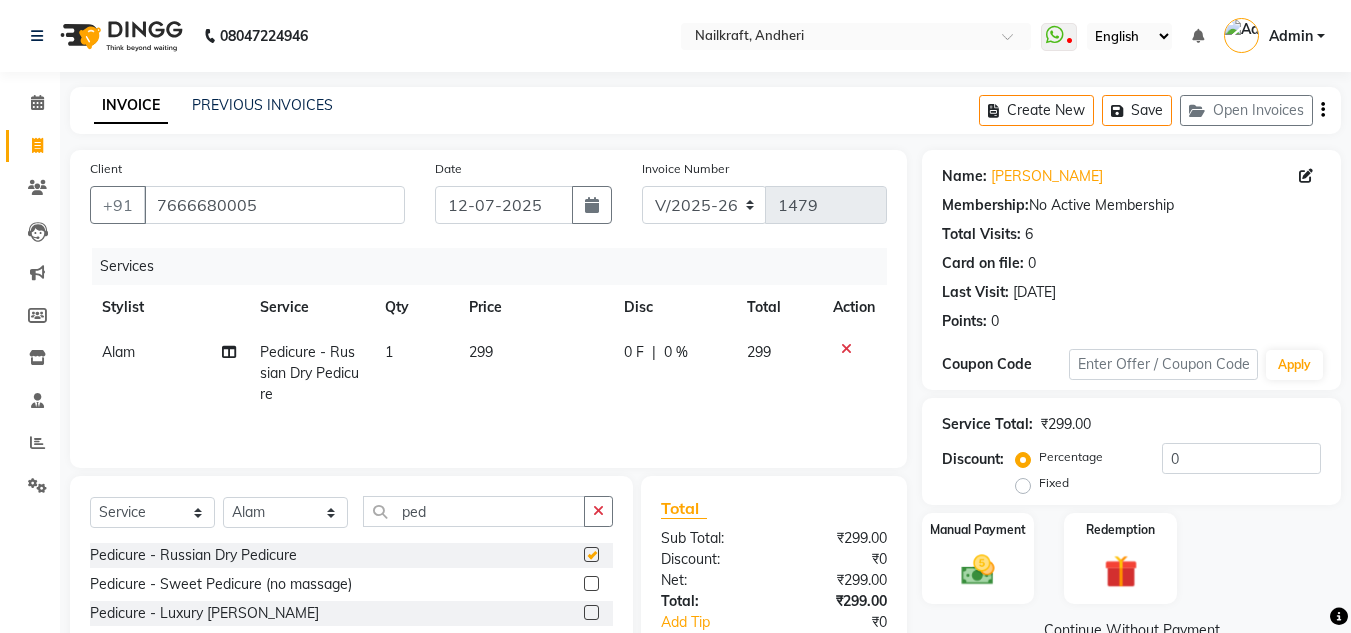checkbox on "false" 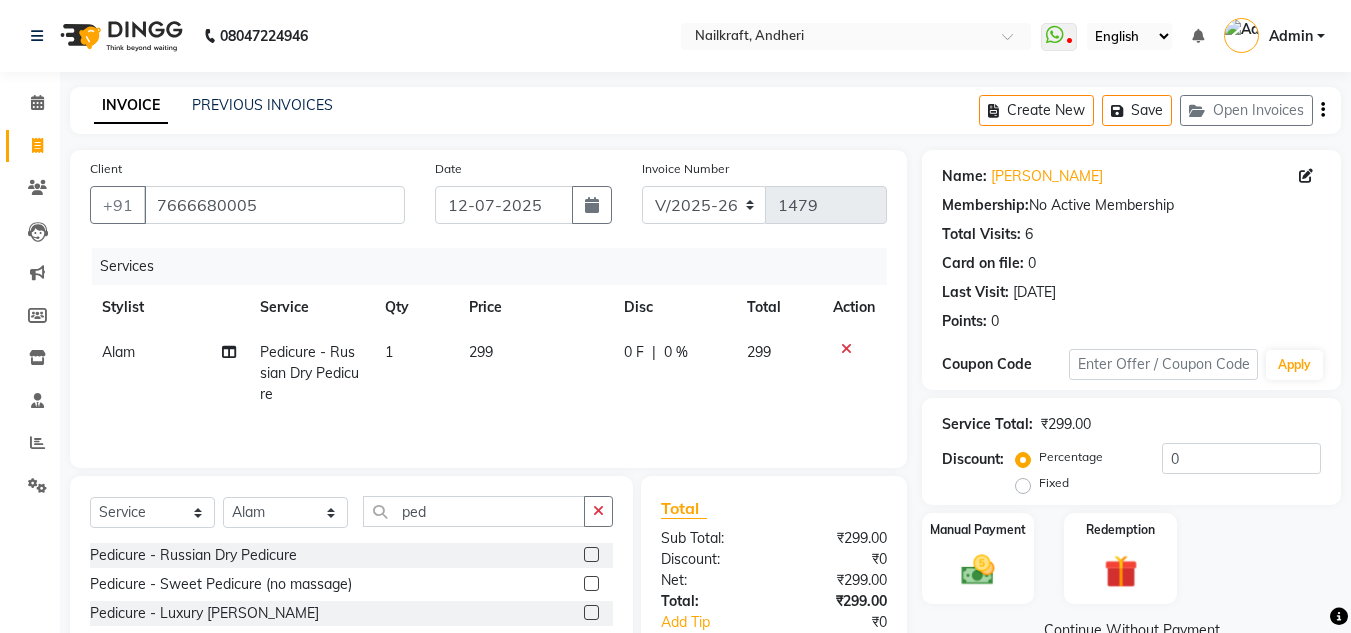 click on "299" 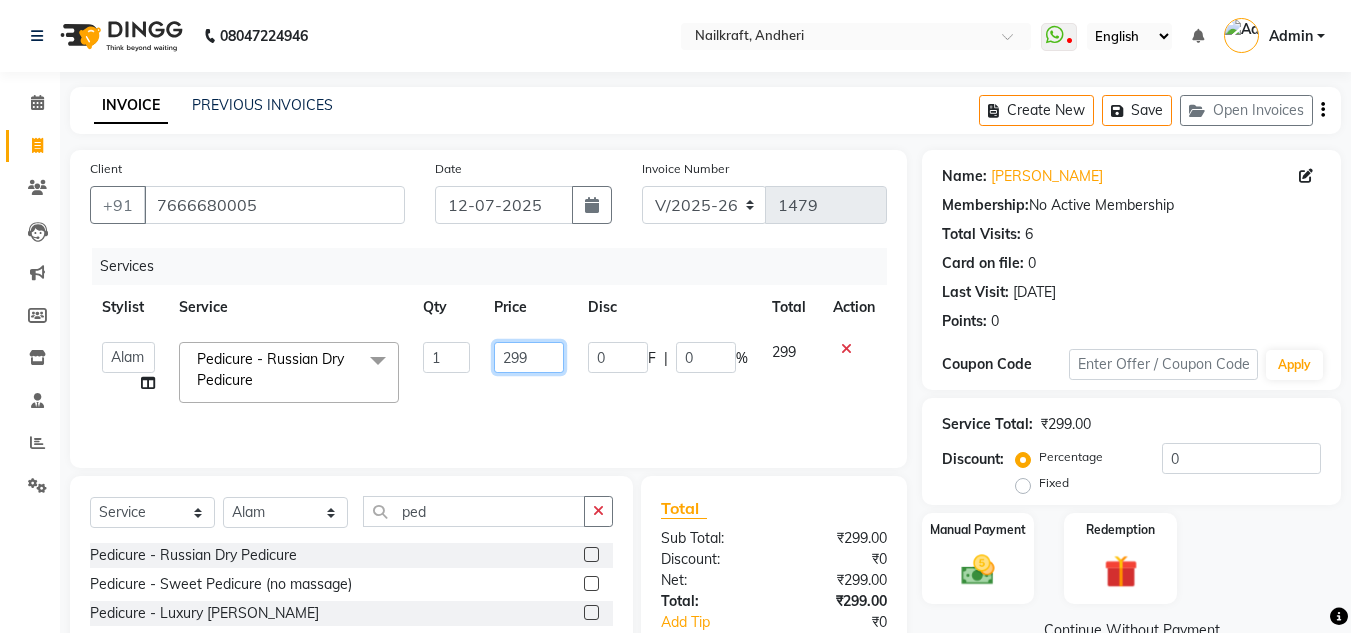 click on "299" 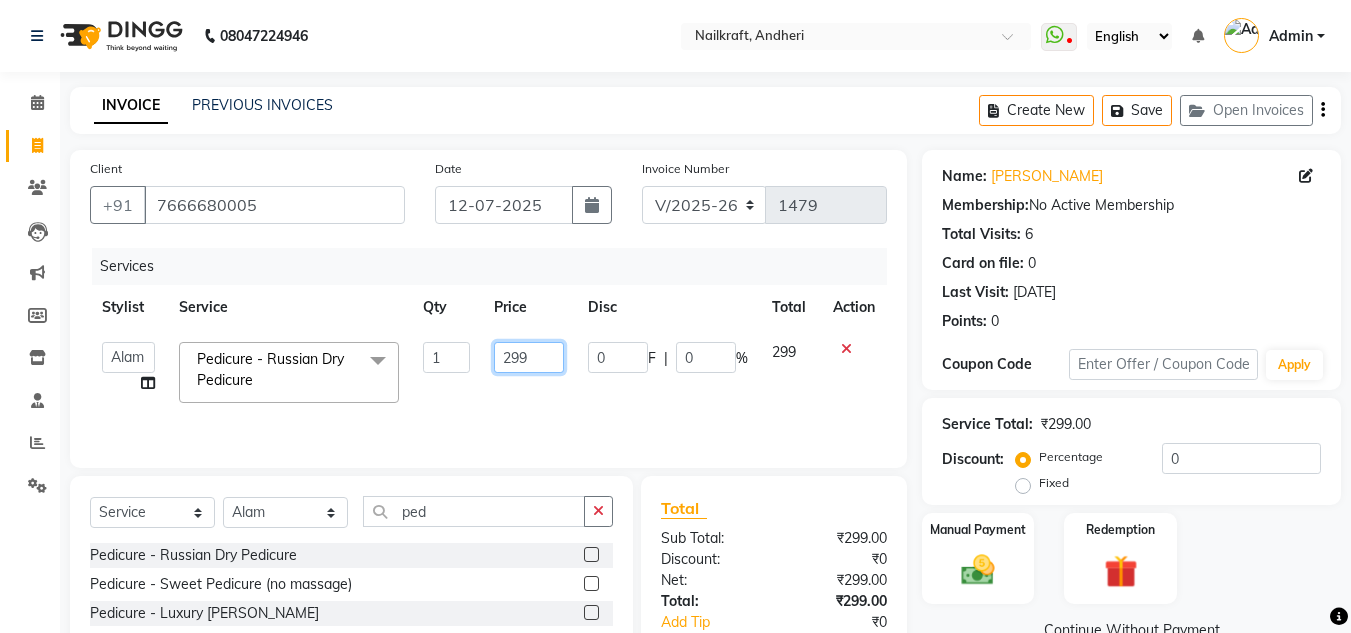 click on "299" 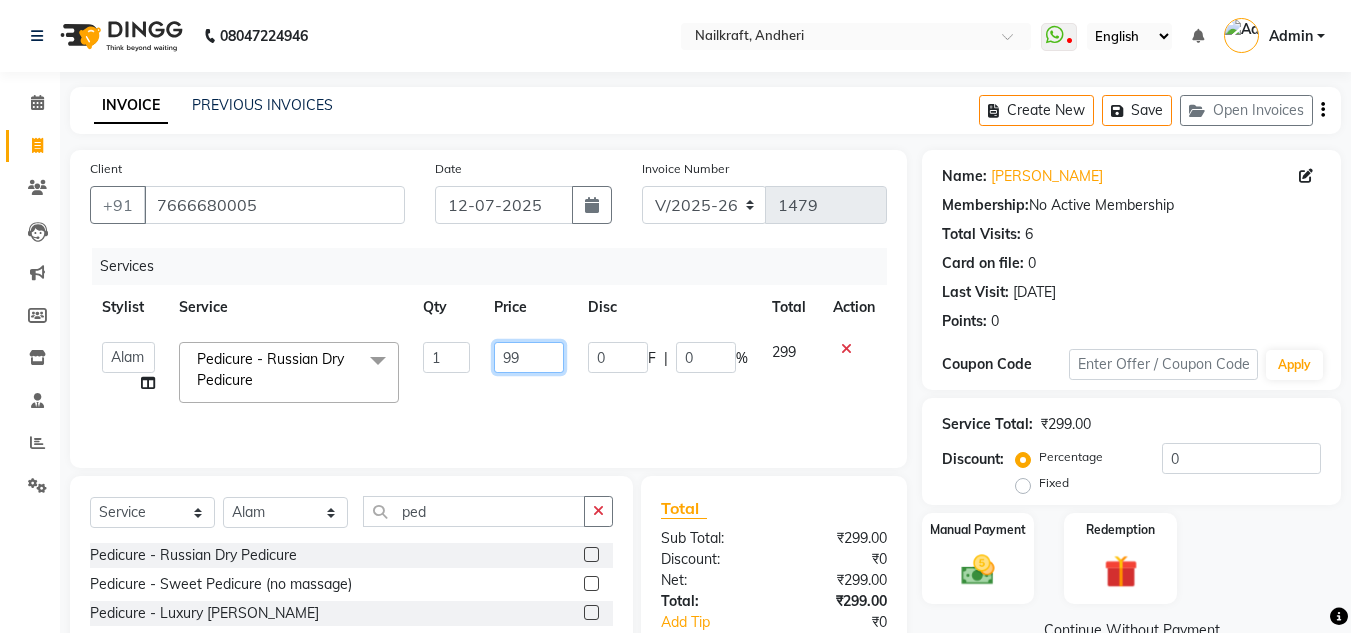 type on "599" 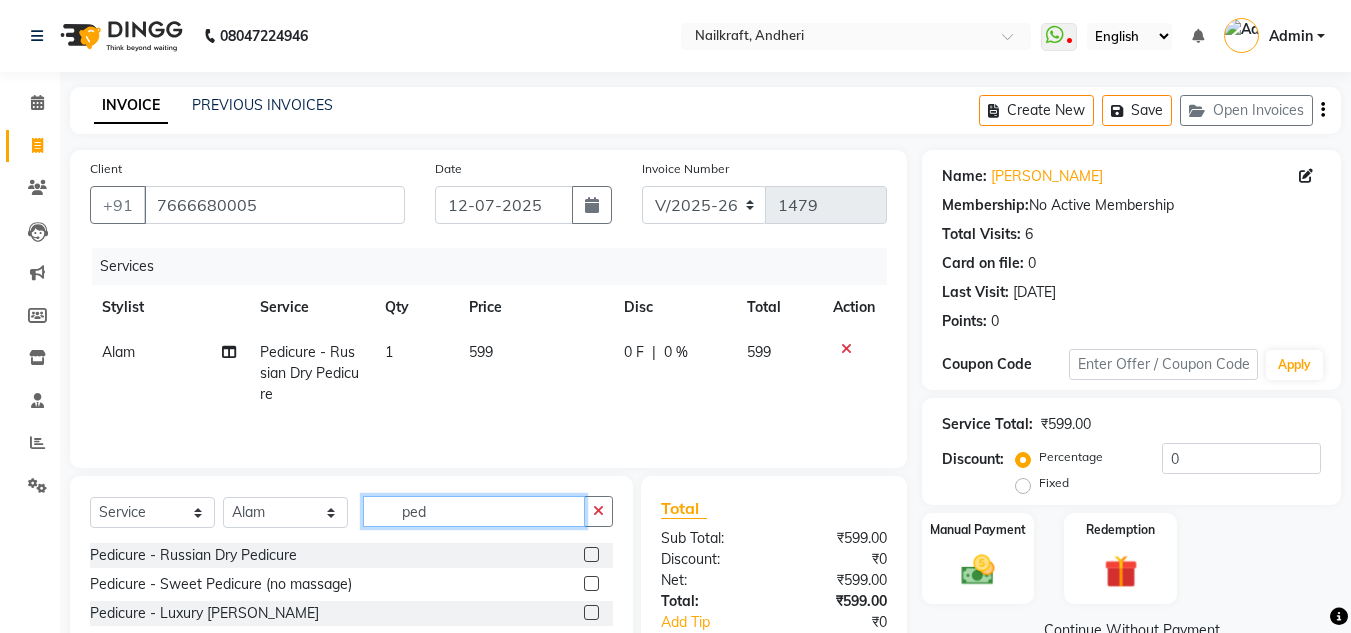 click on "ped" 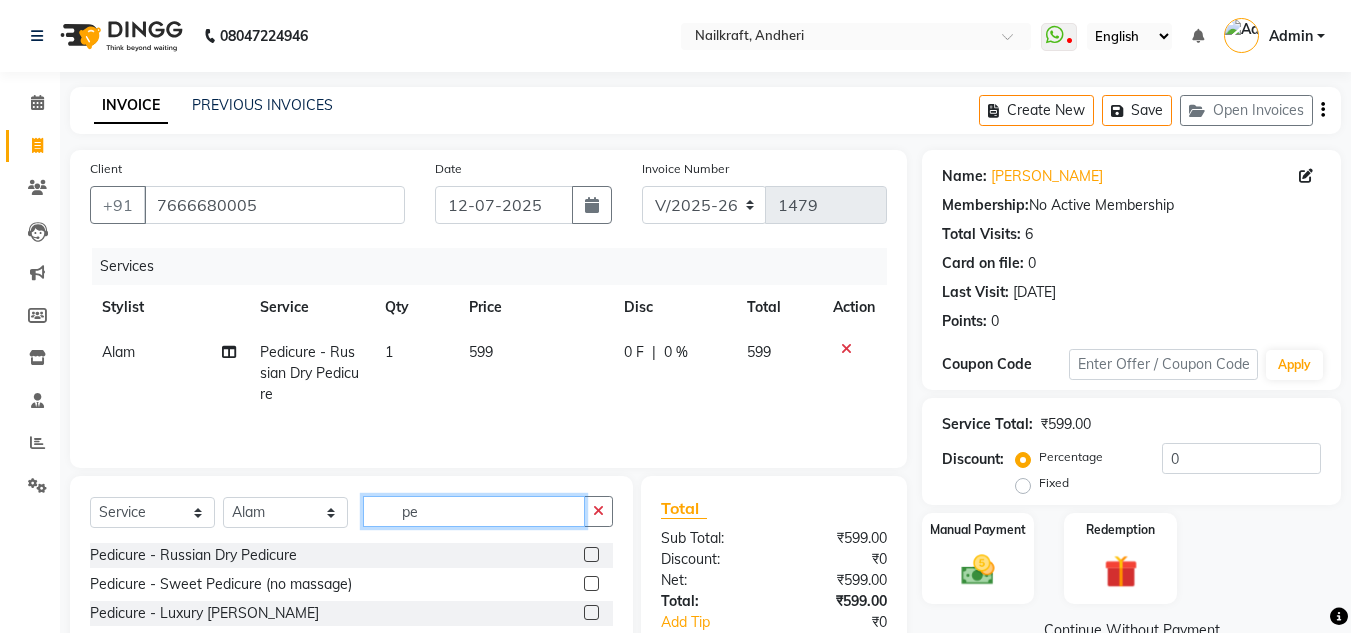 type on "p" 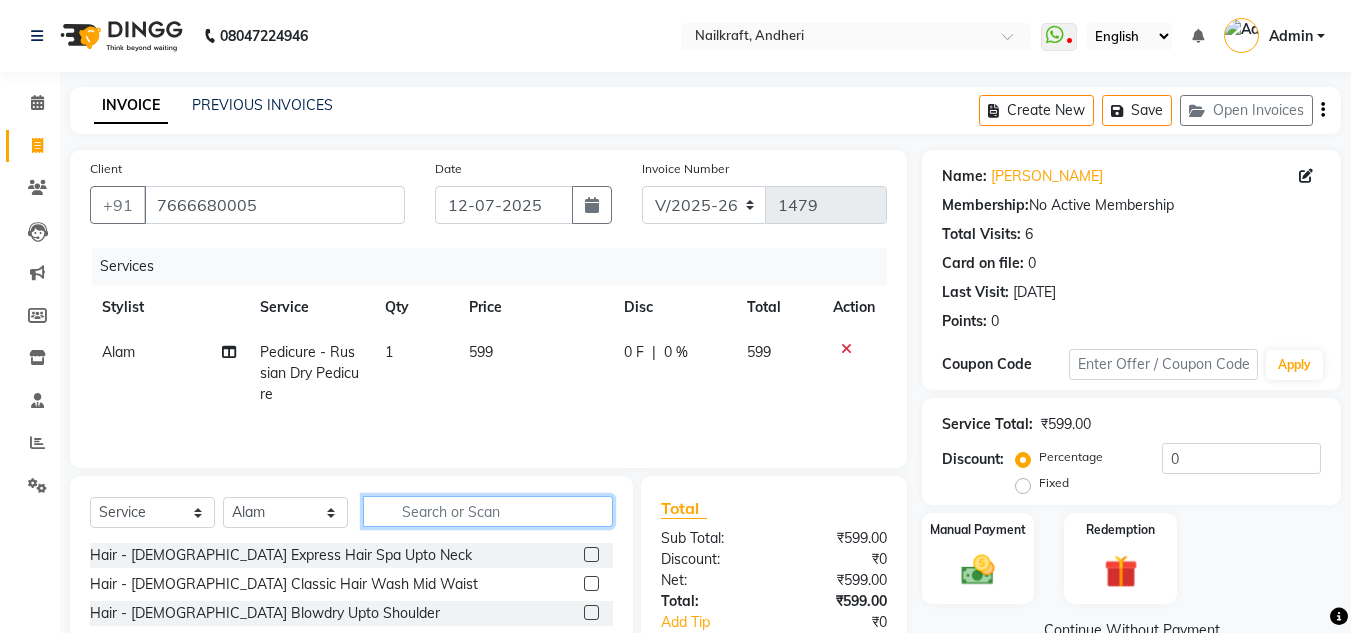 click 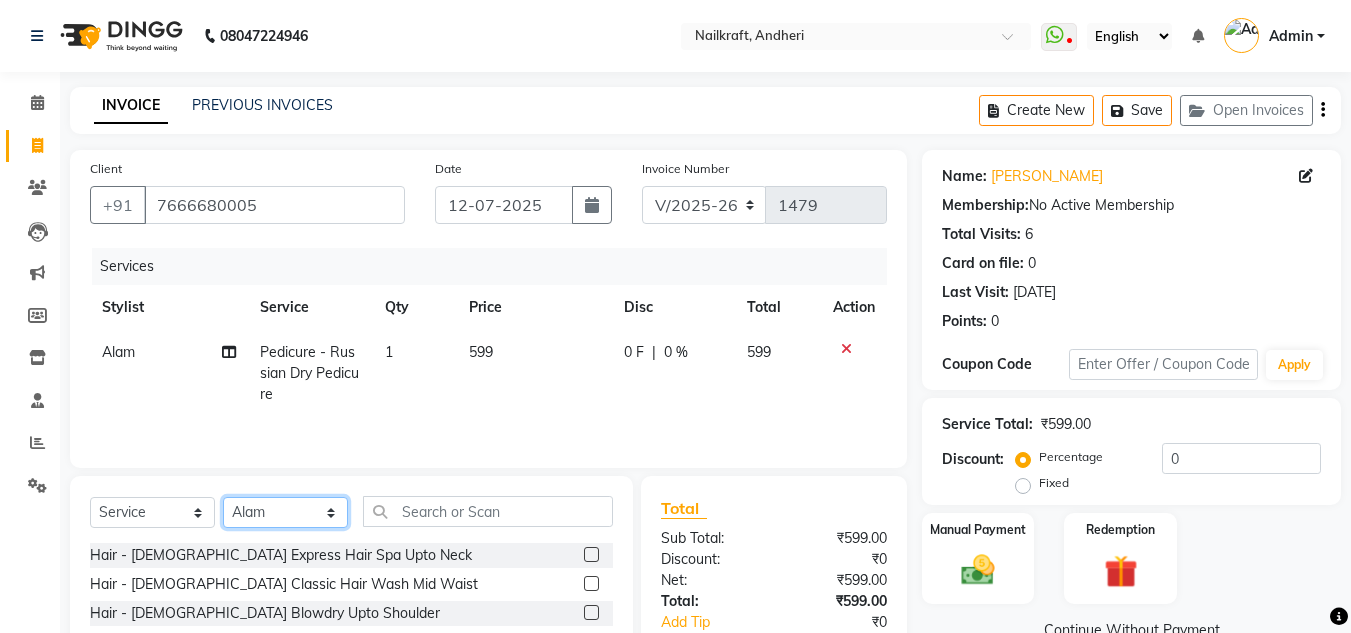 click on "Select Stylist [PERSON_NAME] [PERSON_NAME] [PERSON_NAME] NailKraft [PERSON_NAME] [MEDICAL_DATA] [PERSON_NAME]  Pooja Mehral Preeti Bidlal [PERSON_NAME] [PERSON_NAME] [PERSON_NAME] [PERSON_NAME]" 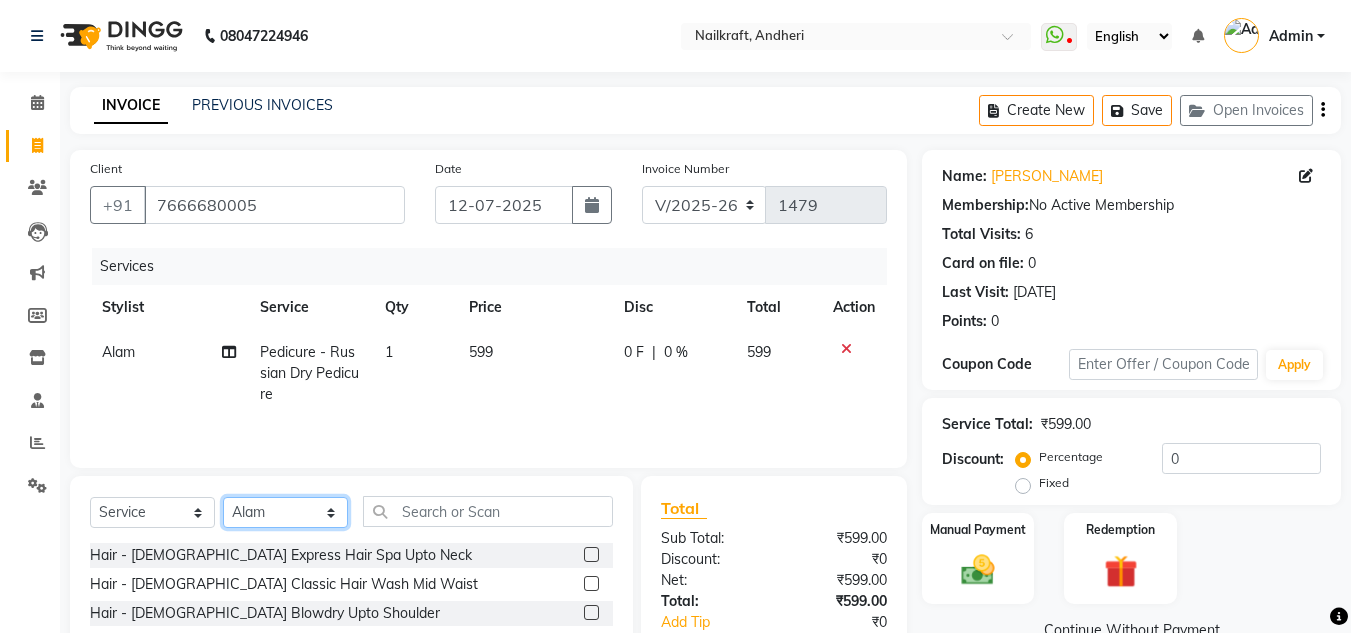 select on "50028" 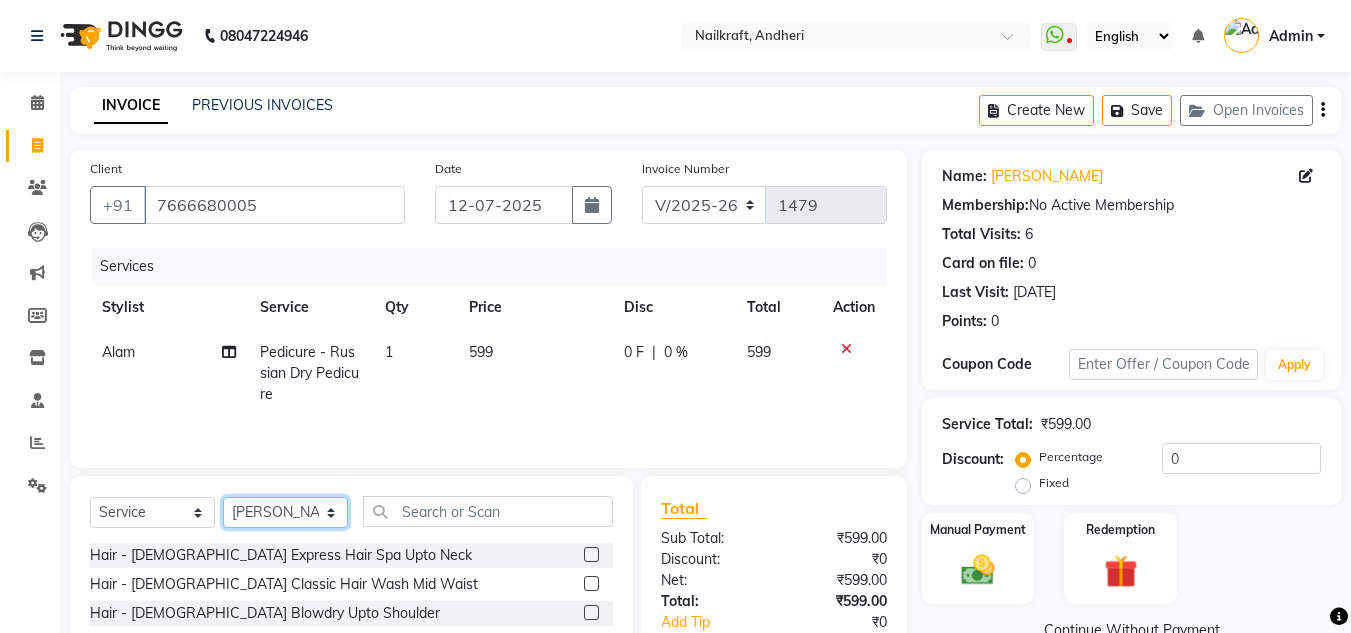 click on "Select Stylist [PERSON_NAME] [PERSON_NAME] [PERSON_NAME] NailKraft [PERSON_NAME] [MEDICAL_DATA] [PERSON_NAME]  Pooja Mehral Preeti Bidlal [PERSON_NAME] [PERSON_NAME] [PERSON_NAME] [PERSON_NAME]" 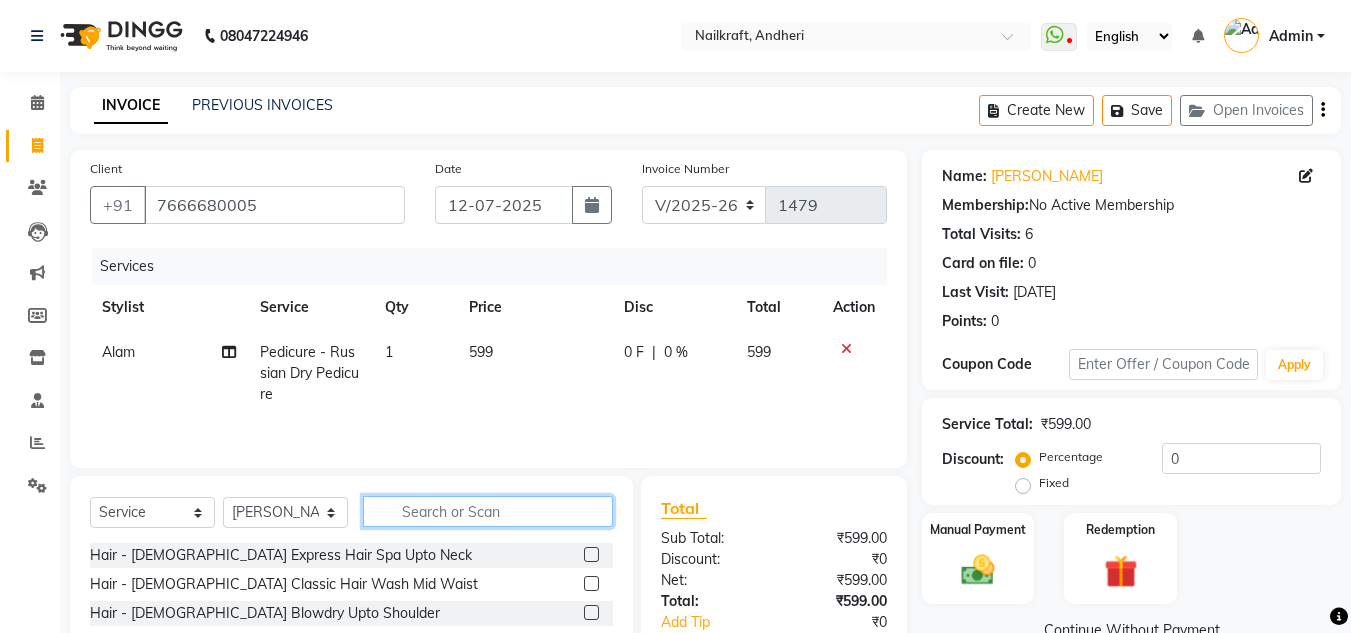 click 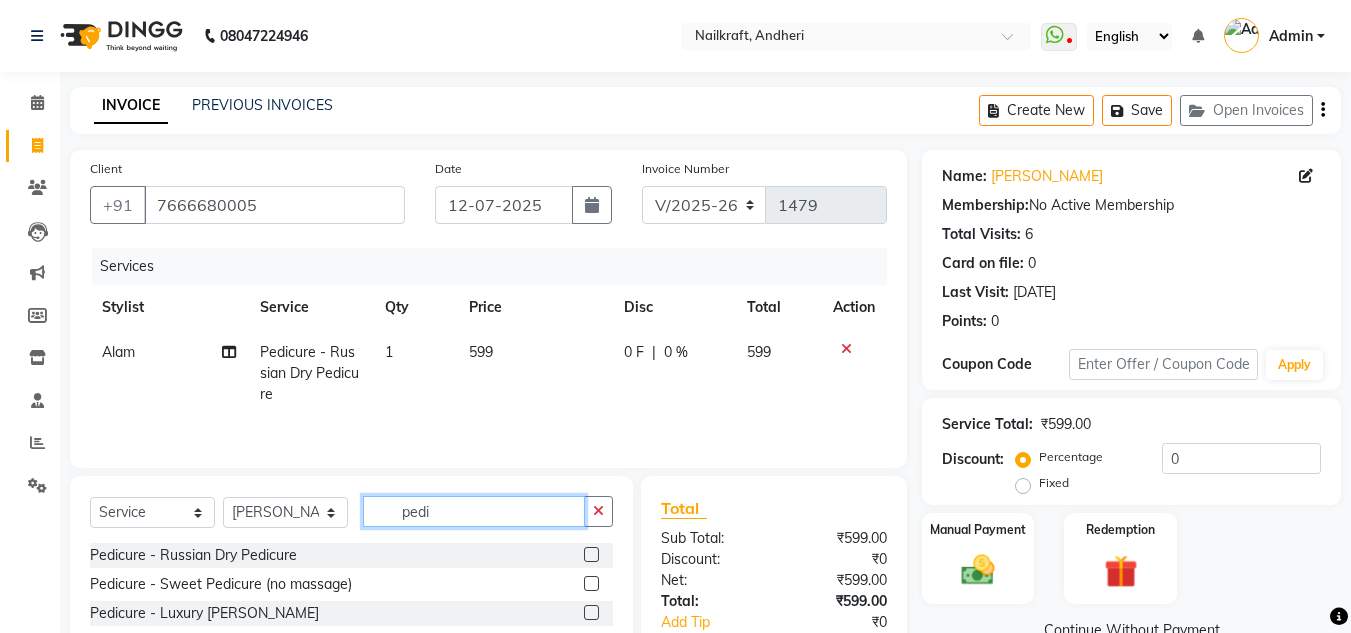 type on "pedi" 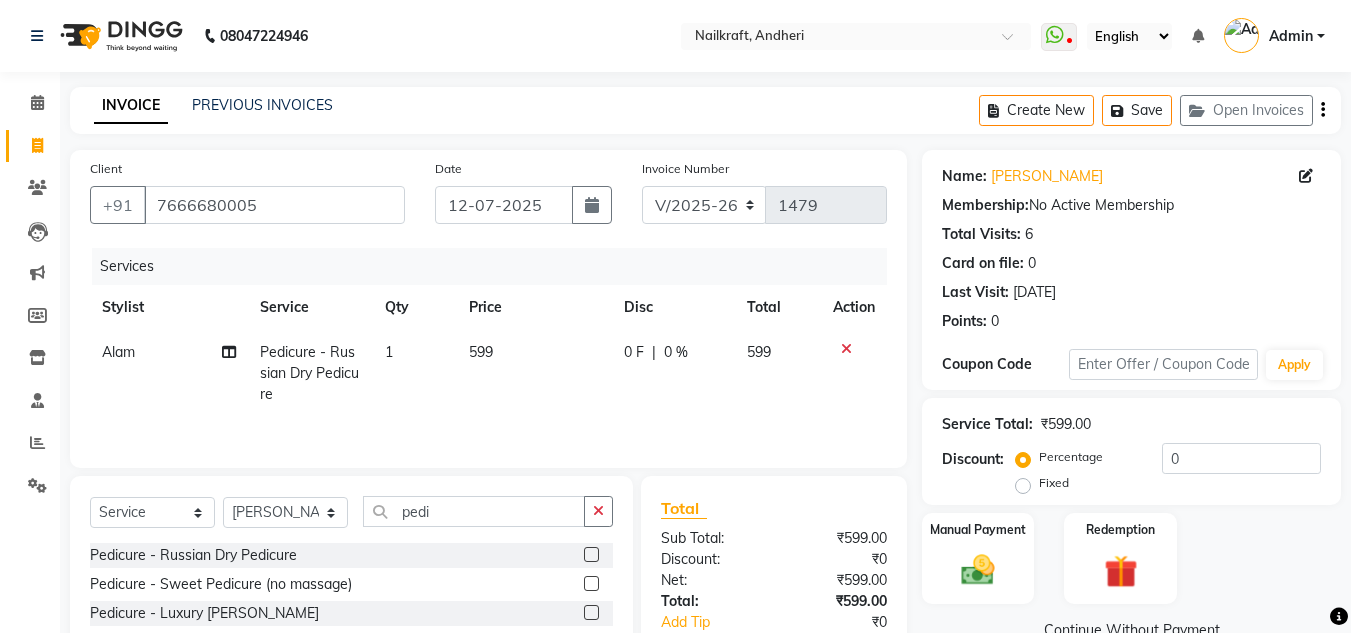 click 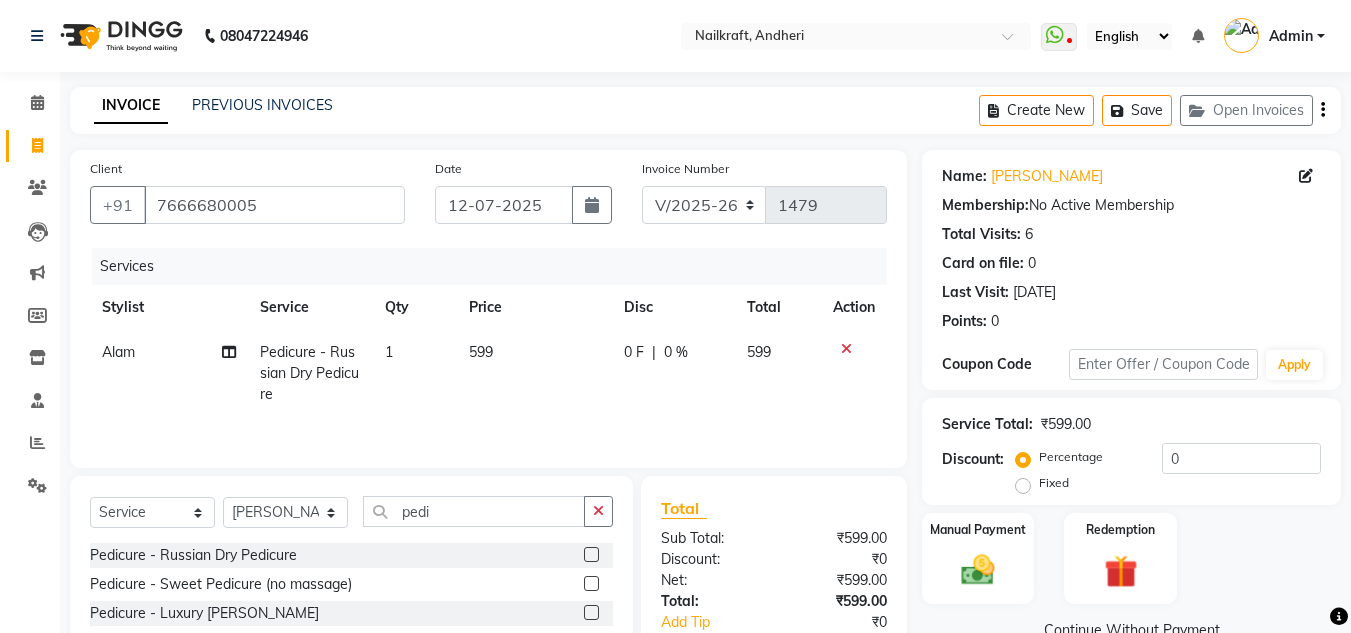 click 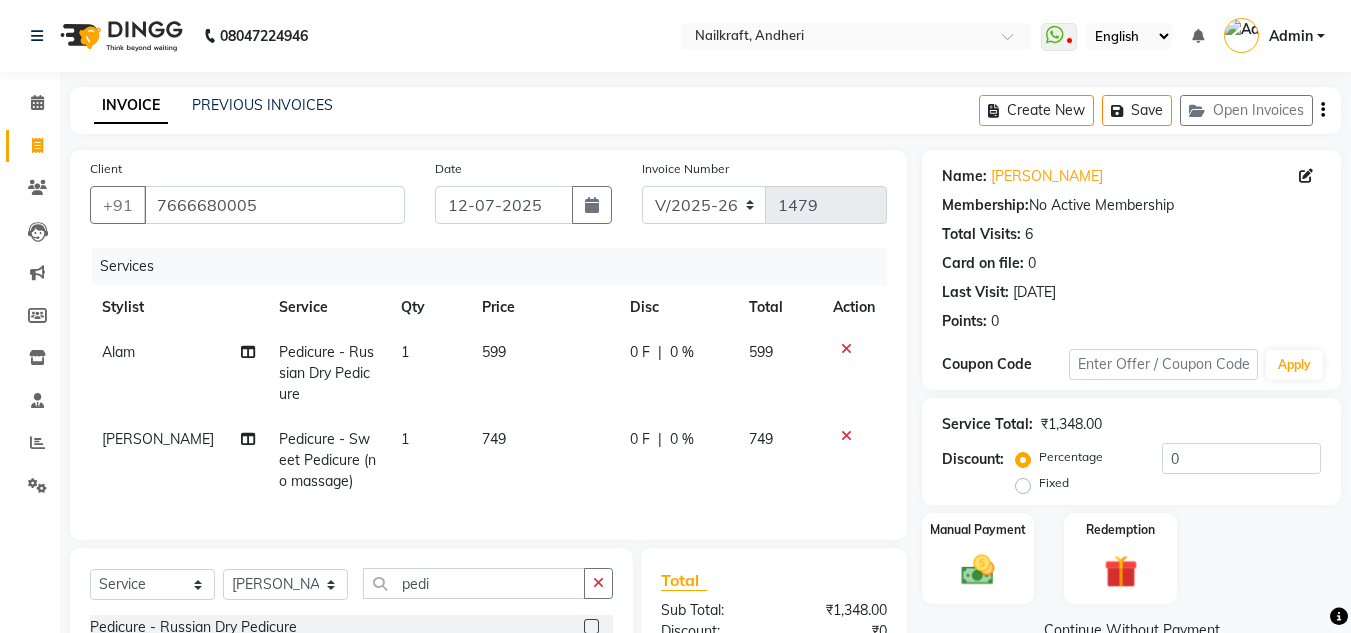 checkbox on "false" 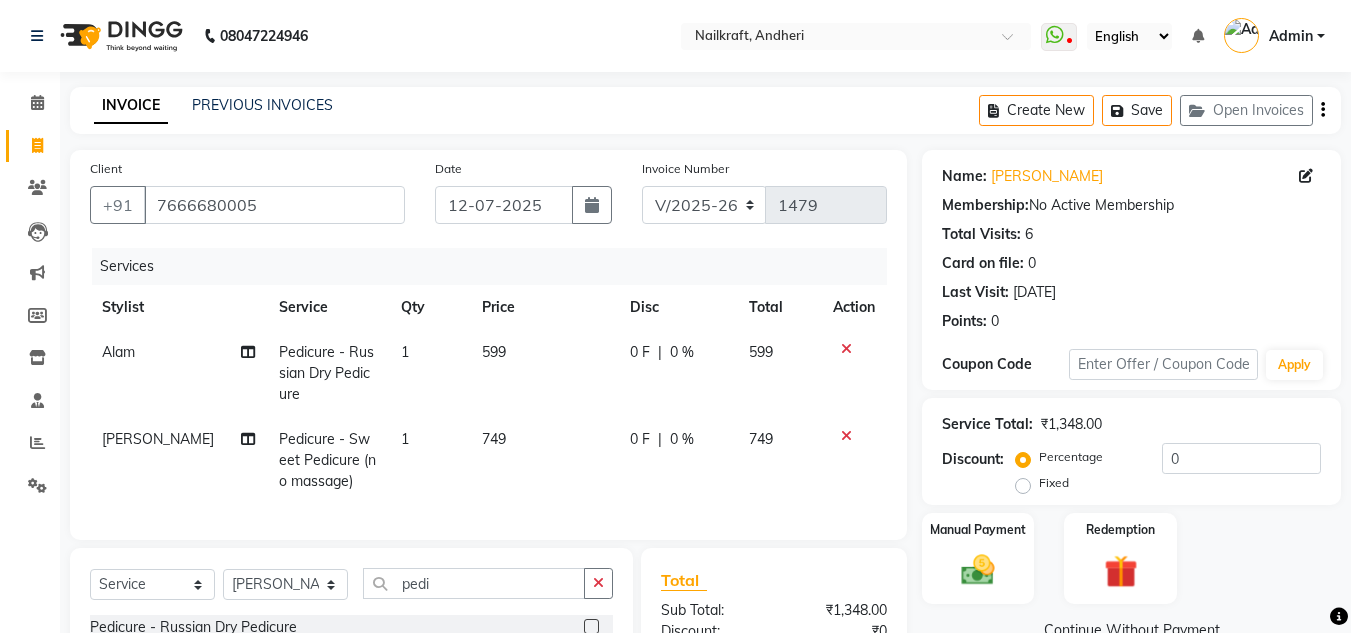 click on "749" 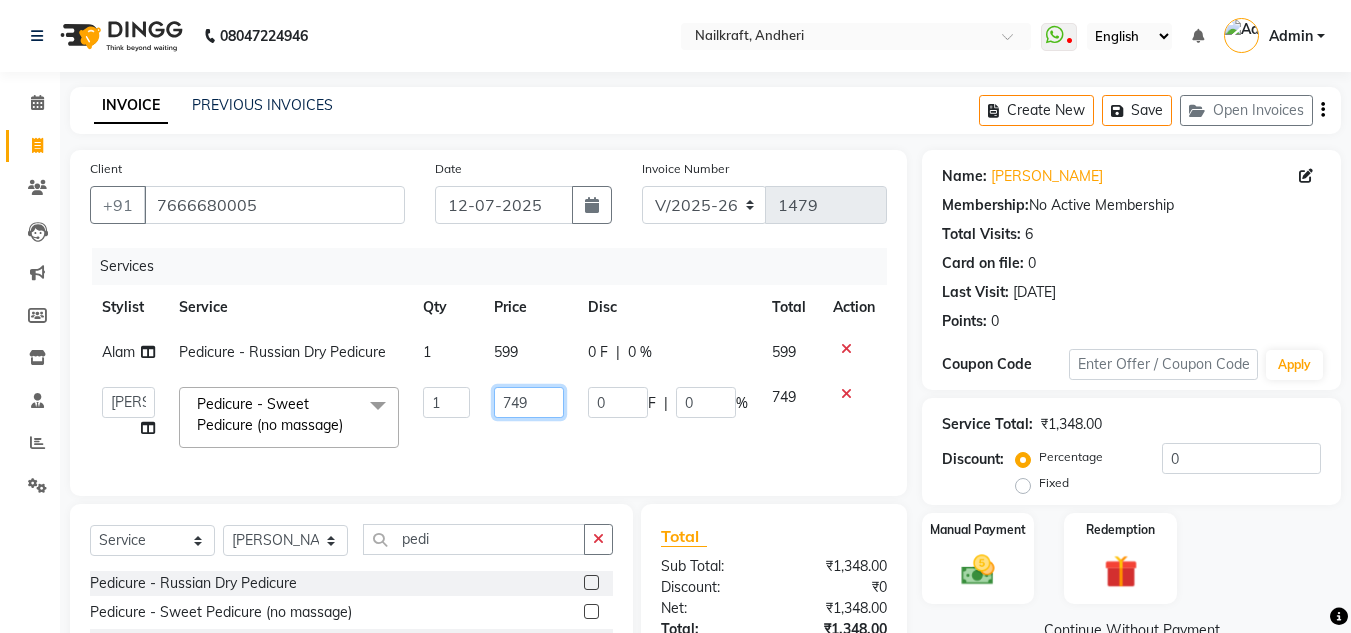 click on "749" 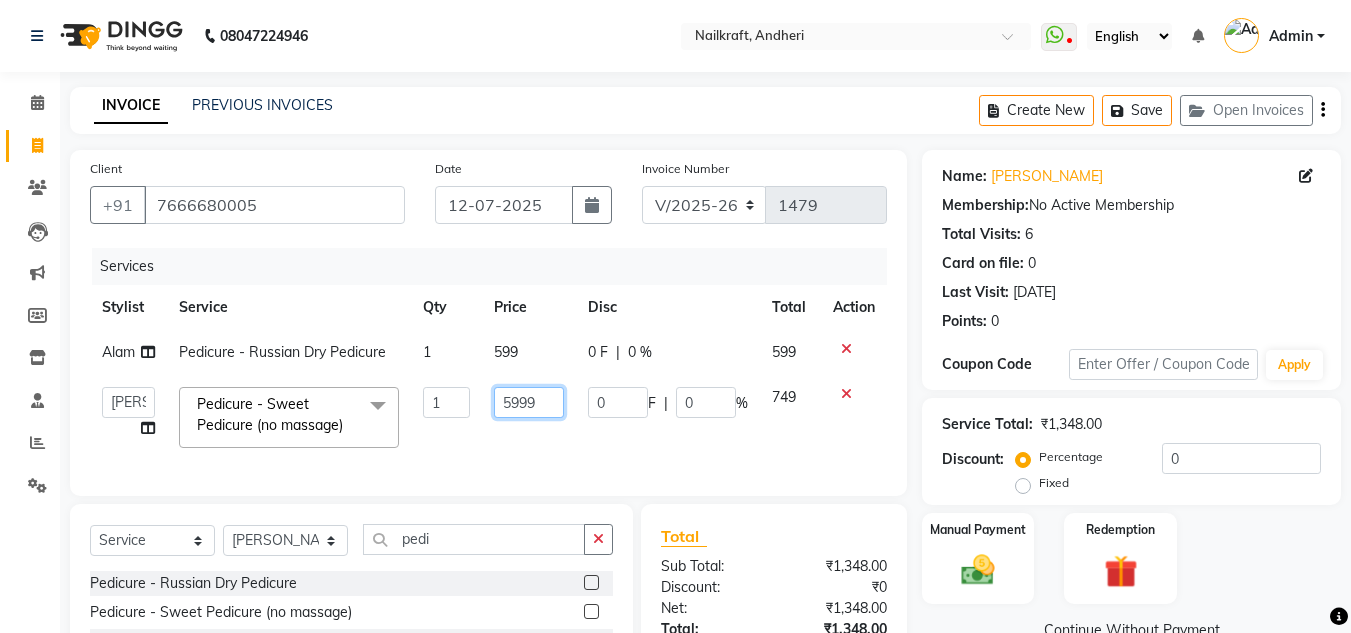 type on "599" 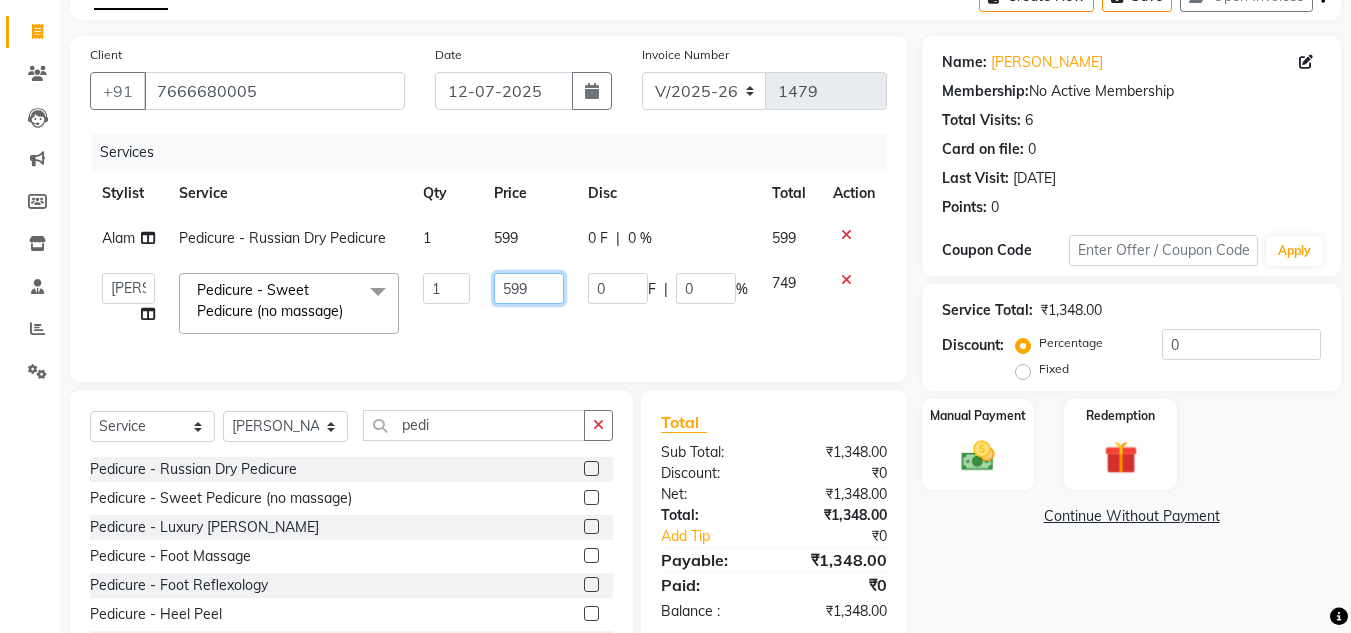 scroll, scrollTop: 160, scrollLeft: 0, axis: vertical 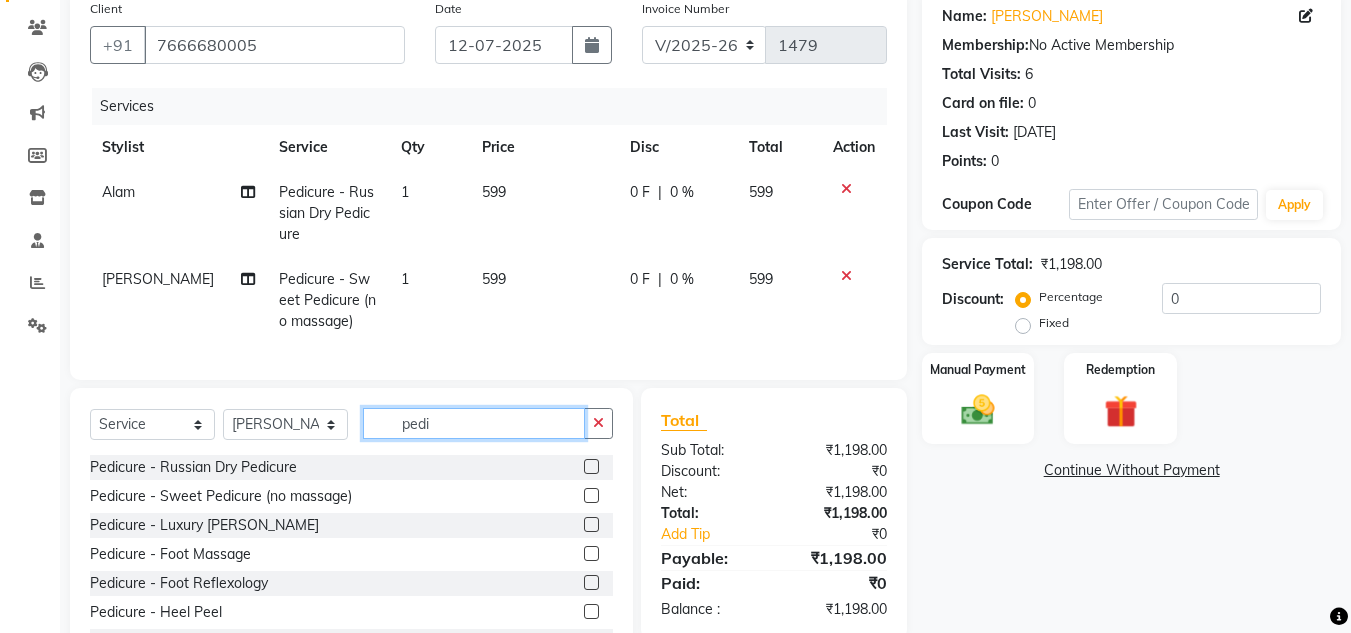 click on "Client +91 7666680005 Date 12-07-2025 Invoice Number V/2025 V/2025-26 1479 Services Stylist Service Qty Price Disc Total Action Alam Pedicure - Russian Dry Pedicure 1 599 0 F | 0 % 599 Neetu Pedicure - Sweet Pedicure (no massage) 1 599 0 F | 0 % 599 Select  Service  Product  Membership  Package Voucher Prepaid Gift Card  Select Stylist Alam Arshad shaikh Deepali Deepu Chatry NailKraft Neetu Nikita NITA  CHAHAL  Pooja Mehral Preeti Bidlal Sanya Shaikh Sneha Balu Ichake Vaishali Vinod Yadav pedi Pedicure - Russian Dry Pedicure  Pedicure - Sweet Pedicure (no massage)  Pedicure - Luxury Nail Armstrong  Pedicure - Foot Massage   Pedicure - Foot Reflexology   Pedicure - Heel Peel  Pedicure - Paraffin Wax  Pedicure - Blade Callus Removal  PEDICURES - Sweet pedicure  PEDICURES - AVL Pedicure  PEDICURES - Box D-Tox Pain Relieving  PEDICURES - Heel Peel  PEDICURES - Parrafin Wax  PEDICURES - Blade Callus Removal  PEDICURES - Foot Reflexology (30  t)  Total Sub Total: ₹1,198.00 Discount: ₹0 Net: ₹1,198.00 Total:" 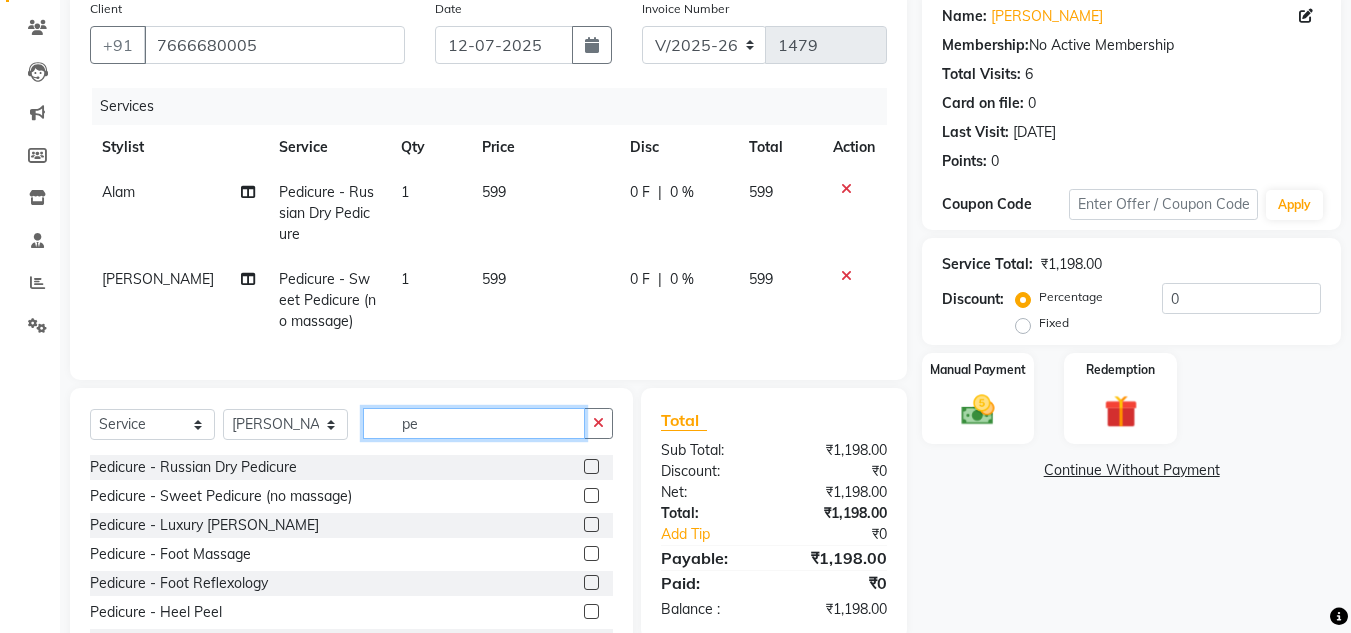 type on "p" 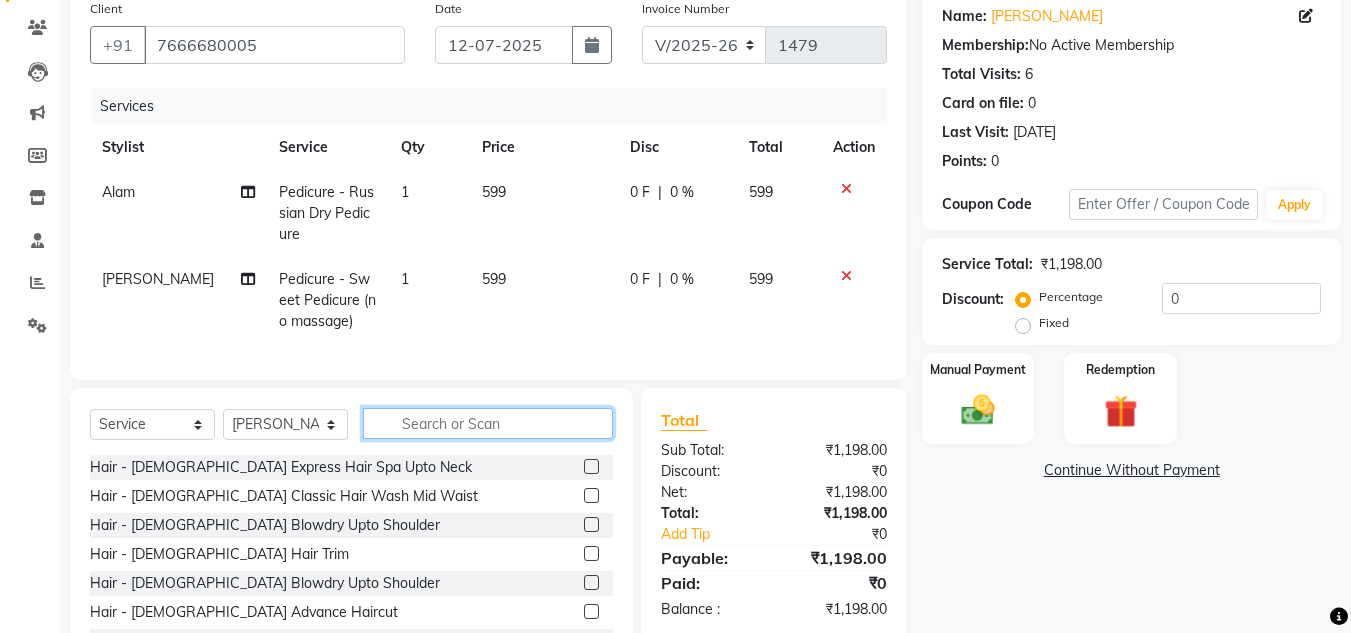 type on "a" 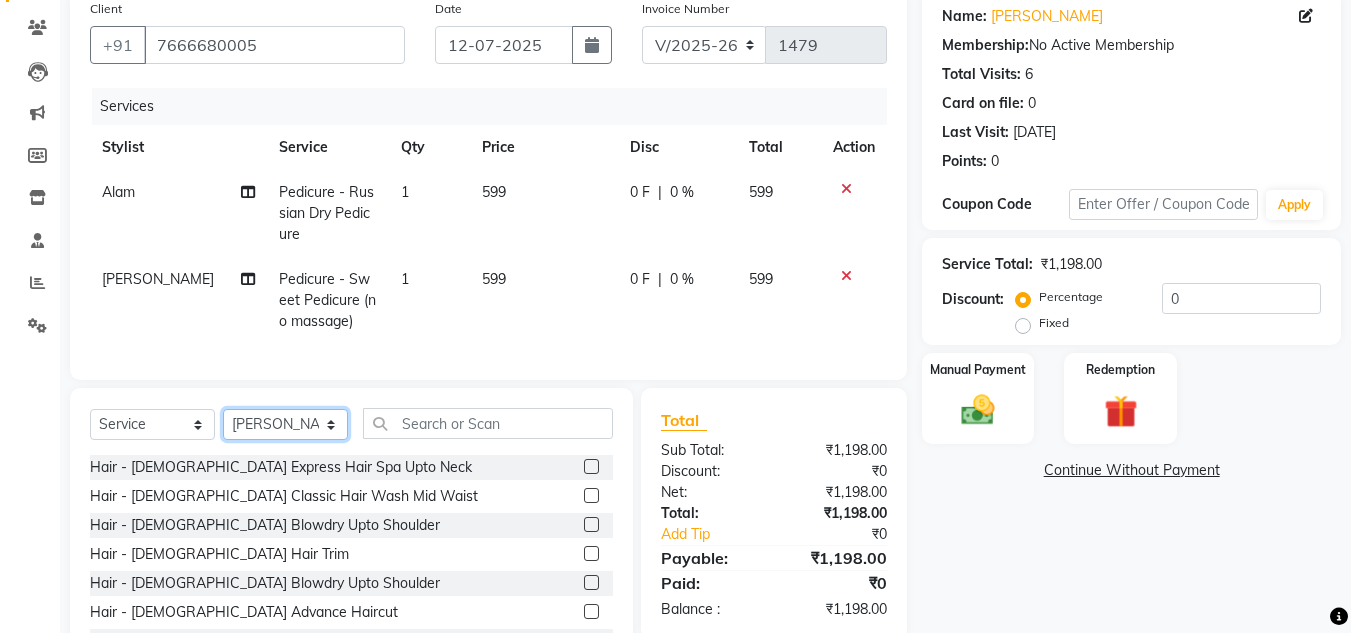 click on "Select Stylist [PERSON_NAME] [PERSON_NAME] [PERSON_NAME] NailKraft [PERSON_NAME] [MEDICAL_DATA] [PERSON_NAME]  Pooja Mehral Preeti Bidlal [PERSON_NAME] [PERSON_NAME] [PERSON_NAME] [PERSON_NAME]" 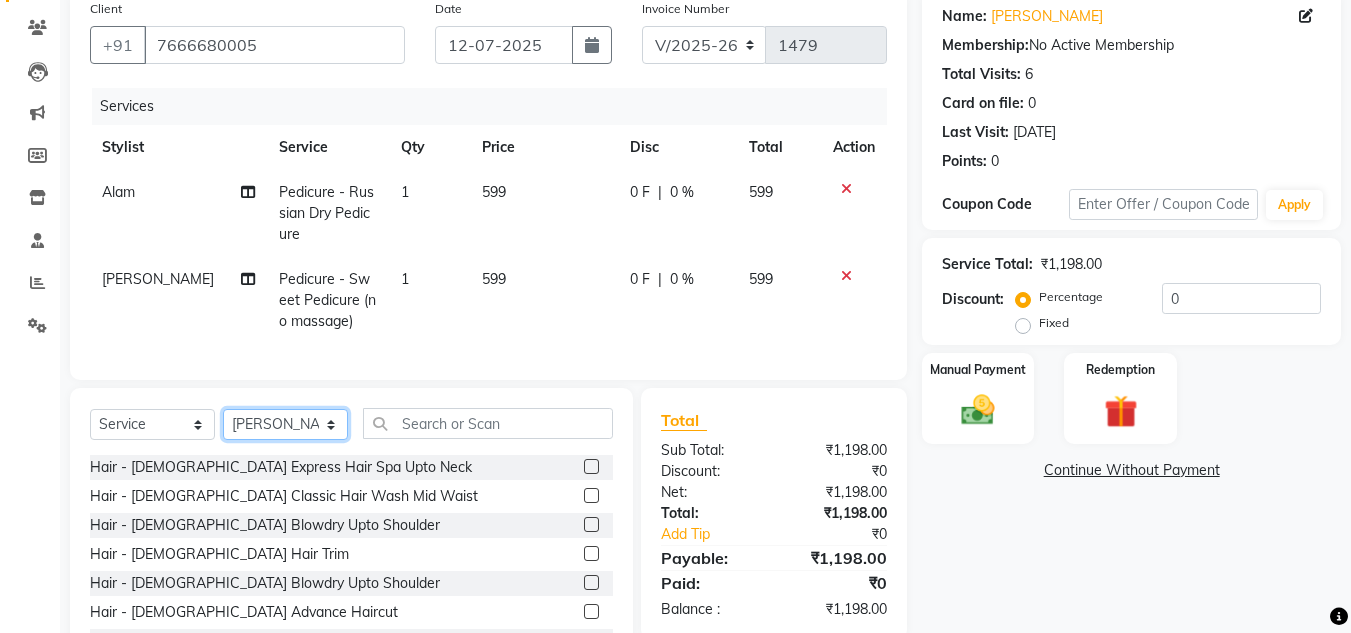 select on "67704" 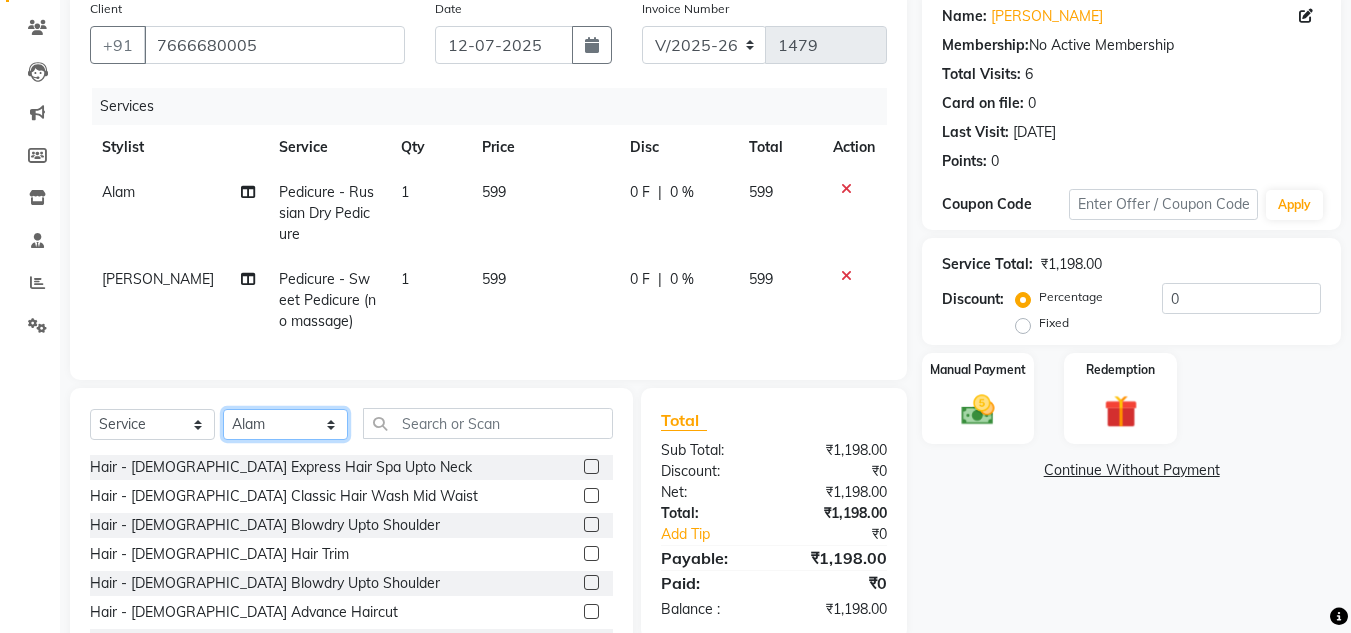 click on "Select Stylist [PERSON_NAME] [PERSON_NAME] [PERSON_NAME] NailKraft [PERSON_NAME] [MEDICAL_DATA] [PERSON_NAME]  Pooja Mehral Preeti Bidlal [PERSON_NAME] [PERSON_NAME] [PERSON_NAME] [PERSON_NAME]" 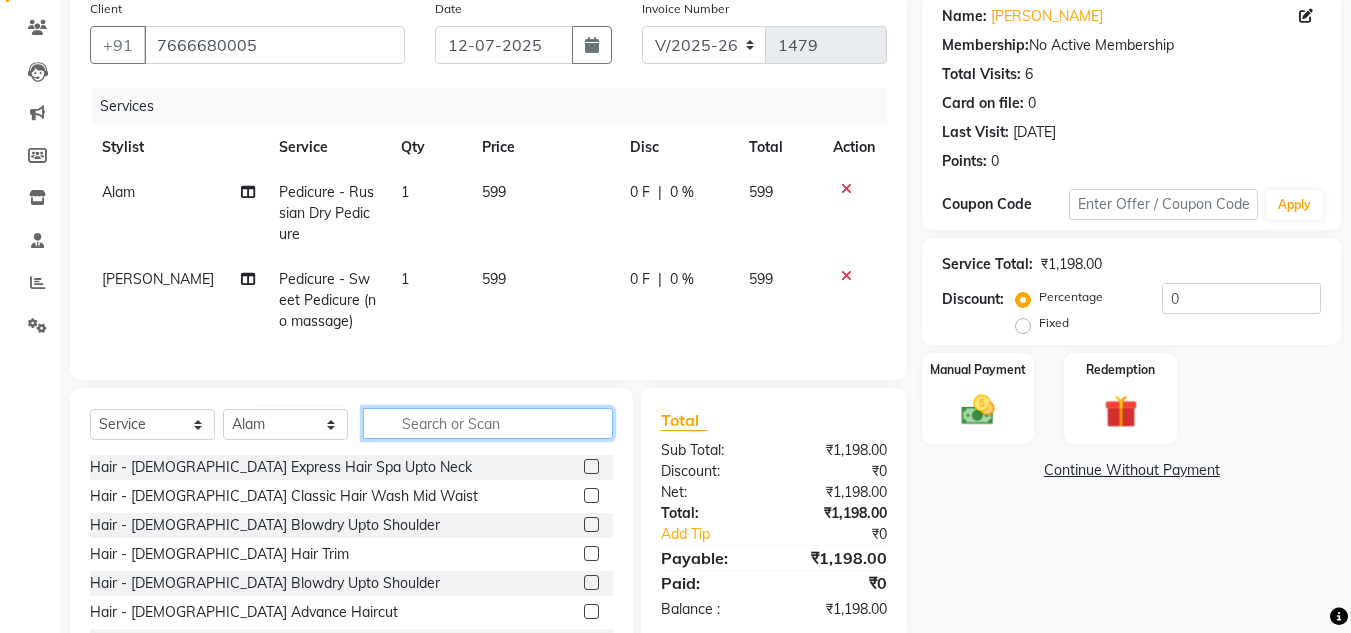 click 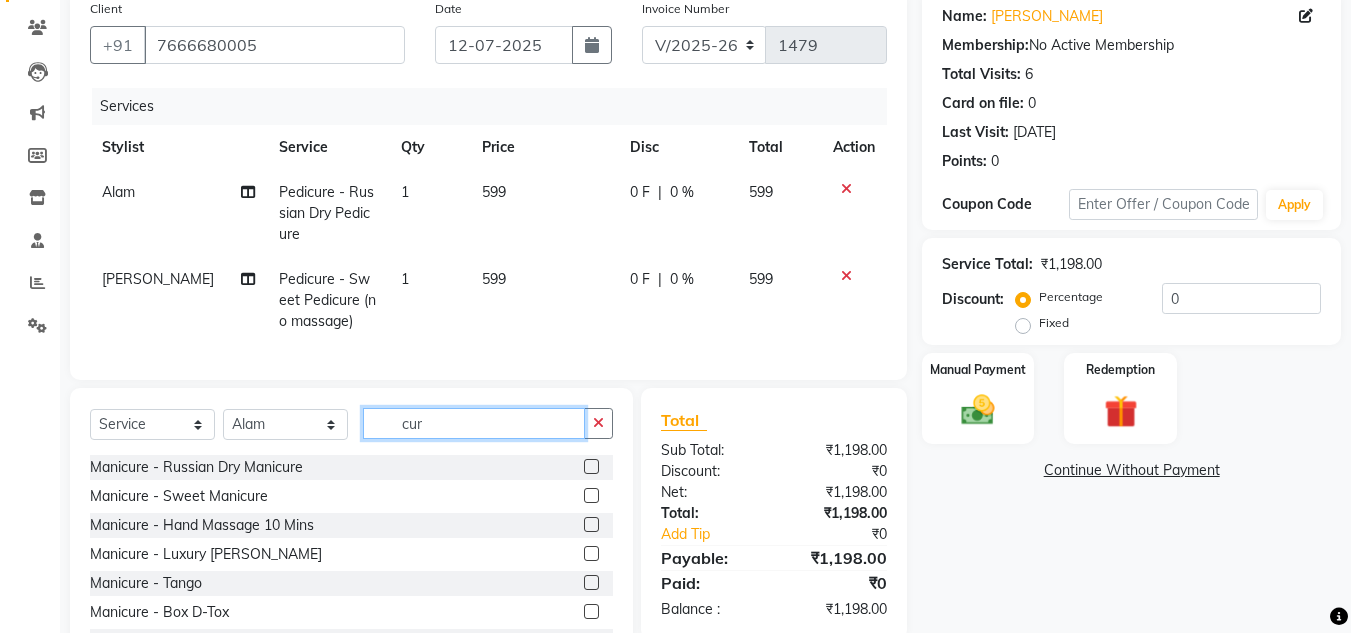 type on "cur" 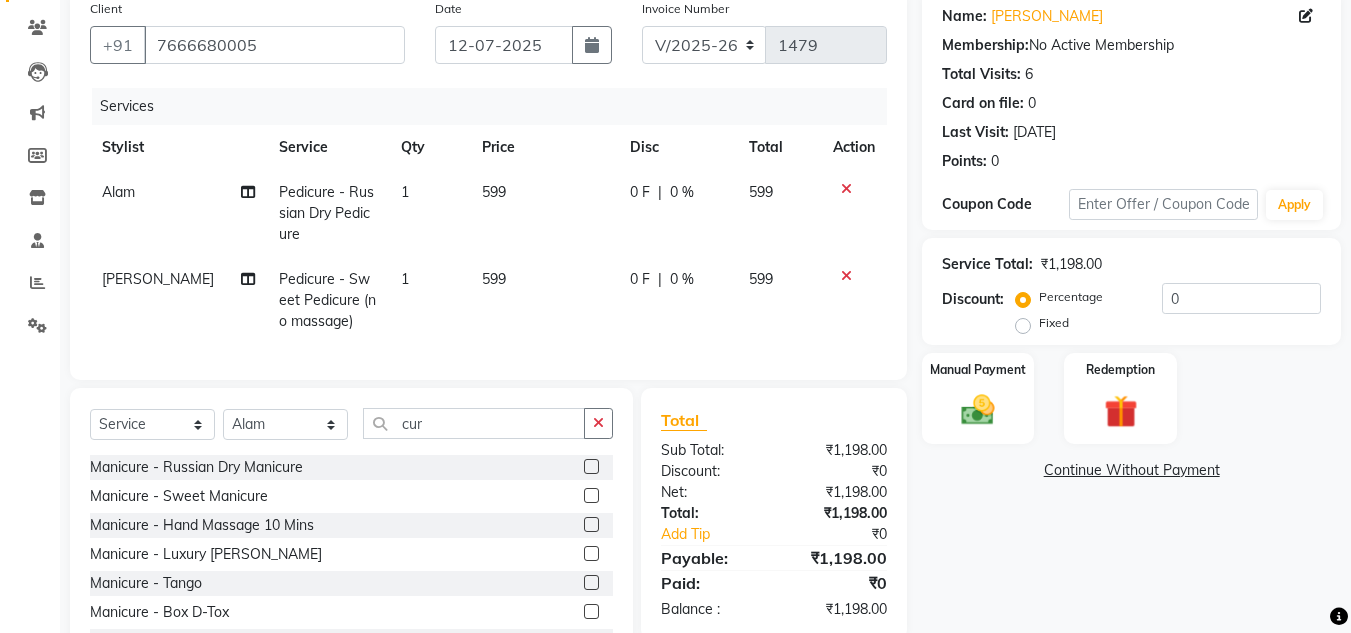 click 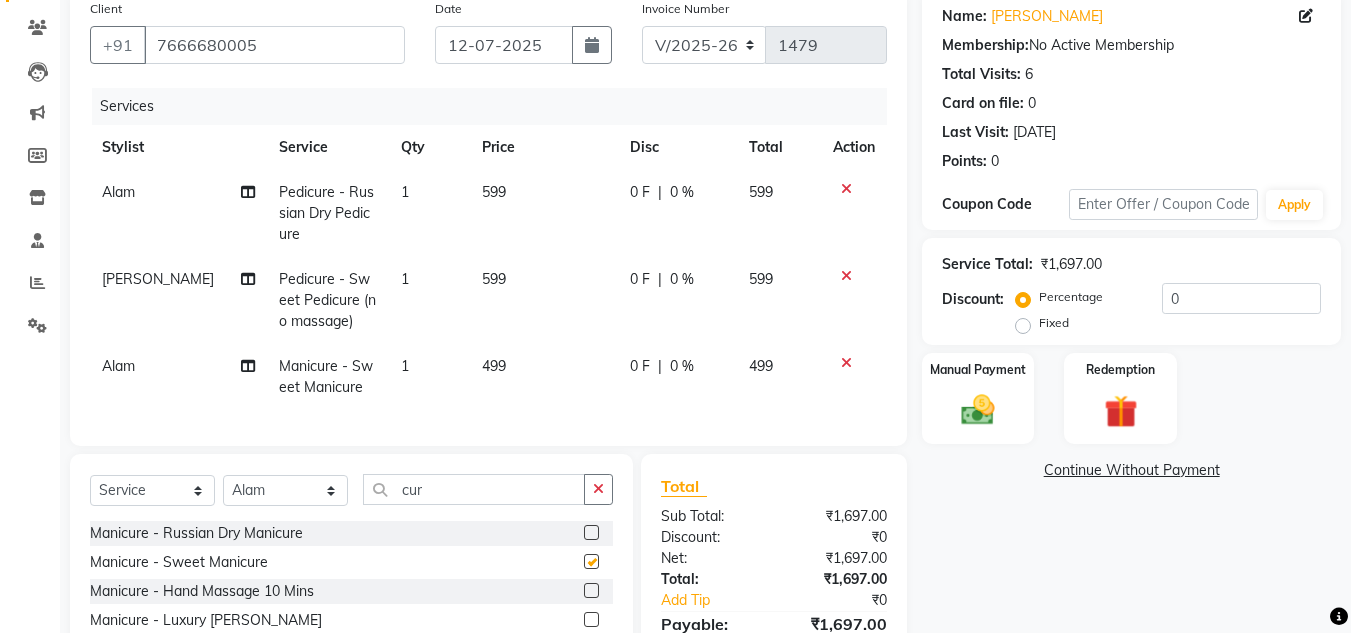 checkbox on "false" 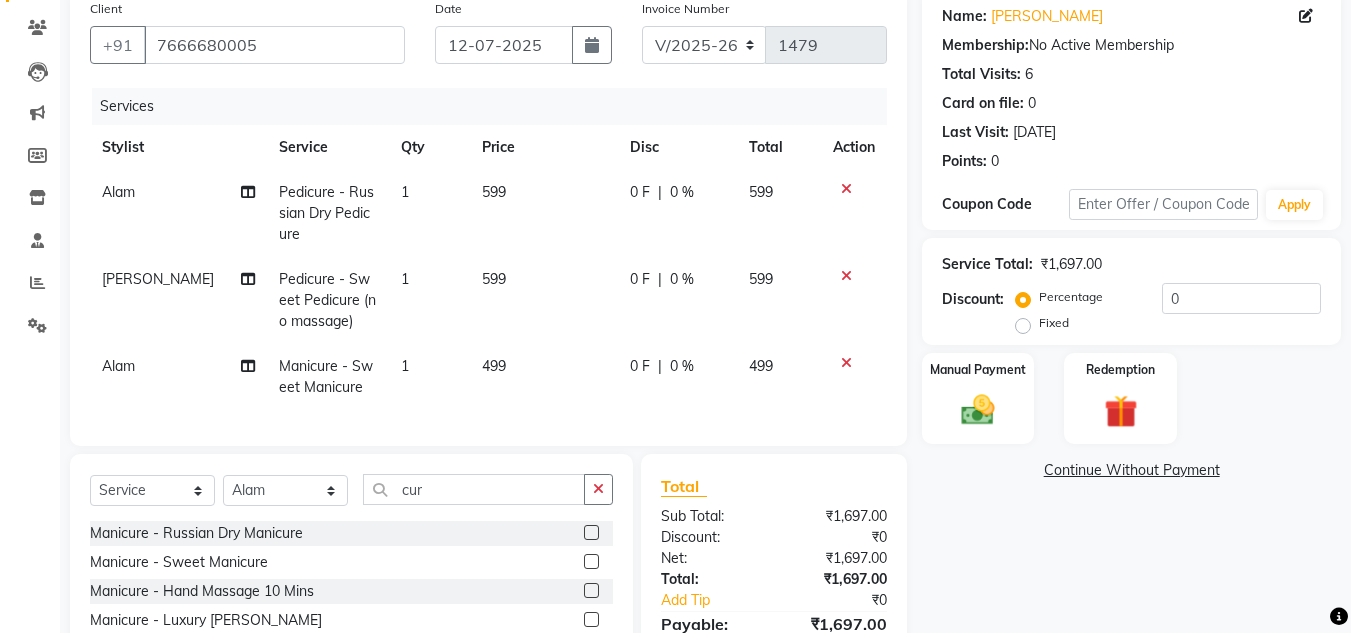 click on "499" 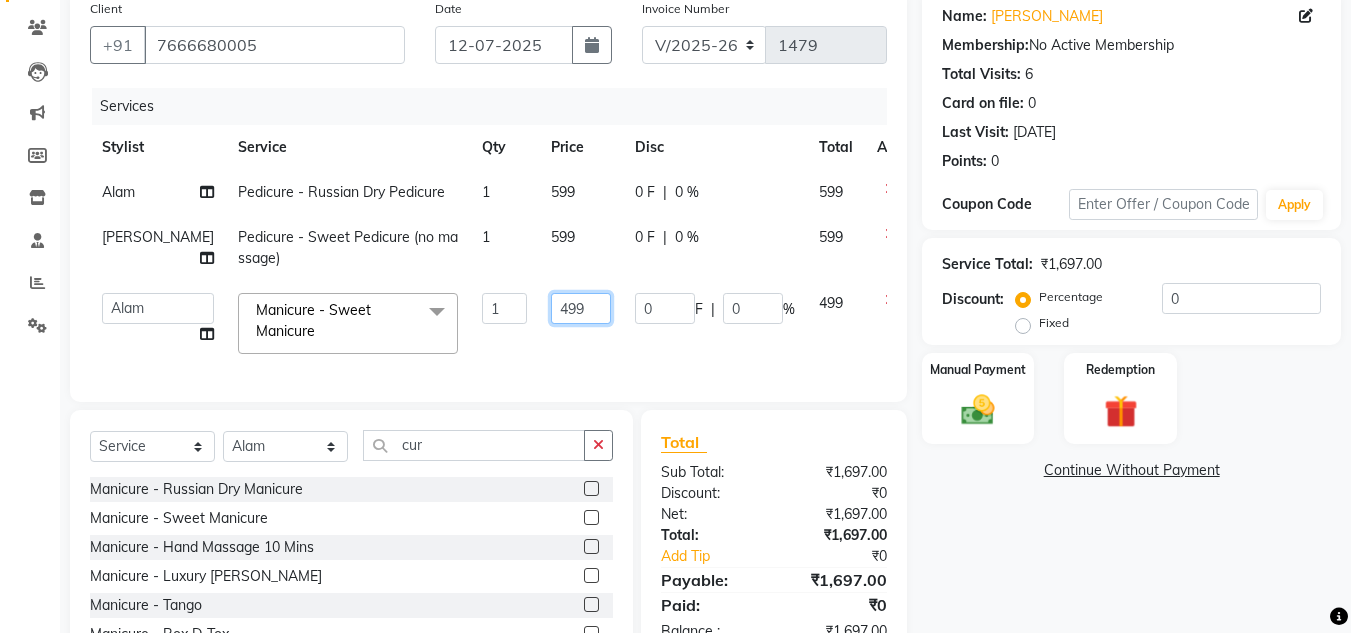 click on "499" 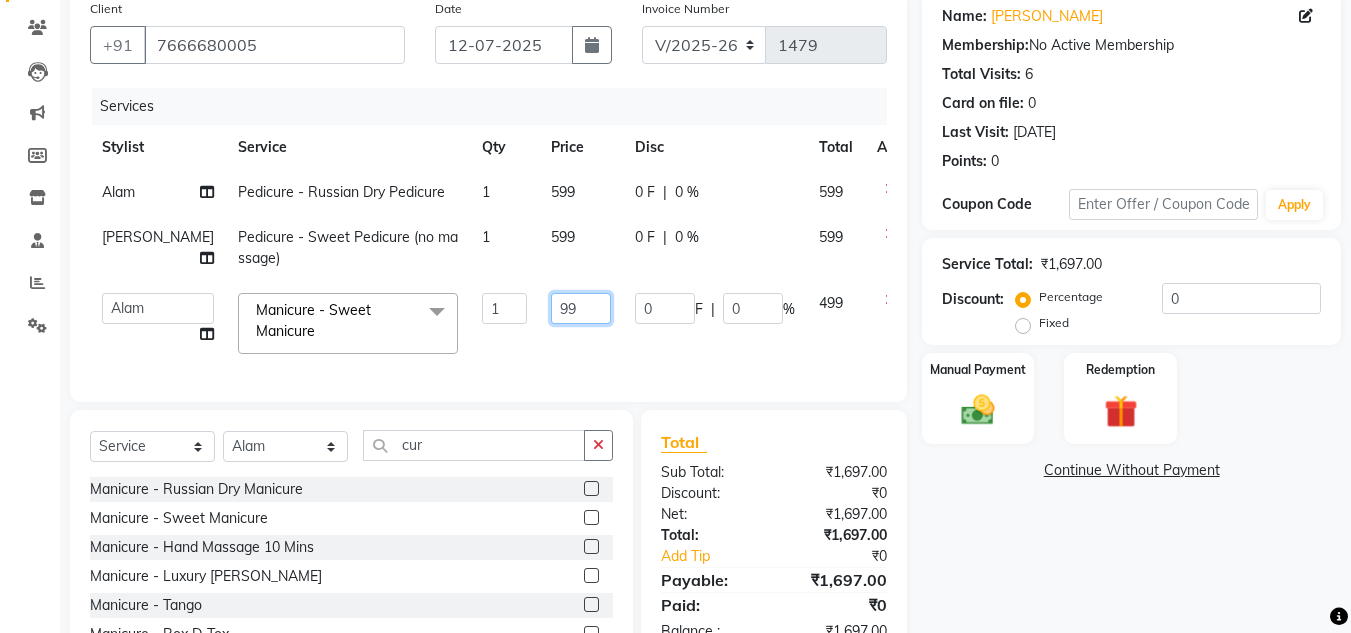type on "399" 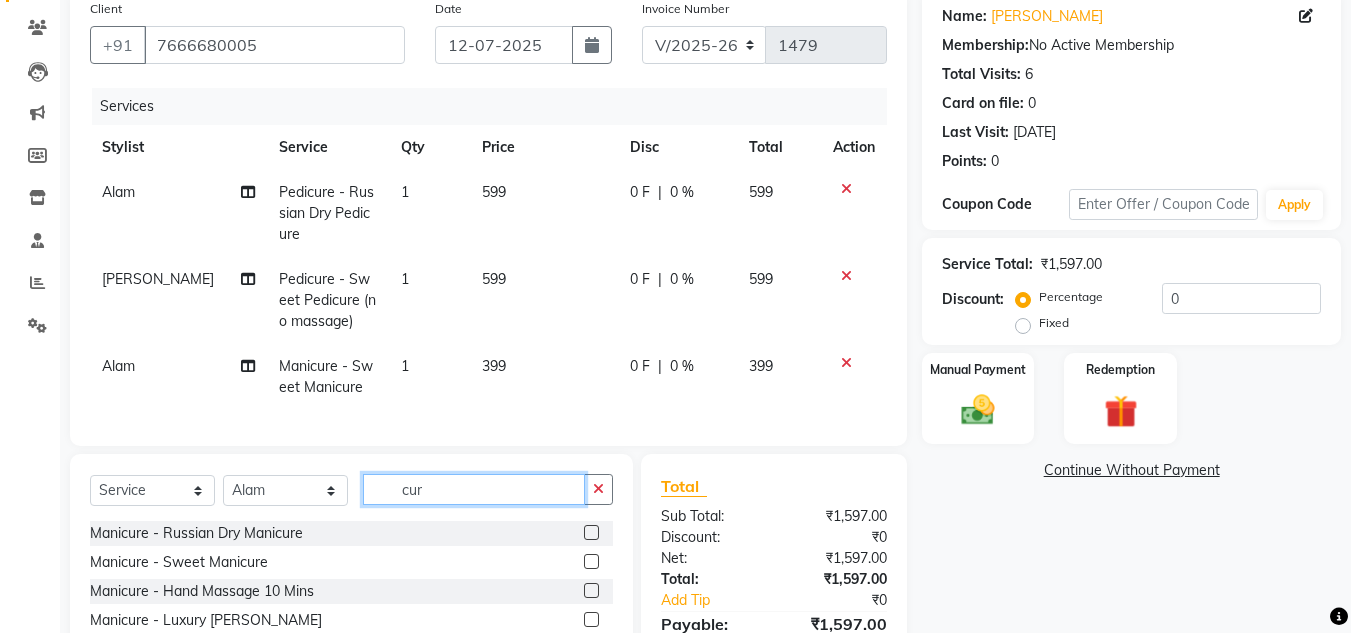 click on "Select  Service  Product  Membership  Package Voucher Prepaid Gift Card  Select Stylist Alam Arshad shaikh Deepali Deepu Chatry NailKraft Neetu Nikita NITA  CHAHAL  Pooja Mehral Preeti Bidlal Sanya Shaikh Sneha Balu Ichake Vaishali Vinod Yadav cur Manicure - Russian Dry Manicure  Manicure - Sweet Manicure  Manicure - Hand Massage 10 Mins  Manicure - Luxury Nail Armstrong  Manicure - Tango  Manicure - Box D-Tox  NailKraft Signature Manicure  Pedicure - Russian Dry Pedicure  Pedicure - Sweet Pedicure (no massage)  Pedicure - Luxury Nail Armstrong  Pedicure - Foot Massage   Pedicure - Foot Reflexology   Pedicure - Heel Peel  Pedicure - Paraffin Wax  Pedicure - Blade Callus Removal  MANICURES - Sweet manicure  MANICURES - AVL Manicure  MANICURES - Nail Strengthening / Tan Fading  MANICURES - Push, Cut,File,Buff  MANICURES - Regular Polish Hand / Feet  PEDICURES - Sweet pedicure  PEDICURES - AVL Pedicure  PEDICURES - Box D-Tox Pain Relieving  PEDICURES - Heel Peel  PEDICURES - Parrafin Wax" 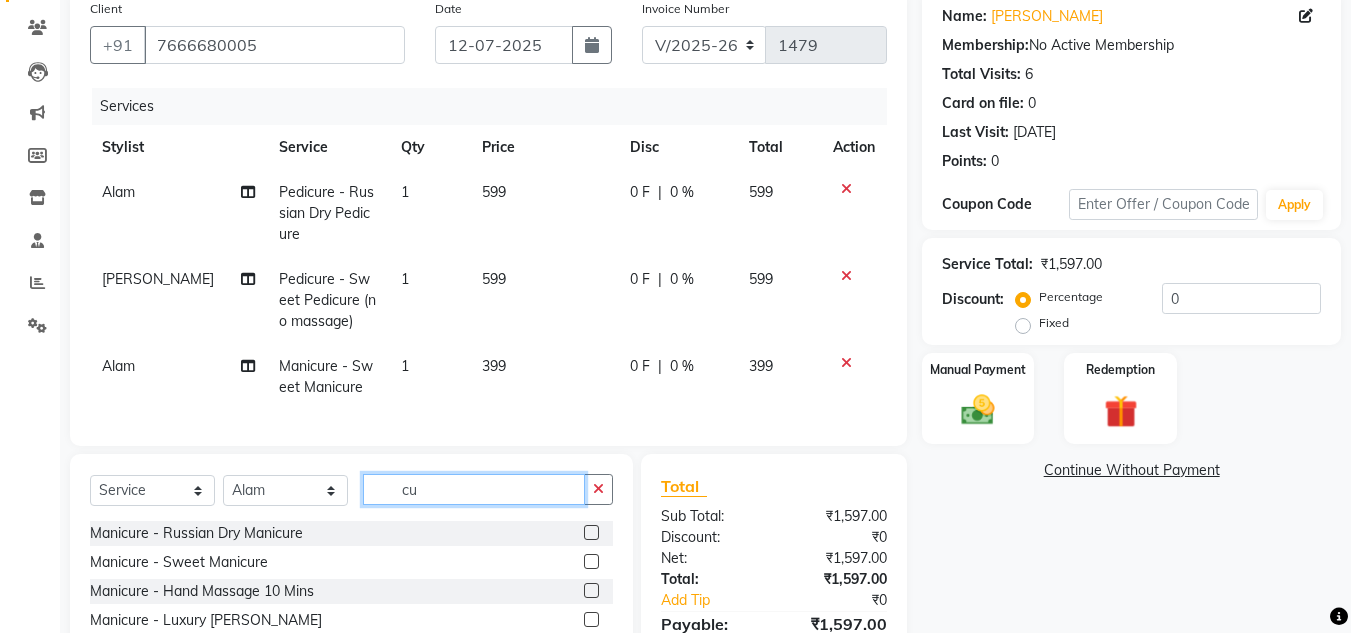type on "c" 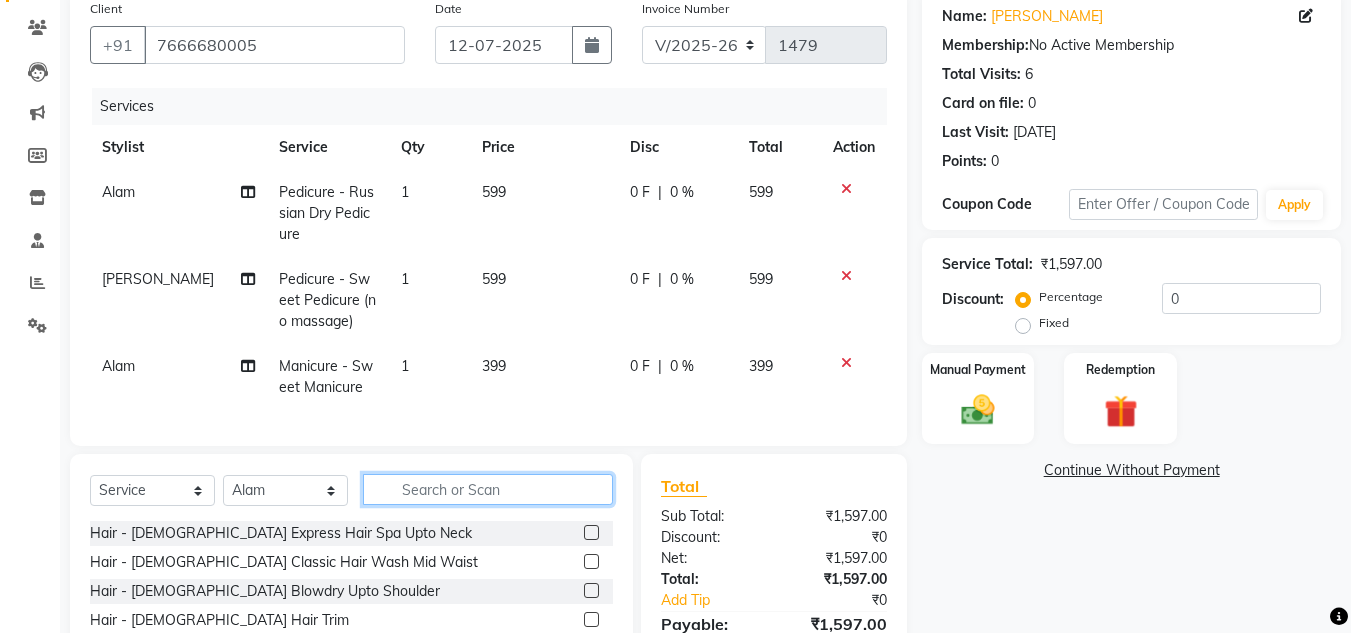 type 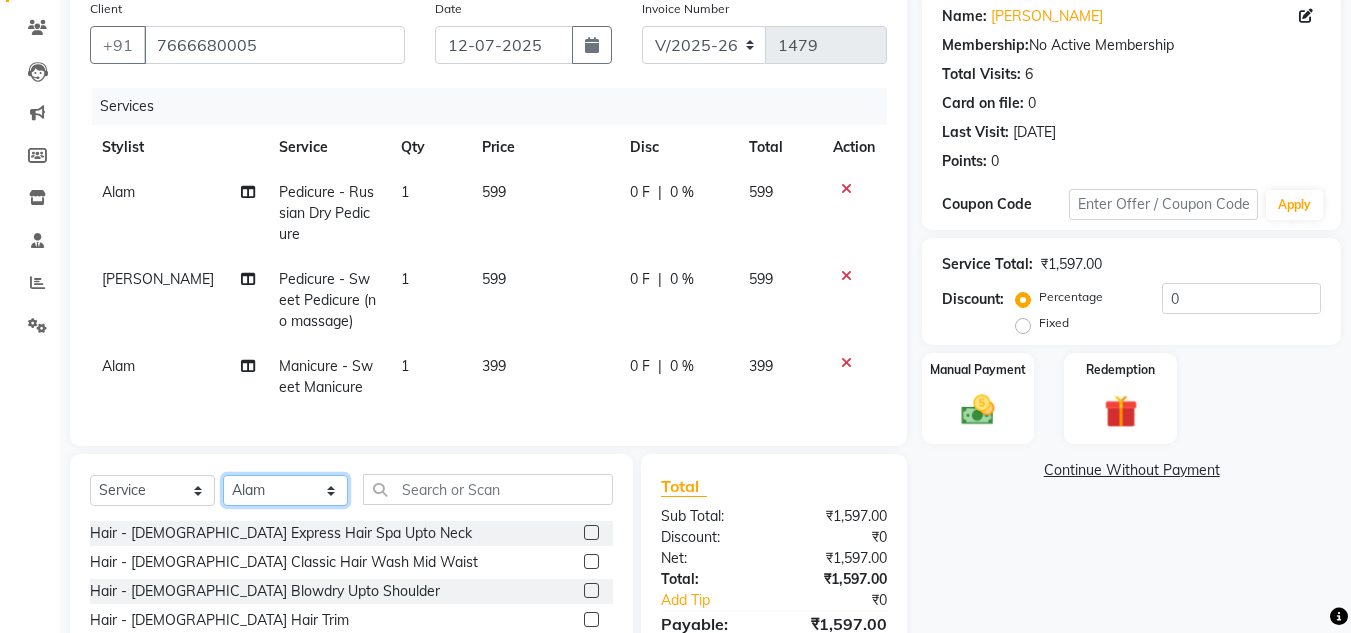 click on "Select Stylist [PERSON_NAME] [PERSON_NAME] [PERSON_NAME] NailKraft [PERSON_NAME] [MEDICAL_DATA] [PERSON_NAME]  Pooja Mehral Preeti Bidlal [PERSON_NAME] [PERSON_NAME] [PERSON_NAME] [PERSON_NAME]" 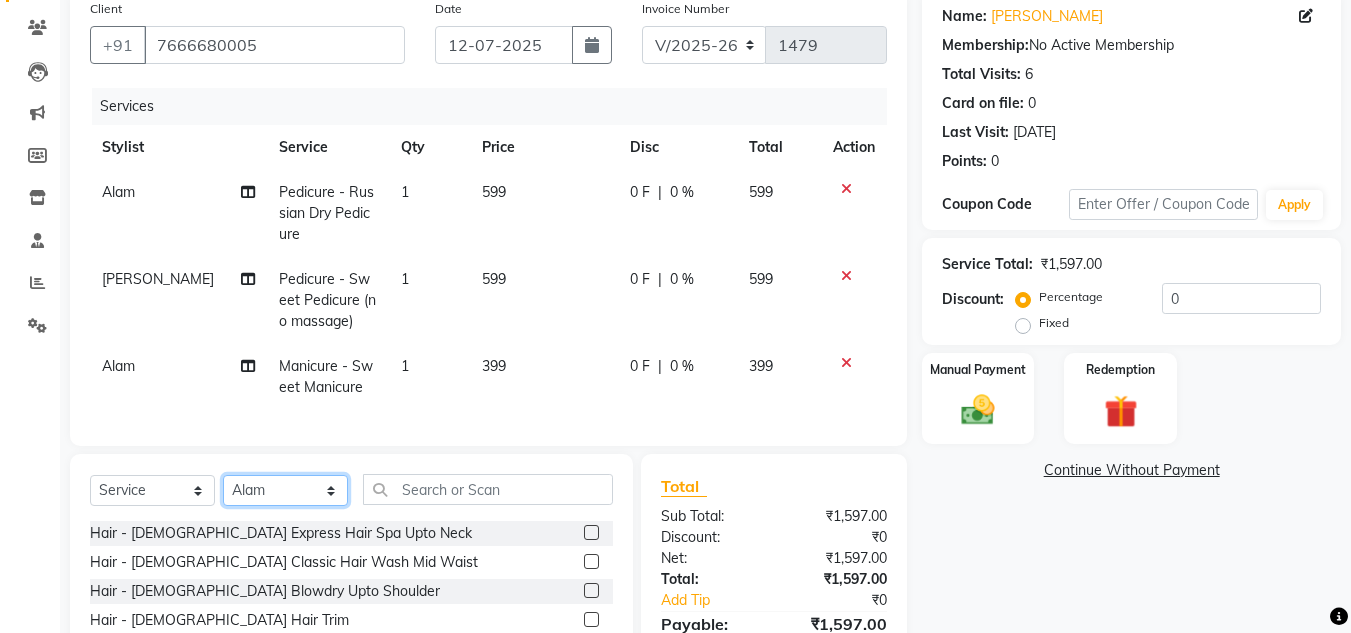select on "76415" 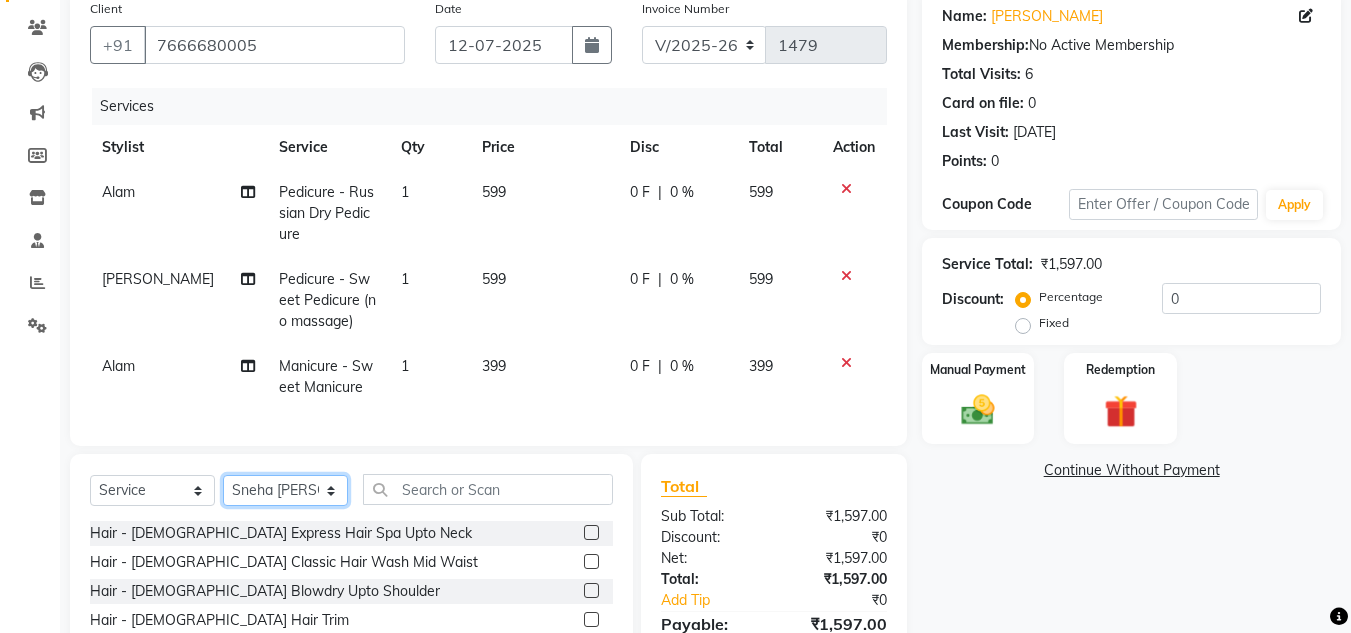 click on "Select Stylist [PERSON_NAME] [PERSON_NAME] [PERSON_NAME] NailKraft [PERSON_NAME] [MEDICAL_DATA] [PERSON_NAME]  Pooja Mehral Preeti Bidlal [PERSON_NAME] [PERSON_NAME] [PERSON_NAME] [PERSON_NAME]" 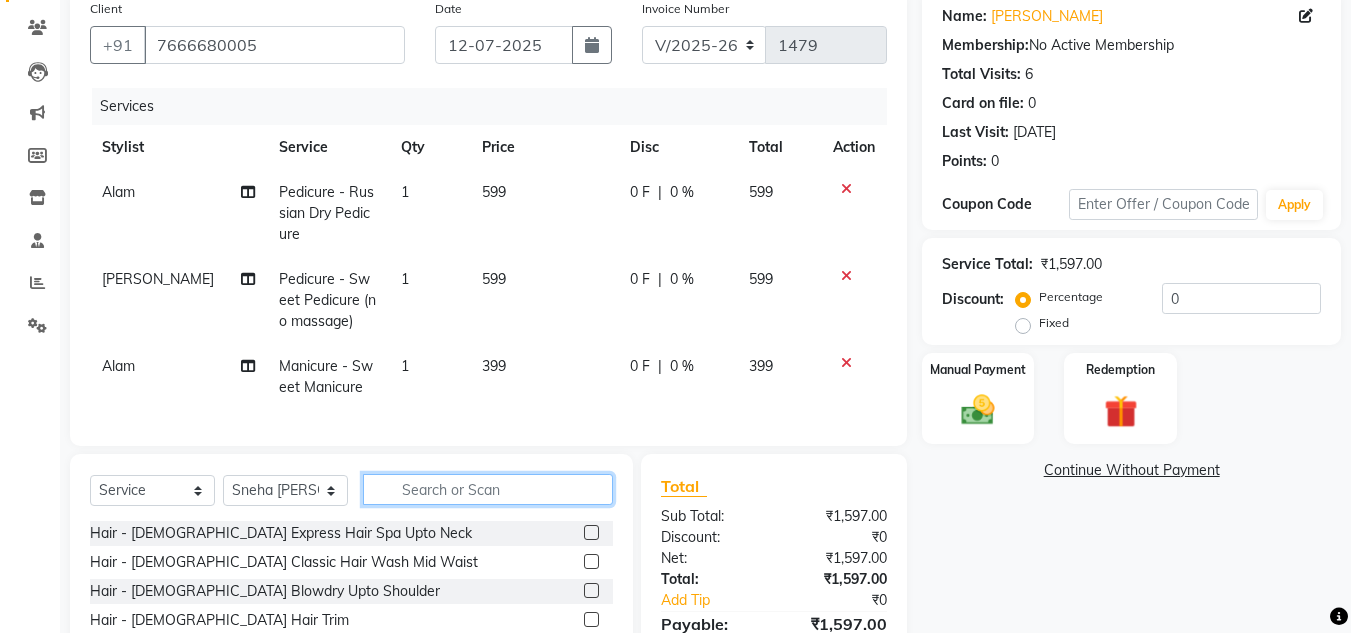 click 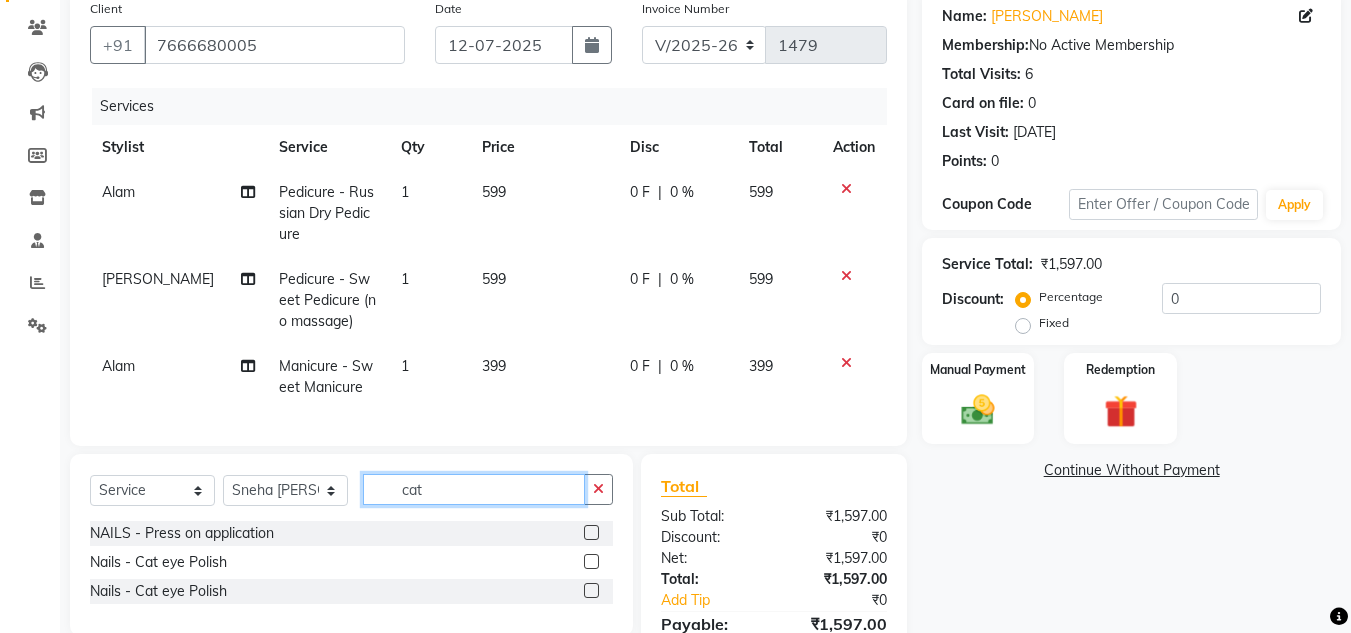 type on "cat" 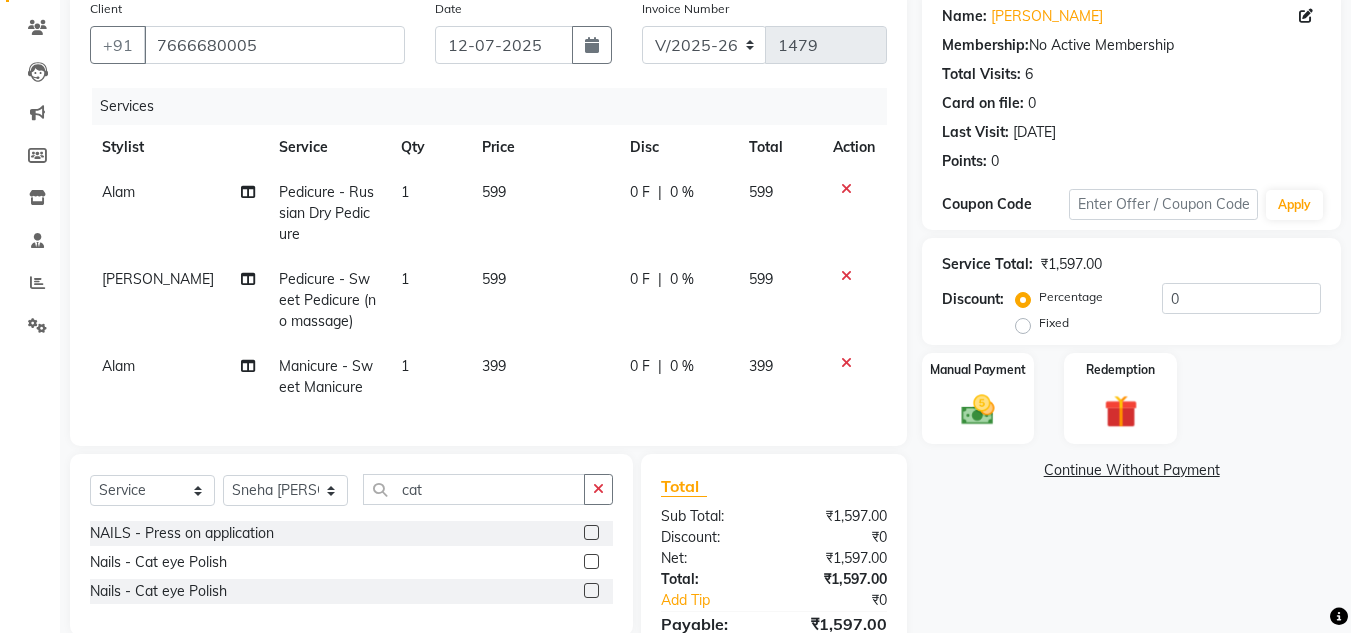click 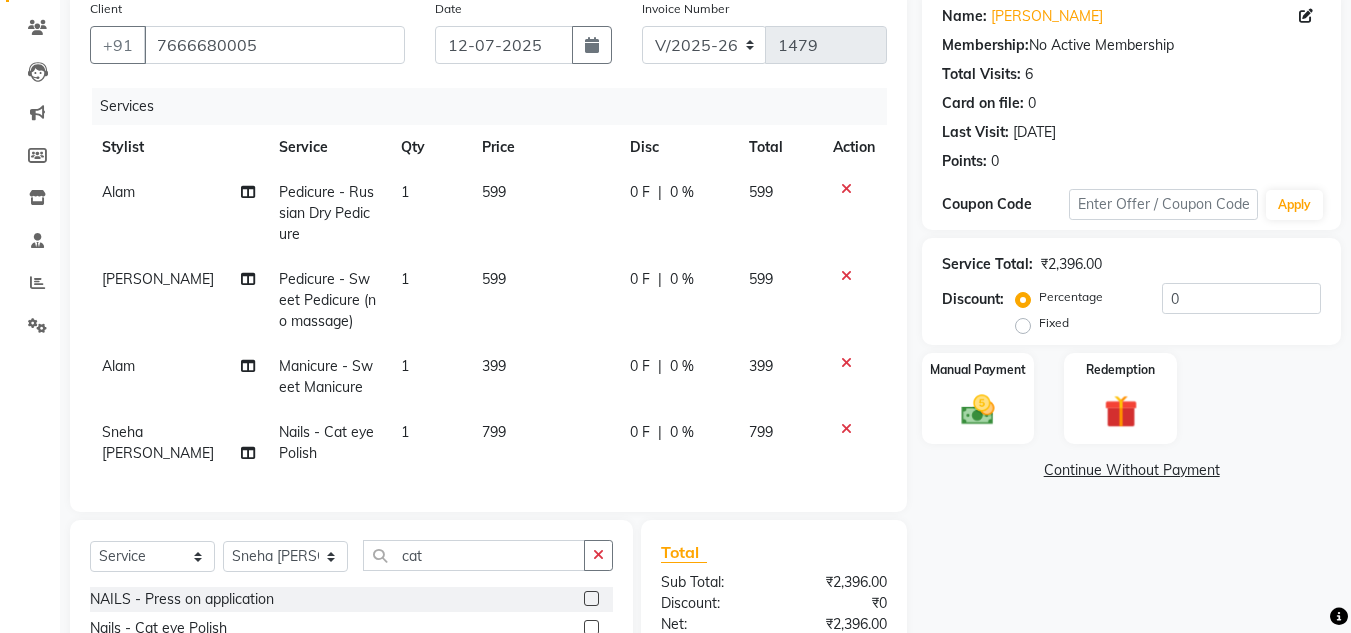 checkbox on "false" 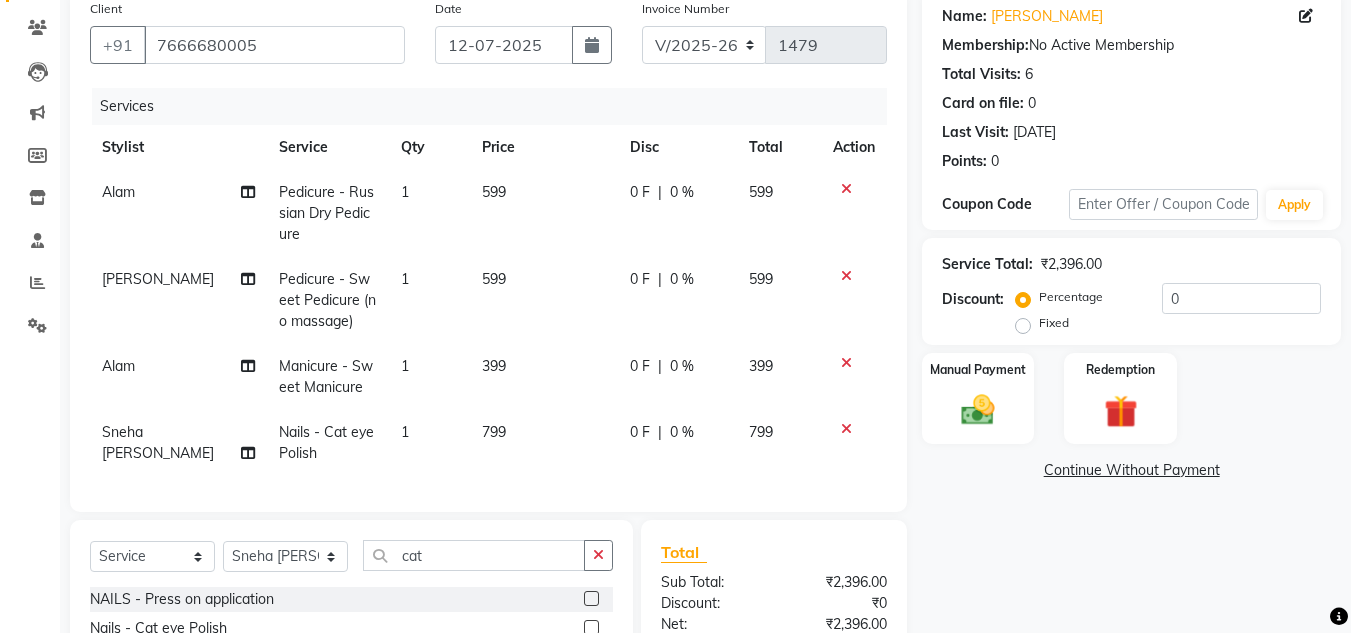 click on "799" 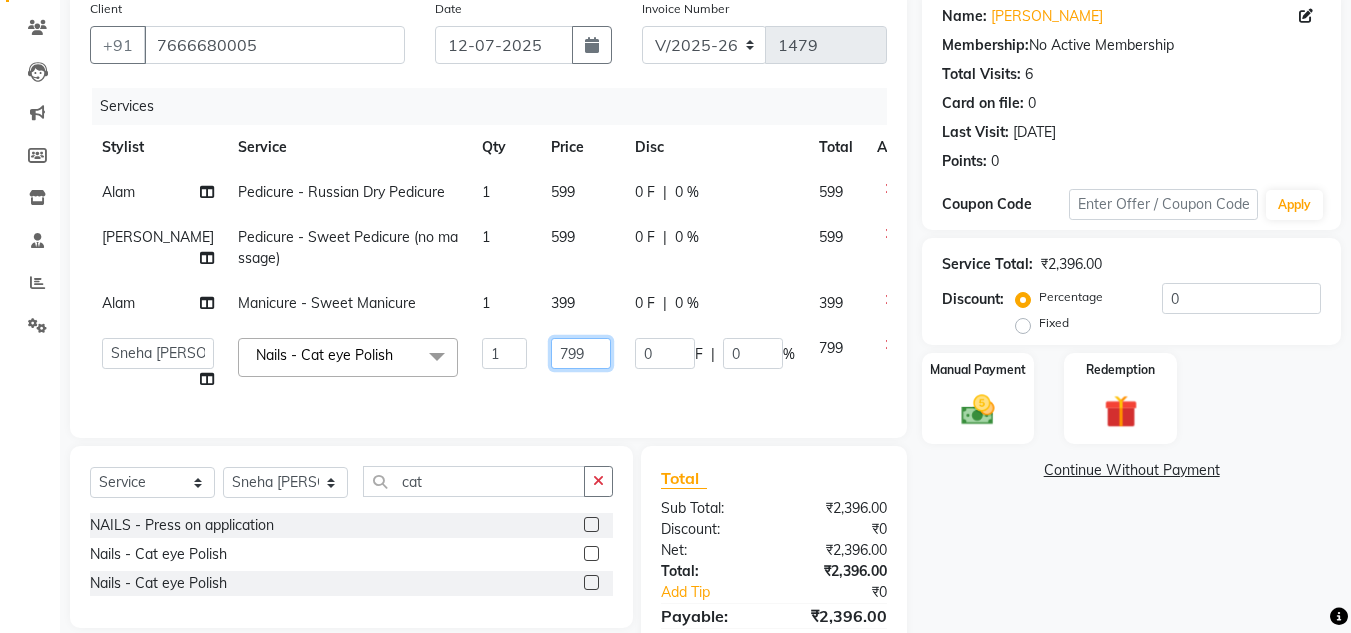 click on "799" 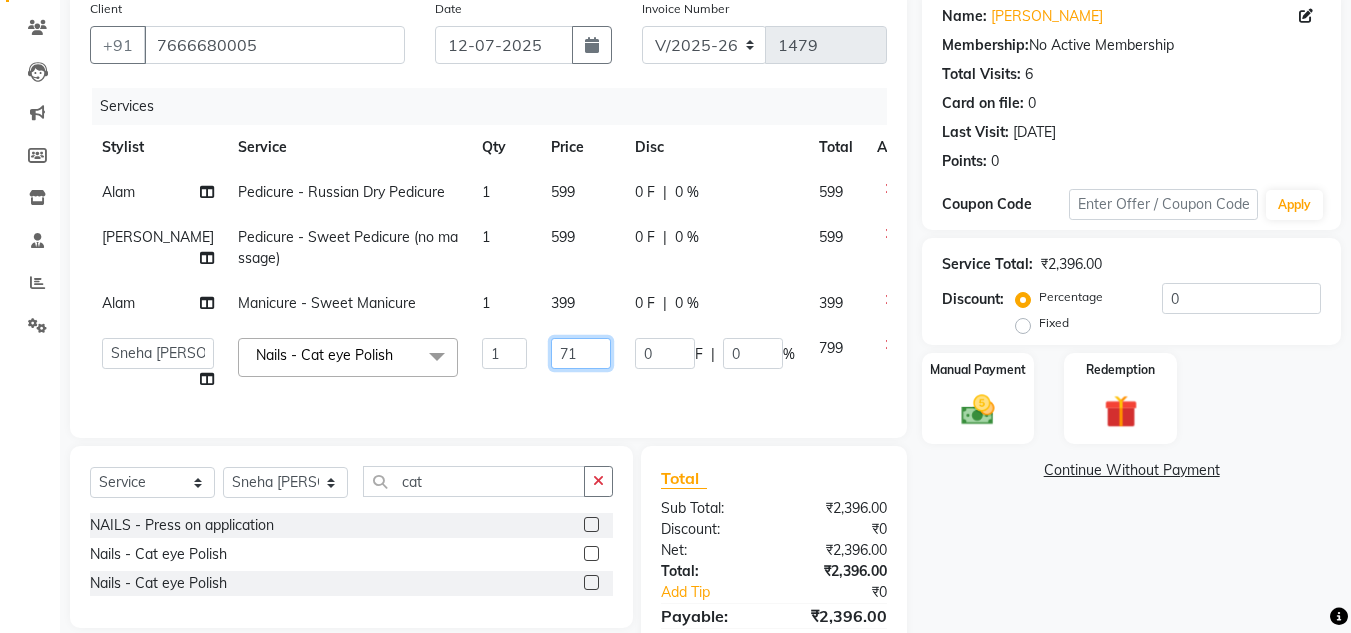 type on "719" 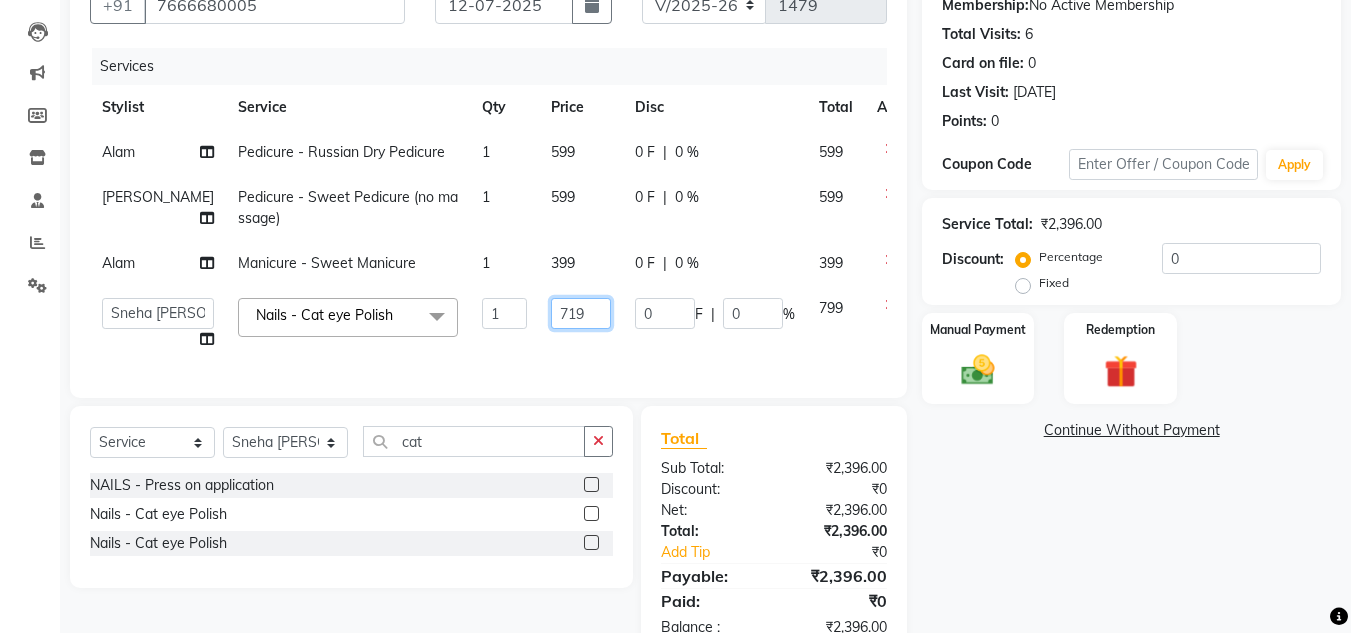 scroll, scrollTop: 240, scrollLeft: 0, axis: vertical 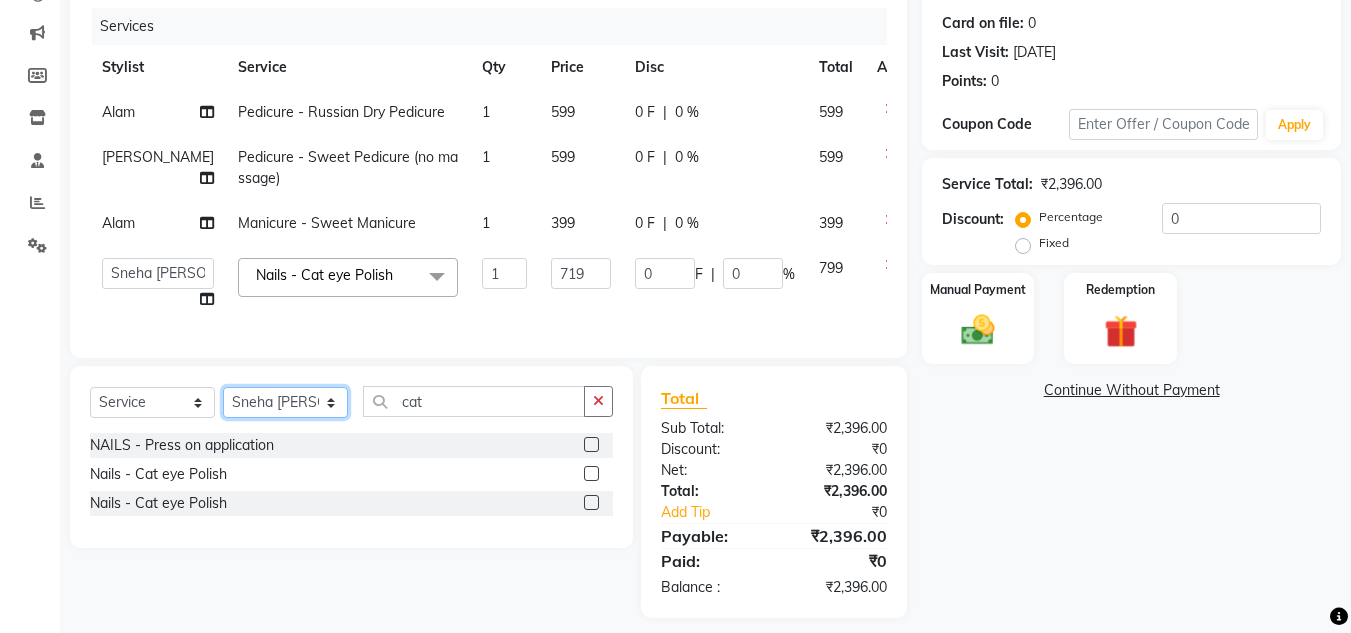 click on "Client +91 7666680005 Date 12-07-2025 Invoice Number V/2025 V/2025-26 1479 Services Stylist Service Qty Price Disc Total Action Alam Pedicure - Russian Dry Pedicure 1 599 0 F | 0 % 599 Neetu Pedicure - Sweet Pedicure (no massage) 1 599 0 F | 0 % 599 Alam Manicure - Sweet Manicure 1 399 0 F | 0 % 399  Alam   Arshad shaikh   Deepali   Deepu Chatry   NailKraft   Neetu   Nikita   NITA  CHAHAL    Pooja Mehral   Preeti Bidlal   Sanya Shaikh   Sneha Balu Ichake   Vaishali Vinod Yadav  Nails - Cat eye Polish   x  Hair - Male Express Hair Spa Upto Neck Hair - Female Classic Hair Wash Mid Waist Hair - Female Blowdry Upto Shoulder Hair - Female Hair Trim Hair - Female Blowdry Upto Shoulder Hair - Female Advance Haircut Hair - Smoothening Upto Shoulder Rica Waxing - Full Arms + Half Legs + Underarms Rica Waxing - Full Arms + Underarms Rica Waxing - Full Legs Rica Waxing - Full Arms Rica Waxing - Half Arms Rica Waxing - Full Back Rica Waxing - Bikini Rica Waxing - Underarms Rica Waxing - Bikini+Butt Wax Manicure - Tango" 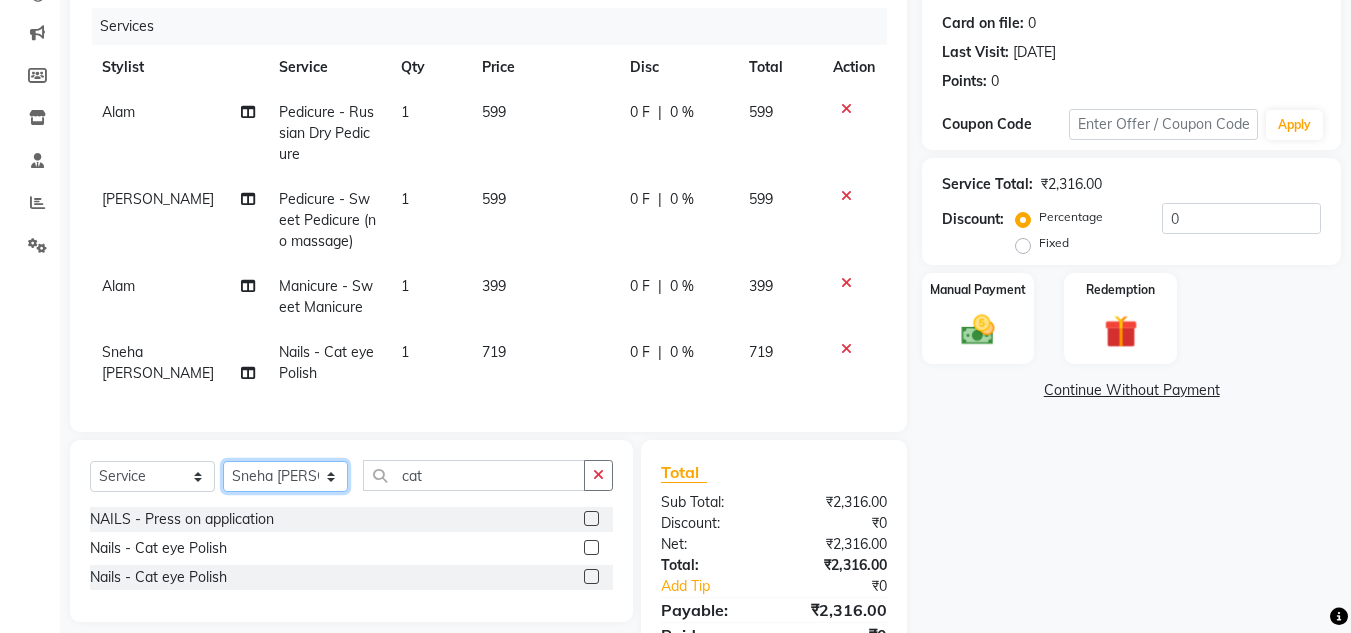 select on "50028" 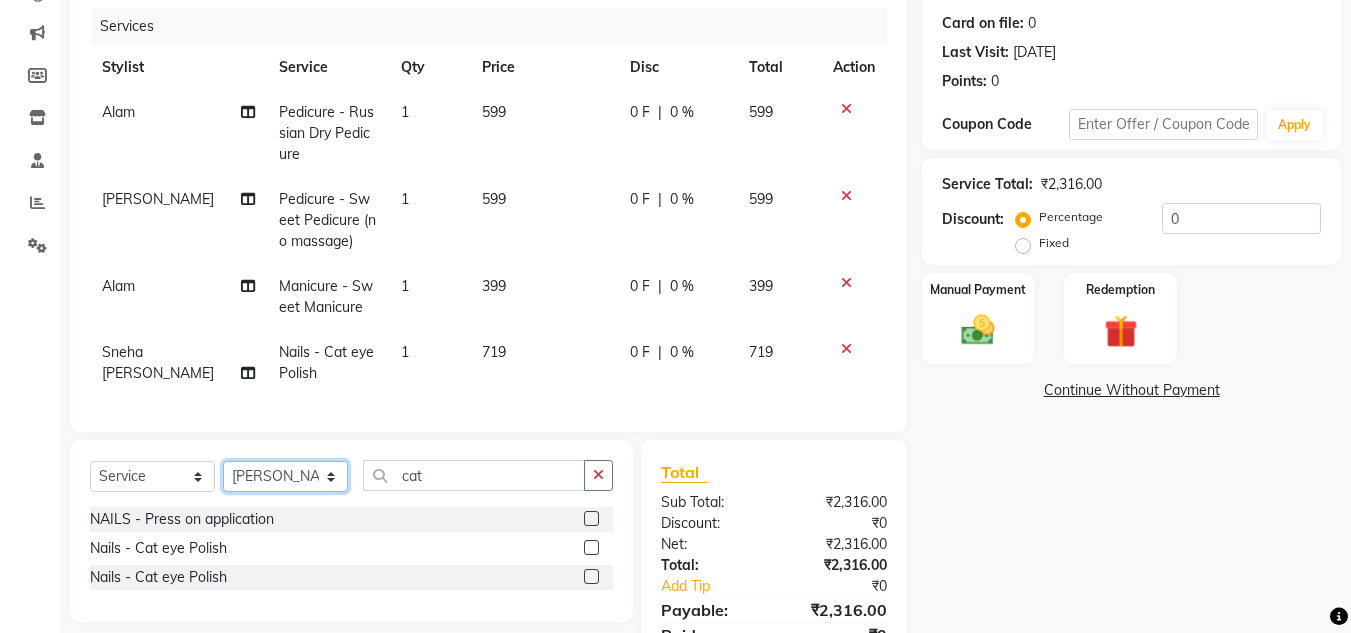 click on "Select Stylist [PERSON_NAME] [PERSON_NAME] [PERSON_NAME] NailKraft [PERSON_NAME] [MEDICAL_DATA] [PERSON_NAME]  Pooja Mehral Preeti Bidlal [PERSON_NAME] [PERSON_NAME] [PERSON_NAME] [PERSON_NAME]" 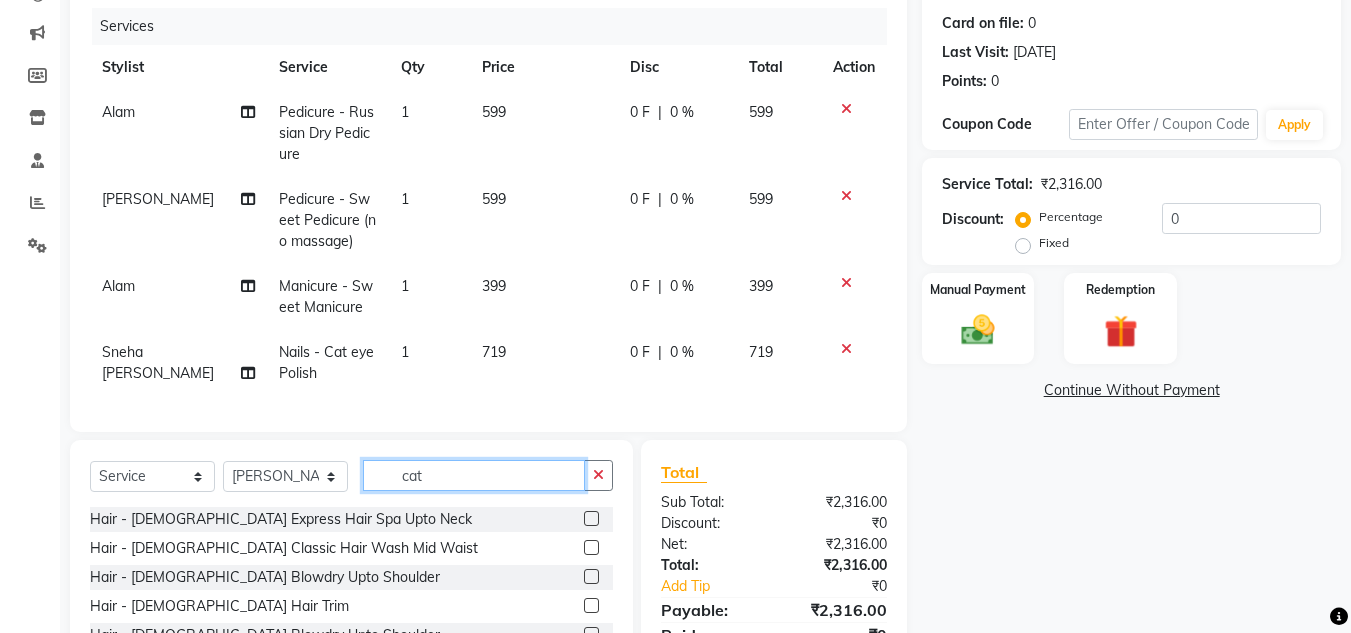 click on "cat" 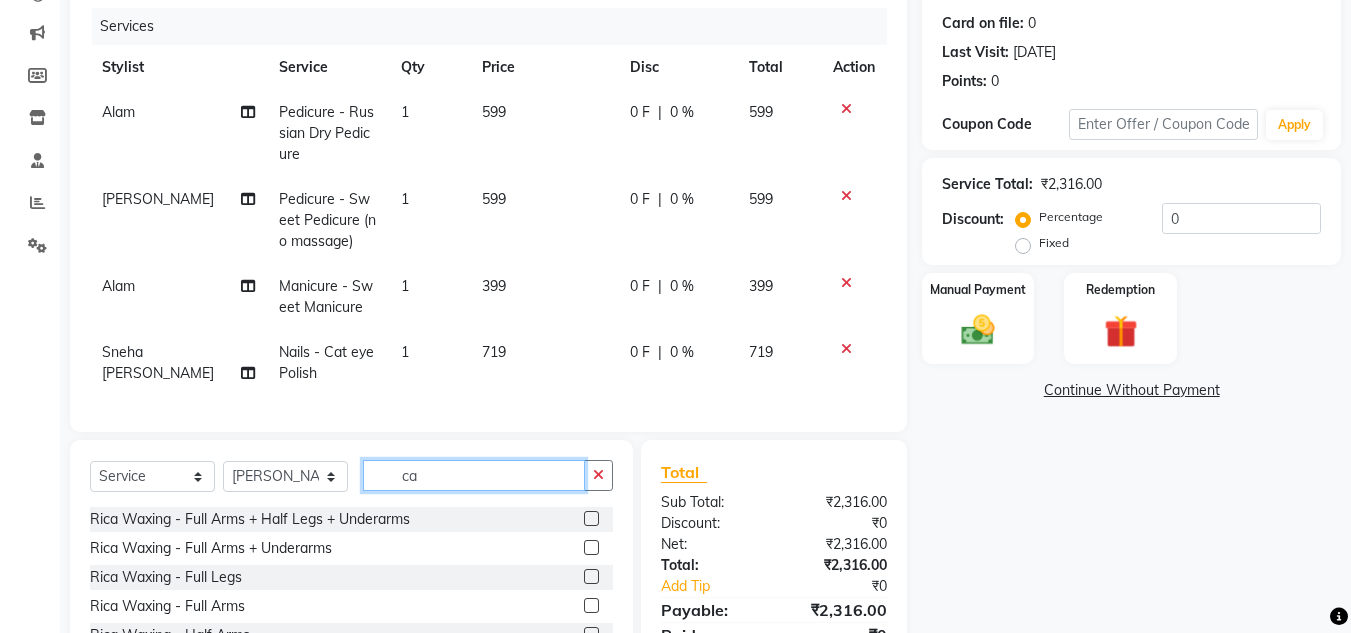 type on "c" 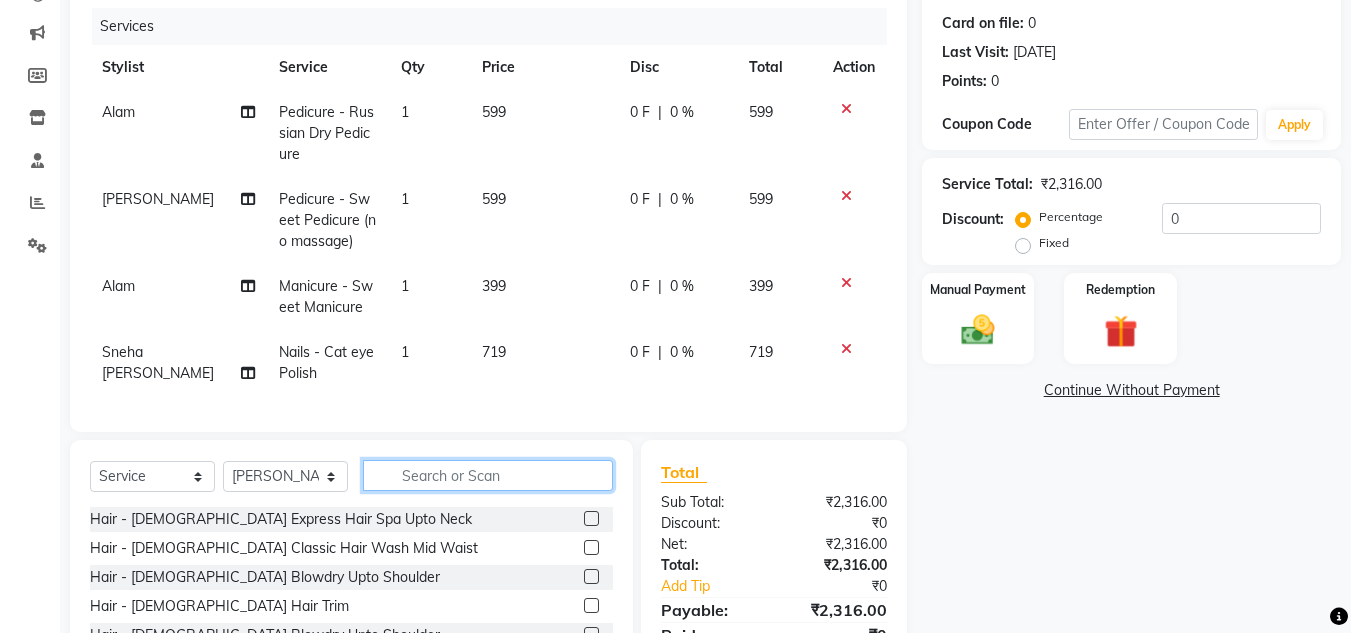 type on "p" 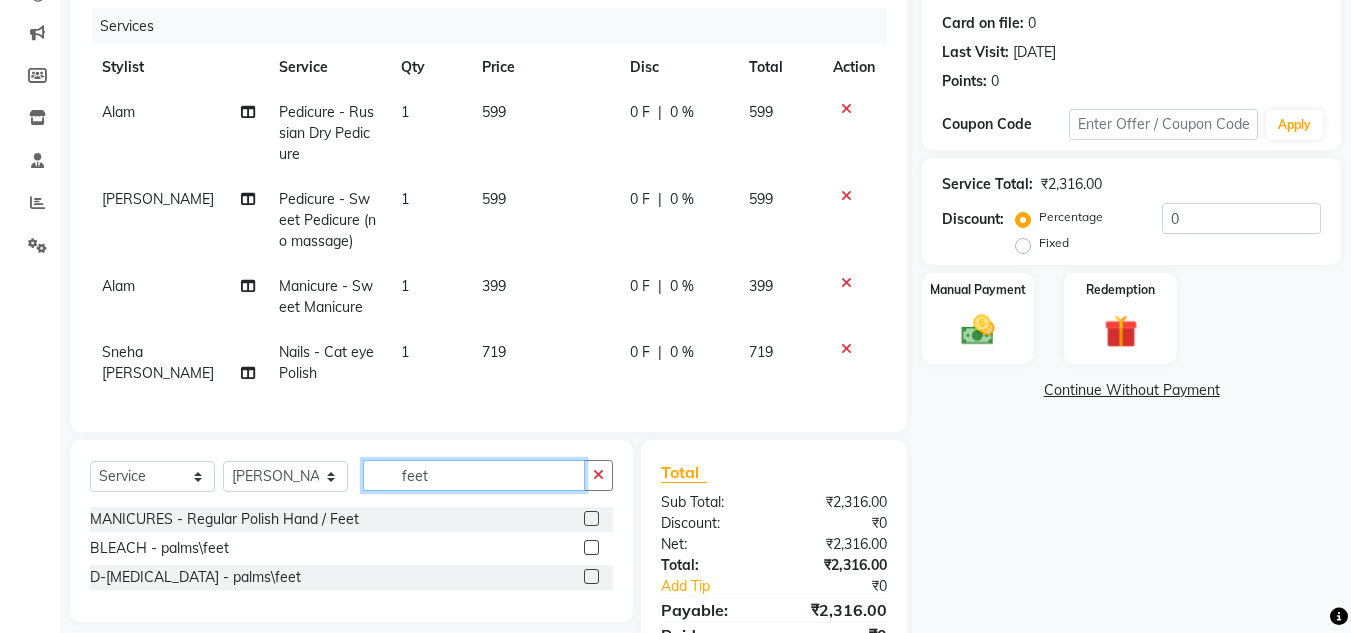 type on "feet" 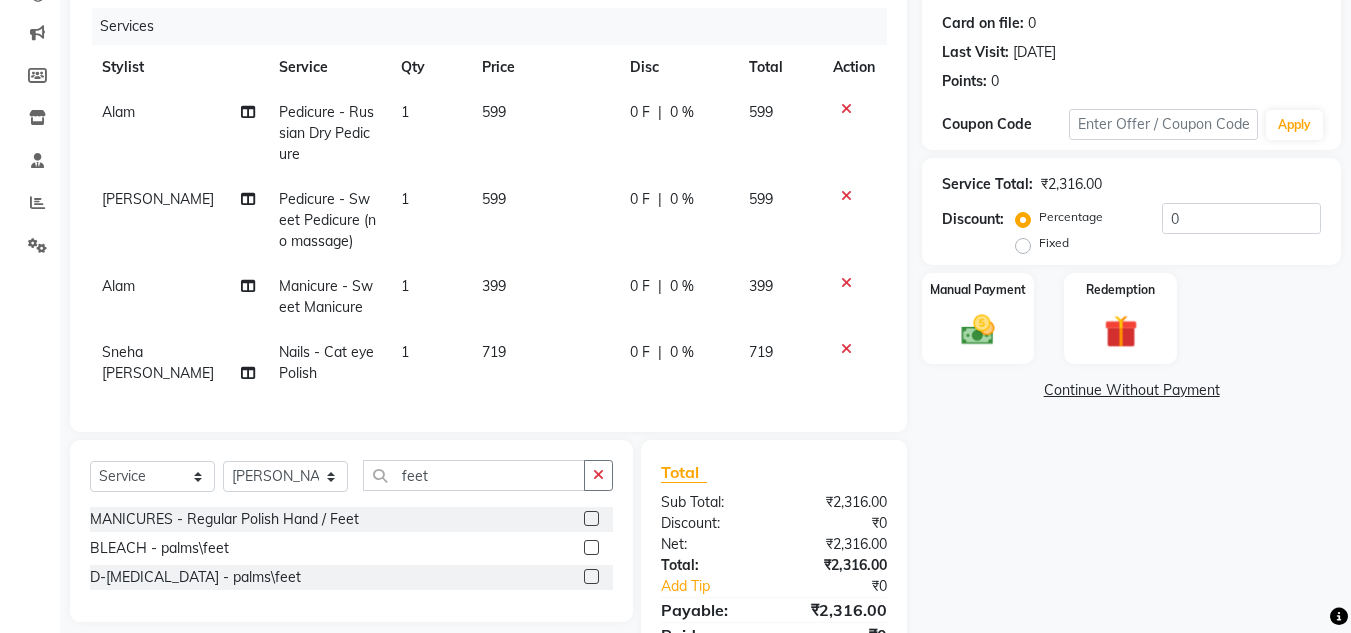 click 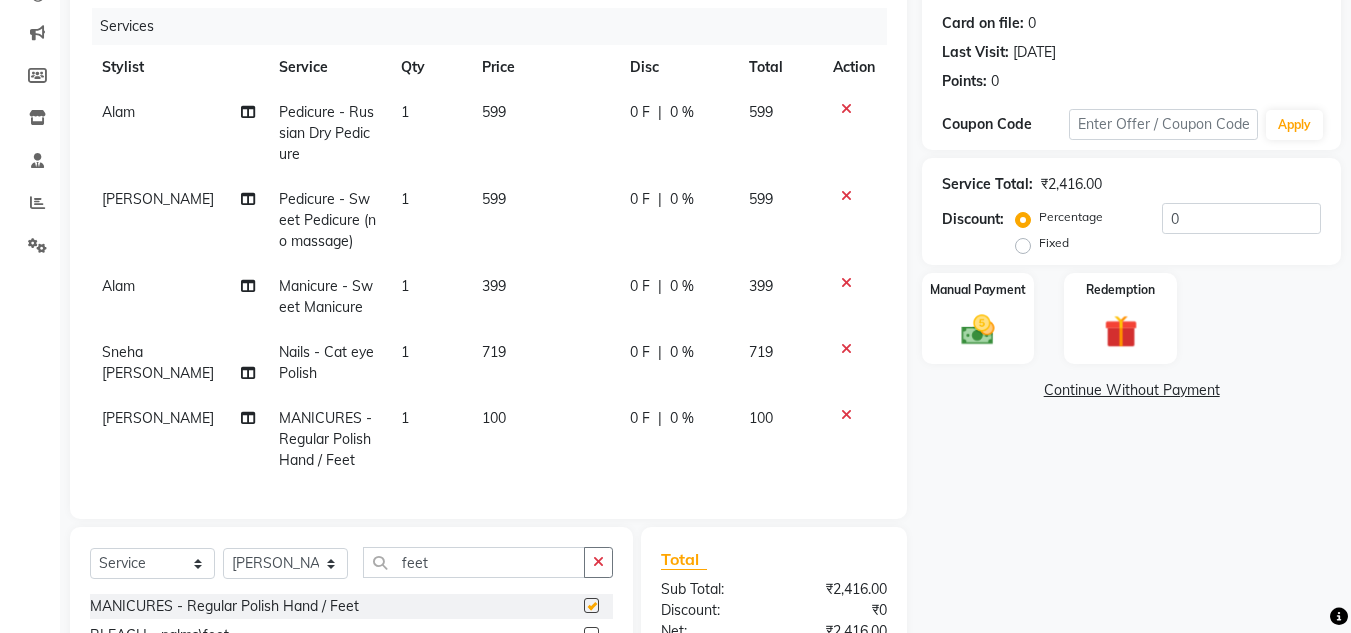 checkbox on "false" 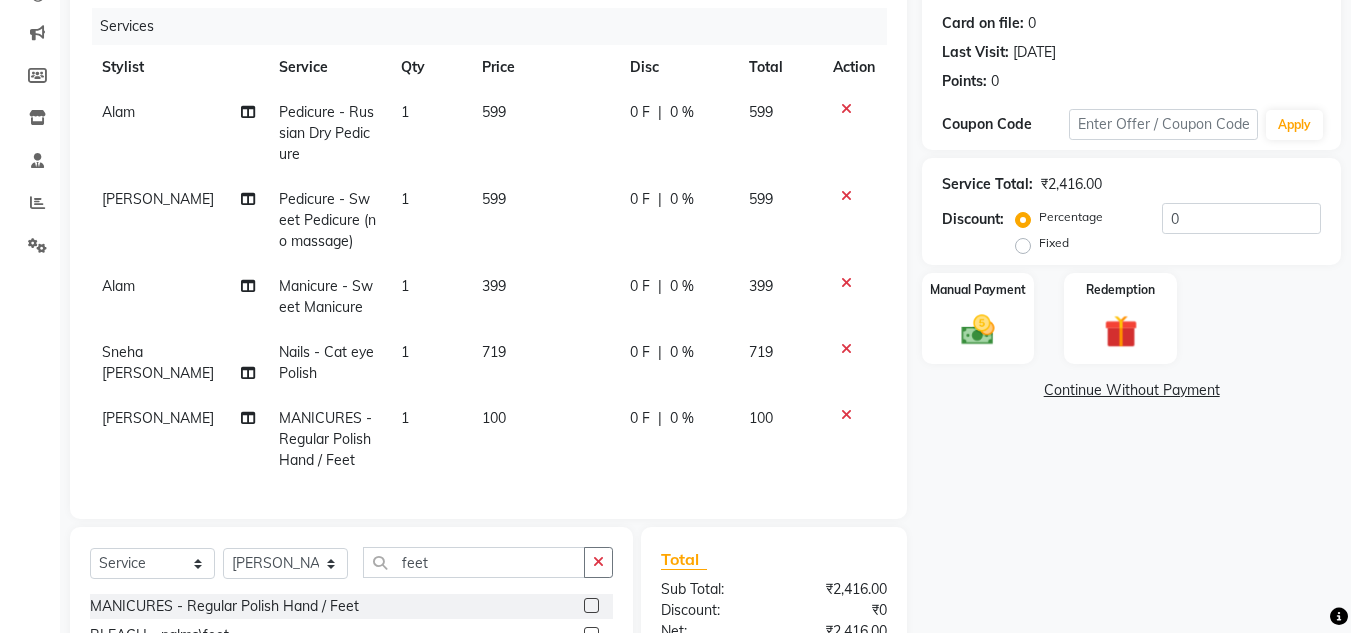 click on "100" 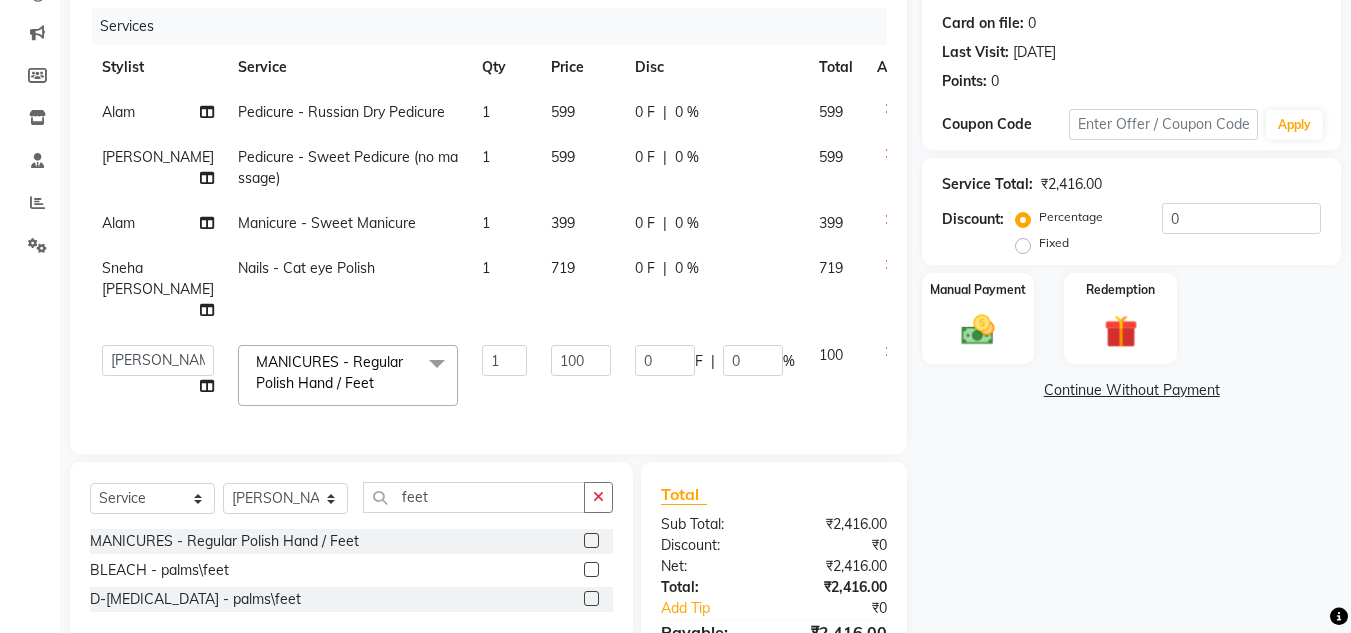 click on "100" 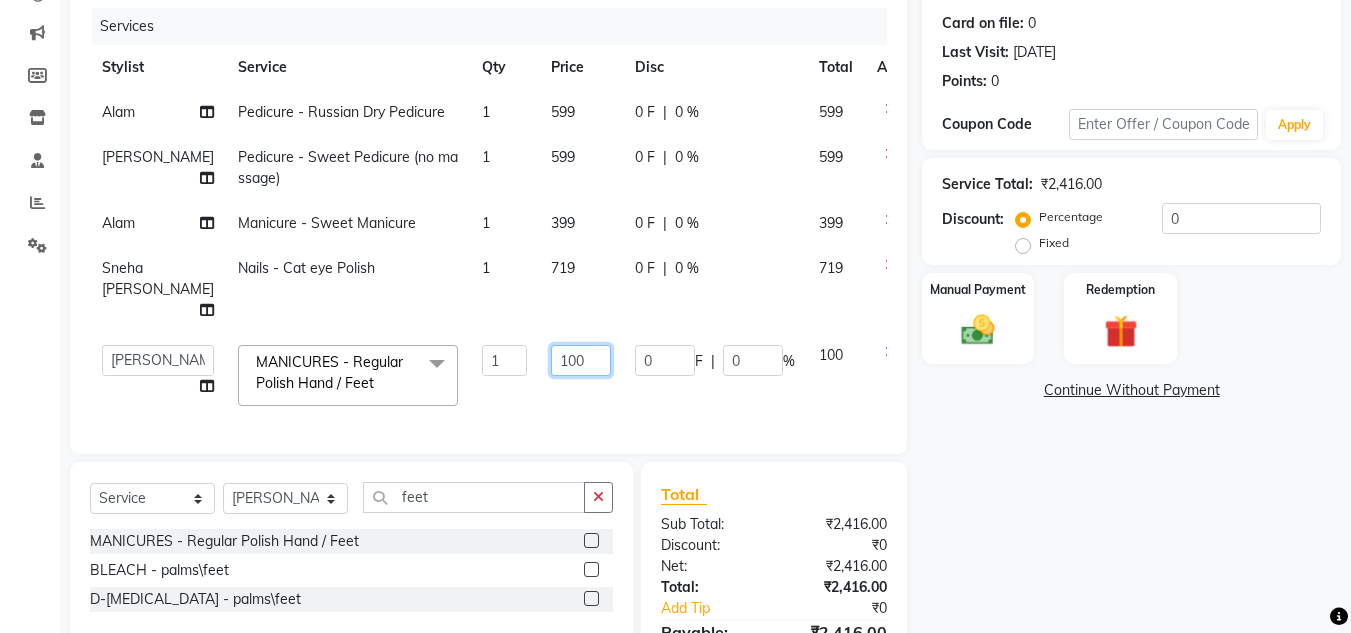click on "100" 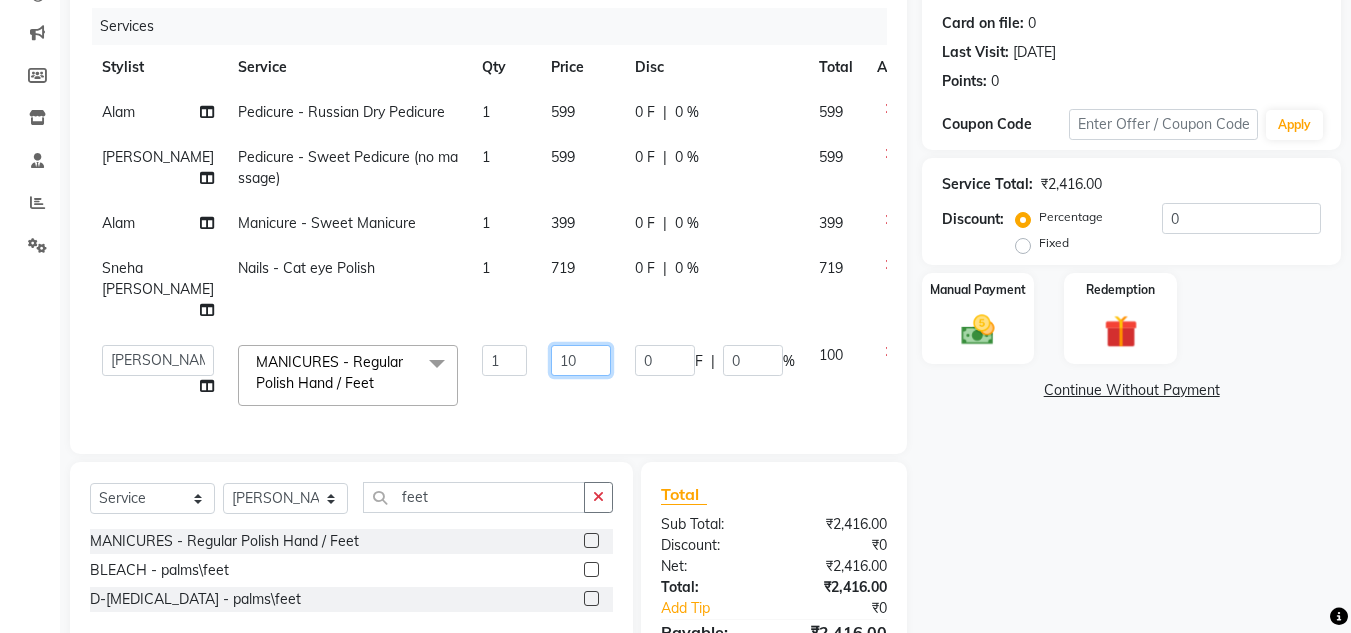 type on "1" 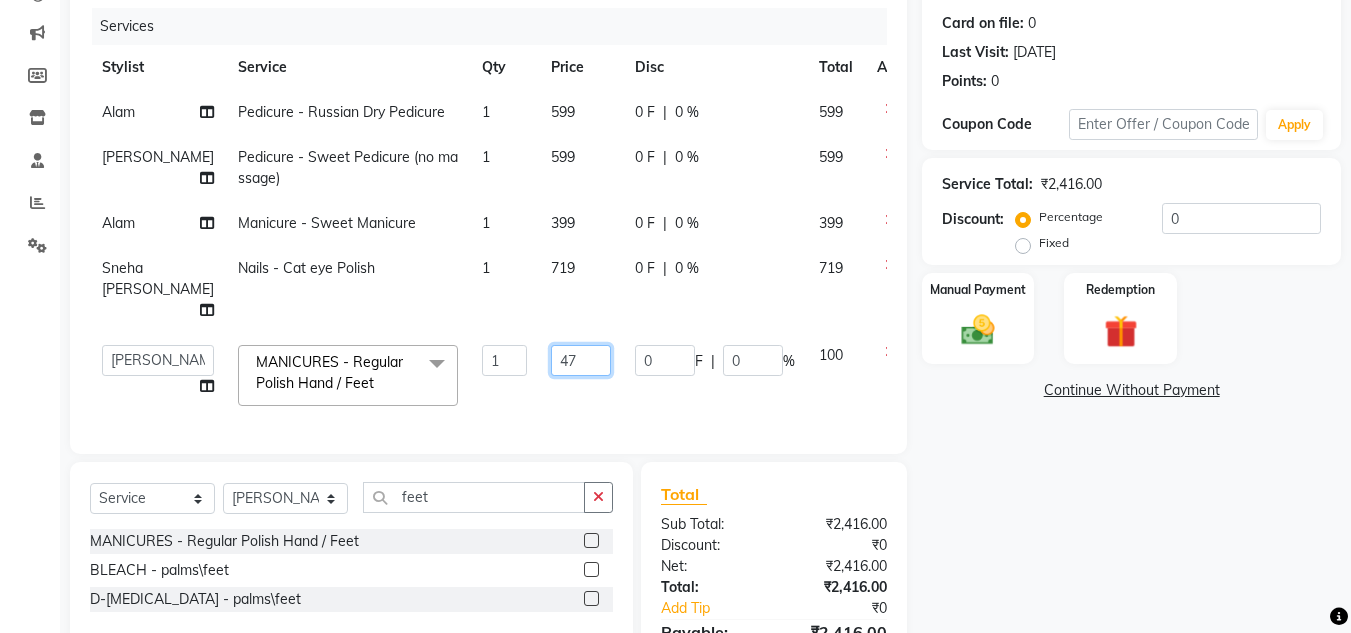 type on "479" 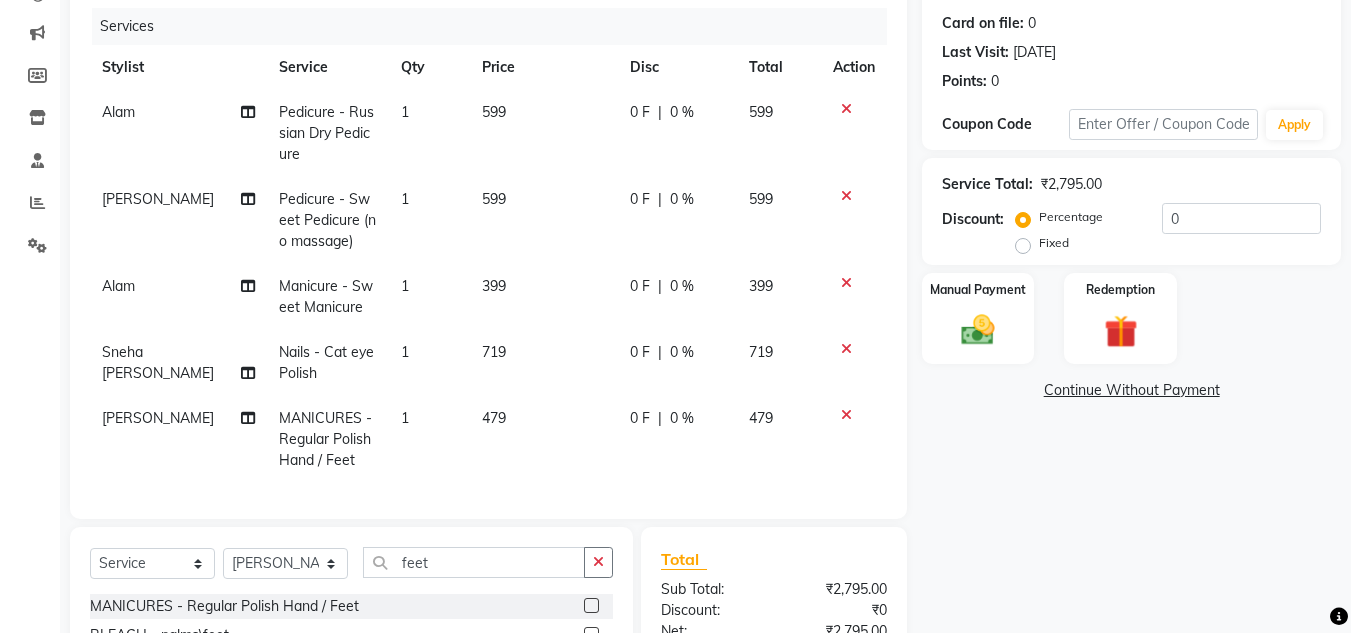 click on "Name: Aish Shetty Membership:  No Active Membership  Total Visits:  6 Card on file:  0 Last Visit:   09-01-2025 Points:   0  Coupon Code Apply Service Total:  ₹2,795.00  Discount:  Percentage   Fixed  0 Manual Payment Redemption  Continue Without Payment" 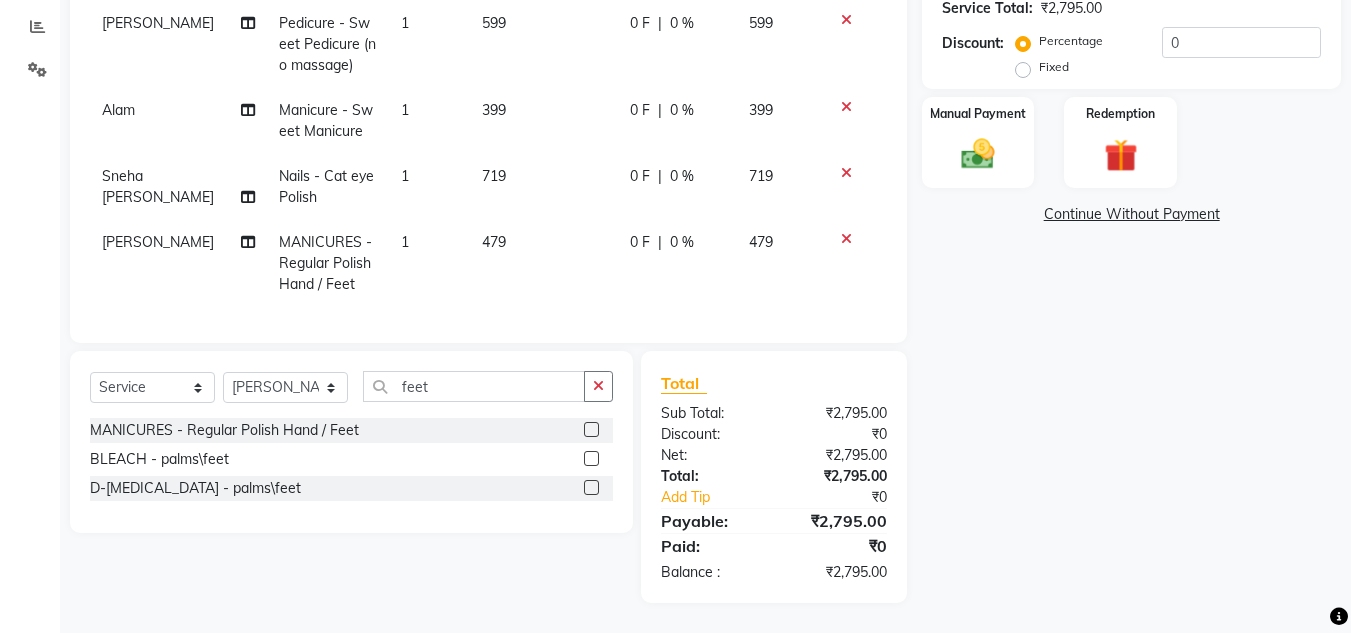 scroll, scrollTop: 425, scrollLeft: 0, axis: vertical 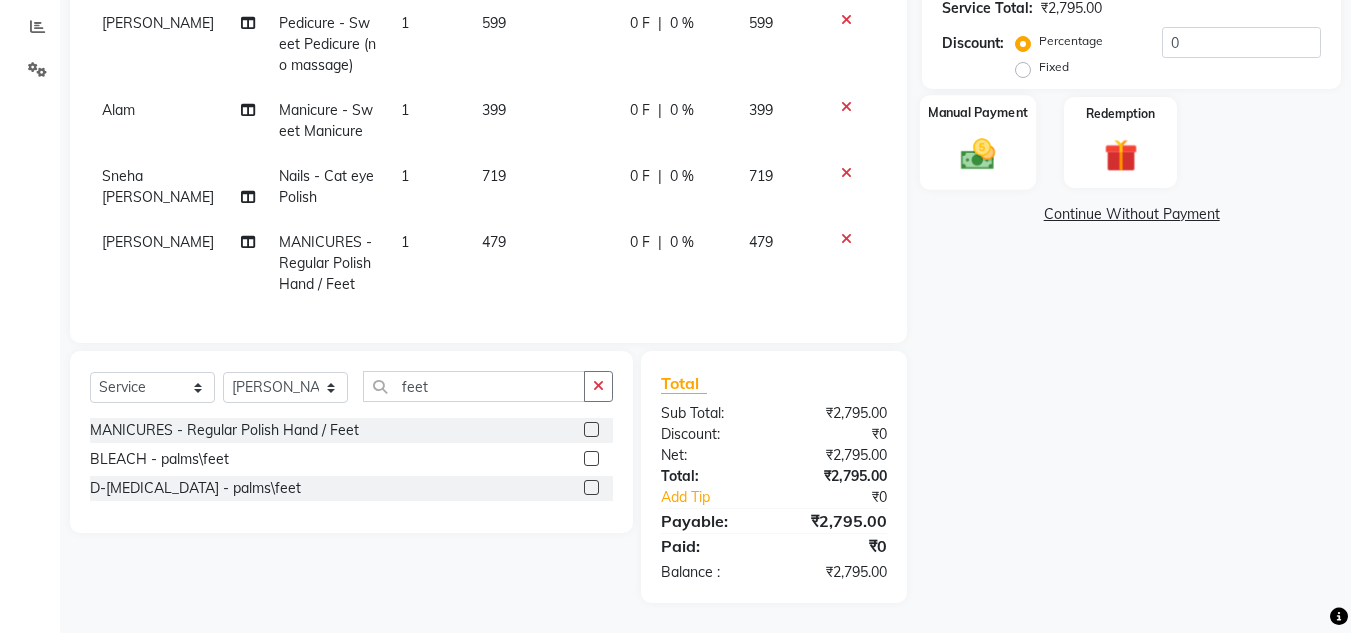 click 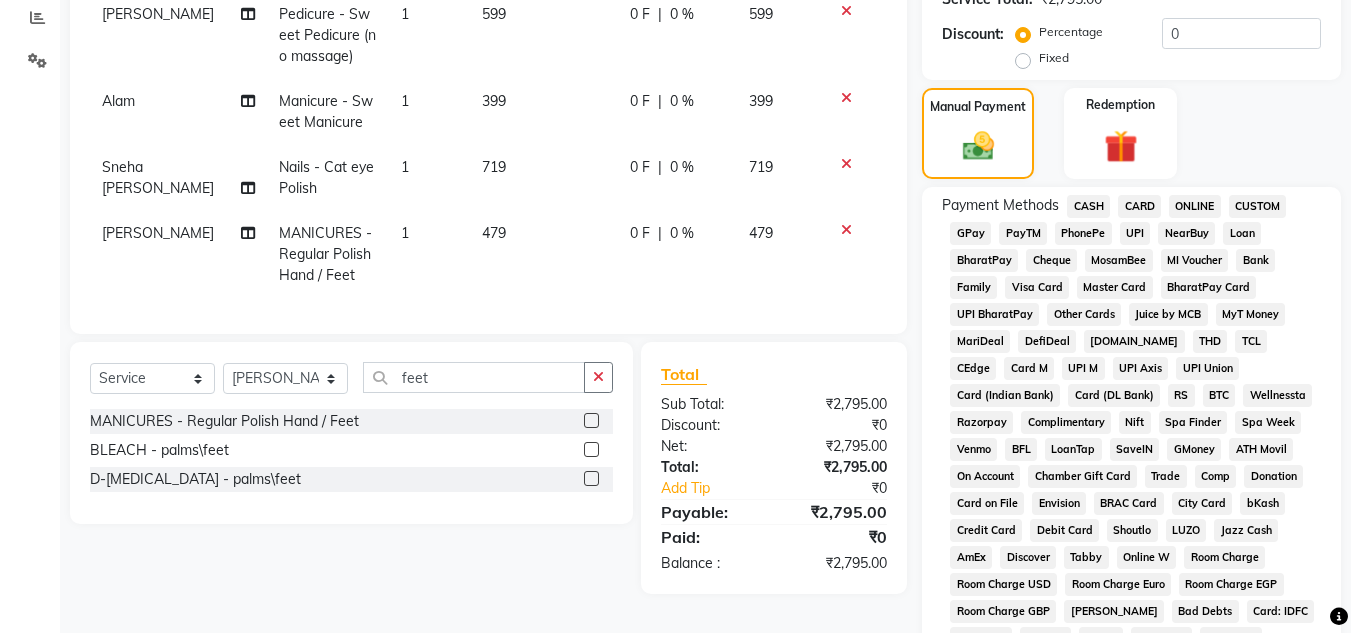 click on "GPay" 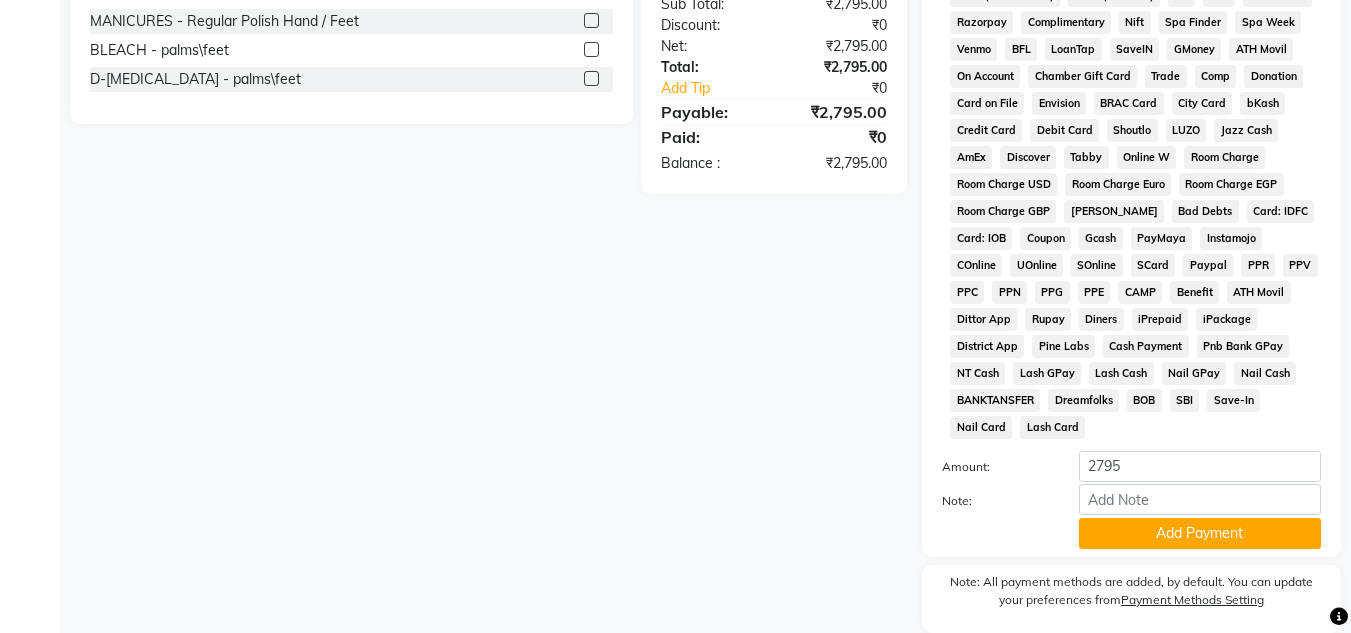scroll, scrollTop: 869, scrollLeft: 0, axis: vertical 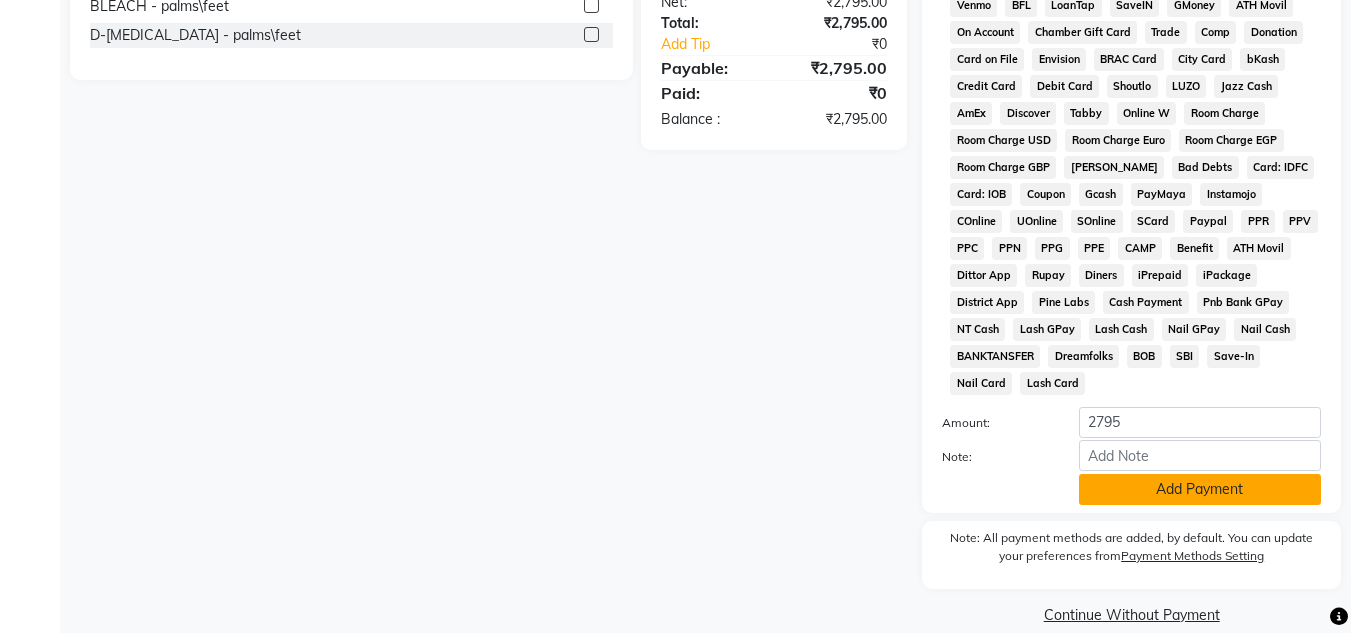 click on "Add Payment" 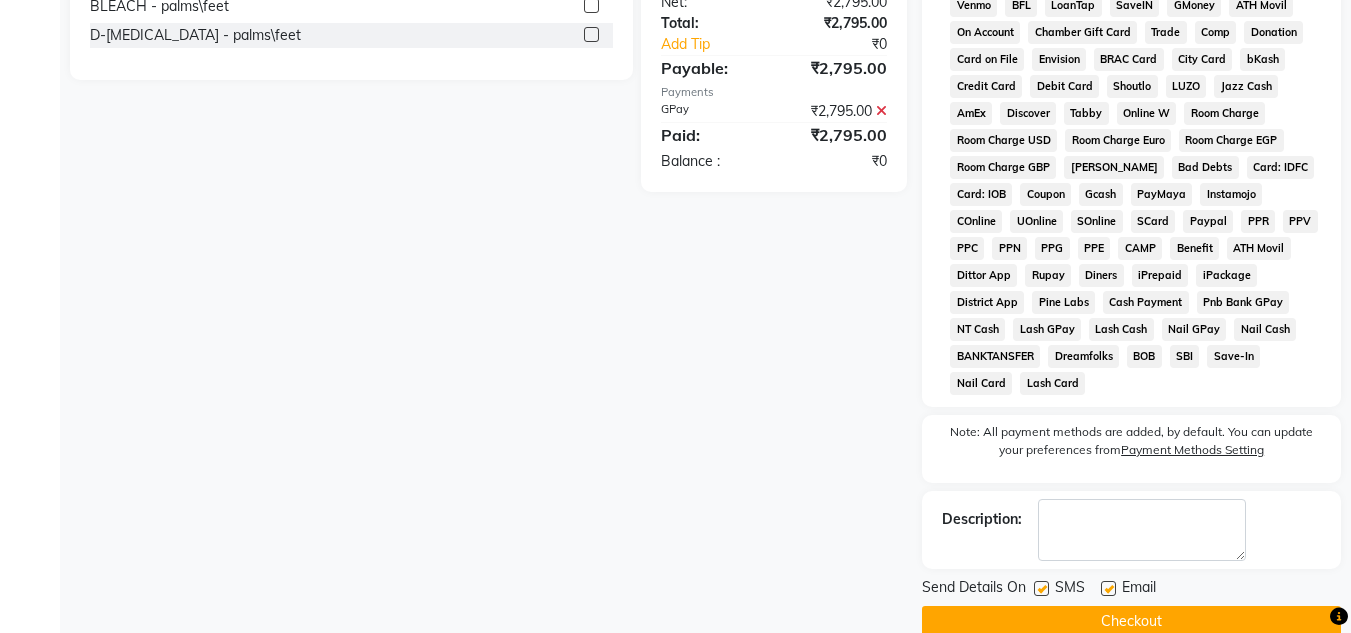 click on "Description:" 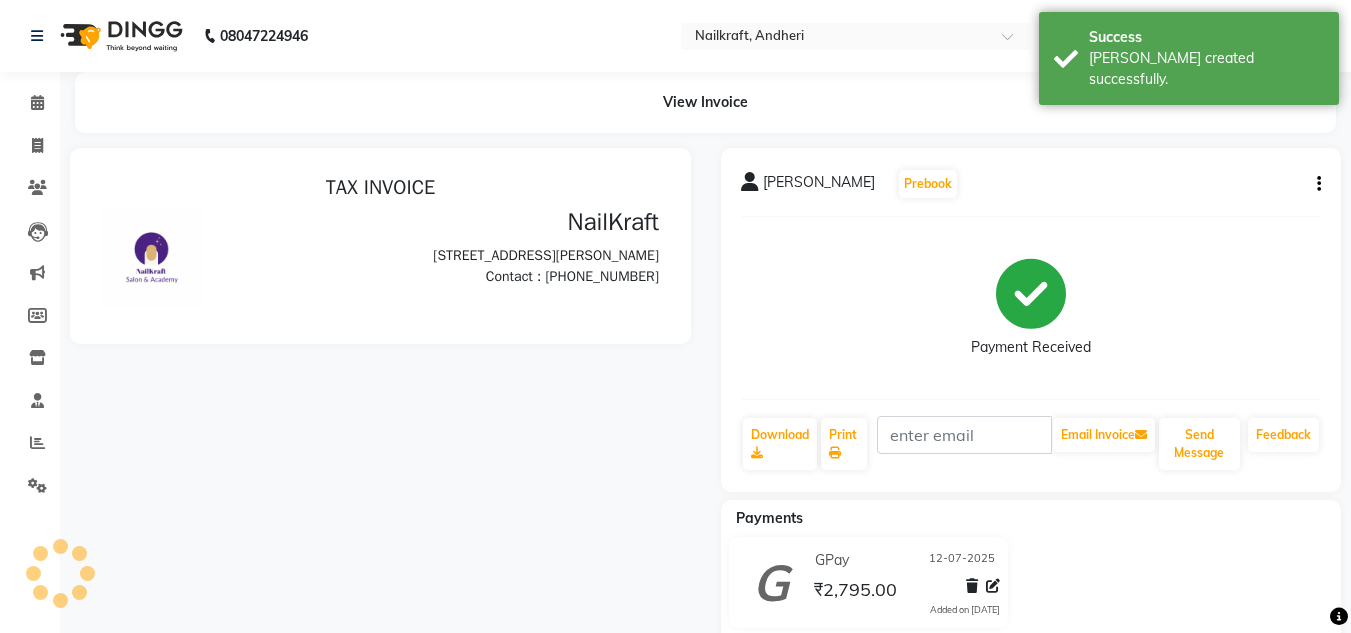 scroll, scrollTop: 0, scrollLeft: 0, axis: both 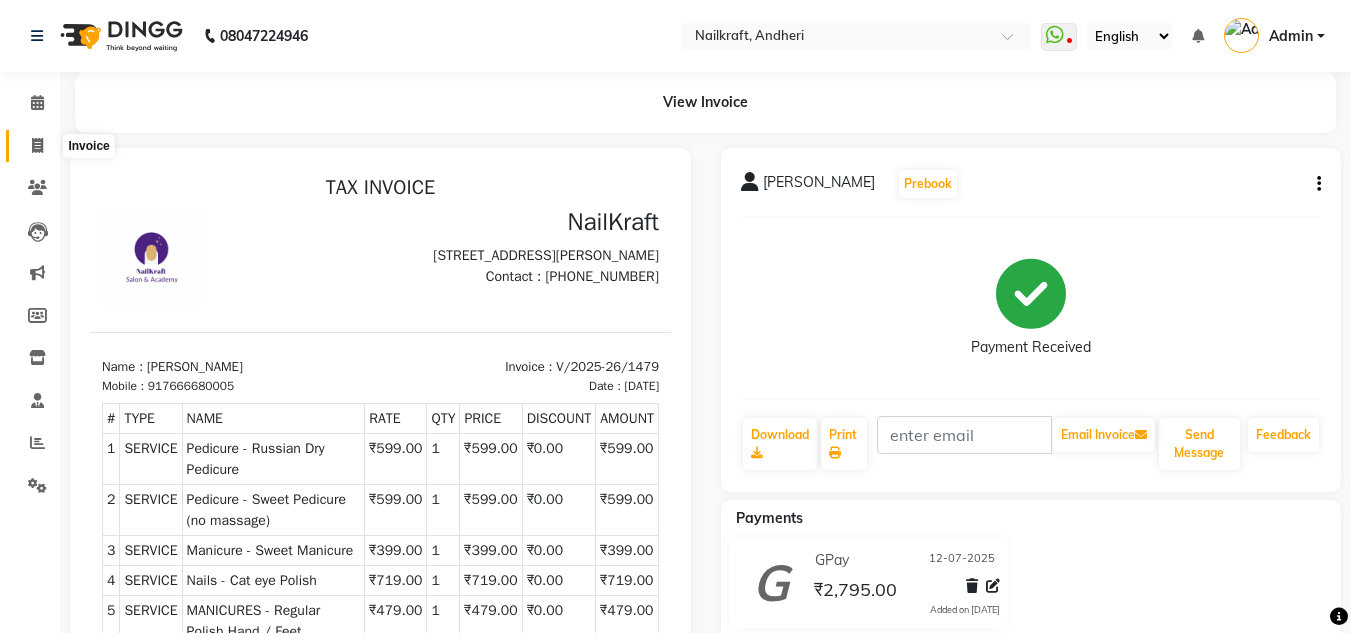 click 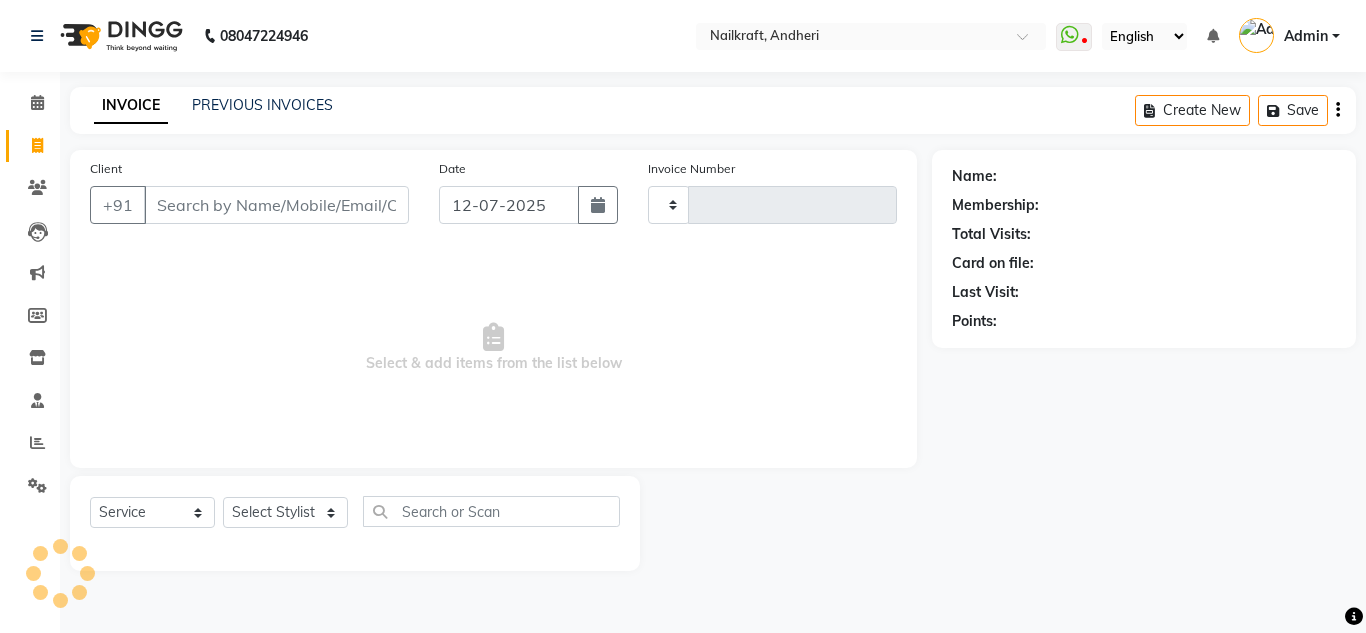 type on "1480" 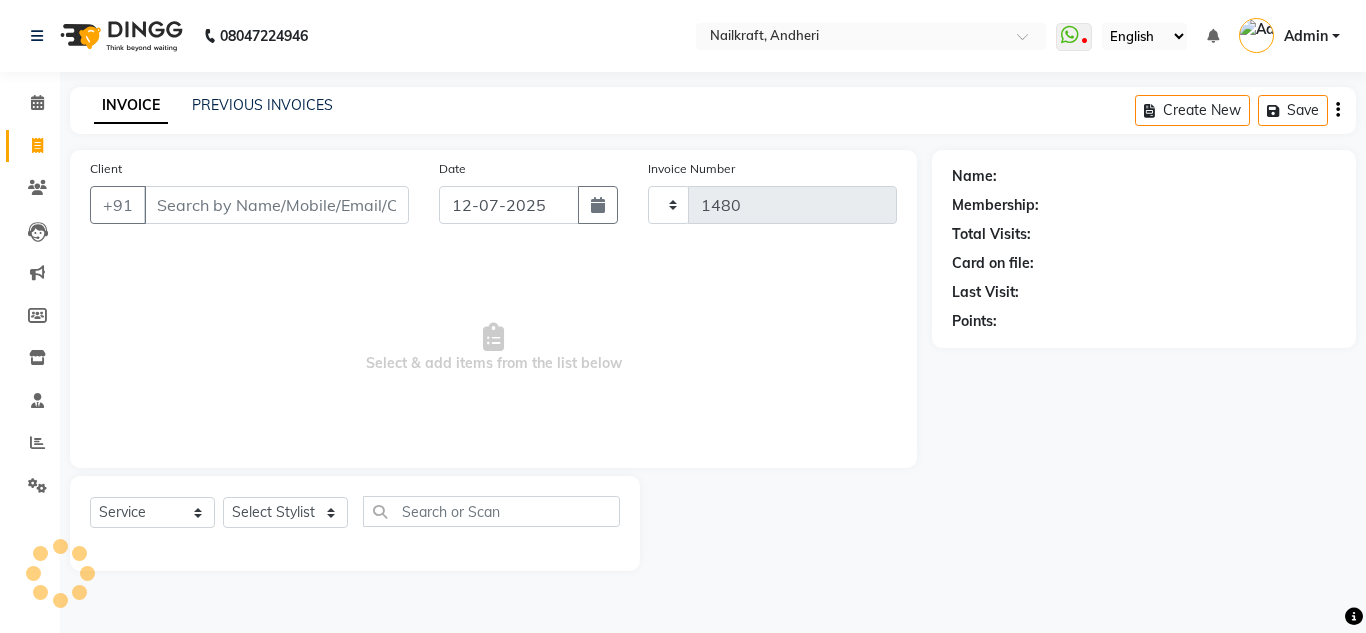 select on "6081" 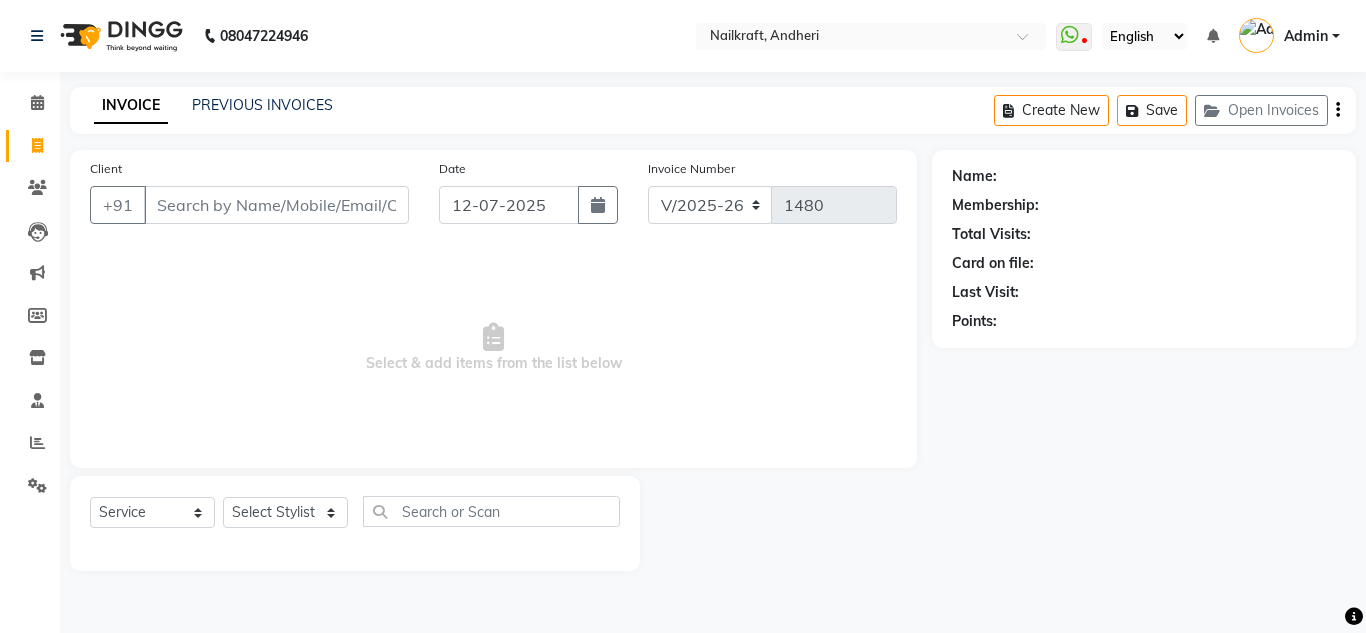 click on "Client" at bounding box center [276, 205] 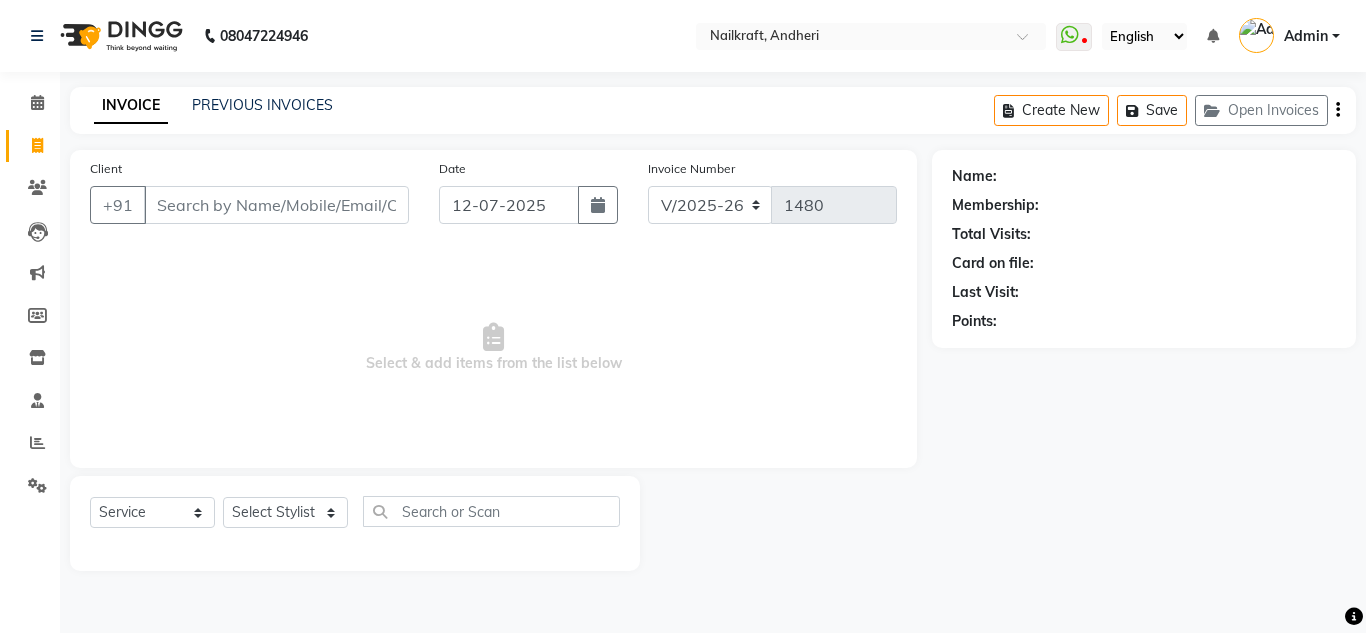 type on "0" 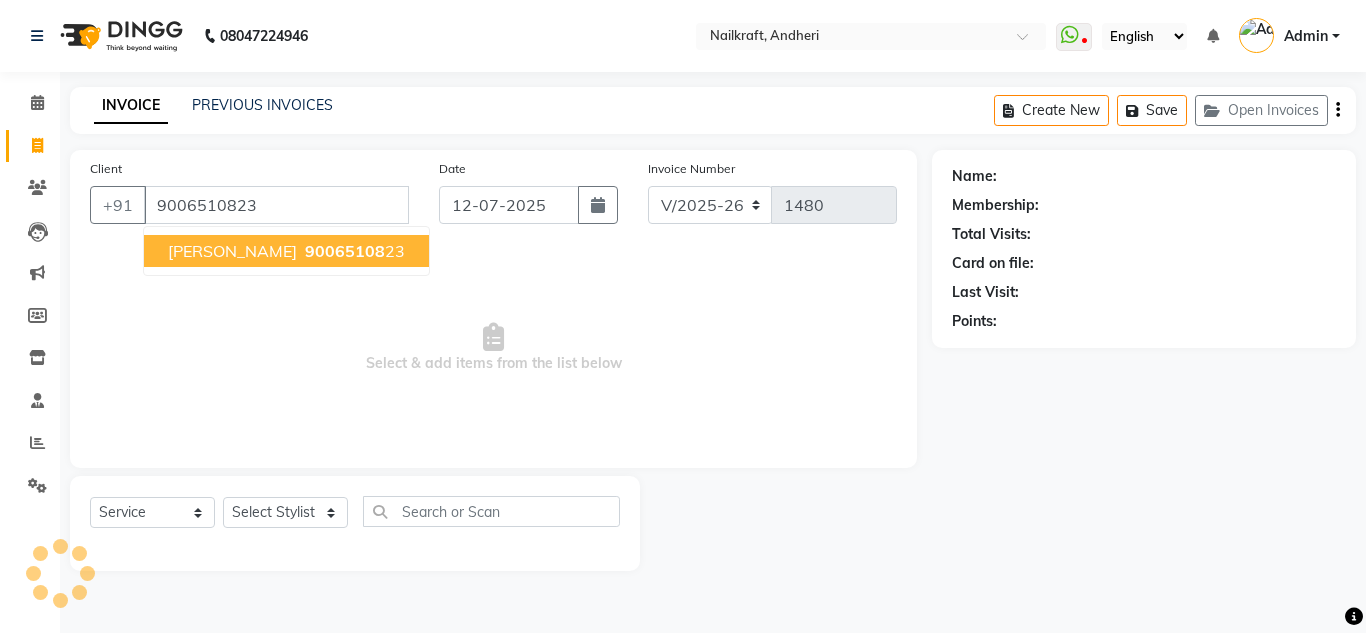 type on "9006510823" 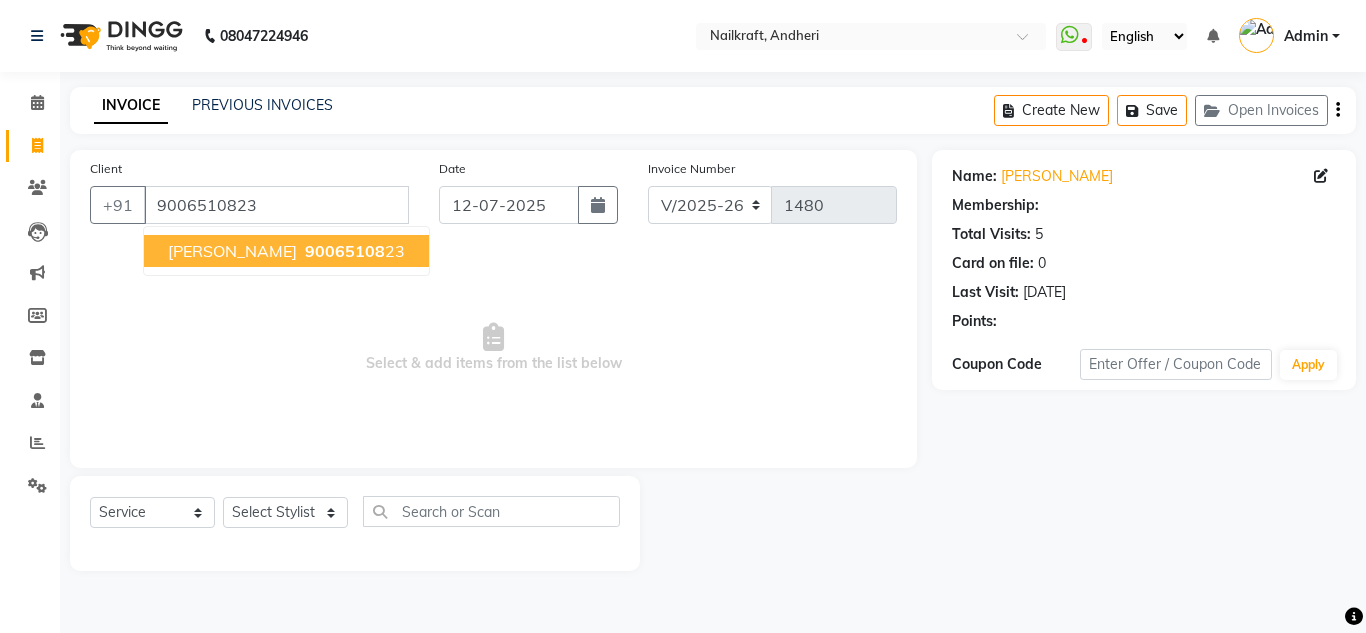 select on "1: Object" 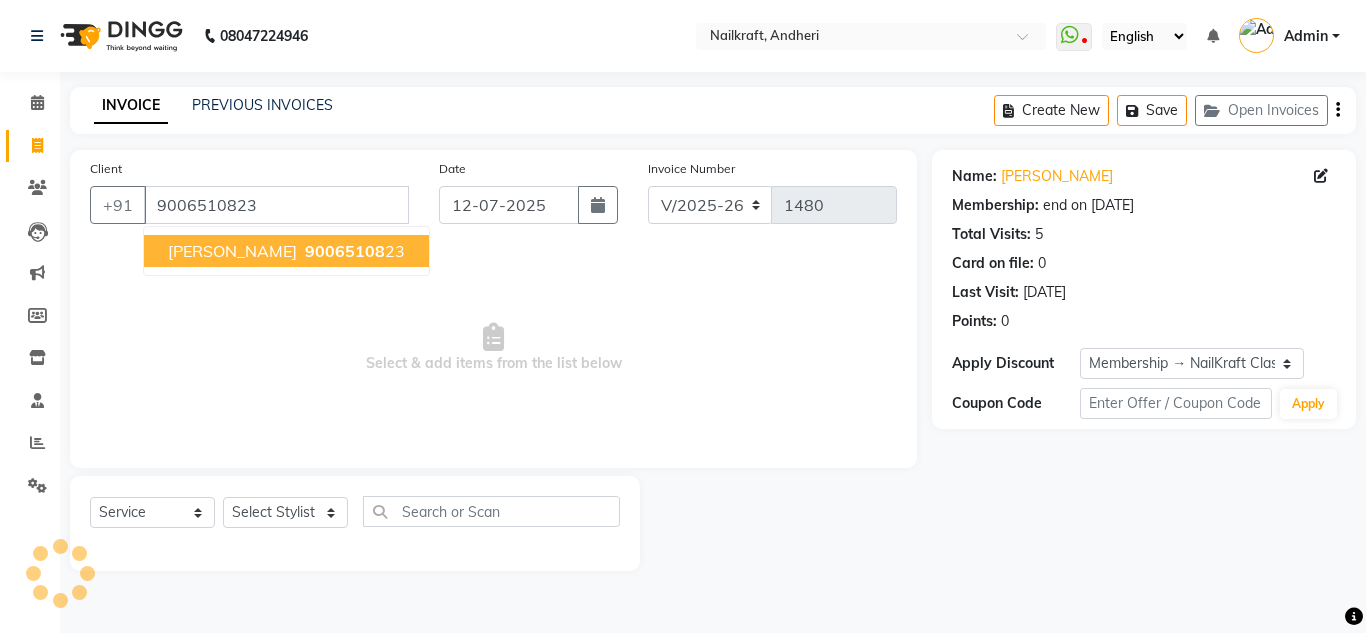 click on "90065108" at bounding box center (345, 251) 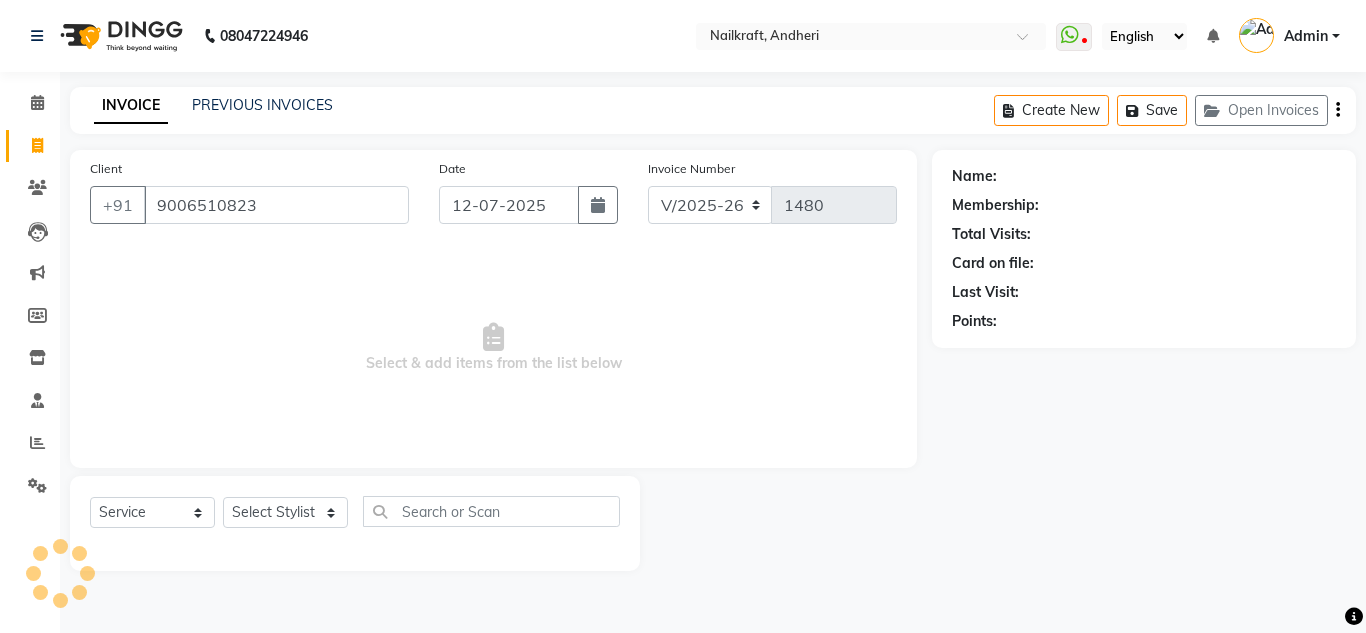 select on "1: Object" 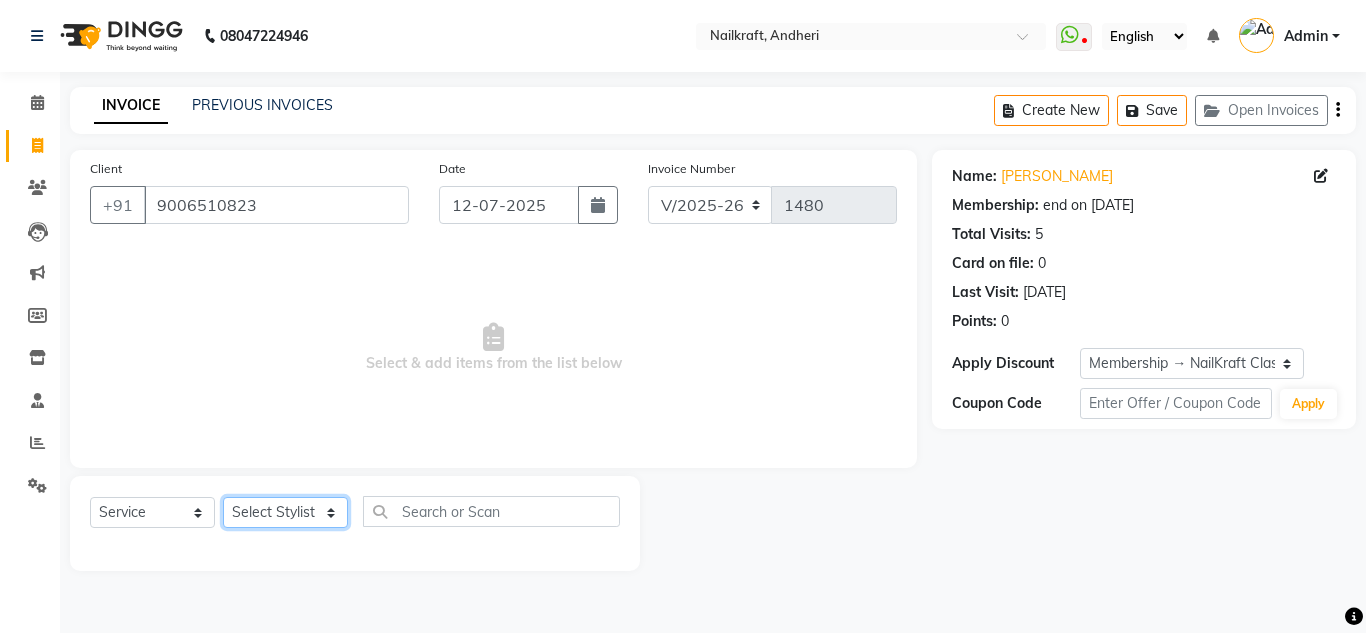 click on "Select Stylist [PERSON_NAME] [PERSON_NAME] [PERSON_NAME] NailKraft [PERSON_NAME] [MEDICAL_DATA] [PERSON_NAME]  Pooja Mehral Preeti Bidlal [PERSON_NAME] [PERSON_NAME] [PERSON_NAME] [PERSON_NAME]" 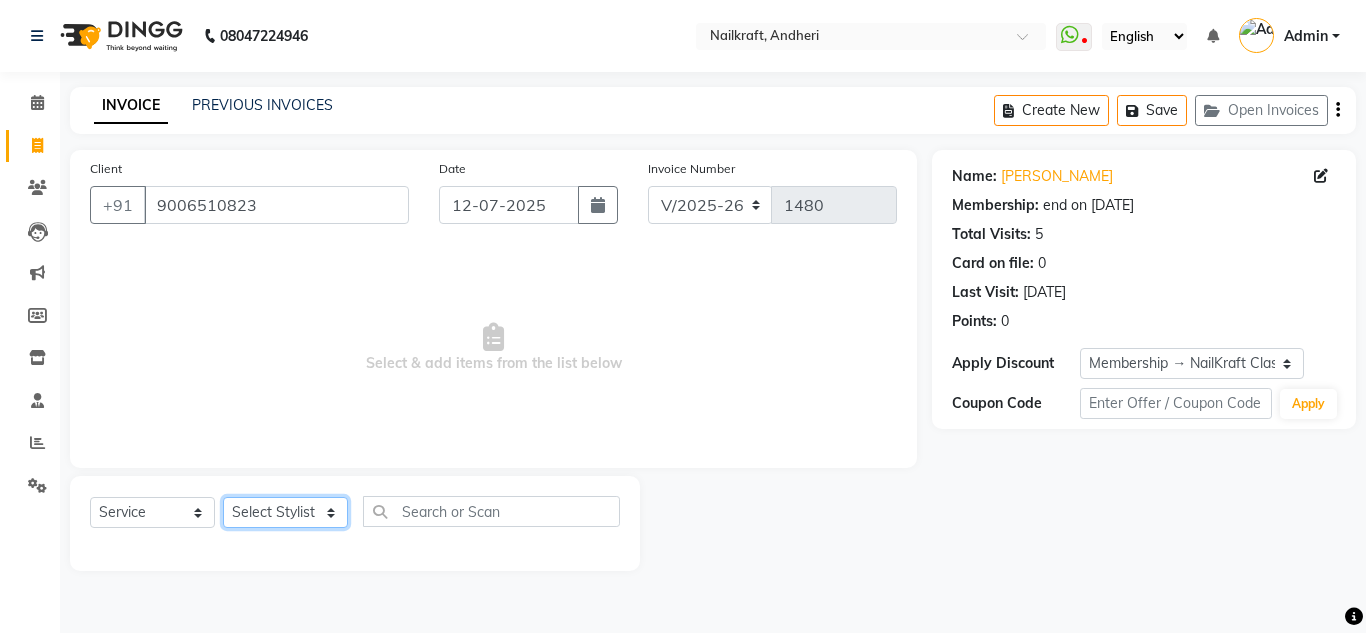 select on "50028" 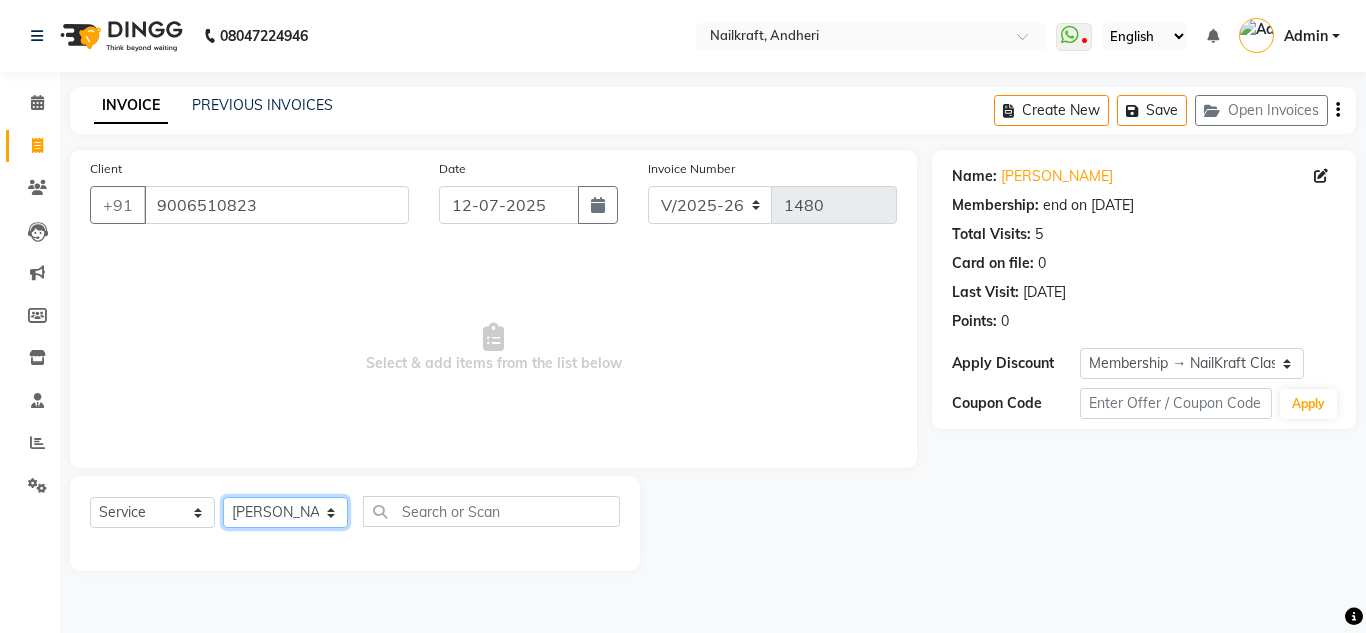 click on "Select Stylist [PERSON_NAME] [PERSON_NAME] [PERSON_NAME] NailKraft [PERSON_NAME] [MEDICAL_DATA] [PERSON_NAME]  Pooja Mehral Preeti Bidlal [PERSON_NAME] [PERSON_NAME] [PERSON_NAME] [PERSON_NAME]" 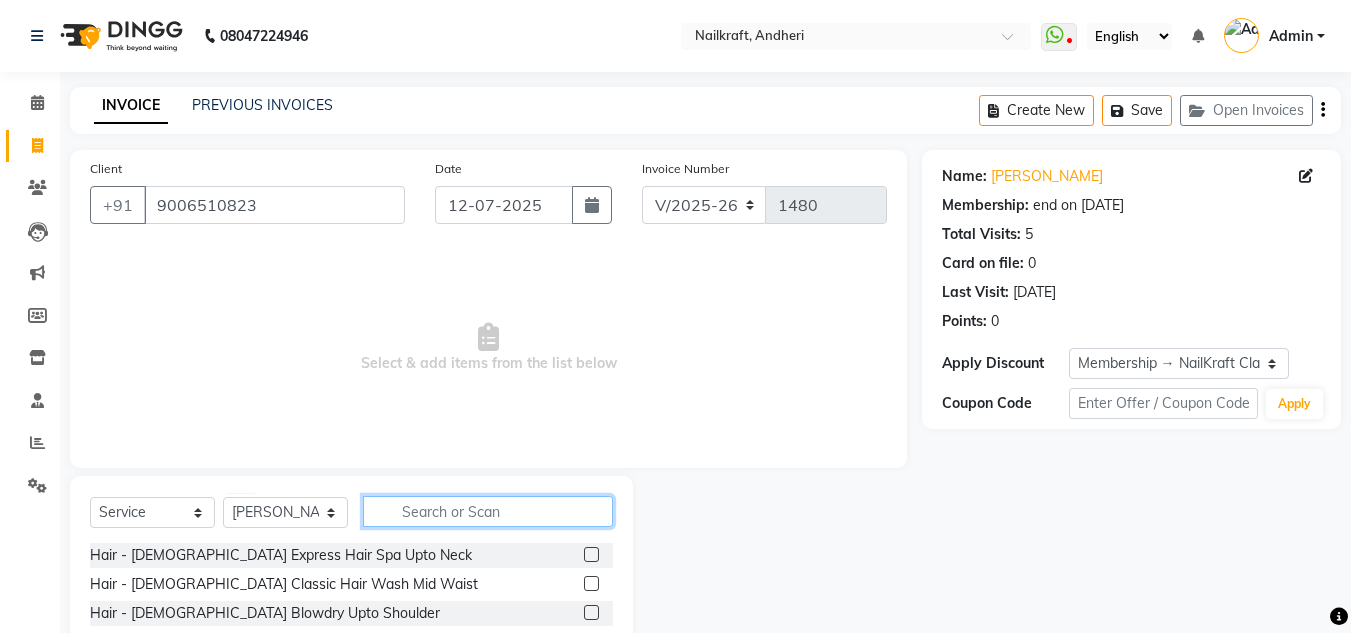 click 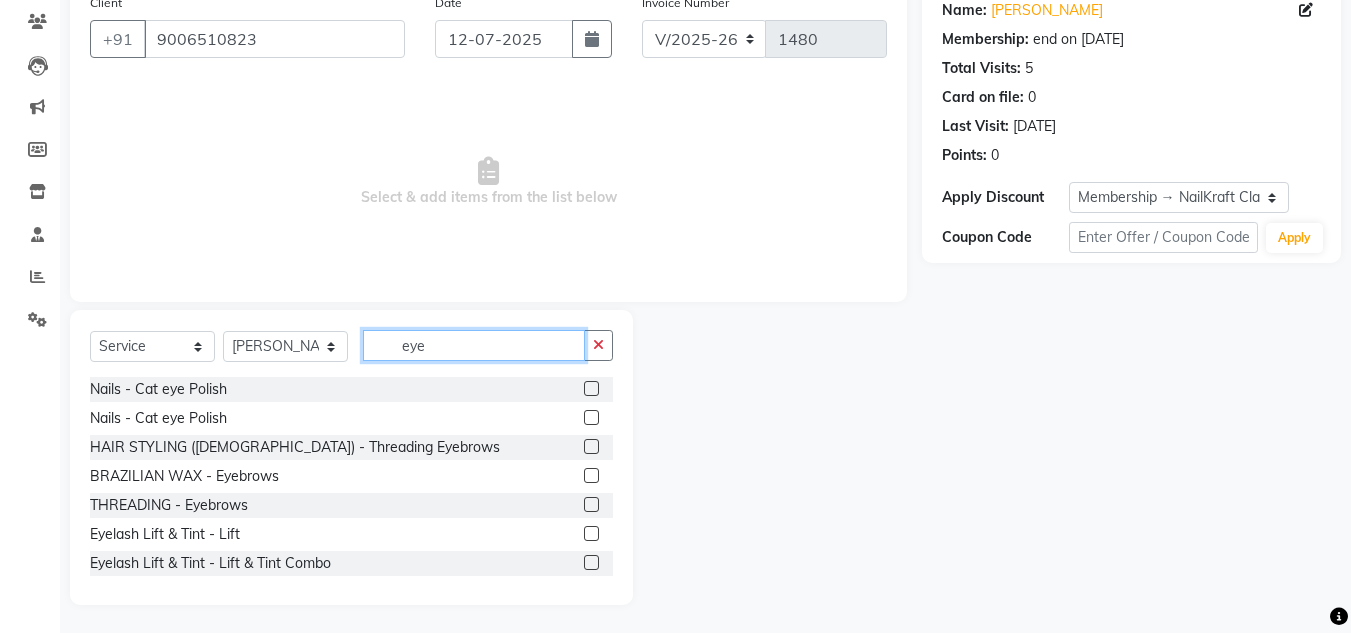 scroll, scrollTop: 168, scrollLeft: 0, axis: vertical 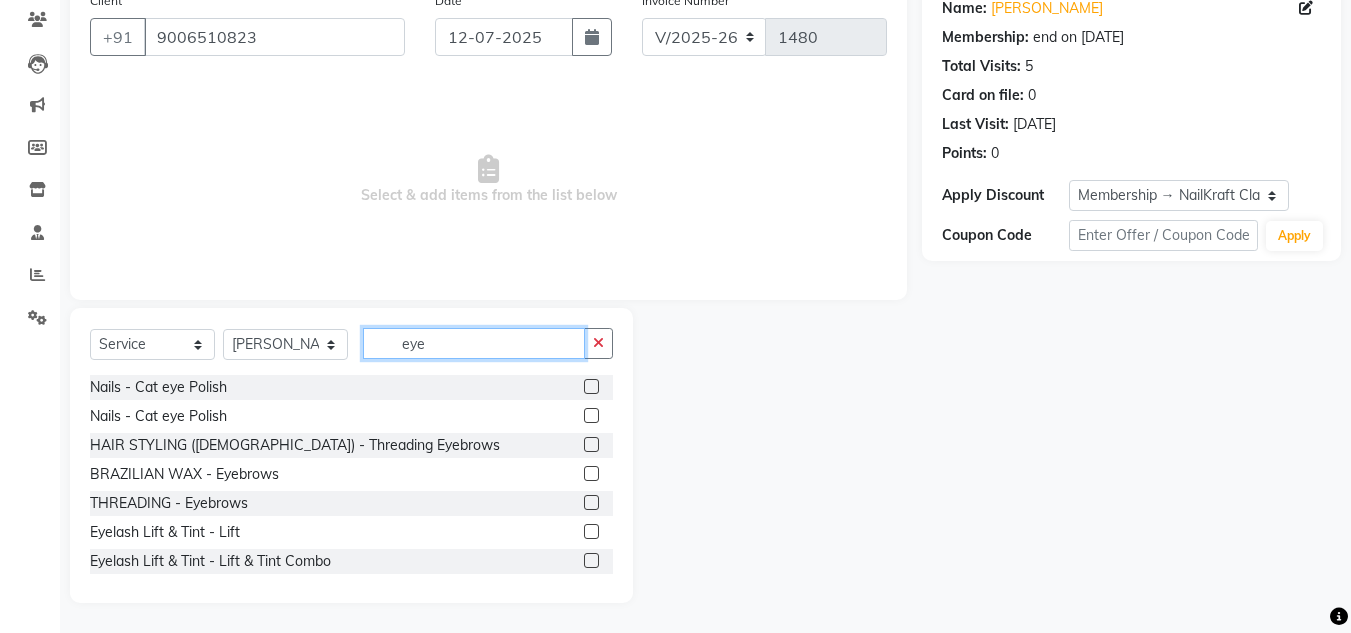 type on "eye" 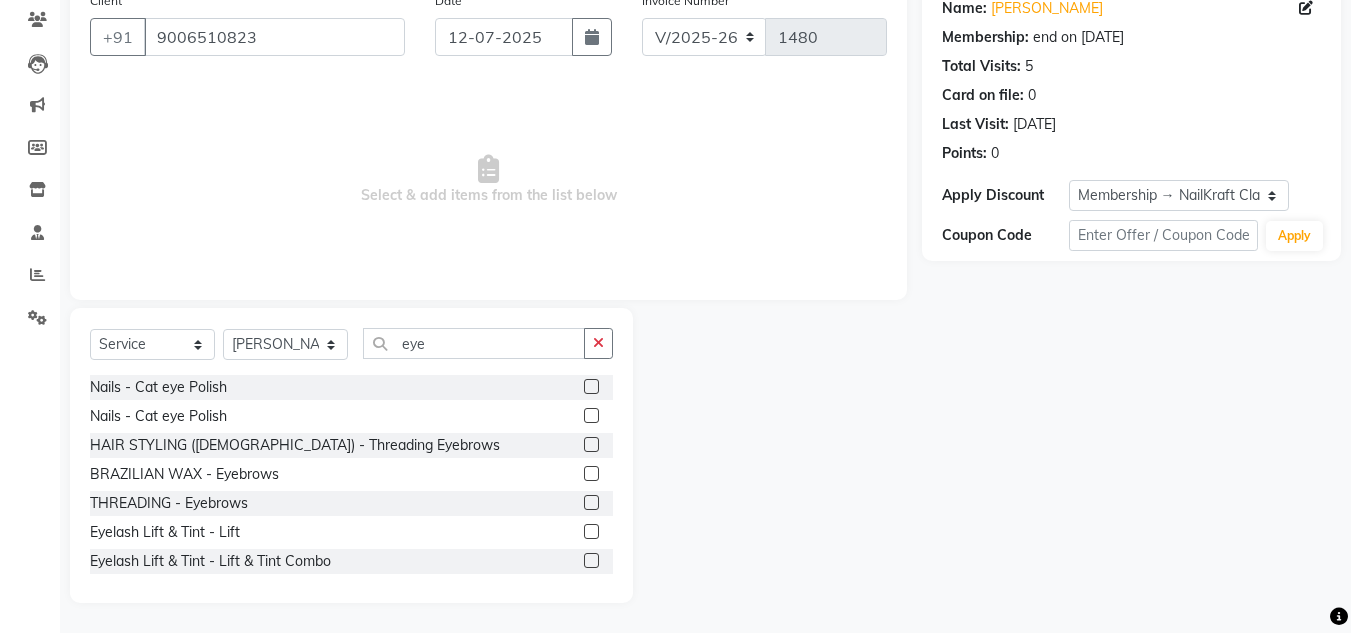 click 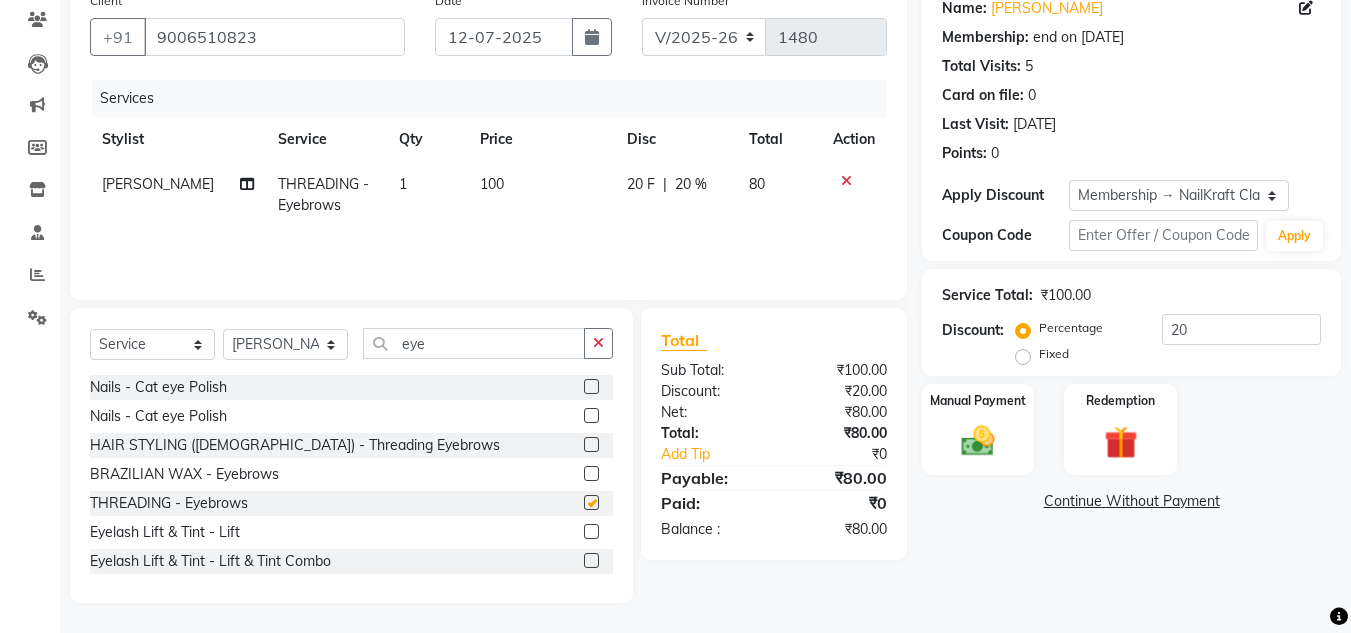 checkbox on "false" 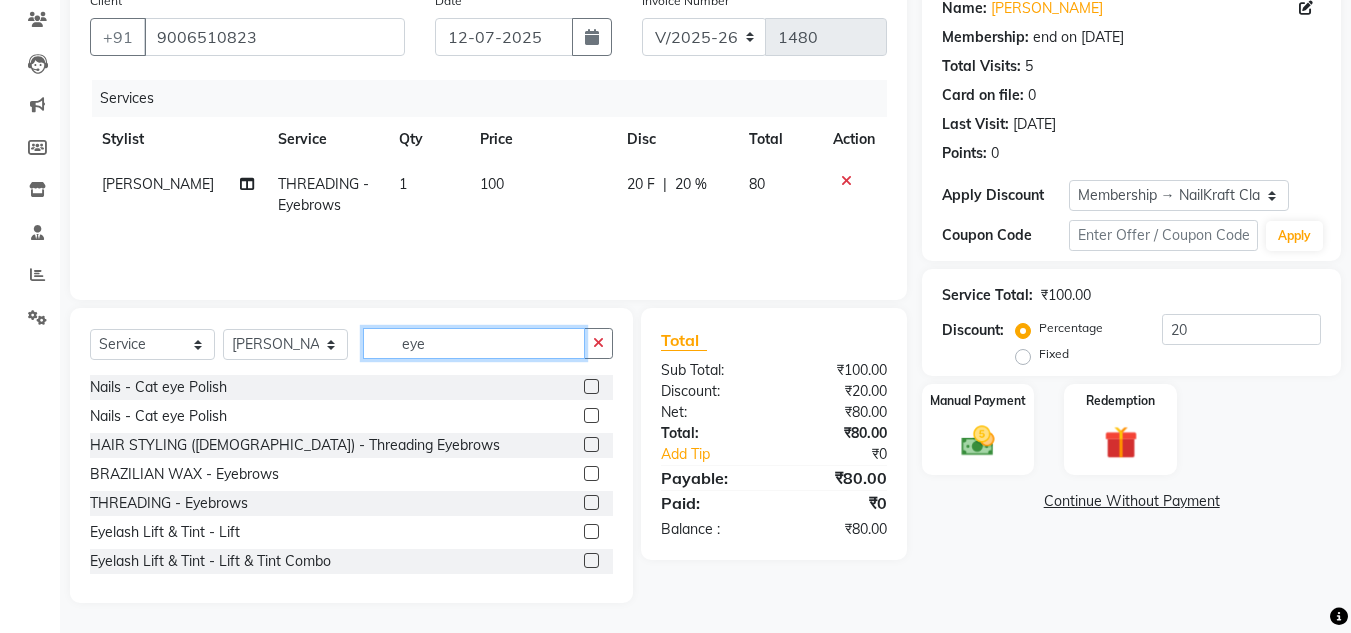 click on "eye" 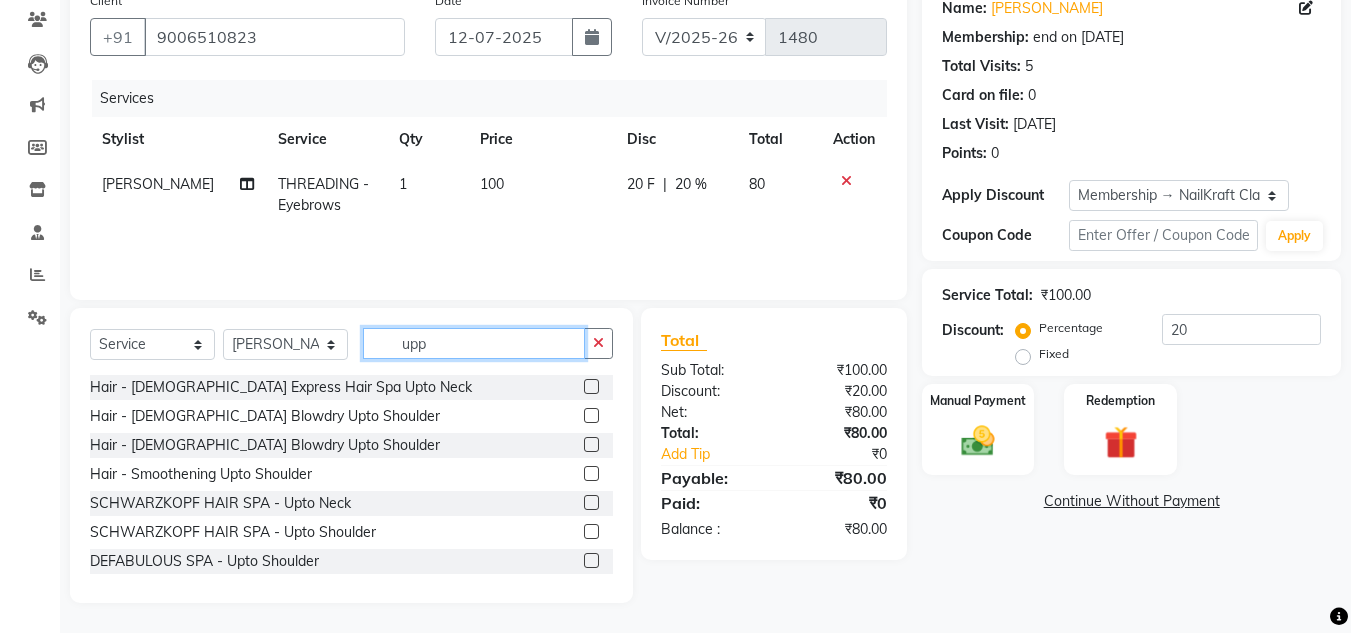 scroll, scrollTop: 142, scrollLeft: 0, axis: vertical 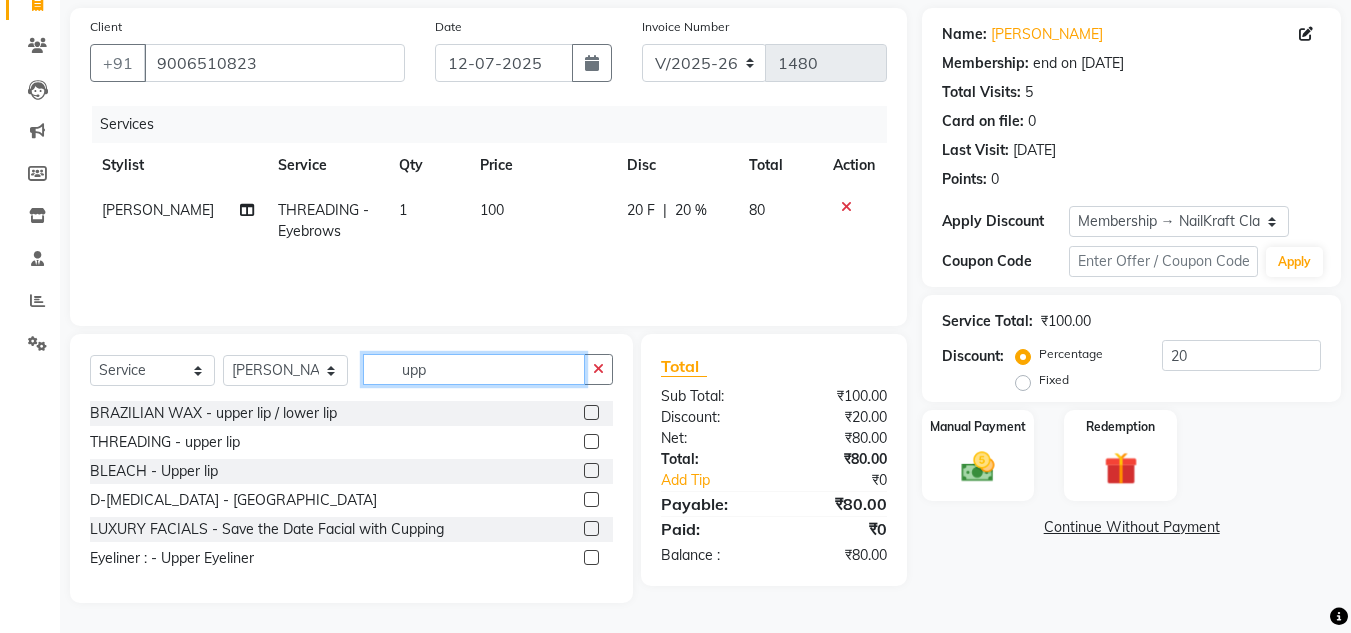 type on "upp" 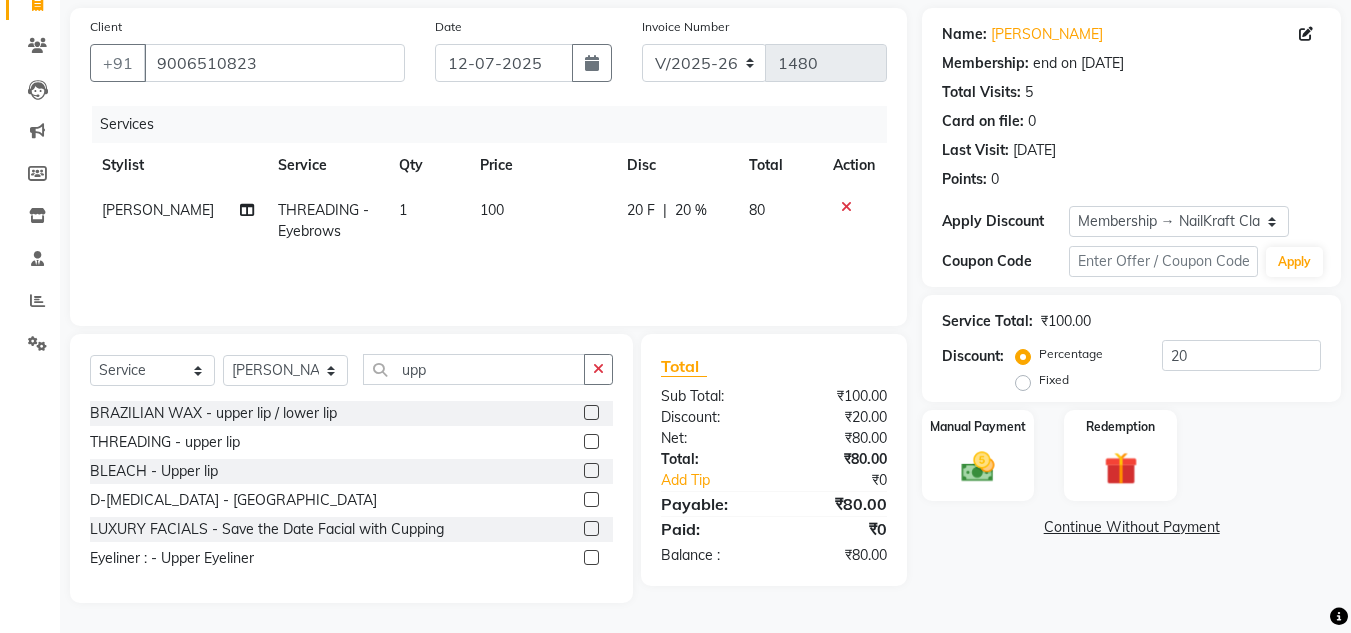 click 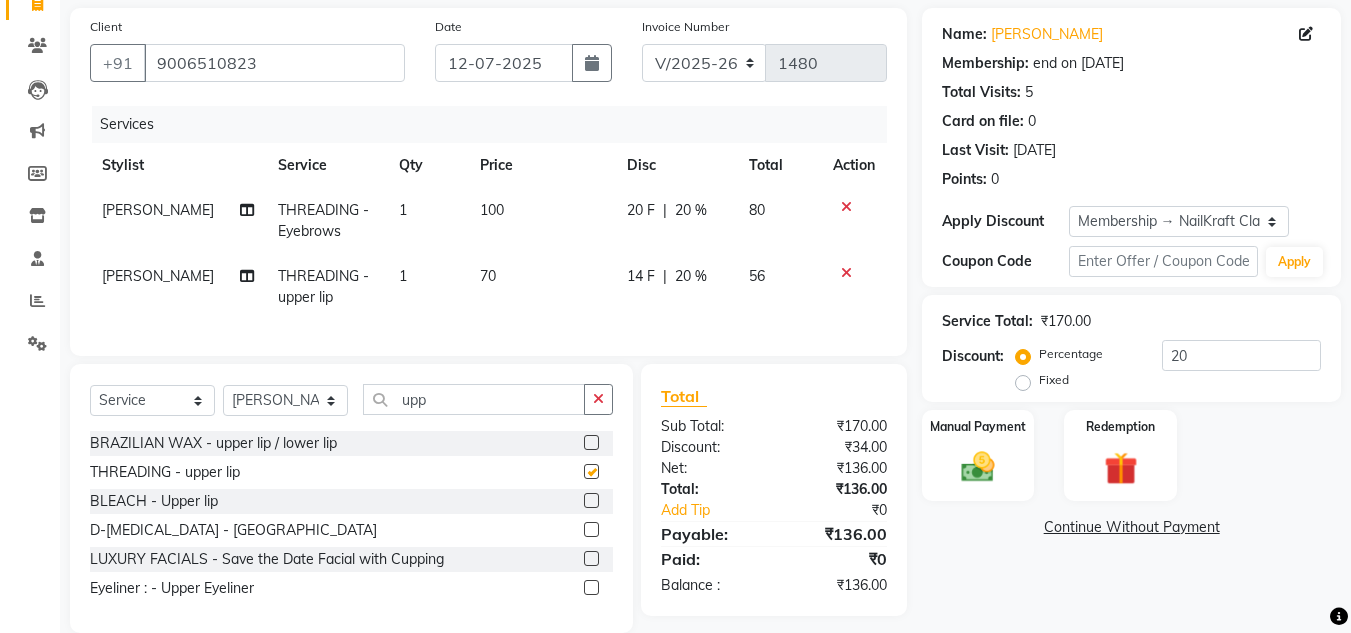 checkbox on "false" 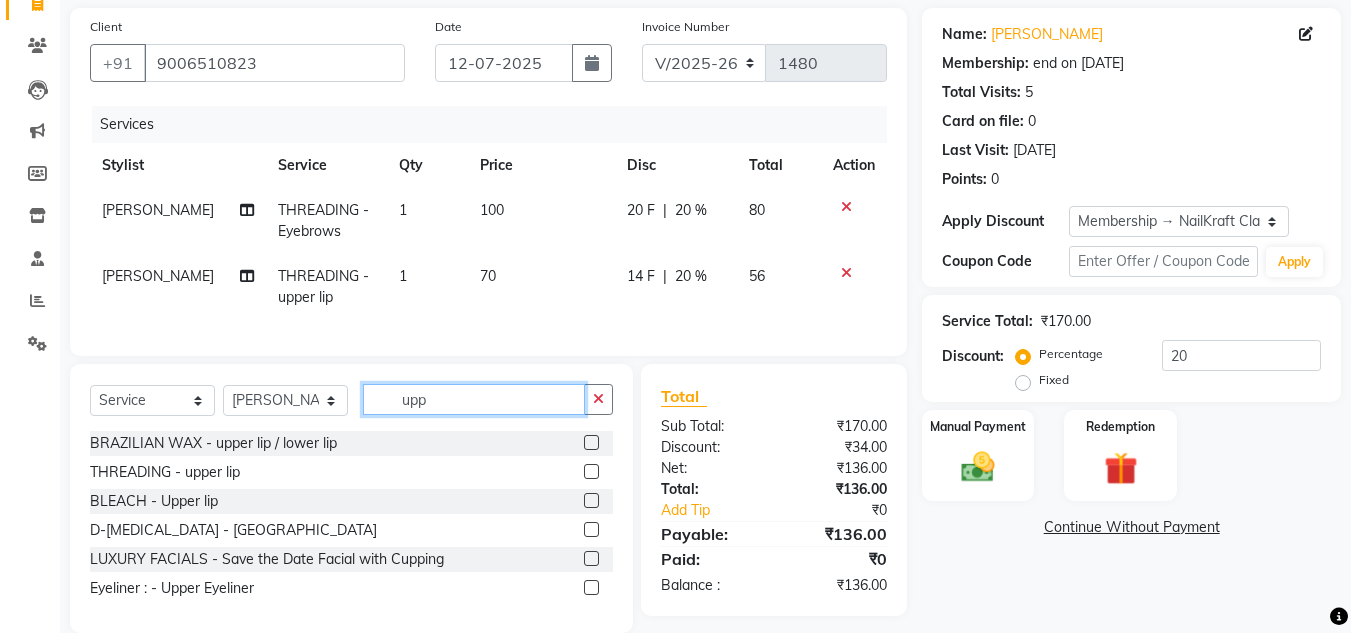 click on "upp" 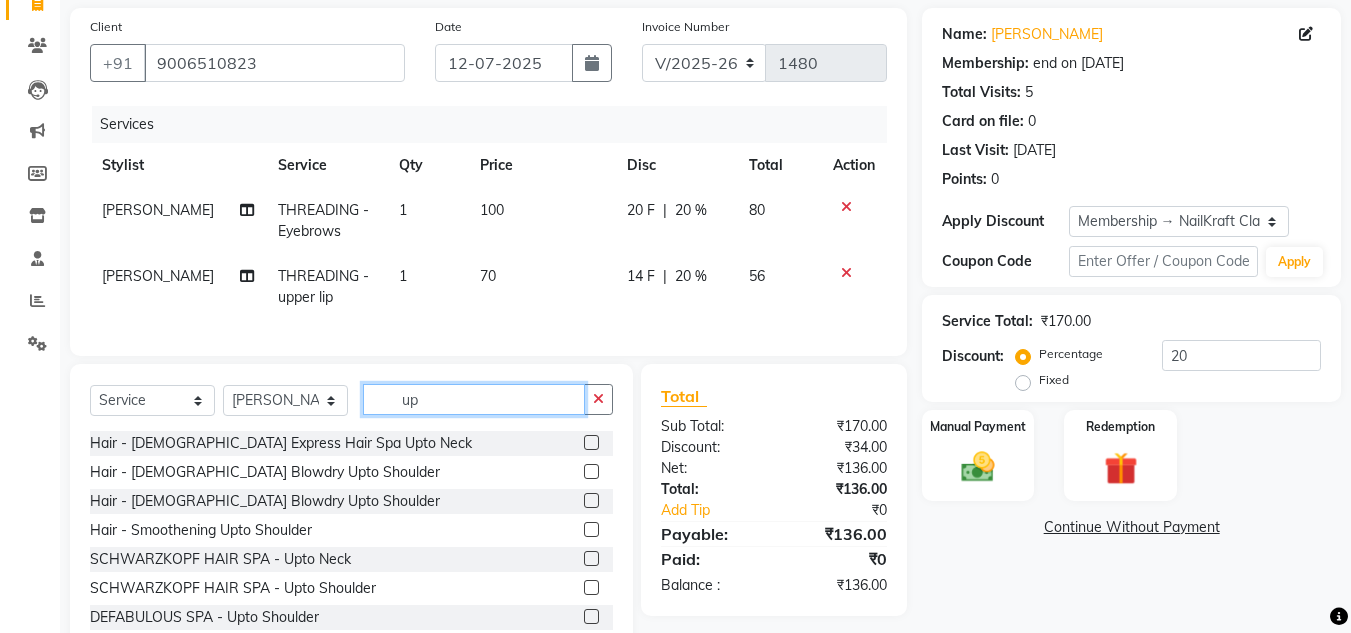 type on "u" 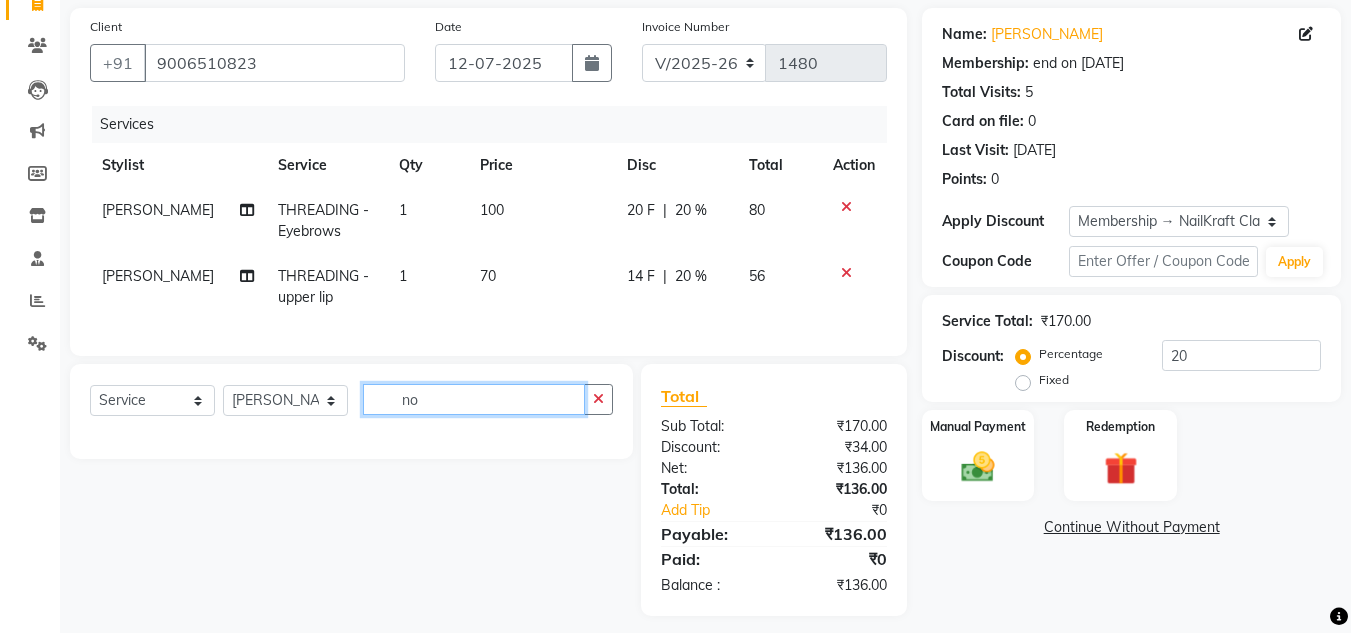 type on "n" 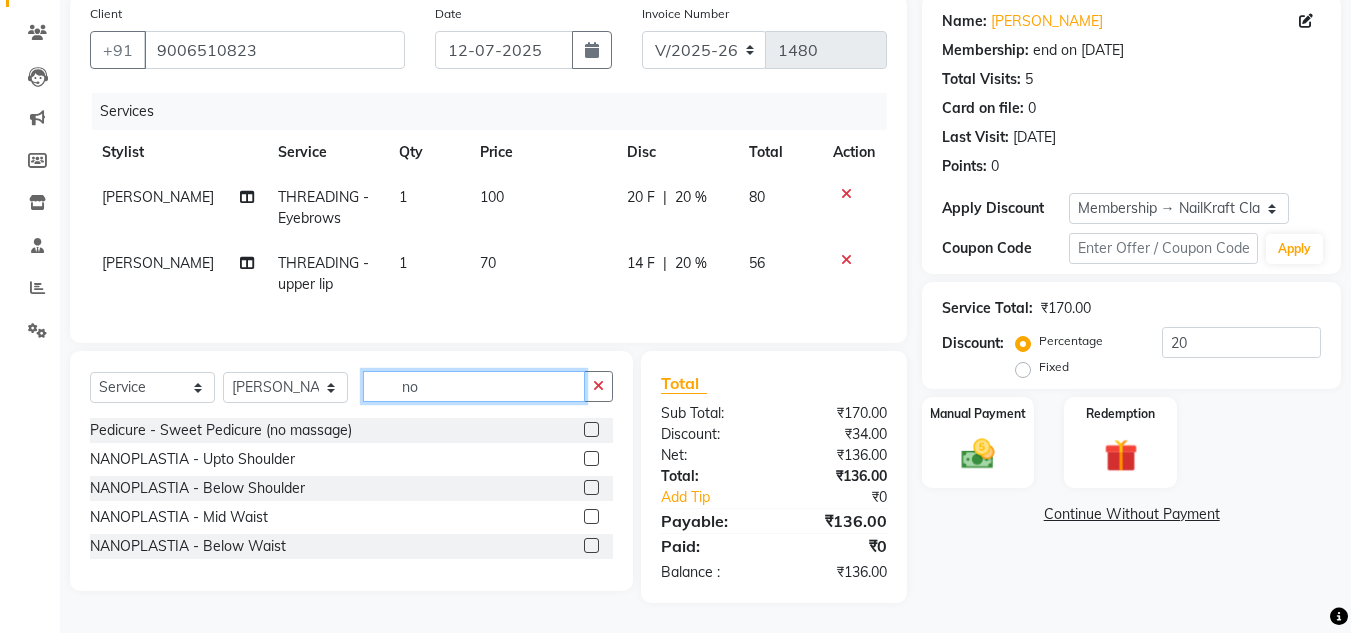 scroll, scrollTop: 170, scrollLeft: 0, axis: vertical 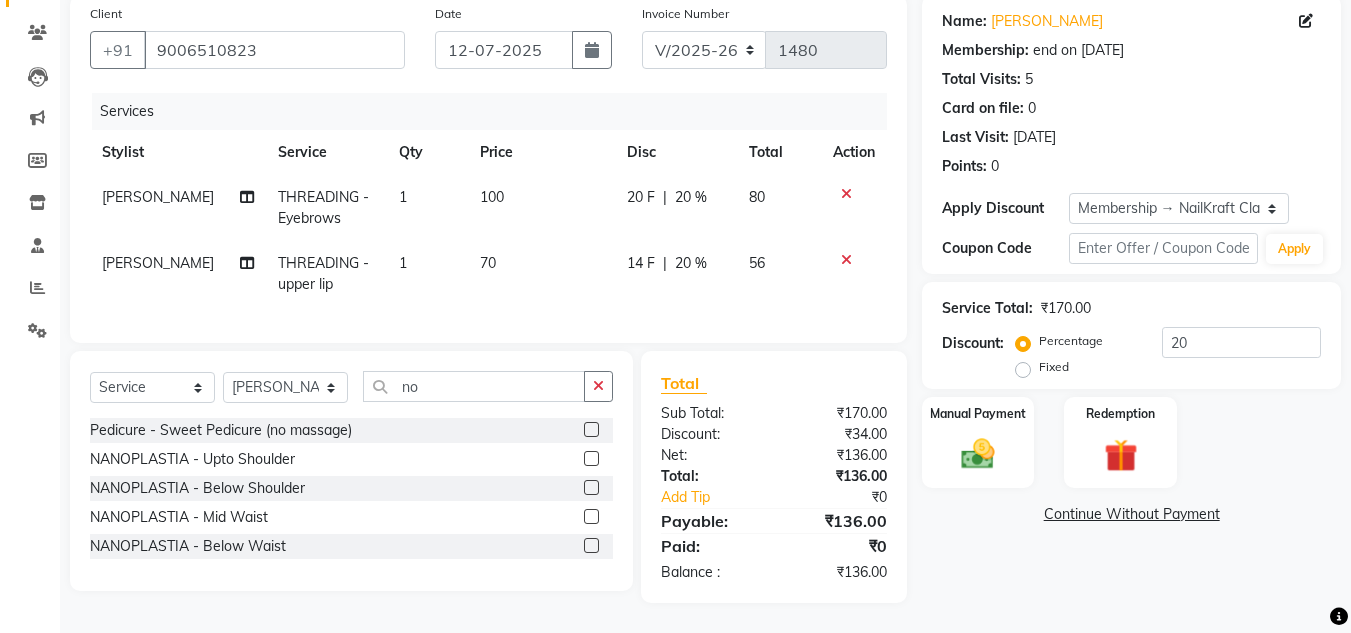 click on "Select  Service  Product  Membership  Package Voucher Prepaid Gift Card  Select Stylist Alam Arshad shaikh Deepali Deepu Chatry NailKraft Neetu Nikita NITA  CHAHAL  Pooja Mehral Preeti Bidlal Sanya Shaikh Sneha Balu Ichake Vaishali Vinod Yadav no" 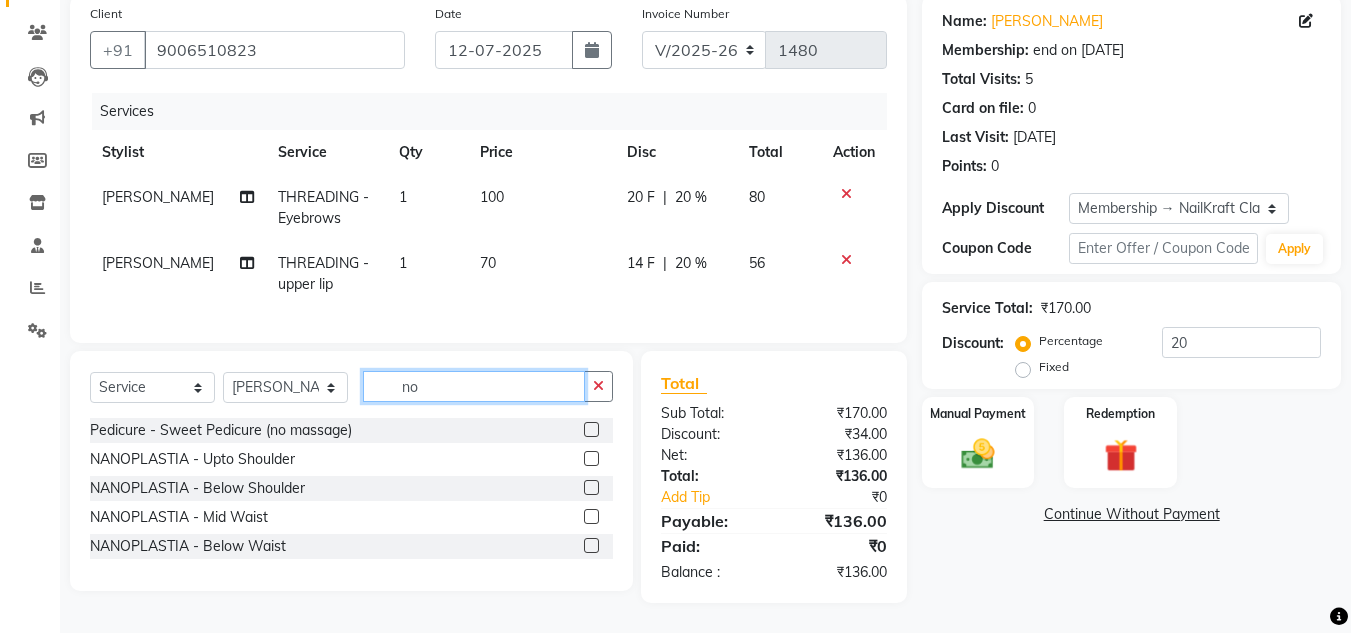 click on "no" 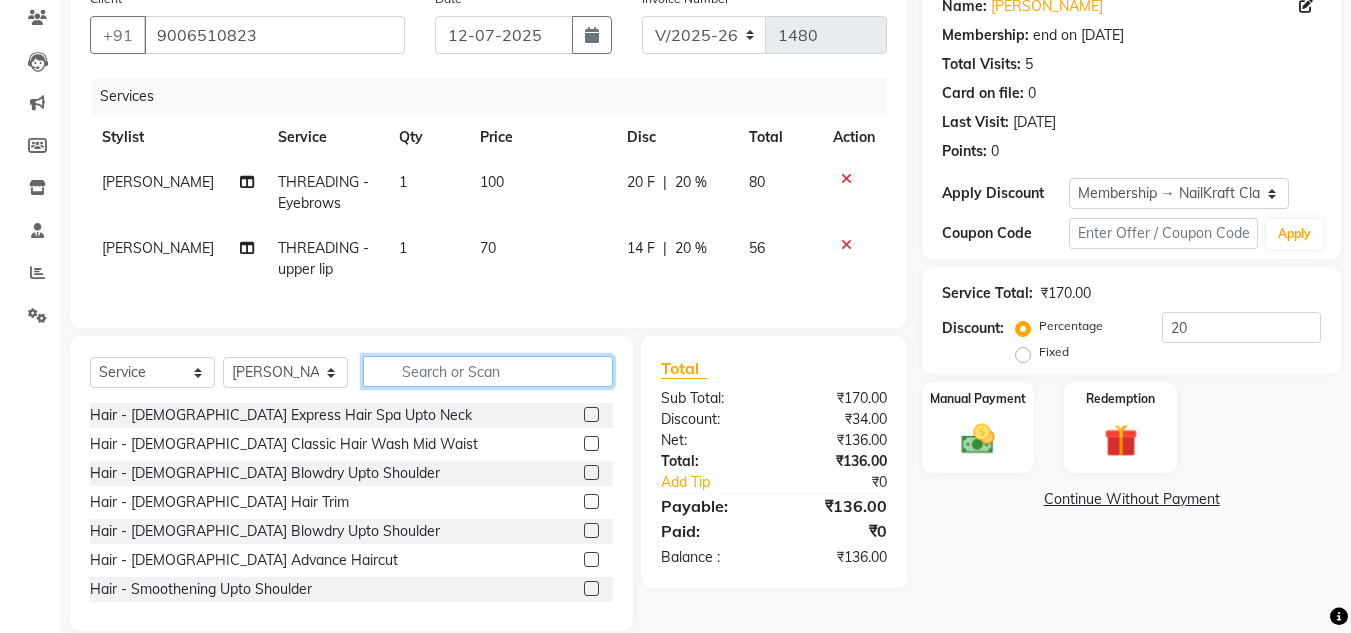 type 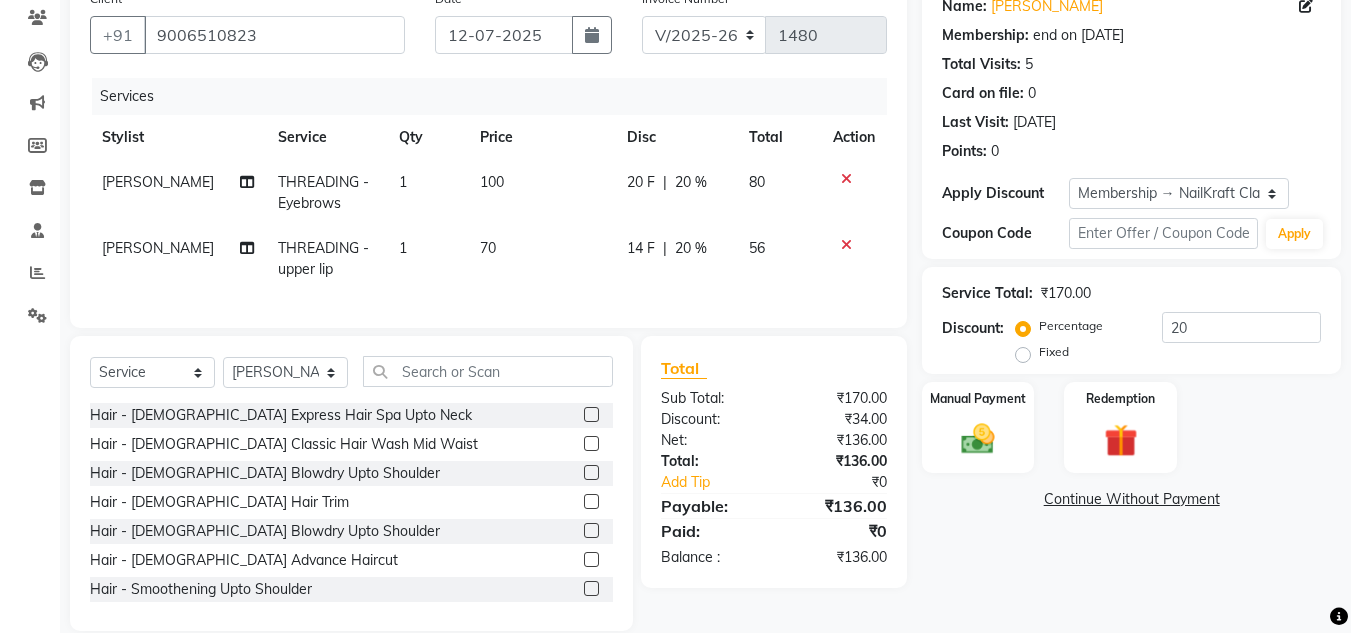 click on "70" 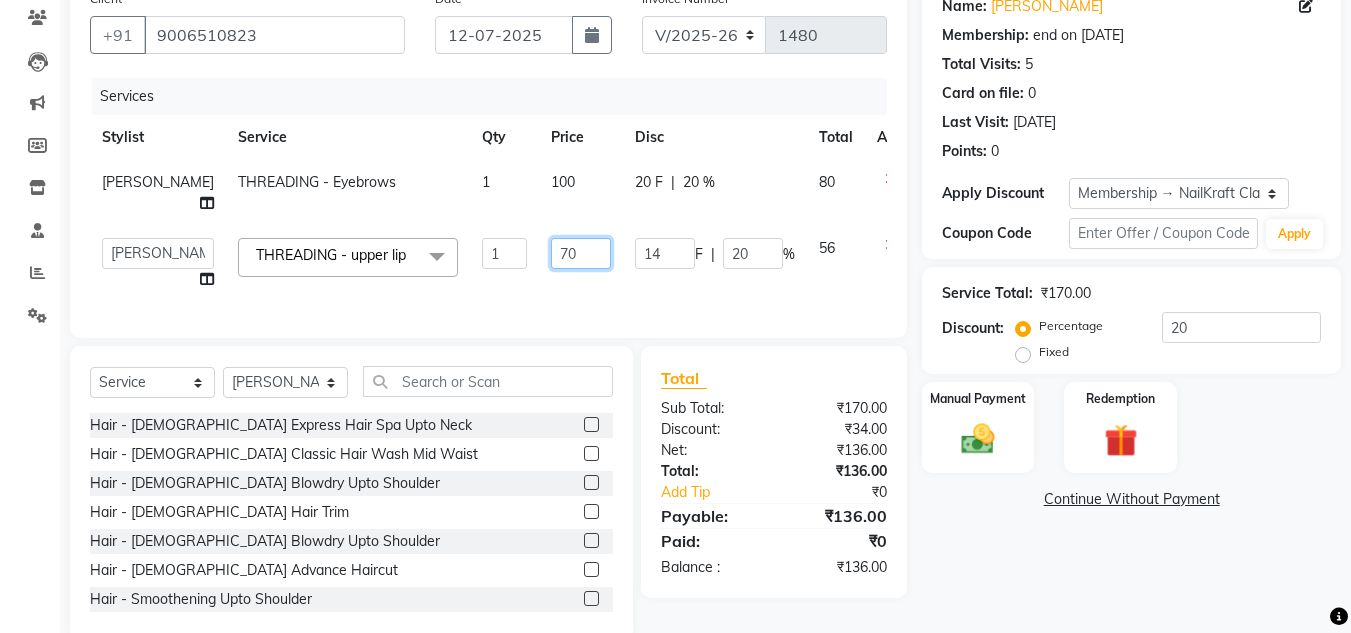 click on "70" 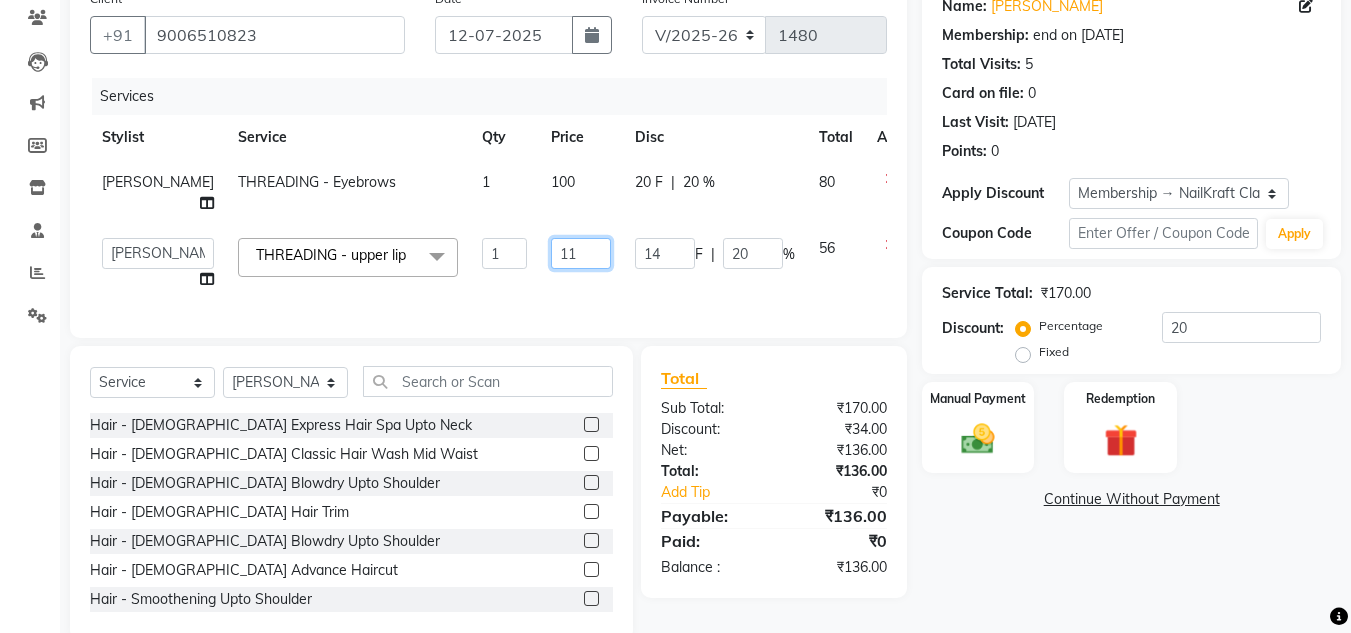 type on "118" 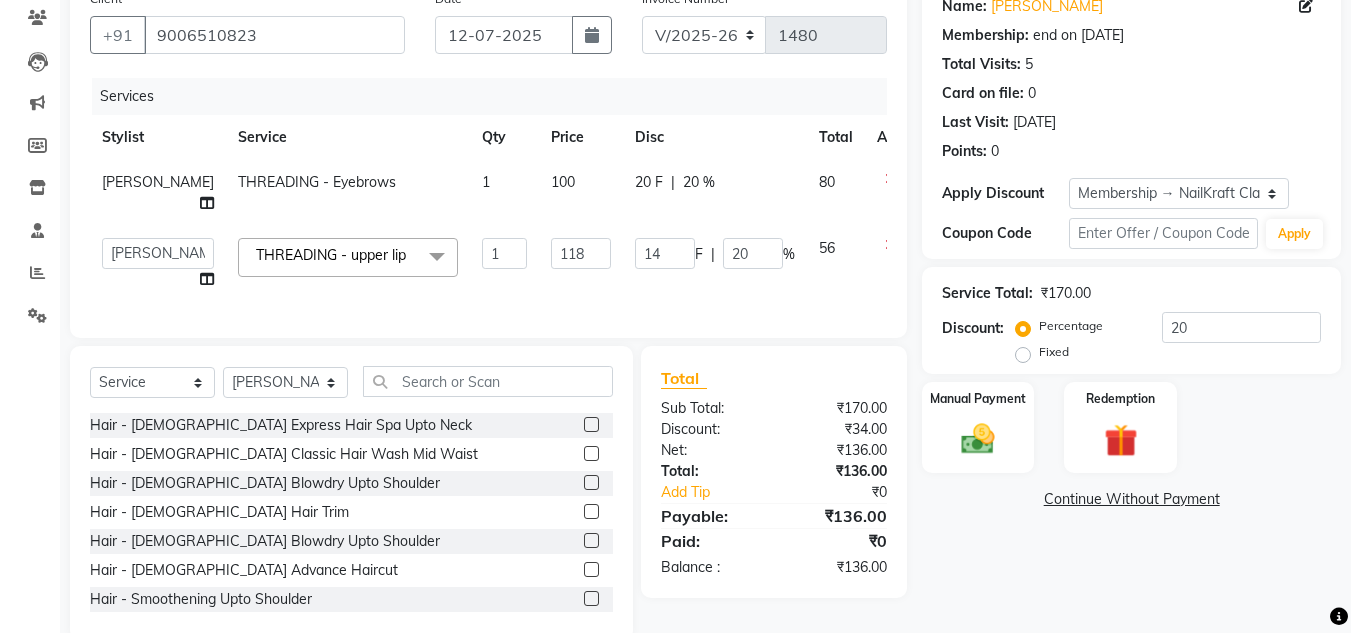 click on "Name: Varsha  Membership: end on 08-03-2026 Total Visits:  5 Card on file:  0 Last Visit:   19-06-2025 Points:   0  Apply Discount Select Membership → NailKraft ClassicMembership Coupon Code Apply Service Total:  ₹170.00  Discount:  Percentage   Fixed  20 Manual Payment Redemption  Continue Without Payment" 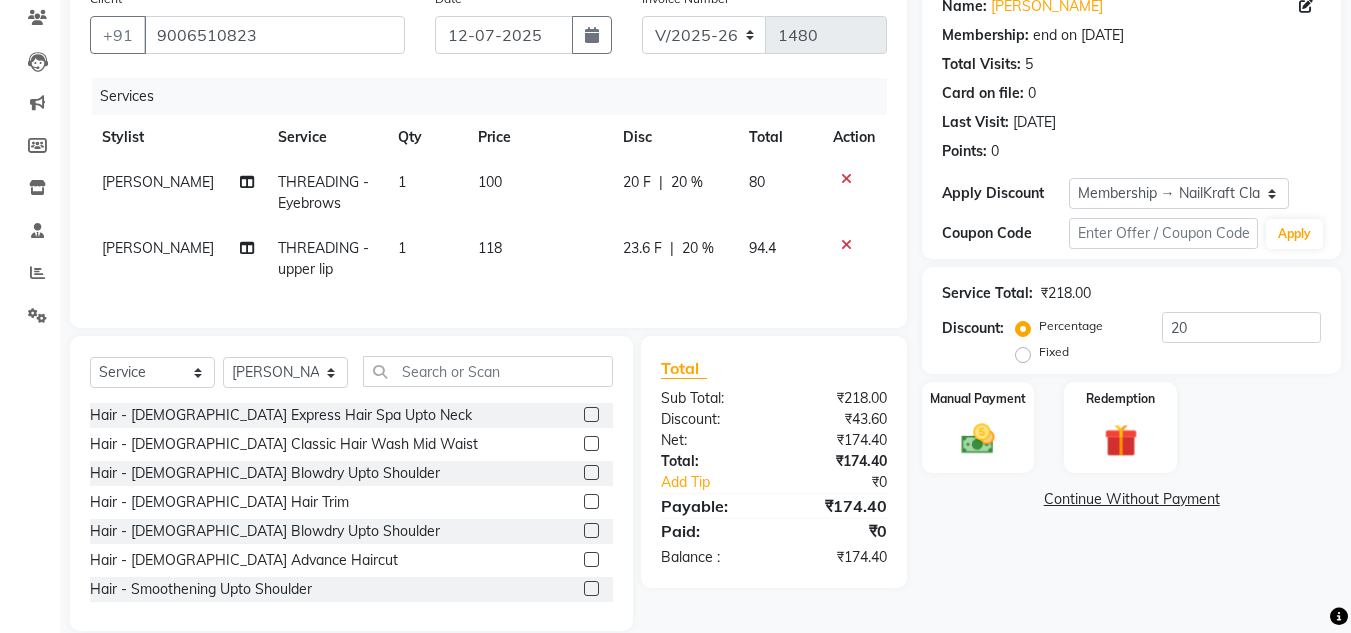 click on "20 %" 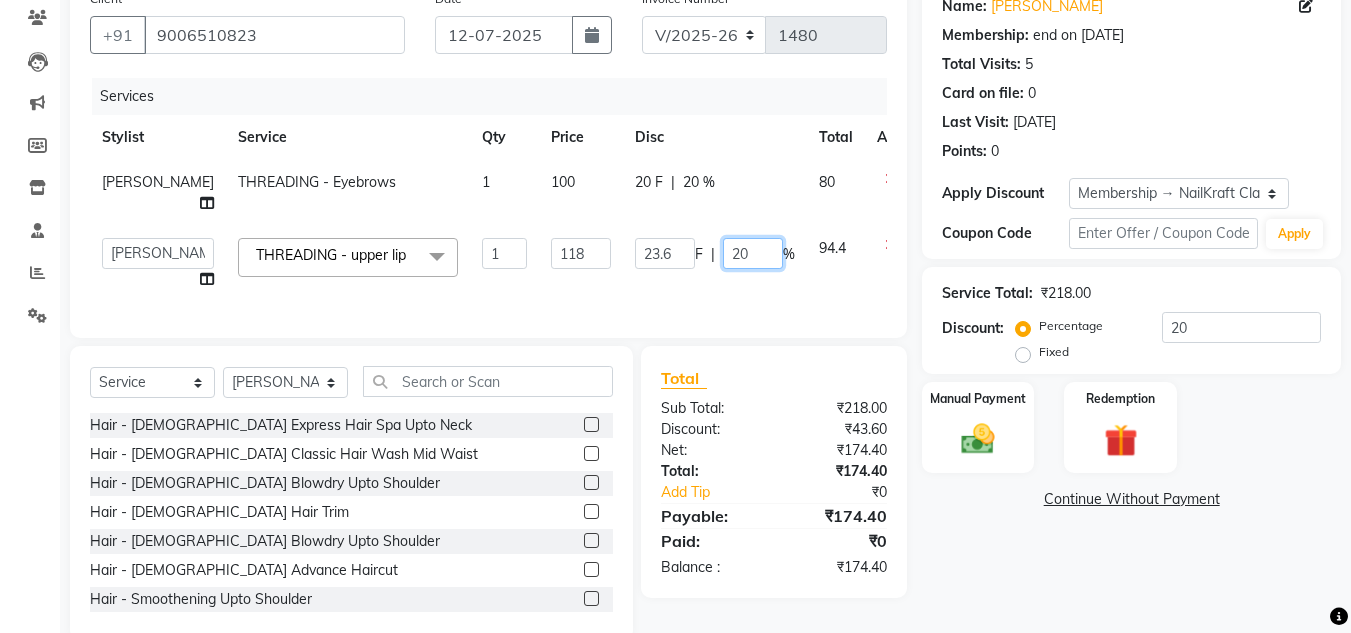 click on "20" 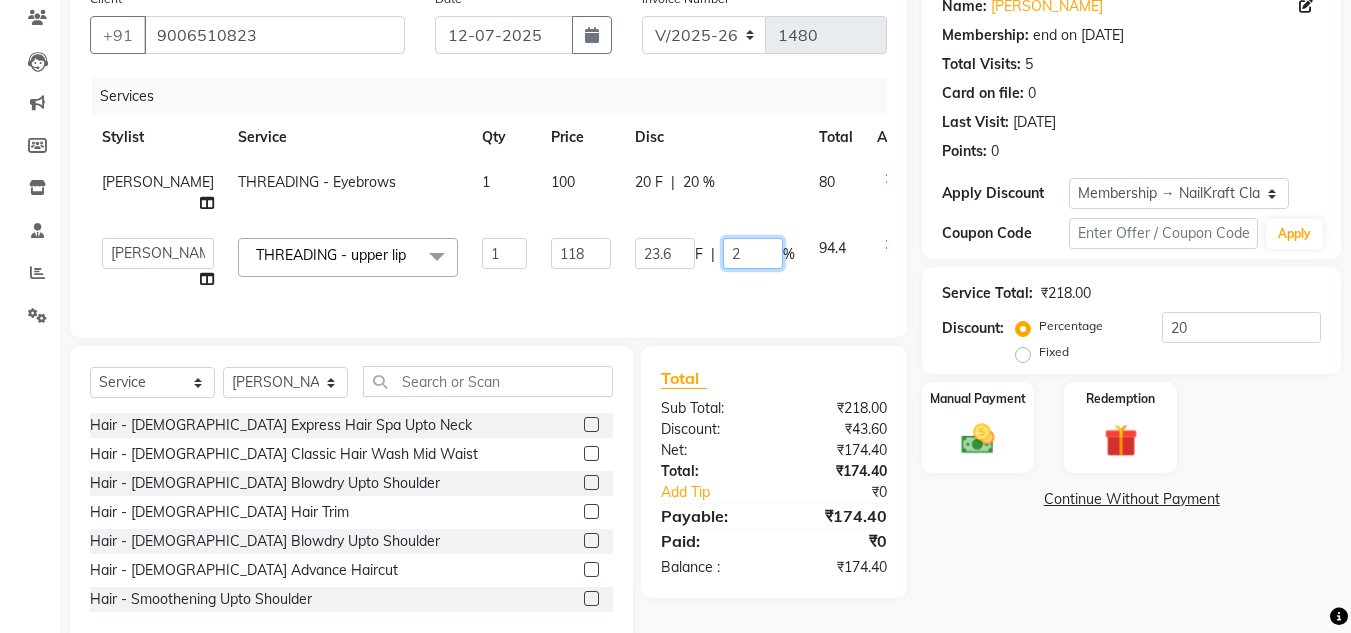 type 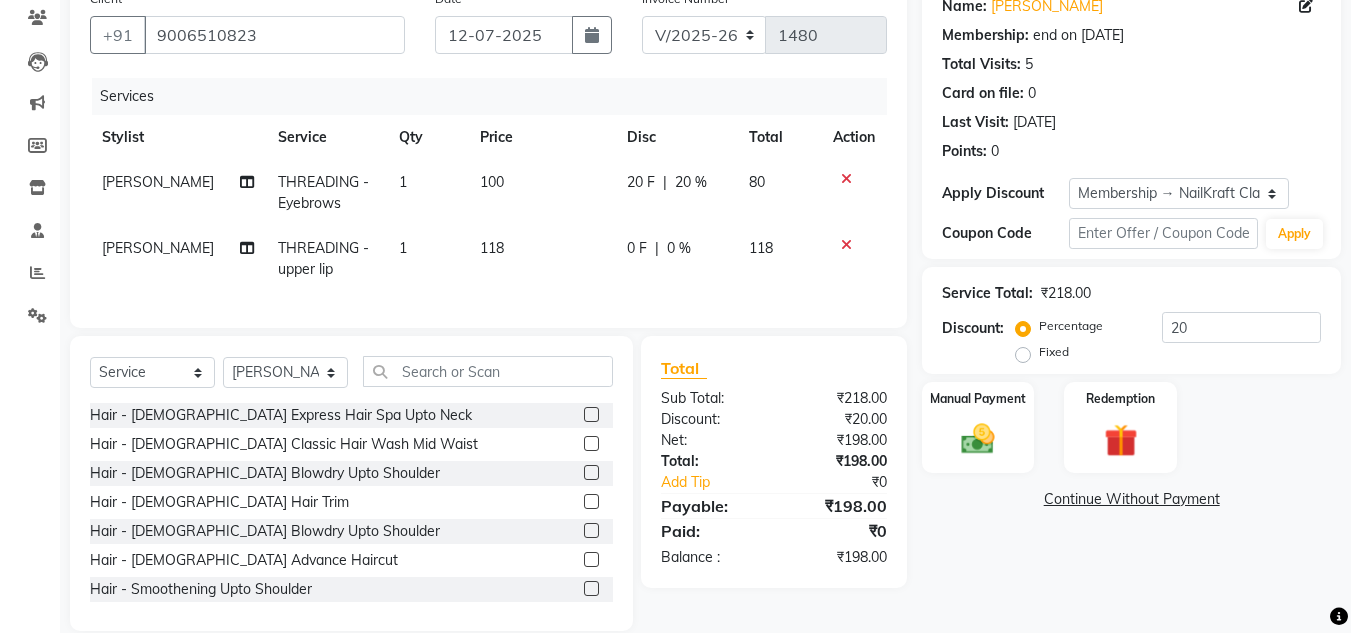 click on "20 F | 20 %" 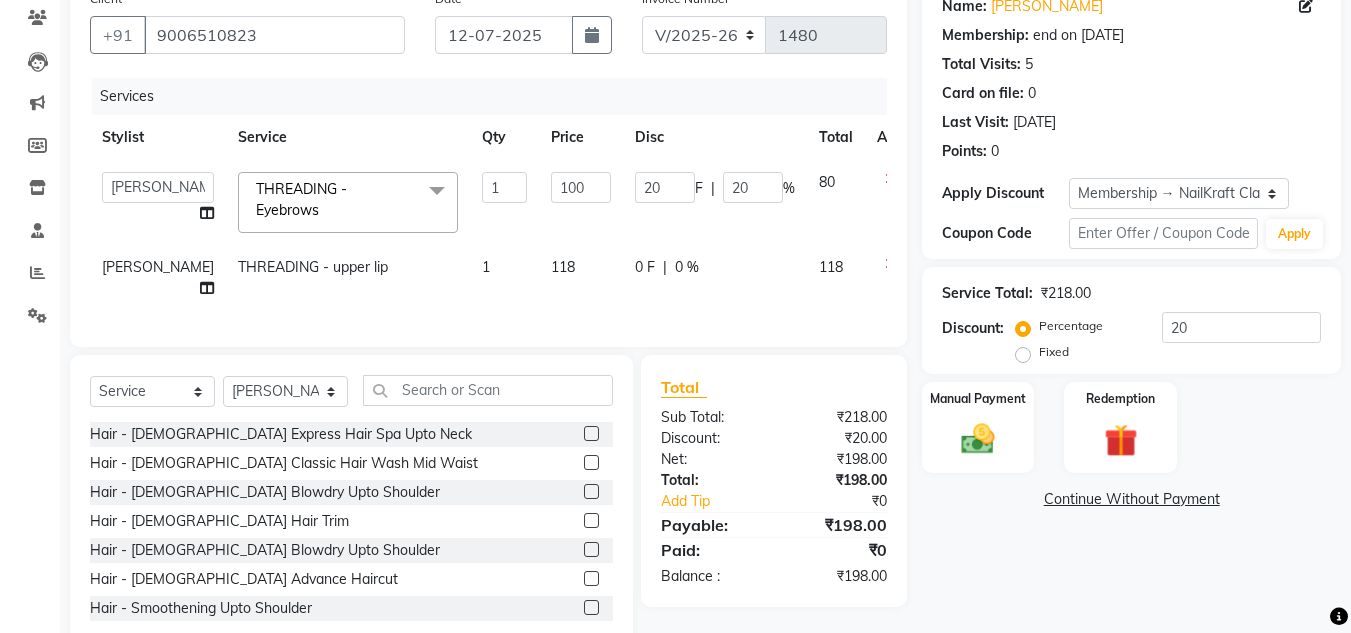 click on "20 F | 20 %" 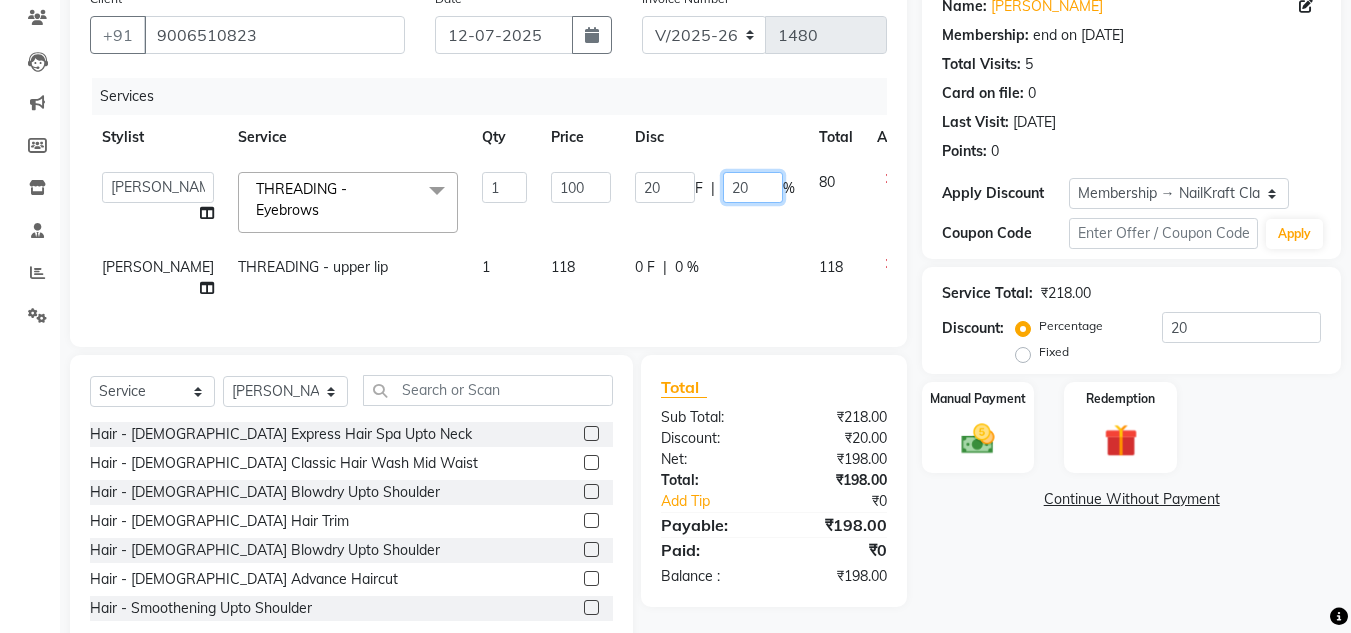 click on "20" 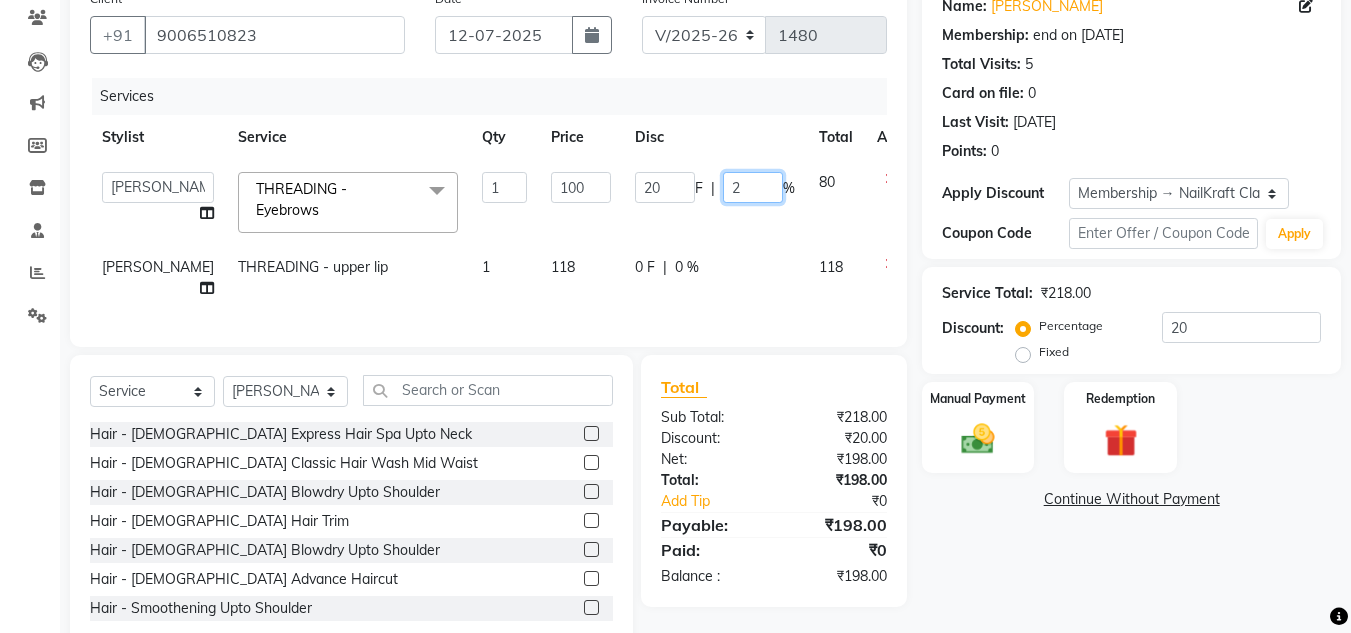 type 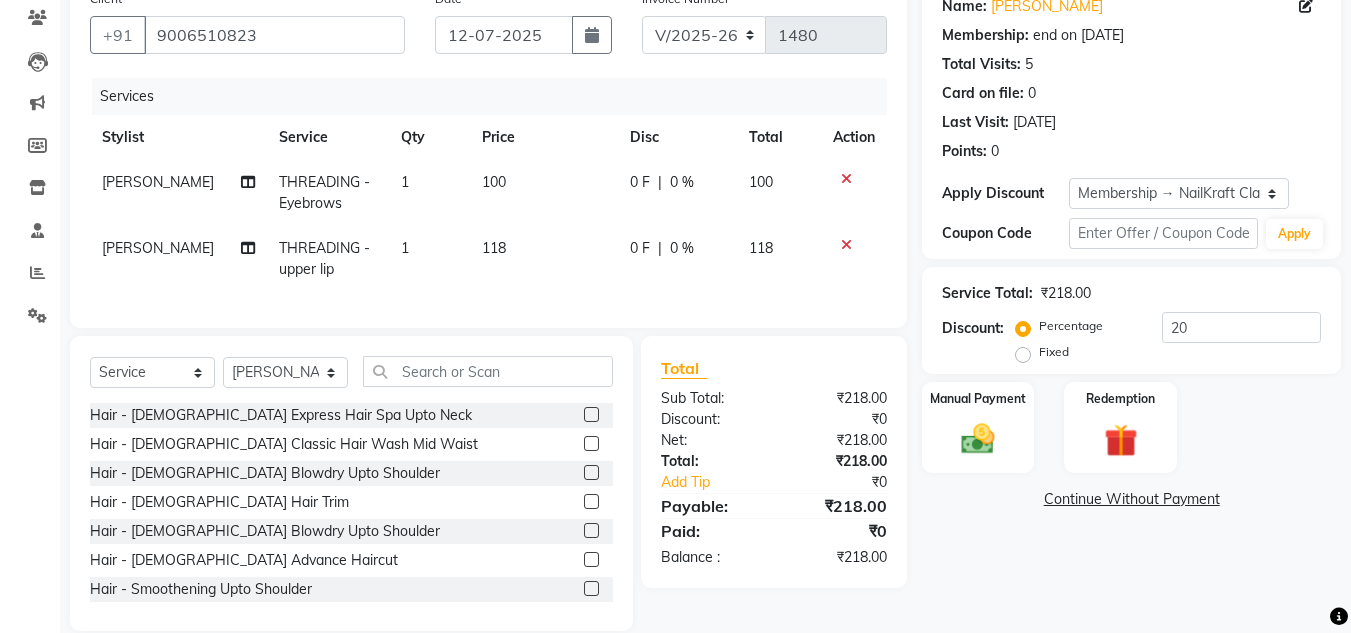 click on "100" 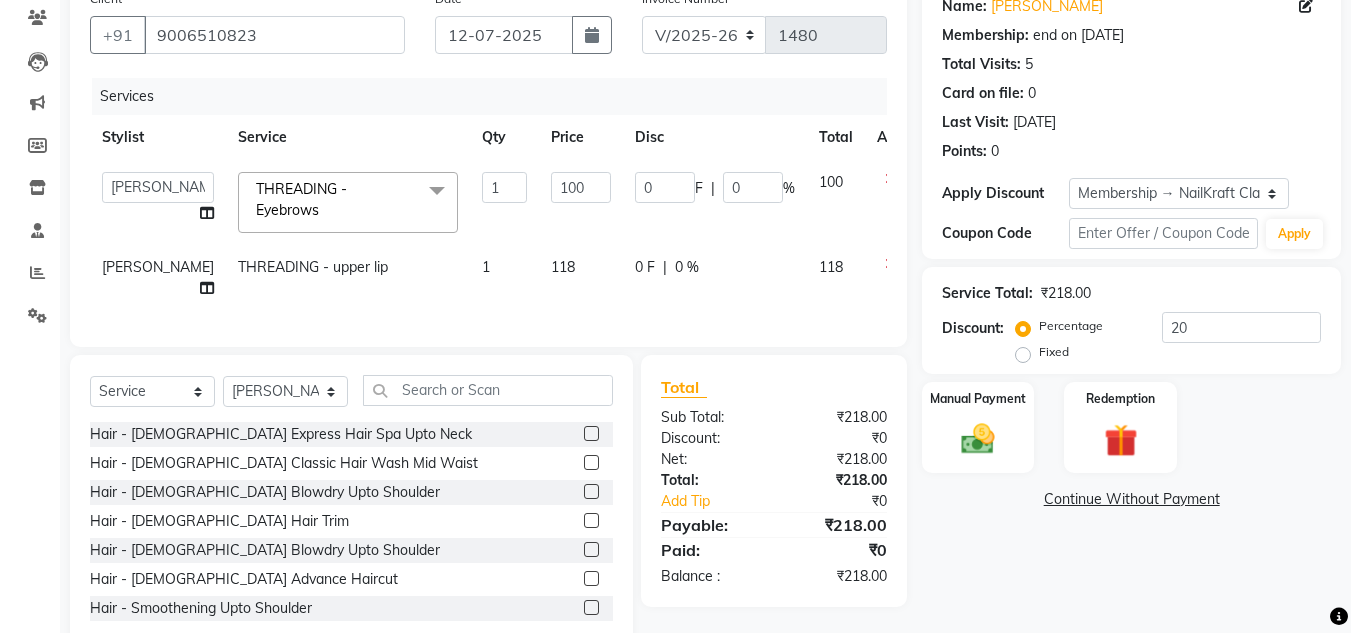 click on "100" 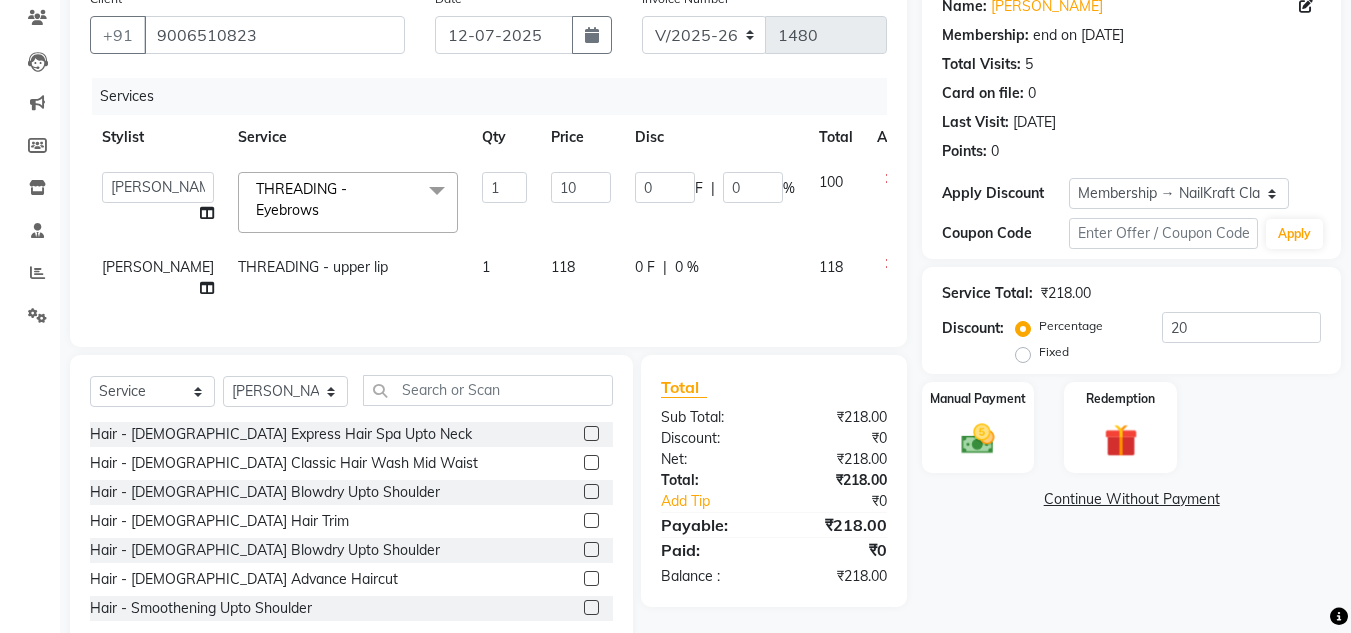 type on "1" 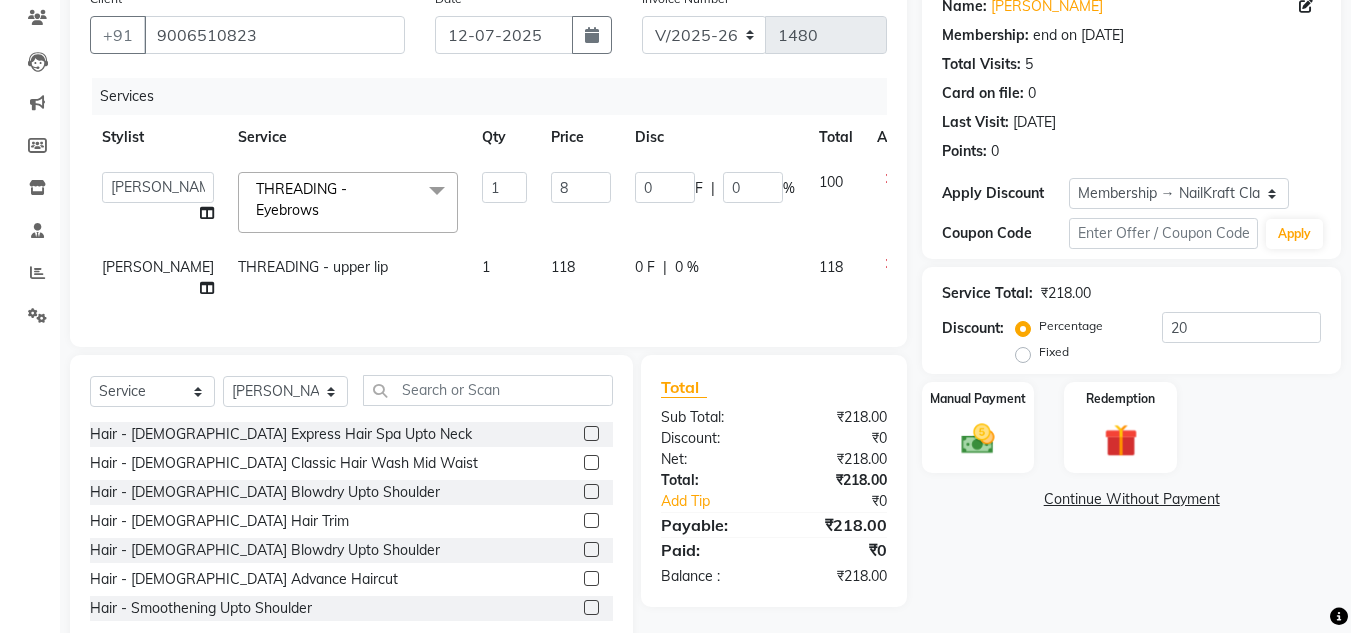 type on "80" 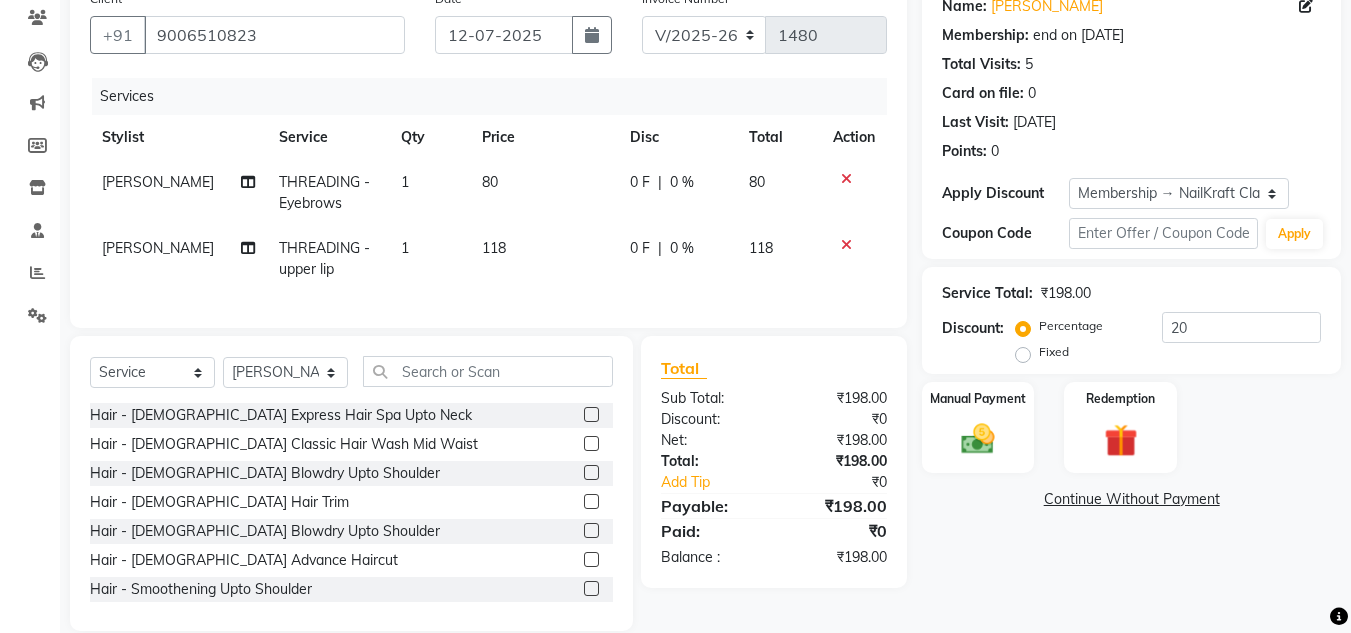 click on "Name: Varsha  Membership: end on 08-03-2026 Total Visits:  5 Card on file:  0 Last Visit:   19-06-2025 Points:   0  Apply Discount Select Membership → NailKraft ClassicMembership Coupon Code Apply Service Total:  ₹198.00  Discount:  Percentage   Fixed  20 Manual Payment Redemption  Continue Without Payment" 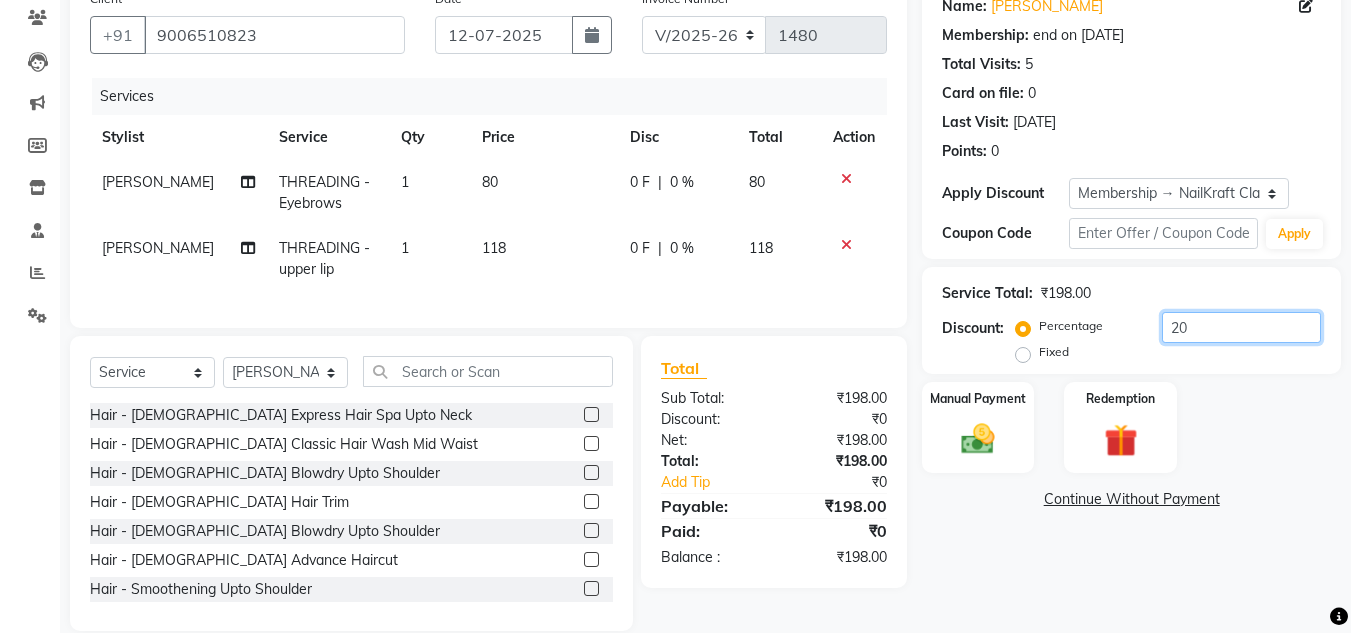 click on "20" 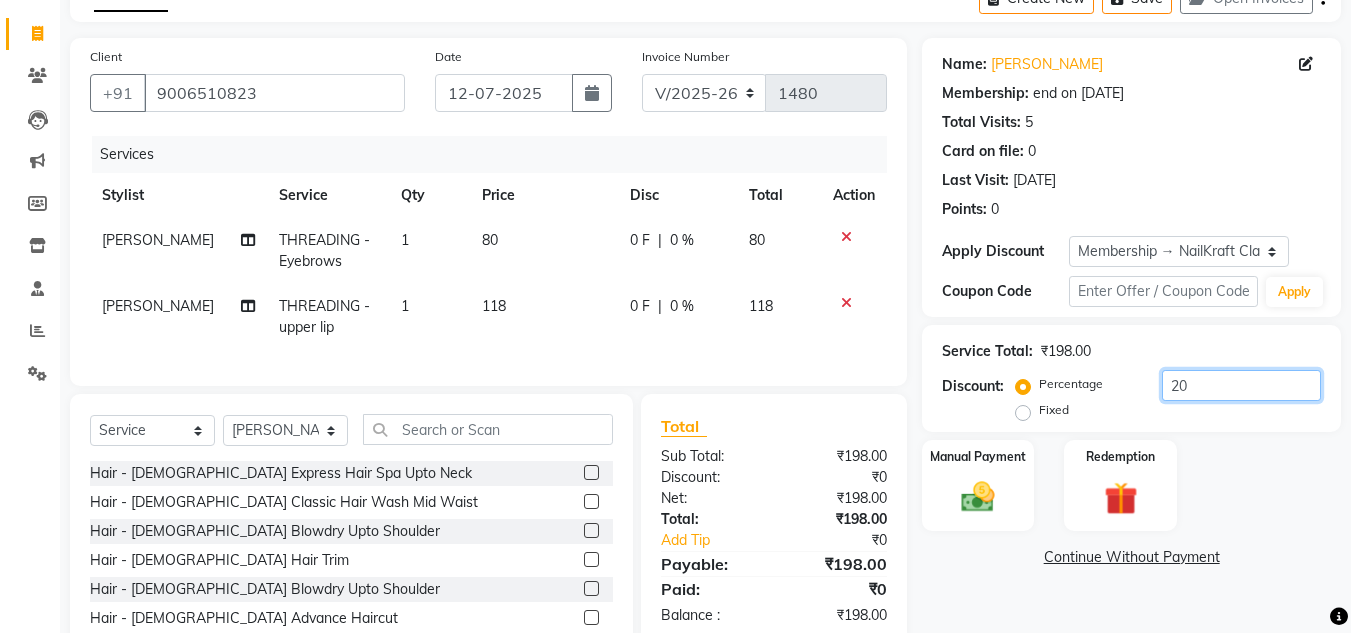 scroll, scrollTop: 96, scrollLeft: 0, axis: vertical 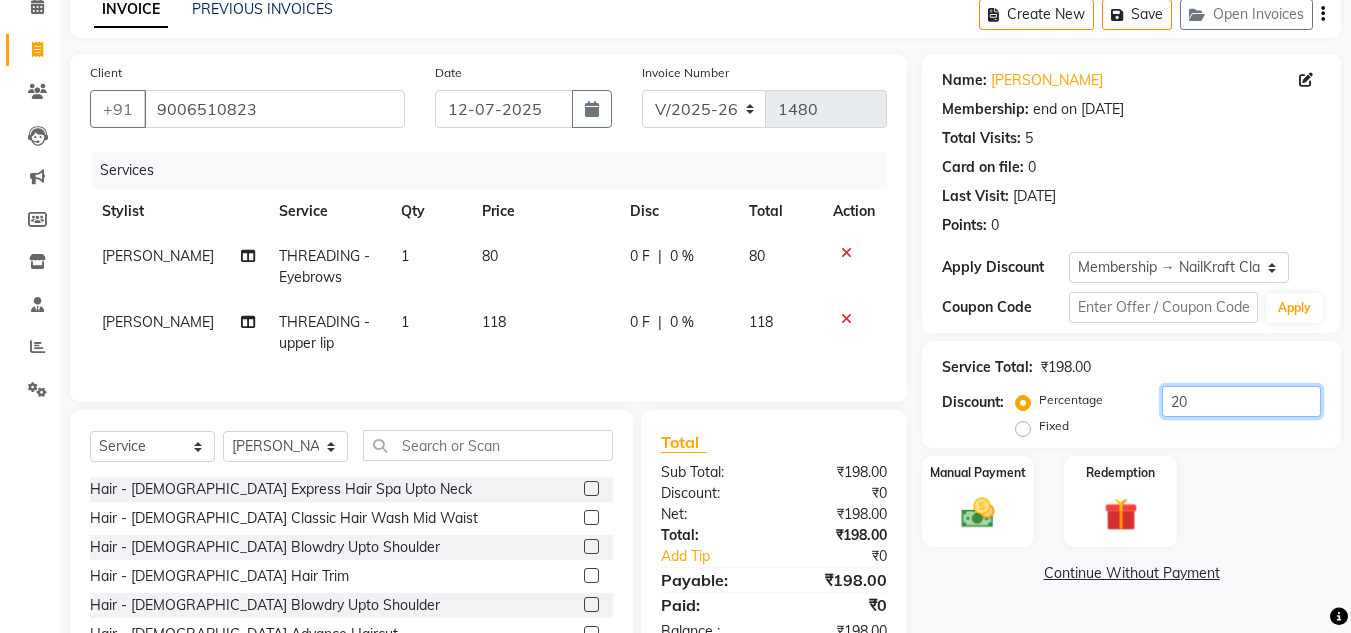 type on "2" 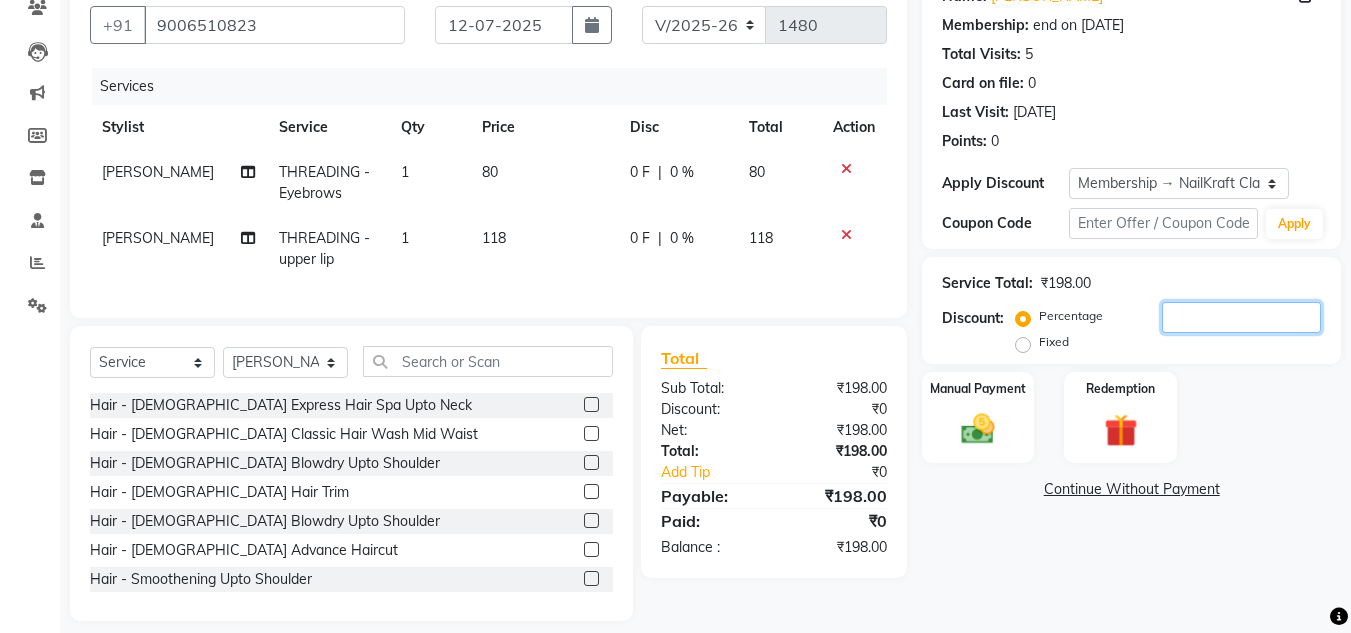 scroll, scrollTop: 213, scrollLeft: 0, axis: vertical 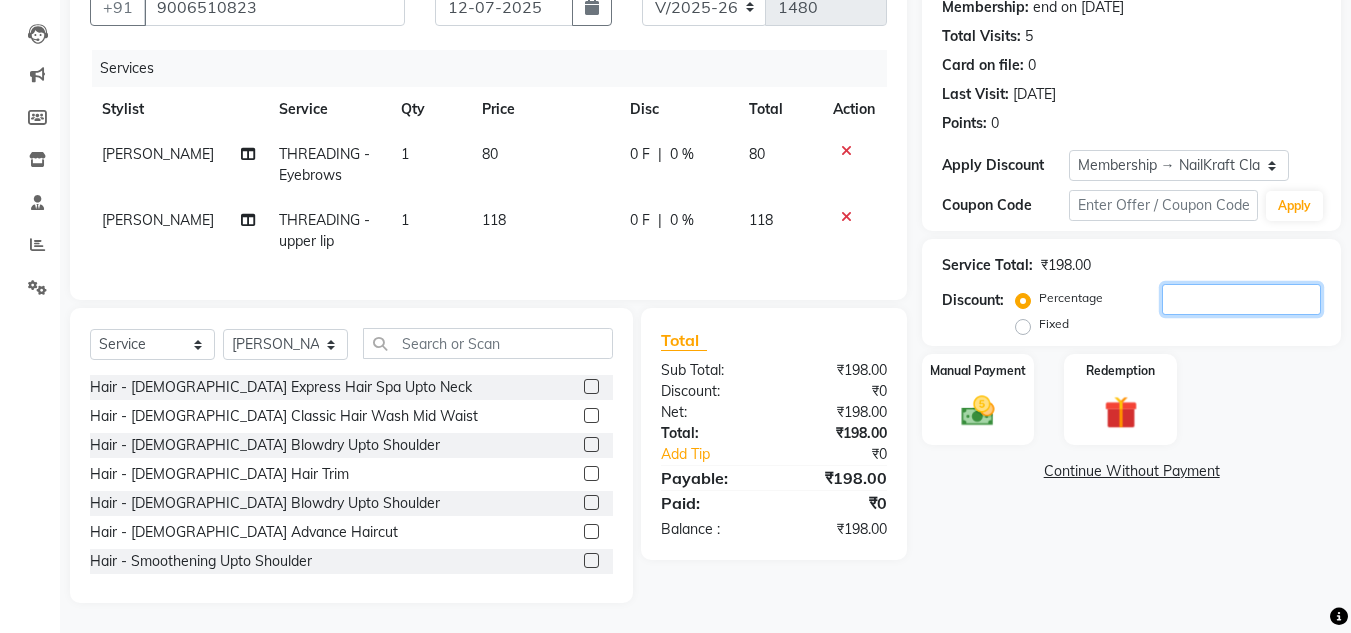 type 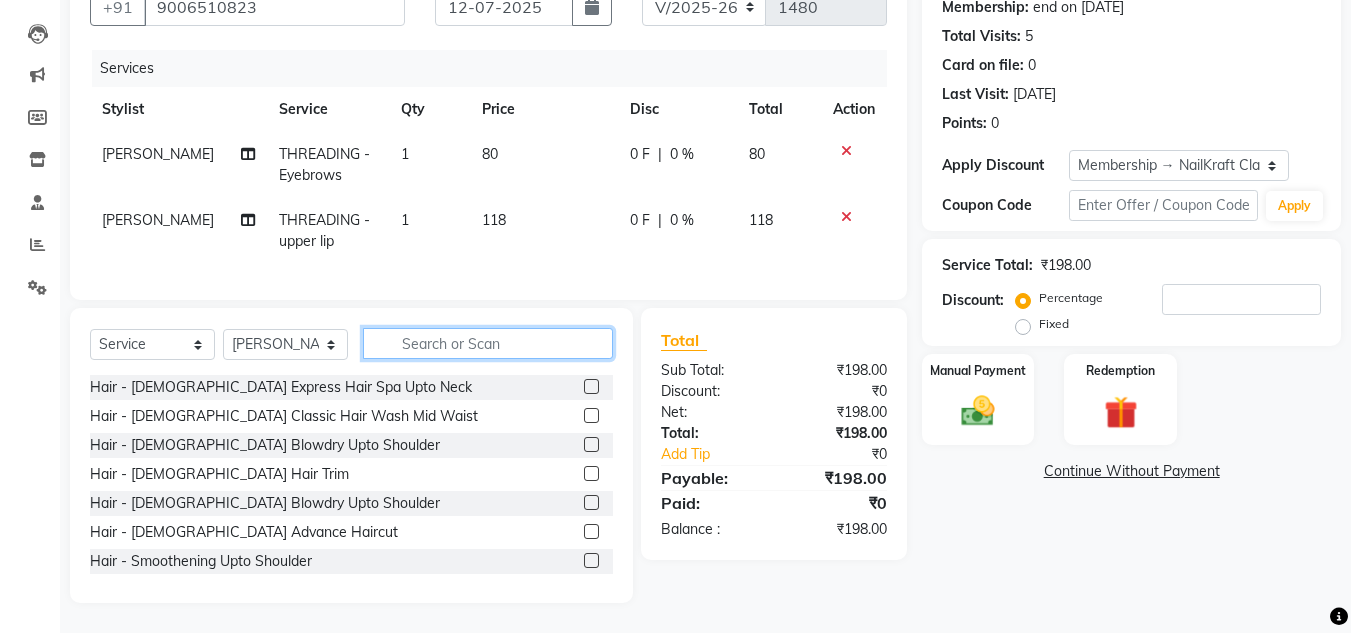 click 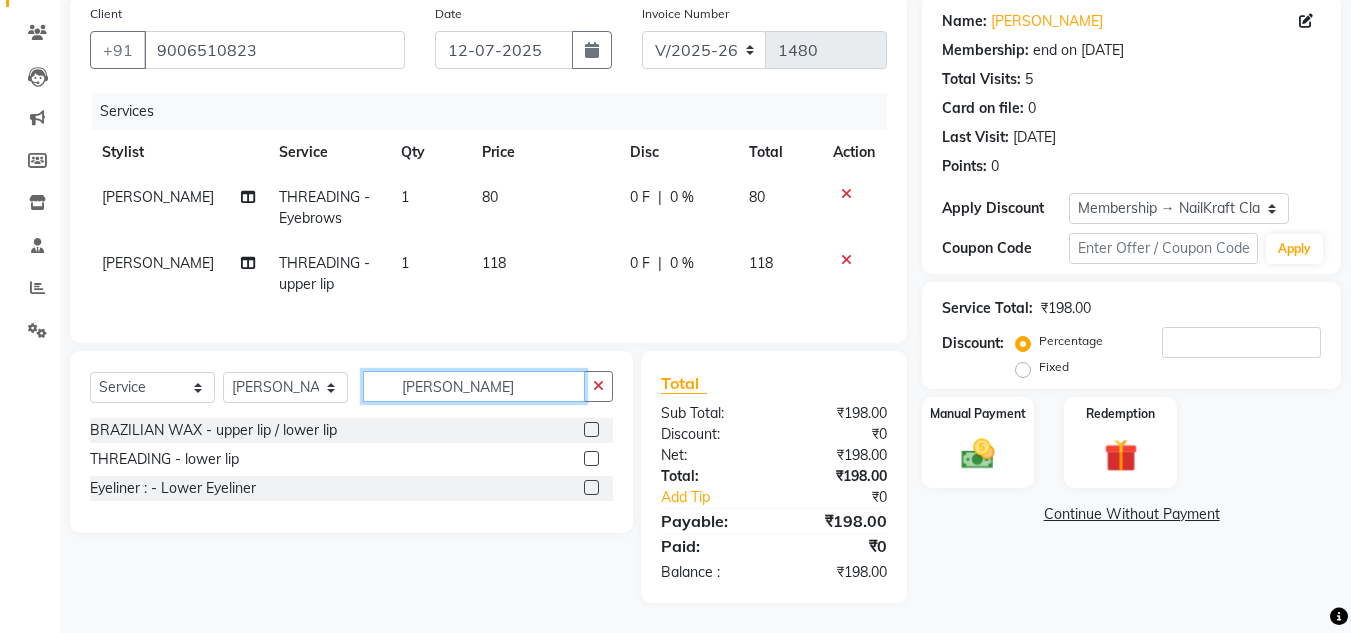scroll, scrollTop: 170, scrollLeft: 0, axis: vertical 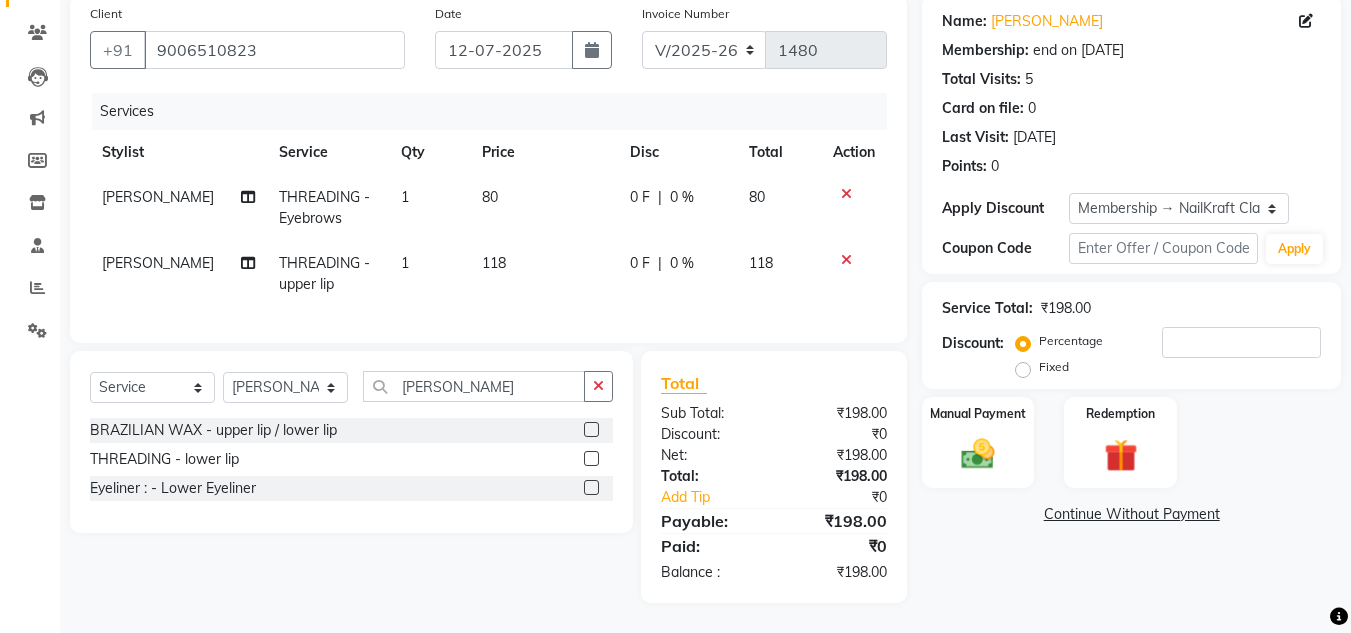 click 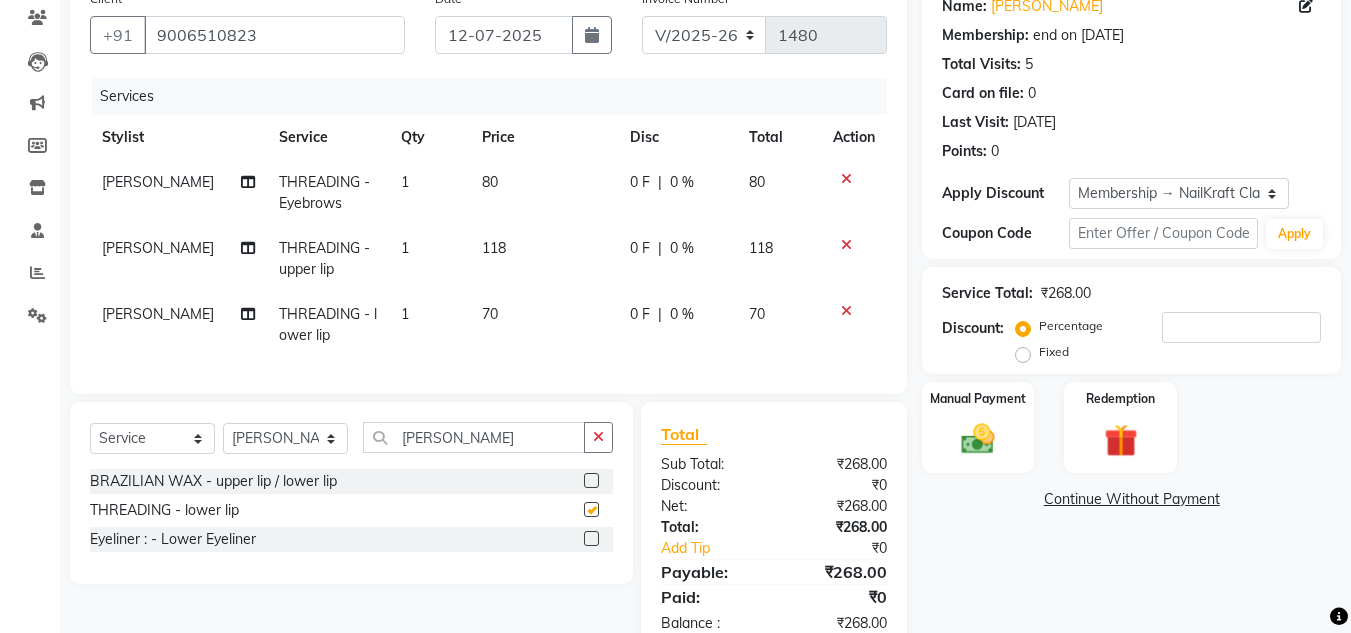 checkbox on "false" 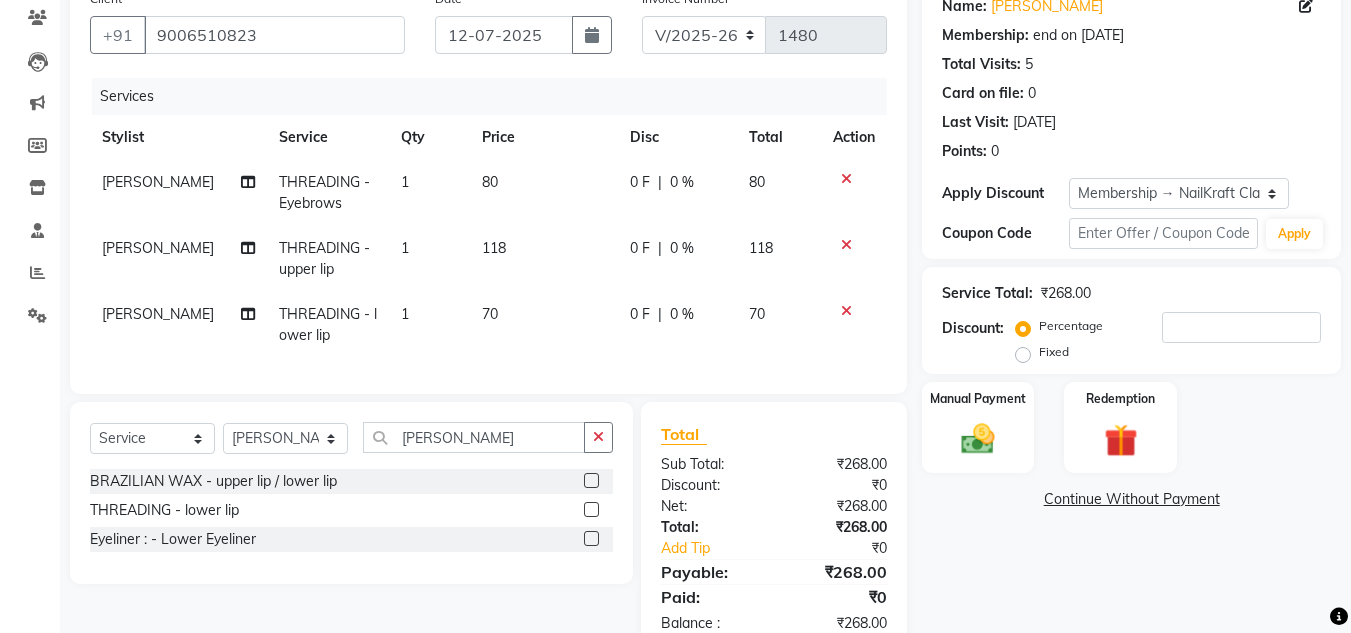 click on "70" 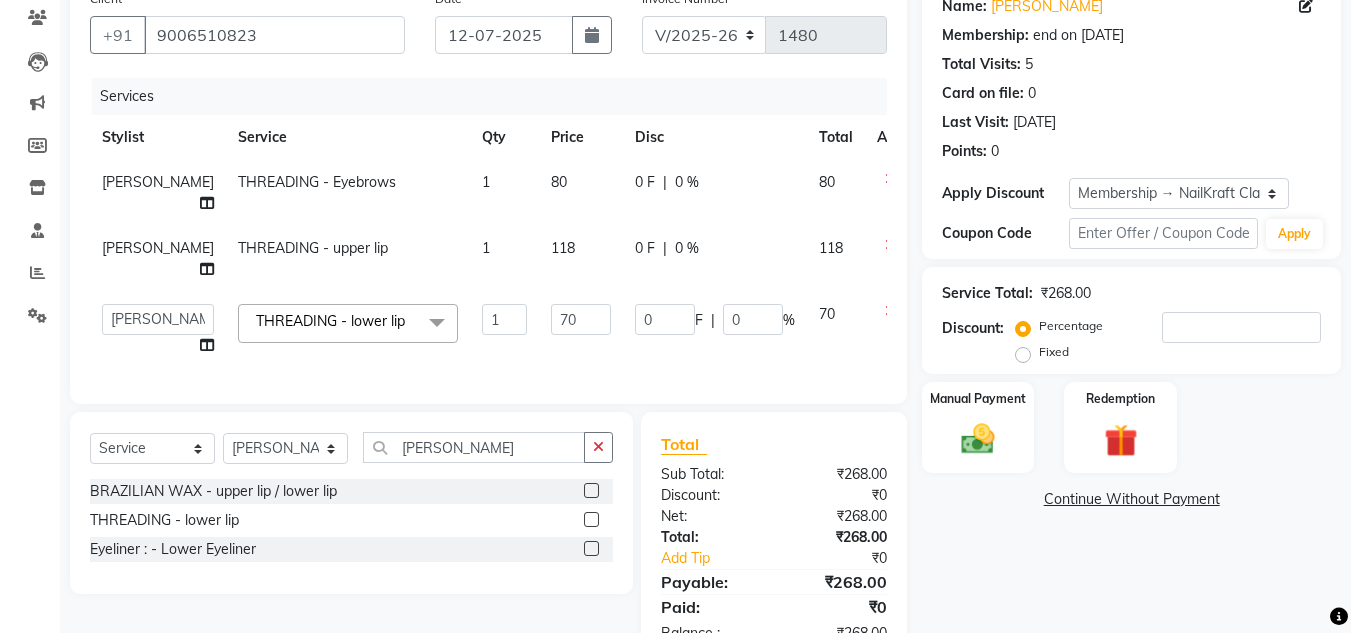 click on "70" 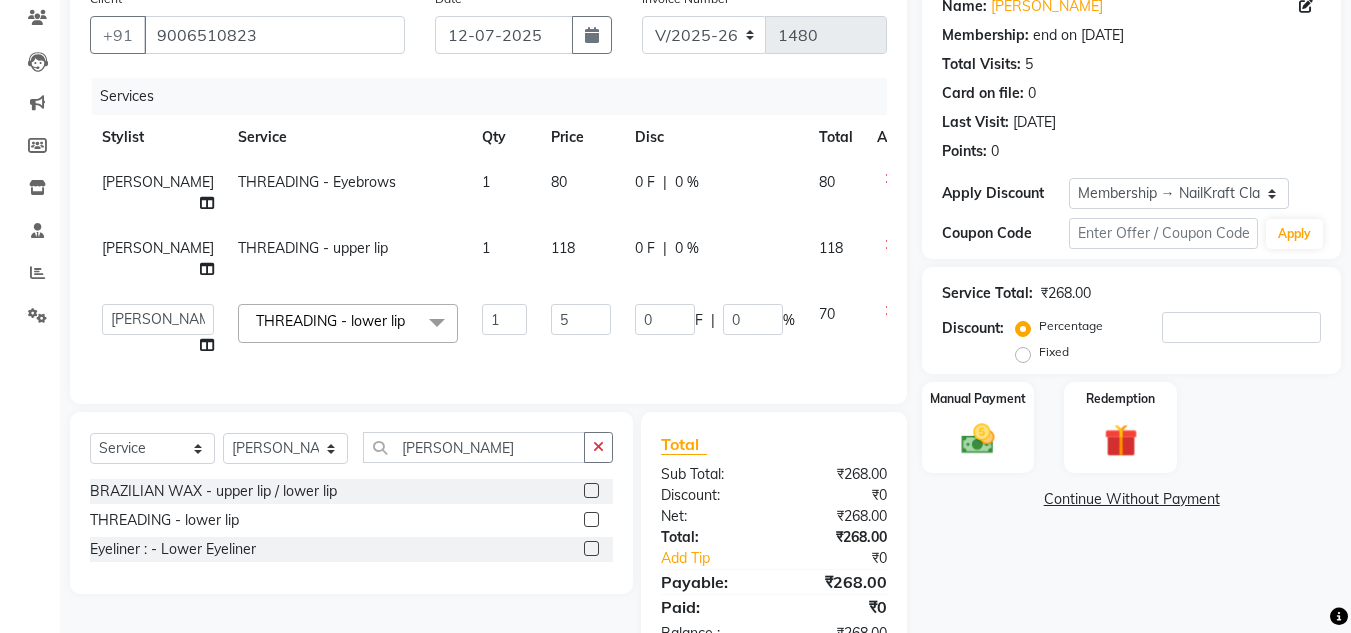 type on "56" 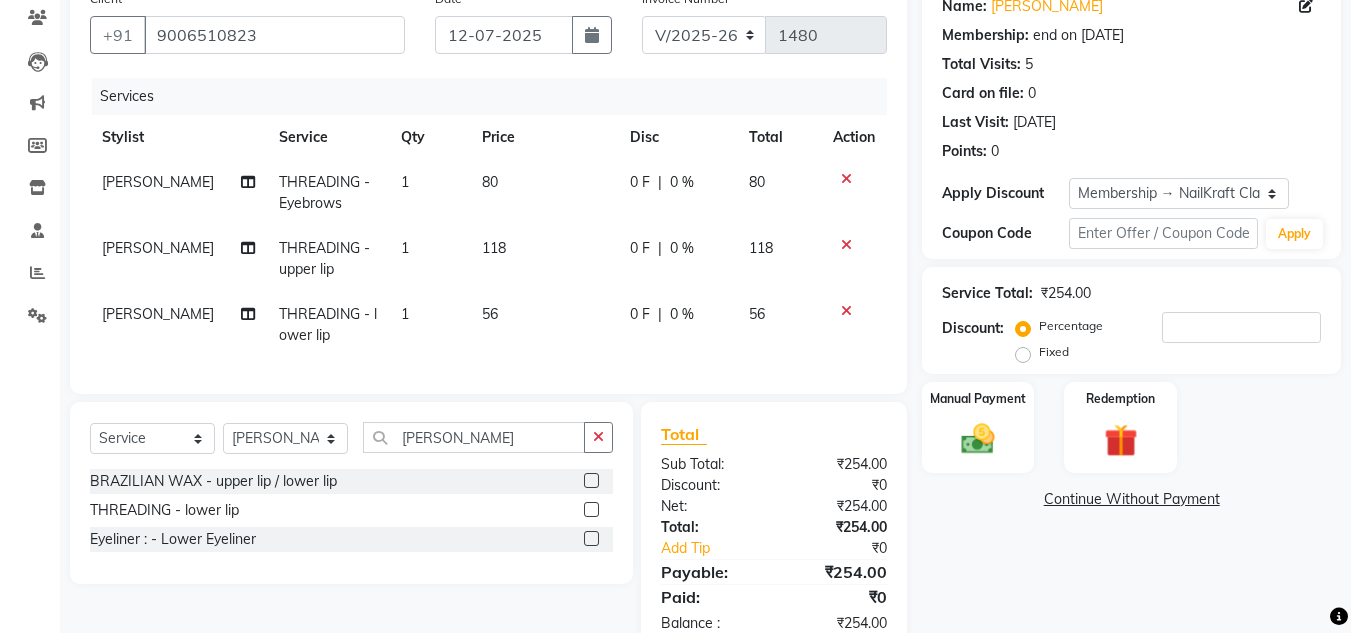 click on "Name: Varsha  Membership: end on 08-03-2026 Total Visits:  5 Card on file:  0 Last Visit:   19-06-2025 Points:   0  Apply Discount Select Membership → NailKraft ClassicMembership Coupon Code Apply Service Total:  ₹254.00  Discount:  Percentage   Fixed  Manual Payment Redemption  Continue Without Payment" 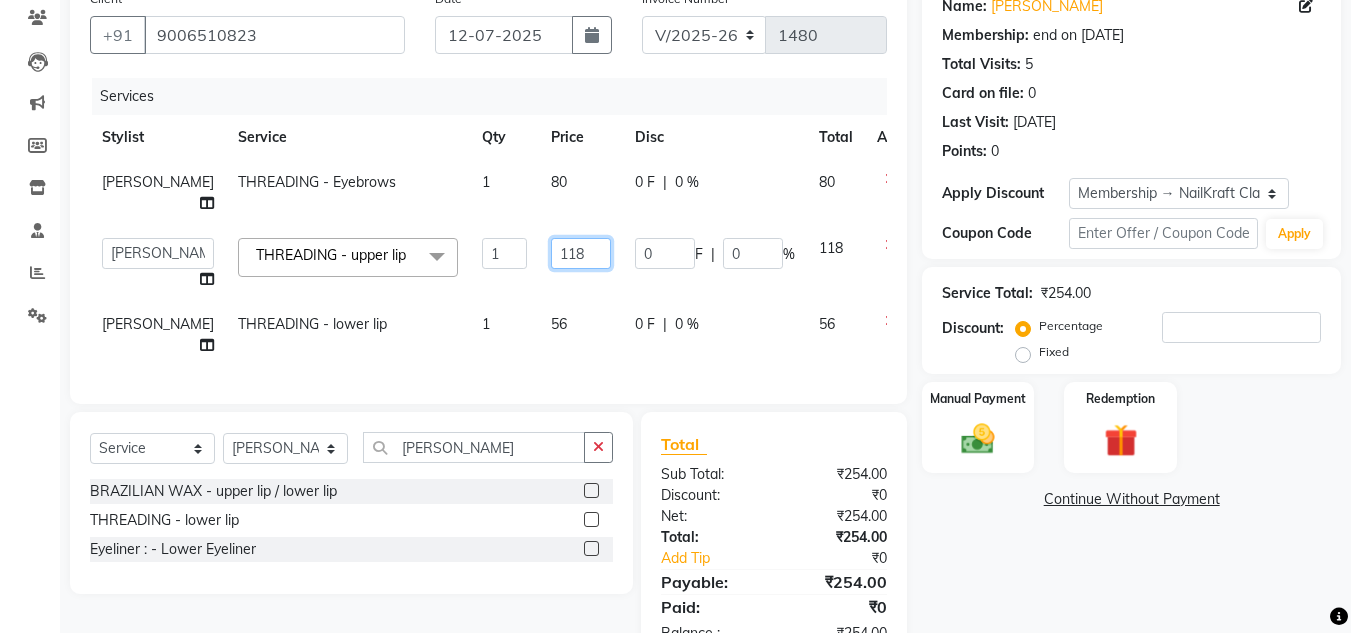 click on "118" 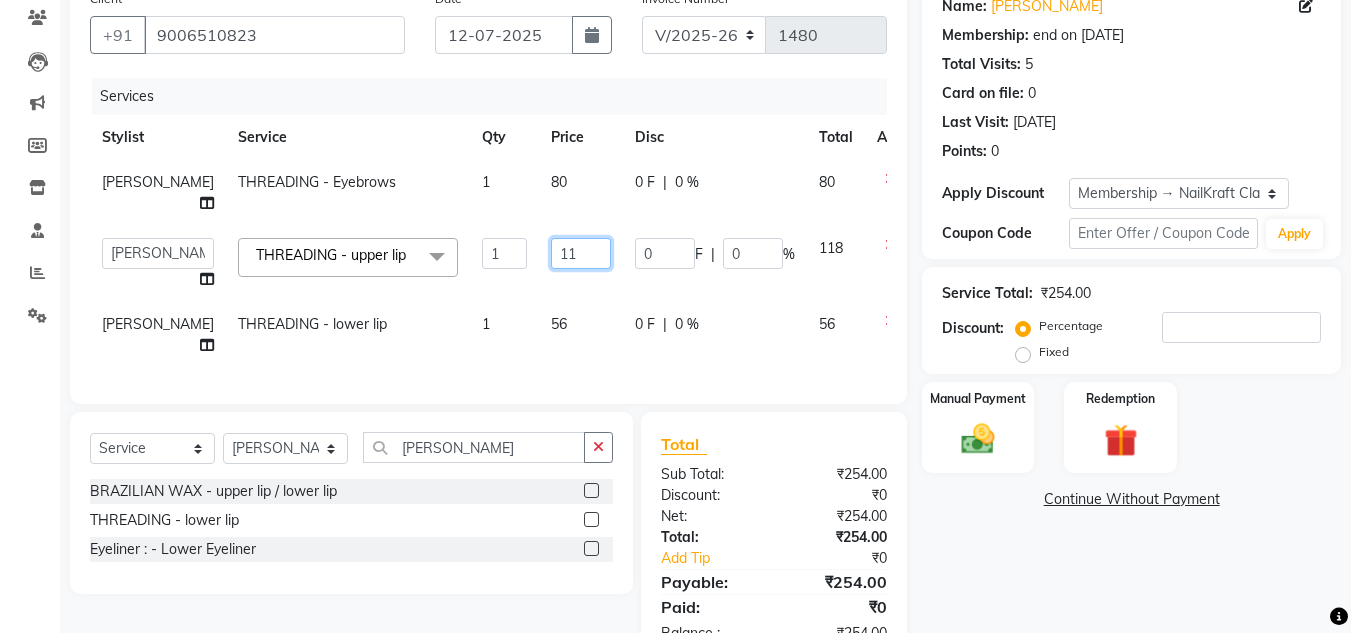 type on "1" 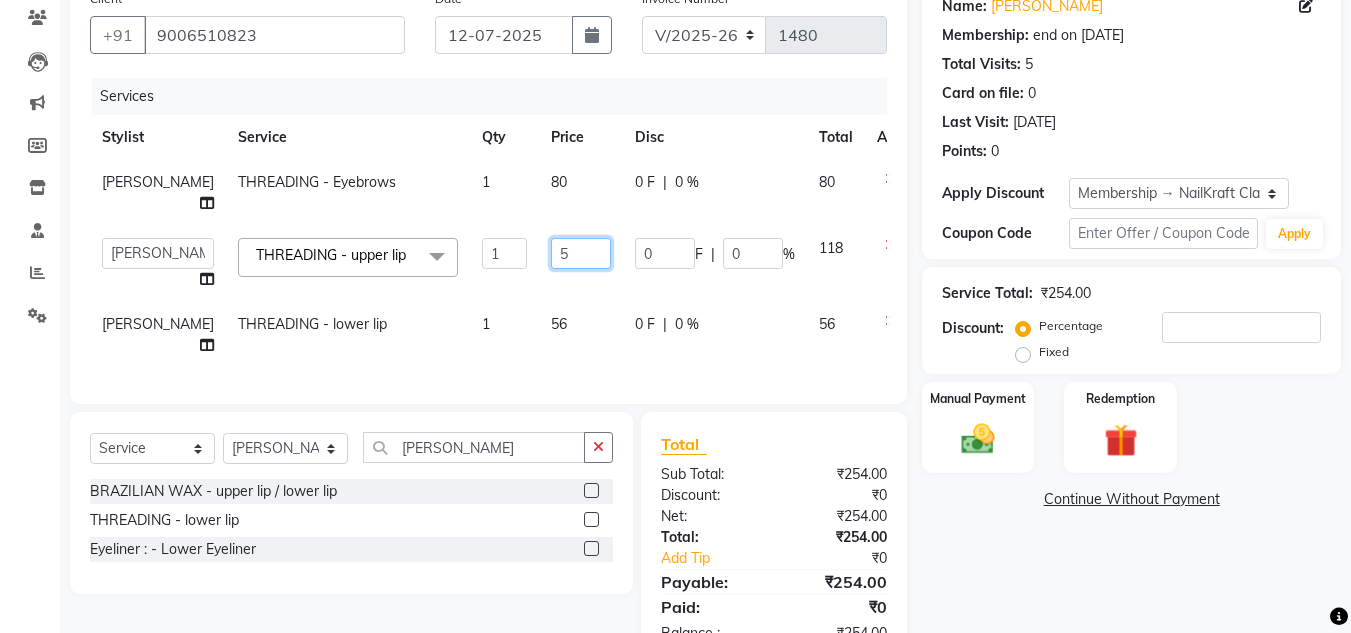 type on "56" 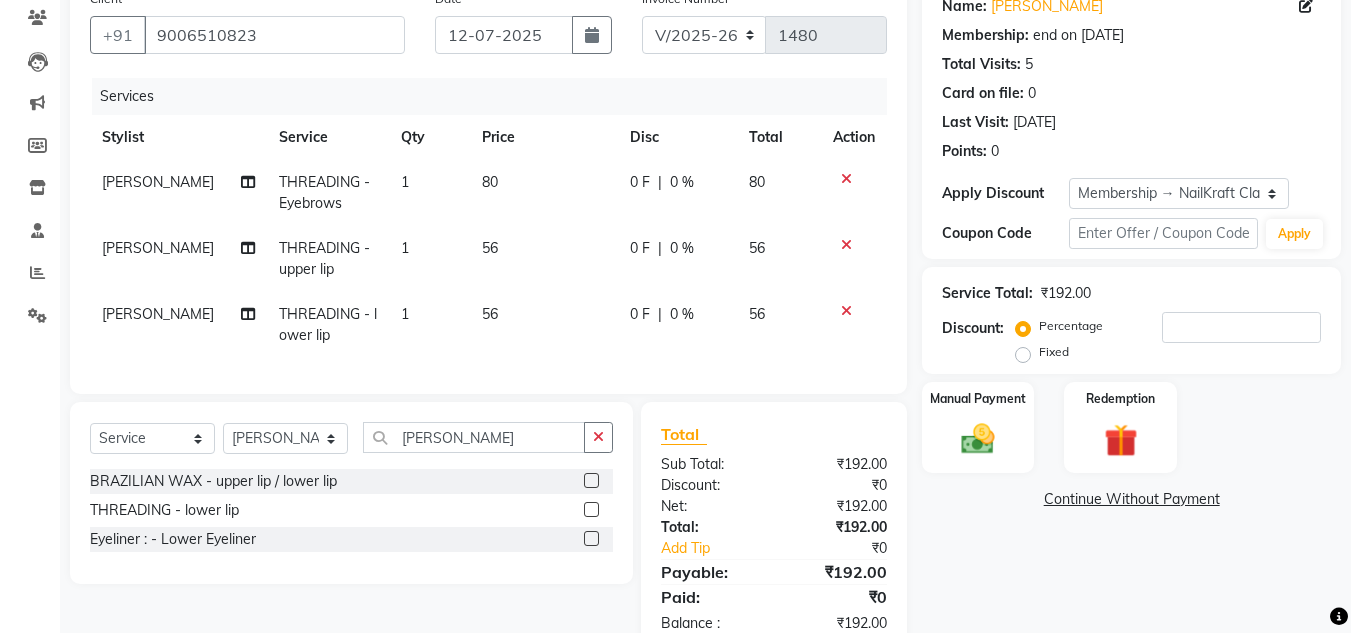 click 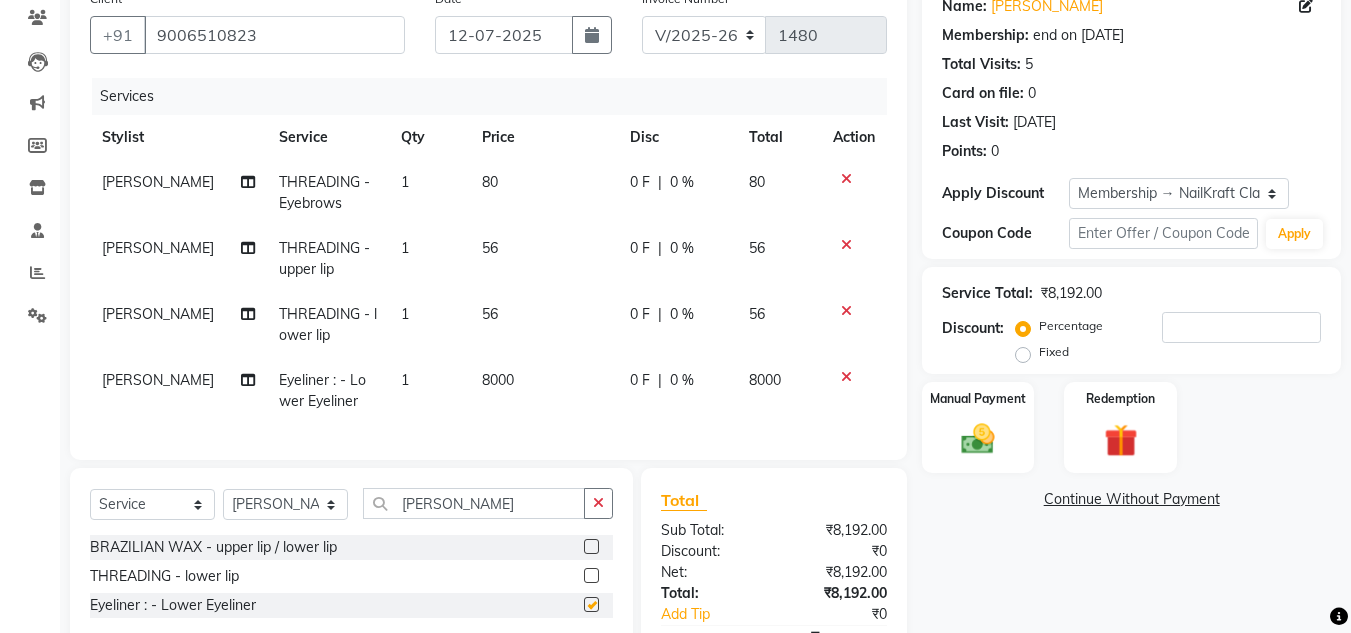 checkbox on "false" 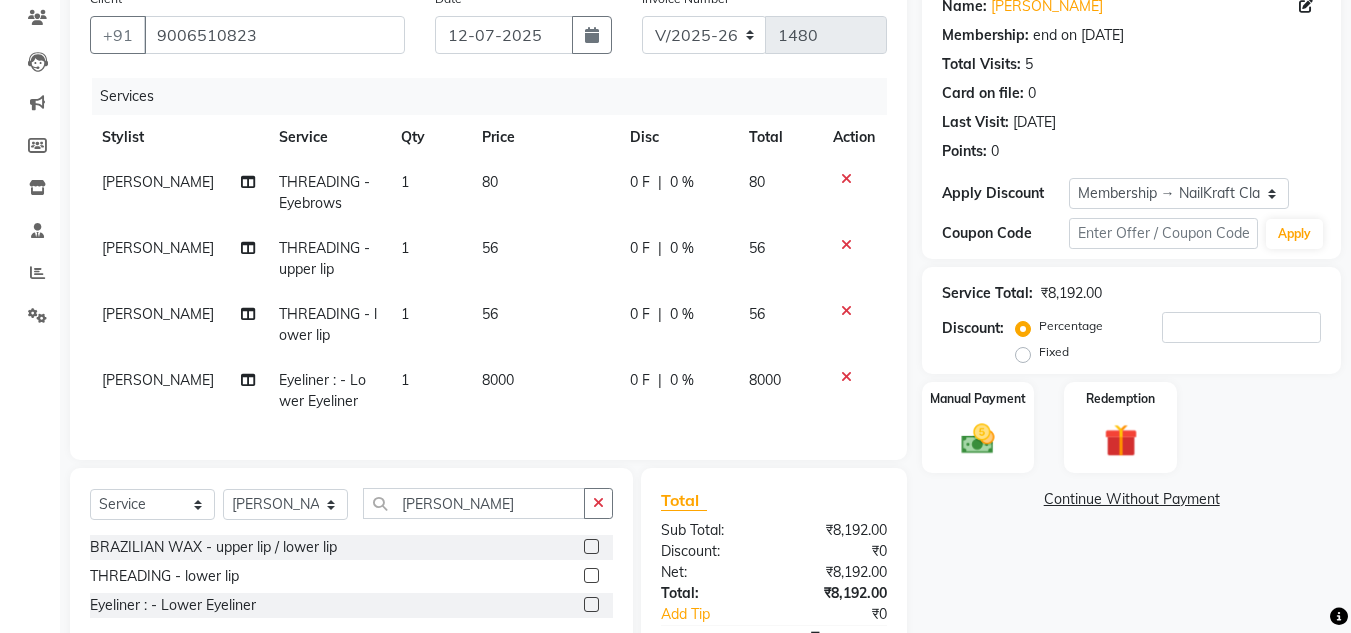 click 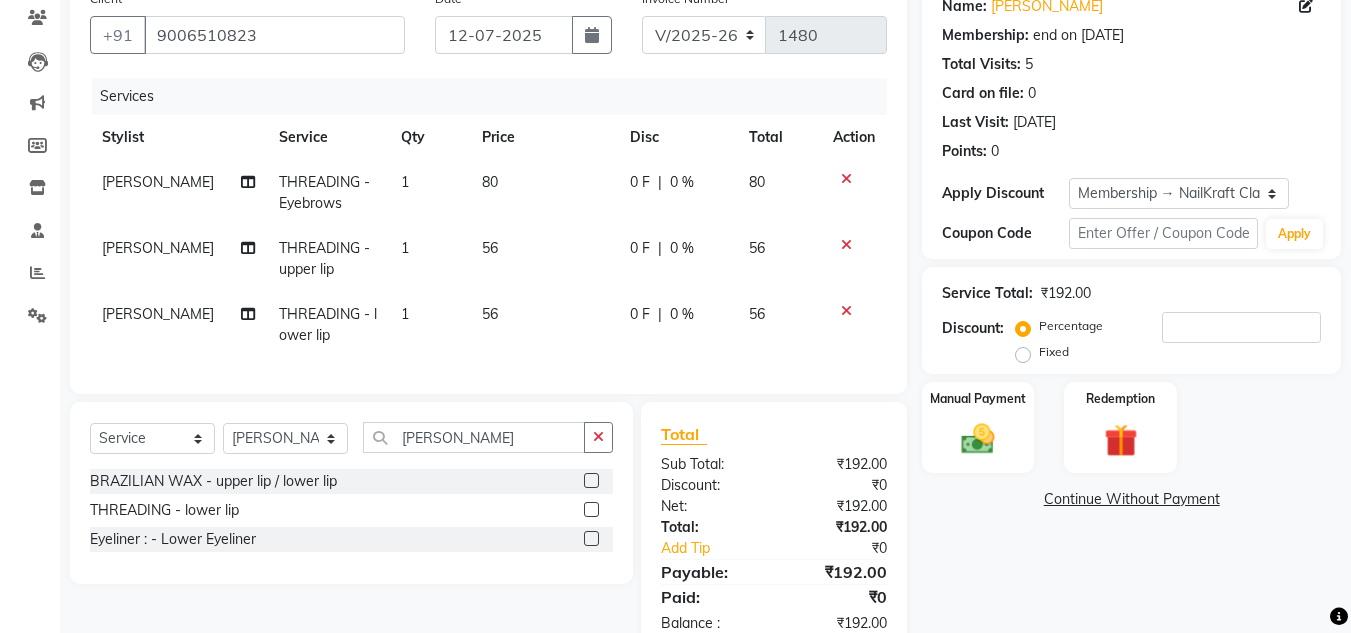 click 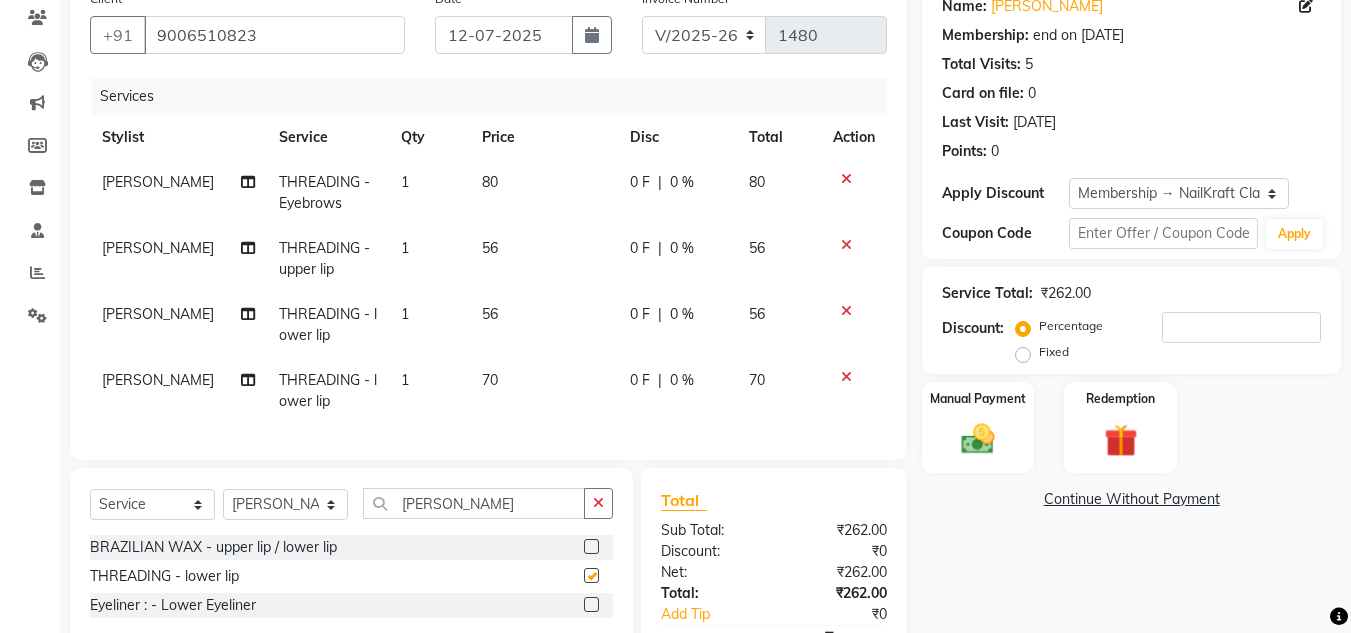 checkbox on "false" 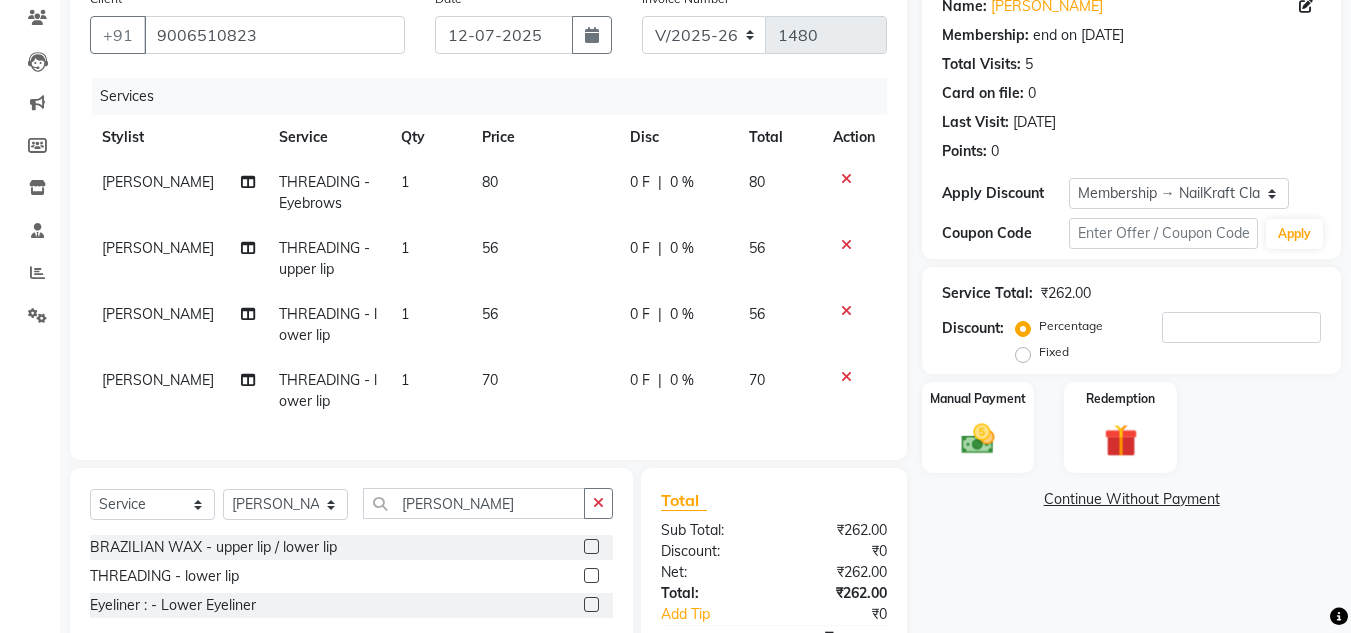 click on "70" 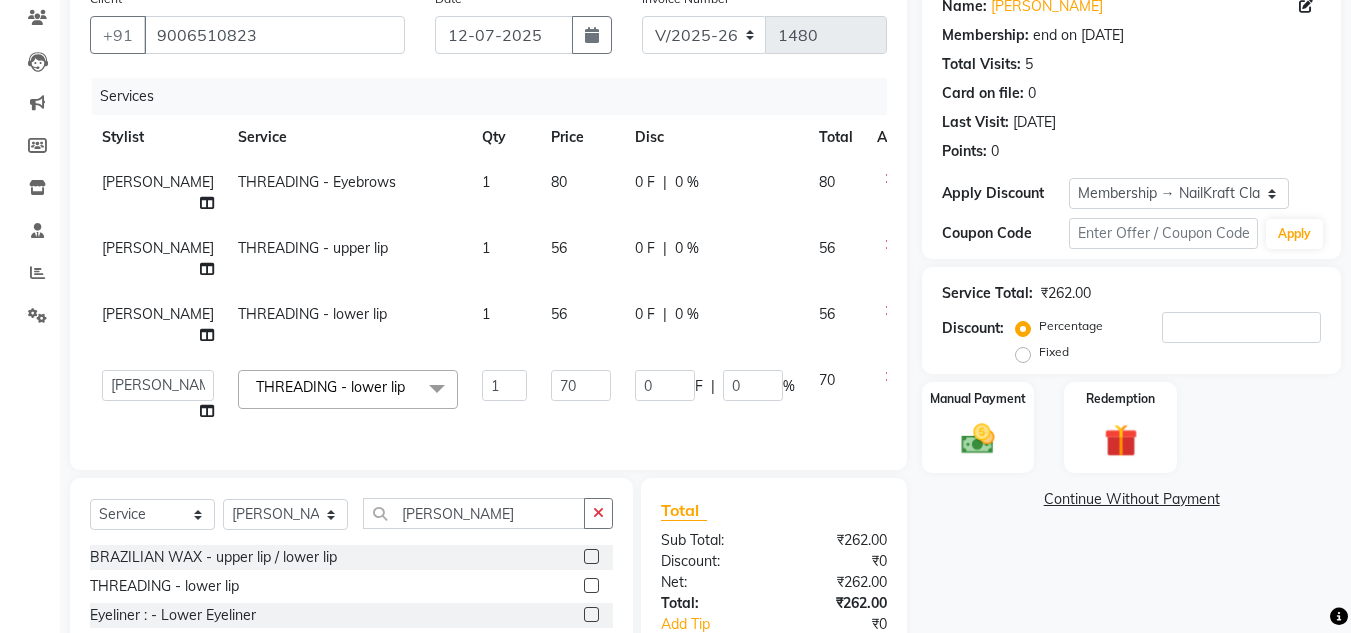 click on "70" 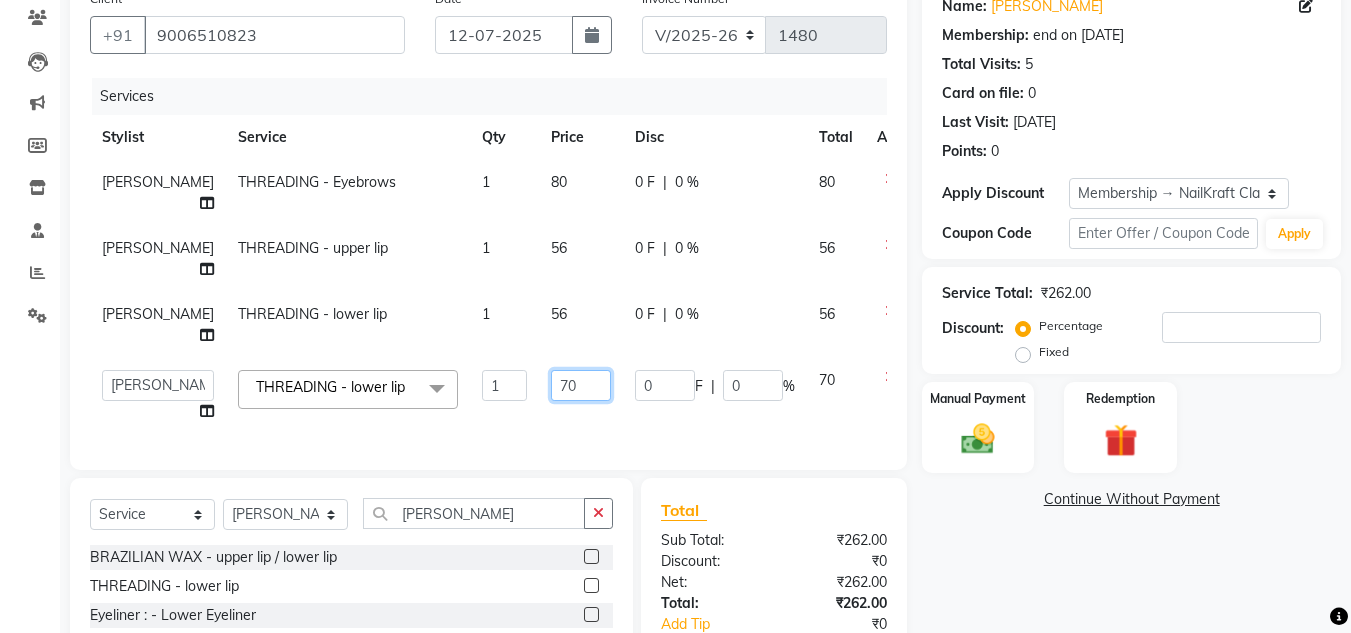 click on "70" 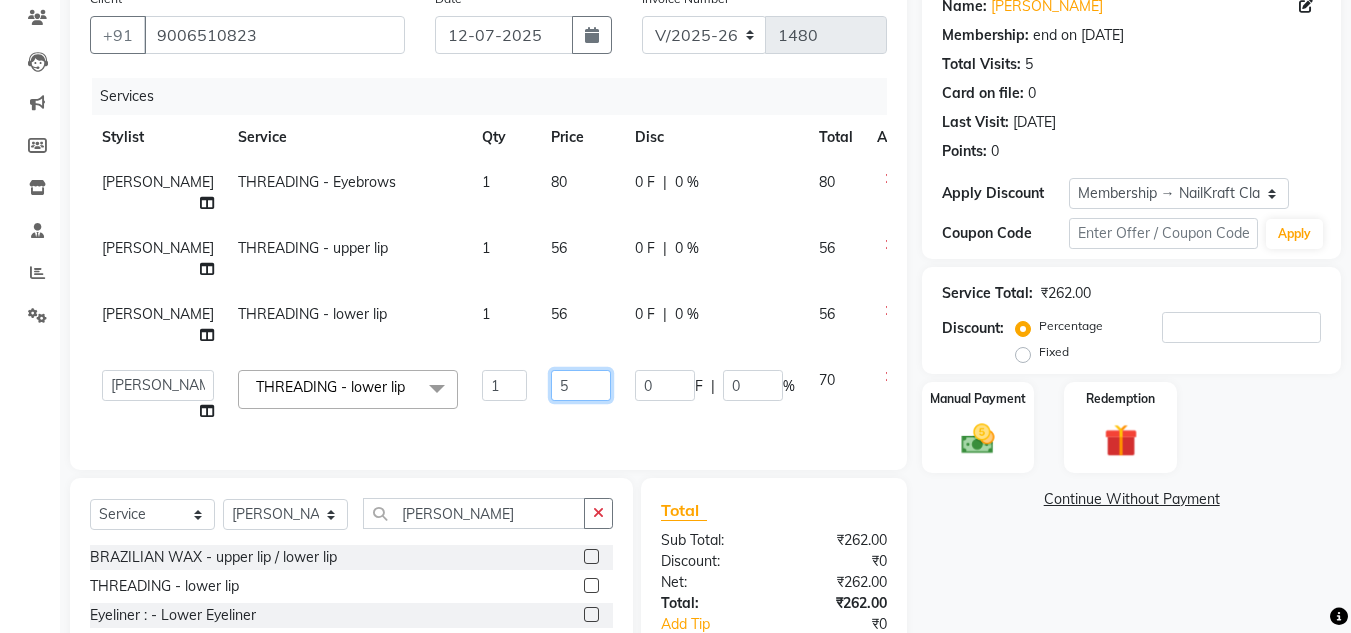 type on "56" 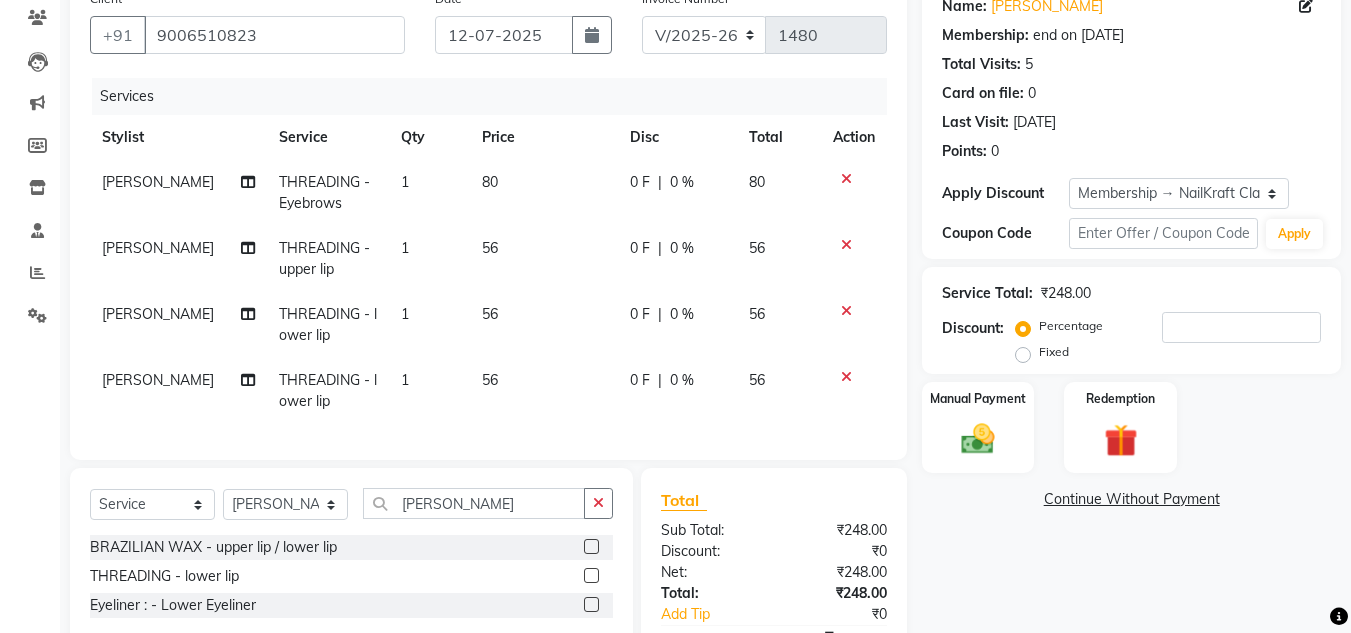 click on "Name: Varsha  Membership: end on 08-03-2026 Total Visits:  5 Card on file:  0 Last Visit:   19-06-2025 Points:   0  Apply Discount Select Membership → NailKraft ClassicMembership Coupon Code Apply Service Total:  ₹248.00  Discount:  Percentage   Fixed  Manual Payment Redemption  Continue Without Payment" 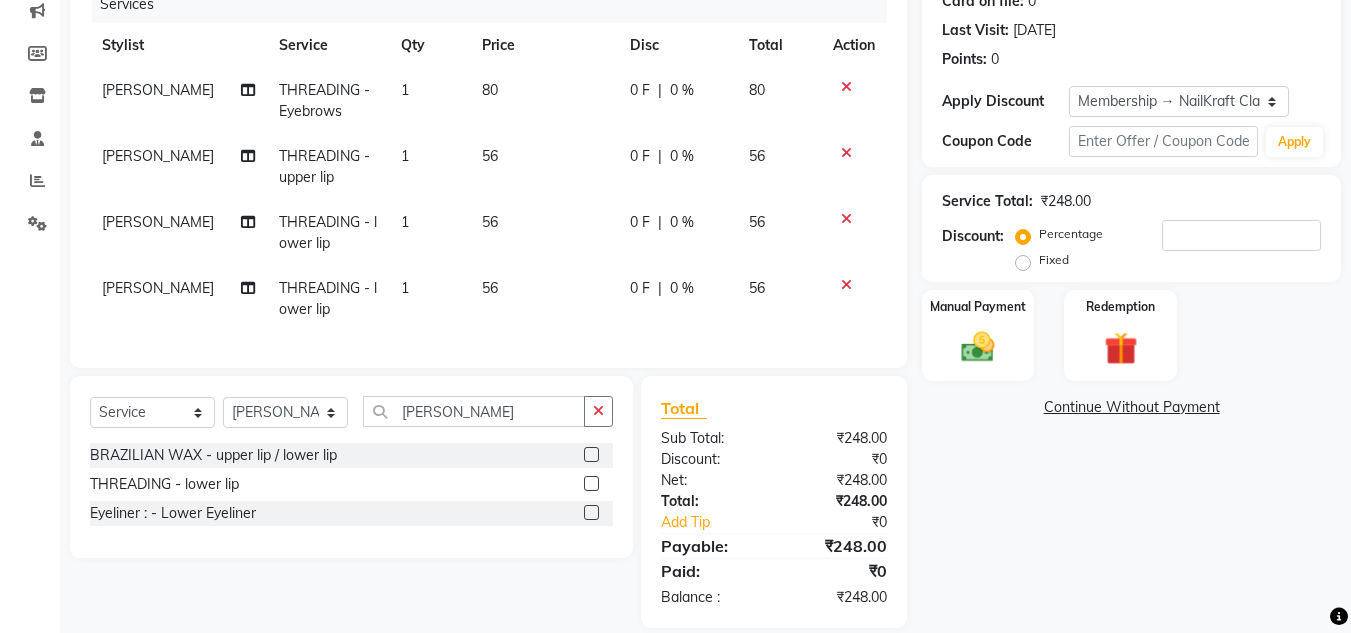 scroll, scrollTop: 302, scrollLeft: 0, axis: vertical 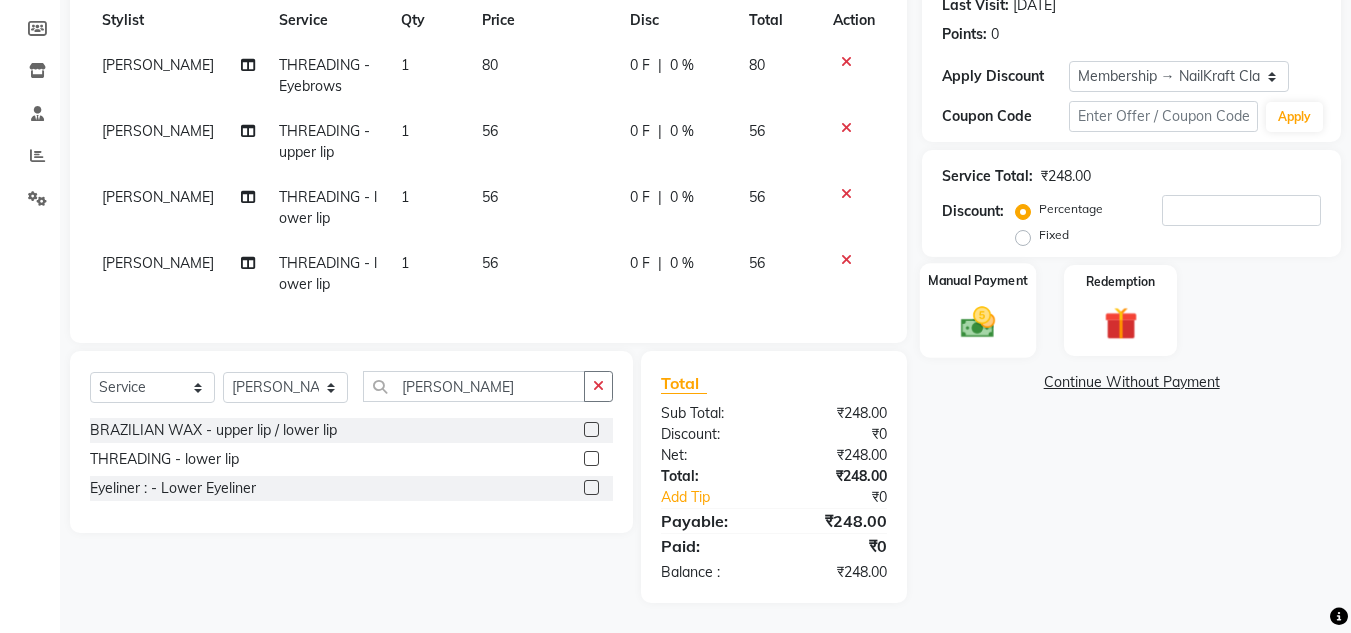 click 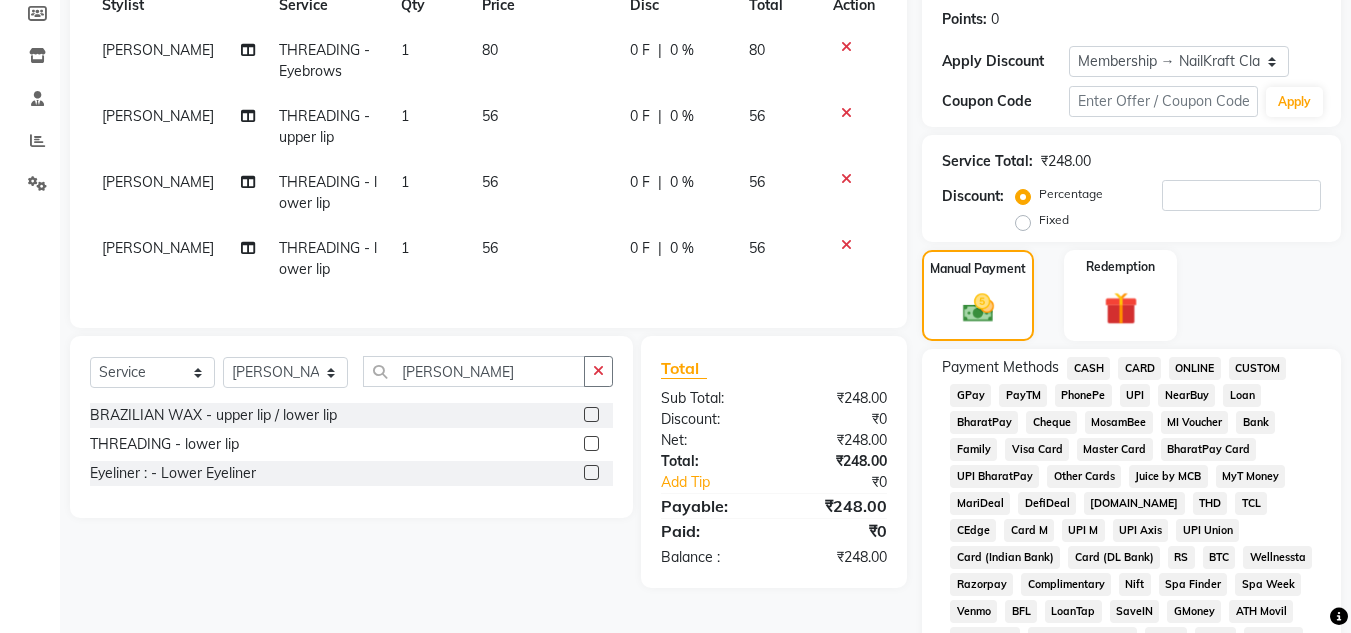 click on "GPay" 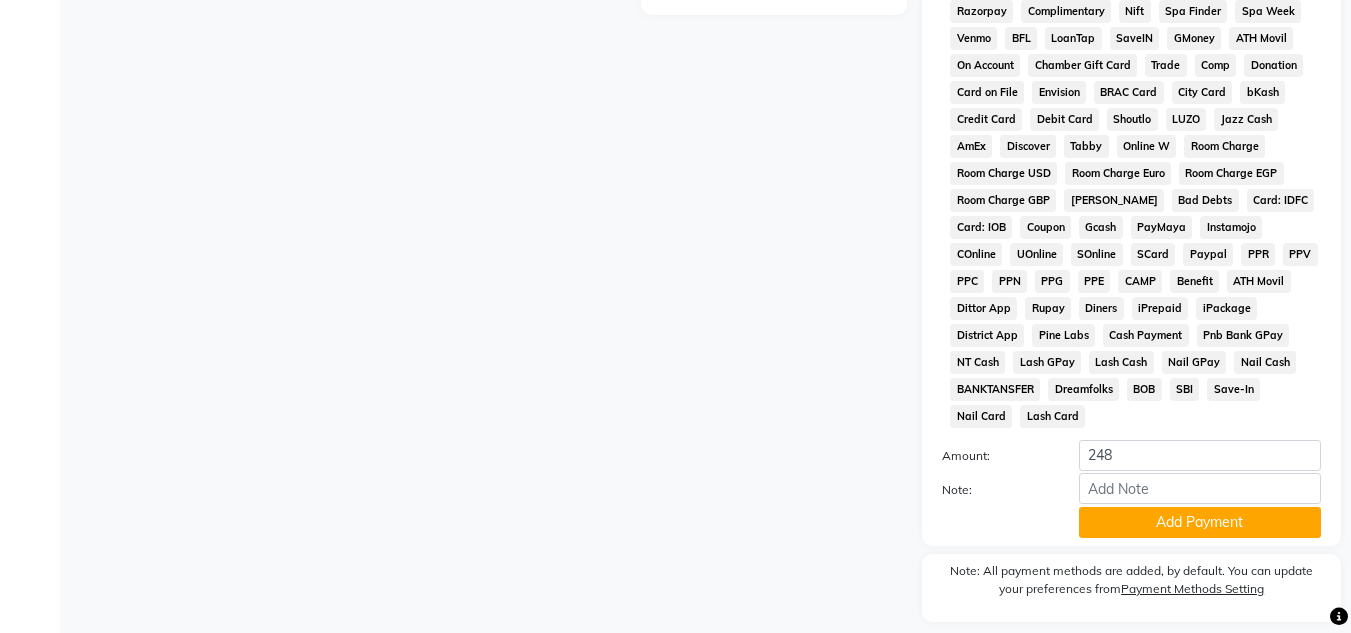 scroll, scrollTop: 908, scrollLeft: 0, axis: vertical 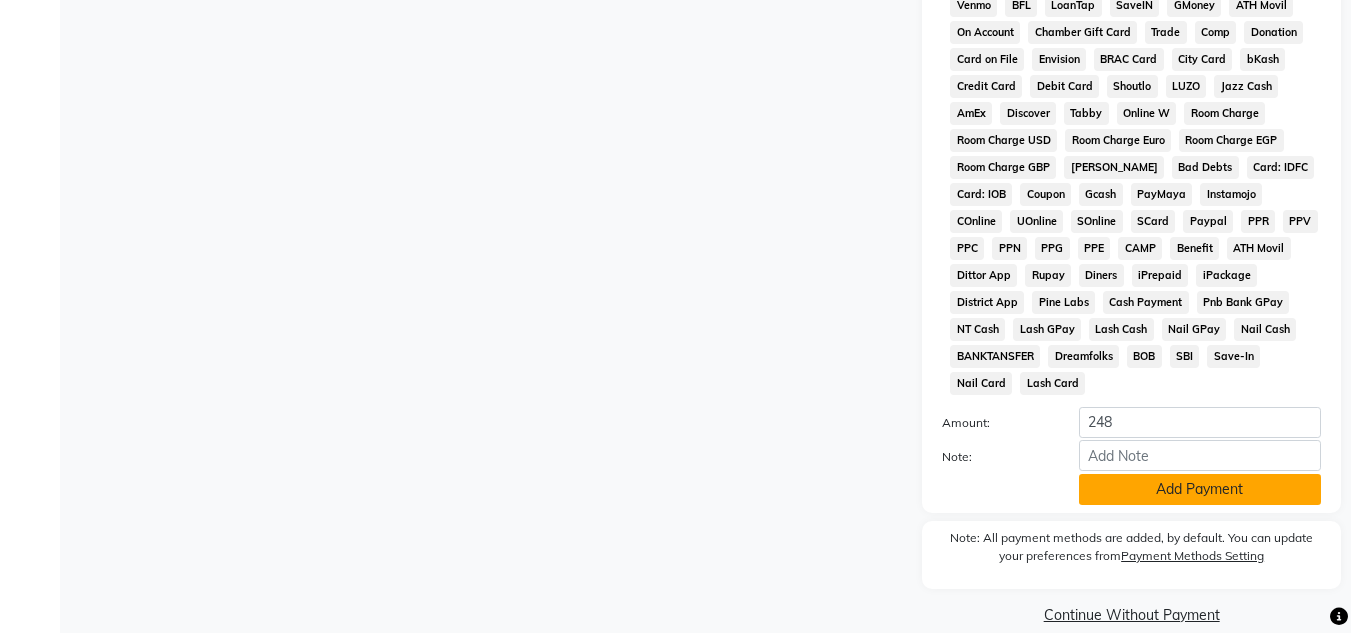 click on "Add Payment" 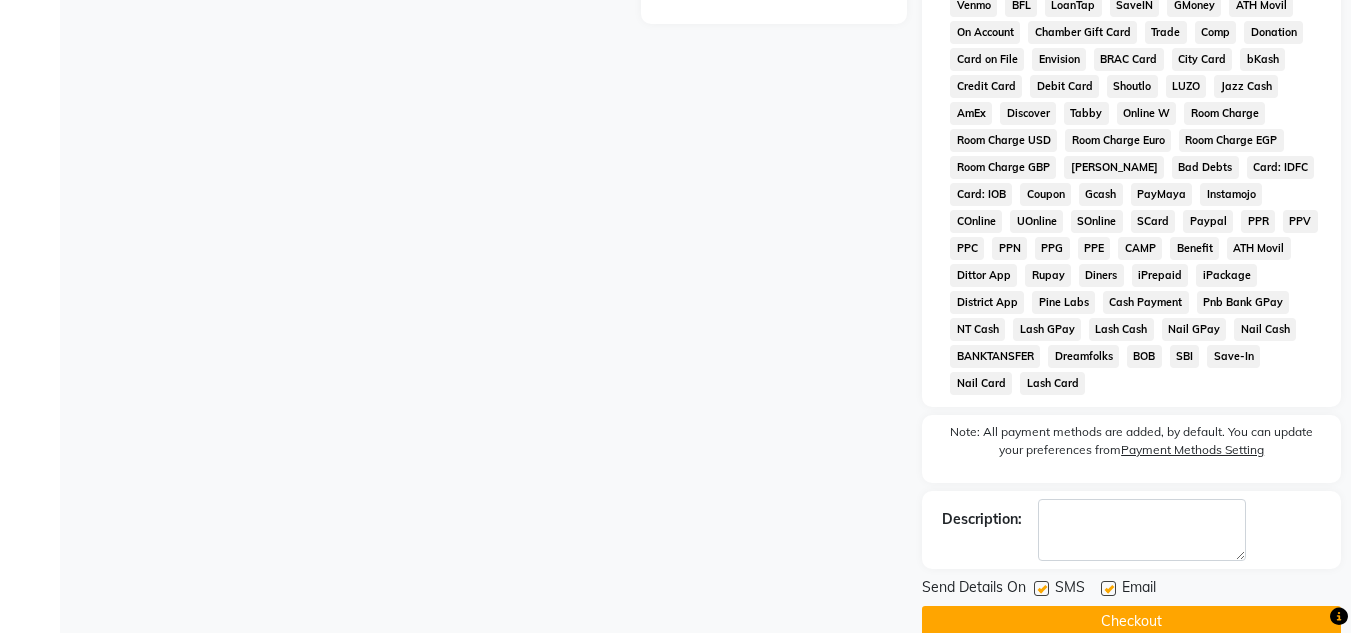 click on "Checkout" 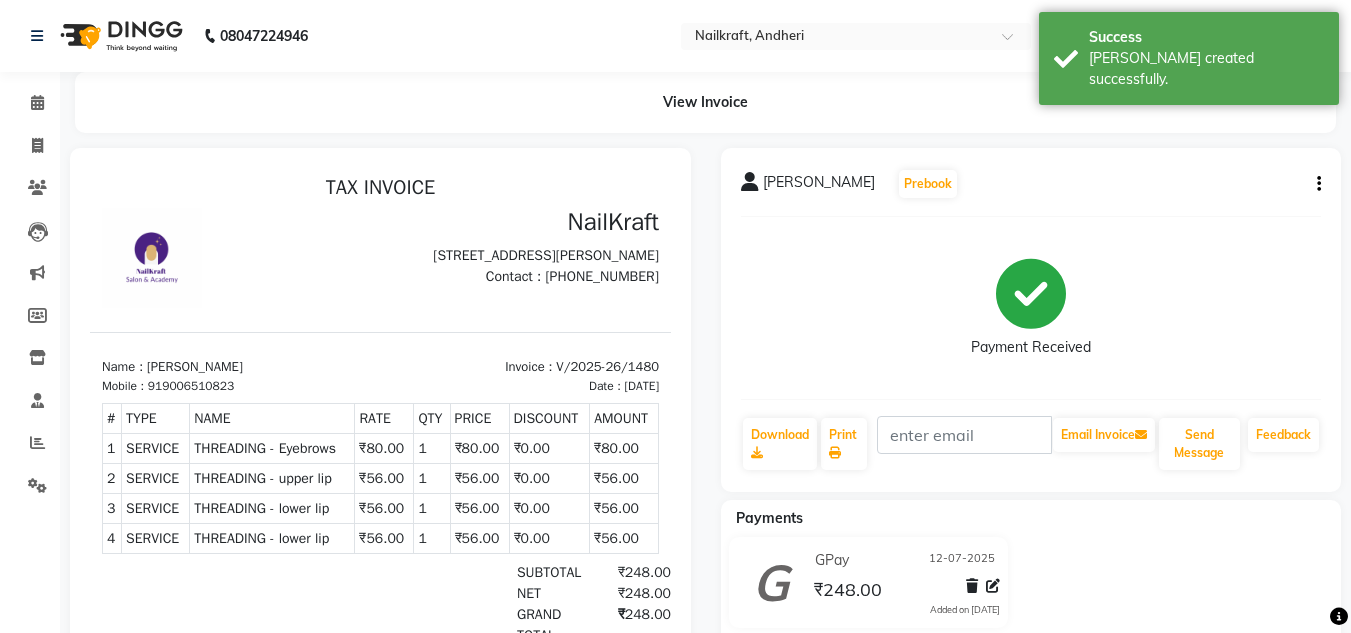 scroll, scrollTop: 0, scrollLeft: 0, axis: both 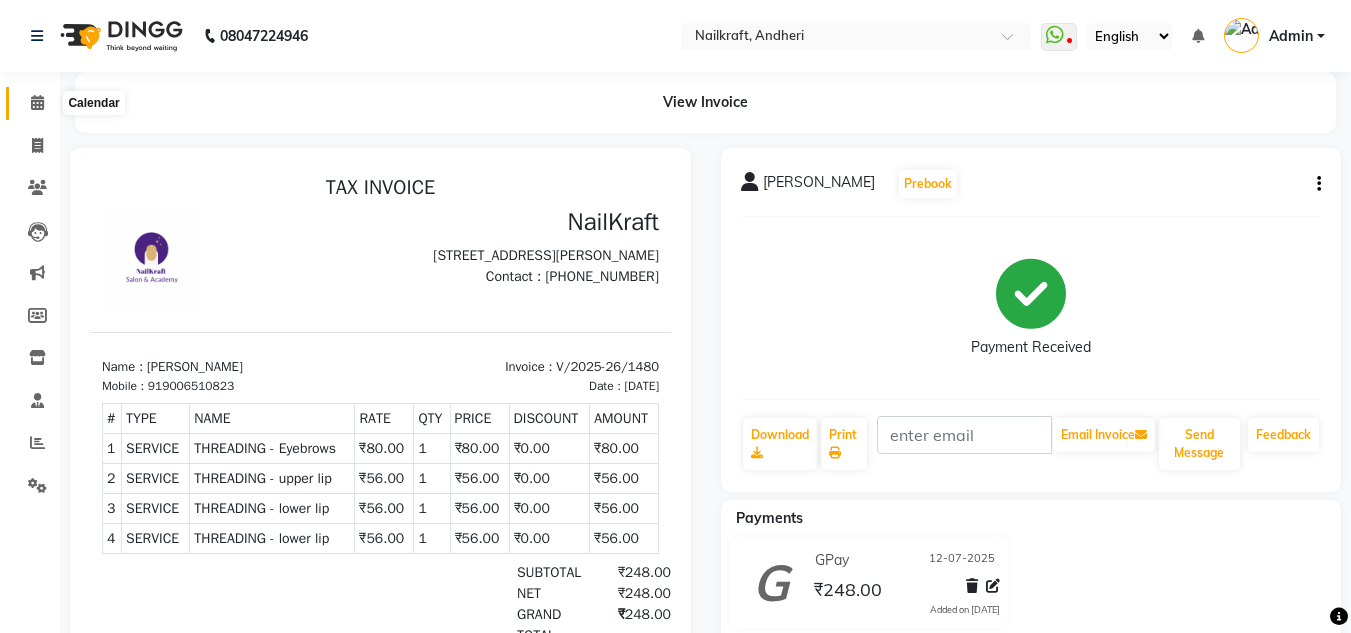 click 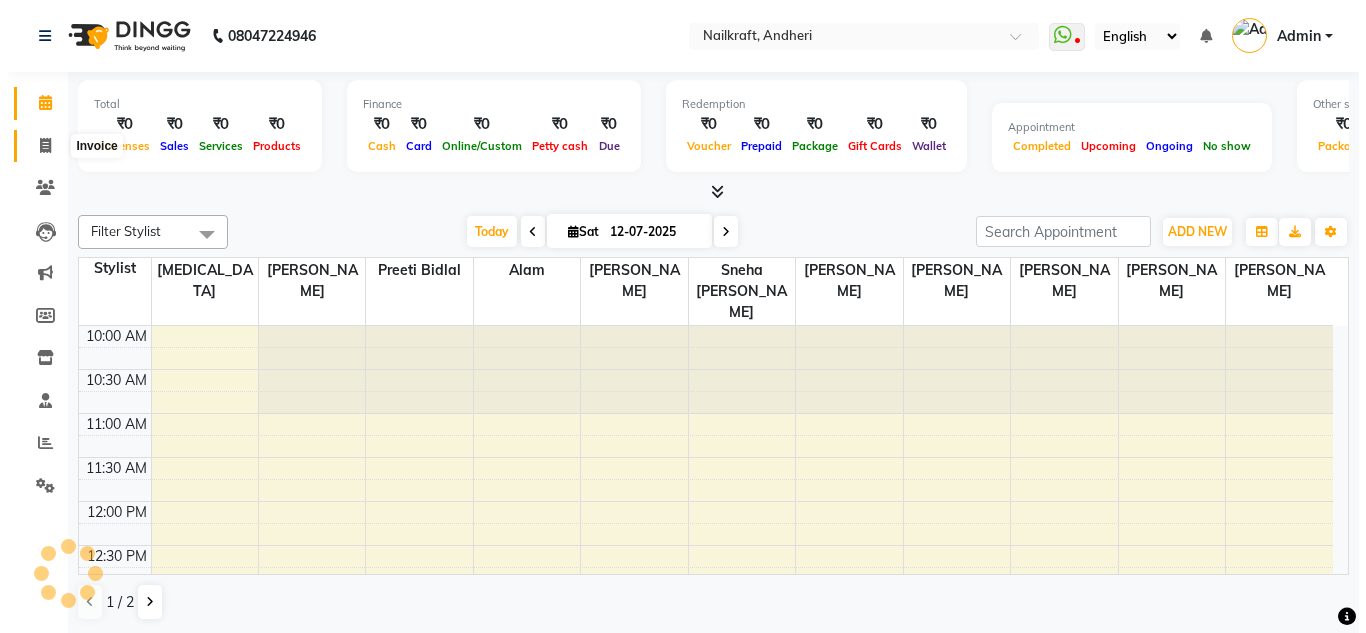 scroll, scrollTop: 0, scrollLeft: 0, axis: both 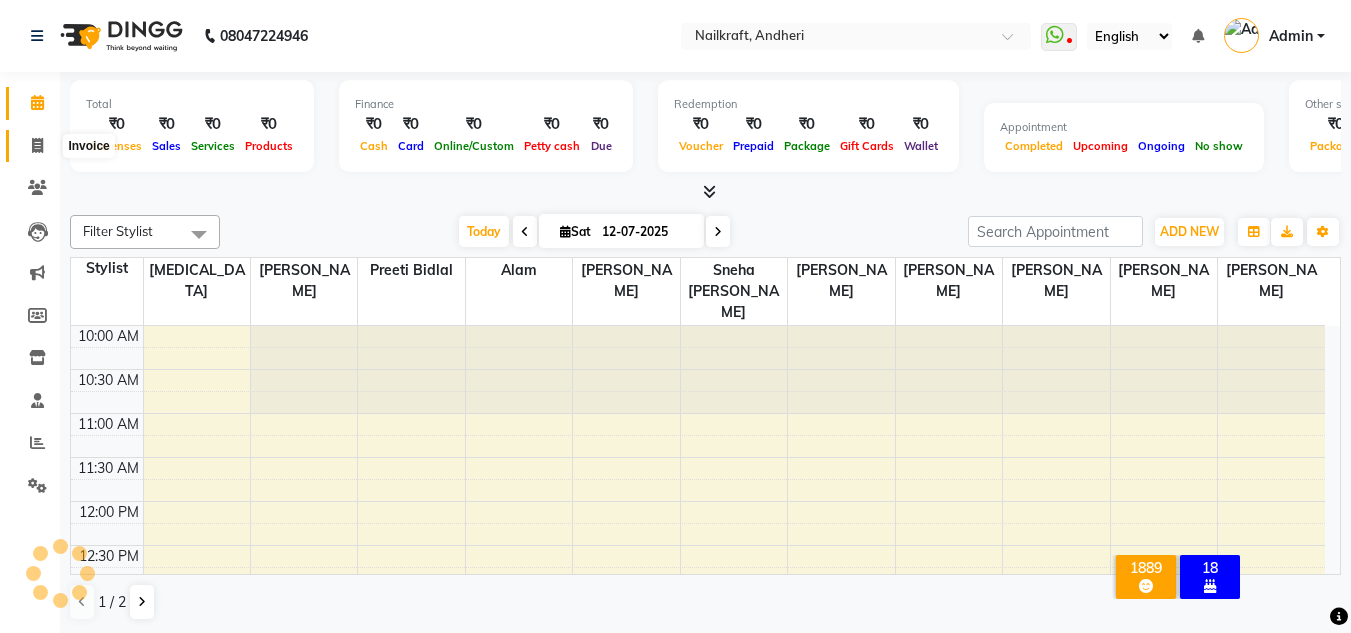 click 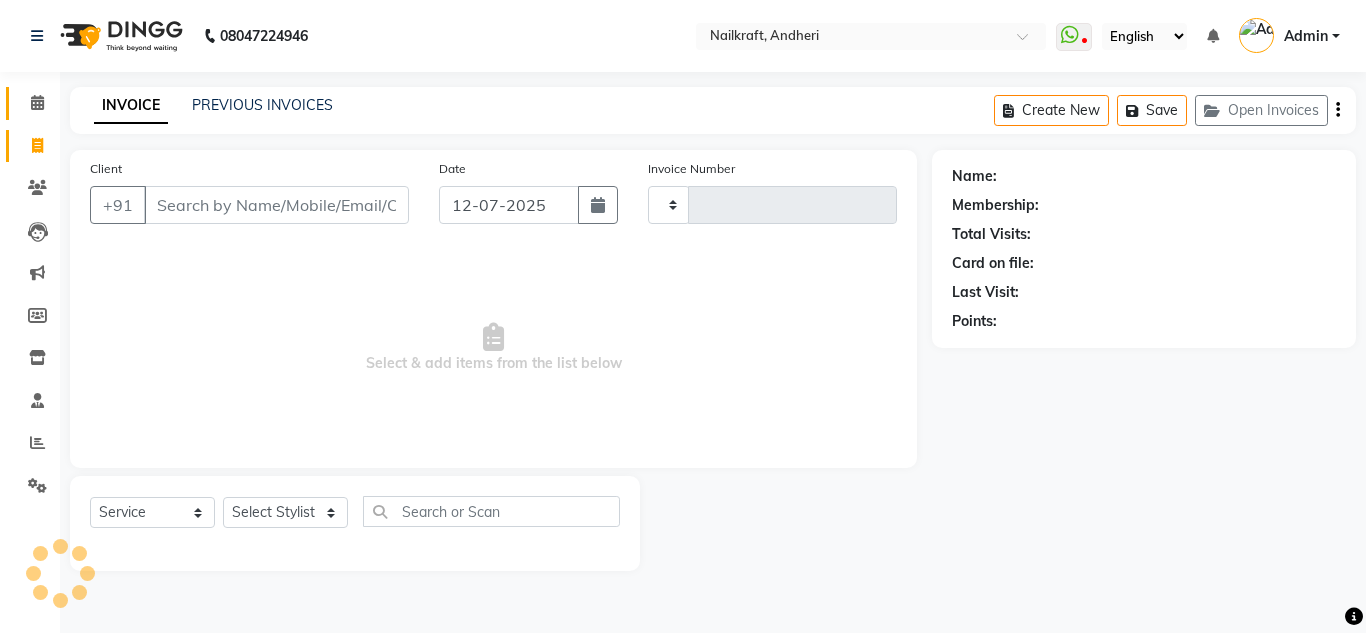 type on "1481" 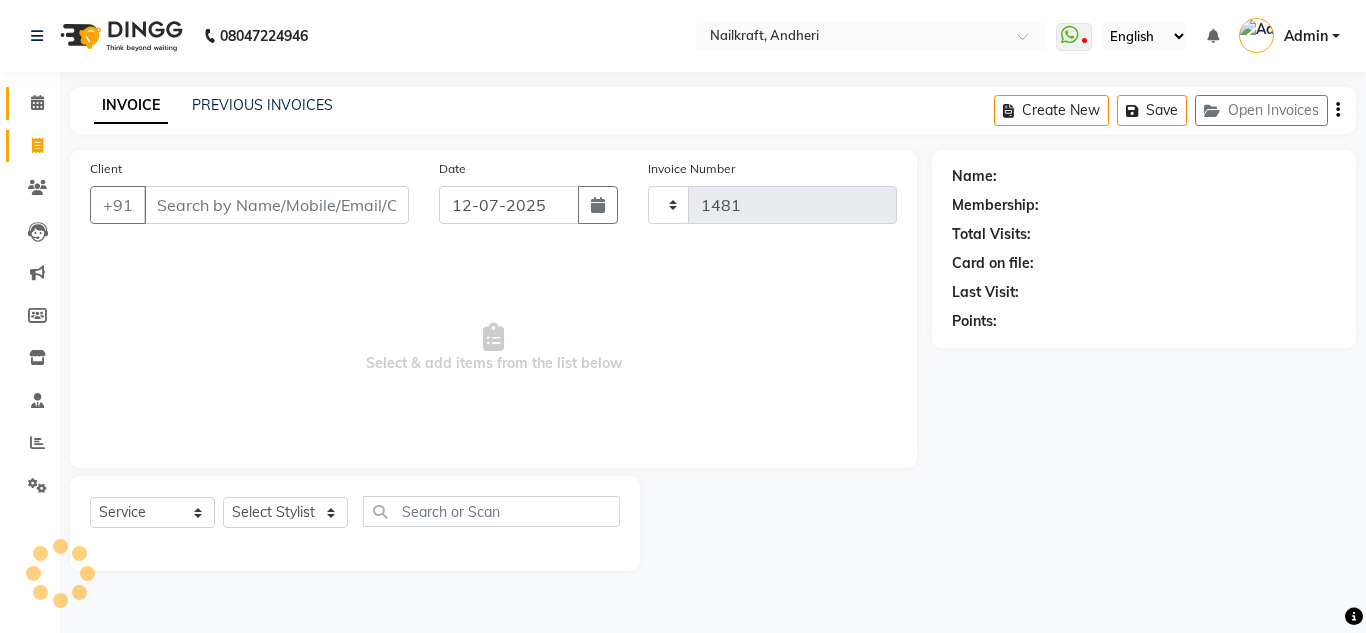 select on "6081" 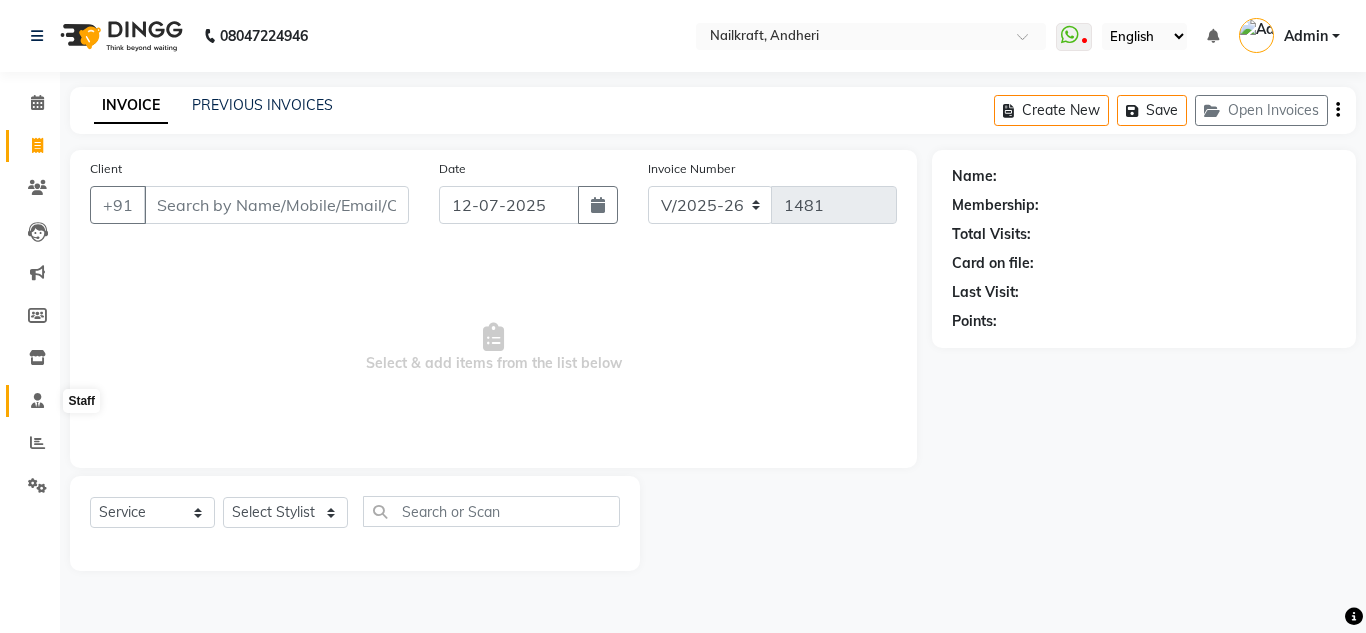 click 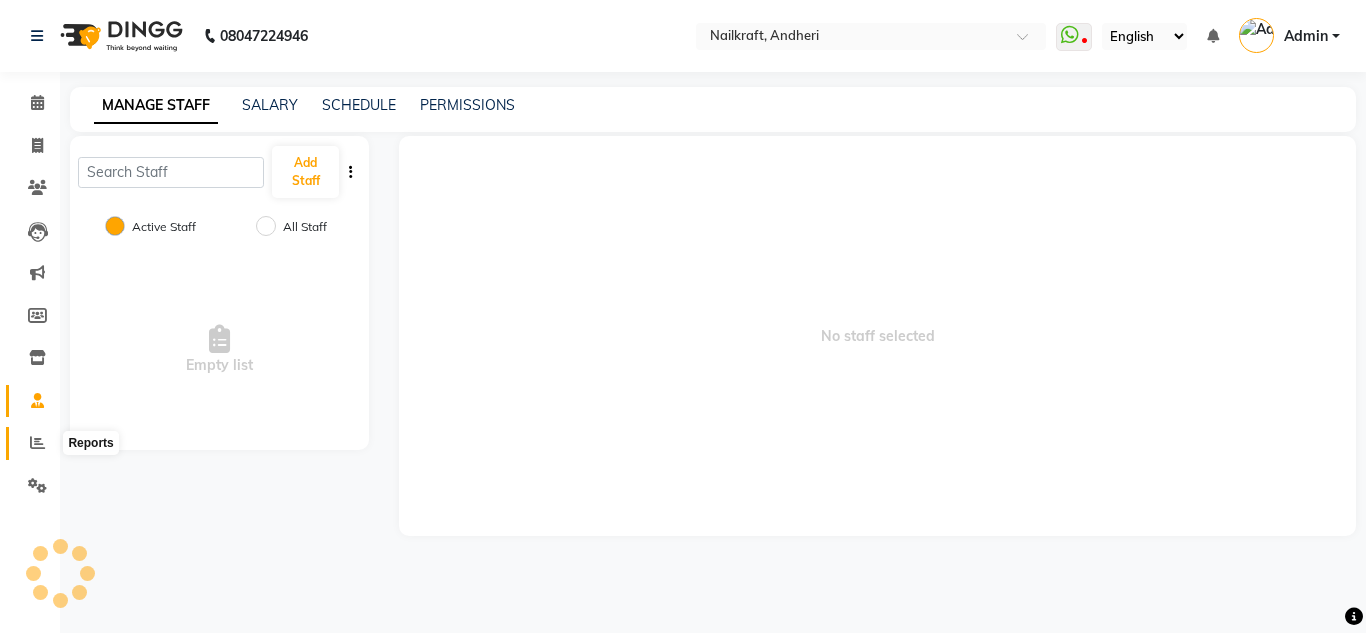 click 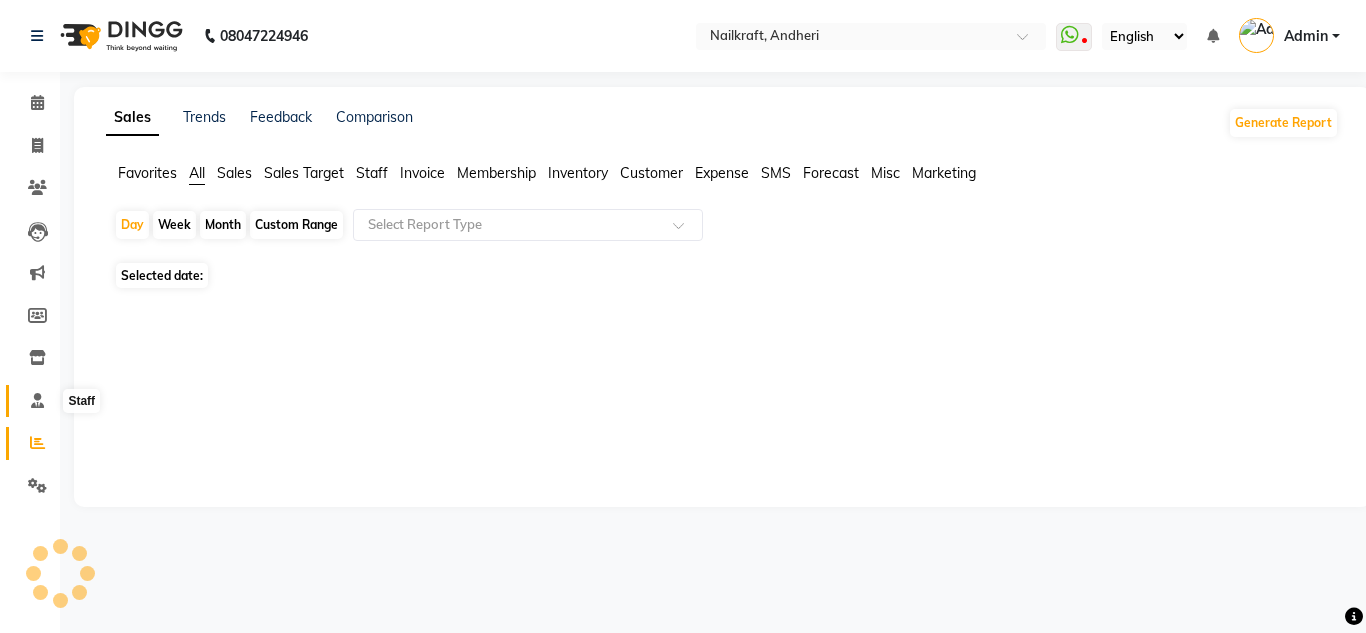 click 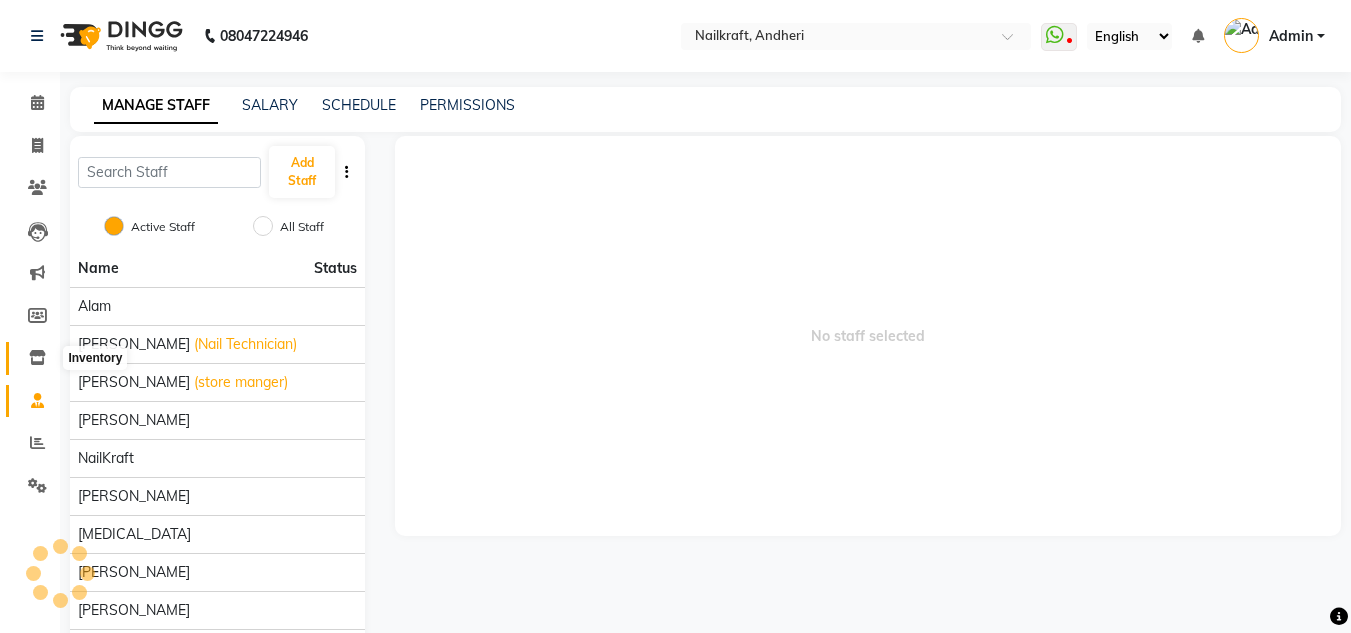click 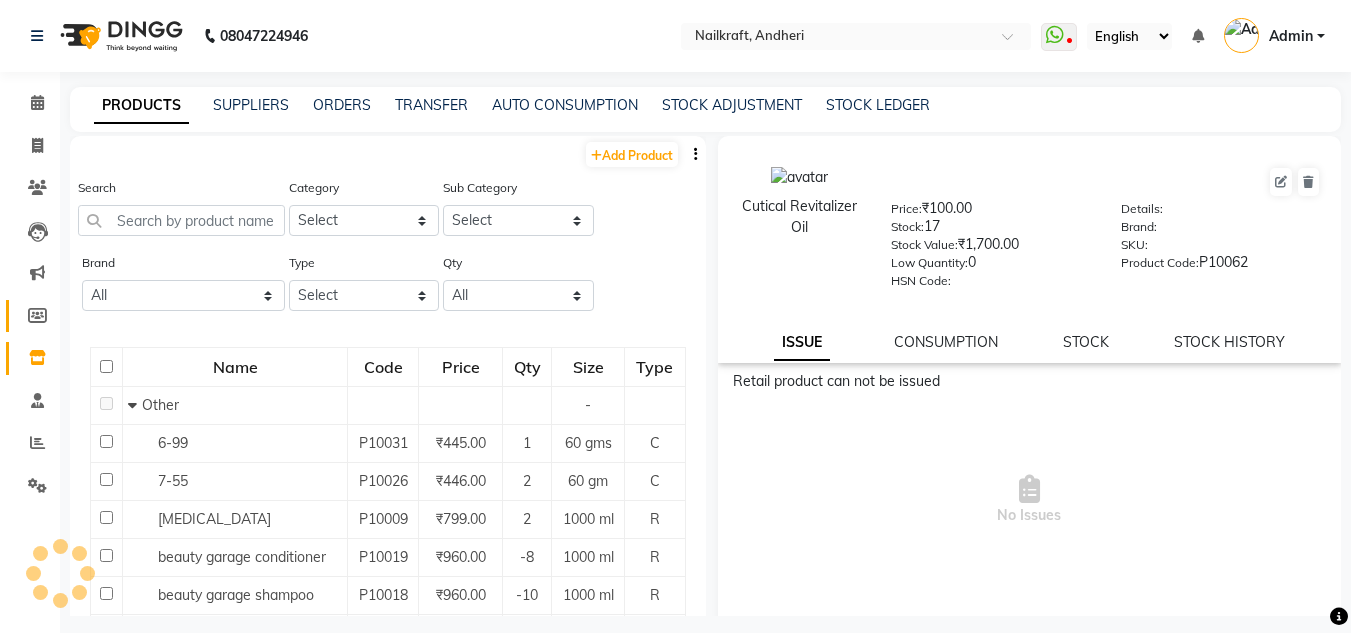 click on "Members" 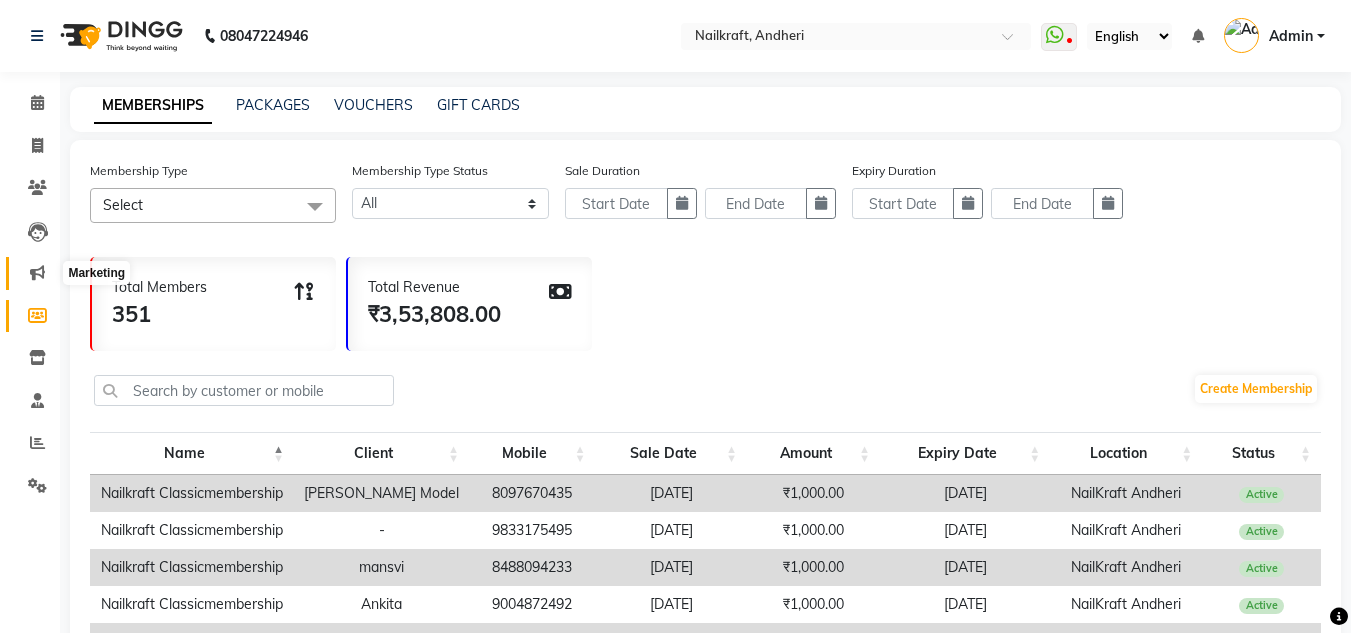 click 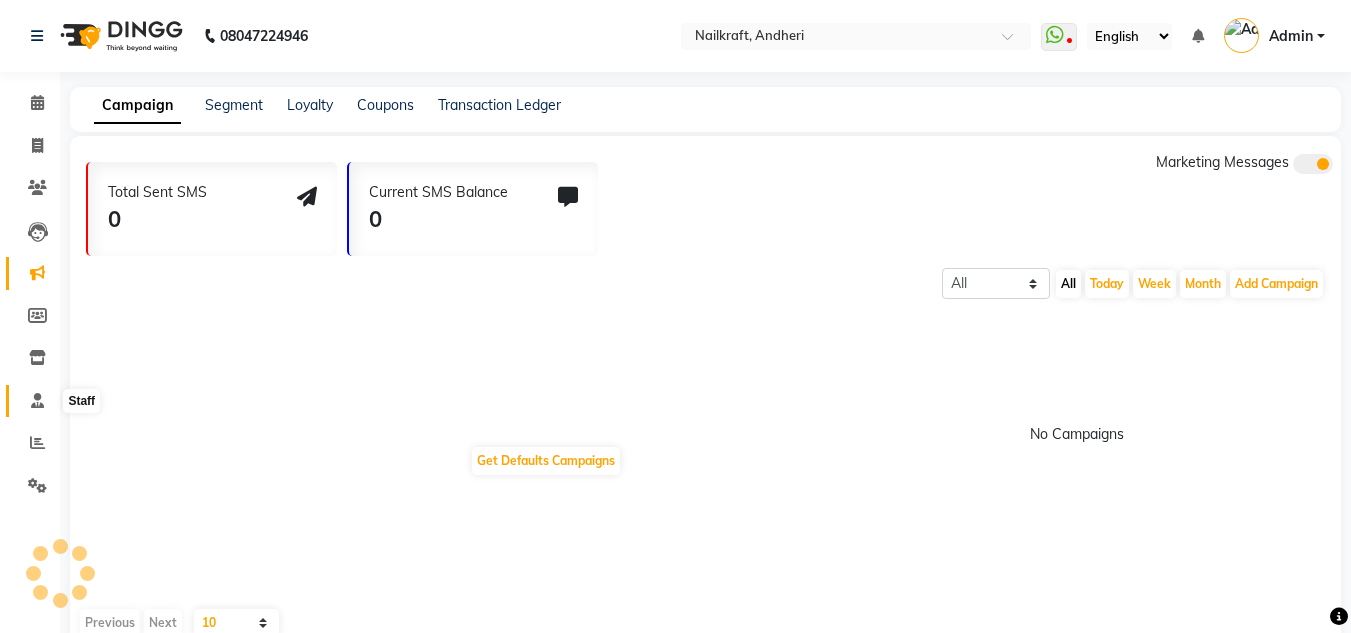 click 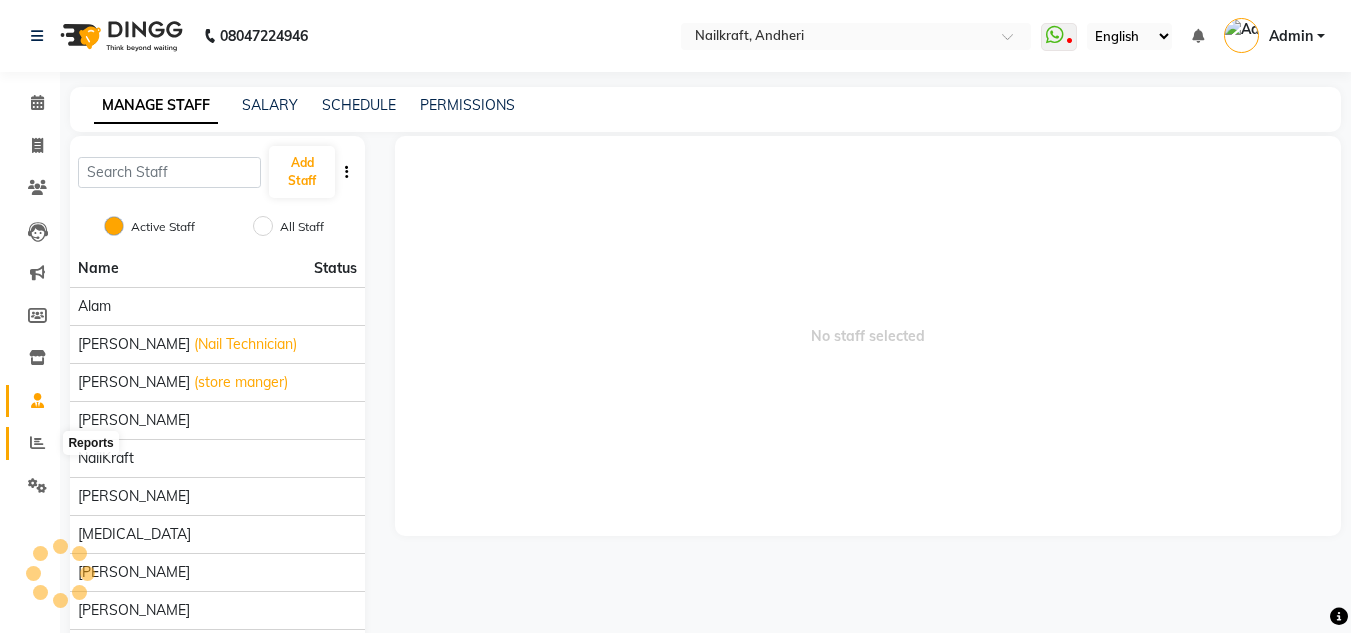 click 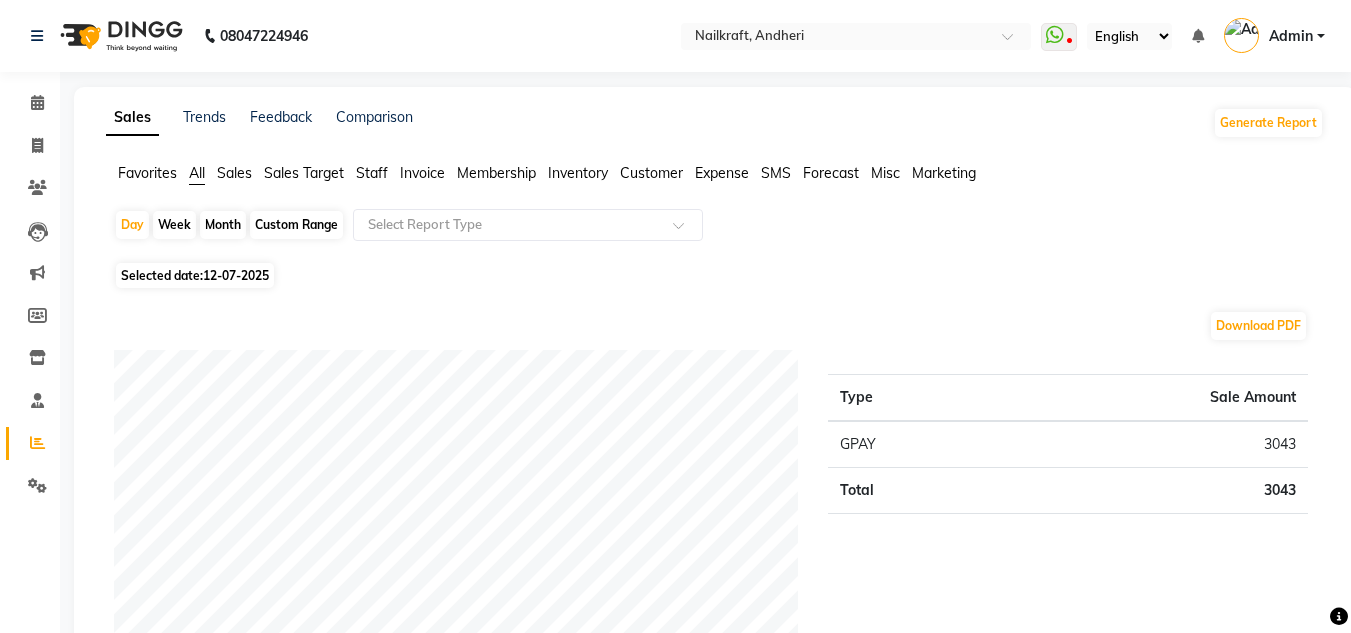 click on "Membership" 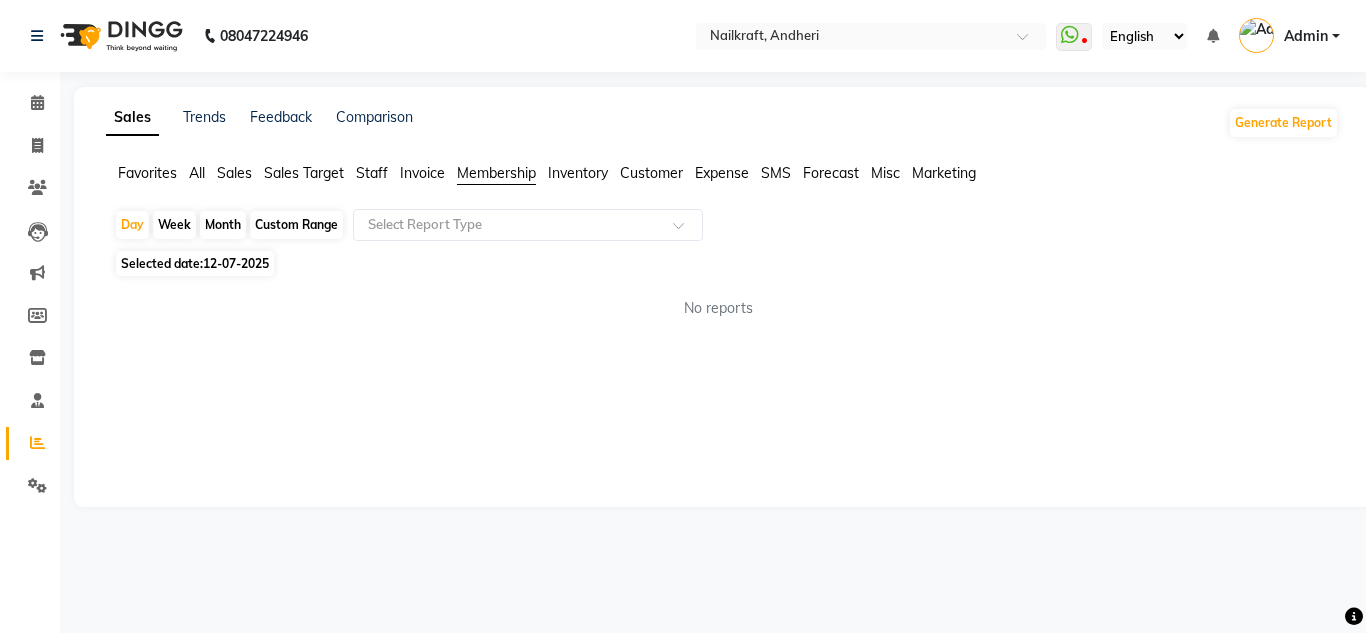 click on "12-07-2025" 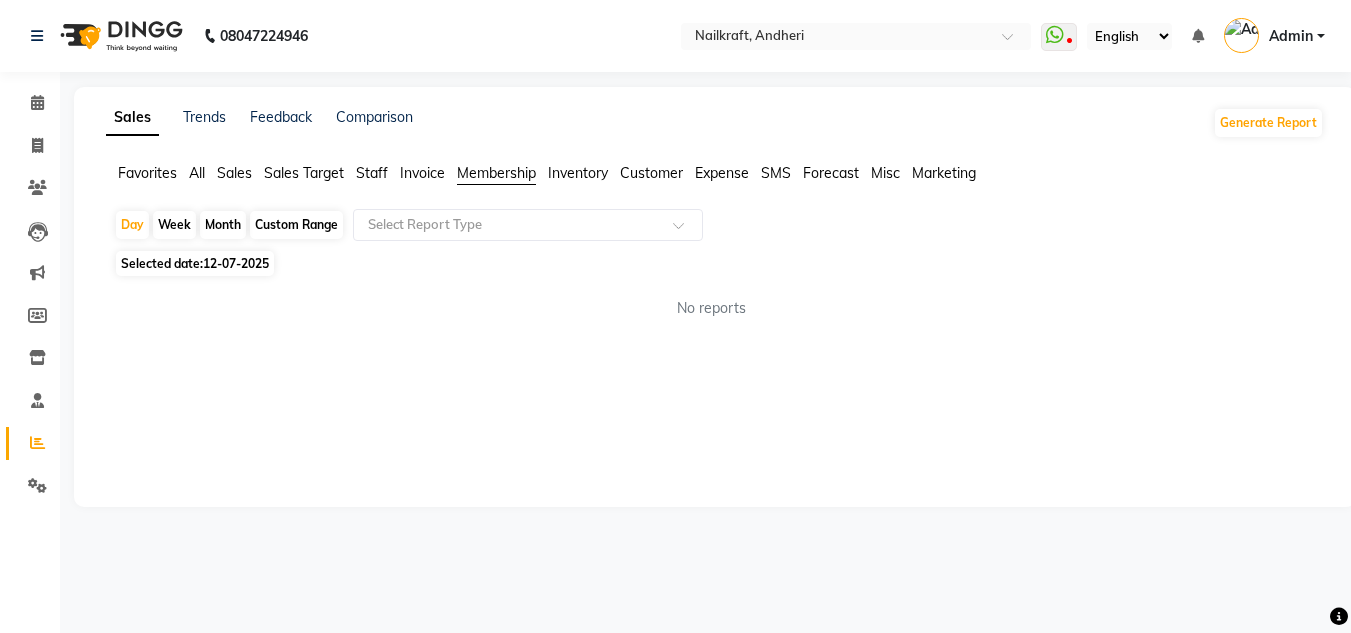 select on "7" 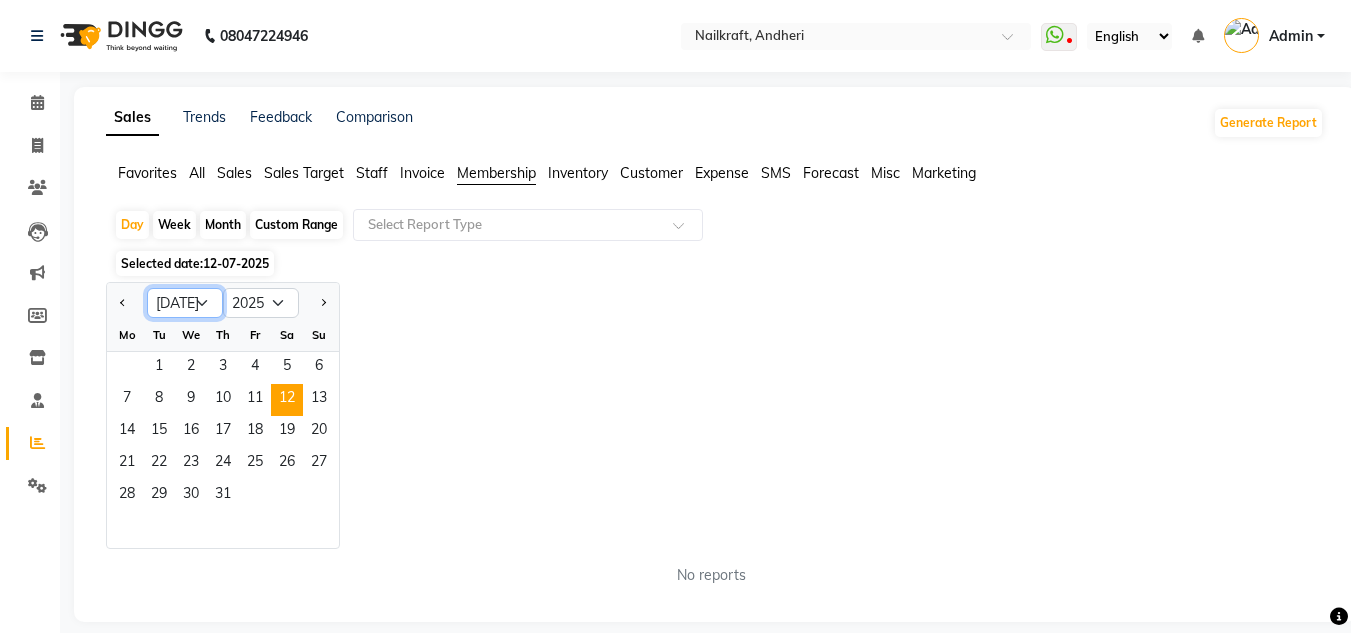click on "Jan Feb Mar Apr May Jun Jul Aug Sep Oct Nov Dec" 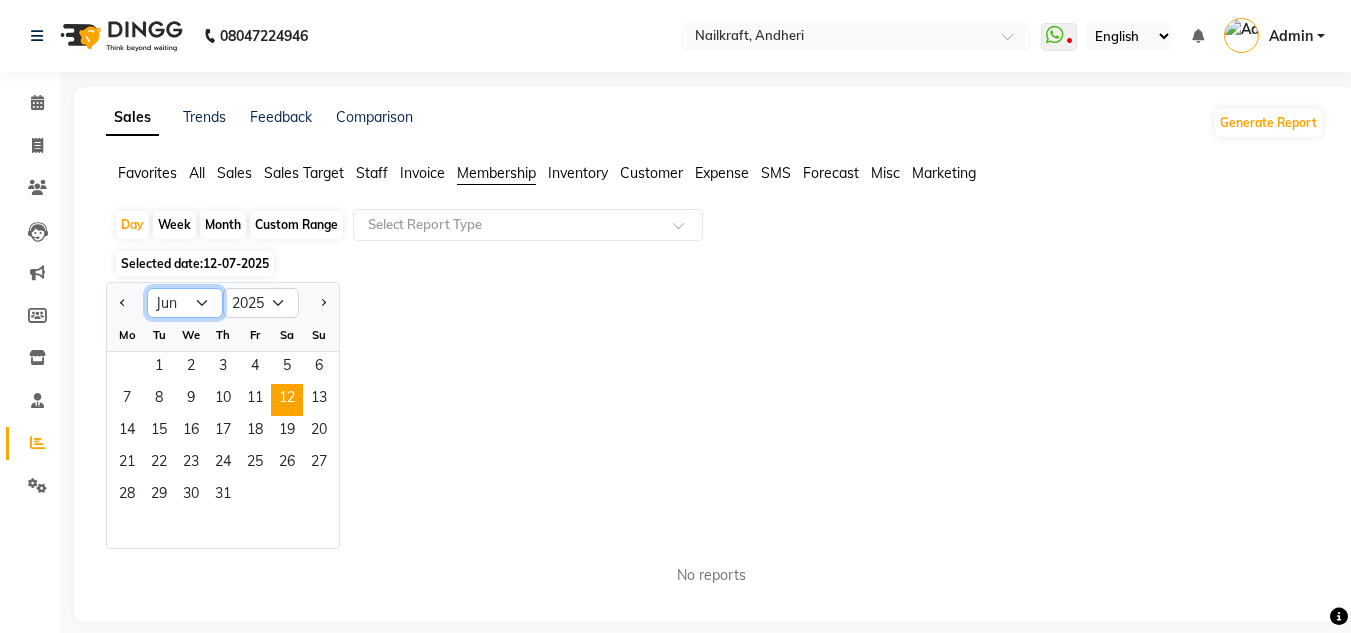 click on "Jan Feb Mar Apr May Jun Jul Aug Sep Oct Nov Dec" 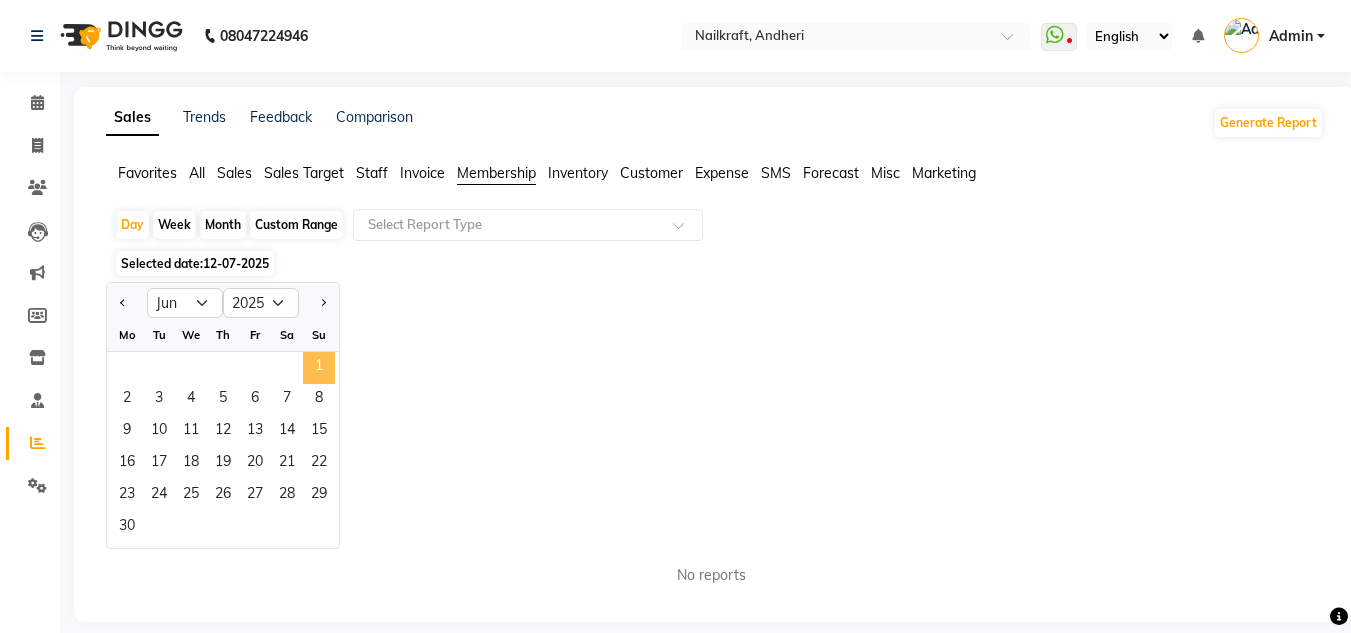 click on "1" 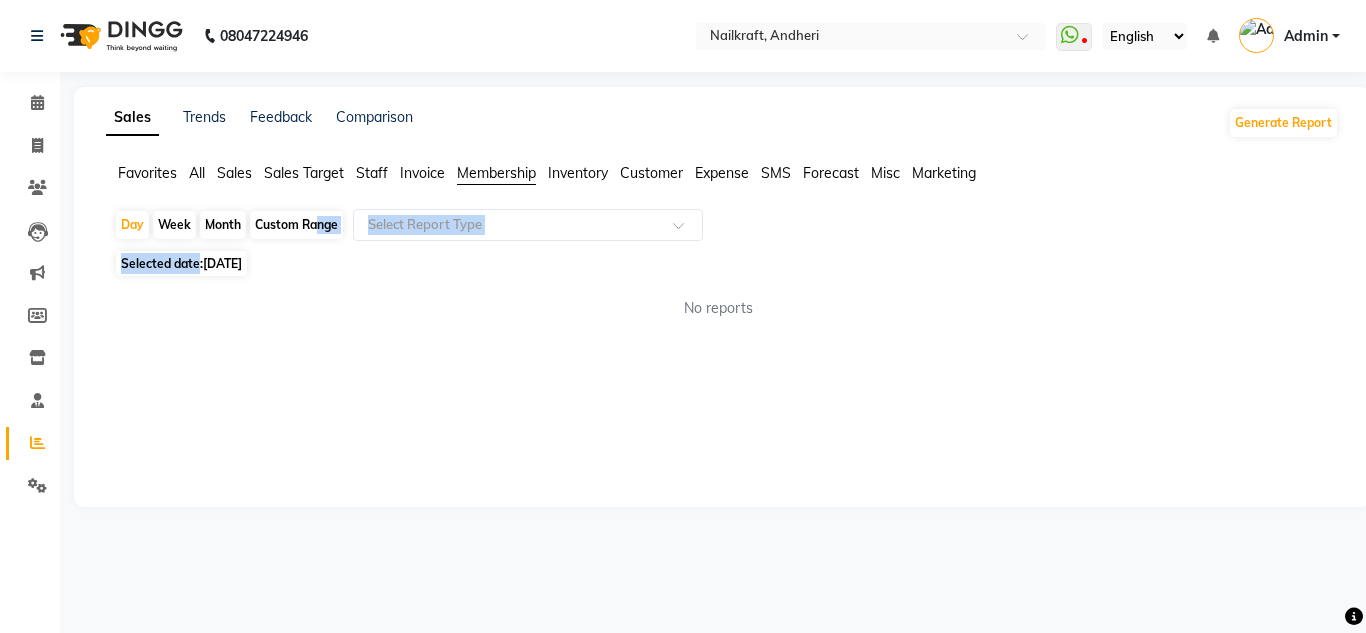 drag, startPoint x: 200, startPoint y: 253, endPoint x: 317, endPoint y: 217, distance: 122.41323 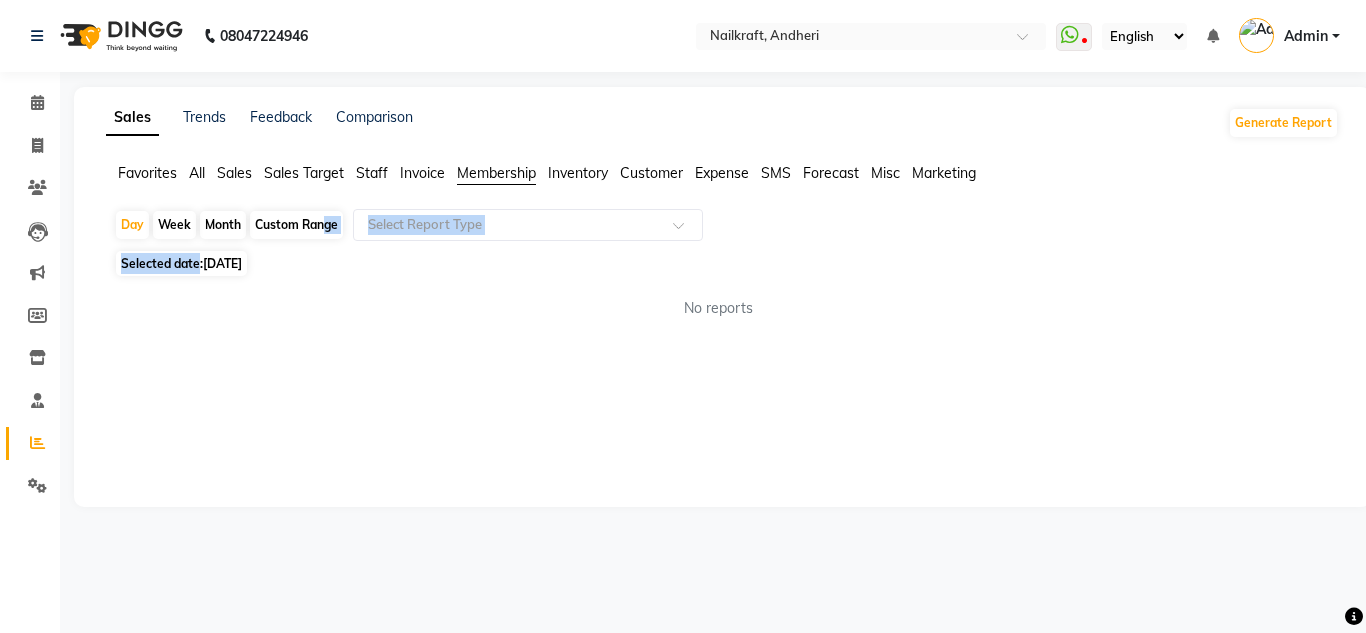 click on "Custom Range" 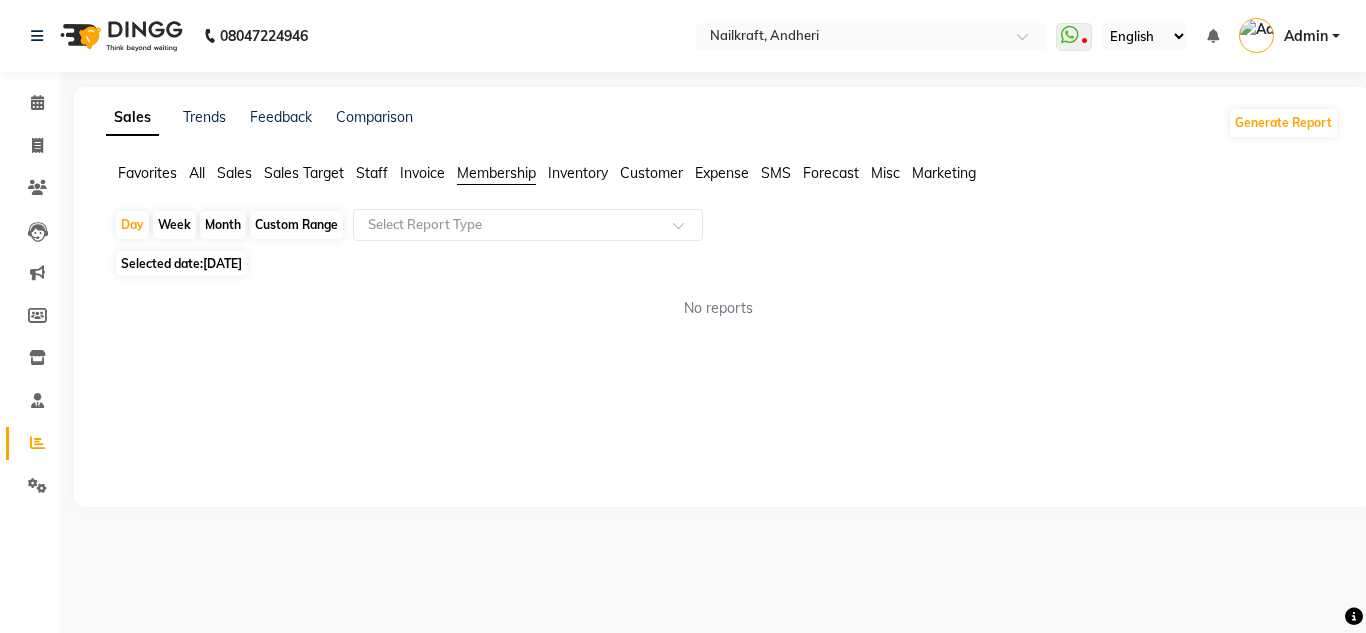 select on "6" 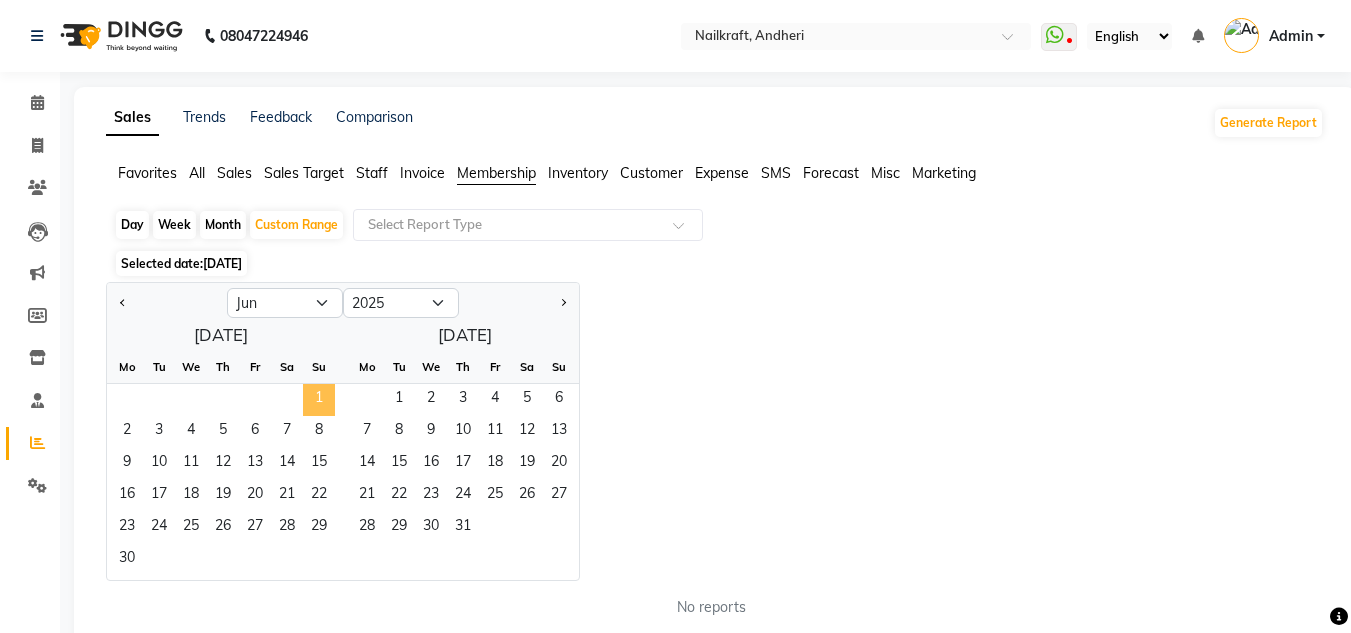 click on "1" 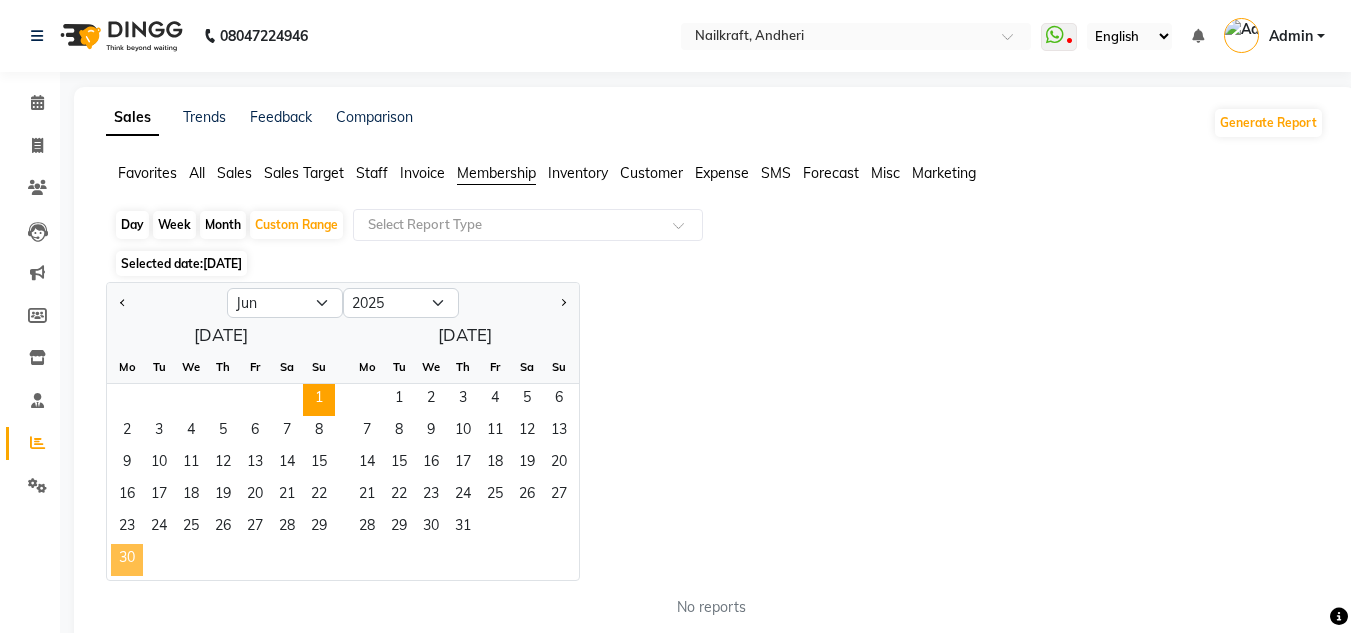 click on "30" 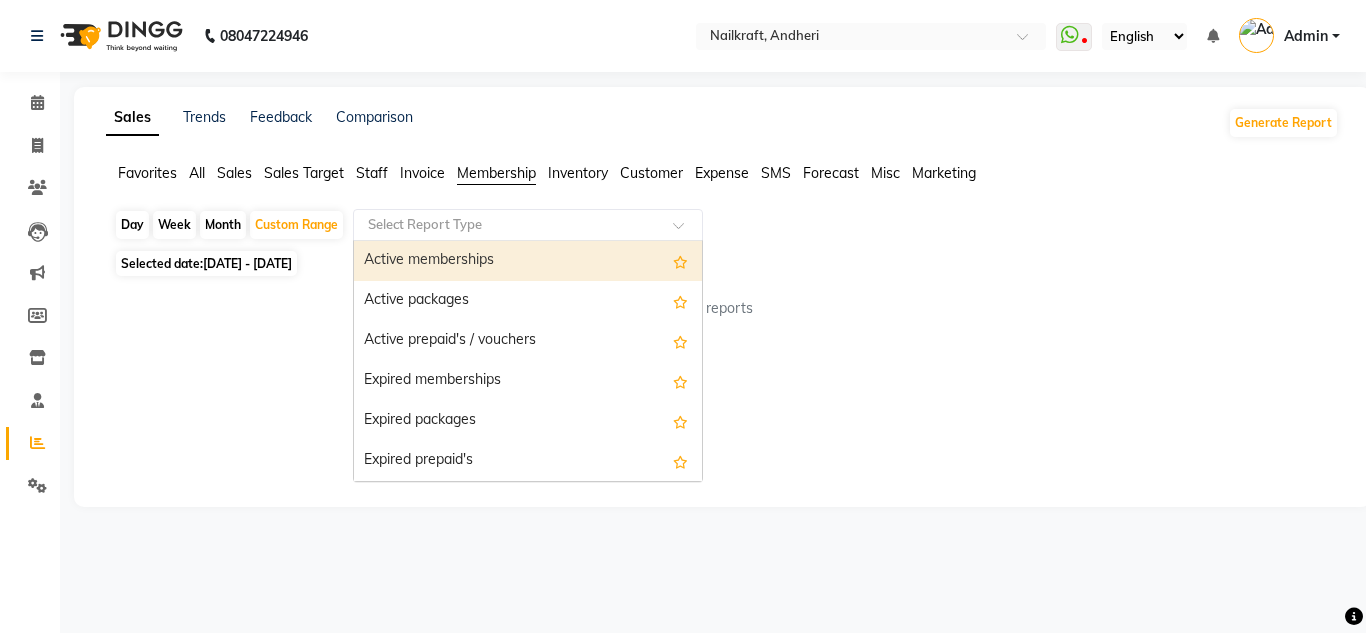 click 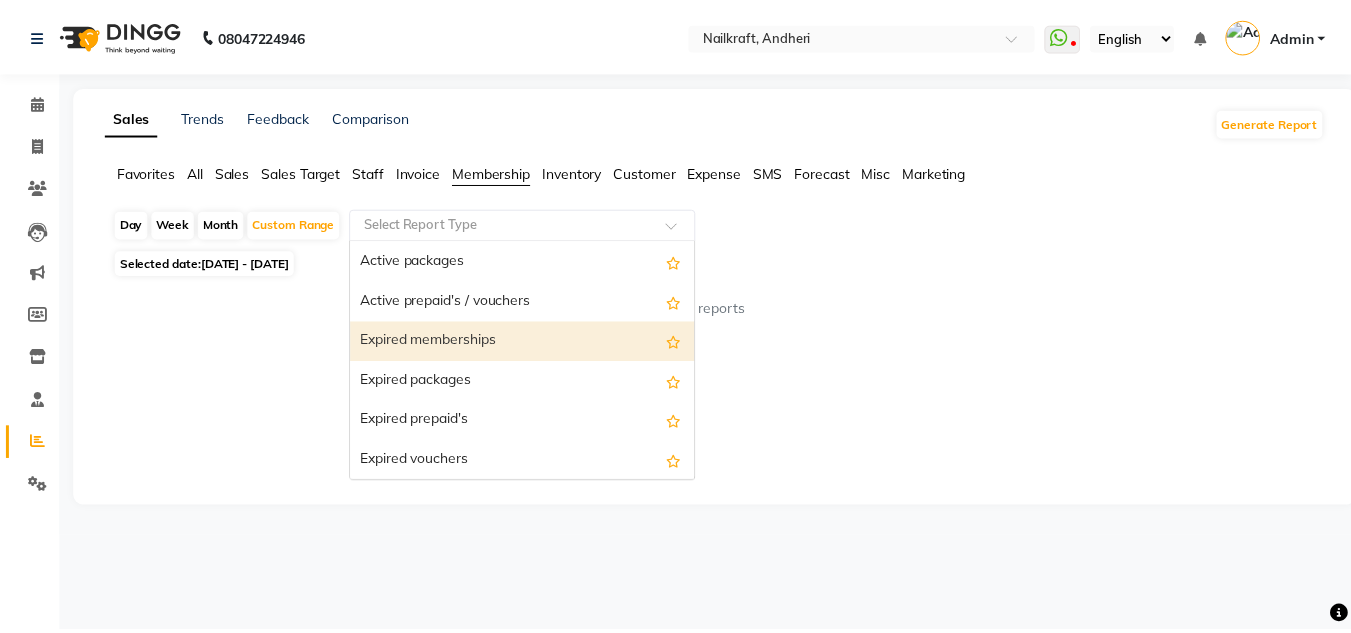scroll, scrollTop: 0, scrollLeft: 0, axis: both 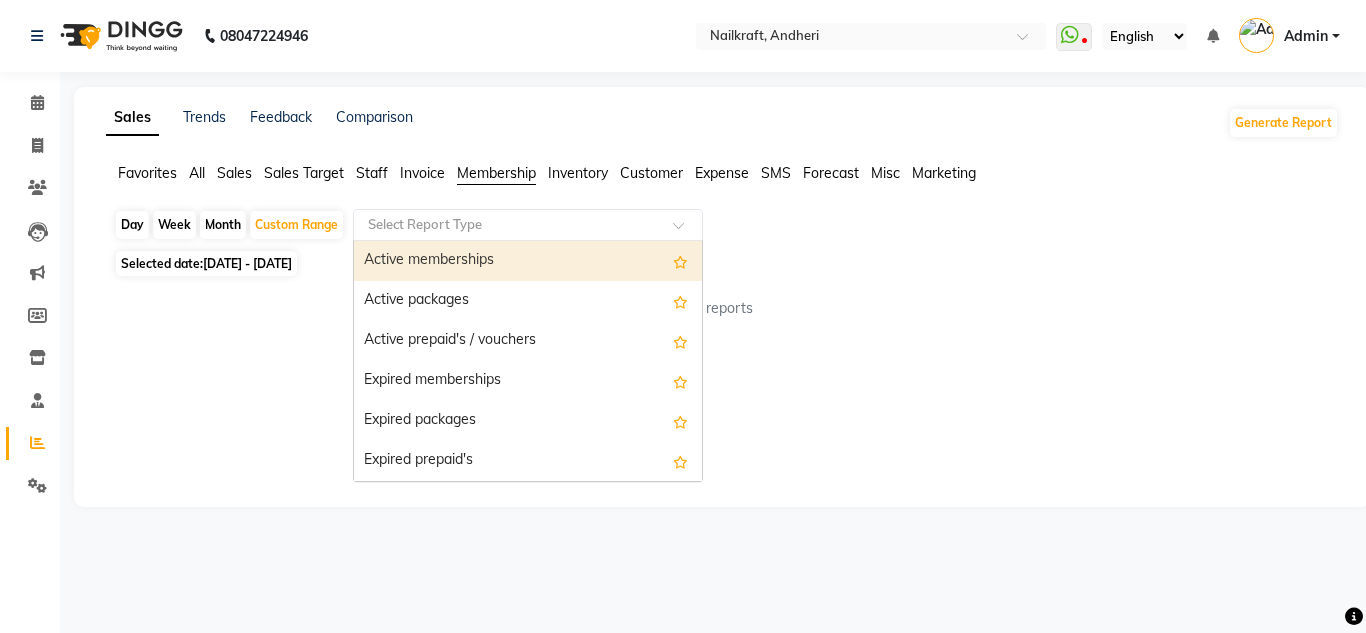 click on "Active memberships" at bounding box center (528, 261) 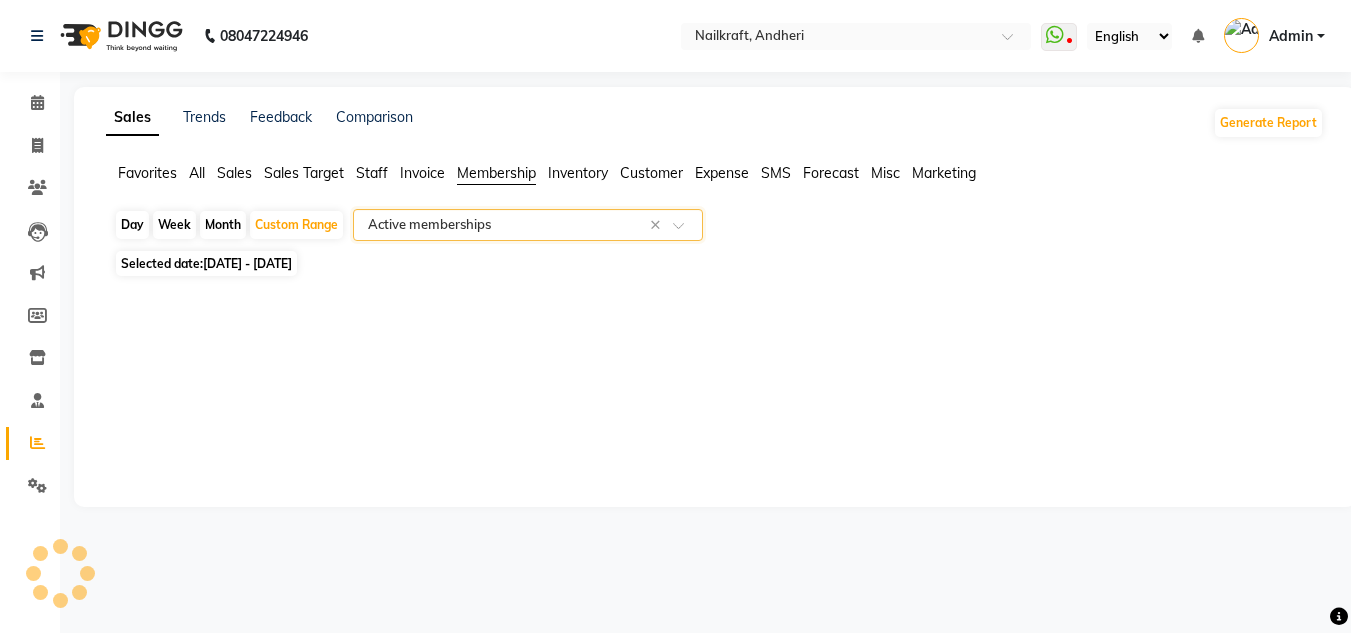 select on "full_report" 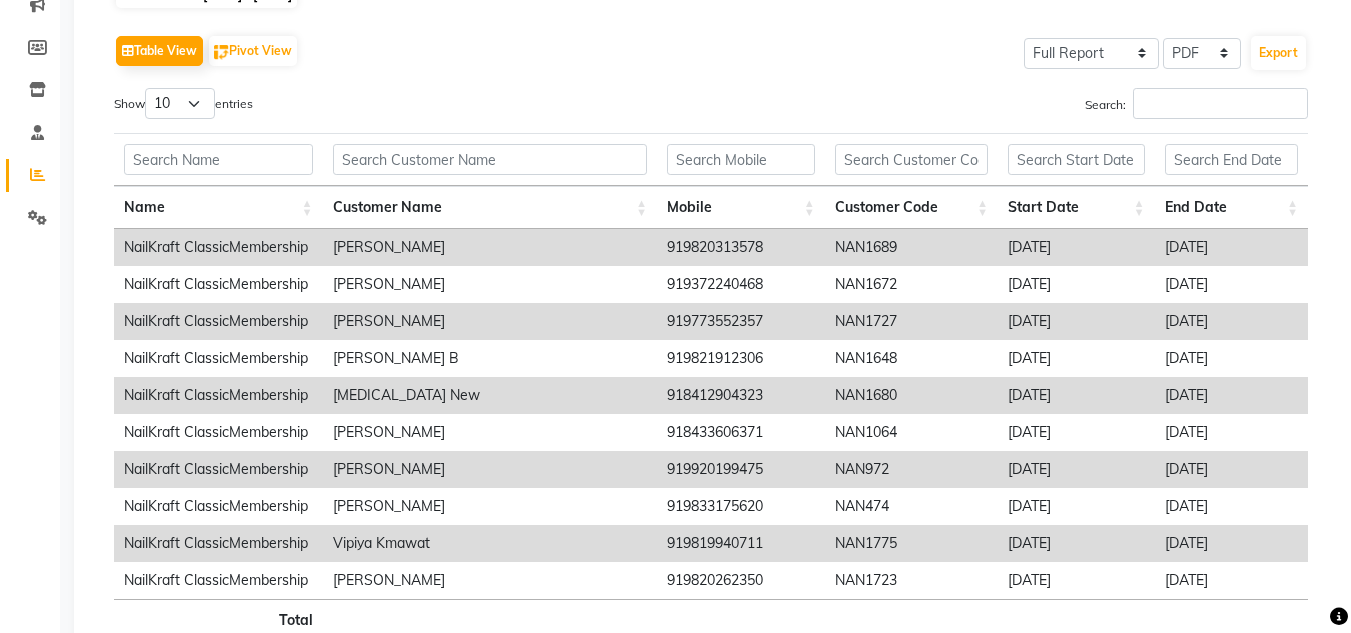 scroll, scrollTop: 74, scrollLeft: 0, axis: vertical 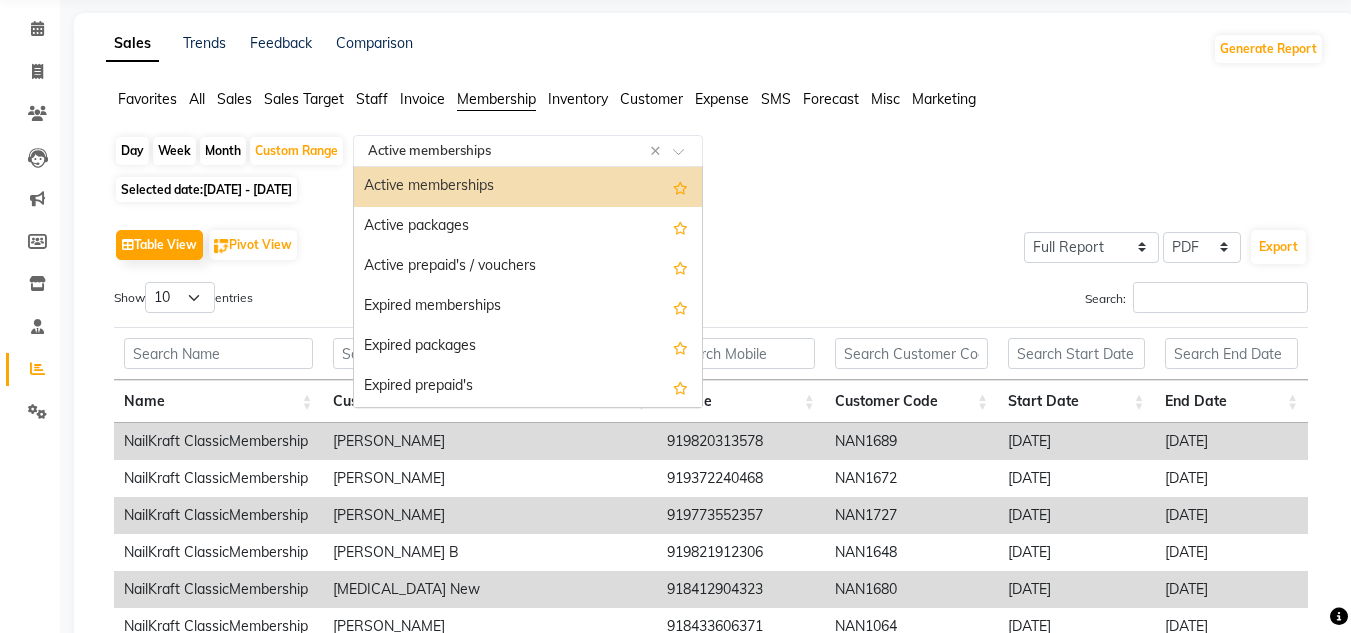 click 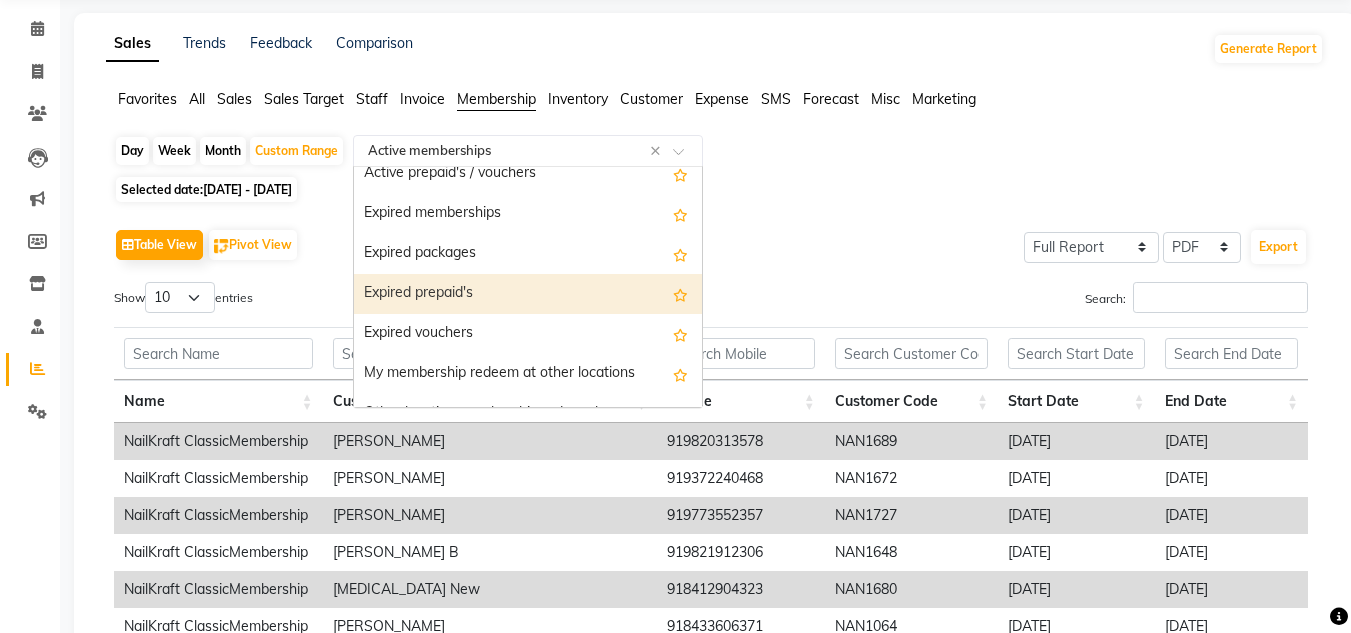 scroll, scrollTop: 120, scrollLeft: 0, axis: vertical 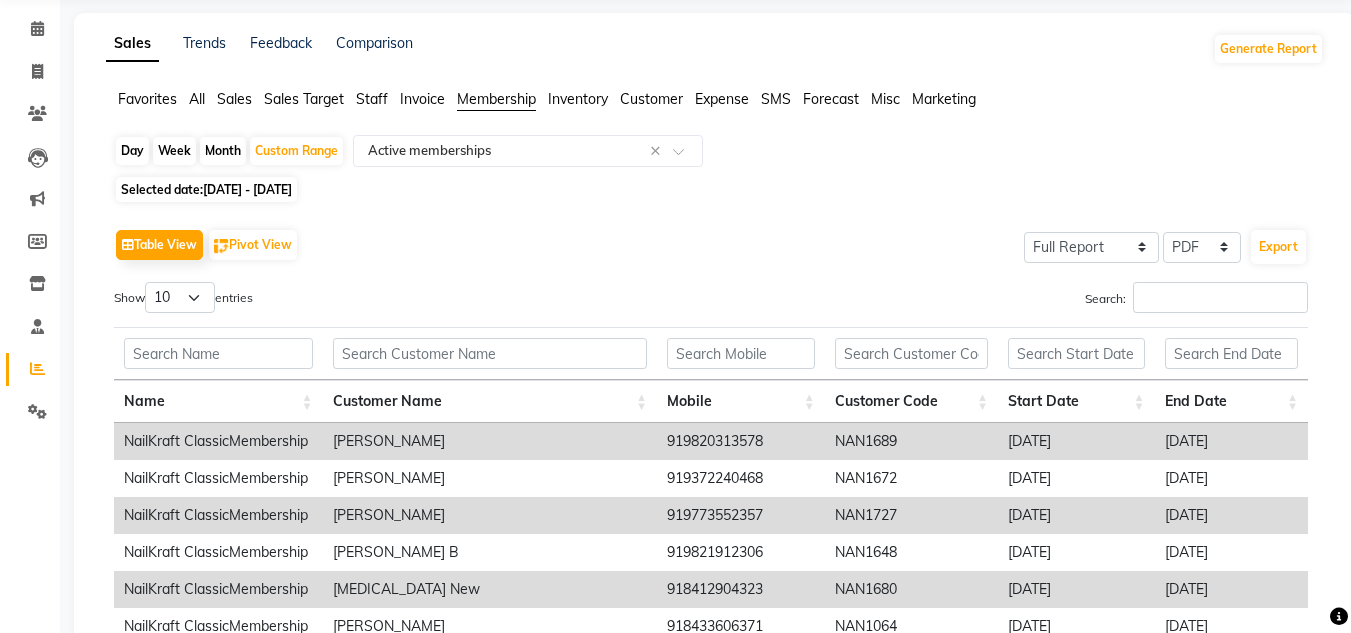 click on "Staff" 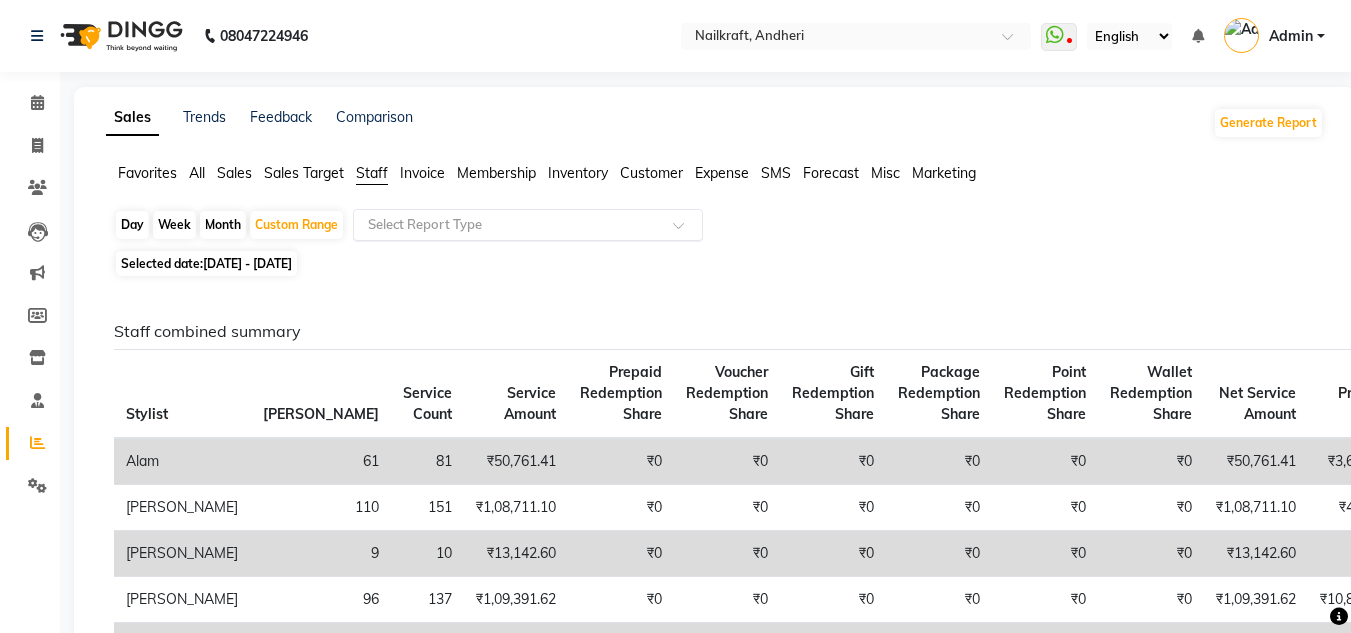 click 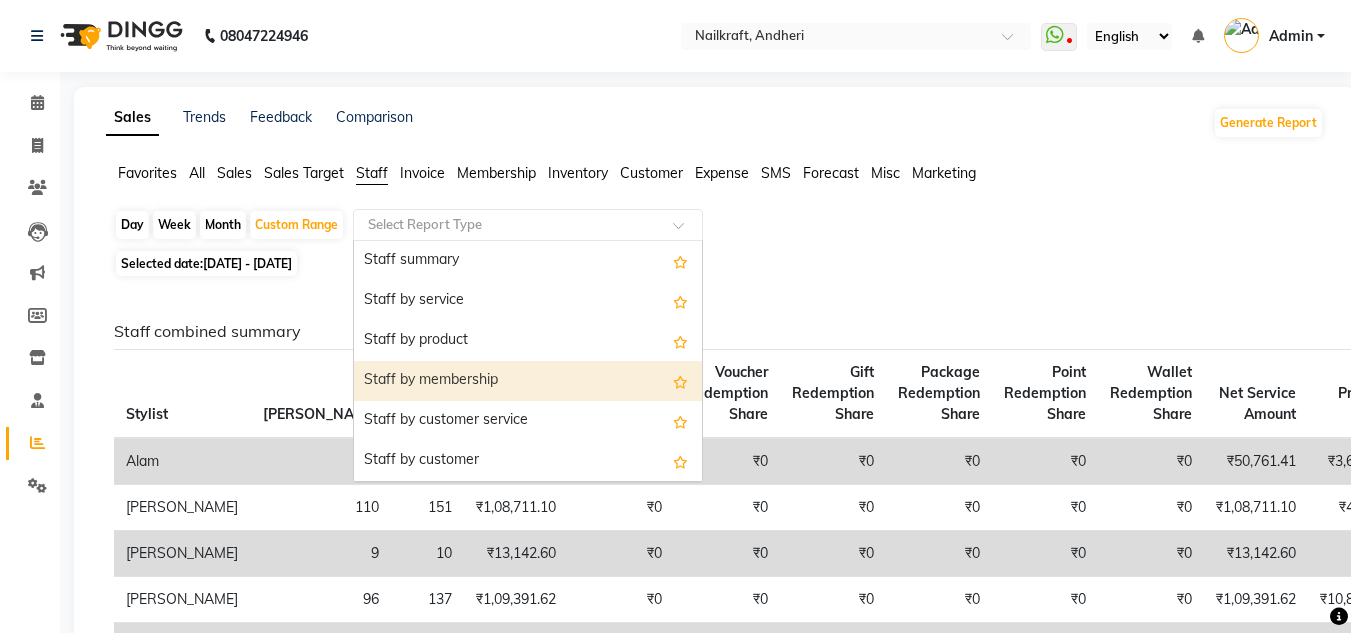 click on "Staff by membership" at bounding box center [528, 381] 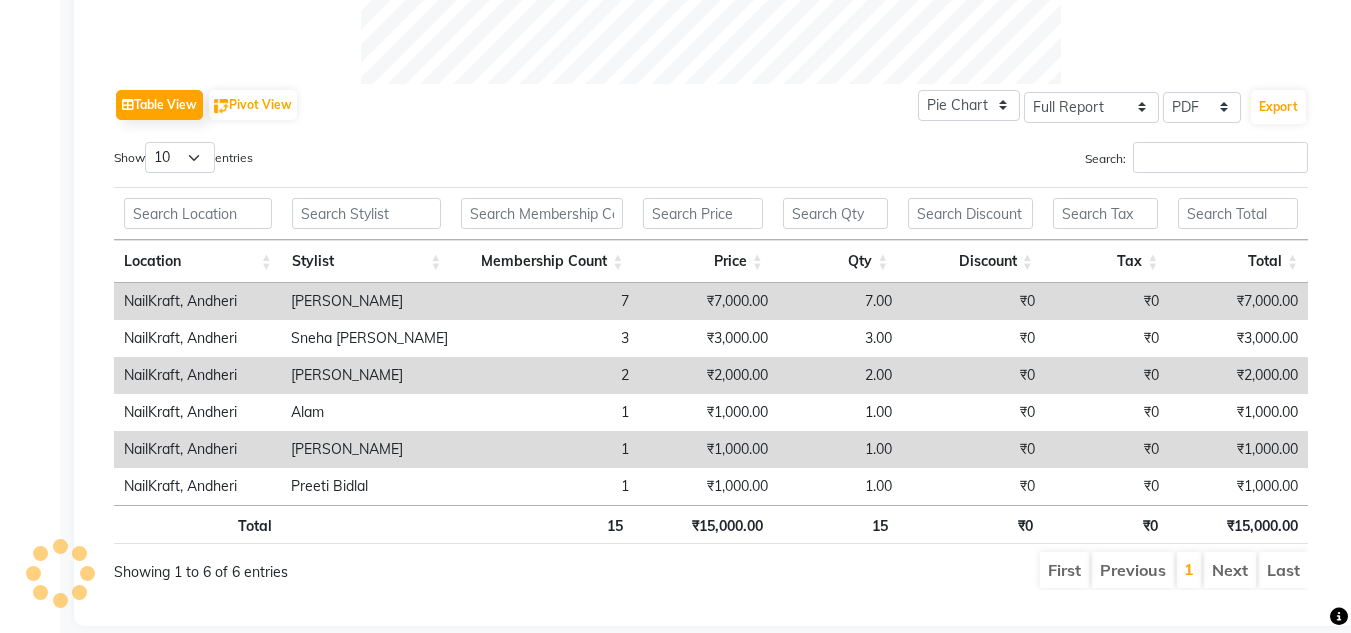 scroll, scrollTop: 941, scrollLeft: 0, axis: vertical 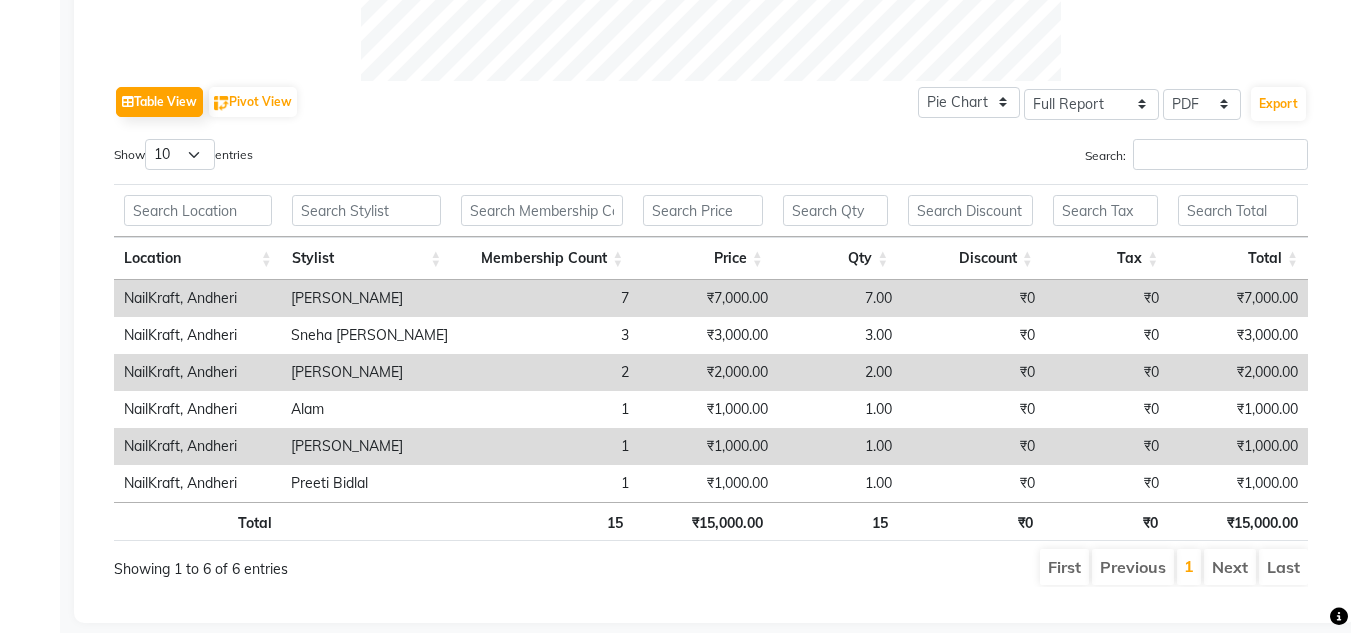click on "Last" at bounding box center [1283, 567] 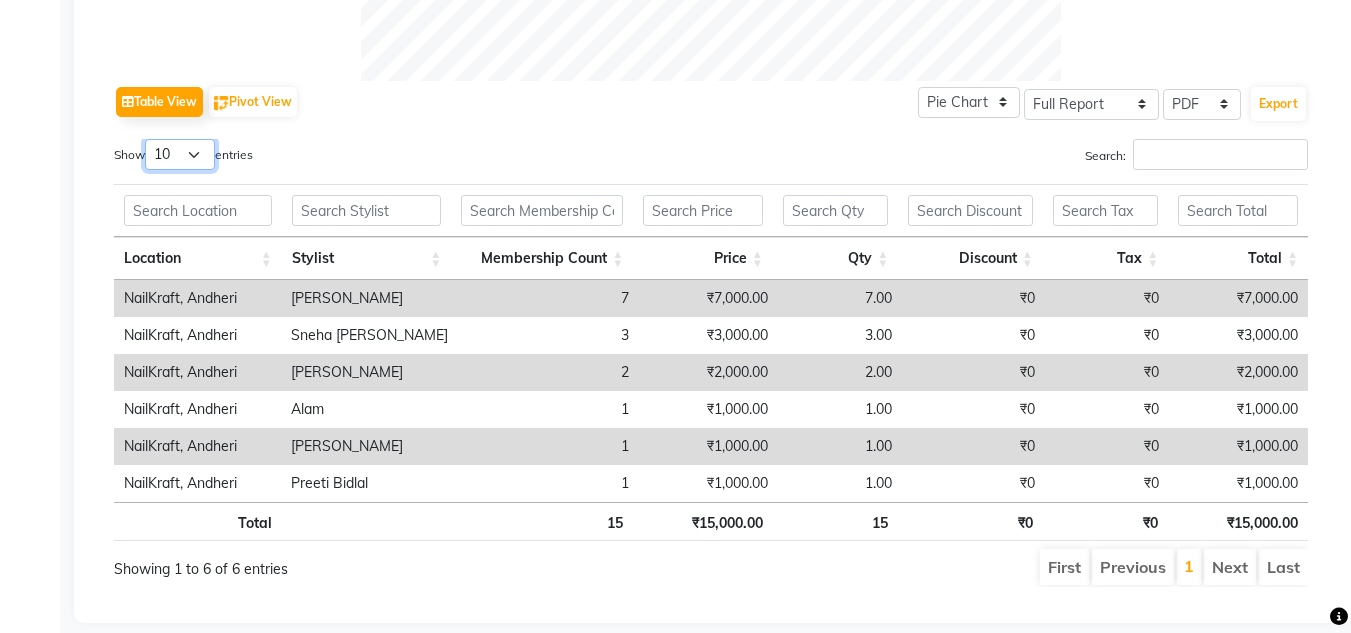 click on "10 25 50 100" at bounding box center (180, 154) 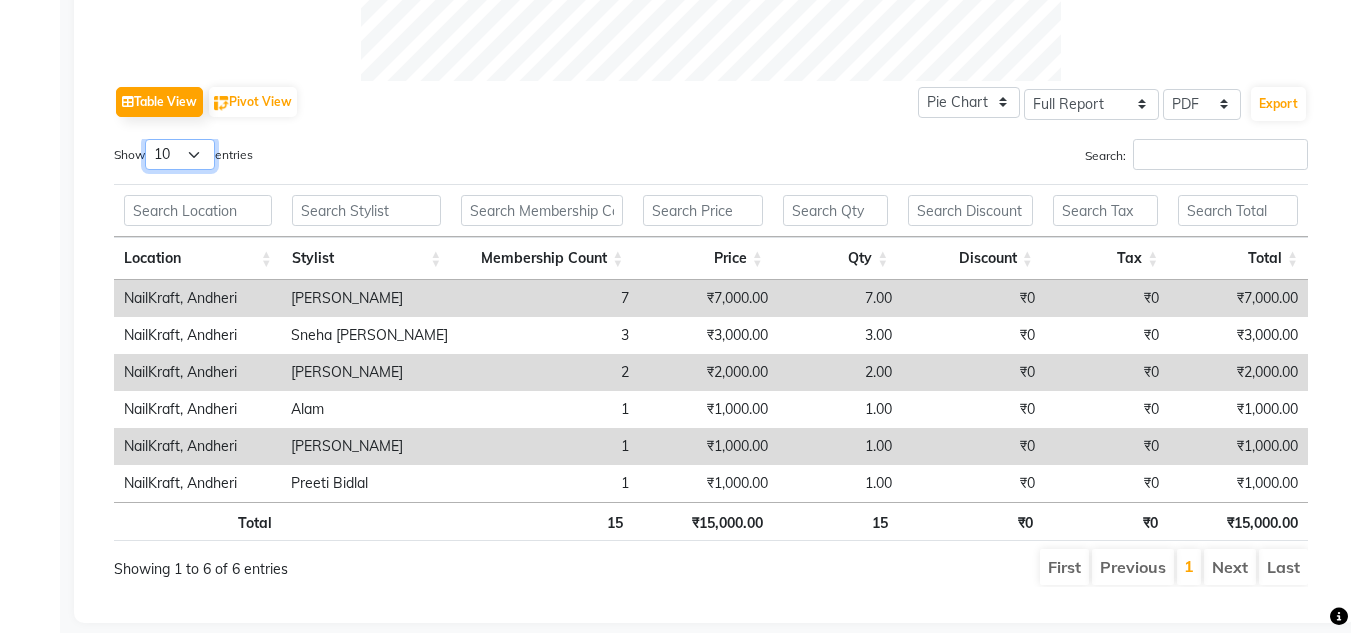 select on "100" 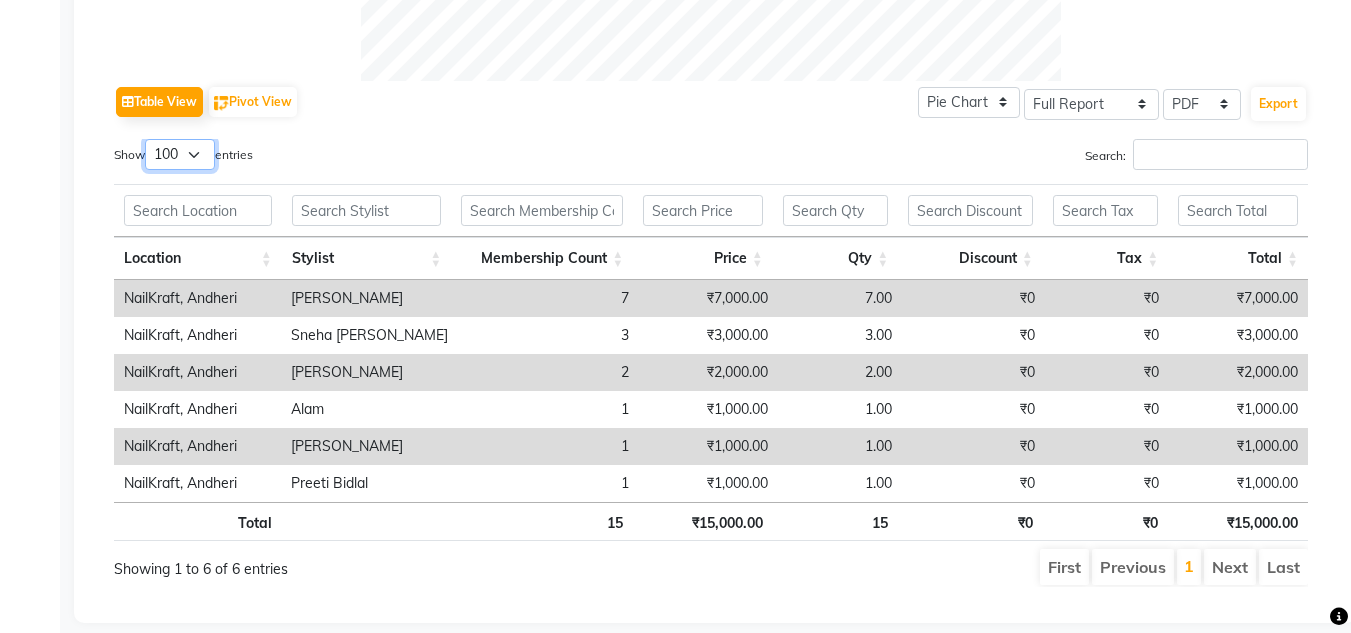 click on "10 25 50 100" at bounding box center (180, 154) 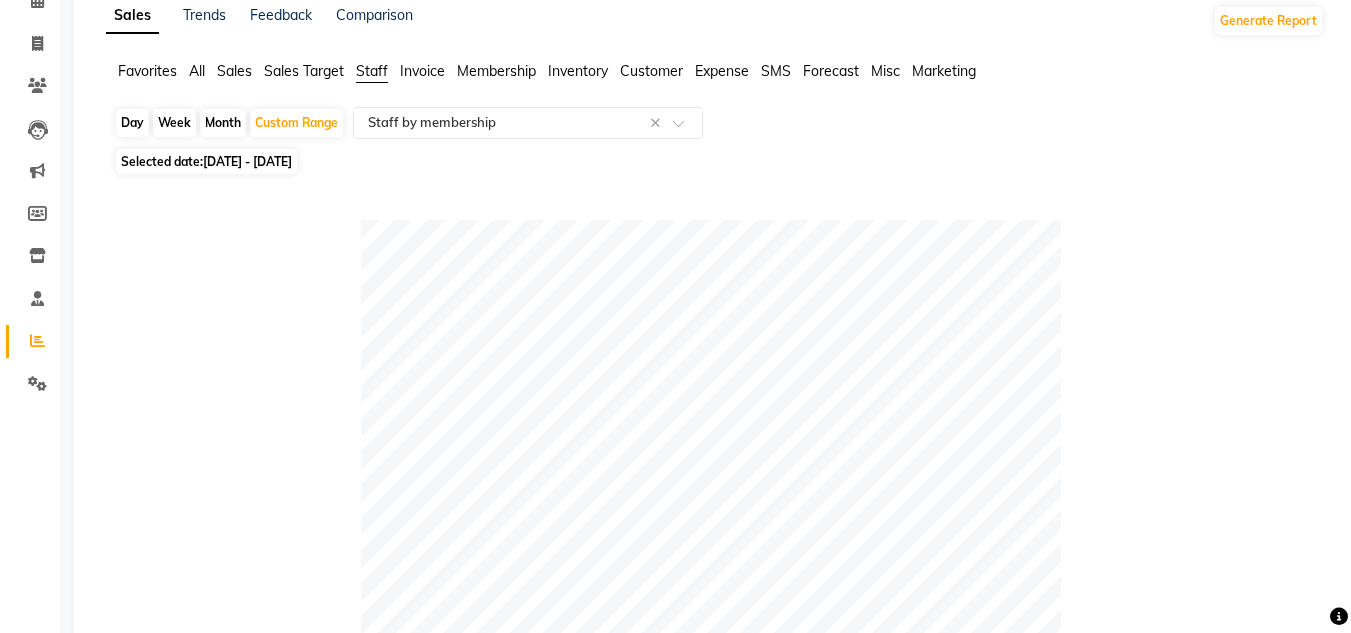 scroll, scrollTop: 38, scrollLeft: 0, axis: vertical 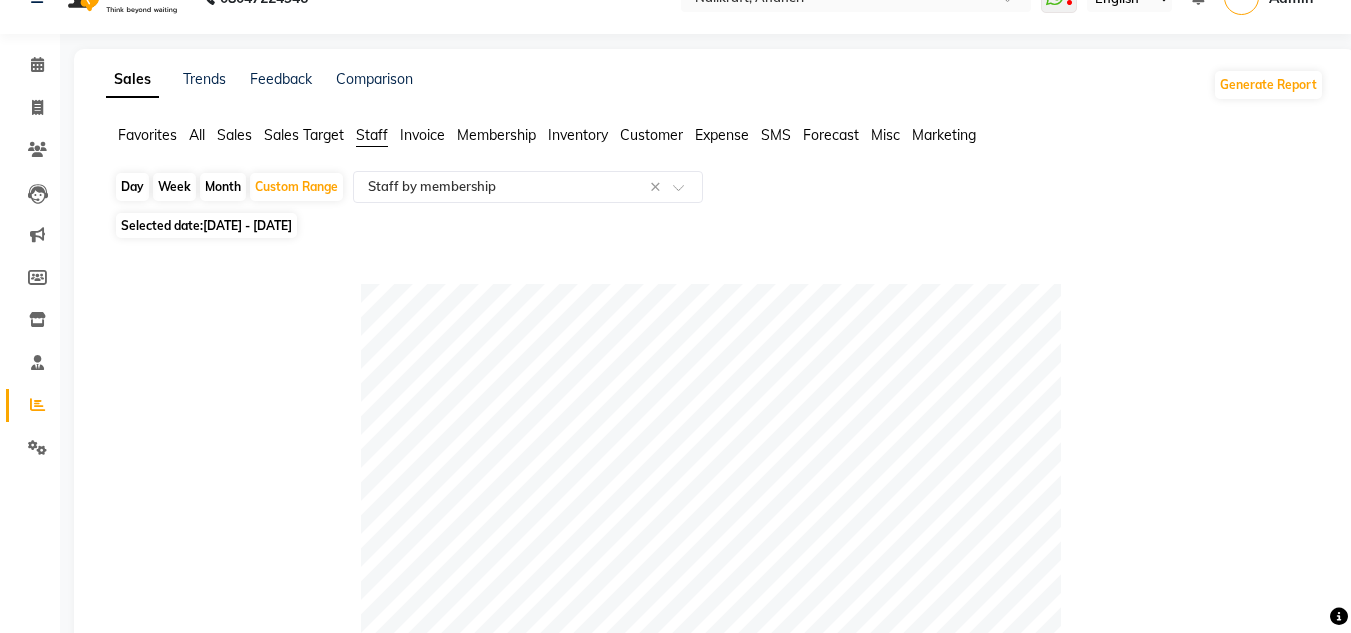 click on "01-06-2025 - 30-06-2025" 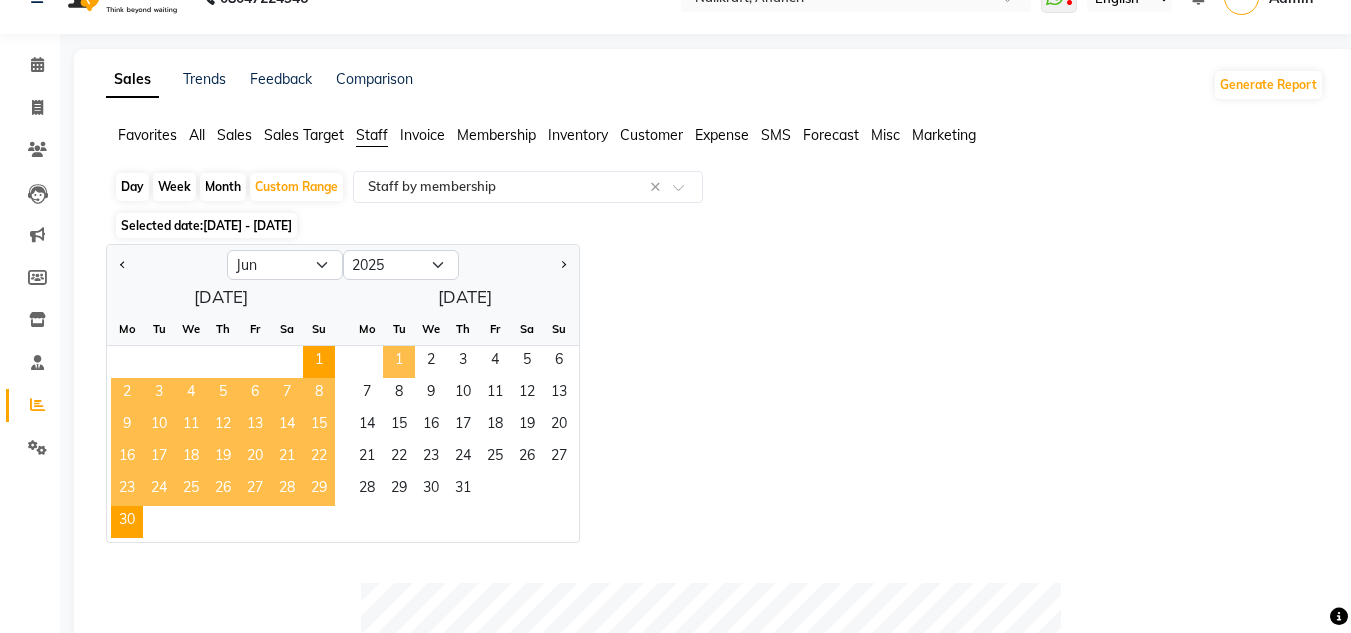 click on "1" 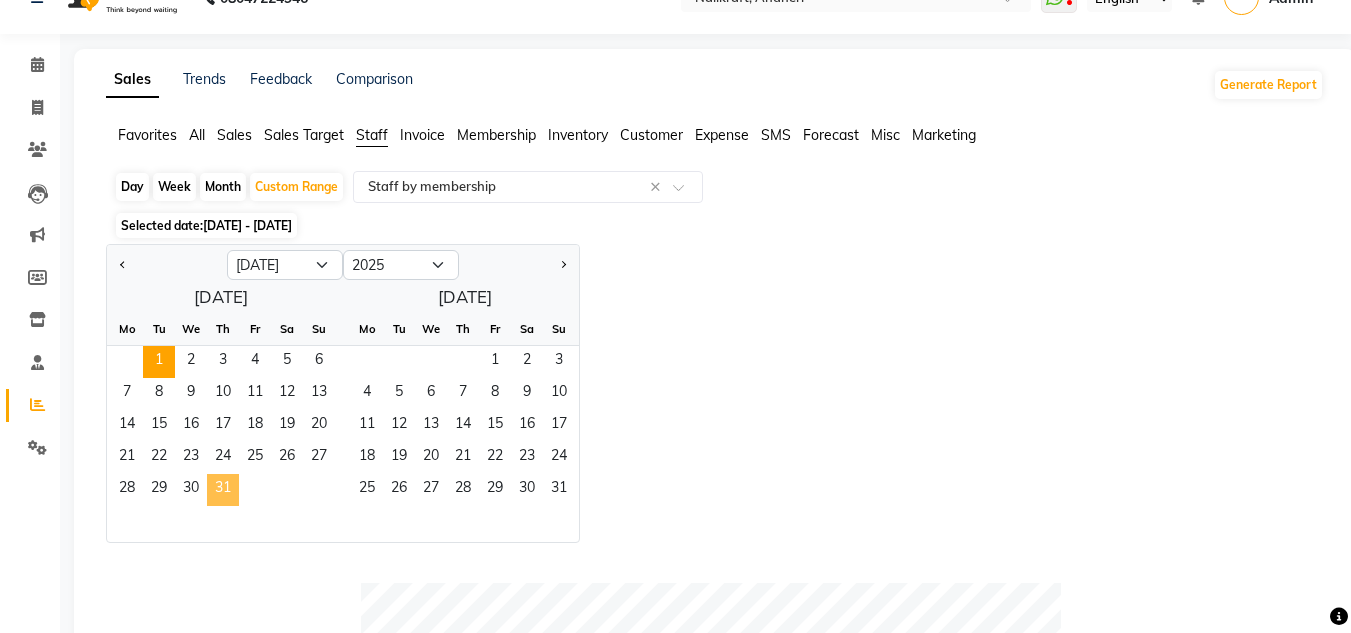 click on "31" 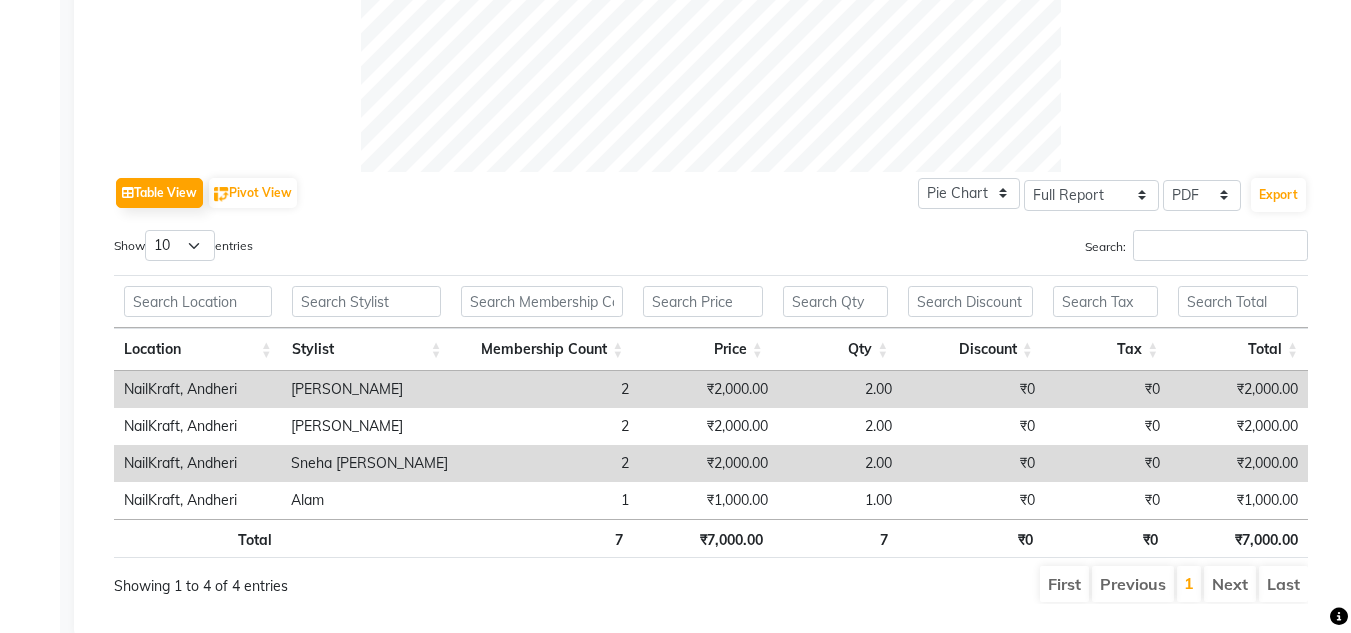 scroll, scrollTop: 902, scrollLeft: 0, axis: vertical 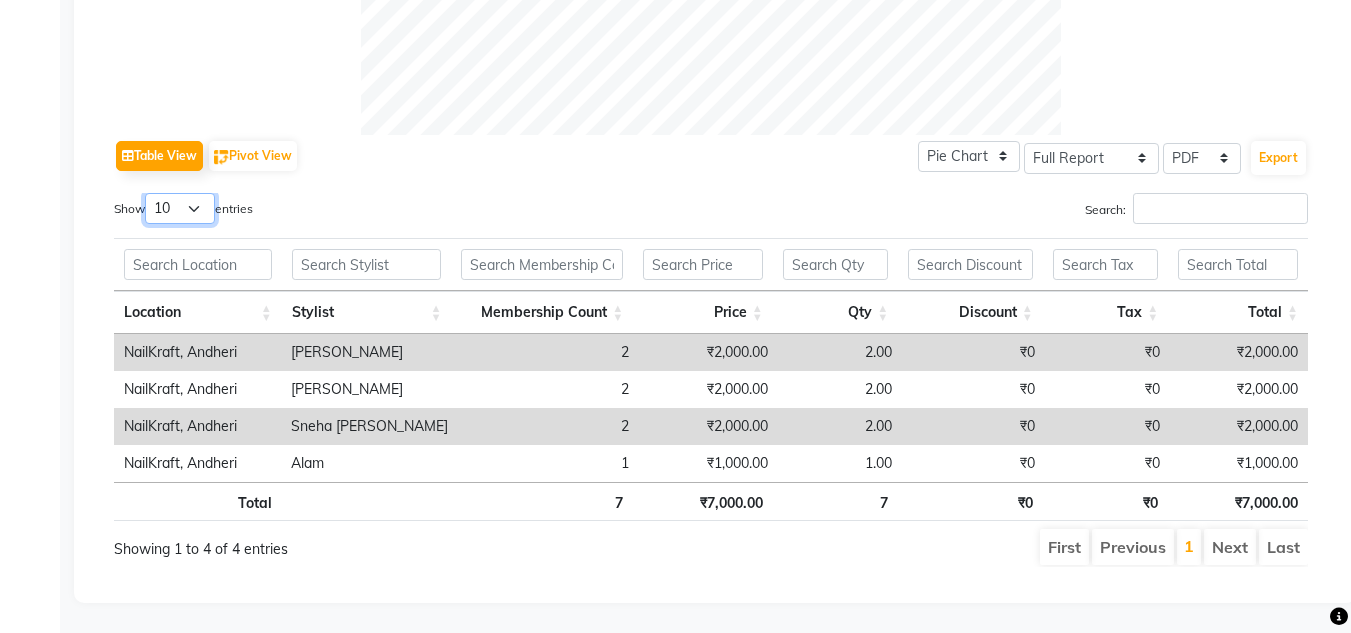 click on "10 25 50 100" at bounding box center [180, 208] 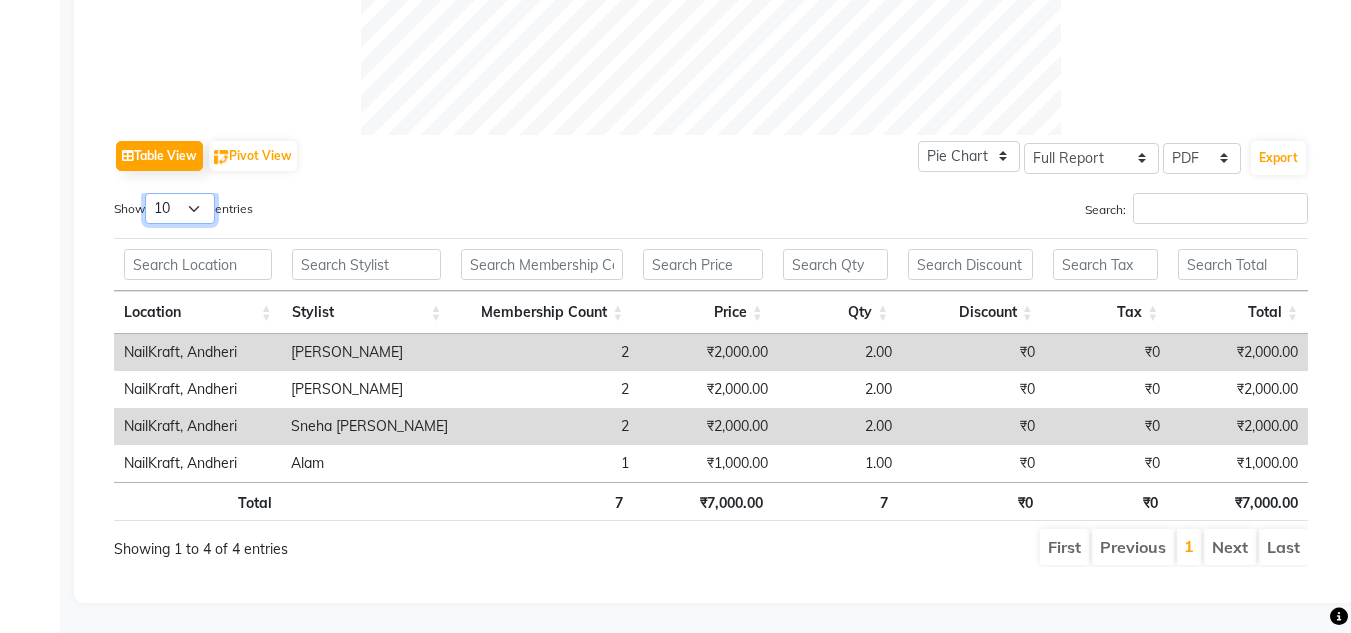 scroll, scrollTop: 0, scrollLeft: 0, axis: both 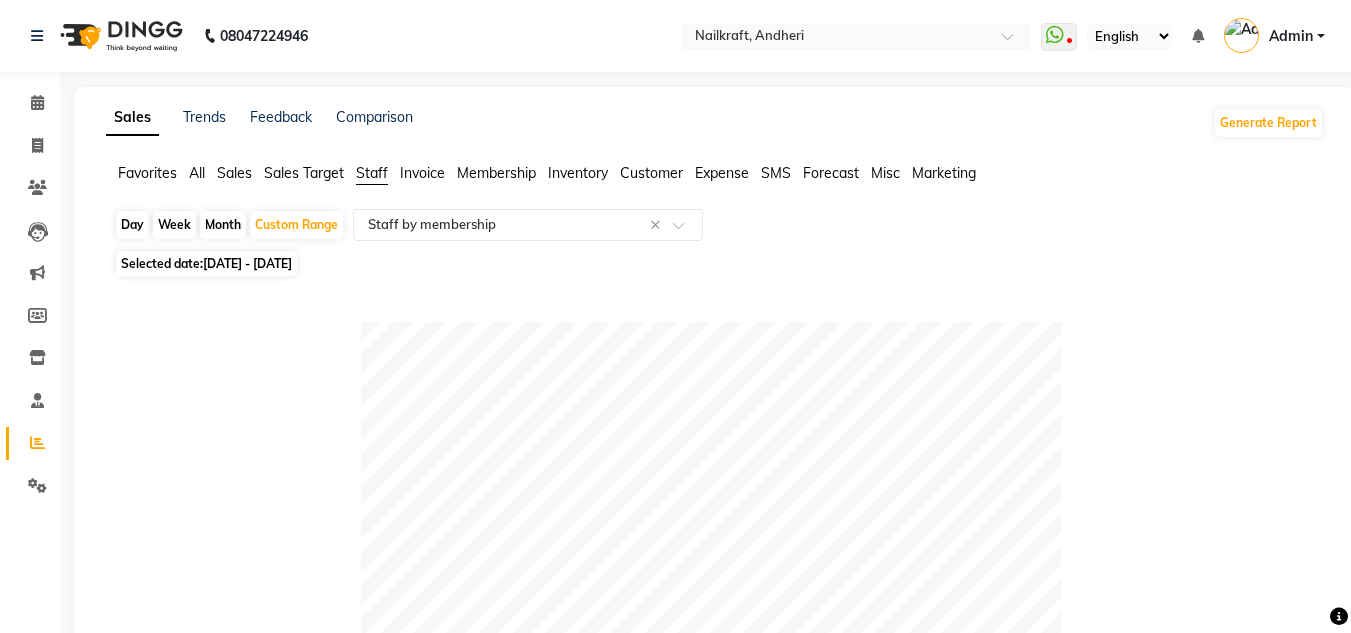 click on "Selected date:  01-07-2025 - 31-07-2025" 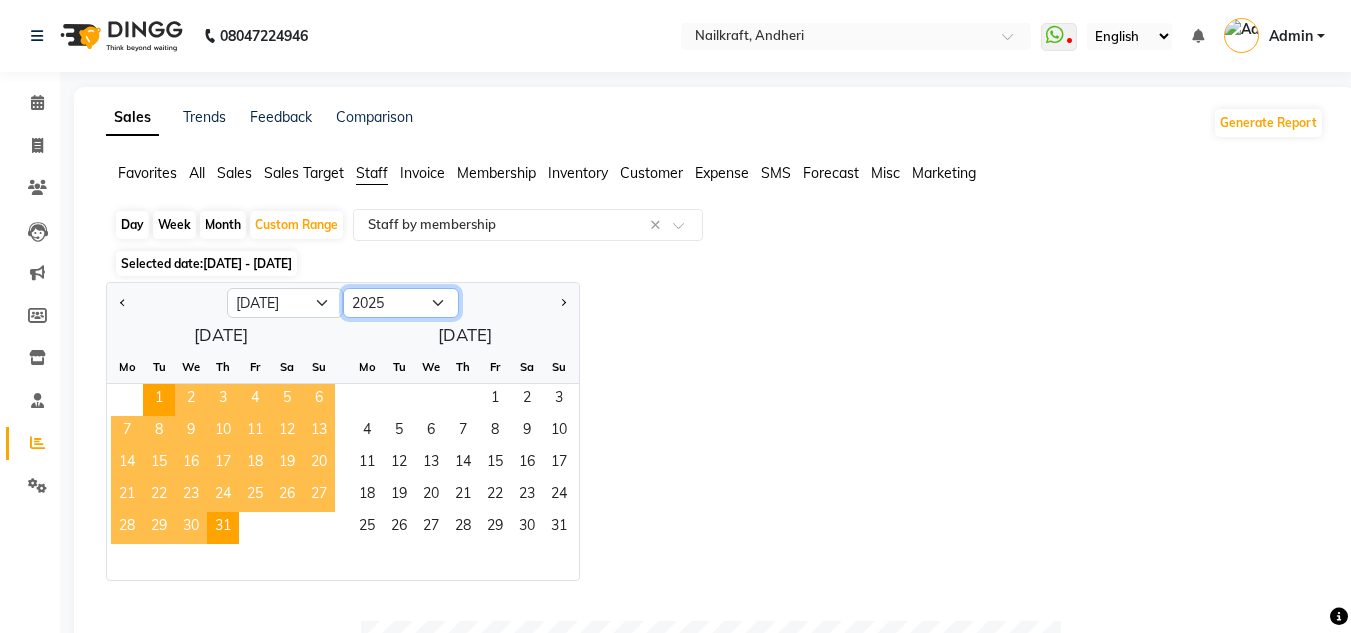click on "2015 2016 2017 2018 2019 2020 2021 2022 2023 2024 2025 2026 2027 2028 2029 2030 2031 2032 2033 2034 2035" 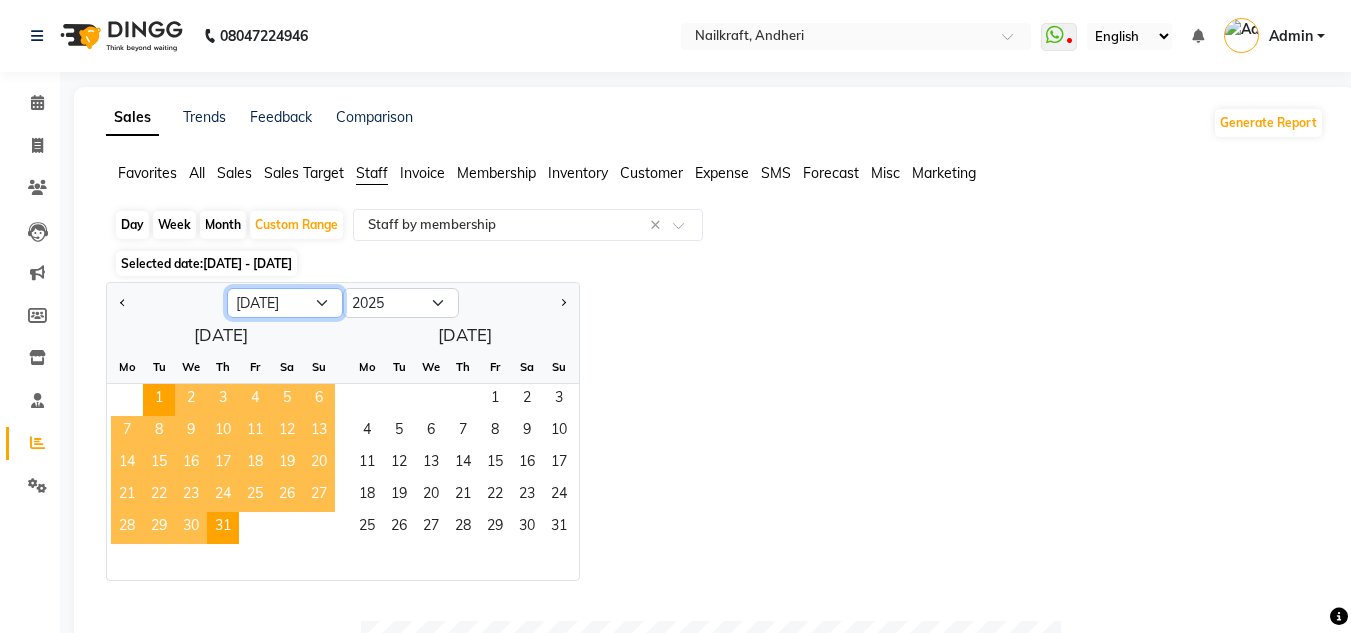 click on "Jan Feb Mar Apr May Jun Jul Aug Sep Oct Nov Dec" 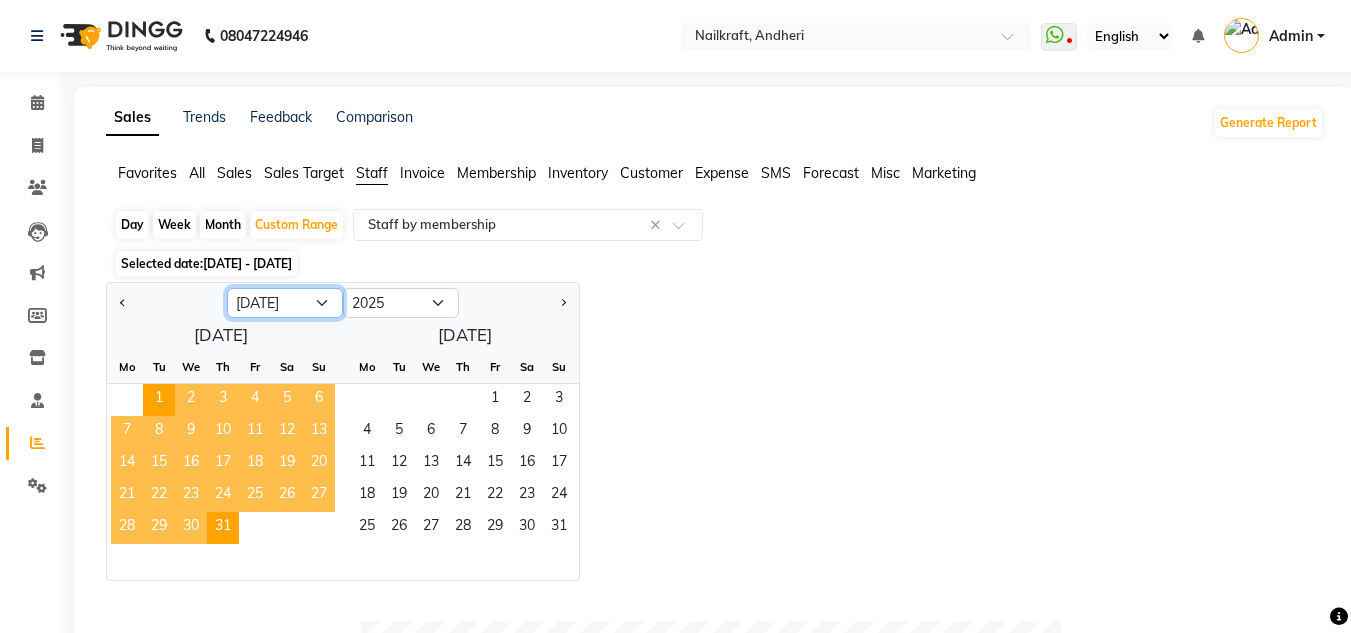 select on "5" 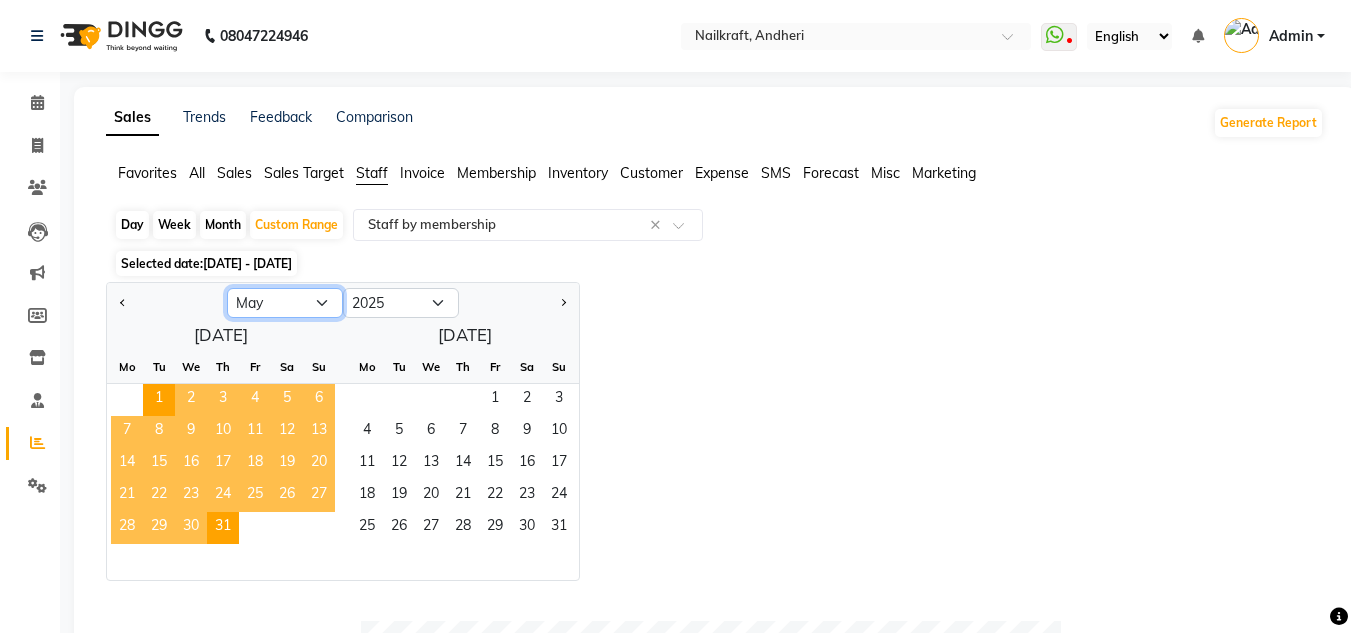 click on "Jan Feb Mar Apr May Jun Jul Aug Sep Oct Nov Dec" 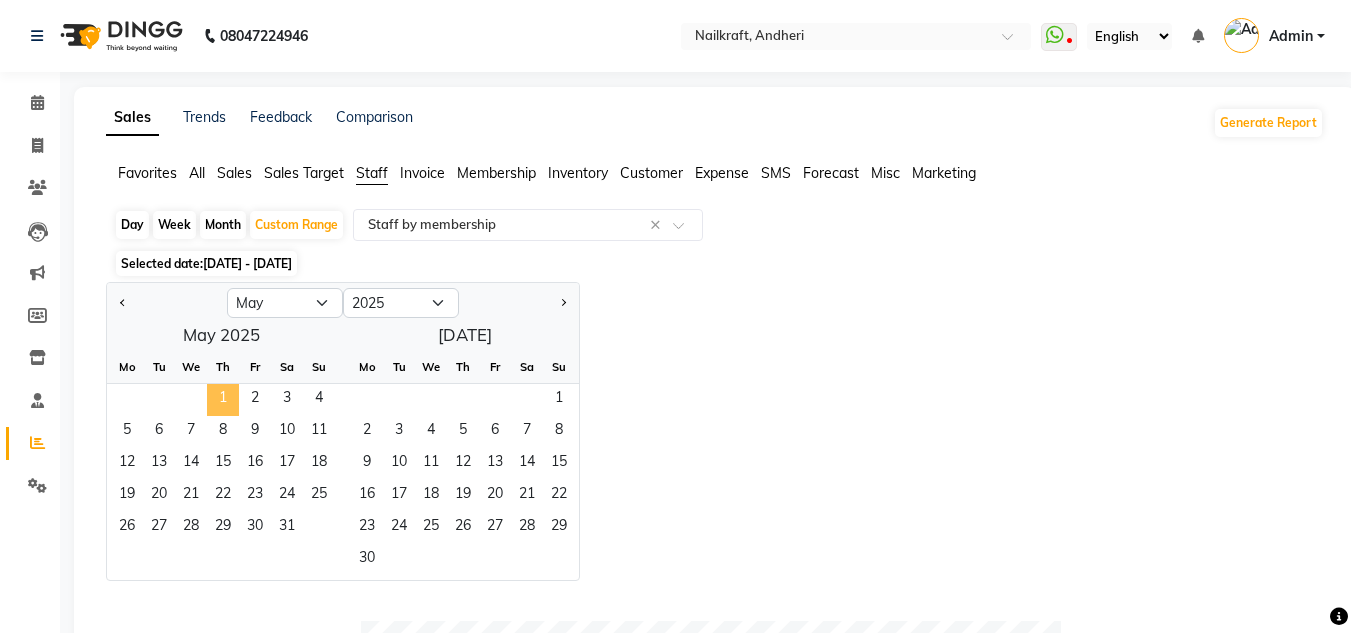 click on "1" 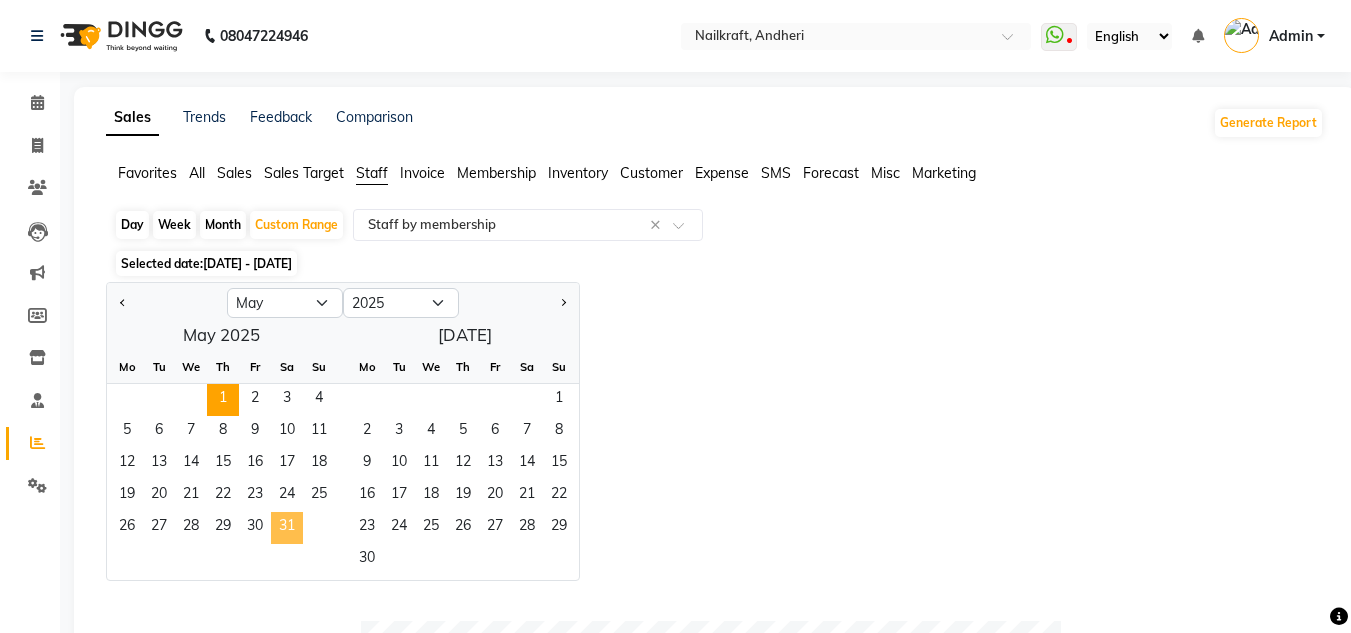 click on "31" 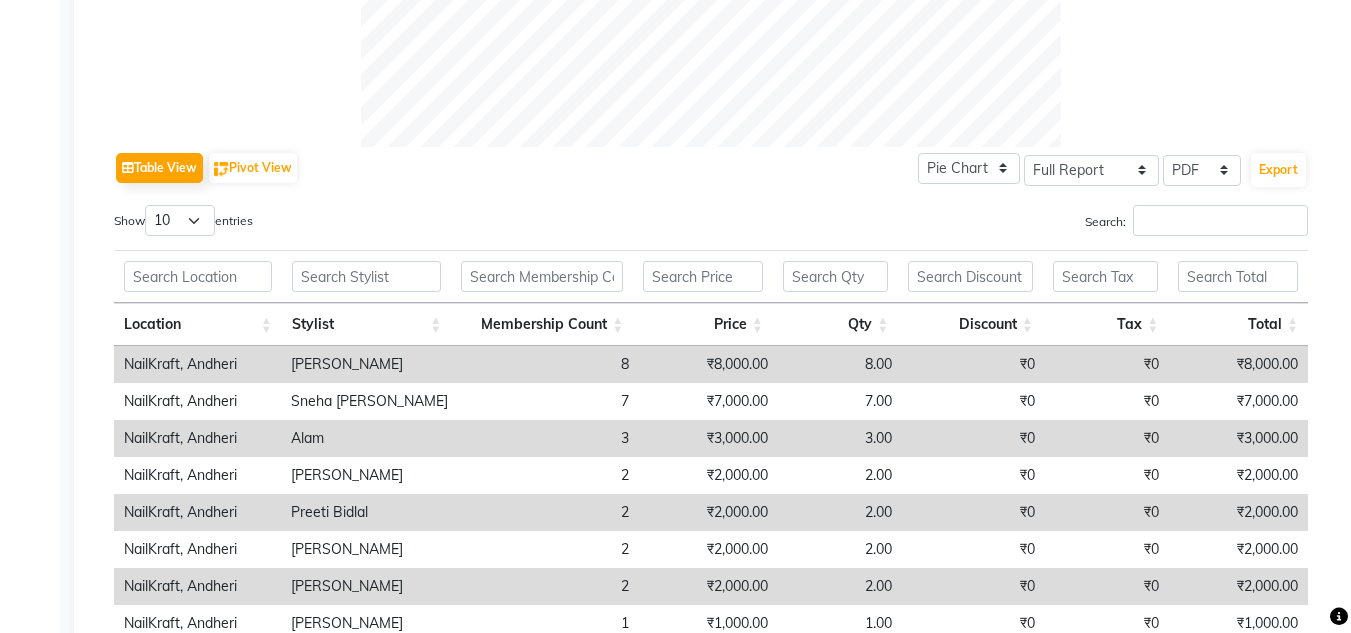 scroll, scrollTop: 948, scrollLeft: 0, axis: vertical 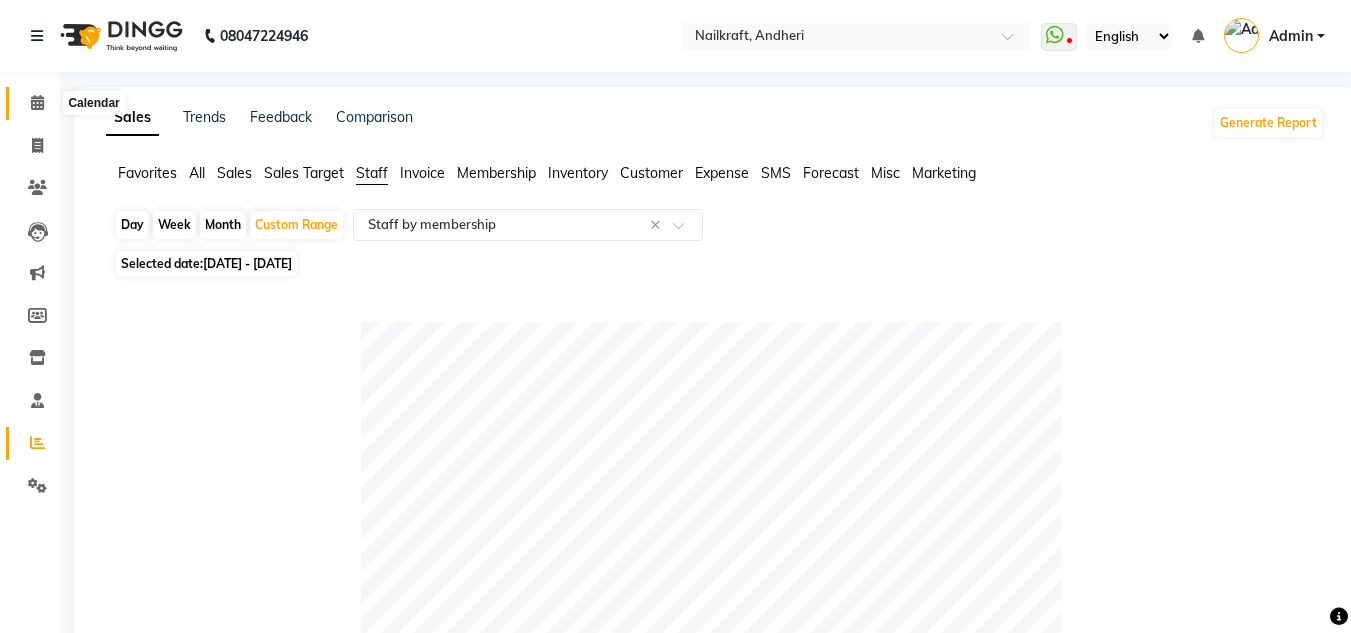 click 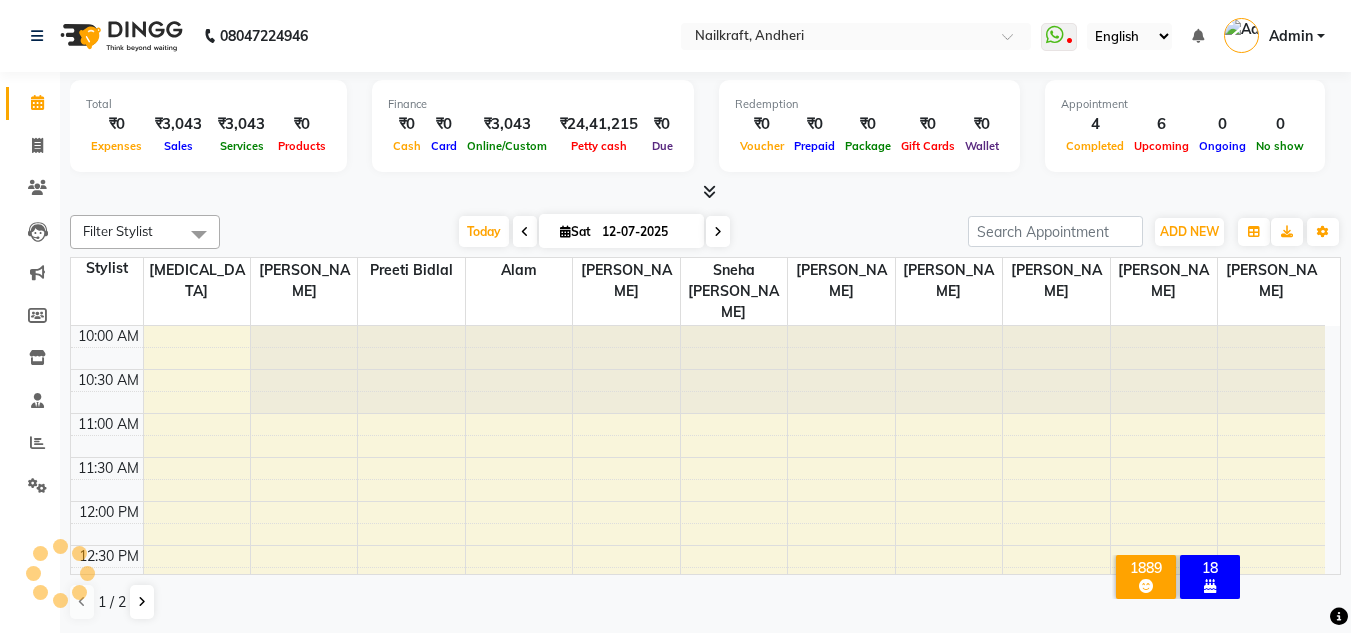 scroll, scrollTop: 0, scrollLeft: 0, axis: both 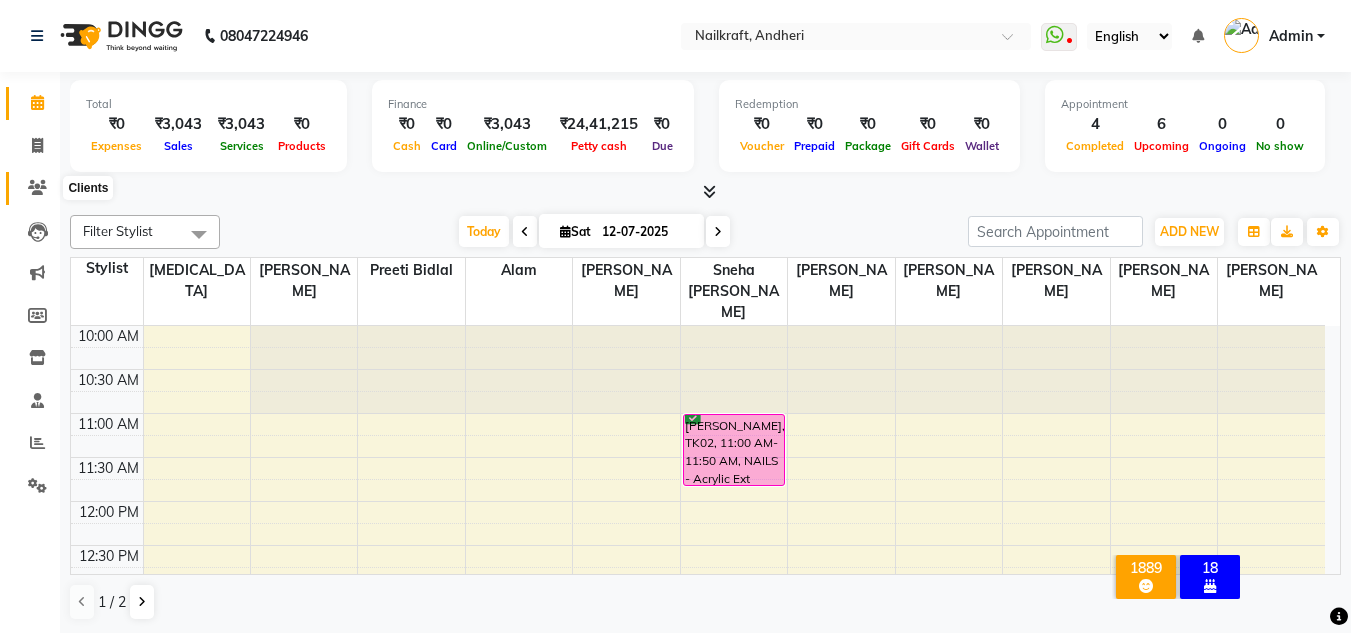 click 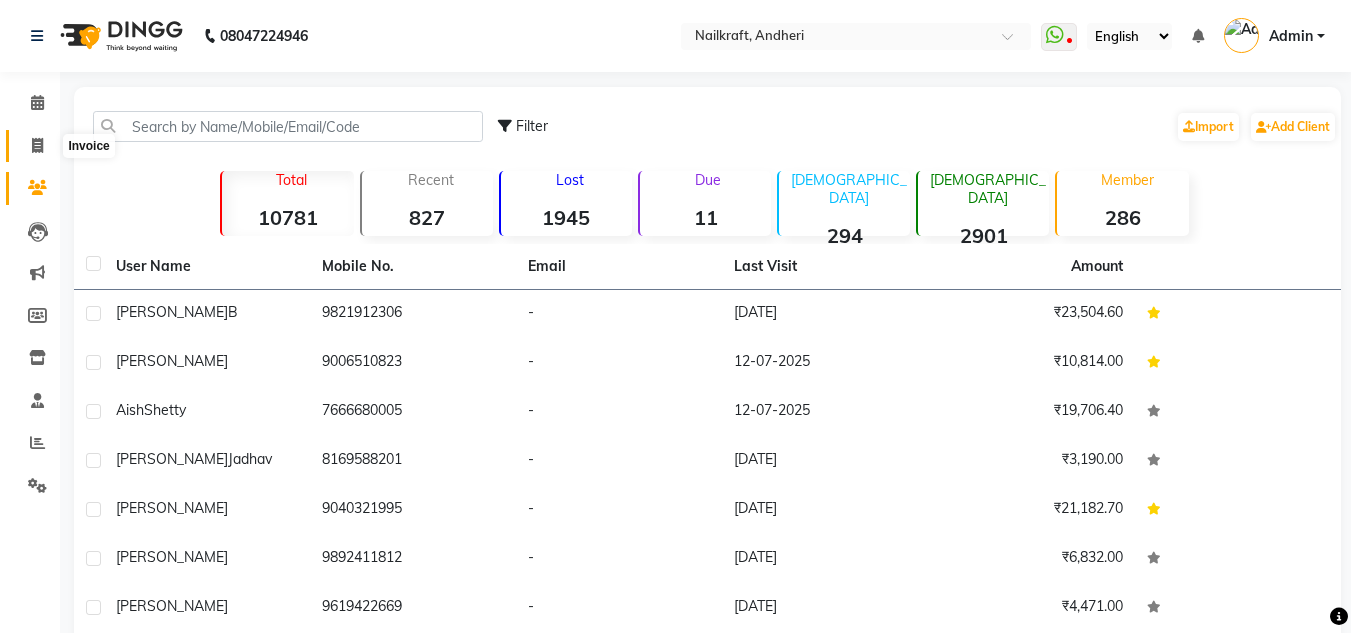 click 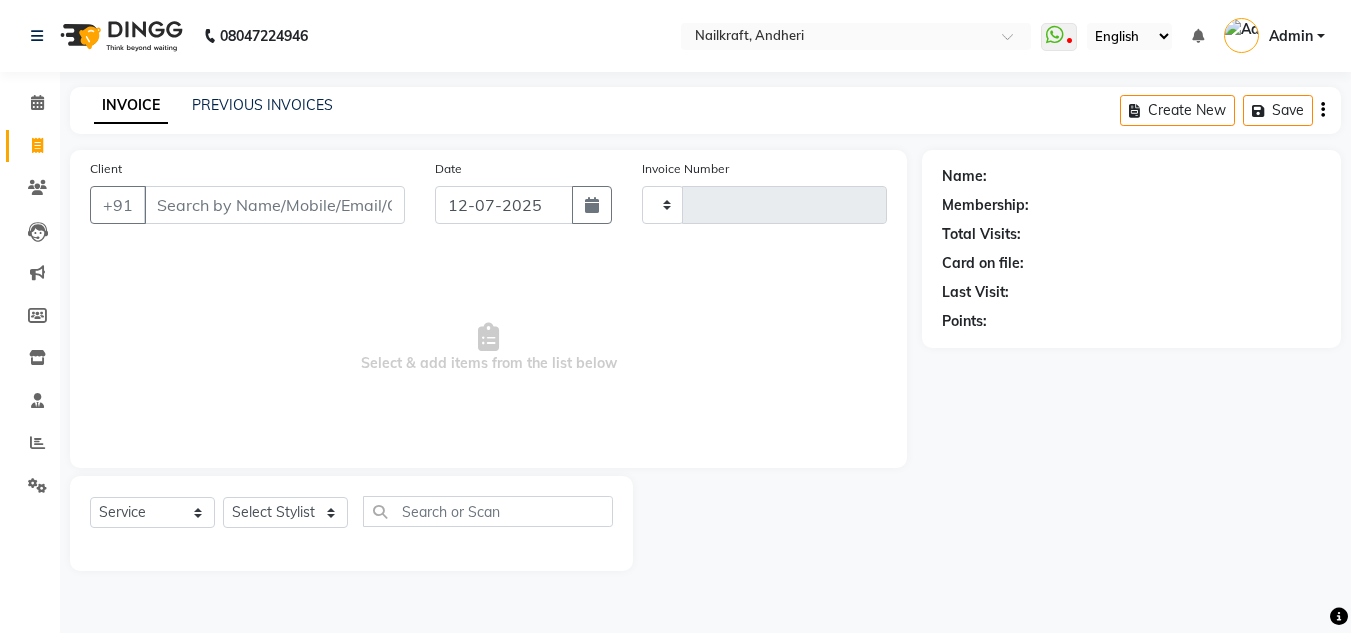 type on "1481" 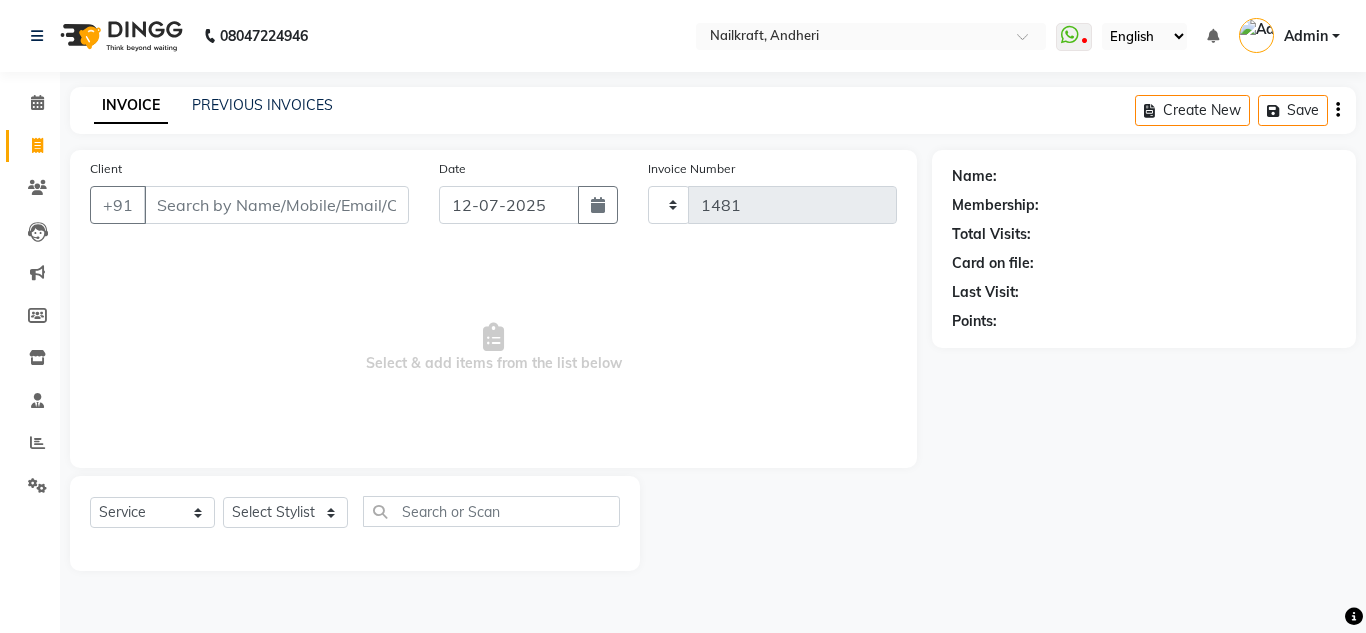 select on "6081" 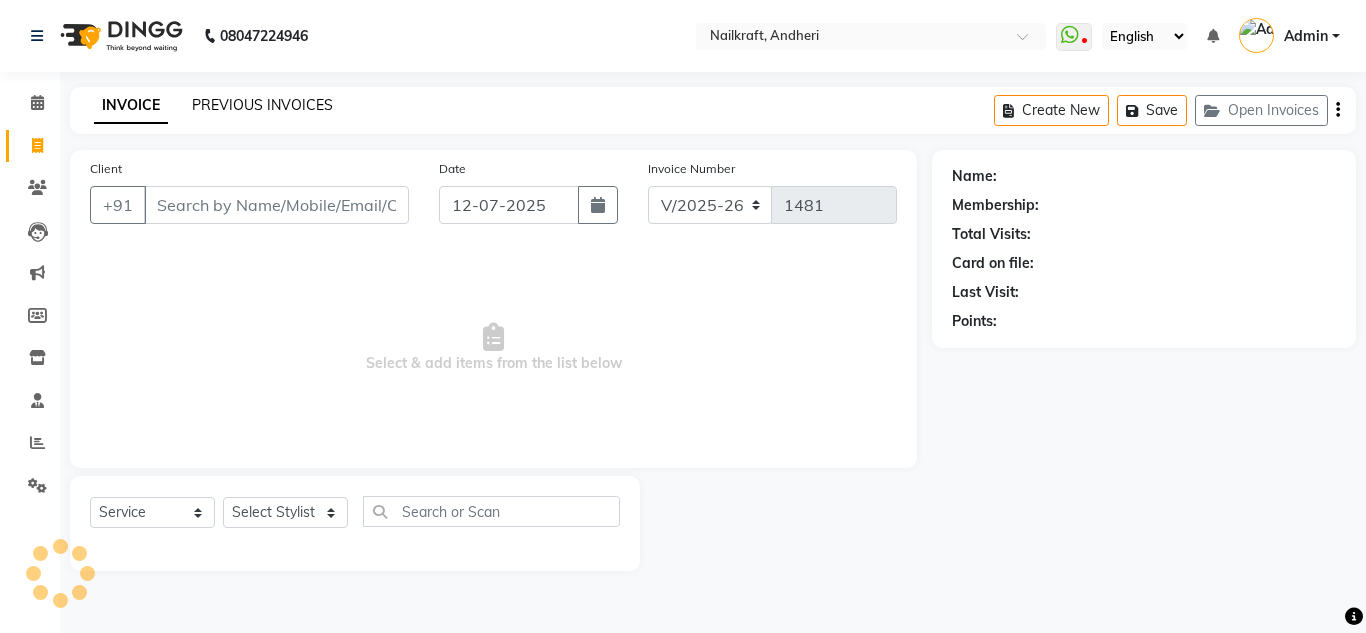 click on "PREVIOUS INVOICES" 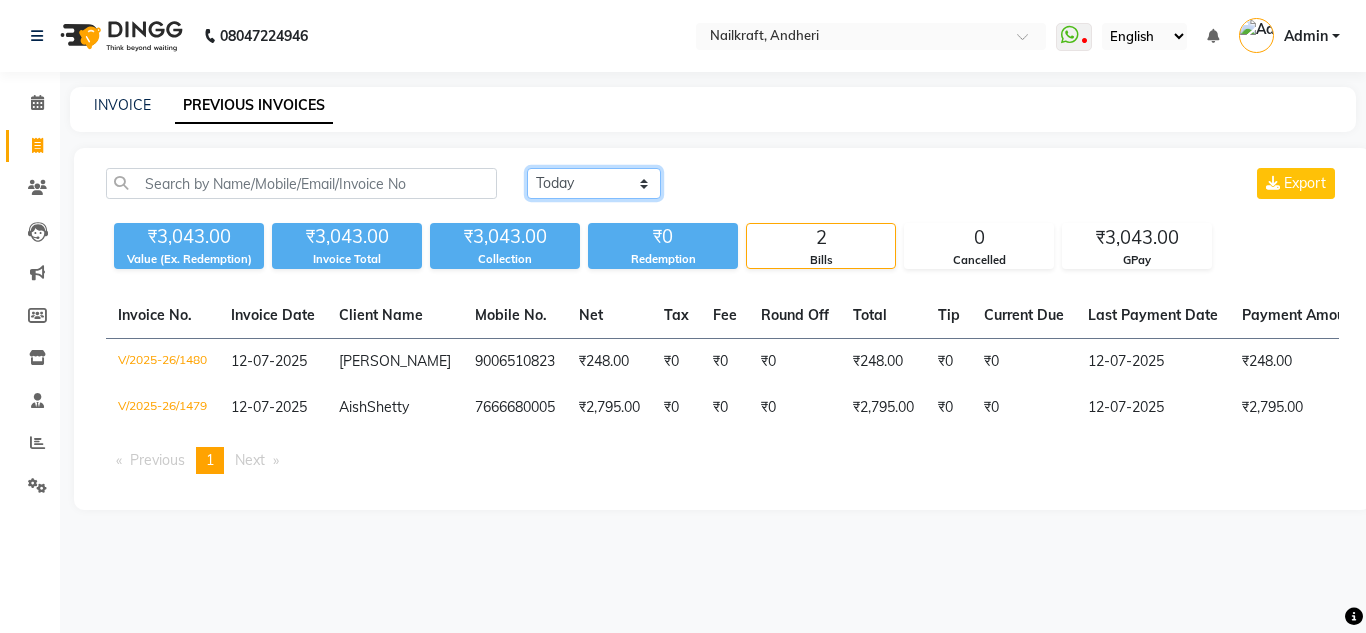 click on "Today Yesterday Custom Range" 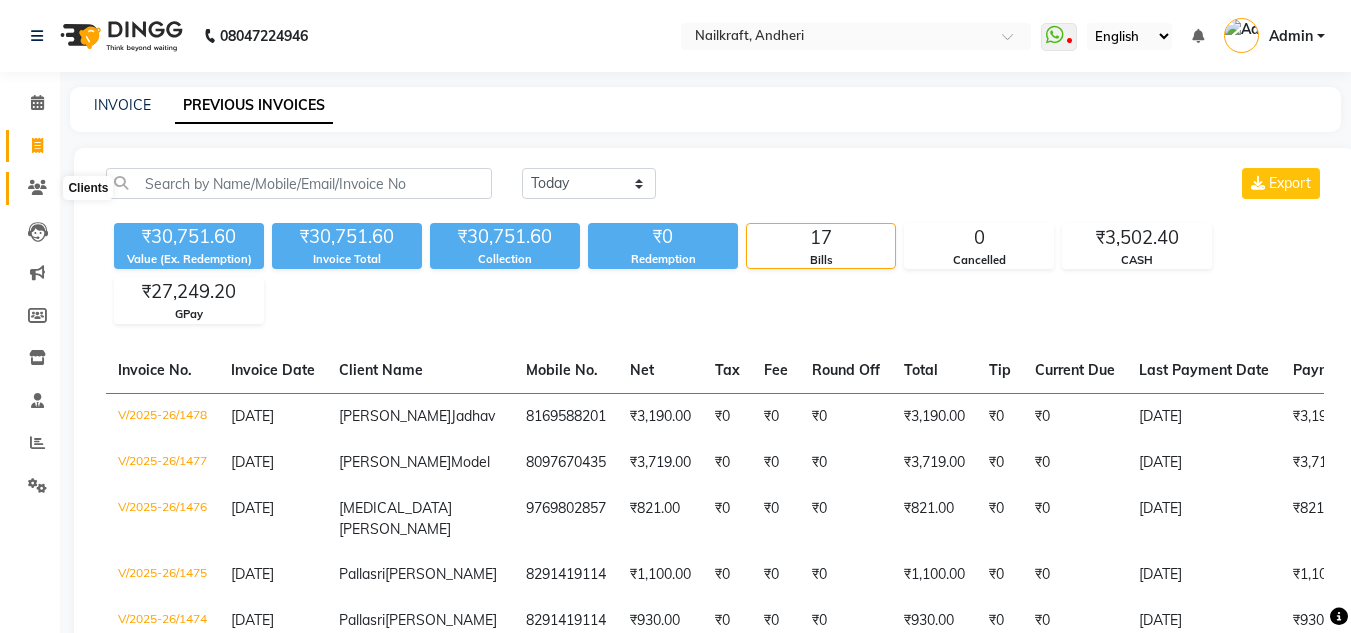 click 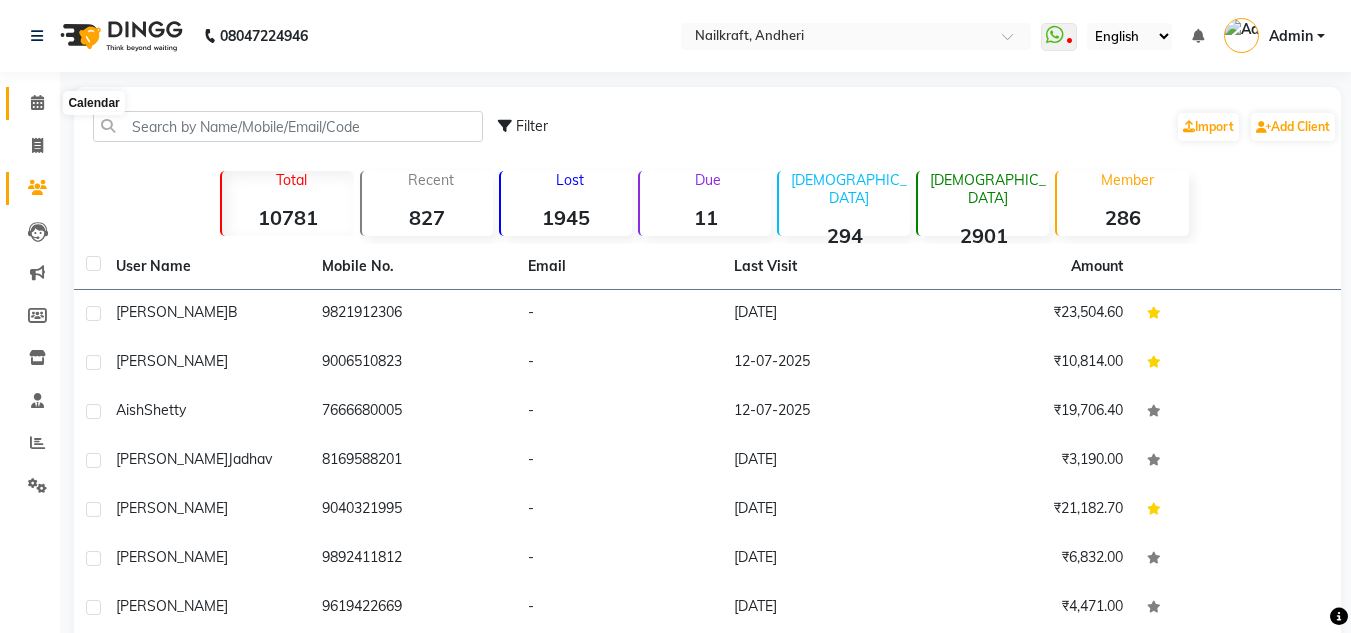 click 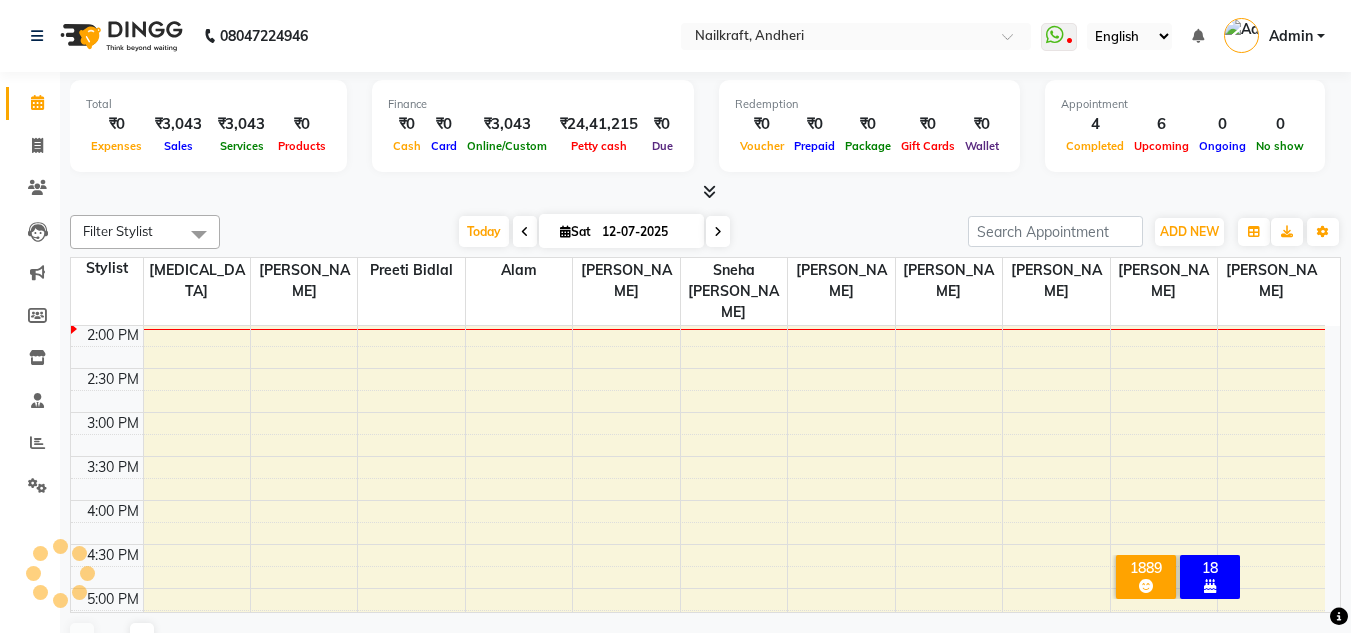 scroll, scrollTop: 0, scrollLeft: 0, axis: both 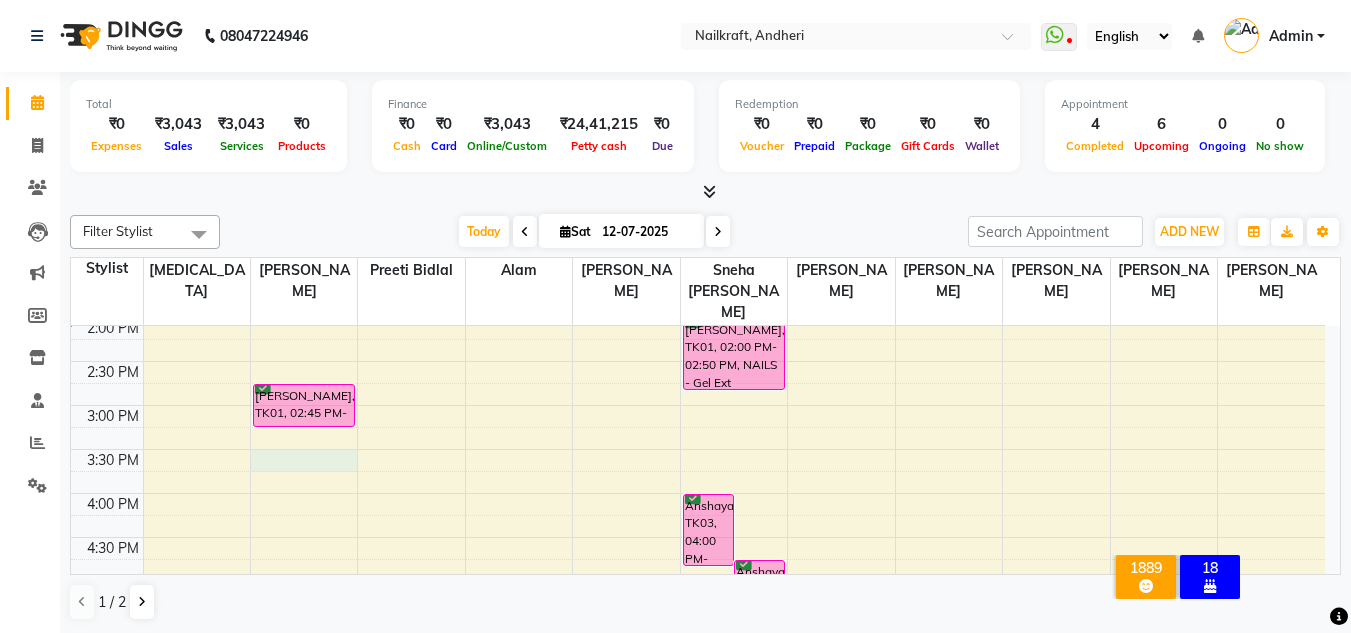 click on "10:00 AM 10:30 AM 11:00 AM 11:30 AM 12:00 PM 12:30 PM 1:00 PM 1:30 PM 2:00 PM 2:30 PM 3:00 PM 3:30 PM 4:00 PM 4:30 PM 5:00 PM 5:30 PM 6:00 PM 6:30 PM 7:00 PM 7:30 PM 8:00 PM 8:30 PM 9:00 PM 9:30 PM     diksha, TK01, 02:45 PM-03:15 PM, SCHWARZKOPF HAIR SPA - Upto Neck     Anshaya, TK03, 04:00 PM-04:50 PM, NAILS - Acrylic Ext     Anshaya, TK03, 04:45 PM-05:35 PM, NAILS - Acrylic Ext     Anshaya, TK03, 05:30 PM-06:00 PM, NAILS - Temporary ext     sanzila gautam, TK02, 11:00 AM-11:50 AM, NAILS - Acrylic Ext     diksha, TK01, 02:00 PM-02:50 PM, NAILS - Gel Ext" at bounding box center [698, 493] 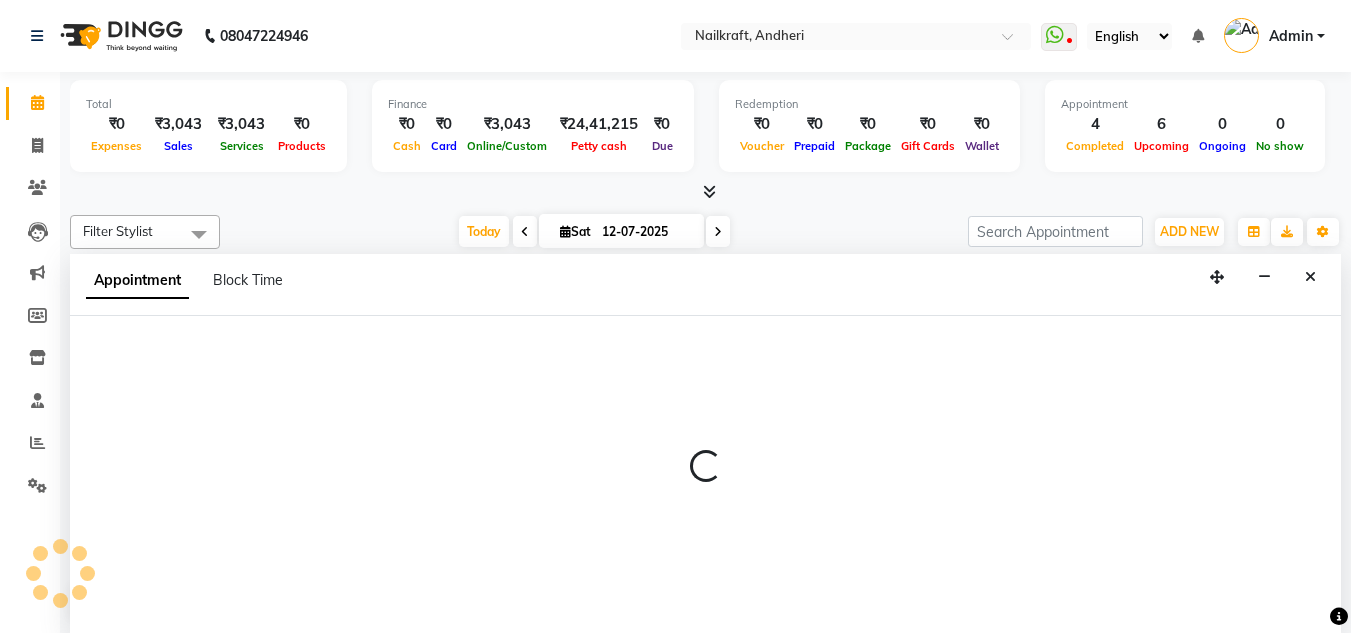 click at bounding box center (705, 475) 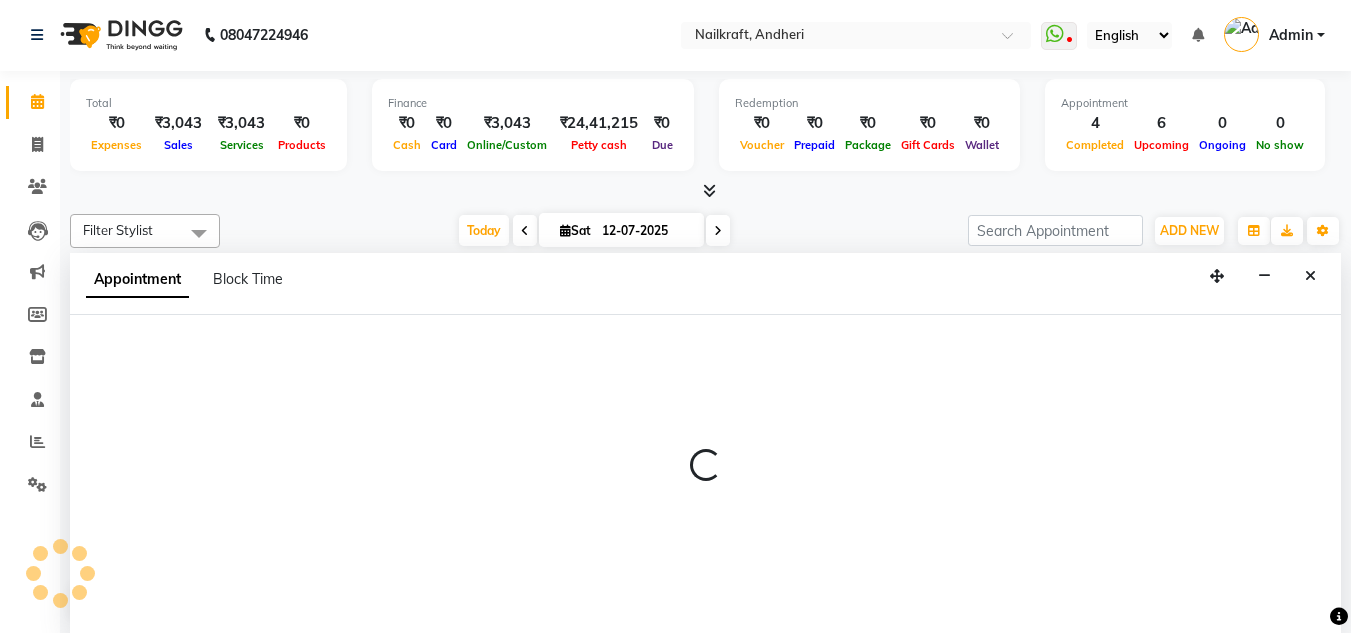 select on "50028" 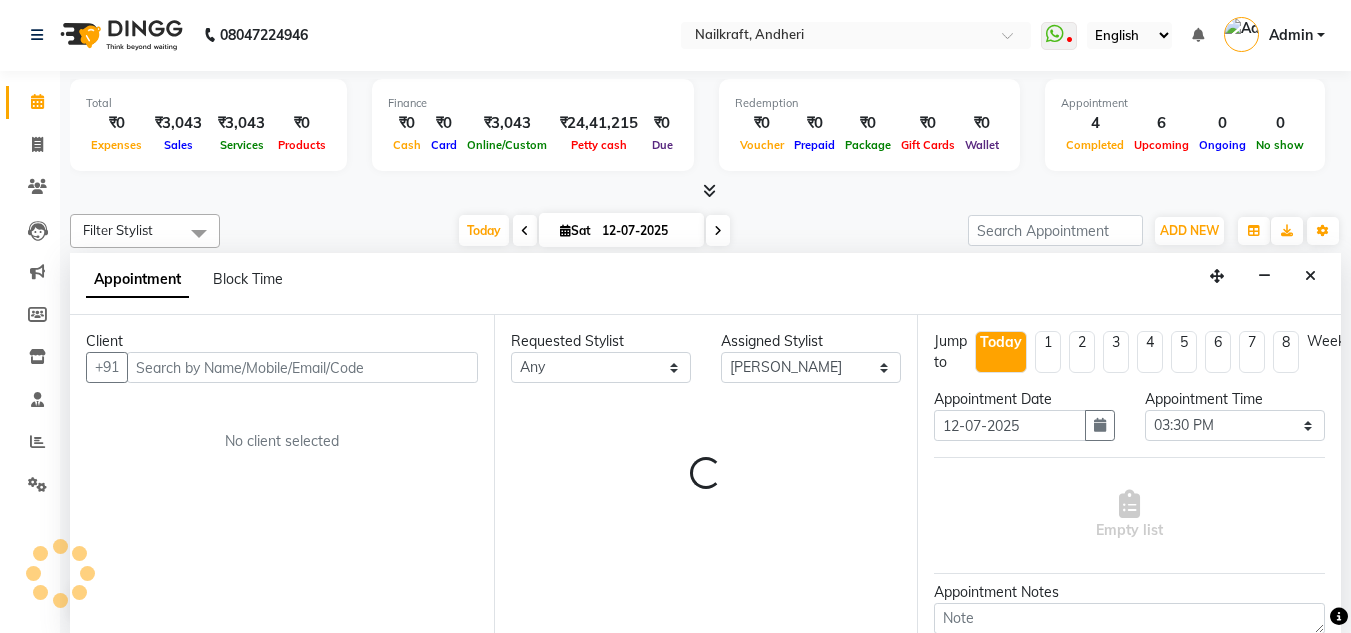 click at bounding box center [302, 367] 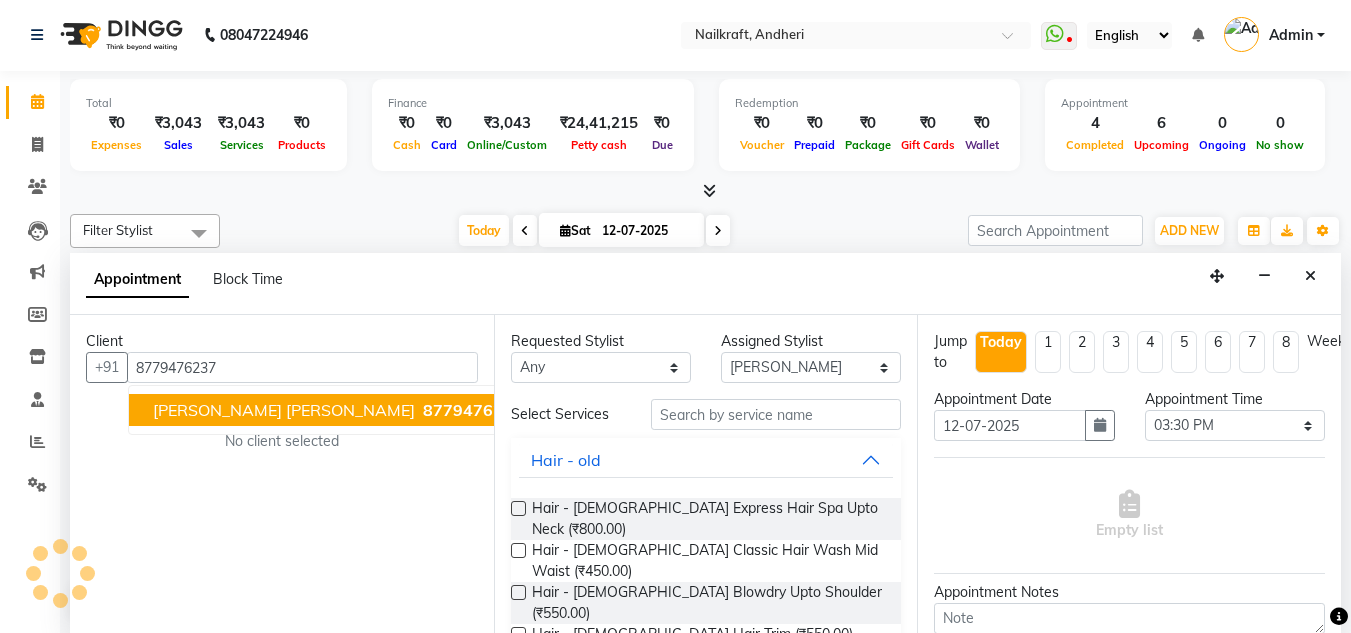 click on "Harshita Khimsurya   8779476237" at bounding box center [338, 410] 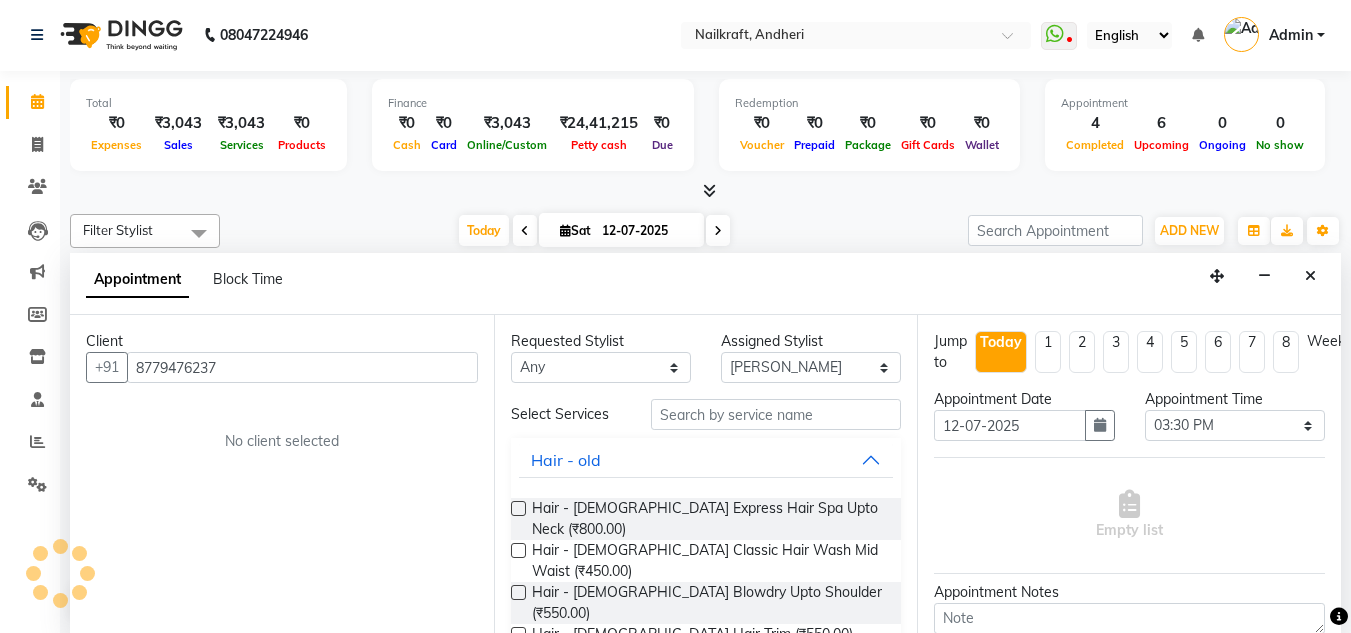 type on "8779476237" 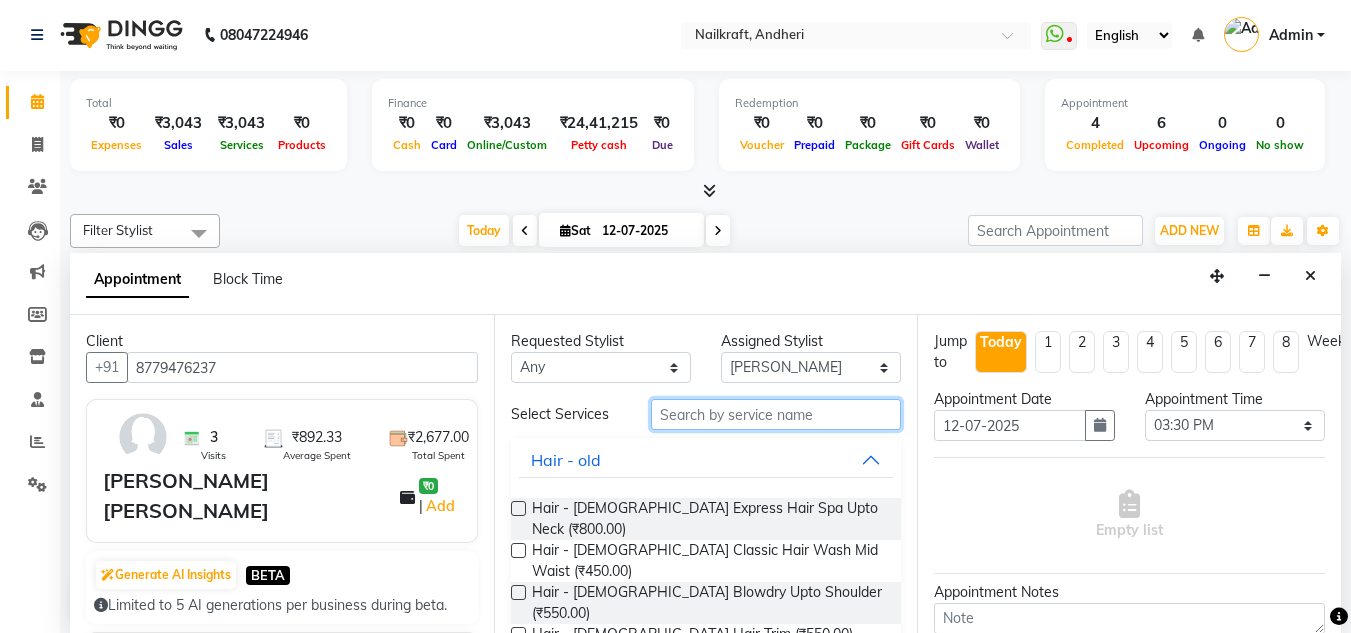 click at bounding box center [776, 414] 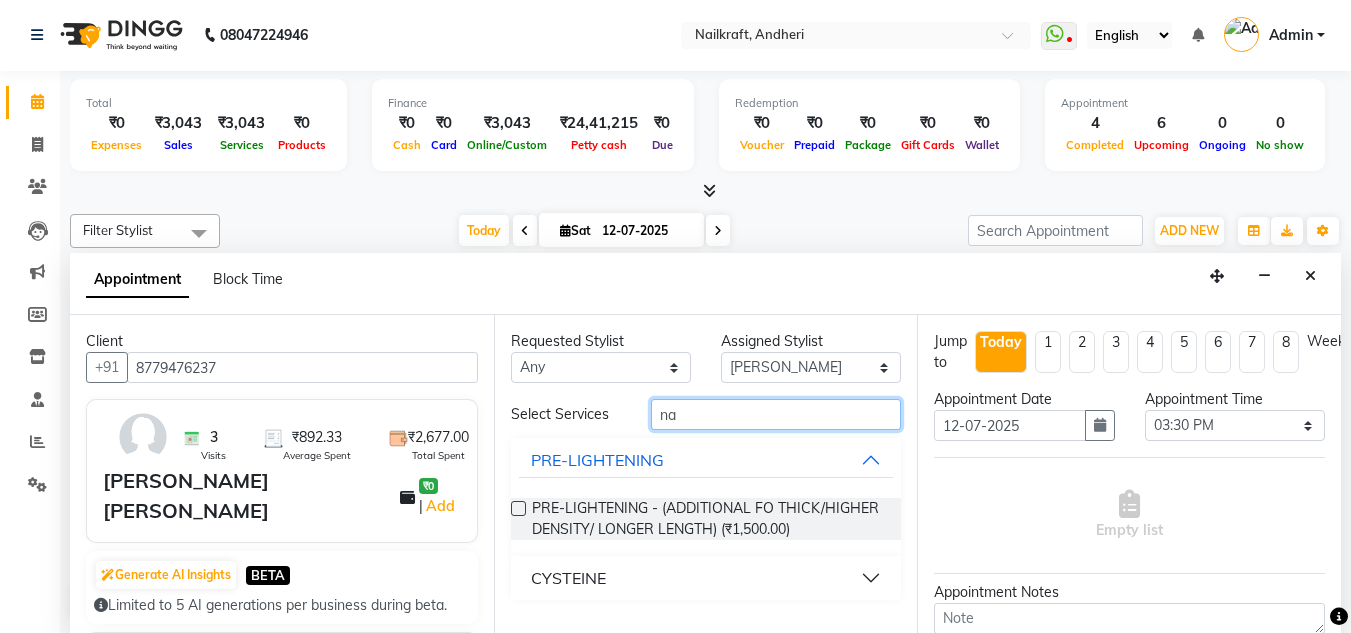 type on "n" 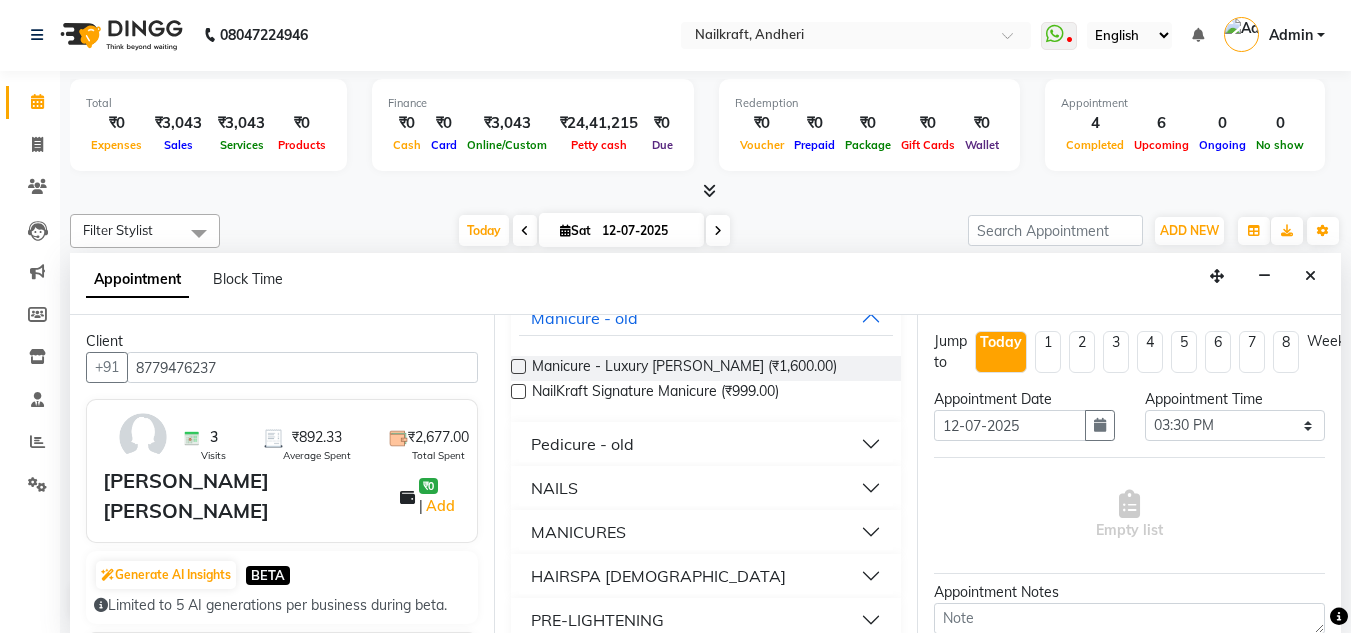 scroll, scrollTop: 160, scrollLeft: 0, axis: vertical 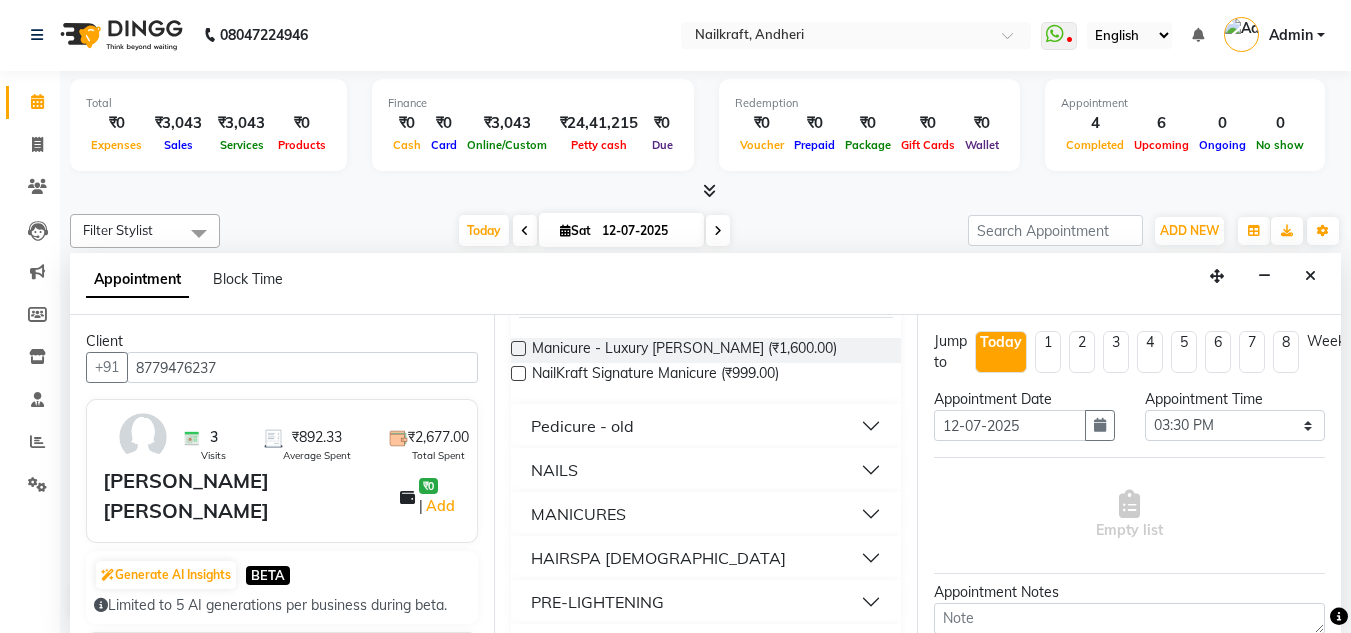 type on "na" 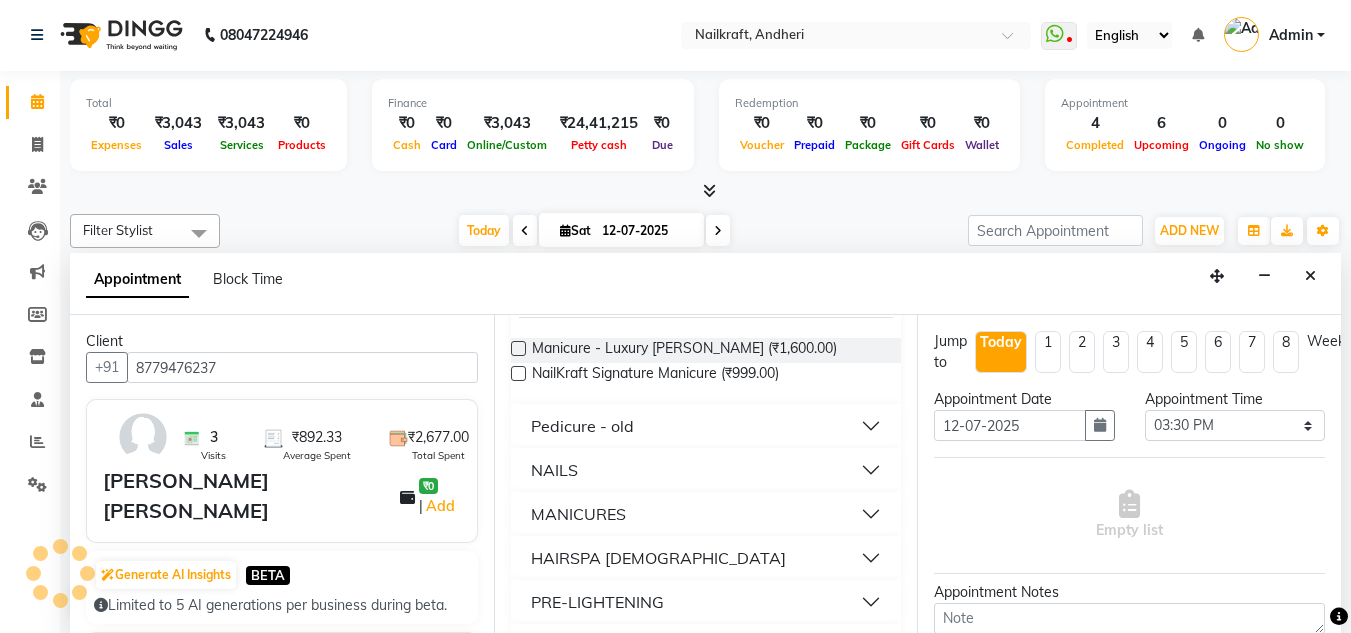 click on "NAILS" at bounding box center (706, 470) 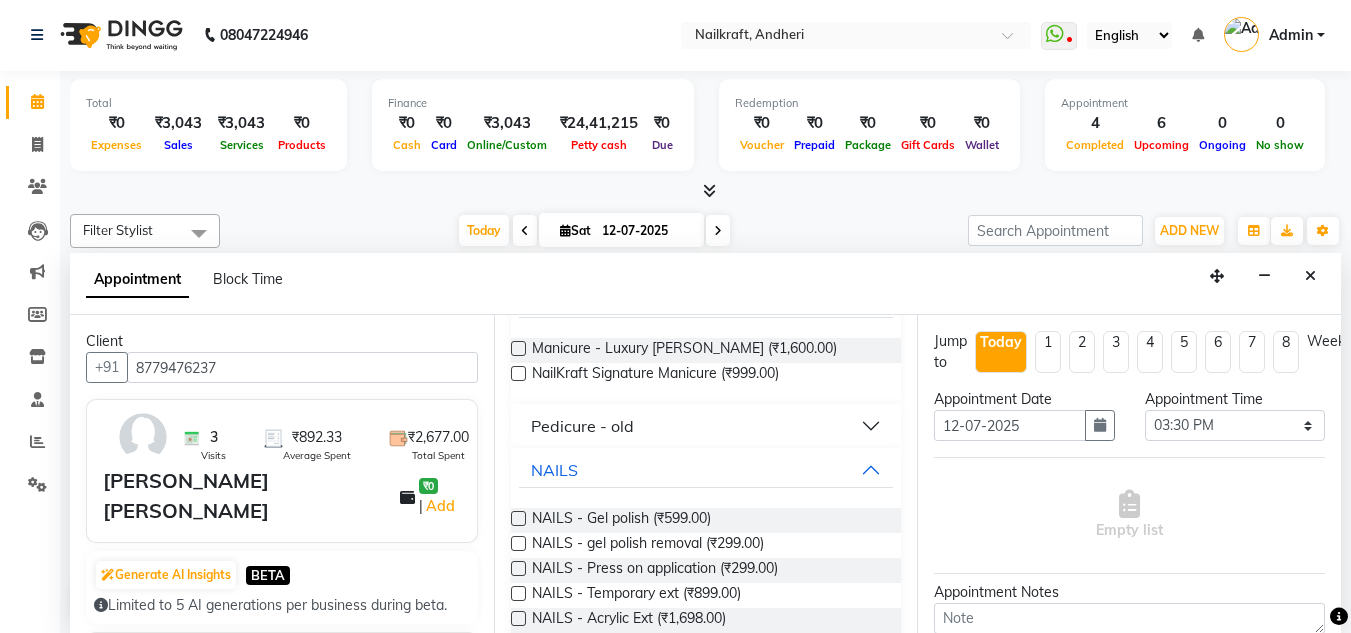 click at bounding box center [518, 618] 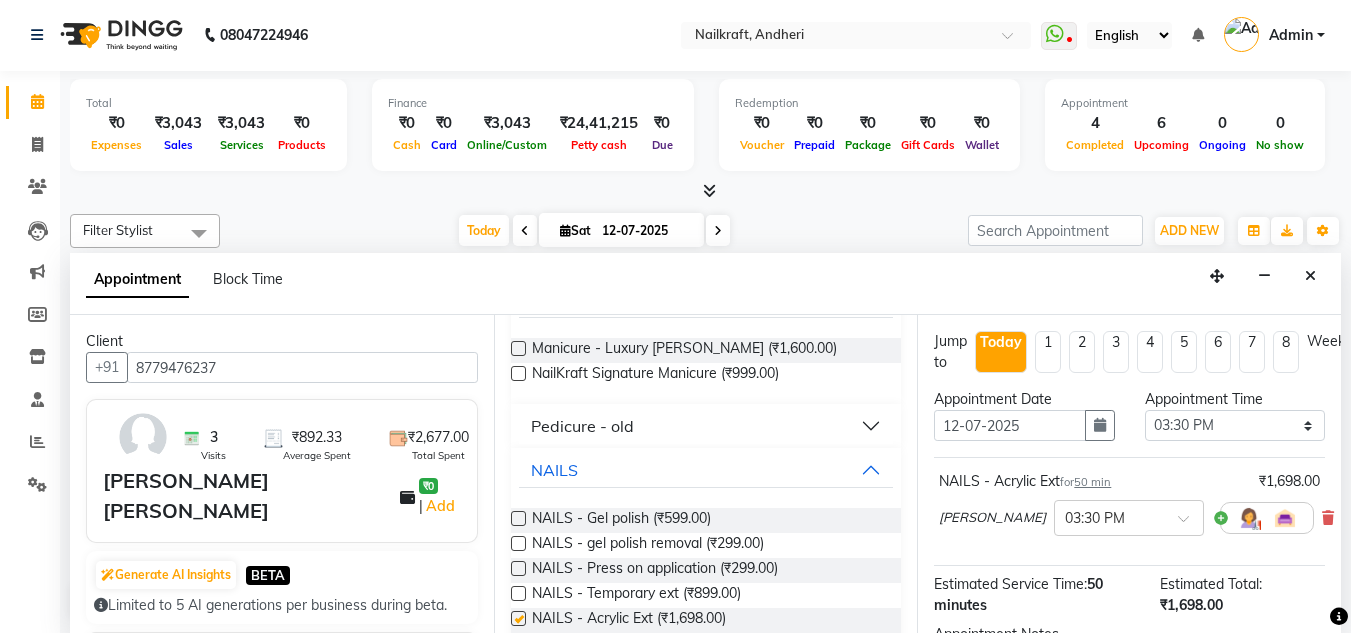 checkbox on "false" 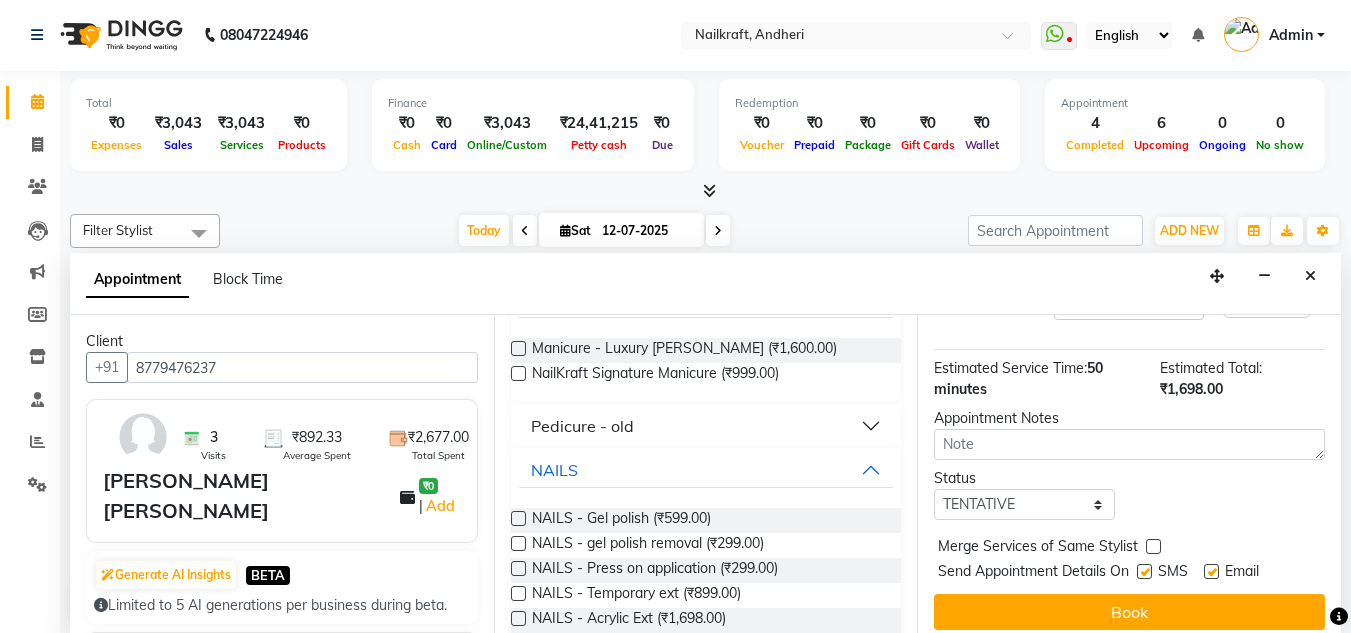 scroll, scrollTop: 244, scrollLeft: 0, axis: vertical 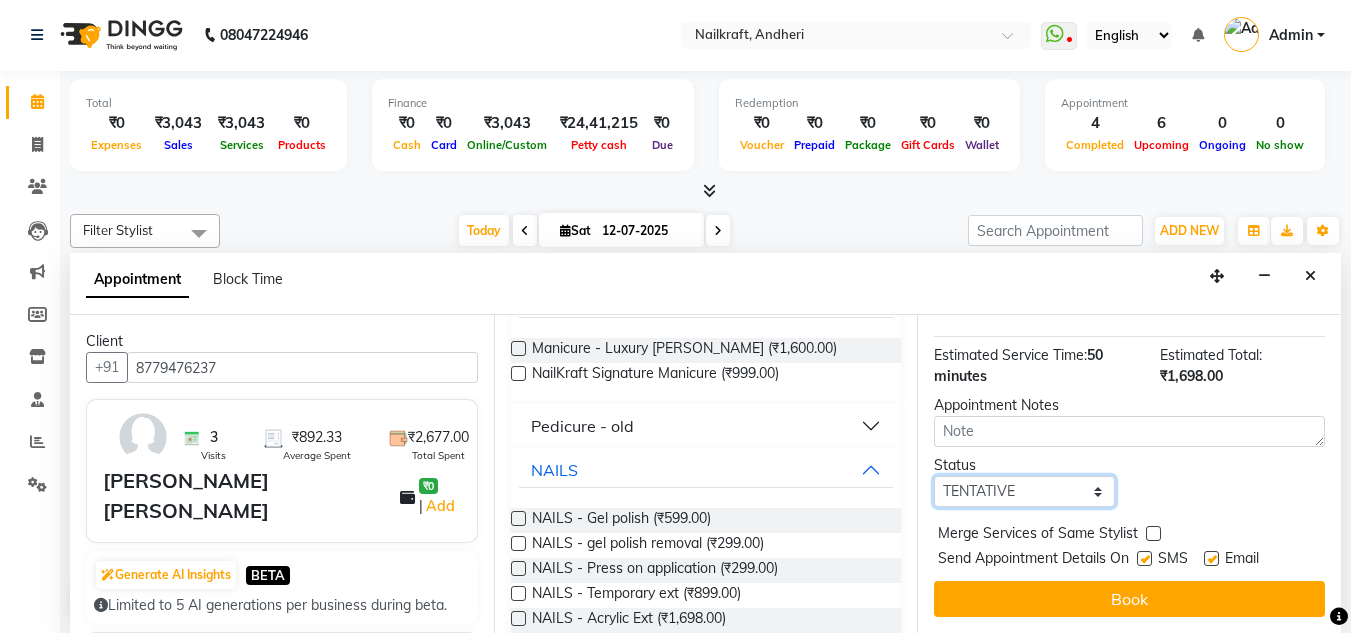 click on "Select TENTATIVE CONFIRM CHECK-IN UPCOMING" at bounding box center (1024, 491) 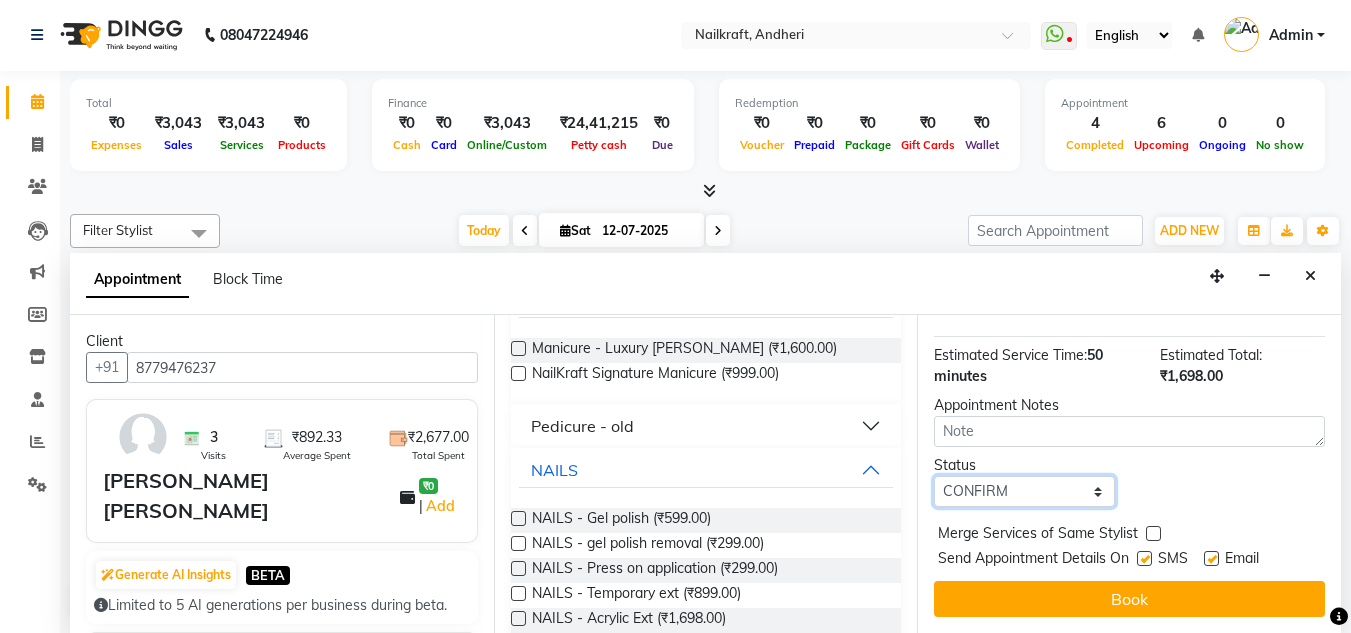 click on "Select TENTATIVE CONFIRM CHECK-IN UPCOMING" at bounding box center [1024, 491] 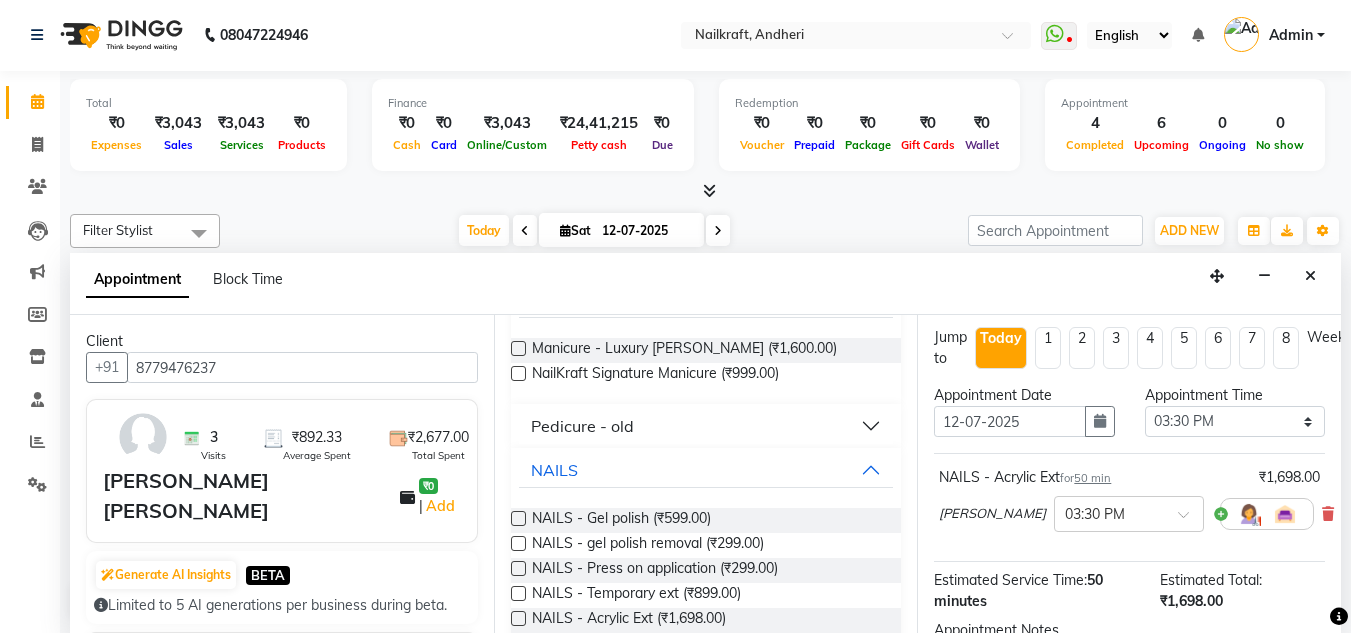 scroll, scrollTop: 244, scrollLeft: 0, axis: vertical 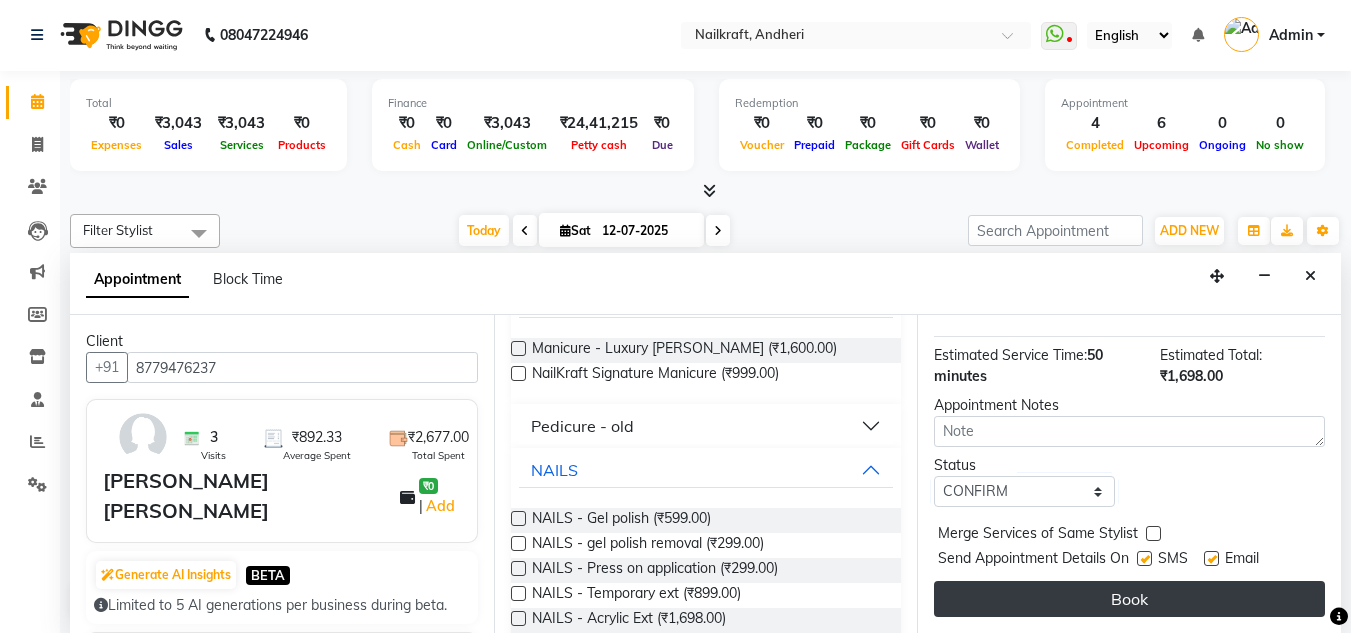 click on "Book" at bounding box center [1129, 599] 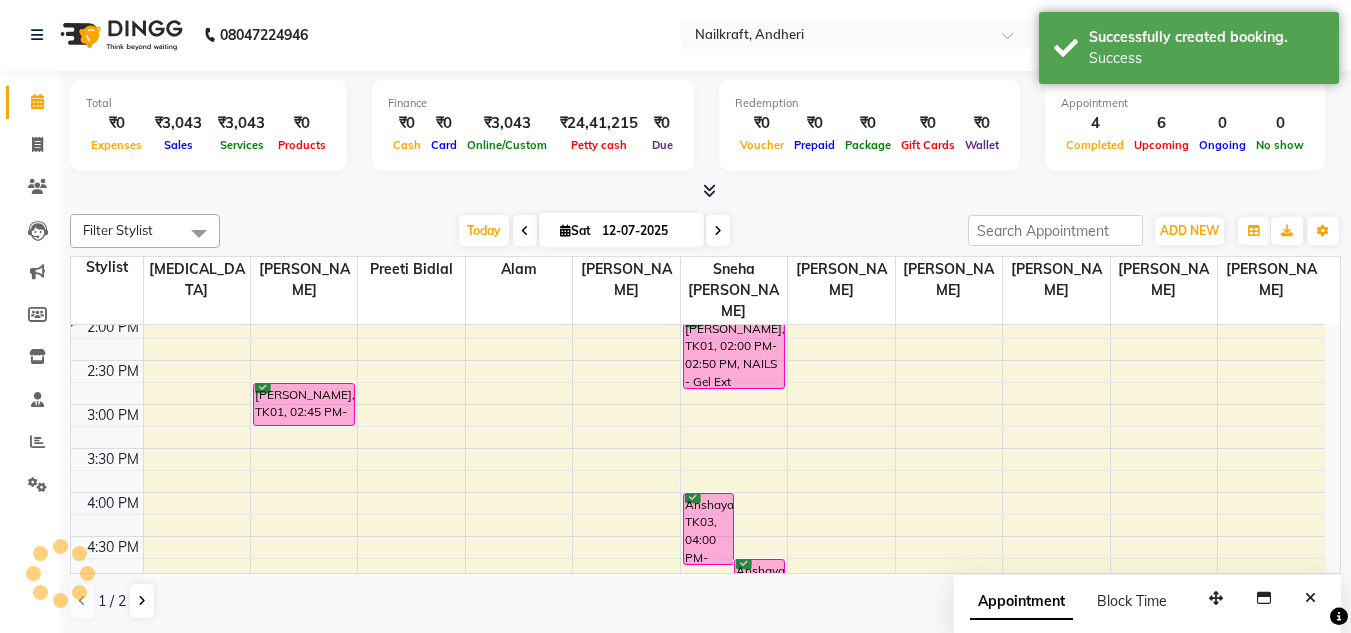 scroll, scrollTop: 0, scrollLeft: 0, axis: both 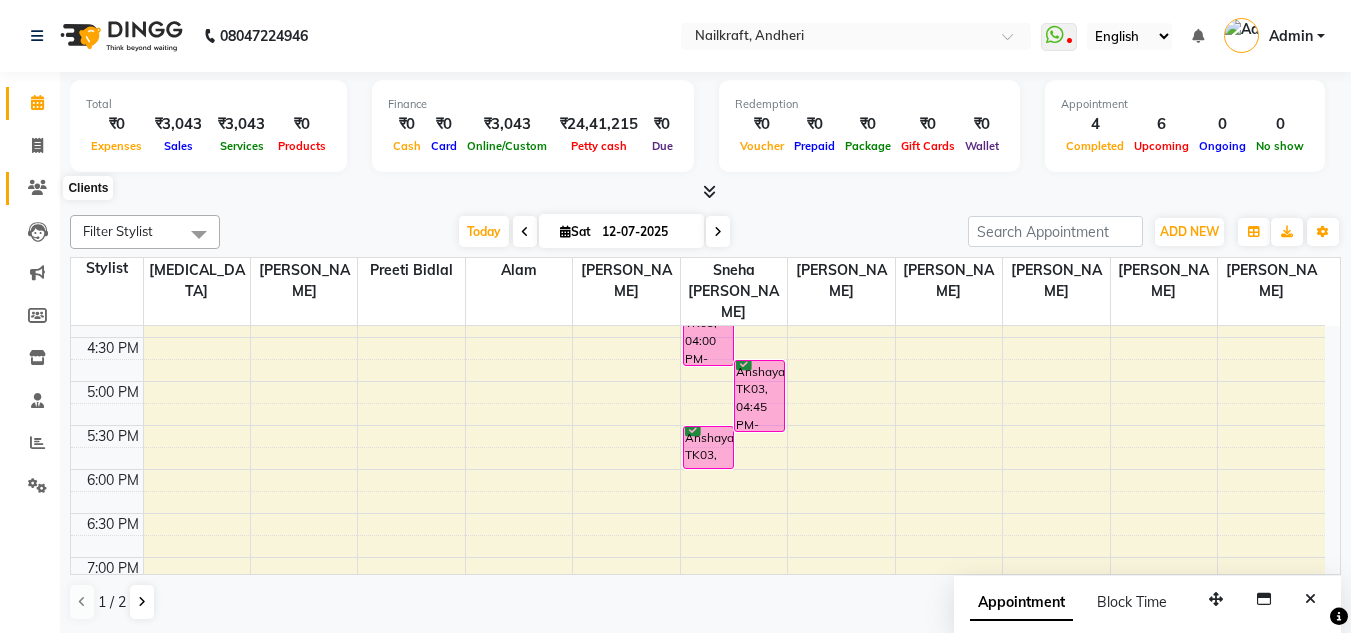 click 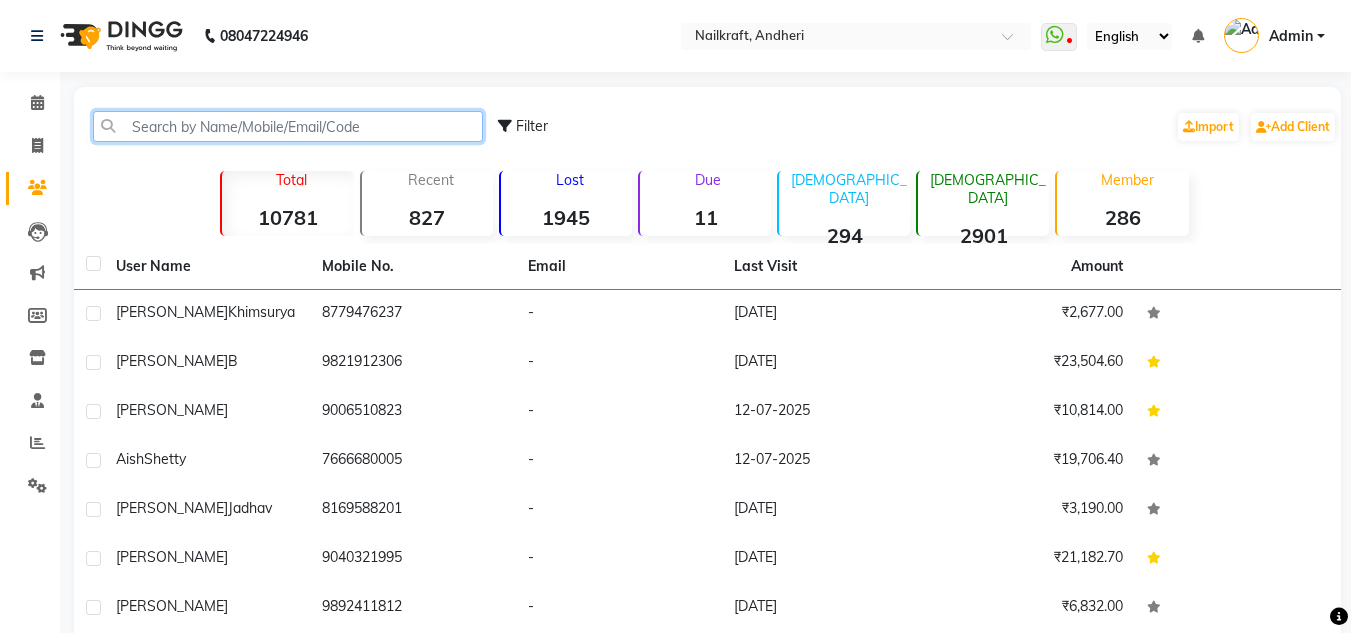 click 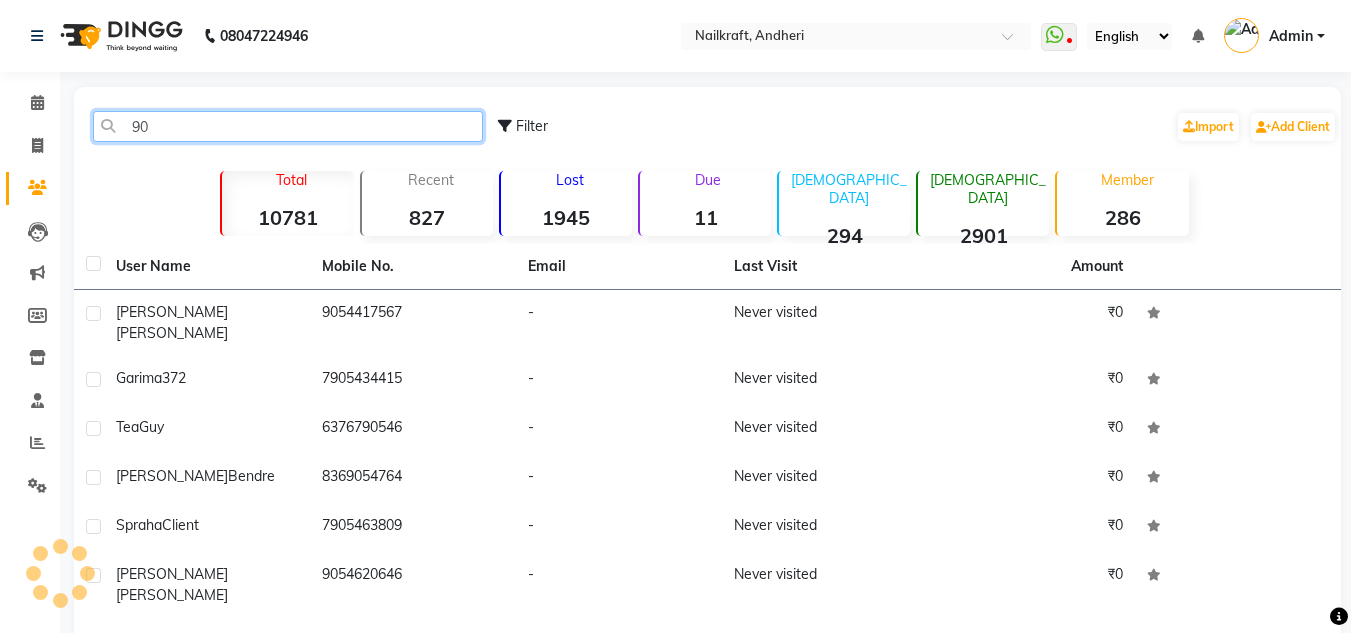 type on "9" 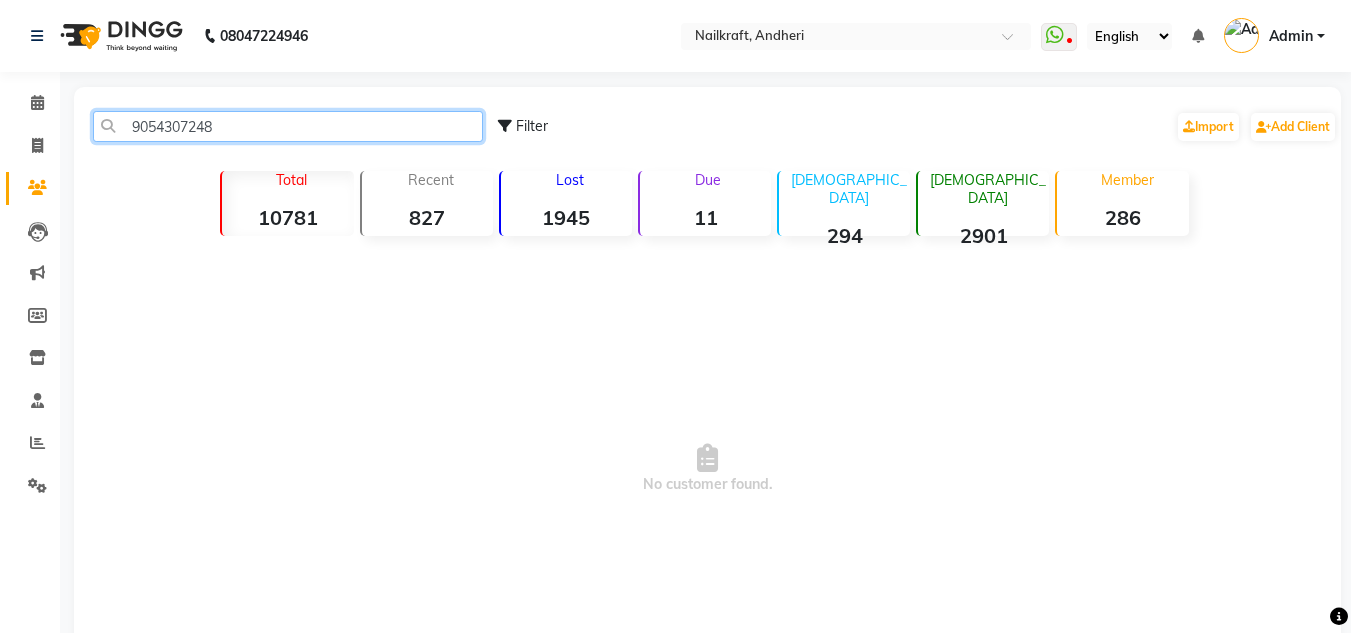 click on "9054307248" 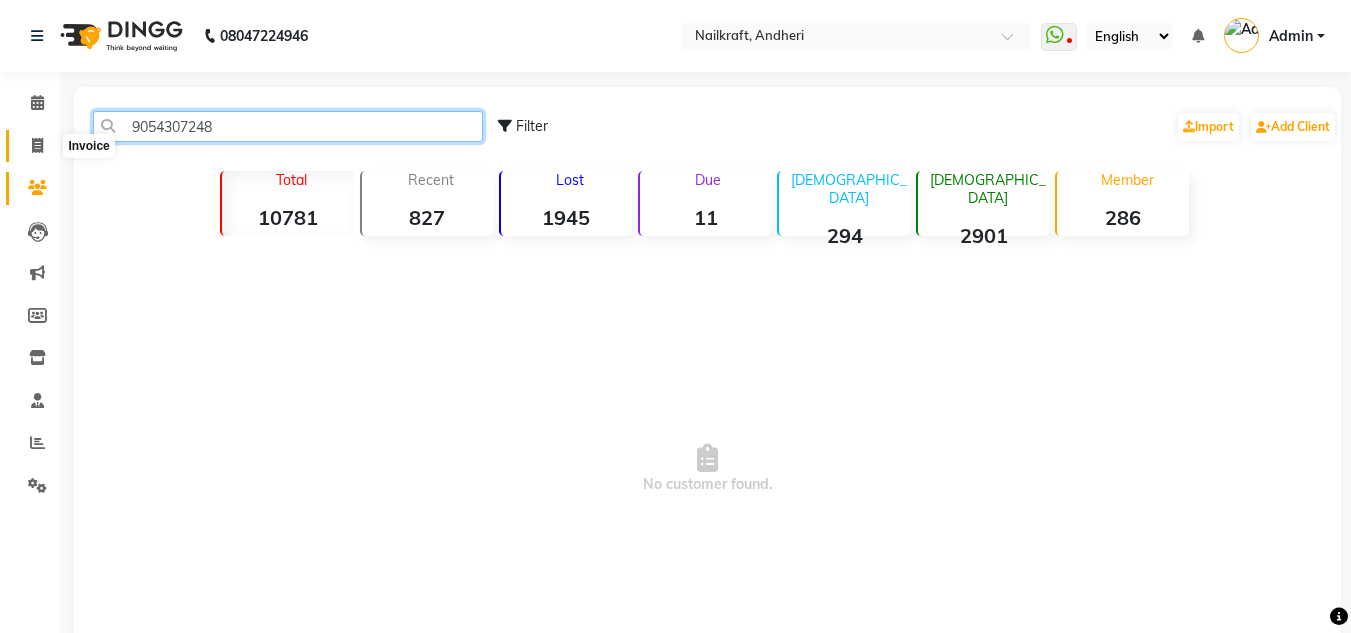 type on "9054307248" 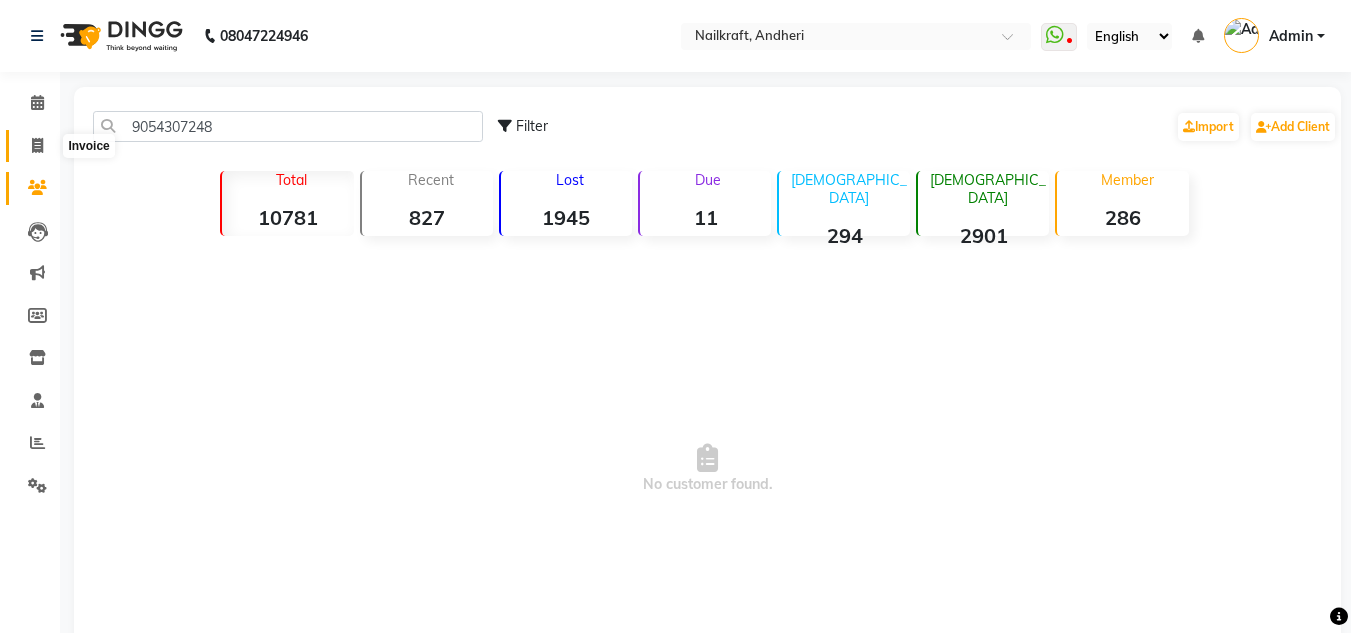 click 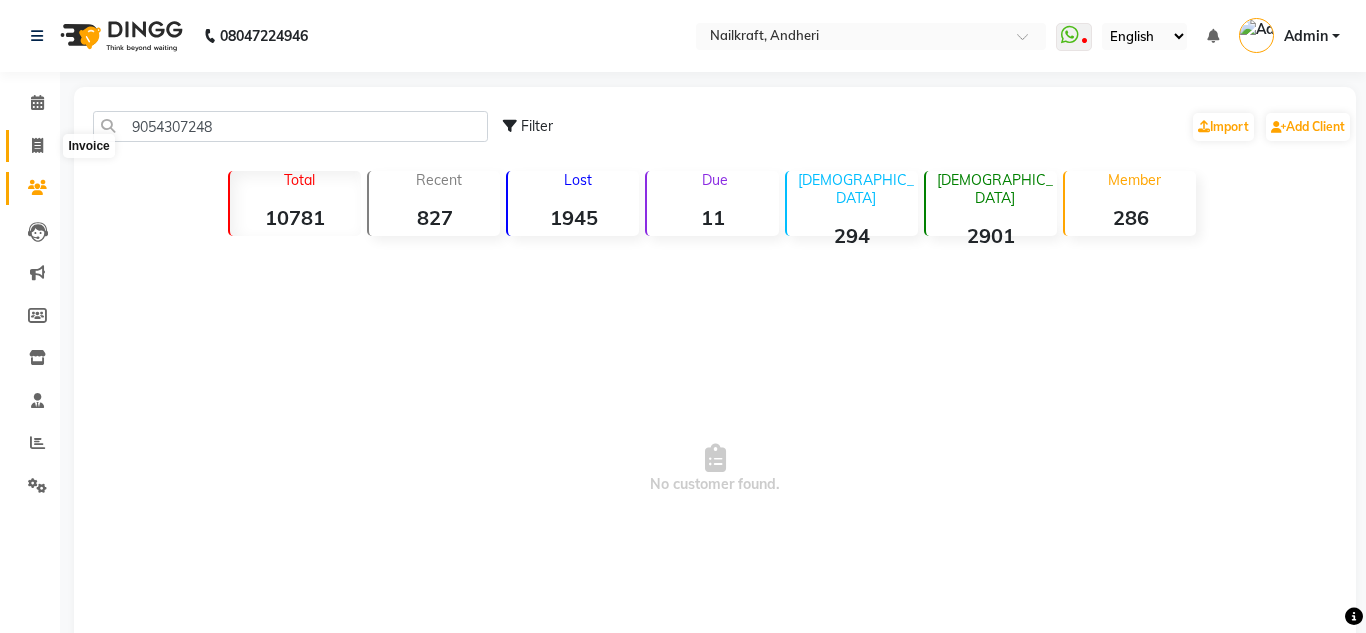 select on "service" 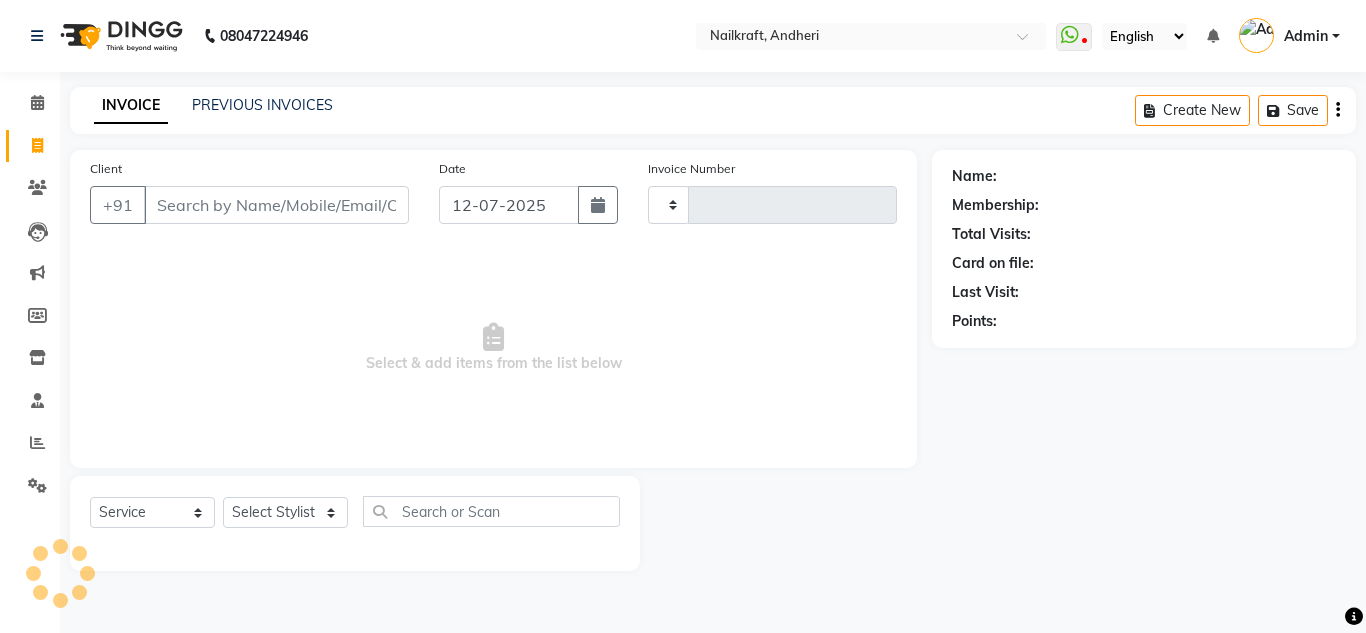 type on "1481" 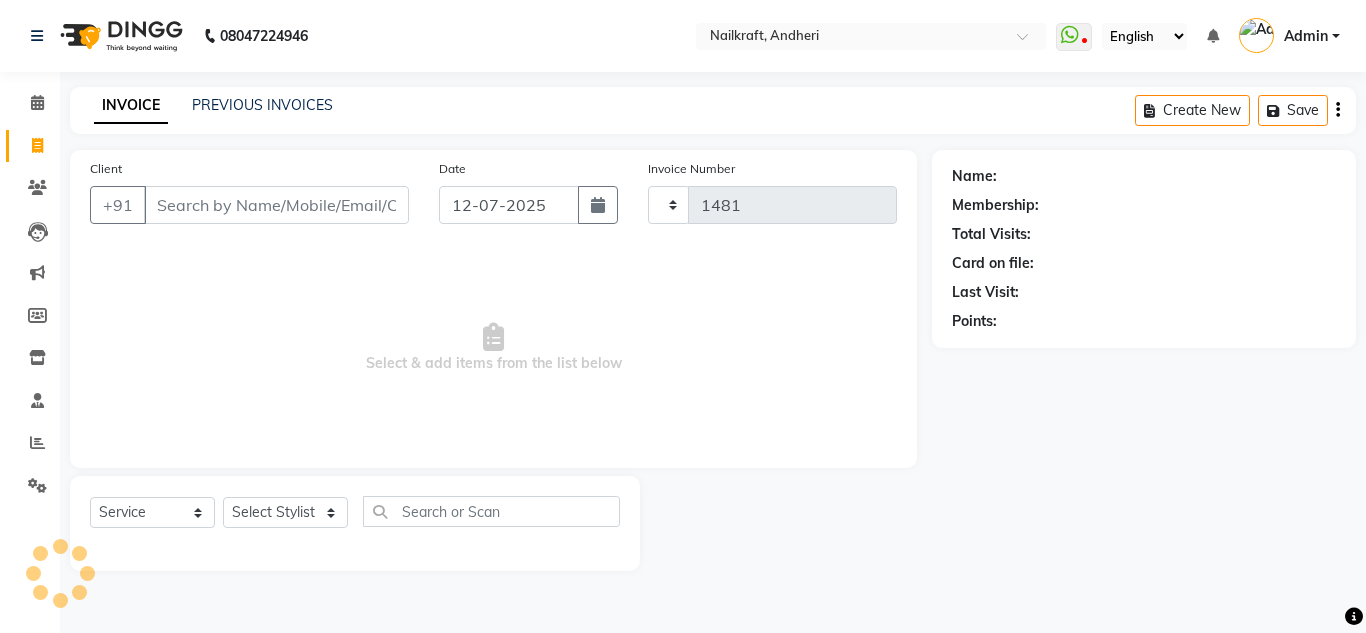 select on "6081" 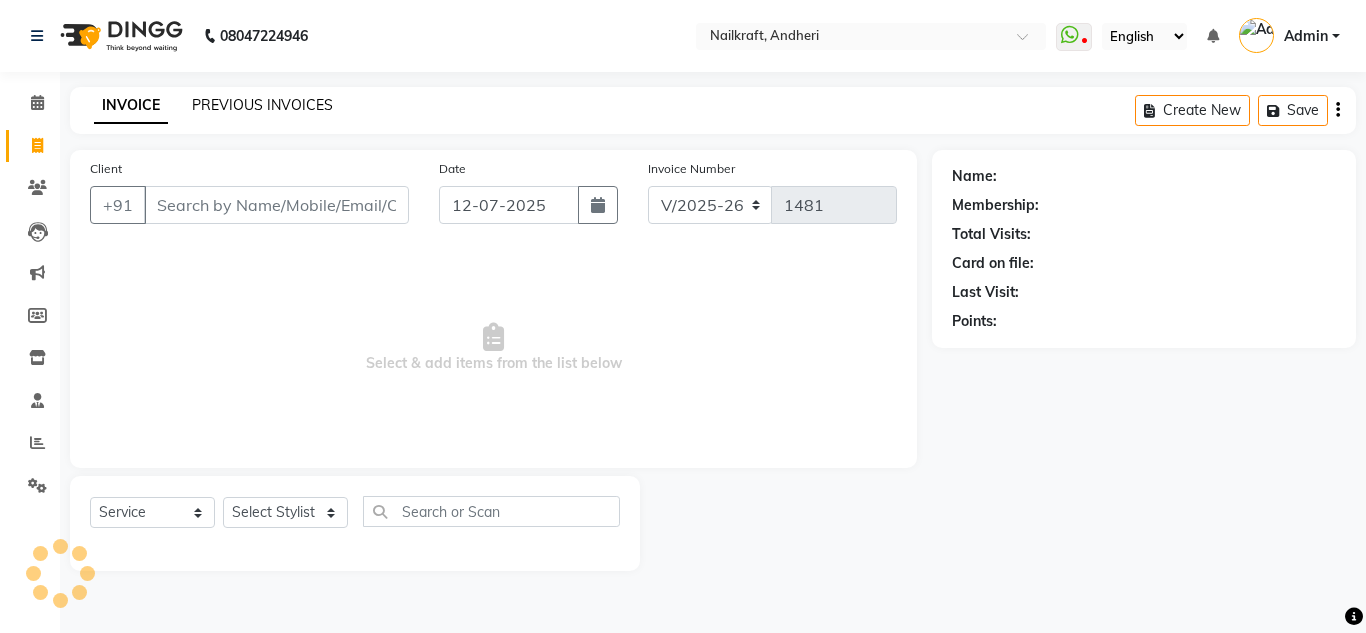 click on "PREVIOUS INVOICES" 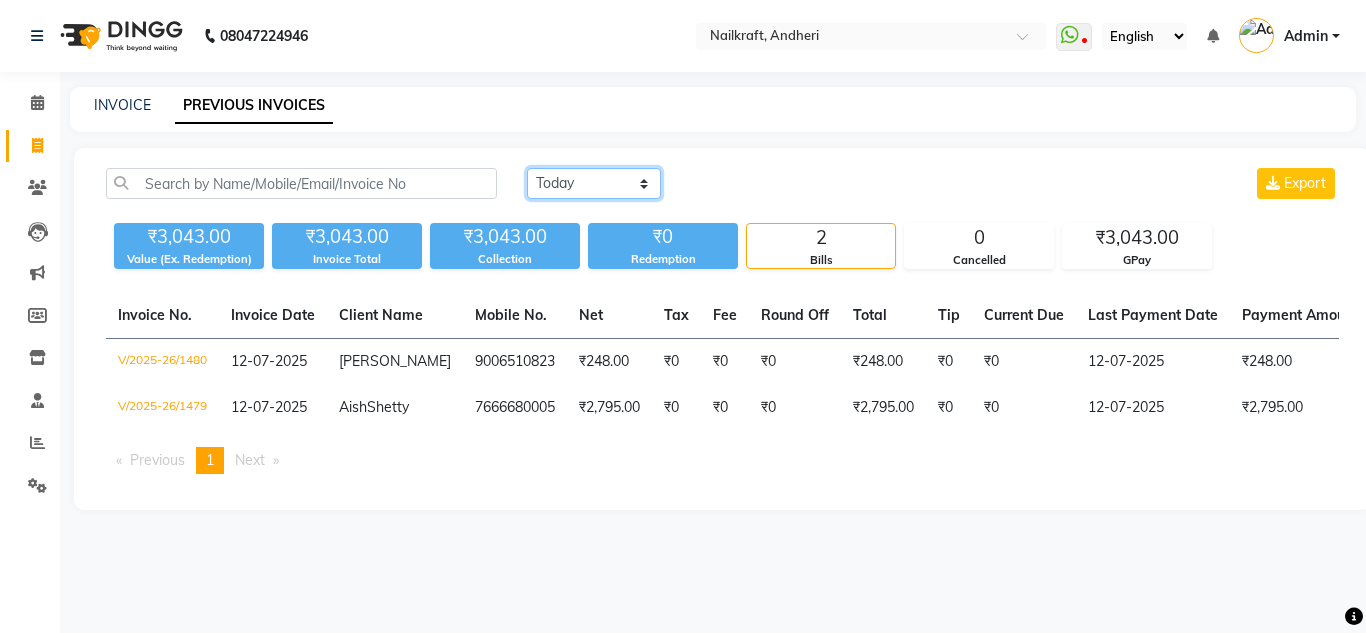 click on "Today Yesterday Custom Range" 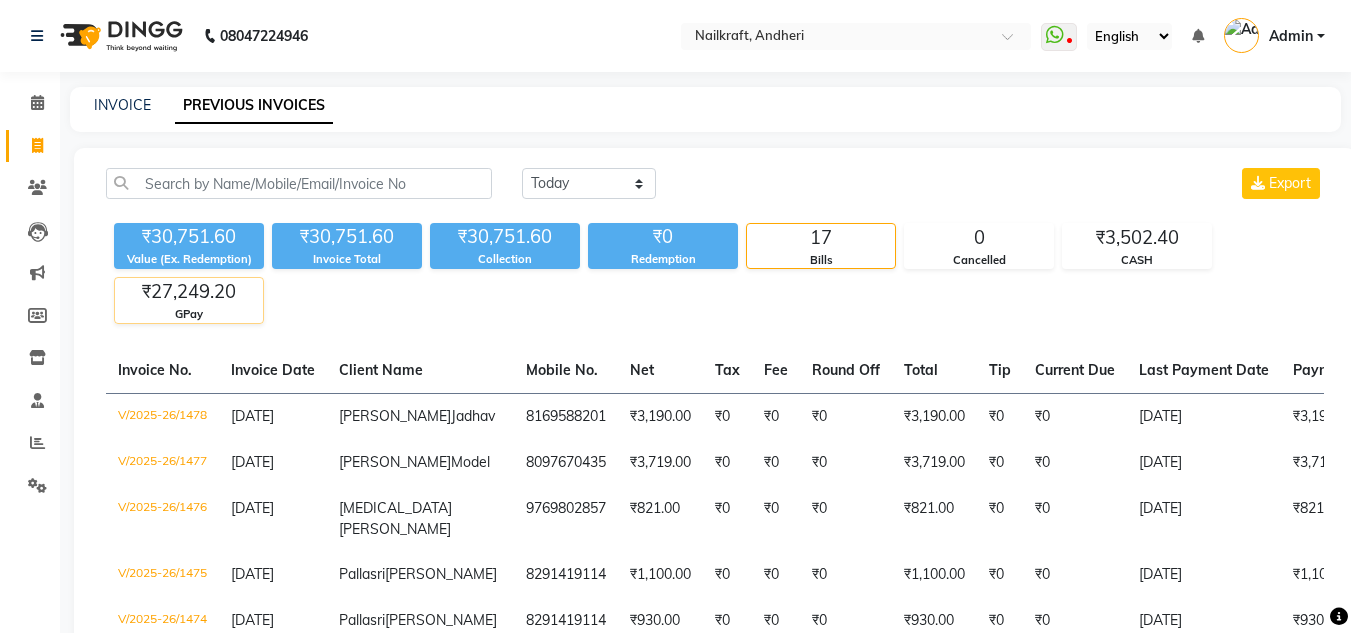 click on "₹27,249.20" 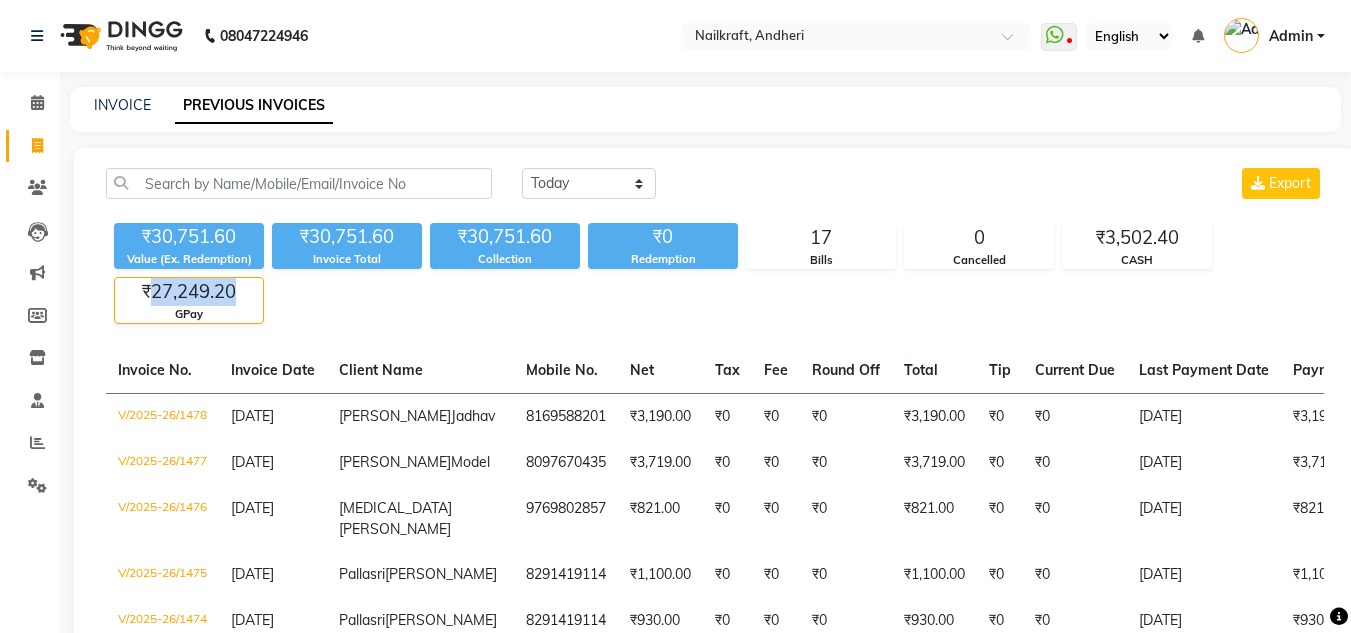 click on "₹27,249.20" 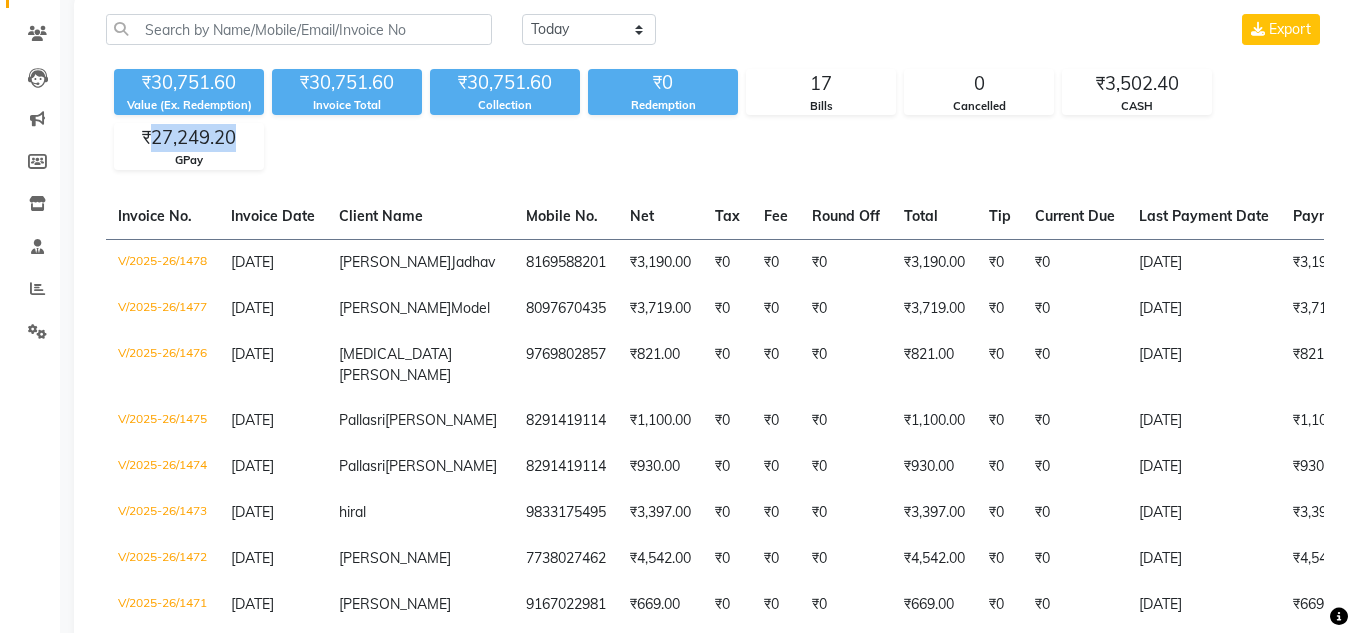 scroll, scrollTop: 42, scrollLeft: 0, axis: vertical 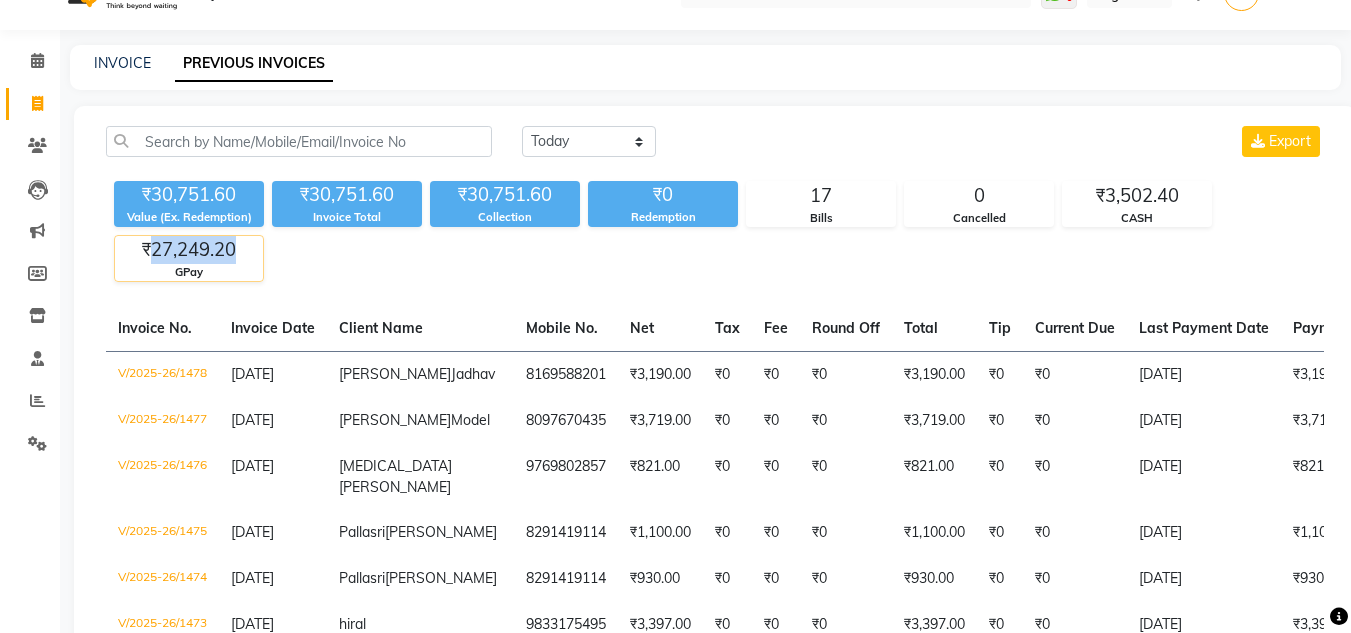click on "₹27,249.20" 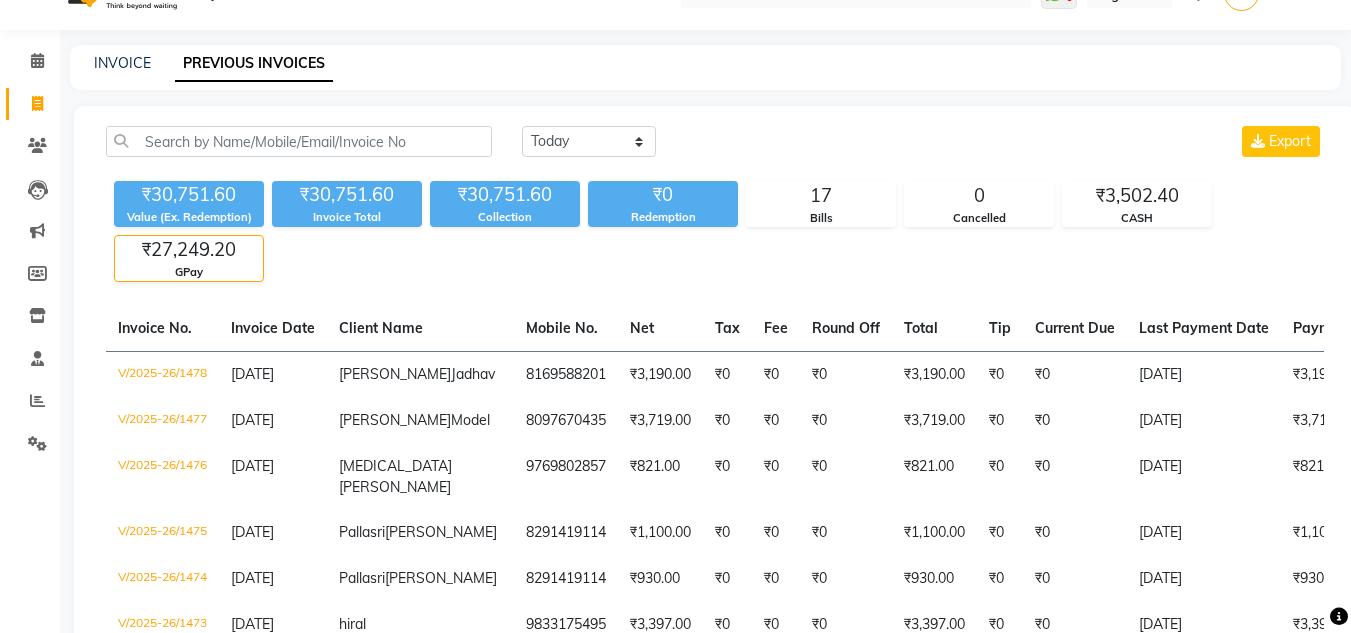 click on "₹27,249.20" 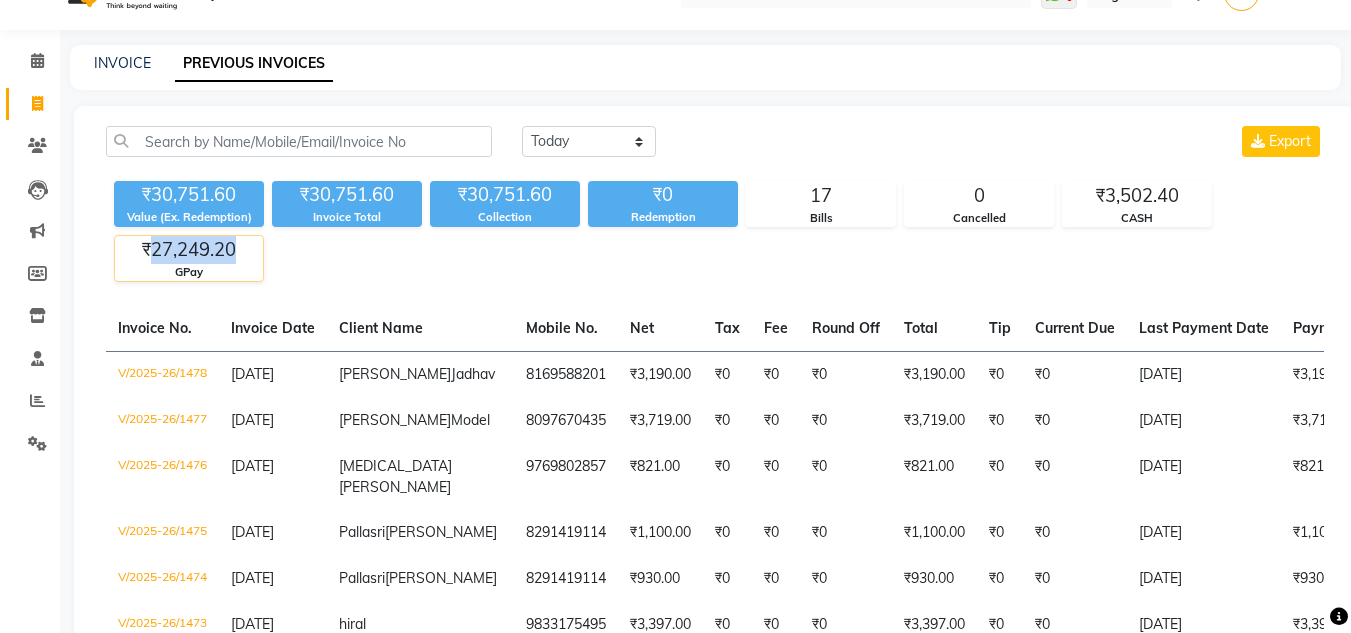 click on "₹27,249.20" 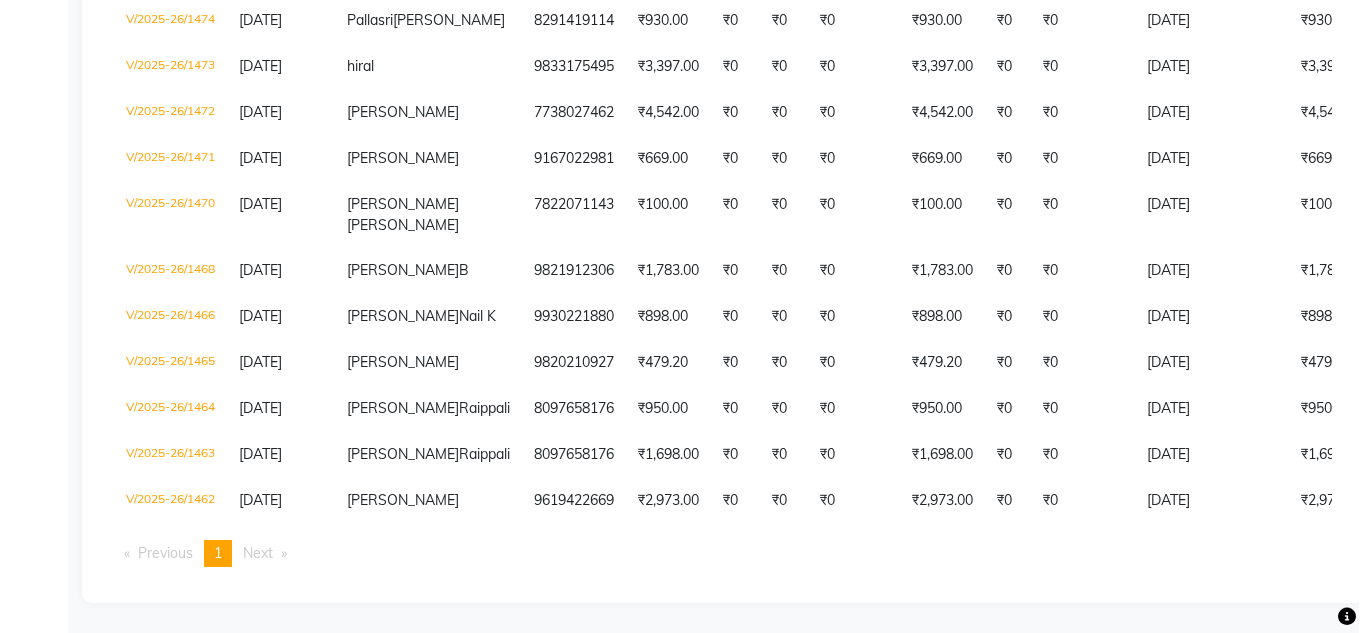 scroll, scrollTop: 0, scrollLeft: 0, axis: both 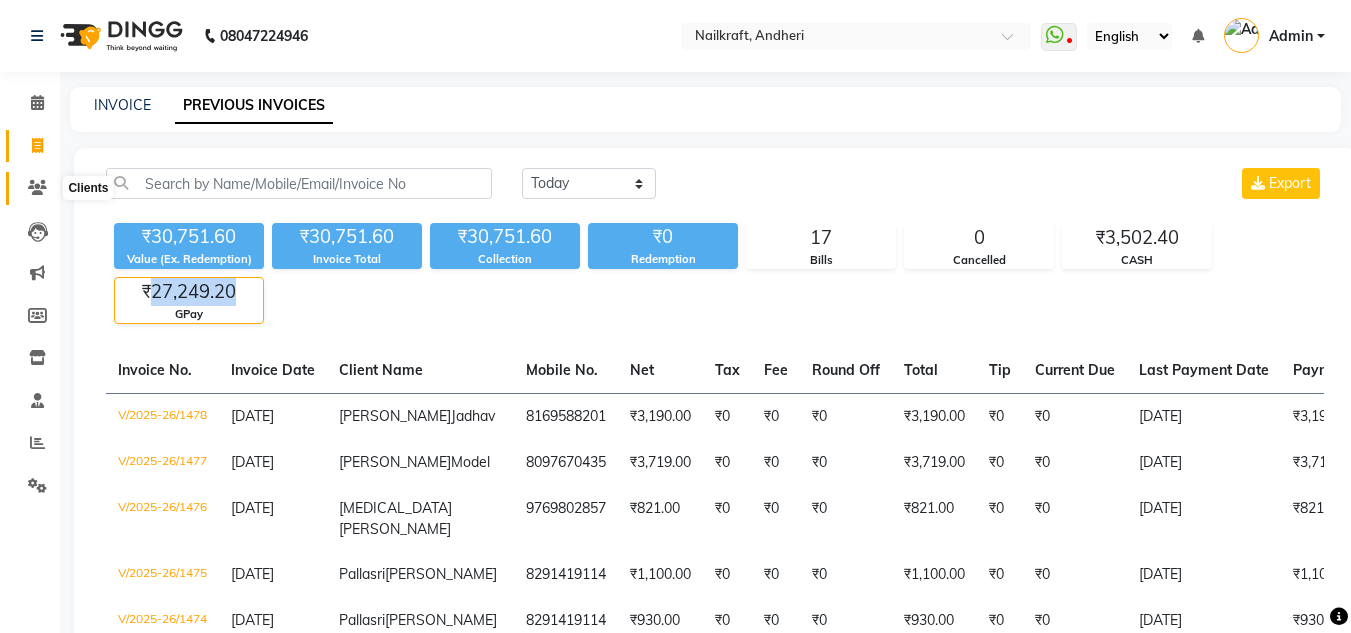 click 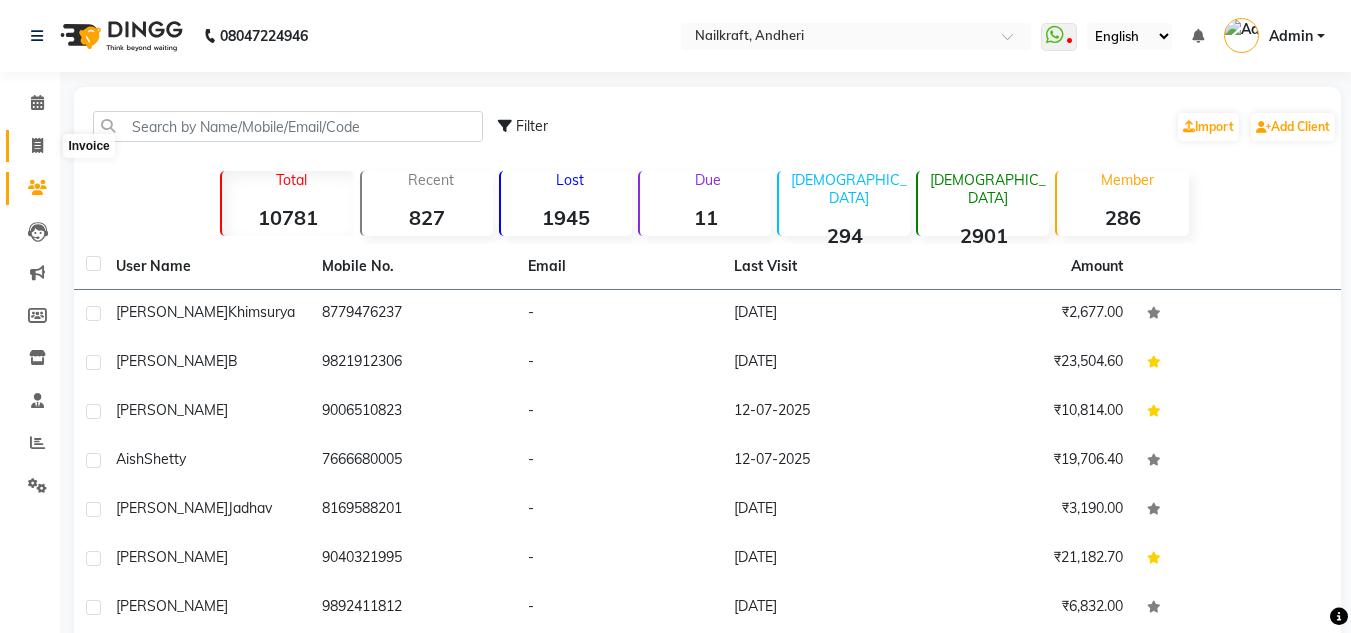 click 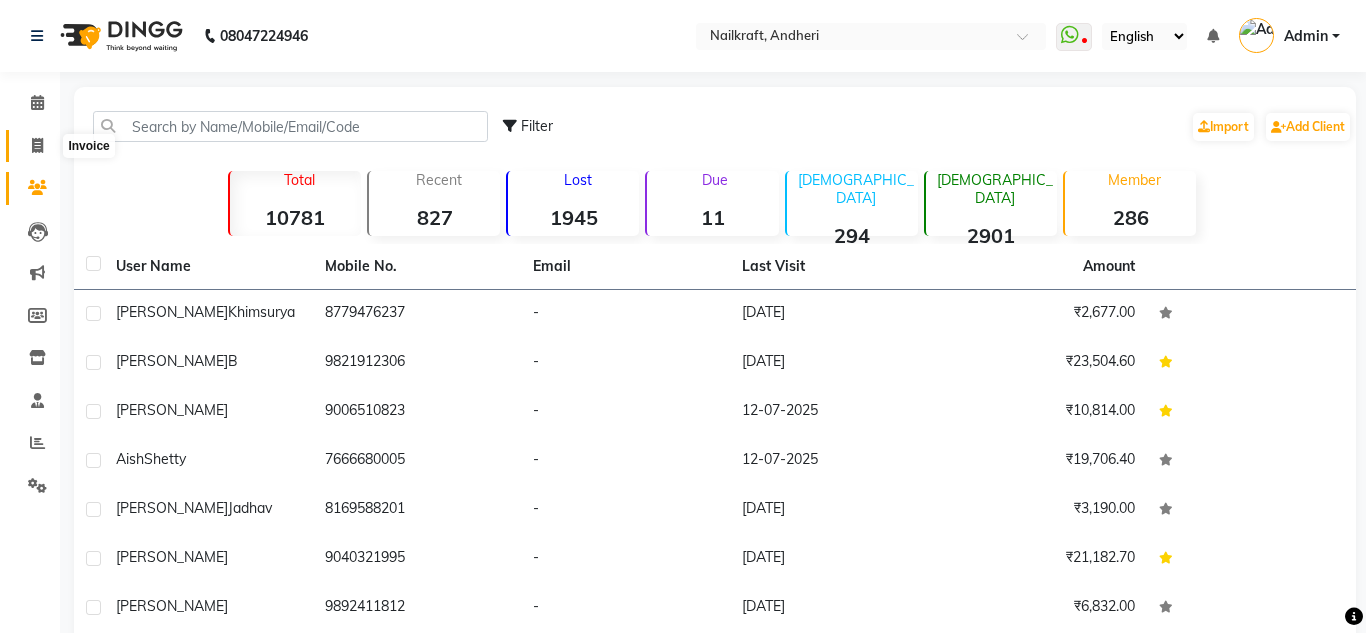 select on "6081" 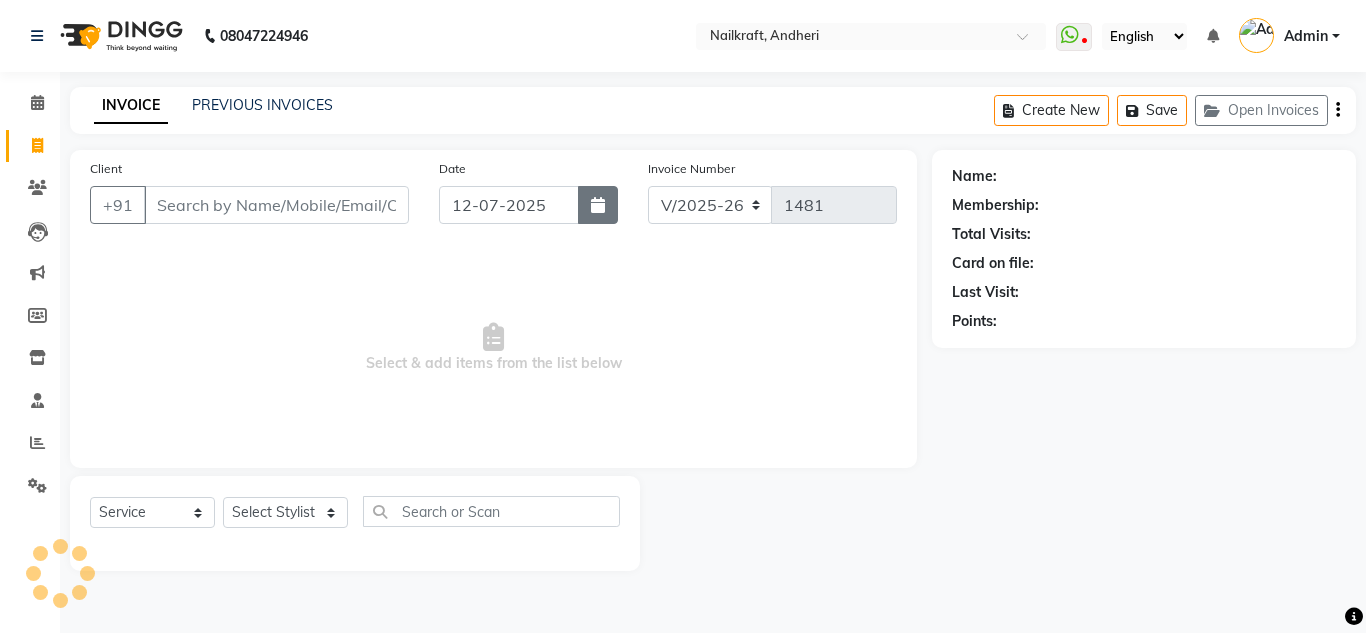 click 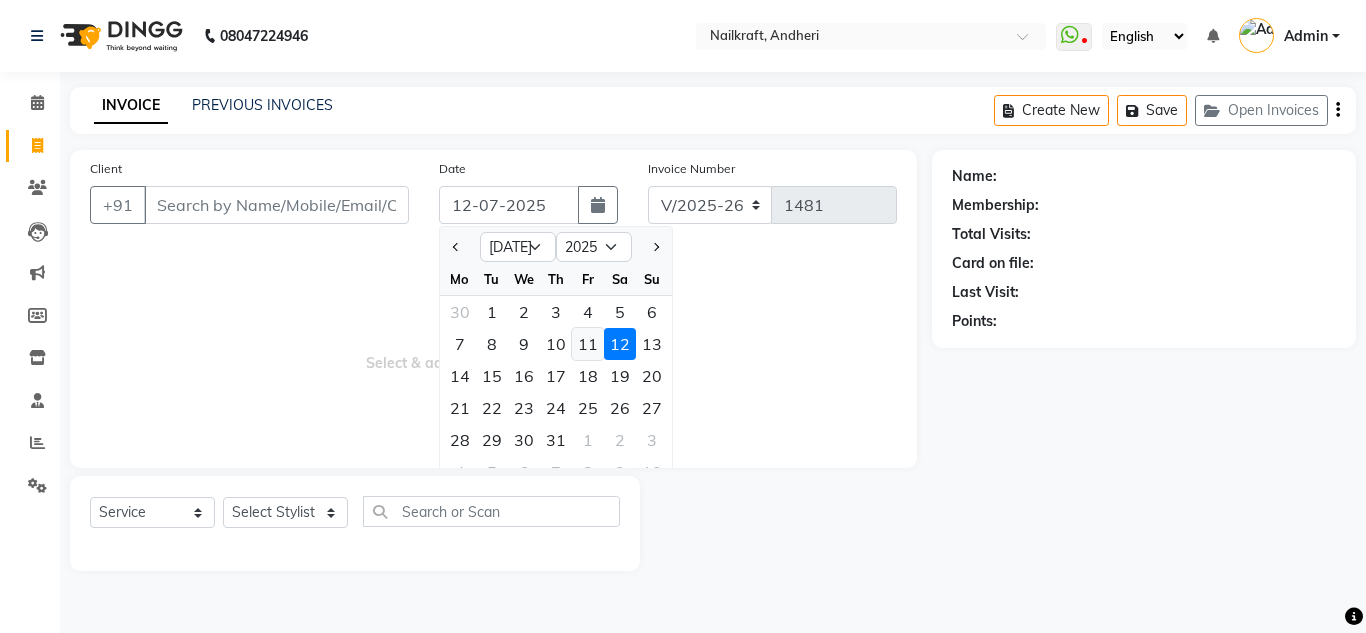 click on "11" 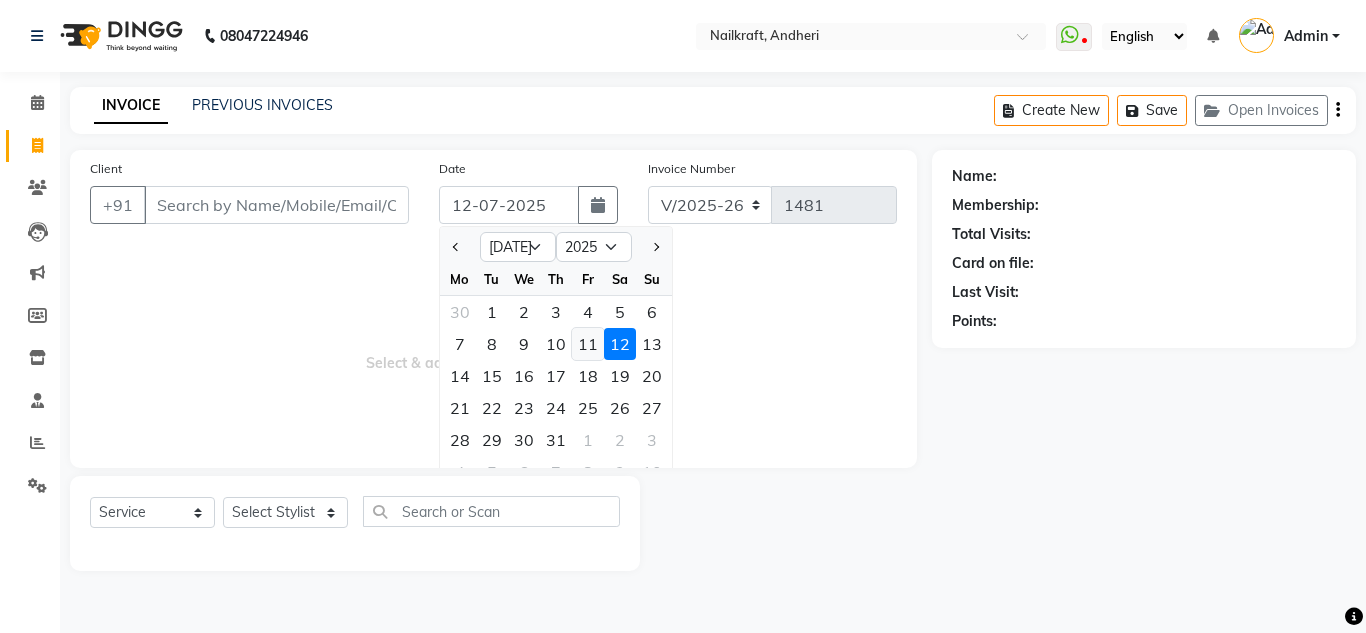 type on "[DATE]" 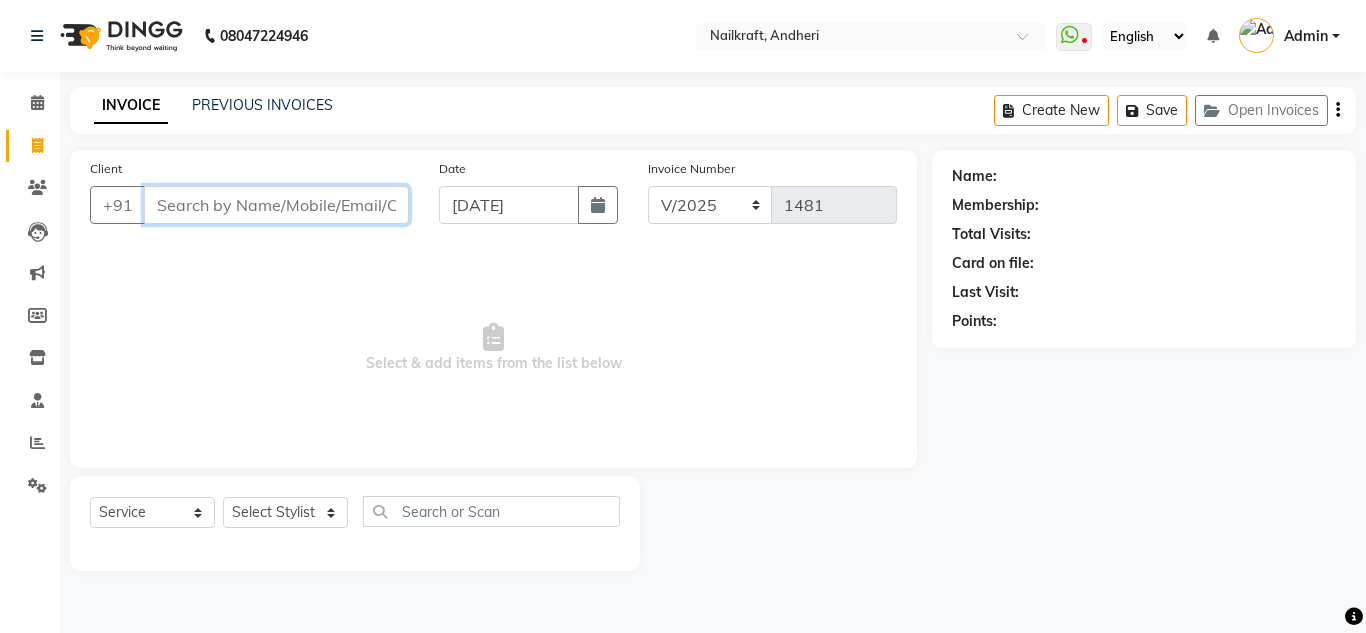 click on "Client" at bounding box center (276, 205) 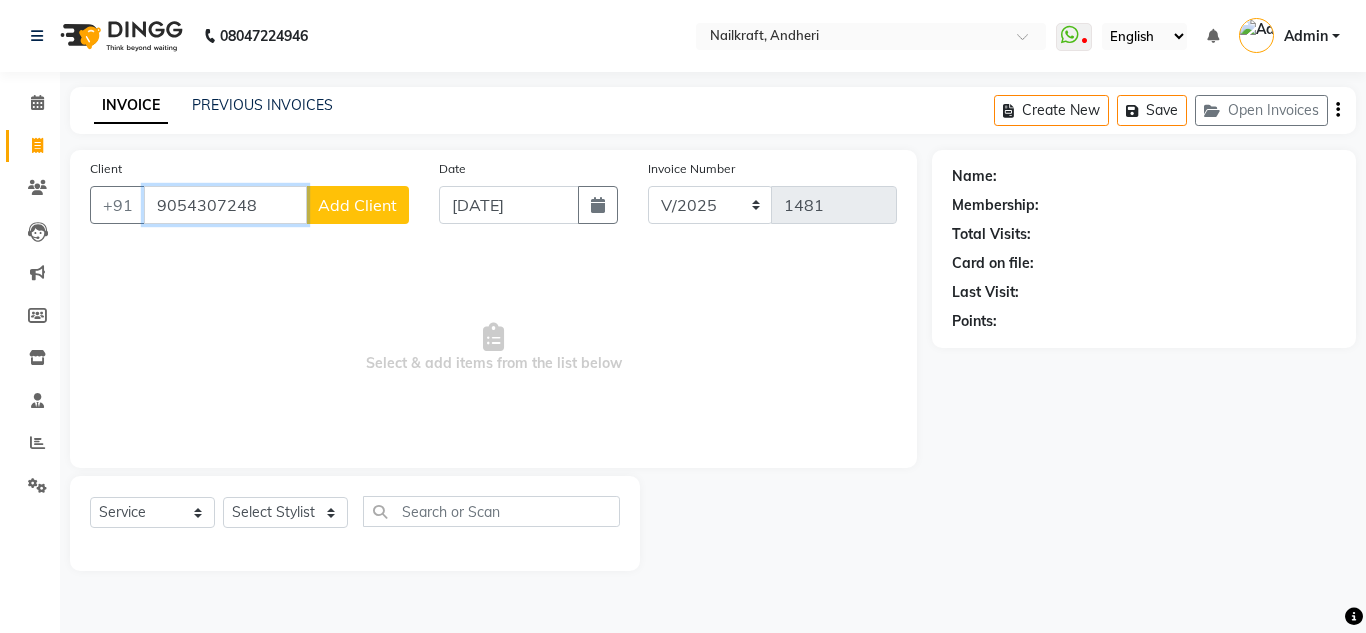 type on "9054307248" 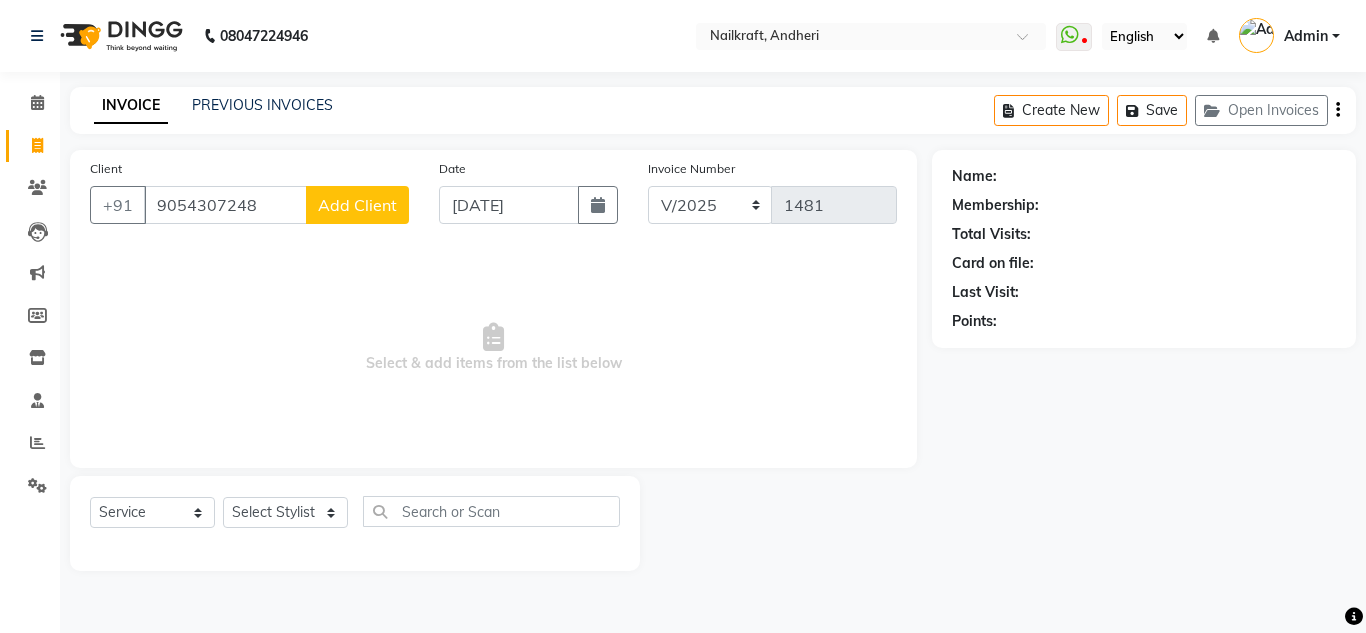 click on "Add Client" 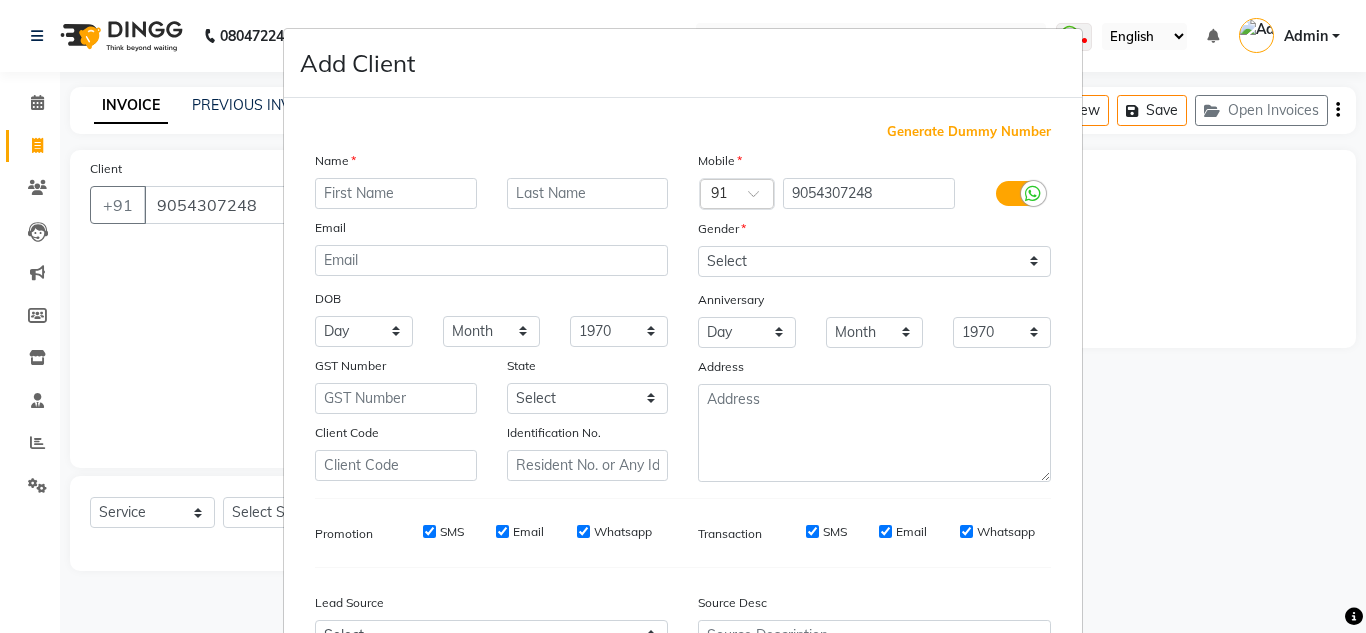 click at bounding box center [396, 193] 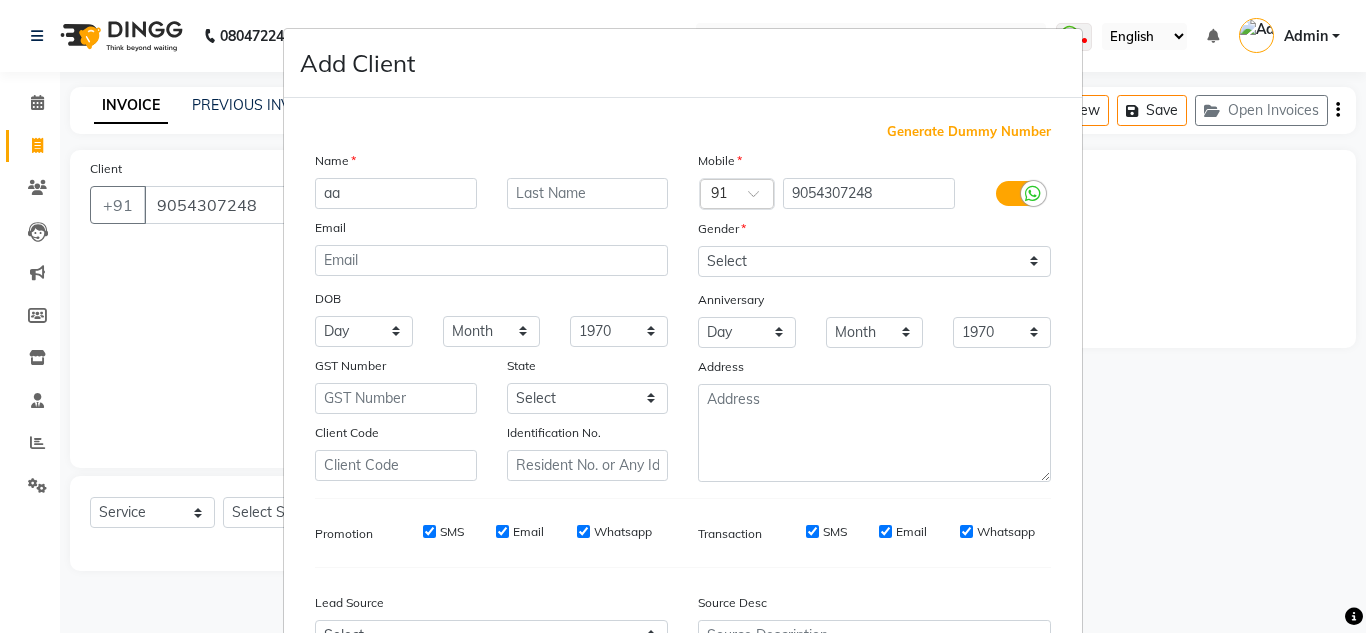 type on "a" 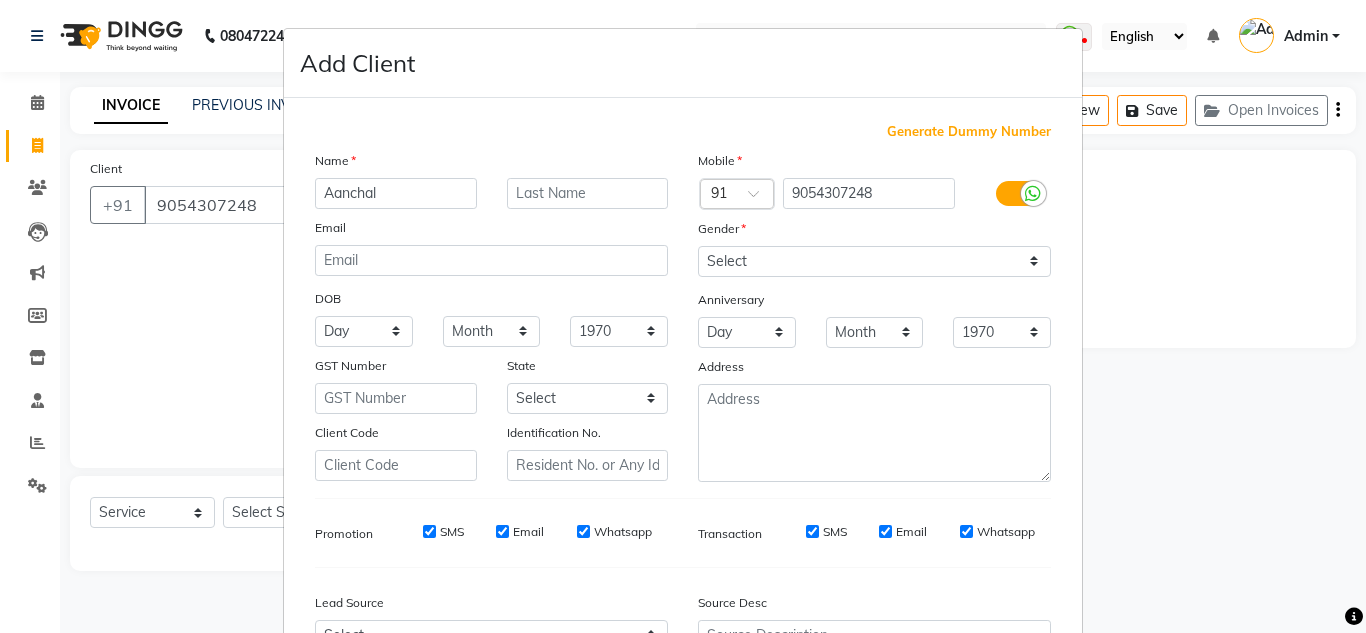 type on "Aanchal" 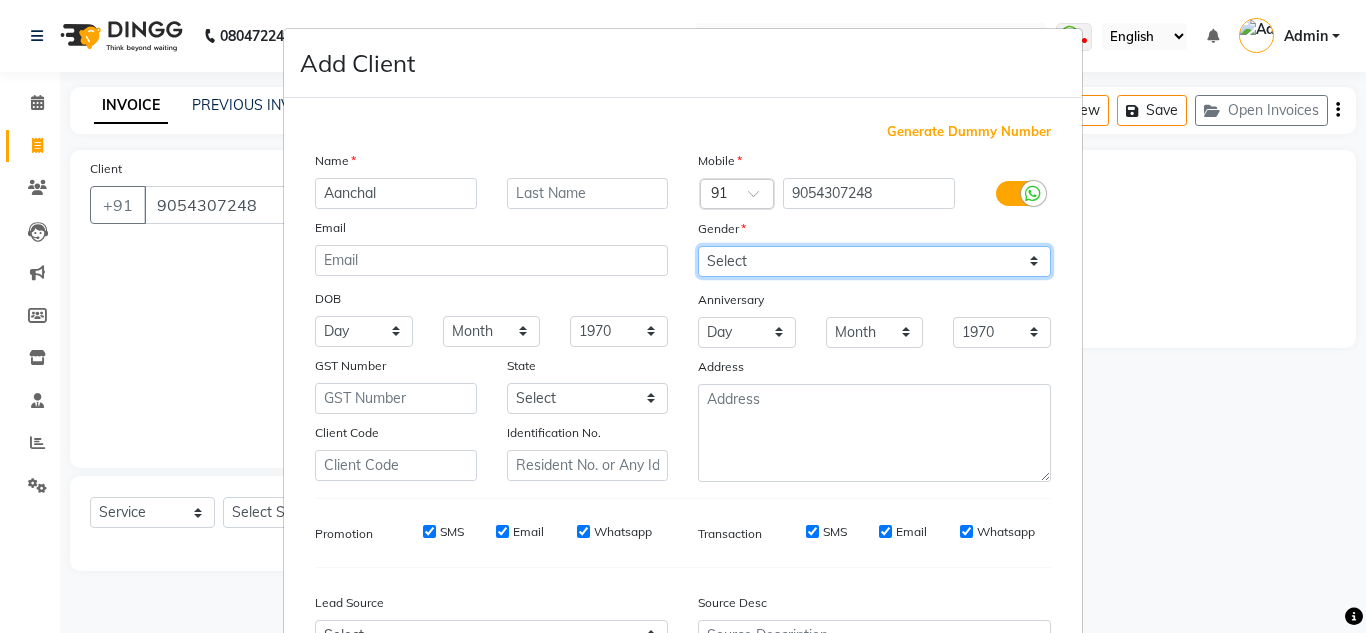 click on "Select Male Female Other Prefer Not To Say" at bounding box center (874, 261) 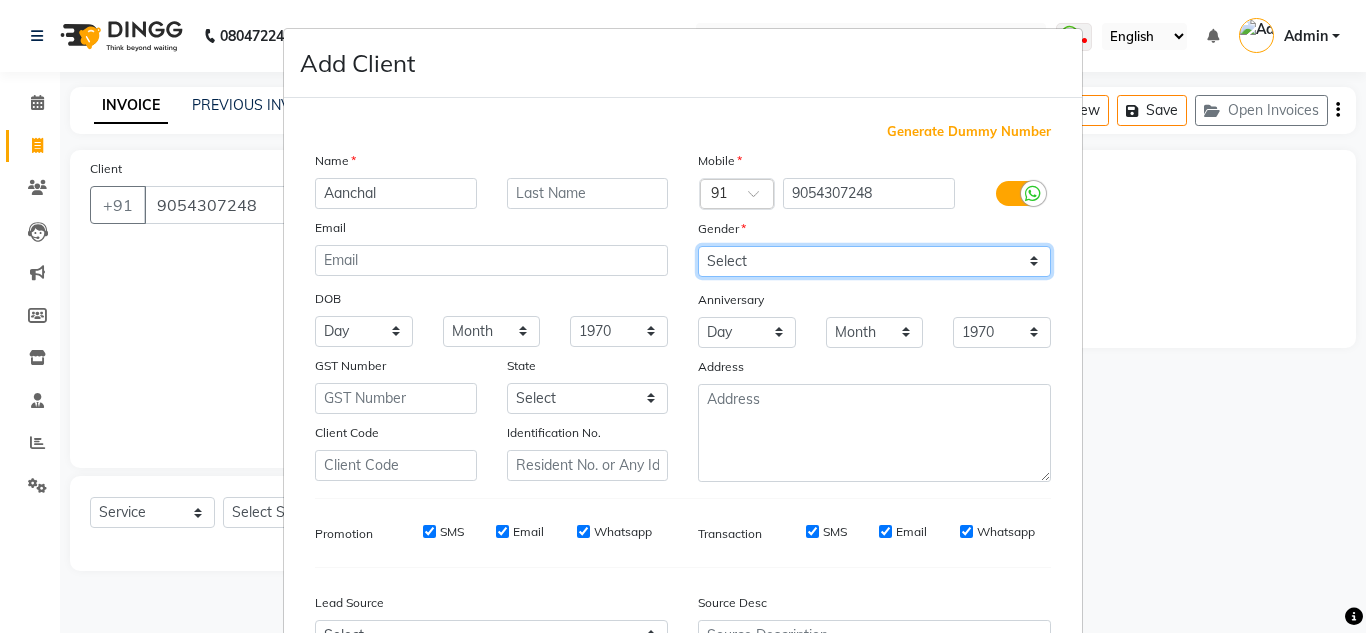 select on "female" 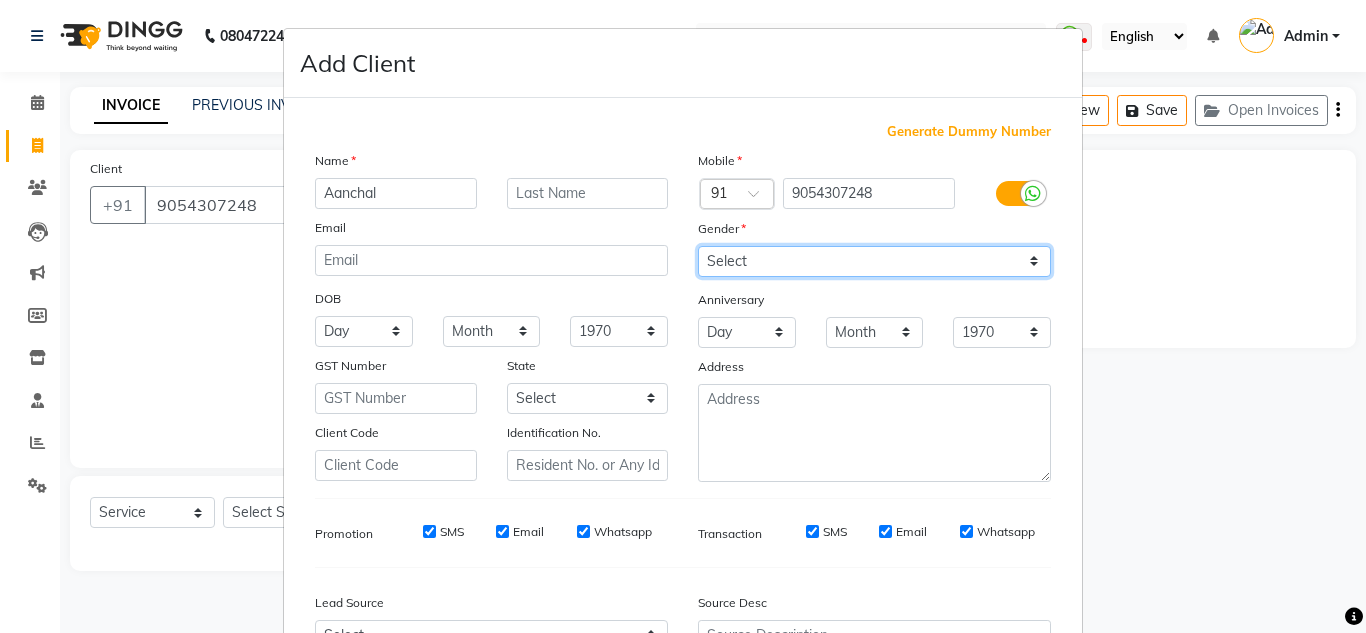 click on "Select Male Female Other Prefer Not To Say" at bounding box center (874, 261) 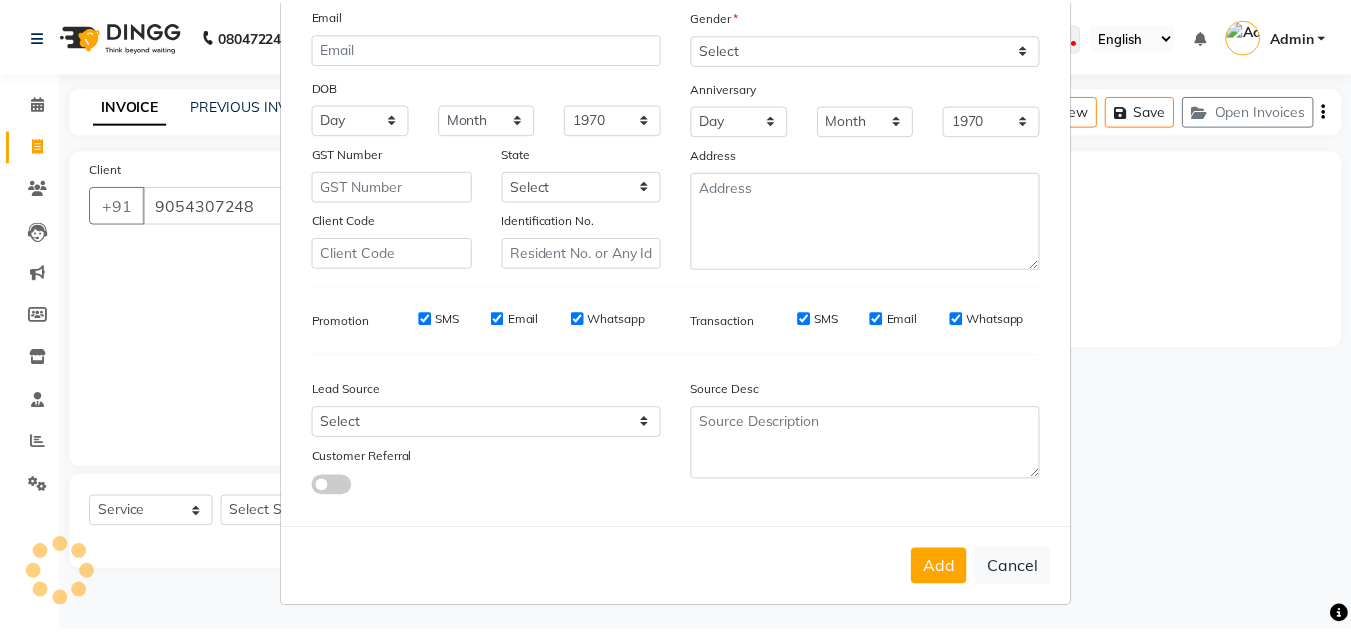 scroll, scrollTop: 216, scrollLeft: 0, axis: vertical 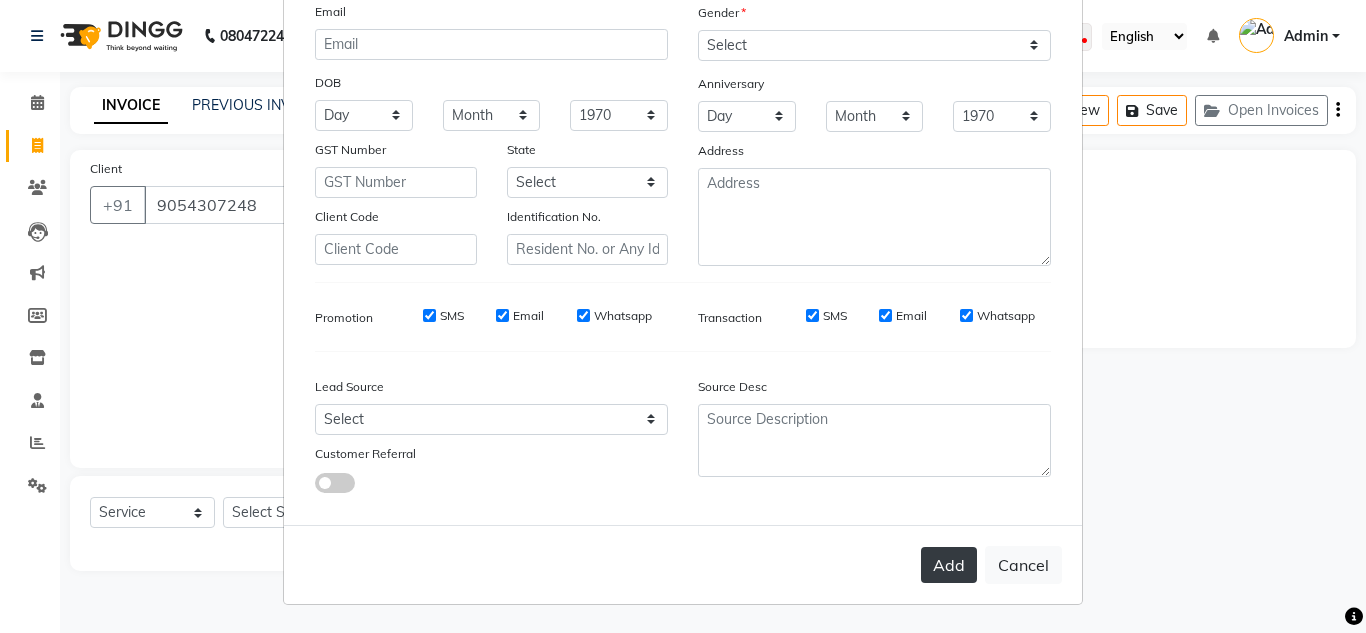 click on "Add" at bounding box center (949, 565) 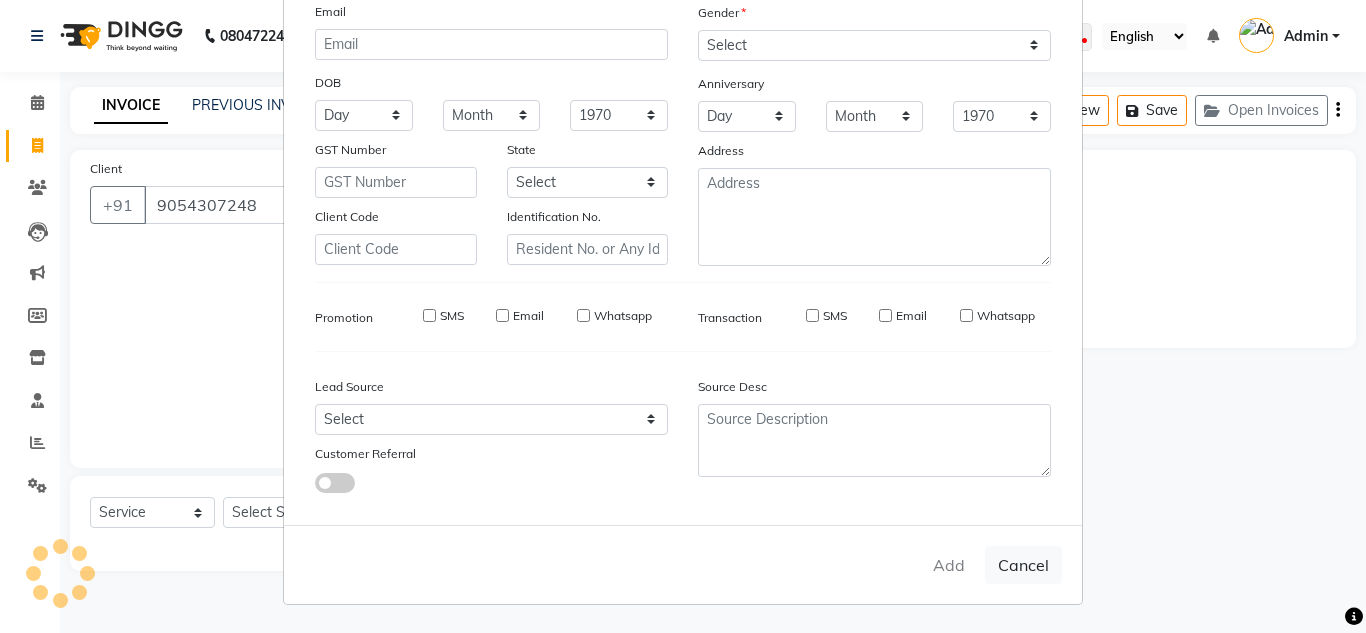type 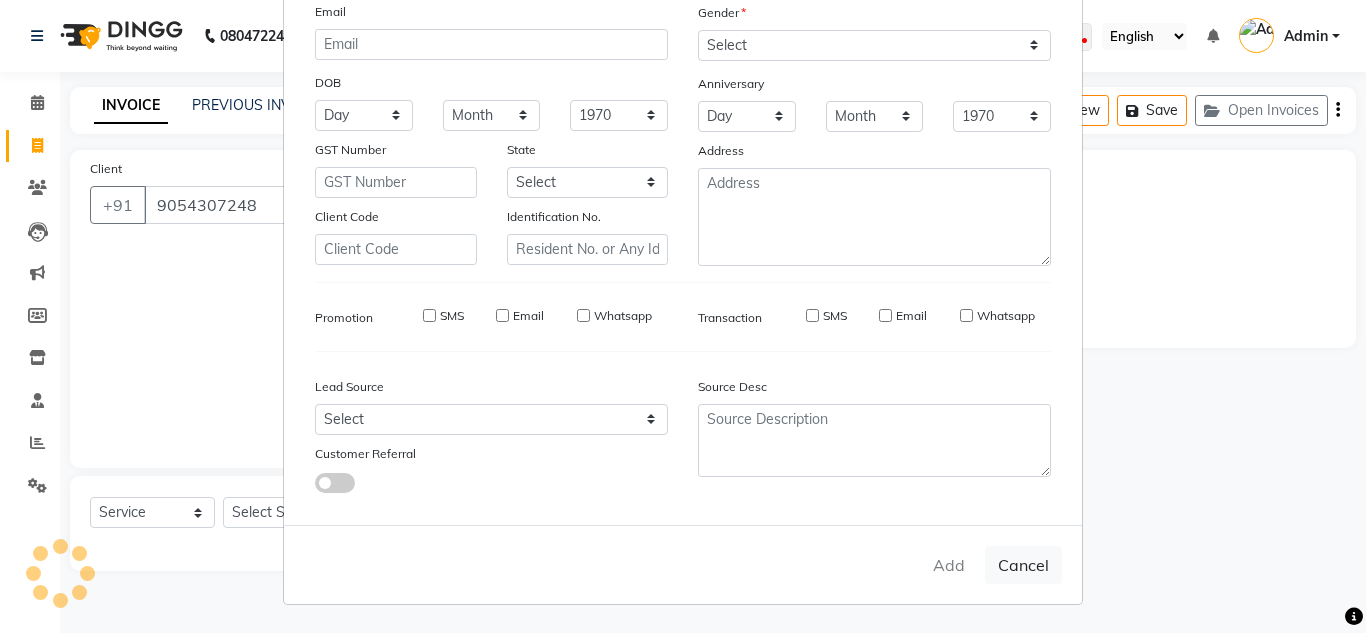 select 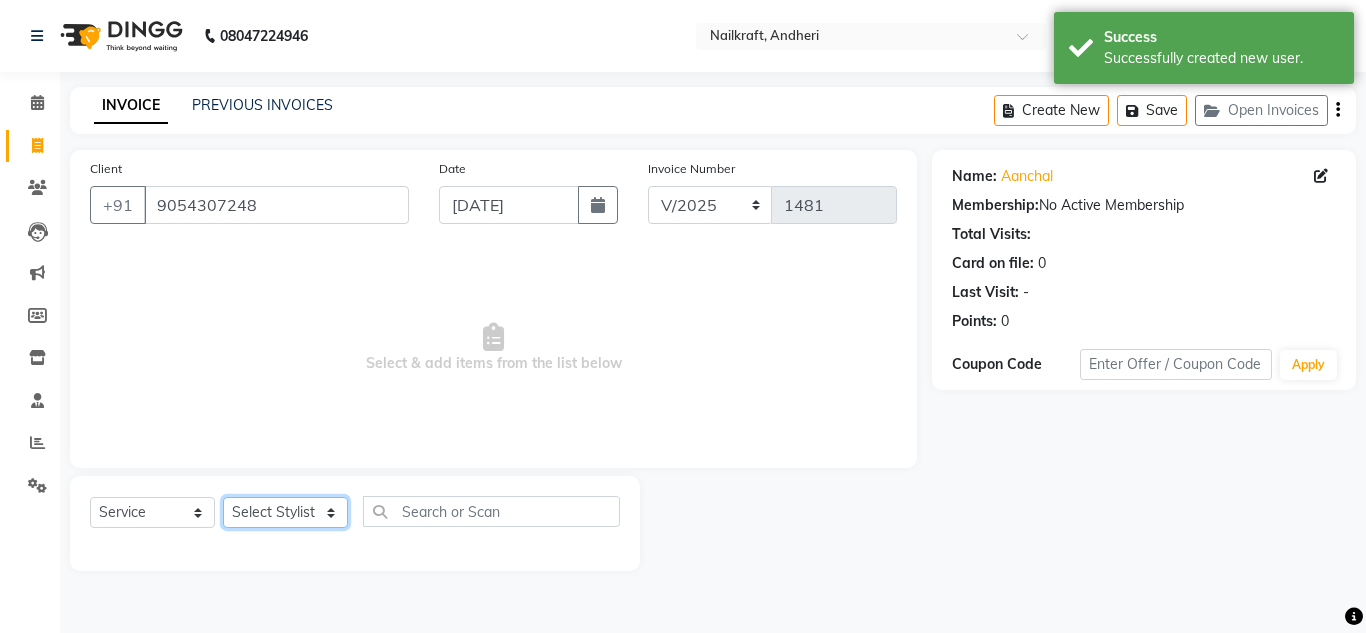 click on "Select Stylist [PERSON_NAME] [PERSON_NAME] [PERSON_NAME] NailKraft [PERSON_NAME] [MEDICAL_DATA] [PERSON_NAME]  Pooja Mehral Preeti Bidlal [PERSON_NAME] [PERSON_NAME] [PERSON_NAME] [PERSON_NAME]" 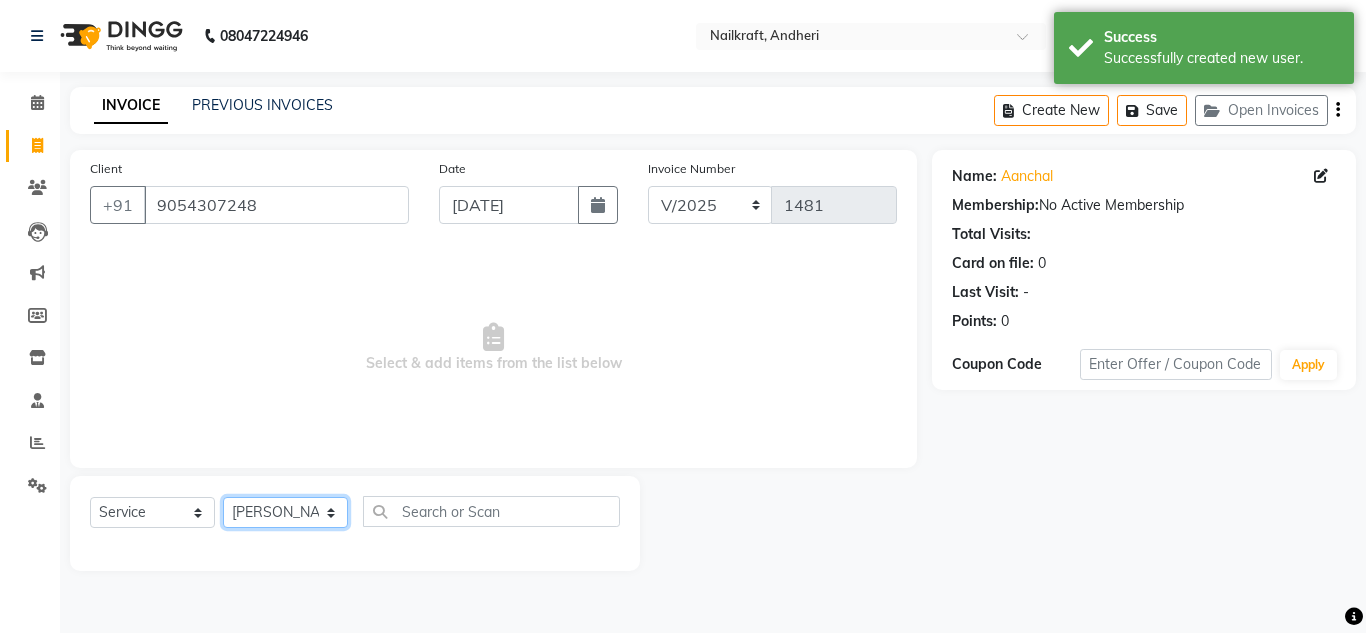 click on "Select Stylist [PERSON_NAME] [PERSON_NAME] [PERSON_NAME] NailKraft [PERSON_NAME] [MEDICAL_DATA] [PERSON_NAME]  Pooja Mehral Preeti Bidlal [PERSON_NAME] [PERSON_NAME] [PERSON_NAME] [PERSON_NAME]" 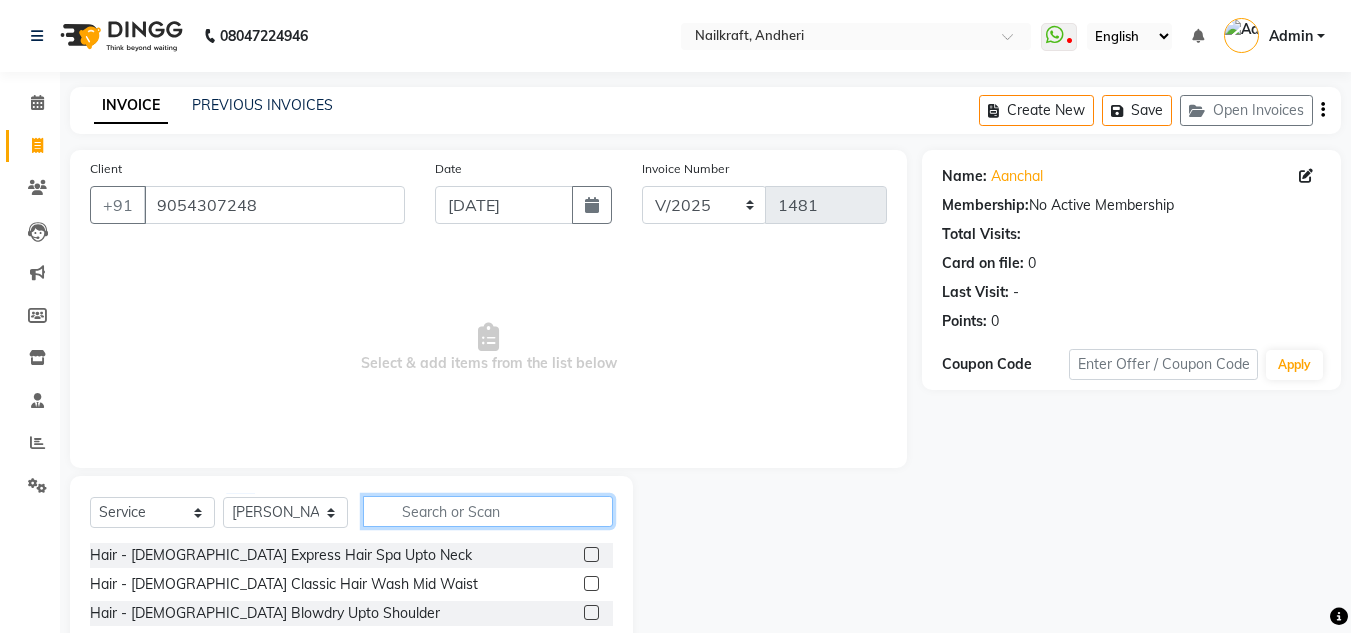 click 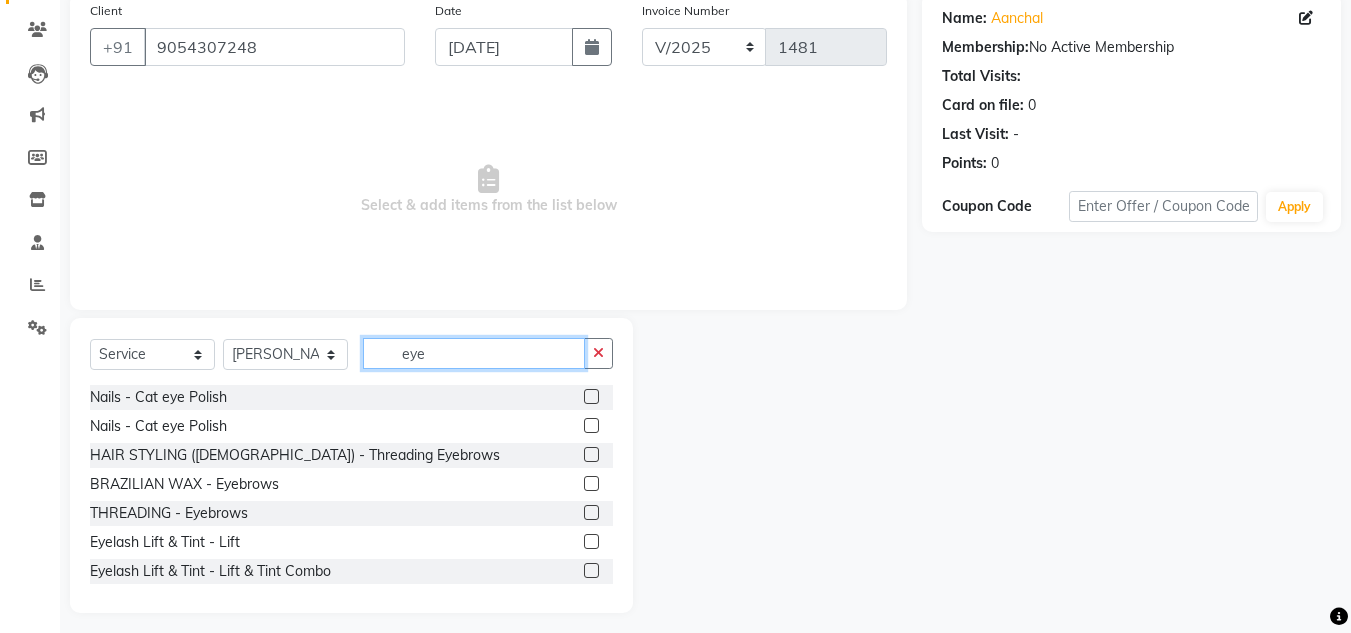 scroll, scrollTop: 168, scrollLeft: 0, axis: vertical 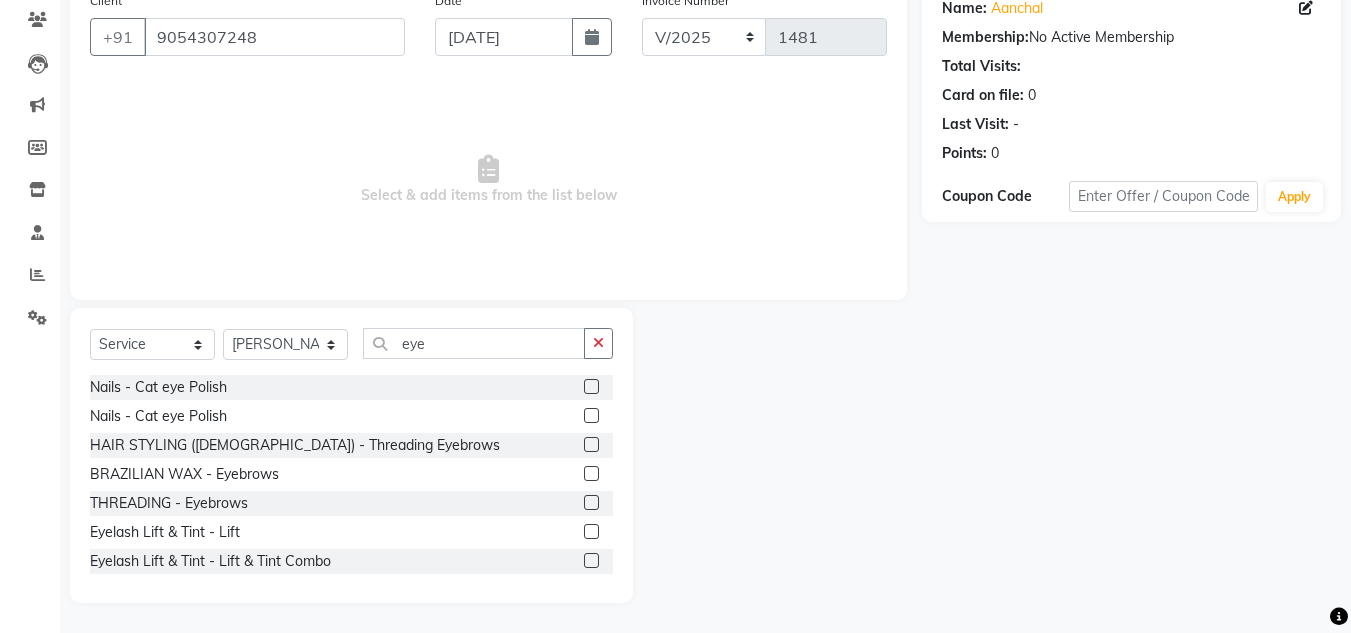 click 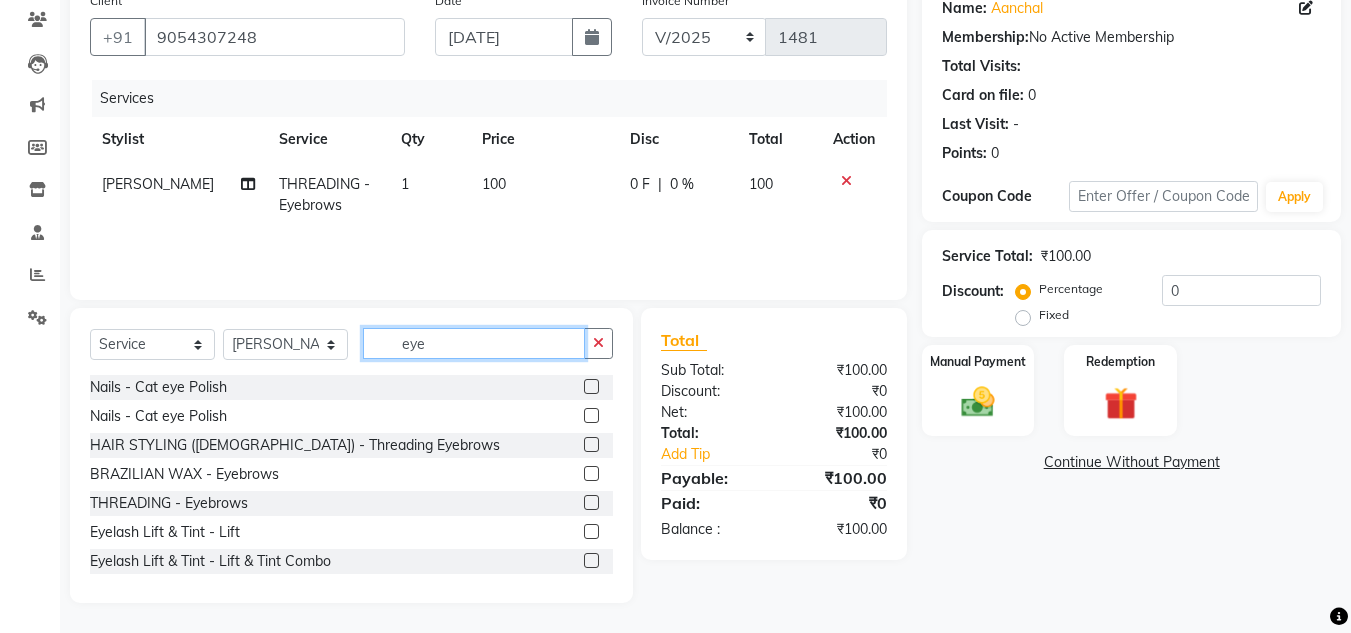 click on "eye" 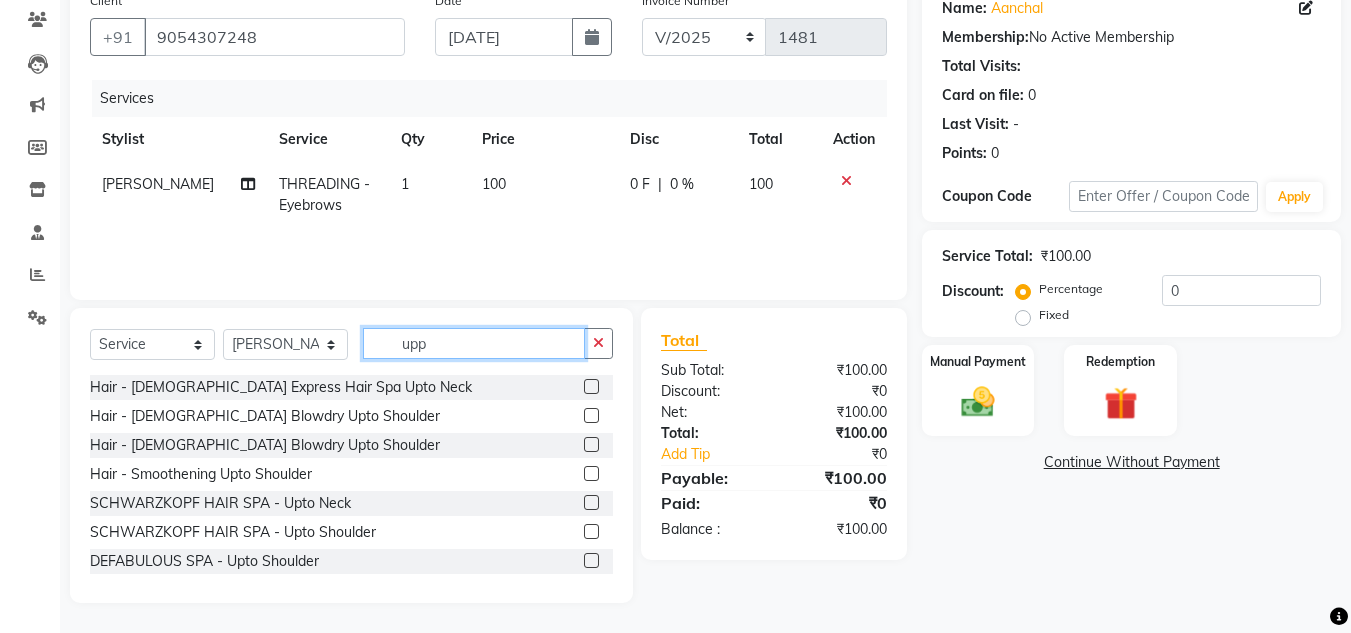 scroll, scrollTop: 142, scrollLeft: 0, axis: vertical 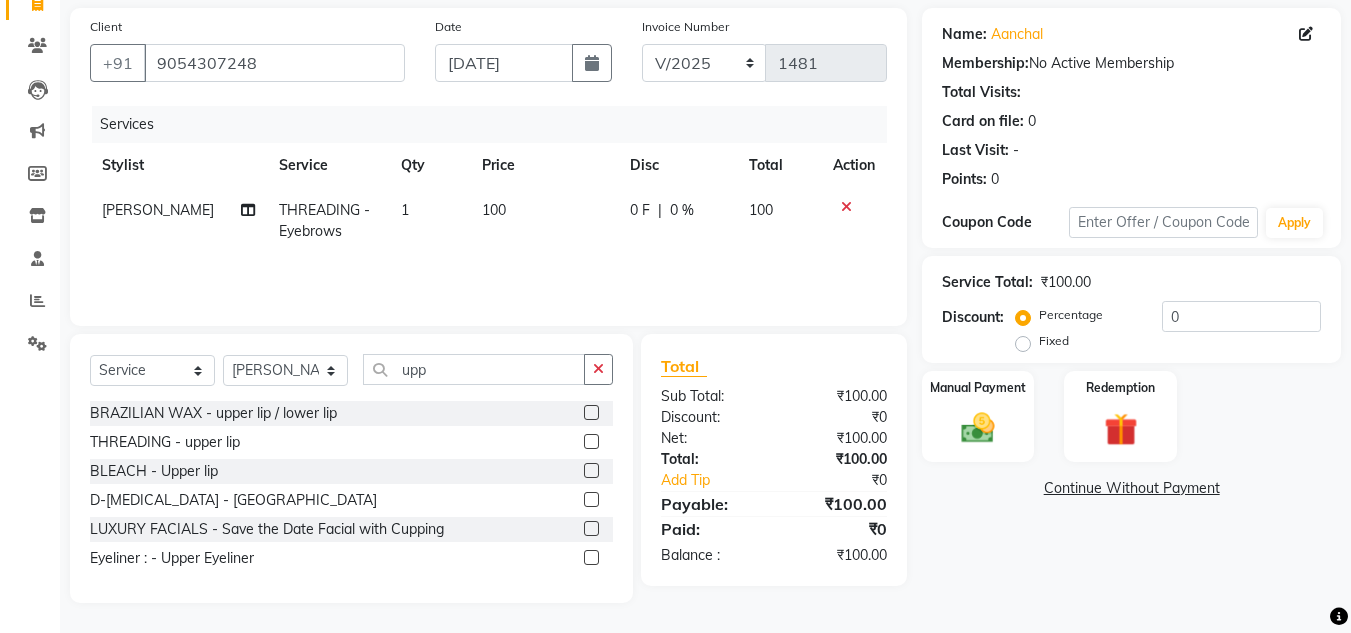 click 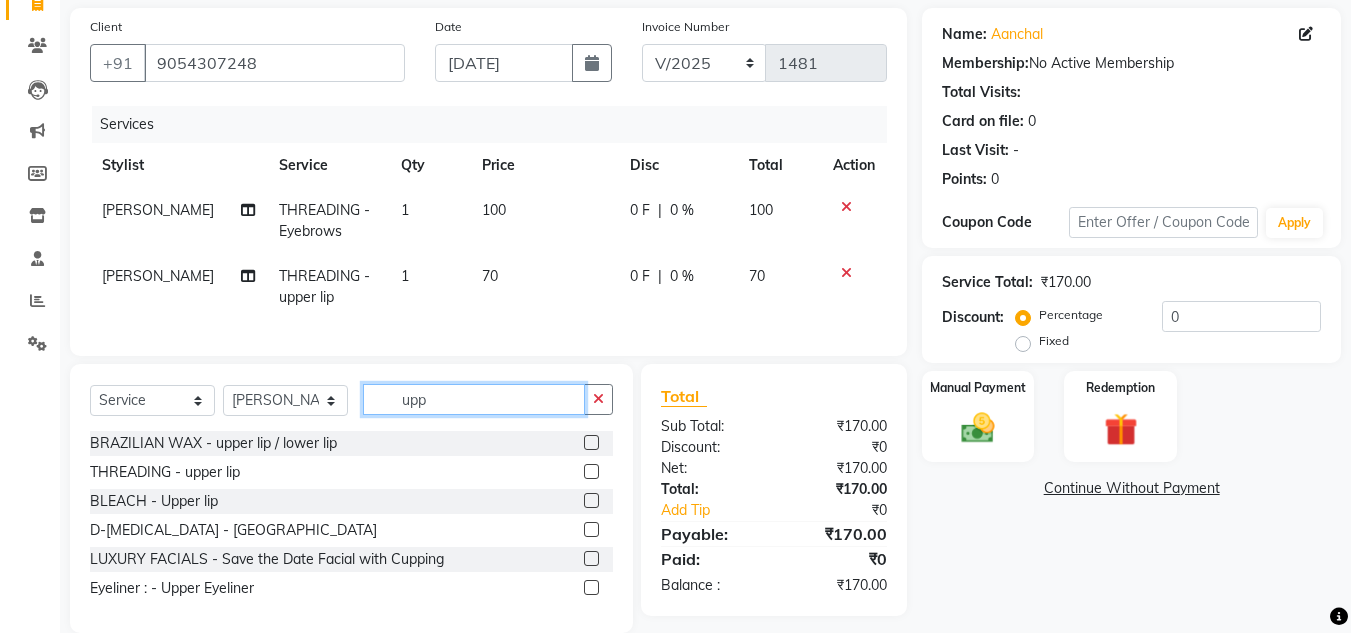 click on "upp" 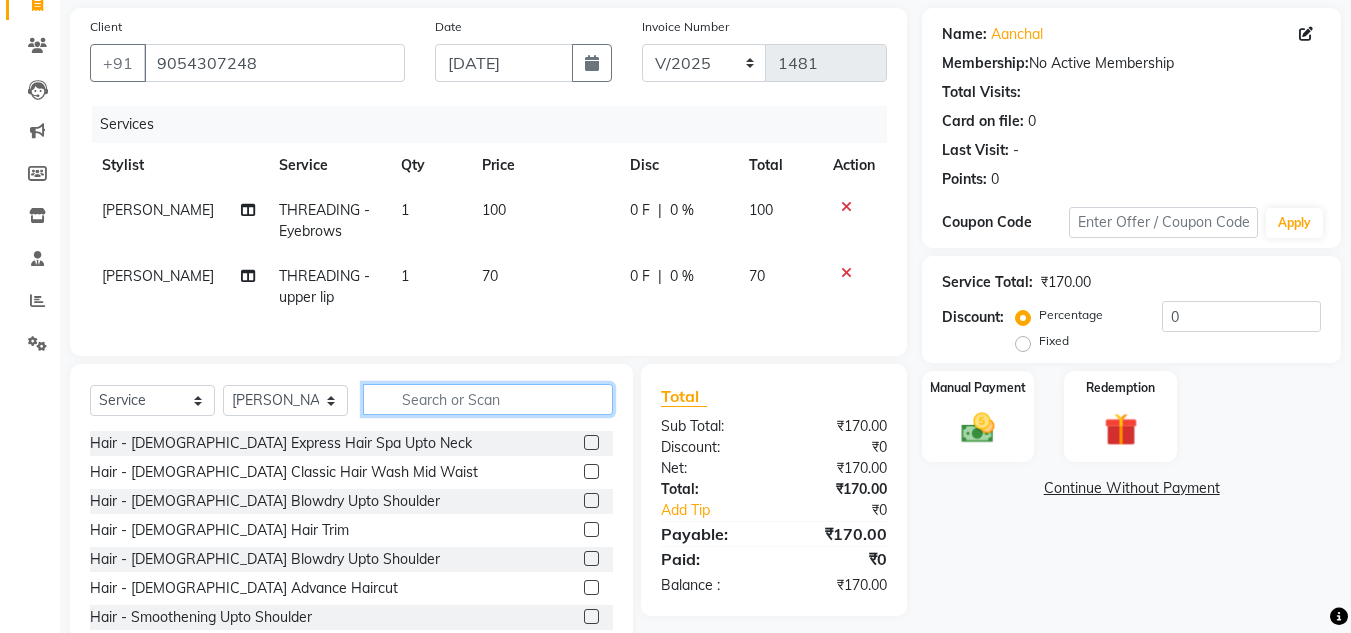 click 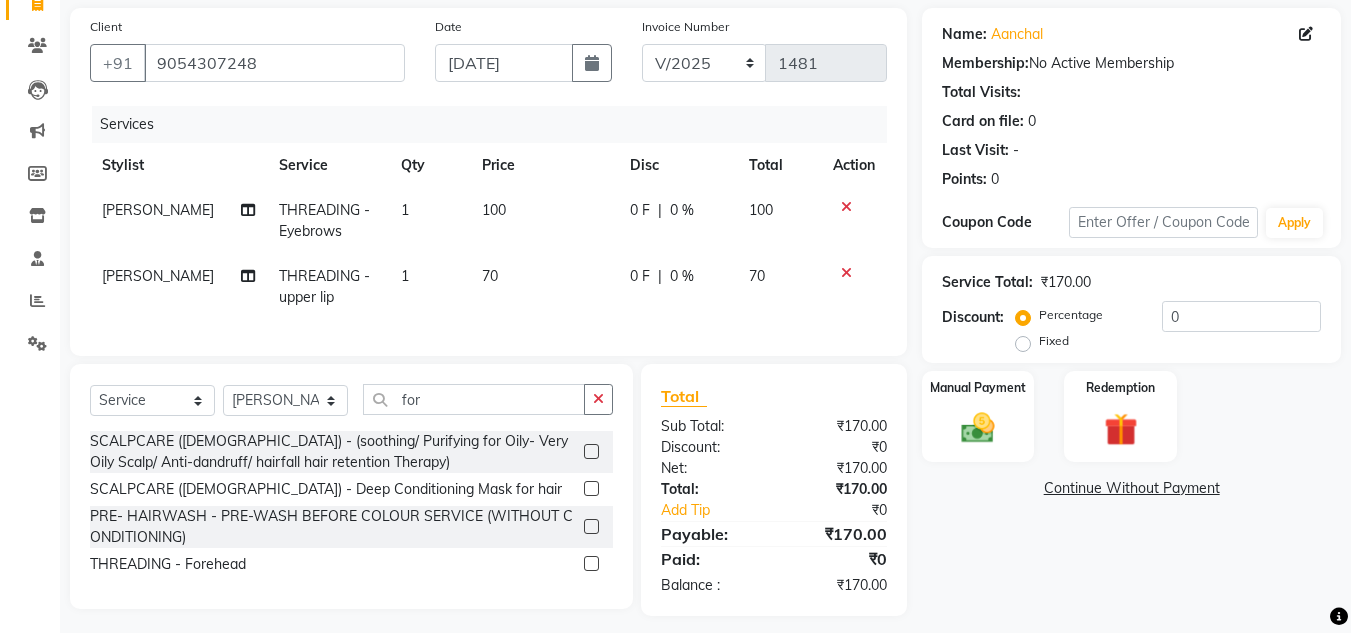 click 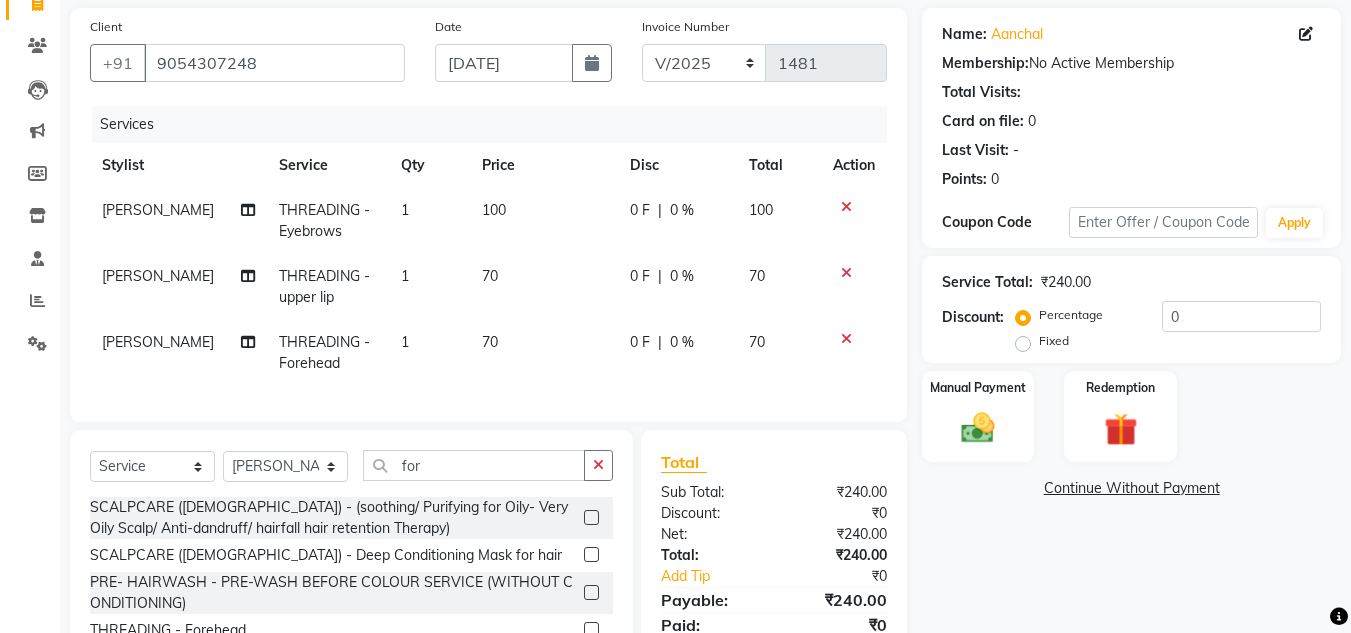 scroll, scrollTop: 236, scrollLeft: 0, axis: vertical 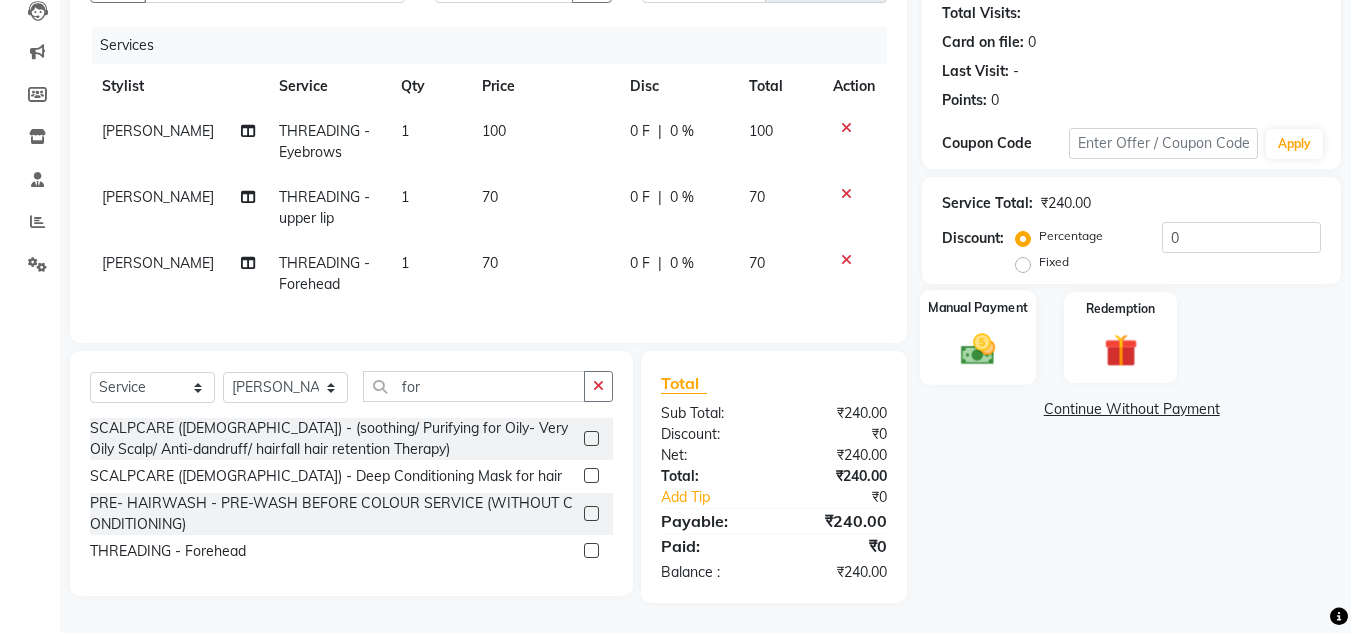 click 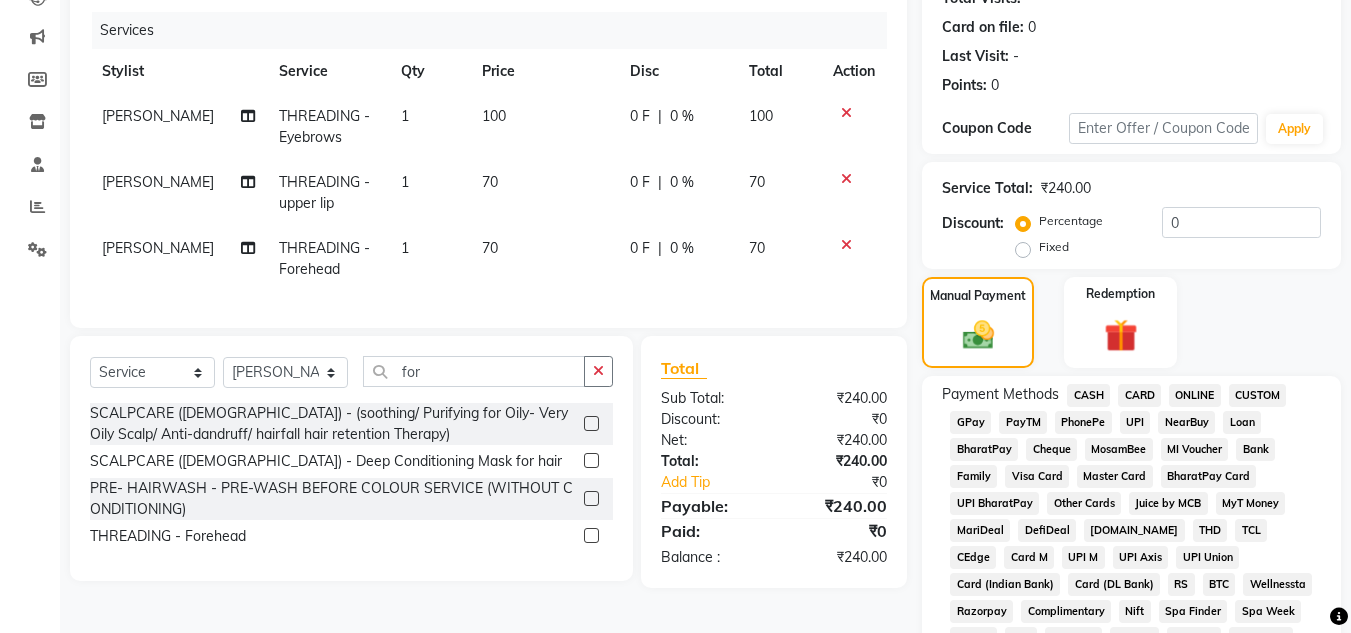 click on "GPay" 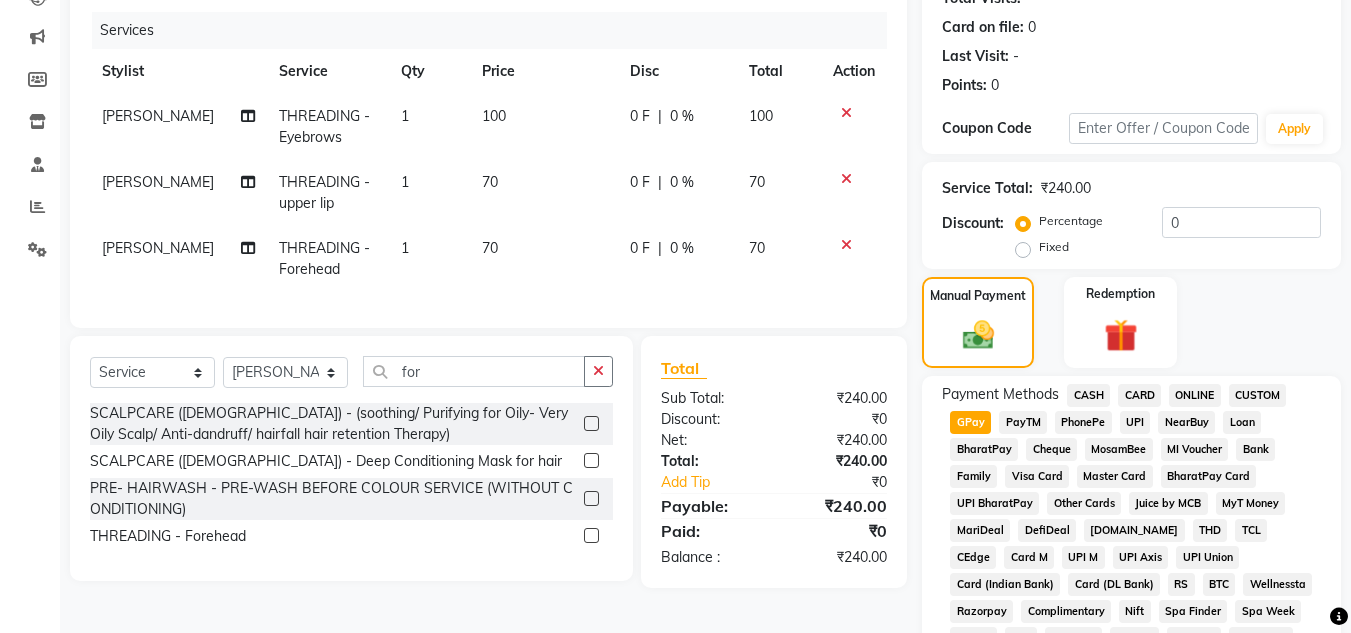 scroll, scrollTop: 869, scrollLeft: 0, axis: vertical 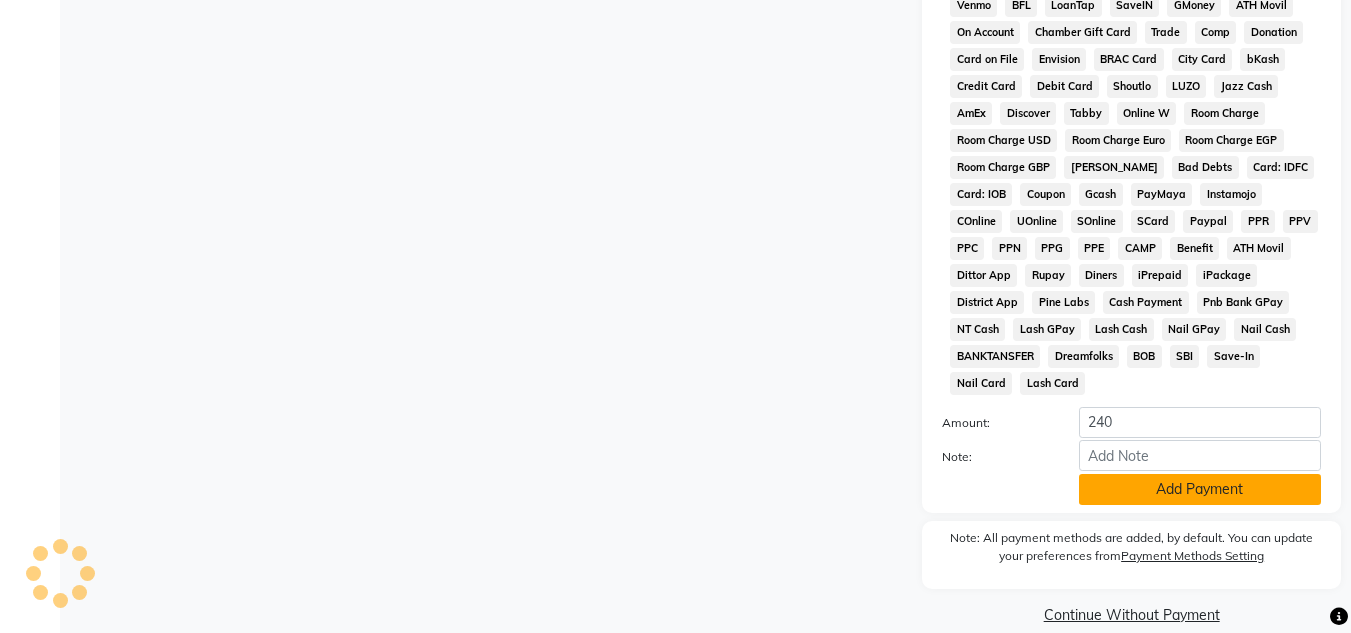 click on "Add Payment" 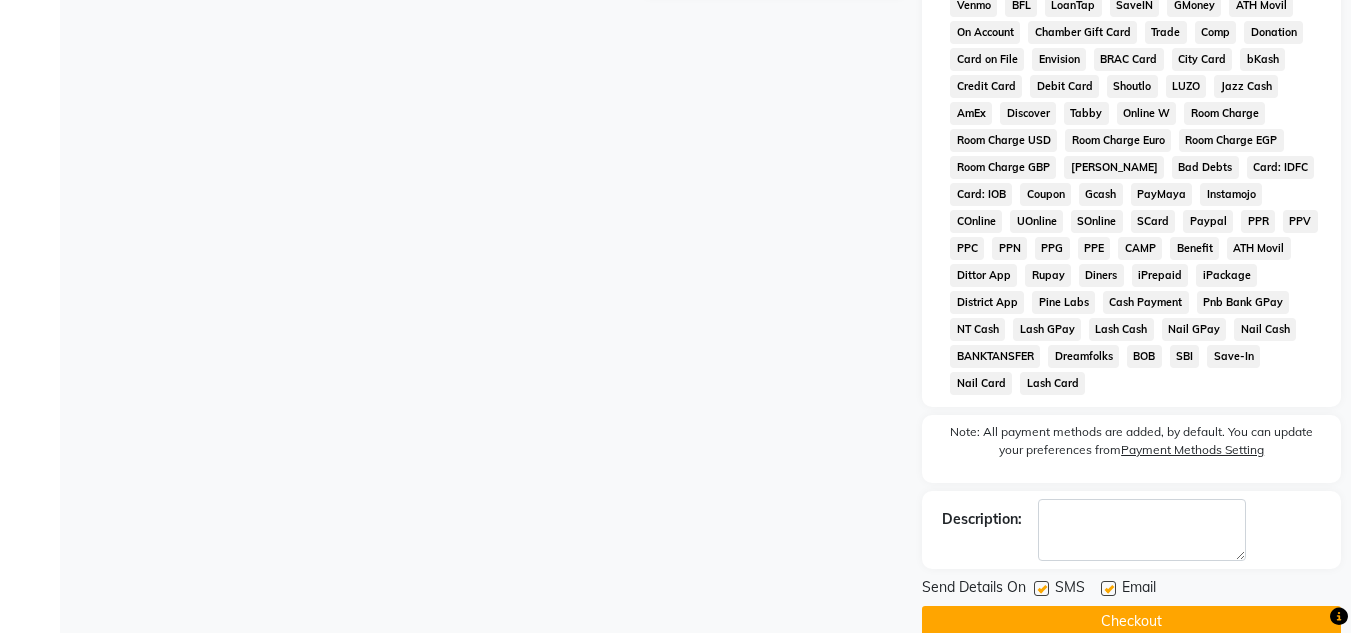 click on "Checkout" 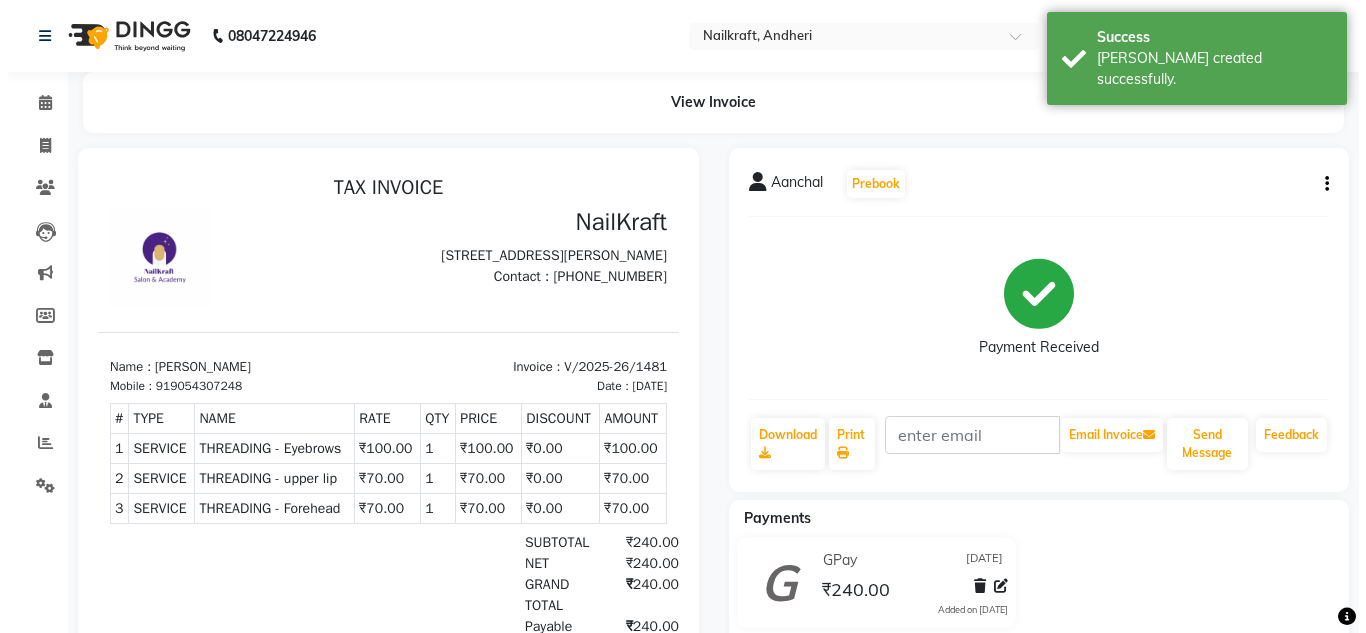 scroll, scrollTop: 0, scrollLeft: 0, axis: both 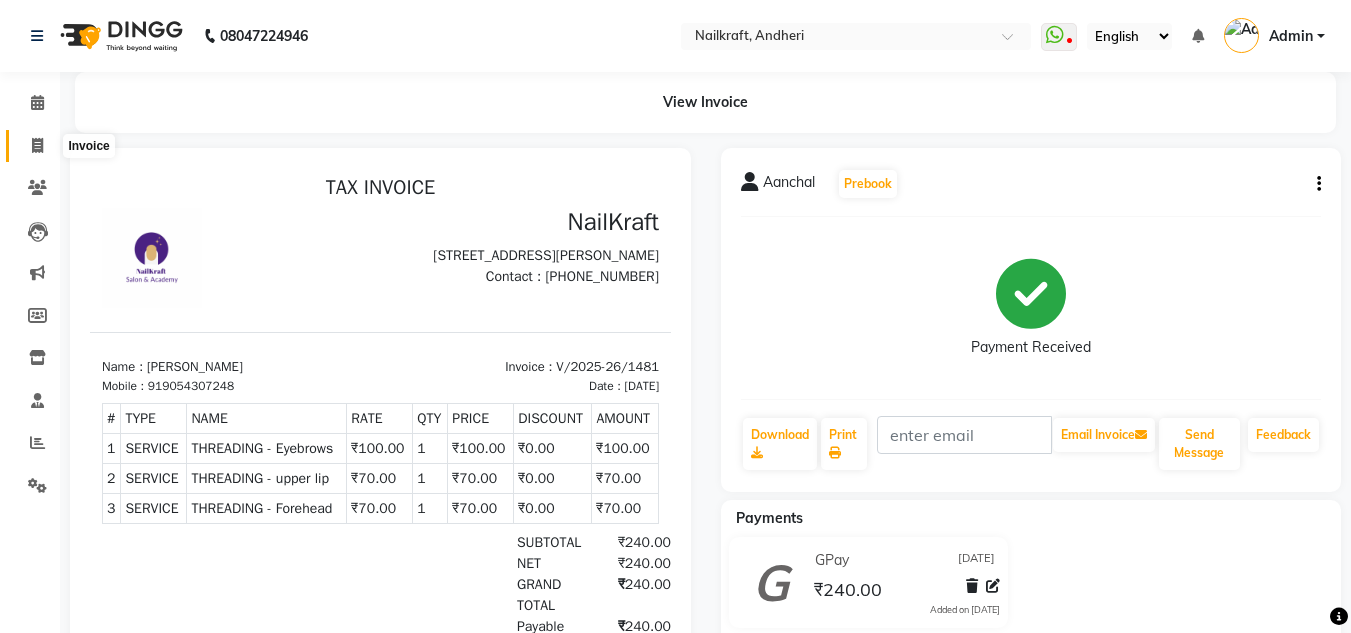 click 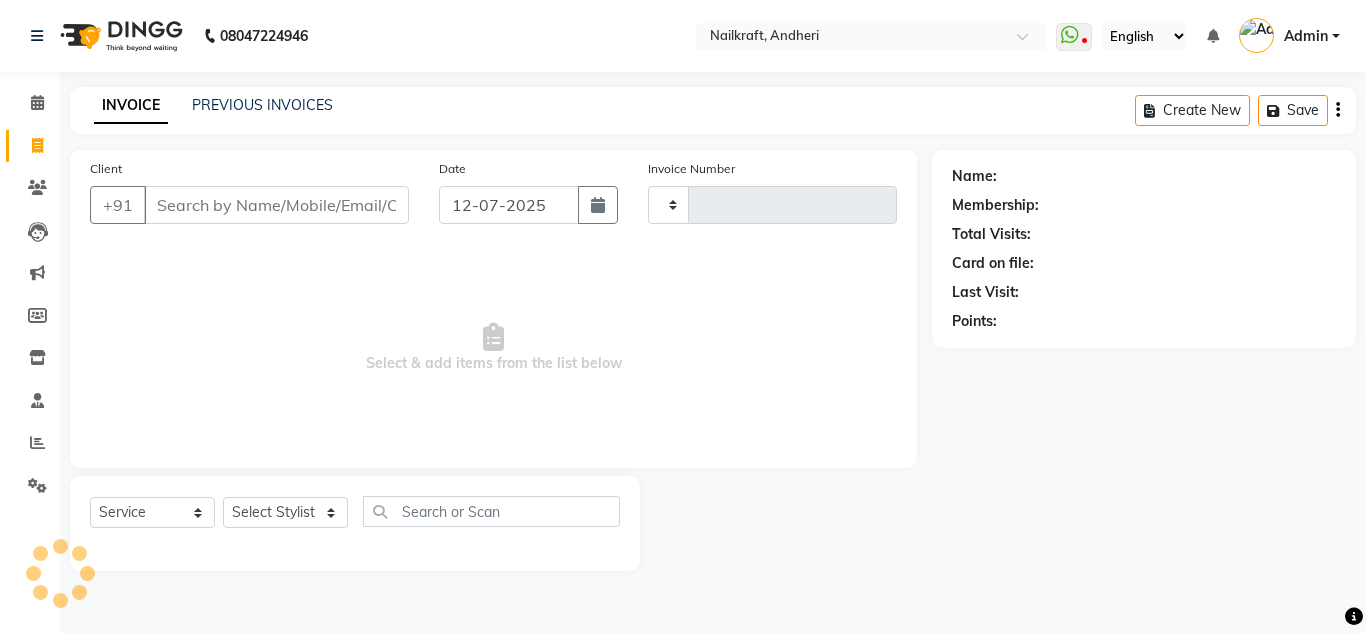 click on "Client" at bounding box center (276, 205) 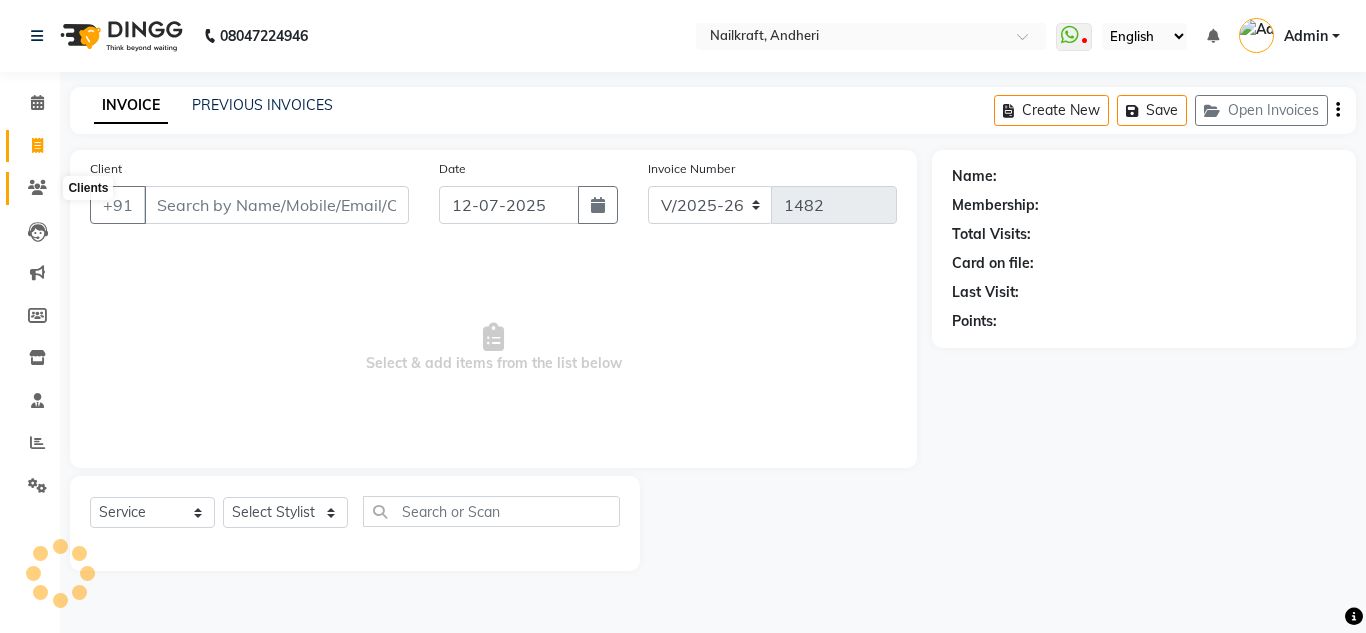 click 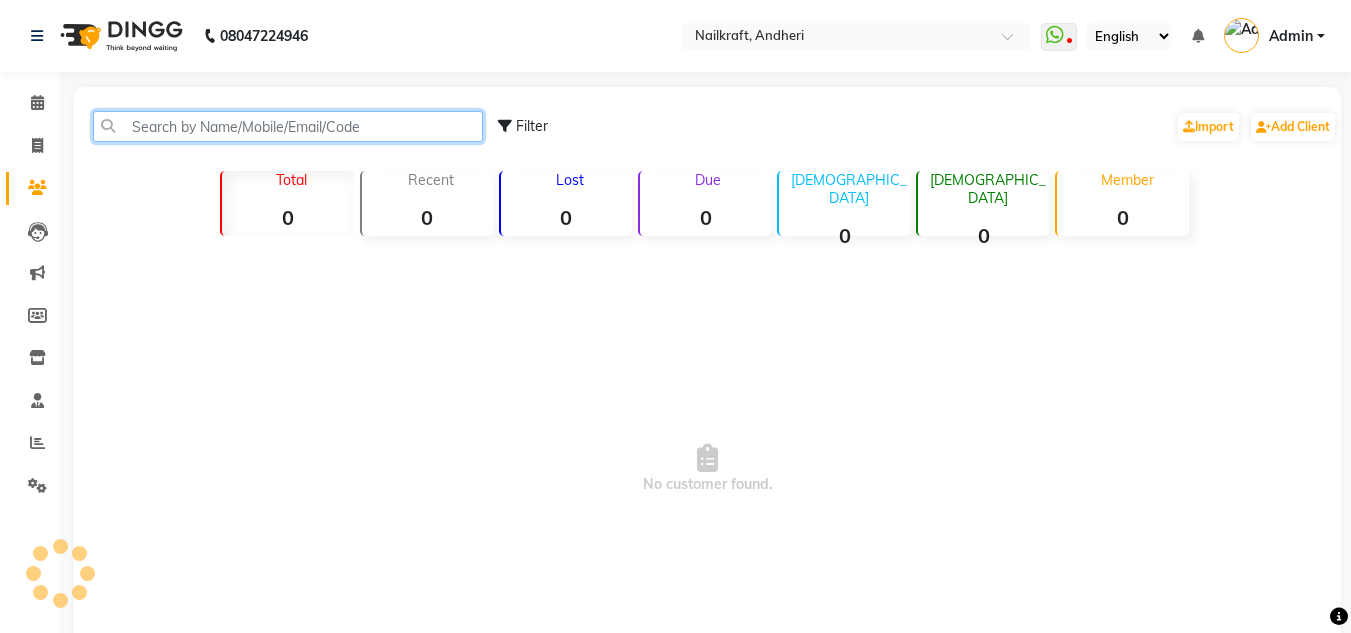 click 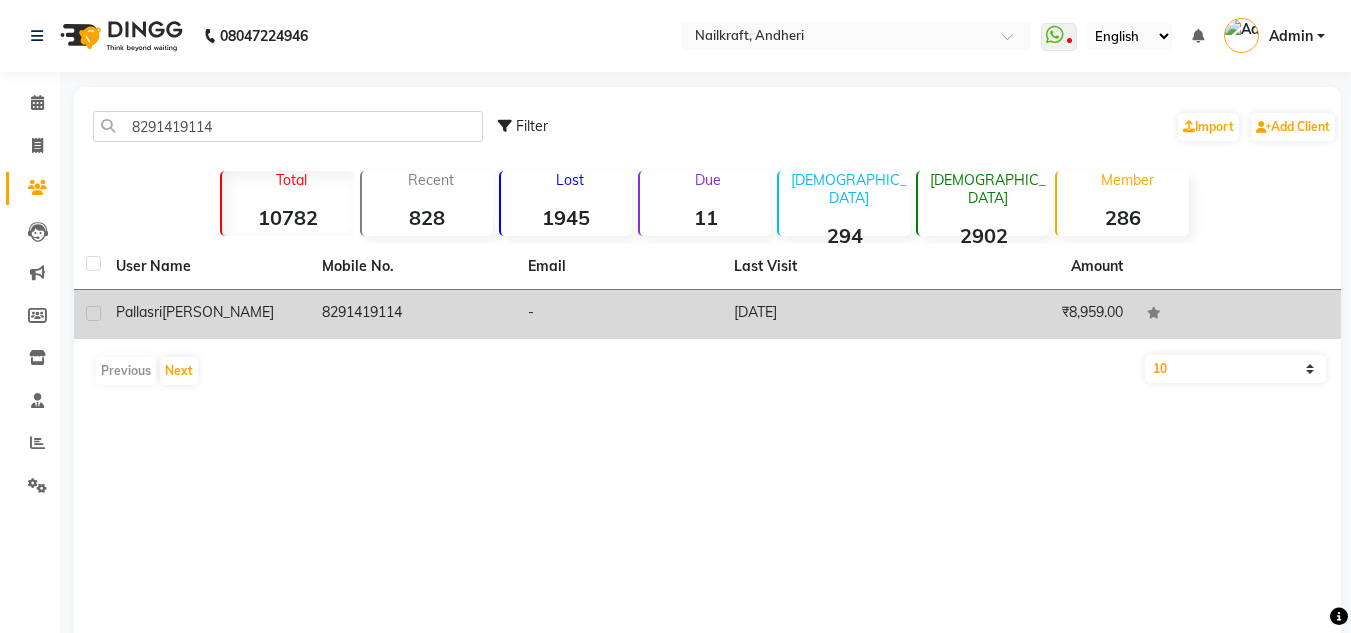 click on "8291419114" 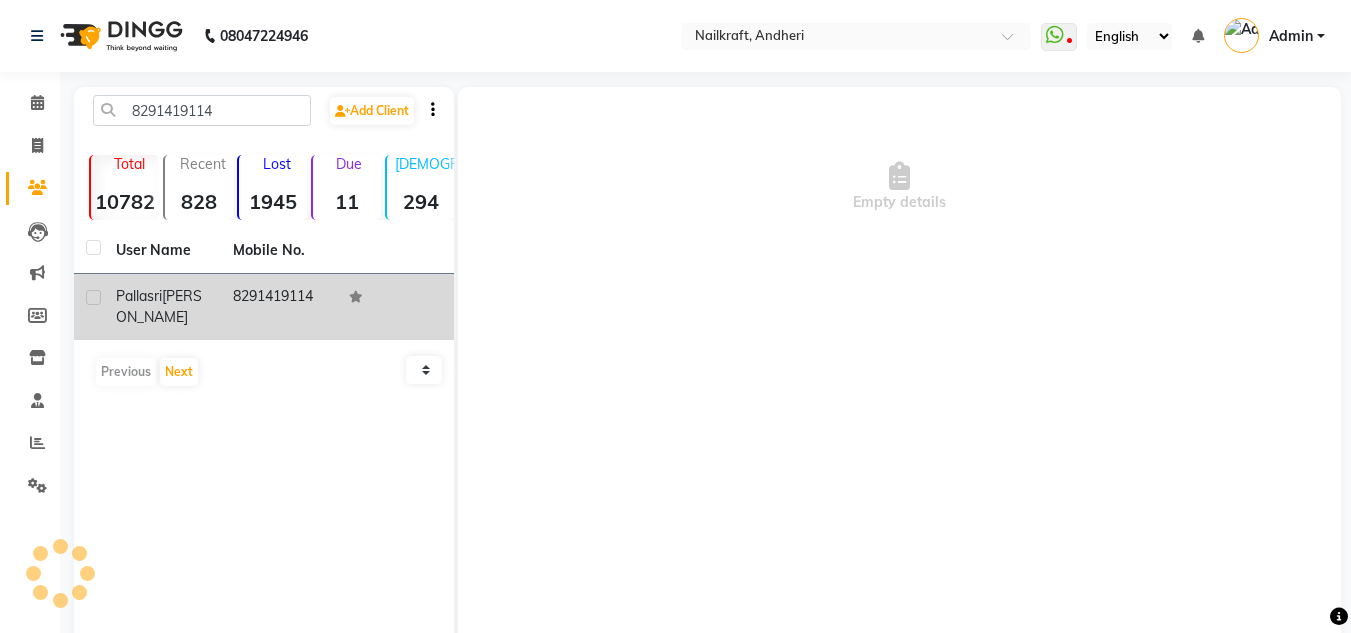click 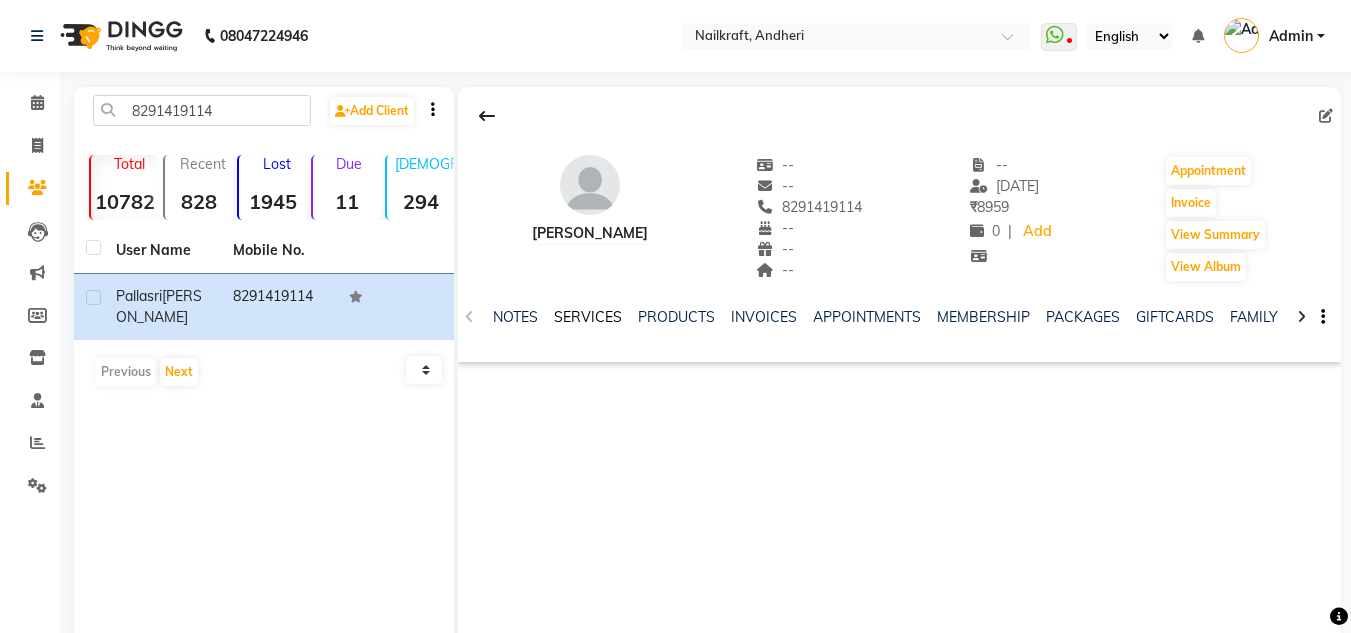 click on "SERVICES" 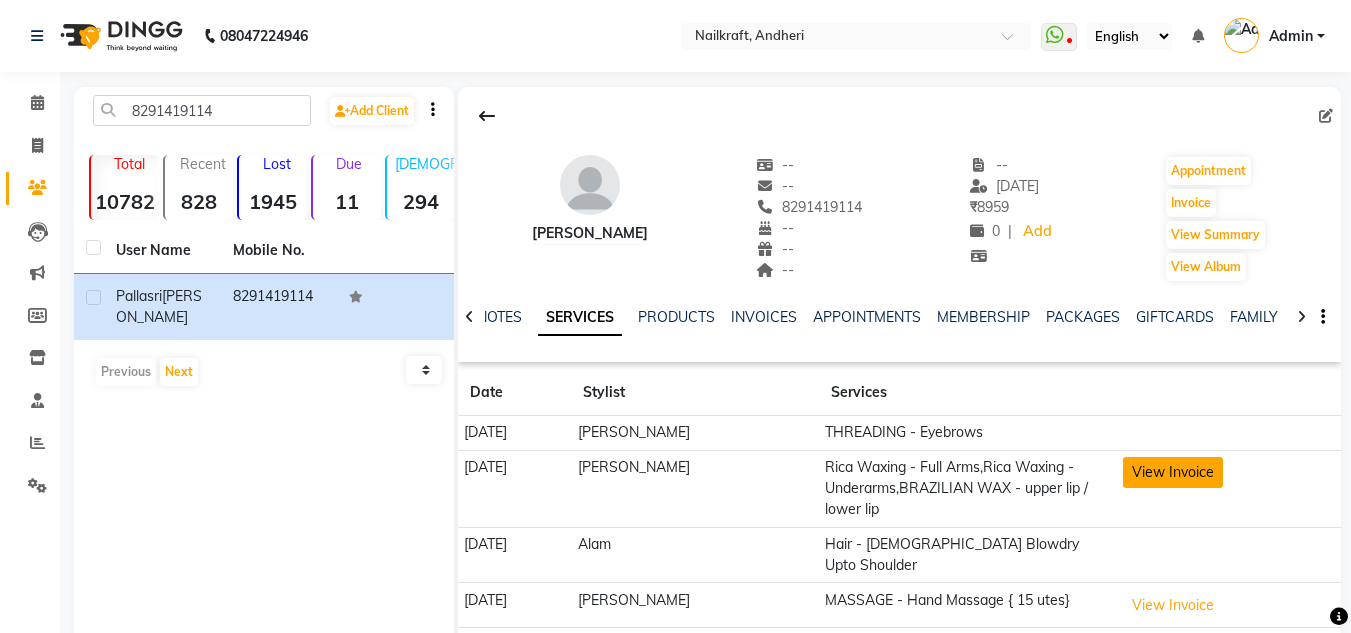 click on "View Invoice" 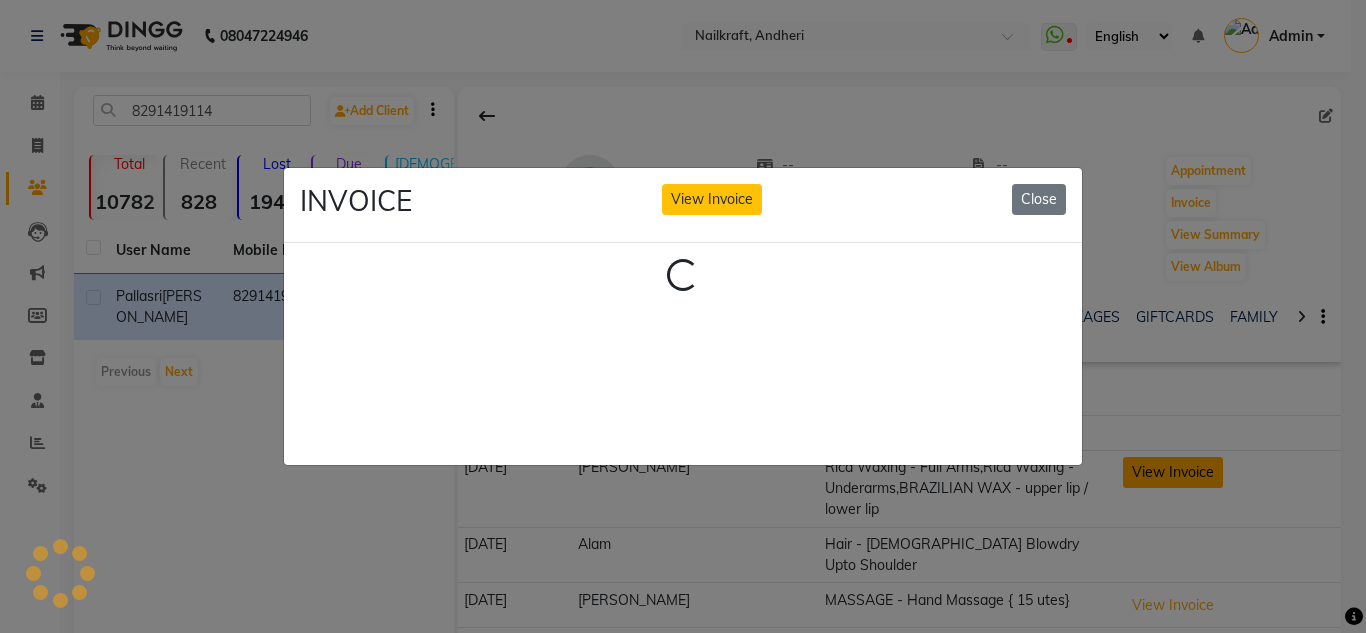 click on "INVOICE View Invoice Close Loading..." 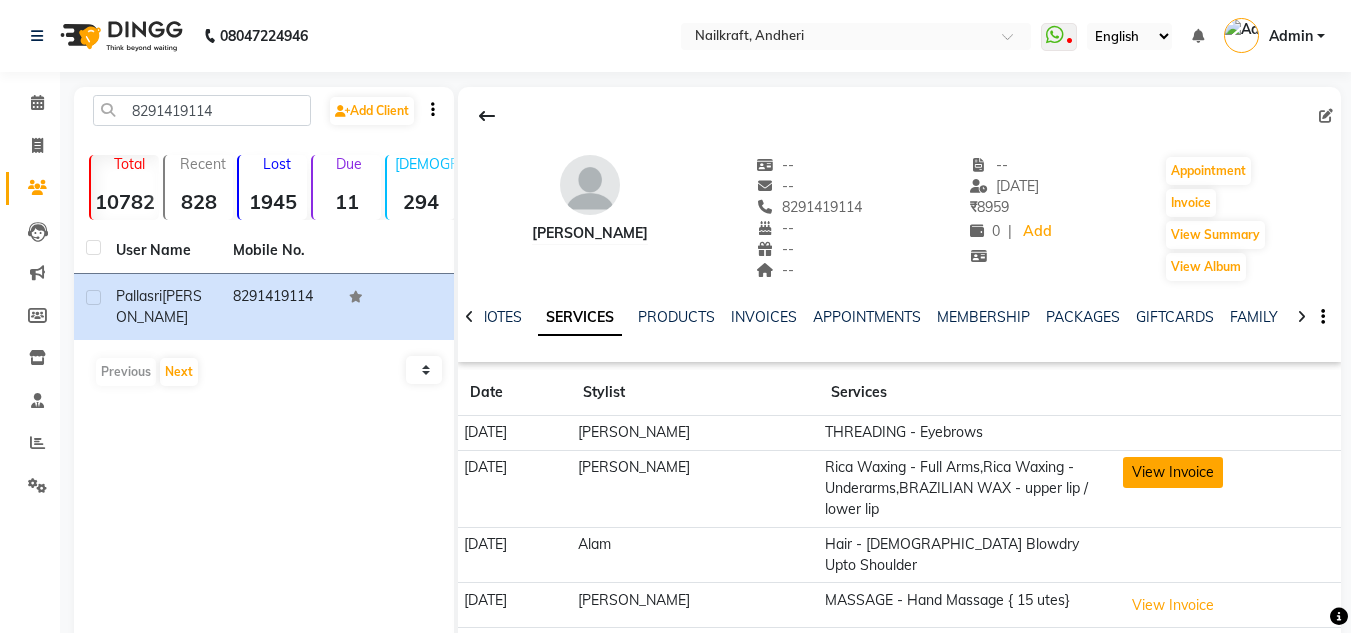 click on "View Invoice" 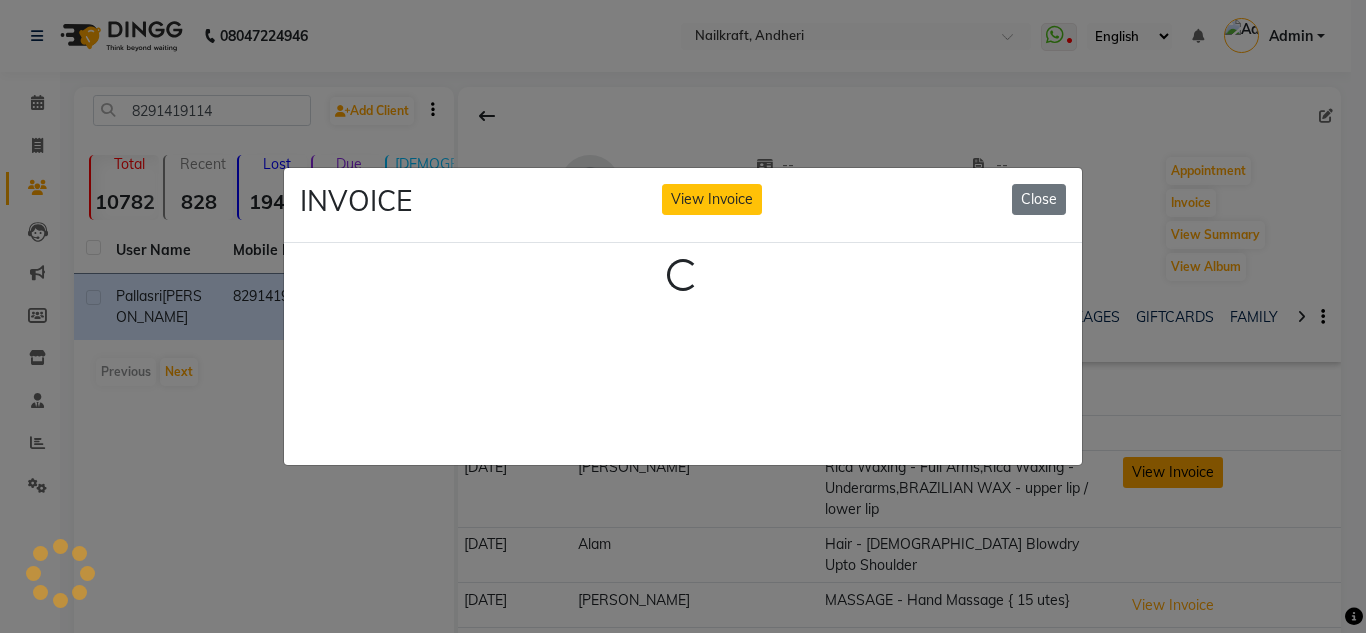 click on "INVOICE View Invoice Close Loading..." 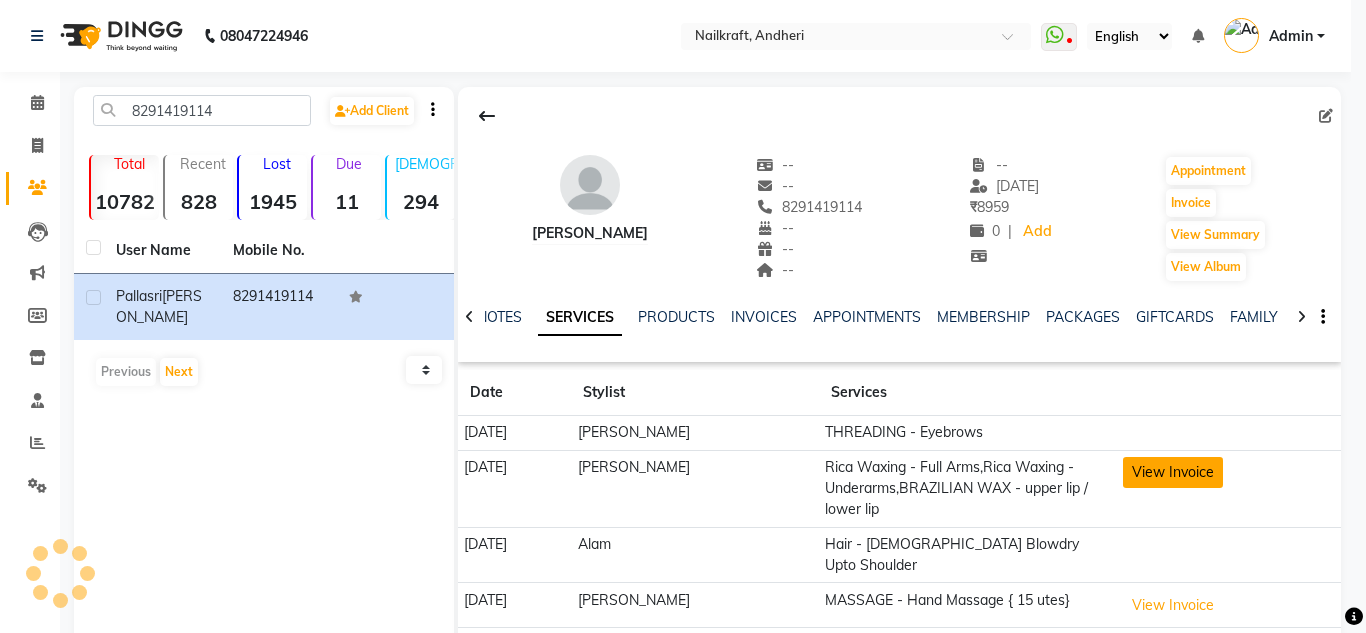 scroll, scrollTop: 0, scrollLeft: 0, axis: both 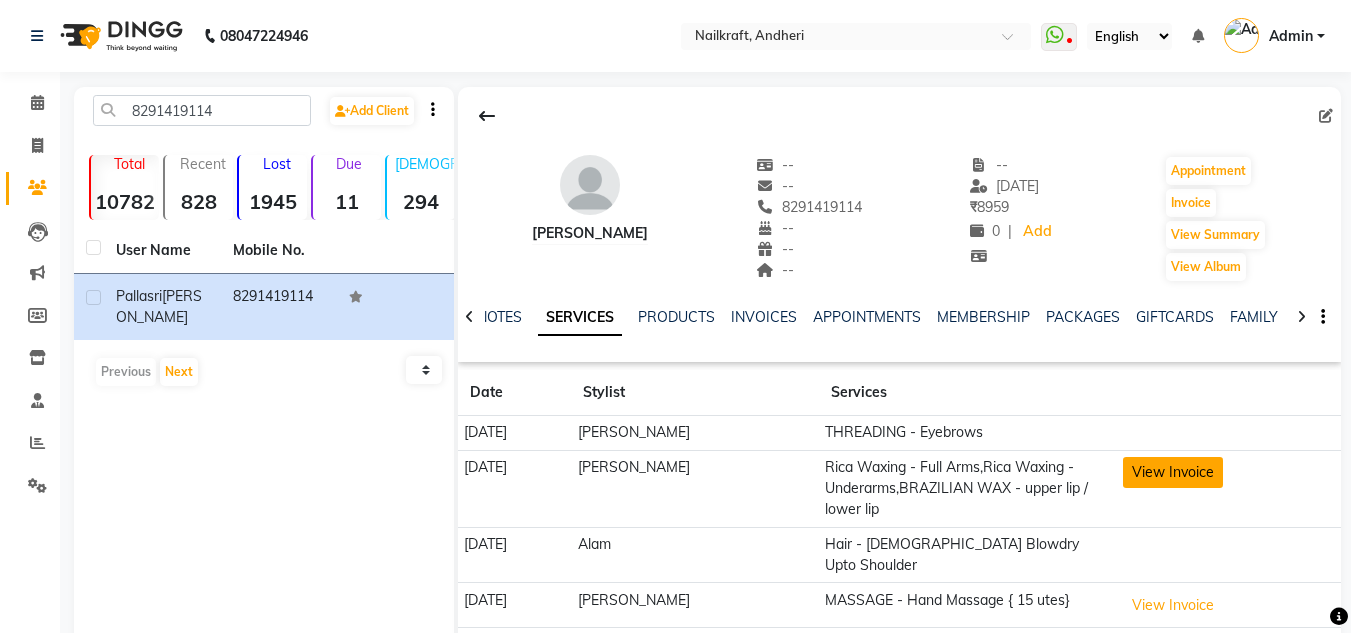 click on "View Invoice" 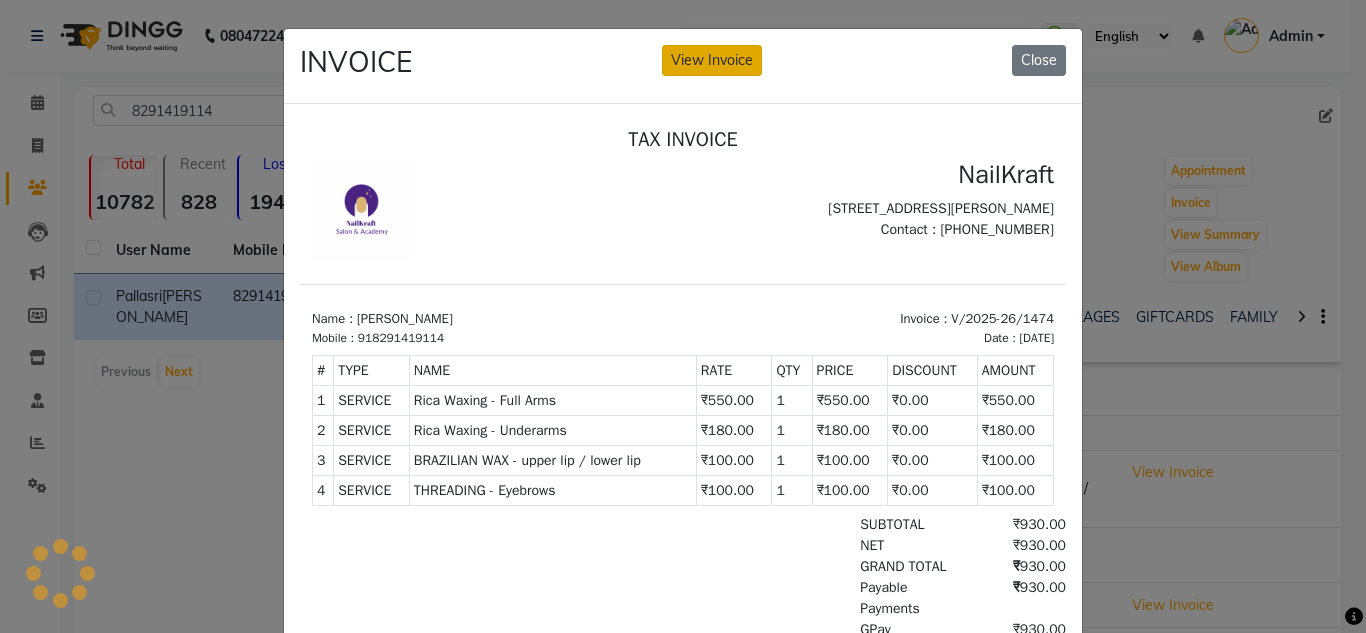 scroll, scrollTop: 0, scrollLeft: 0, axis: both 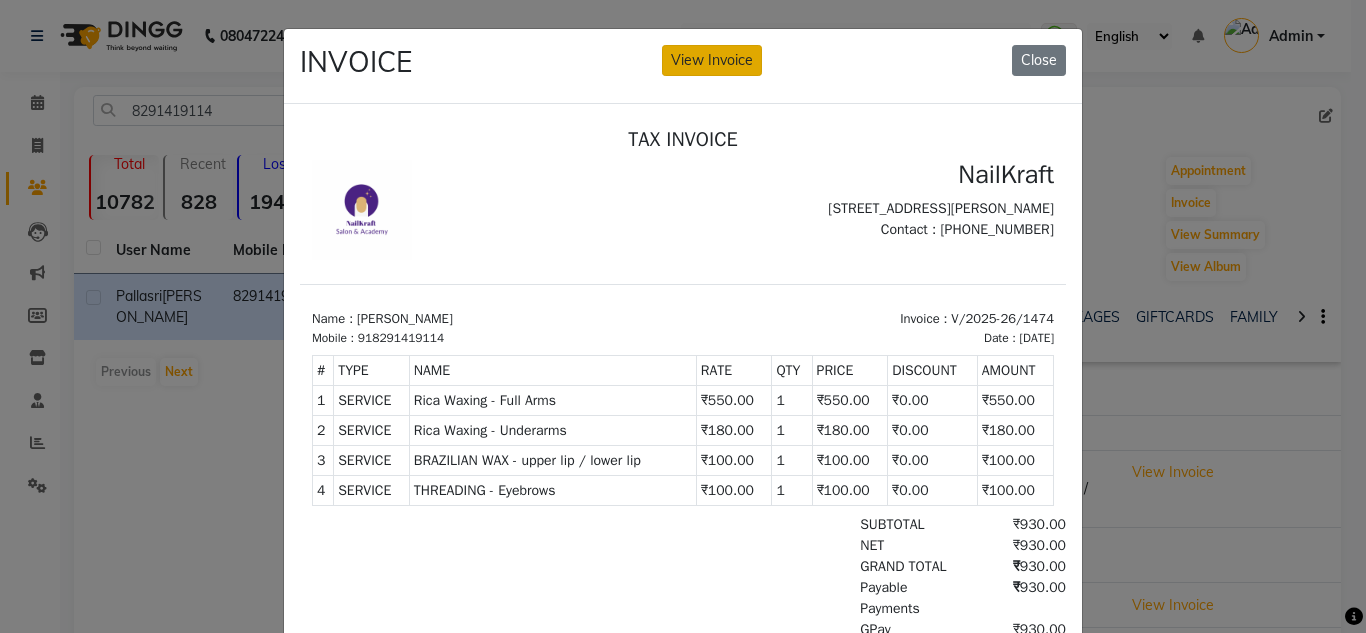 click on "NailKraft" at bounding box center (874, 174) 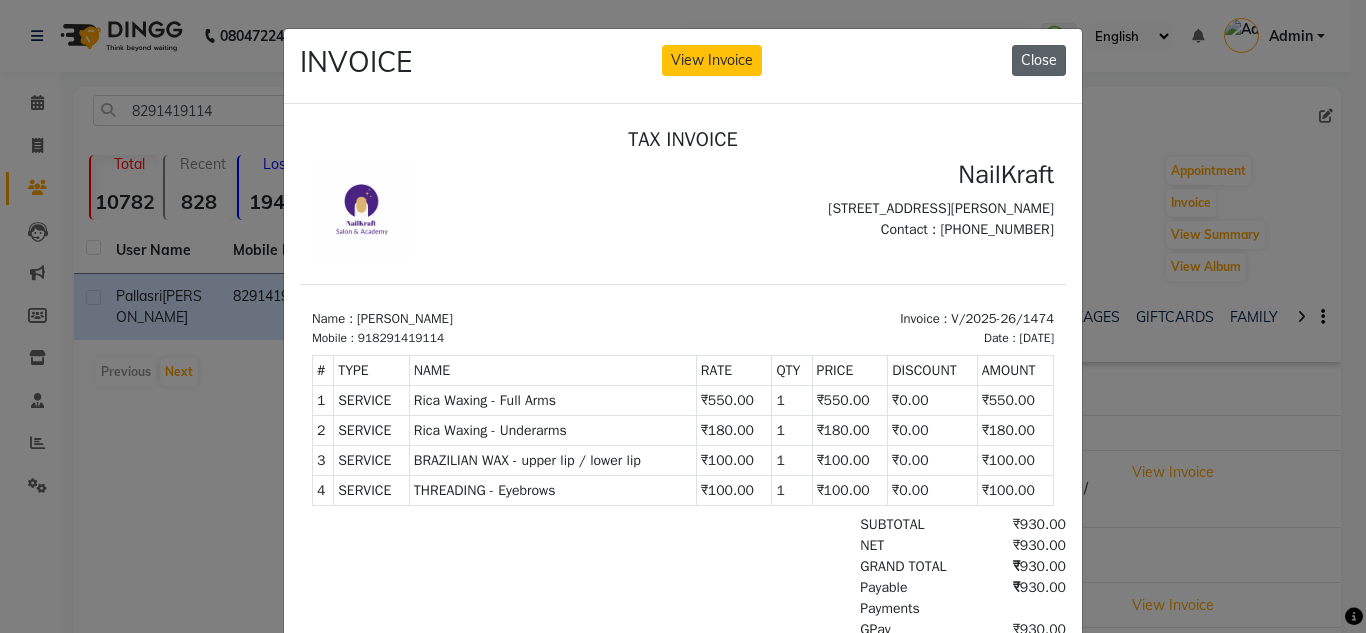 click on "Close" 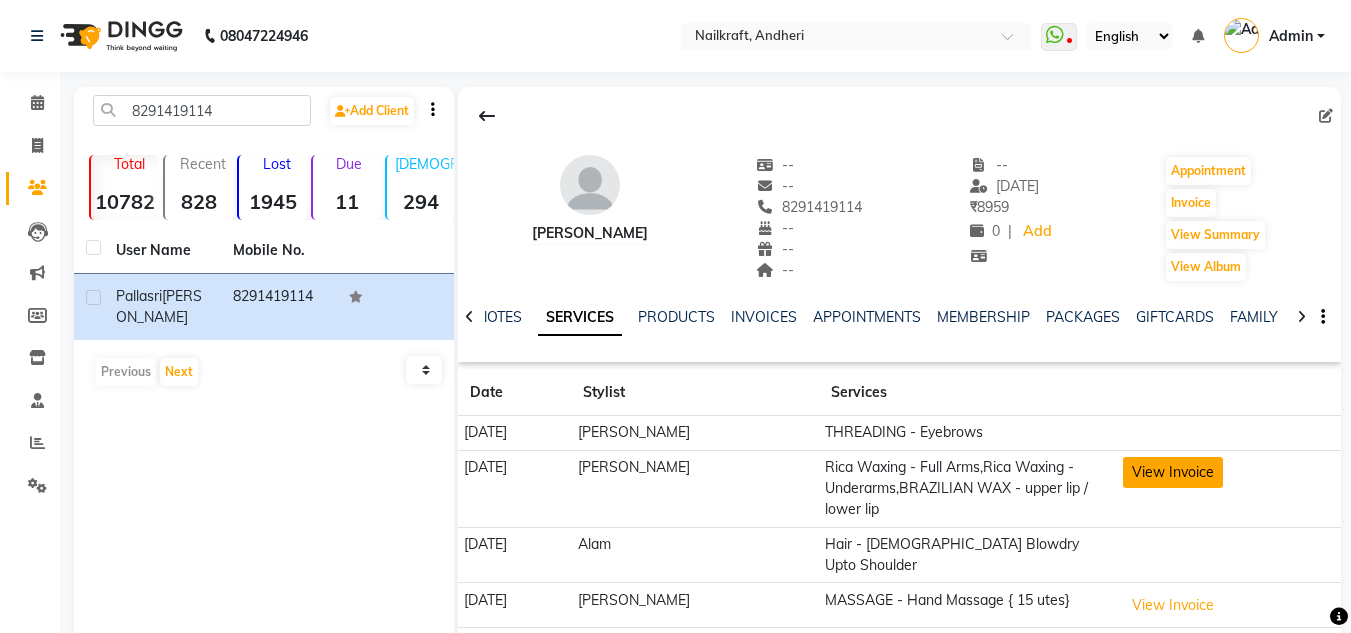 click on "View Invoice" 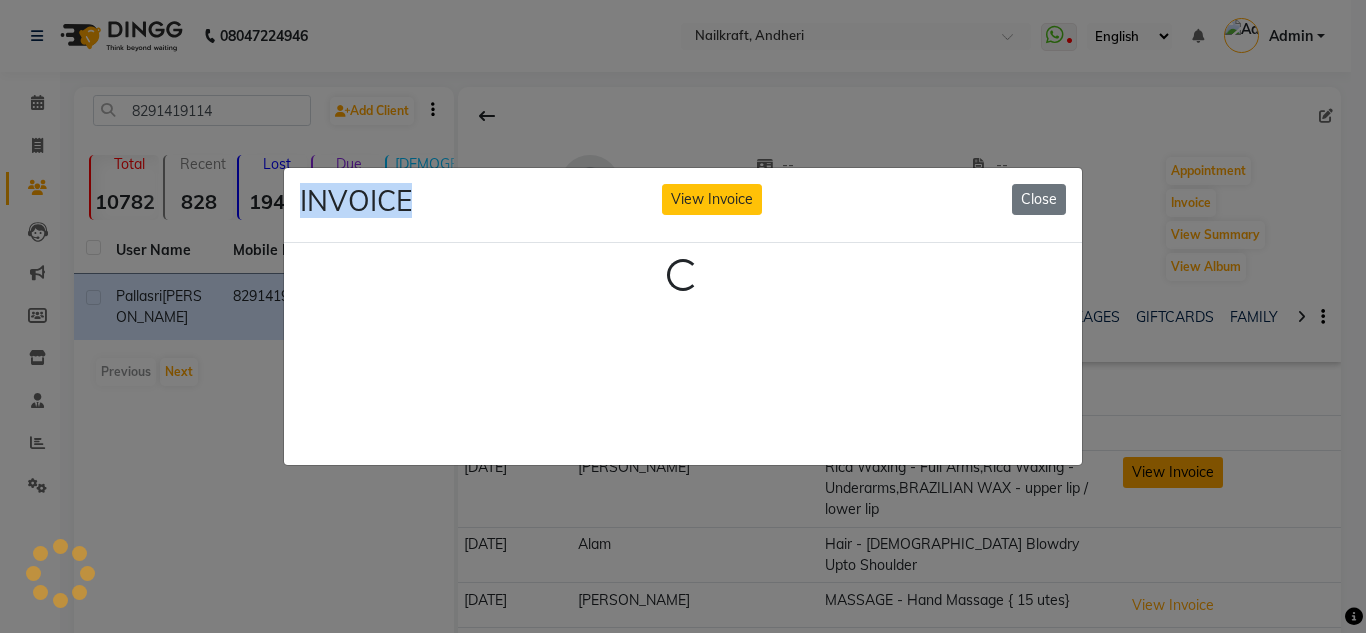 click on "INVOICE View Invoice Close Loading..." 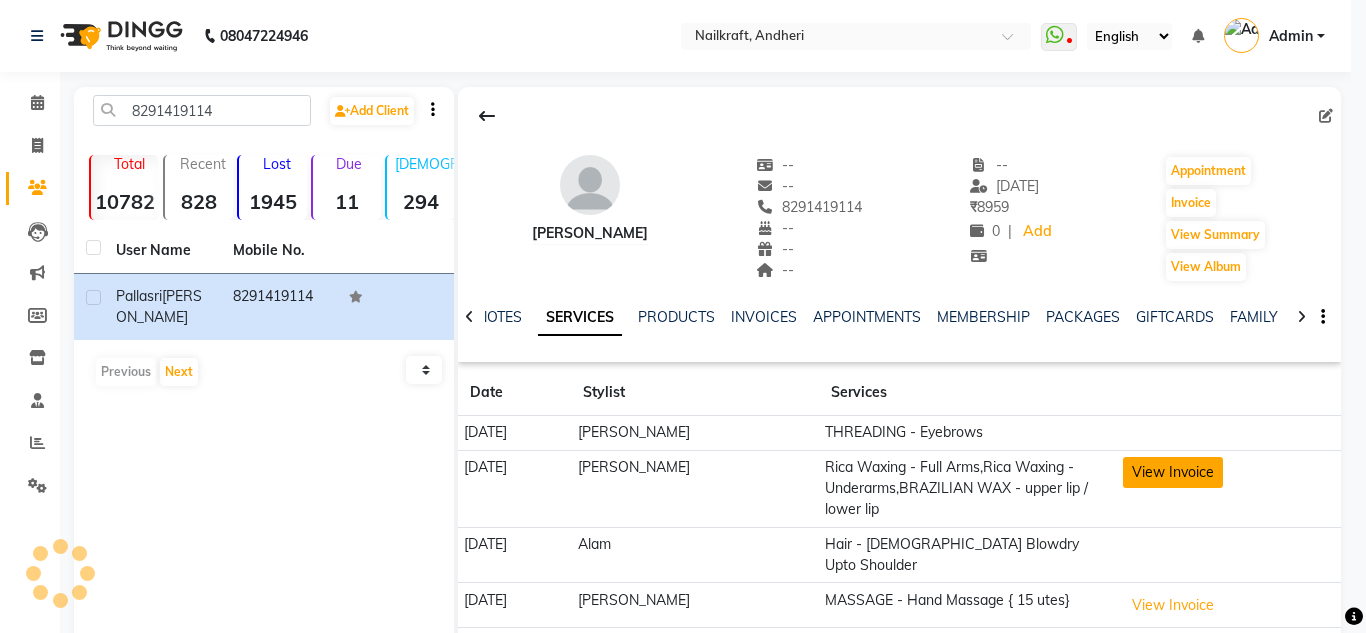 scroll, scrollTop: 0, scrollLeft: 0, axis: both 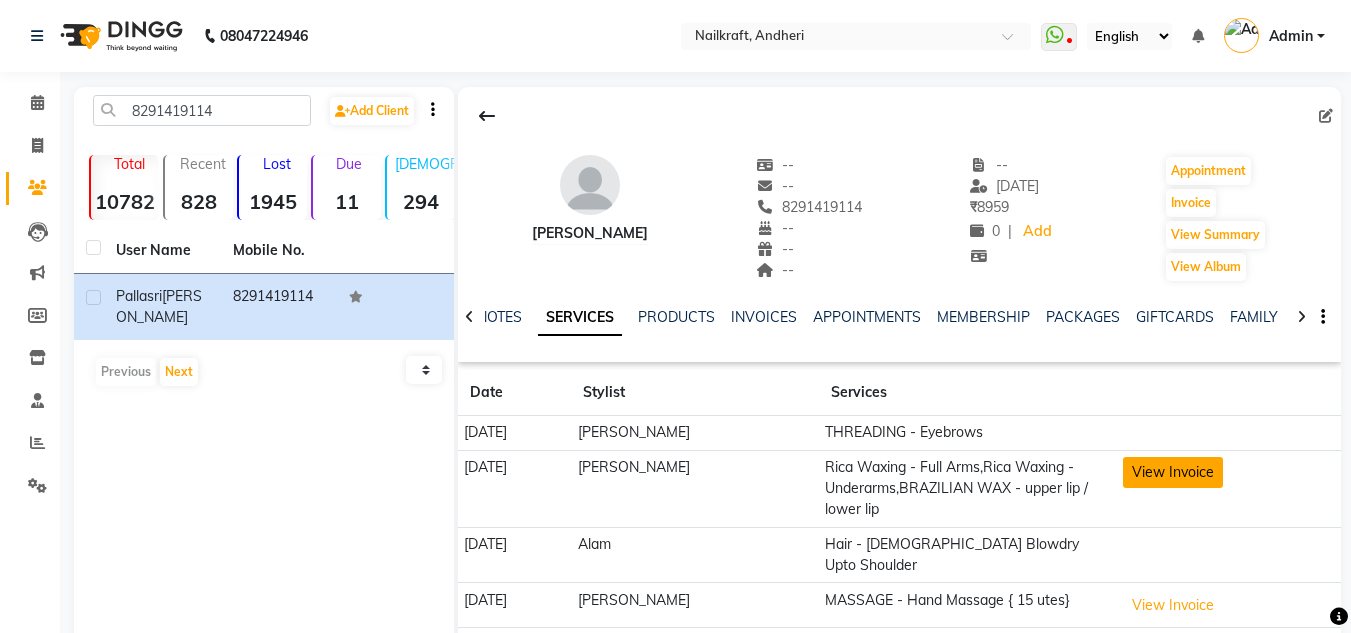 click on "View Invoice" 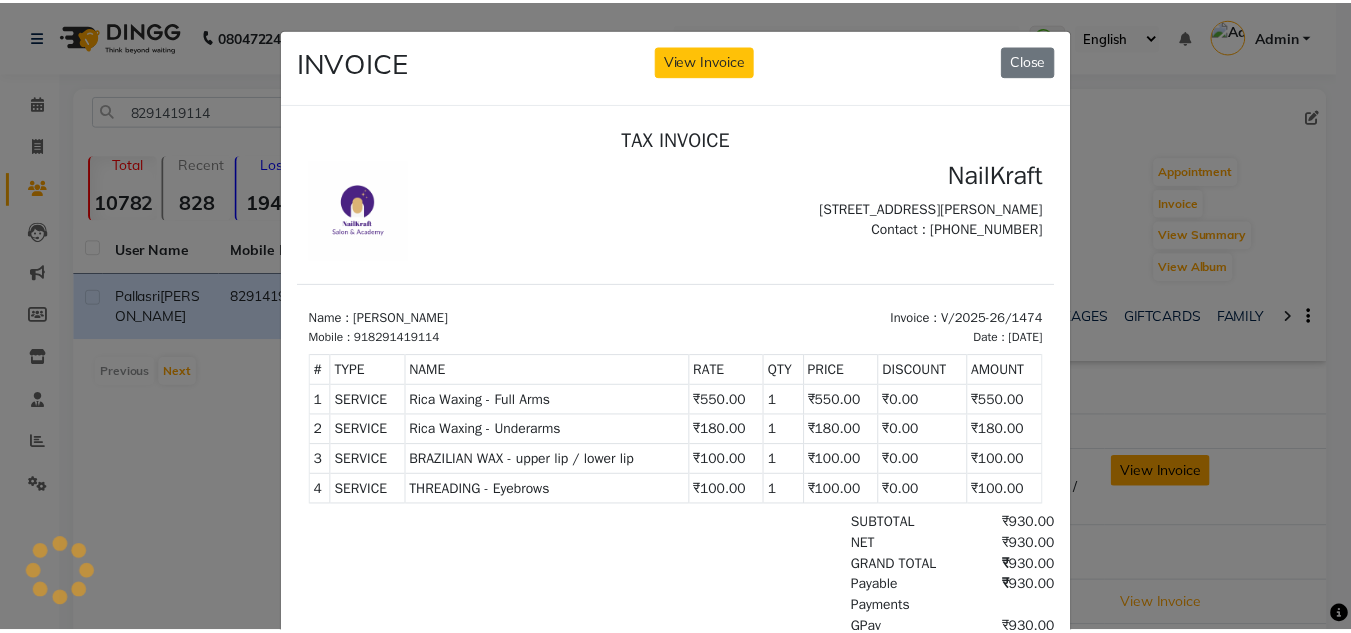 scroll, scrollTop: 0, scrollLeft: 0, axis: both 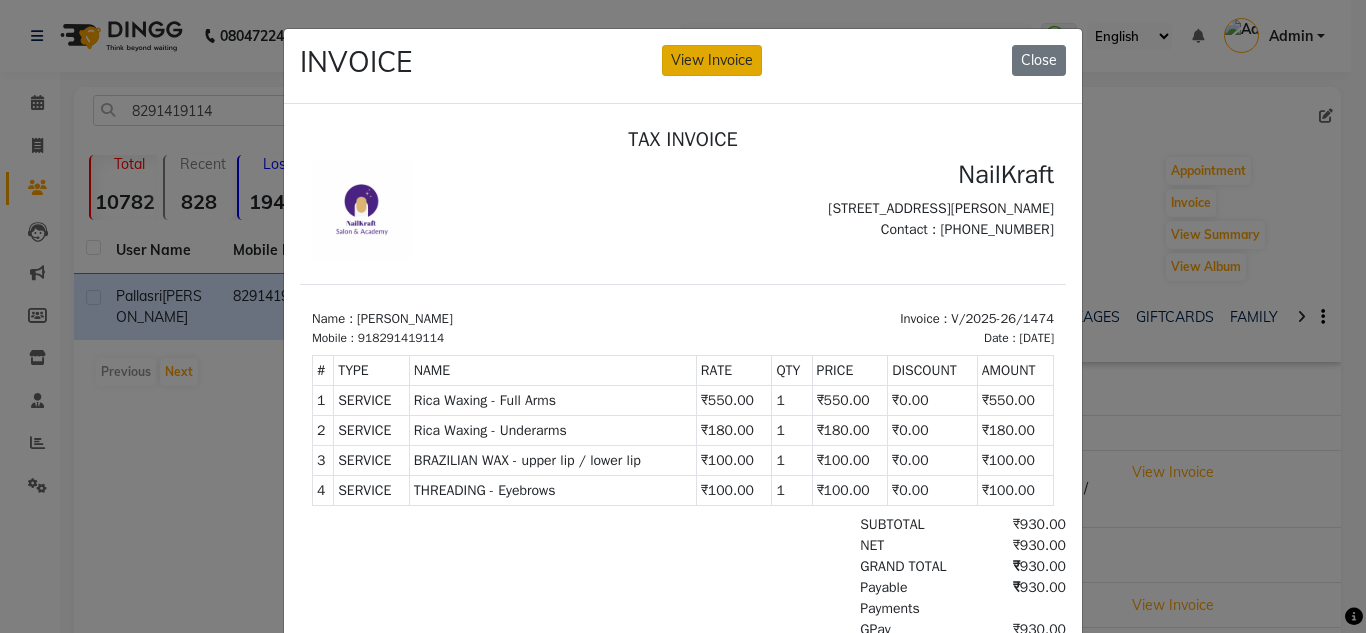 click on "View Invoice" 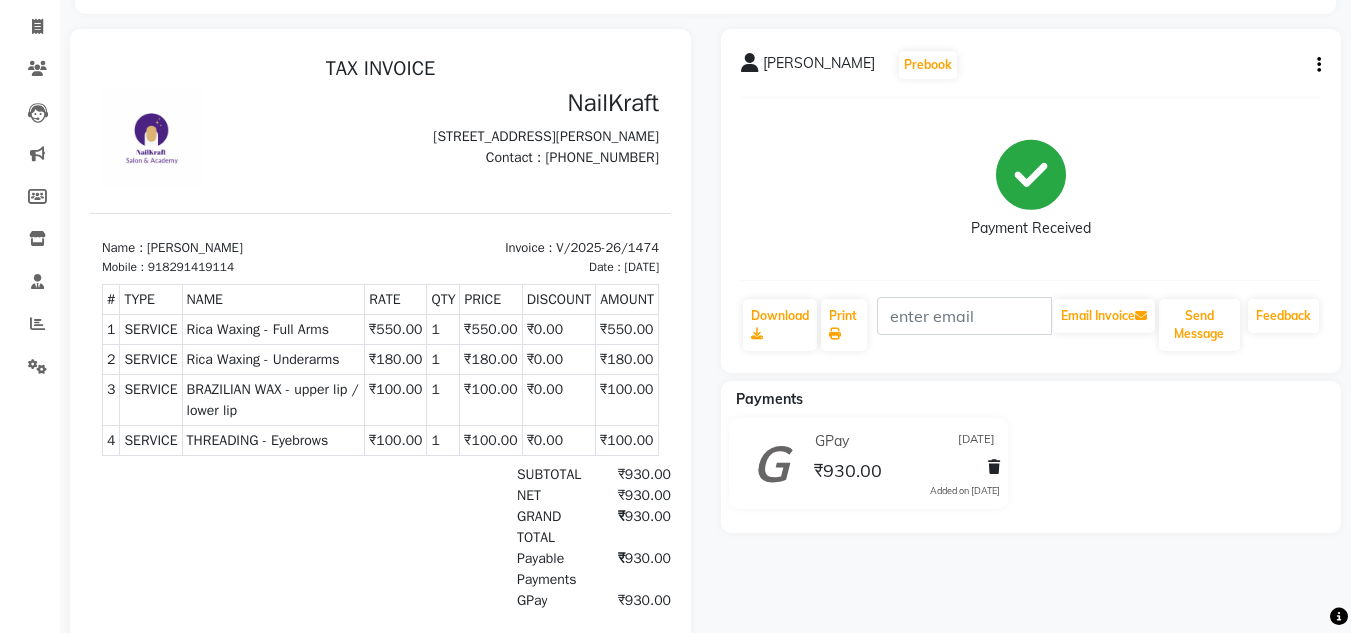 scroll, scrollTop: 120, scrollLeft: 0, axis: vertical 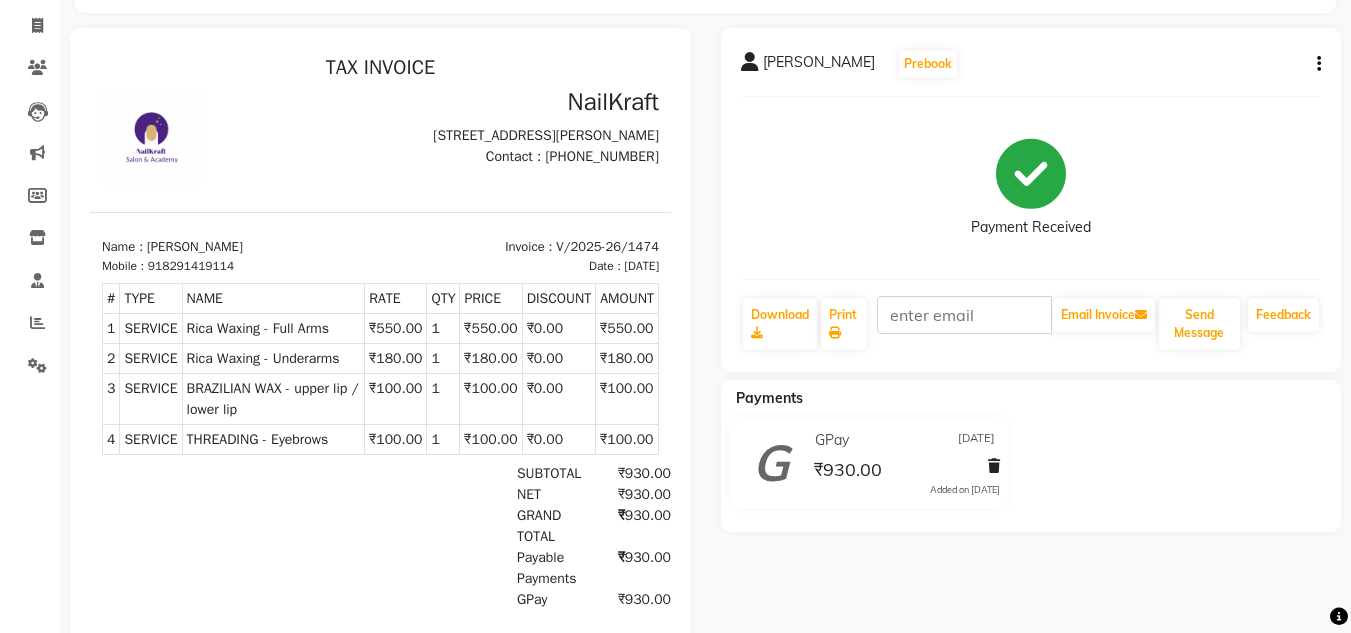 click on "Pallasri Singha  Prebook   Payment Received  Download  Print   Email Invoice   Send Message Feedback" 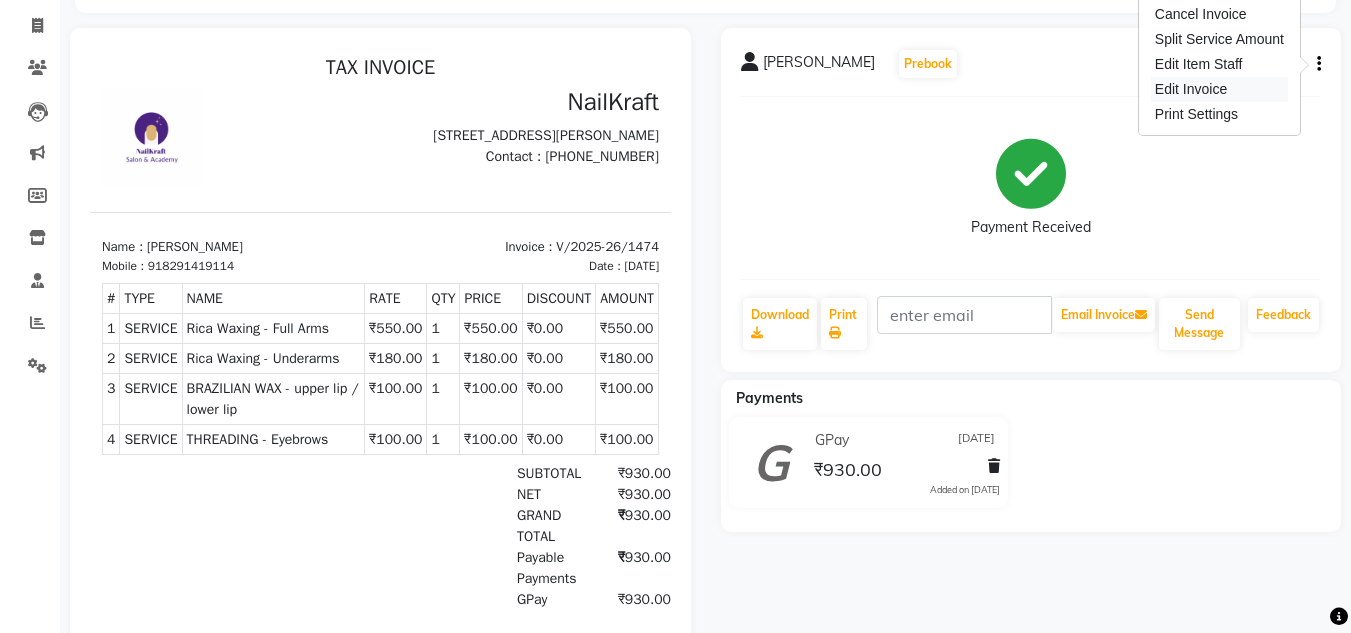 click on "Edit Invoice" at bounding box center (1219, 89) 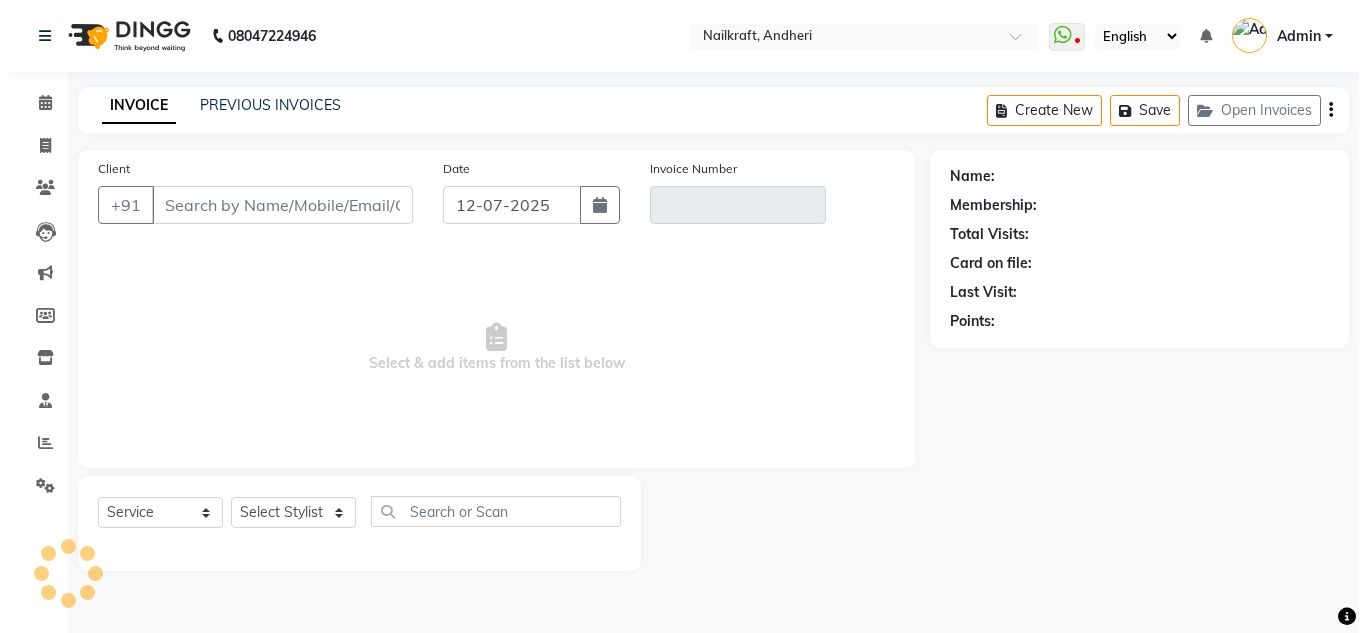 scroll, scrollTop: 0, scrollLeft: 0, axis: both 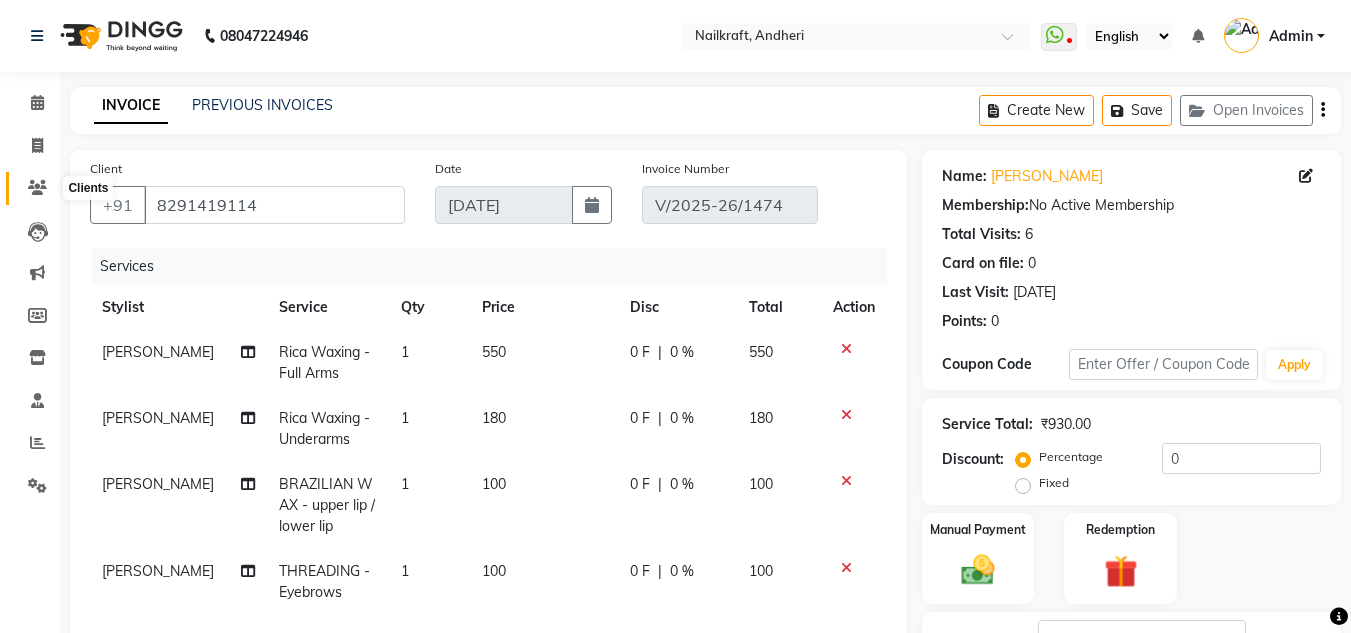 click 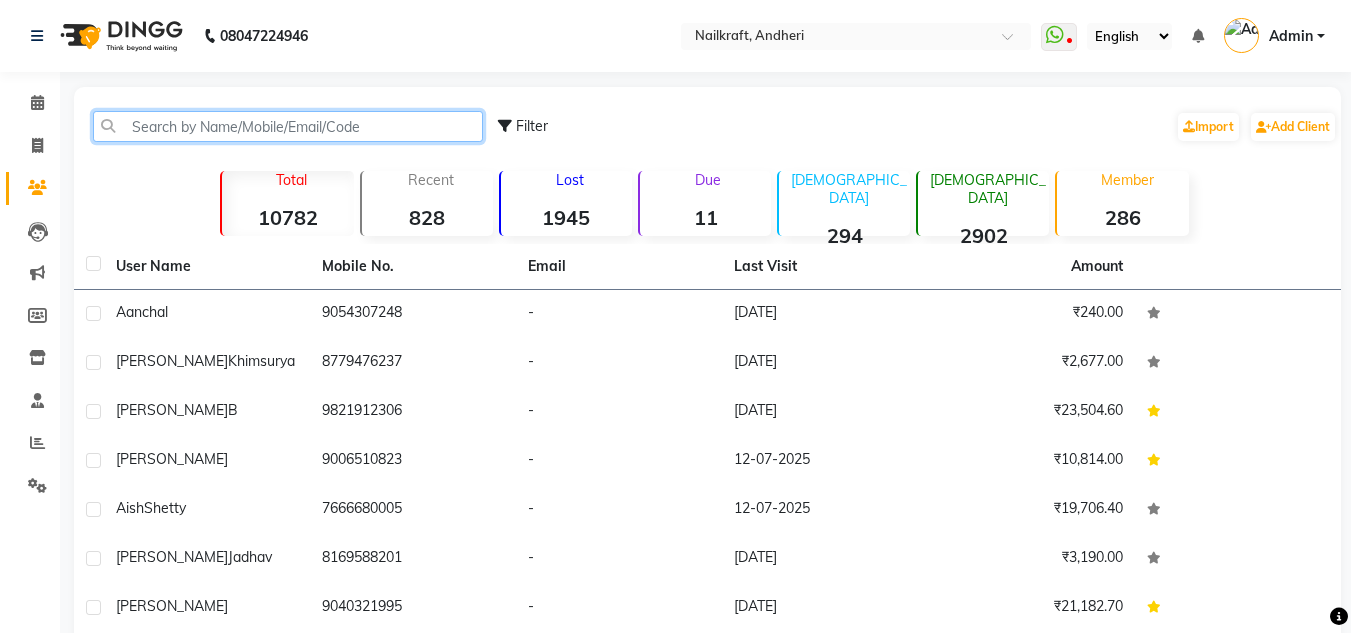 click 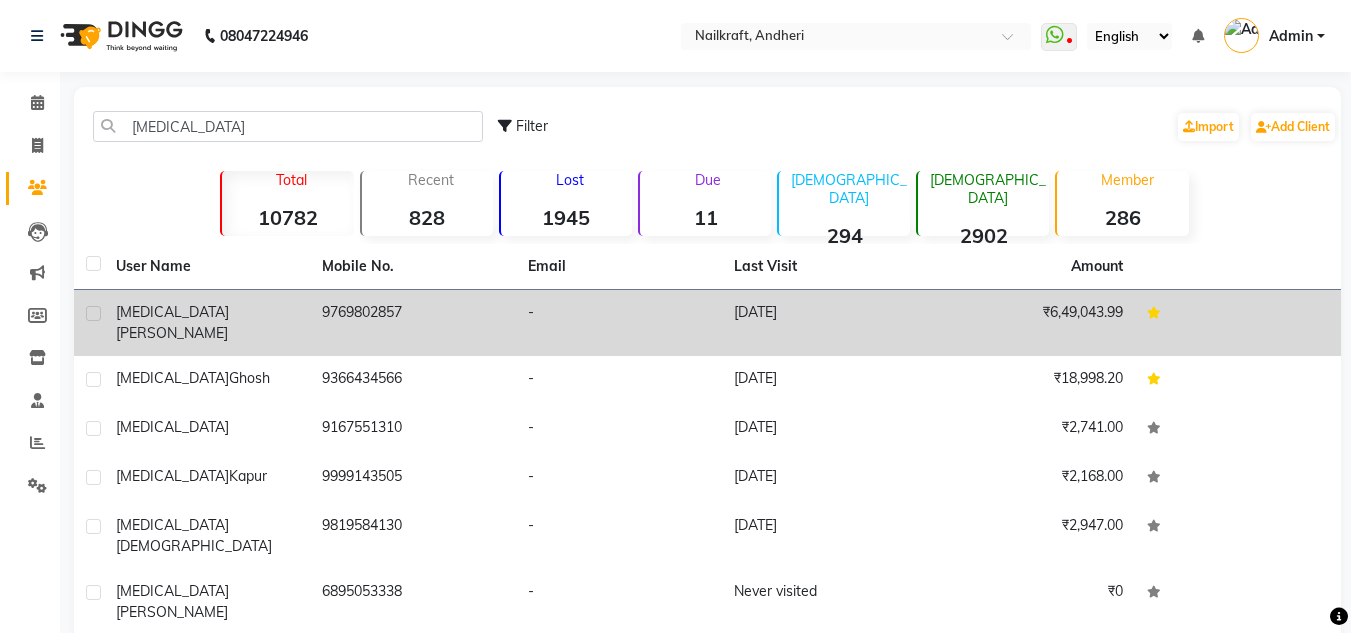 click on "[DATE]" 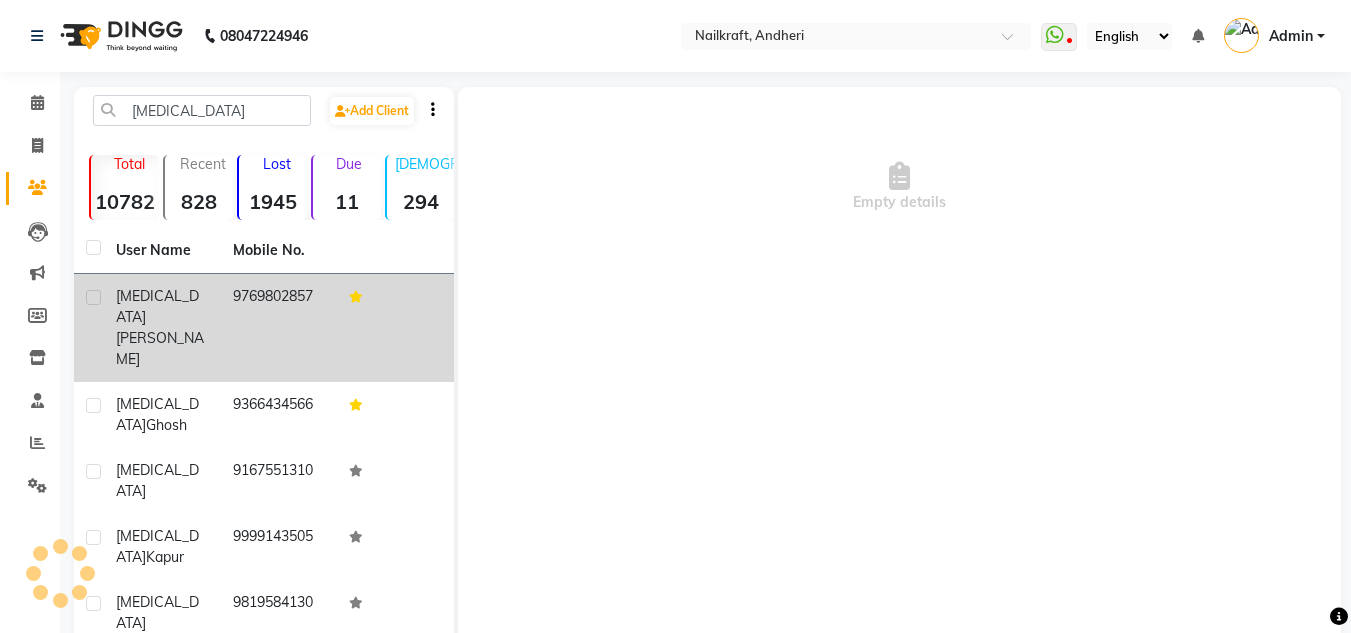 click on "Empty details" 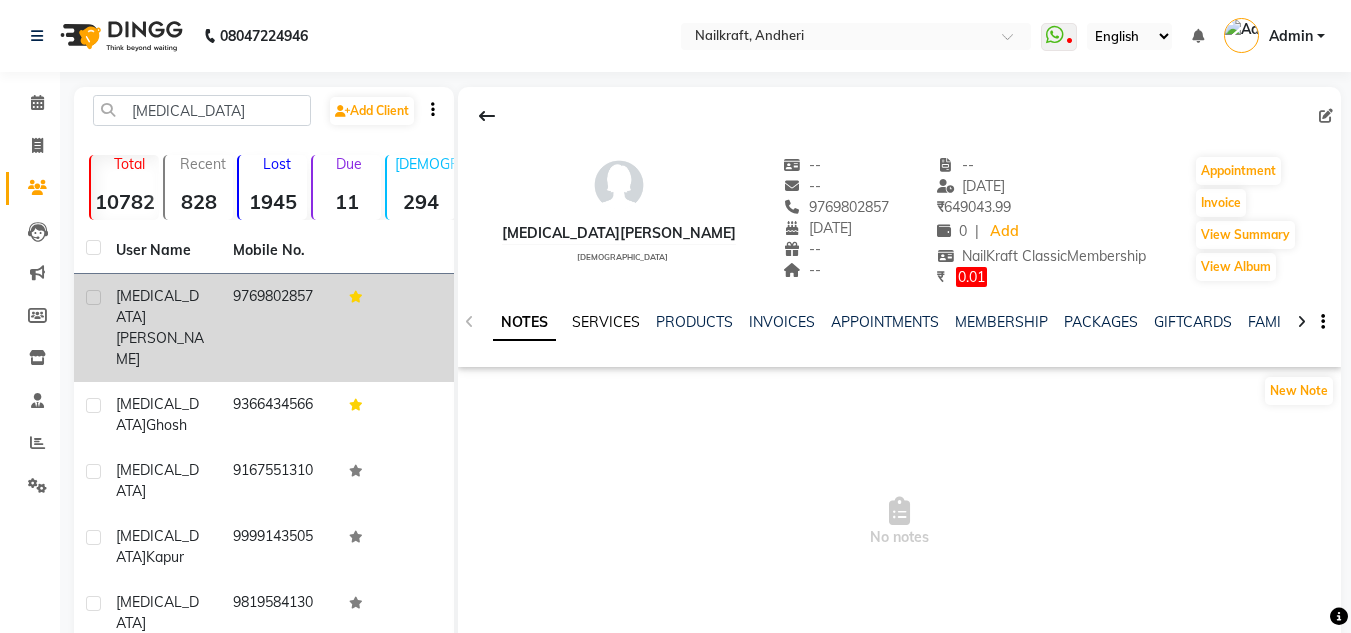 click on "SERVICES" 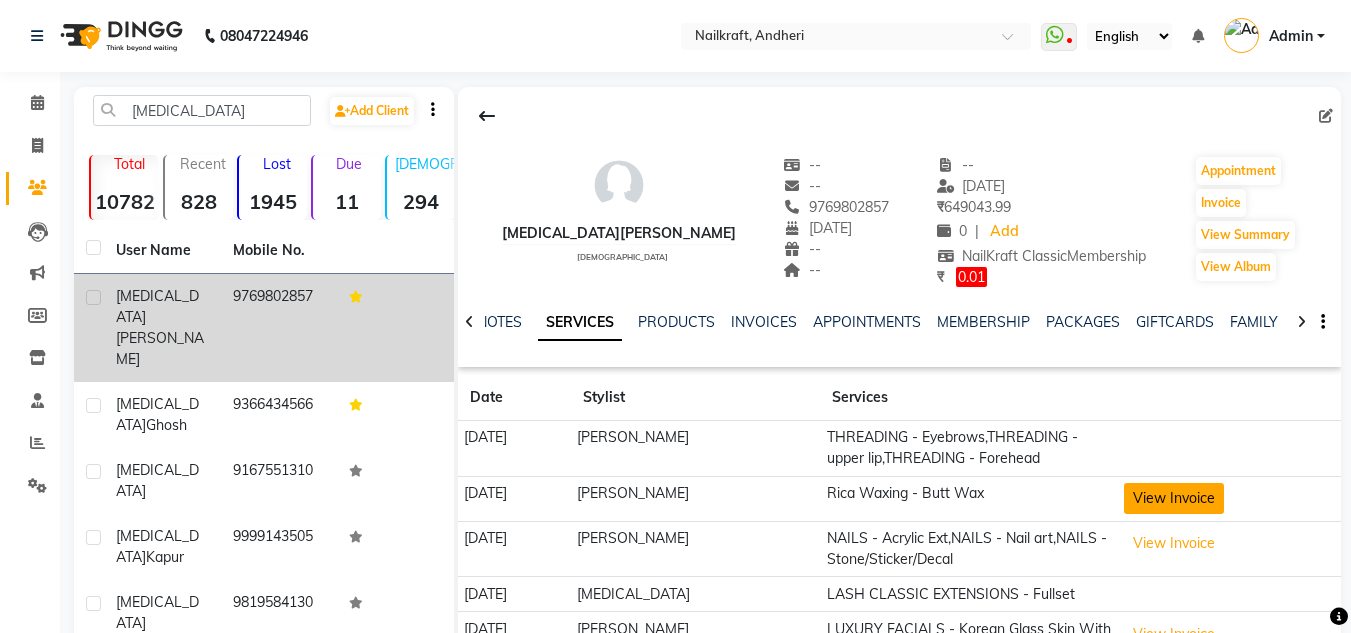 click on "View Invoice" 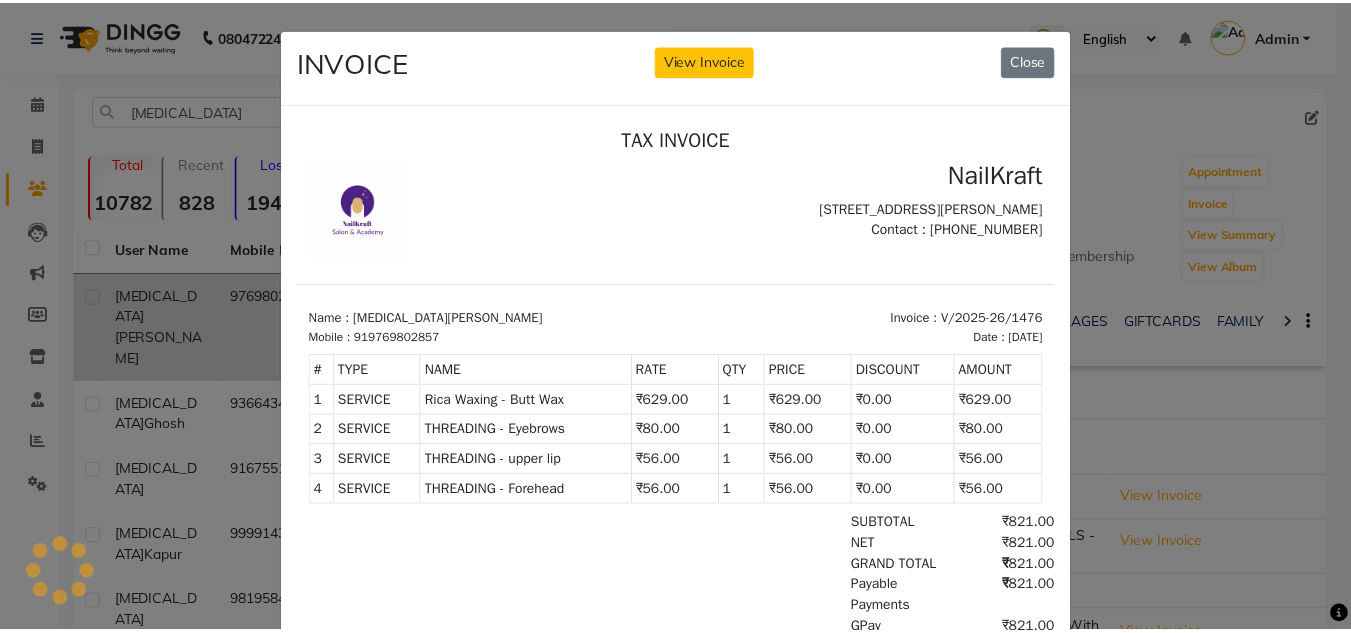 scroll, scrollTop: 0, scrollLeft: 0, axis: both 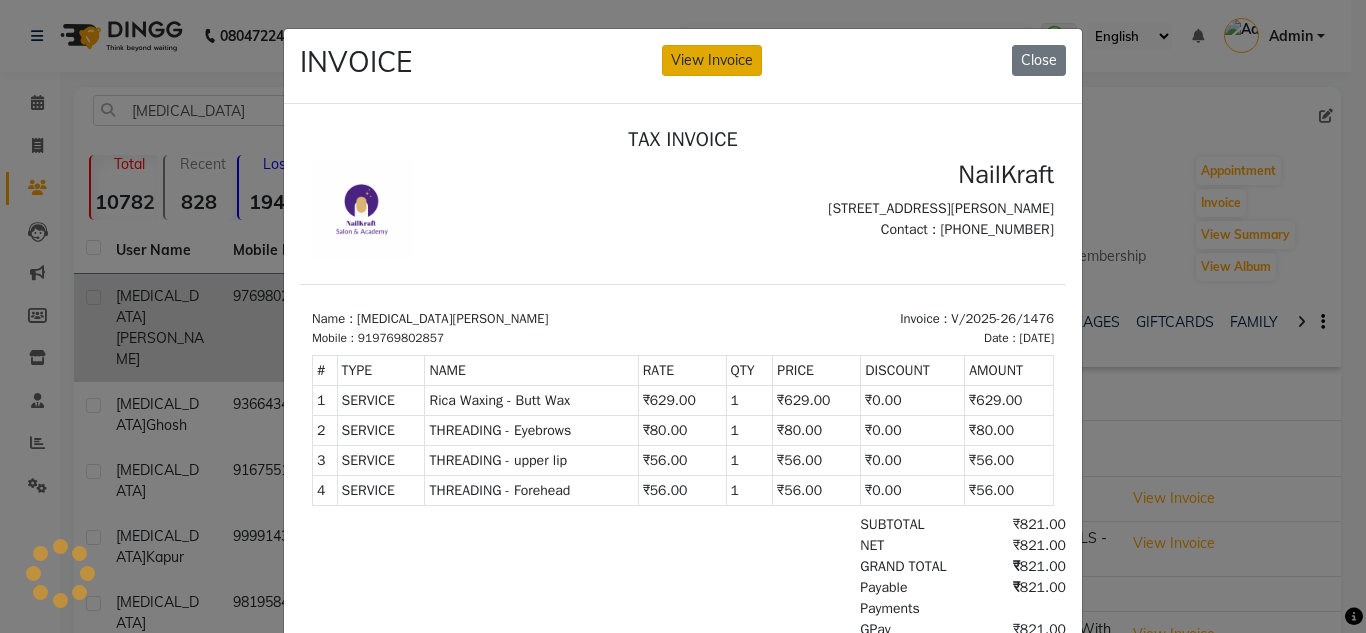 click on "View Invoice" 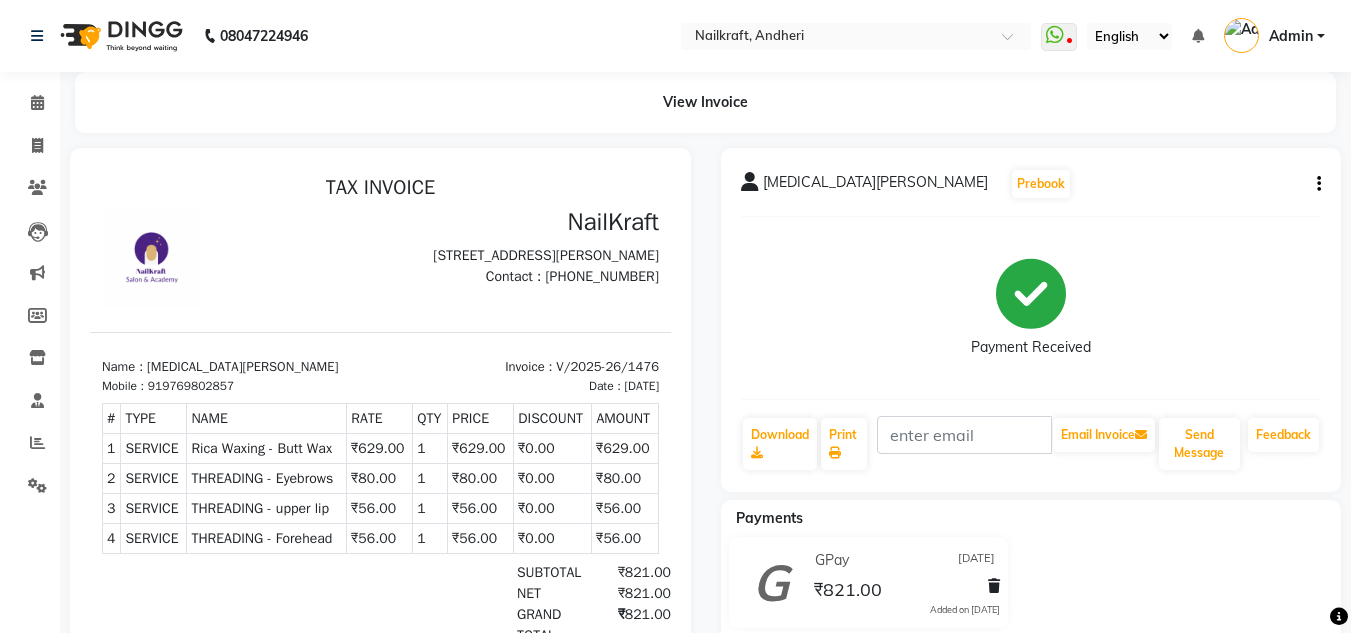 scroll, scrollTop: 0, scrollLeft: 0, axis: both 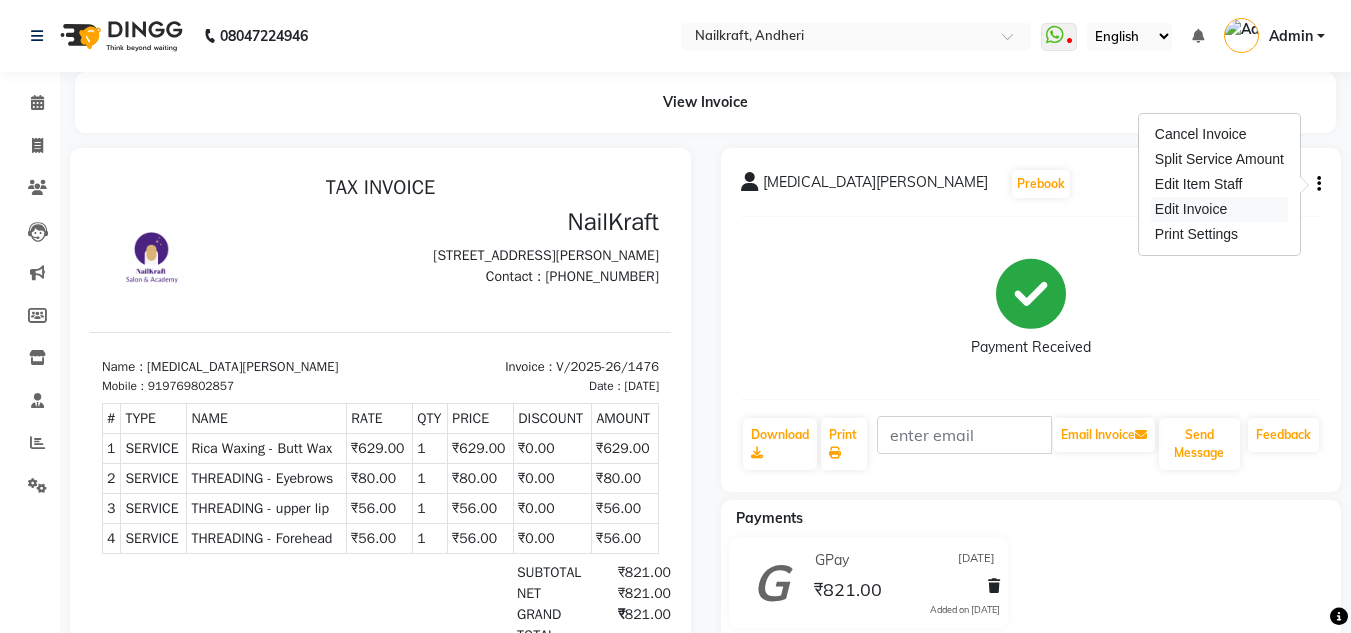 click on "Edit Invoice" at bounding box center [1219, 209] 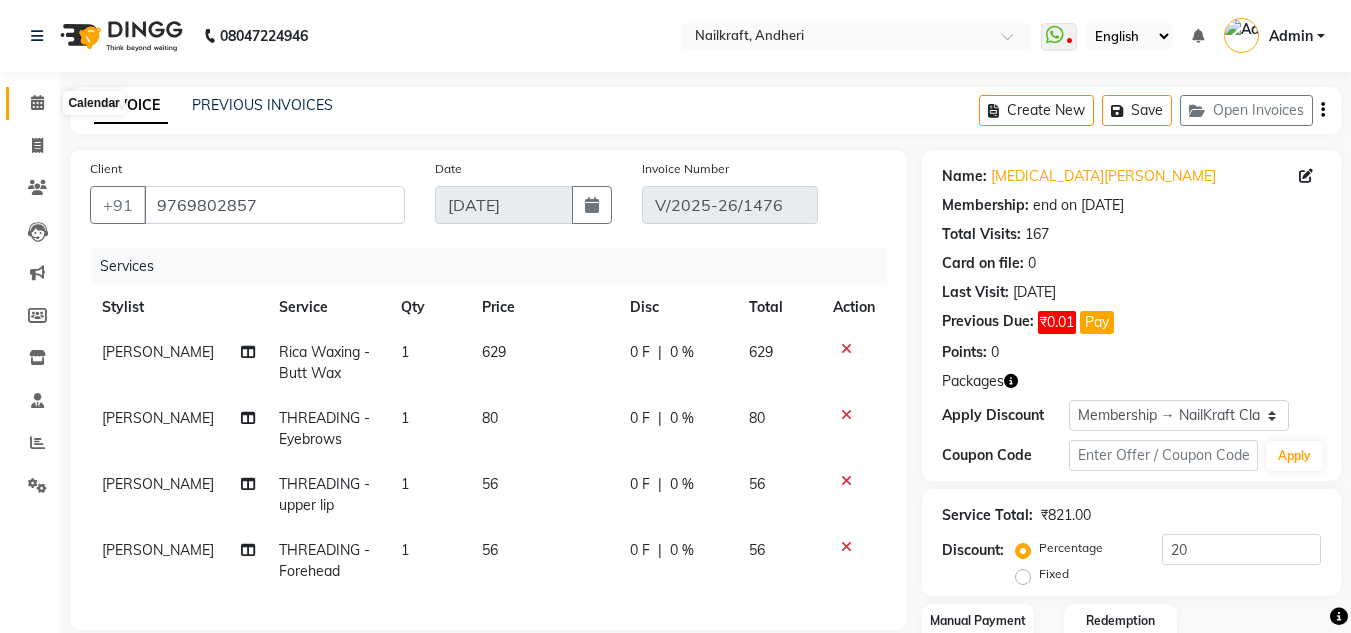 click 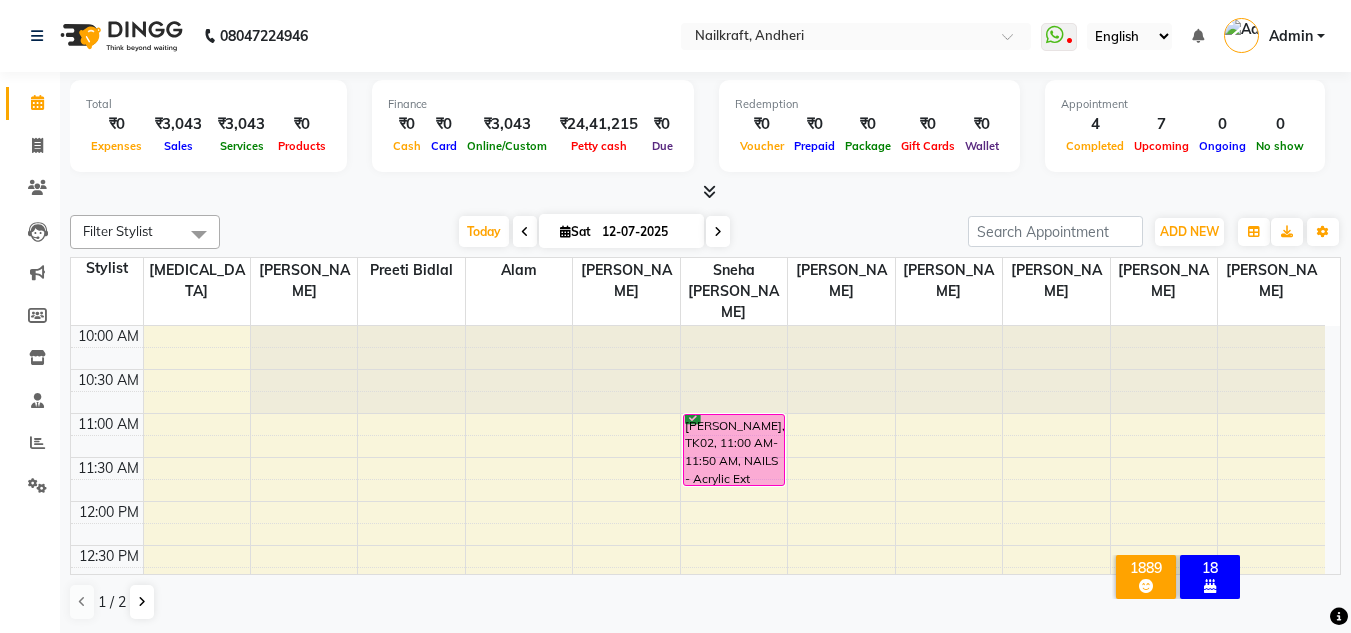 click on "Today  Sat 12-07-2025" at bounding box center [594, 232] 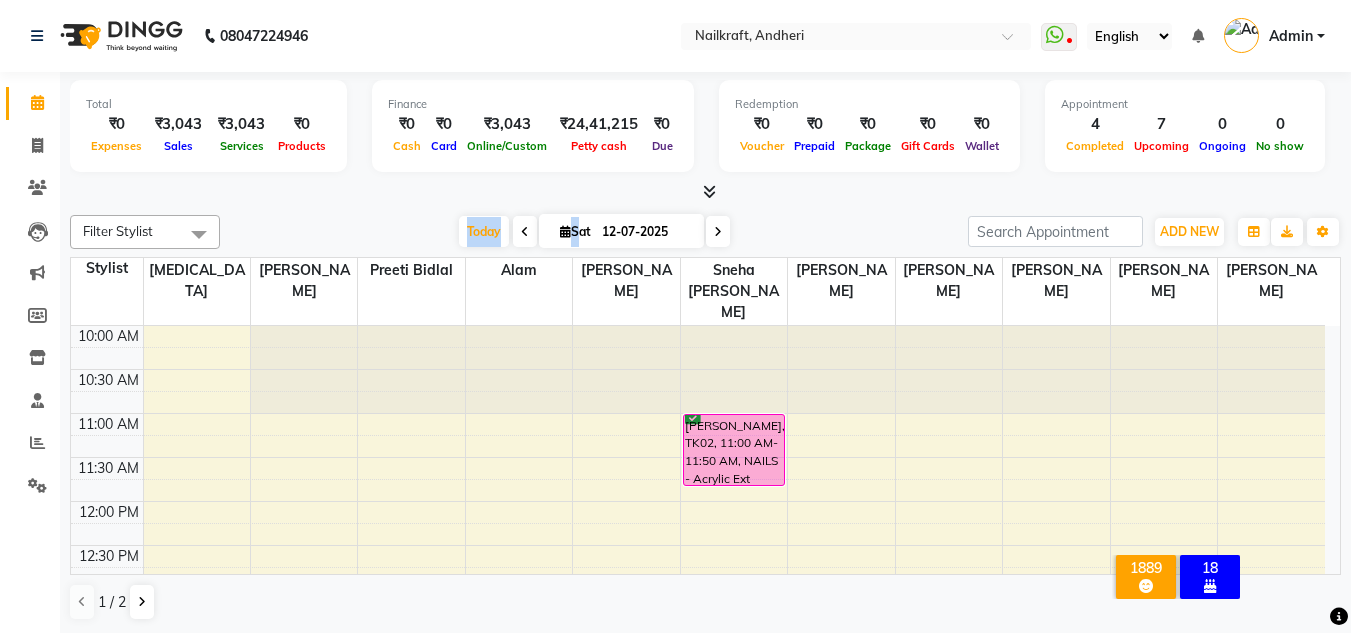 click on "Today  Sat 12-07-2025" at bounding box center (594, 232) 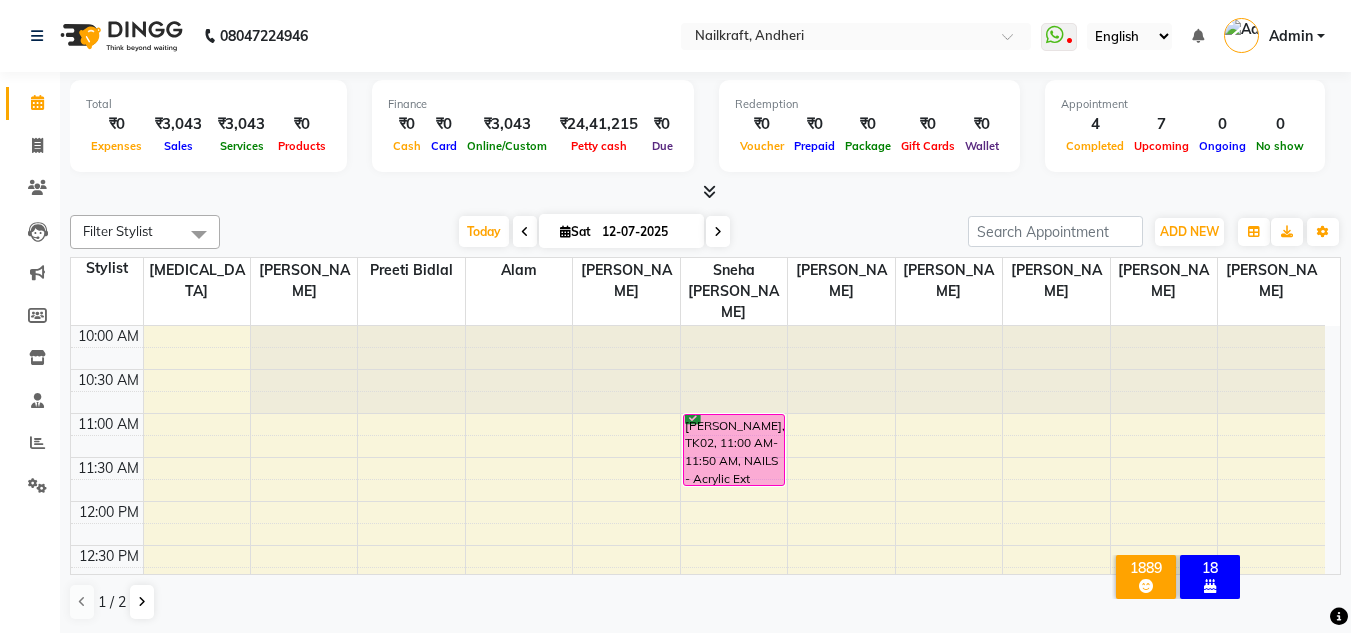 click on "Today  Sat 12-07-2025" at bounding box center [594, 232] 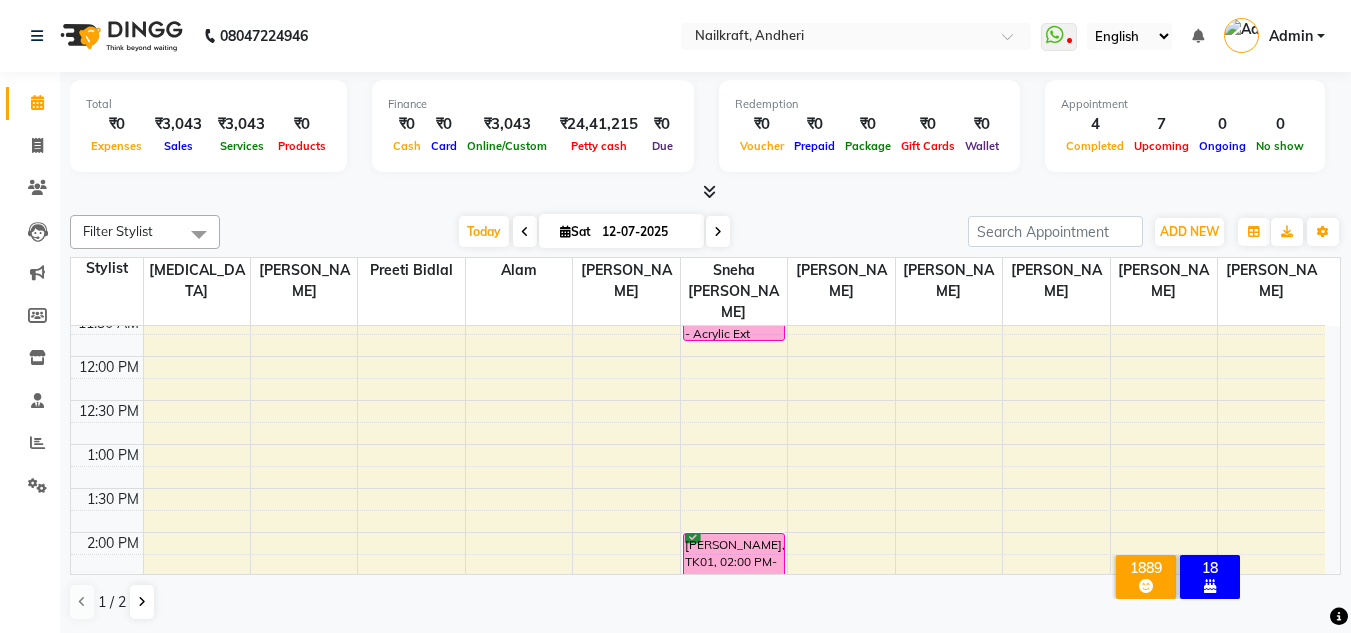scroll, scrollTop: 0, scrollLeft: 0, axis: both 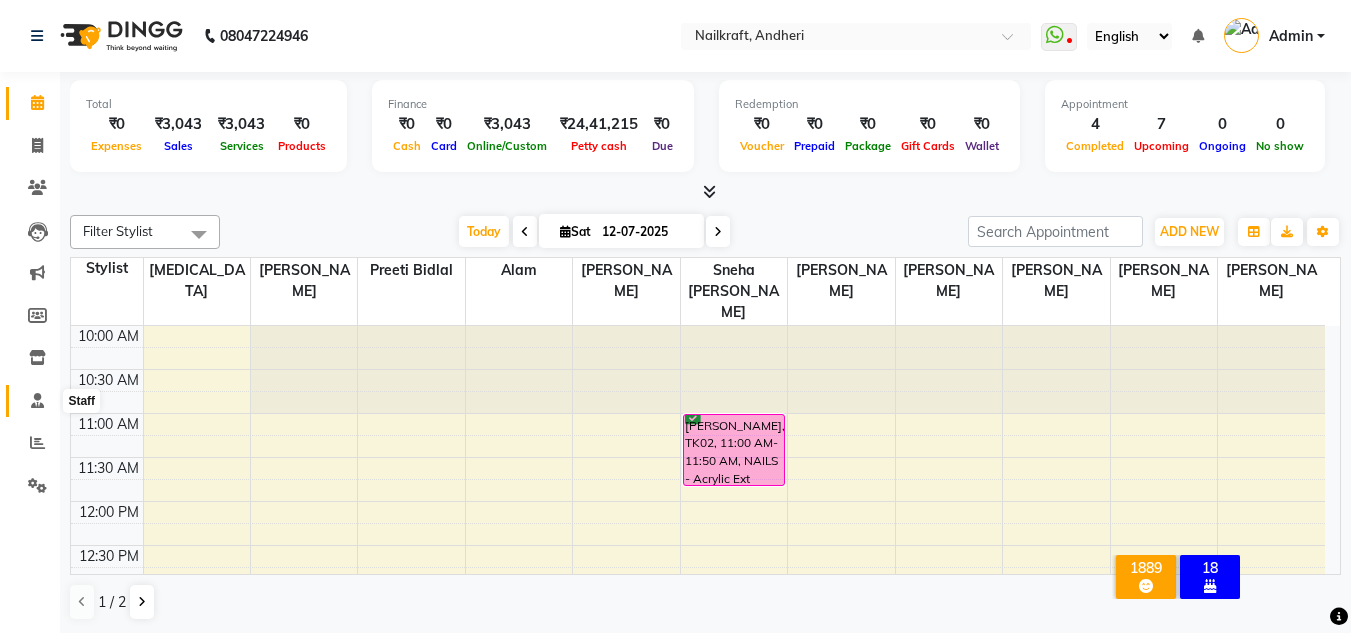 click 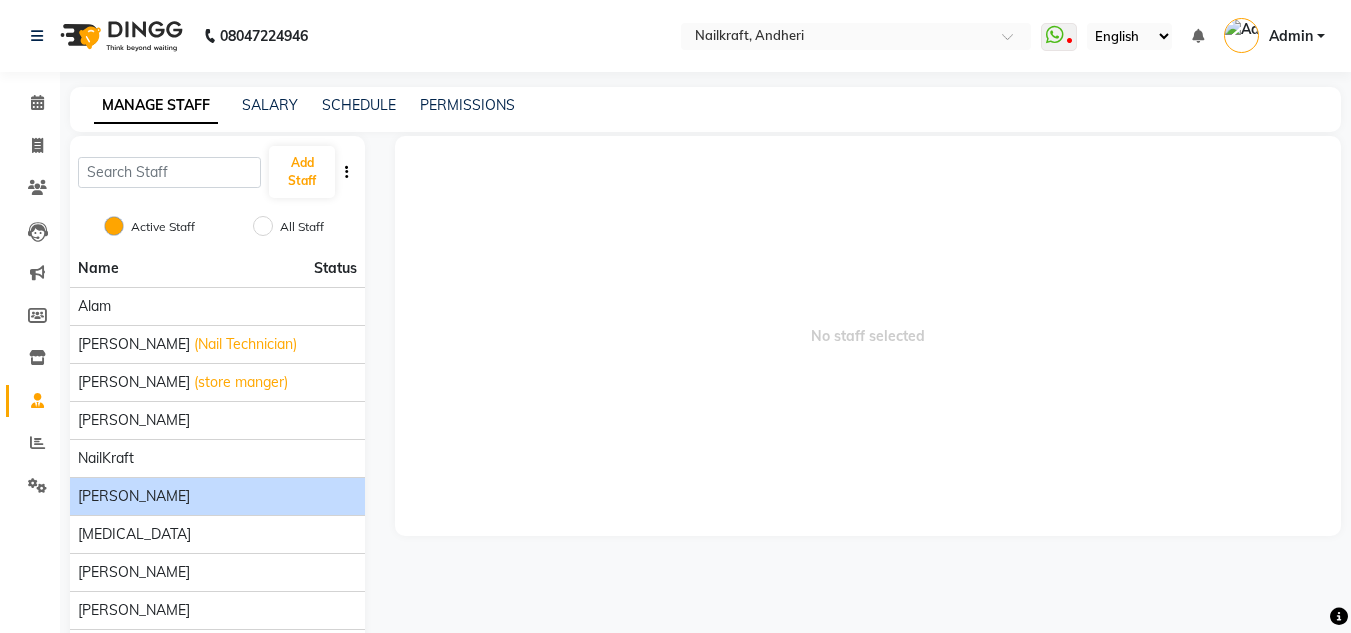click on "[PERSON_NAME]" 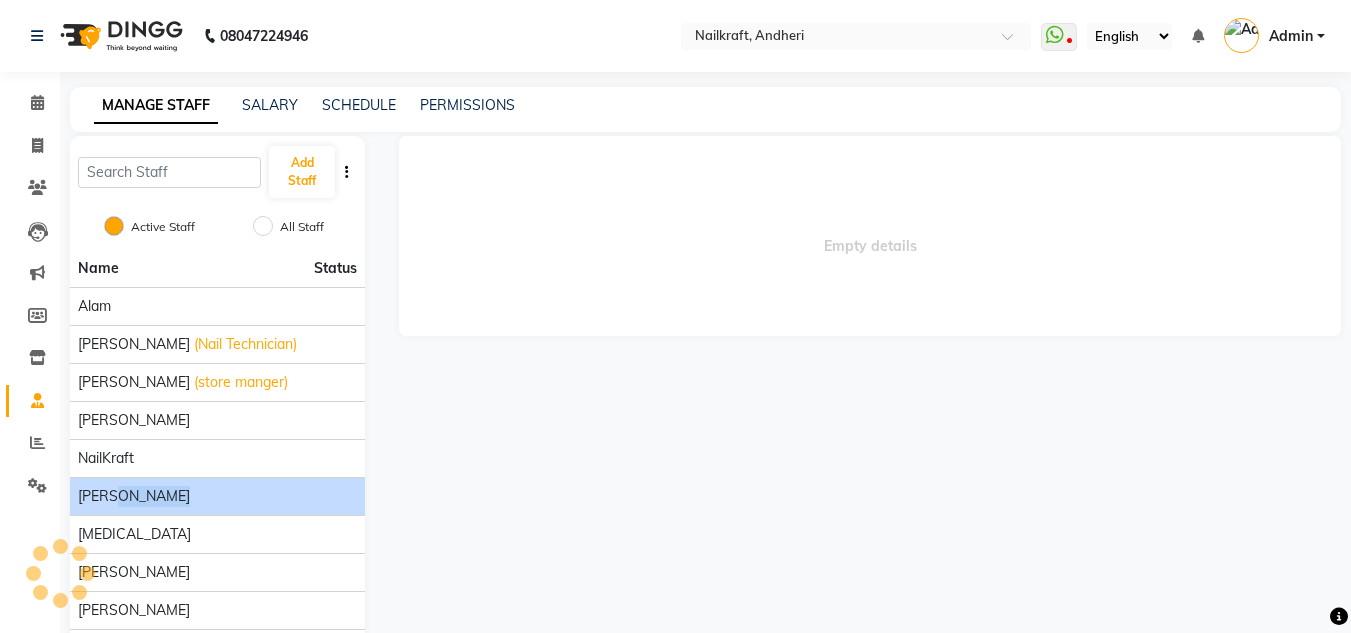 click on "[PERSON_NAME]" 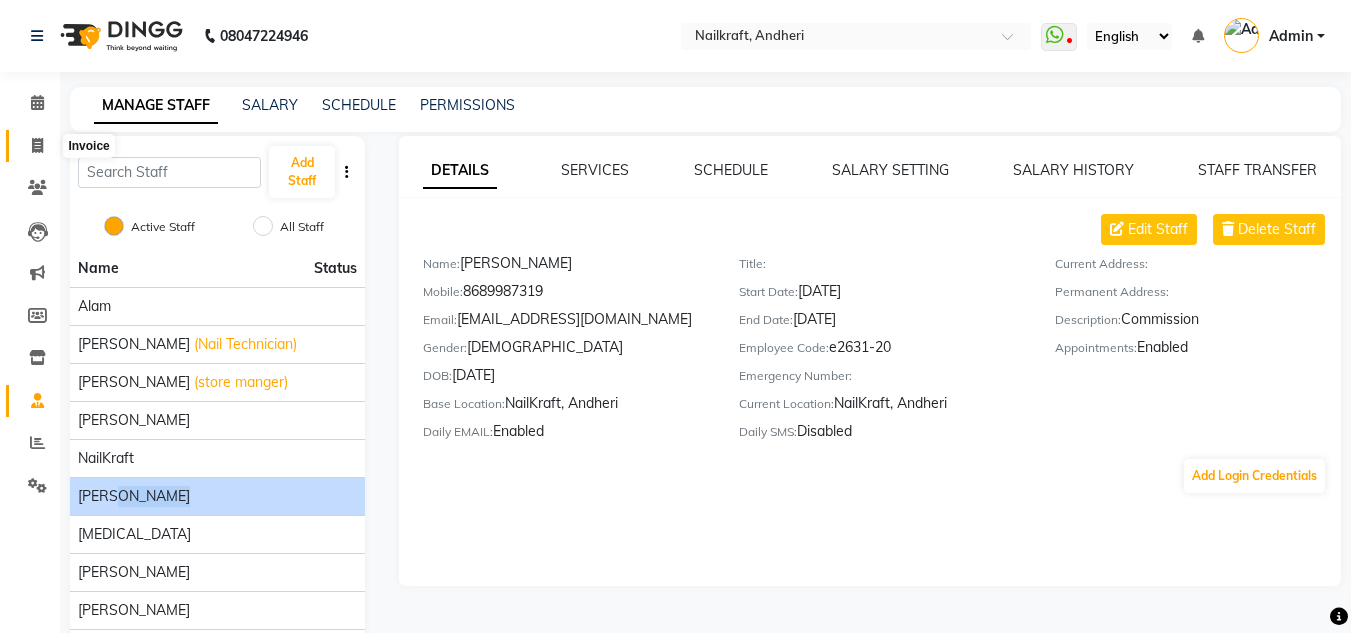 click 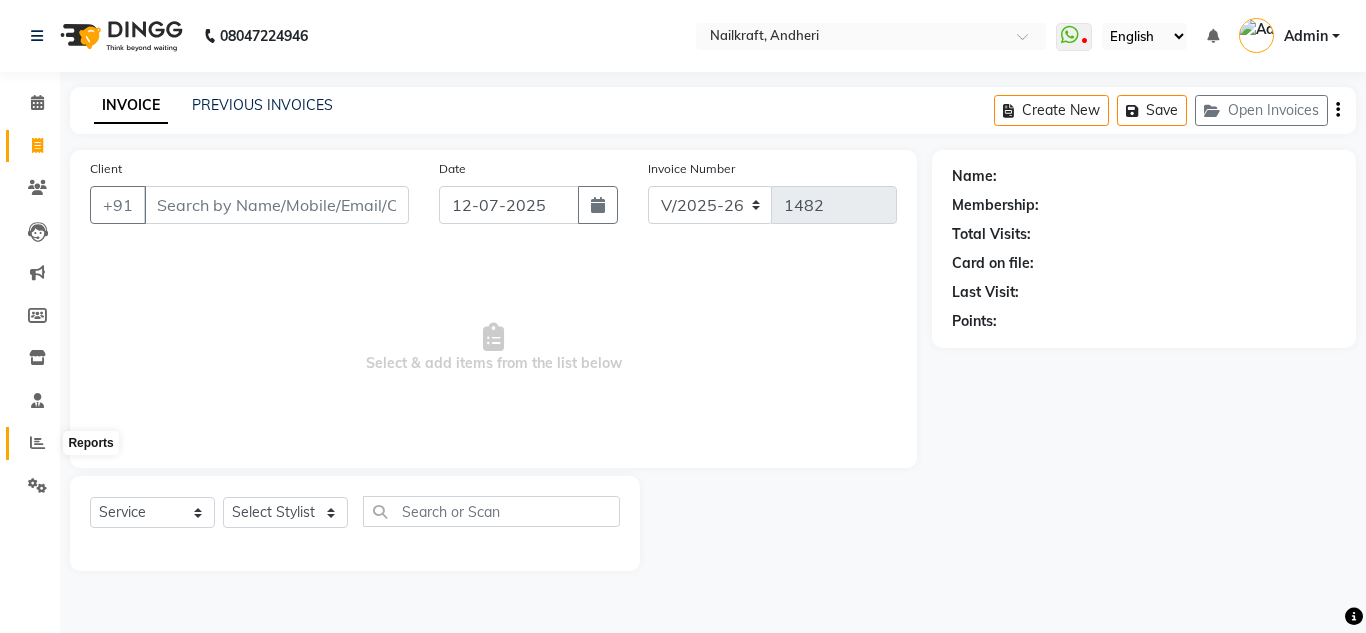click 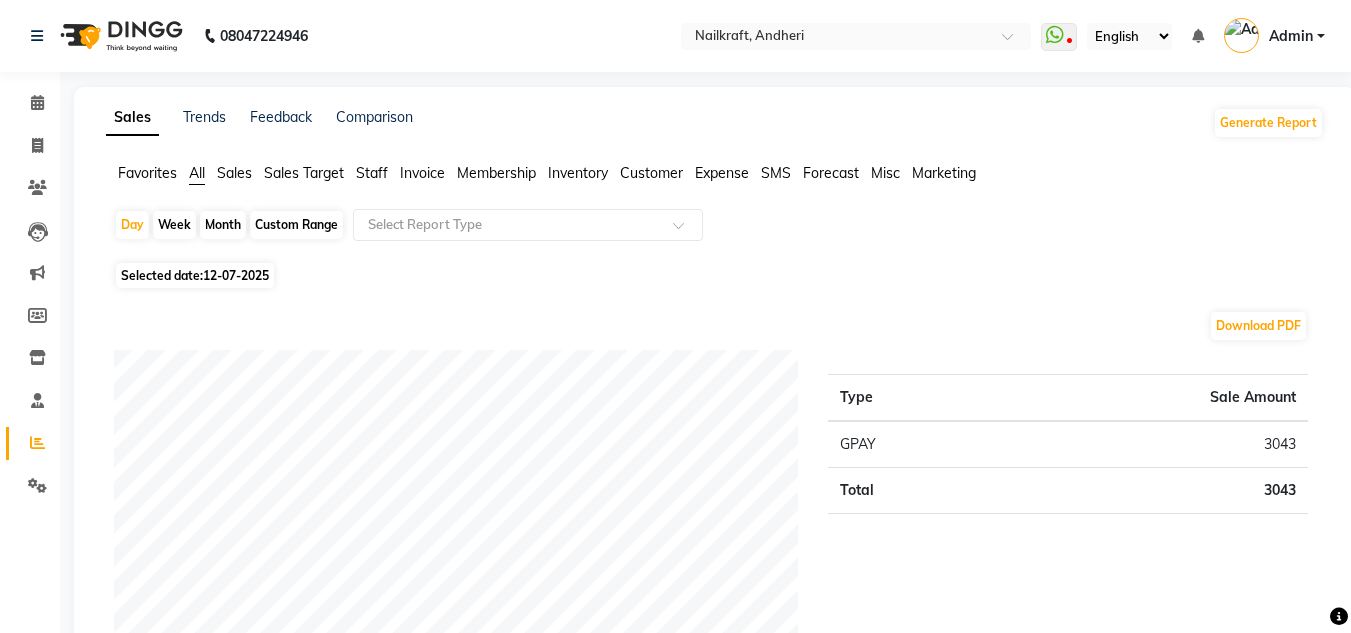 click on "12-07-2025" 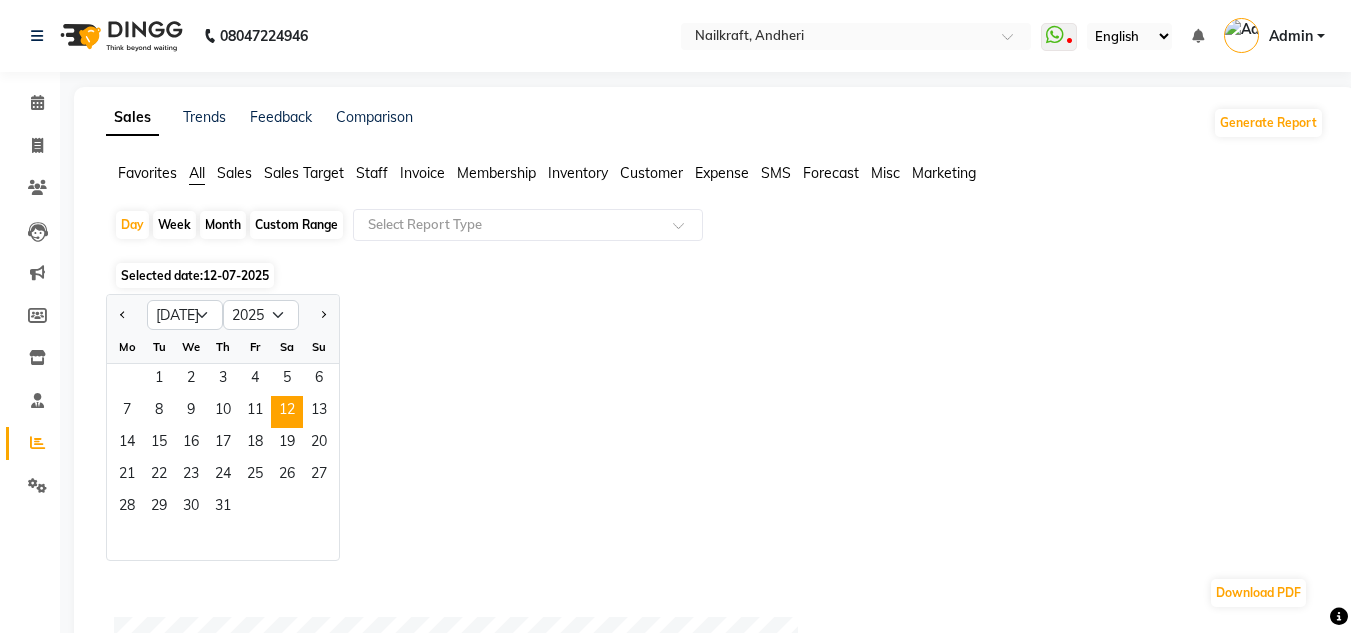 click on "Custom Range" 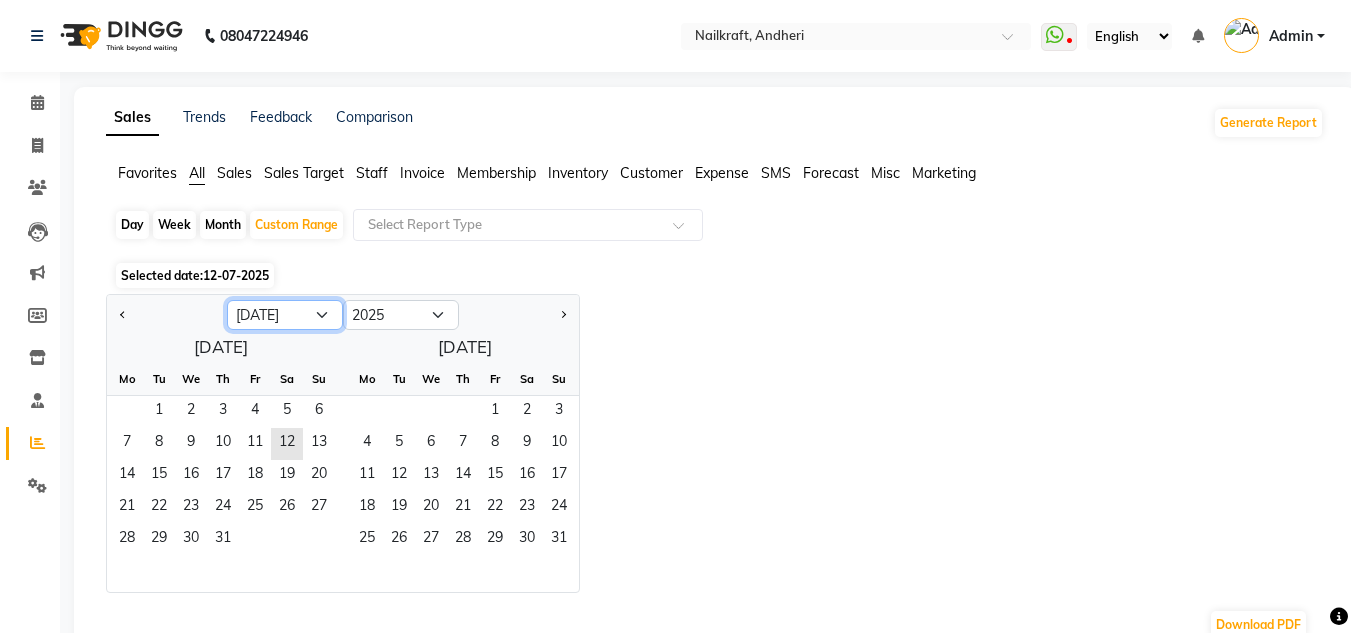 click on "Jan Feb Mar Apr May Jun Jul Aug Sep Oct Nov Dec" 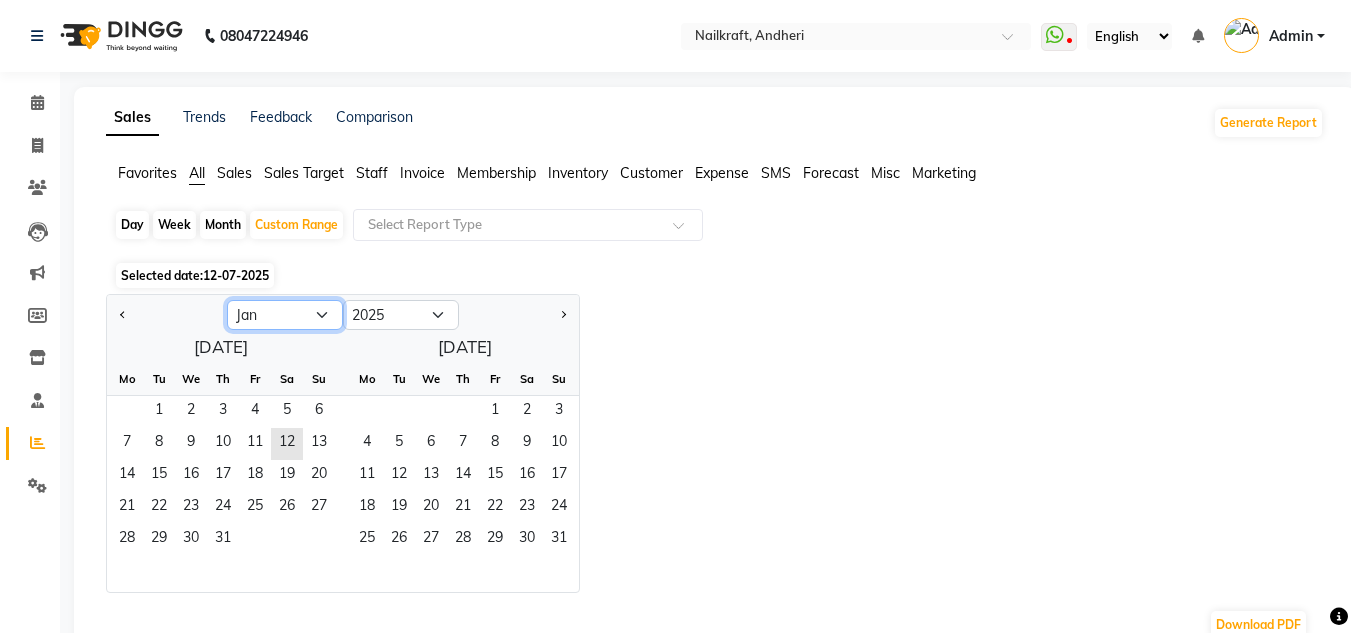 click on "Jan Feb Mar Apr May Jun Jul Aug Sep Oct Nov Dec" 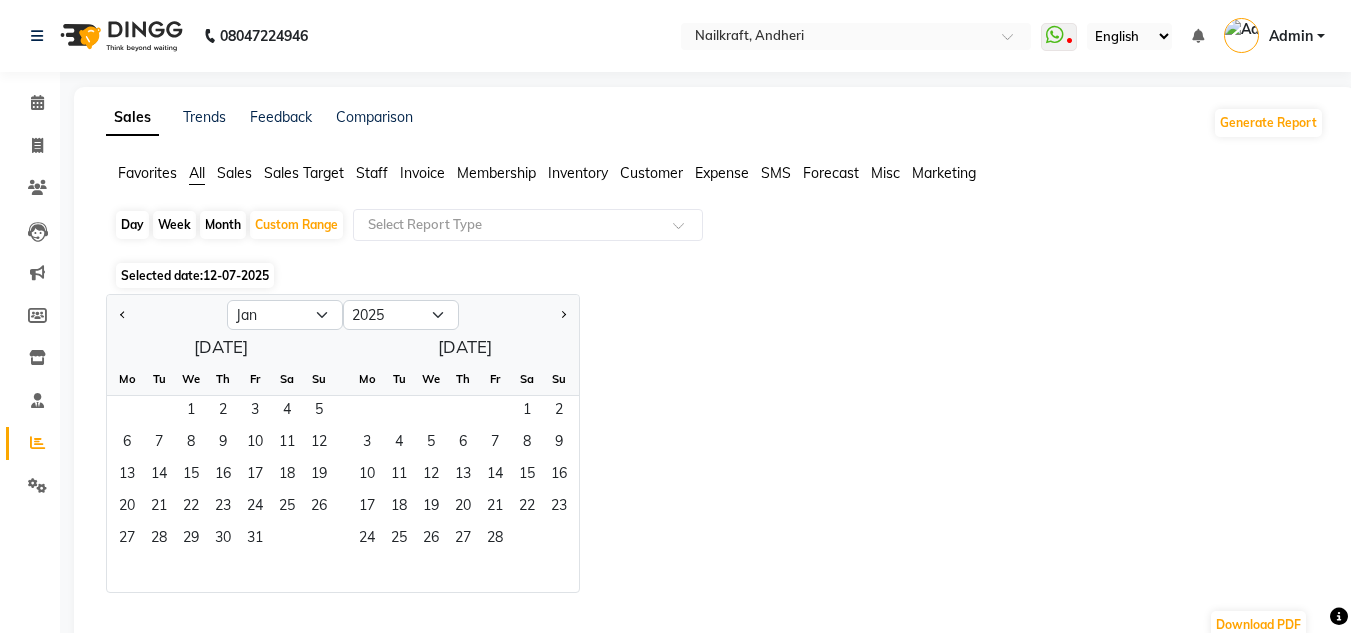 click on "08047224946 Select Location × Nailkraft, Andheri  WhatsApp Status  ✕ Status:  Disconnected Most Recent Message: 11-07-2025     10:02 PM Recent Service Activity: 11-07-2025     09:53 PM  08047224946 Whatsapp Settings English ENGLISH Español العربية मराठी हिंदी ગુજરાતી தமிழ் 中文 Notifications nothing to show Admin Manage Profile Change Password Sign out  Version:3.15.4" 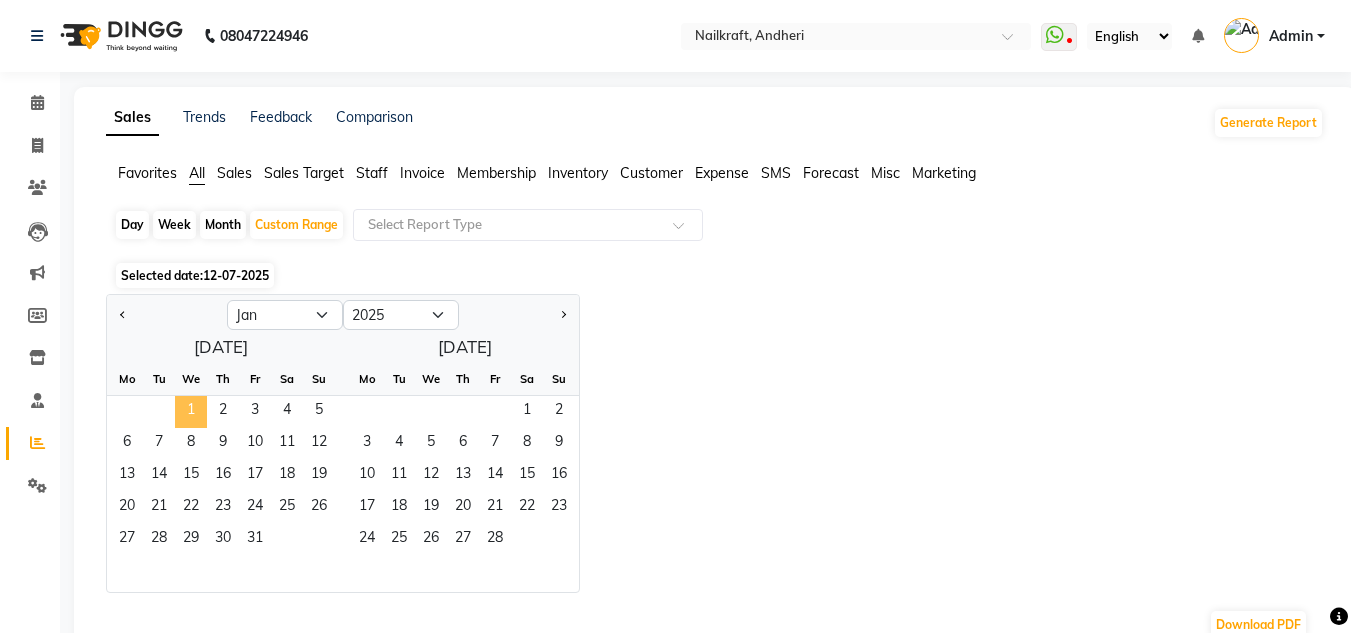 click on "1" 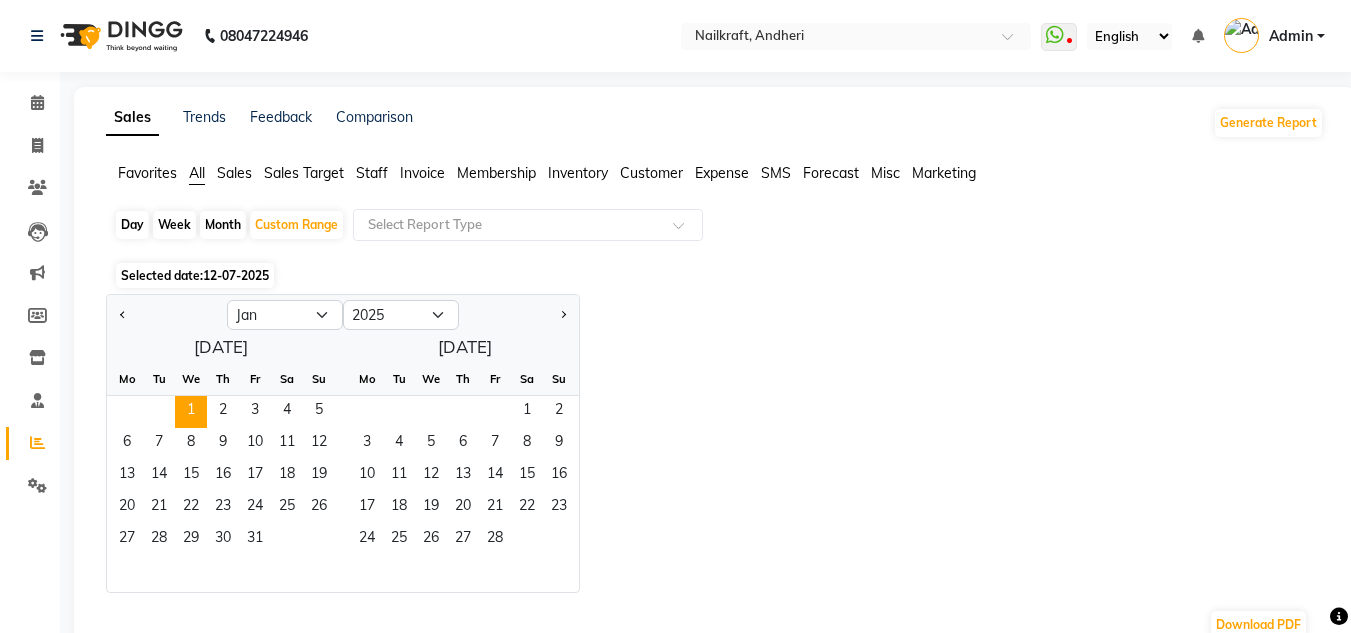 click on "Selected date:  12-07-2025" 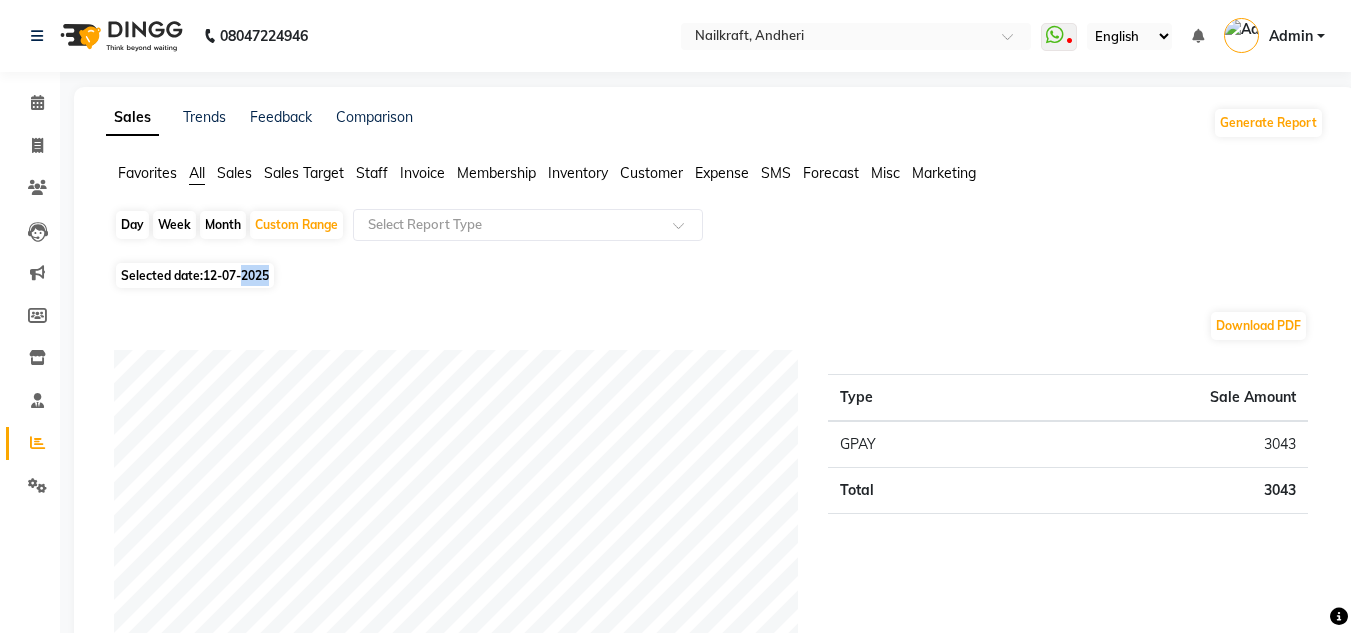 click on "12-07-2025" 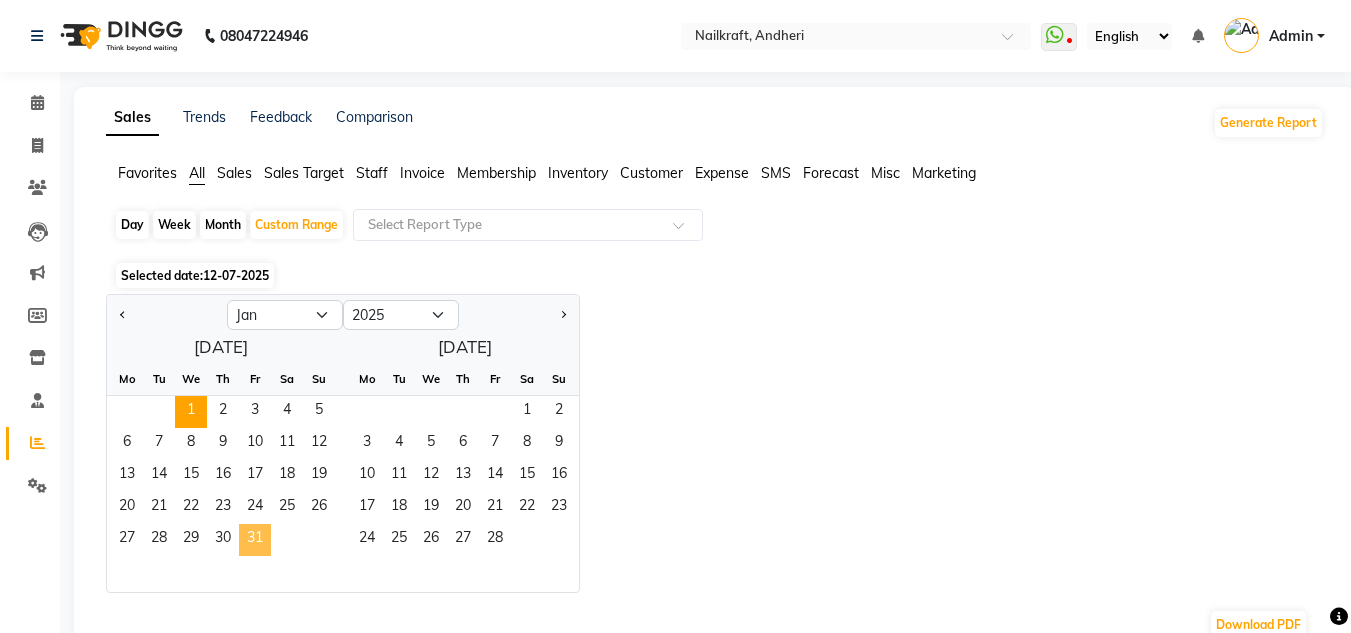 click on "31" 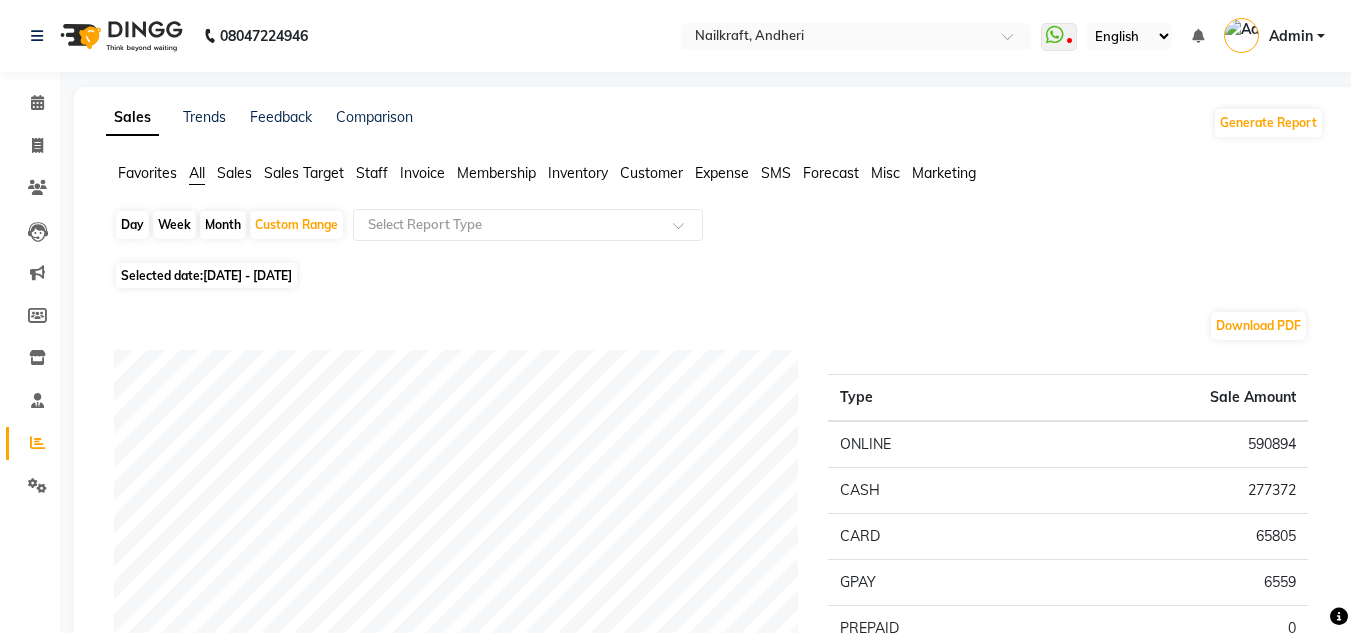 click on "Membership" 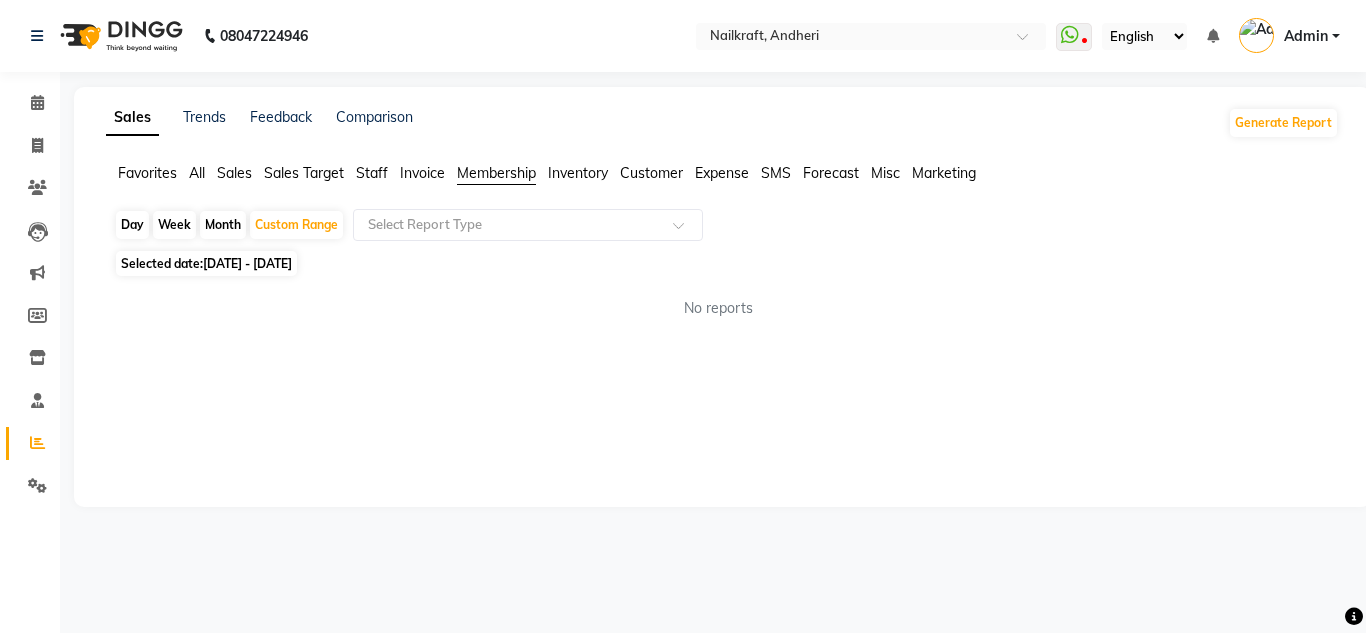 click on "Staff" 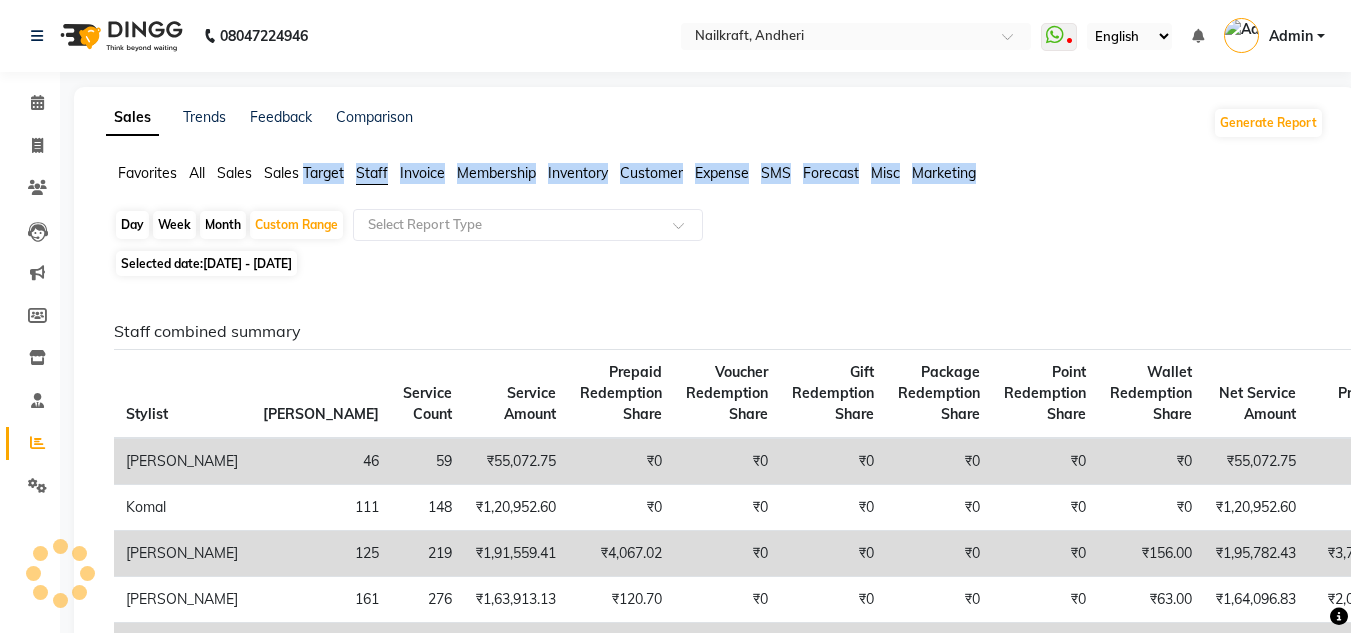 click on "Staff" 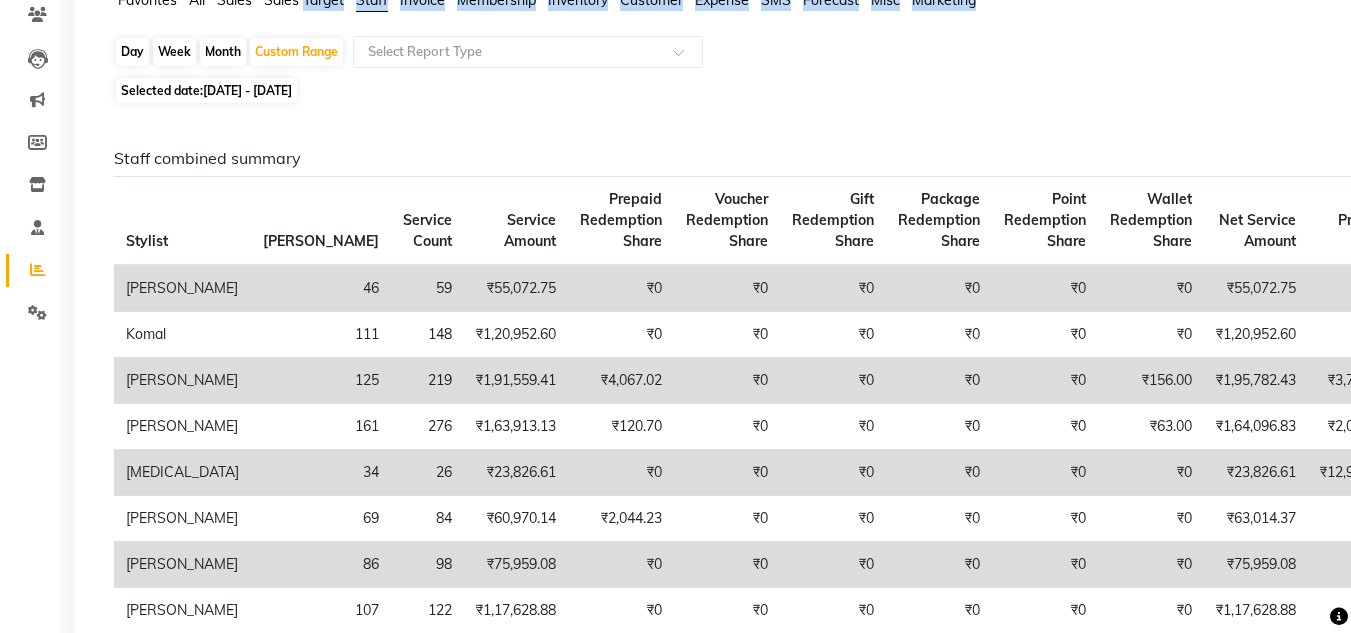 scroll, scrollTop: 0, scrollLeft: 0, axis: both 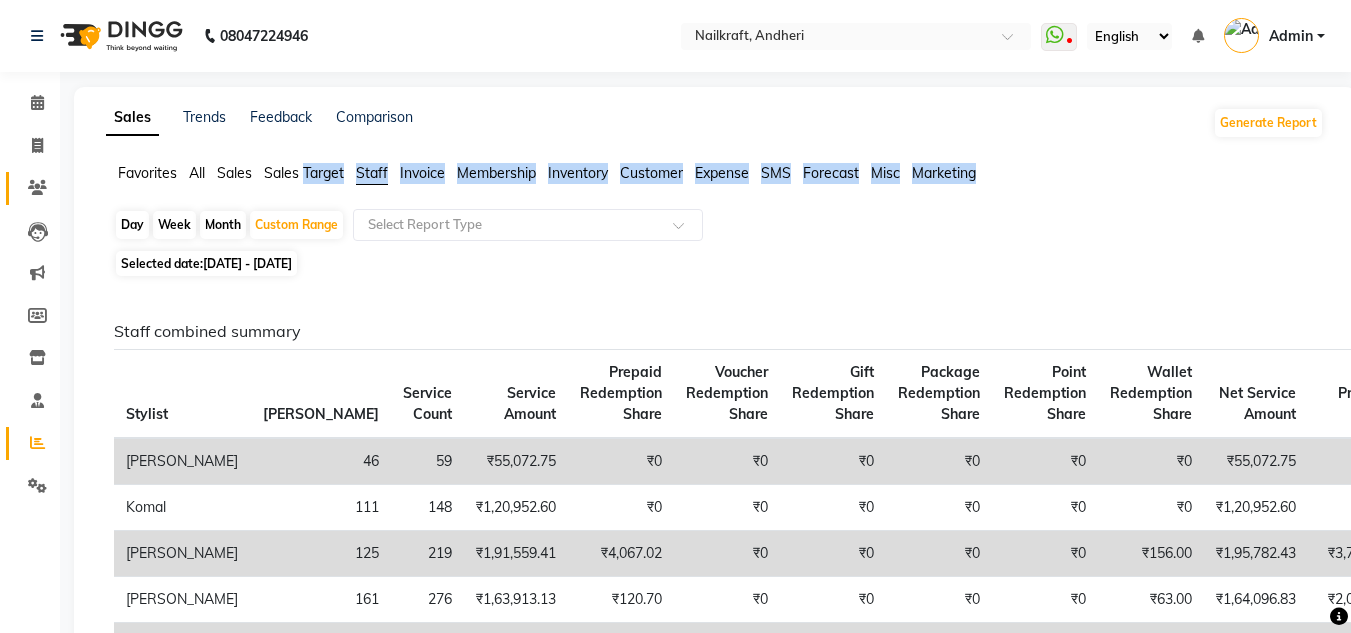 click on "Clients" 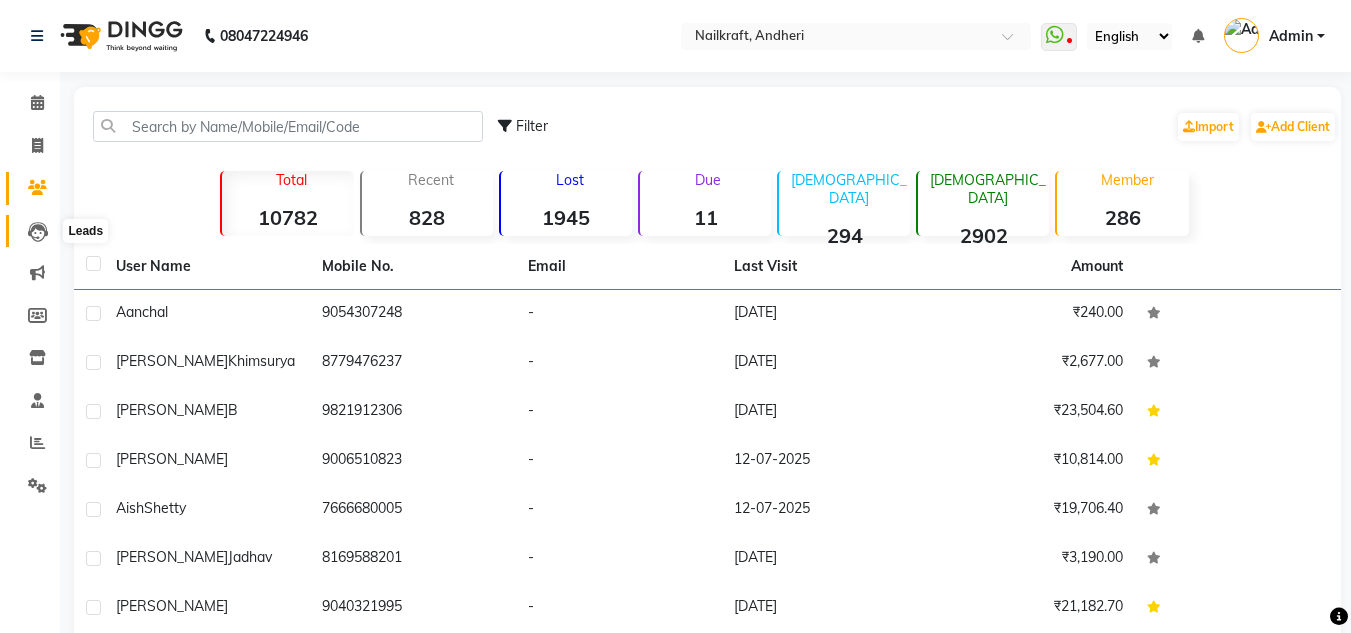 click 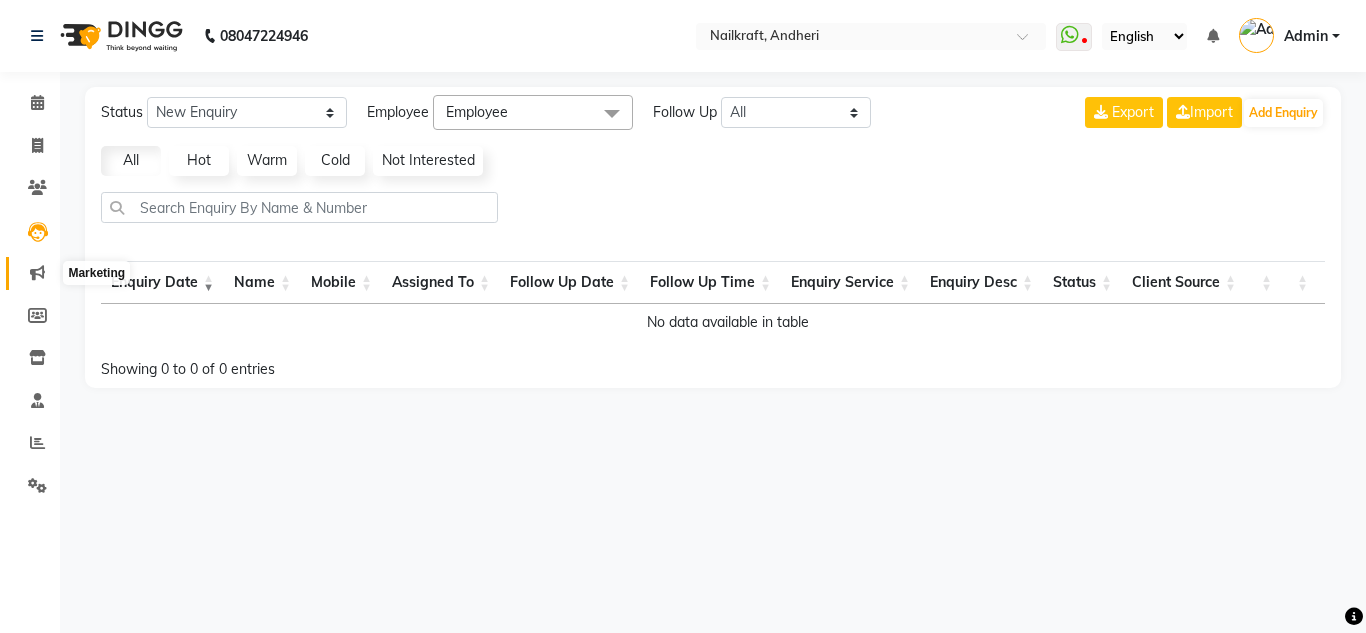 click 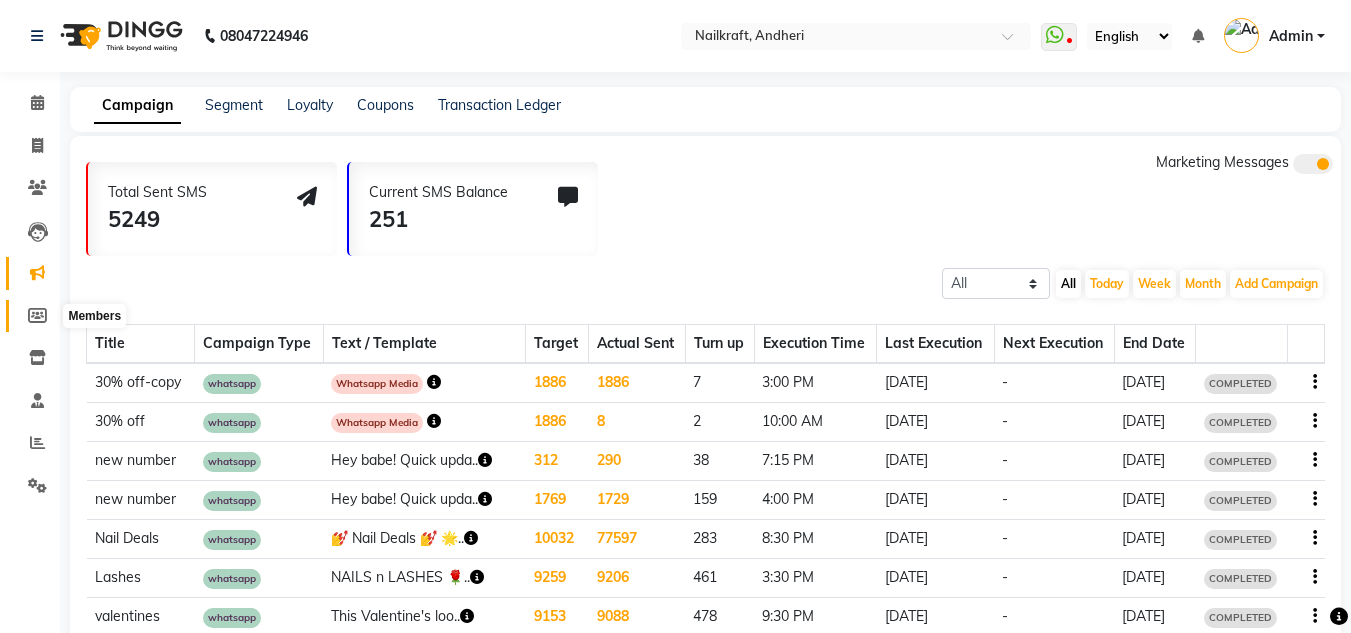 click 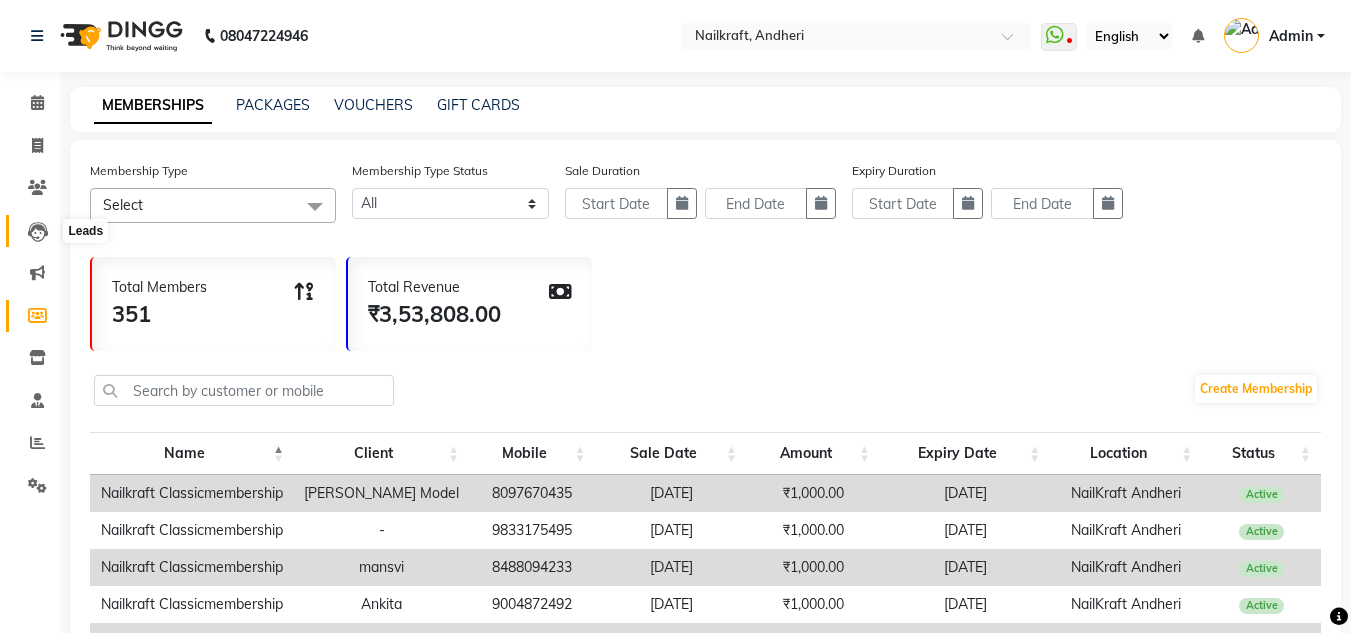click 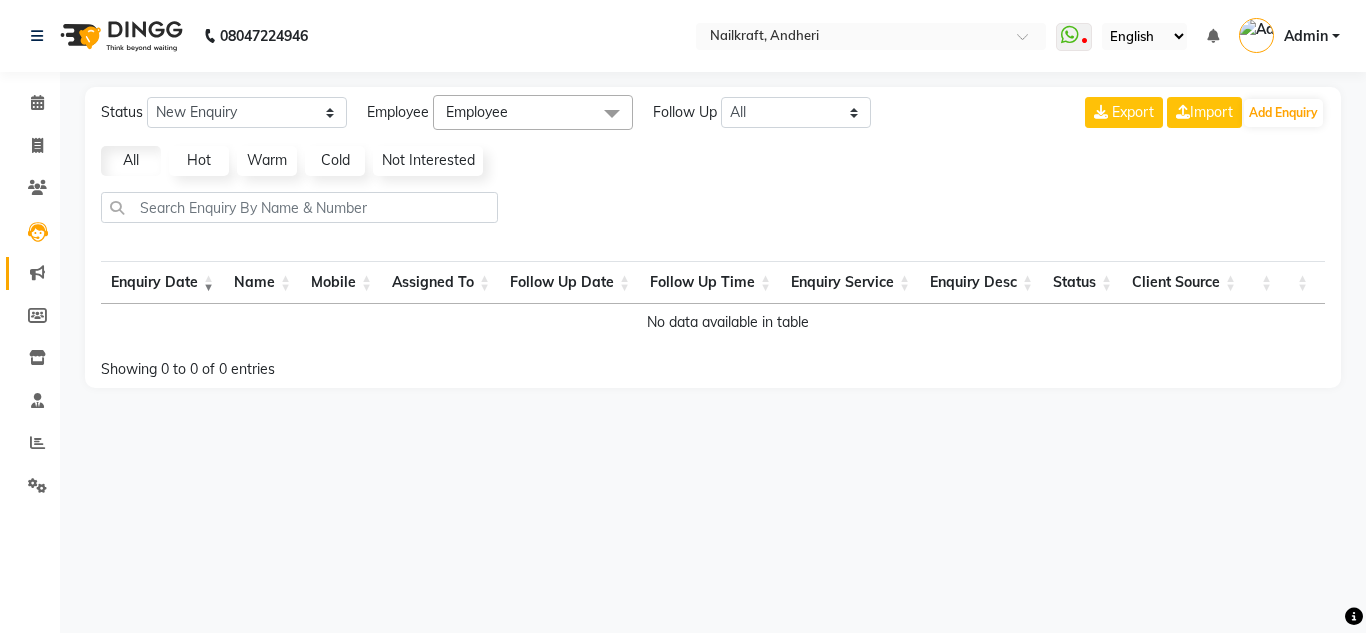 click on "Marketing" 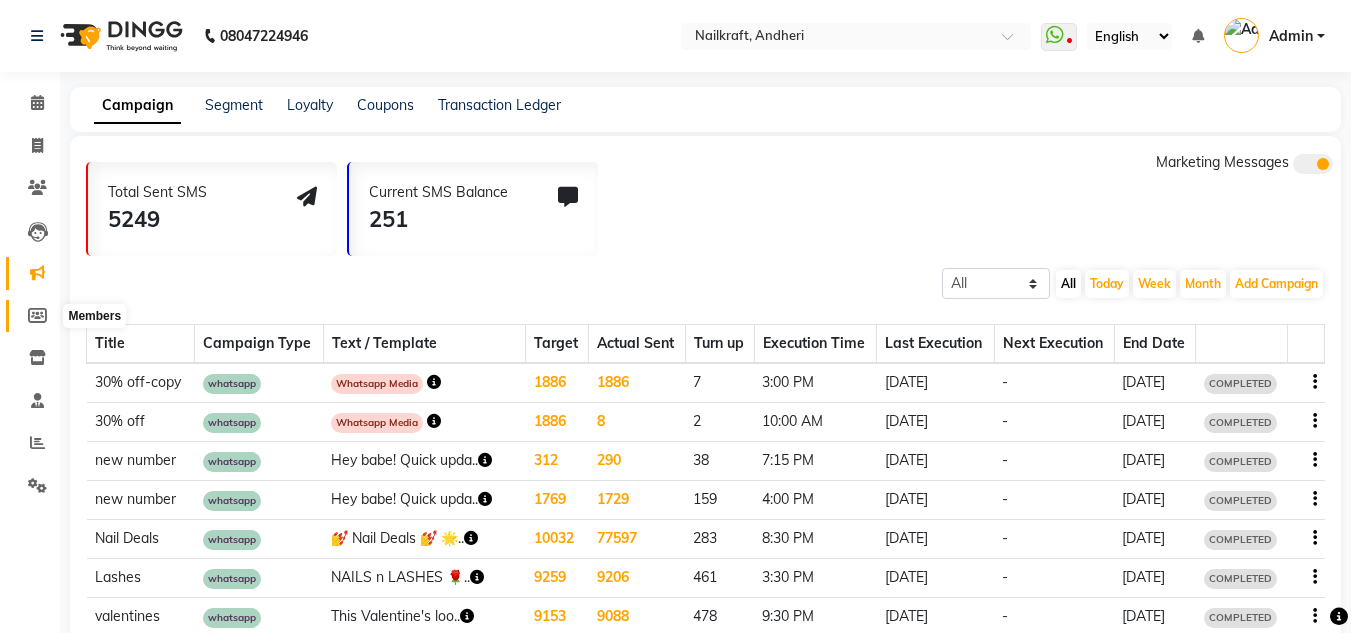 click 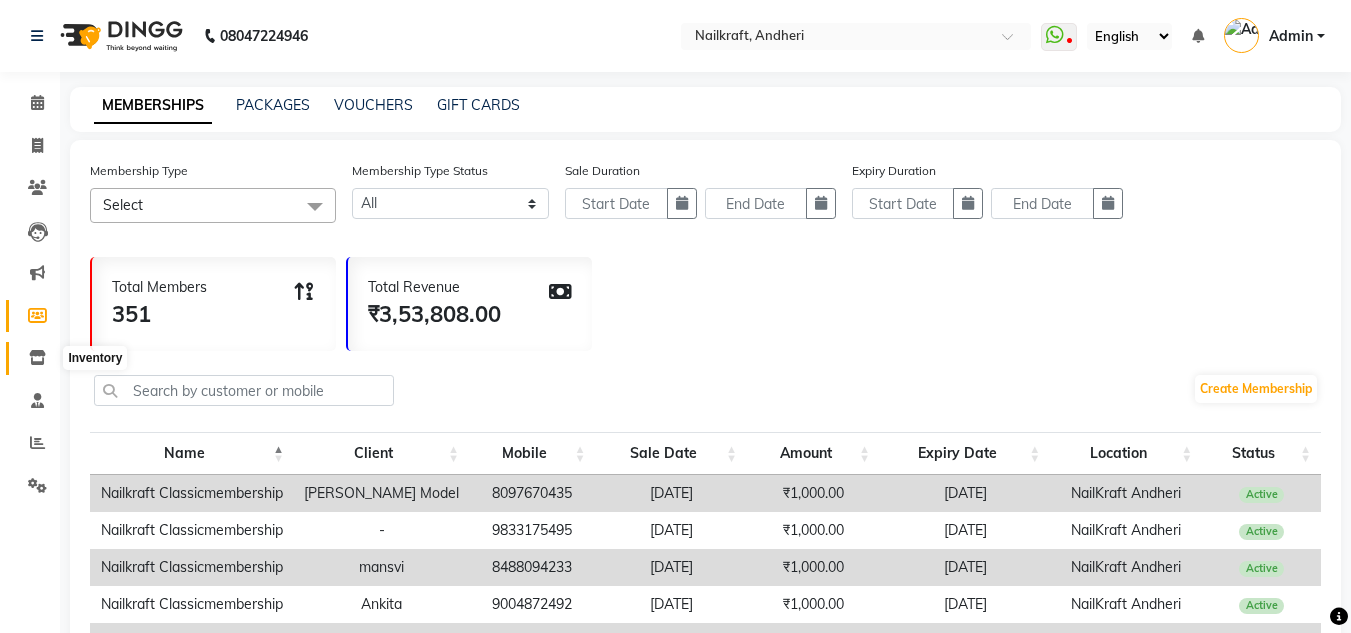click 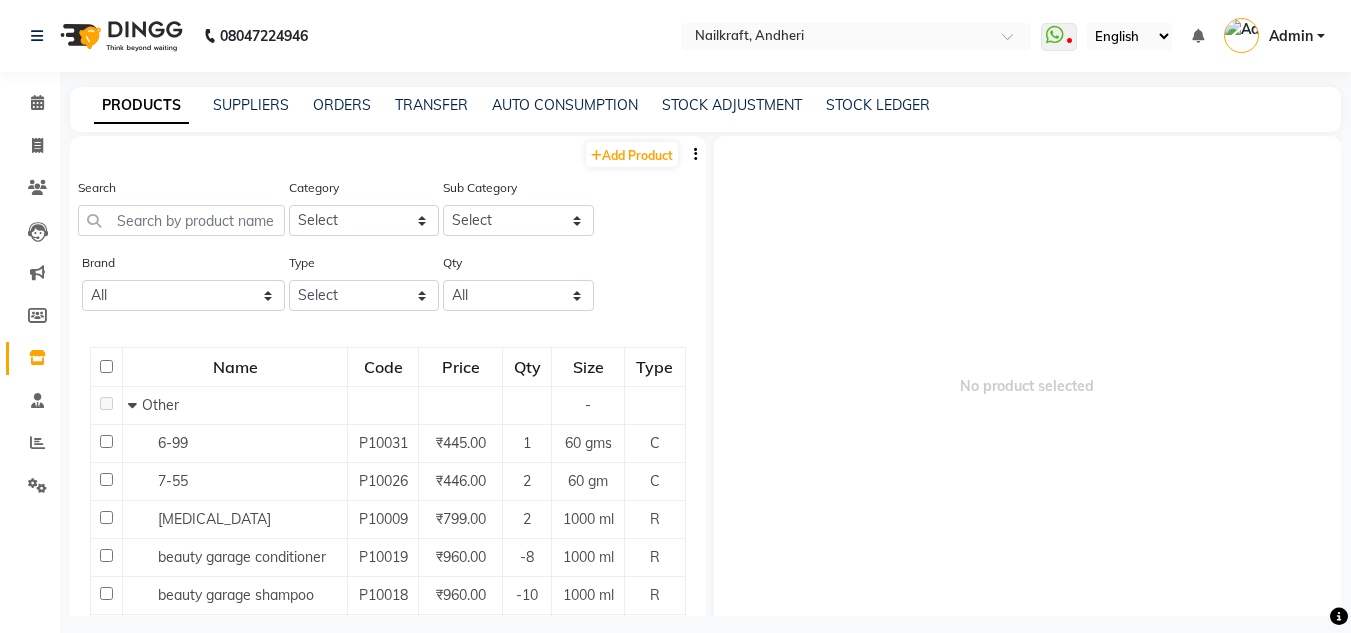click on "No product selected" at bounding box center (1028, 386) 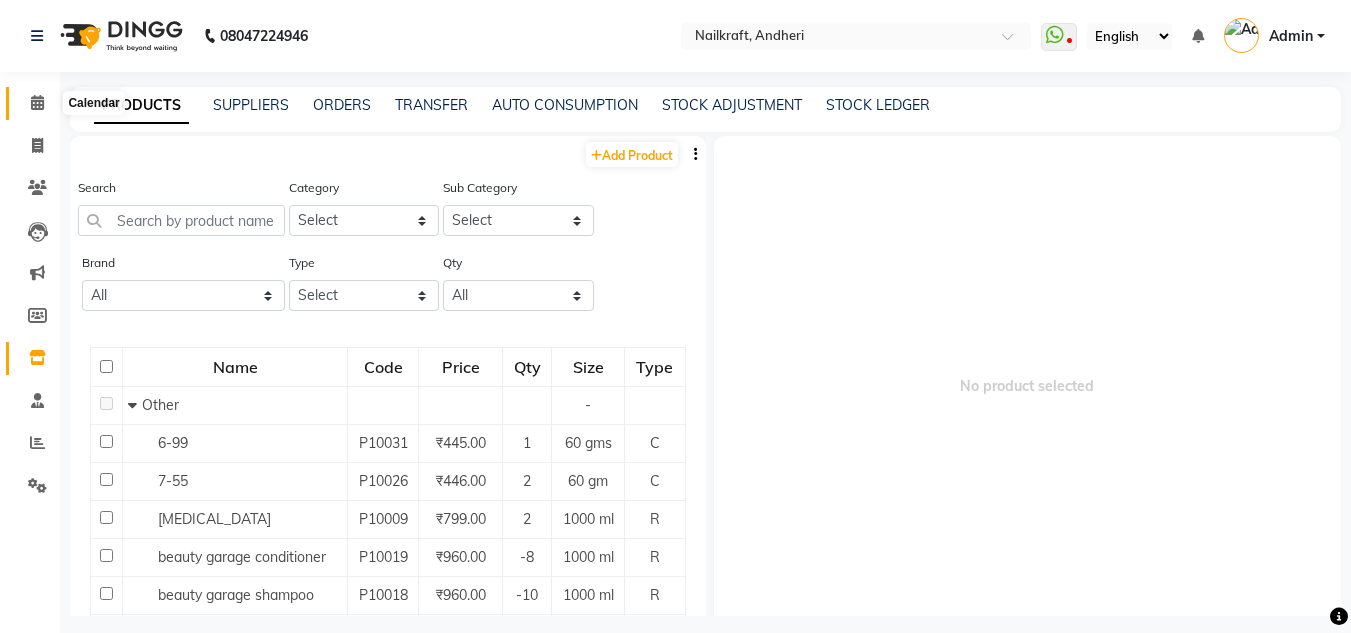 click 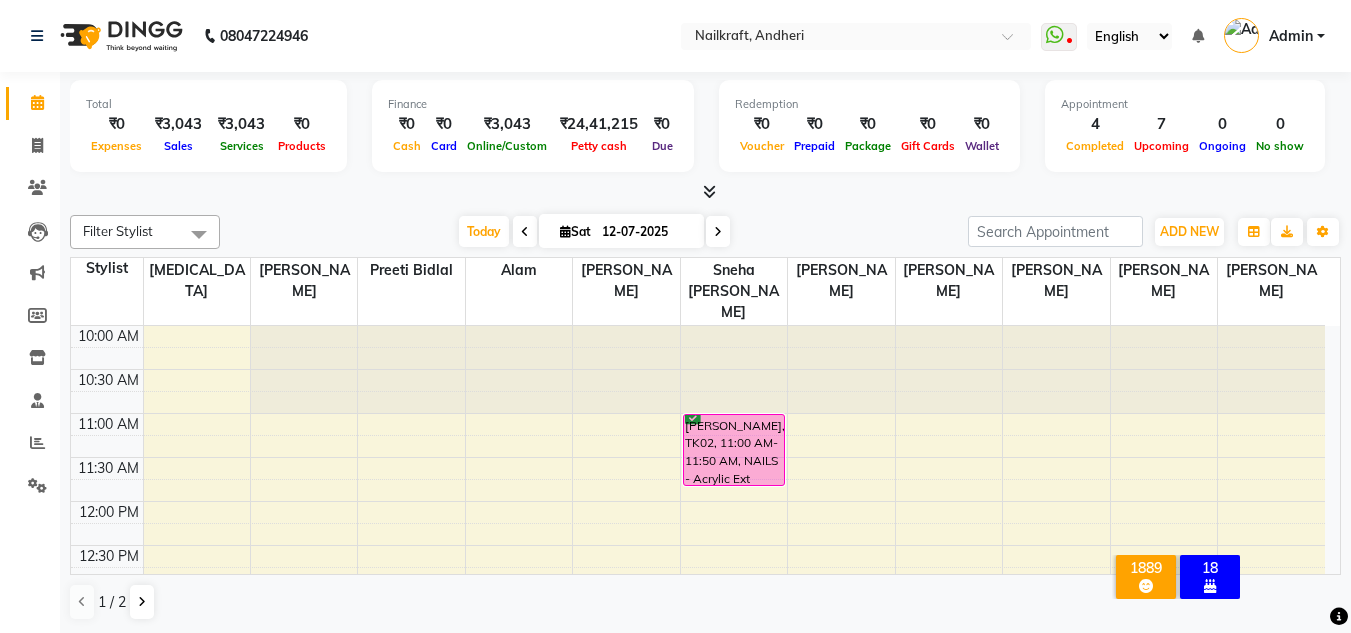 scroll, scrollTop: 443, scrollLeft: 0, axis: vertical 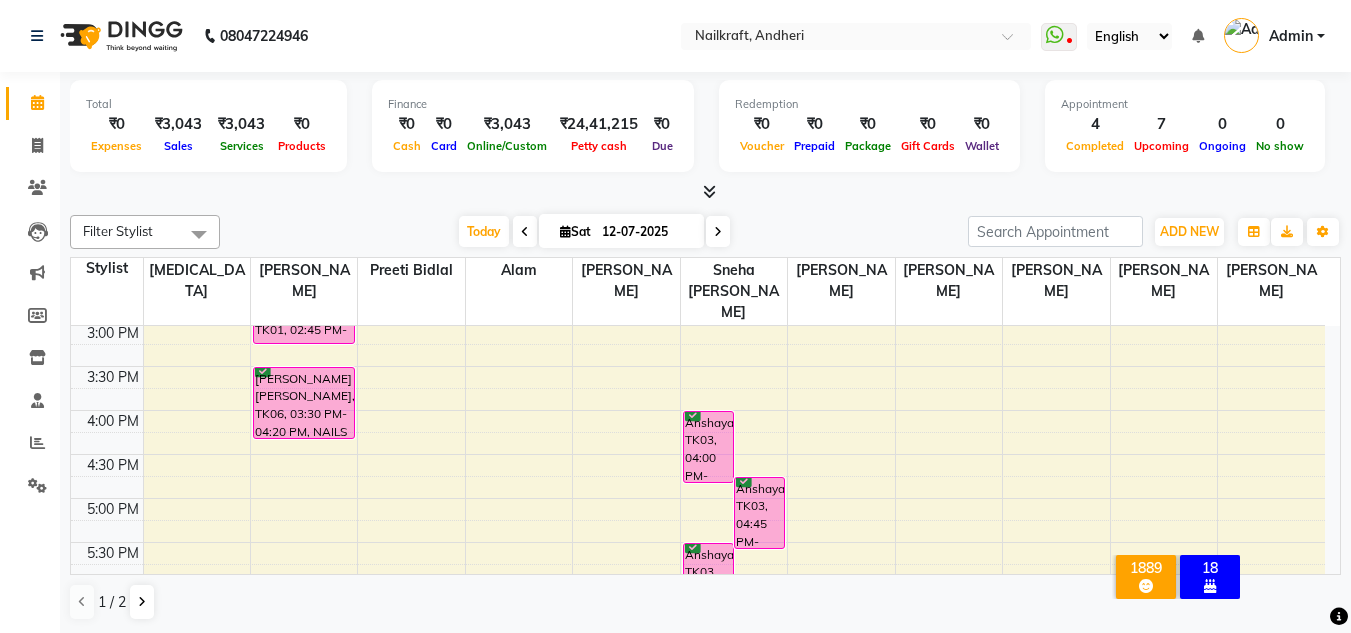 click on "Today  Sat 12-07-2025" at bounding box center [594, 232] 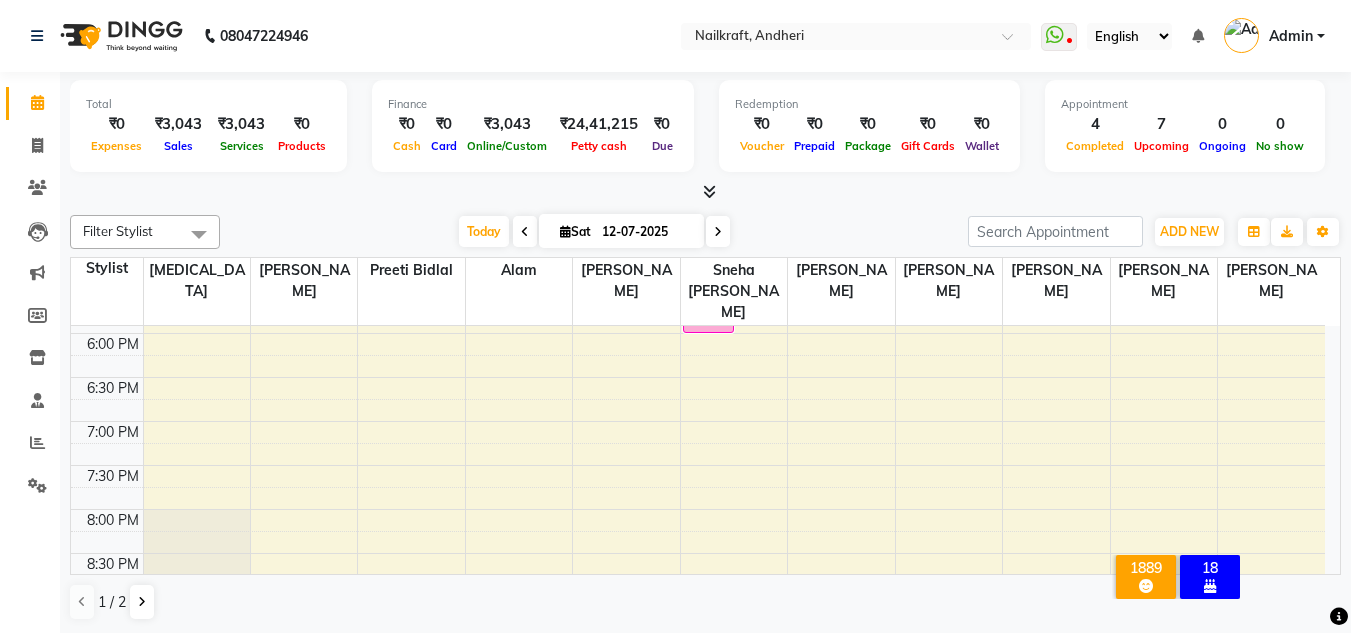 scroll, scrollTop: 683, scrollLeft: 0, axis: vertical 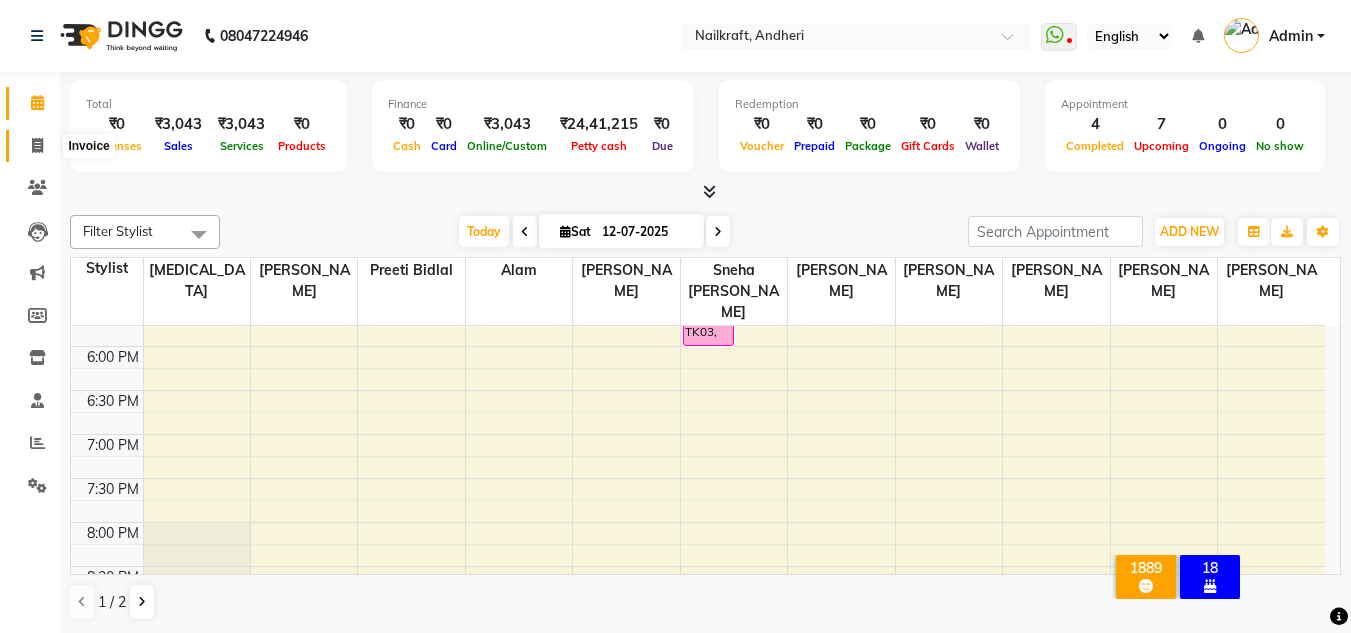click 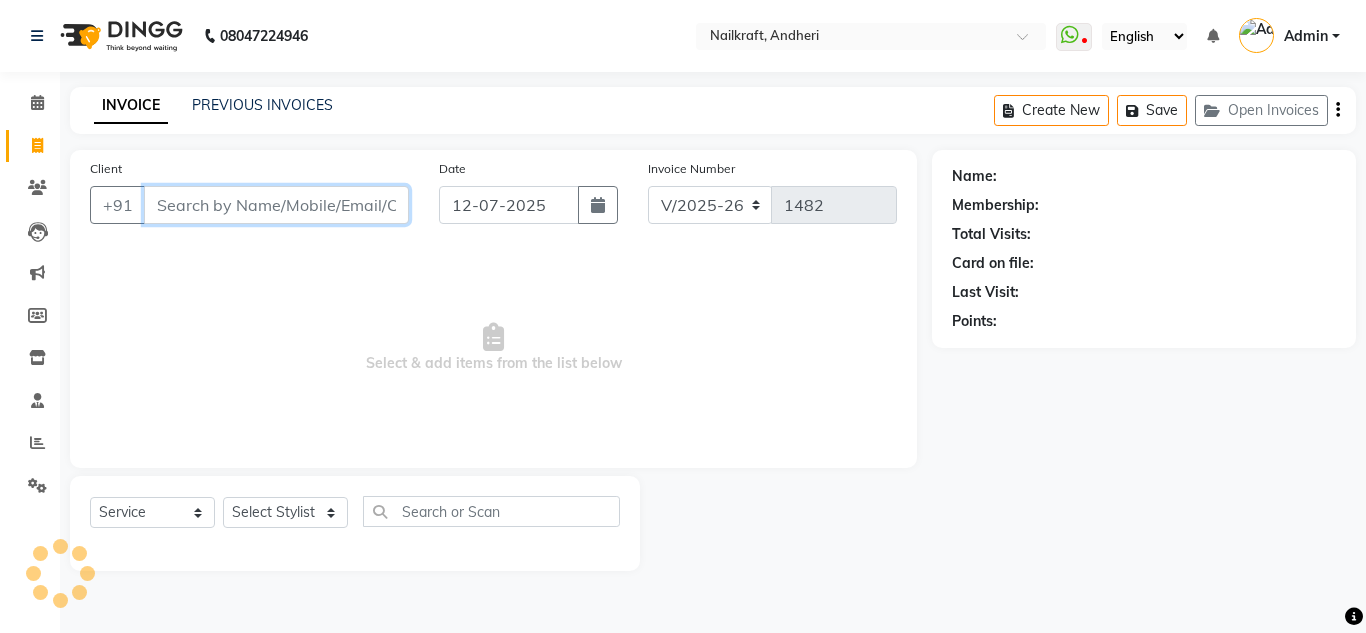 click on "Client" at bounding box center (276, 205) 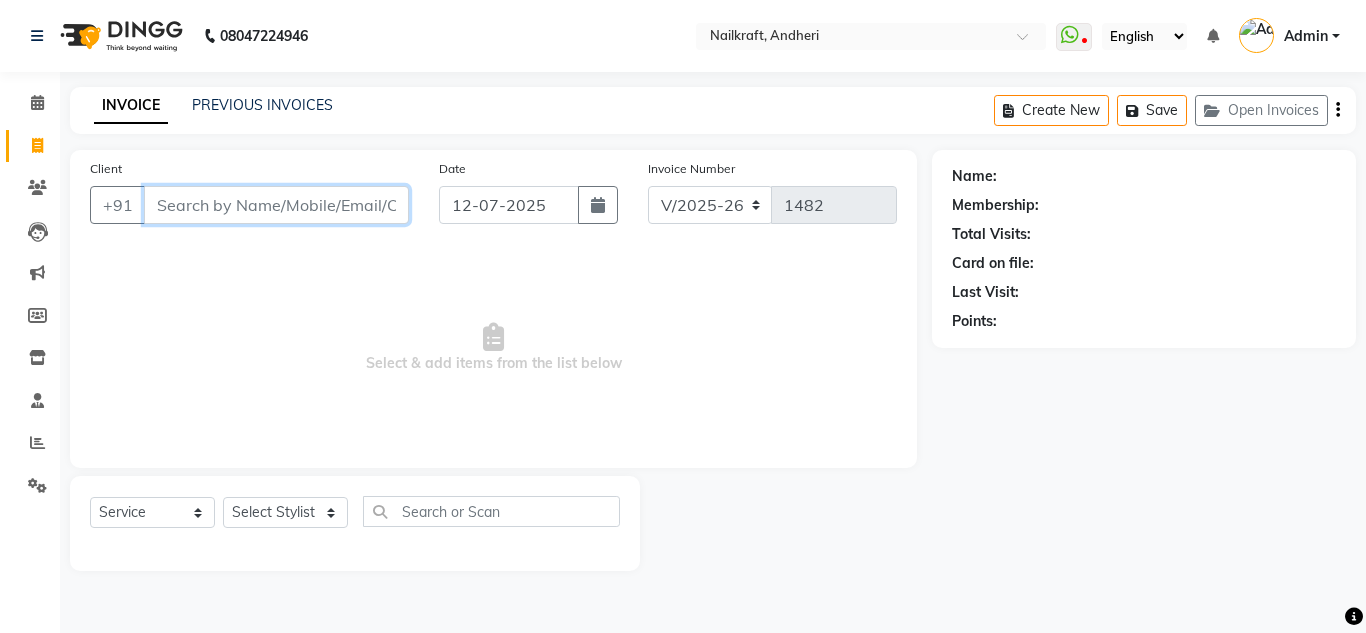 click on "Client" at bounding box center (276, 205) 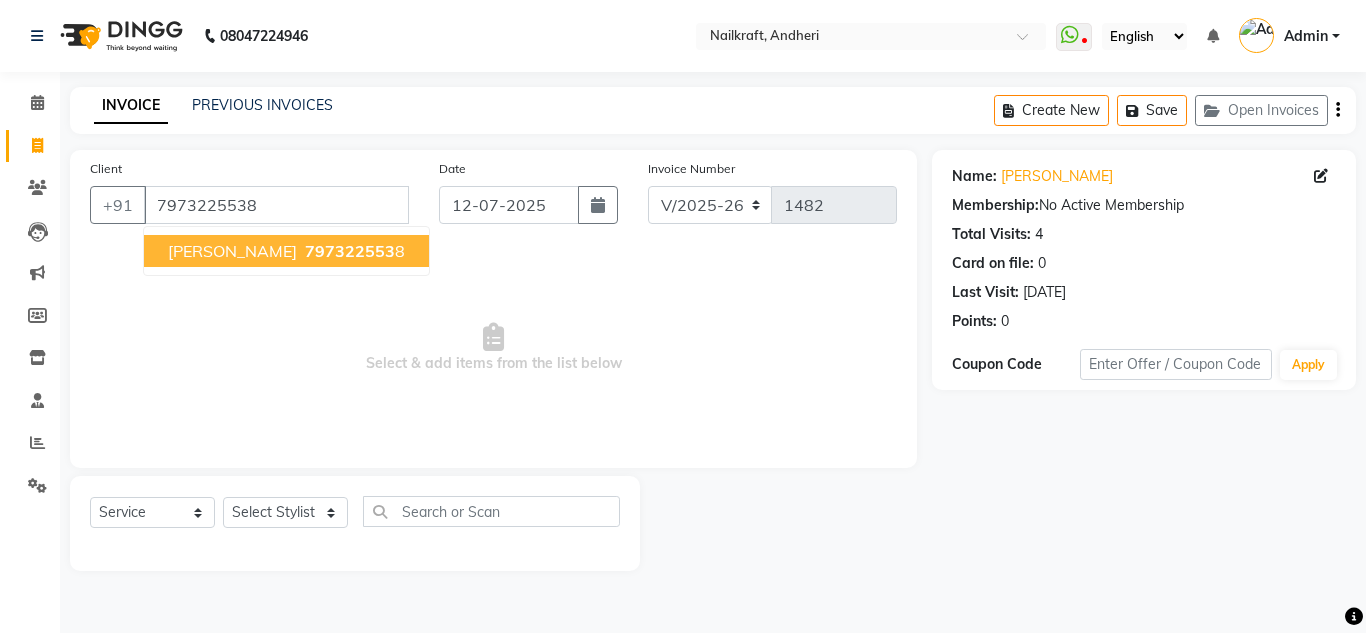 click on "Hannu Sharma   797322553 8" at bounding box center [286, 251] 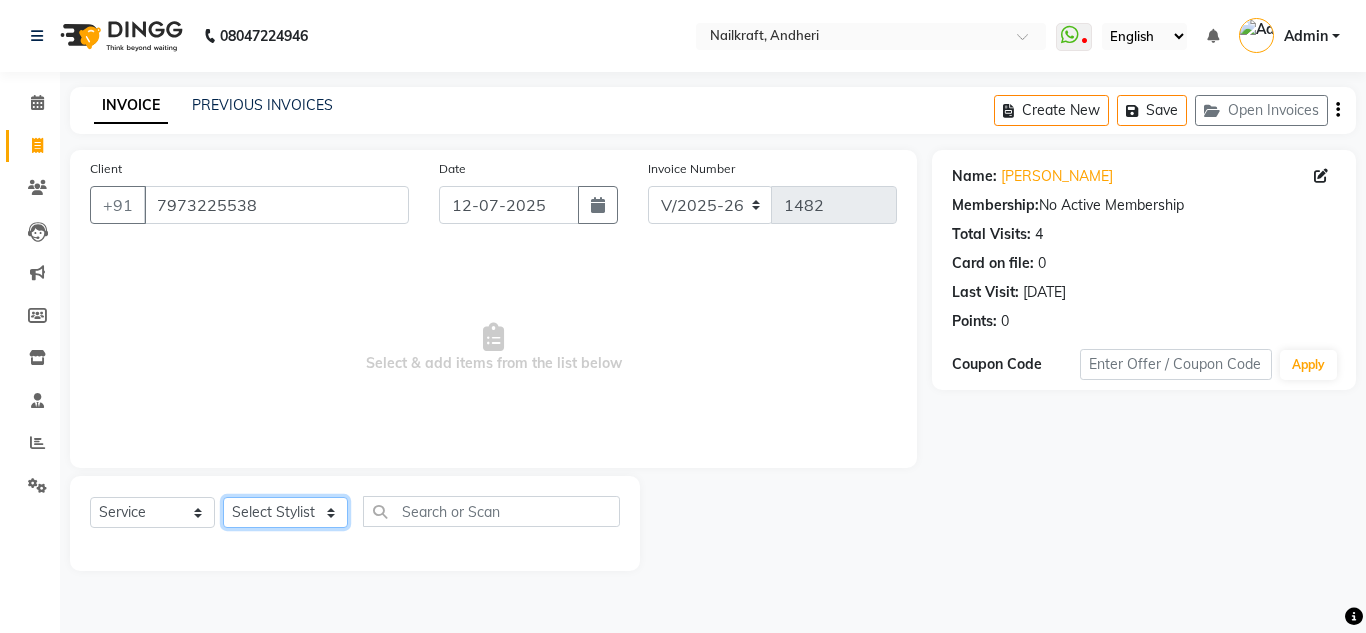 click on "Select Stylist [PERSON_NAME] [PERSON_NAME] [PERSON_NAME] NailKraft [PERSON_NAME] [MEDICAL_DATA] [PERSON_NAME]  Pooja Mehral Preeti Bidlal [PERSON_NAME] [PERSON_NAME] [PERSON_NAME] [PERSON_NAME]" 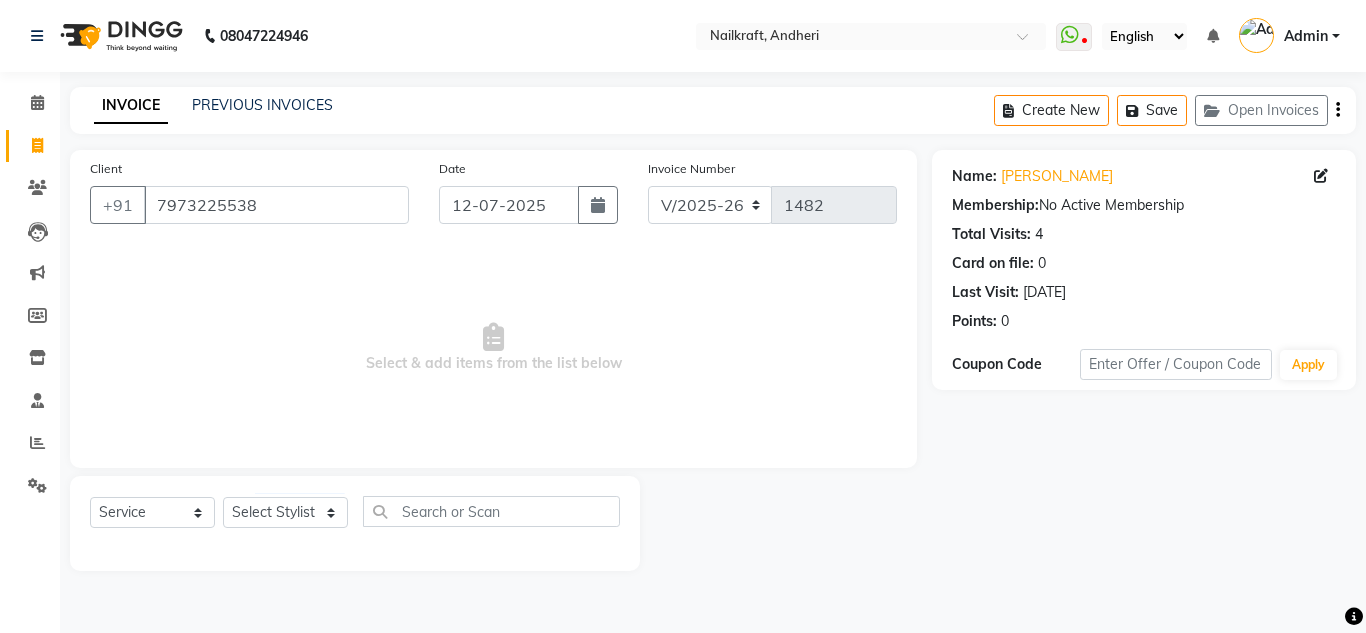 click on "PREVIOUS INVOICES" 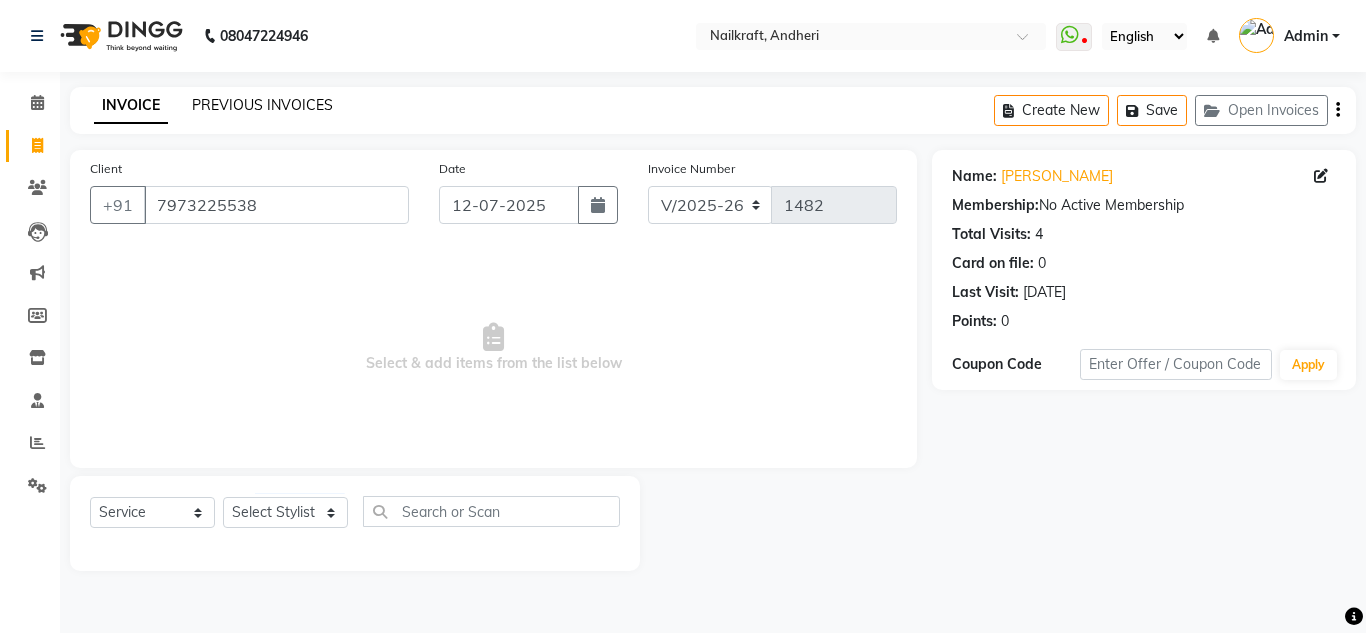 click on "PREVIOUS INVOICES" 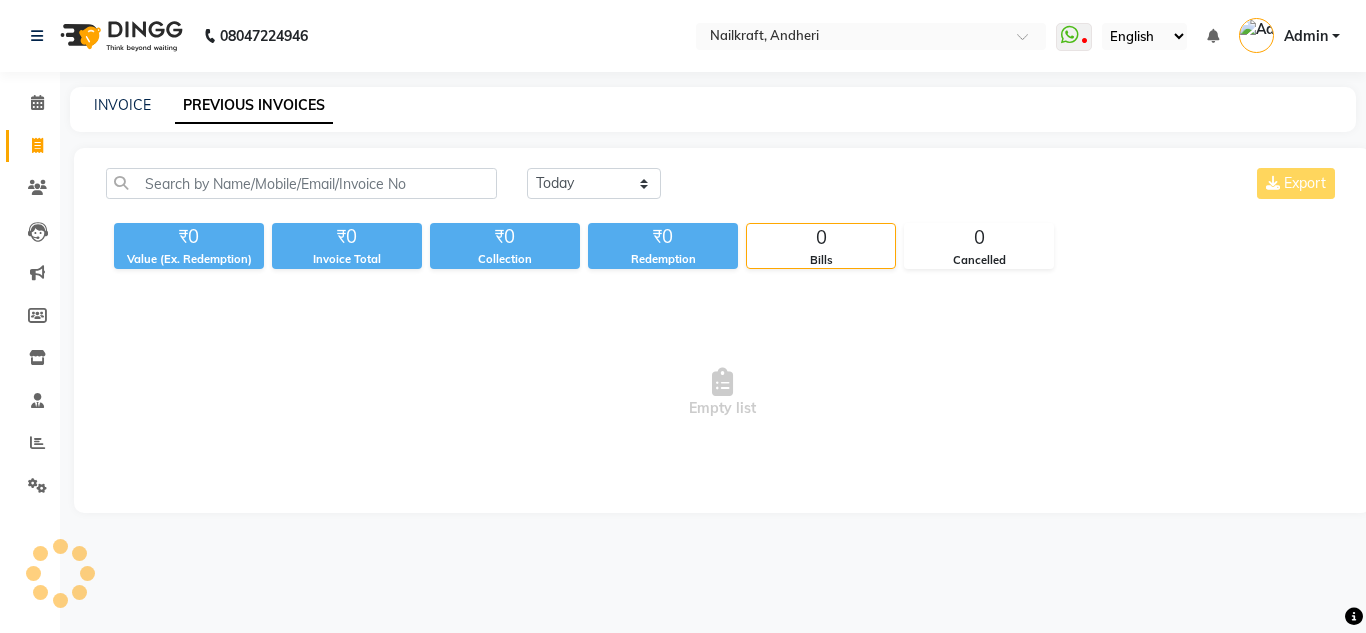 click on "INVOICE PREVIOUS INVOICES Today Yesterday Custom Range Export ₹0 Value (Ex. Redemption) ₹0 Invoice Total  ₹0 Collection ₹0 Redemption 0 Bills 0 Cancelled  Empty list" 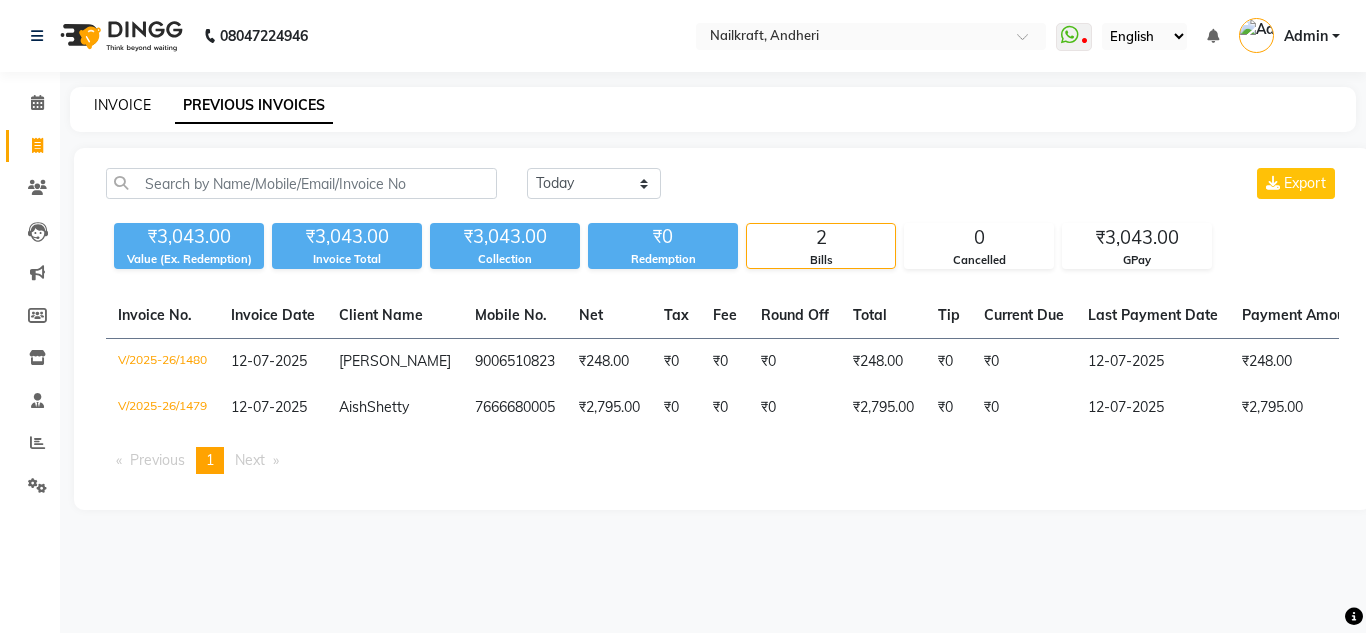click on "INVOICE" 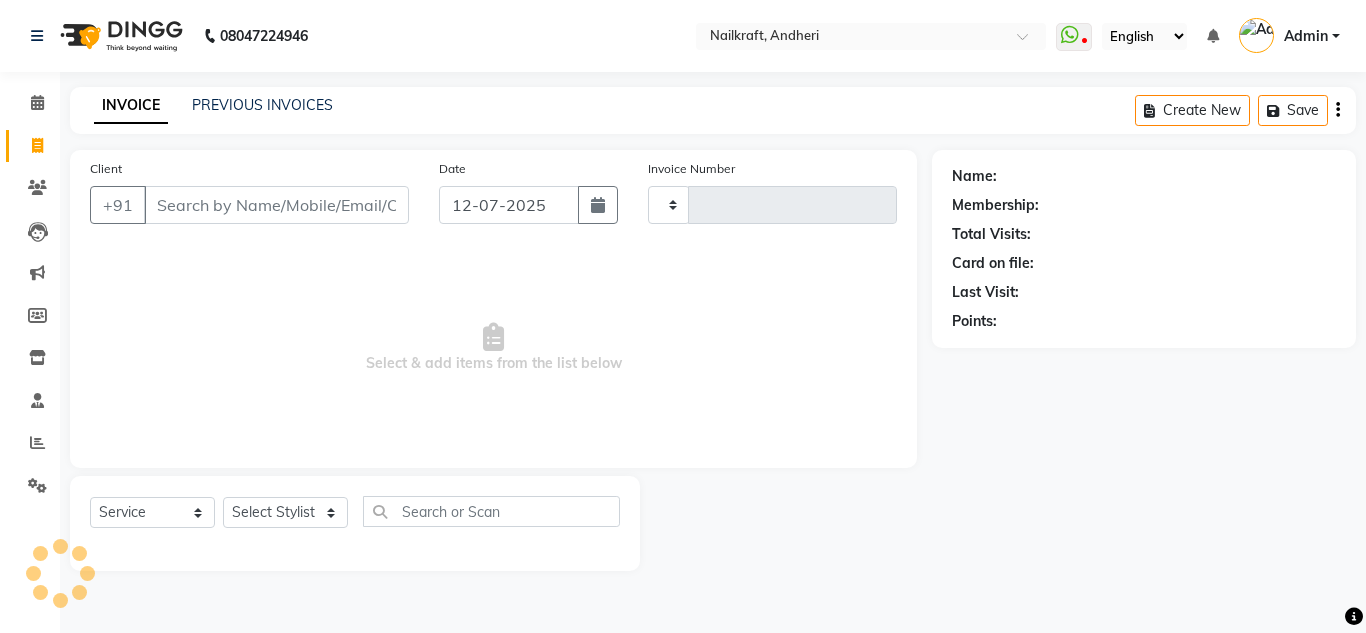 click on "Client" at bounding box center (276, 205) 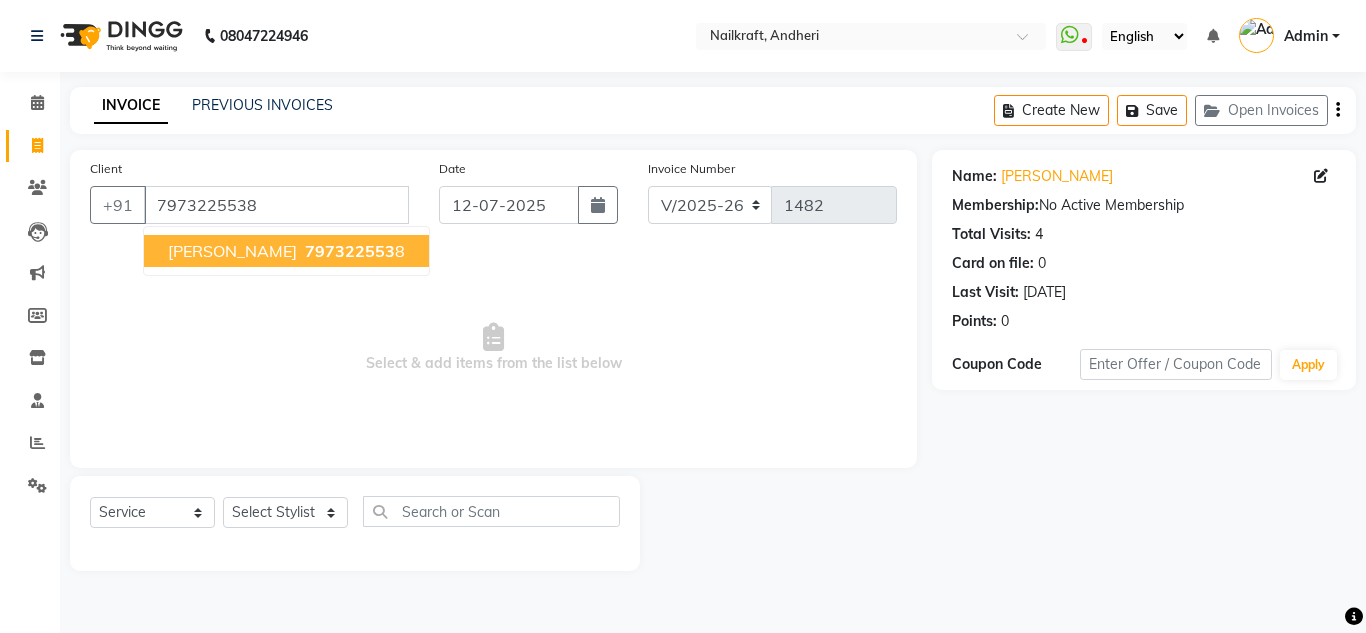 click on "797322553" at bounding box center (350, 251) 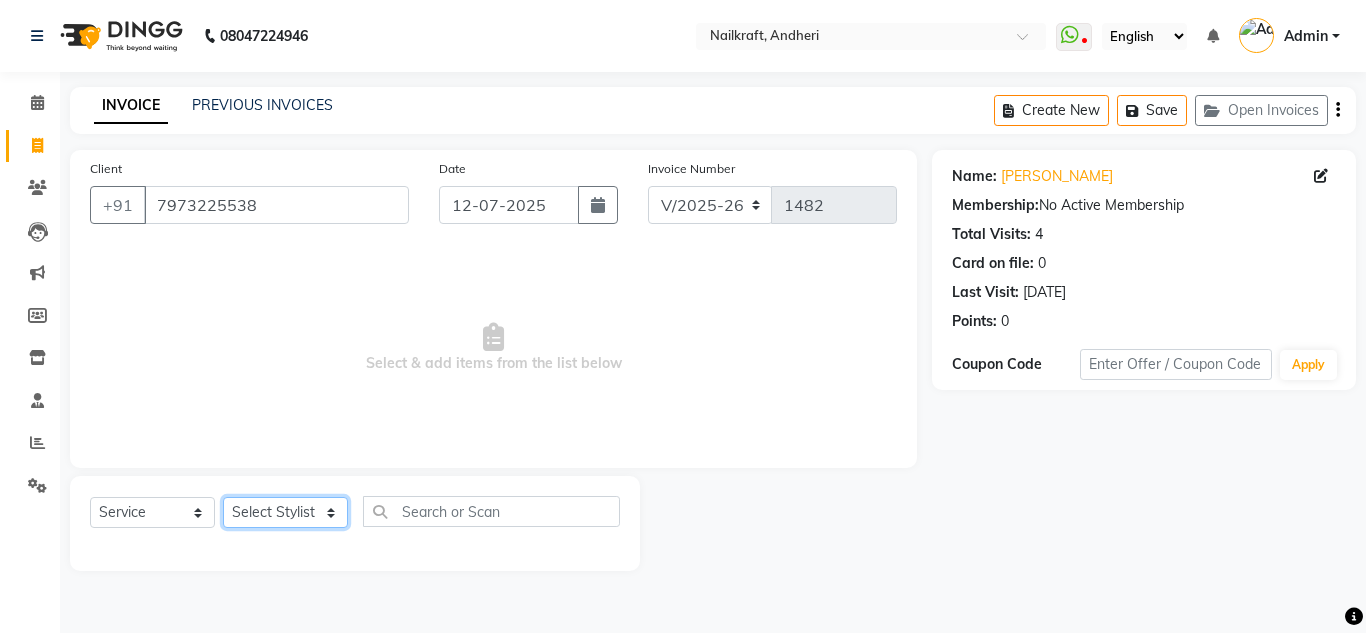 click on "Select Stylist [PERSON_NAME] [PERSON_NAME] [PERSON_NAME] NailKraft [PERSON_NAME] [MEDICAL_DATA] [PERSON_NAME]  Pooja Mehral Preeti Bidlal [PERSON_NAME] [PERSON_NAME] [PERSON_NAME] [PERSON_NAME]" 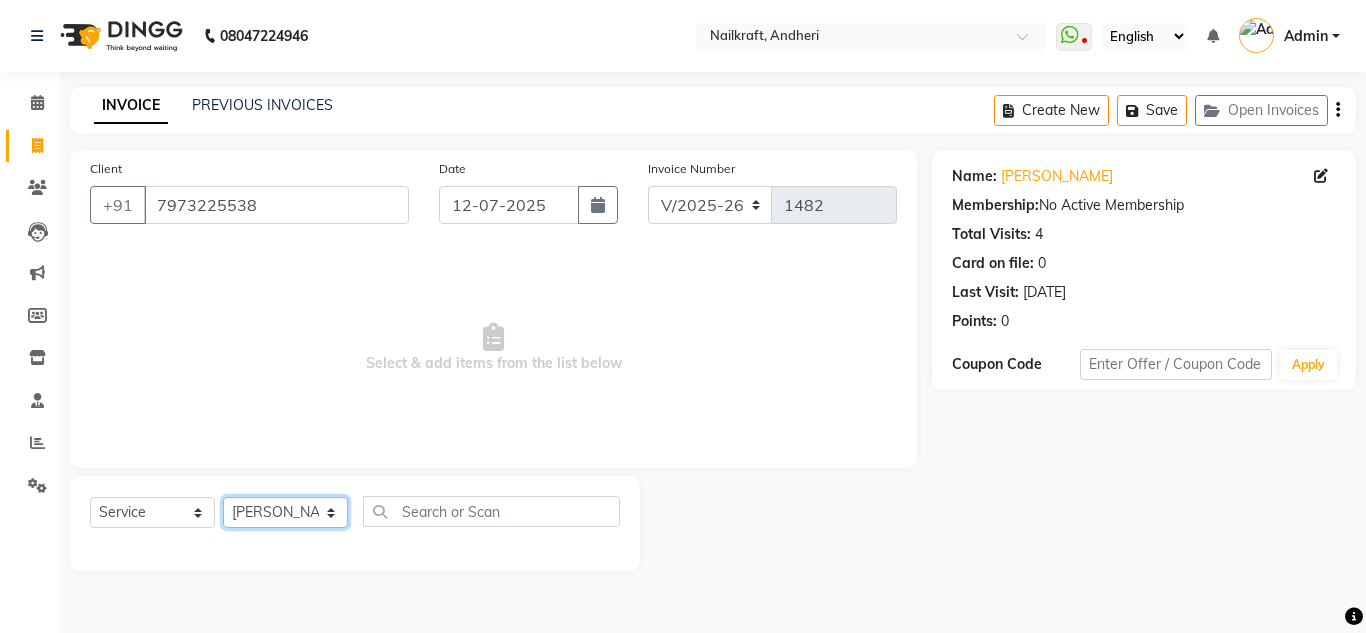 click on "Select Stylist [PERSON_NAME] [PERSON_NAME] [PERSON_NAME] NailKraft [PERSON_NAME] [MEDICAL_DATA] [PERSON_NAME]  Pooja Mehral Preeti Bidlal [PERSON_NAME] [PERSON_NAME] [PERSON_NAME] [PERSON_NAME]" 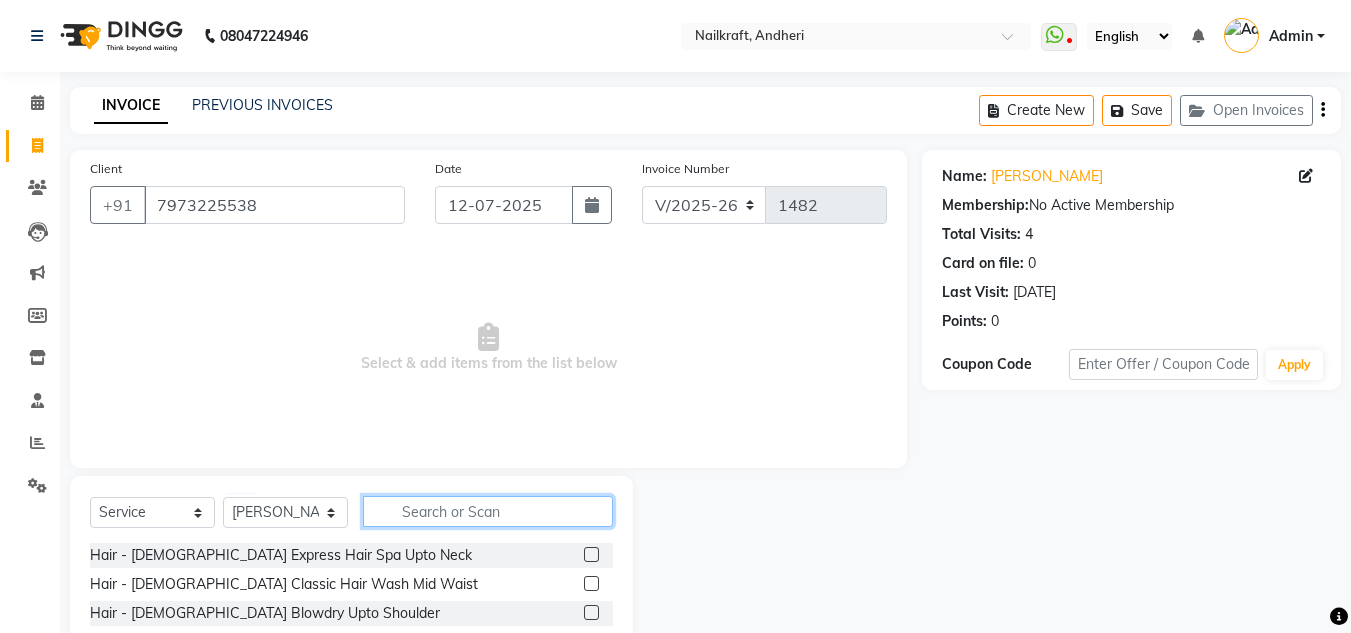 click 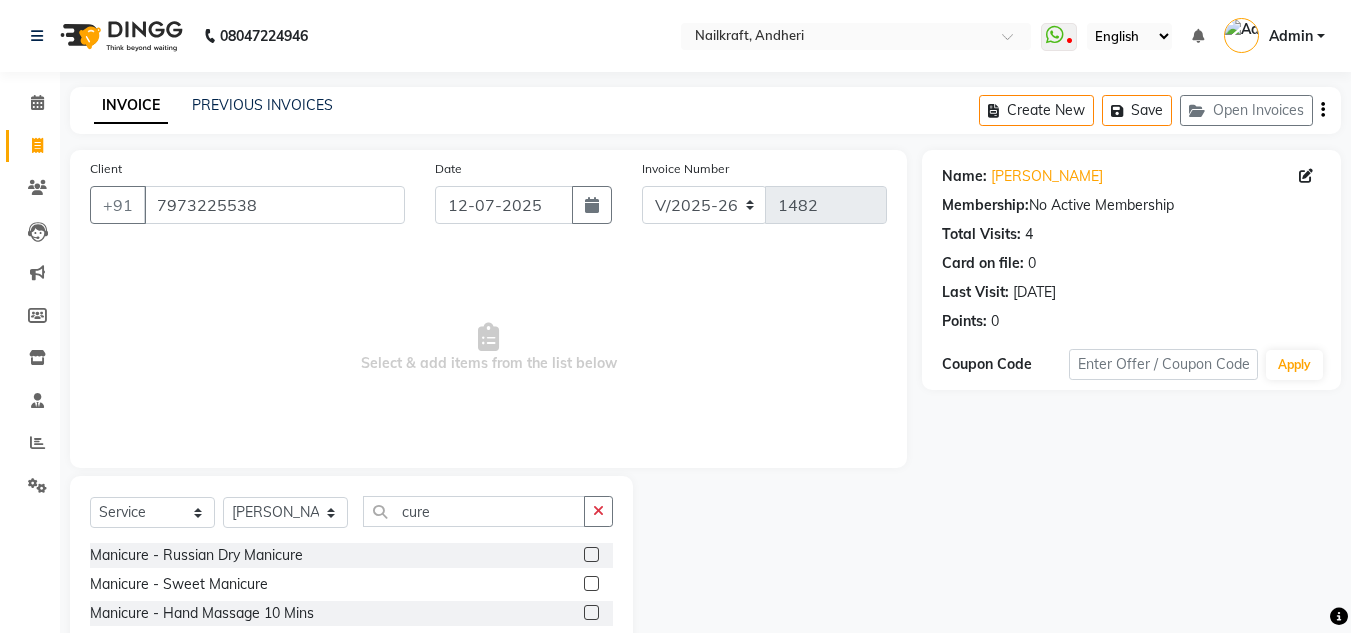 click 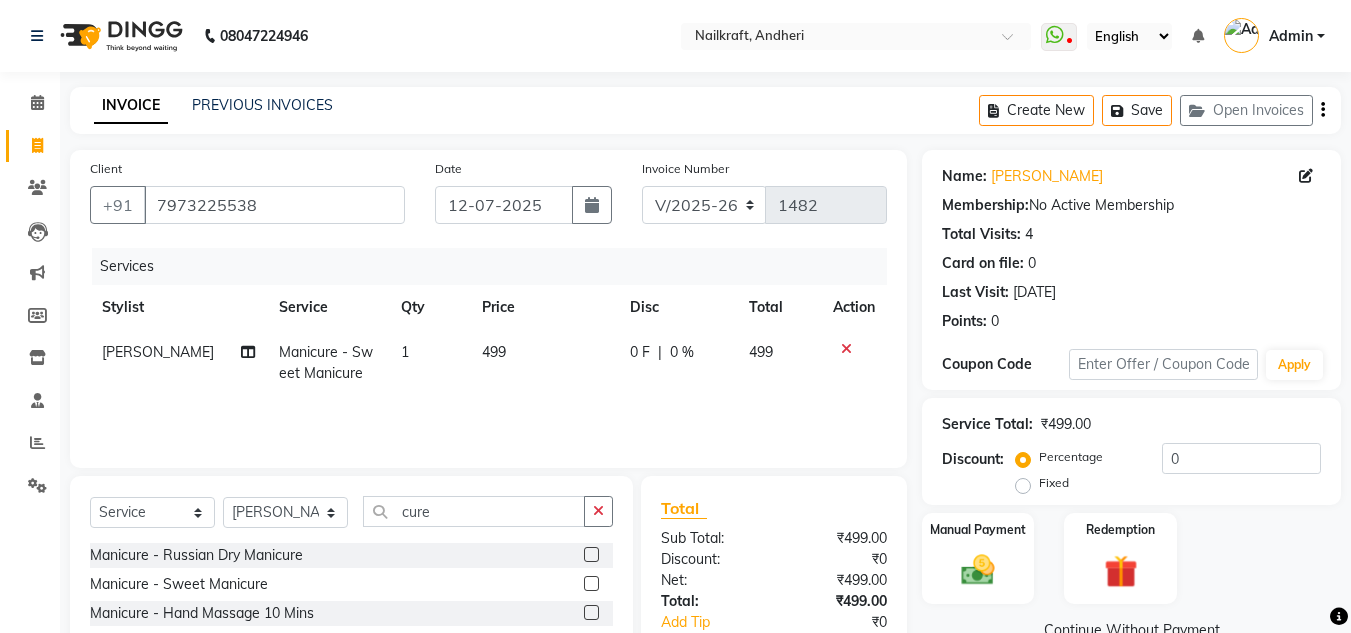 click 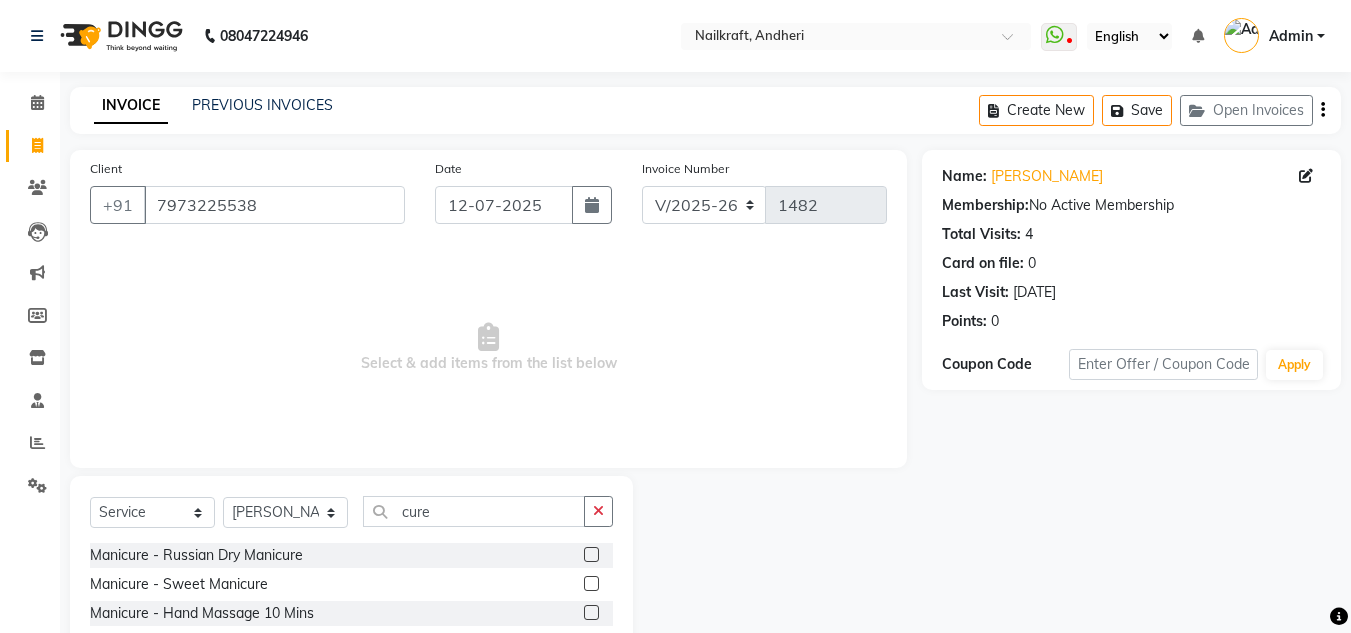 click 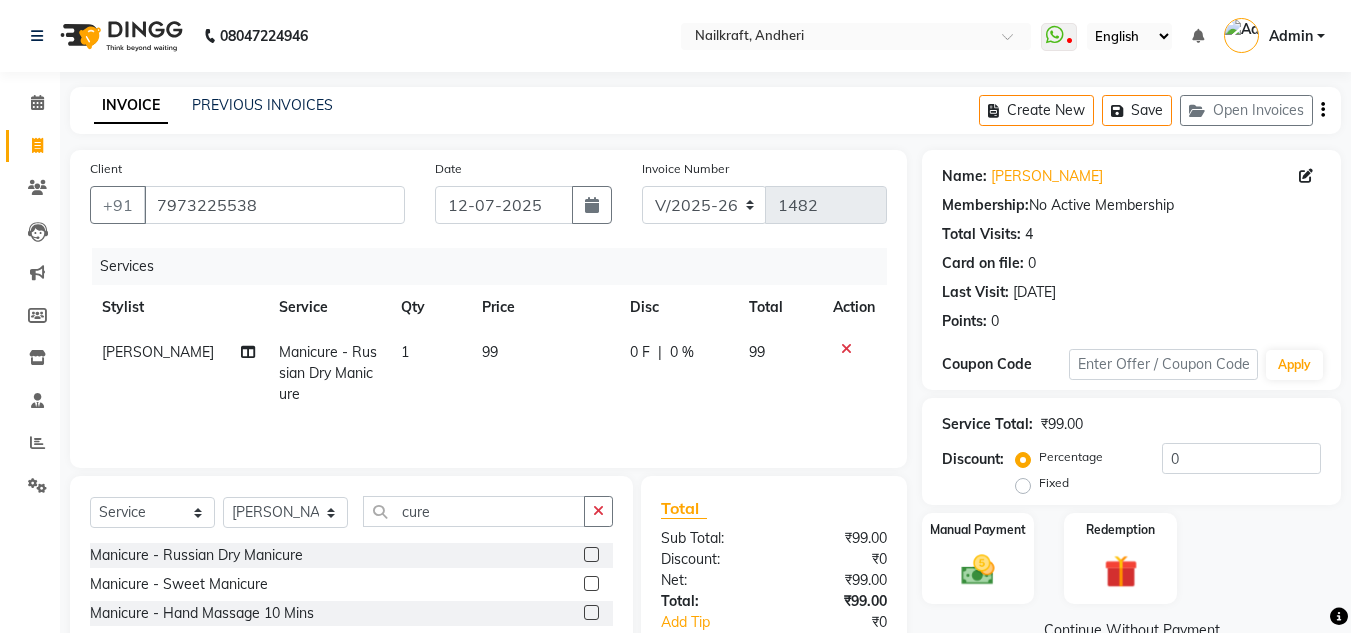 click on "99" 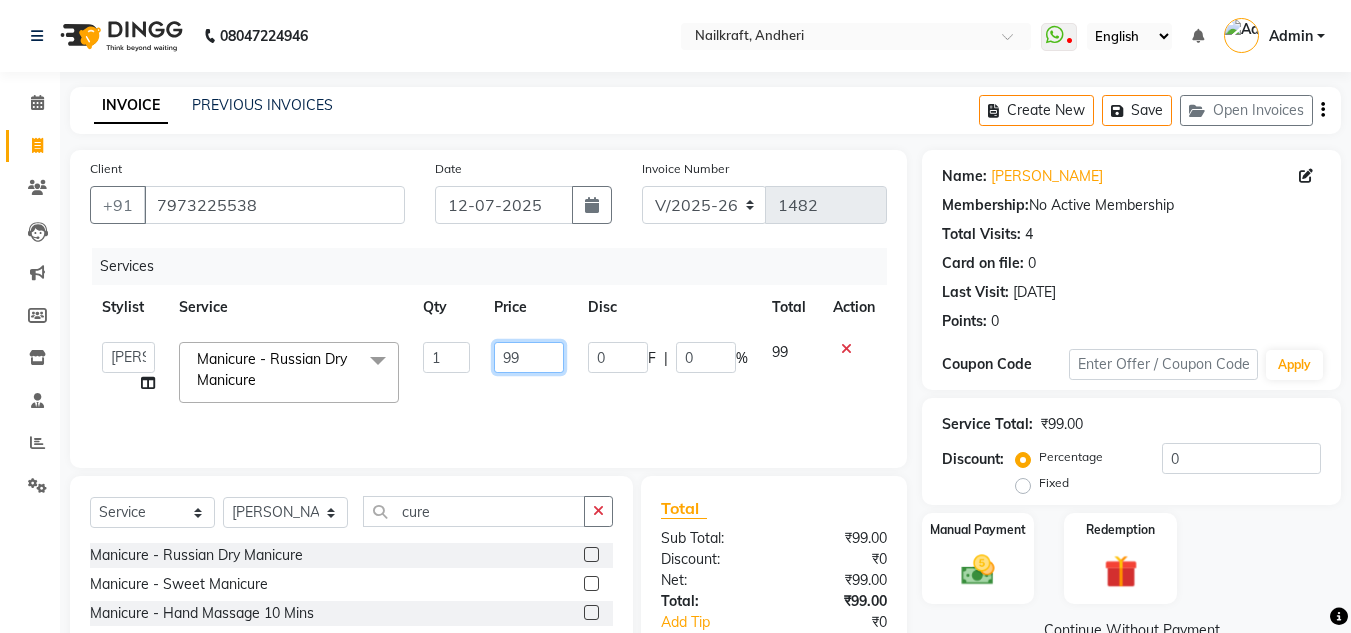 click on "99" 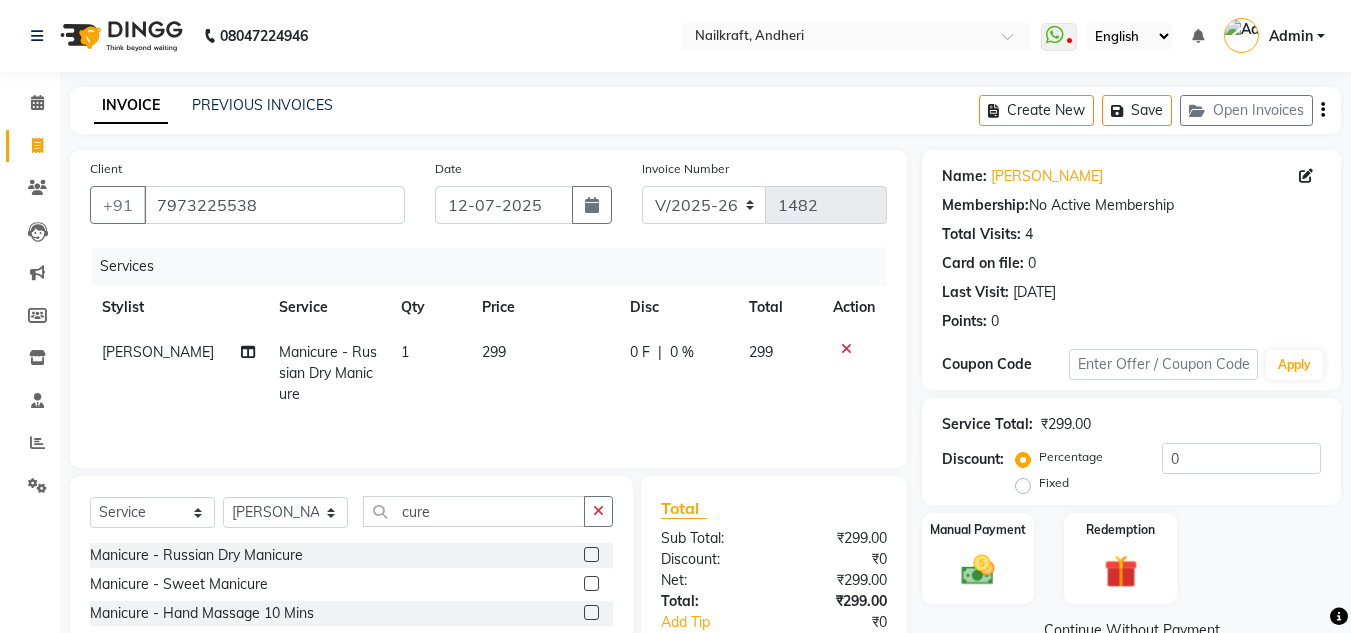 click on "Manual Payment Redemption" 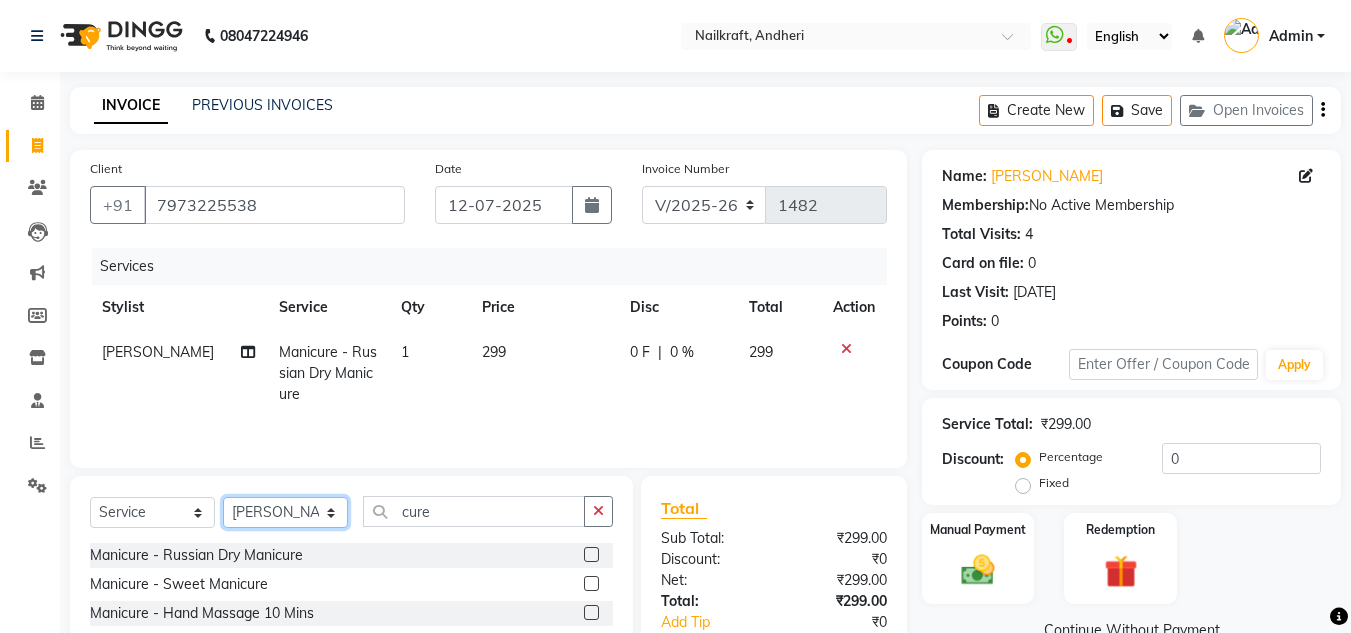 click on "Select Stylist [PERSON_NAME] [PERSON_NAME] [PERSON_NAME] NailKraft [PERSON_NAME] [MEDICAL_DATA] [PERSON_NAME]  Pooja Mehral Preeti Bidlal [PERSON_NAME] [PERSON_NAME] [PERSON_NAME] [PERSON_NAME]" 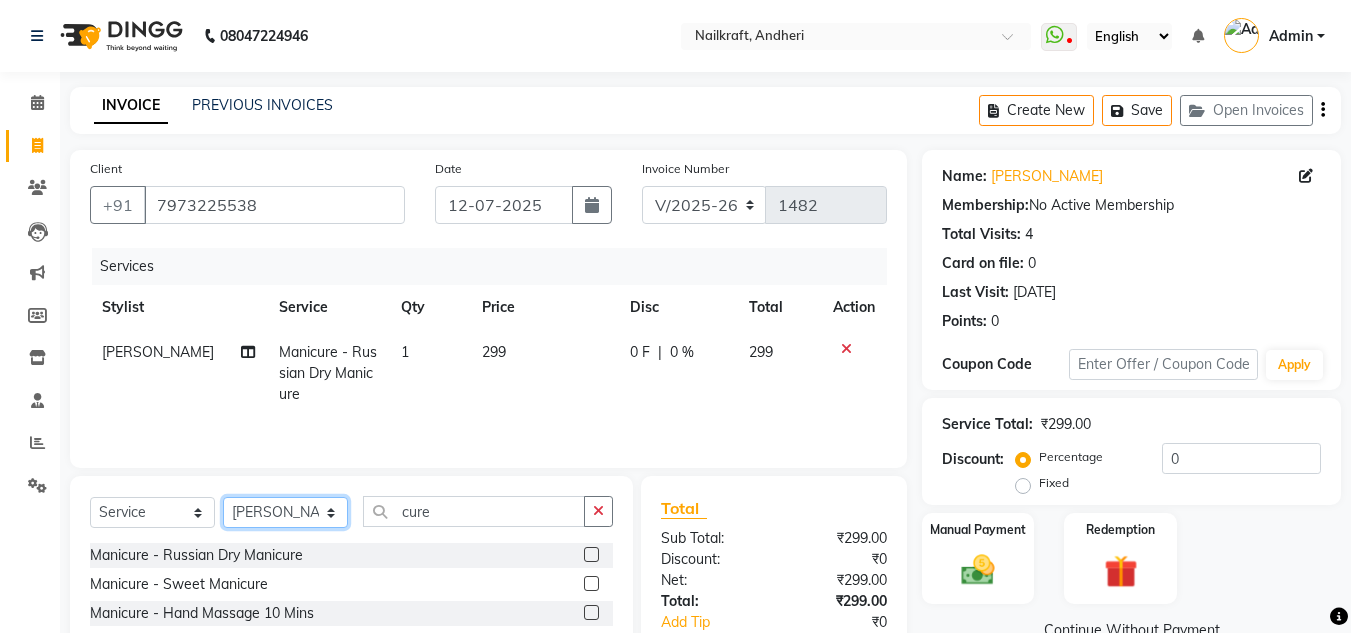 click on "Select Stylist [PERSON_NAME] [PERSON_NAME] [PERSON_NAME] NailKraft [PERSON_NAME] [MEDICAL_DATA] [PERSON_NAME]  Pooja Mehral Preeti Bidlal [PERSON_NAME] [PERSON_NAME] [PERSON_NAME] [PERSON_NAME]" 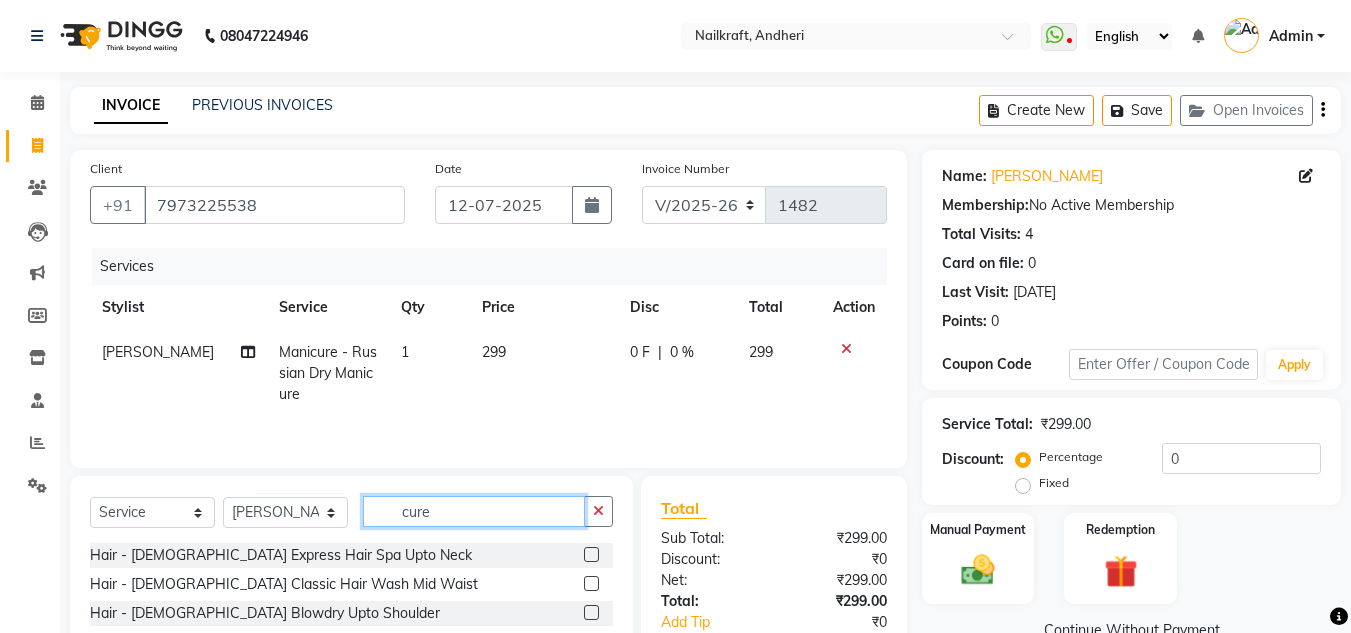 click on "cure" 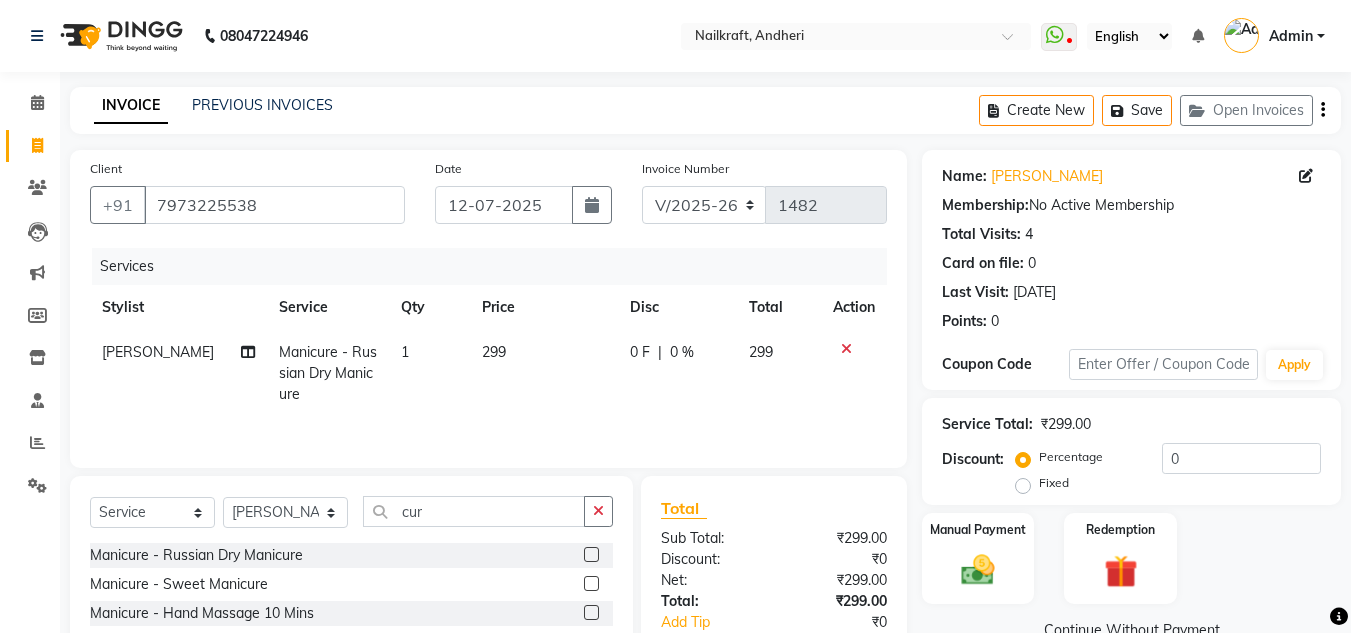 click 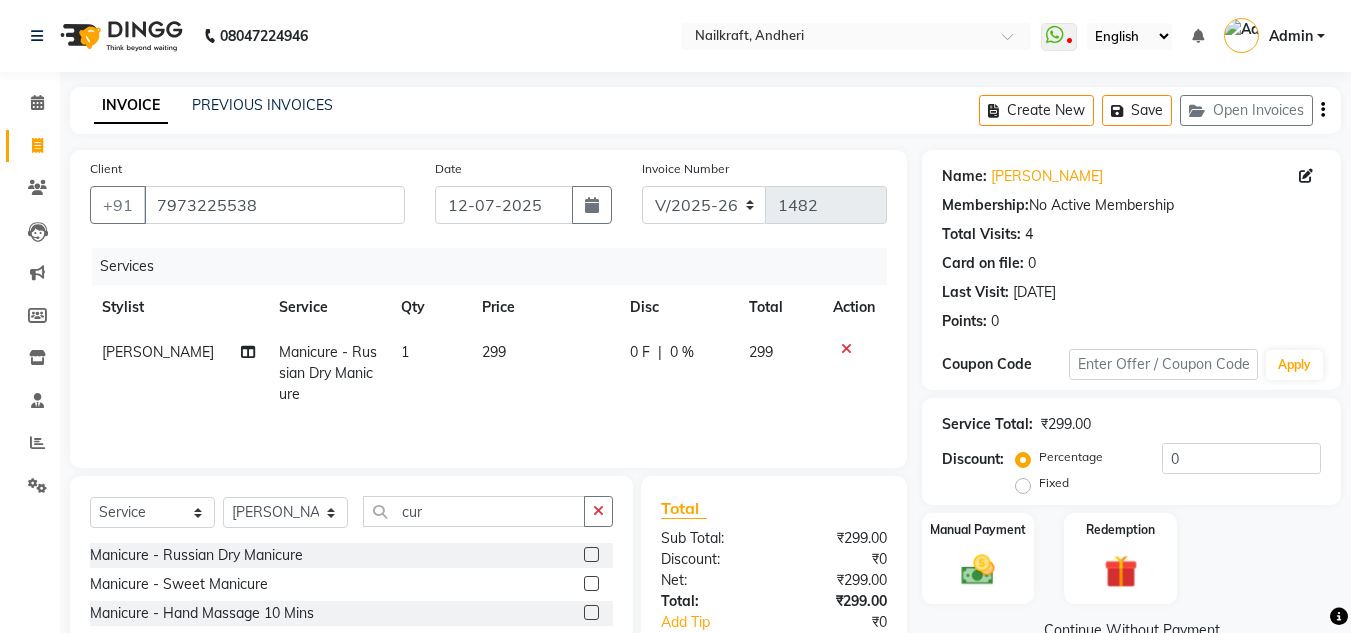 click 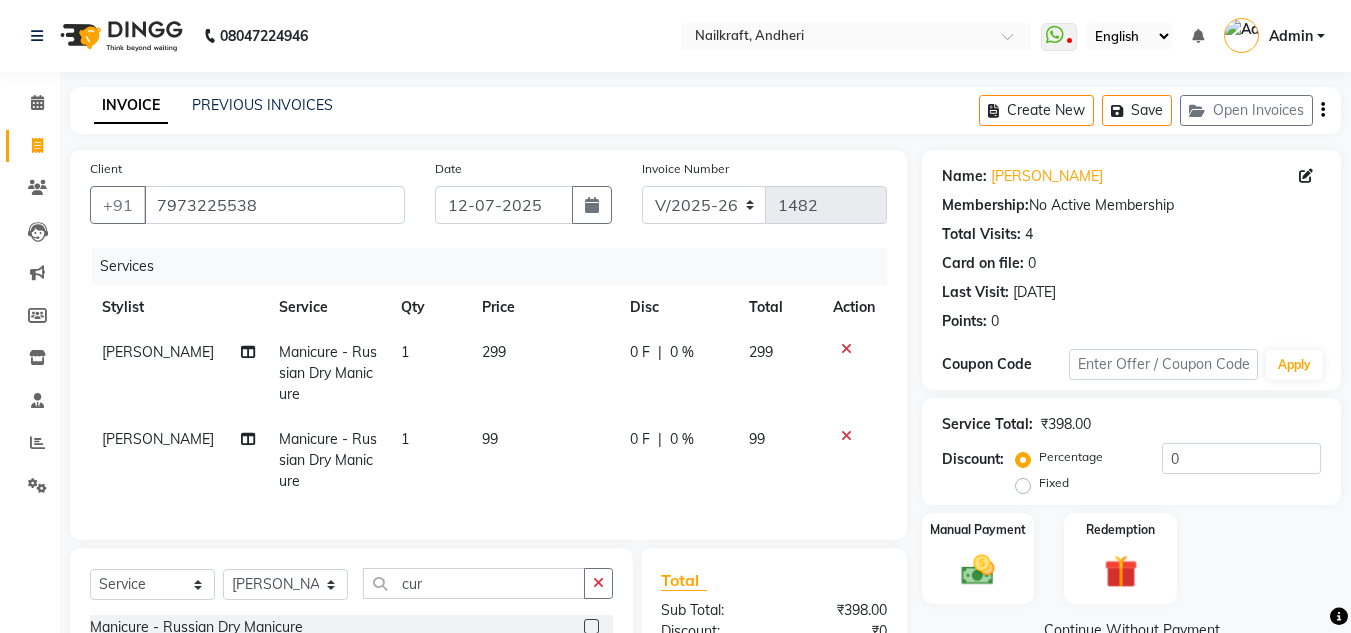 click on "99" 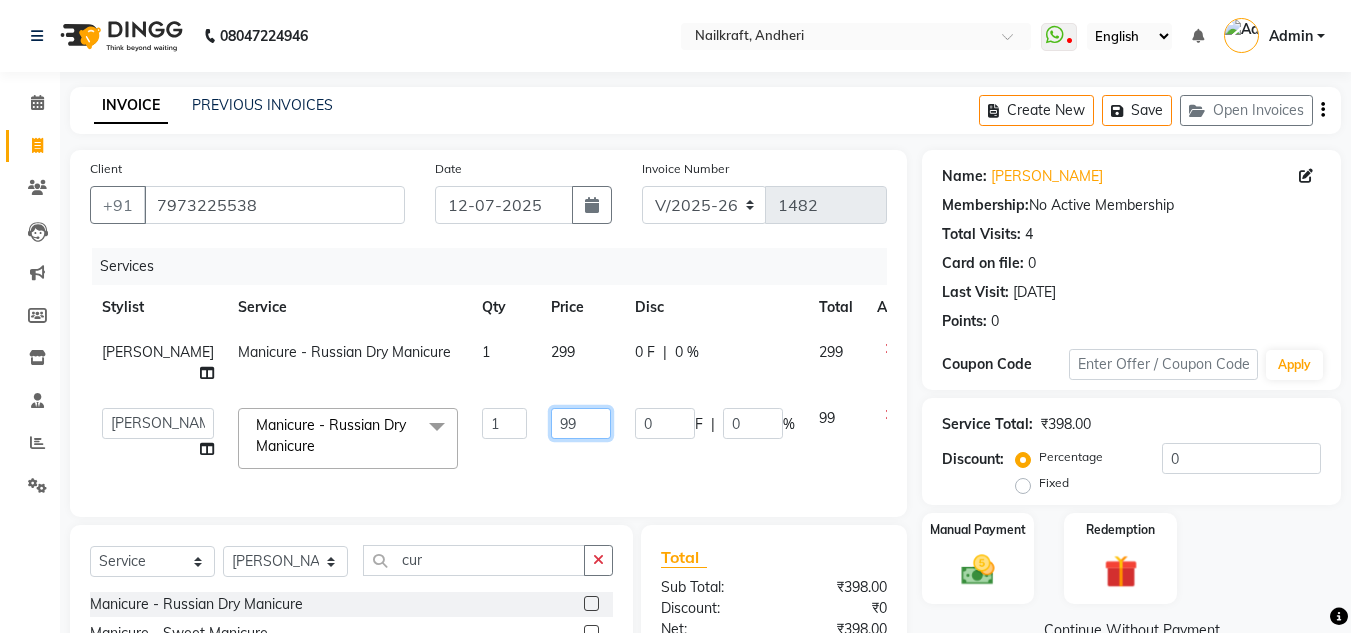 click on "99" 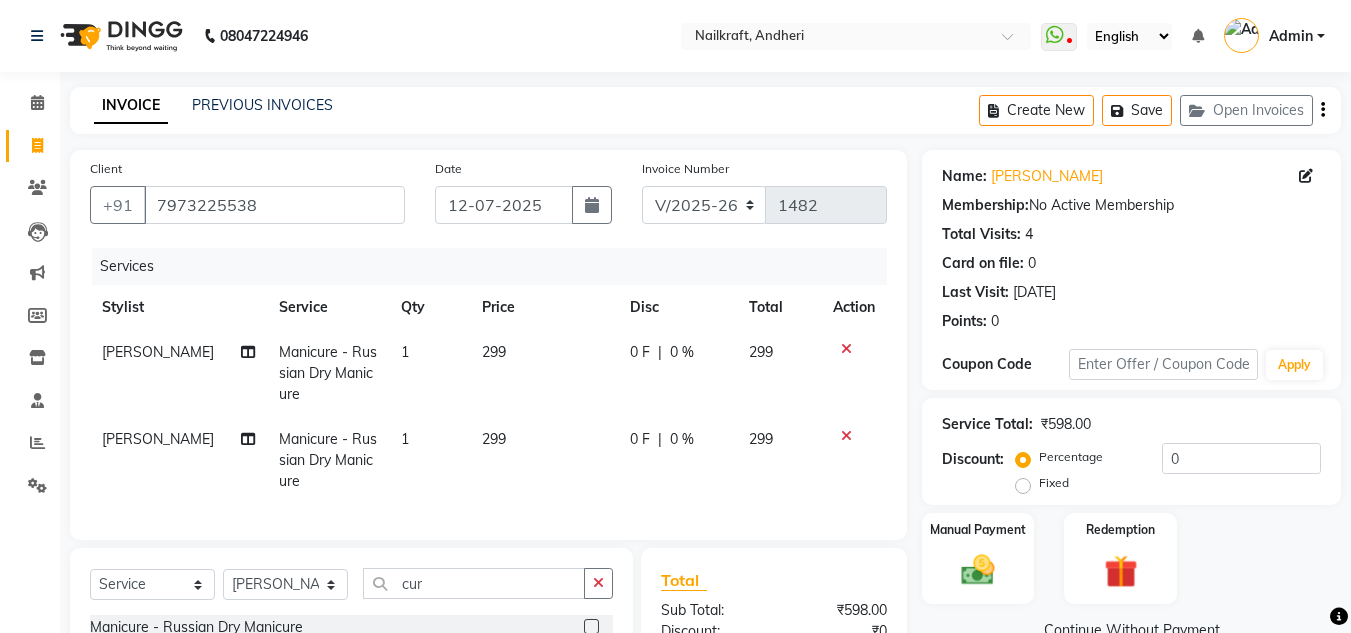click on "Manual Payment Redemption" 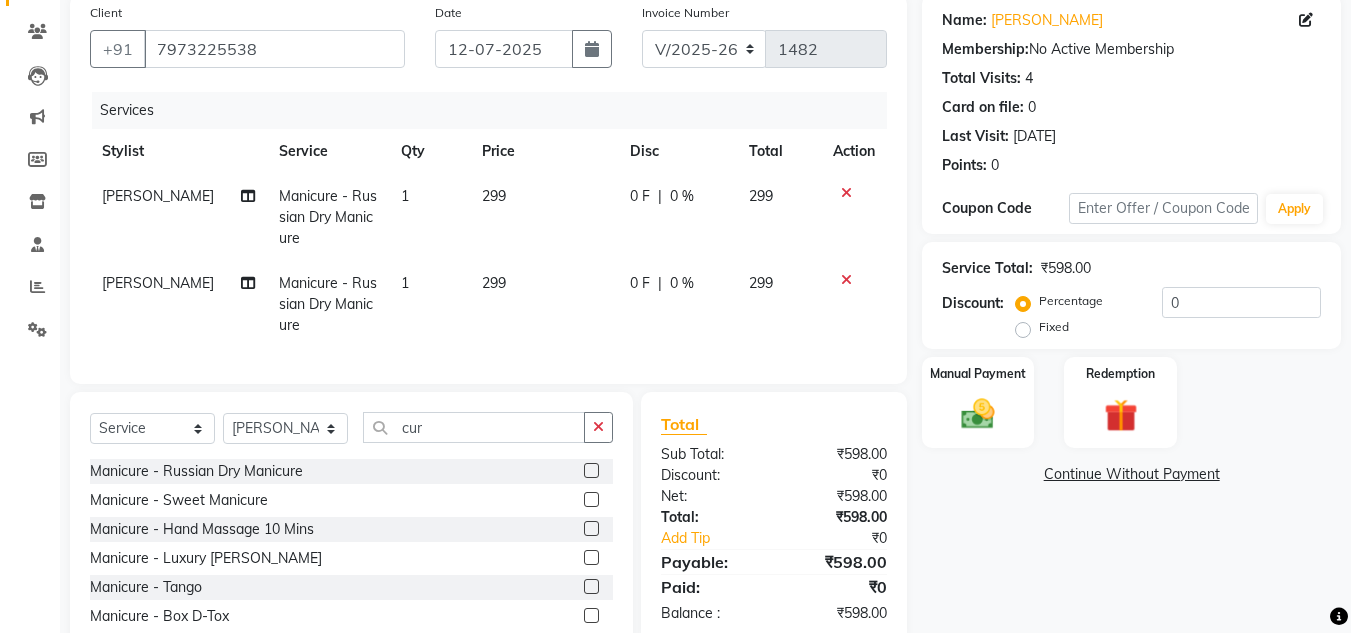 scroll, scrollTop: 200, scrollLeft: 0, axis: vertical 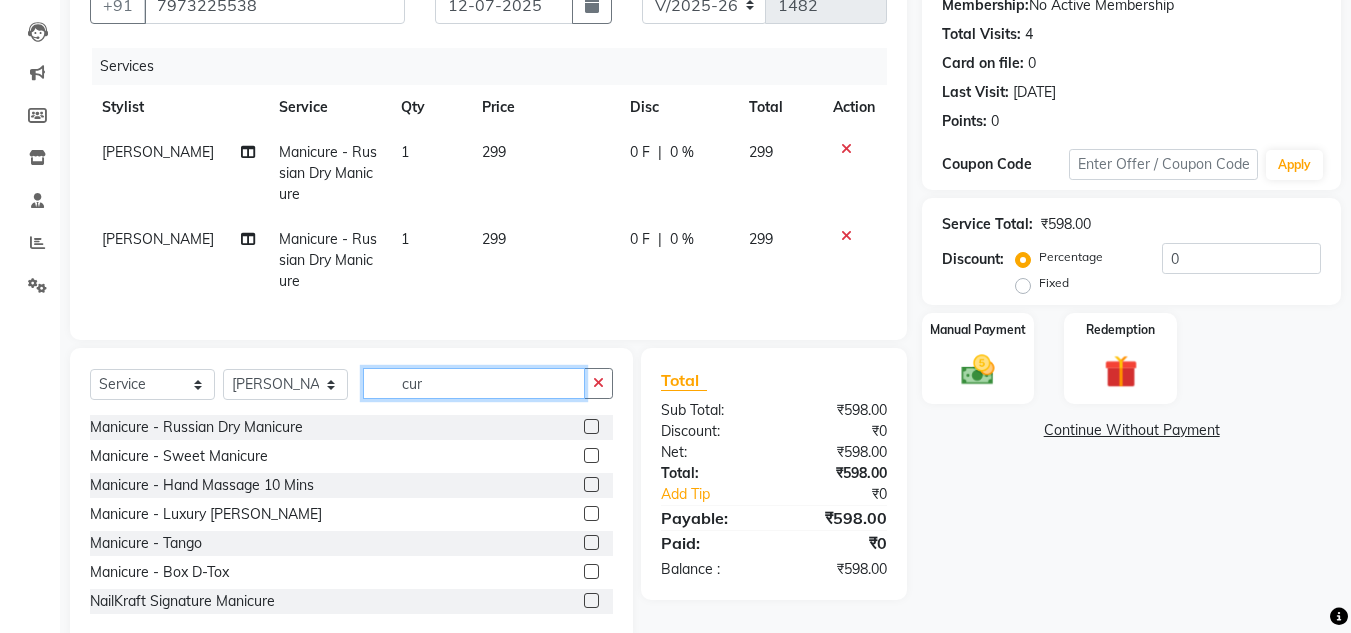 click on "cur" 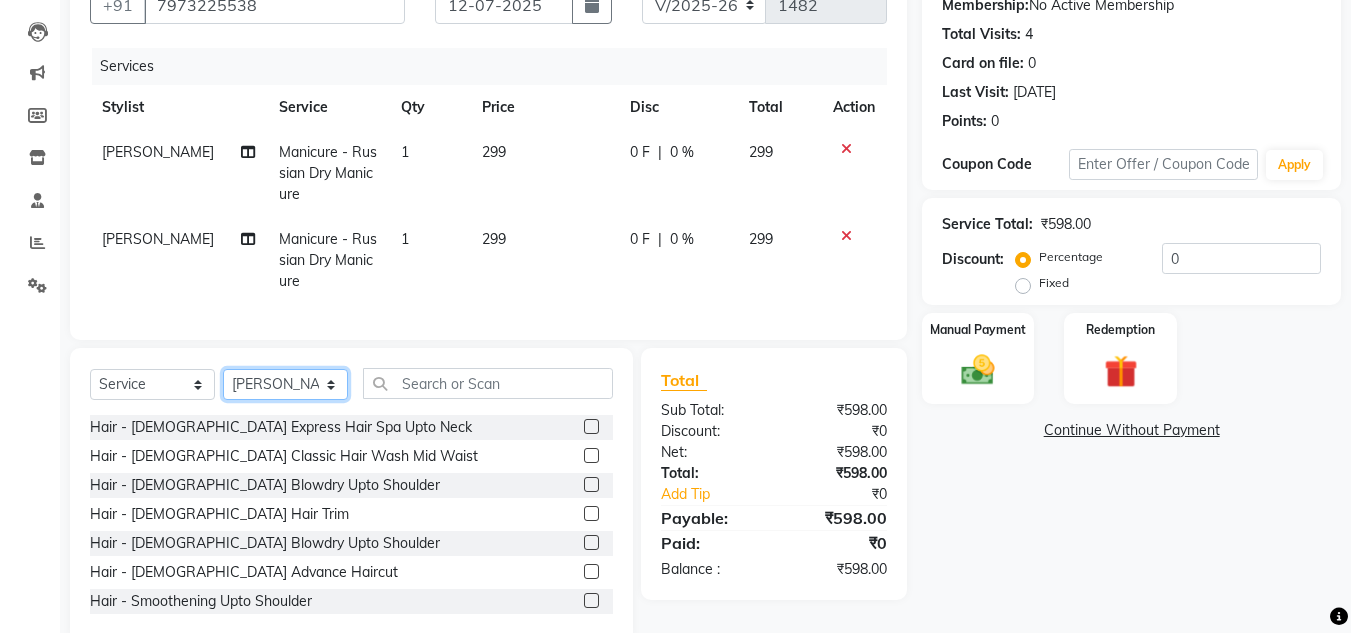 click on "Select Stylist [PERSON_NAME] [PERSON_NAME] [PERSON_NAME] NailKraft [PERSON_NAME] [MEDICAL_DATA] [PERSON_NAME]  Pooja Mehral Preeti Bidlal [PERSON_NAME] [PERSON_NAME] [PERSON_NAME] [PERSON_NAME]" 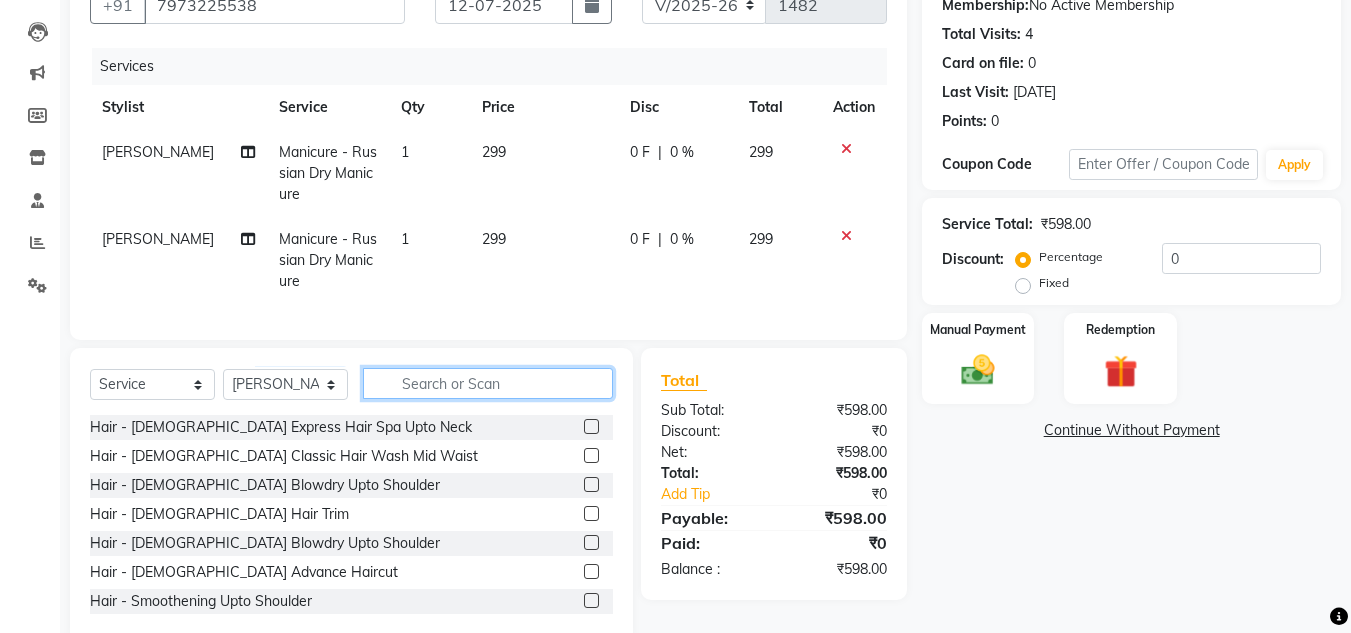 click 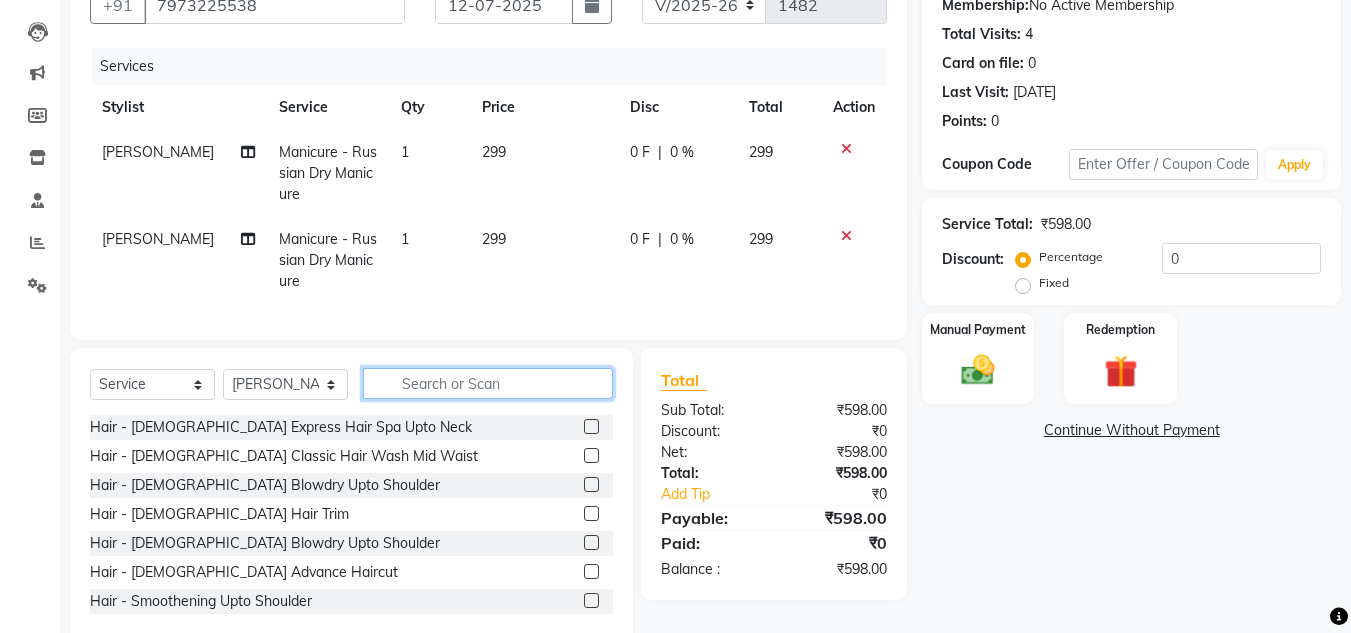 click 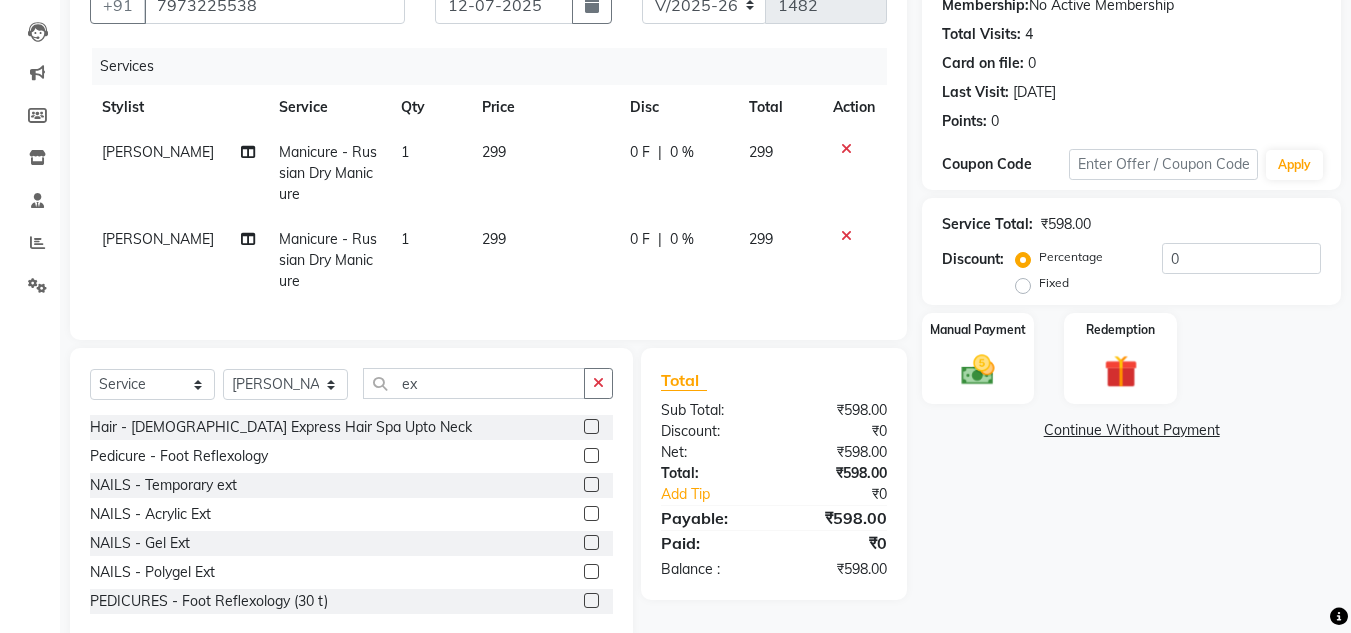 click 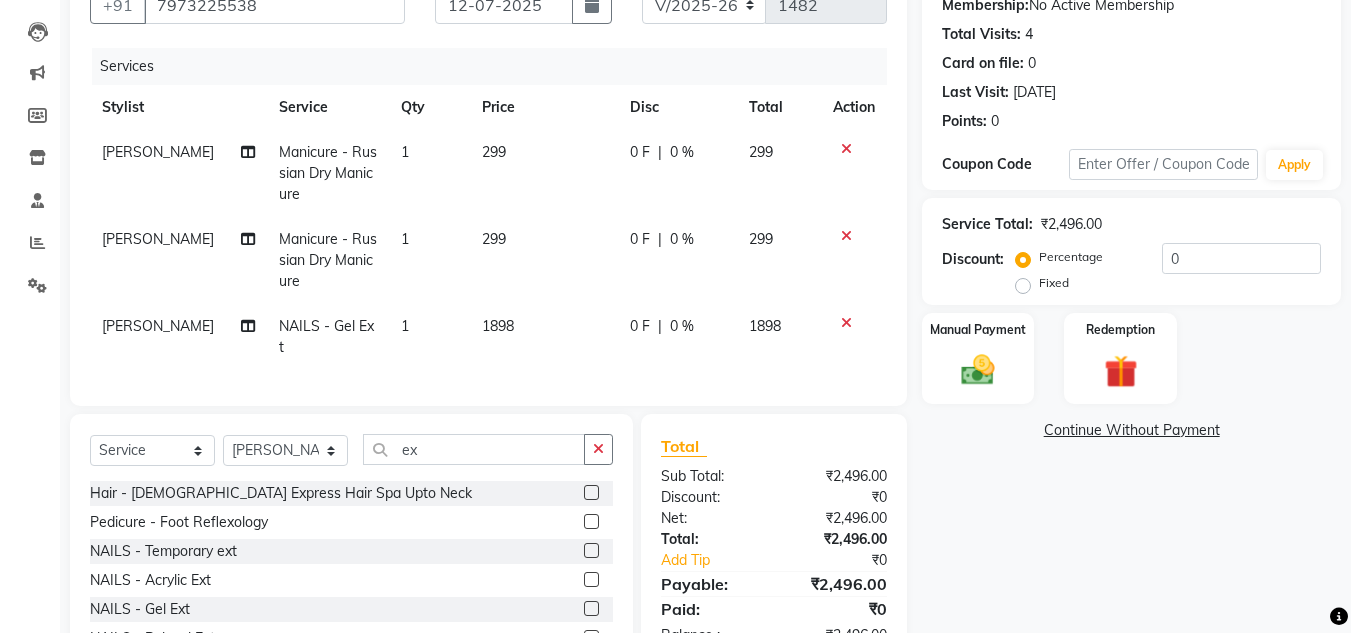 click on "1898" 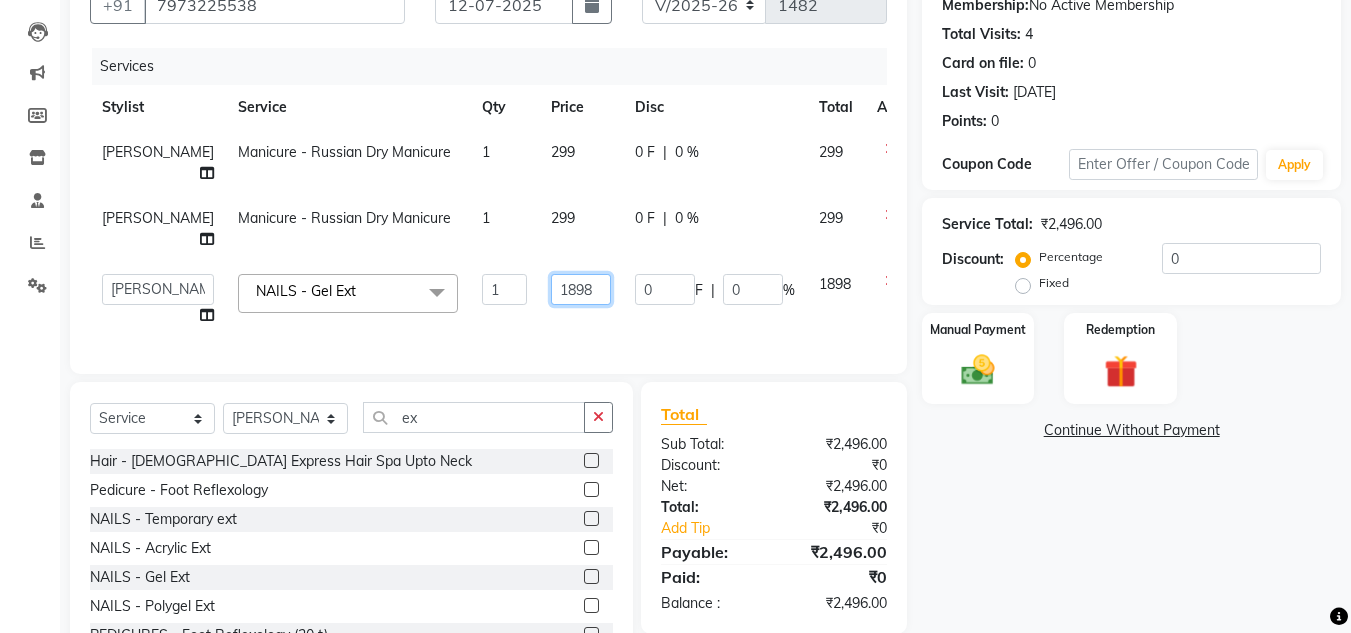 click on "1898" 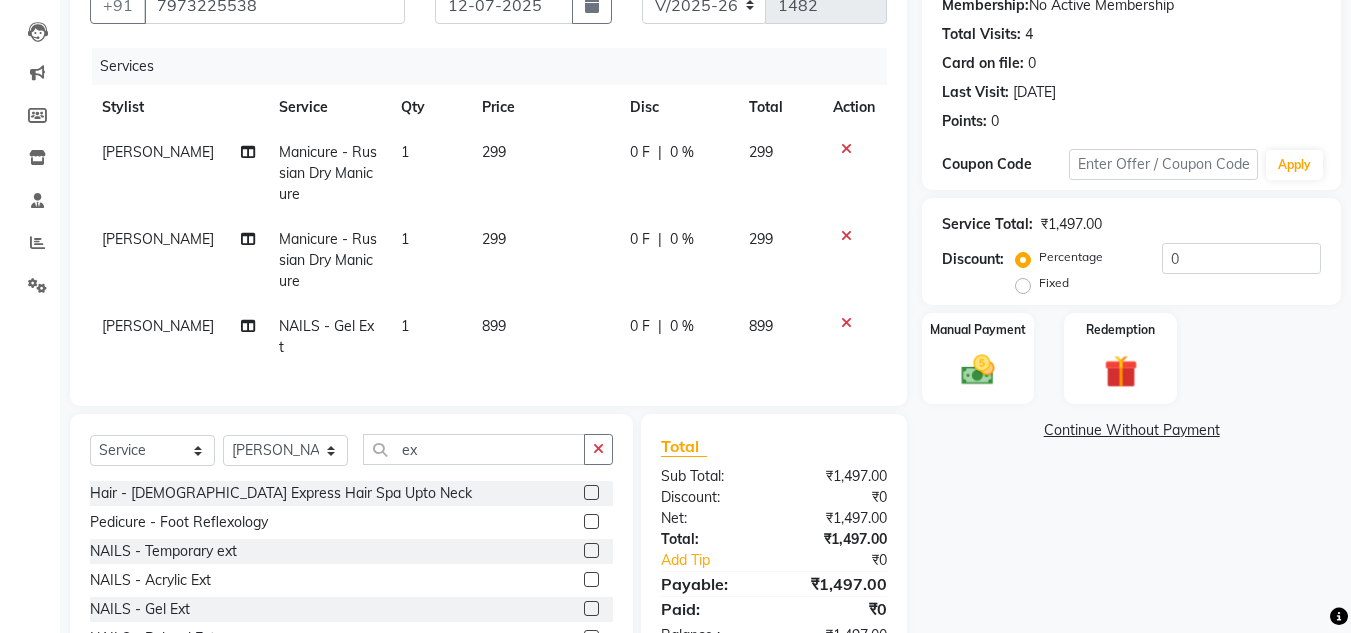 click on "Total Sub Total: ₹1,497.00 Discount: ₹0 Net: ₹1,497.00 Total: ₹1,497.00 Add Tip ₹0 Payable: ₹1,497.00 Paid: ₹0 Balance   : ₹1,497.00" 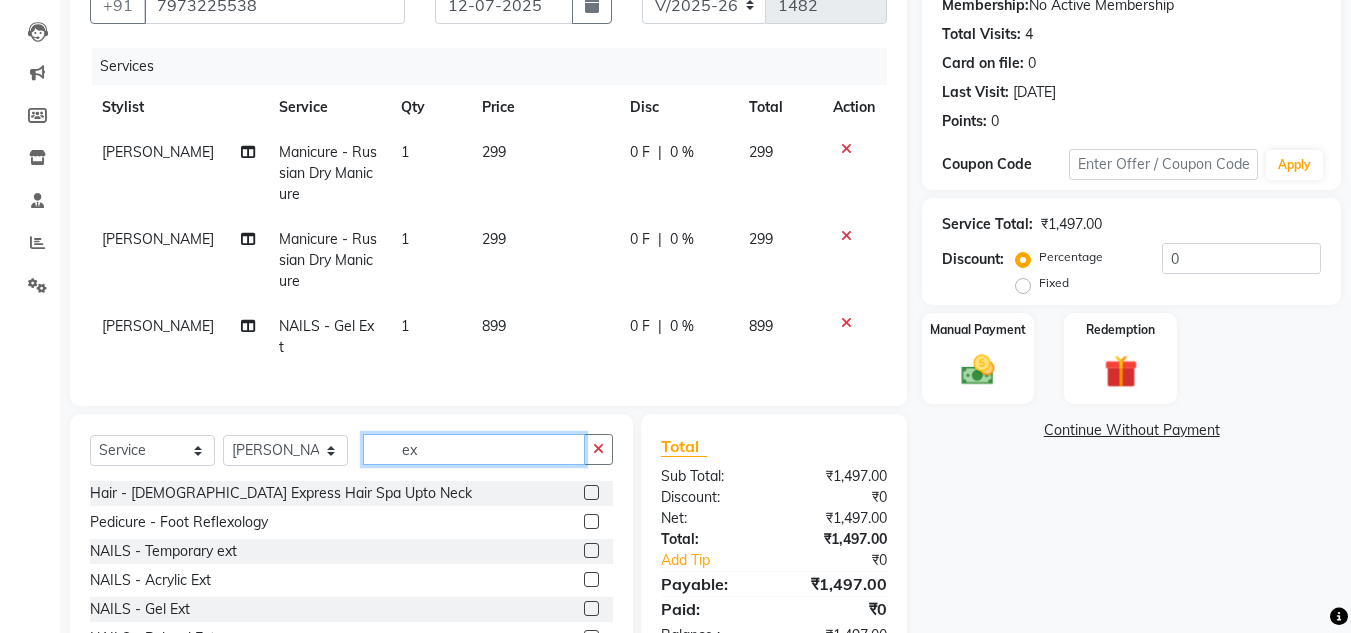 click on "ex" 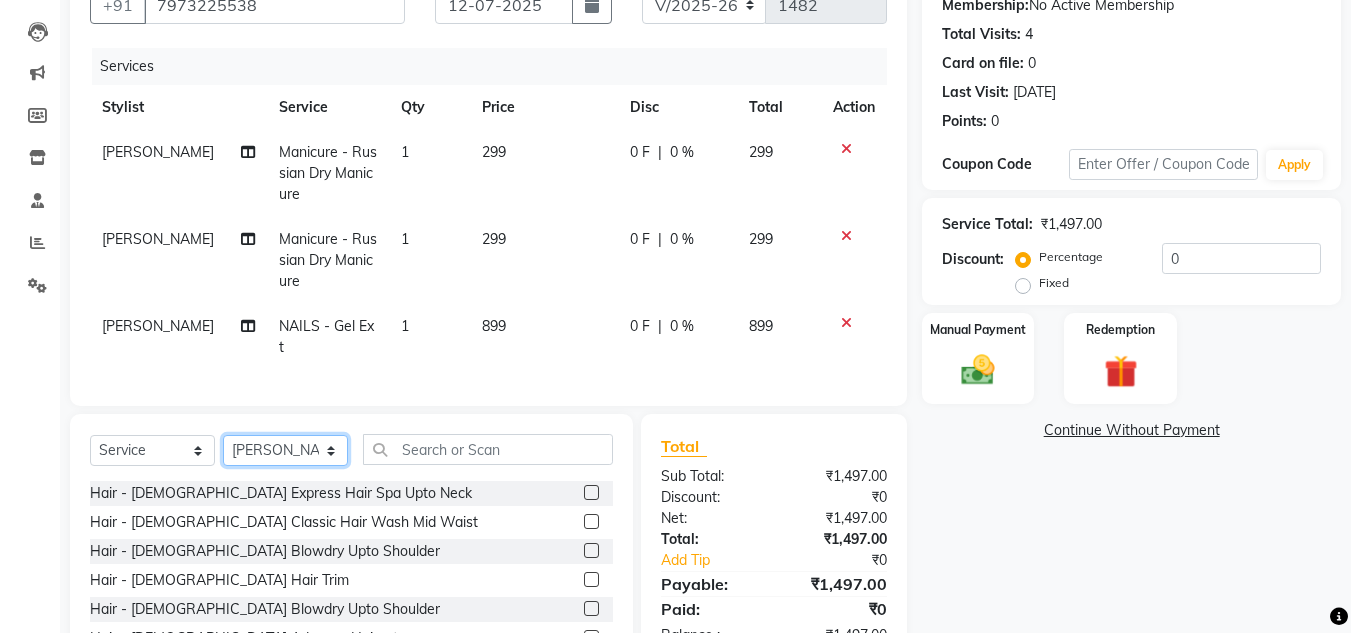 click on "Select Stylist [PERSON_NAME] [PERSON_NAME] [PERSON_NAME] NailKraft [PERSON_NAME] [MEDICAL_DATA] [PERSON_NAME]  Pooja Mehral Preeti Bidlal [PERSON_NAME] [PERSON_NAME] [PERSON_NAME] [PERSON_NAME]" 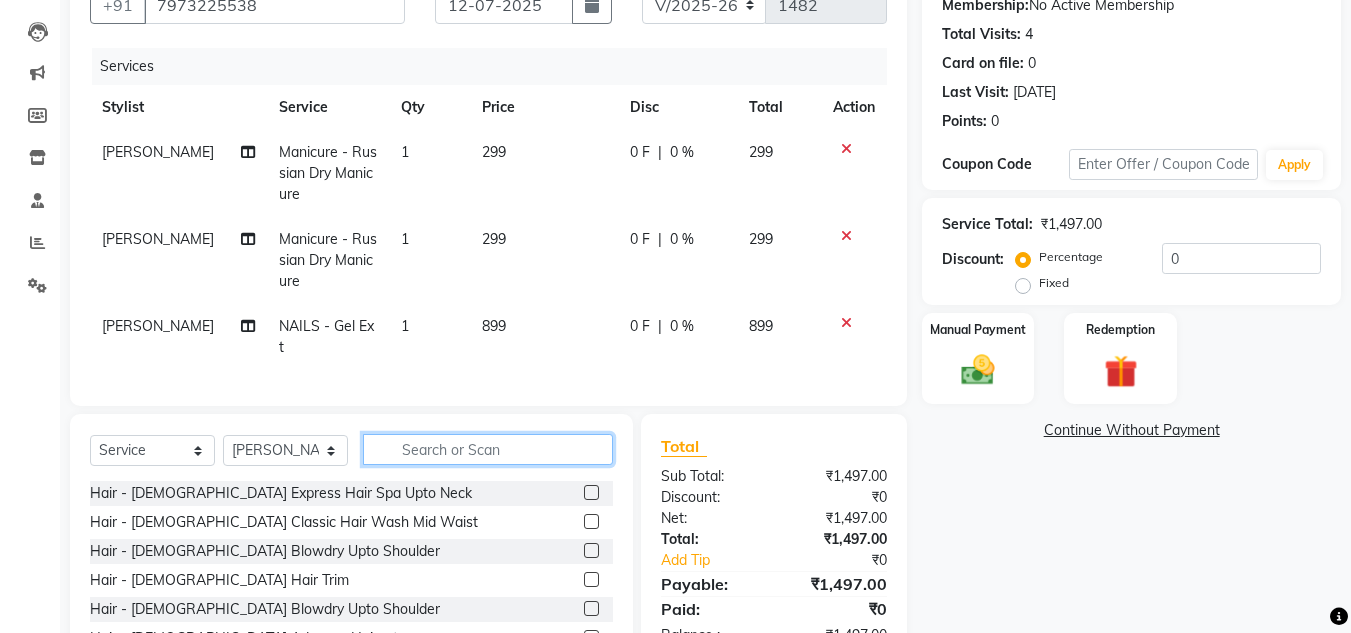 click 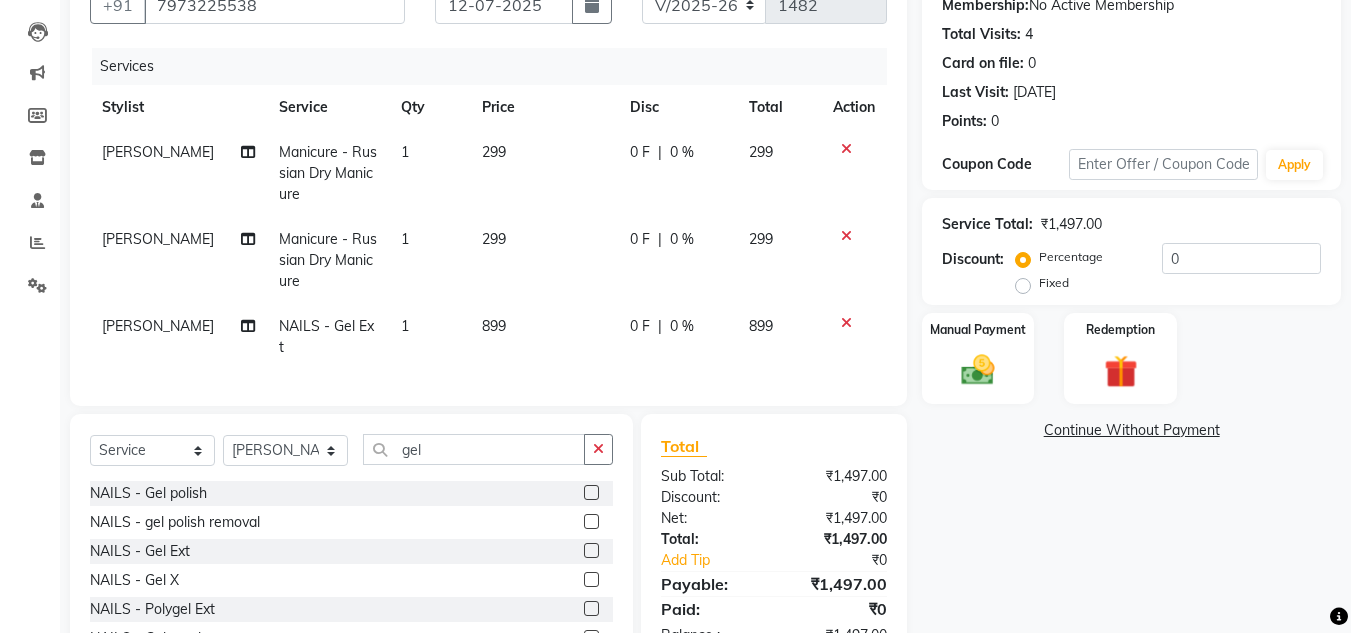 click 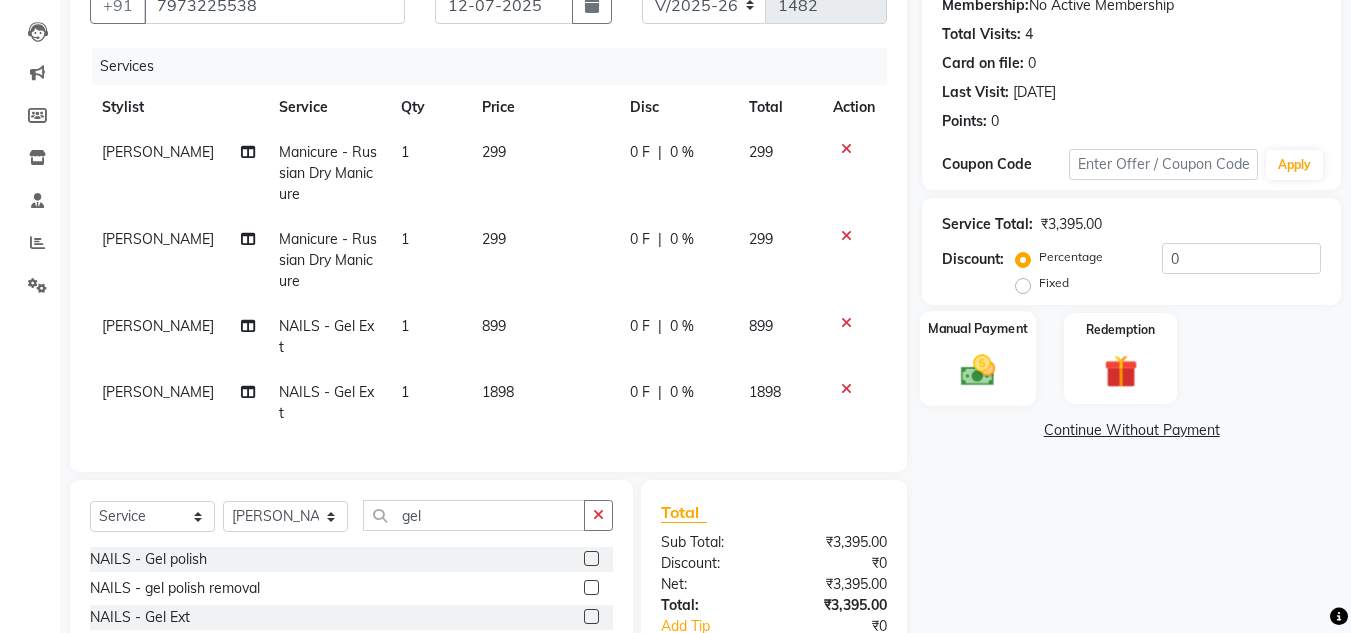 click on "Manual Payment" 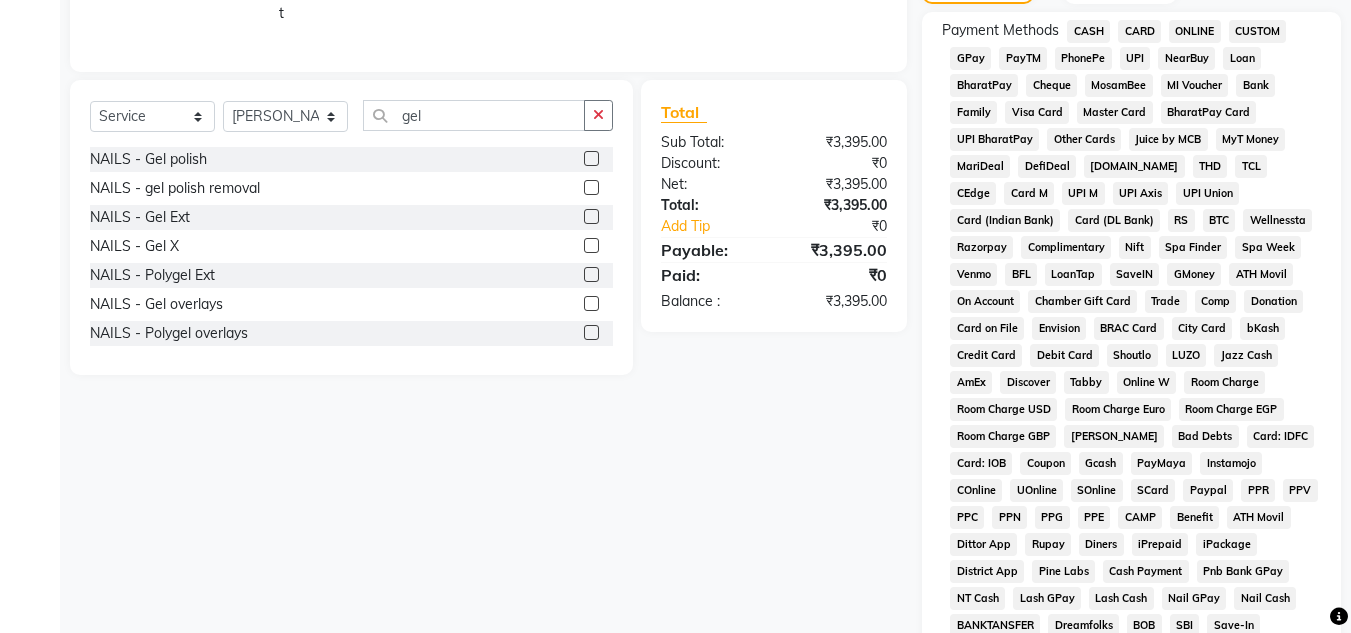 scroll, scrollTop: 763, scrollLeft: 0, axis: vertical 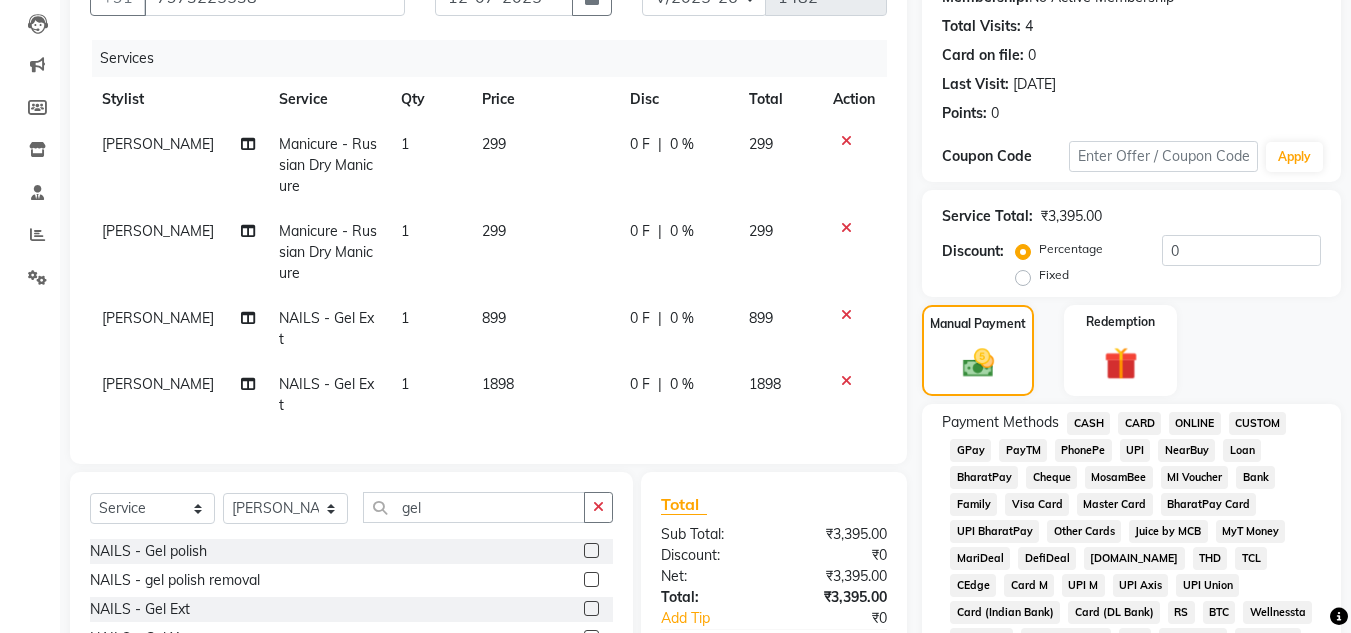 click on "GPay" 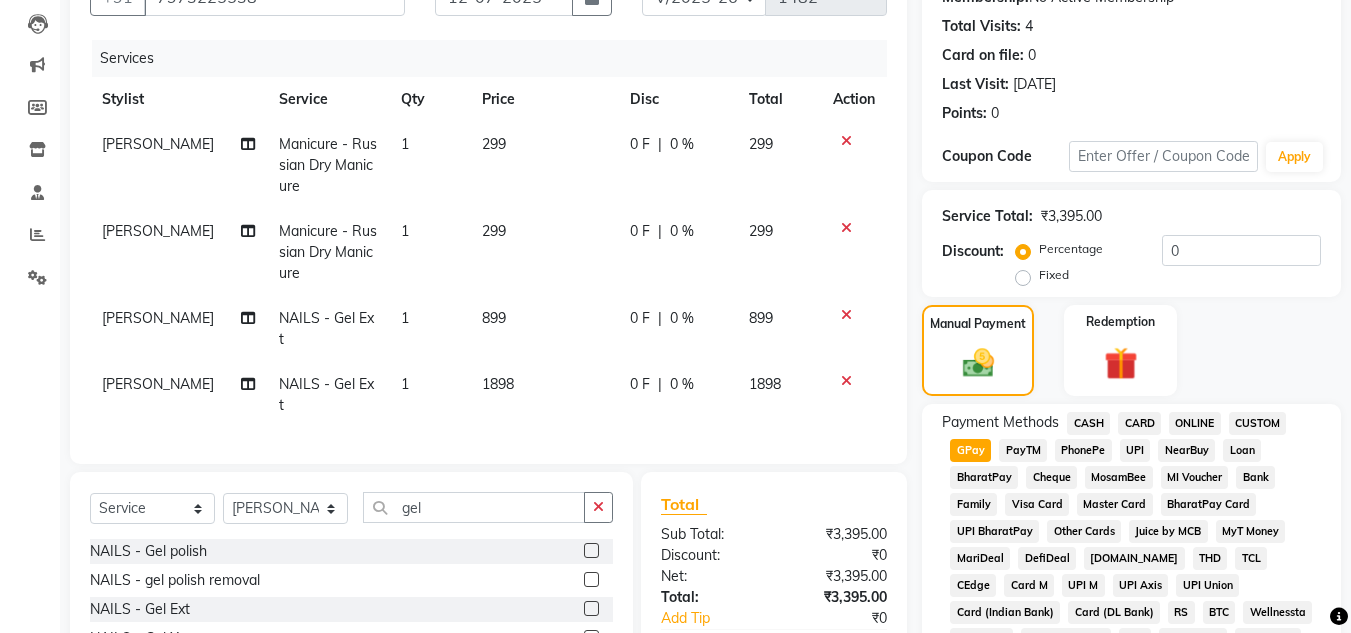 scroll, scrollTop: 869, scrollLeft: 0, axis: vertical 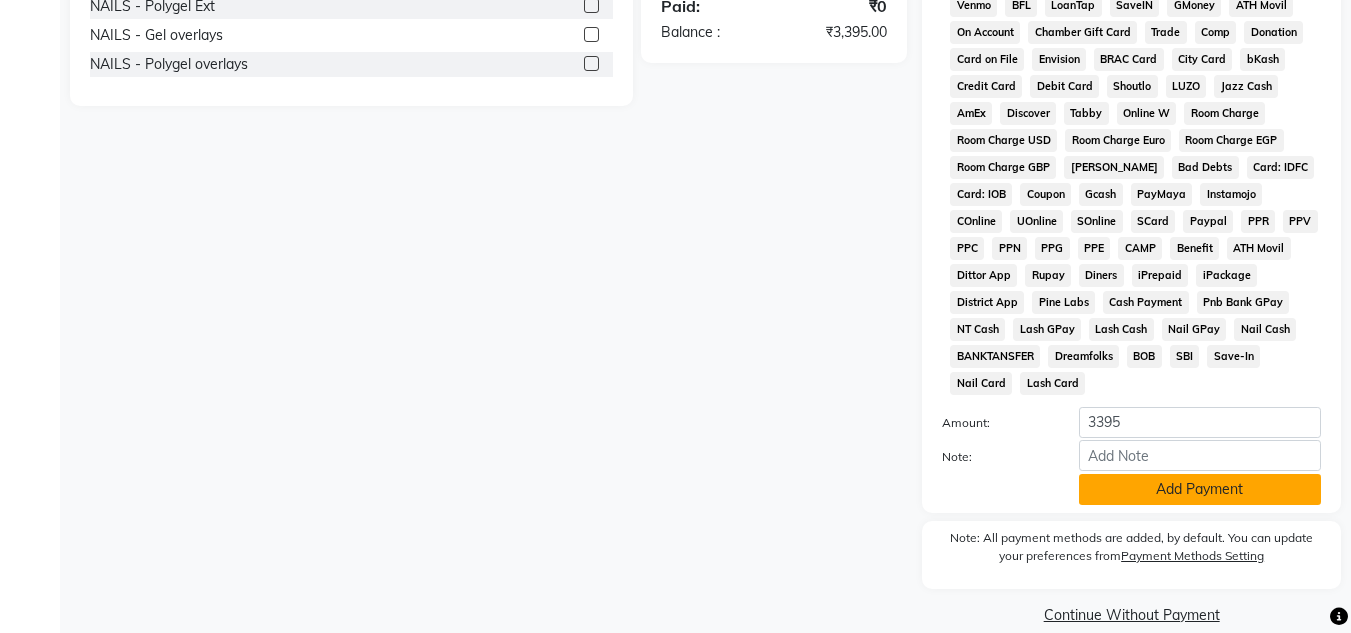 click on "Add Payment" 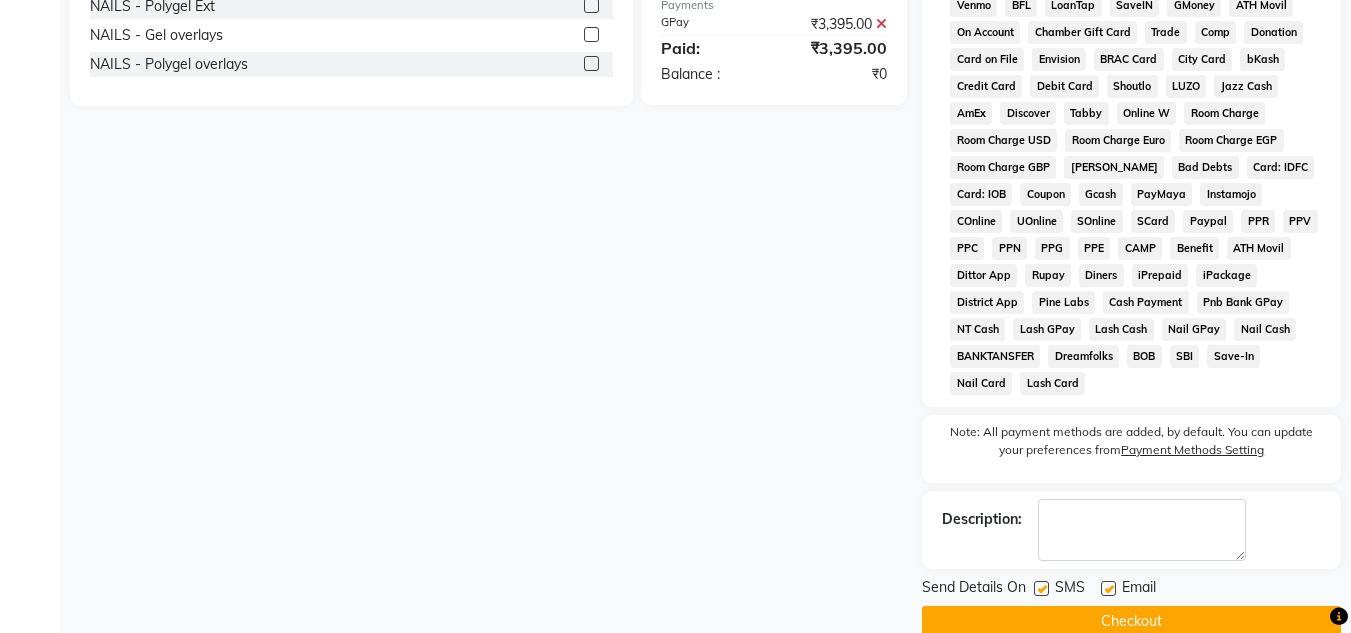 click on "Checkout" 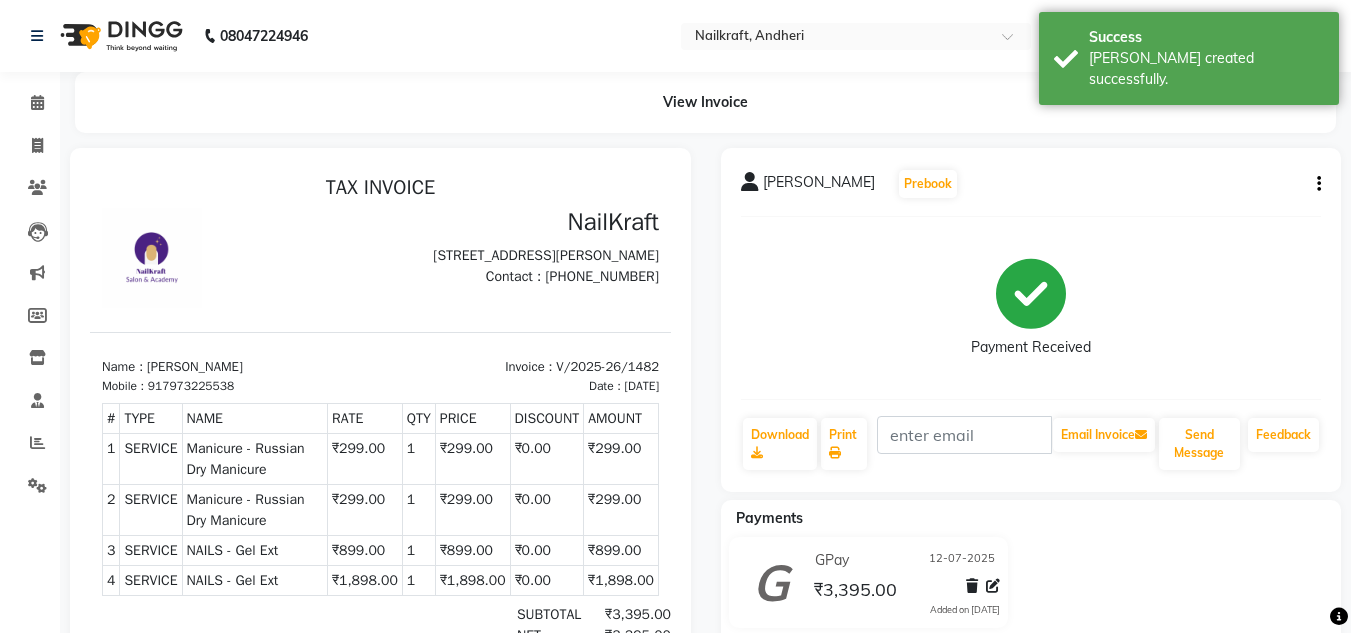 scroll, scrollTop: 0, scrollLeft: 0, axis: both 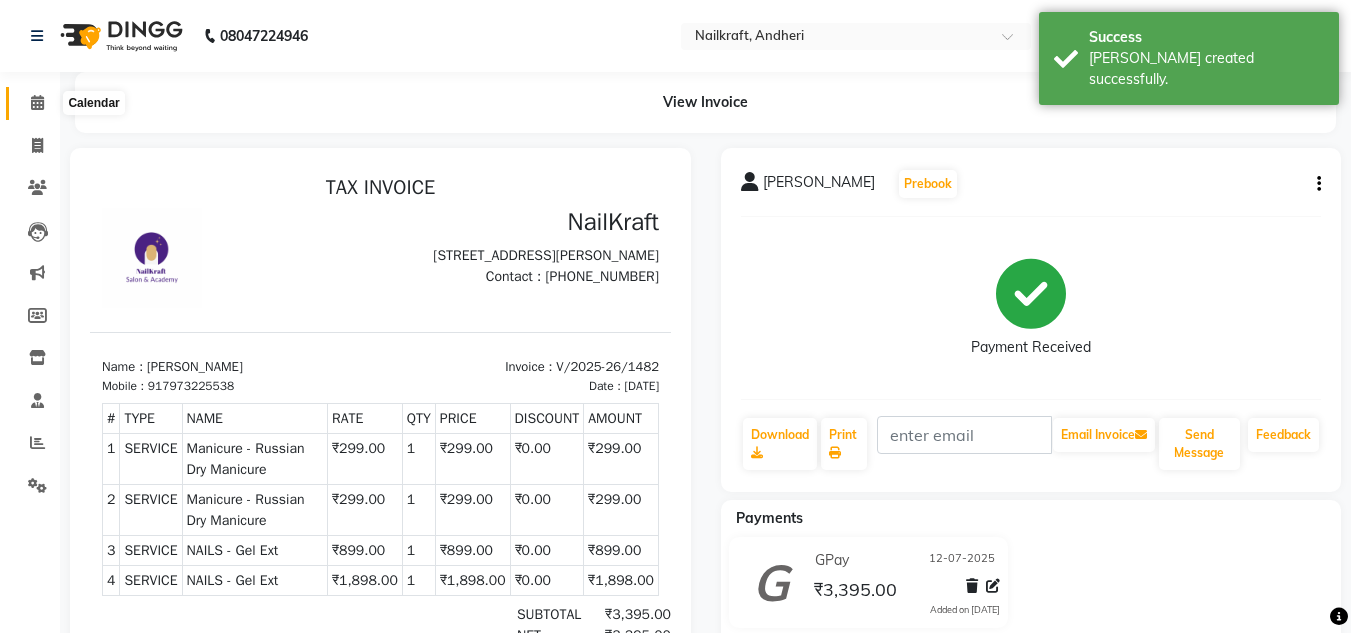 click 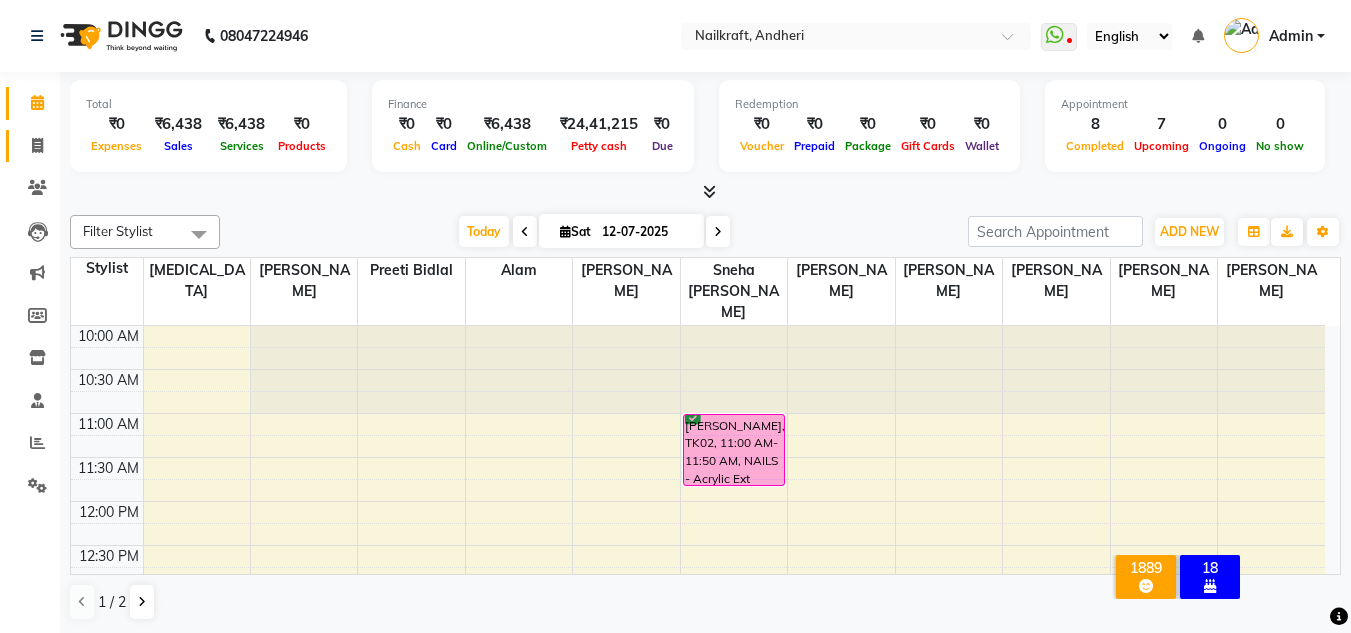 click on "Invoice" 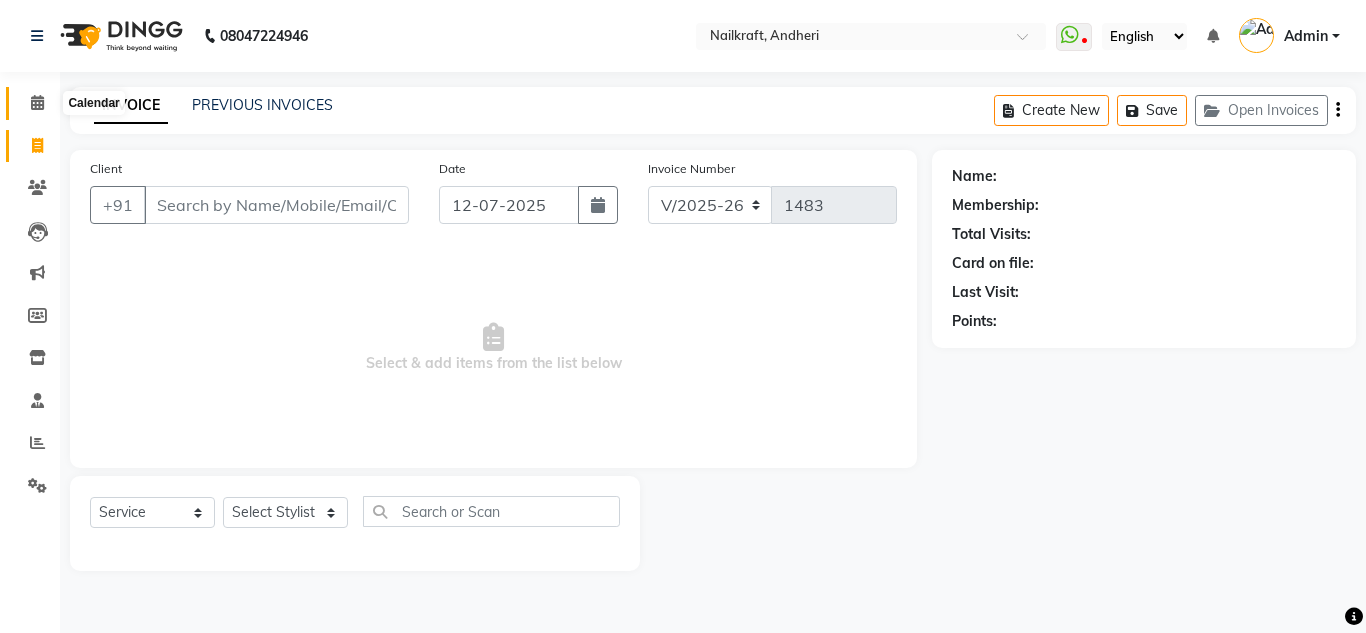click 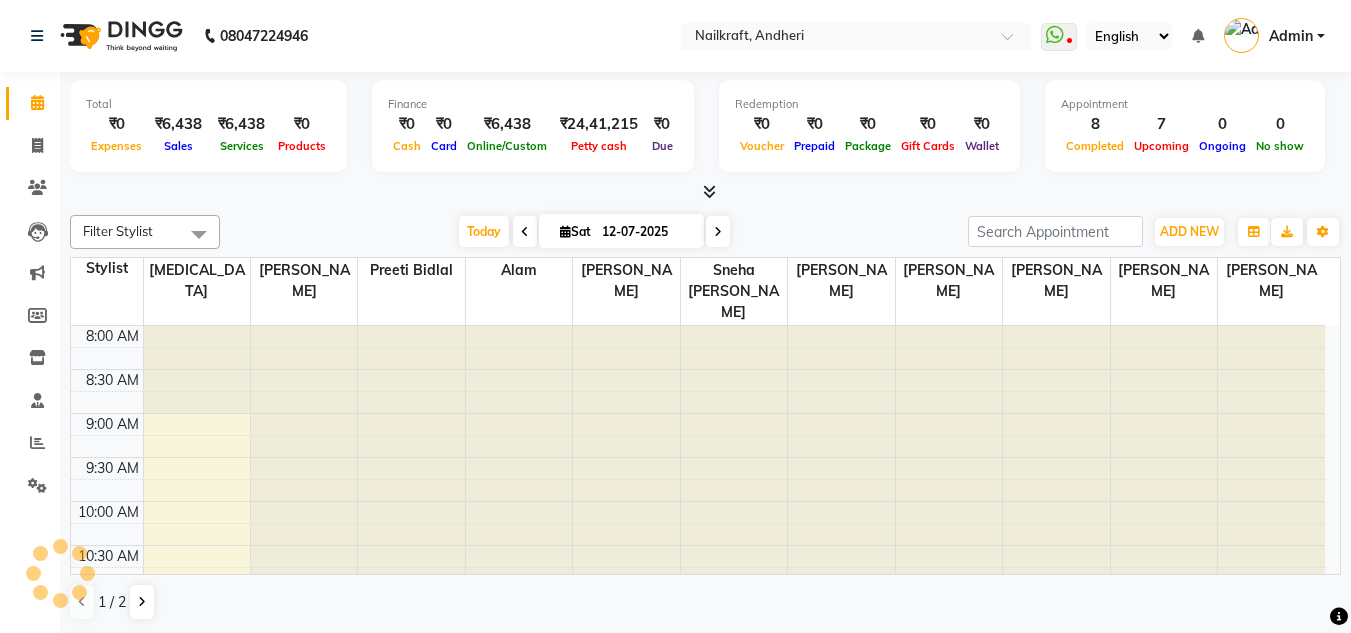 scroll, scrollTop: 0, scrollLeft: 0, axis: both 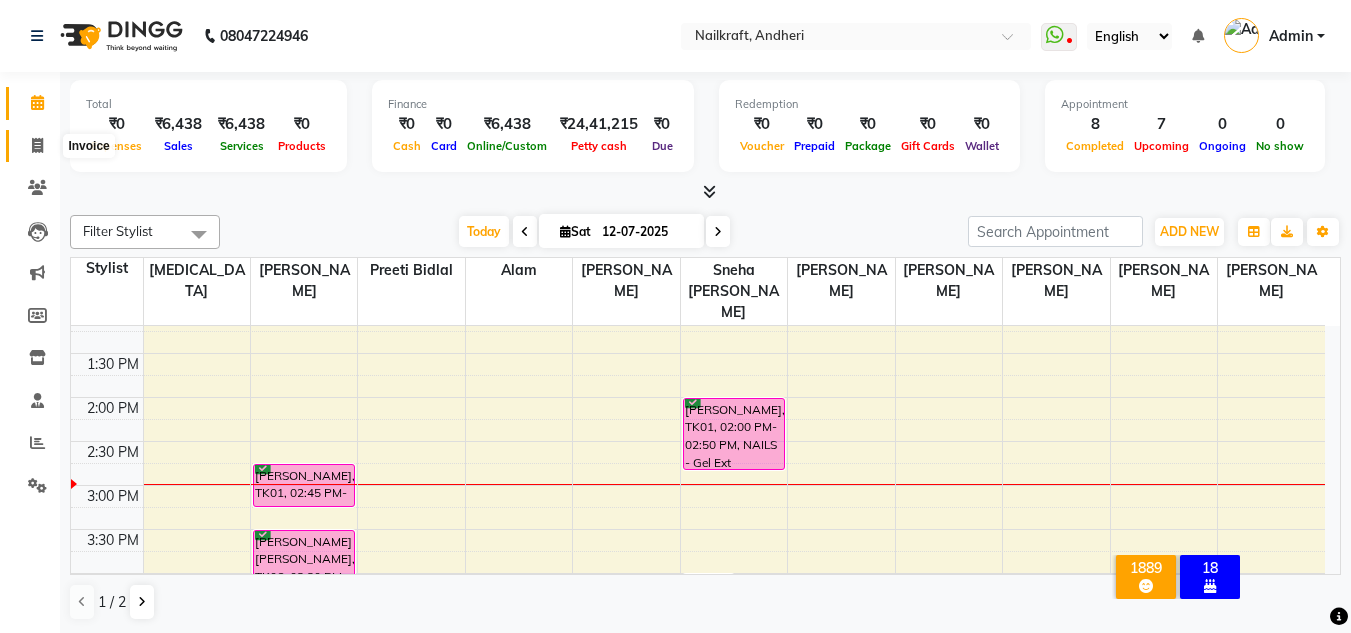 click 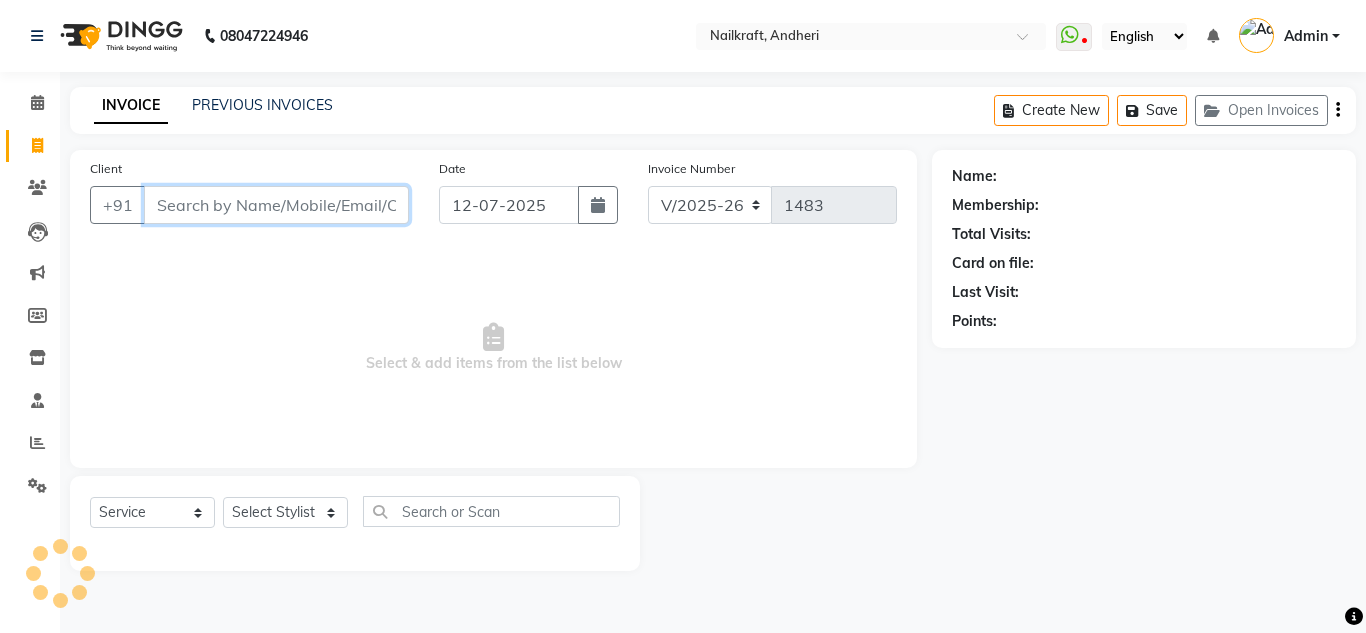 click on "Client" at bounding box center [276, 205] 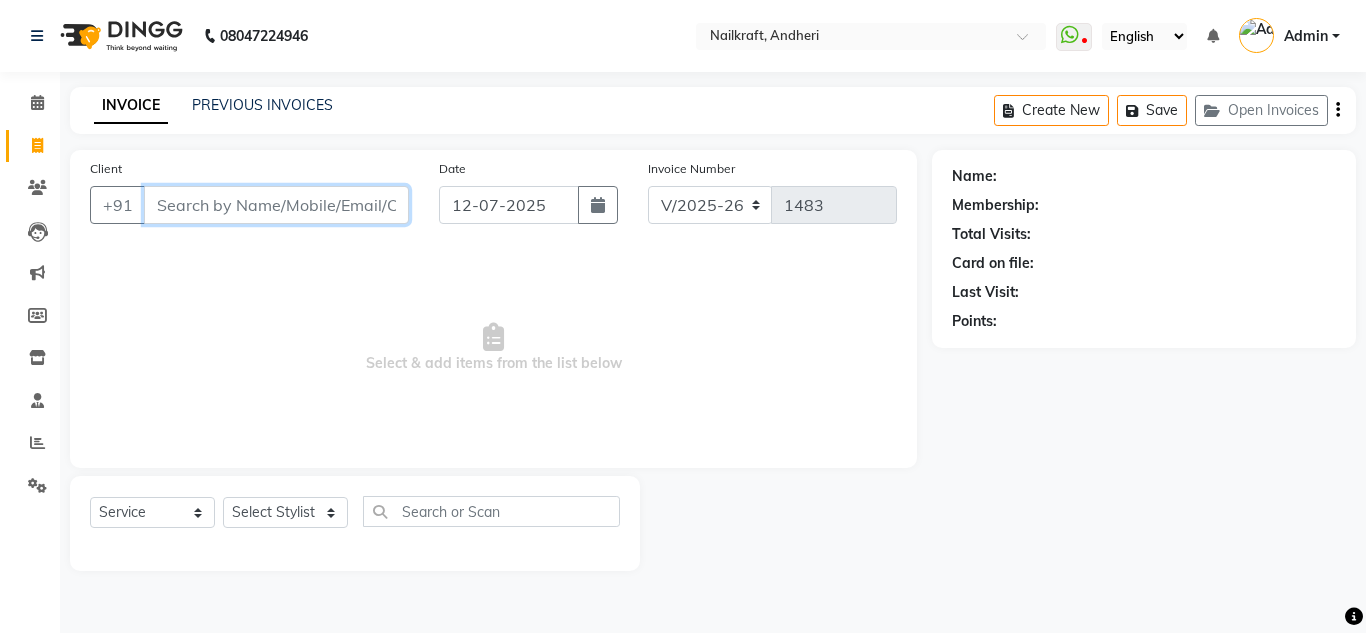 click on "Client" at bounding box center [276, 205] 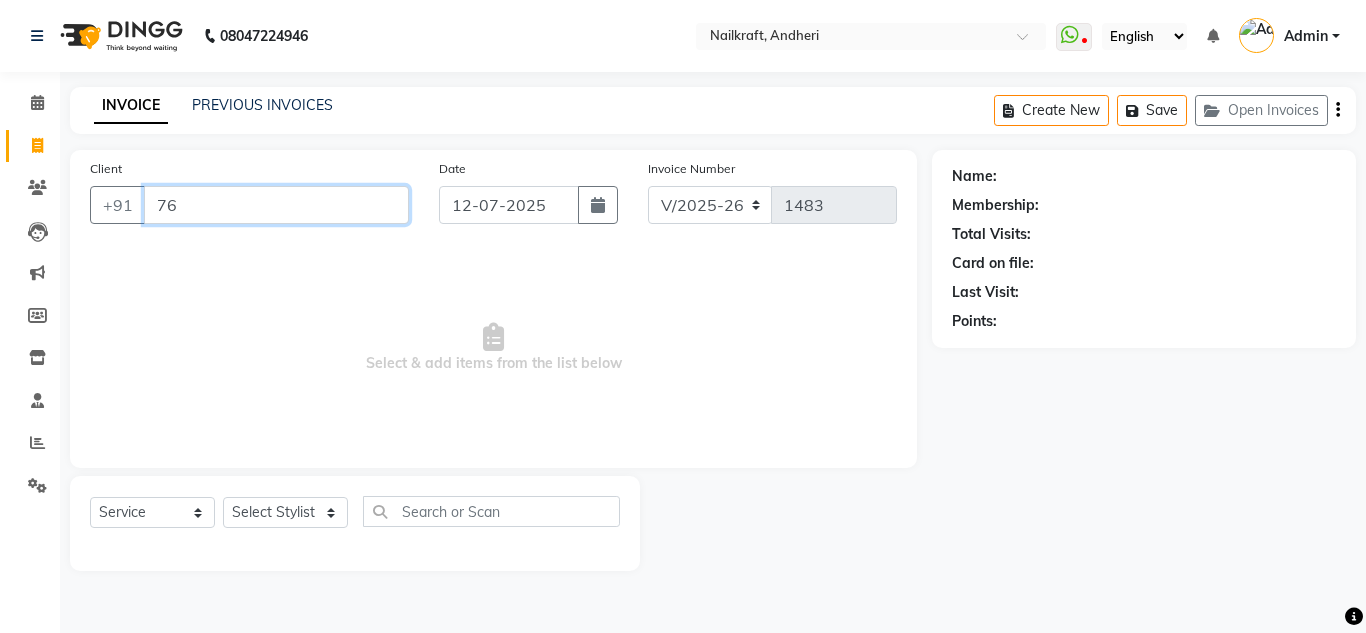 click on "76" at bounding box center [276, 205] 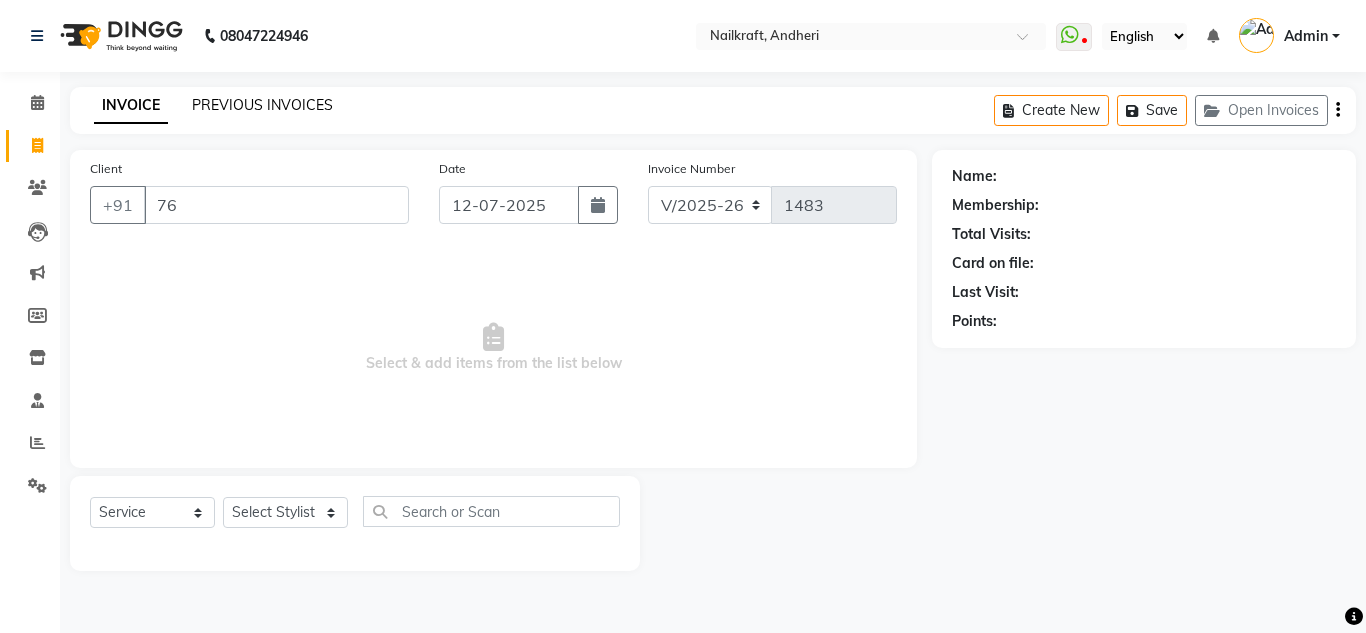click on "PREVIOUS INVOICES" 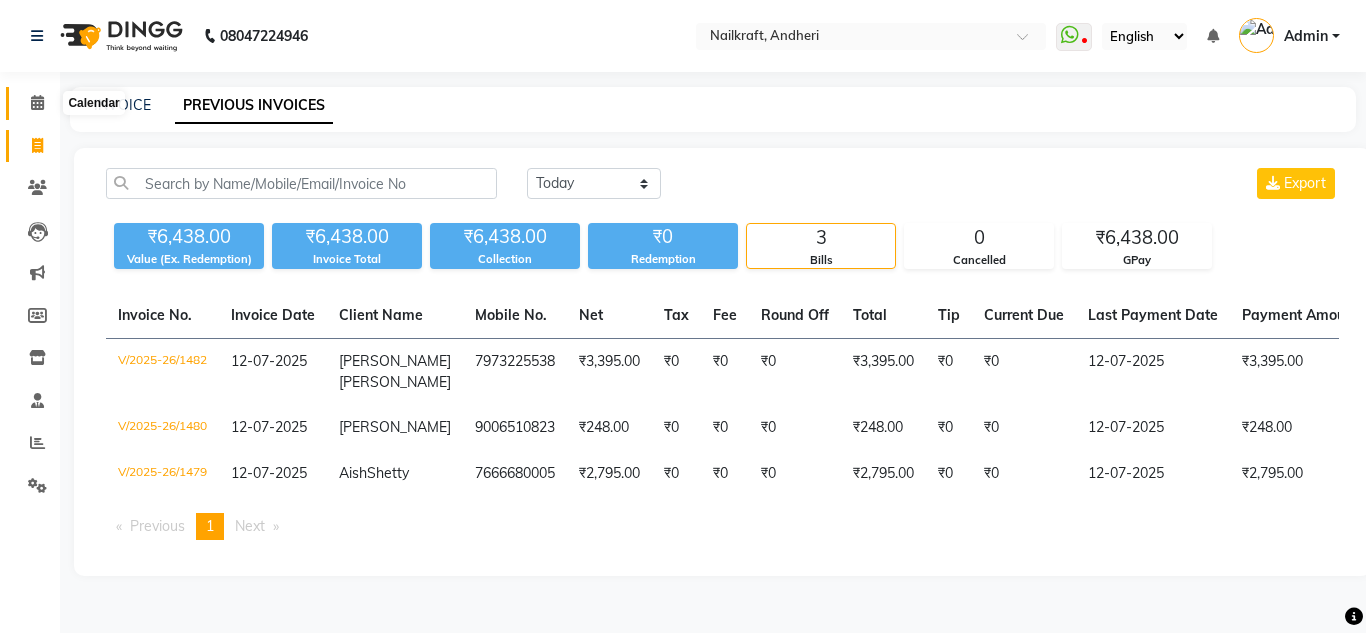 click 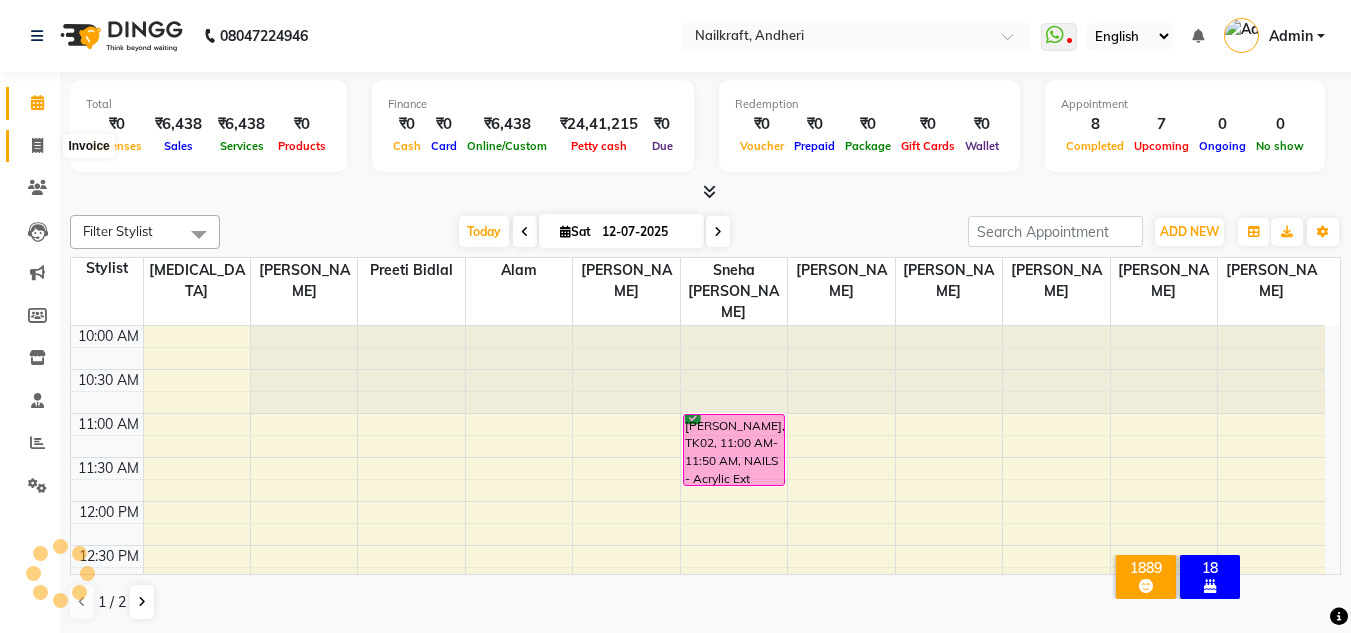 scroll, scrollTop: 0, scrollLeft: 0, axis: both 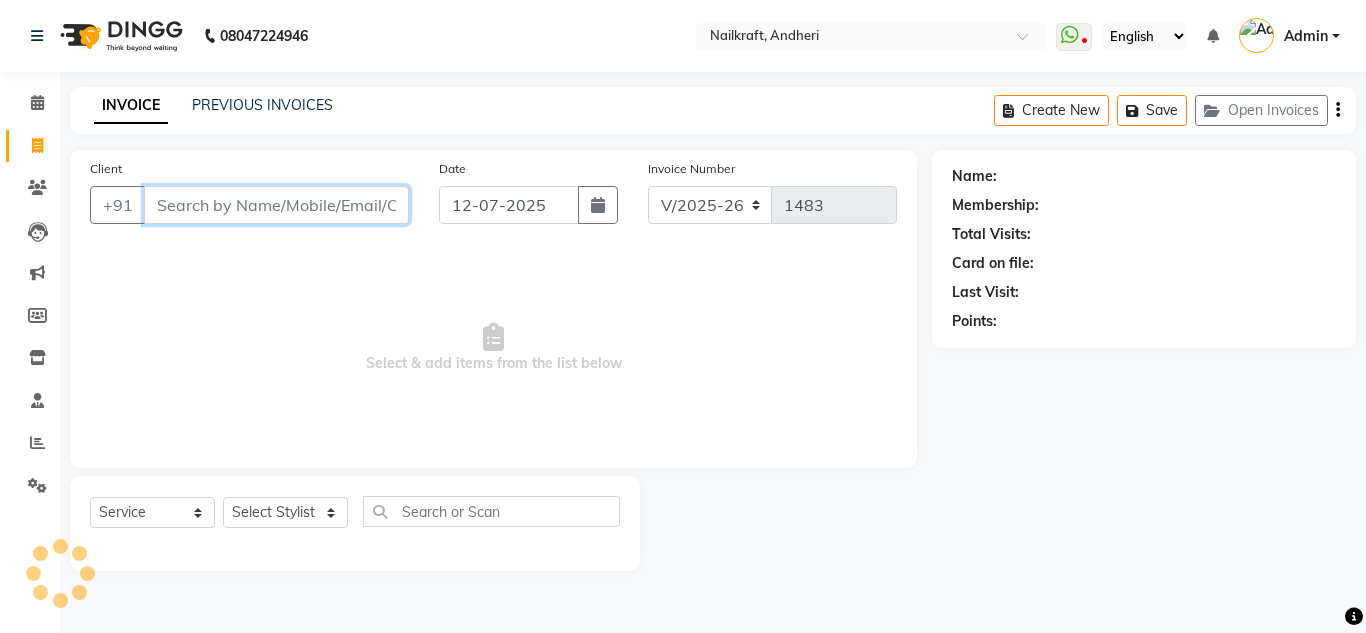 click on "Client" at bounding box center [276, 205] 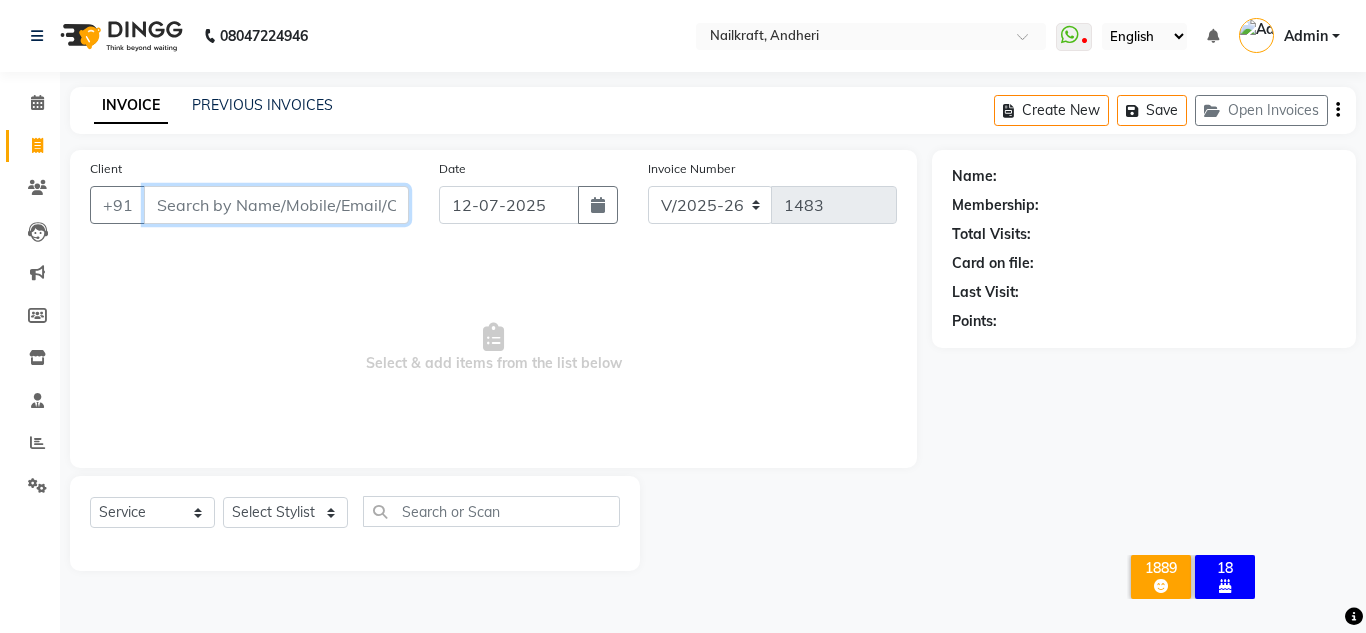 click on "Client" at bounding box center (276, 205) 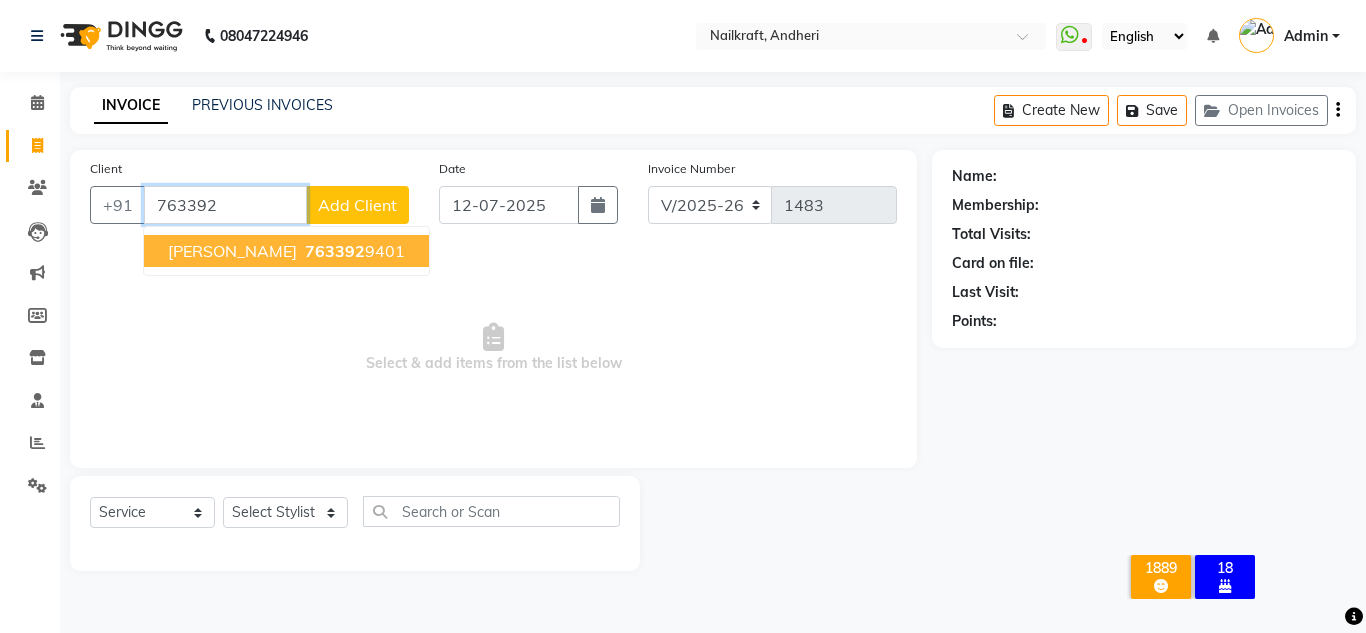 click on "Ayushi   763392 9401" at bounding box center [286, 251] 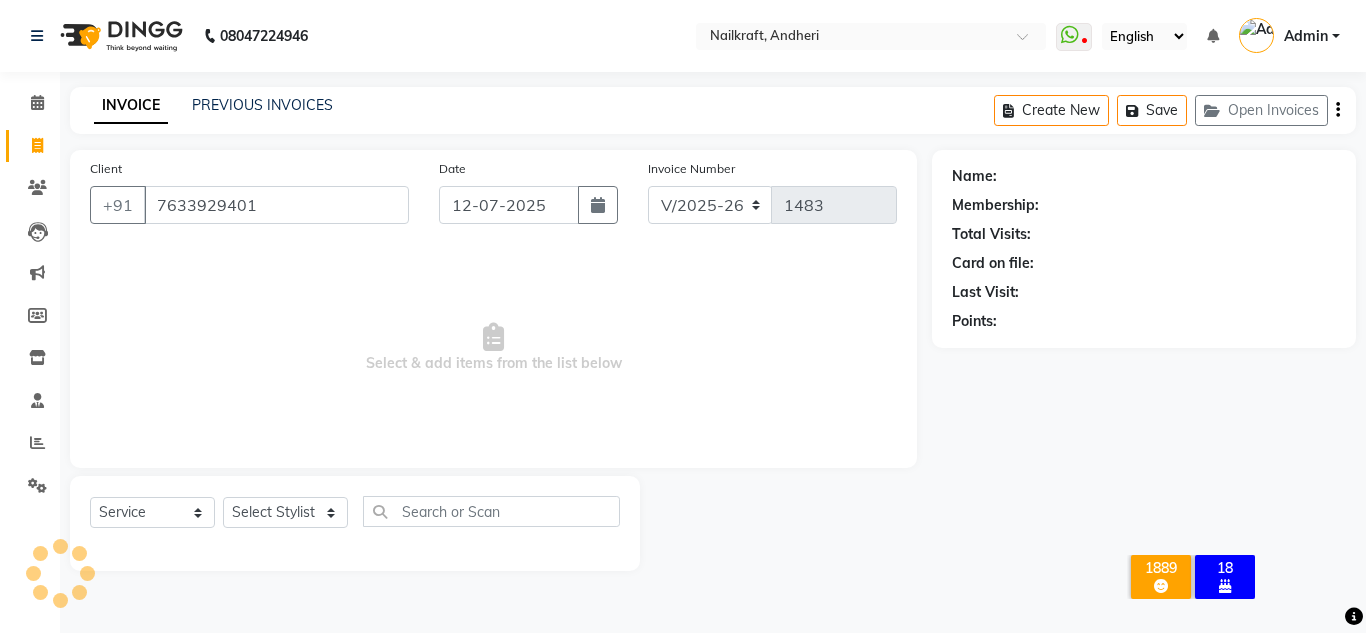 click on "Select & add items from the list below" at bounding box center [493, 348] 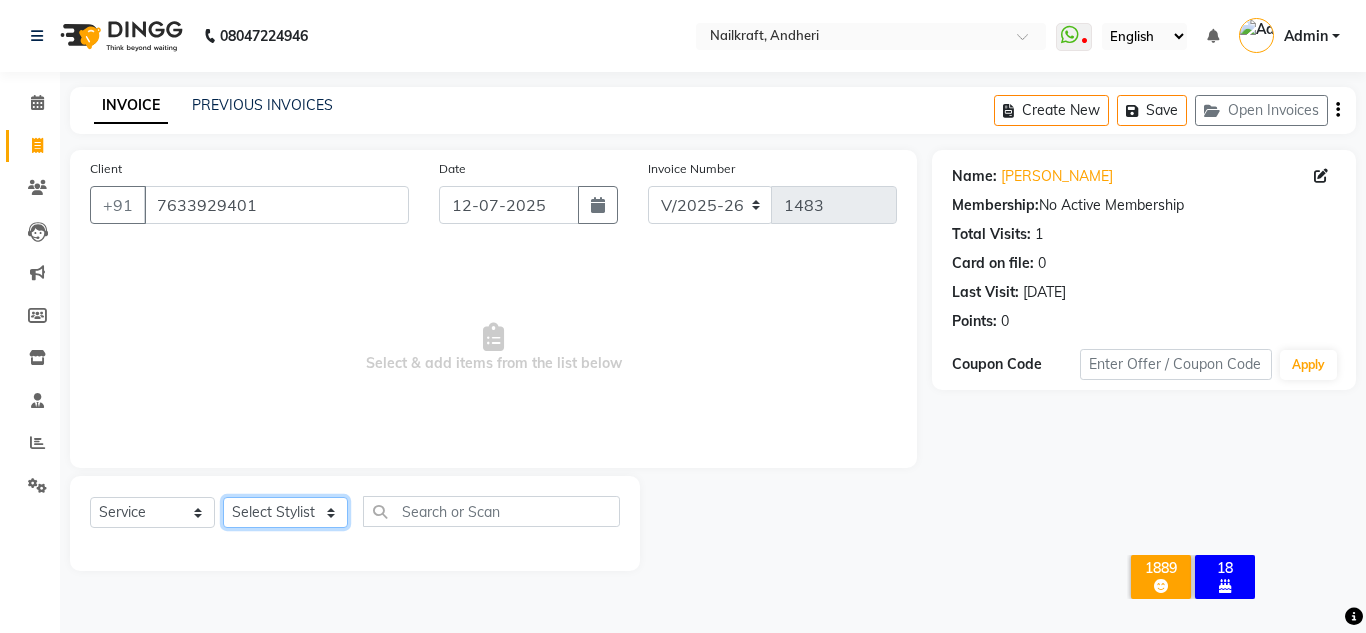 click on "Select Stylist [PERSON_NAME] [PERSON_NAME] [PERSON_NAME] NailKraft [PERSON_NAME] [MEDICAL_DATA] [PERSON_NAME]  Pooja Mehral Preeti Bidlal [PERSON_NAME] [PERSON_NAME] [PERSON_NAME] [PERSON_NAME]" 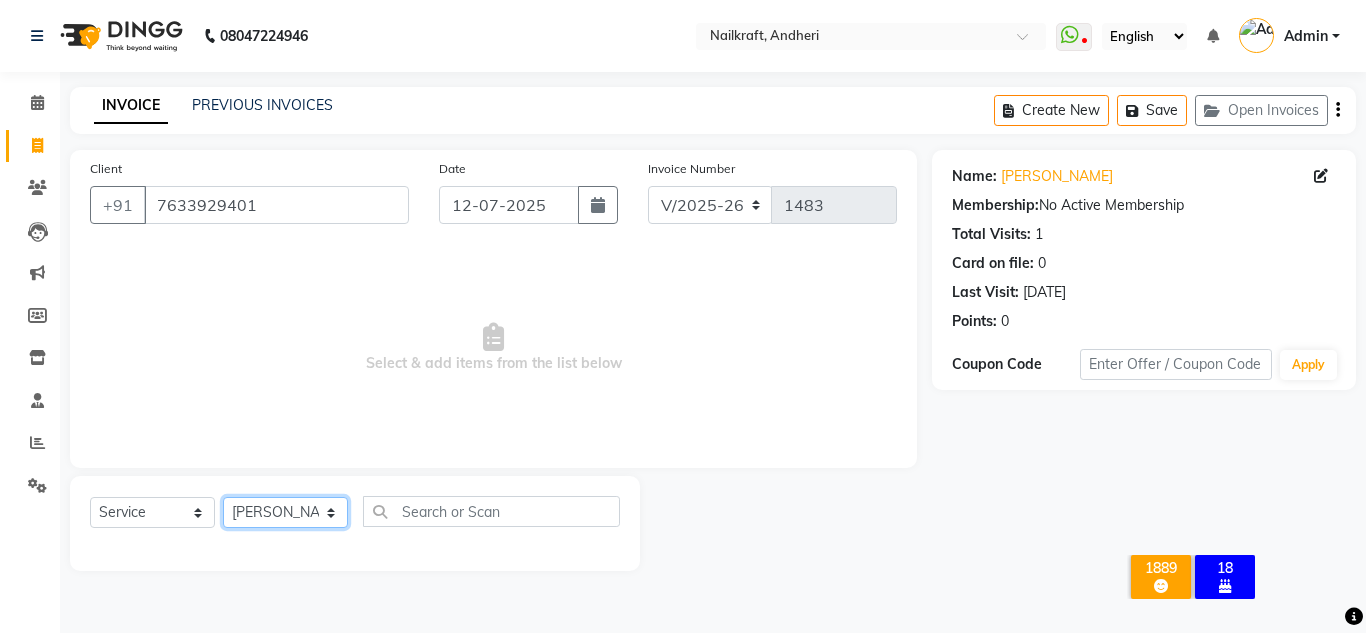 click on "Select Stylist [PERSON_NAME] [PERSON_NAME] [PERSON_NAME] NailKraft [PERSON_NAME] [MEDICAL_DATA] [PERSON_NAME]  Pooja Mehral Preeti Bidlal [PERSON_NAME] [PERSON_NAME] [PERSON_NAME] [PERSON_NAME]" 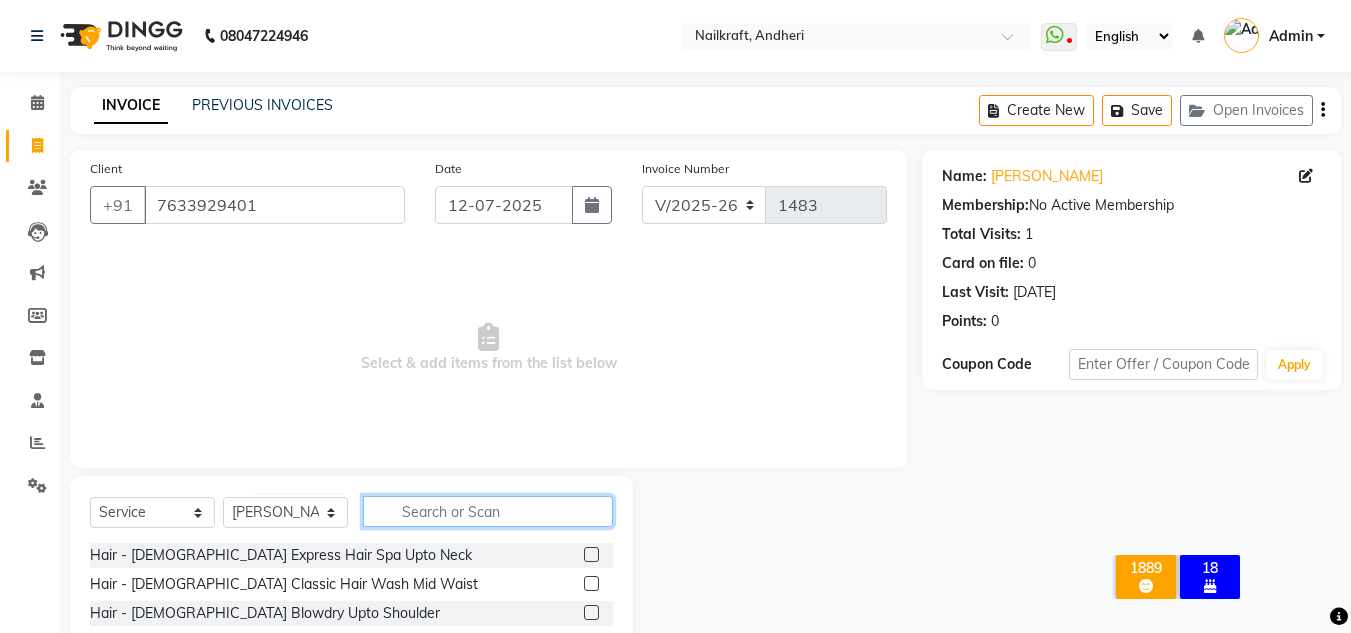 click 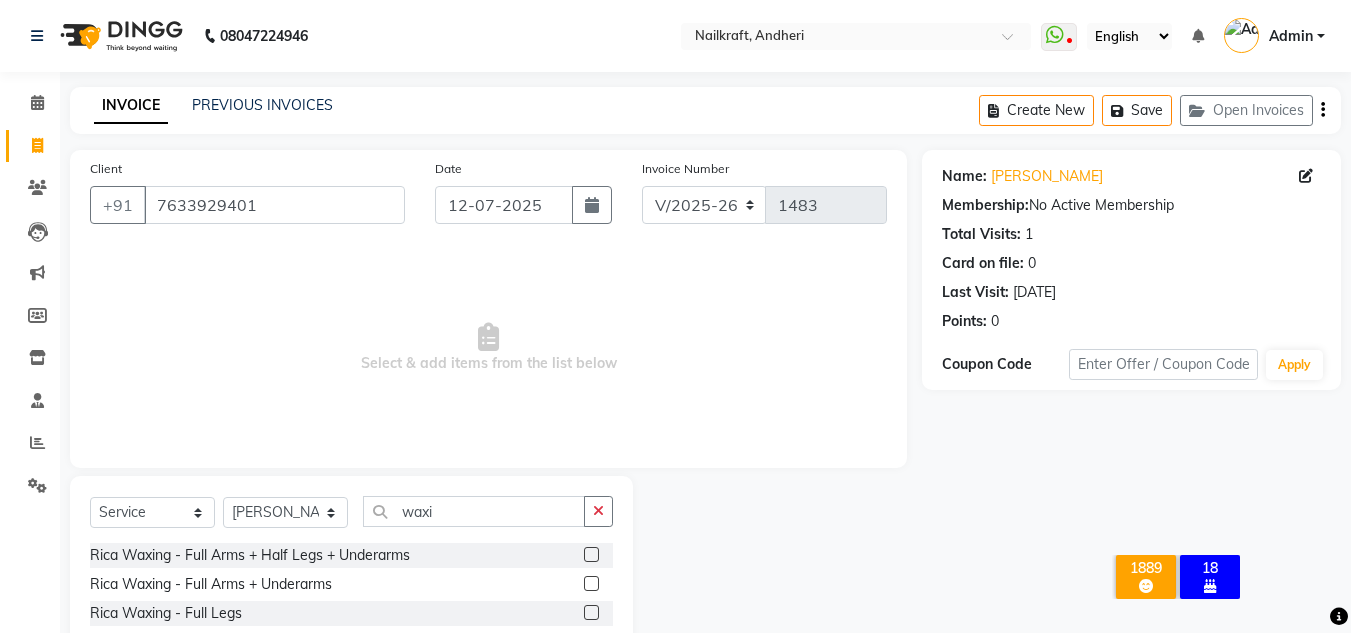 click 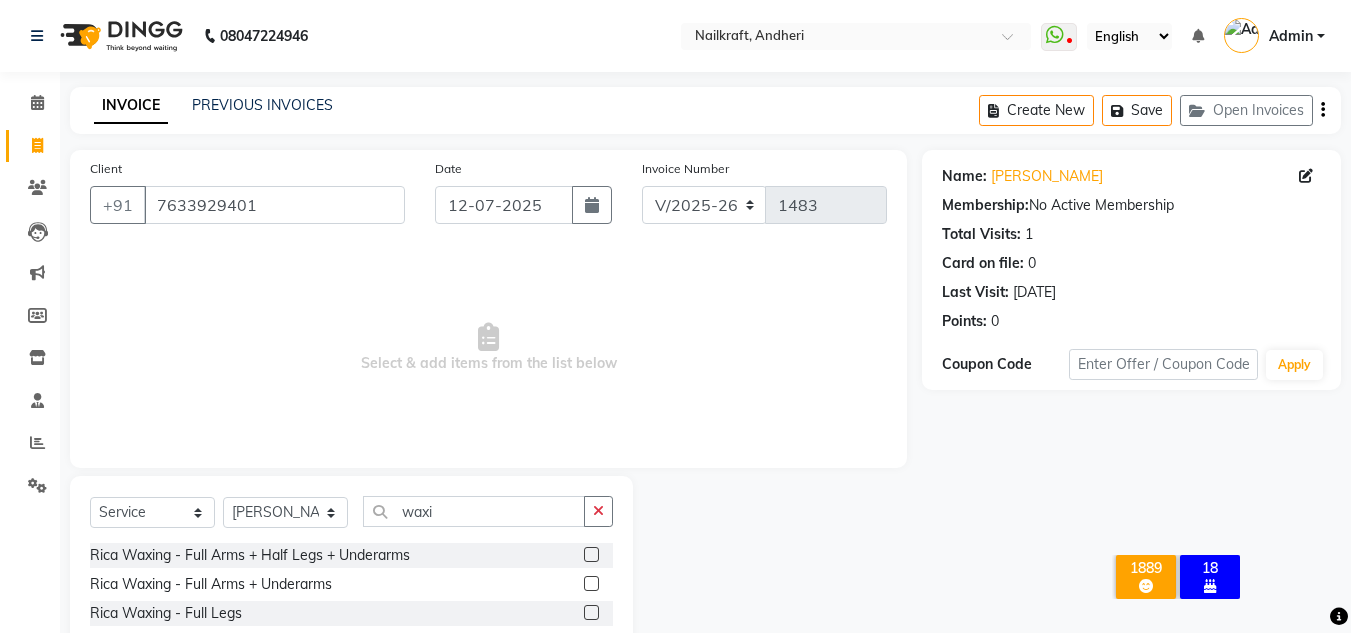 click 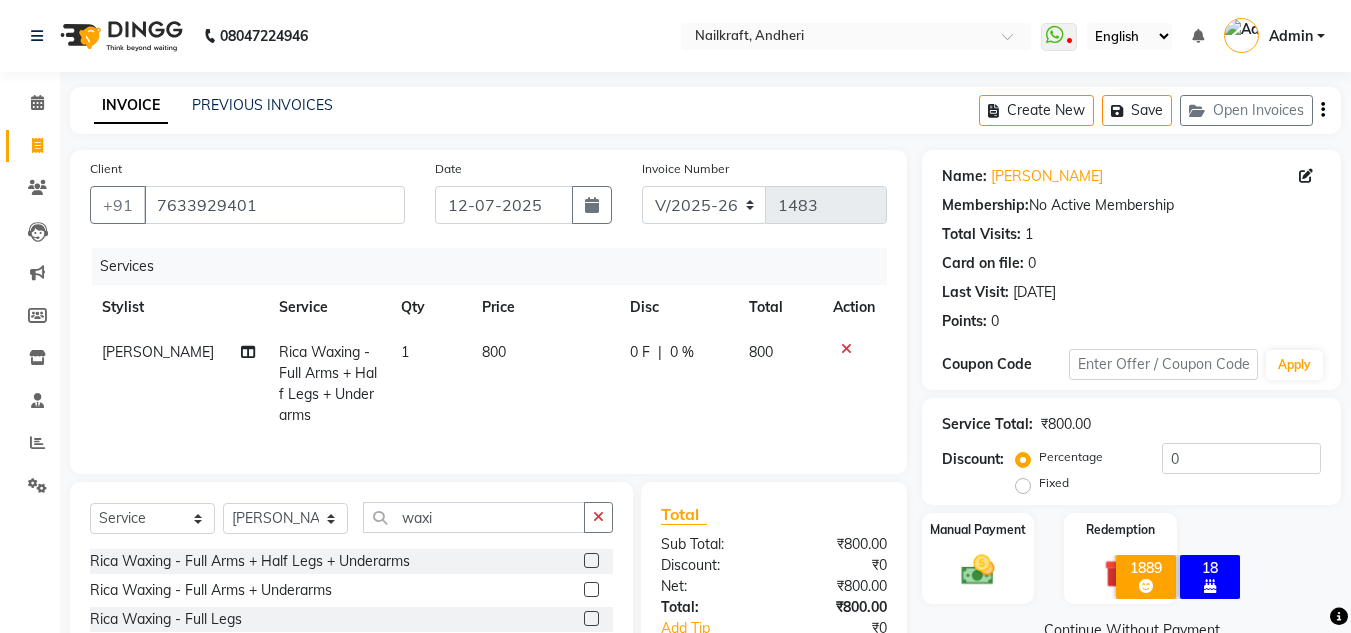 click on "800" 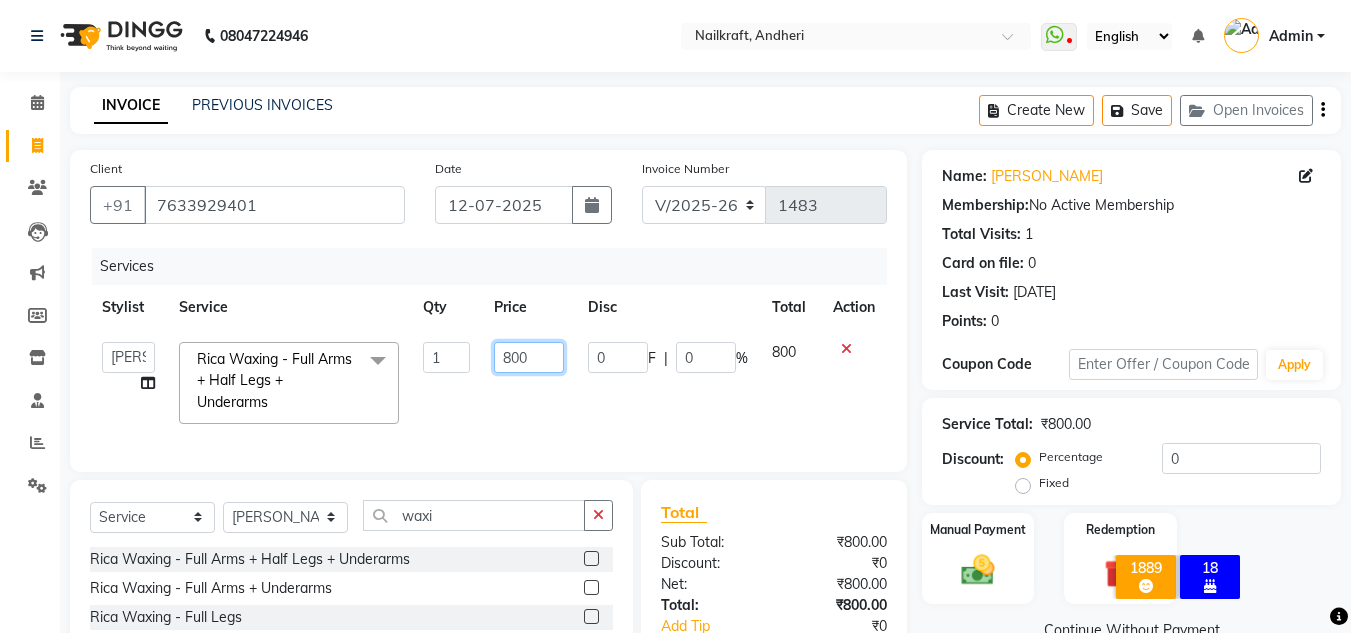 click on "800" 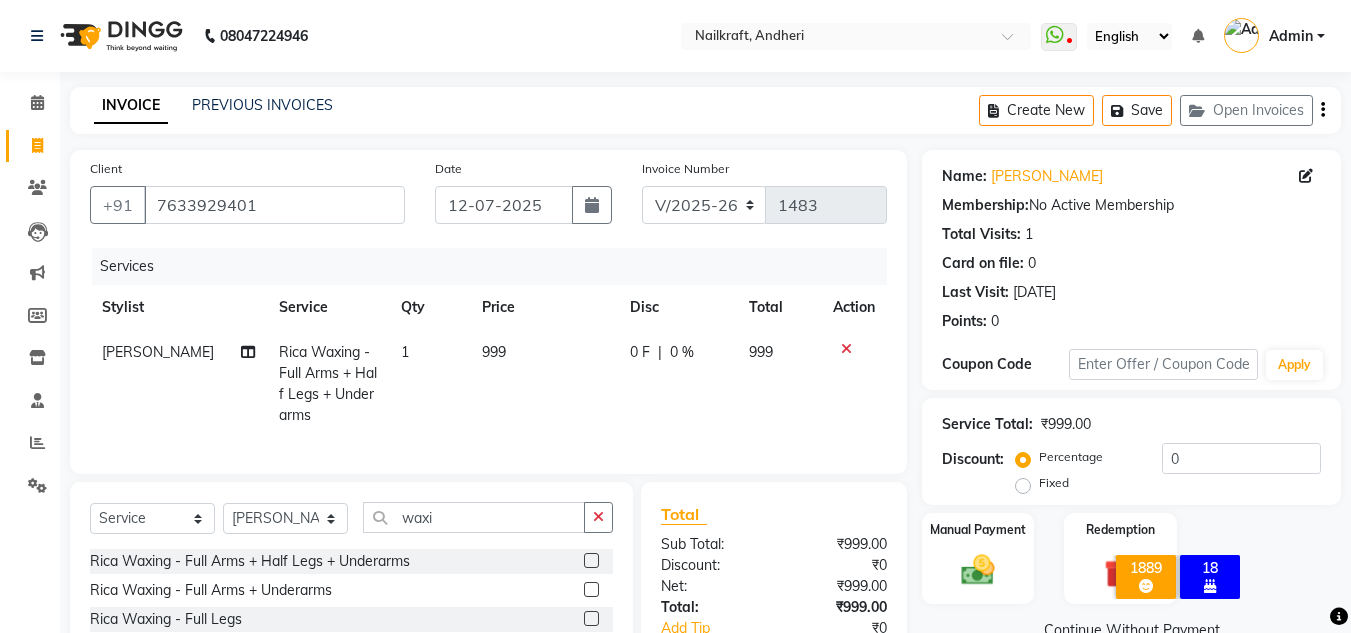 click on "0 F | 0 %" 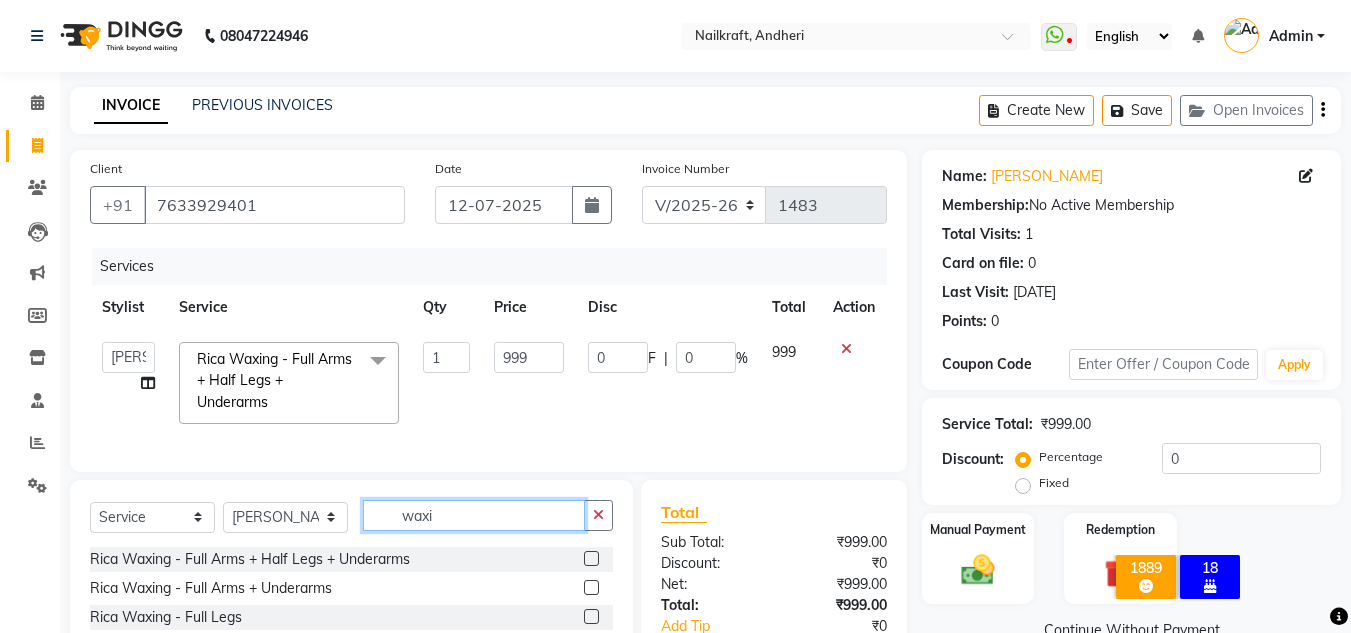 click on "waxi" 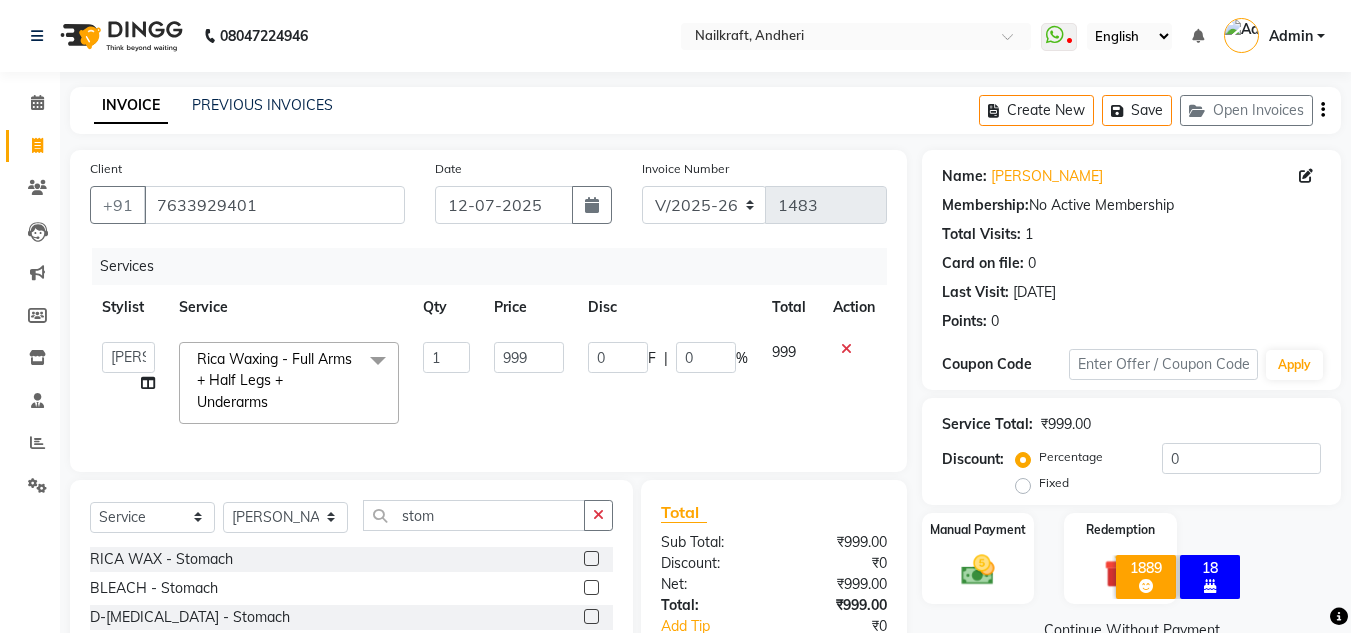 click 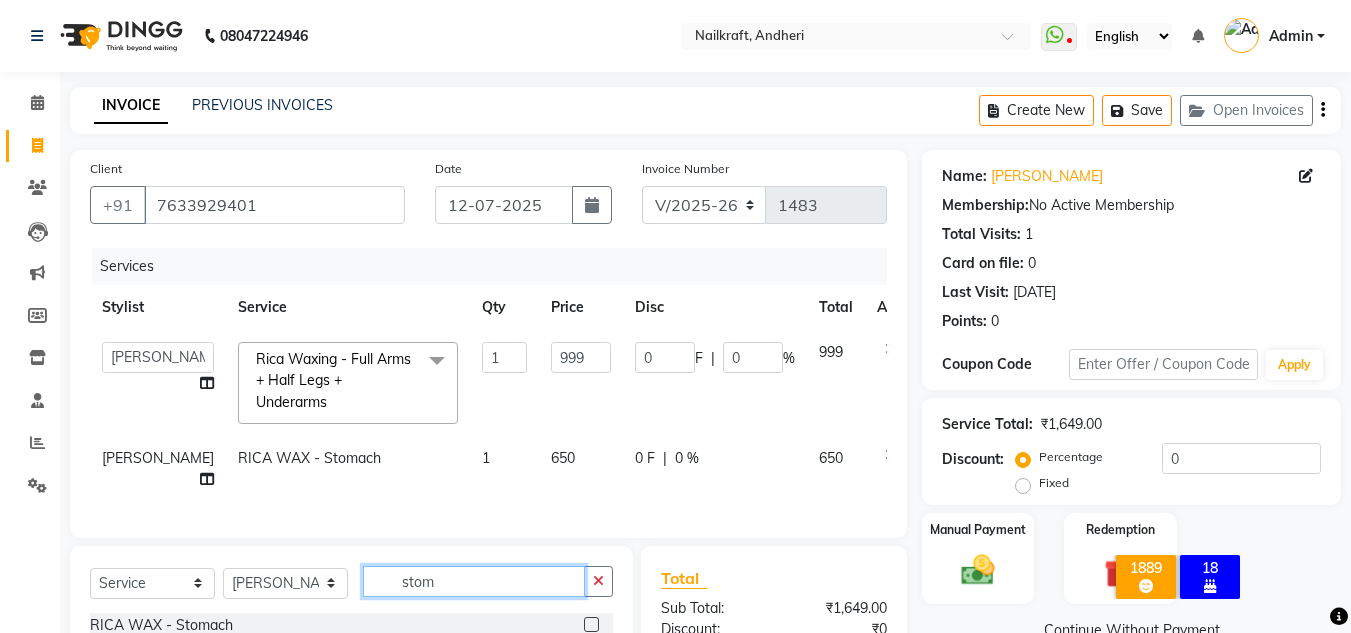 click on "stom" 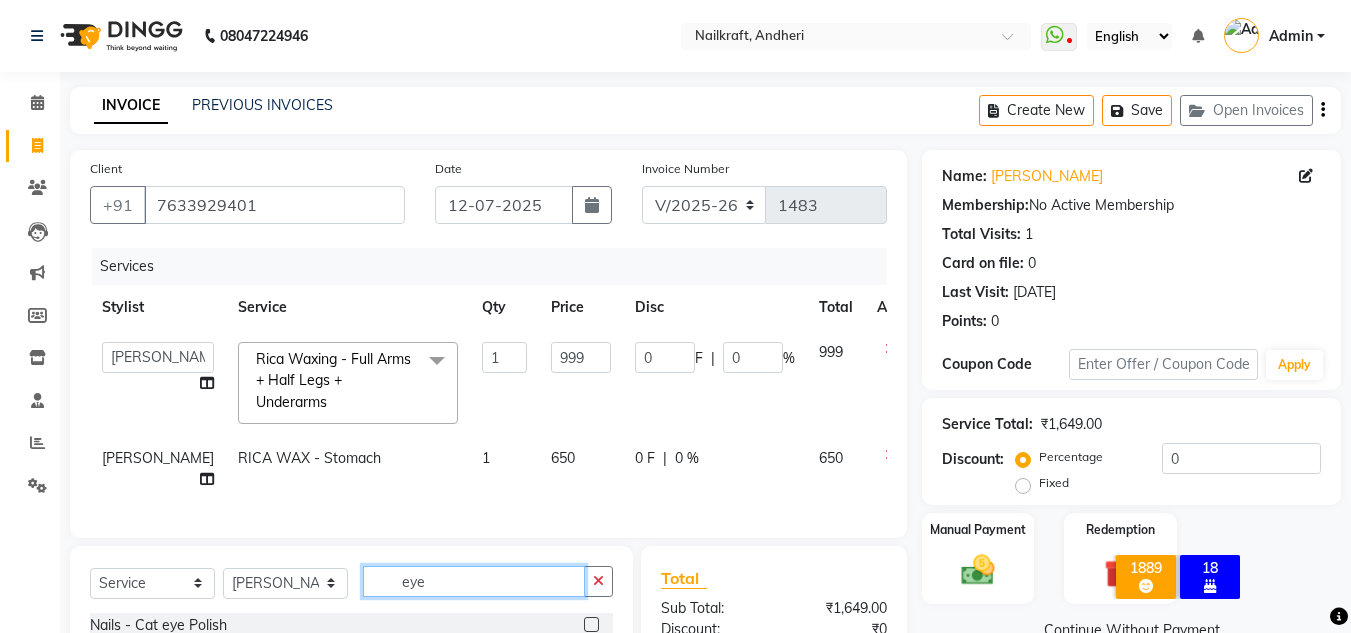 scroll, scrollTop: 200, scrollLeft: 0, axis: vertical 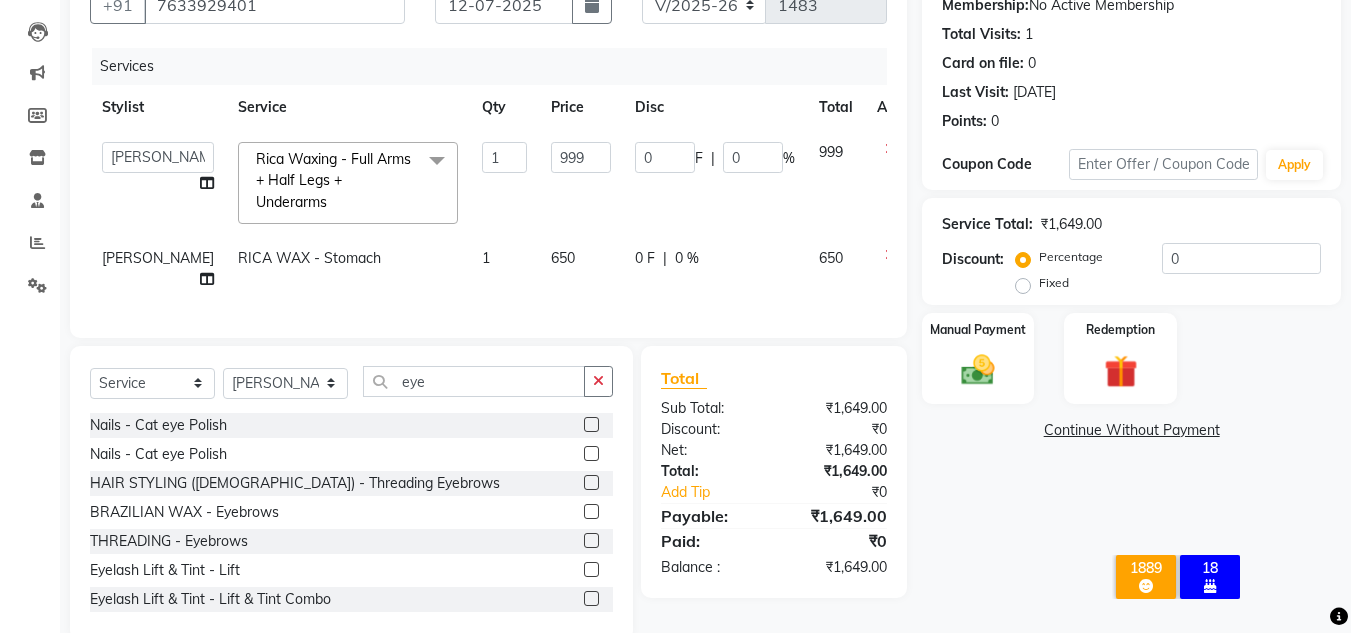 click 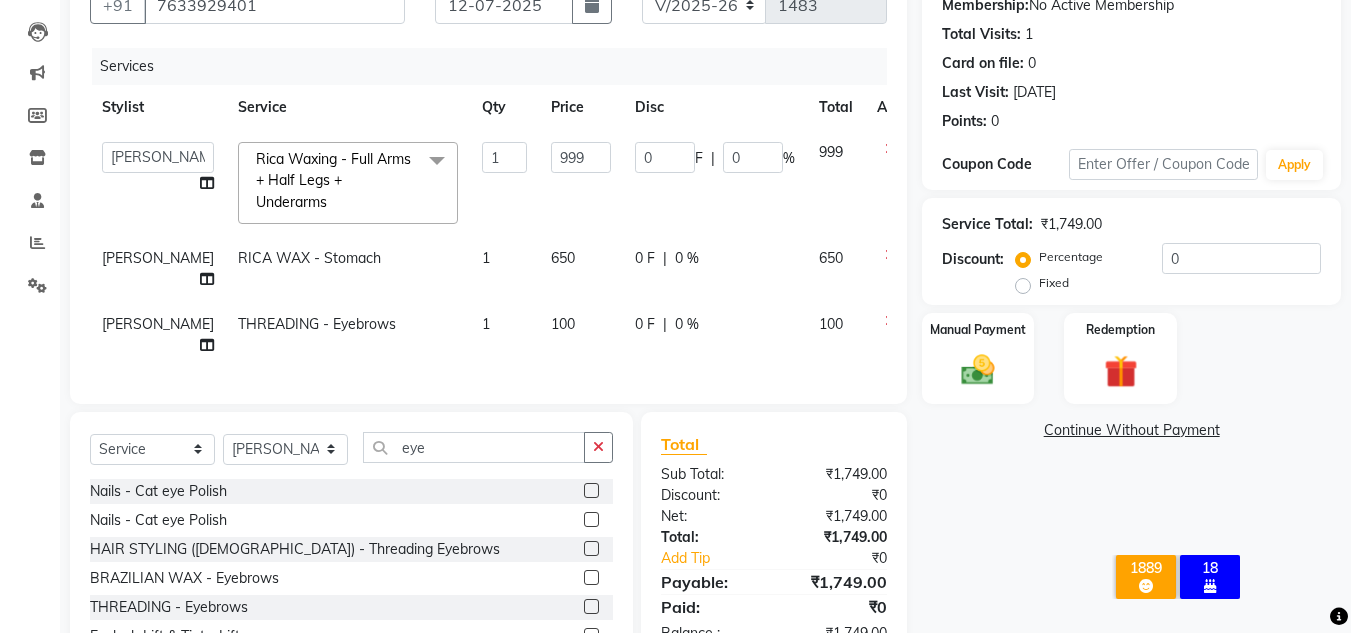click on "100" 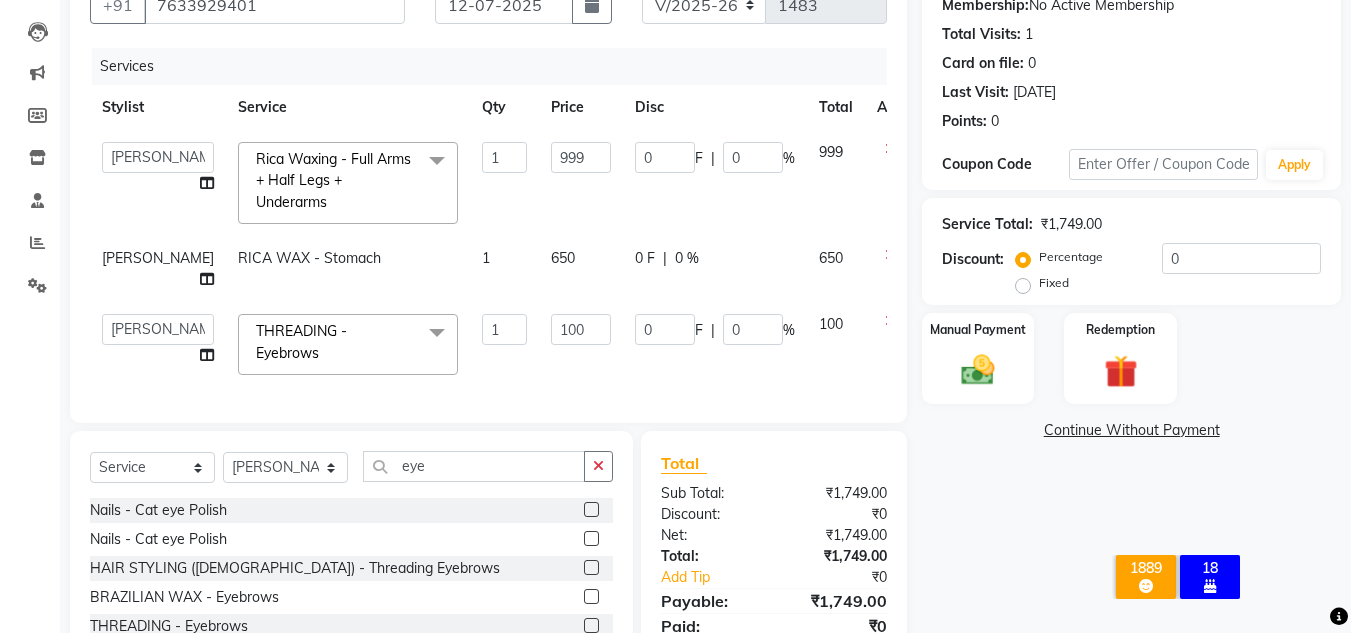 click on "100" 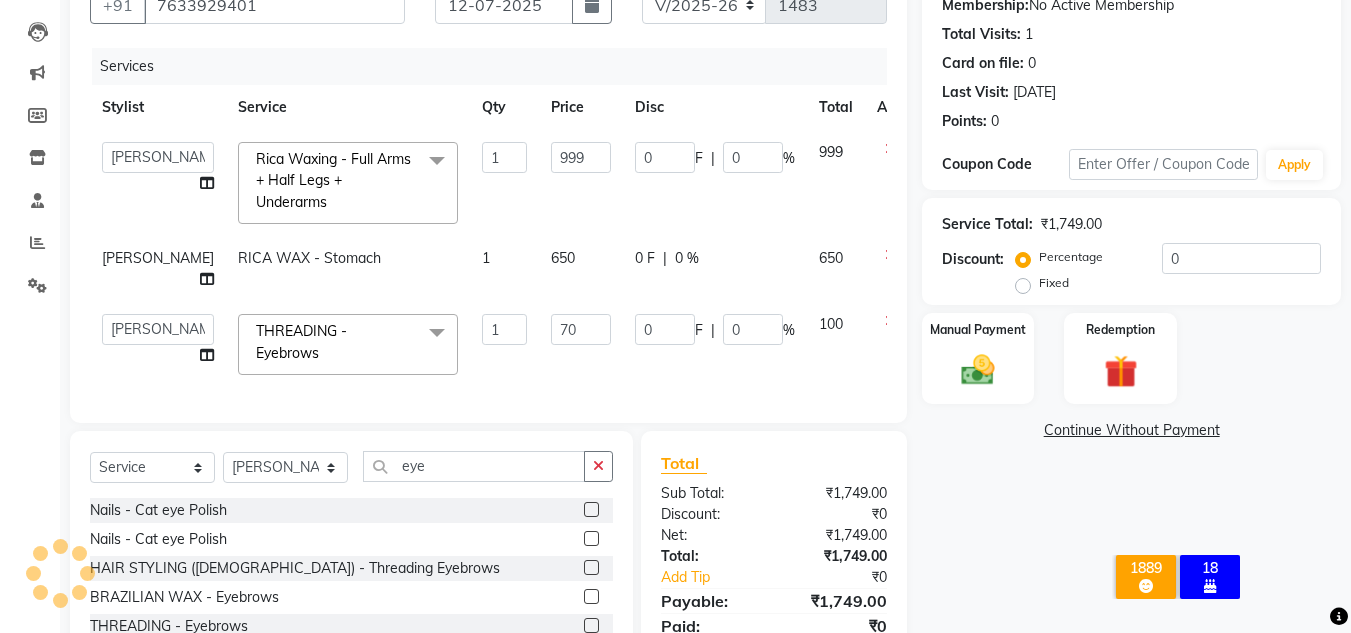click on "70" 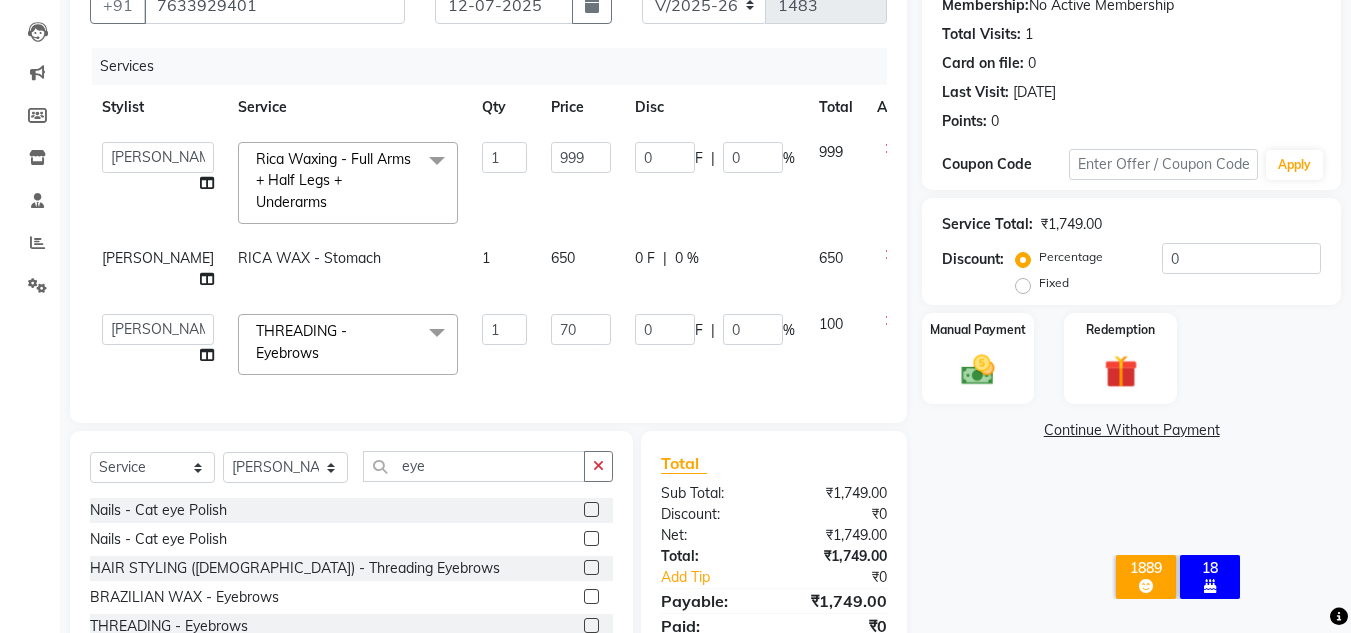 click on "70" 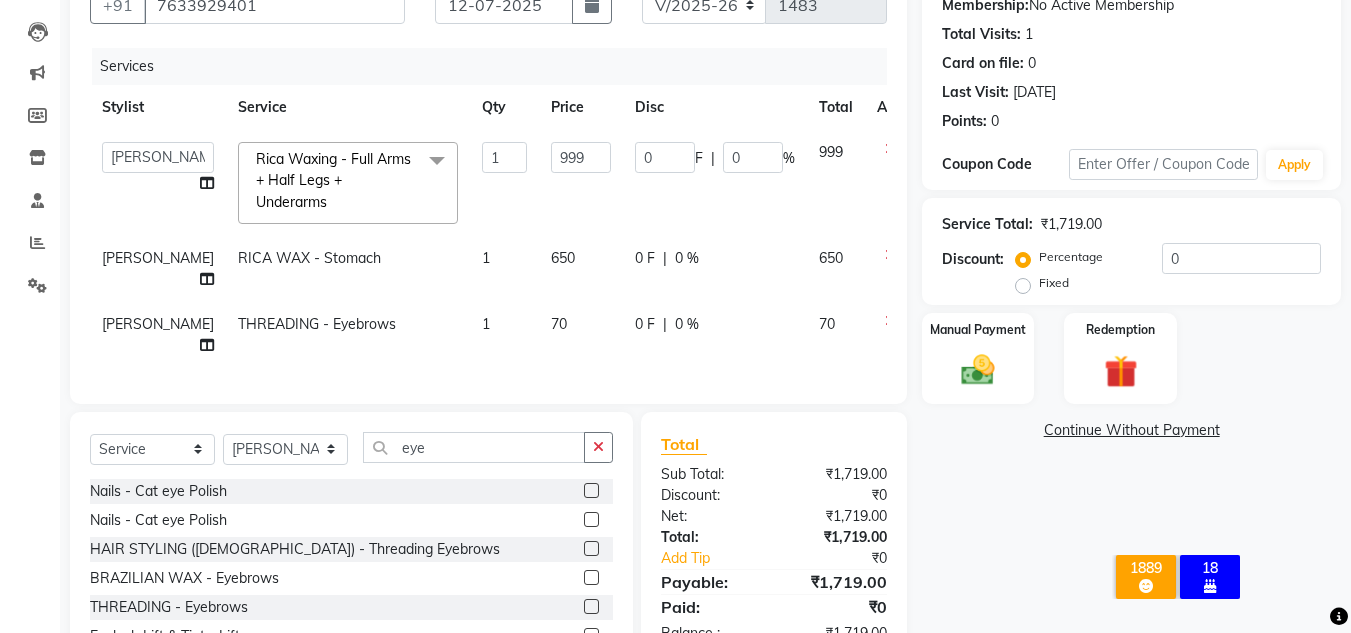 click on "Name: Ayushi  Membership:  No Active Membership  Total Visits:  1 Card on file:  0 Last Visit:   13-10-2024 Points:   0  Coupon Code Apply Service Total:  ₹1,719.00  Discount:  Percentage   Fixed  0 Manual Payment Redemption  Continue Without Payment" 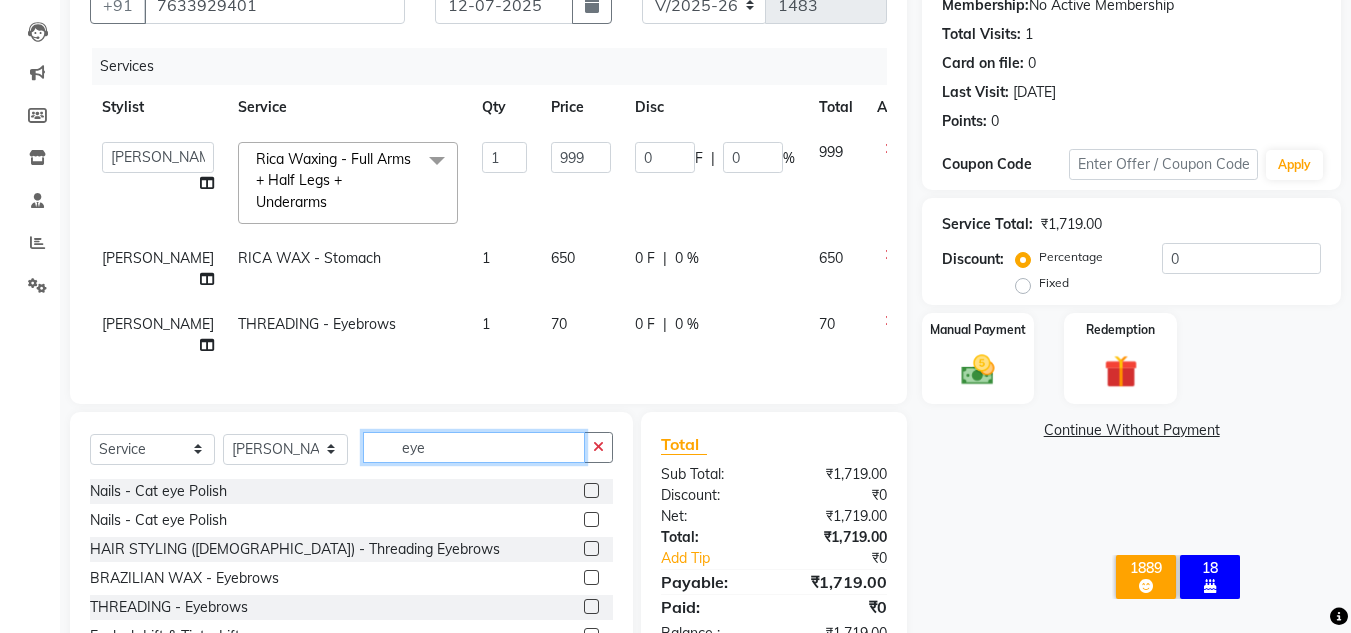 click on "eye" 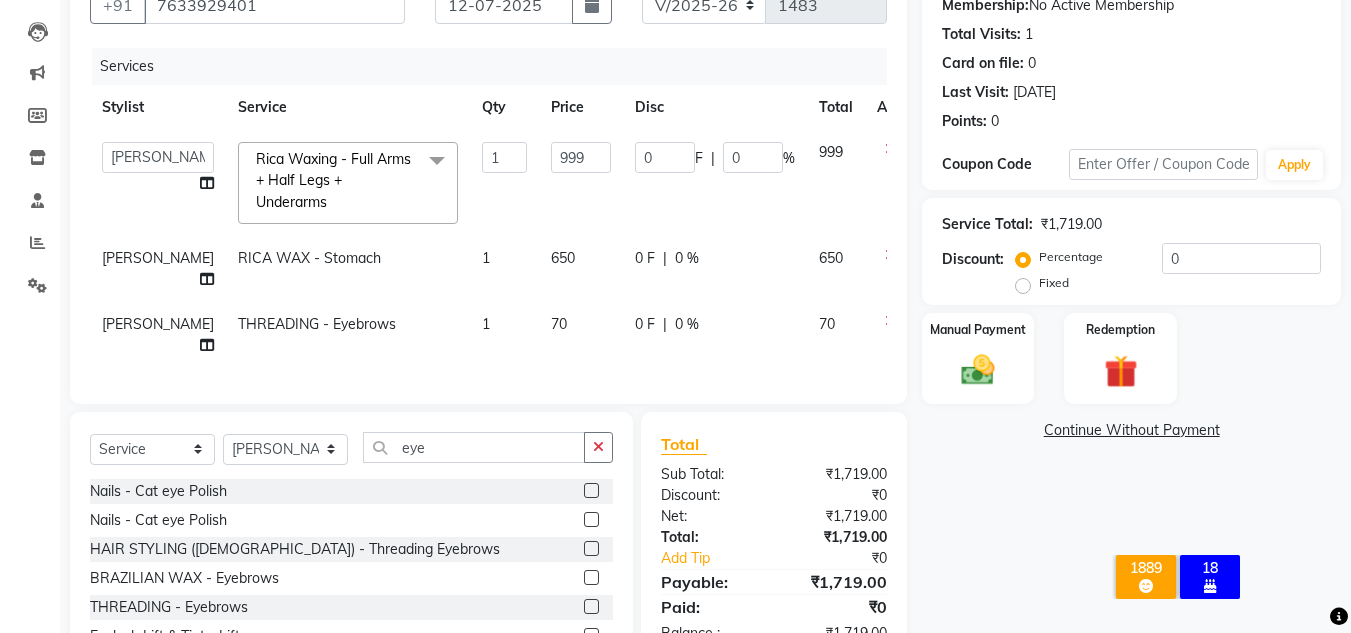 click on "70" 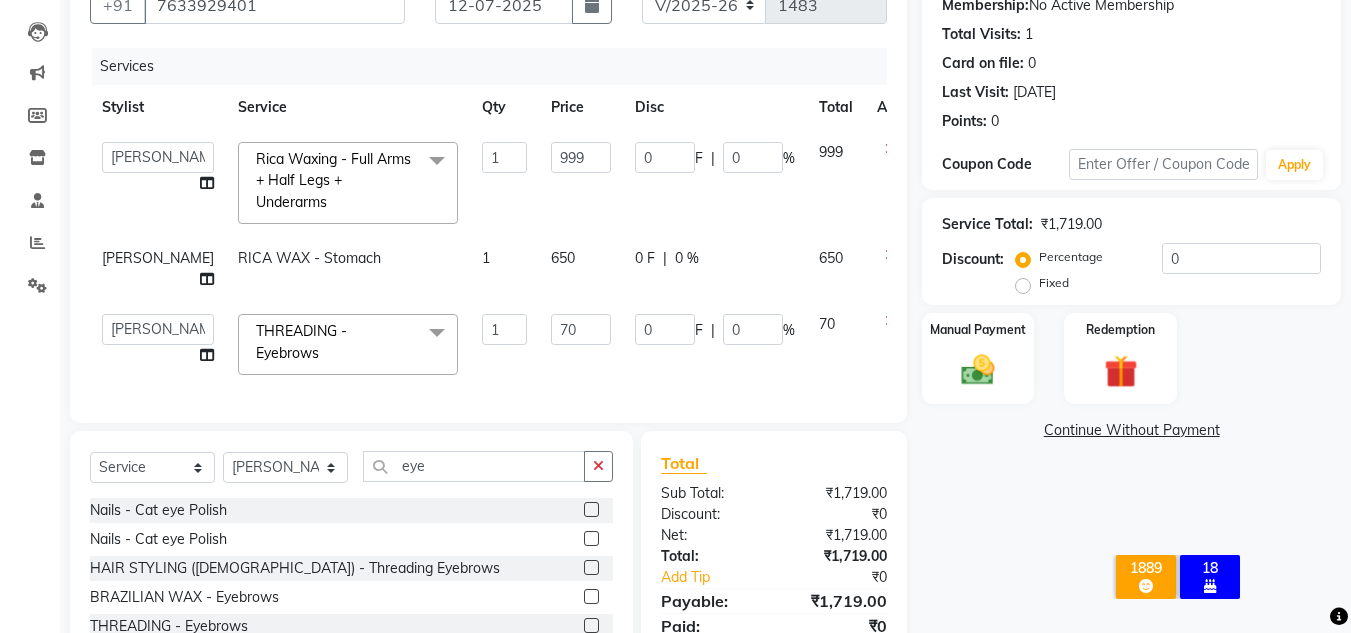 click on "70" 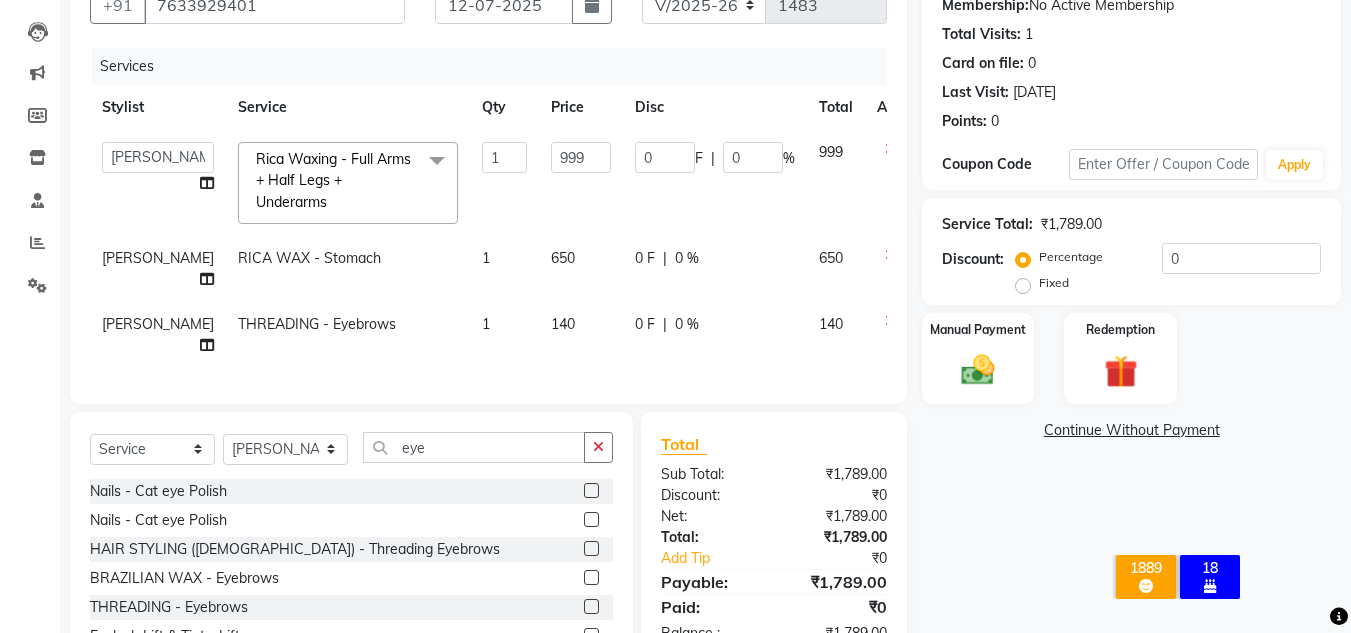 click on "Name: Ayushi  Membership:  No Active Membership  Total Visits:  1 Card on file:  0 Last Visit:   13-10-2024 Points:   0  Coupon Code Apply Service Total:  ₹1,789.00  Discount:  Percentage   Fixed  0 Manual Payment Redemption  Continue Without Payment" 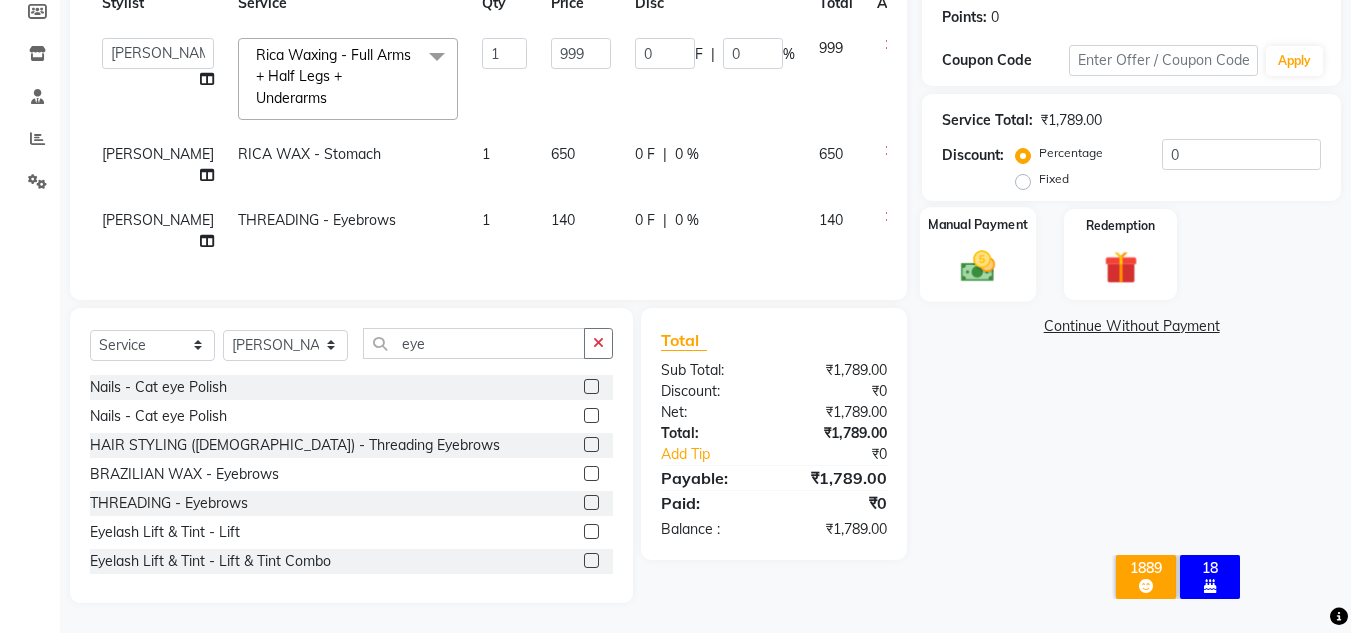 click on "Manual Payment" 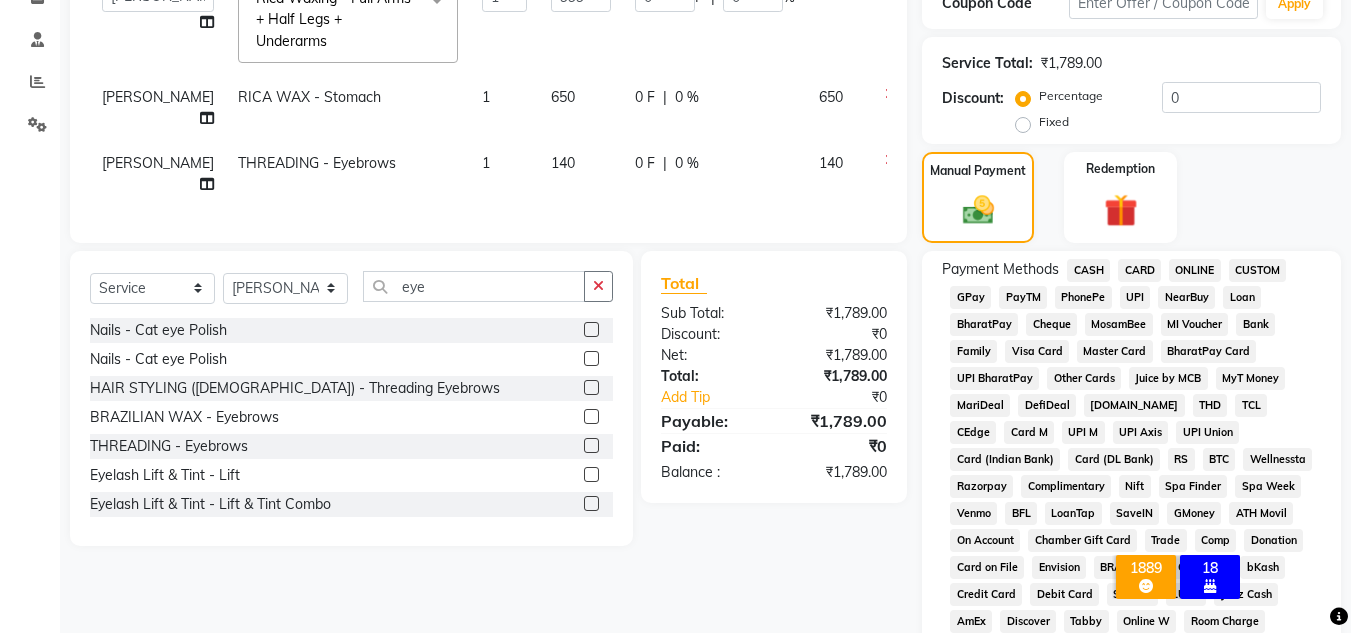 click on "GPay" 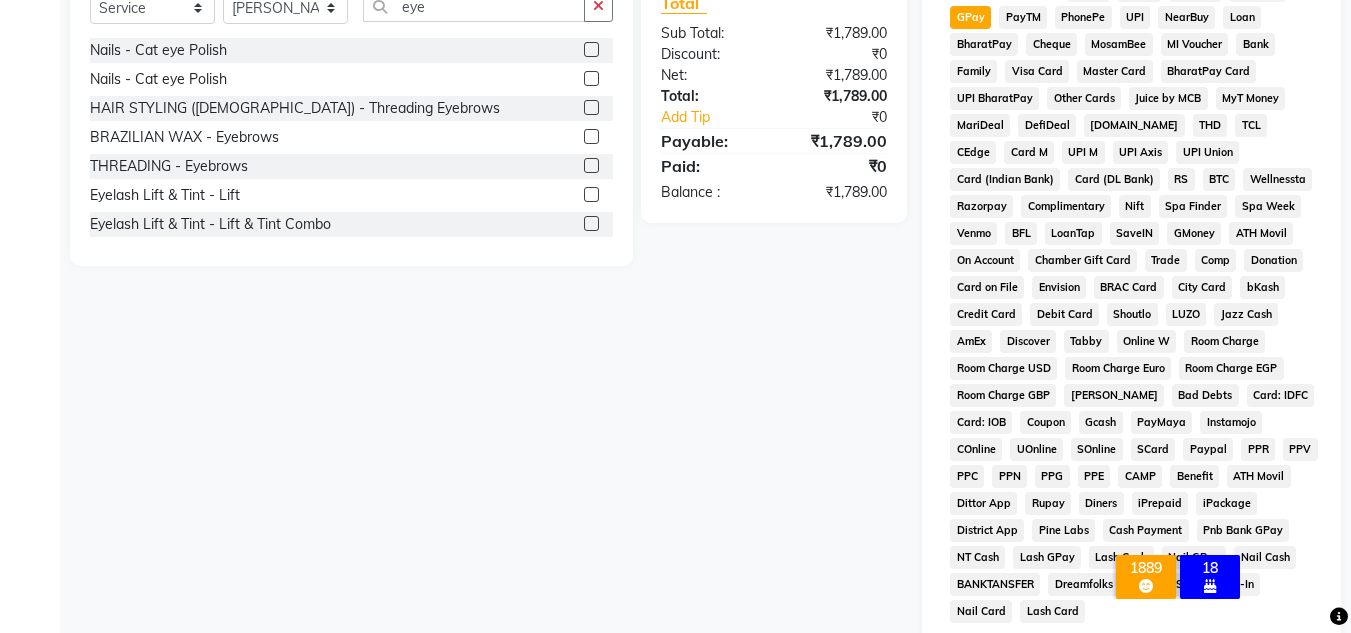 scroll, scrollTop: 869, scrollLeft: 0, axis: vertical 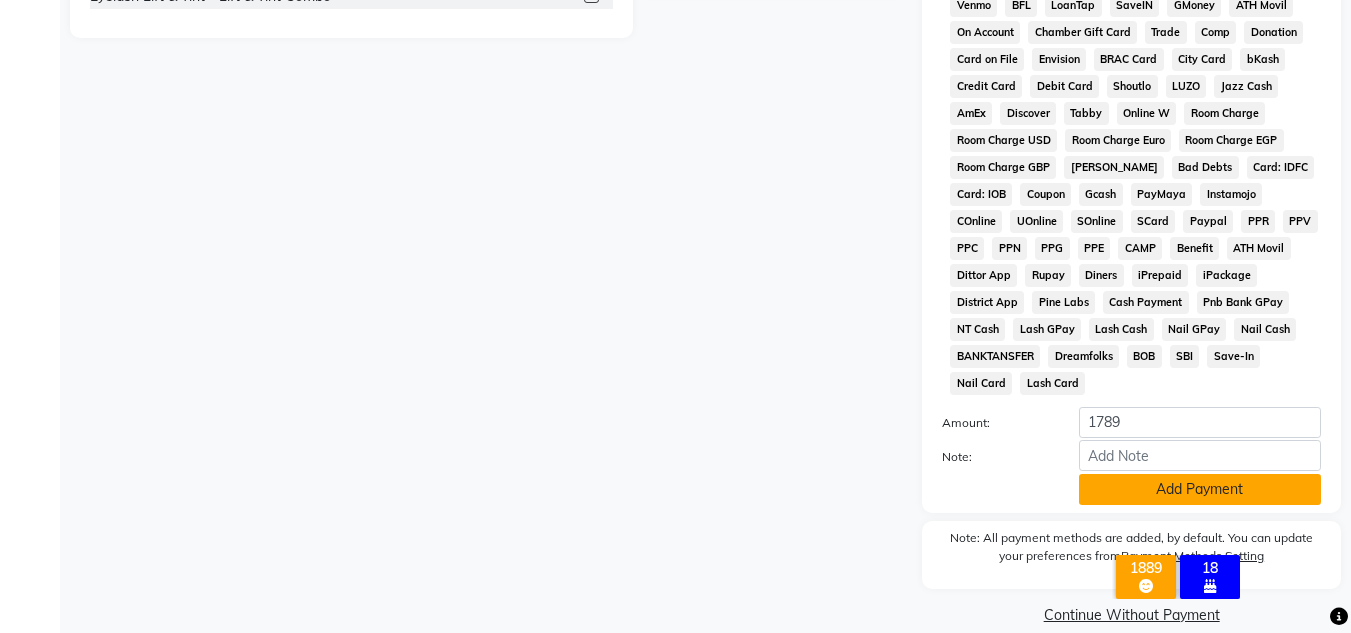 click on "Add Payment" 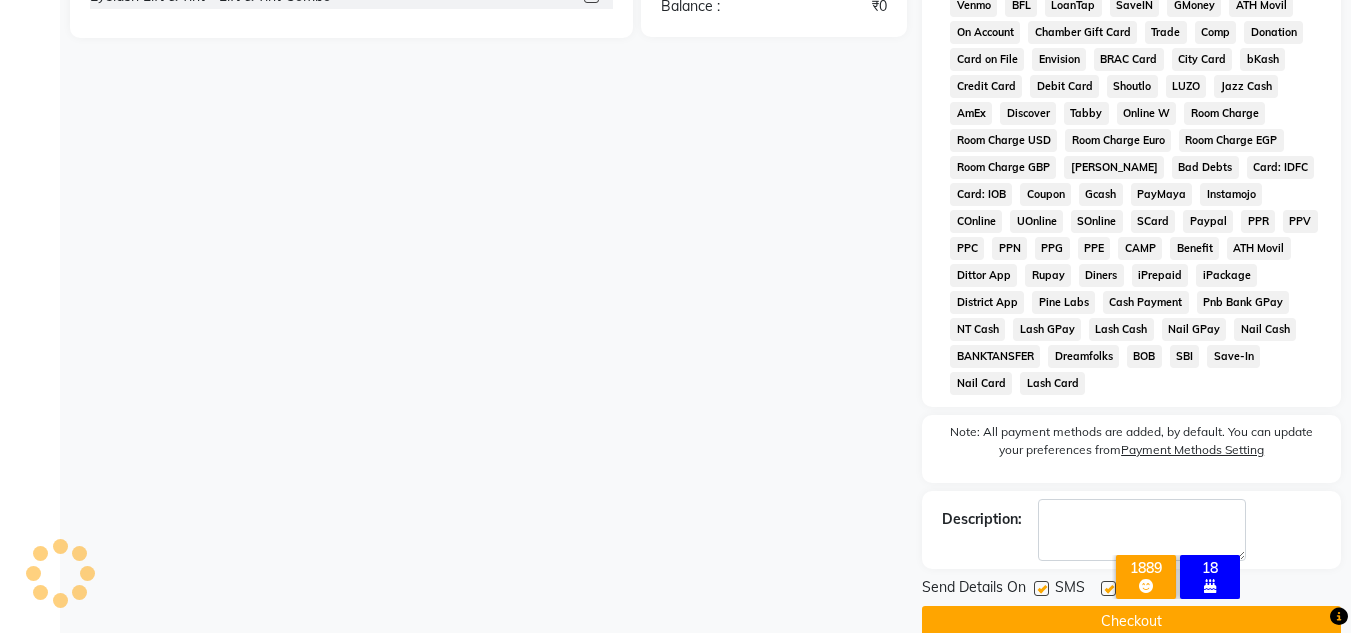 click on "Checkout" 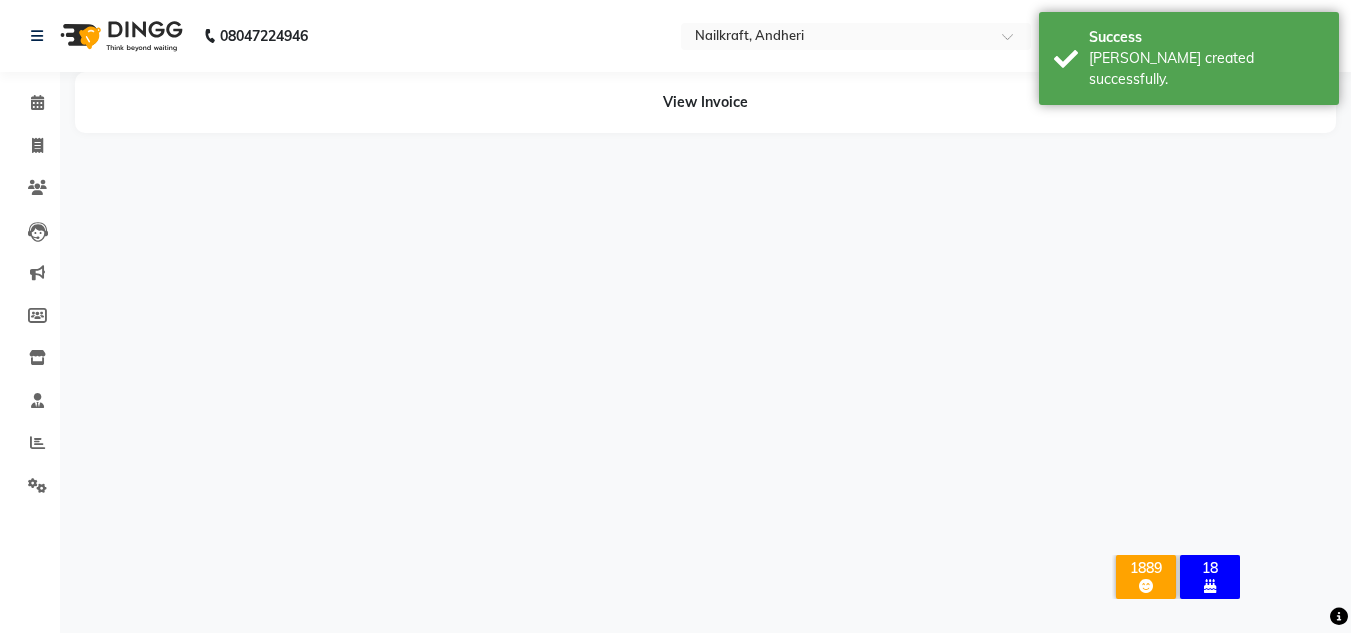 scroll, scrollTop: 0, scrollLeft: 0, axis: both 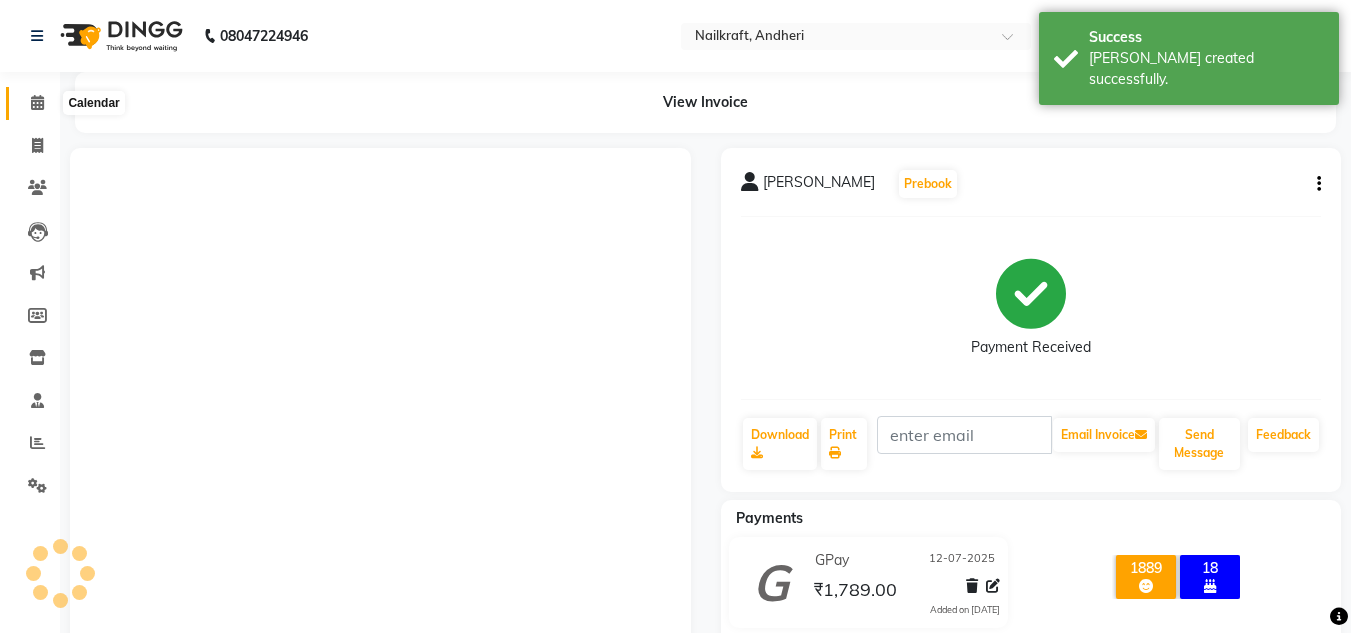click 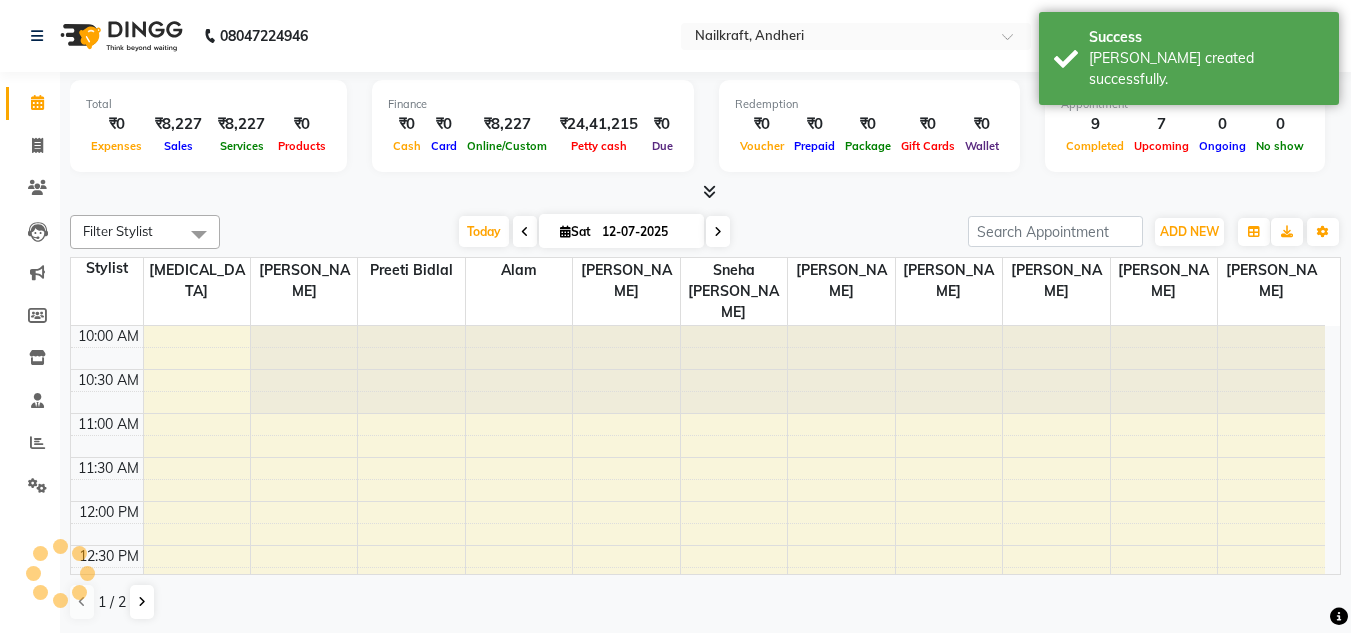 scroll, scrollTop: 441, scrollLeft: 0, axis: vertical 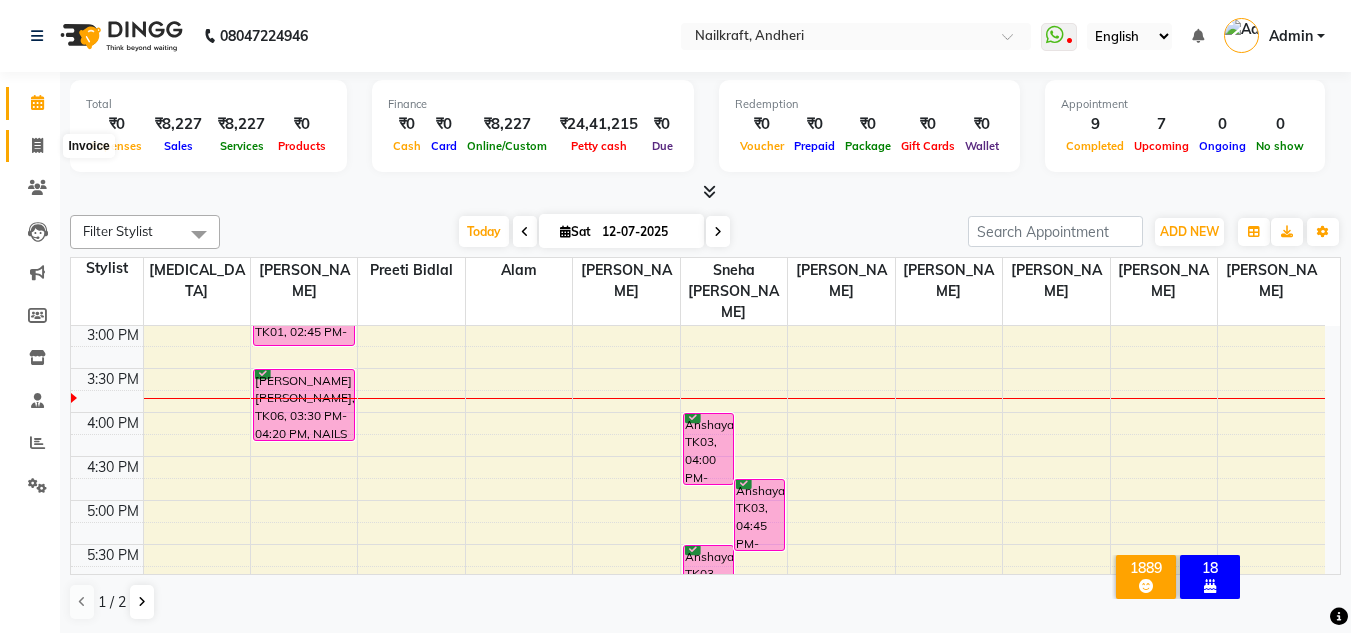 click 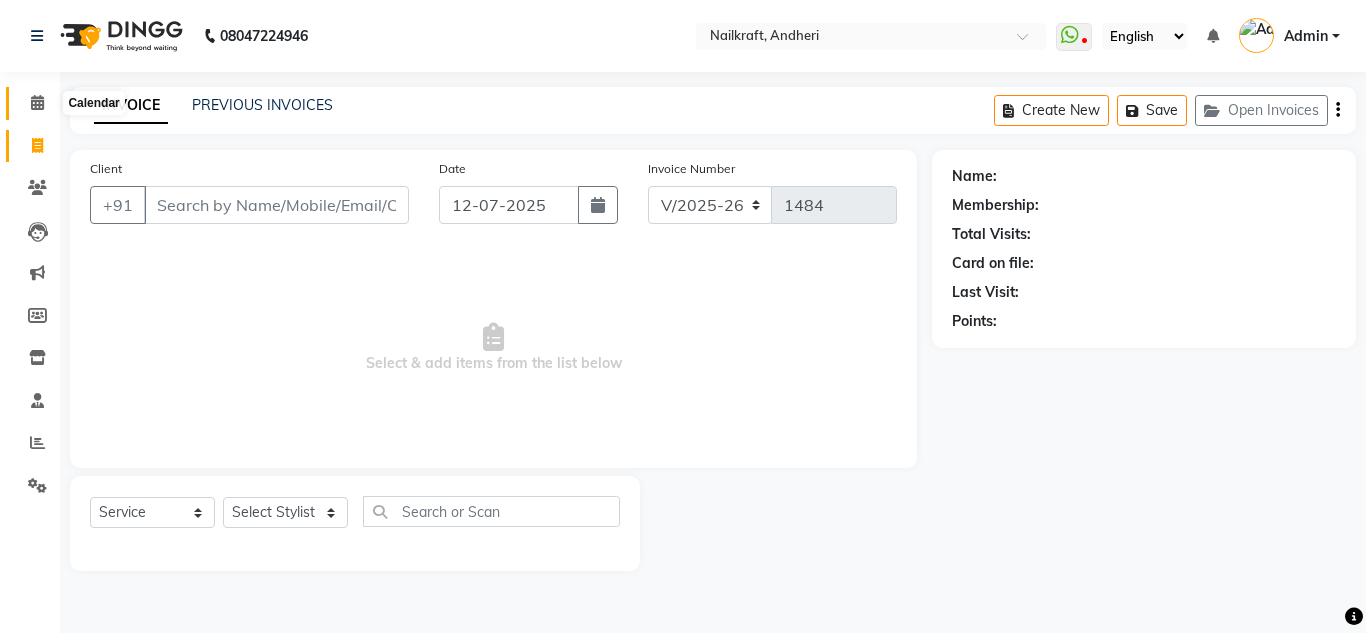 click 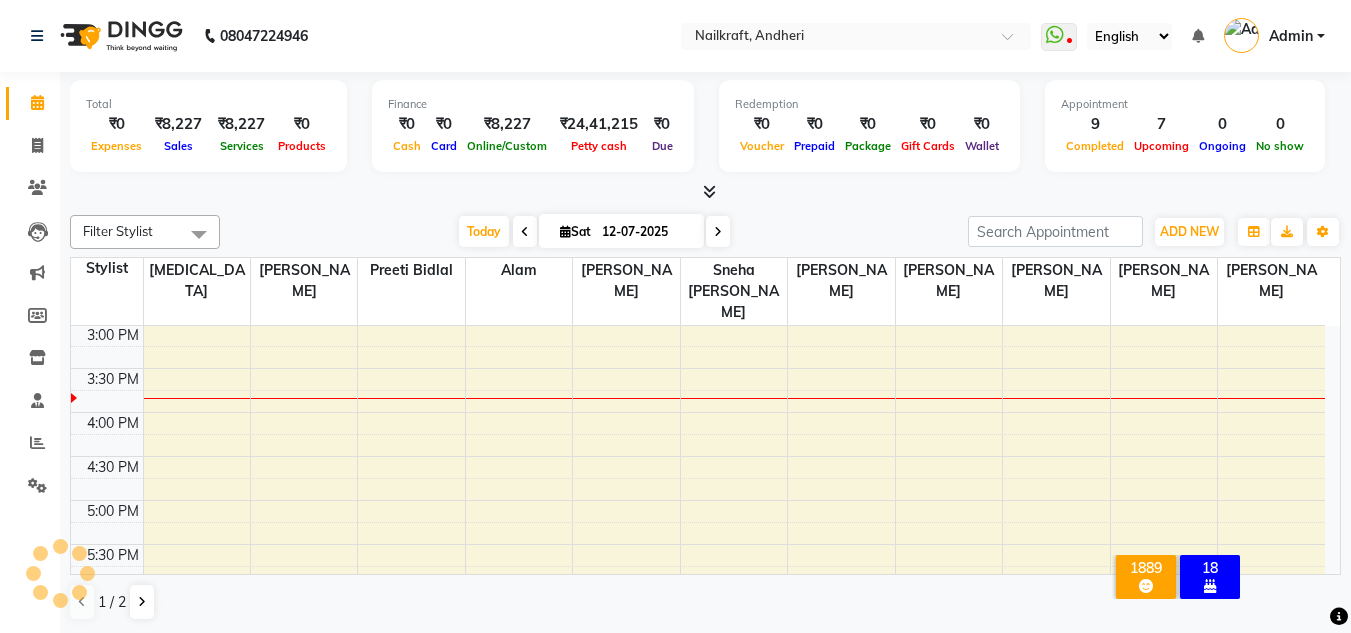scroll, scrollTop: 0, scrollLeft: 0, axis: both 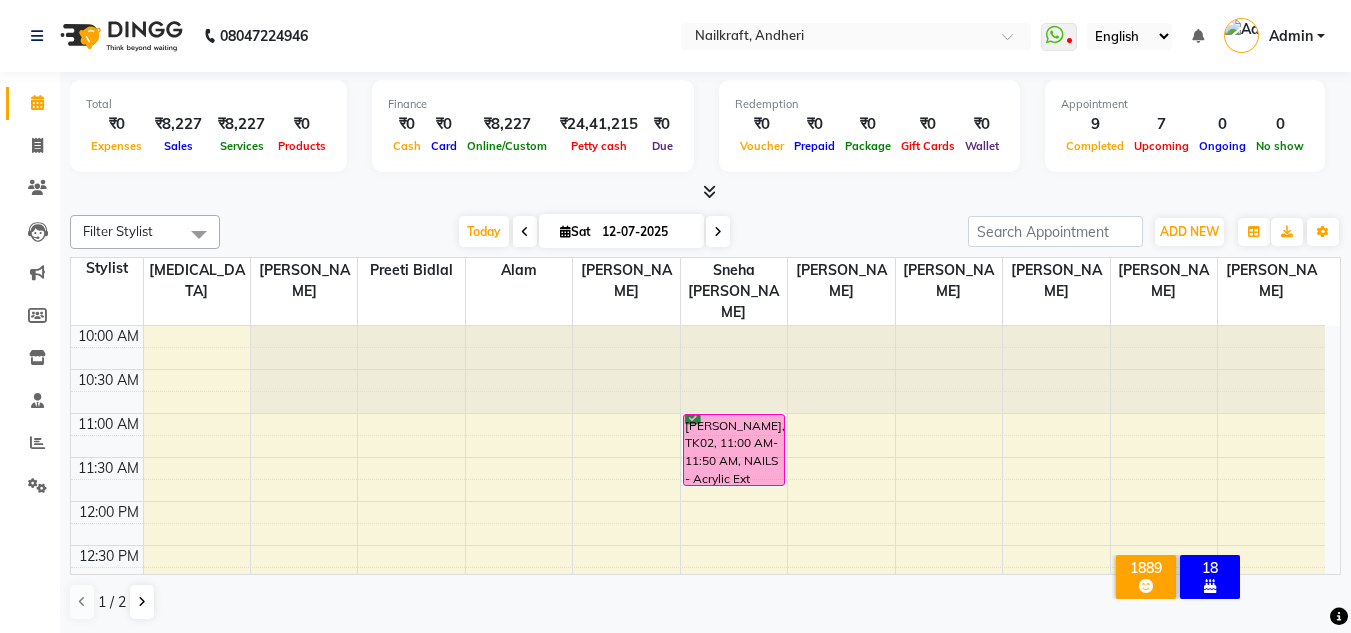 click on "12-07-2025" at bounding box center (646, 232) 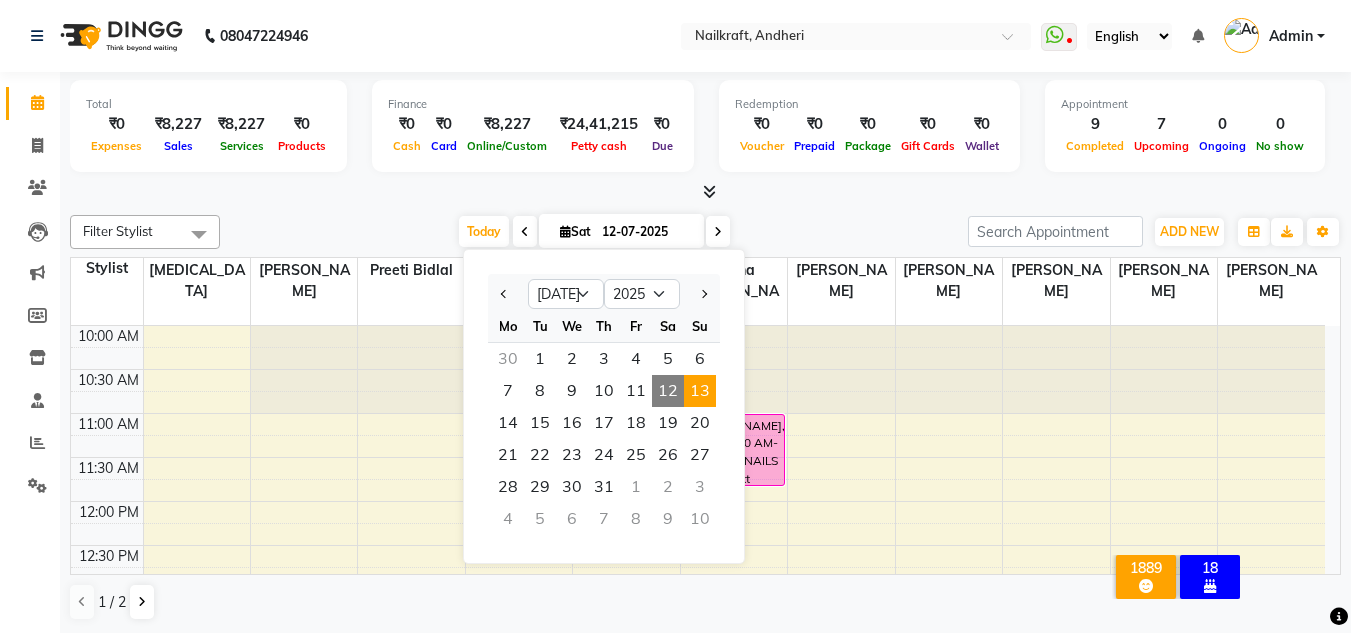 click on "13" at bounding box center [700, 391] 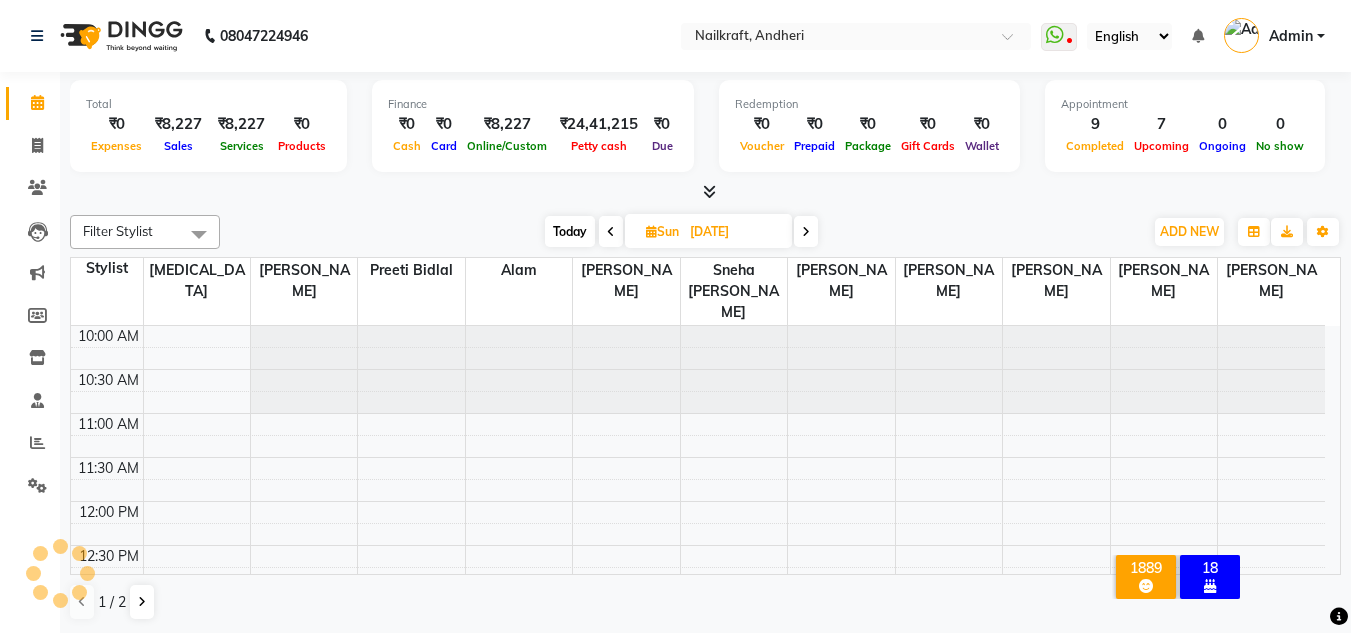 scroll, scrollTop: 441, scrollLeft: 0, axis: vertical 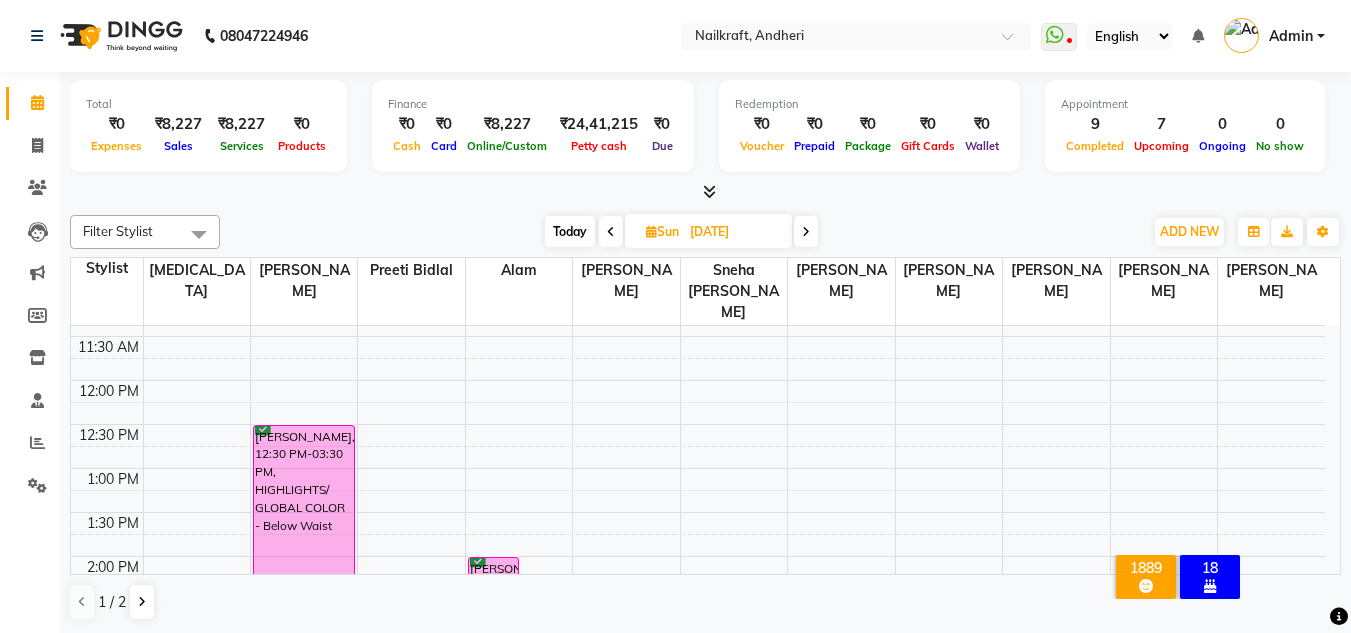 click on "10:00 AM 10:30 AM 11:00 AM 11:30 AM 12:00 PM 12:30 PM 1:00 PM 1:30 PM 2:00 PM 2:30 PM 3:00 PM 3:30 PM 4:00 PM 4:30 PM 5:00 PM 5:30 PM 6:00 PM 6:30 PM 7:00 PM 7:30 PM 8:00 PM 8:30 PM 9:00 PM 9:30 PM     Kashish, 12:30 PM-03:30 PM, HIGHLIGHTS/ GLOBAL COLOR - Below Waist     Shubhangi B, 02:00 PM-02:35 PM, Pedicure - Sweet Pedicure (no massage)     Shubhangi B, 02:30 PM-03:05 PM, Pedicure - Sweet Pedicure (no massage)" at bounding box center [698, 732] 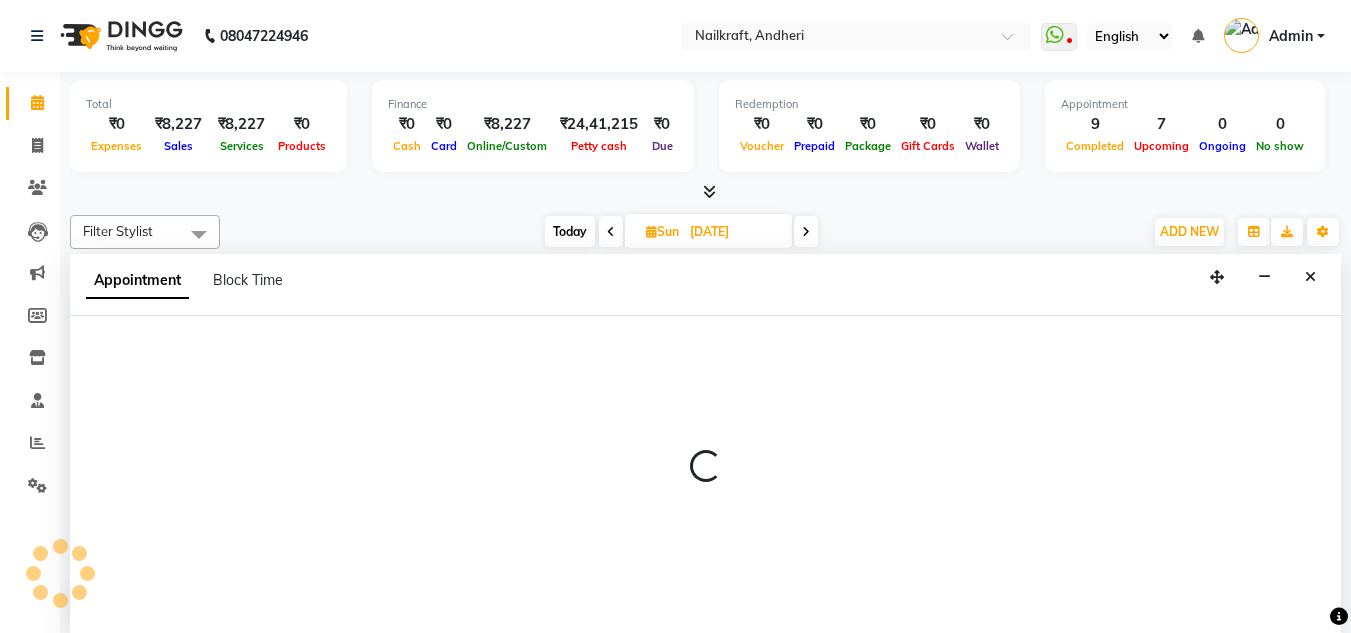 click at bounding box center [705, 475] 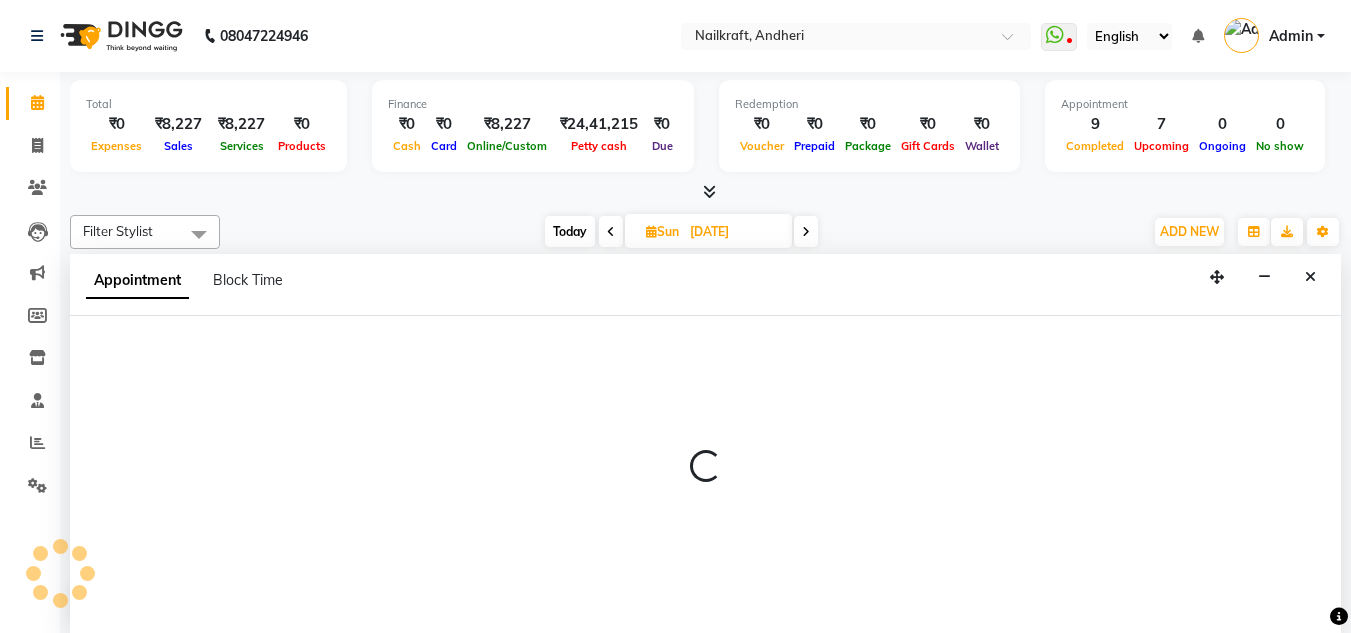 scroll, scrollTop: 1, scrollLeft: 0, axis: vertical 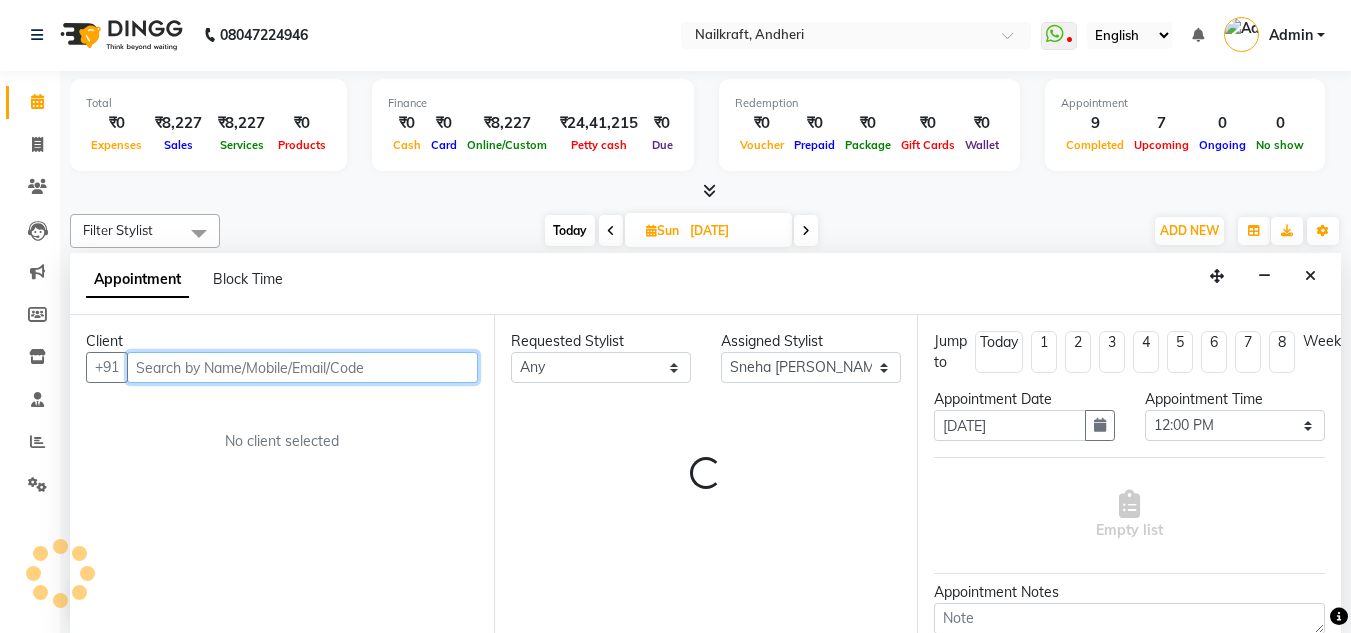 click at bounding box center (302, 367) 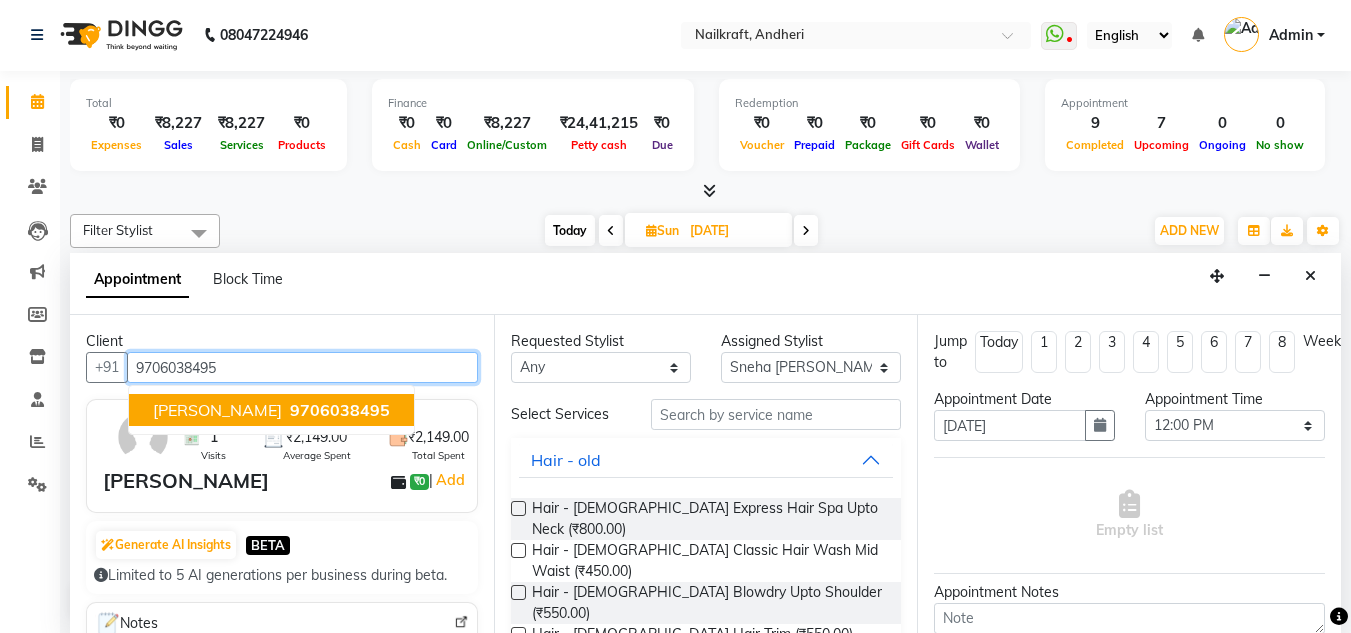 click on "9706038495" at bounding box center (340, 410) 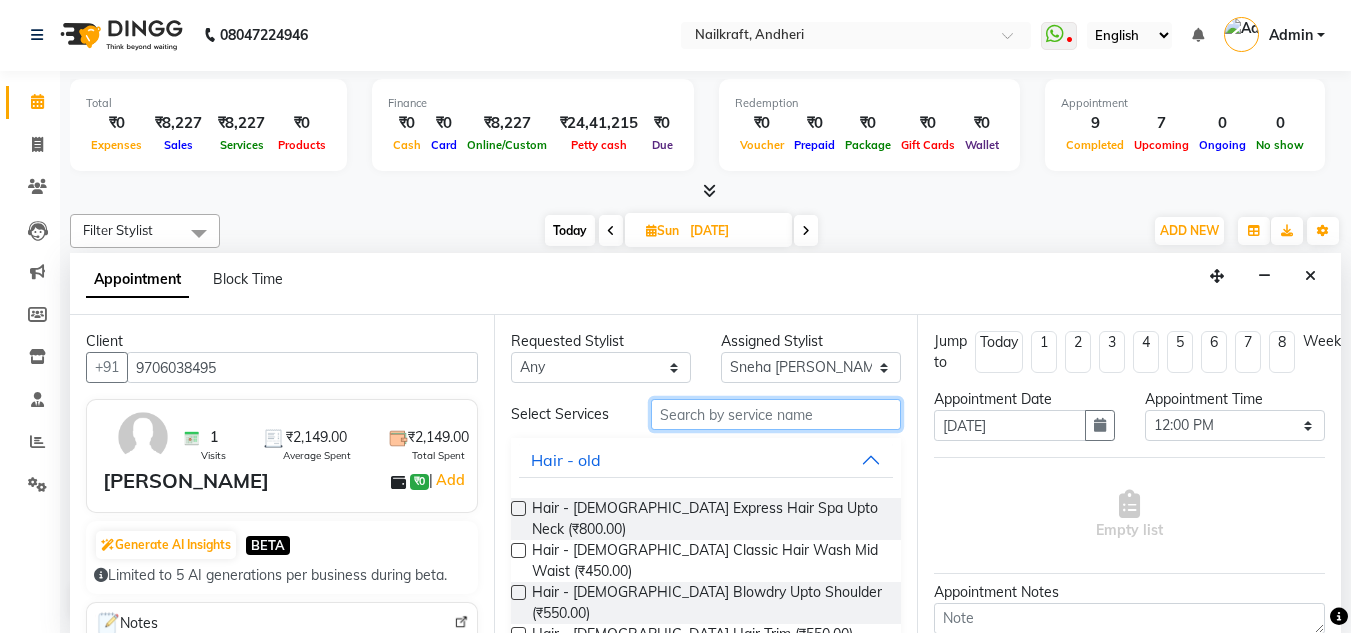 click at bounding box center (776, 414) 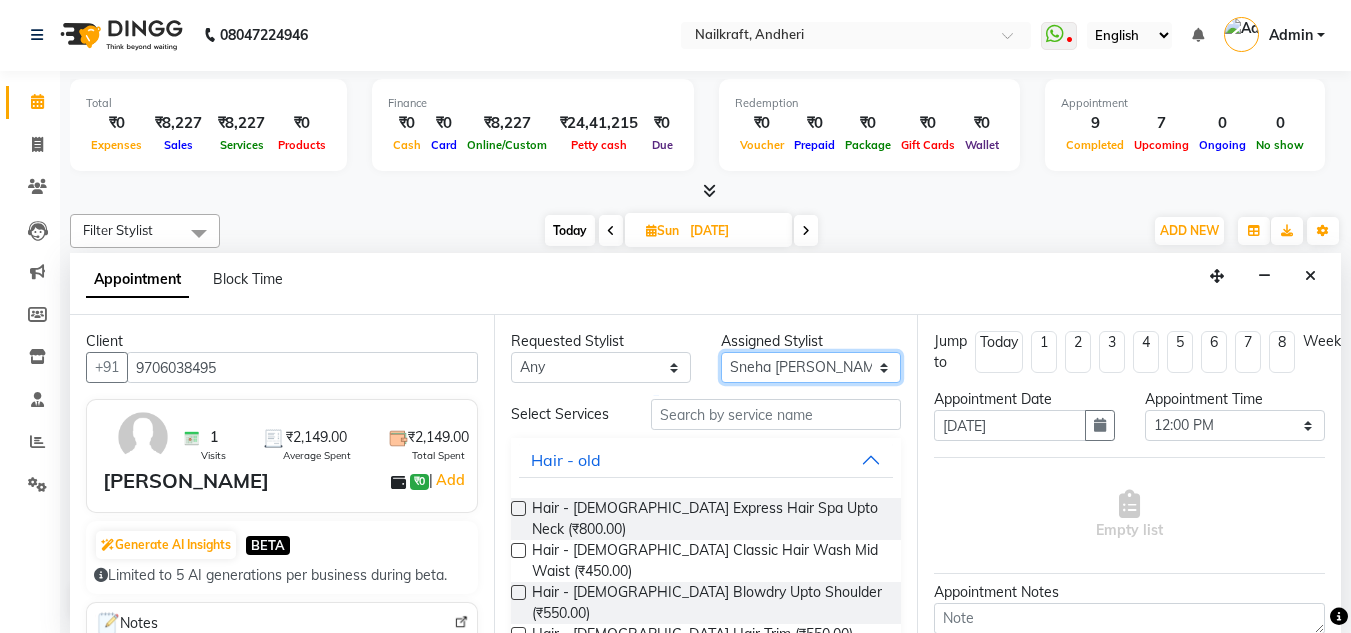 click on "Select Alam Arshad shaikh Deepali Deepu Chatry Neetu Nikita NITA  CHAHAL  Pooja Mehral Preeti Bidlal Sanya Shaikh Sneha Balu Ichake Vaishali Vinod Yadav" at bounding box center [811, 367] 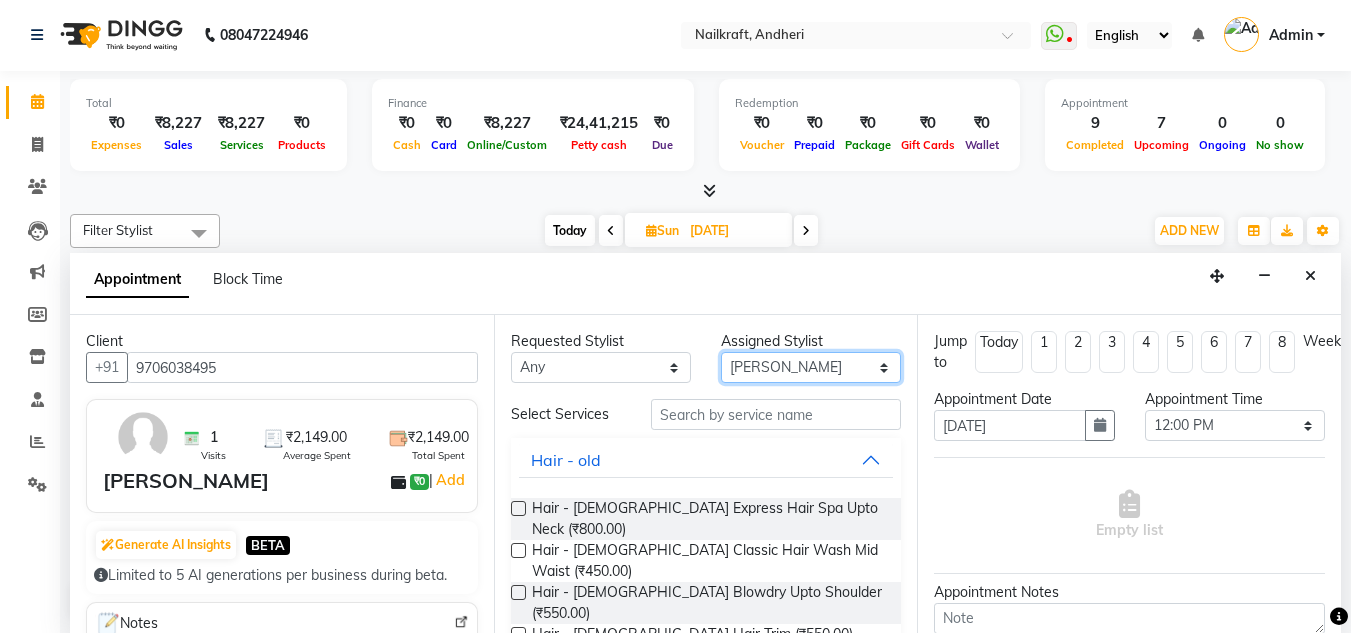 click on "Select Alam Arshad shaikh Deepali Deepu Chatry Neetu Nikita NITA  CHAHAL  Pooja Mehral Preeti Bidlal Sanya Shaikh Sneha Balu Ichake Vaishali Vinod Yadav" at bounding box center (811, 367) 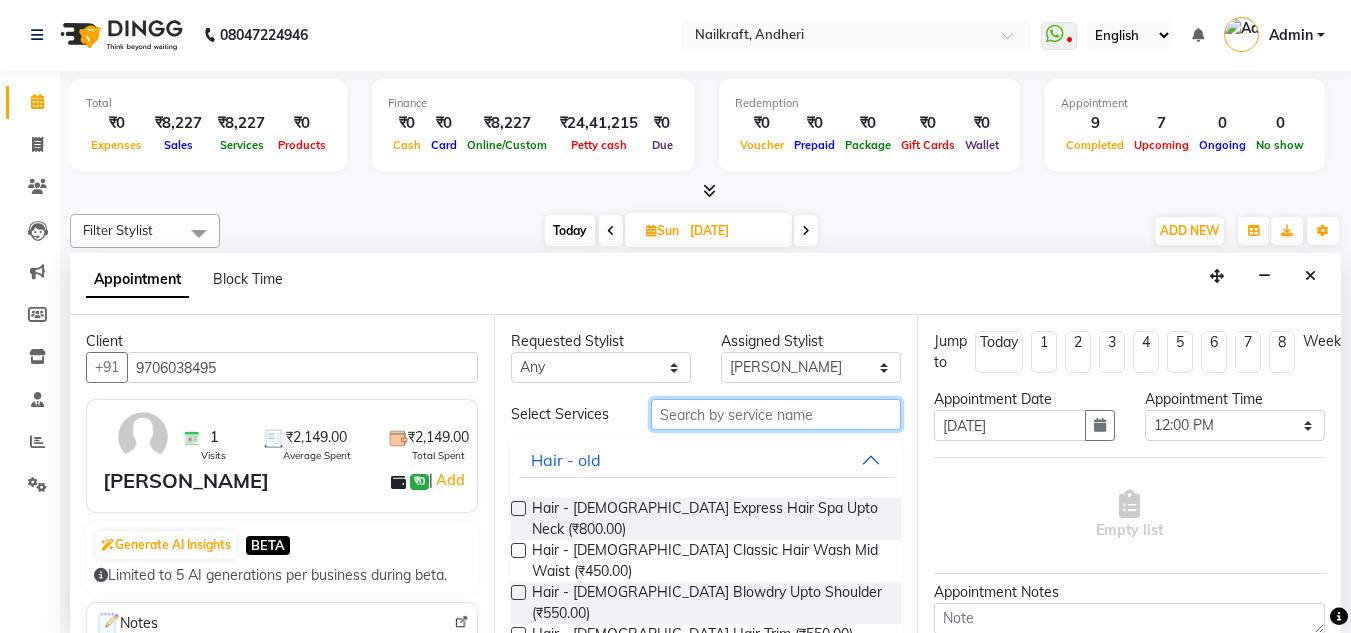 click at bounding box center (776, 414) 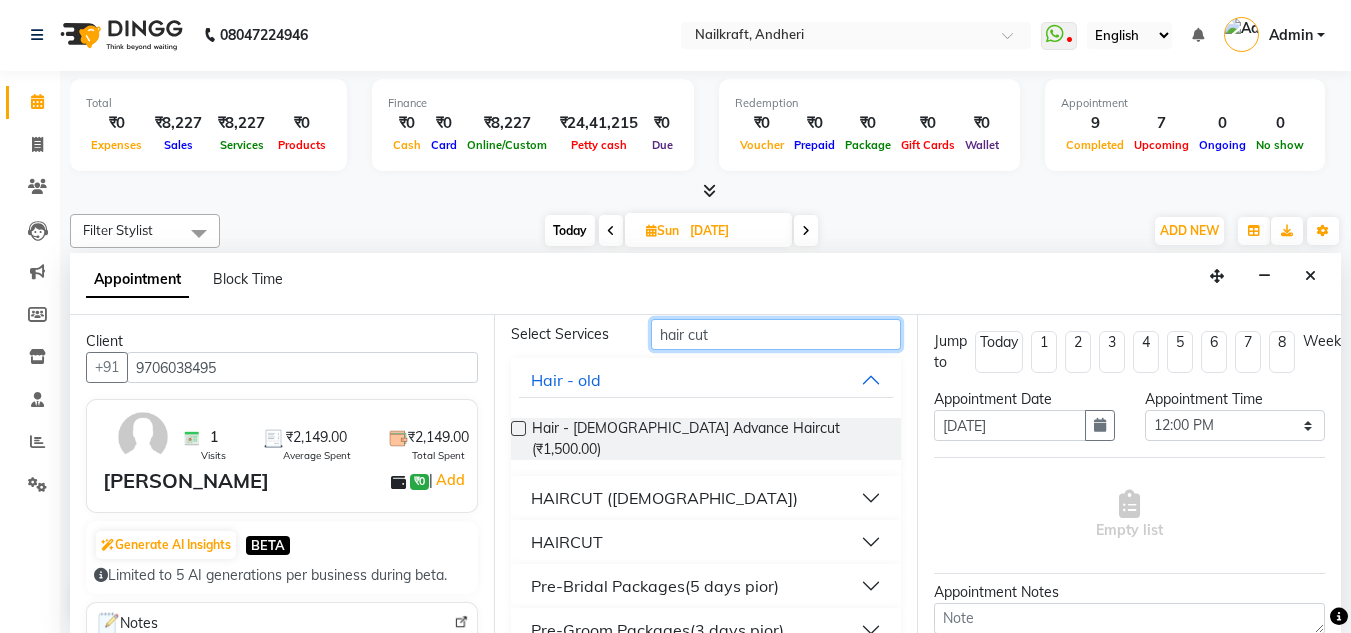 scroll, scrollTop: 98, scrollLeft: 0, axis: vertical 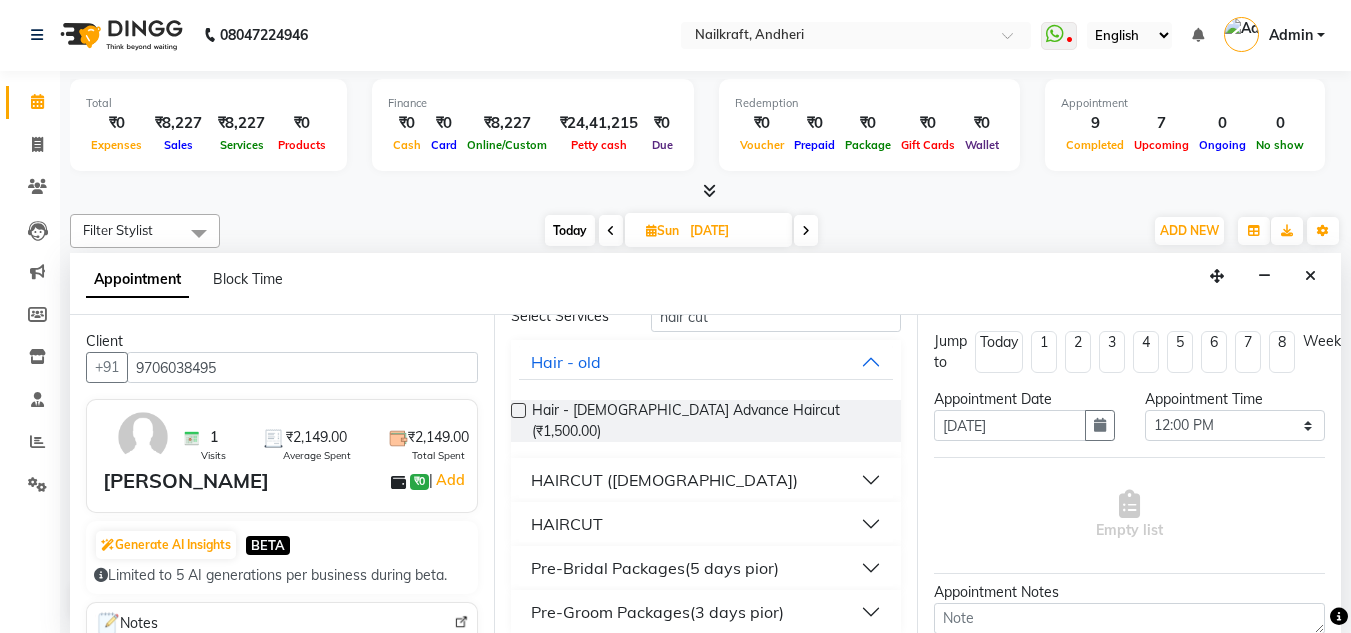click at bounding box center [518, 410] 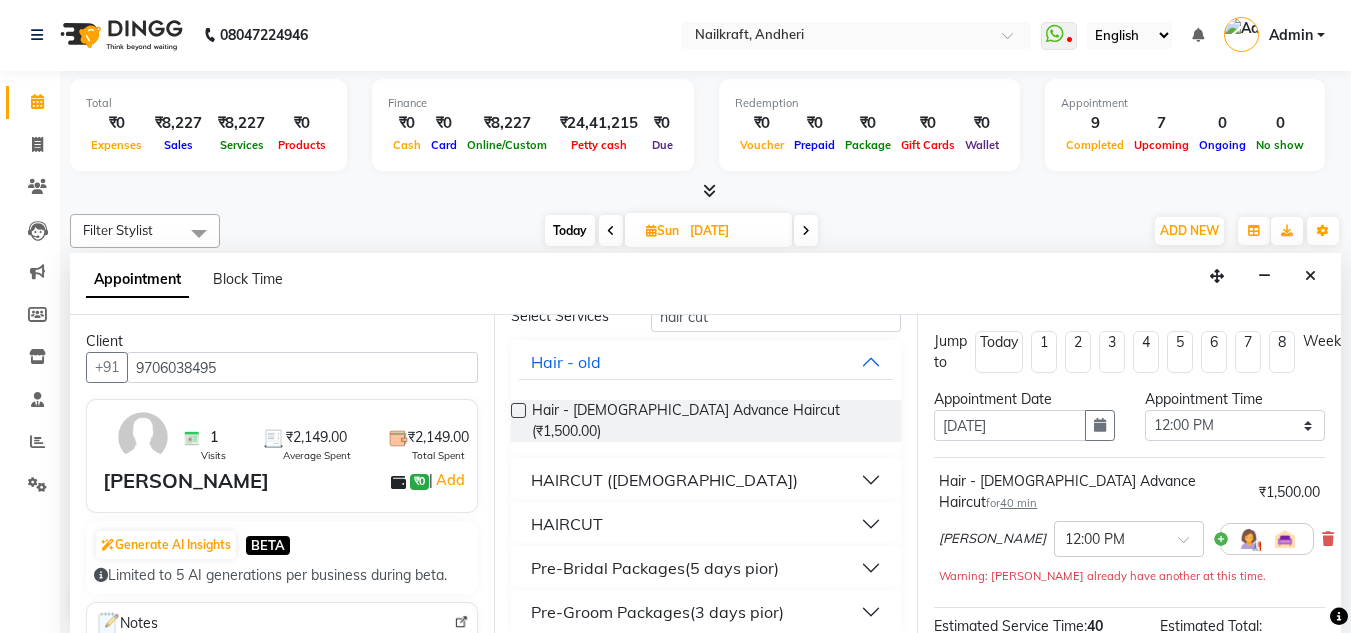 scroll, scrollTop: 246, scrollLeft: 0, axis: vertical 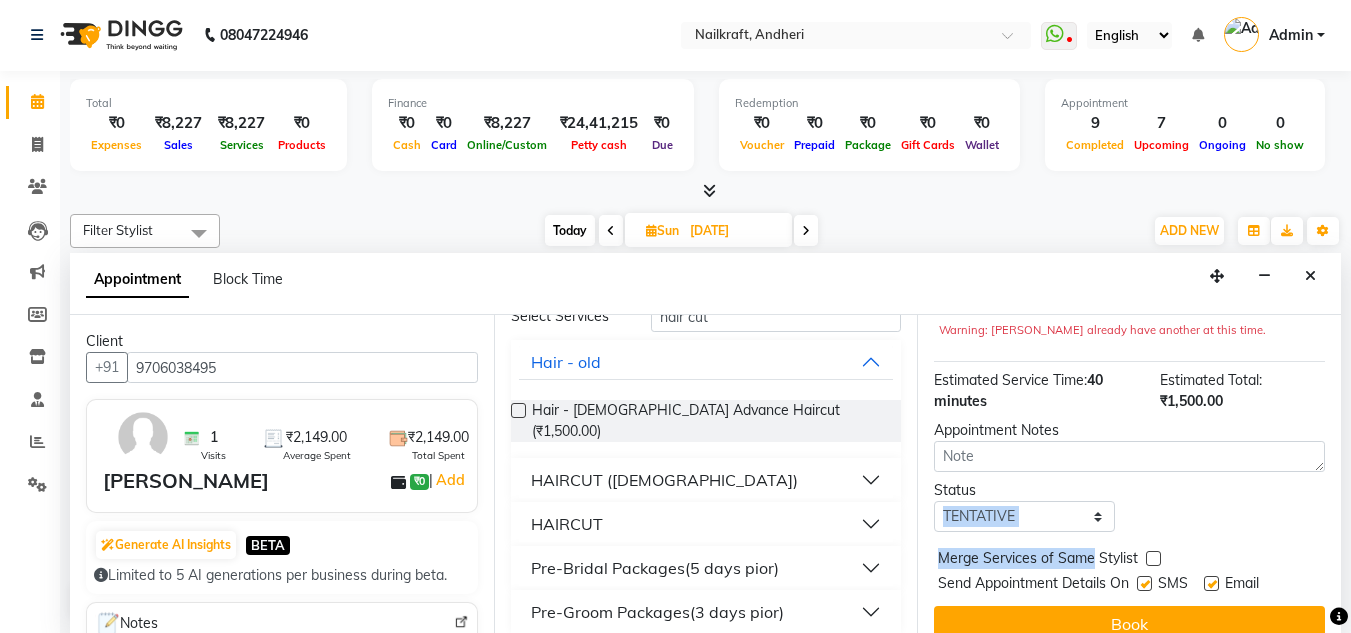drag, startPoint x: 1090, startPoint y: 516, endPoint x: 1081, endPoint y: 496, distance: 21.931713 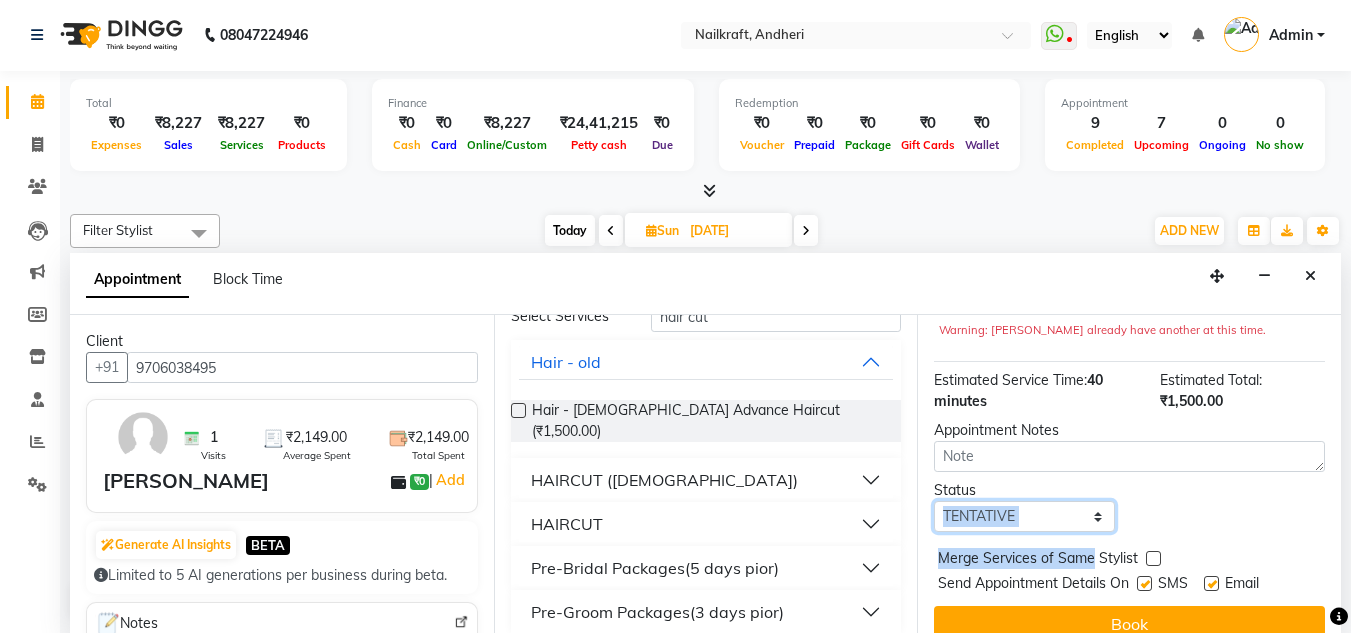 click on "Select TENTATIVE CONFIRM UPCOMING" at bounding box center (1024, 516) 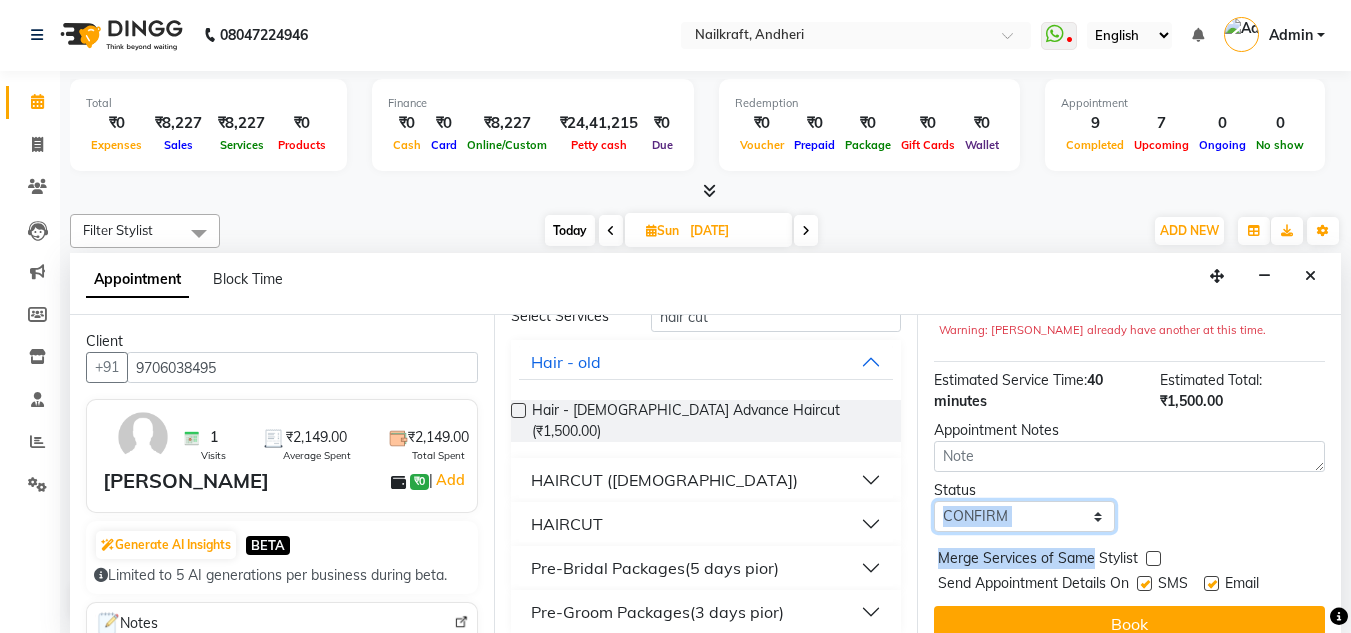 click on "Select TENTATIVE CONFIRM UPCOMING" at bounding box center [1024, 516] 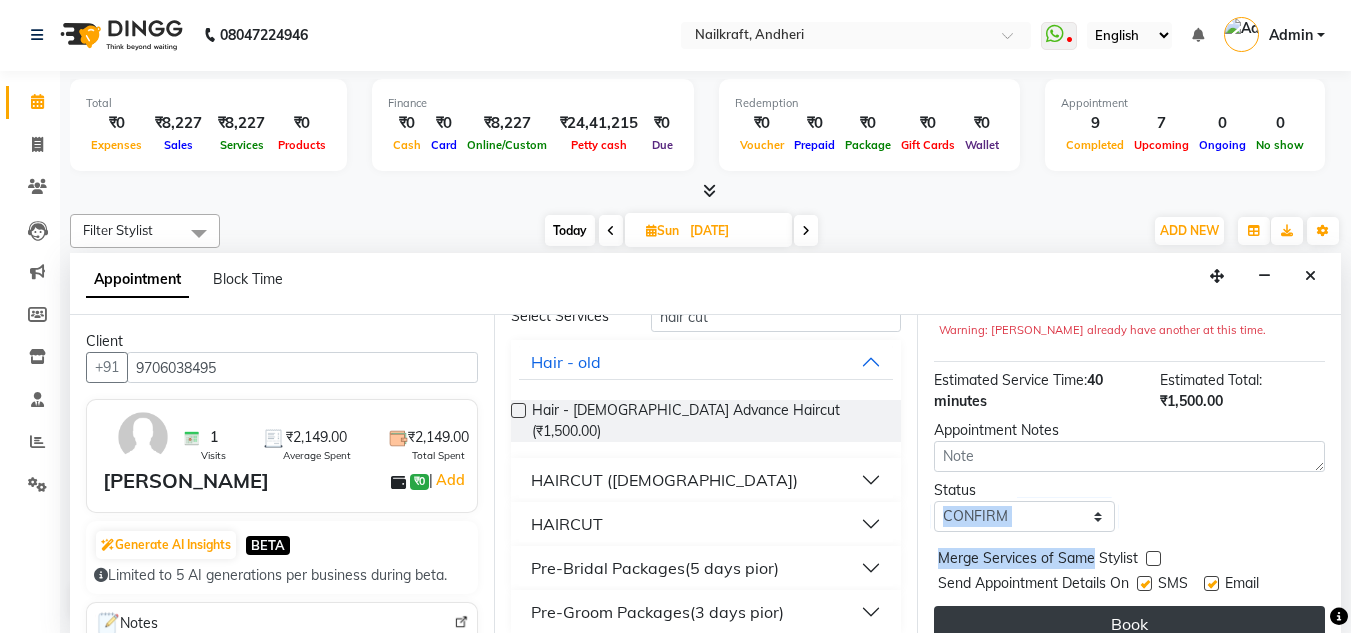 click on "Book" at bounding box center [1129, 624] 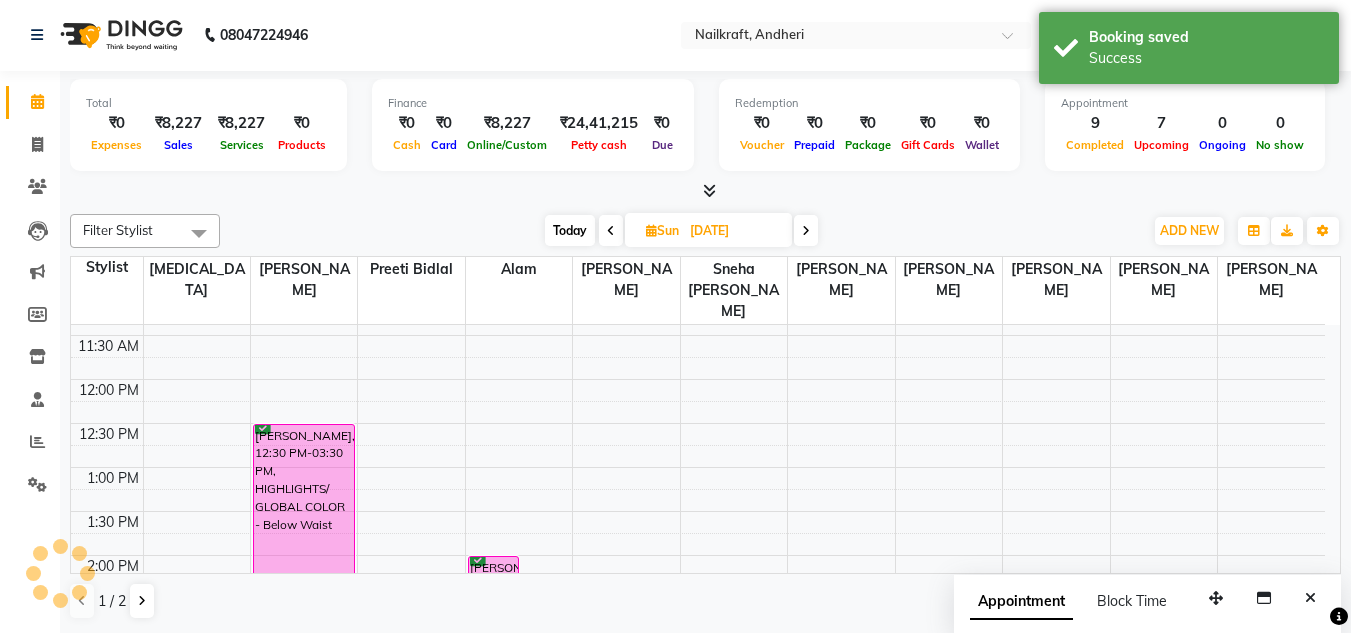 scroll, scrollTop: 0, scrollLeft: 0, axis: both 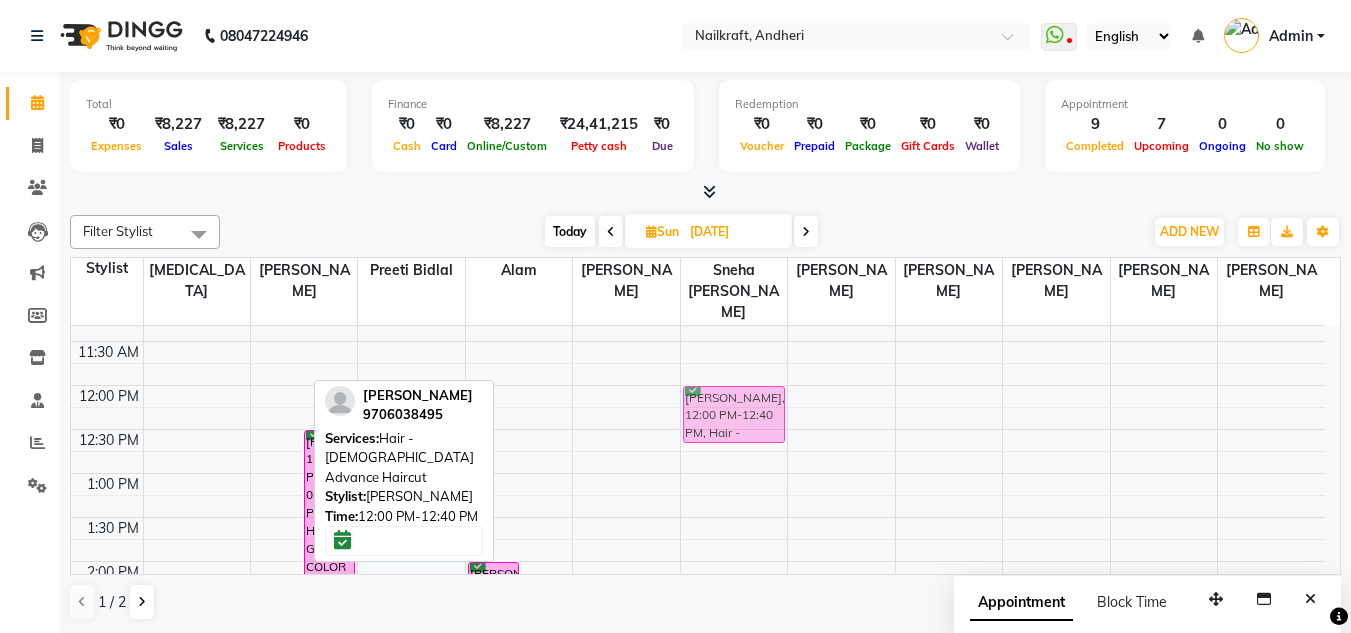 drag, startPoint x: 287, startPoint y: 371, endPoint x: 736, endPoint y: 378, distance: 449.05457 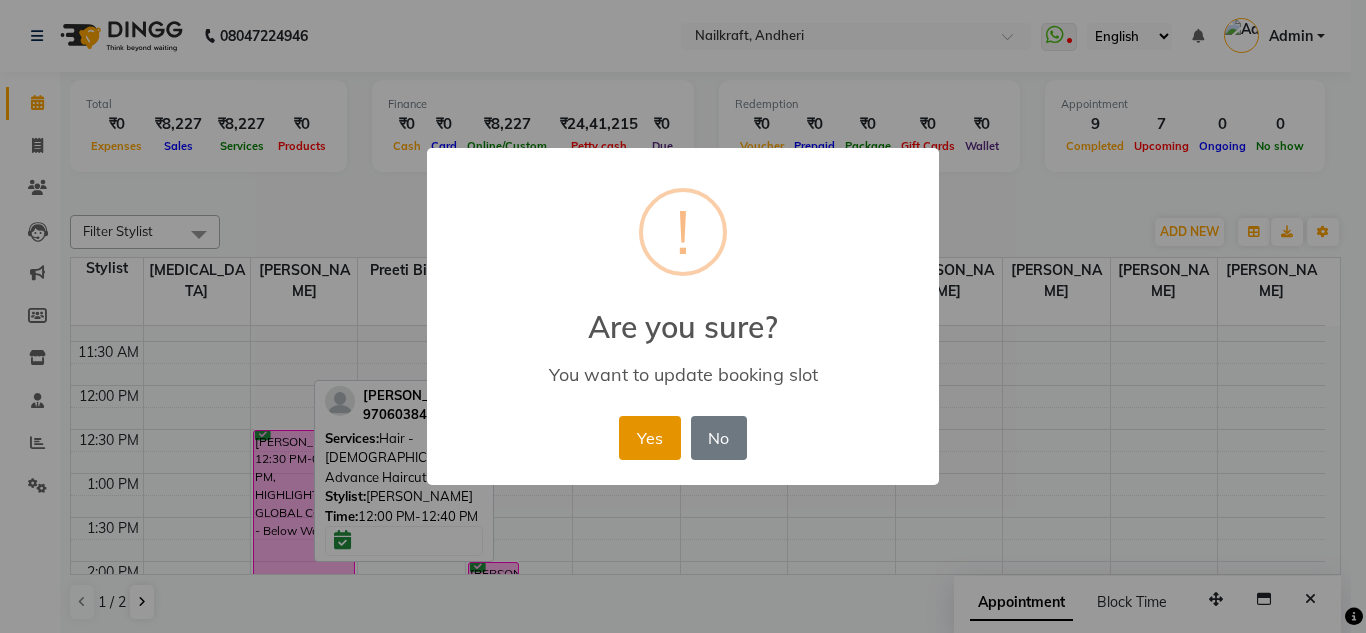 click on "Yes" at bounding box center [649, 438] 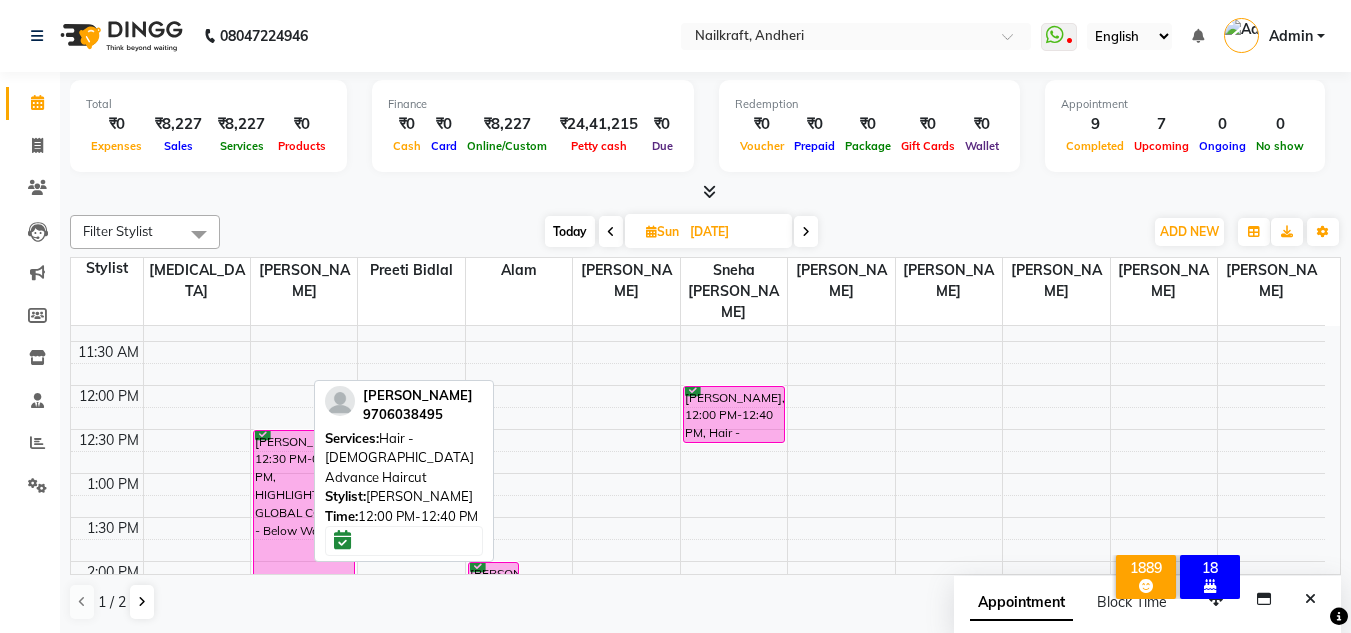 click on "Today" at bounding box center [570, 231] 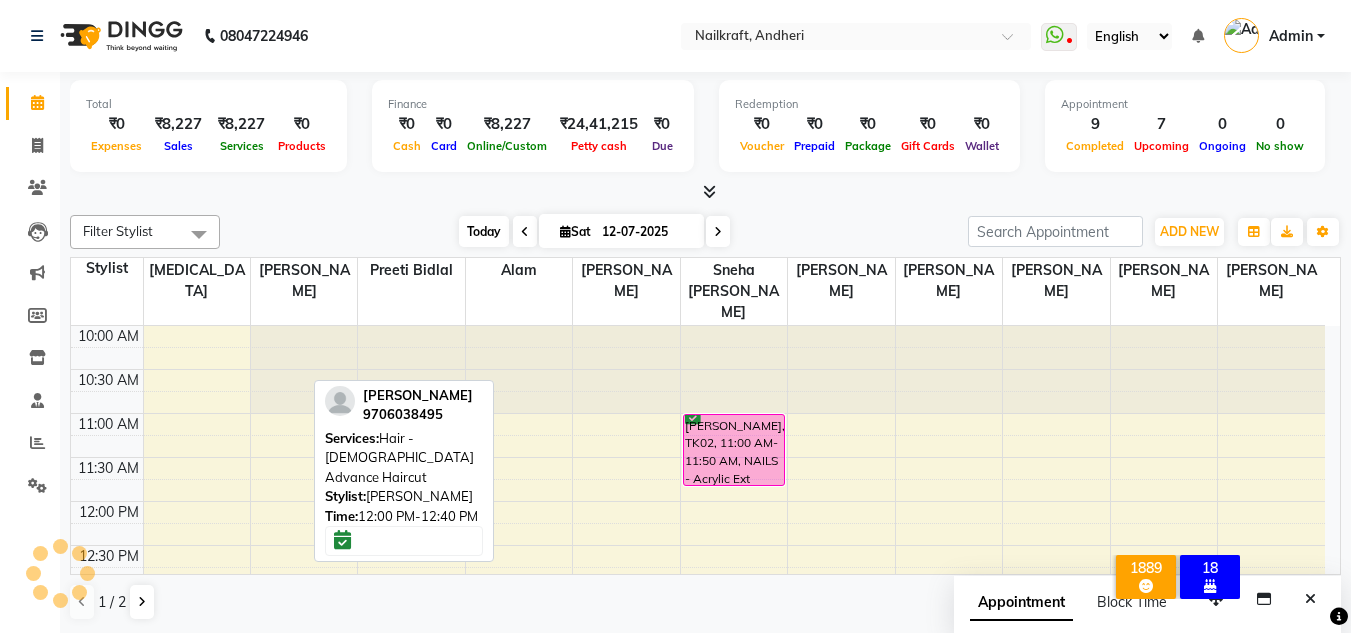 scroll, scrollTop: 441, scrollLeft: 0, axis: vertical 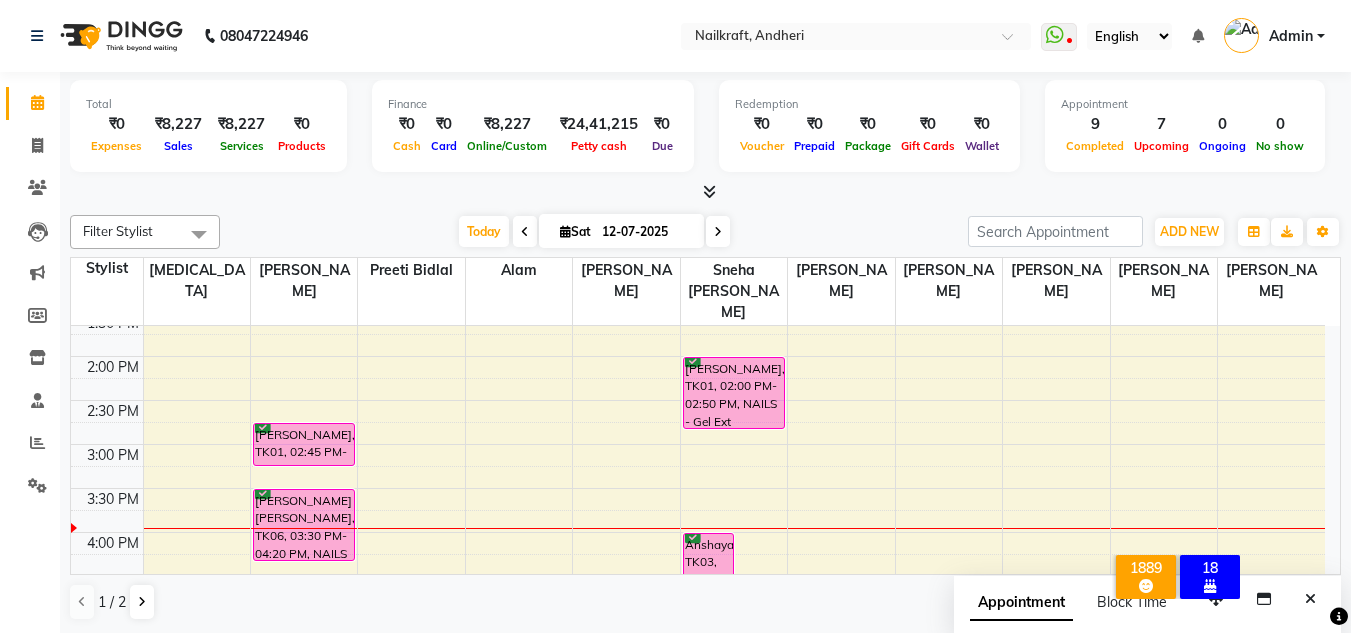 click on "12-07-2025" at bounding box center (646, 232) 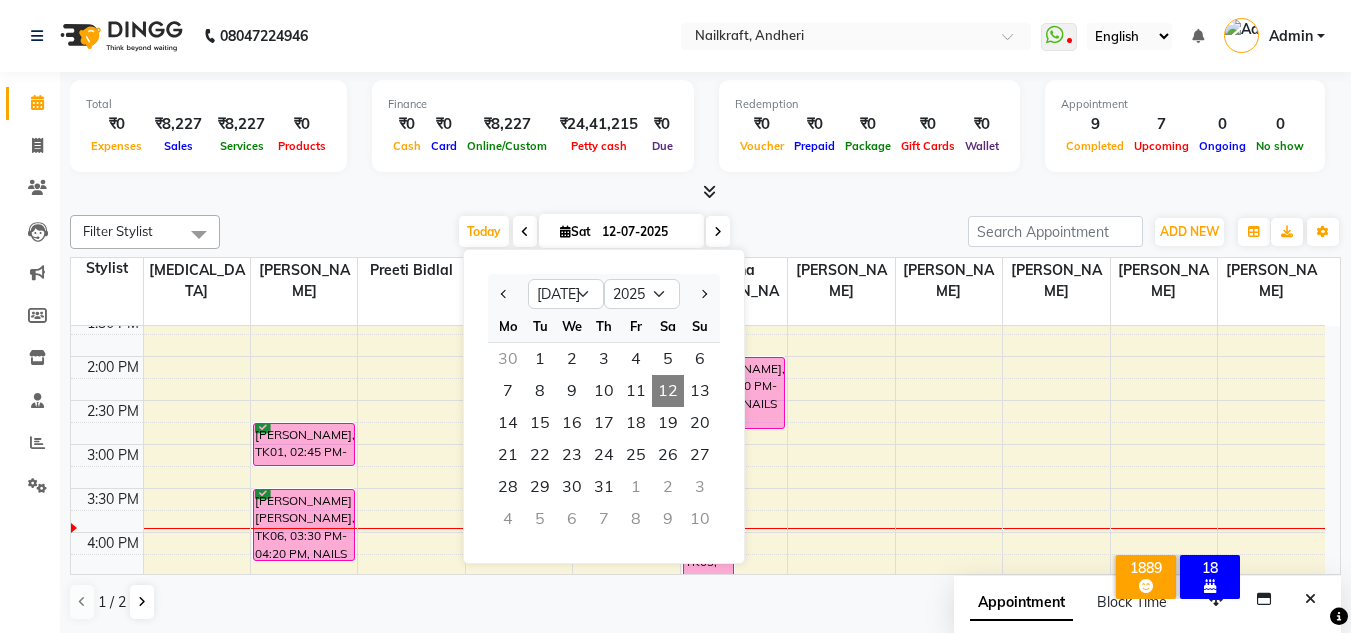 click at bounding box center (718, 232) 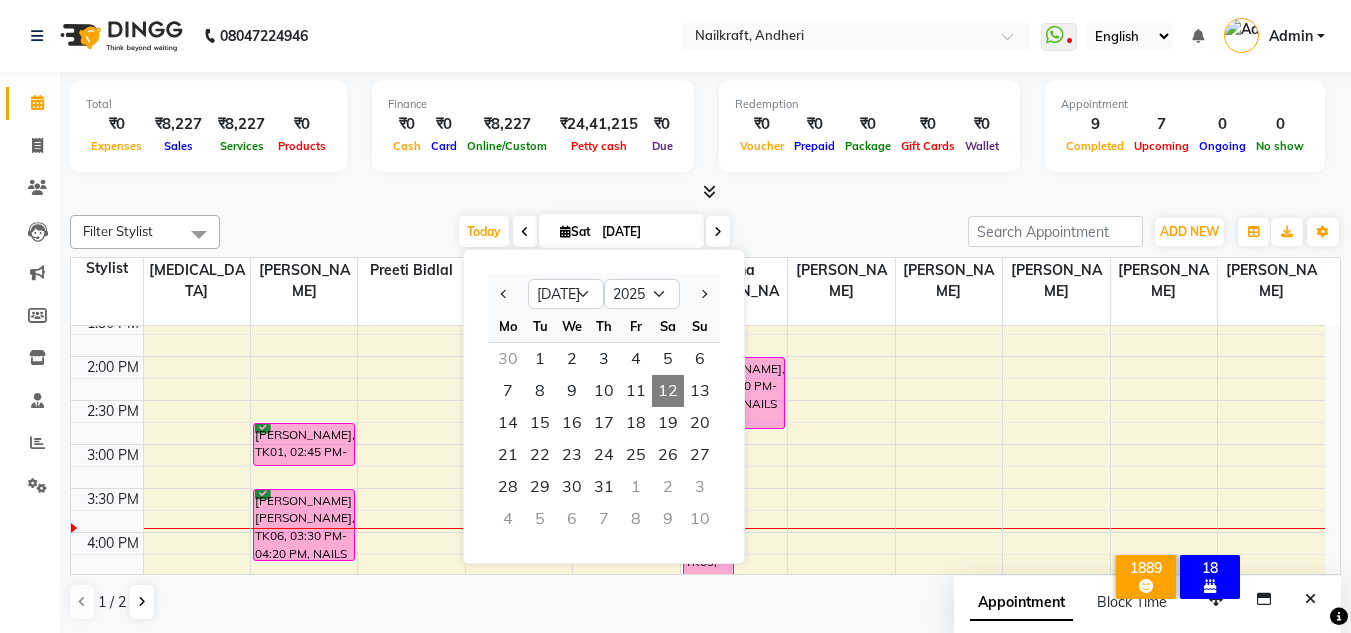 scroll, scrollTop: 441, scrollLeft: 0, axis: vertical 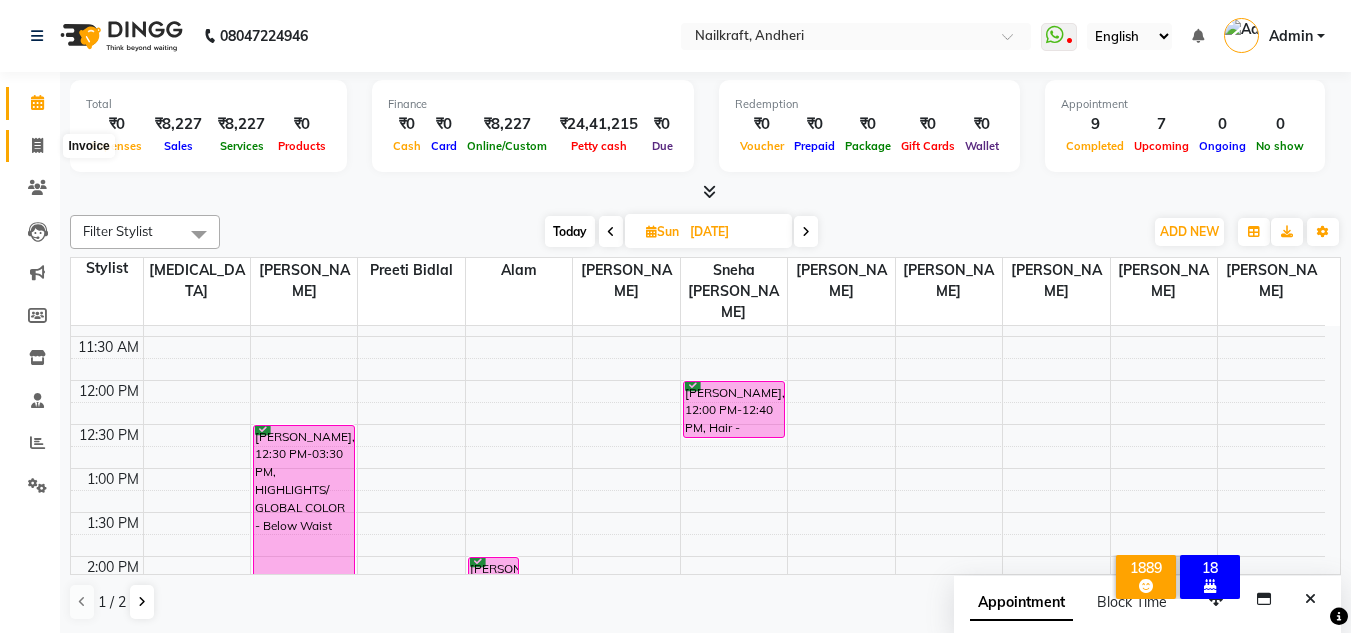 click 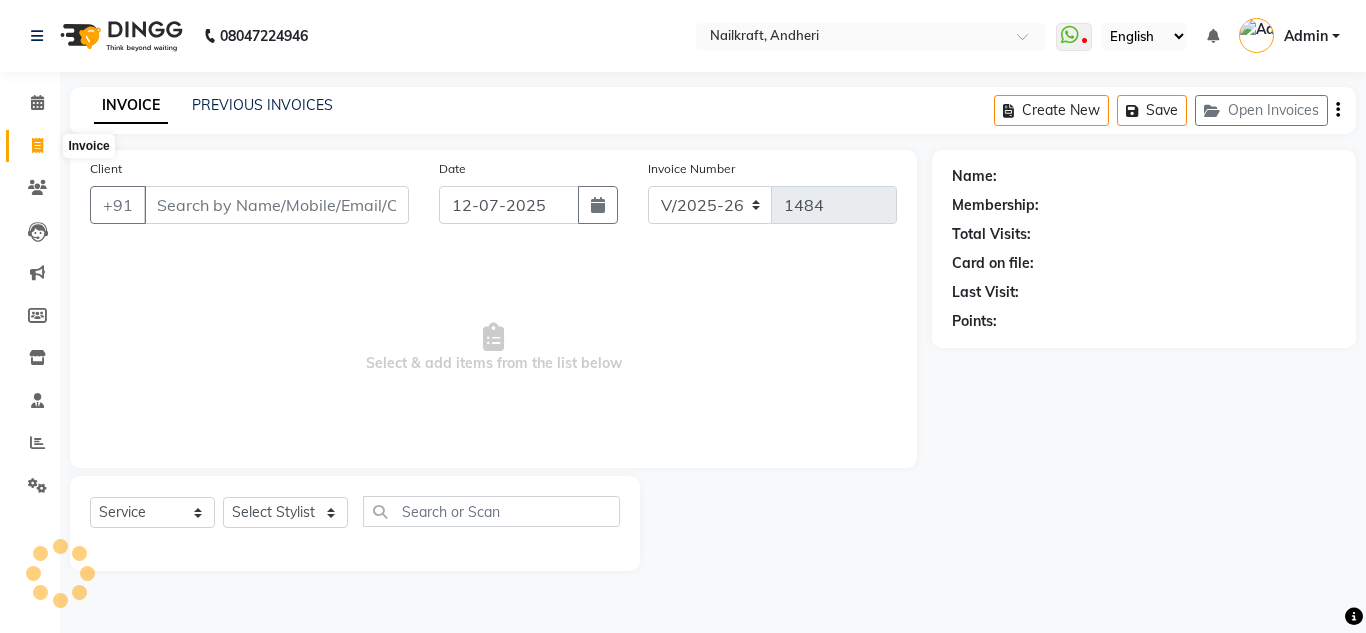 click 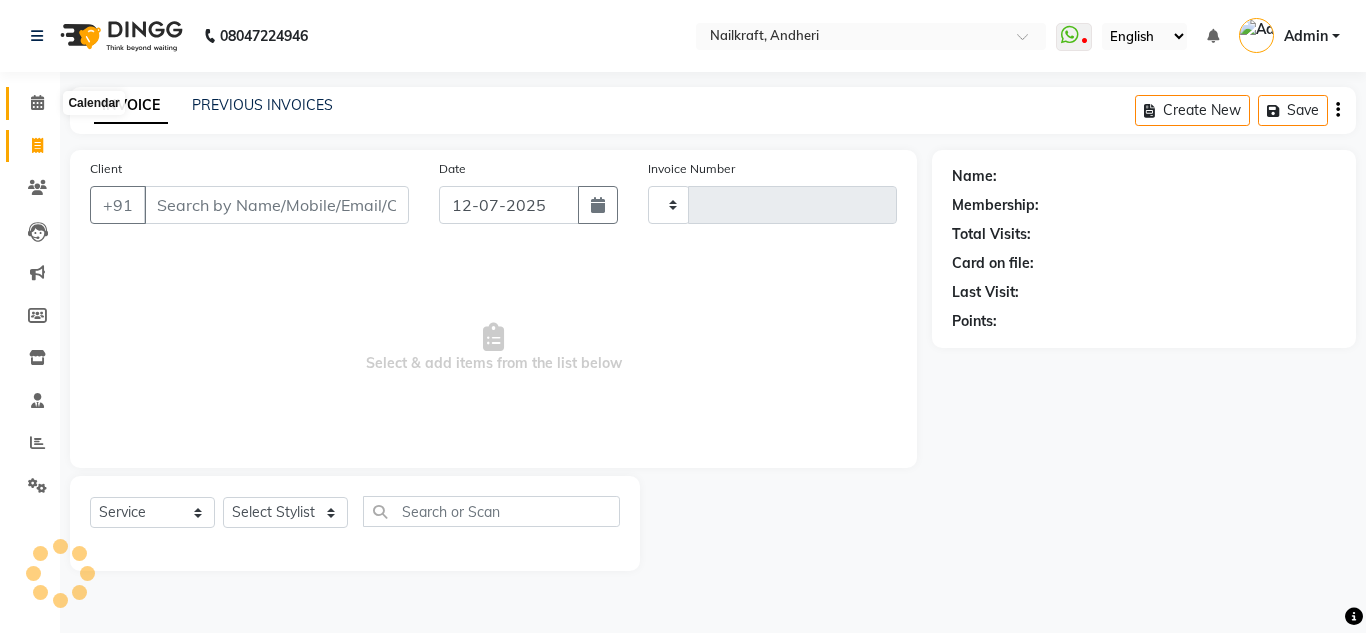 click 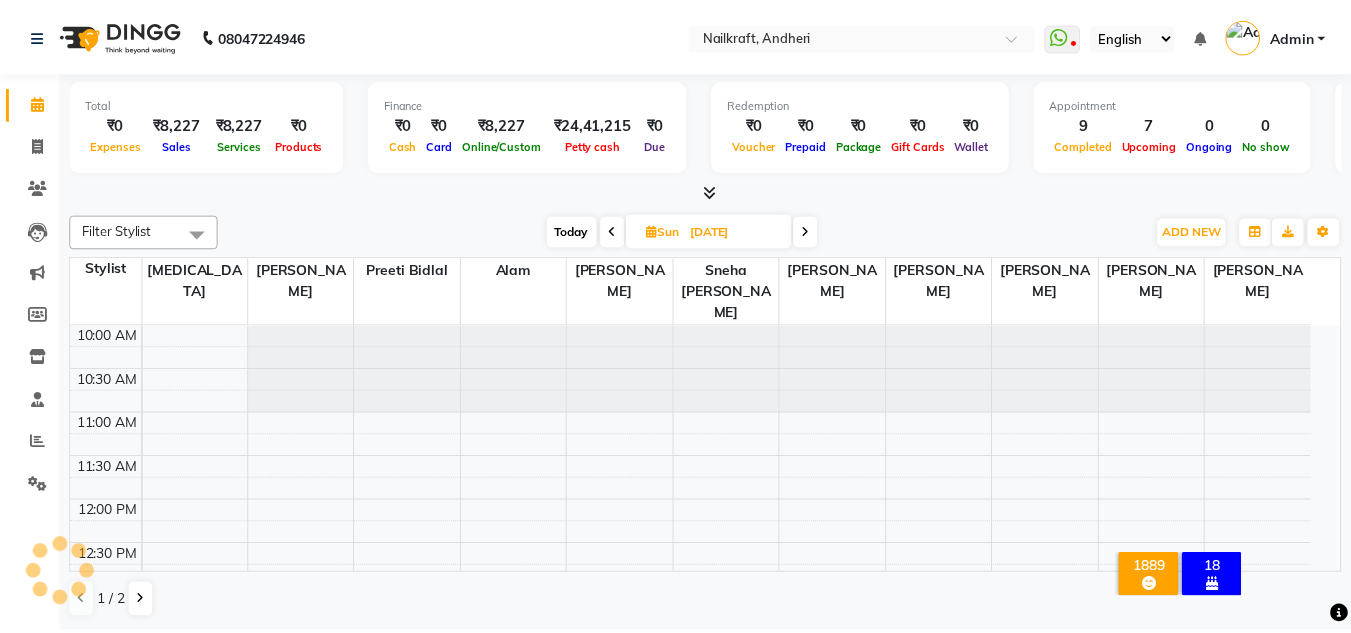 scroll, scrollTop: 0, scrollLeft: 0, axis: both 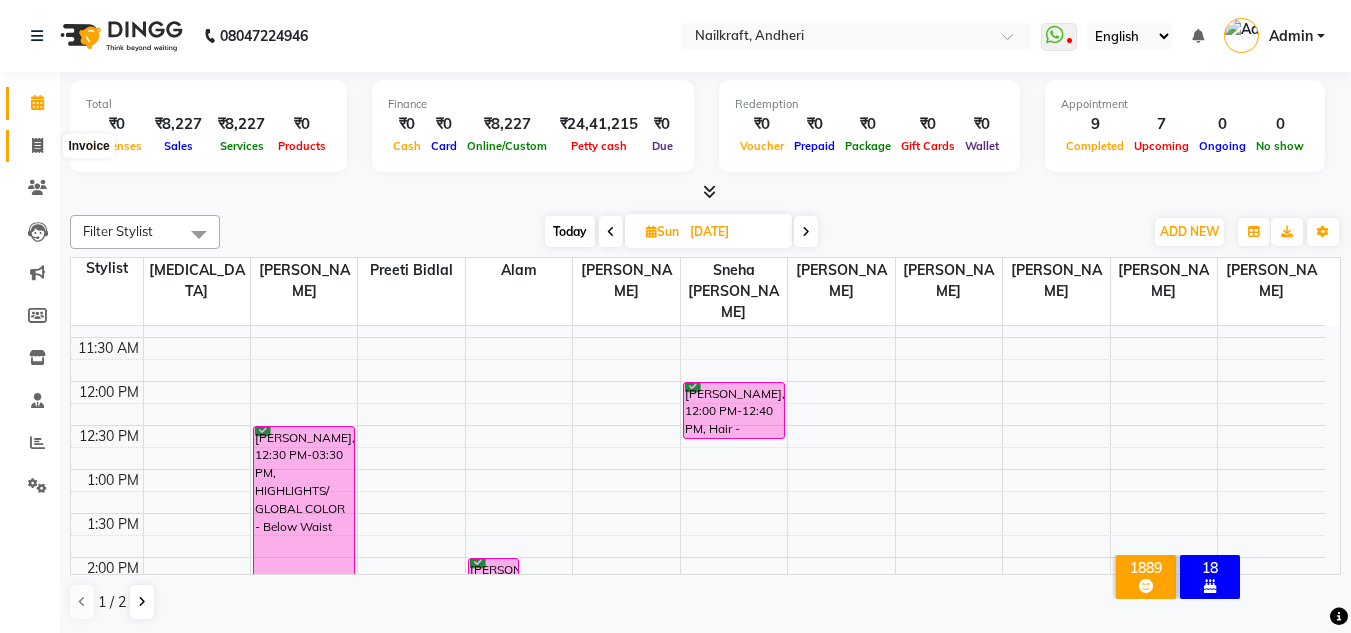 click 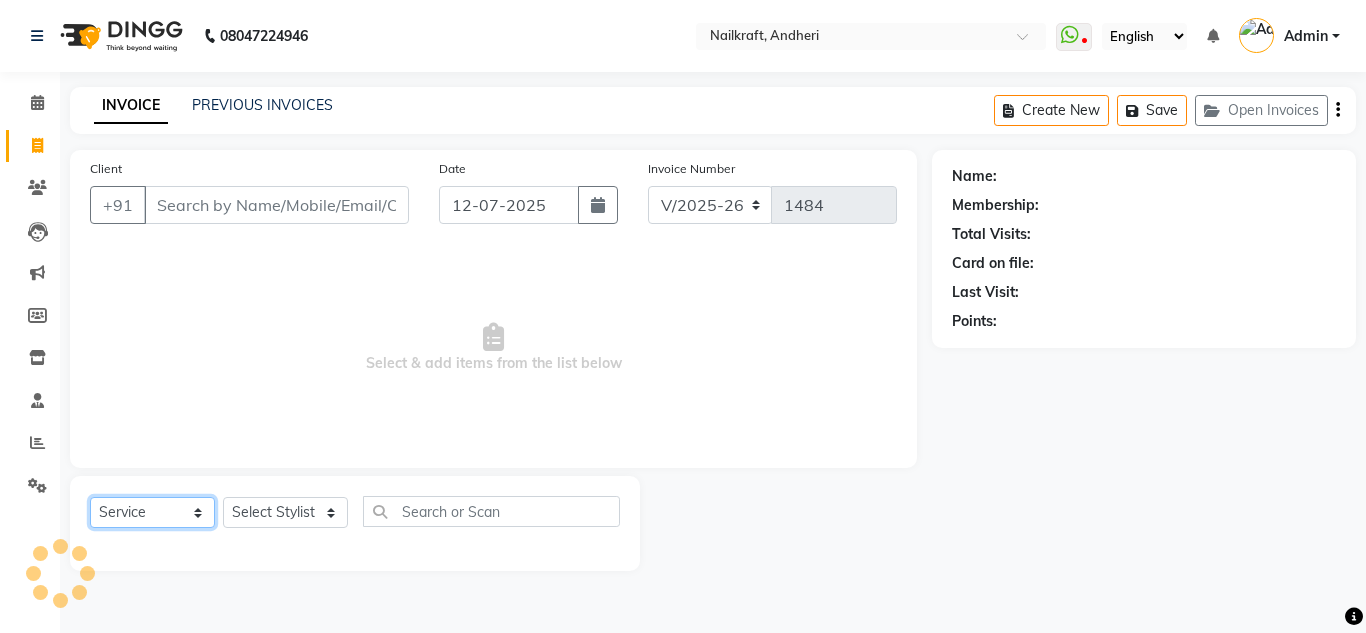 click on "Select  Service  Product  Membership  Package Voucher Prepaid Gift Card" 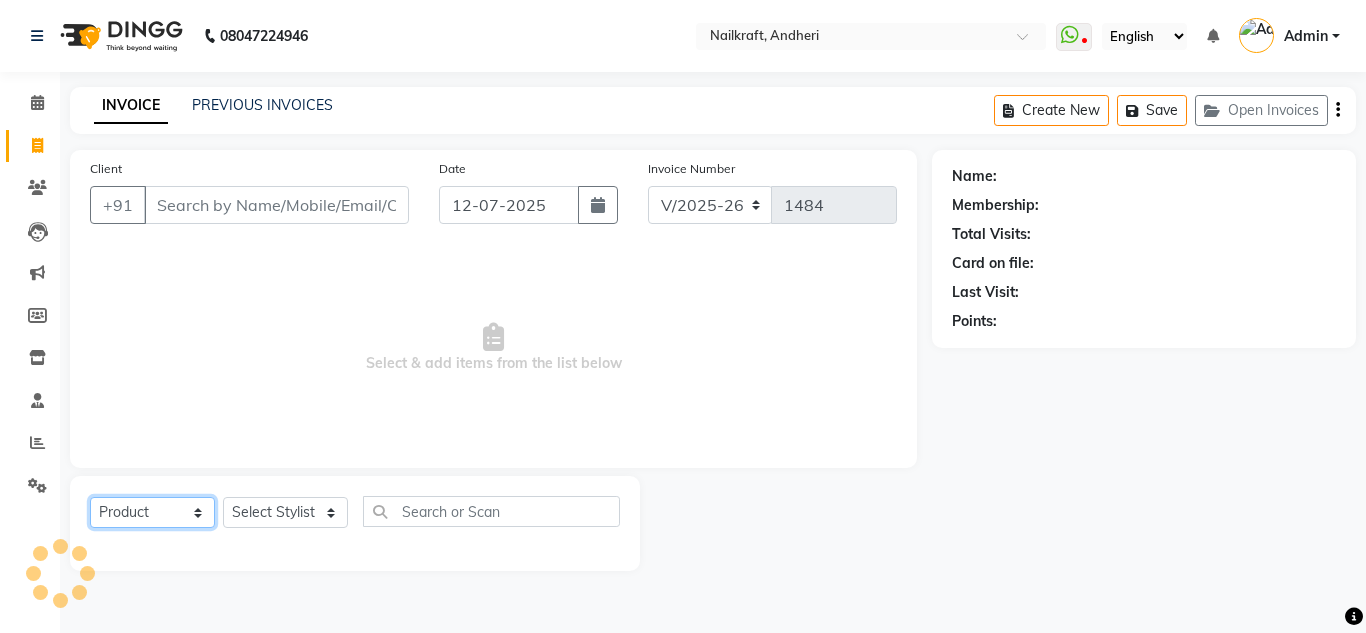 click on "Select  Service  Product  Membership  Package Voucher Prepaid Gift Card" 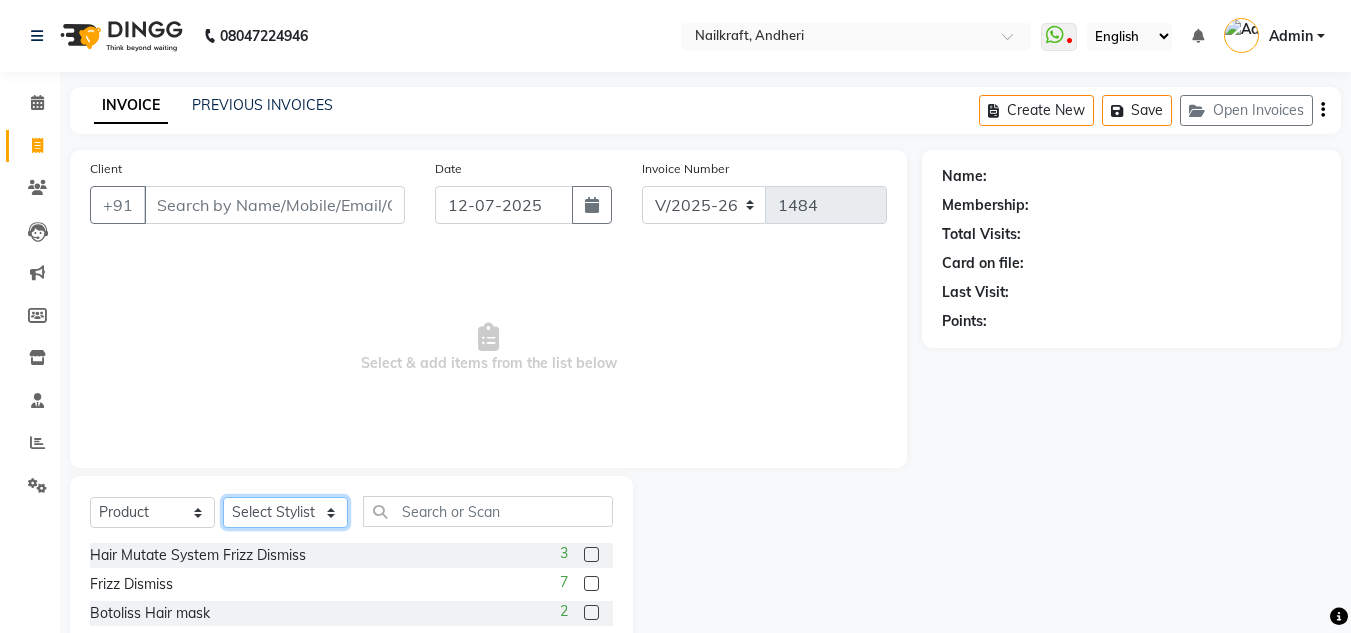 click on "Select Stylist [PERSON_NAME] [PERSON_NAME] [PERSON_NAME] NailKraft [PERSON_NAME] [MEDICAL_DATA] [PERSON_NAME]  Pooja Mehral Preeti Bidlal [PERSON_NAME] [PERSON_NAME] [PERSON_NAME] [PERSON_NAME]" 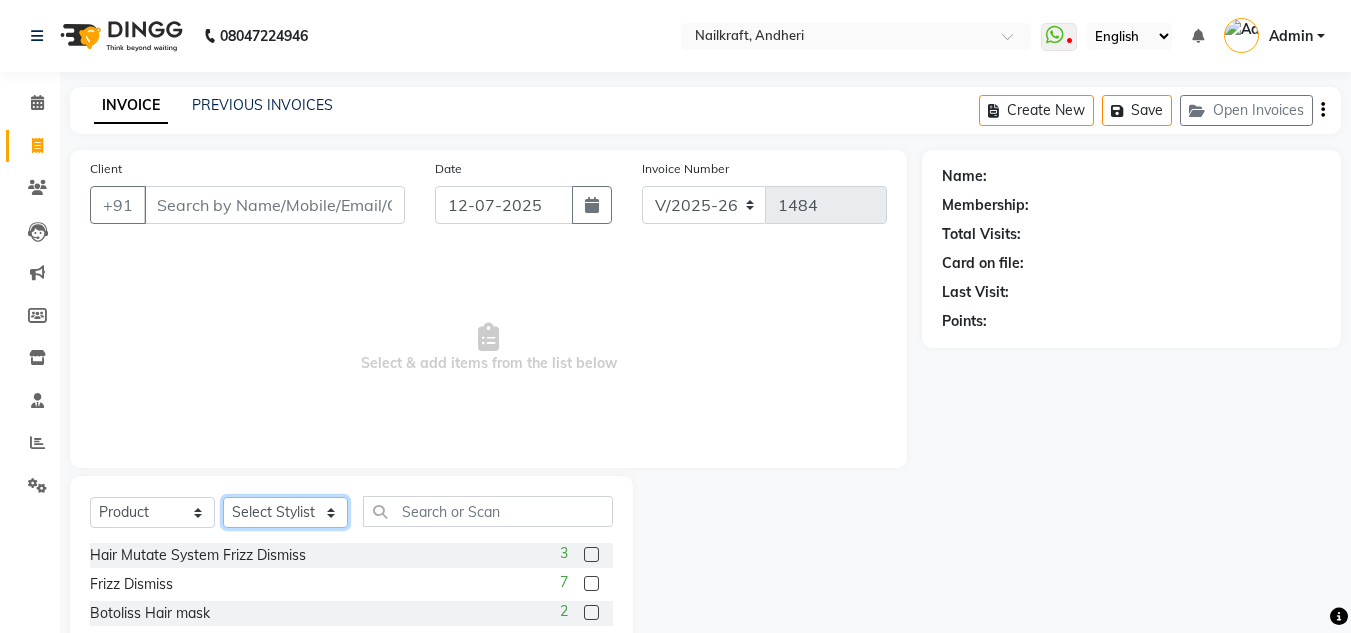 scroll, scrollTop: 168, scrollLeft: 0, axis: vertical 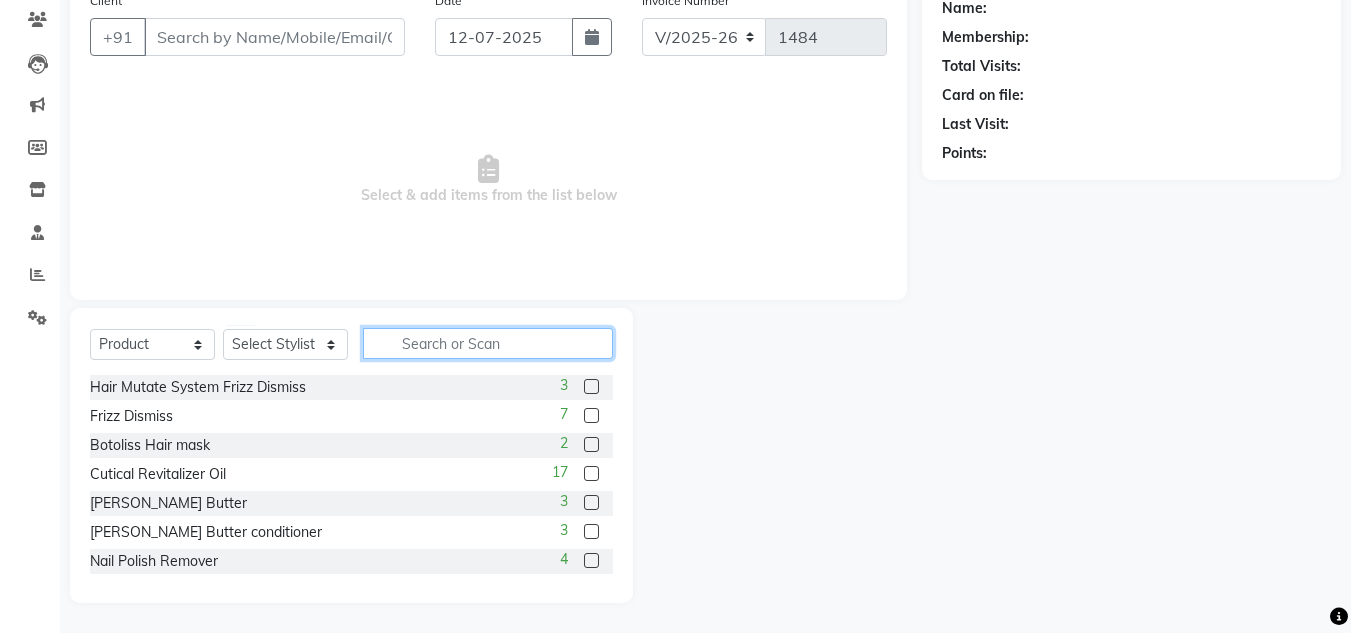 click 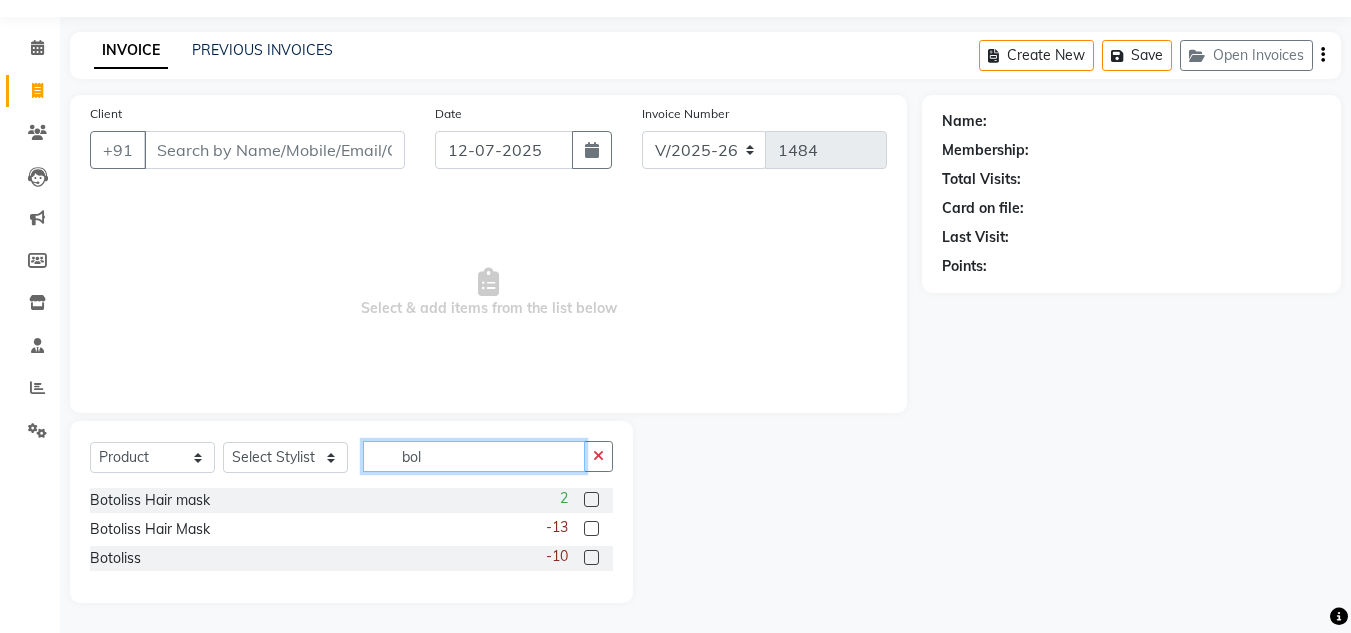scroll, scrollTop: 0, scrollLeft: 0, axis: both 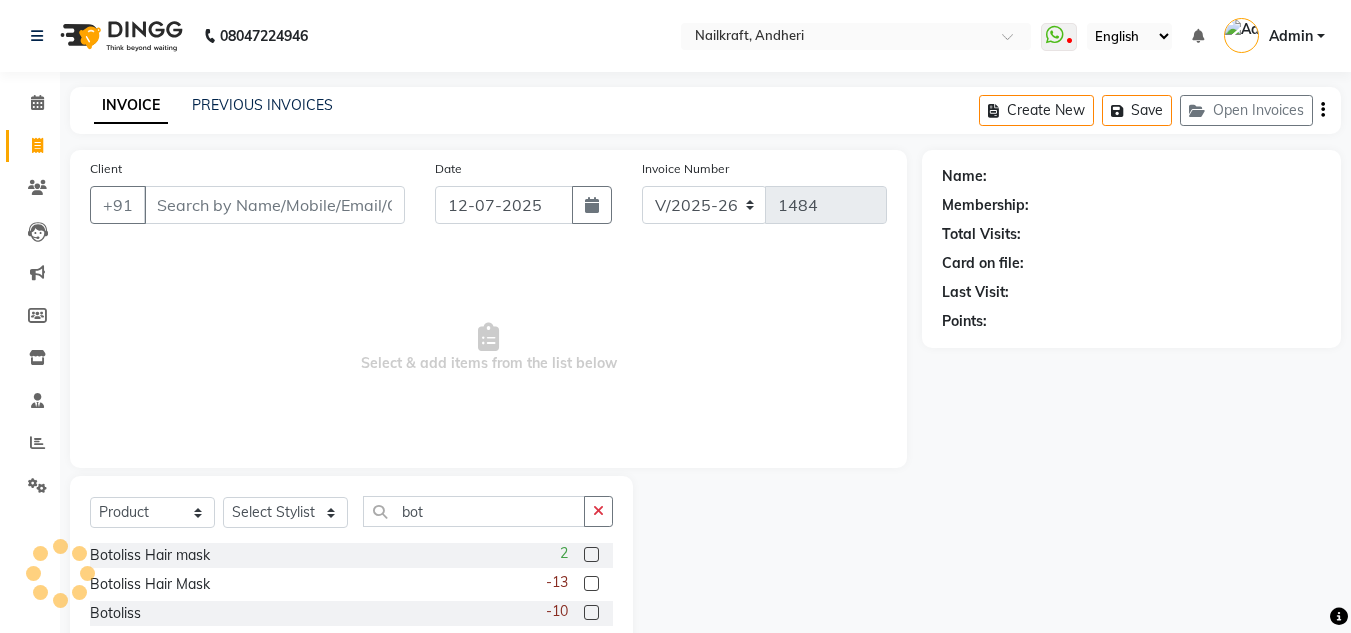 click 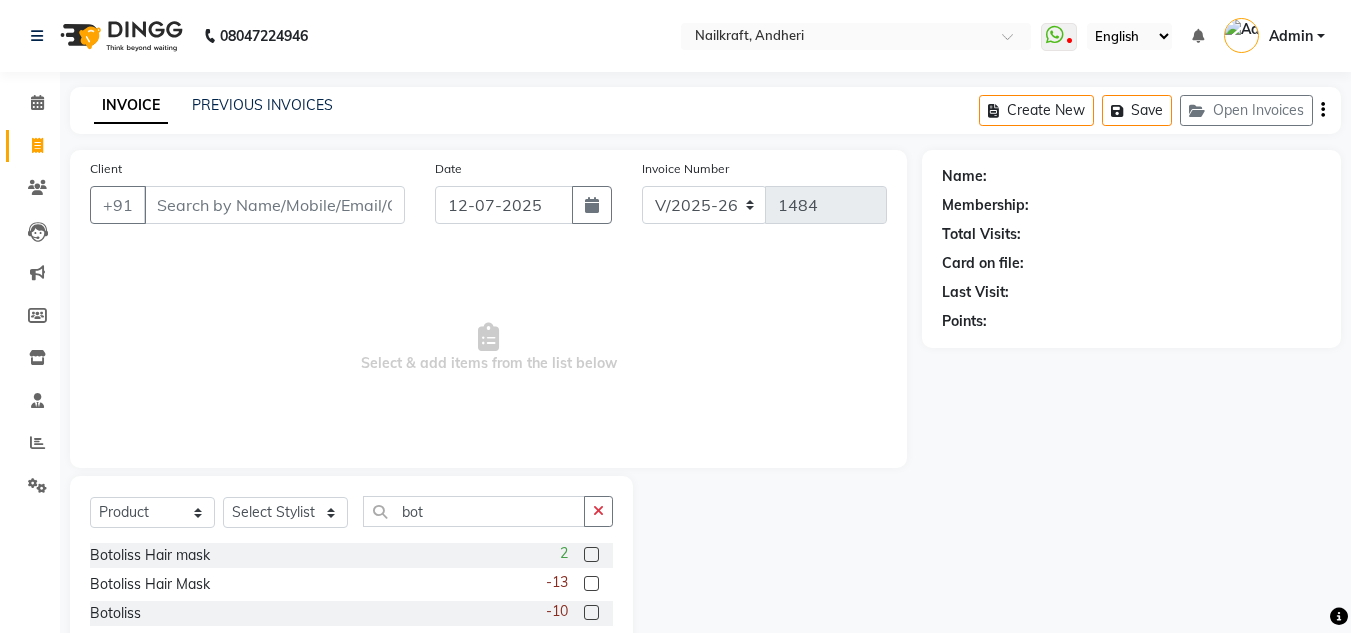 click 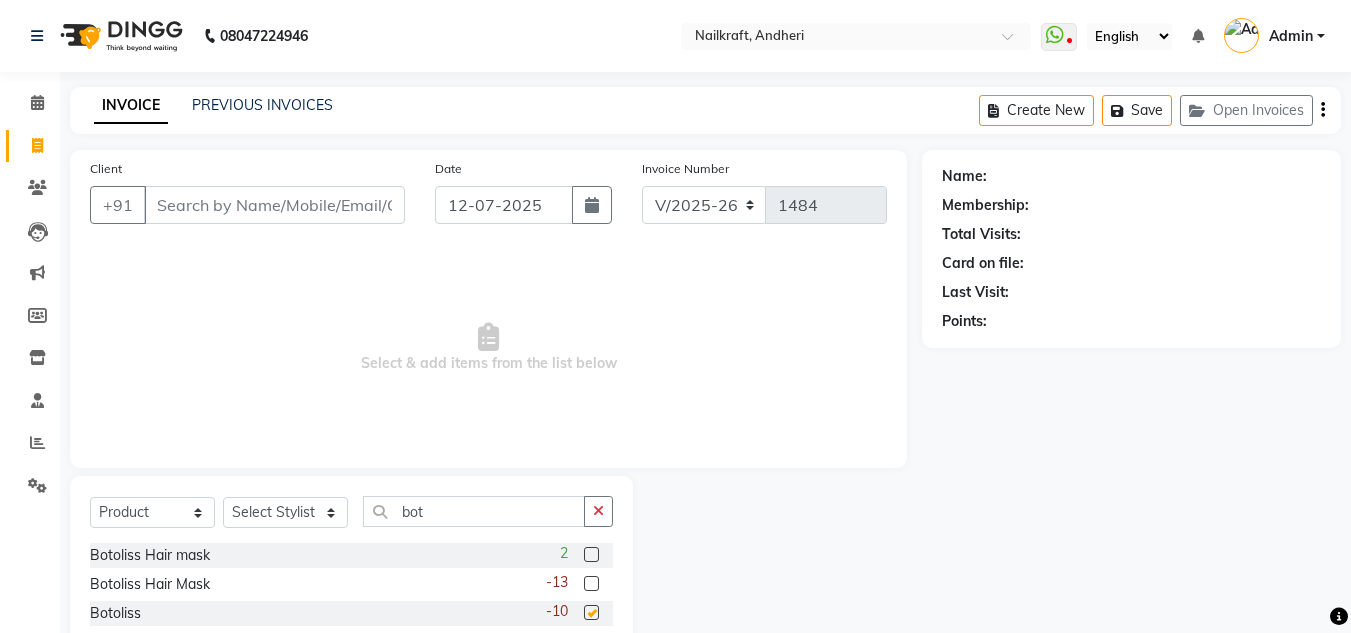 click 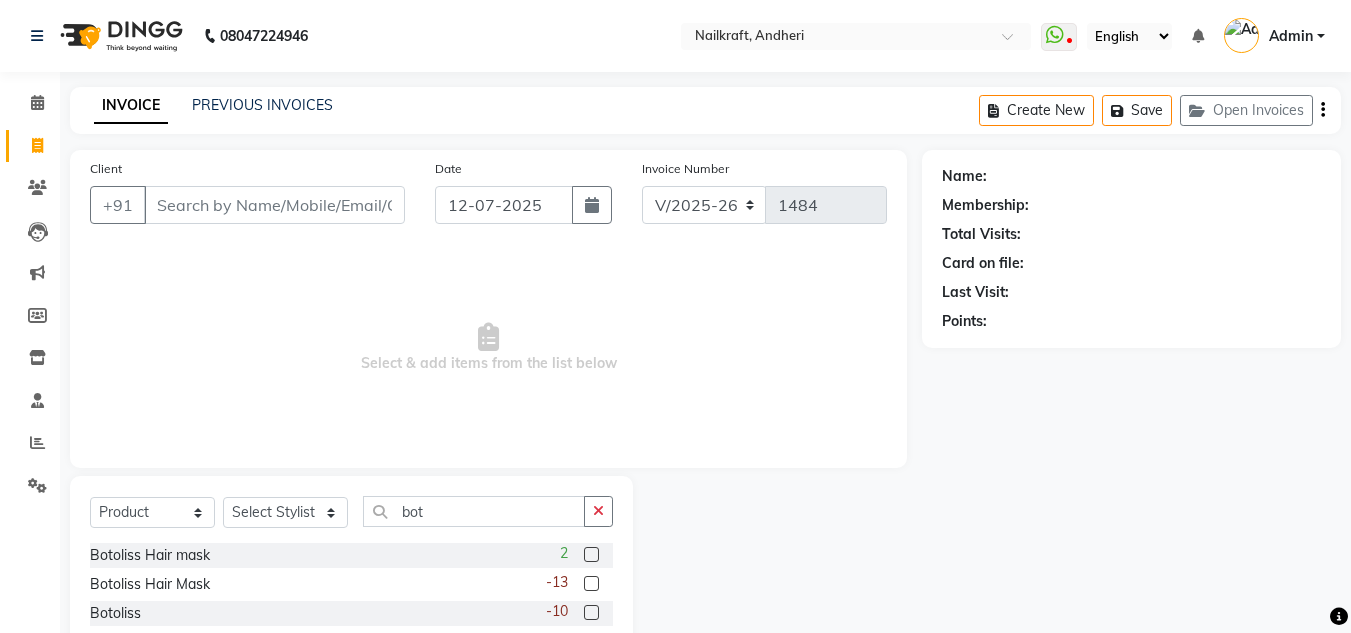 click 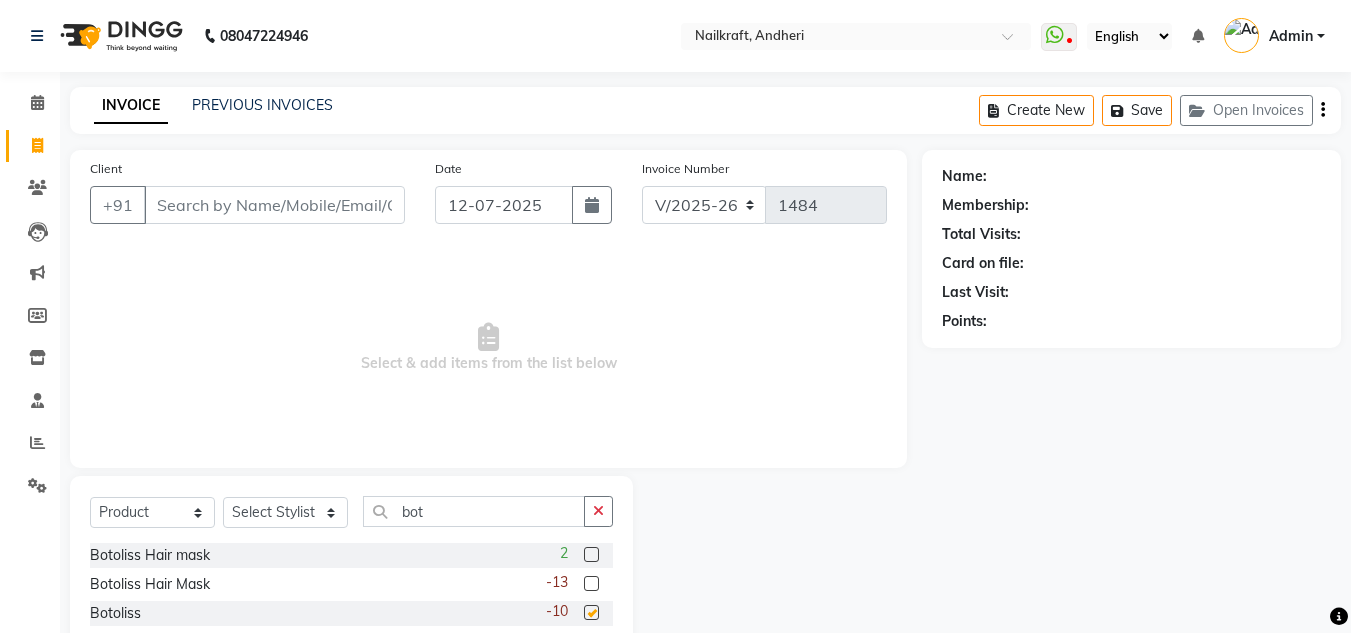 click 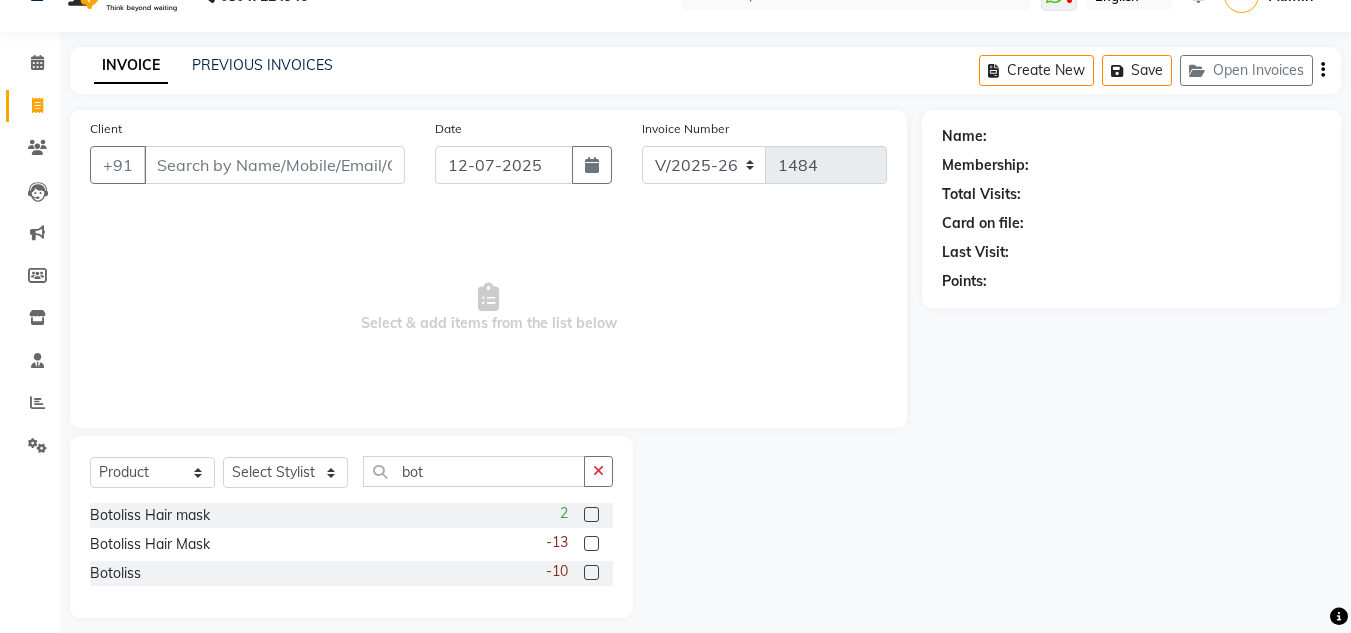 scroll, scrollTop: 55, scrollLeft: 0, axis: vertical 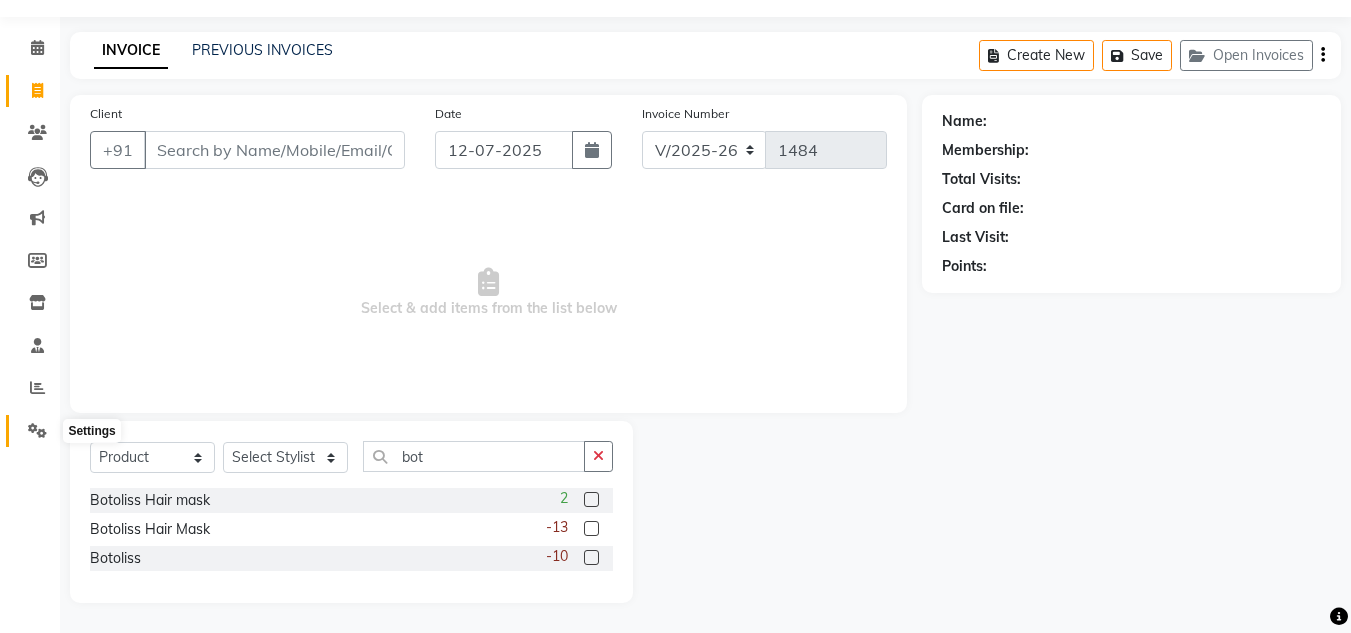 click 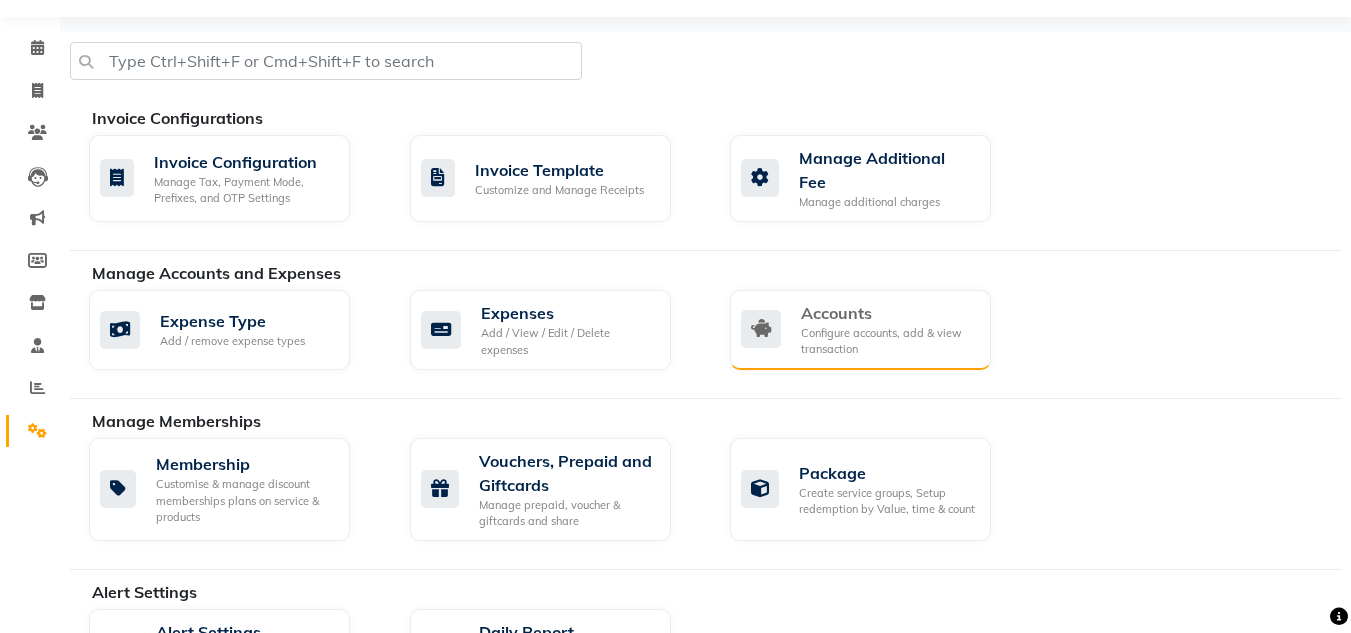 click on "Configure accounts, add & view transaction" 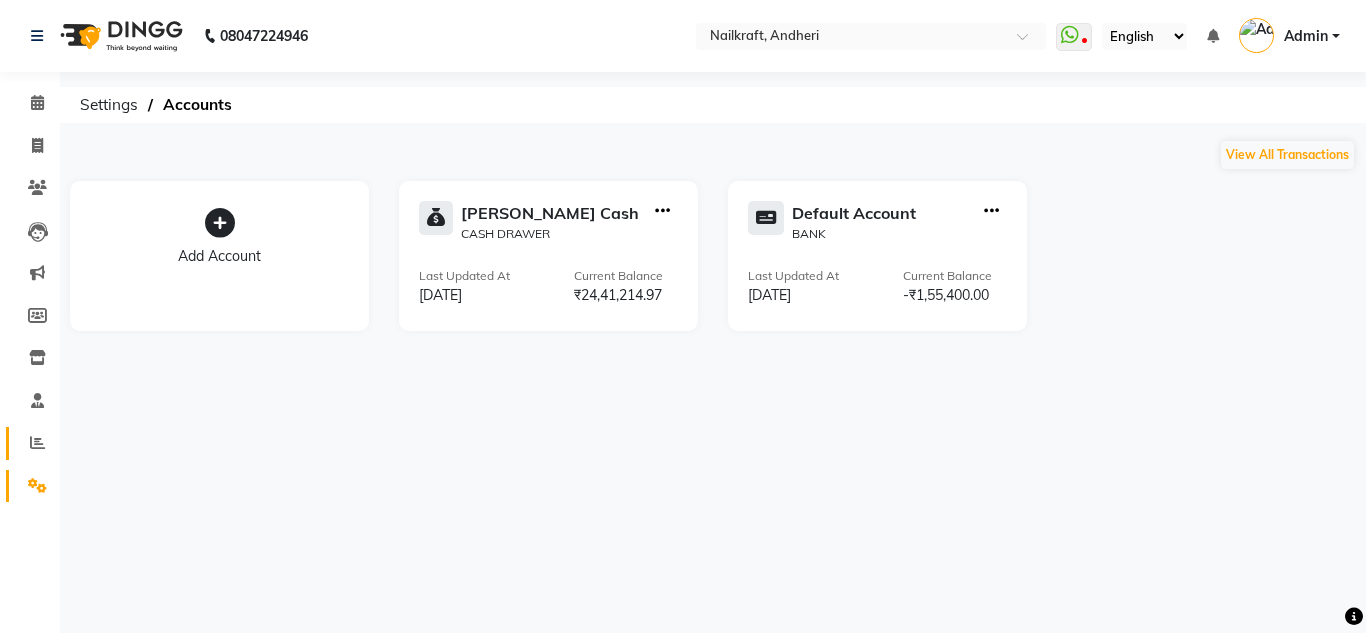 click 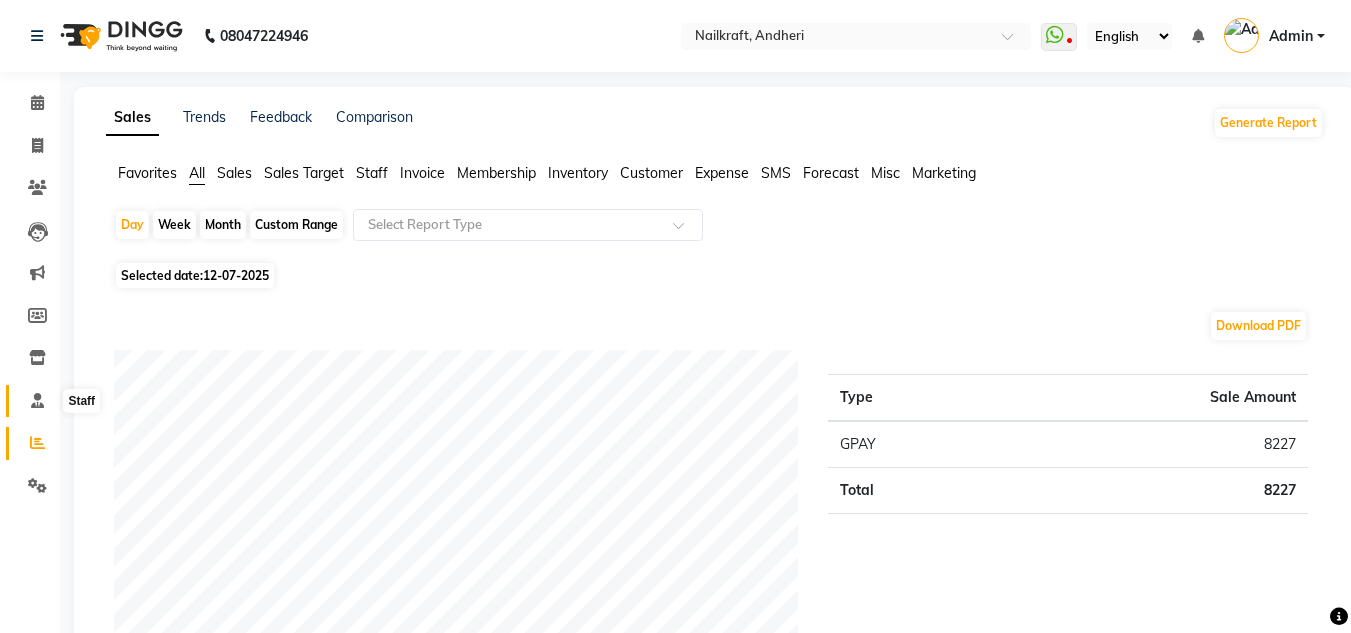 click 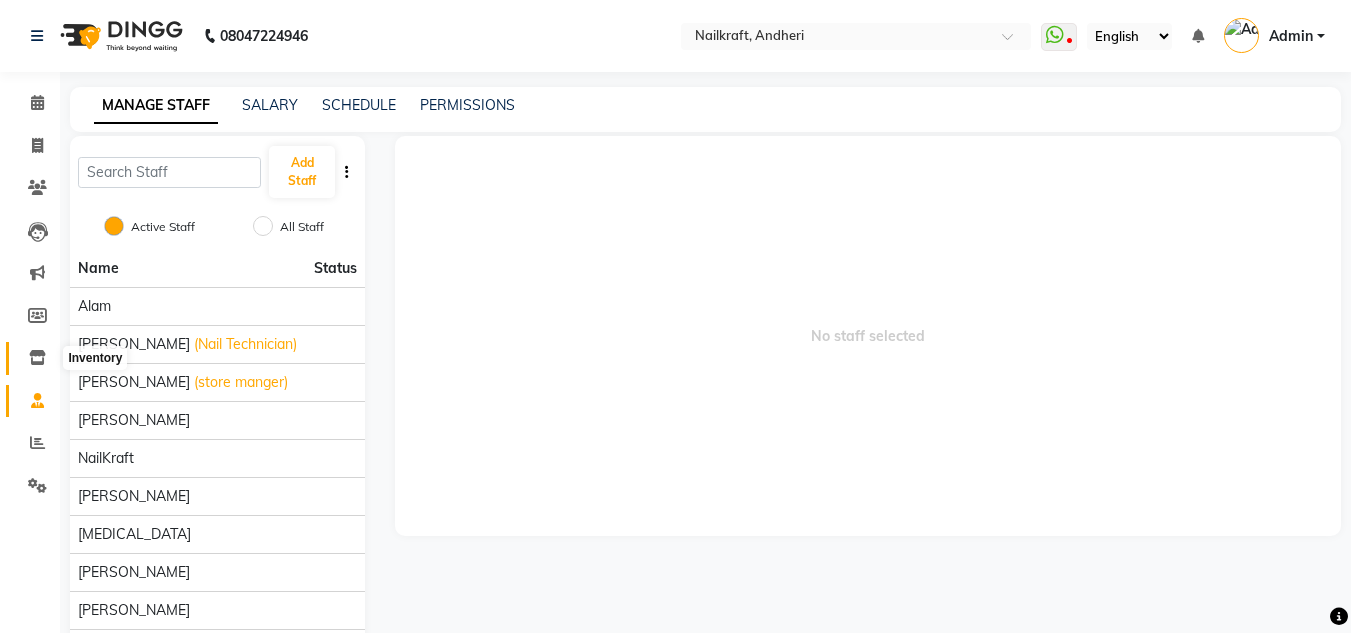 click 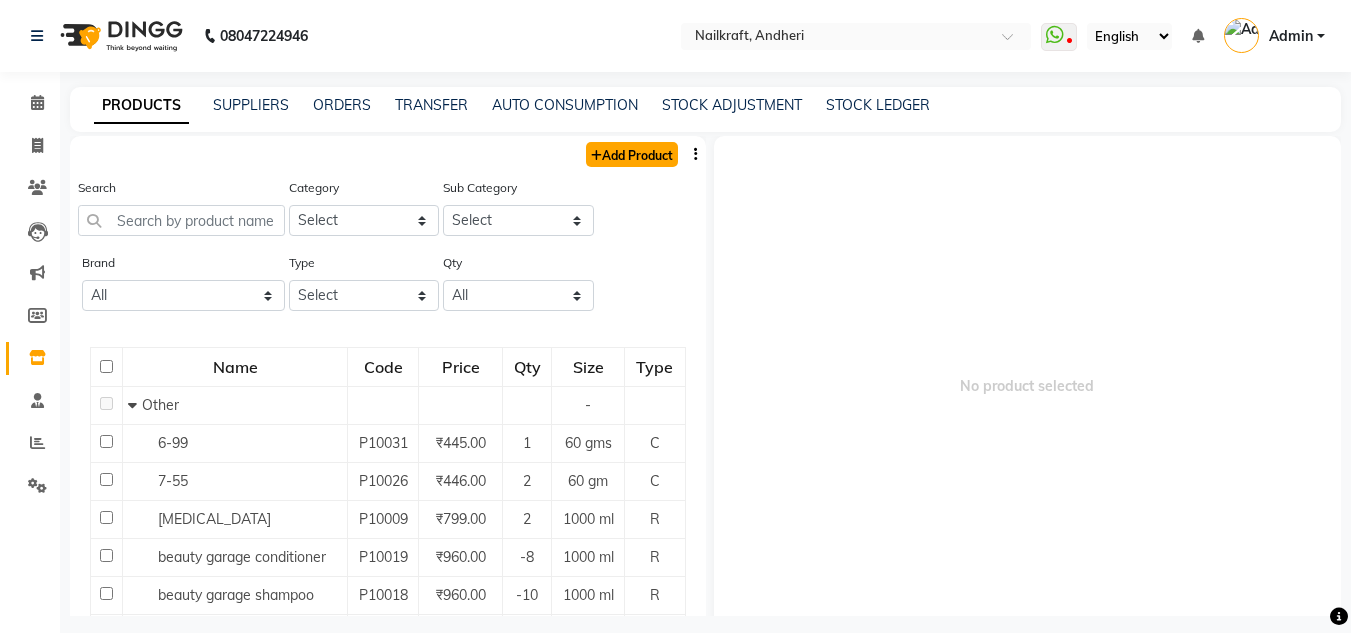 click on "Add Product" 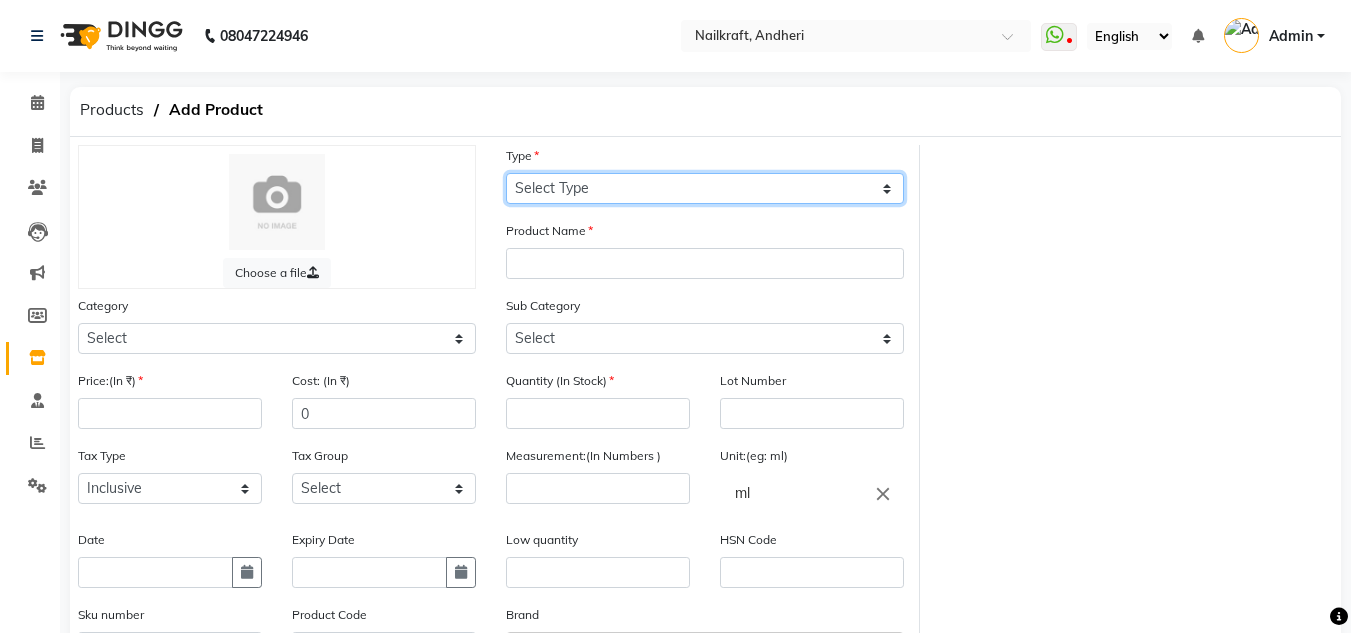 click on "Select Type Both Retail Consumable" 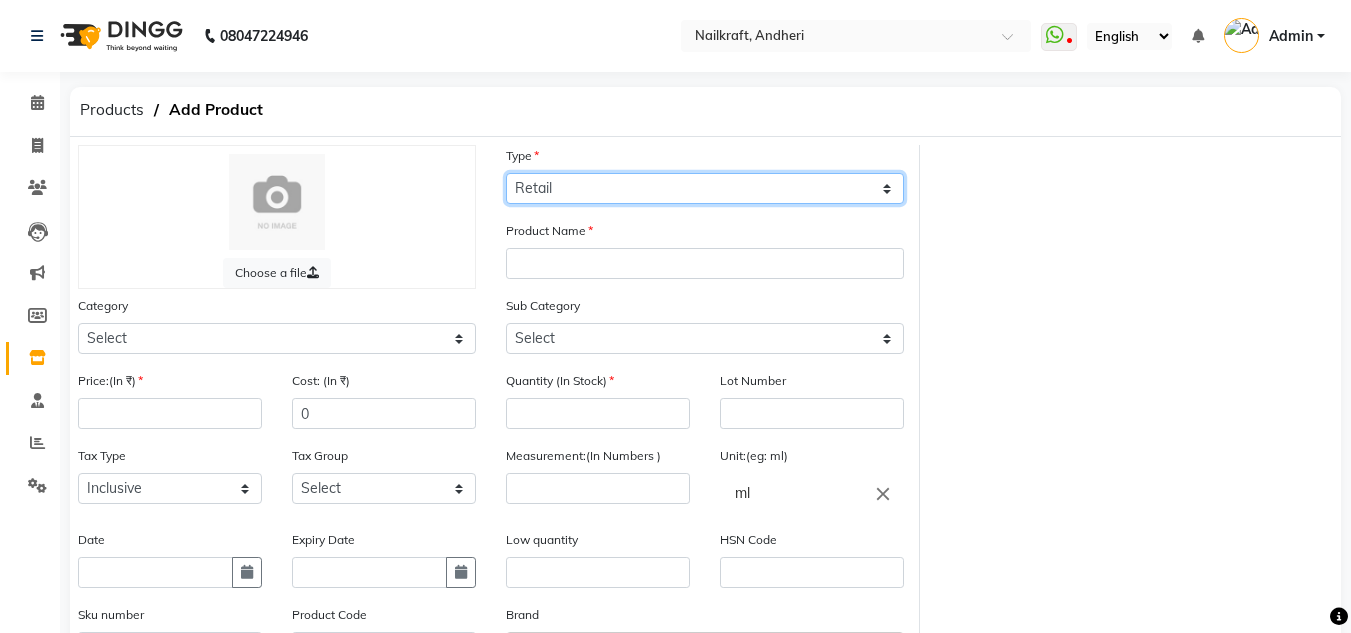 click on "Select Type Both Retail Consumable" 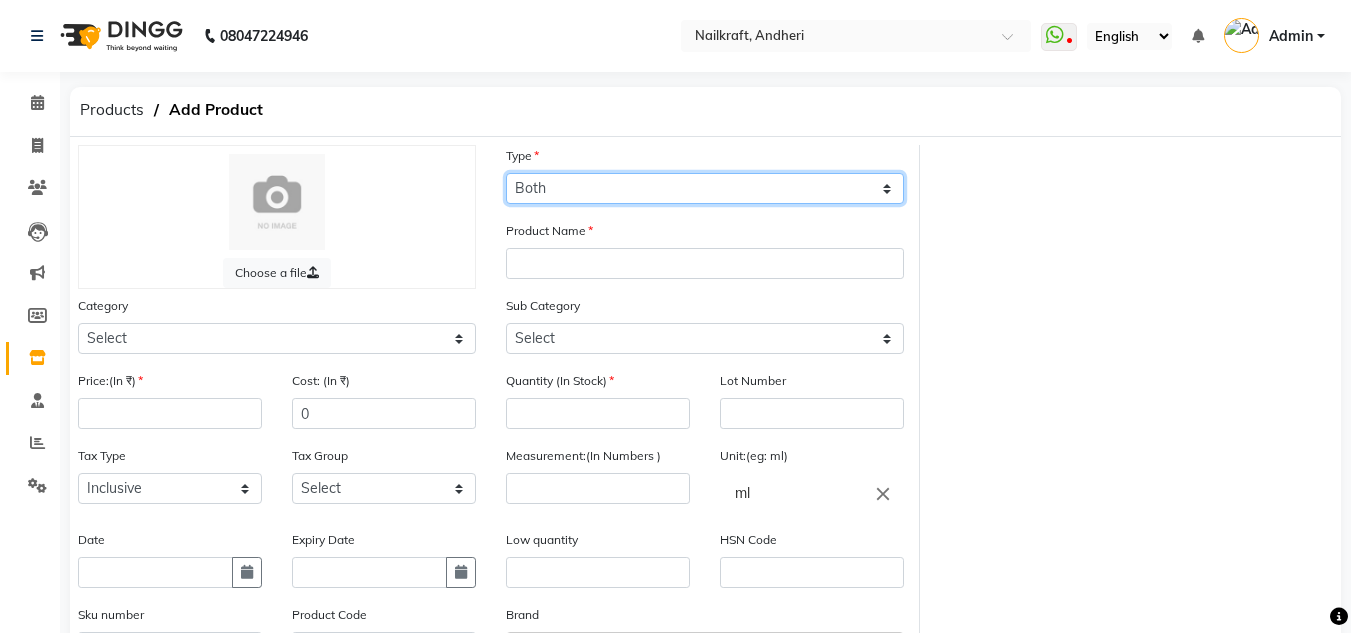 click on "Select Type Both Retail Consumable" 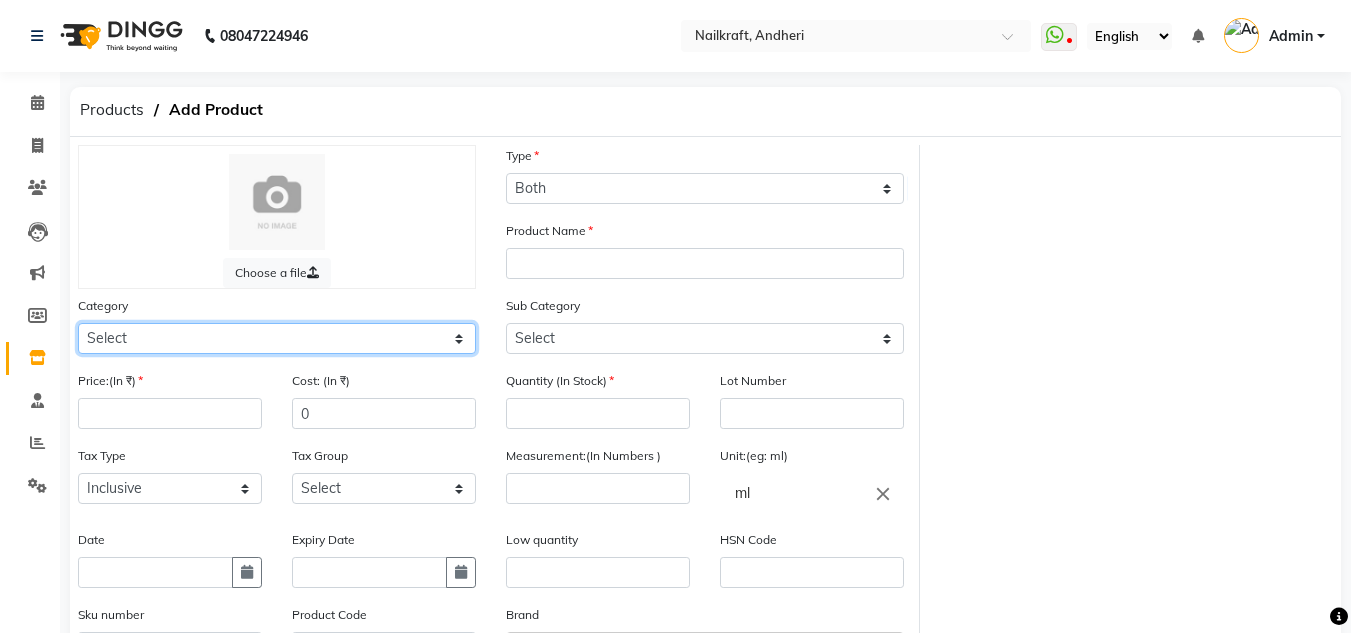 click on "Select Hair Skin Makeup Personal Care Appliances Beard Waxing Disposable Threading Hands and Feet Beauty Planet Botox Cadiveu Casmara Cheryls Loreal Olaplex Snack  de fab shampoo conditioner de fab shampoo de fab conditioner de fab mask curlin shampoo curlin conditioner curlin creame beauty garage shampoo beauty garage conditioner curlin set de fab mask Other" 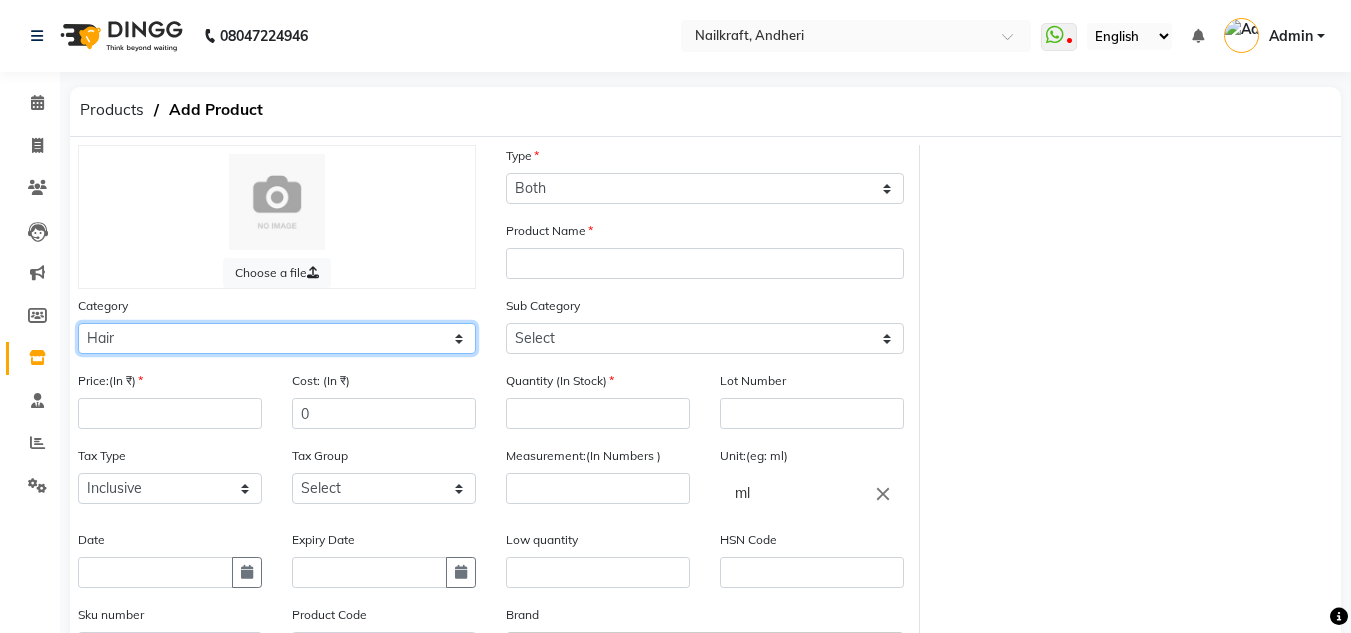 click on "Select Hair Skin Makeup Personal Care Appliances Beard Waxing Disposable Threading Hands and Feet Beauty Planet Botox Cadiveu Casmara Cheryls Loreal Olaplex Snack  de fab shampoo conditioner de fab shampoo de fab conditioner de fab mask curlin shampoo curlin conditioner curlin creame beauty garage shampoo beauty garage conditioner curlin set de fab mask Other" 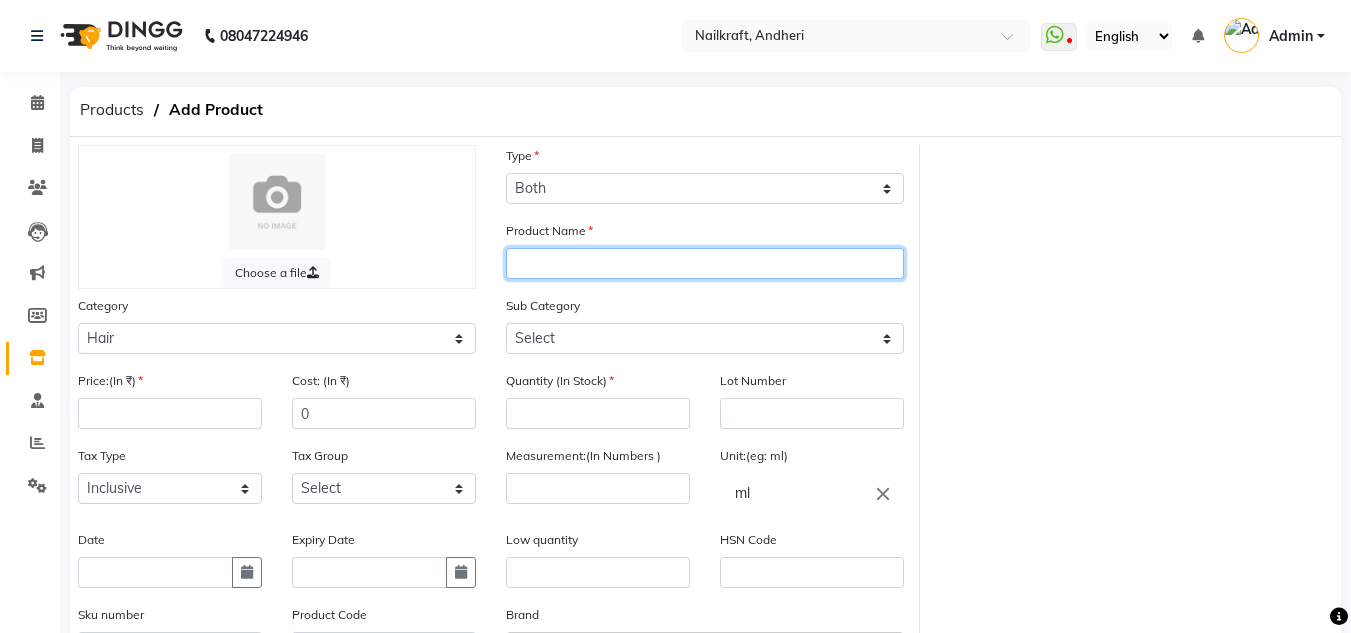 click 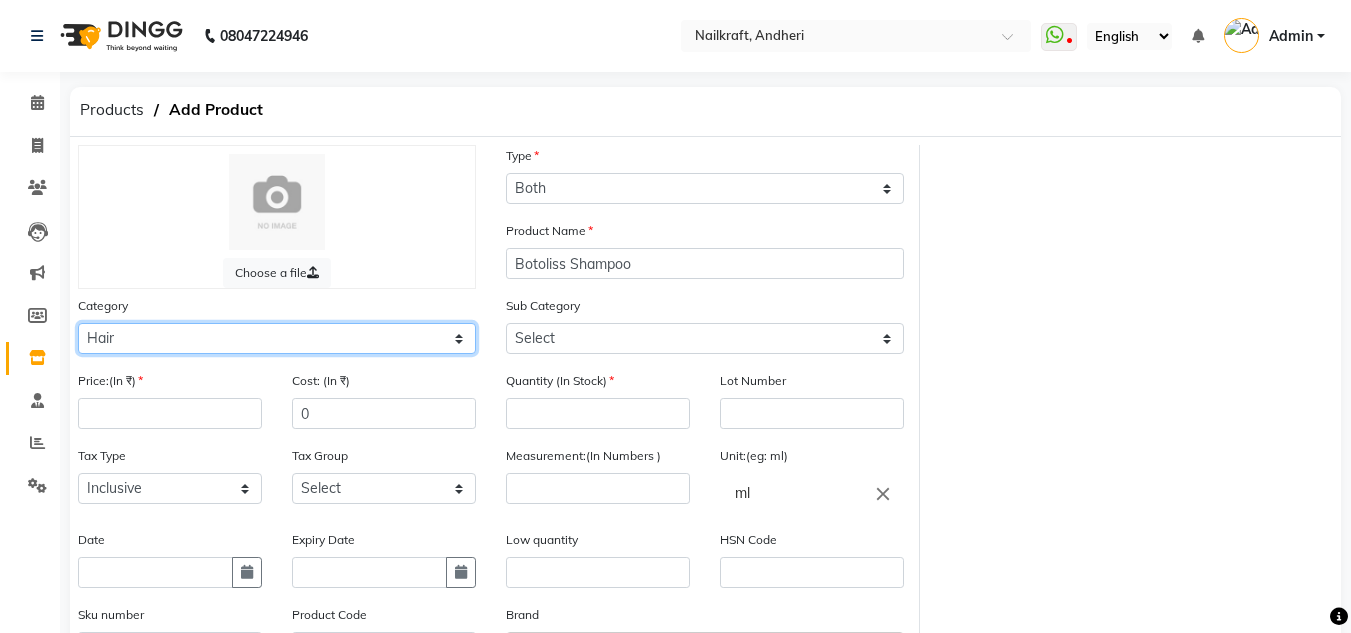 click on "Select Hair Skin Makeup Personal Care Appliances Beard Waxing Disposable Threading Hands and Feet Beauty Planet Botox Cadiveu Casmara Cheryls Loreal Olaplex Snack  de fab shampoo conditioner de fab shampoo de fab conditioner de fab mask curlin shampoo curlin conditioner curlin creame beauty garage shampoo beauty garage conditioner curlin set de fab mask Other" 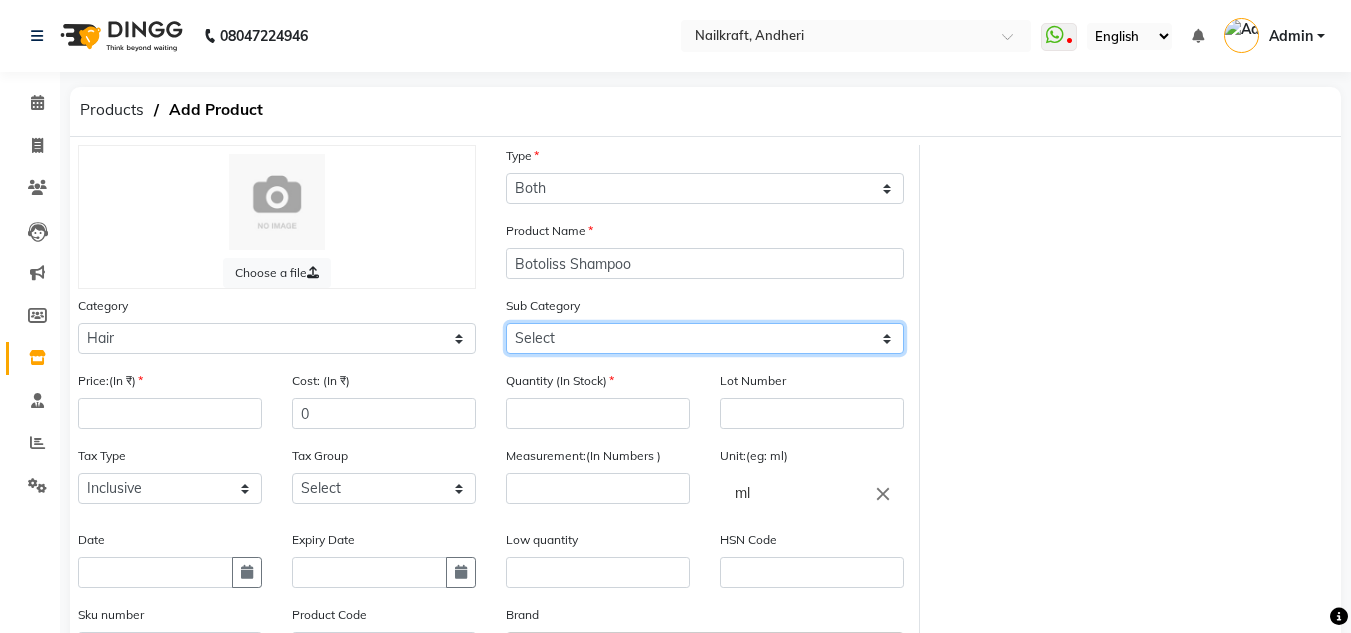 click on "Select Shampoo Conditioner Cream Mask Oil Serum Color Appliances Treatment Styling Kit & Combo Other Shampoo Conditioner de fab shampoo de fab conditionr curlin conditioner curlin cream de fab marula oil mask" 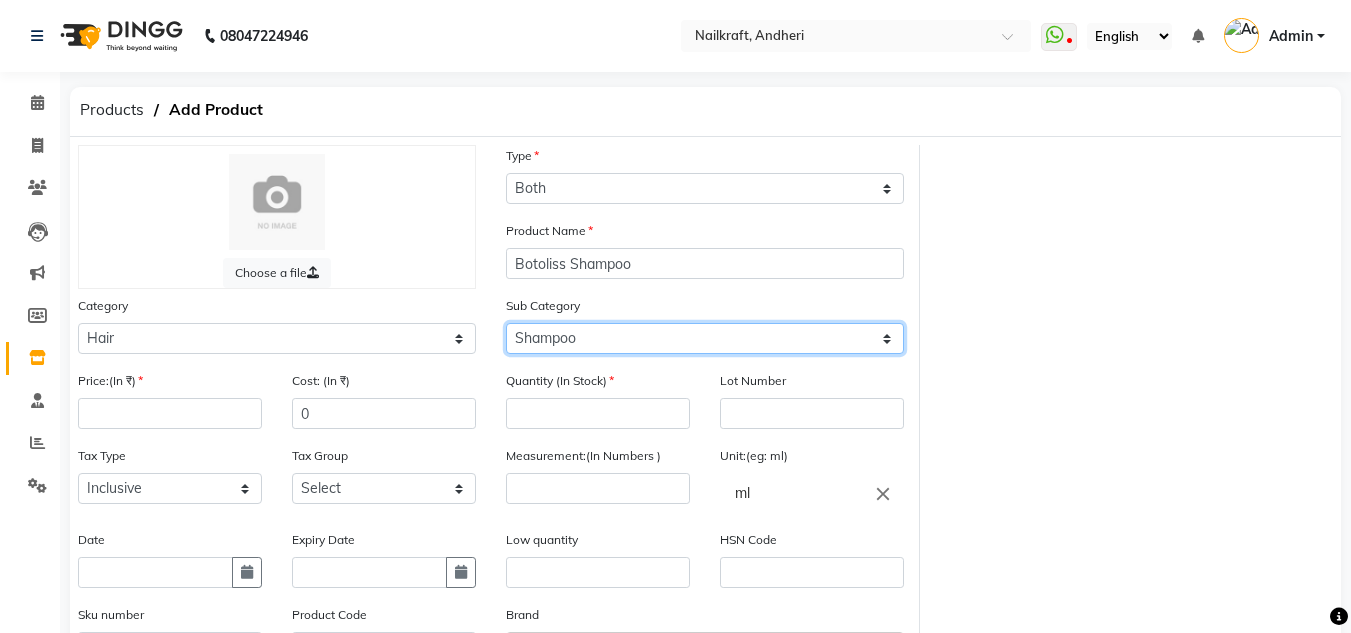click on "Select Shampoo Conditioner Cream Mask Oil Serum Color Appliances Treatment Styling Kit & Combo Other Shampoo Conditioner de fab shampoo de fab conditionr curlin conditioner curlin cream de fab marula oil mask" 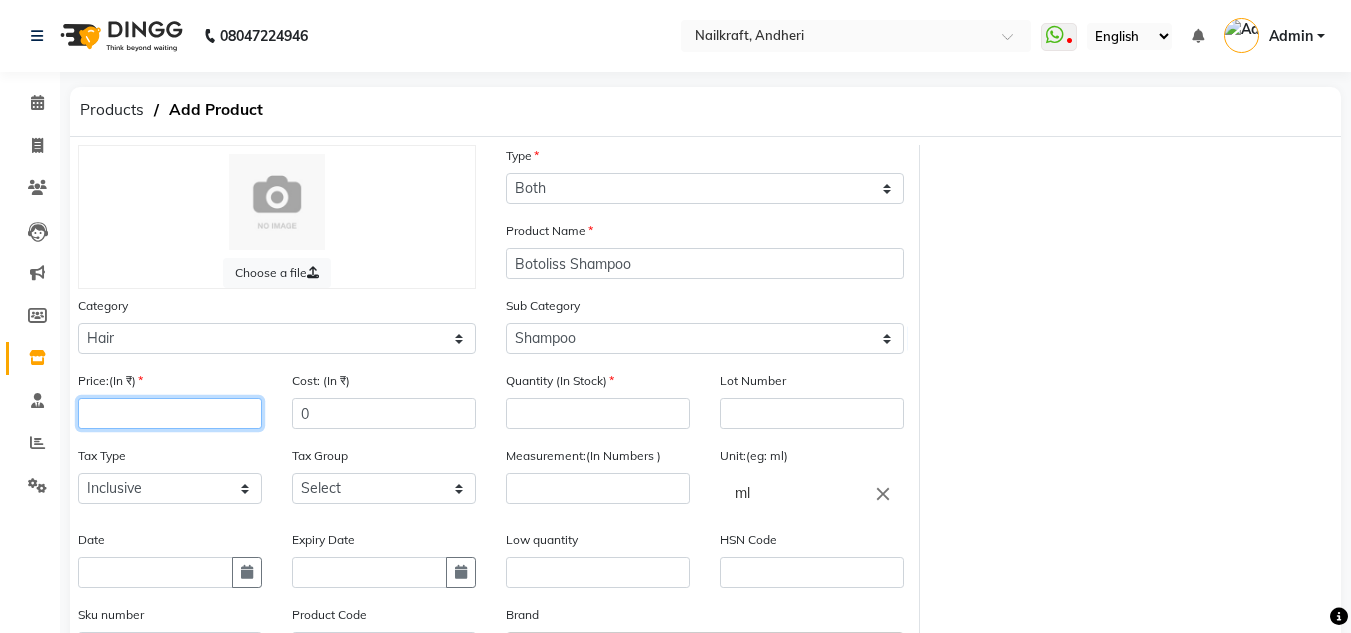 click 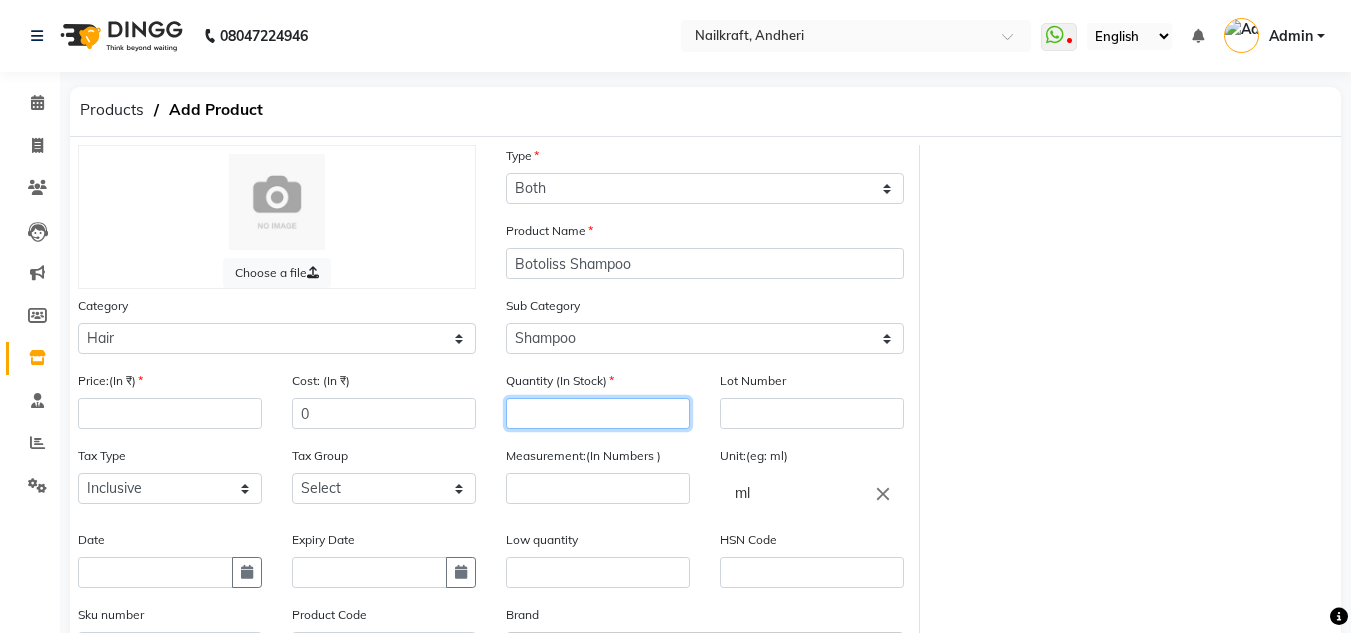 click 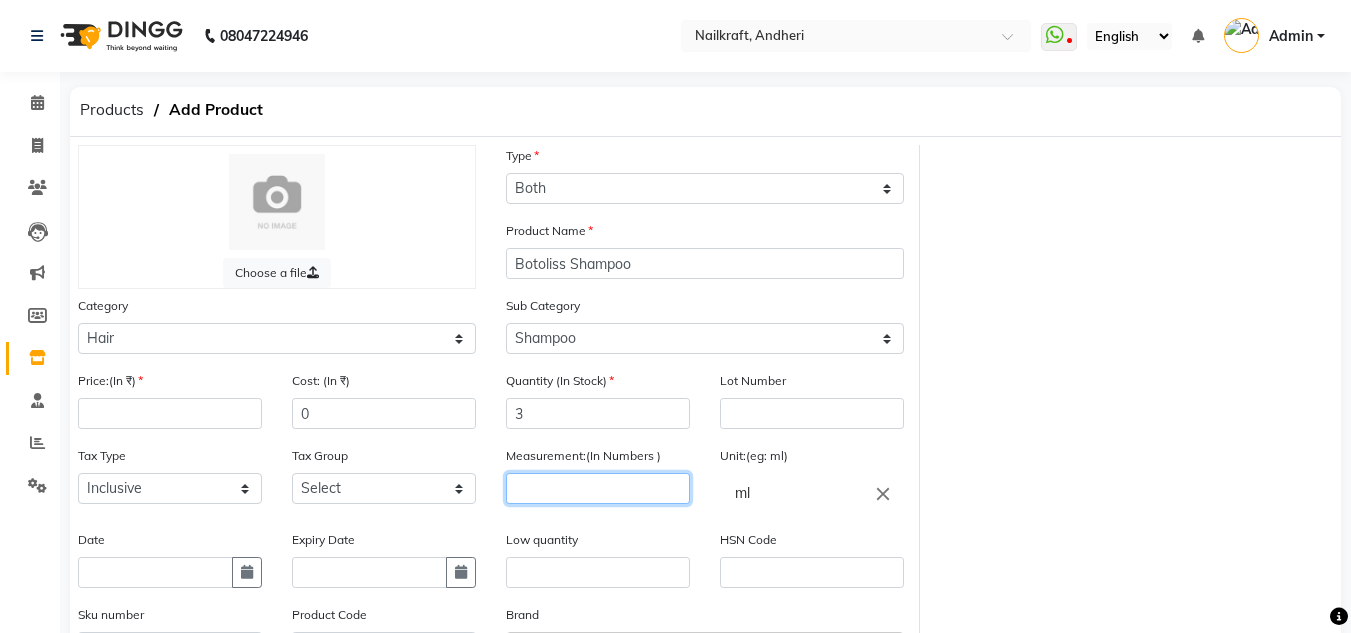 click 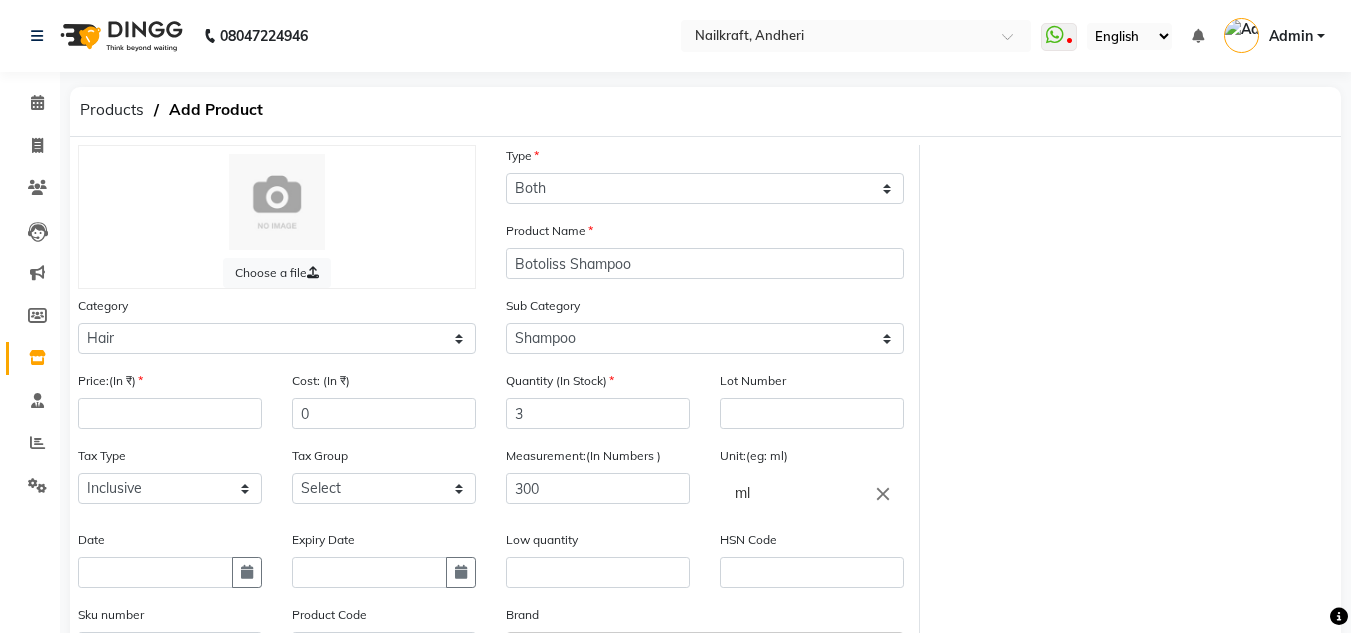 click on "Choose a file Type Select Type Both Retail Consumable Product Name Botoliss Shampoo Category Select Hair Skin Makeup Personal Care Appliances Beard Waxing Disposable Threading Hands and Feet Beauty Planet Botox Cadiveu Casmara Cheryls Loreal Olaplex Snack  de fab shampoo conditioner de fab shampoo de fab conditioner de fab mask curlin shampoo curlin conditioner curlin creame beauty garage shampoo beauty garage conditioner curlin set de fab mask Other Sub Category Select Shampoo Conditioner Cream Mask Oil Serum Color Appliances Treatment Styling Kit & Combo Other Shampoo Conditioner de fab shampoo de fab conditionr curlin conditioner curlin cream de fab marula oil mask Price:(In ₹) Cost: (In ₹) 0 Quantity (In Stock) 3 Lot Number Tax Type Select Inclusive Exclusive Tax Group Select GST Measurement:(In Numbers ) 300 Unit:(eg: ml) ml close Date Expiry Date Low quantity HSN Code Sku number Product Code Brand Select brand or add custom brand    × Remark Description" 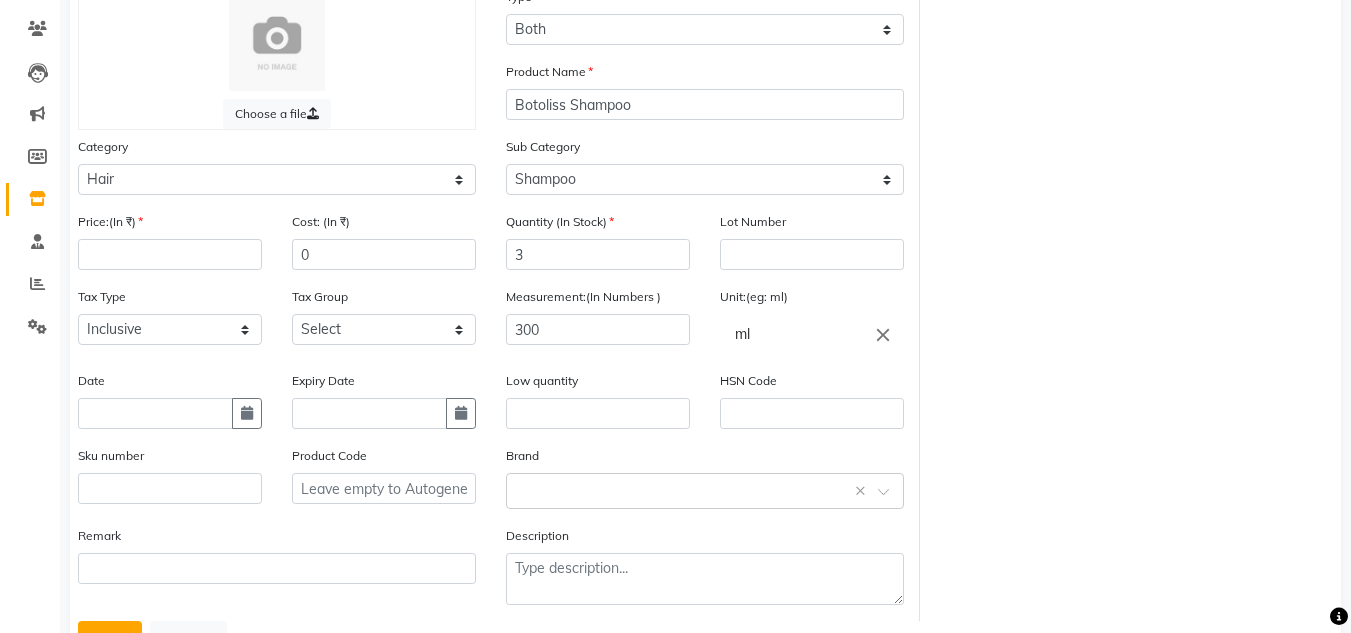 scroll, scrollTop: 160, scrollLeft: 0, axis: vertical 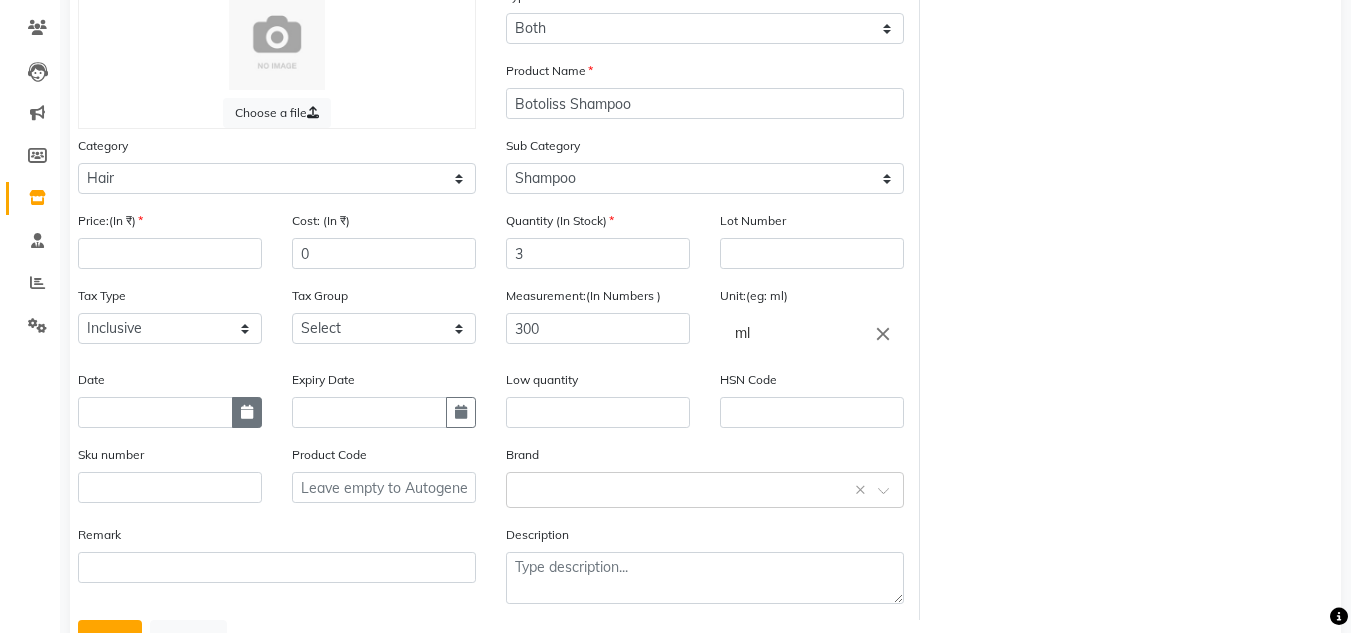 click 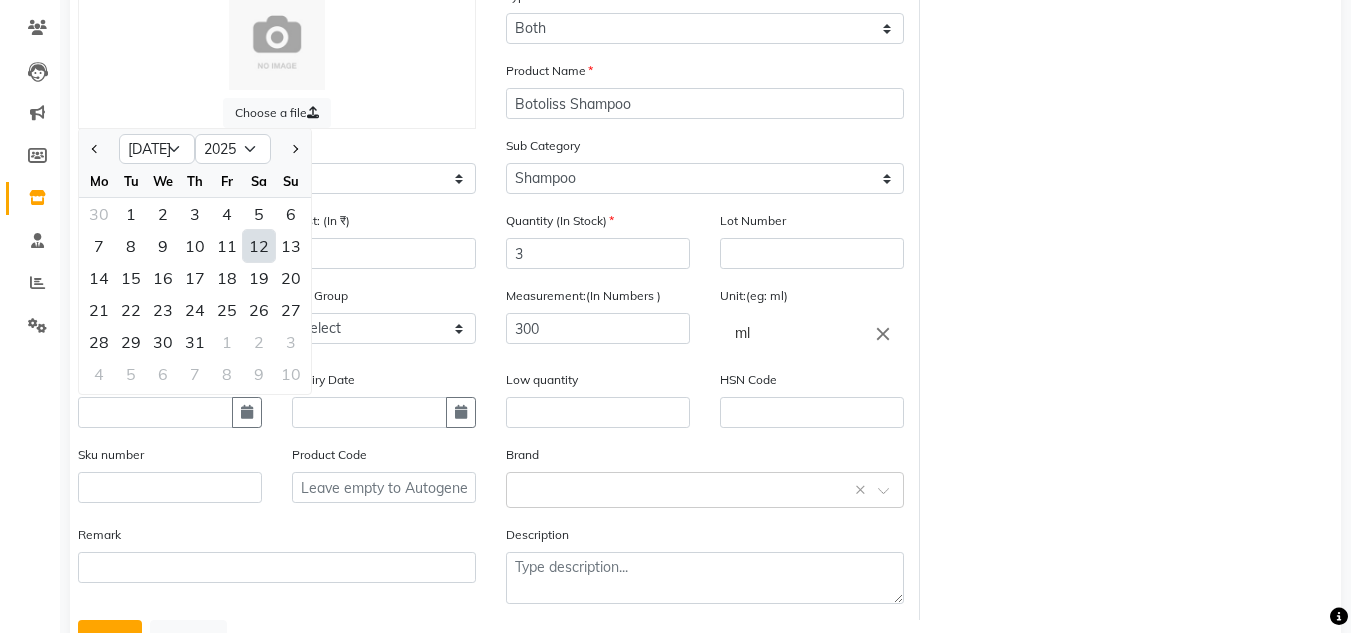 click on "12" 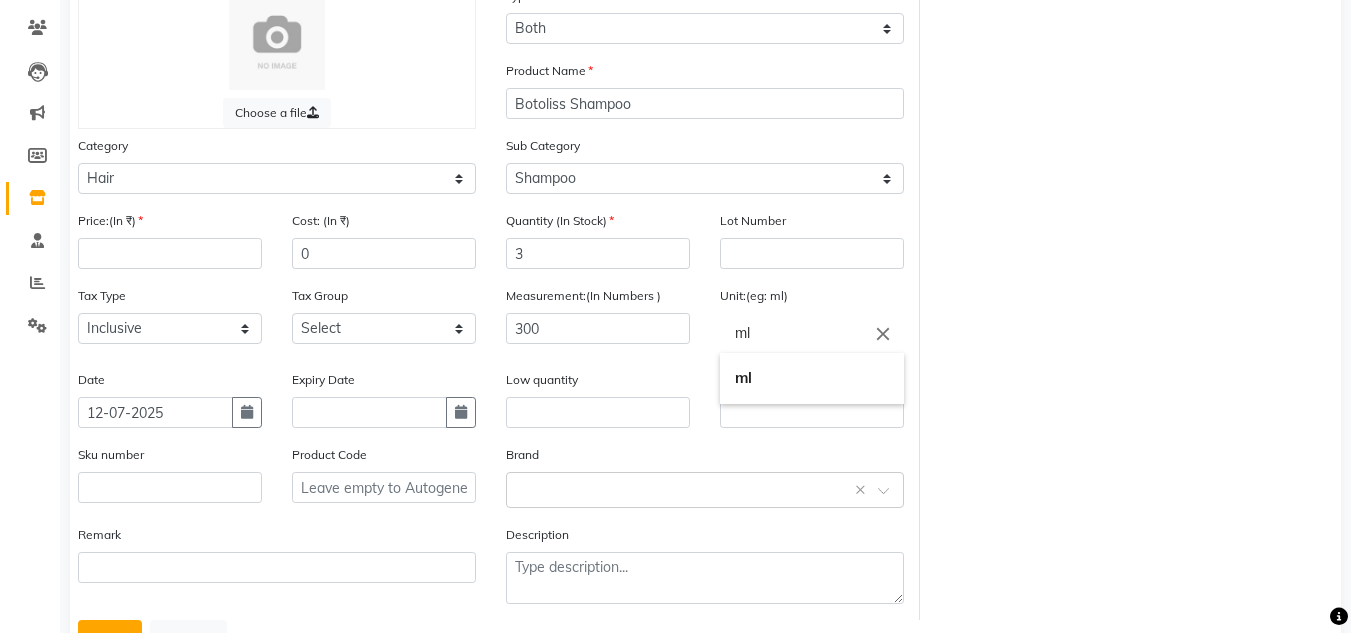 click on "ml" 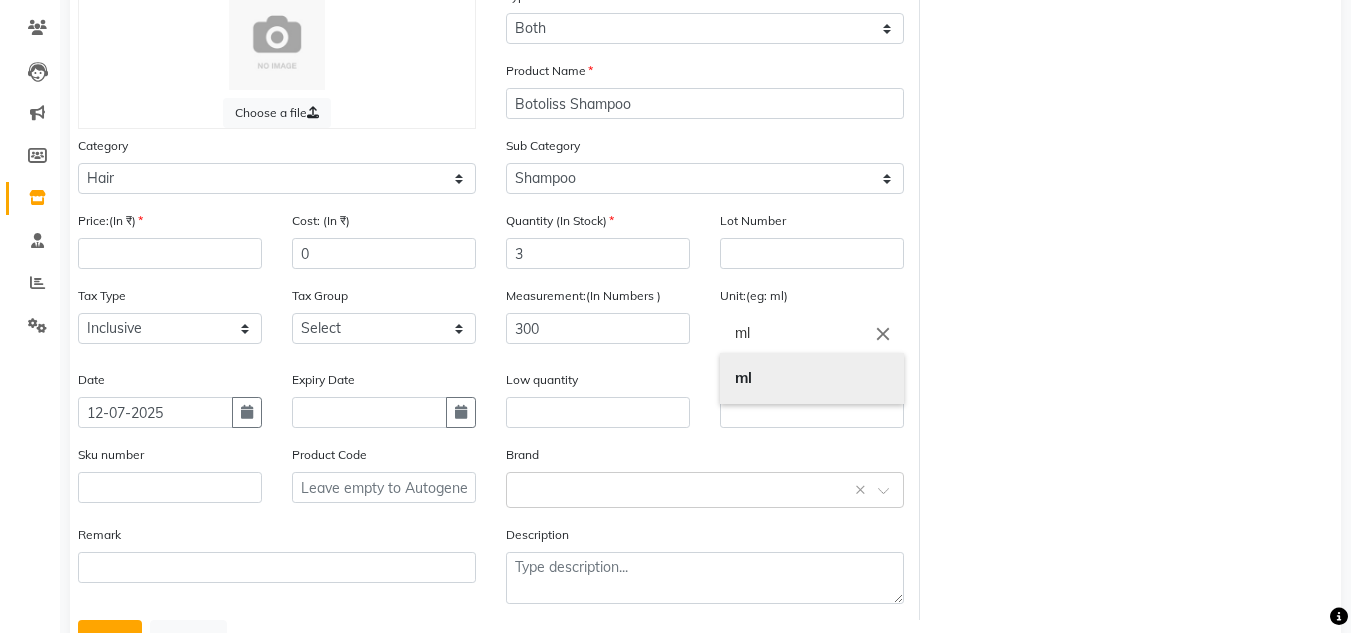 click on "ml" at bounding box center (812, 378) 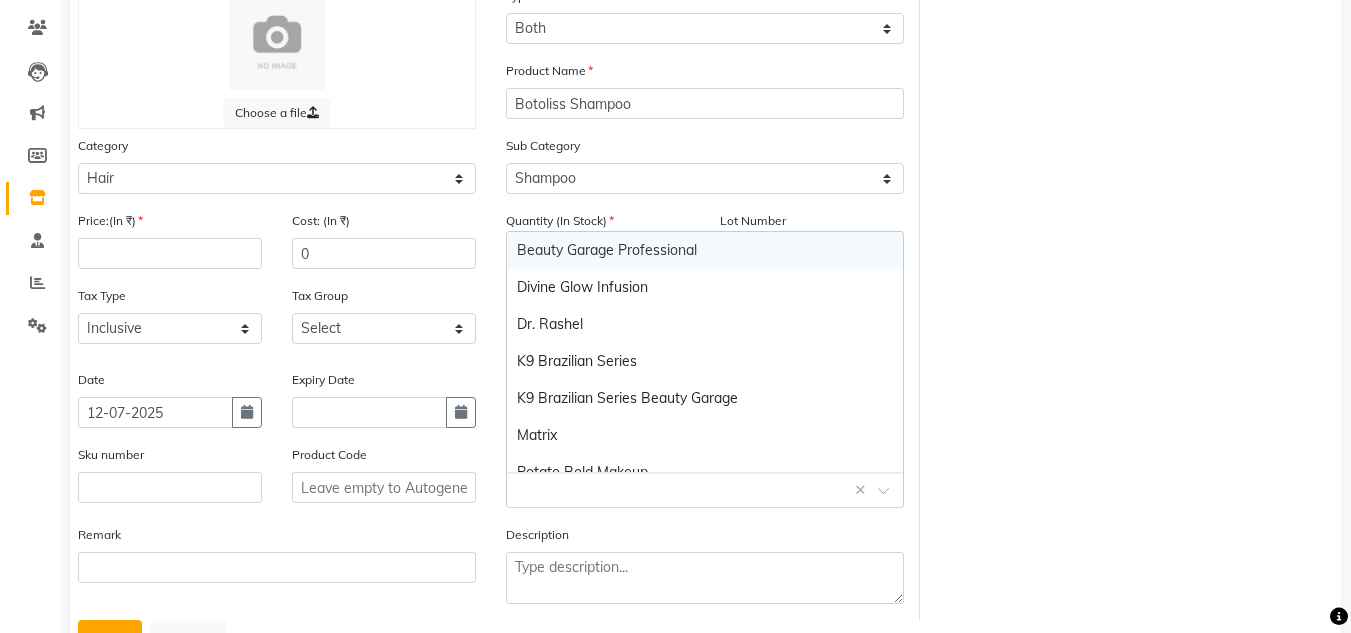 drag, startPoint x: 659, startPoint y: 478, endPoint x: 664, endPoint y: 490, distance: 13 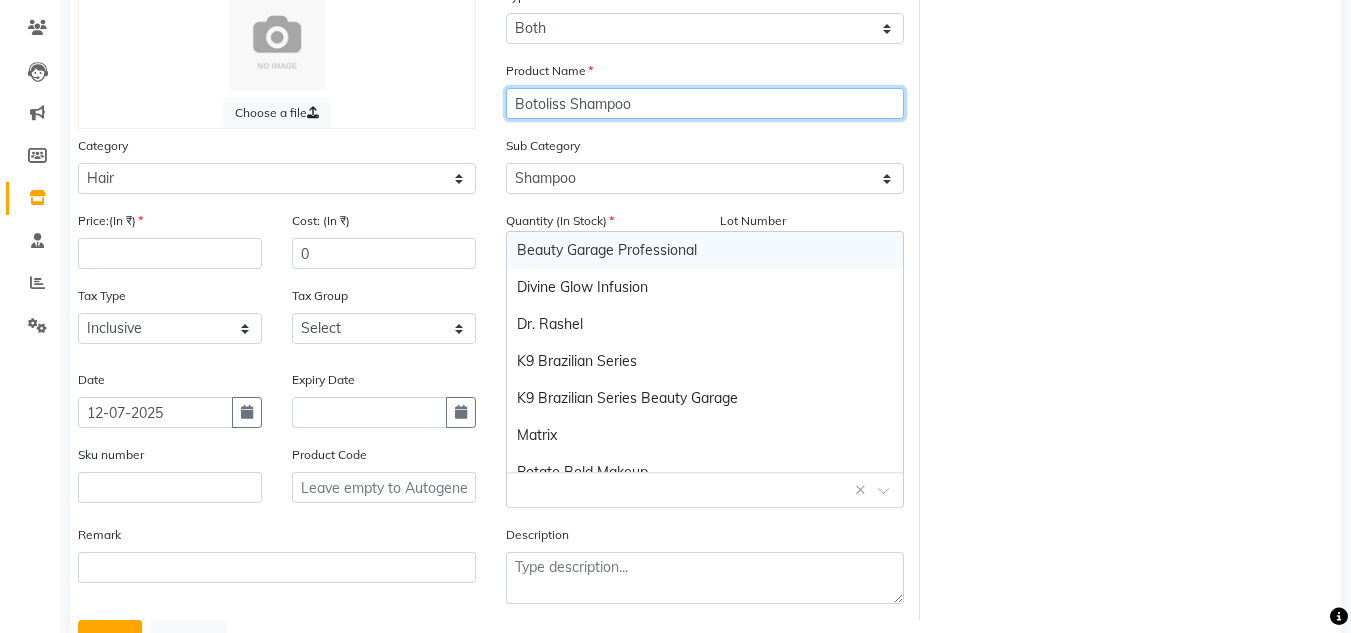 click on "Botoliss Shampoo" 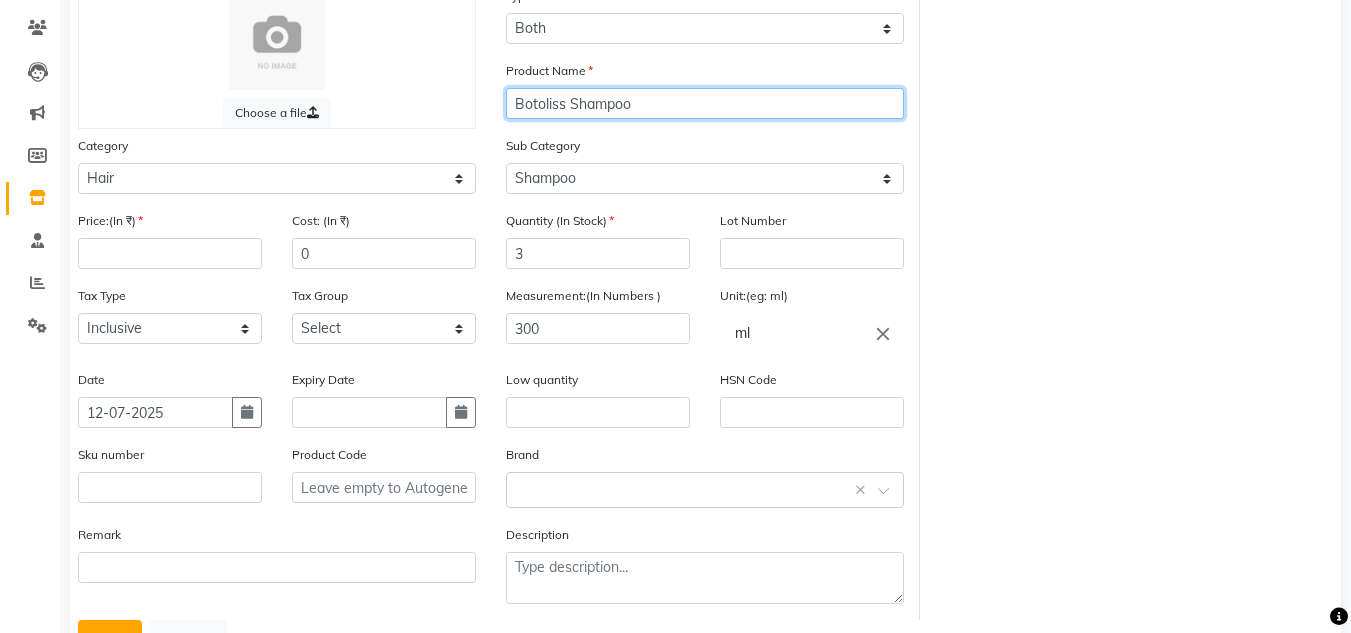 click on "Botoliss Shampoo" 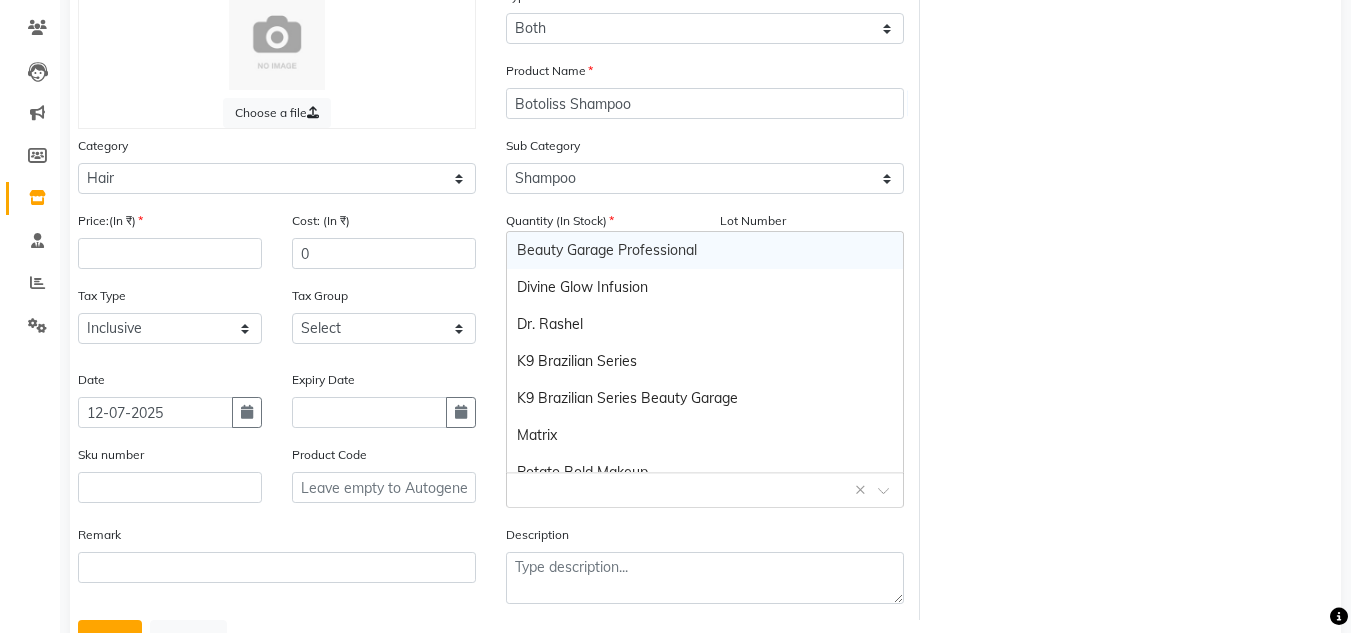 click 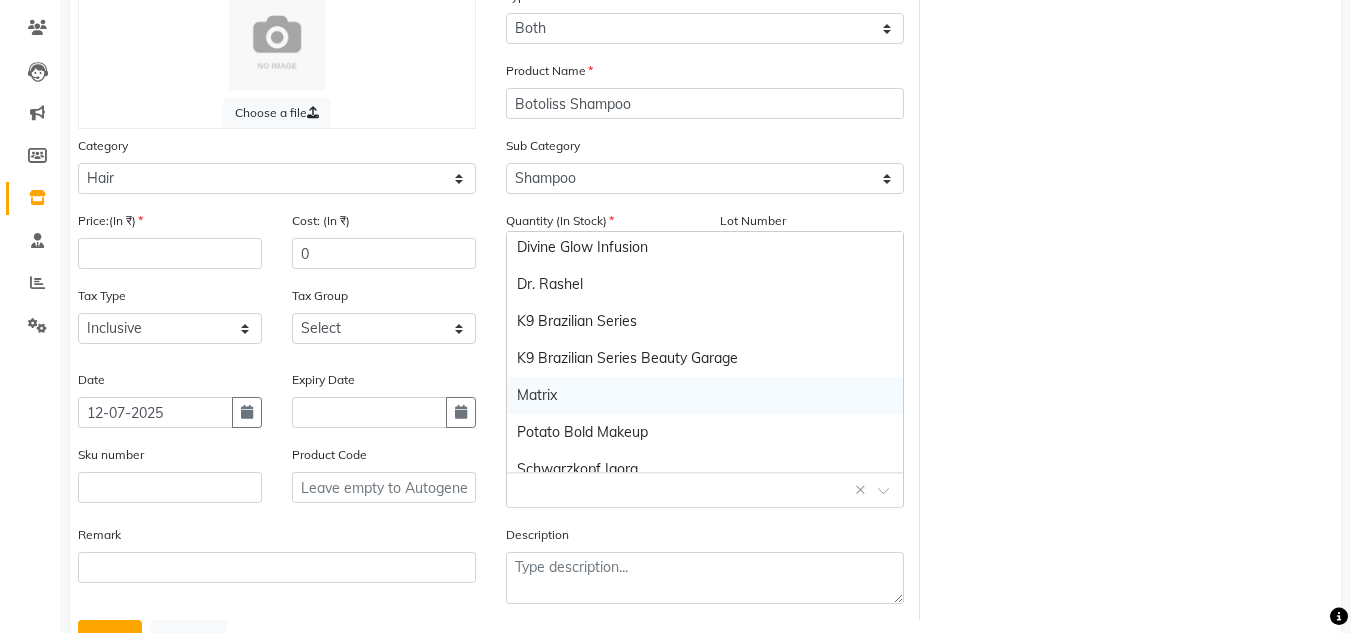 scroll, scrollTop: 0, scrollLeft: 0, axis: both 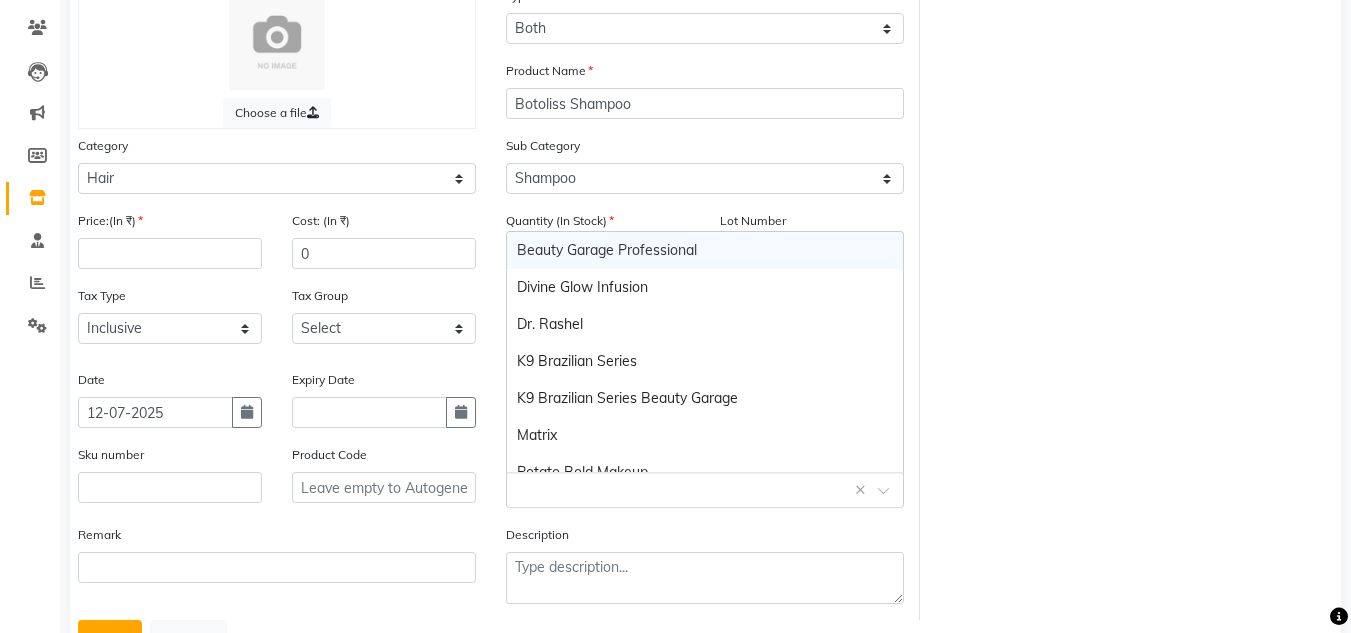 click on "Beauty Garage Professional" at bounding box center [705, 250] 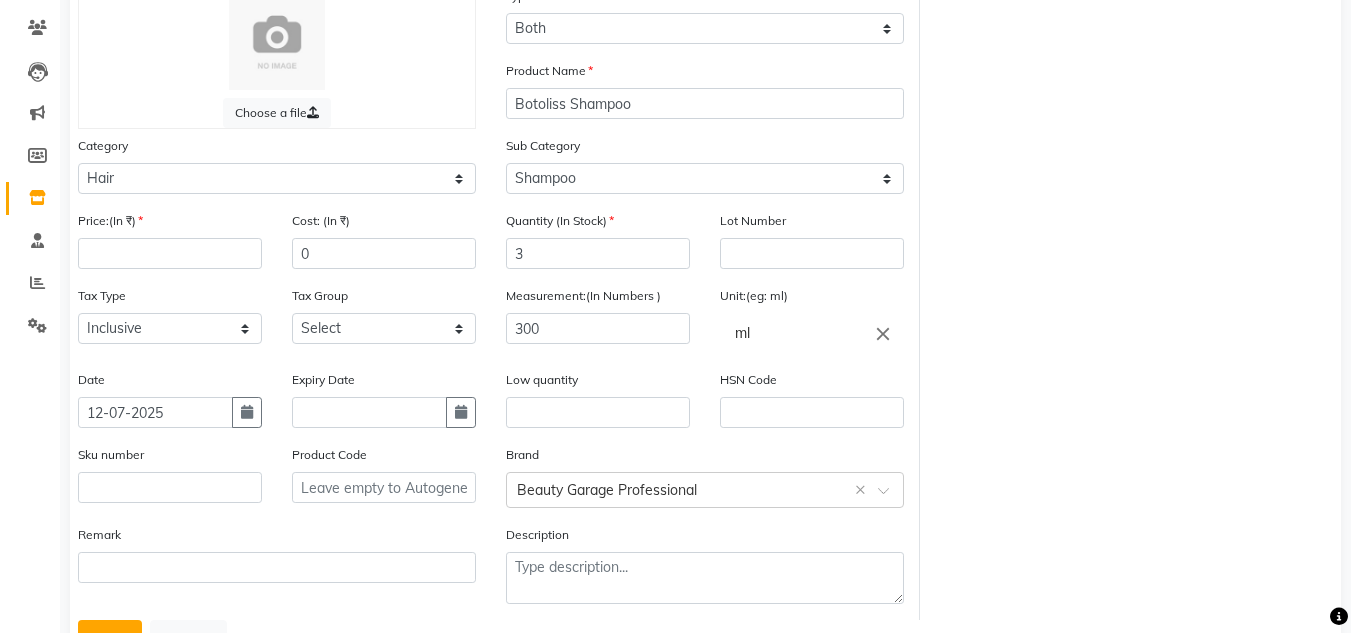 click on "Remark" 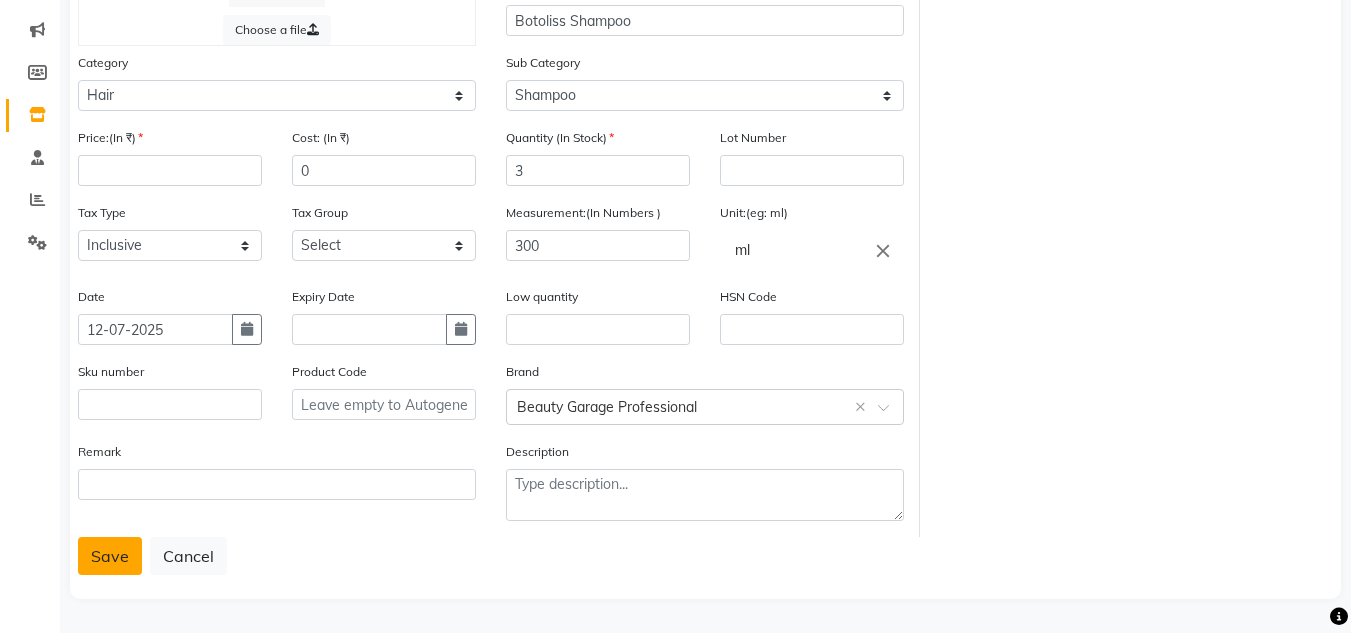 click on "Save" 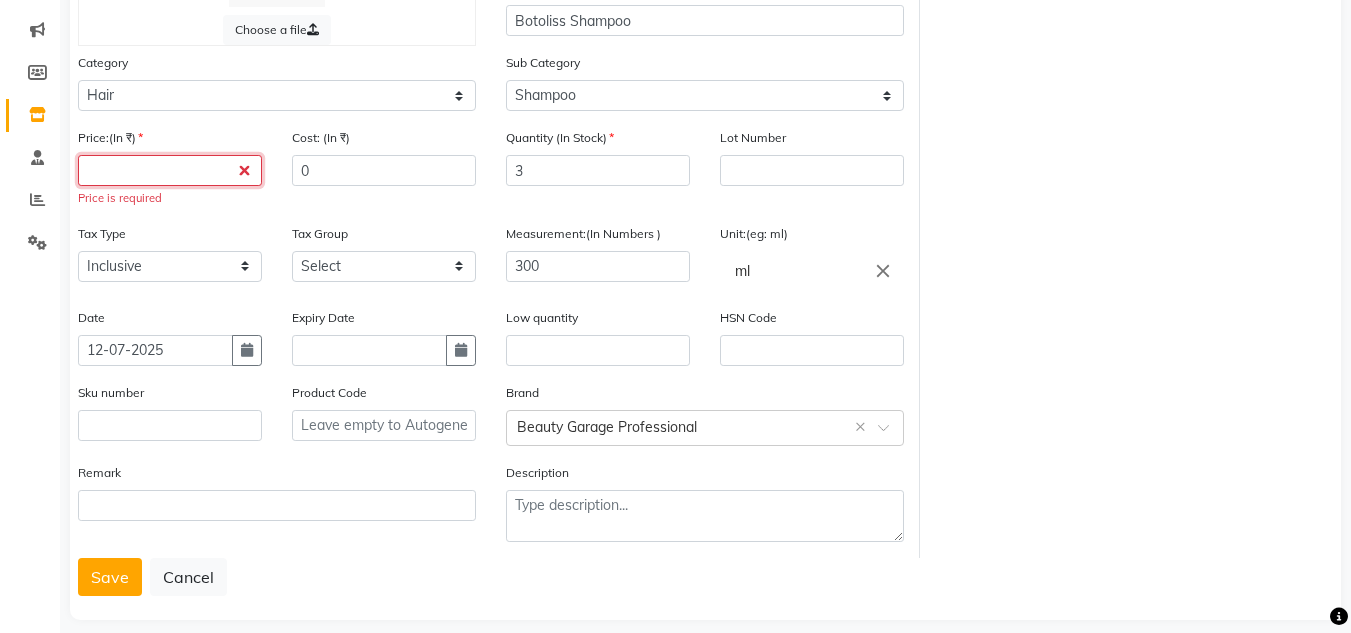 click 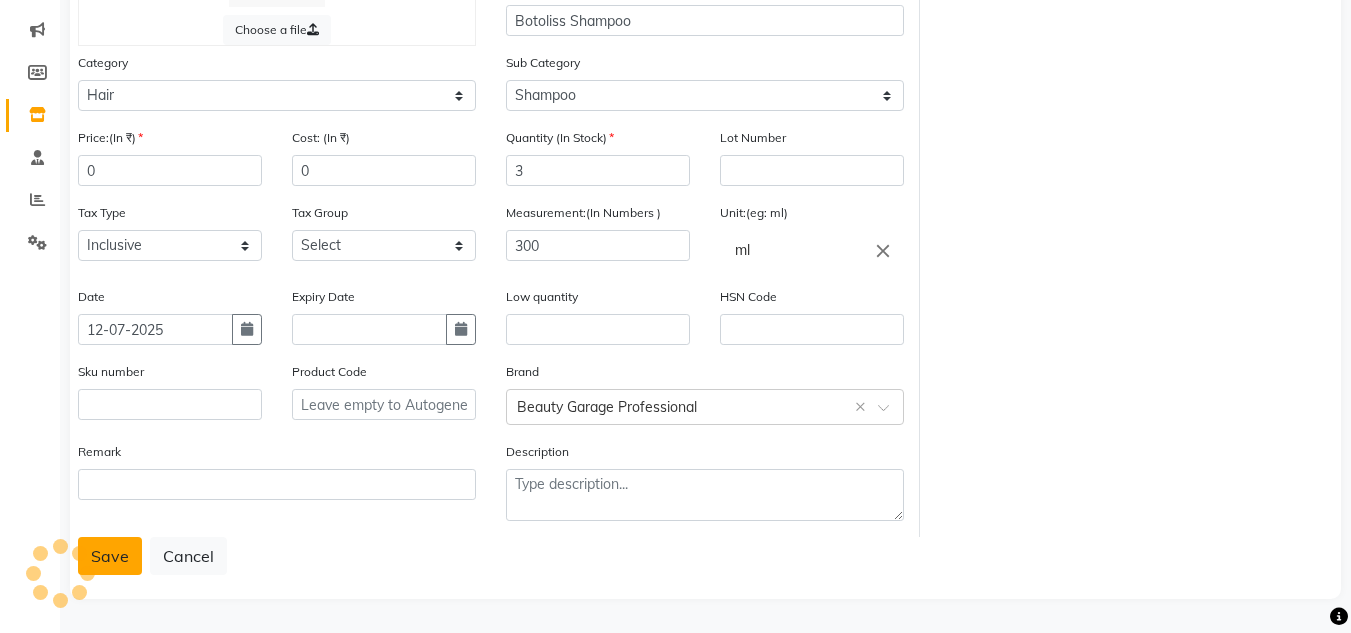 click on "Save" 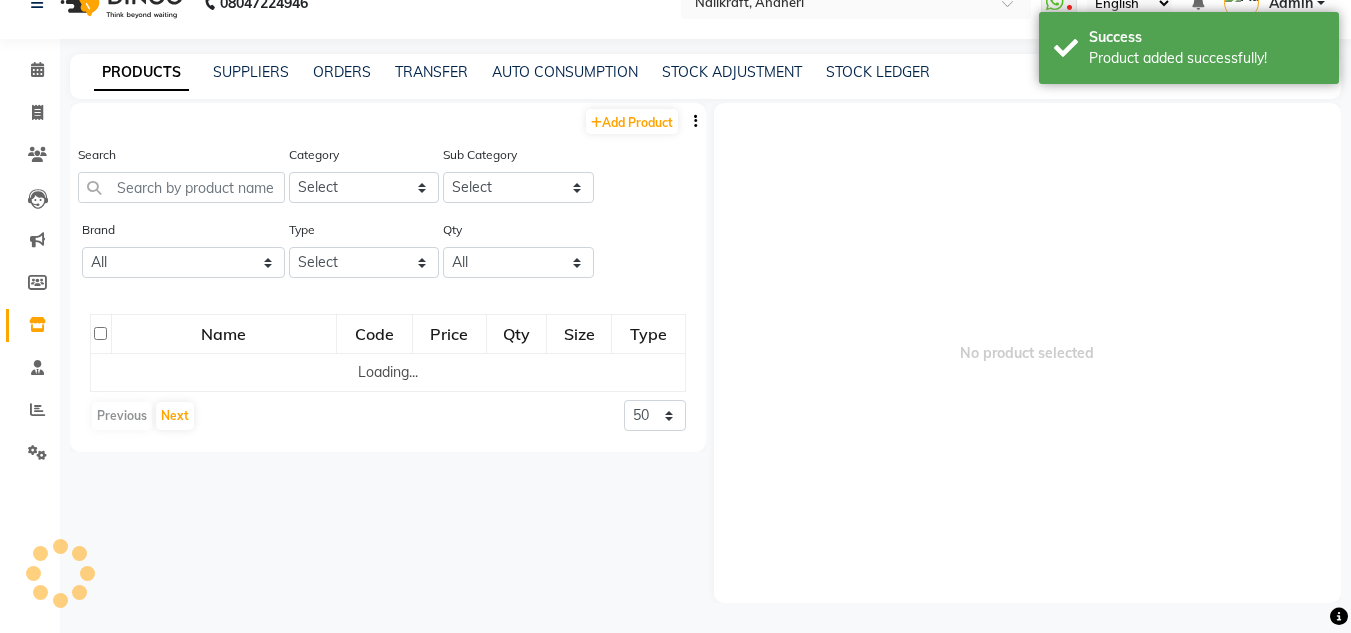 scroll, scrollTop: 13, scrollLeft: 0, axis: vertical 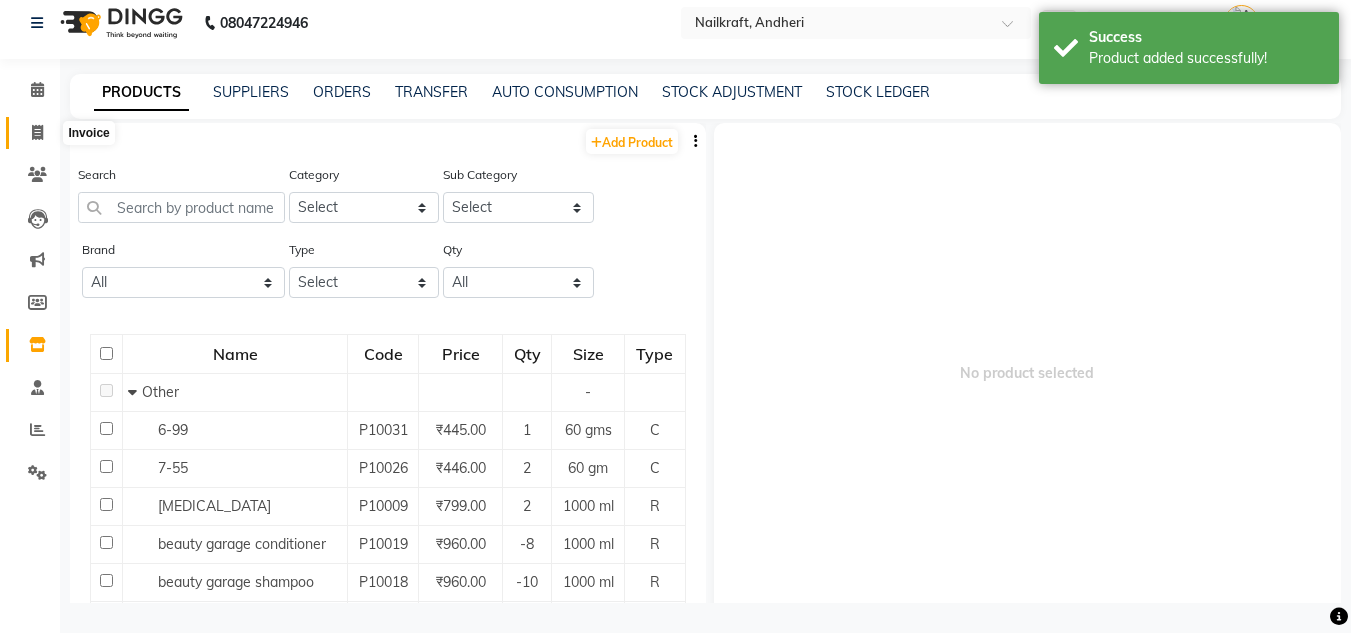 click 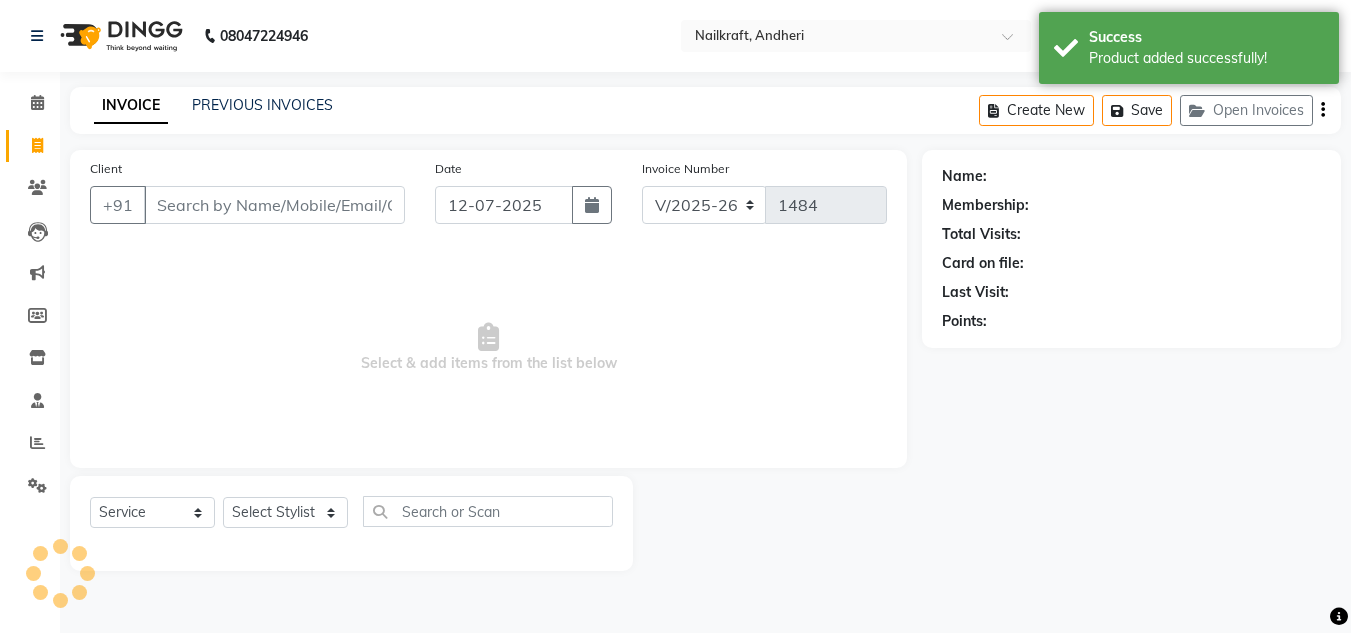 scroll, scrollTop: 0, scrollLeft: 0, axis: both 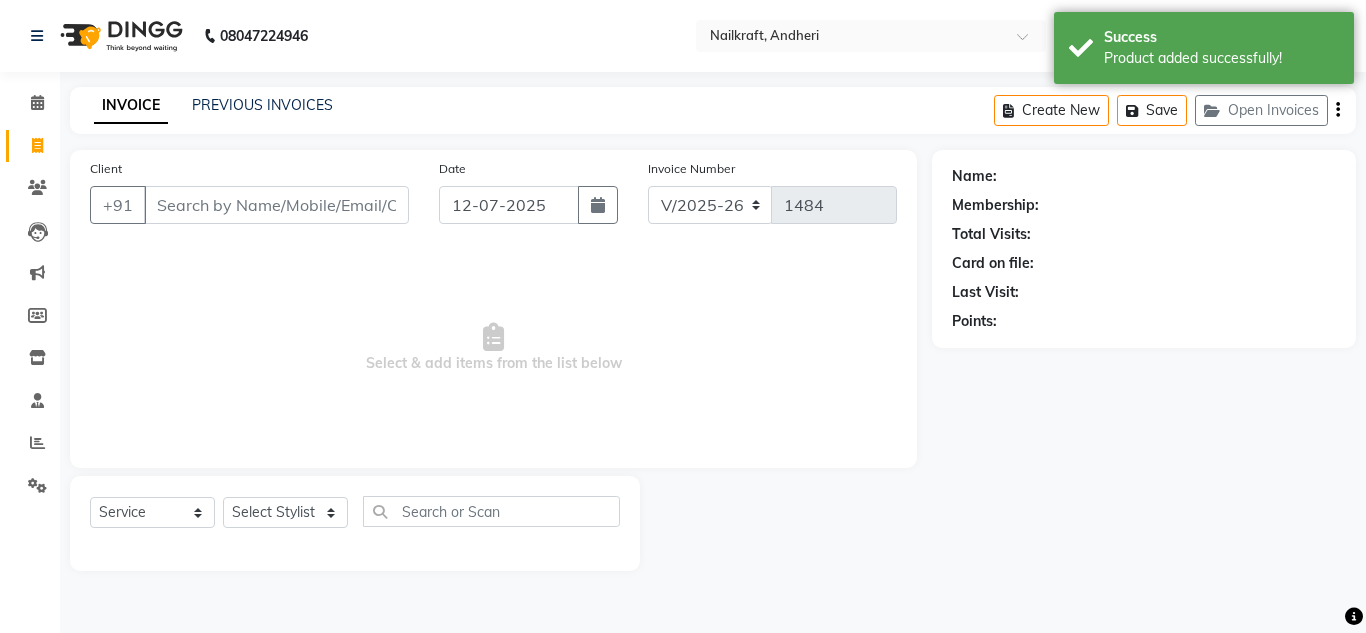 click on "Client +91" 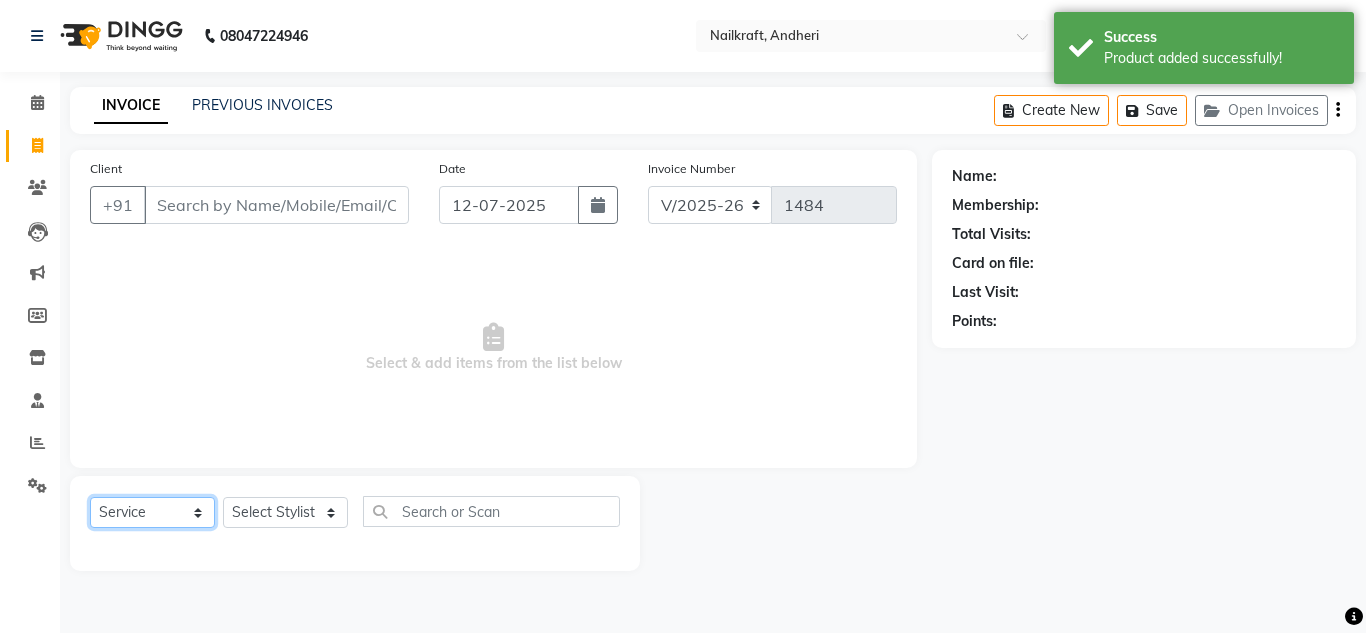 click on "Select  Service  Product  Membership  Package Voucher Prepaid Gift Card" 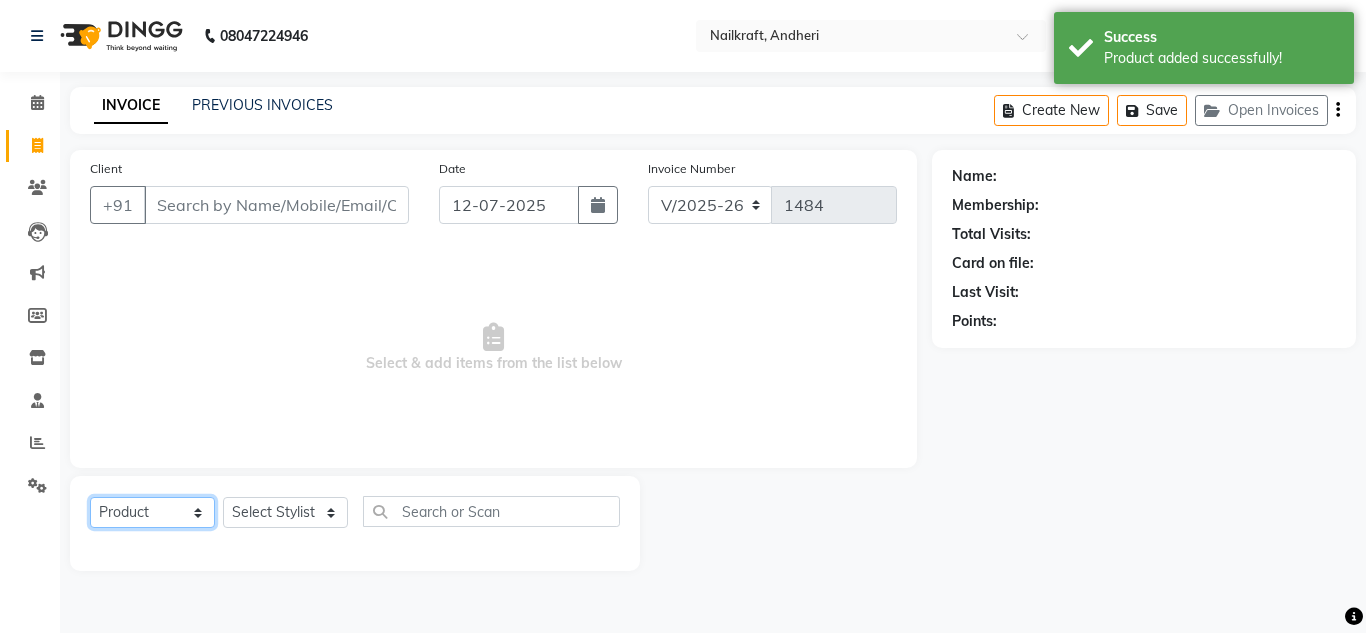 click on "Select  Service  Product  Membership  Package Voucher Prepaid Gift Card" 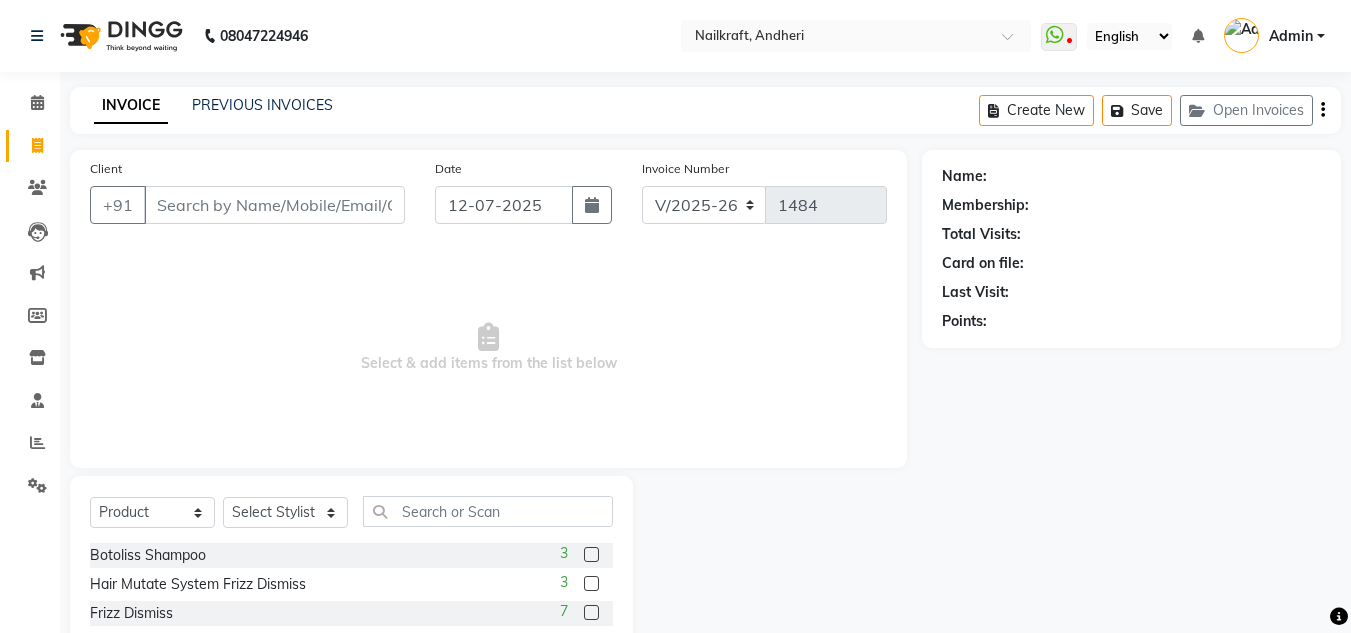 click 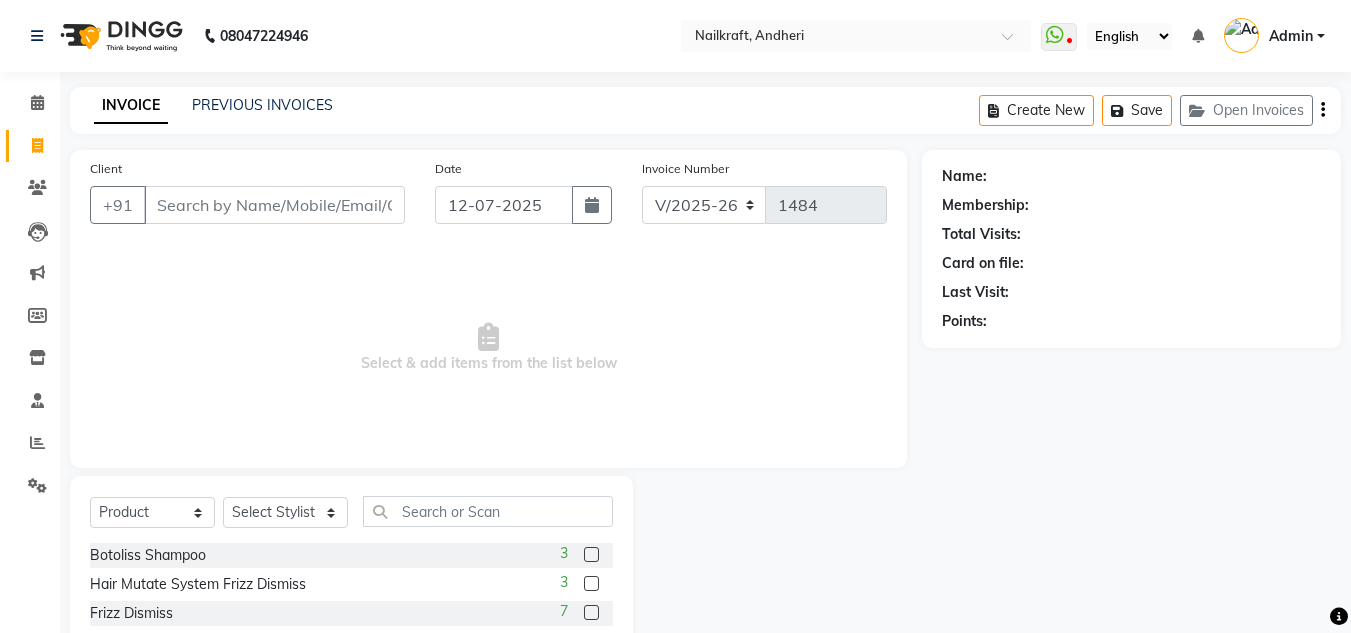 click 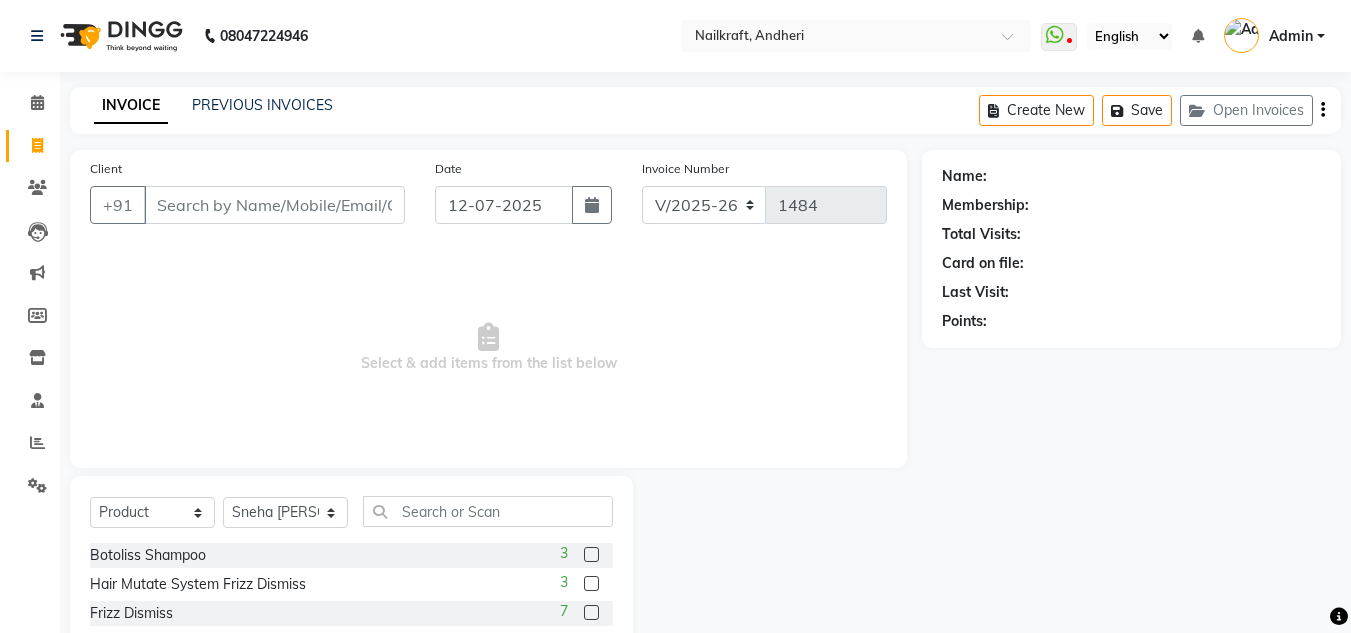 click on "Select Stylist [PERSON_NAME] [PERSON_NAME] [PERSON_NAME] NailKraft [PERSON_NAME] [MEDICAL_DATA] [PERSON_NAME]  Pooja Mehral Preeti Bidlal [PERSON_NAME] [PERSON_NAME] [PERSON_NAME] [PERSON_NAME]" 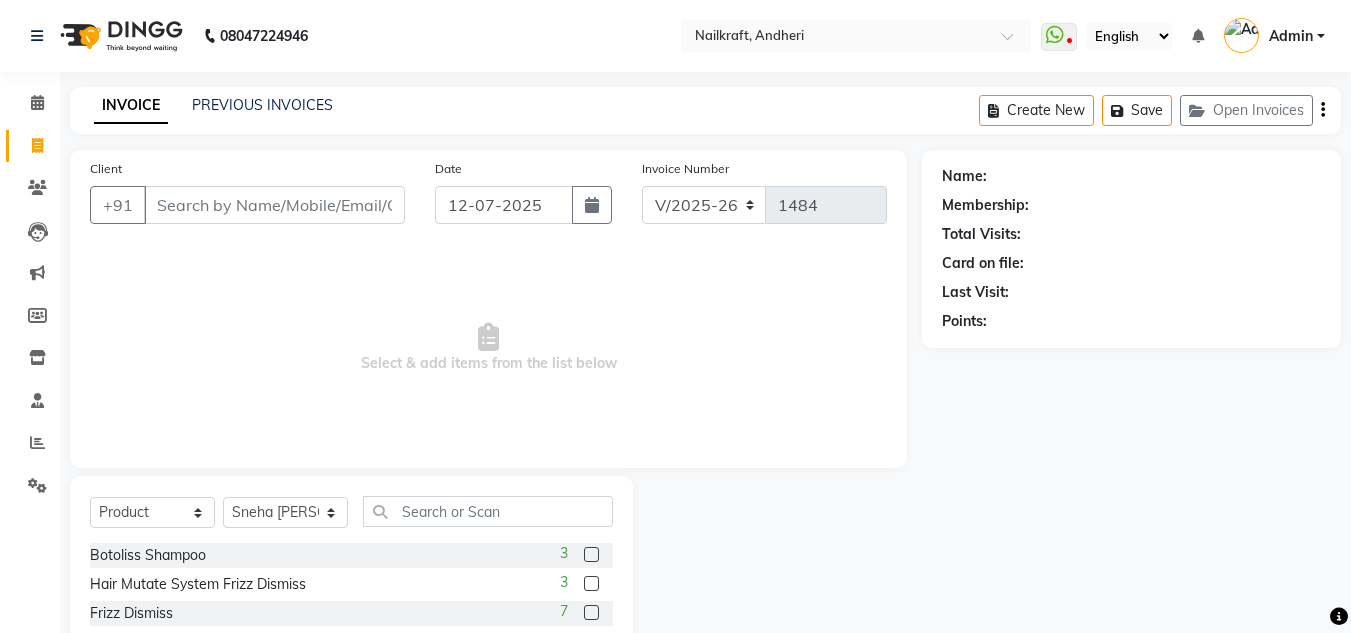 select on "50028" 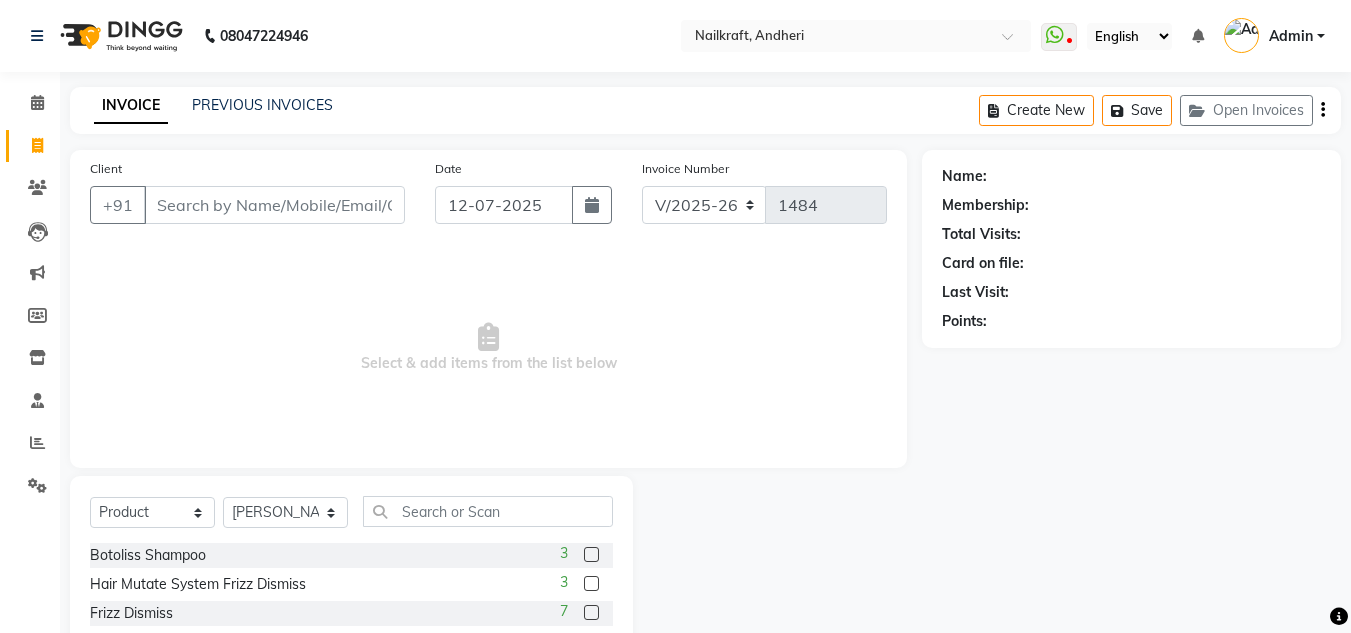click on "Select Stylist [PERSON_NAME] [PERSON_NAME] [PERSON_NAME] NailKraft [PERSON_NAME] [MEDICAL_DATA] [PERSON_NAME]  Pooja Mehral Preeti Bidlal [PERSON_NAME] [PERSON_NAME] [PERSON_NAME] [PERSON_NAME]" 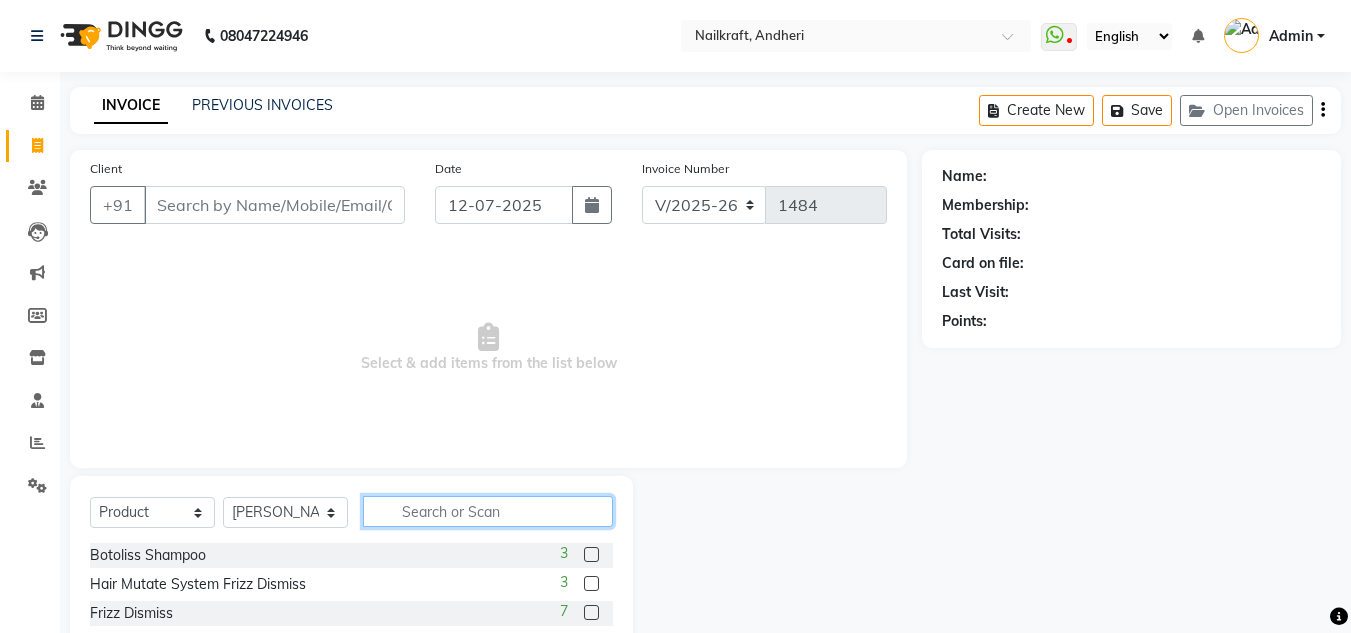 click 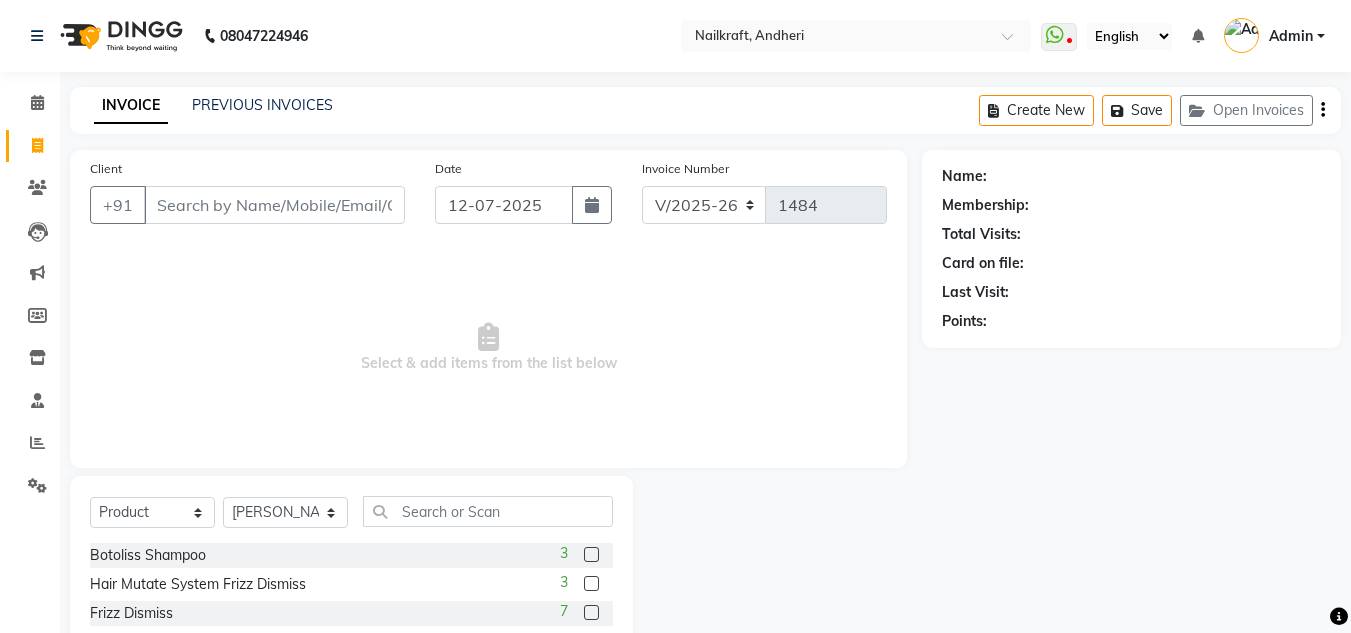 click 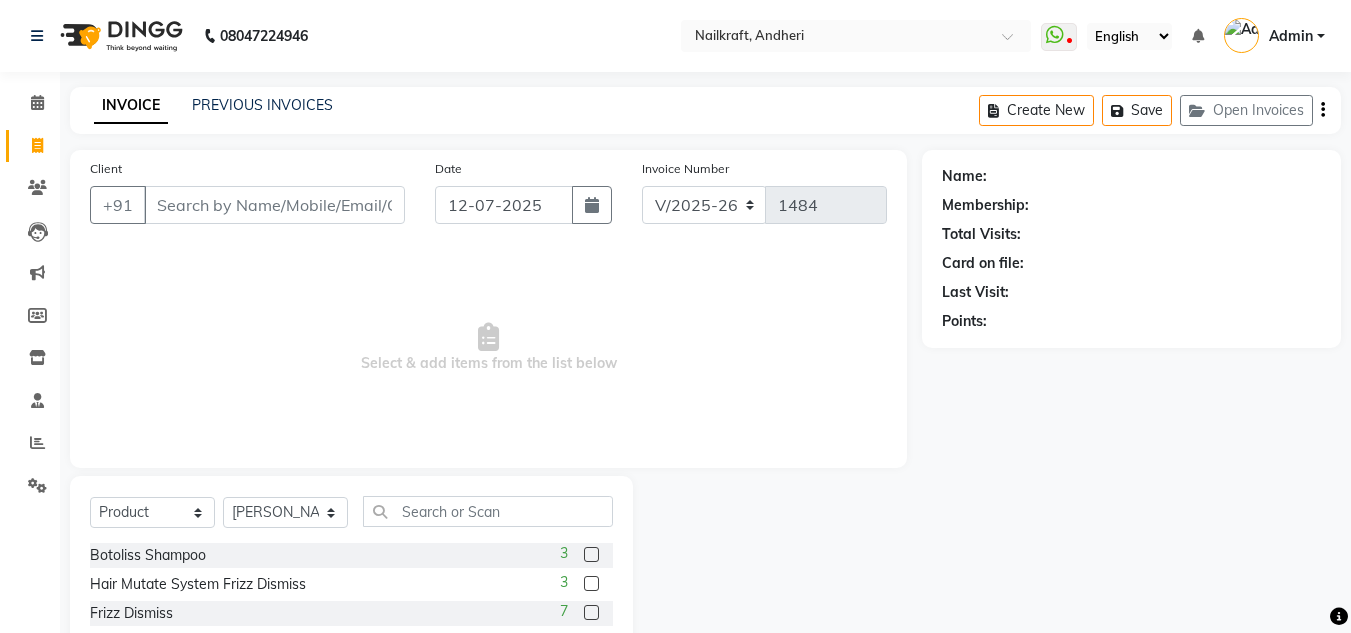 click at bounding box center [590, 555] 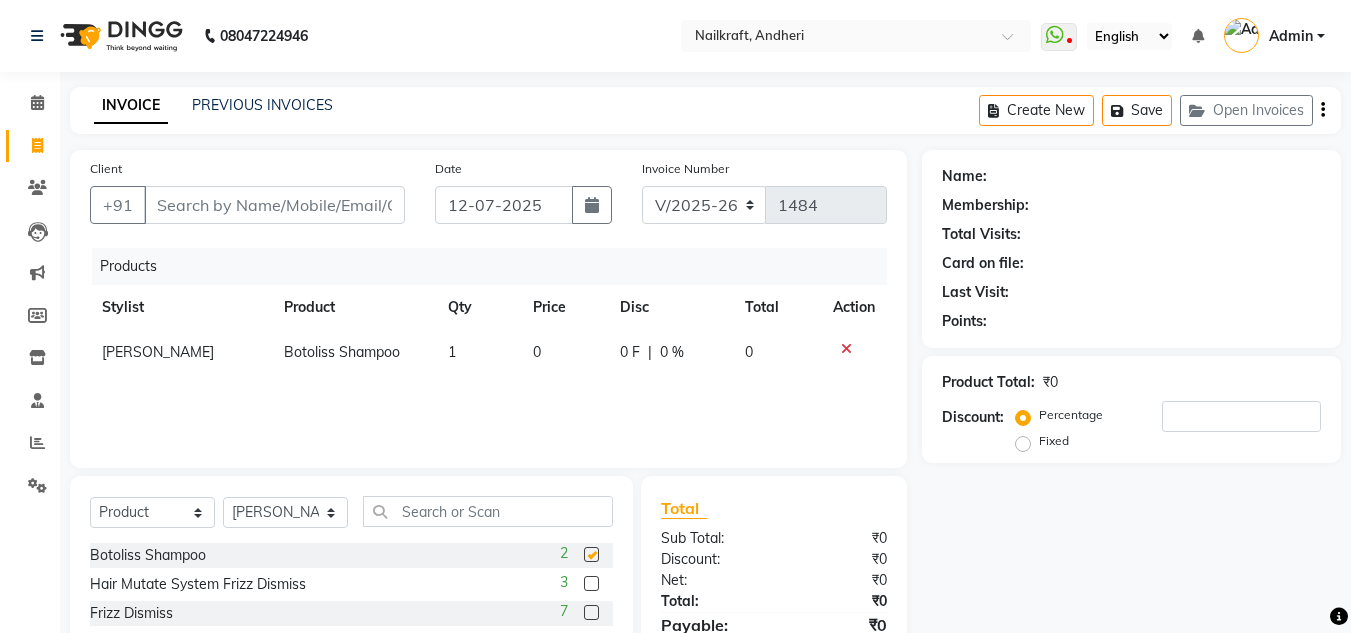 checkbox on "false" 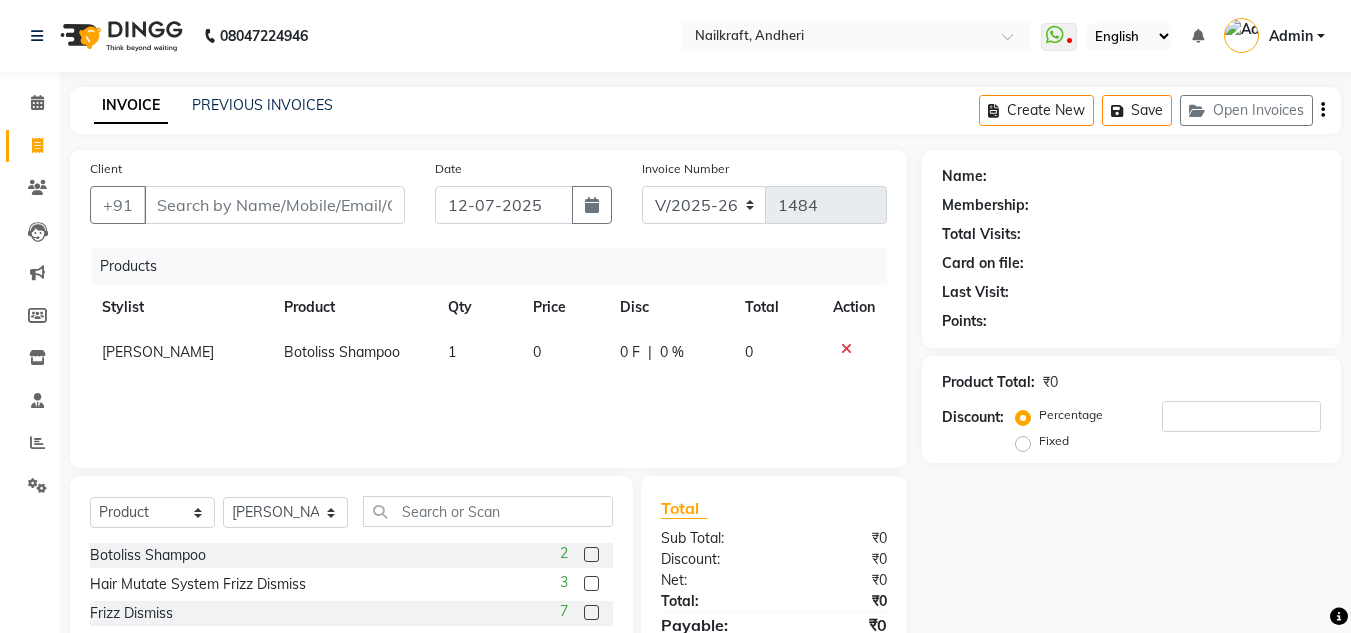 scroll, scrollTop: 168, scrollLeft: 0, axis: vertical 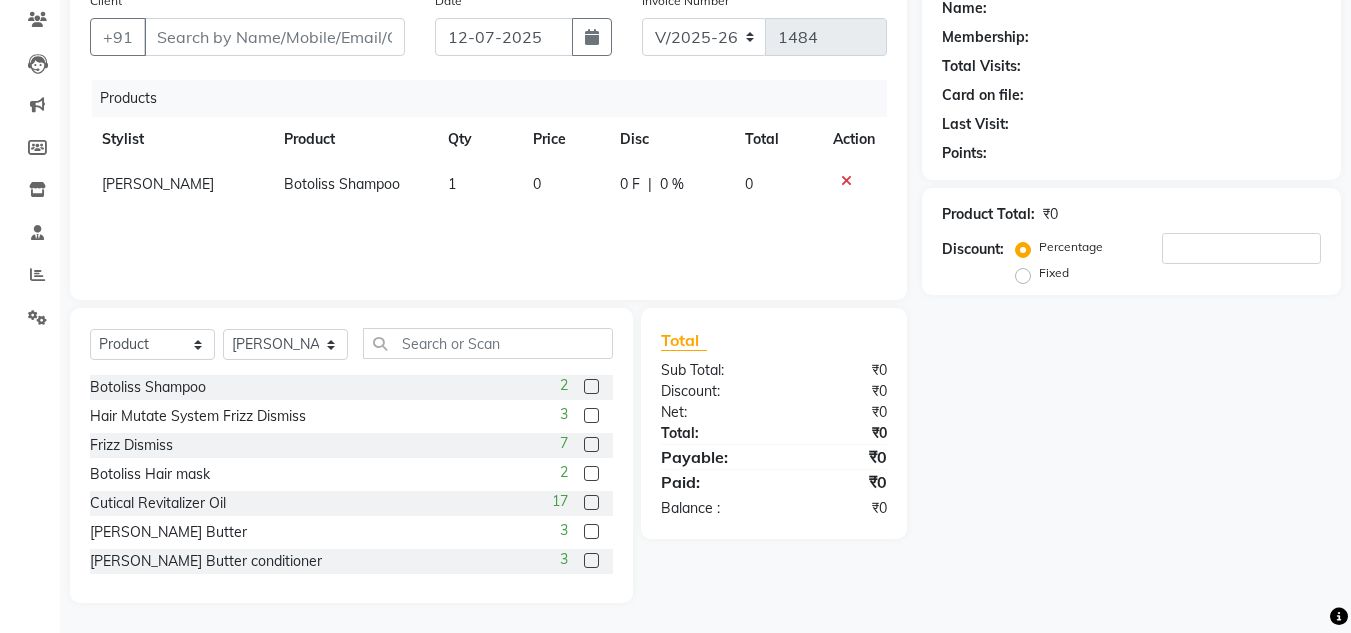 click on "2" 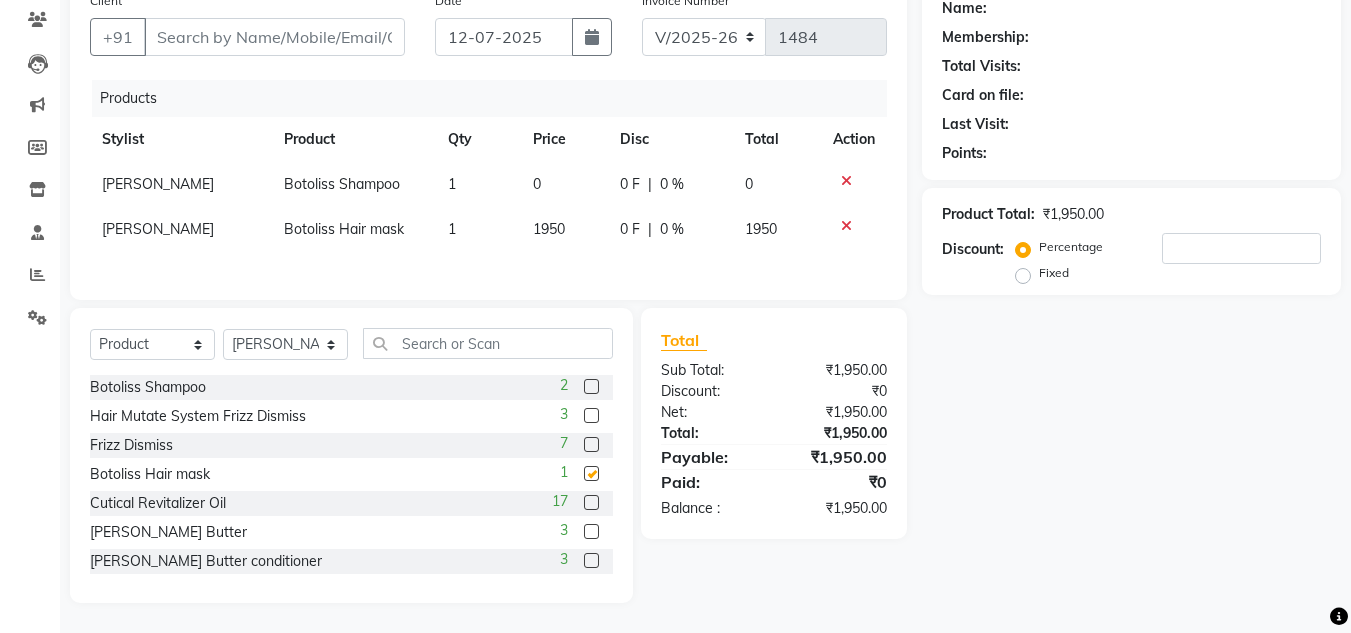 click 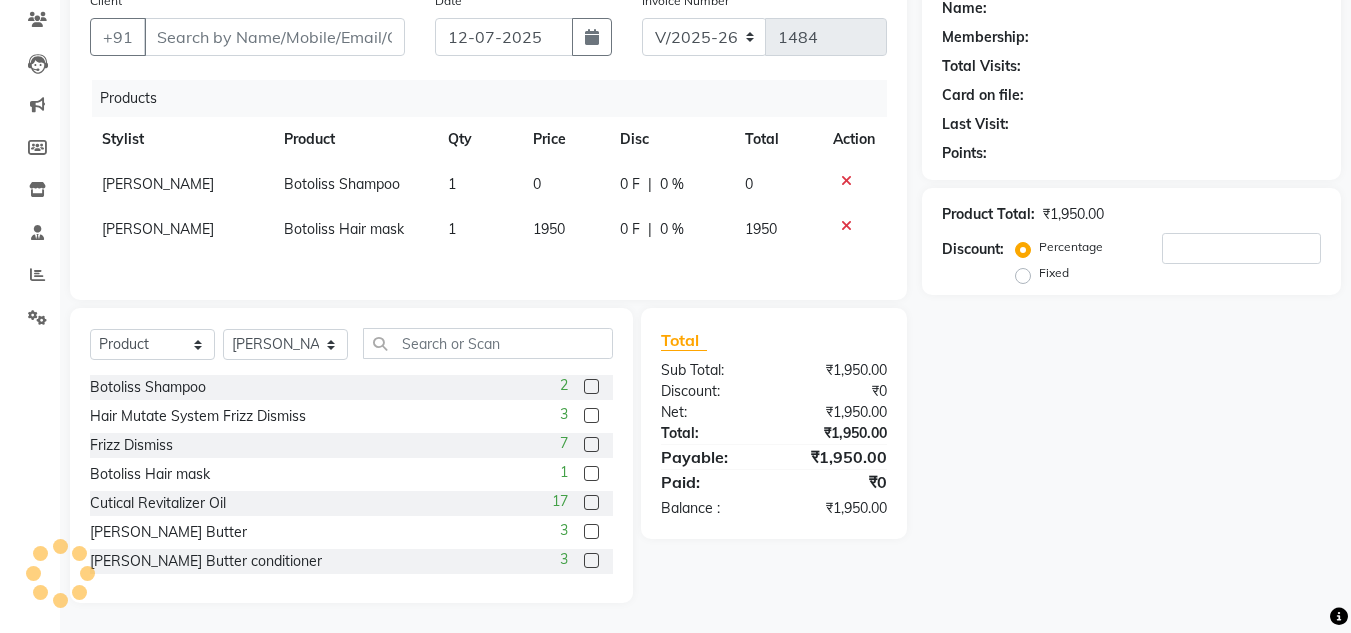 click on "0" 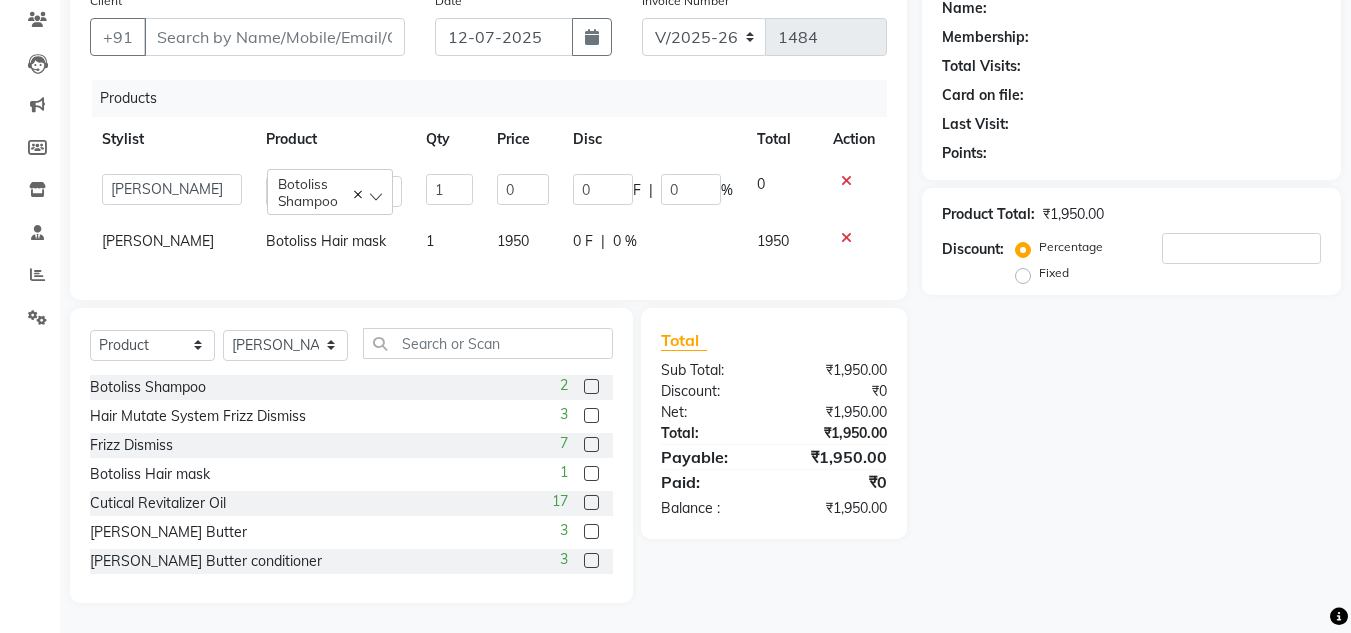 click on "0" 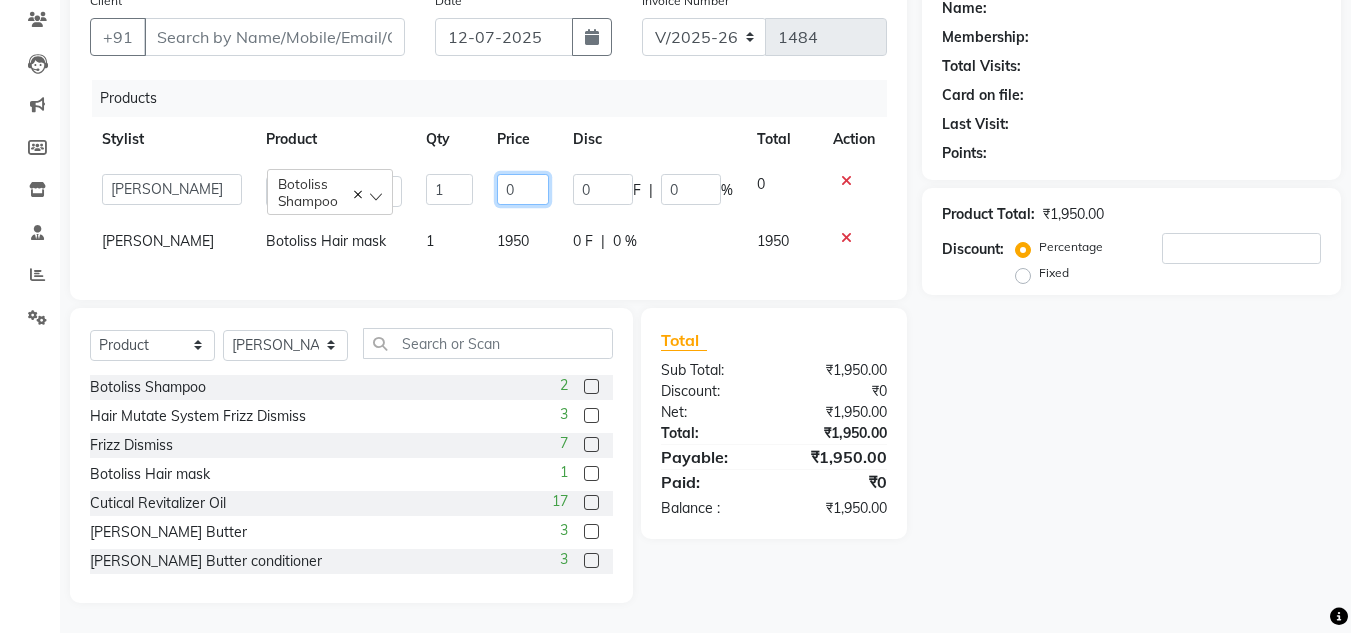 click on "0" 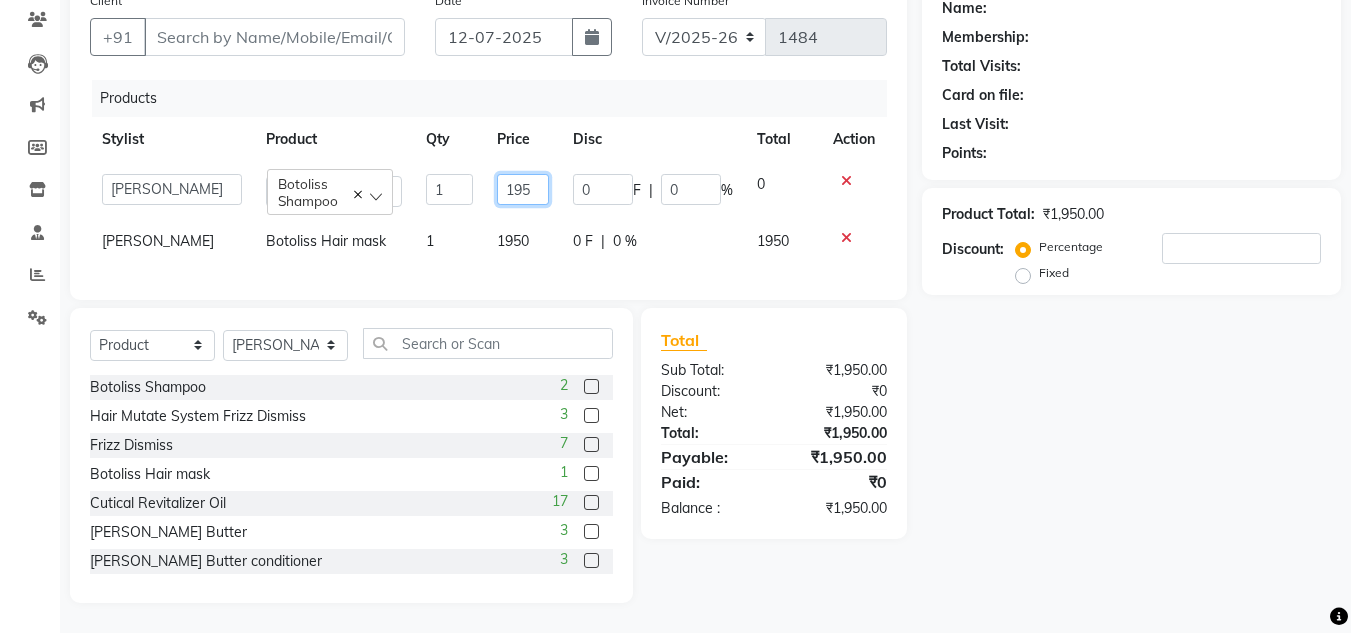 type on "1950" 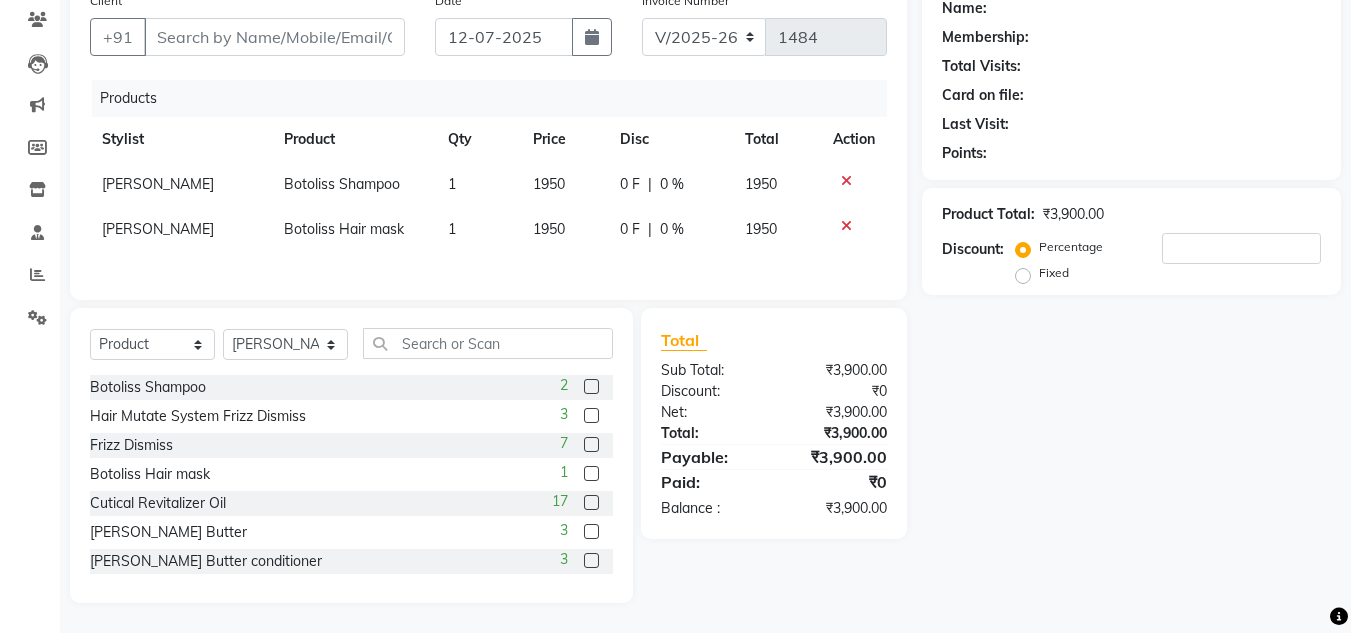 click on "Name: Membership: Total Visits: Card on file: Last Visit:  Points:  Product Total:  ₹3,900.00  Discount:  Percentage   Fixed" 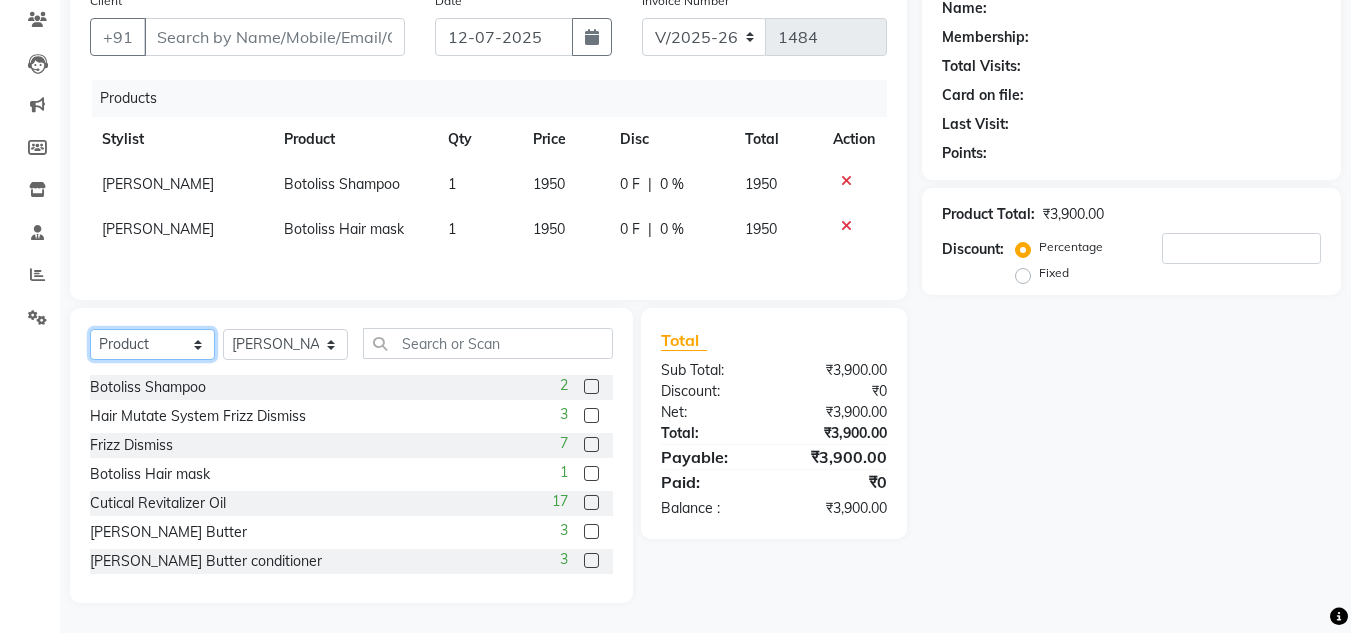 click on "Select  Service  Product  Membership  Package Voucher Prepaid Gift Card" 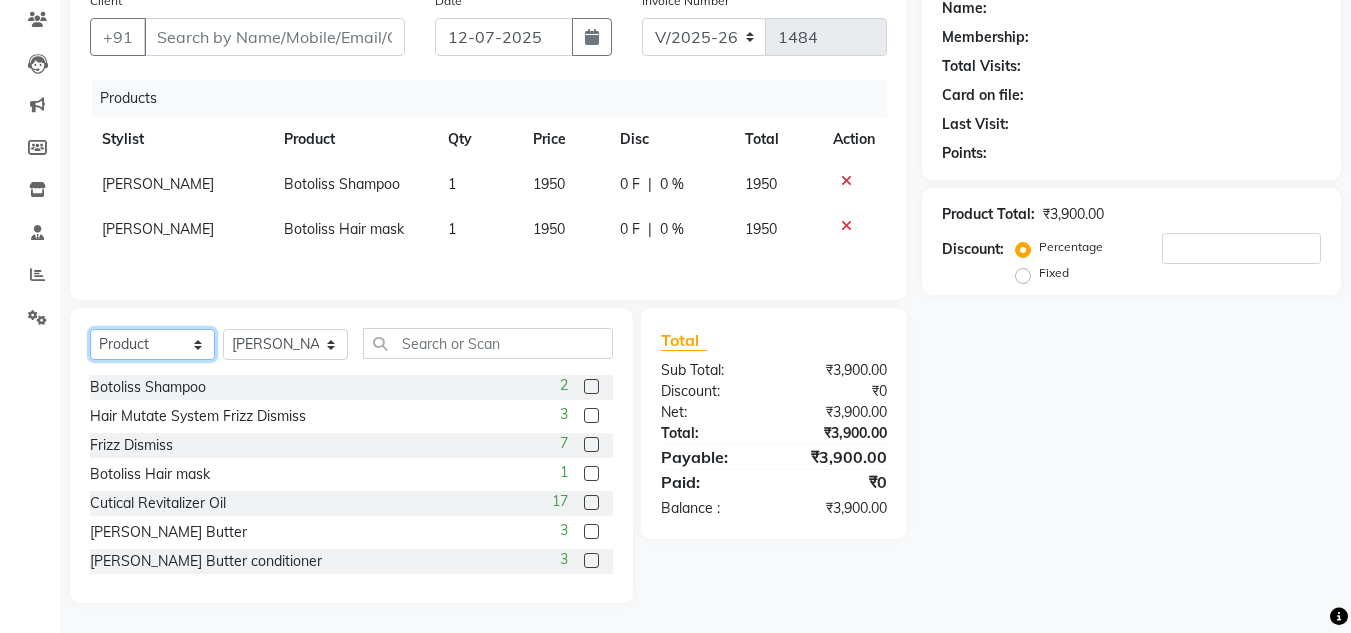 select on "service" 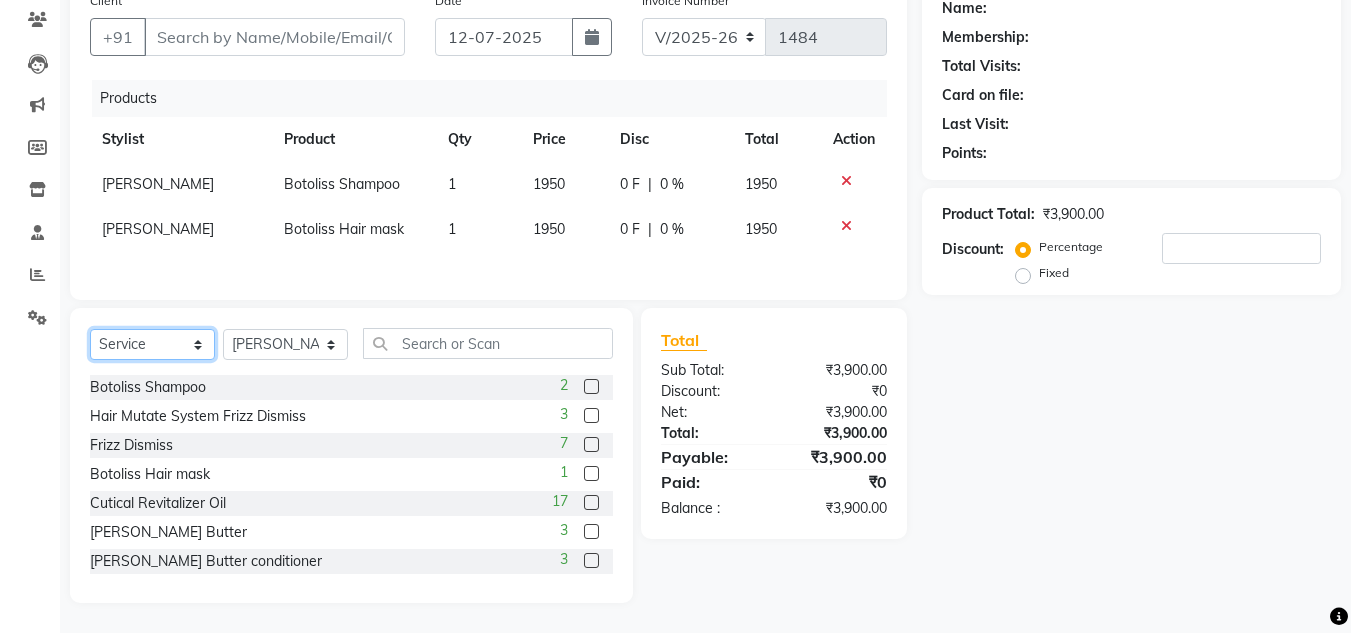 click on "Select  Service  Product  Membership  Package Voucher Prepaid Gift Card" 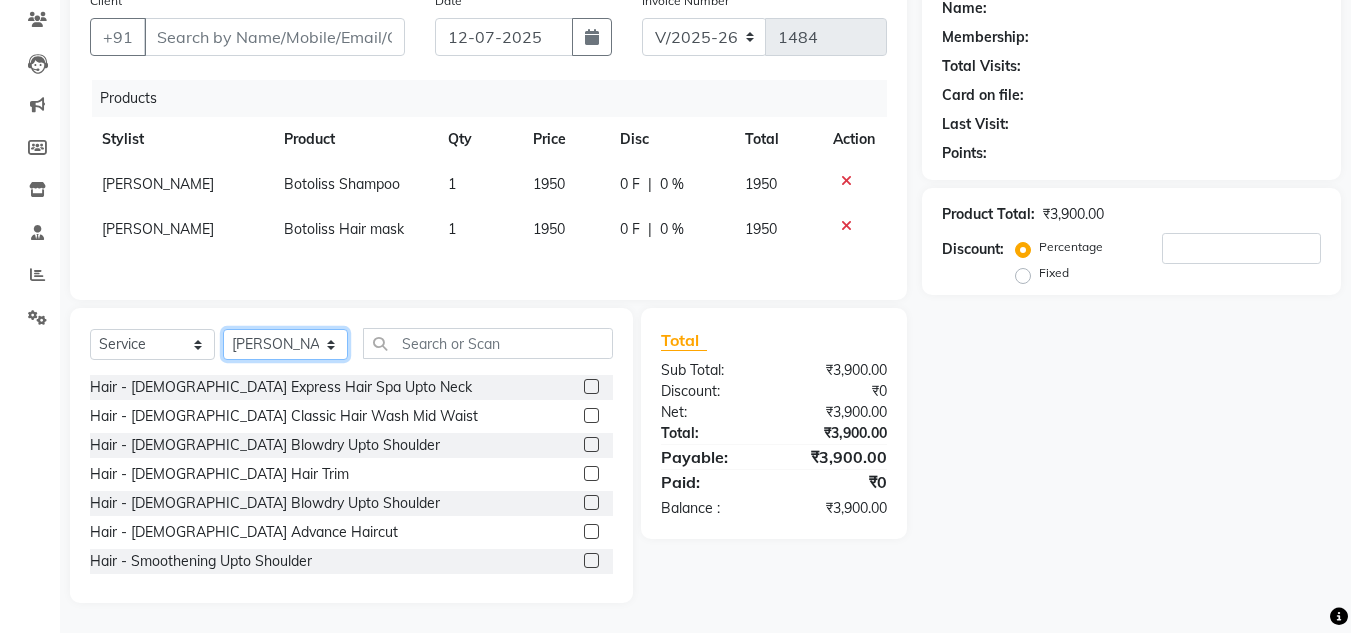 click on "Select Stylist [PERSON_NAME] [PERSON_NAME] [PERSON_NAME] NailKraft [PERSON_NAME] [MEDICAL_DATA] [PERSON_NAME]  Pooja Mehral Preeti Bidlal [PERSON_NAME] [PERSON_NAME] [PERSON_NAME] [PERSON_NAME]" 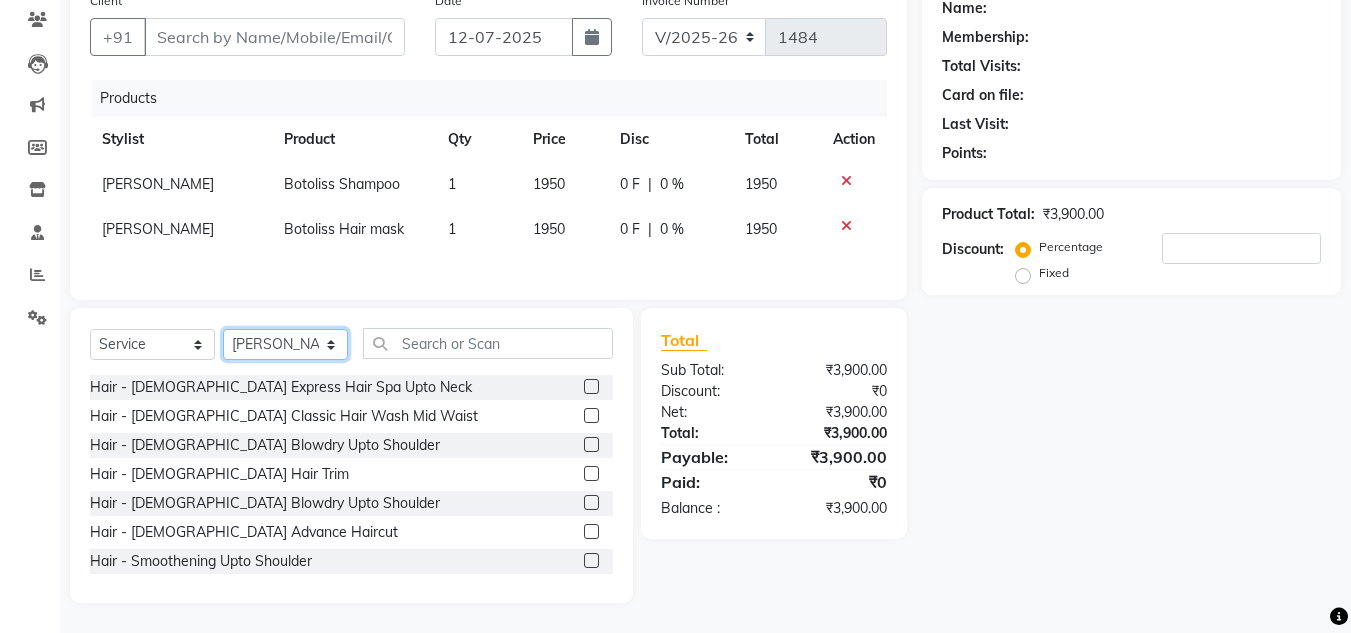 select on "76415" 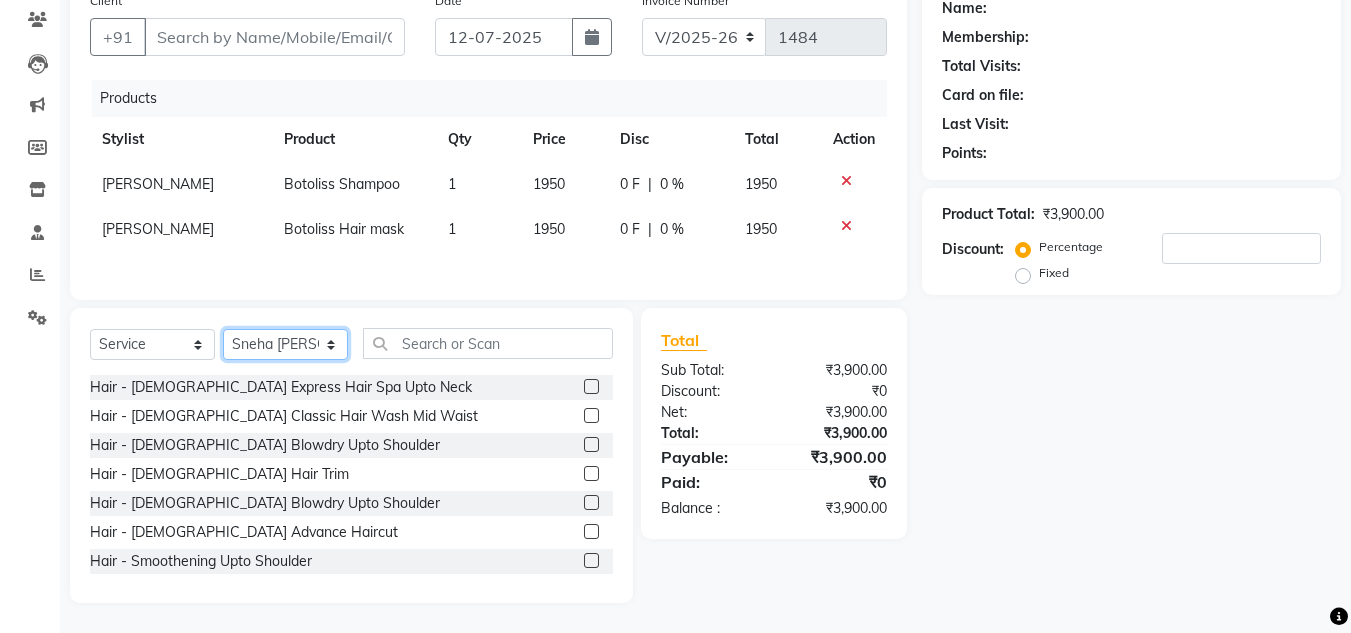 click on "Select Stylist [PERSON_NAME] [PERSON_NAME] [PERSON_NAME] NailKraft [PERSON_NAME] [MEDICAL_DATA] [PERSON_NAME]  Pooja Mehral Preeti Bidlal [PERSON_NAME] [PERSON_NAME] [PERSON_NAME] [PERSON_NAME]" 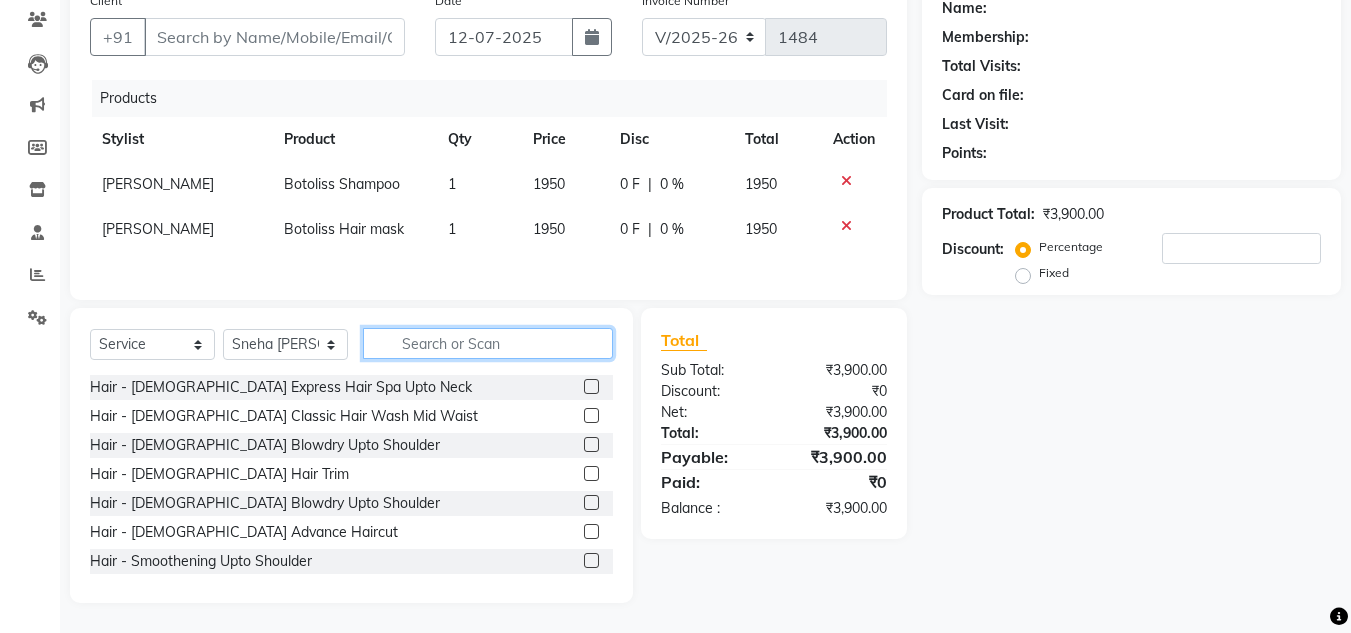 click 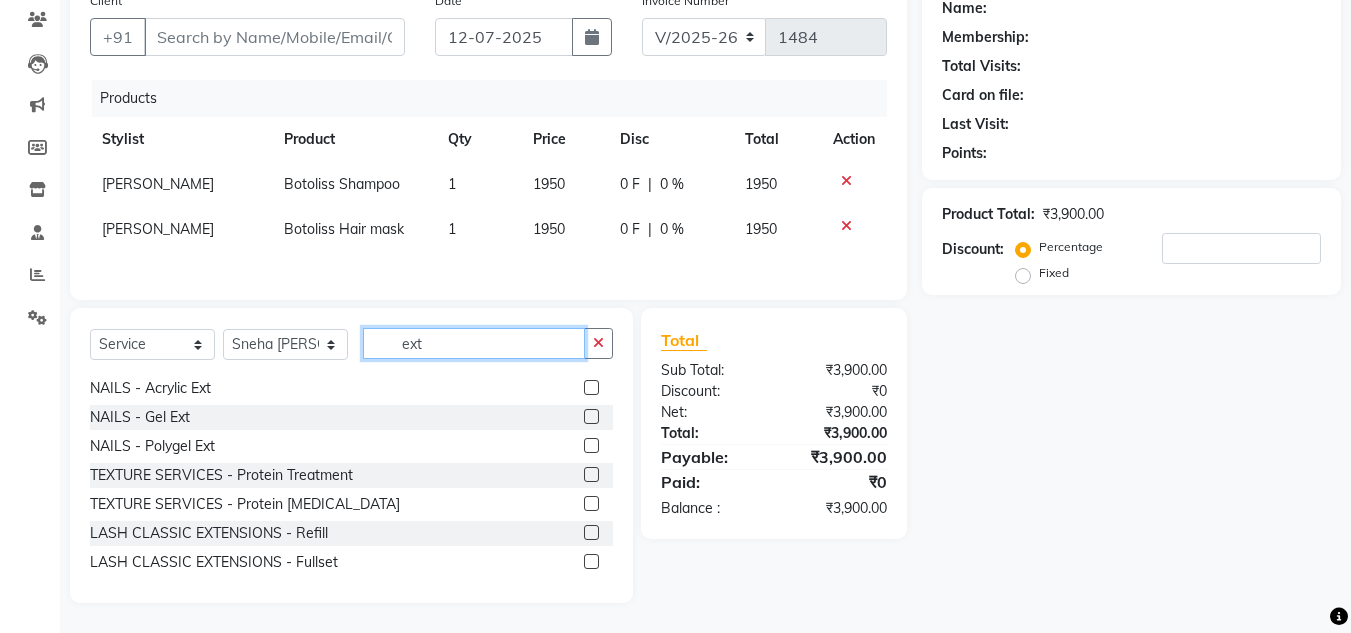 scroll, scrollTop: 40, scrollLeft: 0, axis: vertical 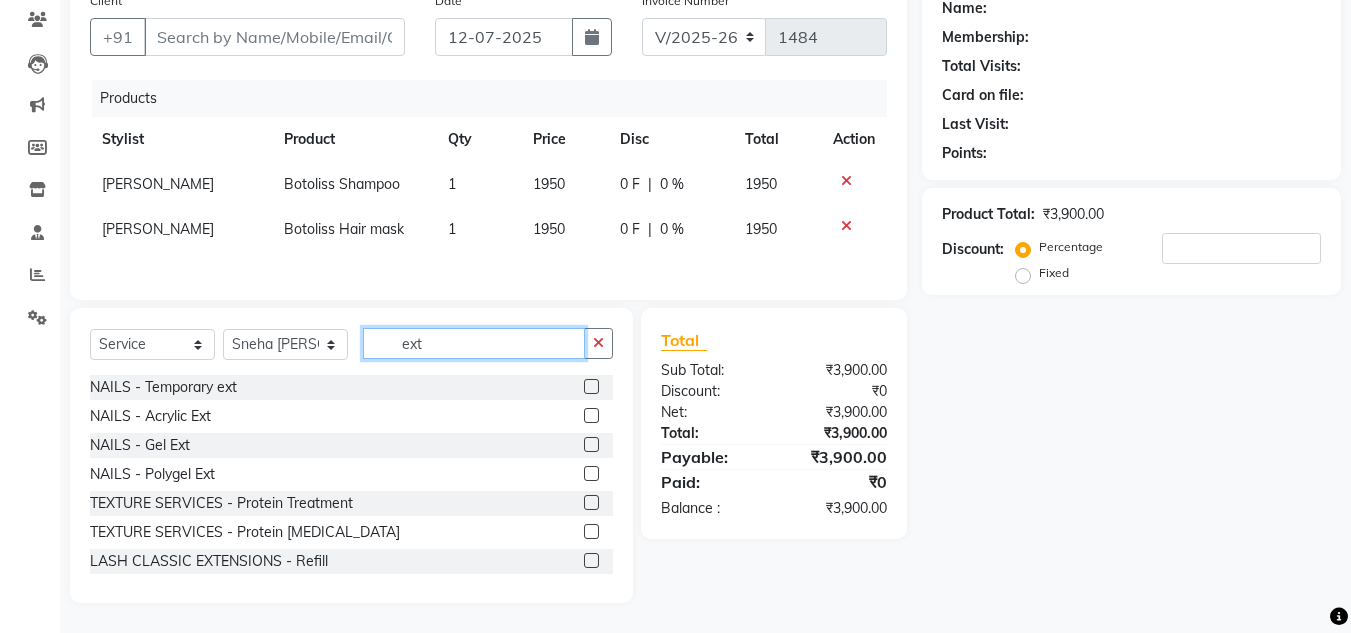 type on "ext" 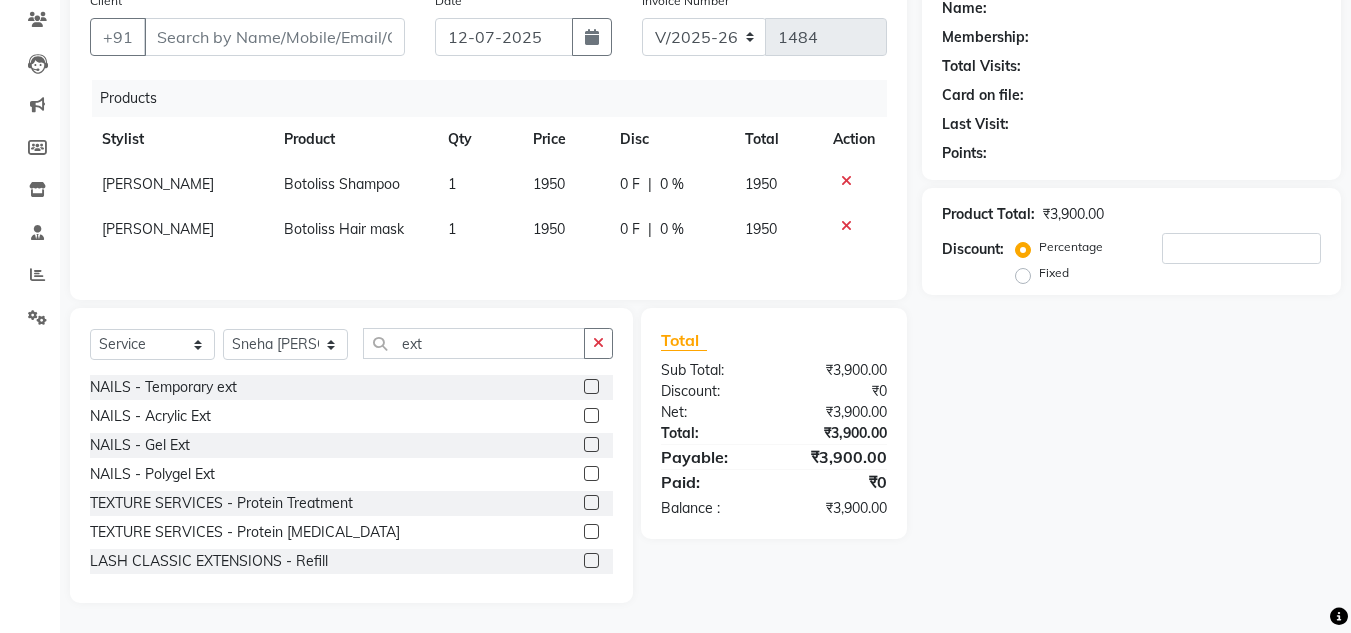 click 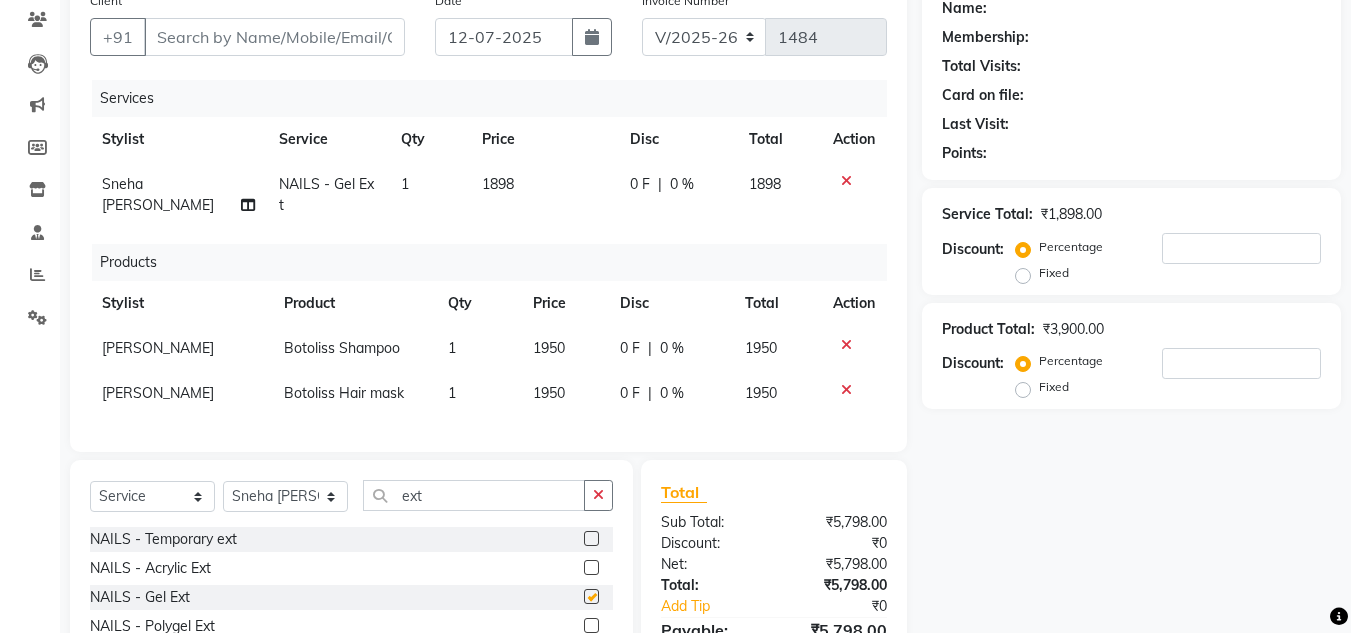 checkbox on "false" 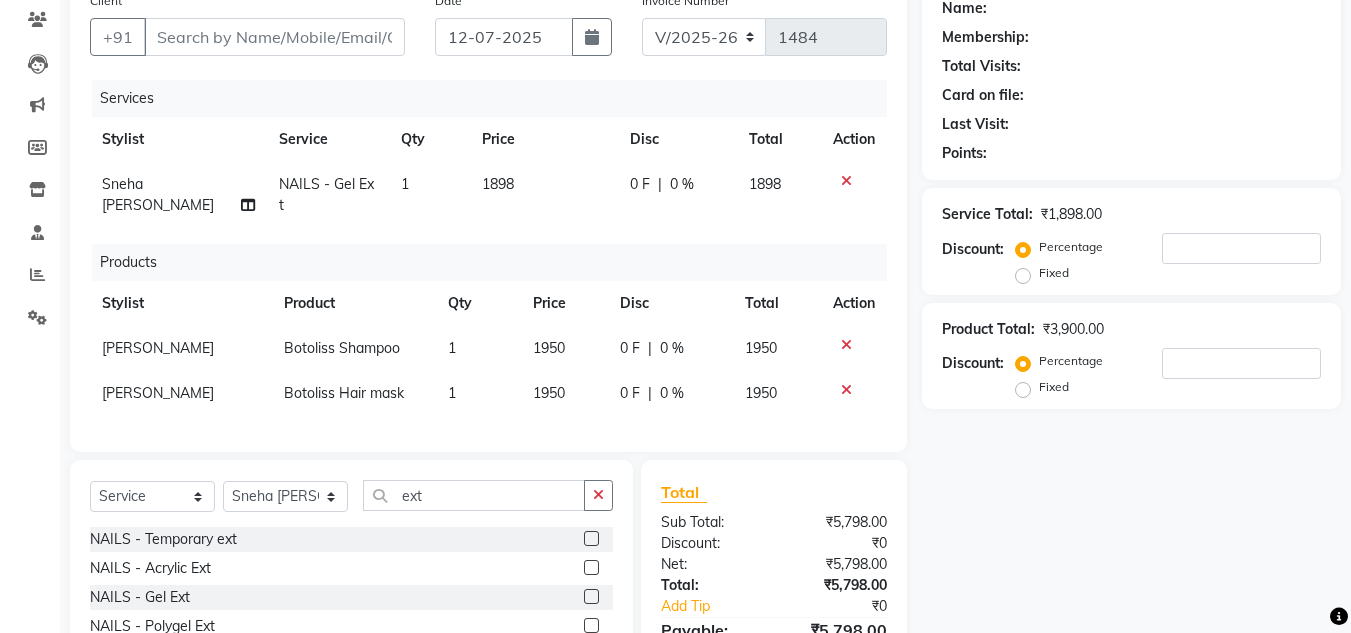 click on "1898" 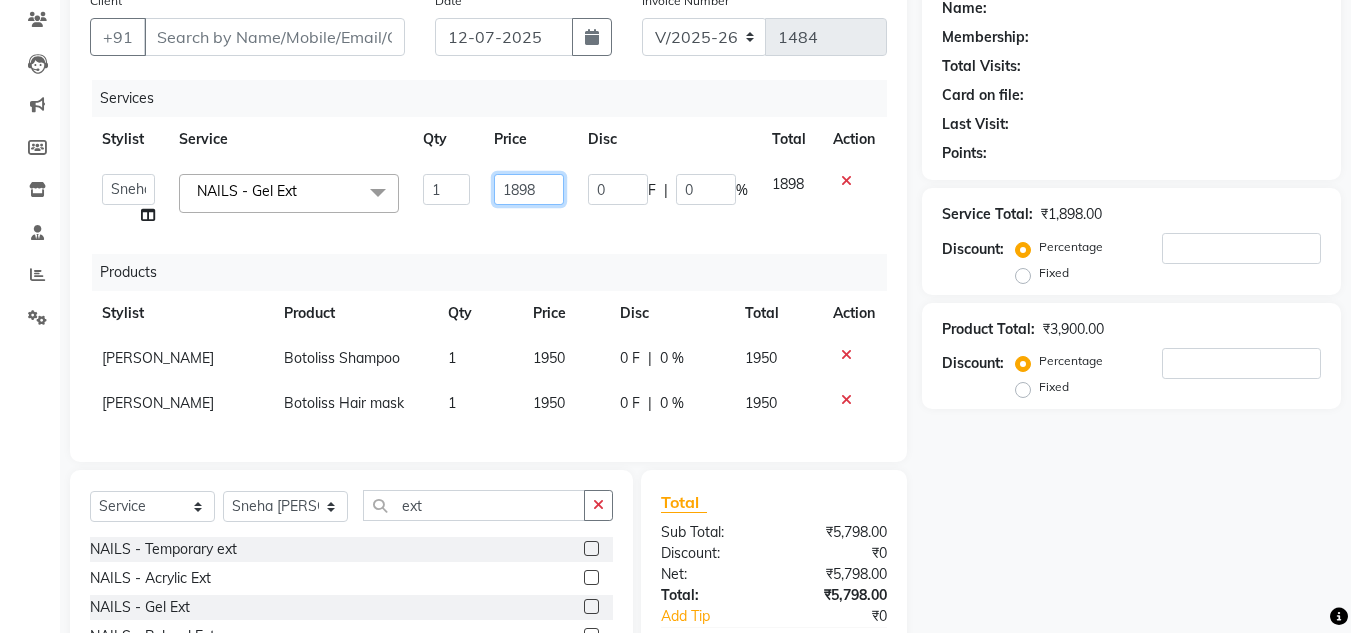 click on "1898" 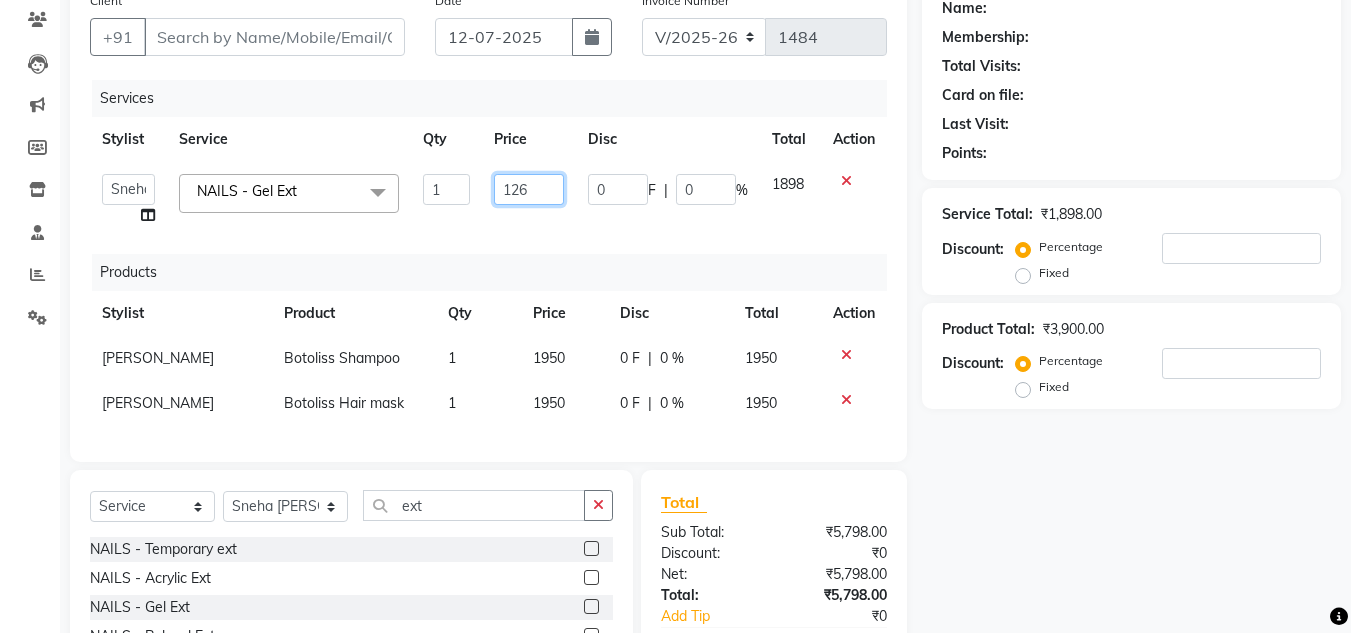 type on "1260" 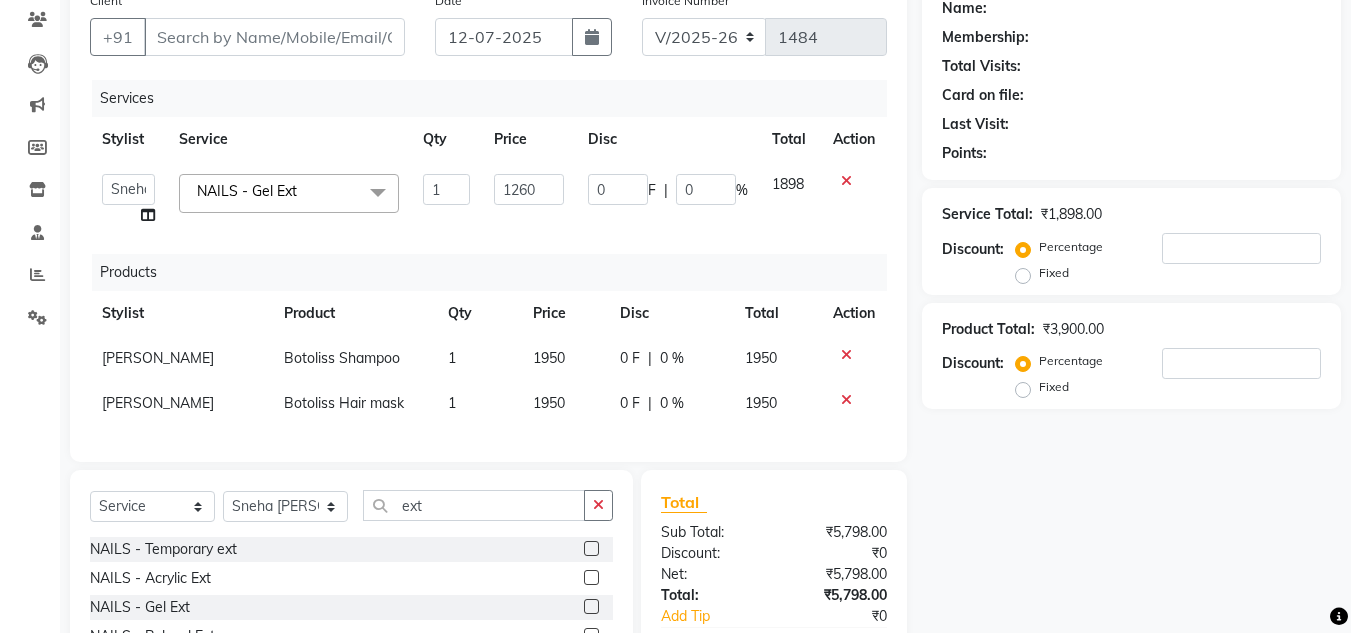 click on "Name: Membership: Total Visits: Card on file: Last Visit:  Points:  Service Total:  ₹1,898.00  Discount:  Percentage   Fixed  Product Total:  ₹3,900.00  Discount:  Percentage   Fixed" 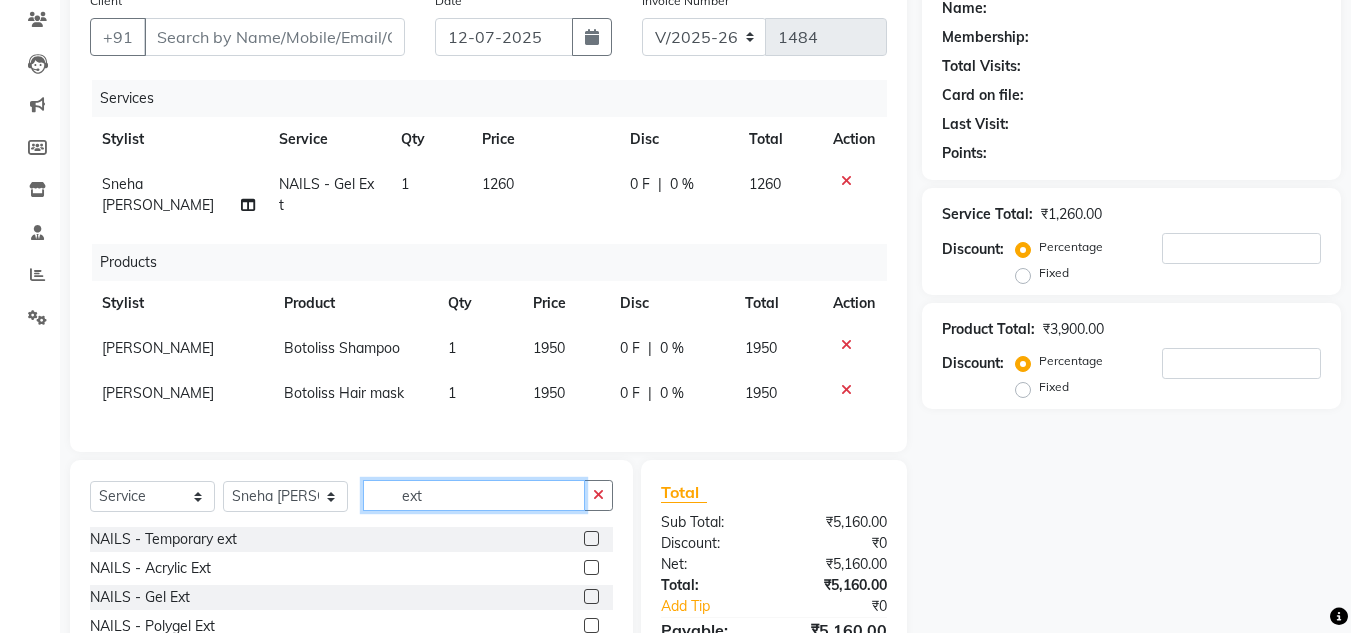 click on "ext" 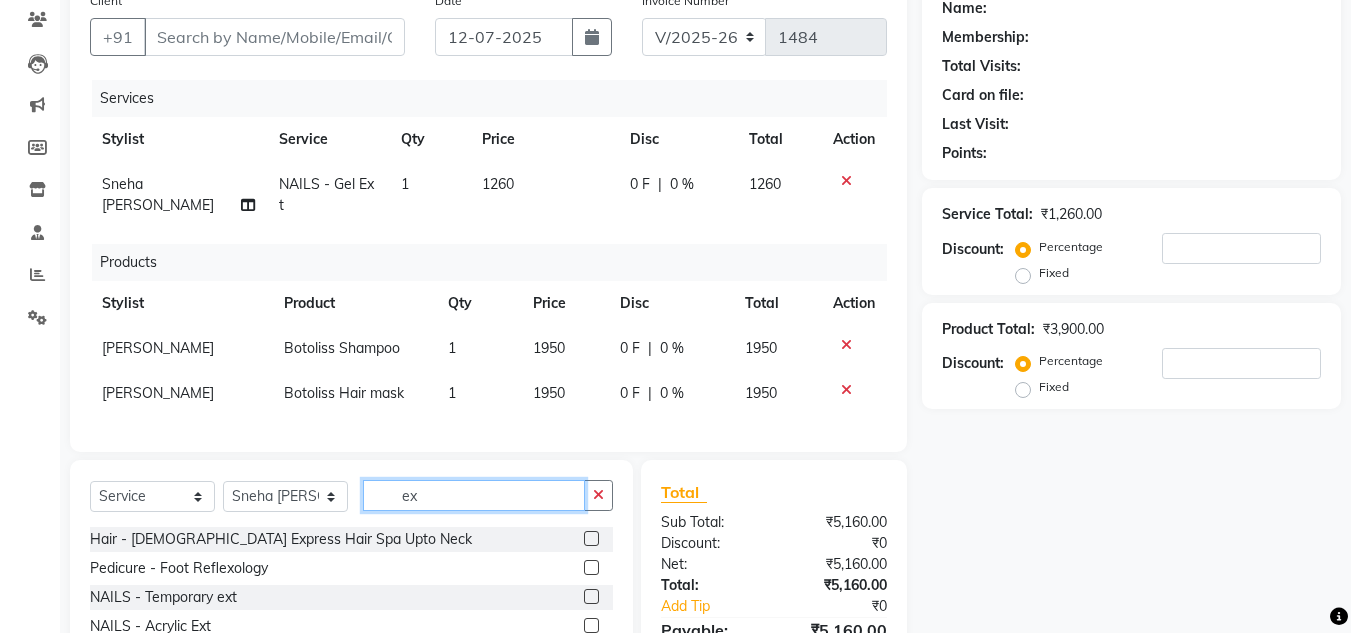 type on "e" 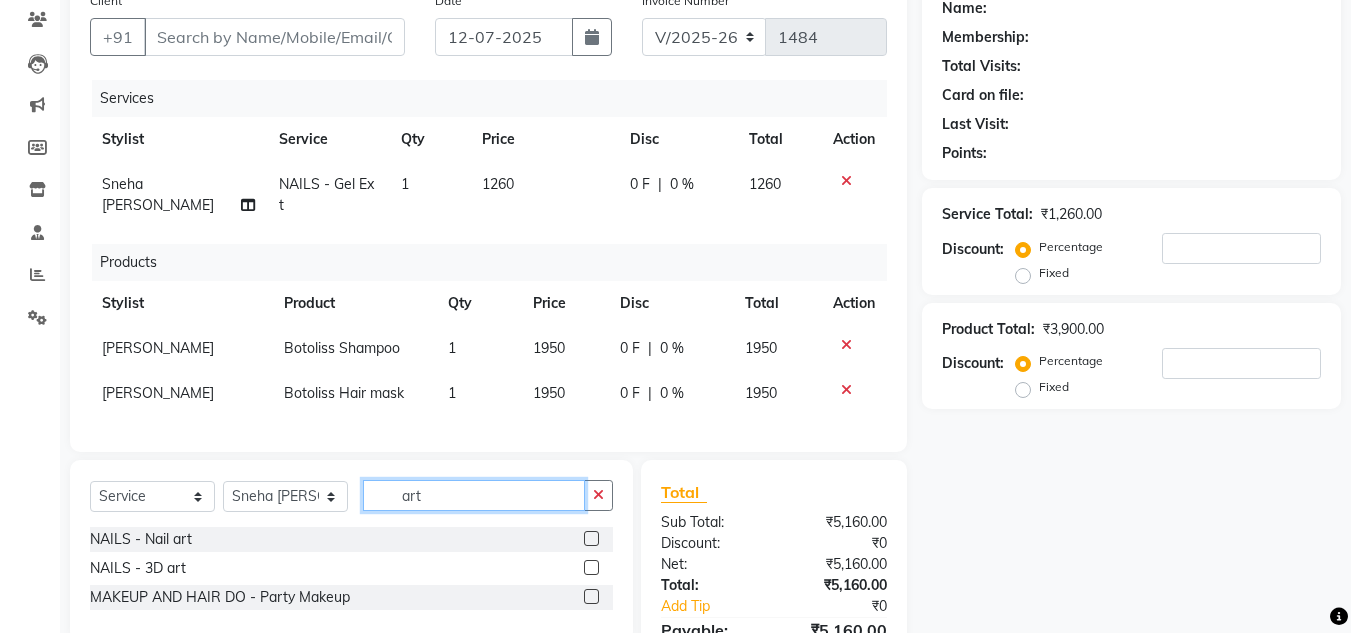 type on "art" 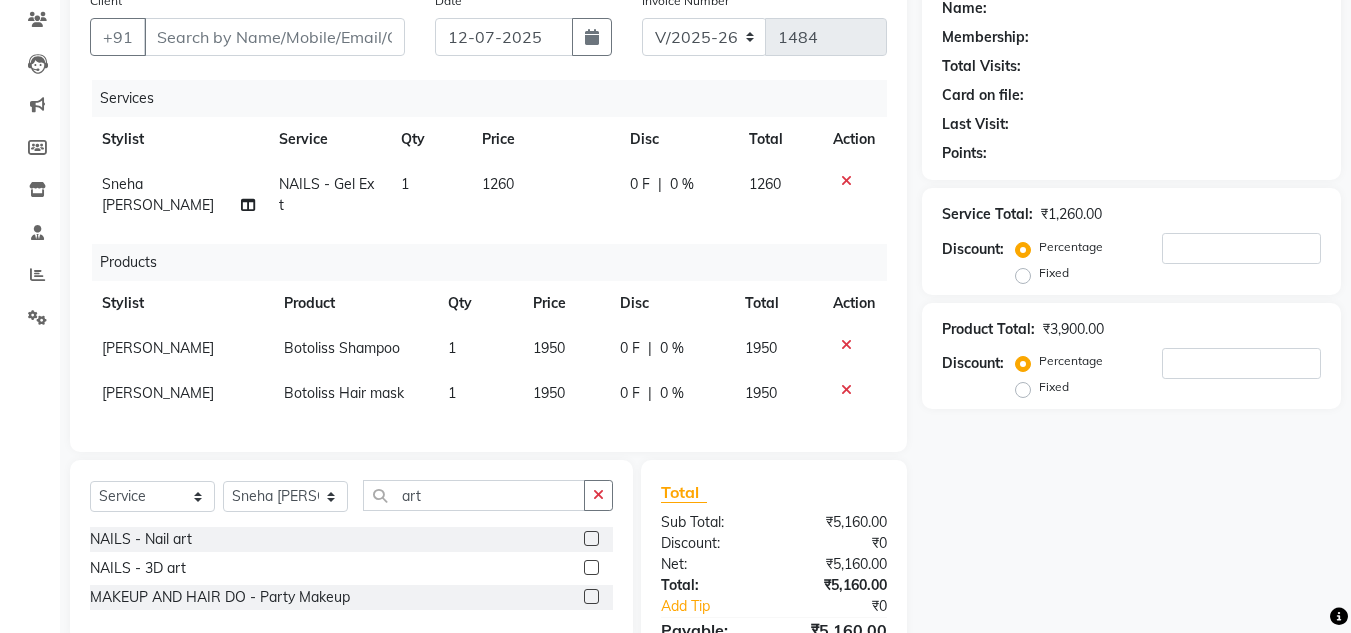 click 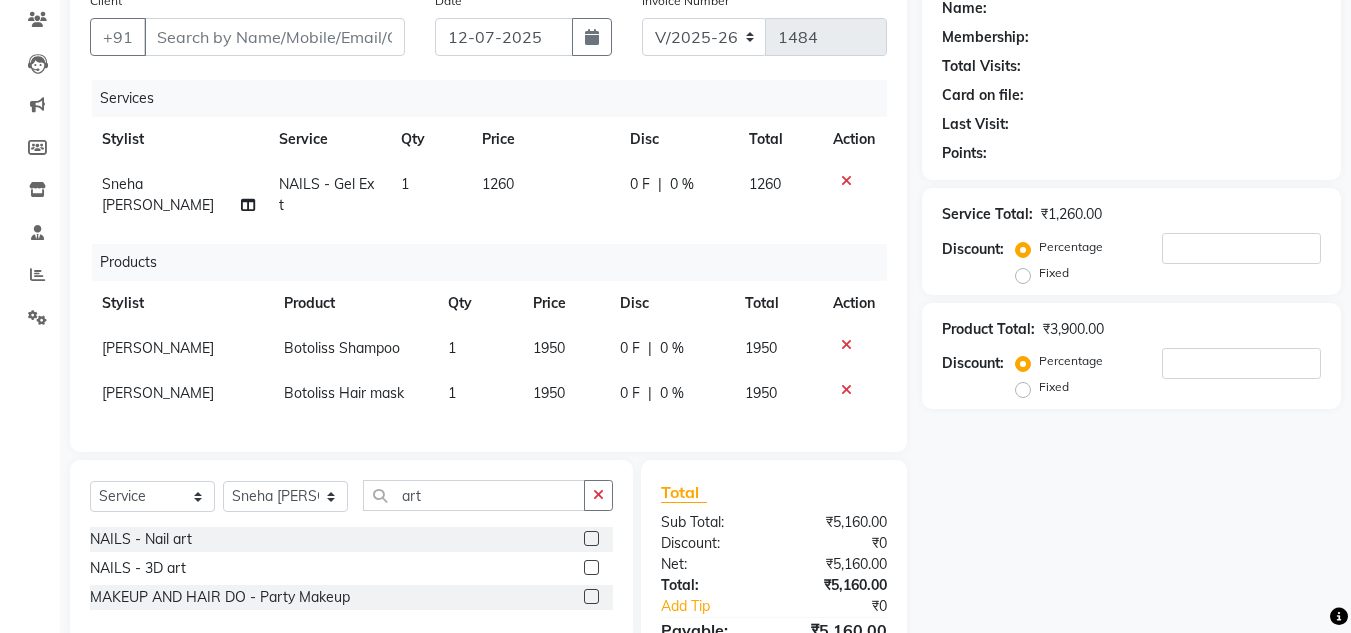 click at bounding box center (590, 539) 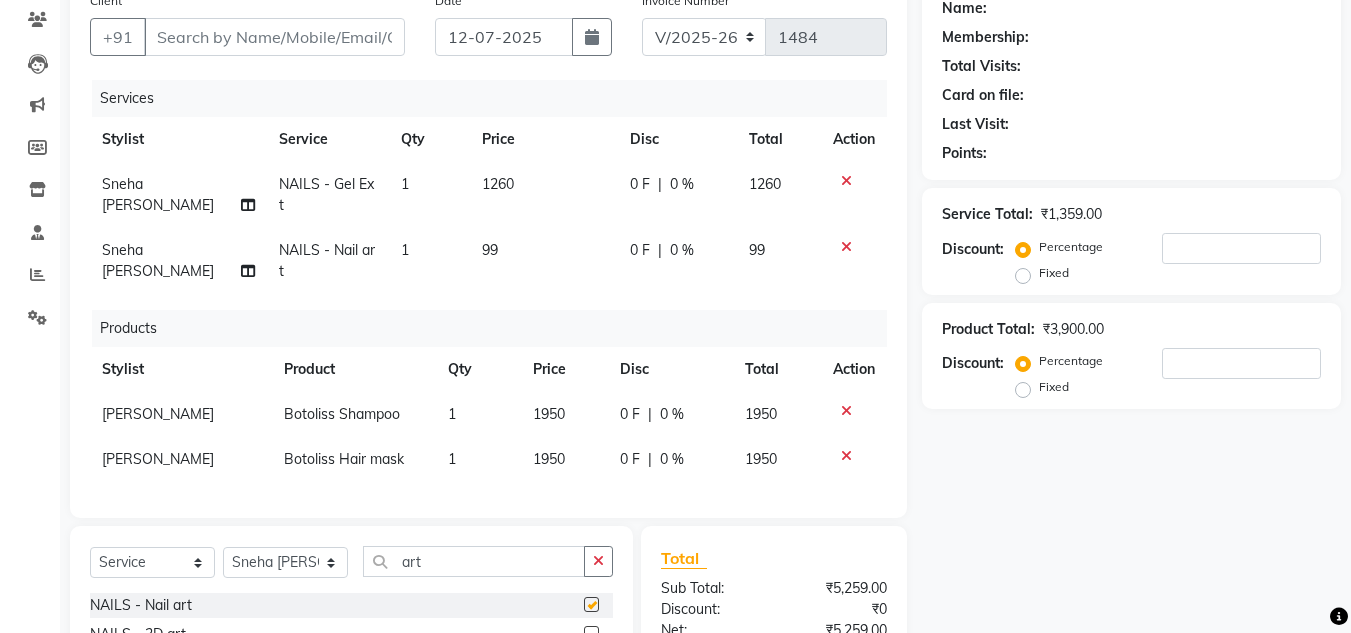 checkbox on "false" 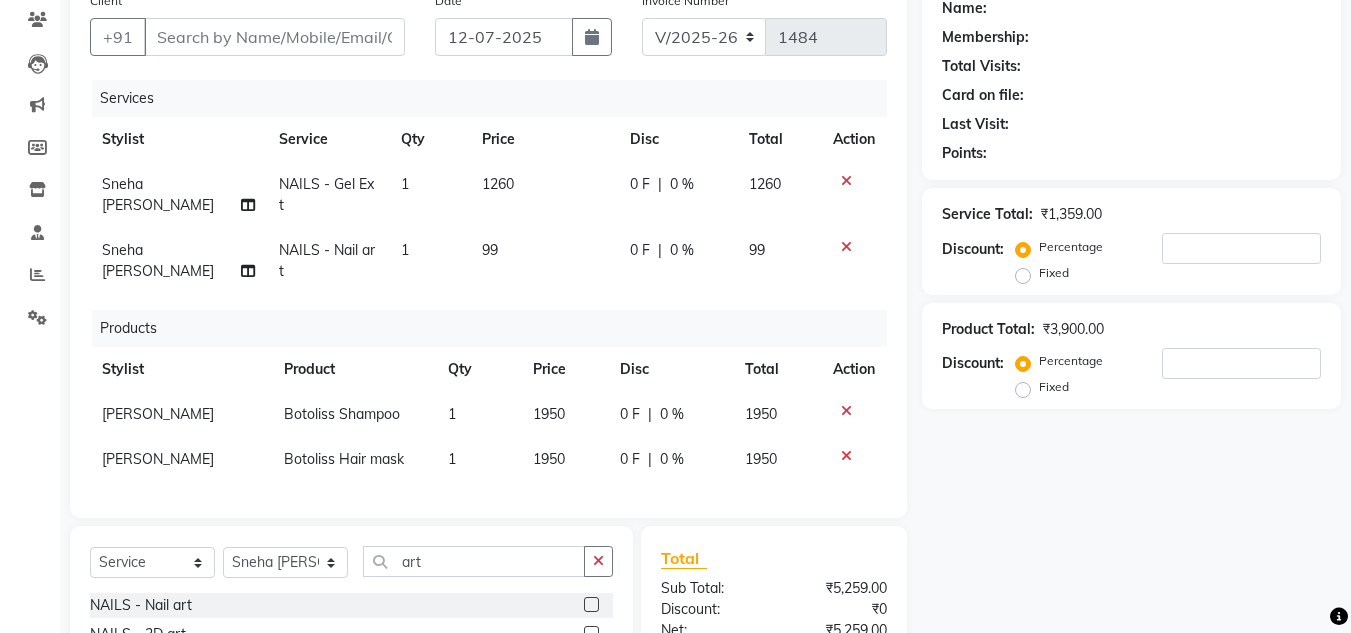 click on "Services Stylist Service Qty Price Disc Total Action Sneha [PERSON_NAME] NAILS - Gel Ext 1 1260 0 F | 0 % 1260 Sneha [PERSON_NAME] NAILS - Nail art 1 99 0 F | 0 % 99 Products Stylist Product Qty Price Disc Total Action [PERSON_NAME] Botoliss Shampoo 1 1950 0 F | 0 % 1950 [PERSON_NAME] Botoliss Hair mask  1 1950 0 F | 0 % 1950" 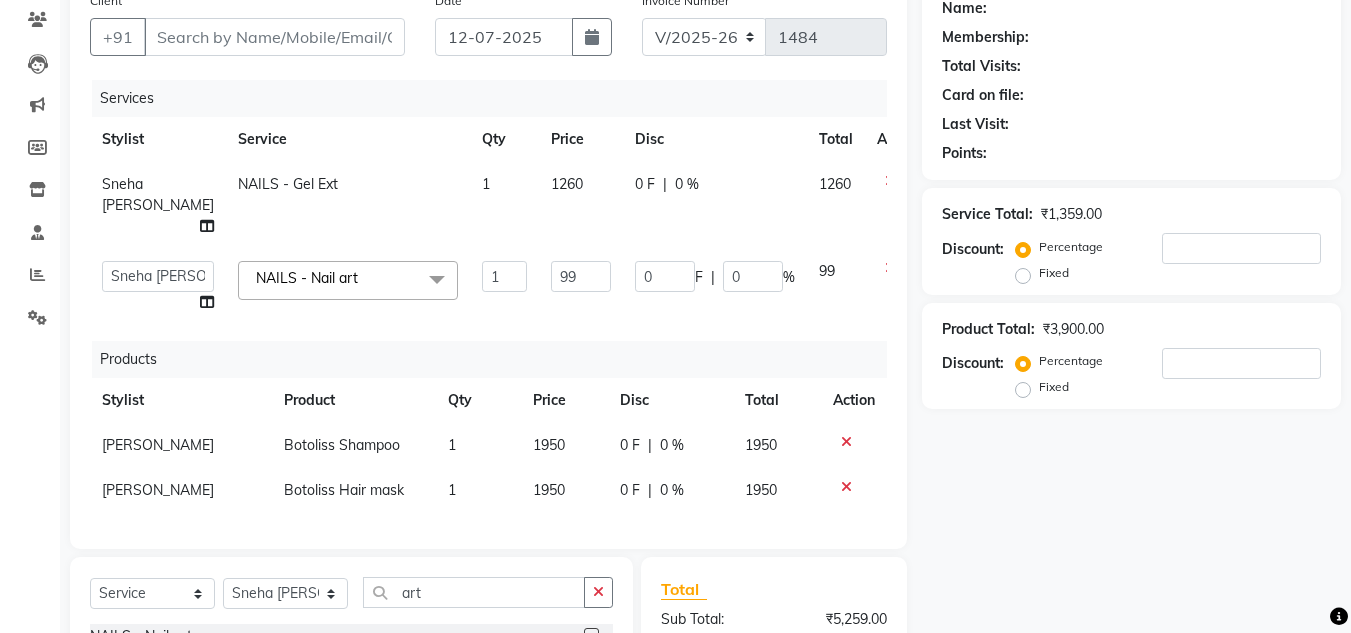 click on "1260" 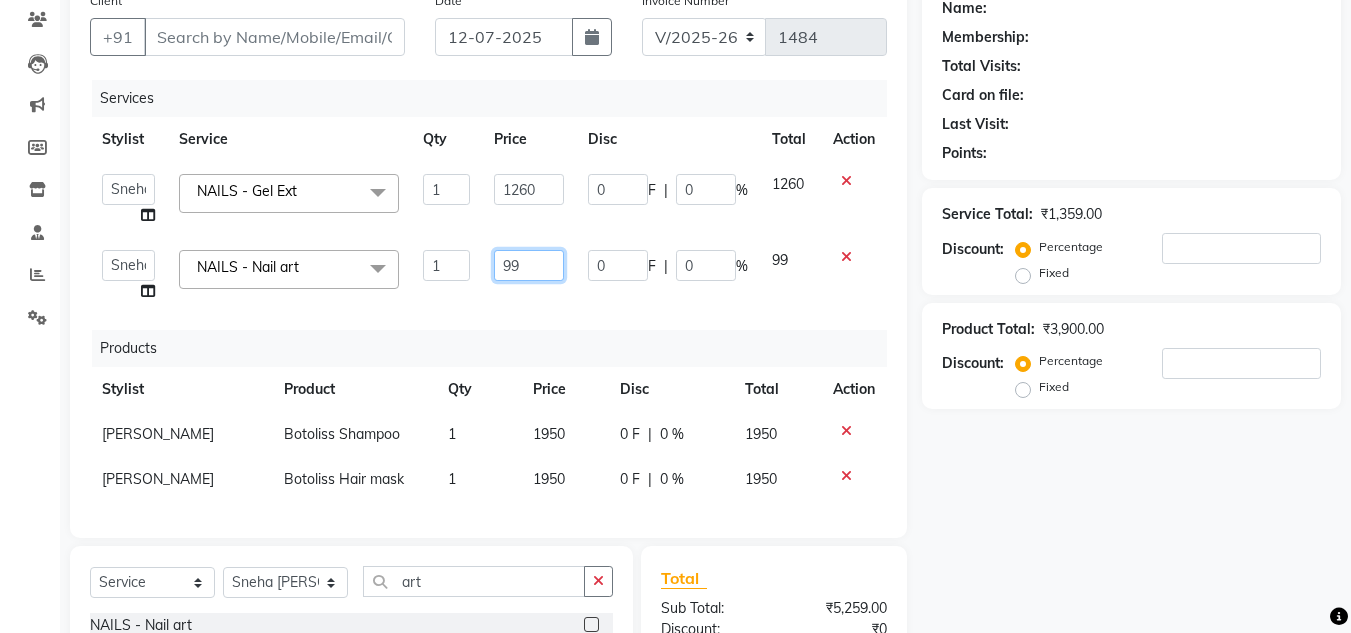 click on "99" 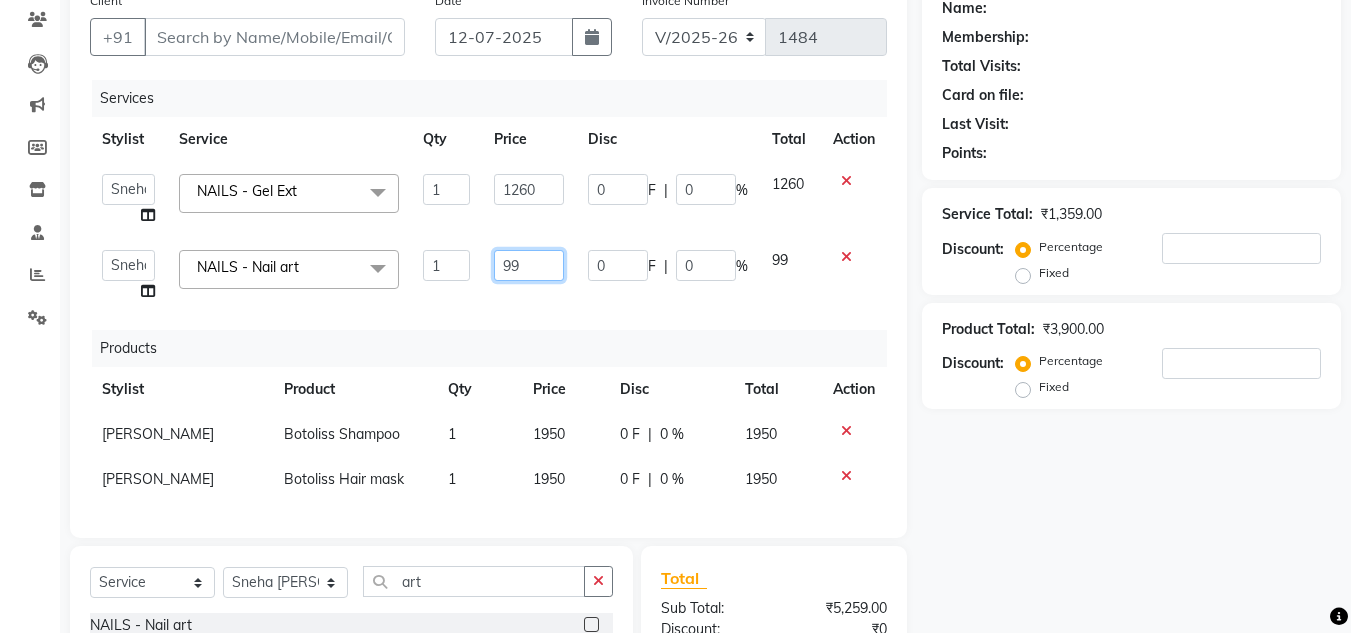 type on "399" 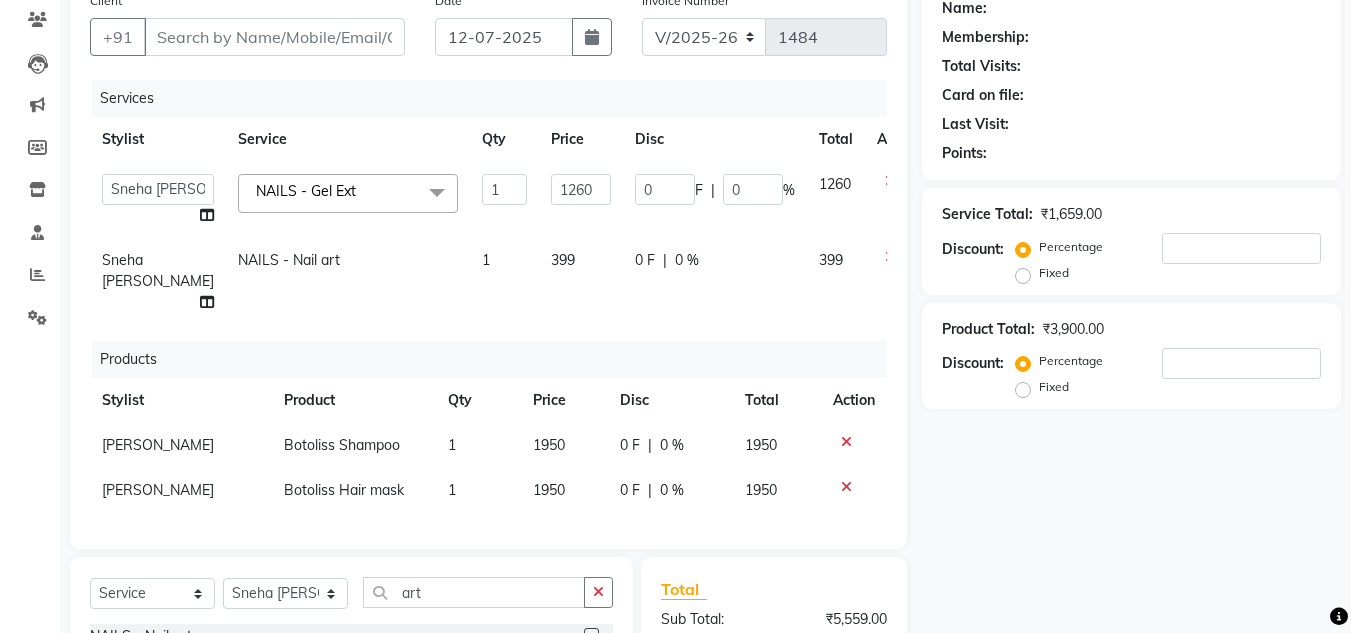 click on "Name: Membership: Total Visits: Card on file: Last Visit:  Points:  Service Total:  ₹1,659.00  Discount:  Percentage   Fixed  Product Total:  ₹3,900.00  Discount:  Percentage   Fixed" 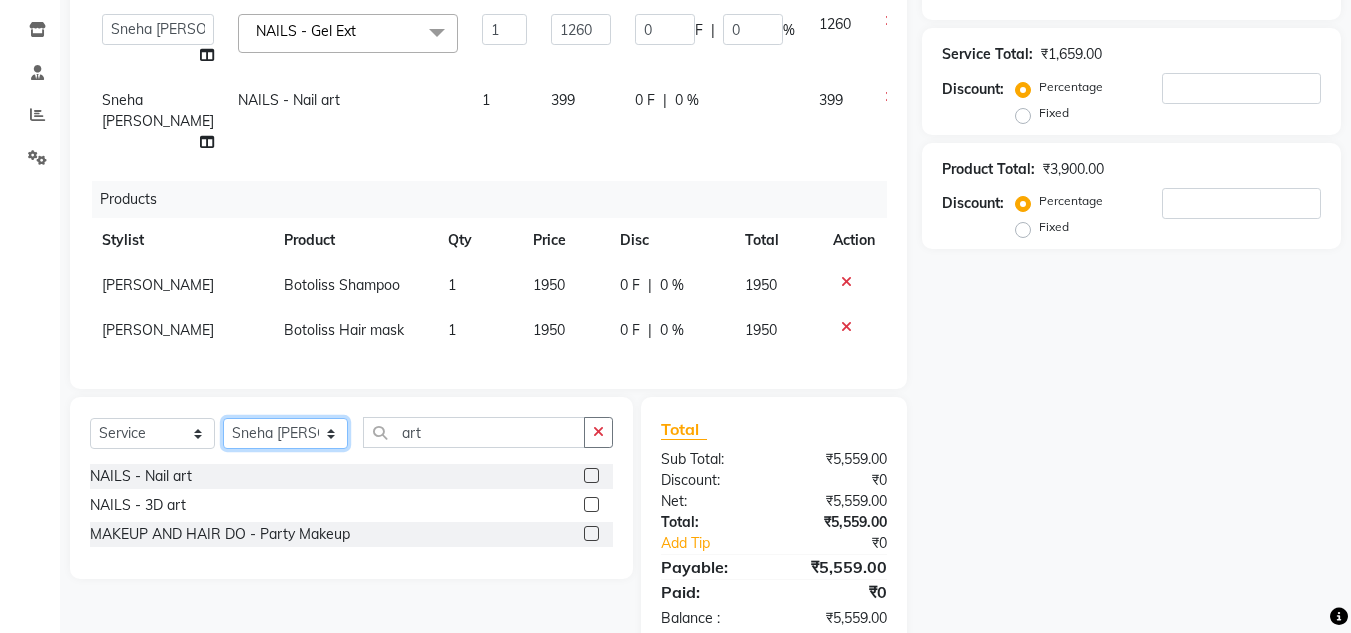 click on "Select Stylist [PERSON_NAME] [PERSON_NAME] [PERSON_NAME] NailKraft [PERSON_NAME] [MEDICAL_DATA] [PERSON_NAME]  Pooja Mehral Preeti Bidlal [PERSON_NAME] [PERSON_NAME] [PERSON_NAME] [PERSON_NAME]" 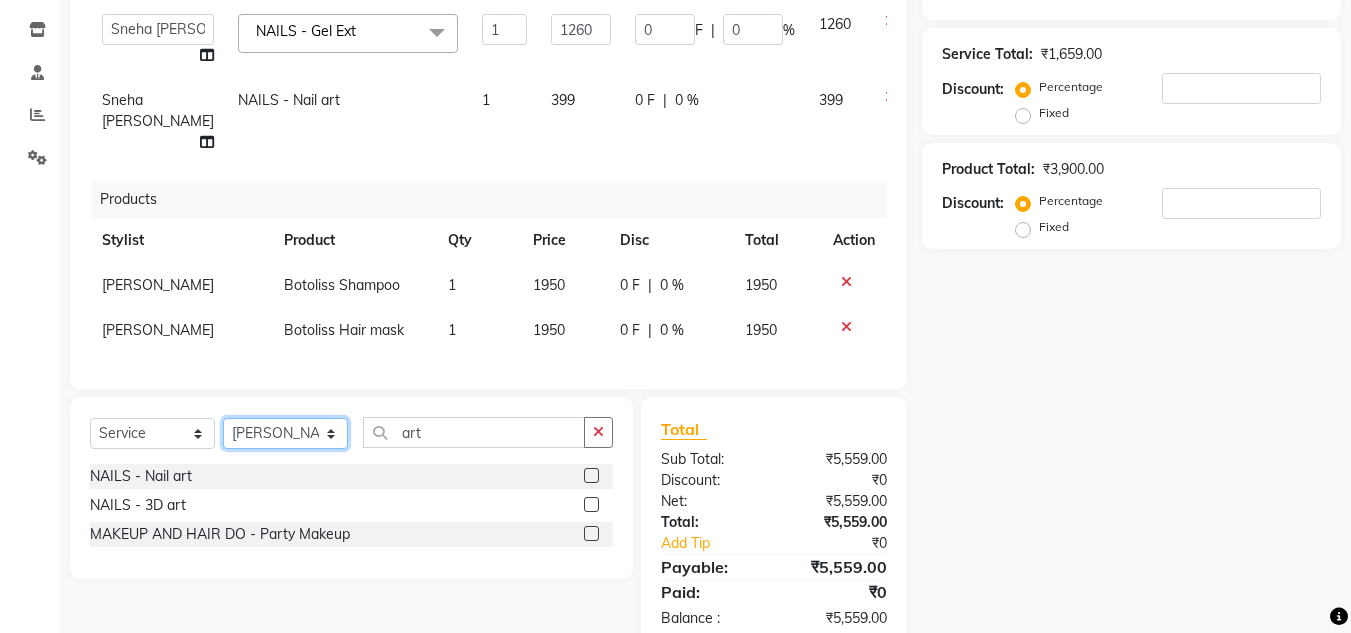 click on "Select Stylist [PERSON_NAME] [PERSON_NAME] [PERSON_NAME] NailKraft [PERSON_NAME] [MEDICAL_DATA] [PERSON_NAME]  Pooja Mehral Preeti Bidlal [PERSON_NAME] [PERSON_NAME] [PERSON_NAME] [PERSON_NAME]" 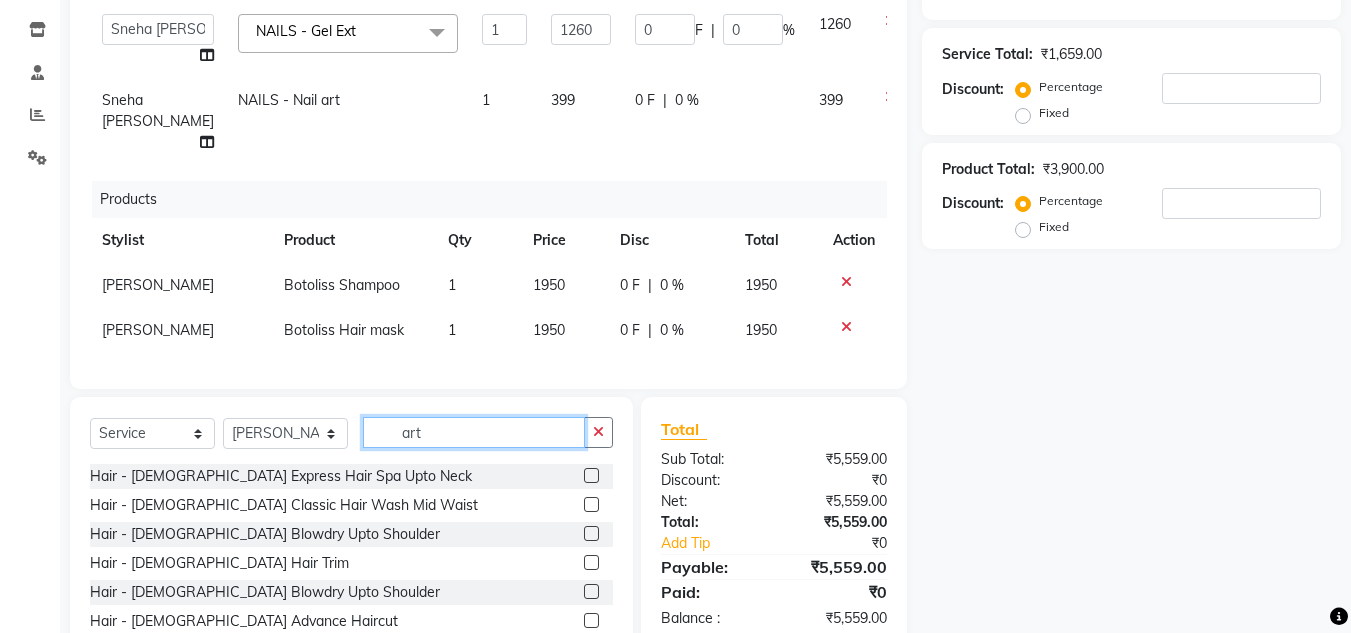 click on "art" 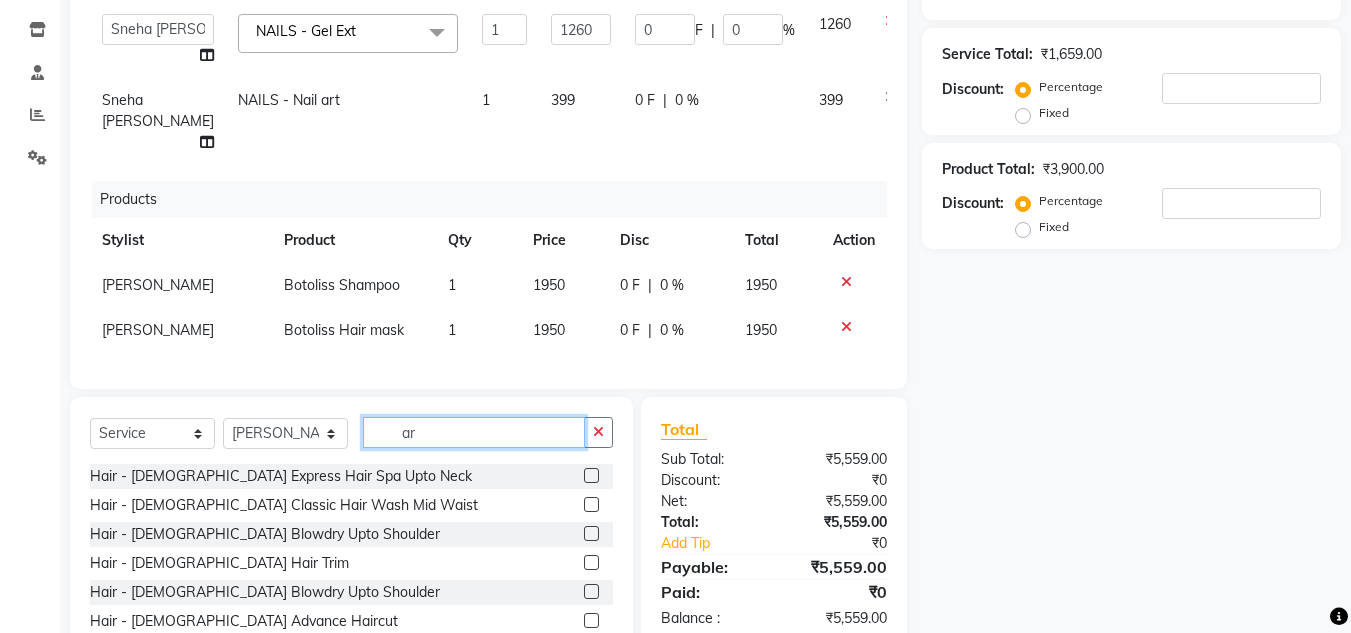 type on "a" 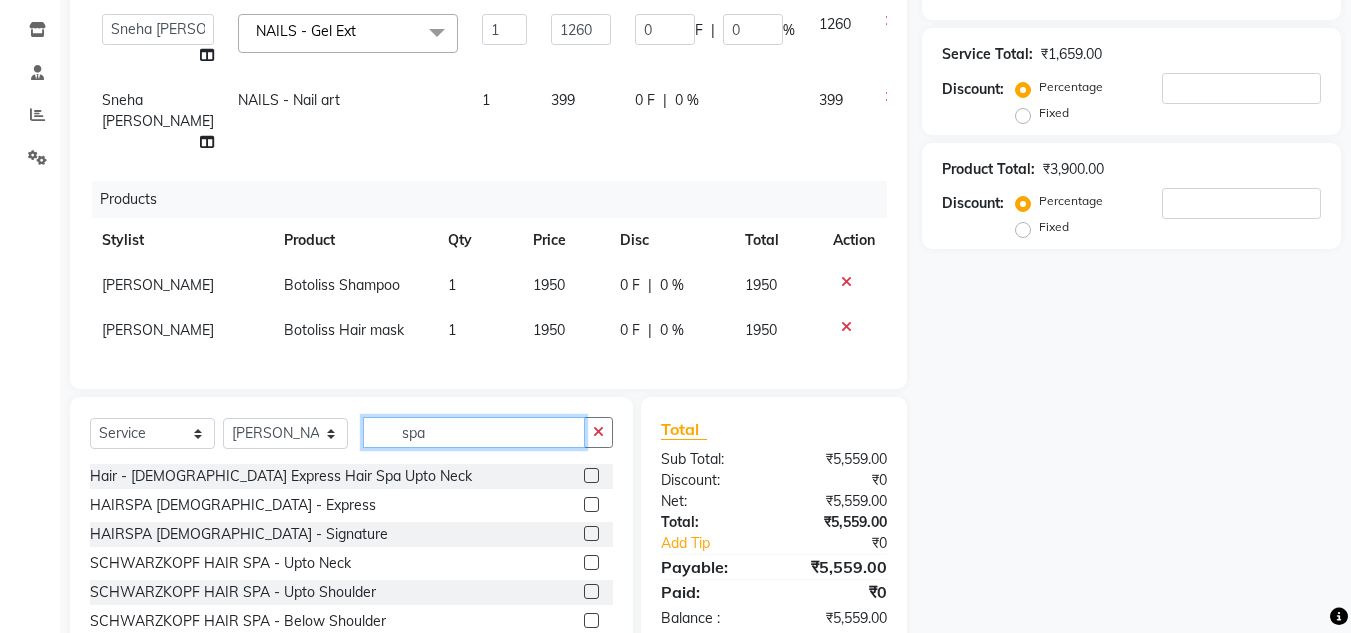 scroll, scrollTop: 453, scrollLeft: 0, axis: vertical 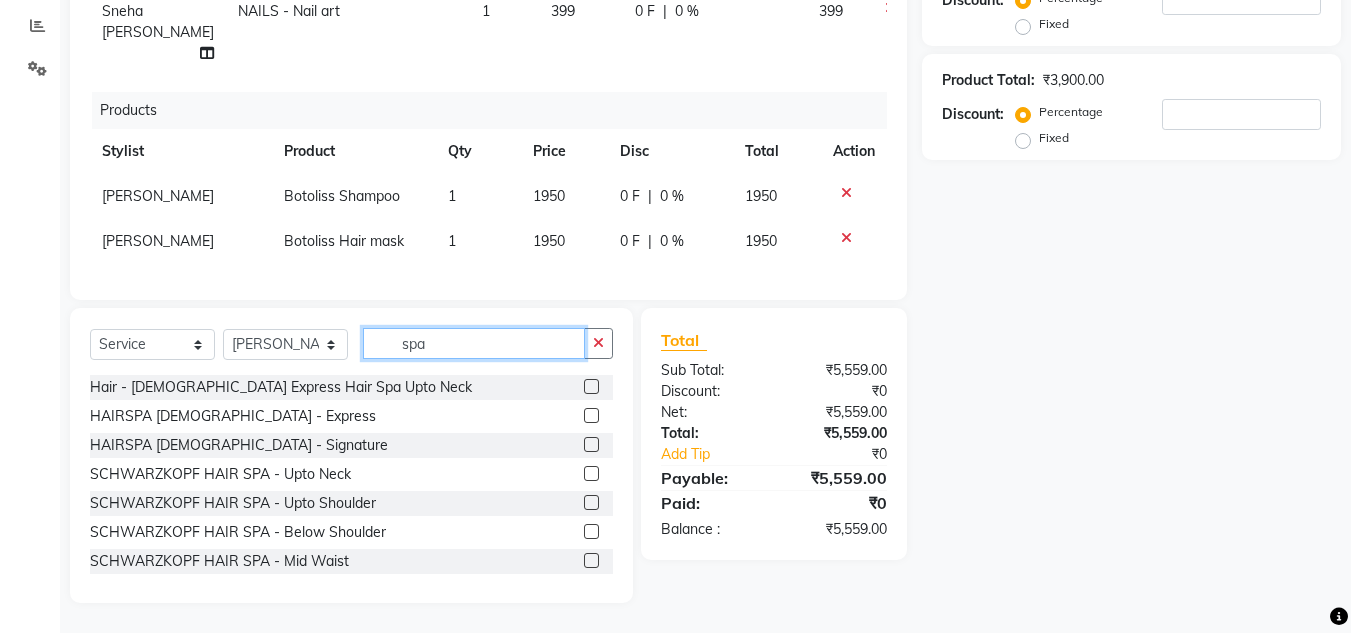 type on "spa" 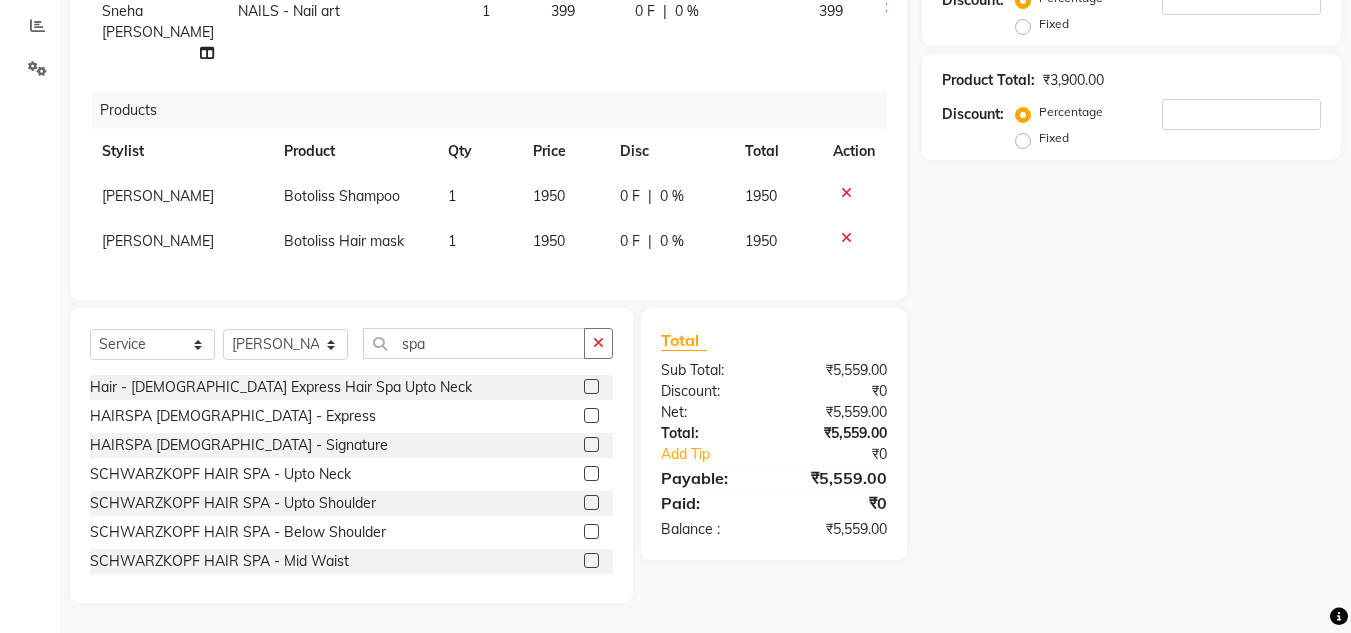 click 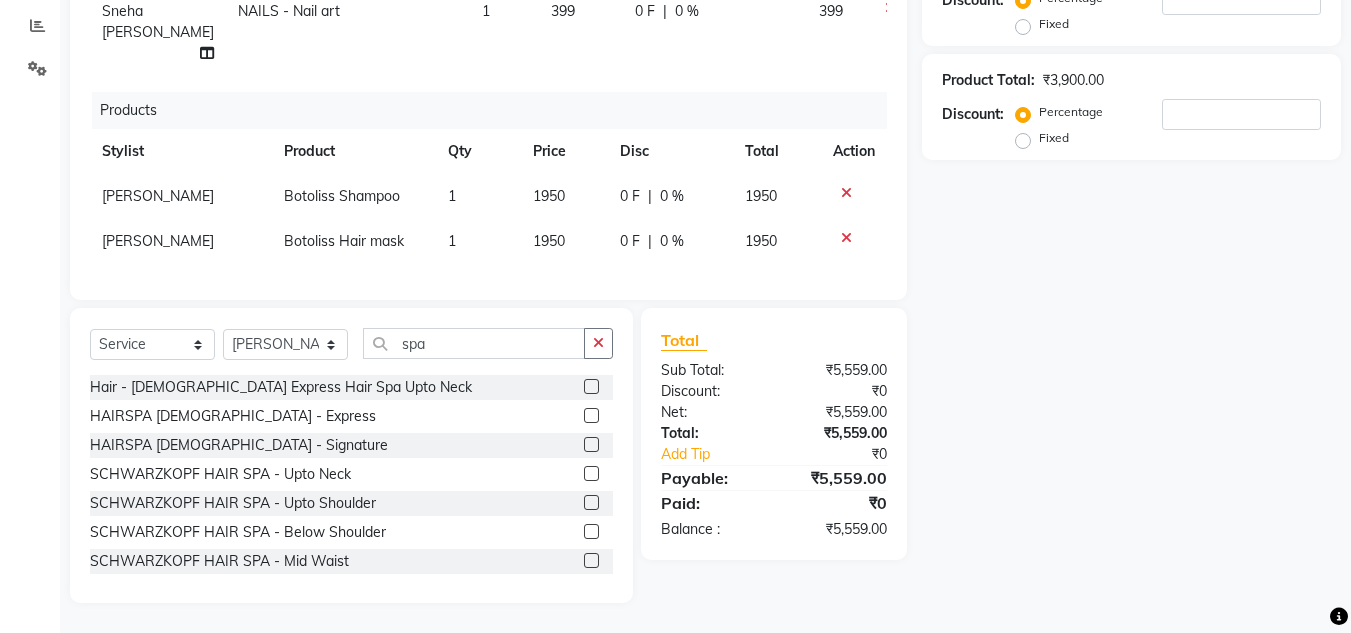 click at bounding box center [590, 474] 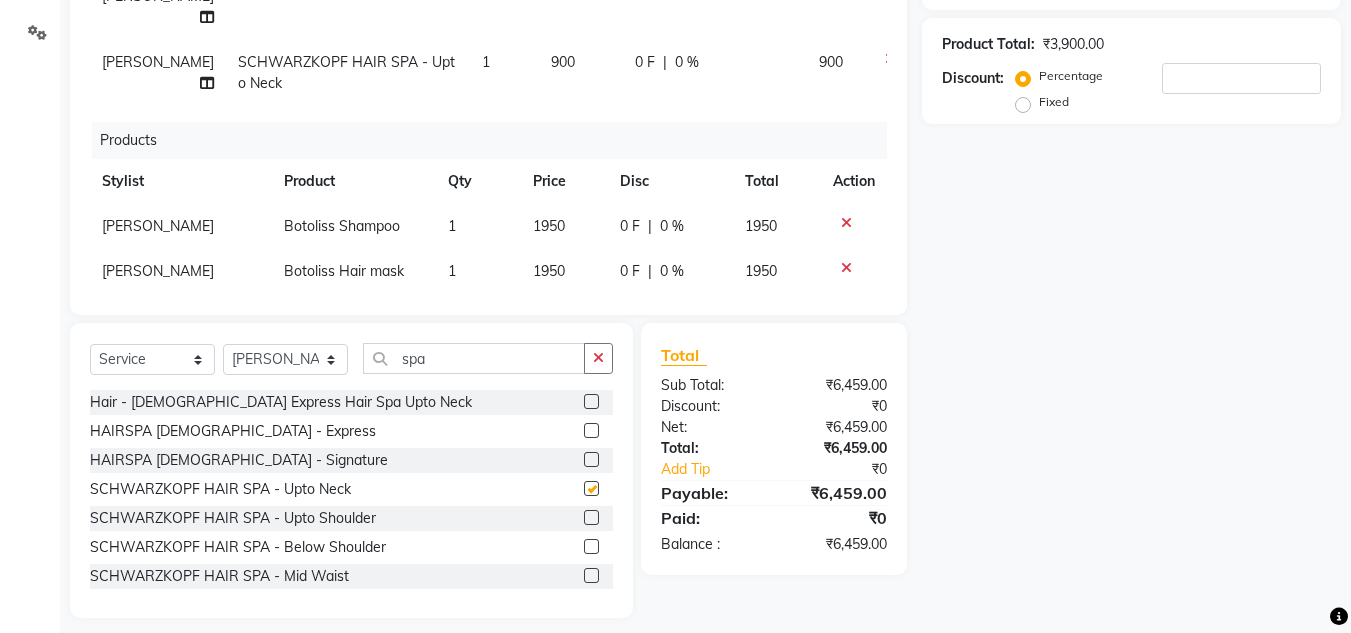 checkbox on "false" 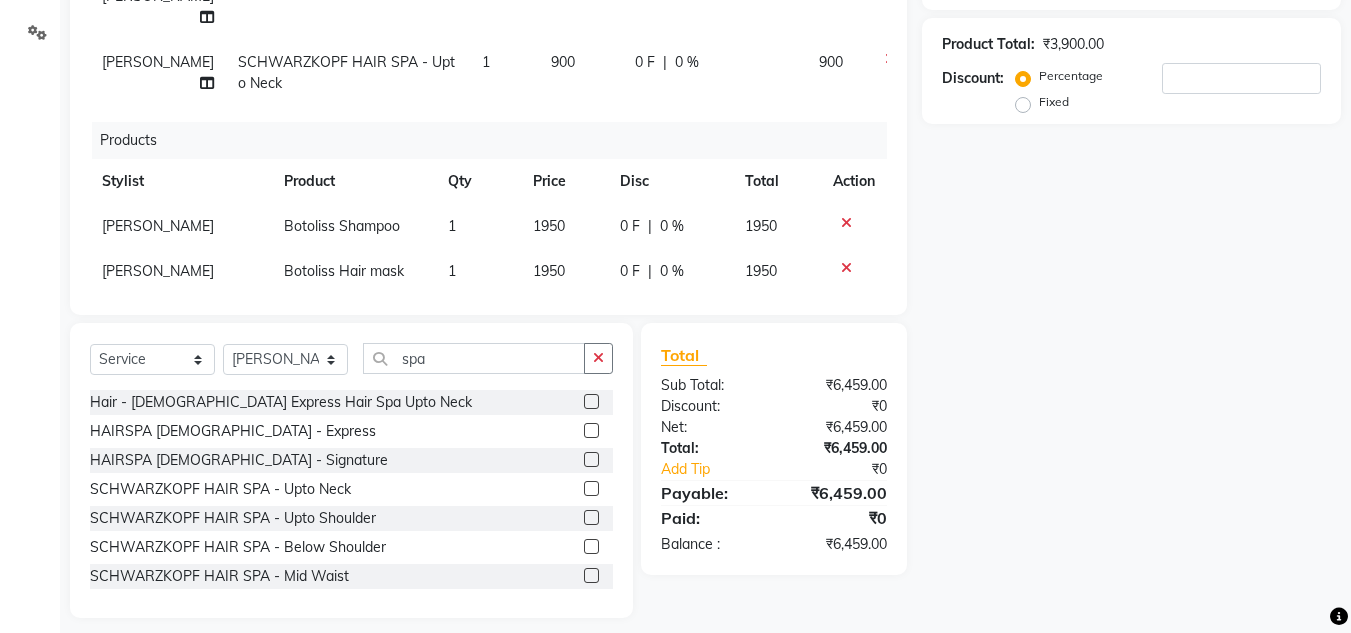 click 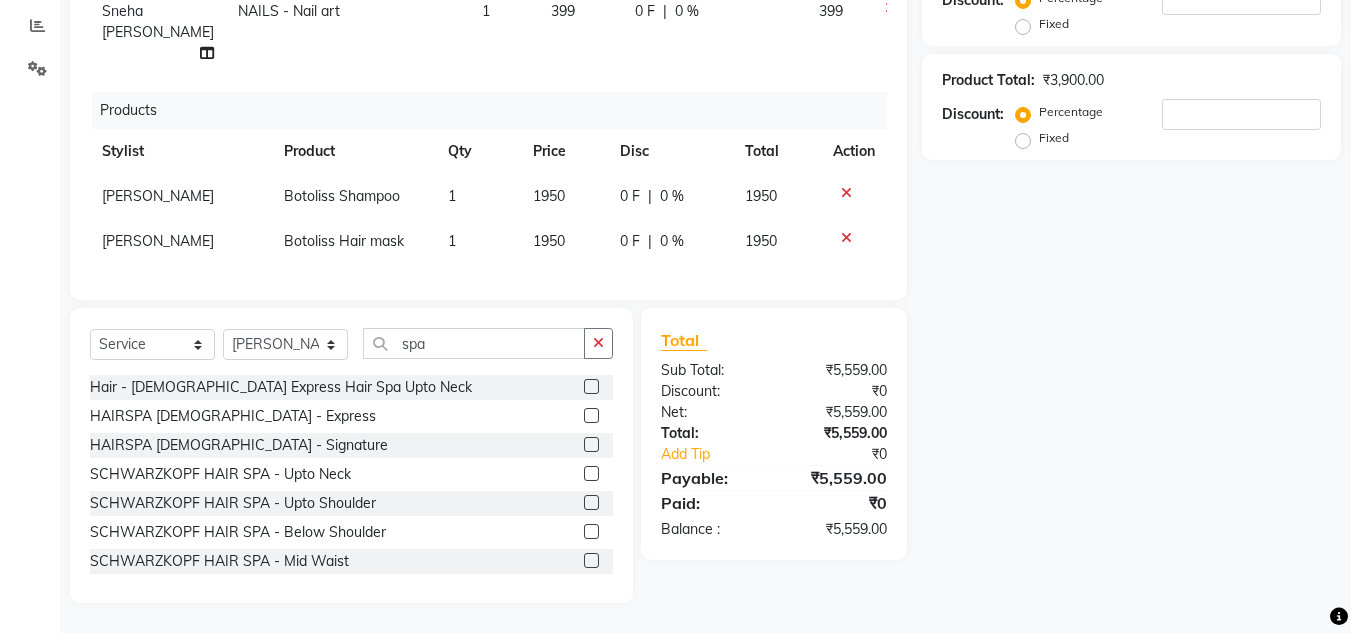 click 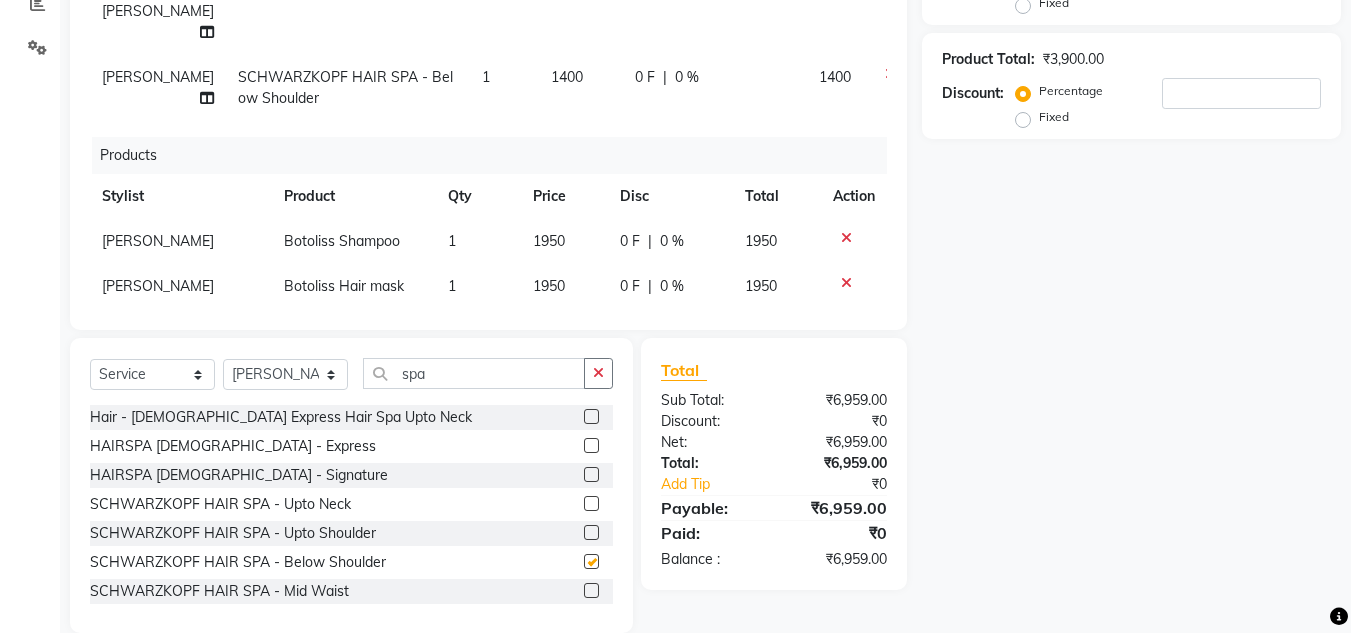 scroll, scrollTop: 453, scrollLeft: 0, axis: vertical 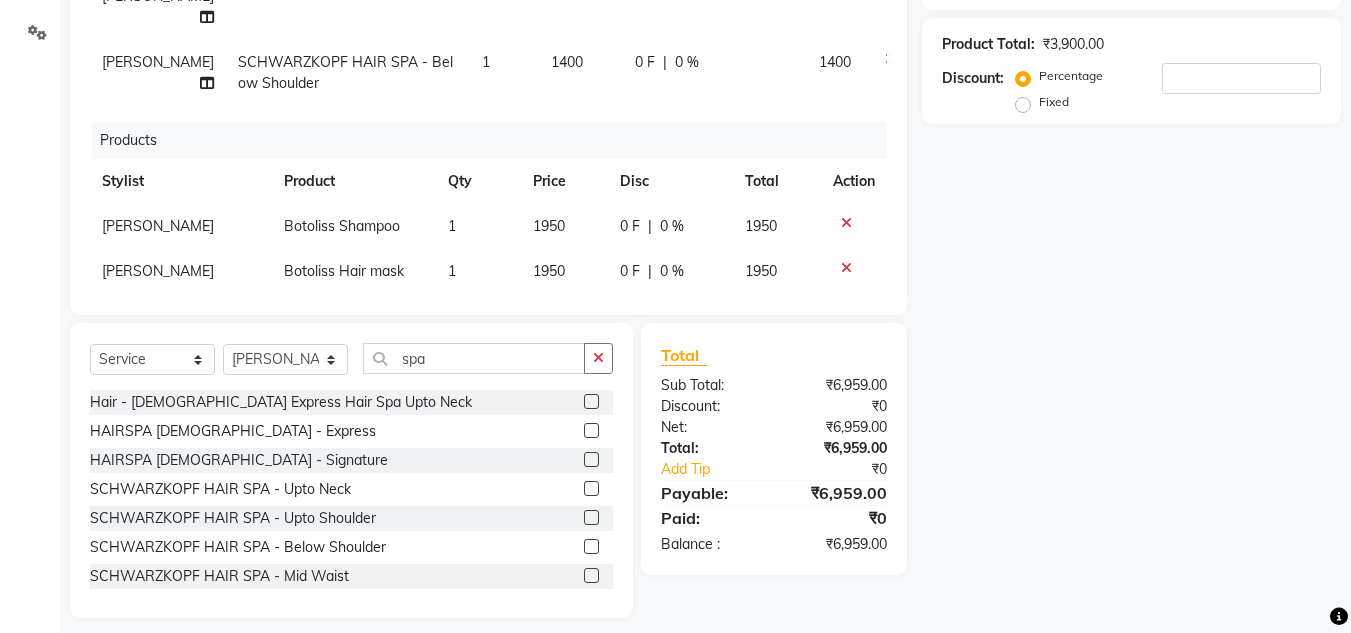 checkbox on "false" 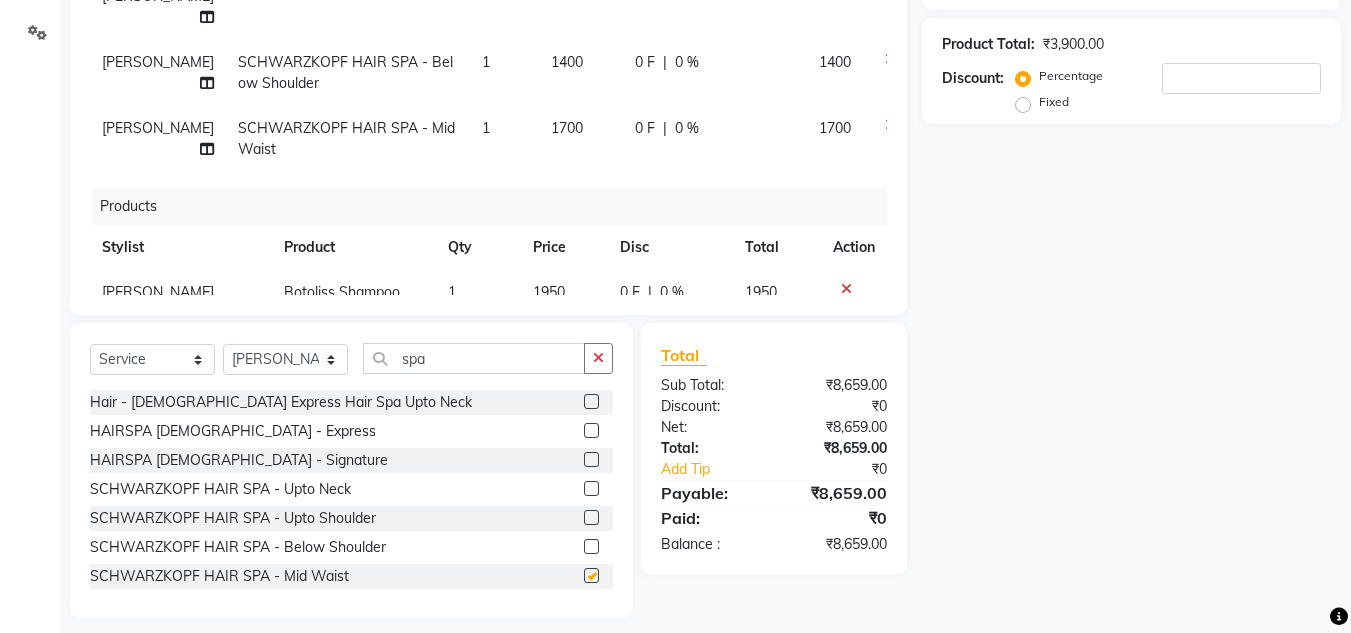 checkbox on "false" 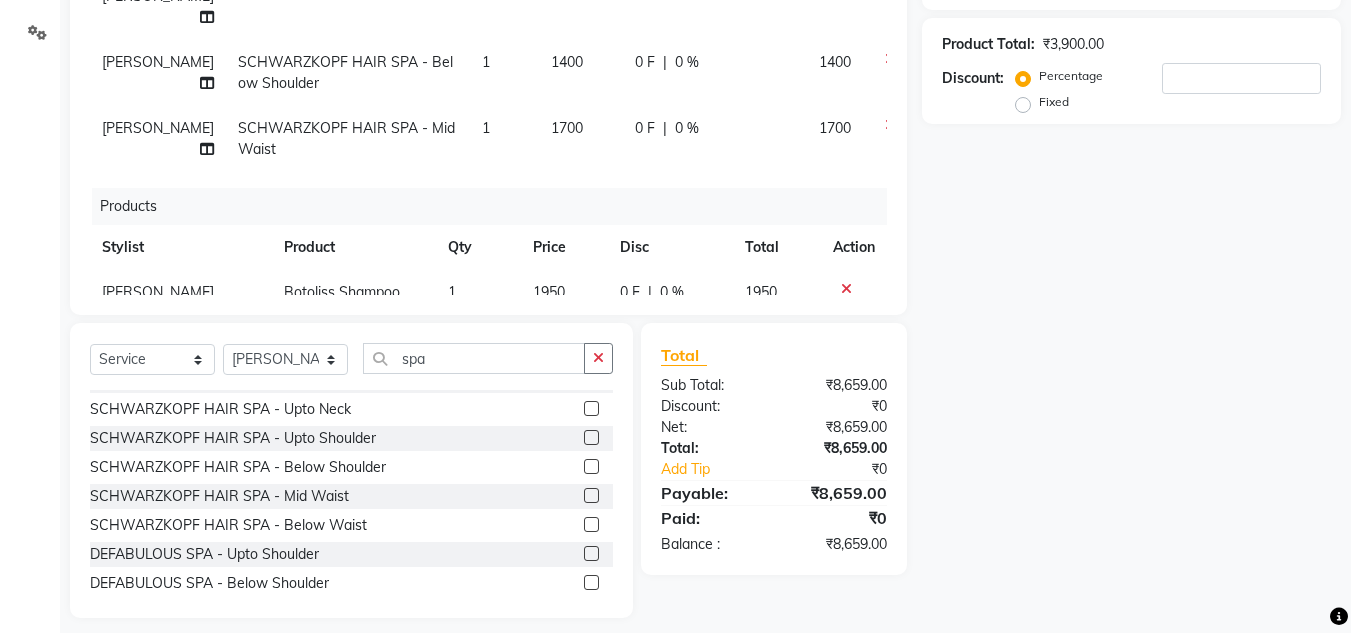scroll, scrollTop: 120, scrollLeft: 0, axis: vertical 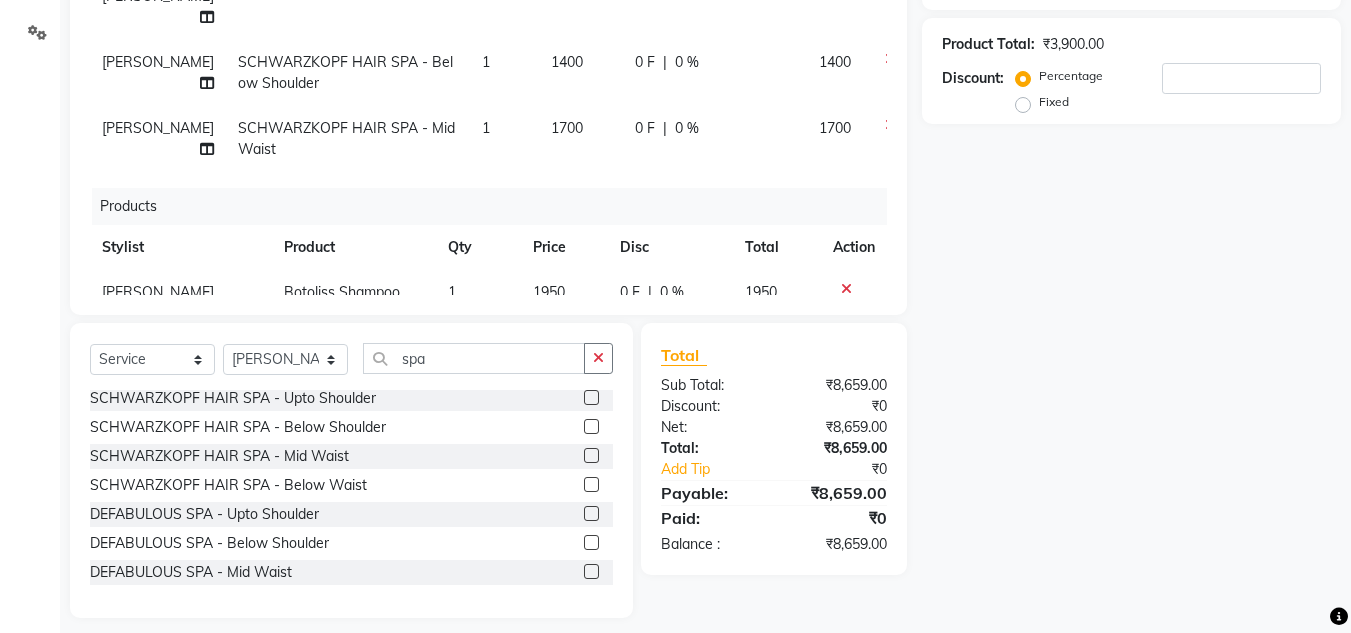 click 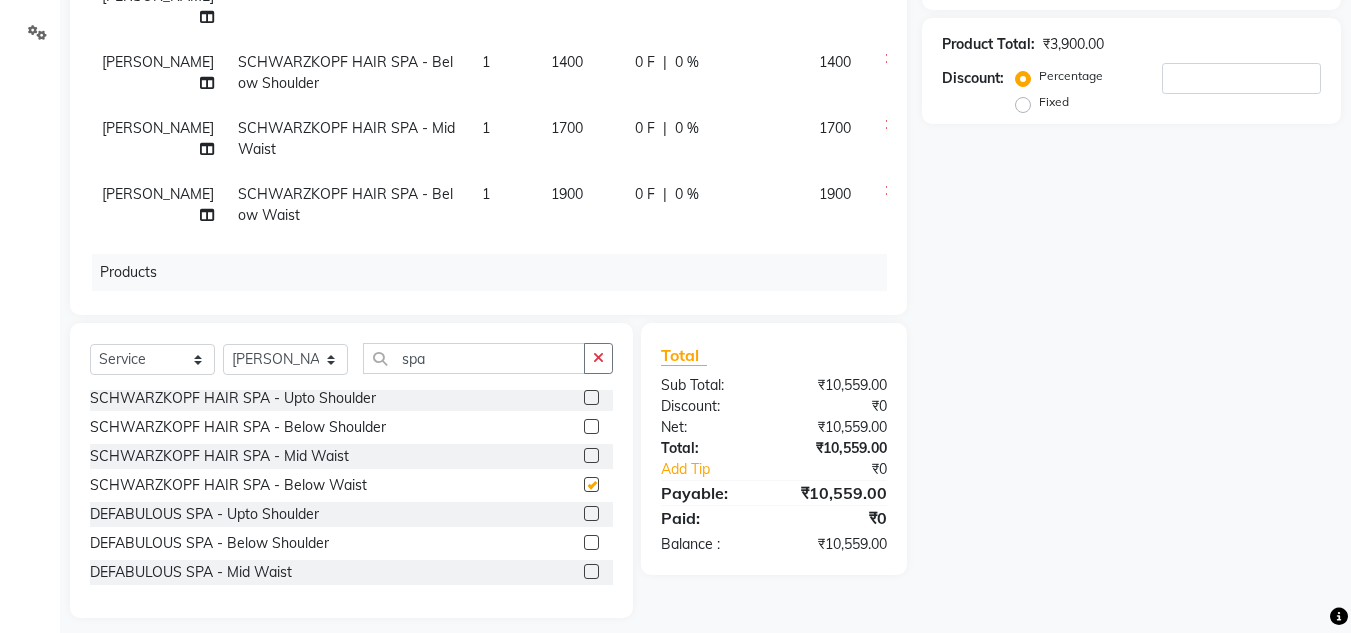 checkbox on "false" 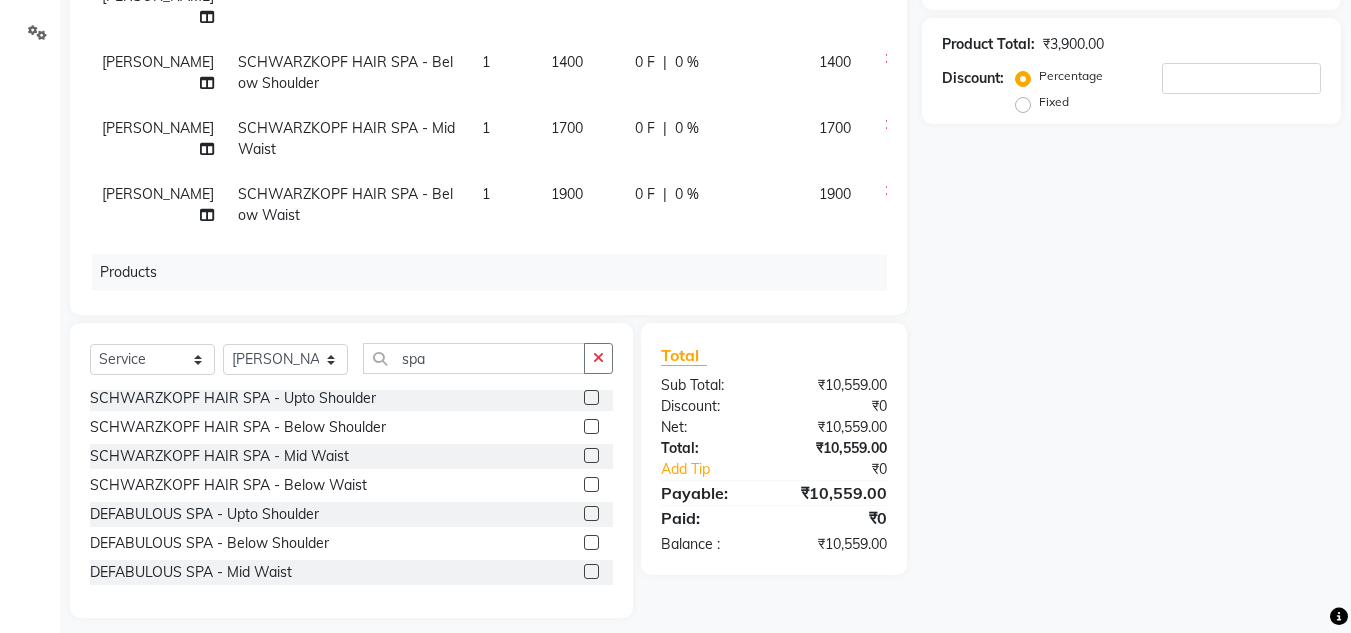 click 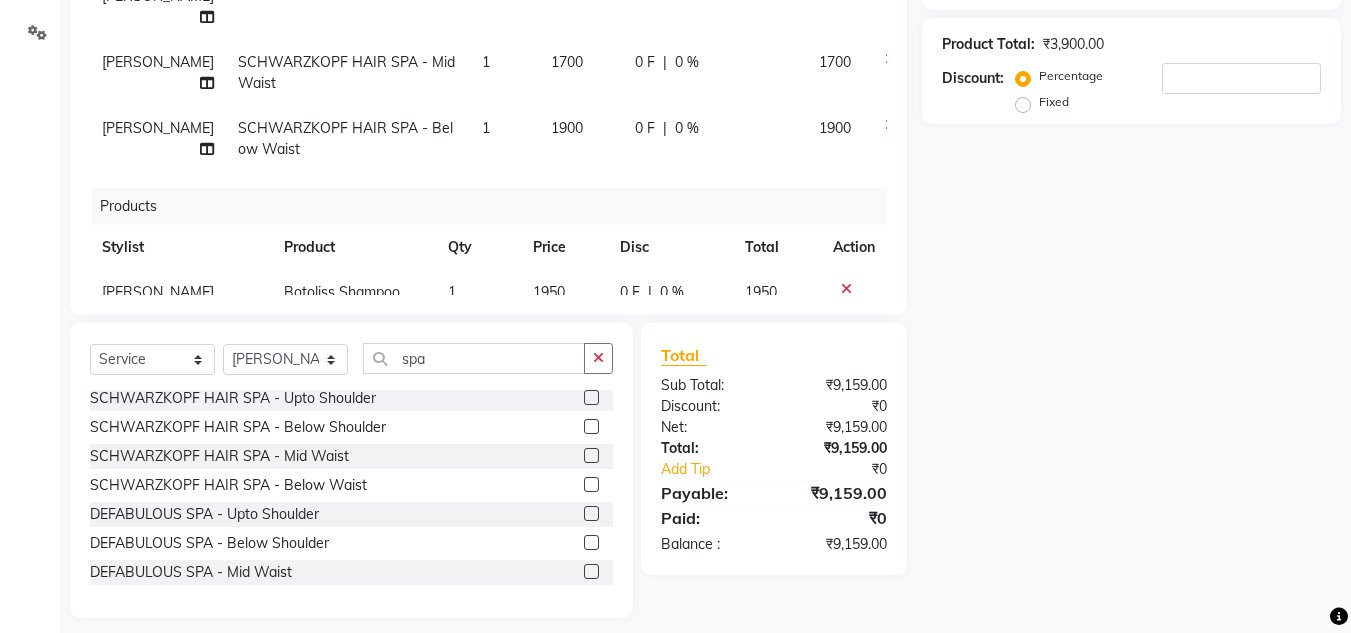 click 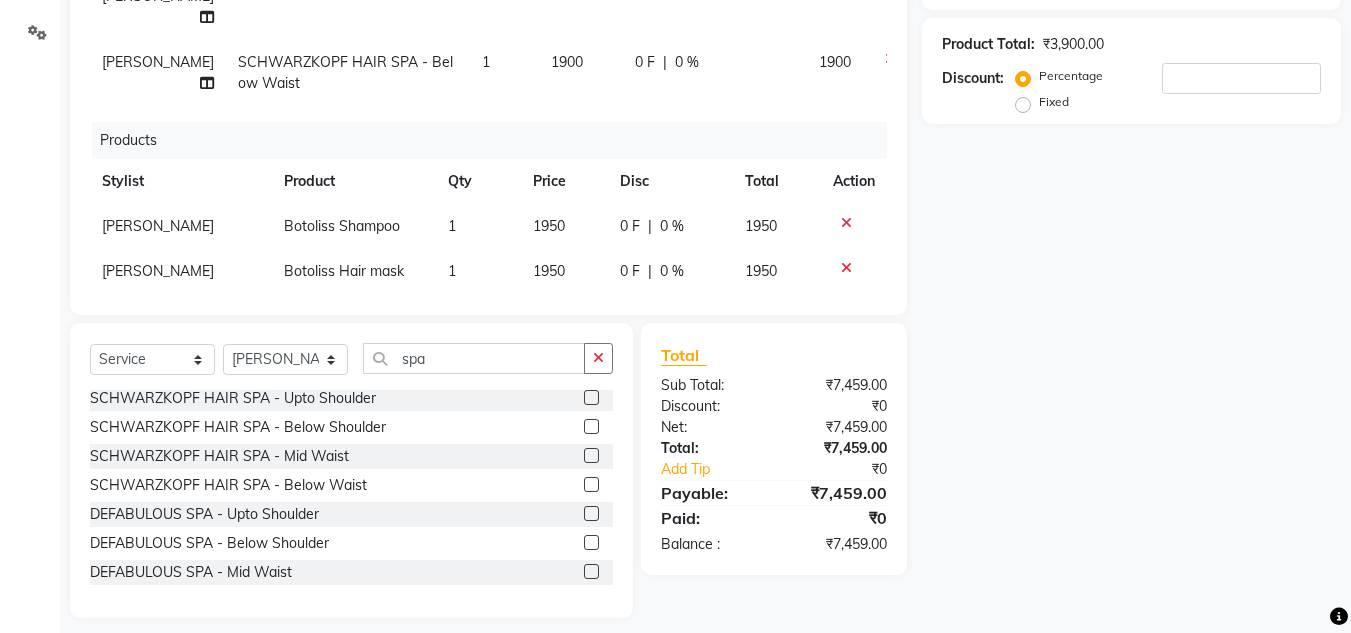 click on "1900" 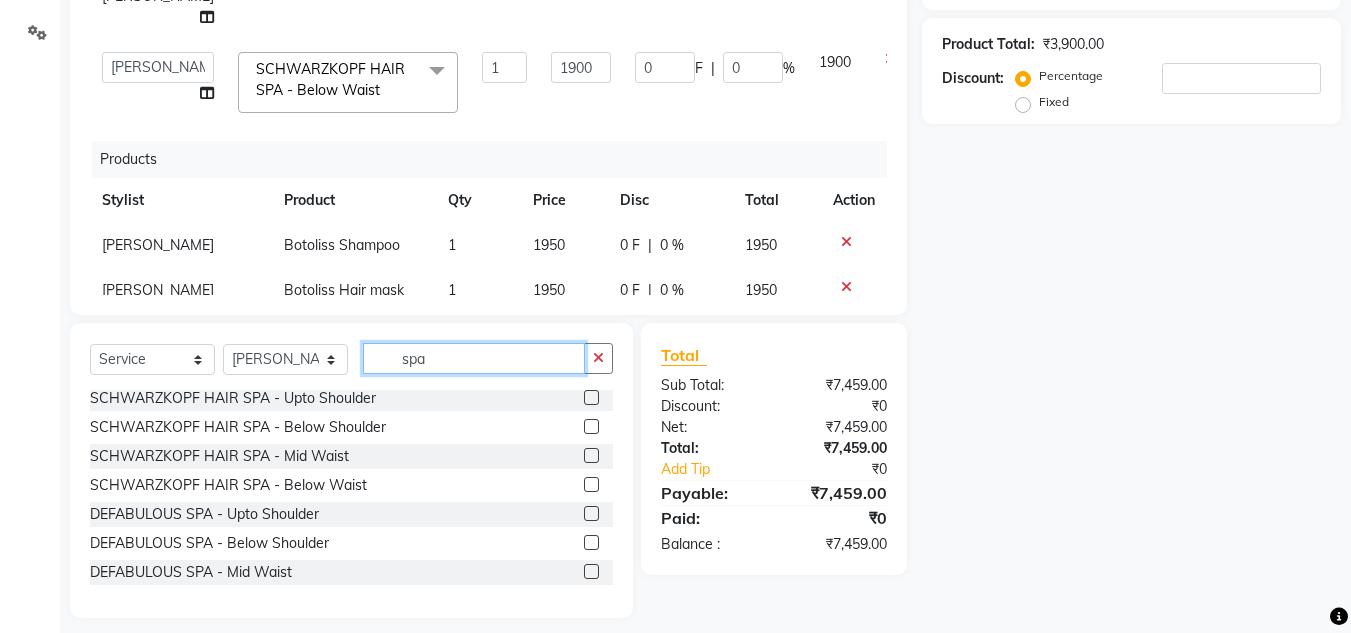 click on "spa" 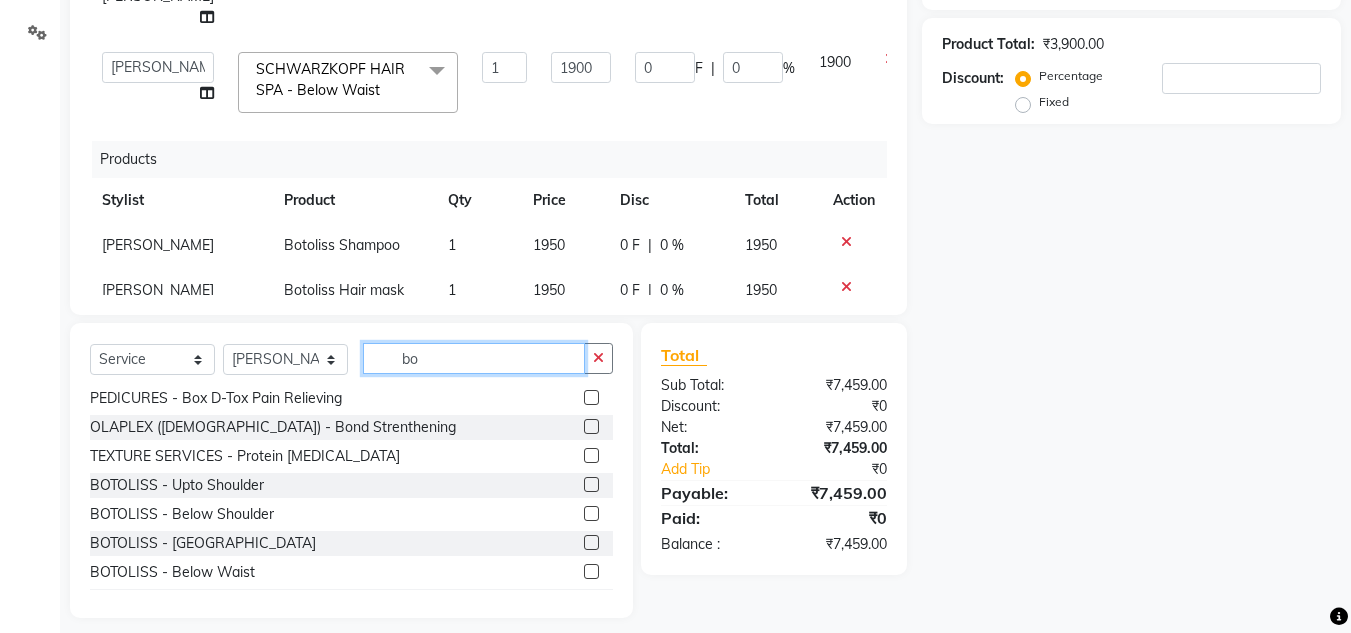 scroll, scrollTop: 0, scrollLeft: 0, axis: both 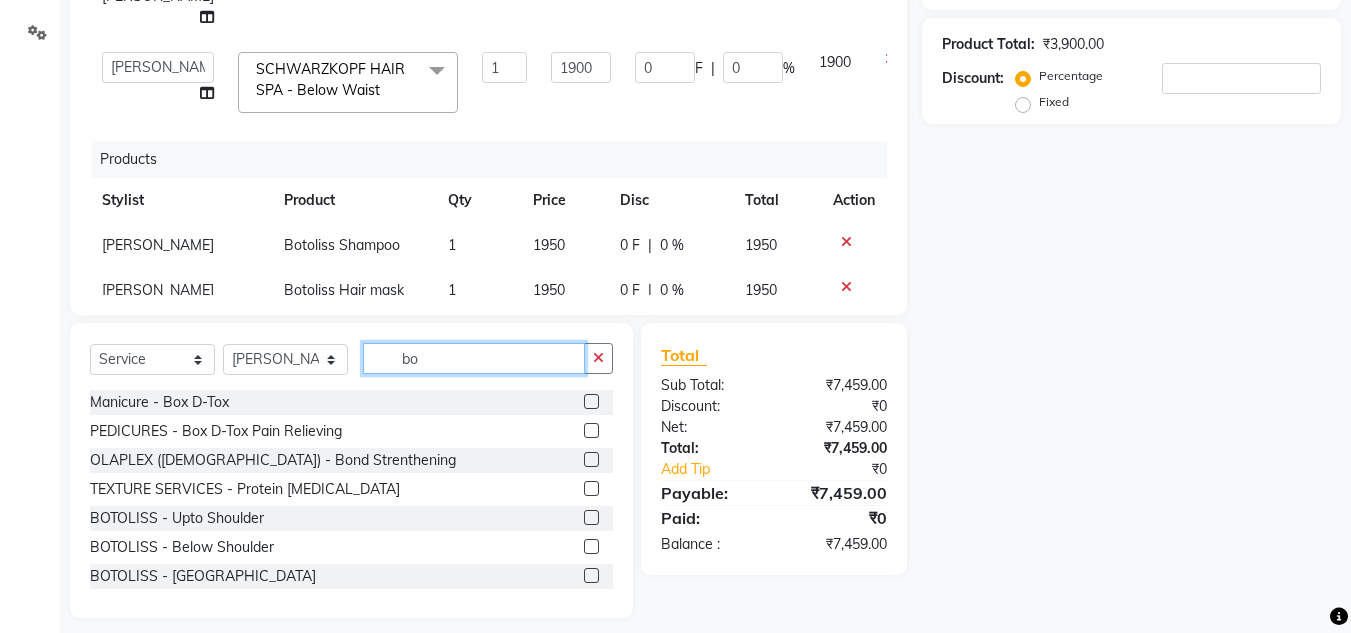 type on "b" 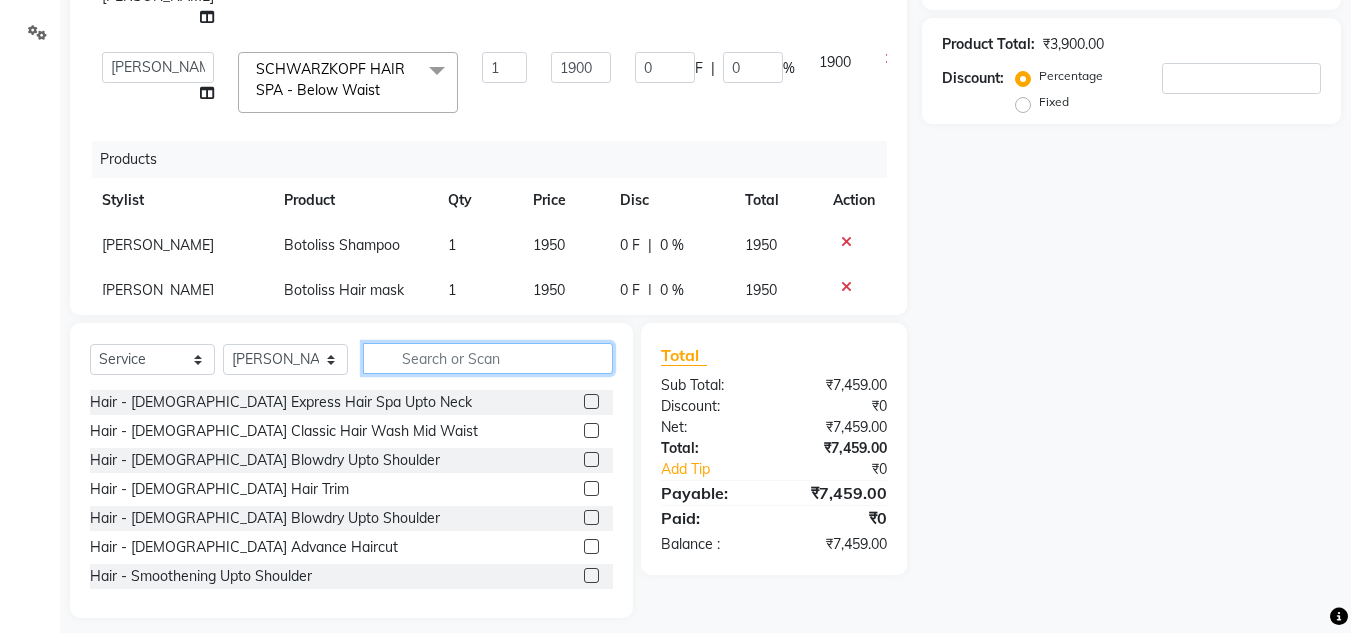 type on "h" 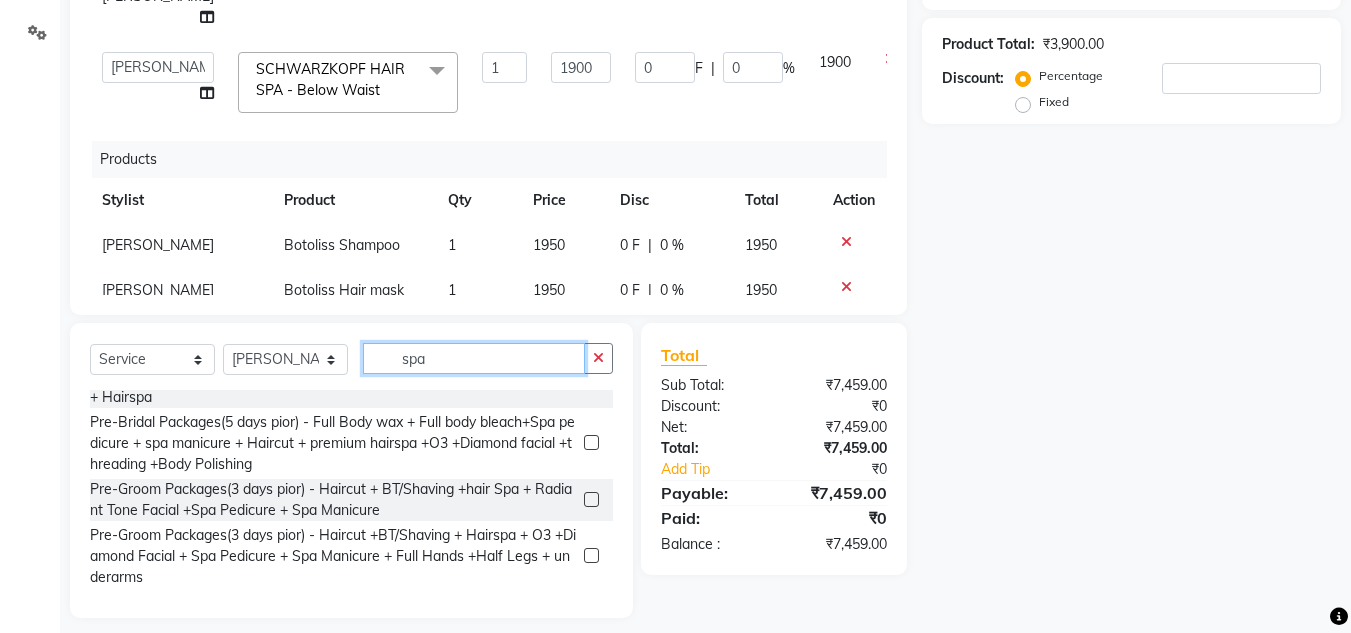 scroll, scrollTop: 395, scrollLeft: 0, axis: vertical 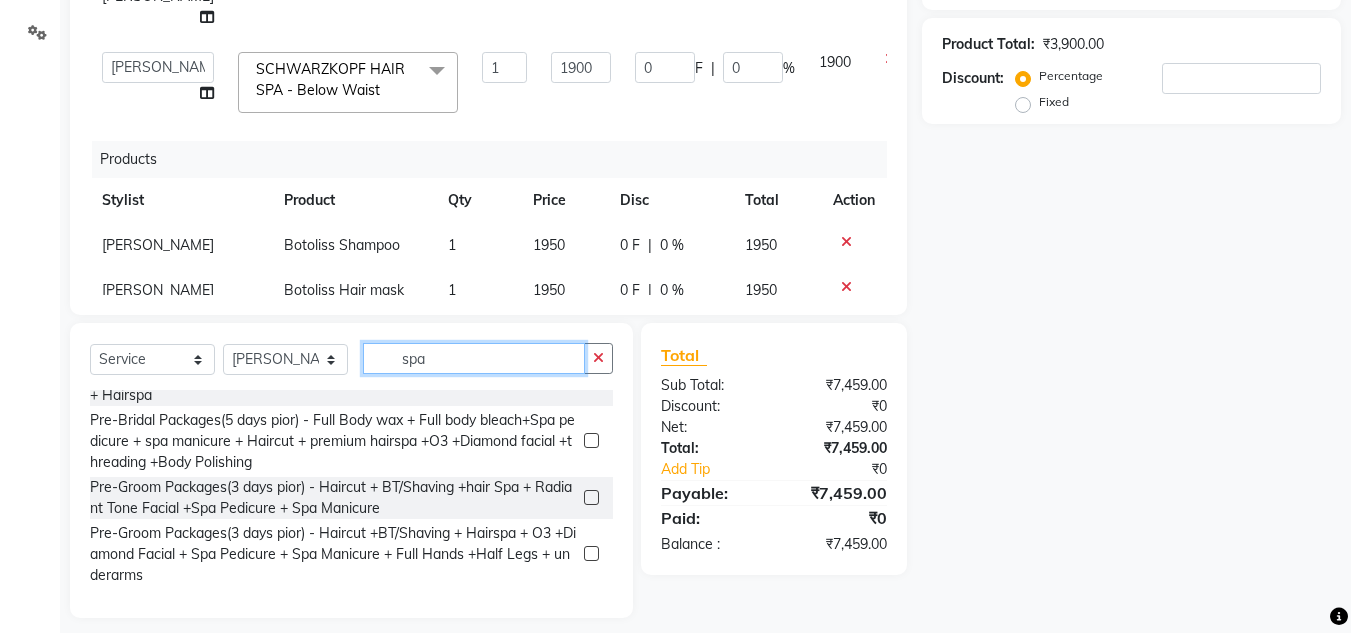 click on "spa" 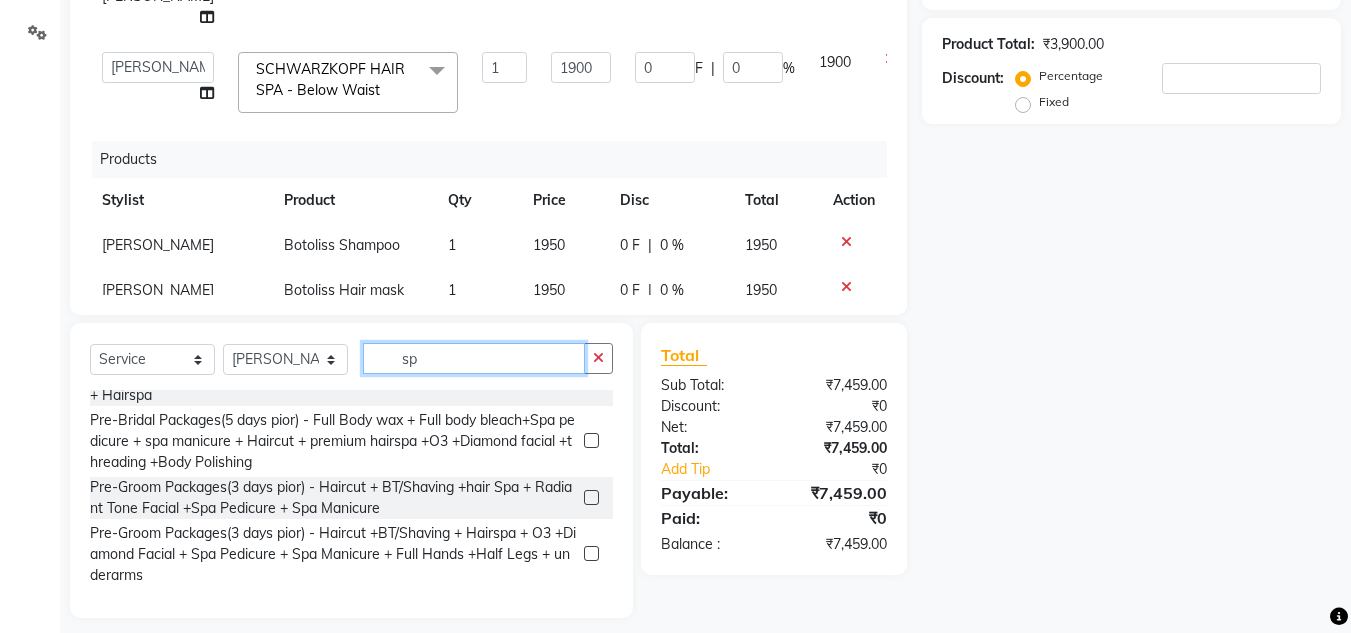 type on "s" 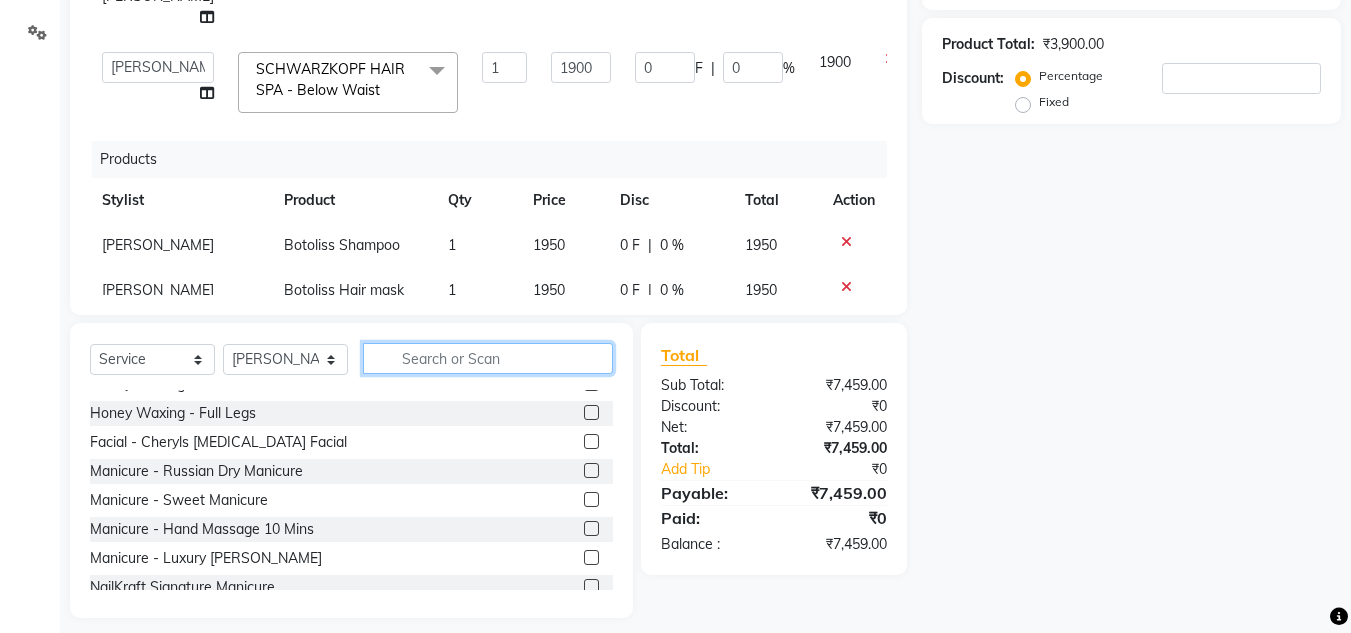scroll, scrollTop: 598, scrollLeft: 0, axis: vertical 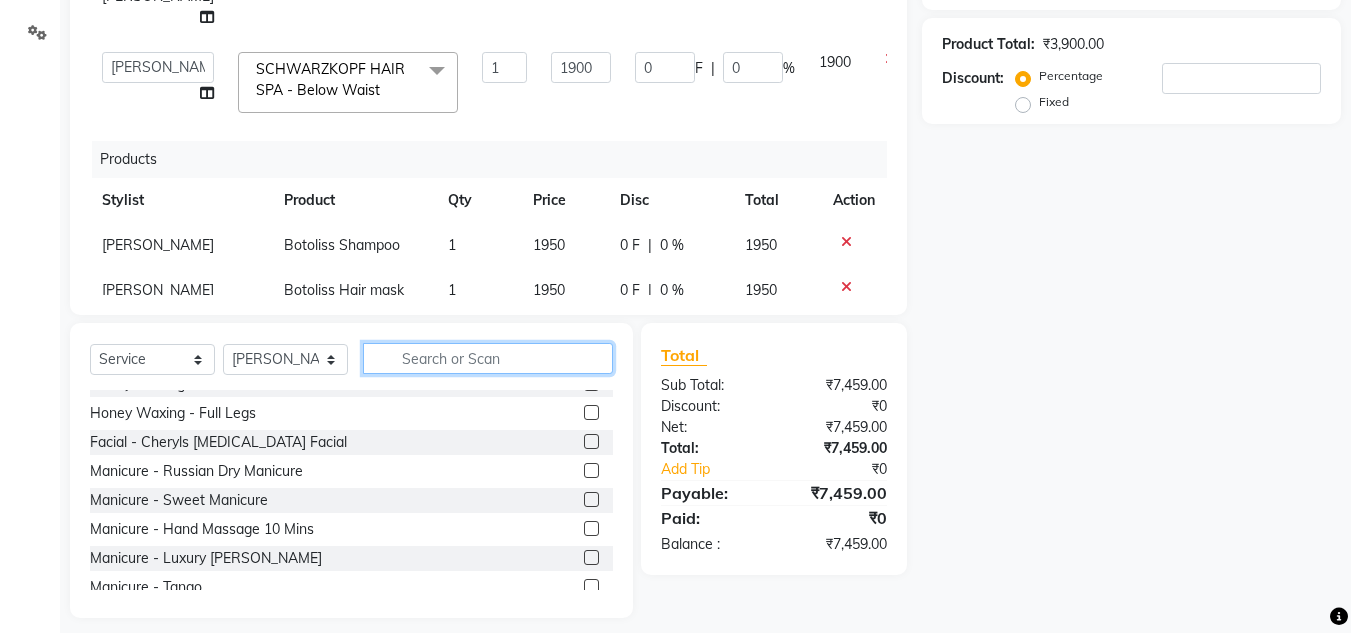 type 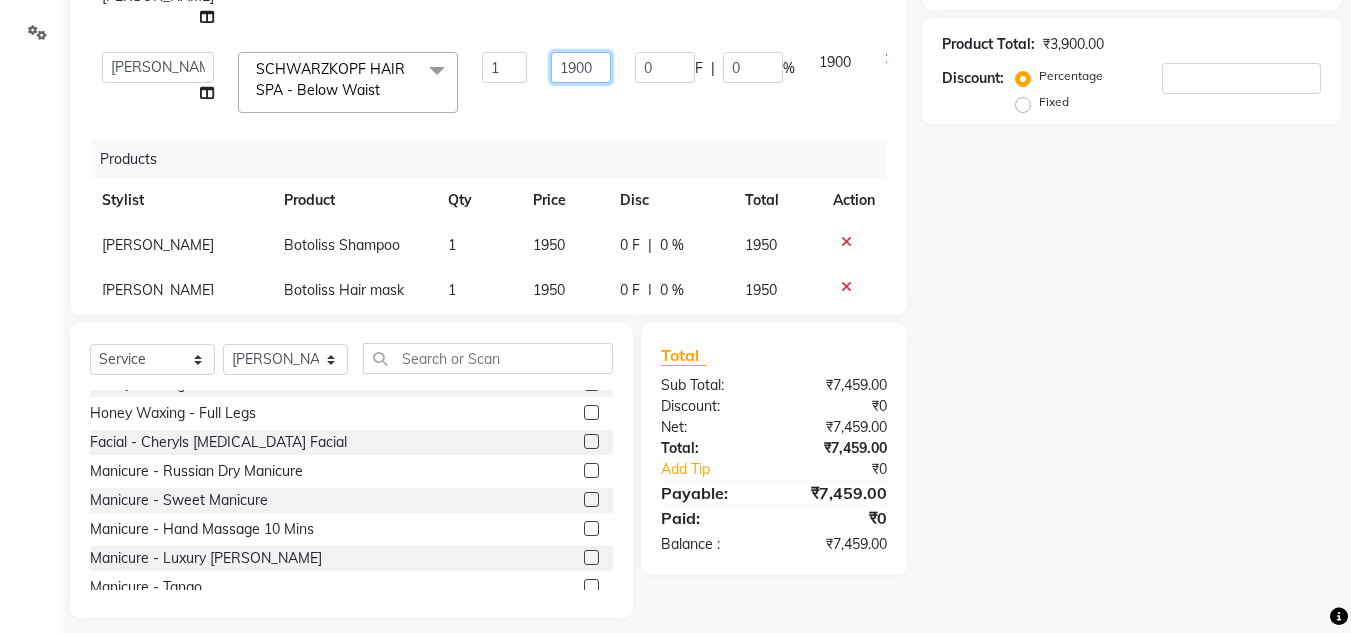 click on "1900" 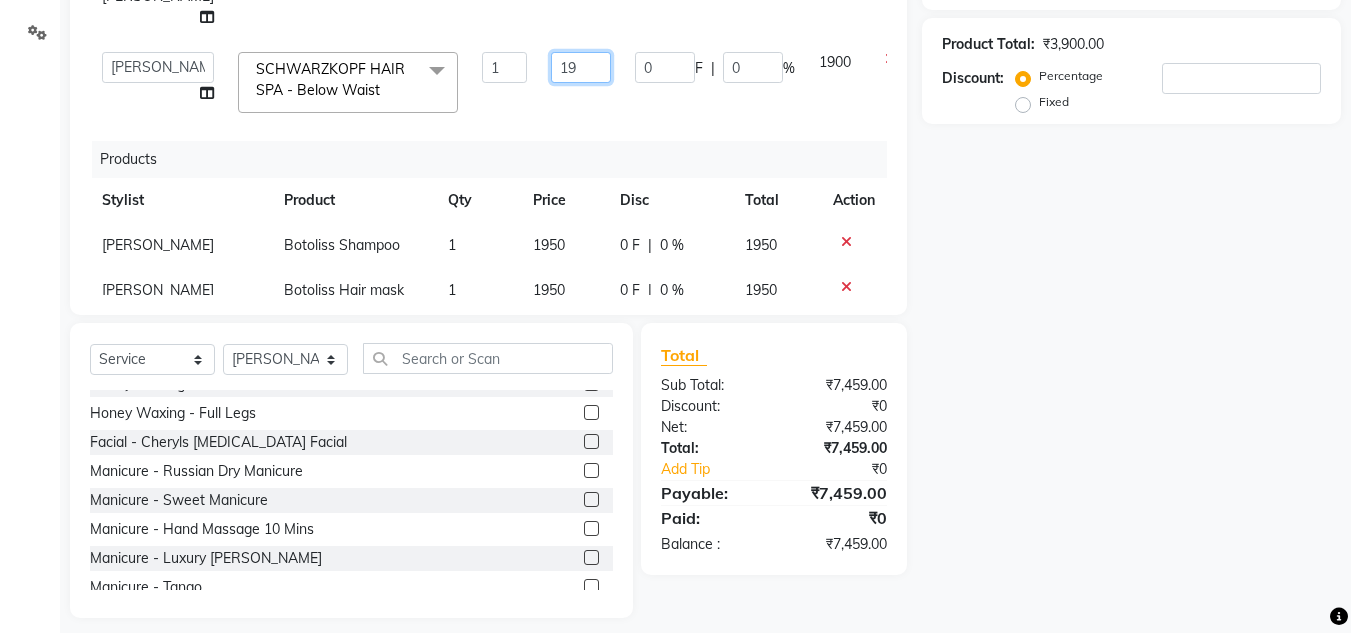 type on "1" 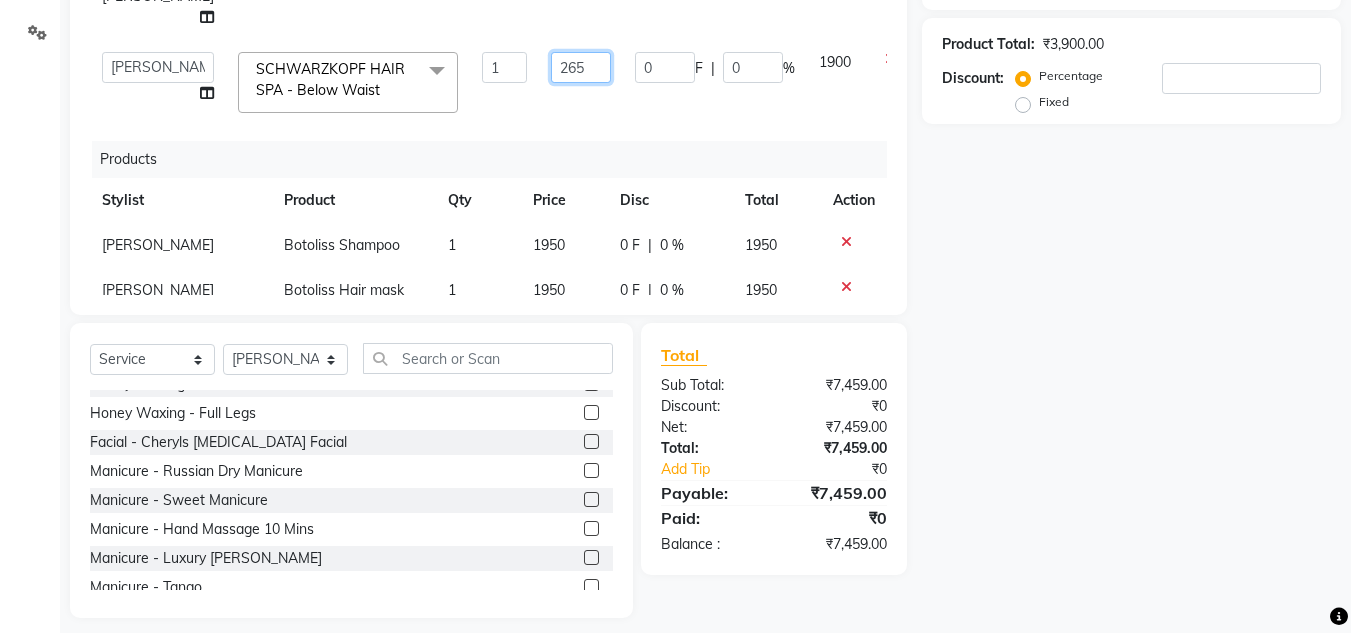 type on "2650" 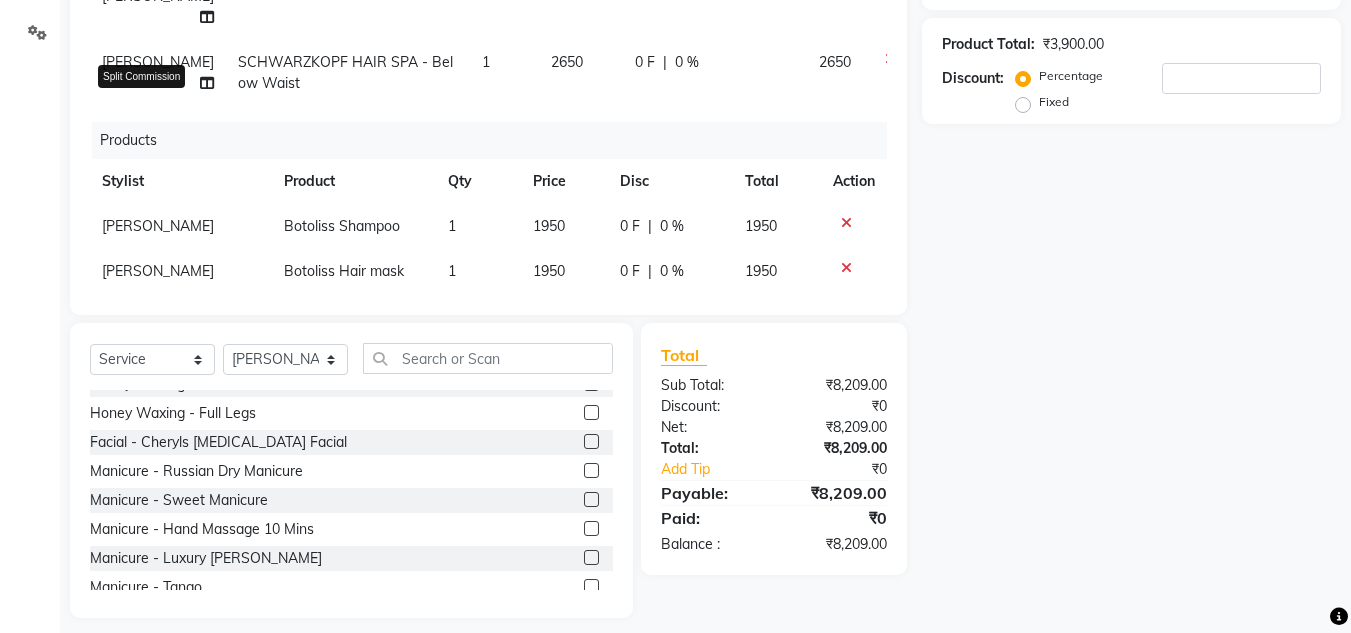 click 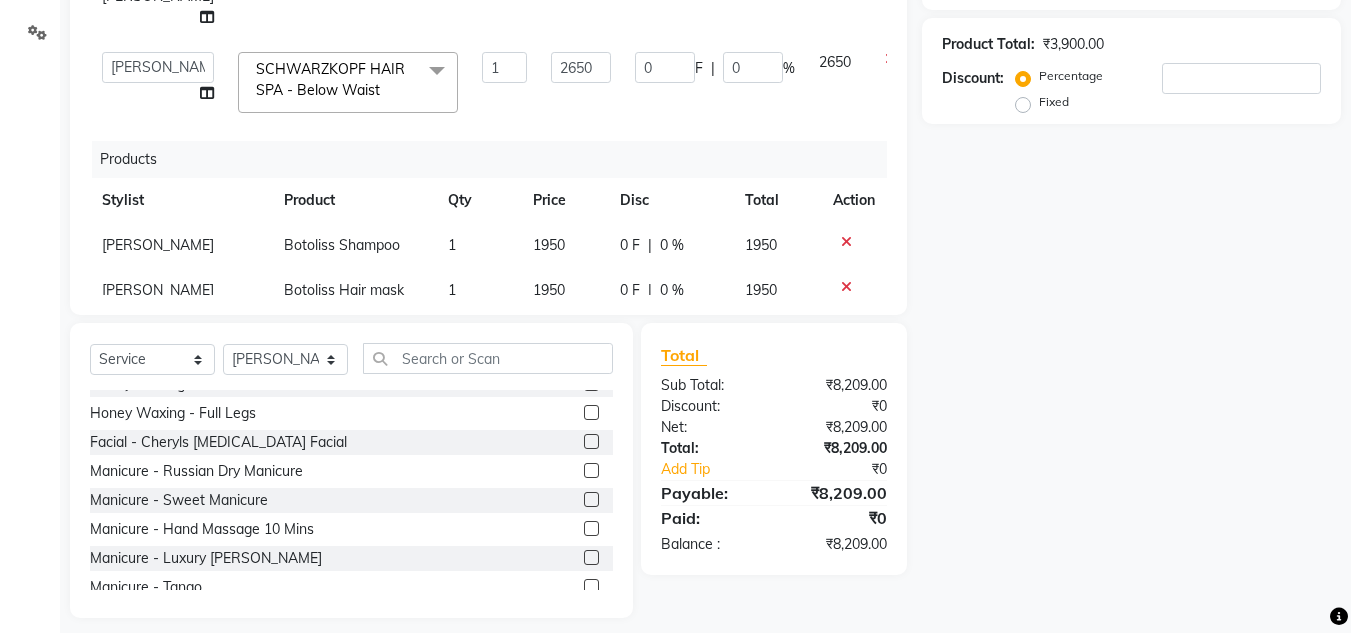 click 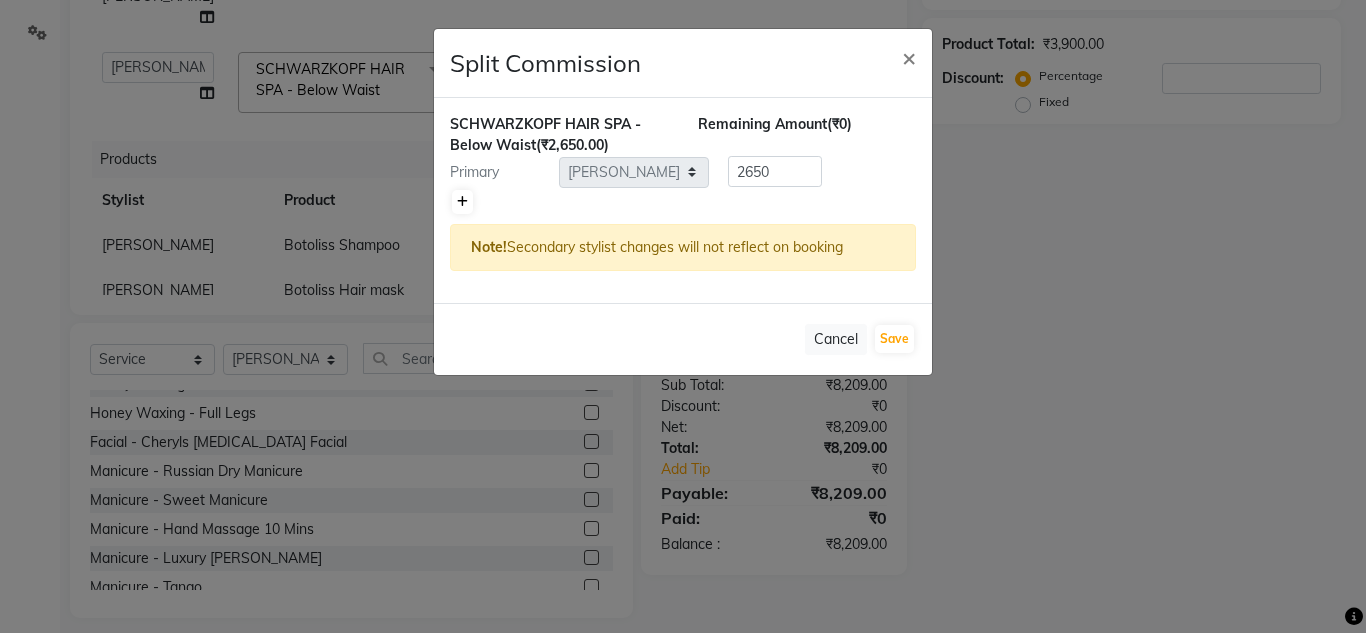 click 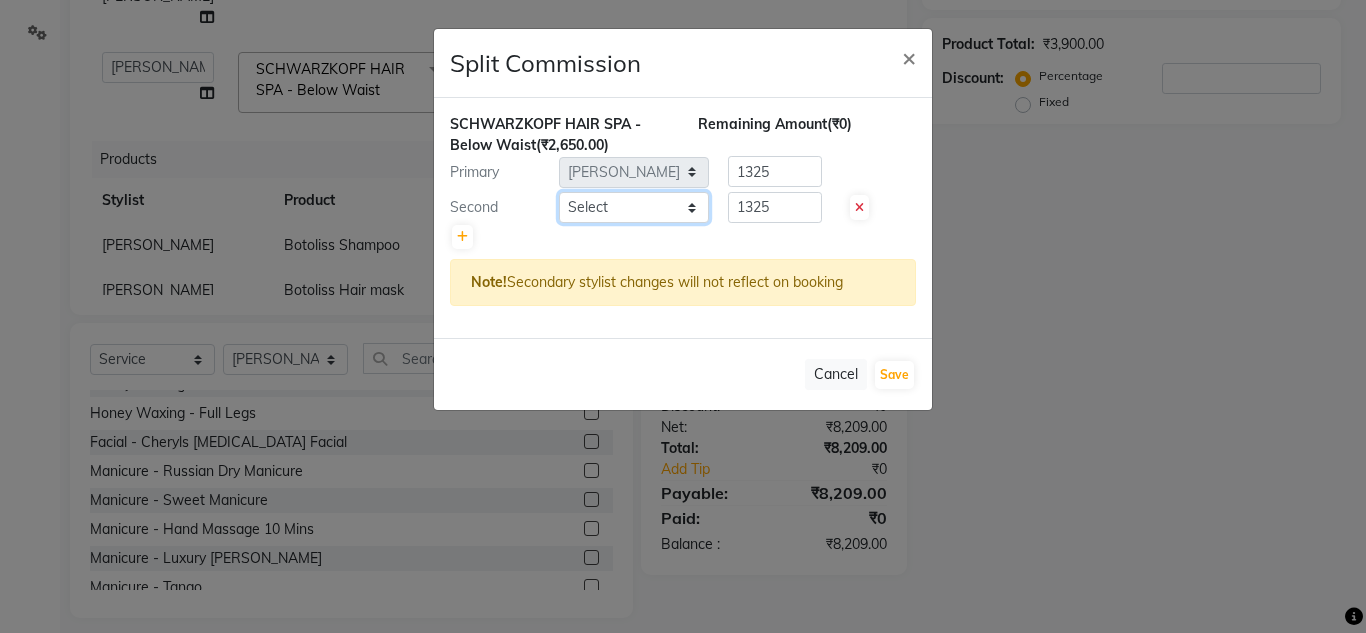 click on "Select  [PERSON_NAME] [PERSON_NAME]   [PERSON_NAME]   NailKraft   [PERSON_NAME]   [MEDICAL_DATA][PERSON_NAME]    [PERSON_NAME]   Preeti Bidlal   [PERSON_NAME]   [PERSON_NAME] [PERSON_NAME] [PERSON_NAME]" 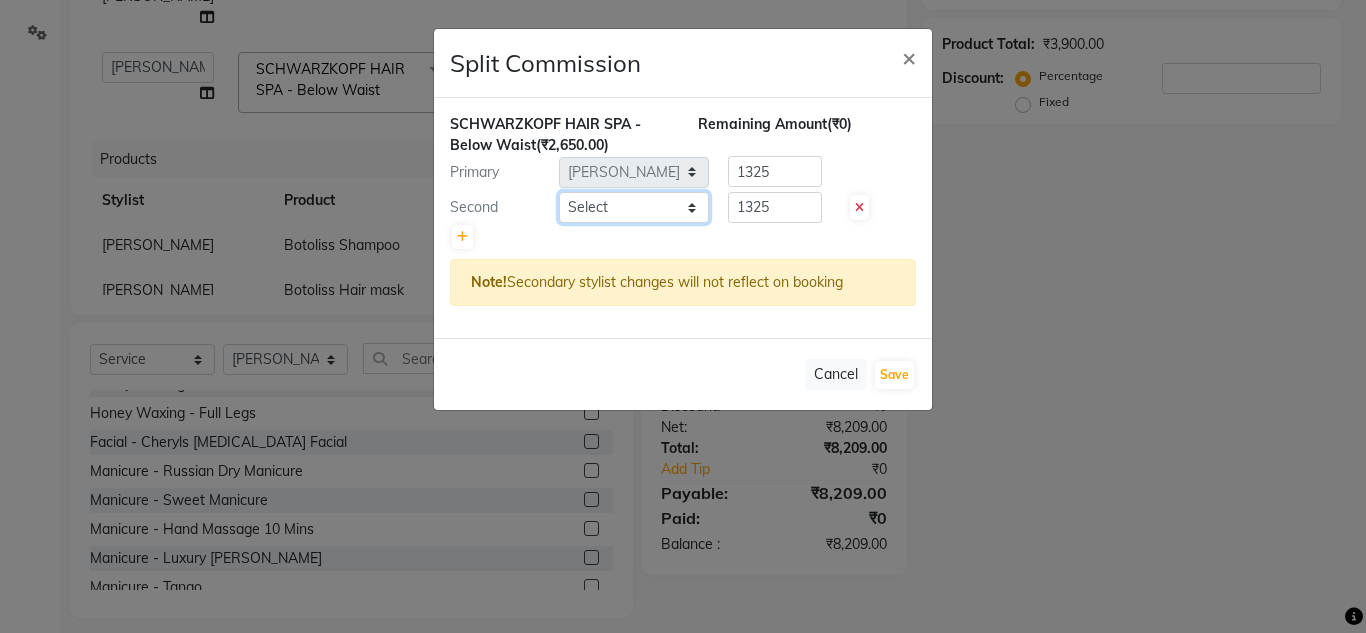 select on "77067" 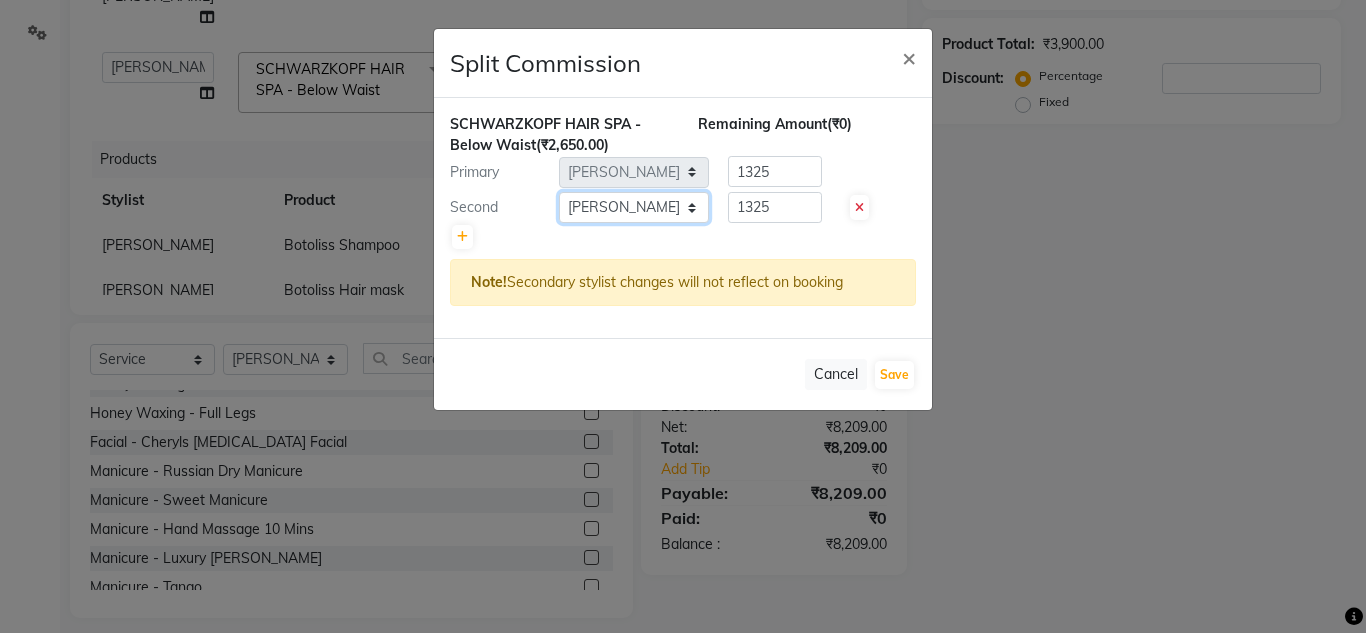click on "Select  [PERSON_NAME] [PERSON_NAME]   [PERSON_NAME]   NailKraft   [PERSON_NAME]   [MEDICAL_DATA][PERSON_NAME]    [PERSON_NAME]   Preeti Bidlal   [PERSON_NAME]   [PERSON_NAME] [PERSON_NAME] [PERSON_NAME]" 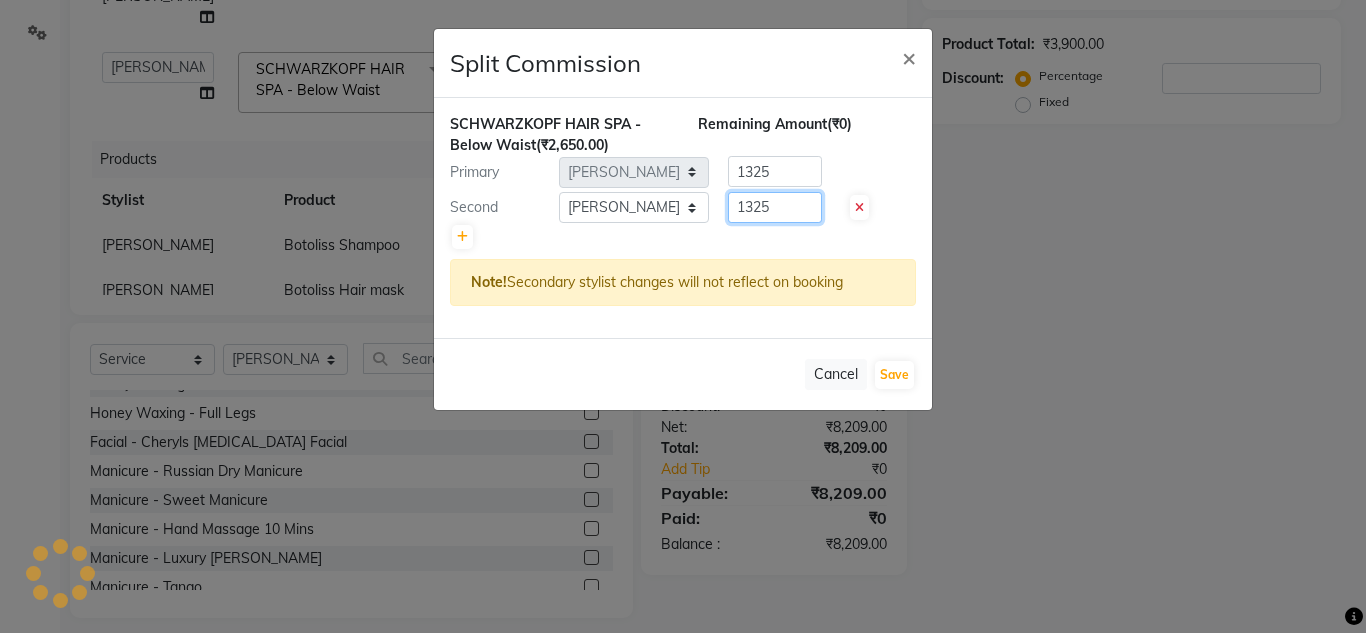 click on "1325" 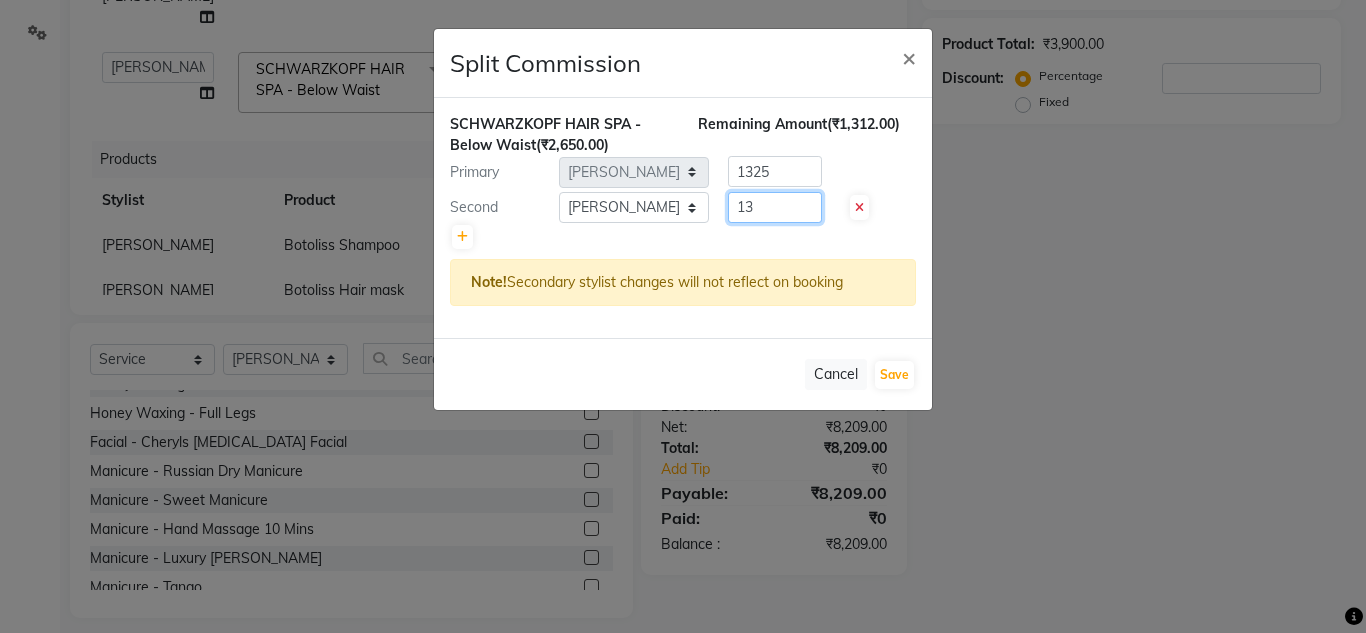 type on "1" 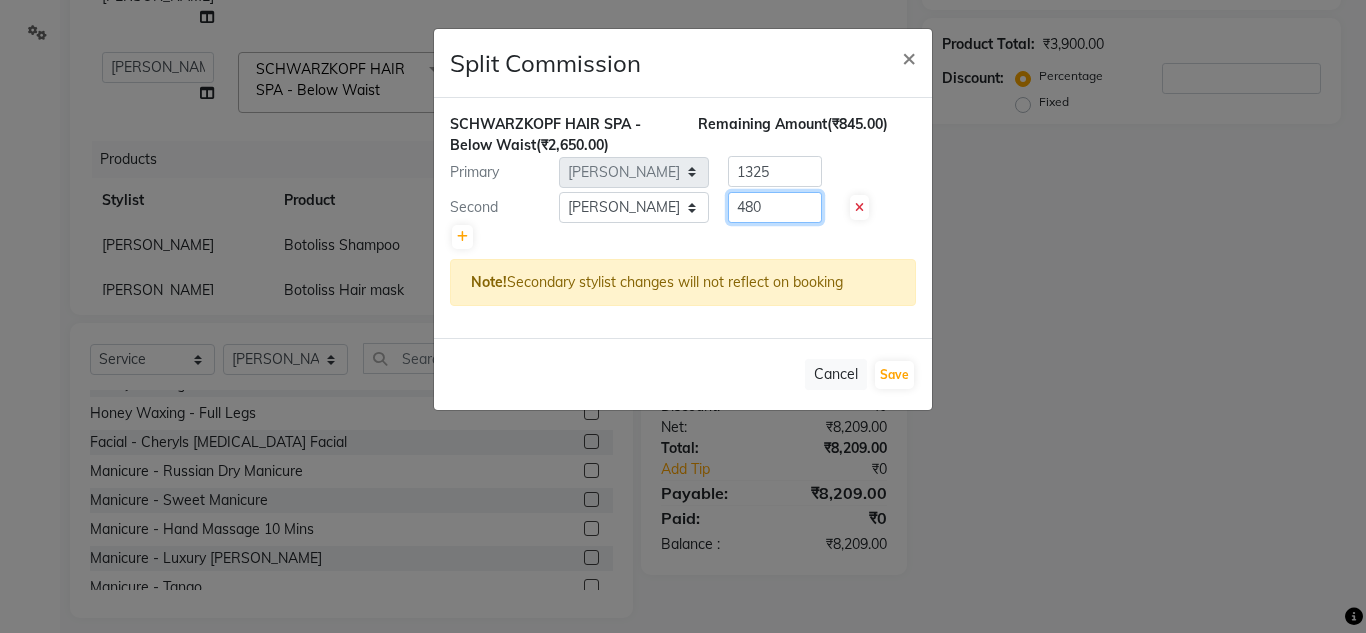 type on "480" 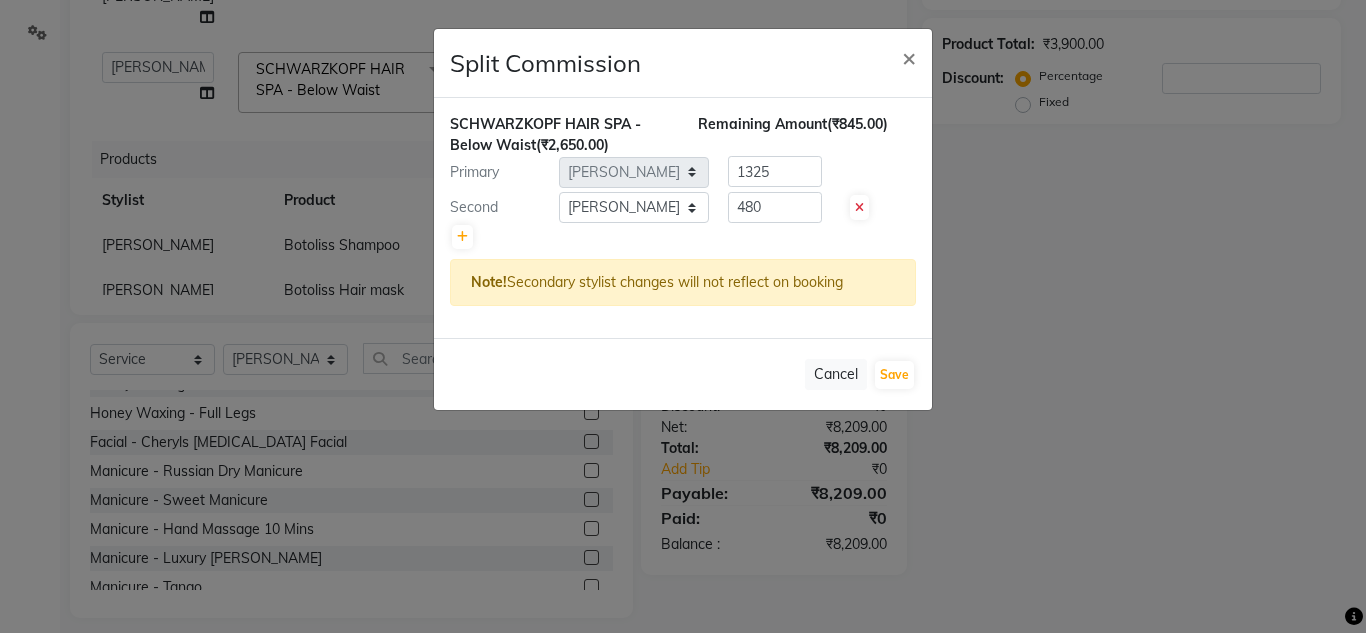 click 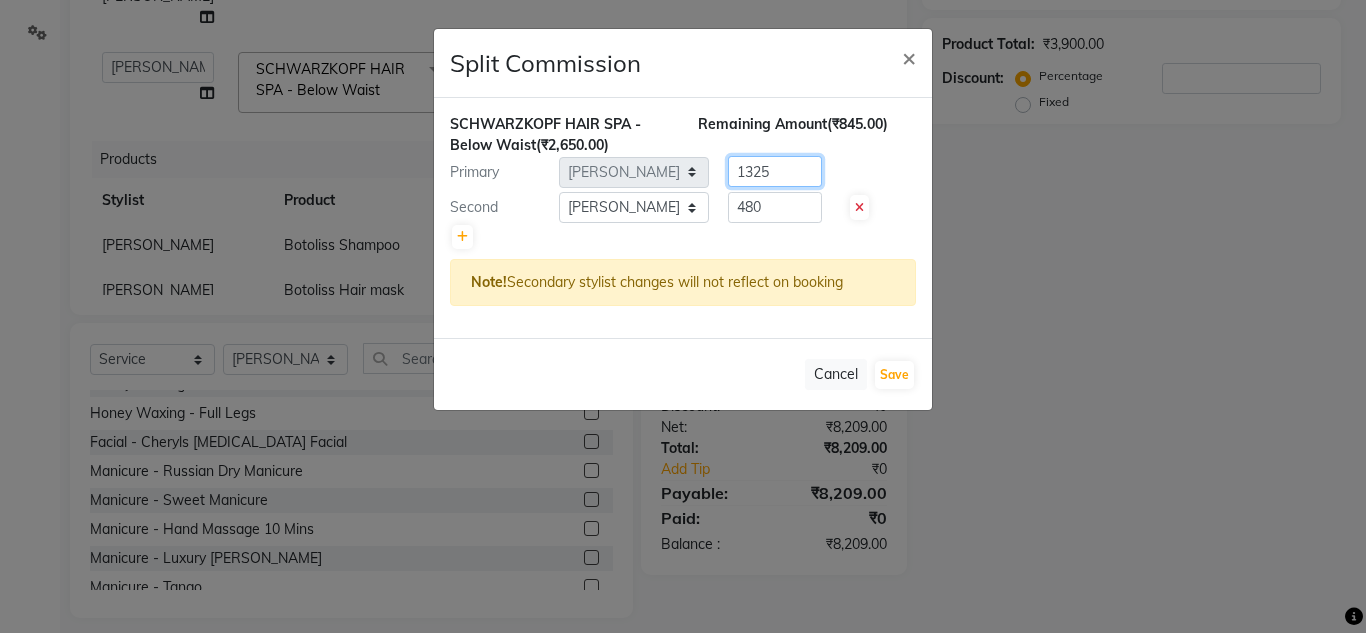 click on "1325" 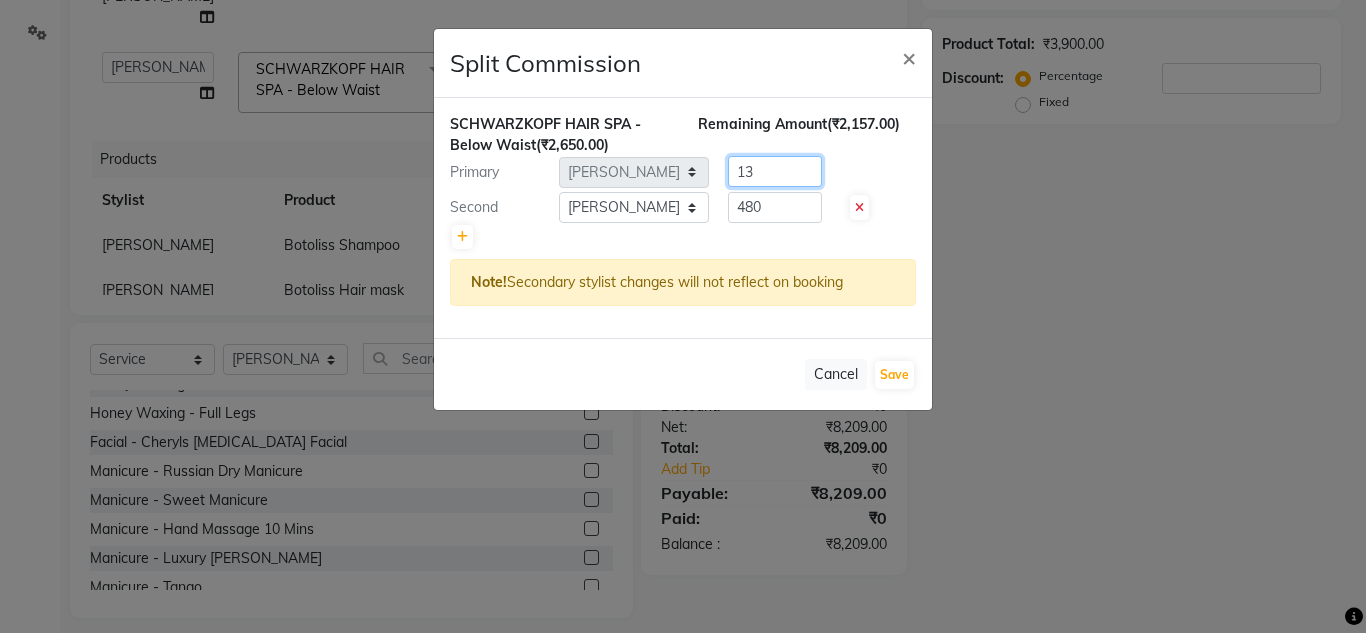 type on "1" 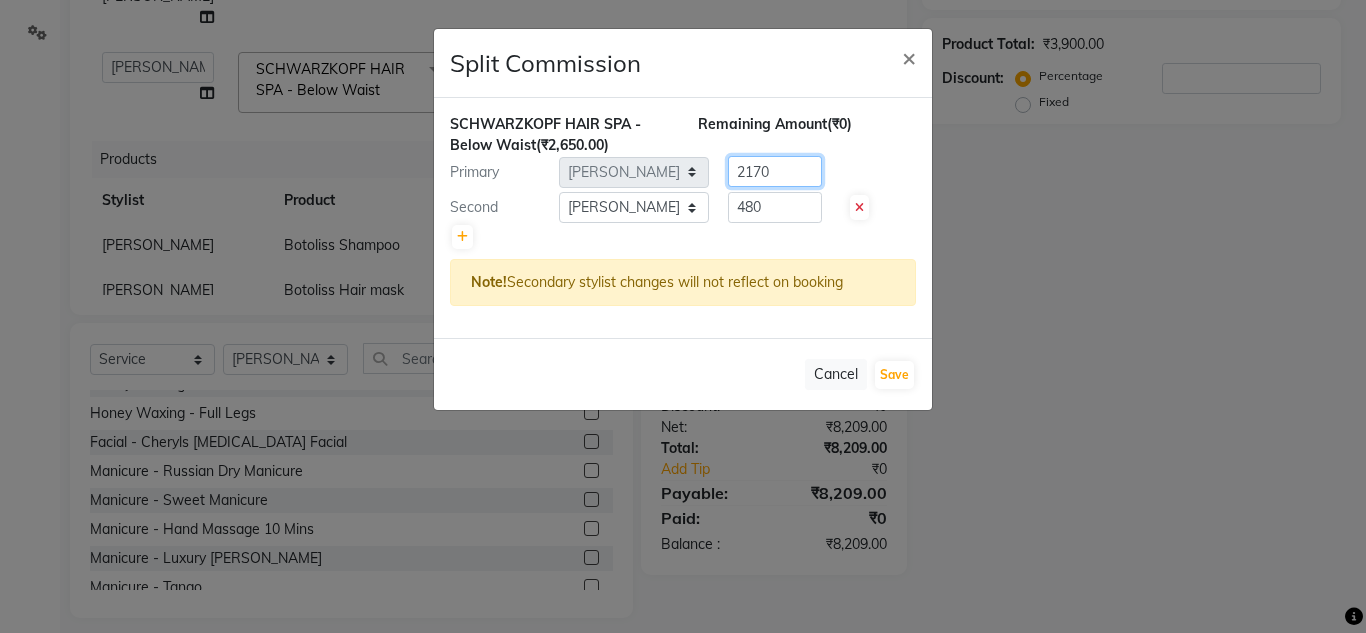 type on "2170" 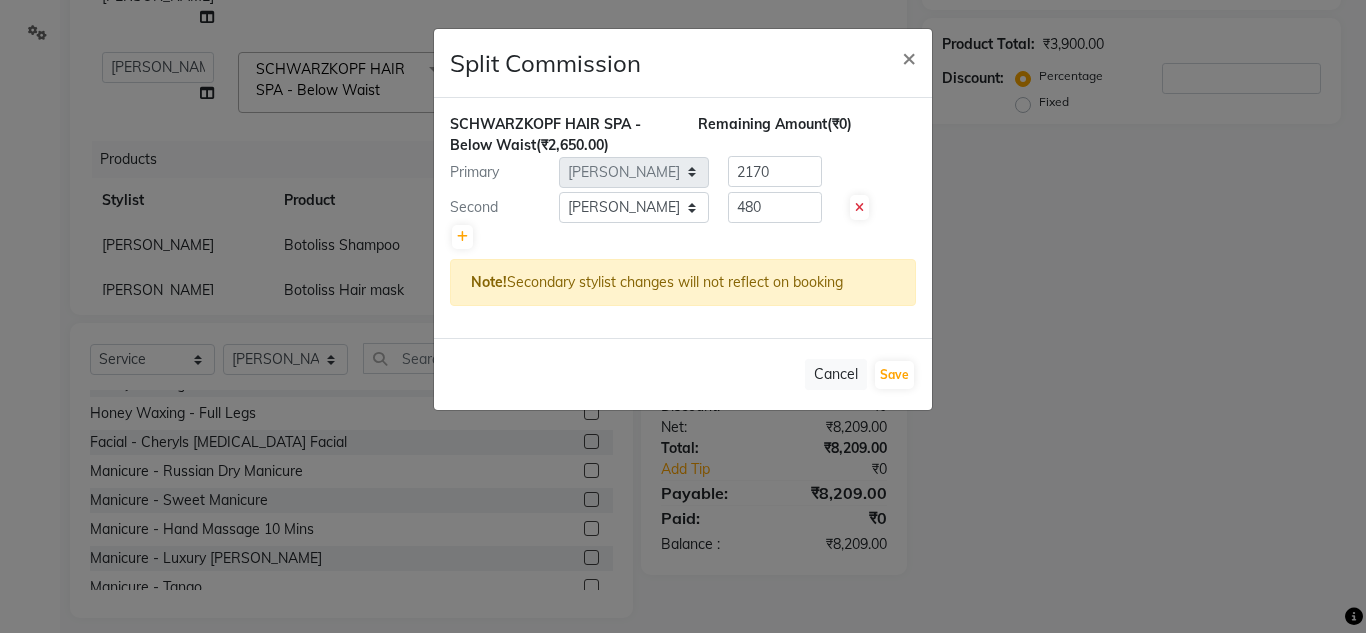 click 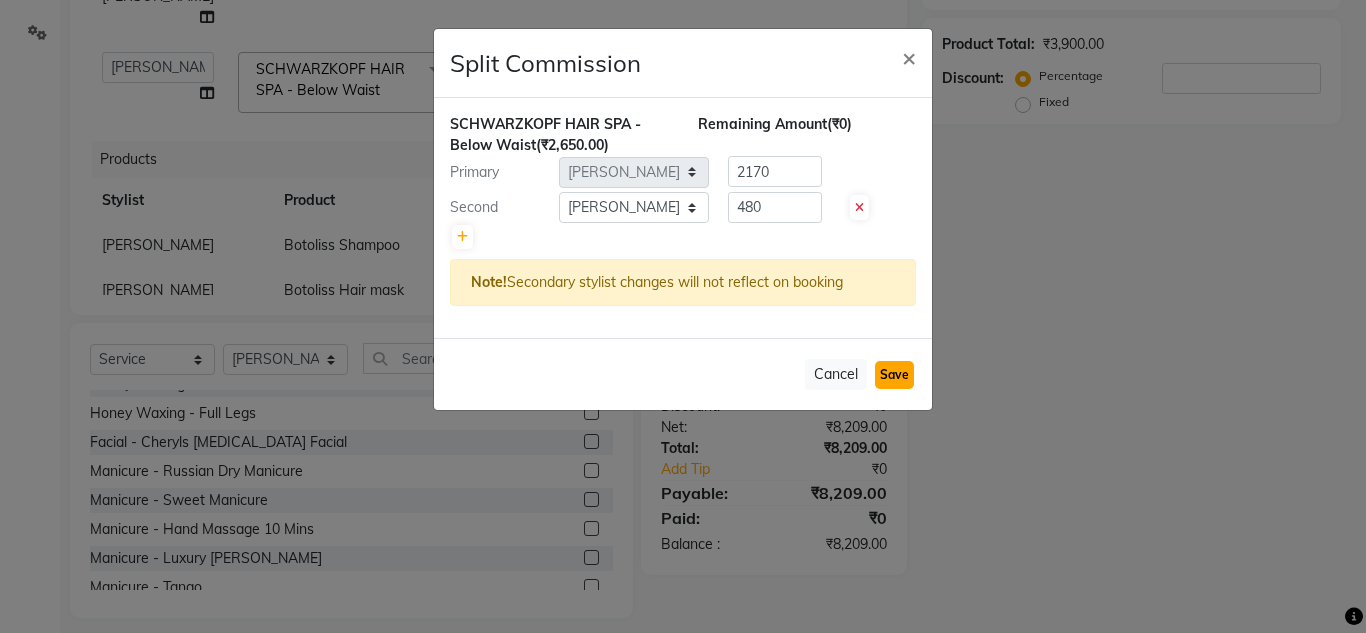 click on "Save" 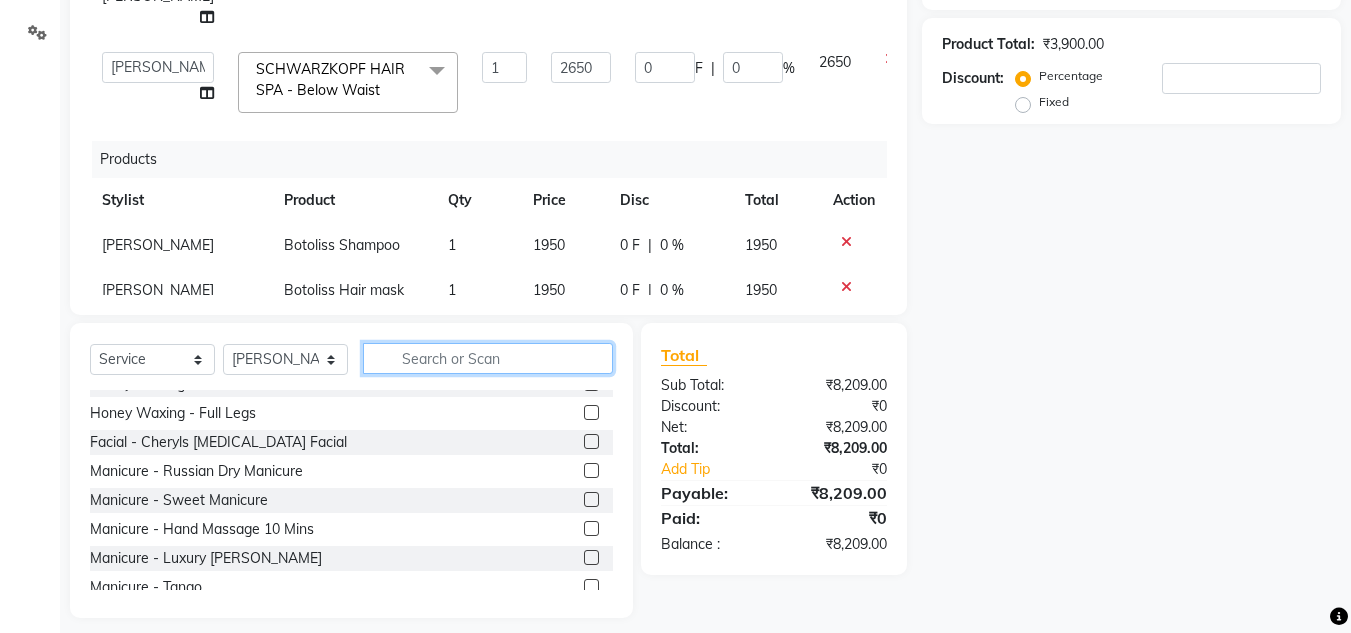 click 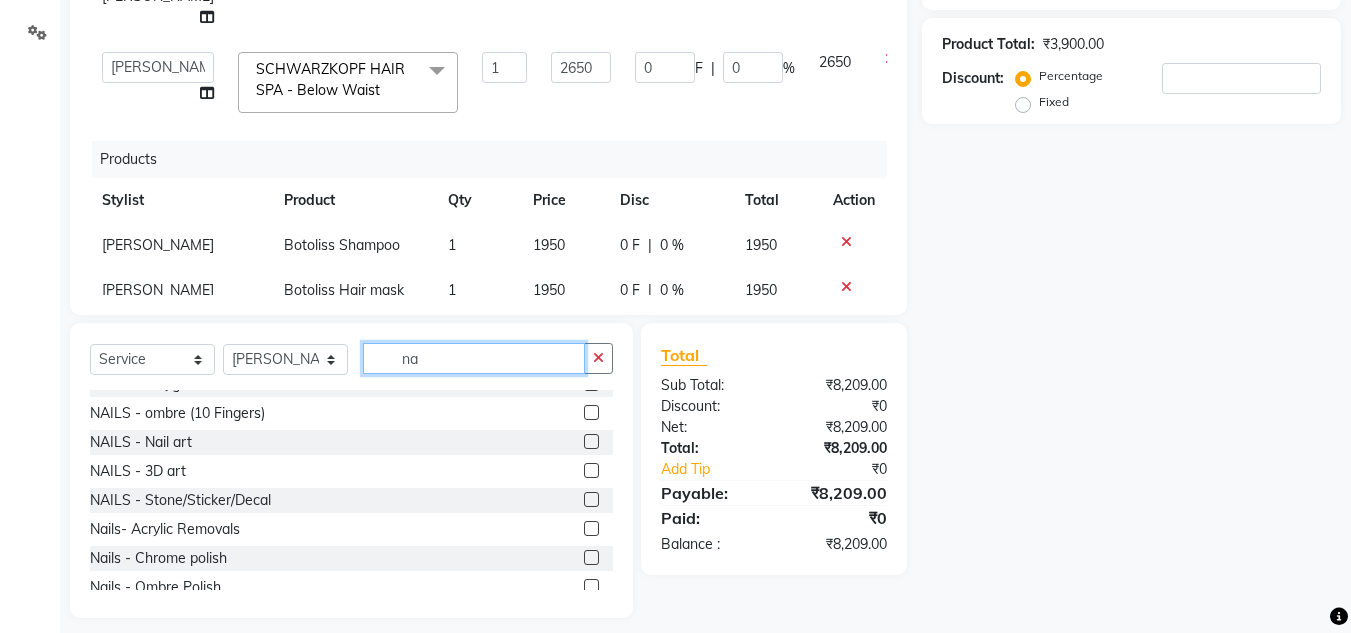 scroll, scrollTop: 0, scrollLeft: 0, axis: both 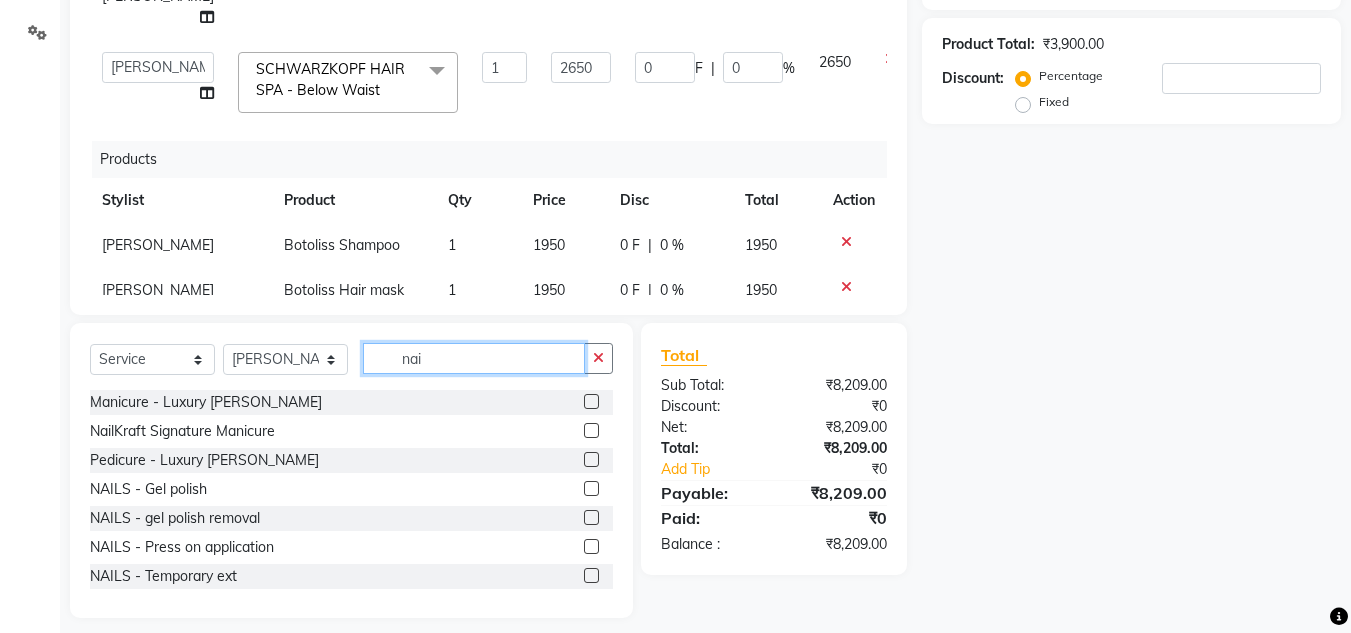 type on "nai" 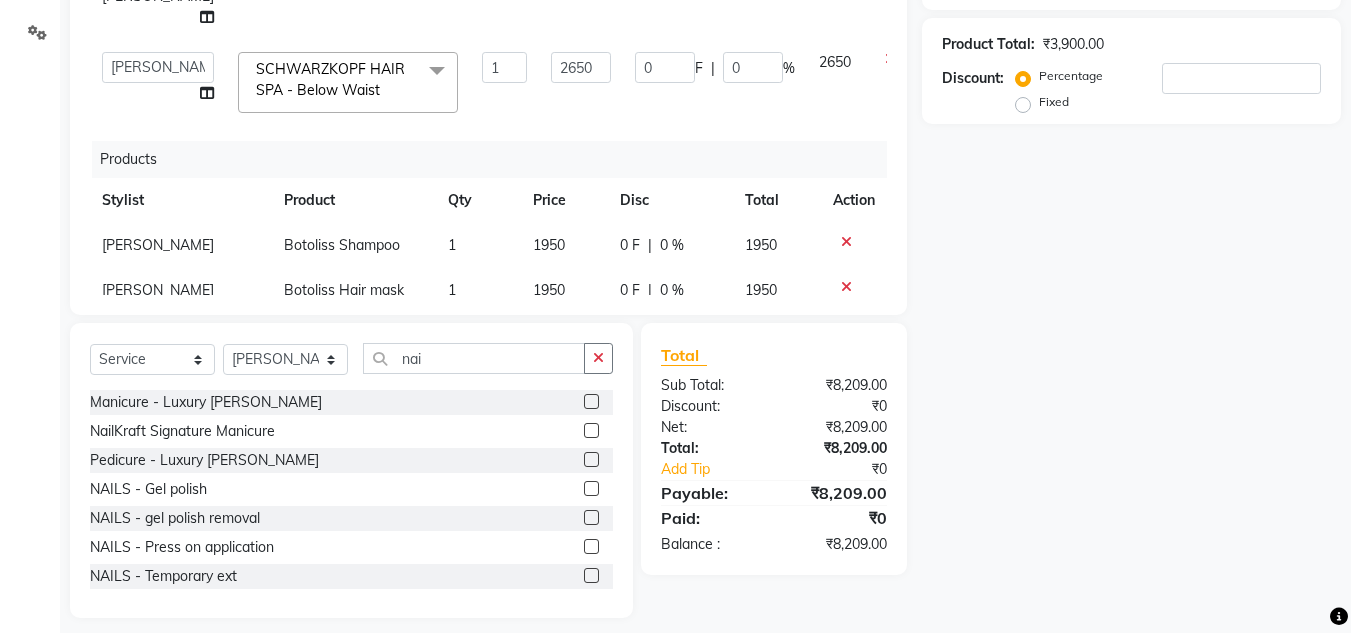 click 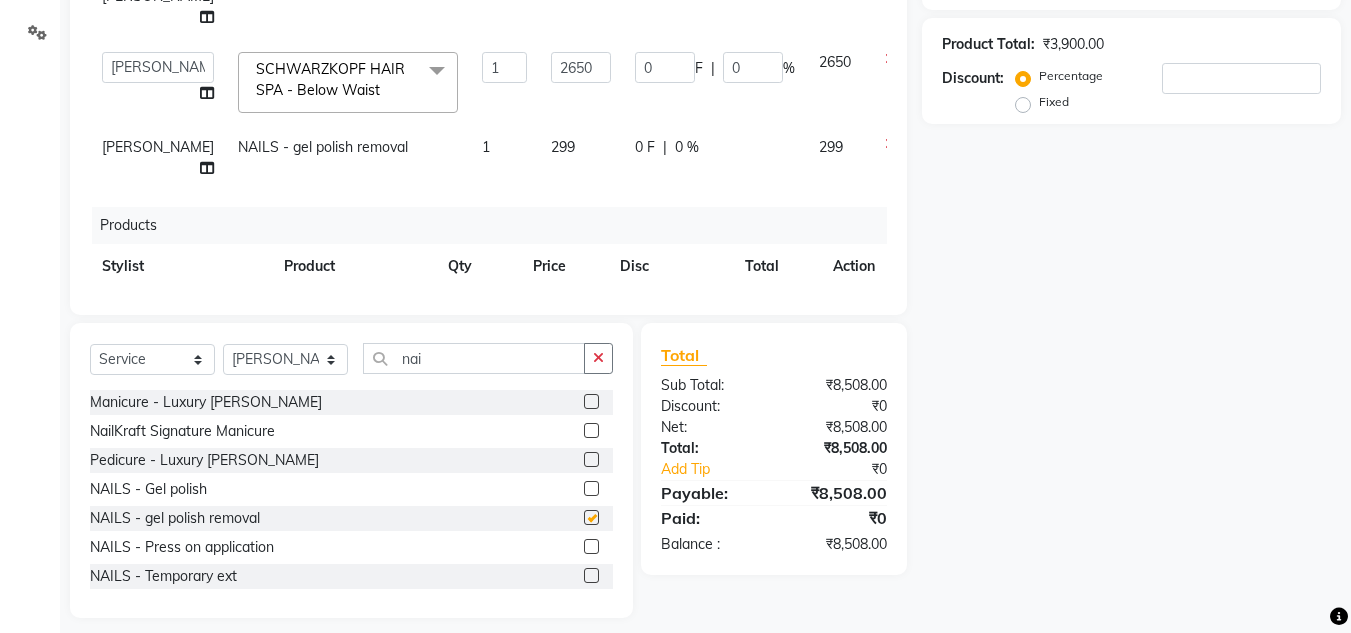 checkbox on "false" 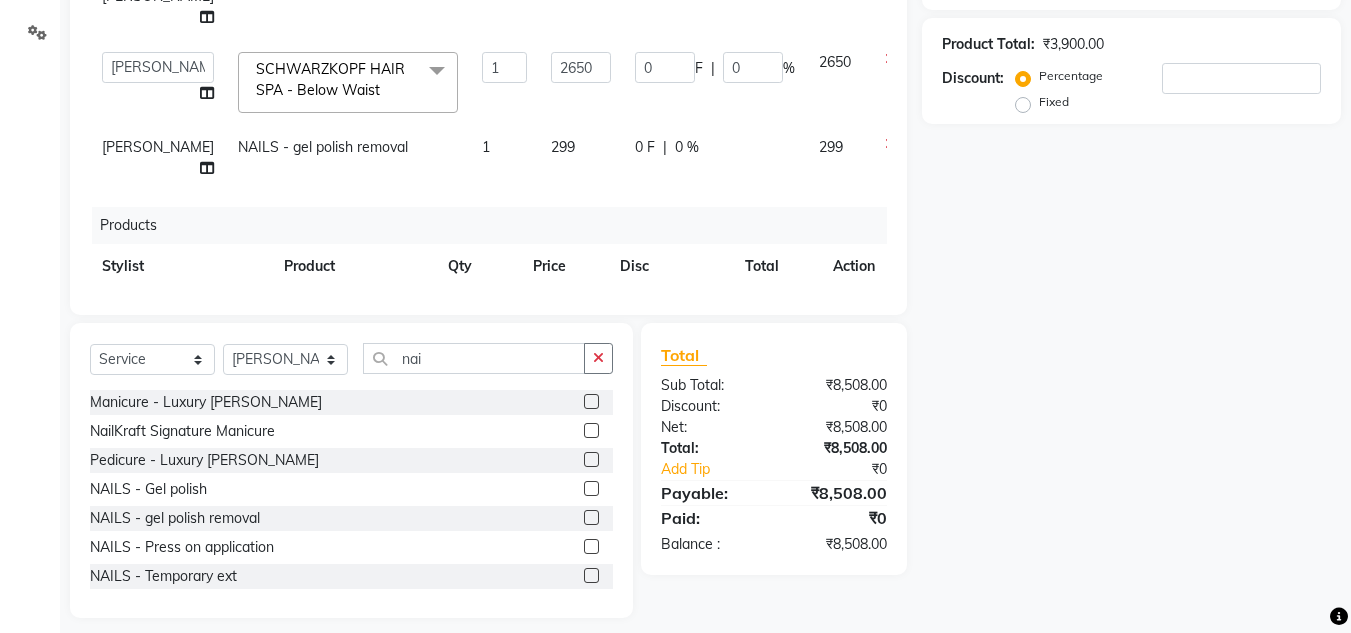 click 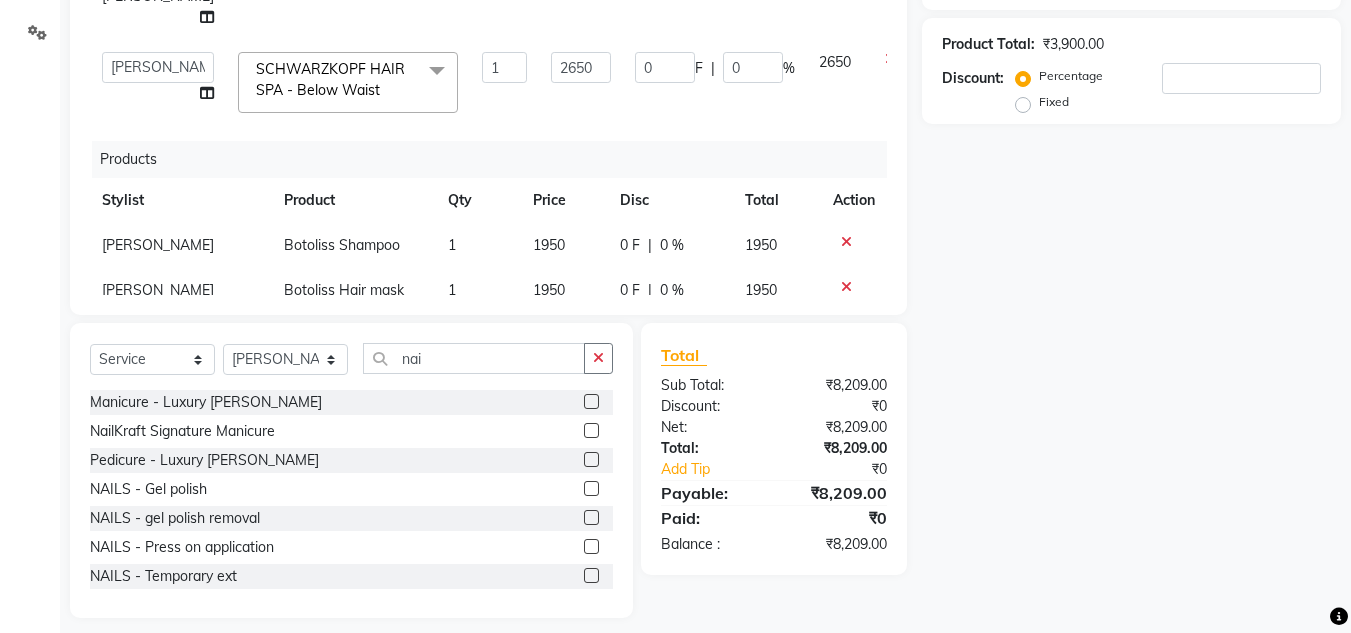 scroll, scrollTop: 0, scrollLeft: 0, axis: both 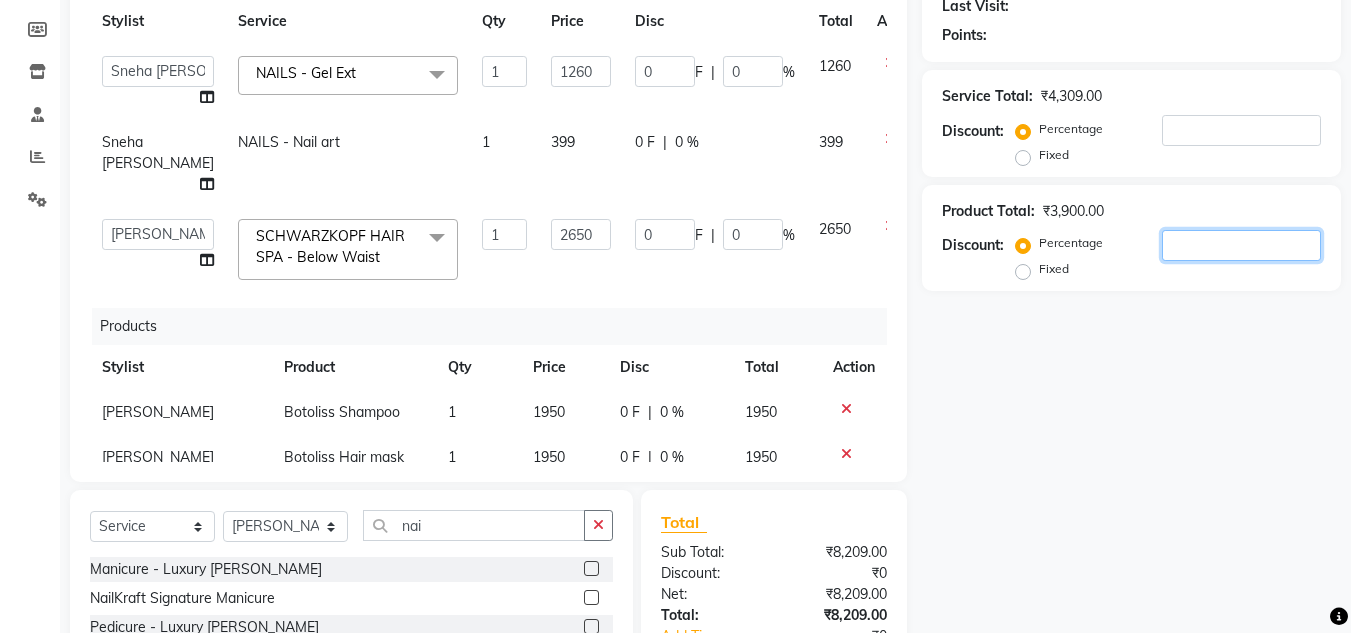 click 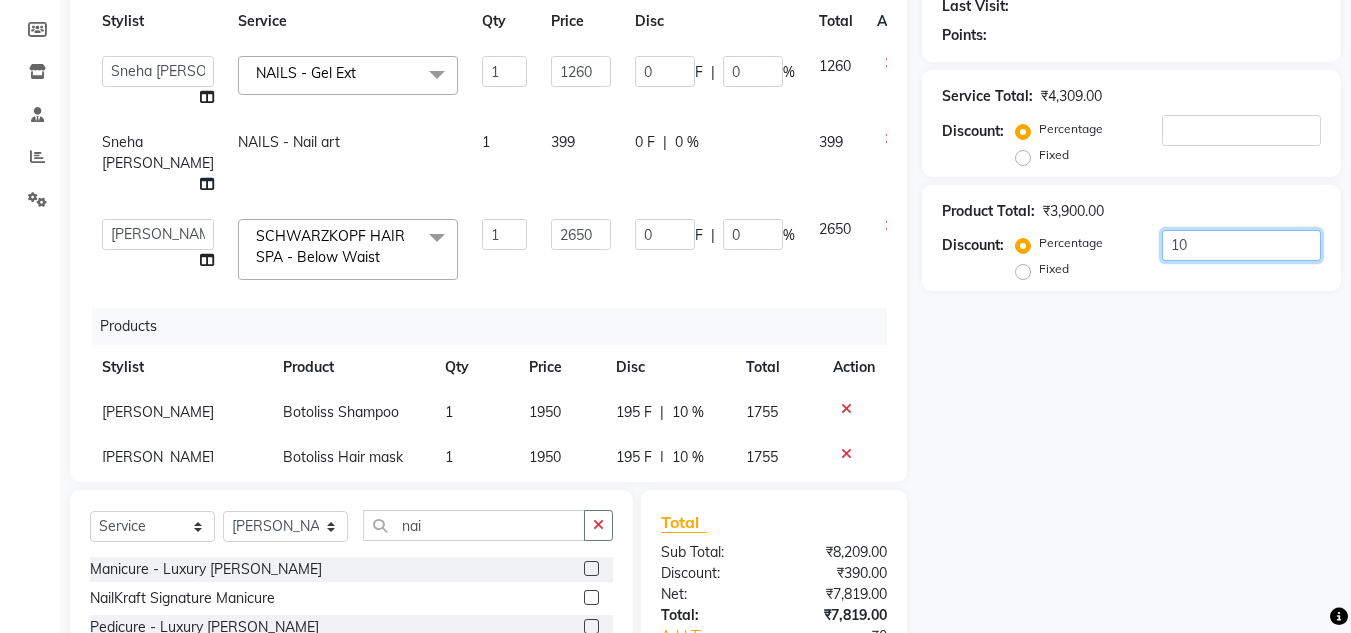 scroll, scrollTop: 468, scrollLeft: 0, axis: vertical 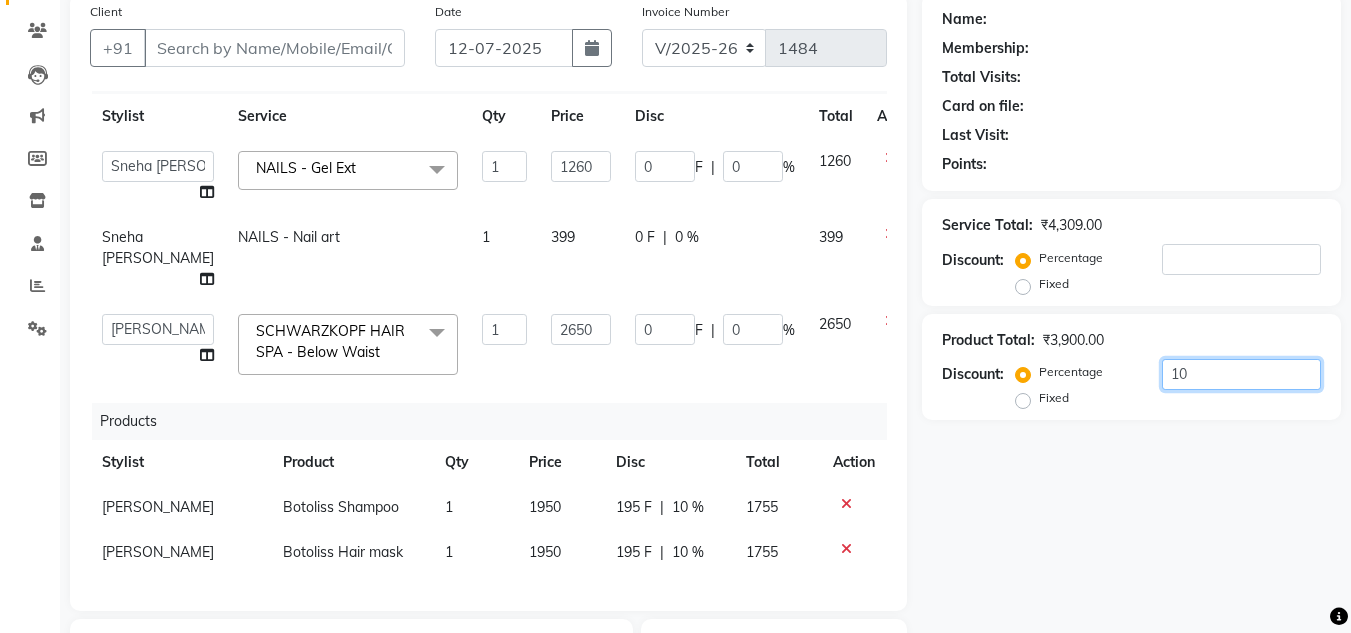 type on "10" 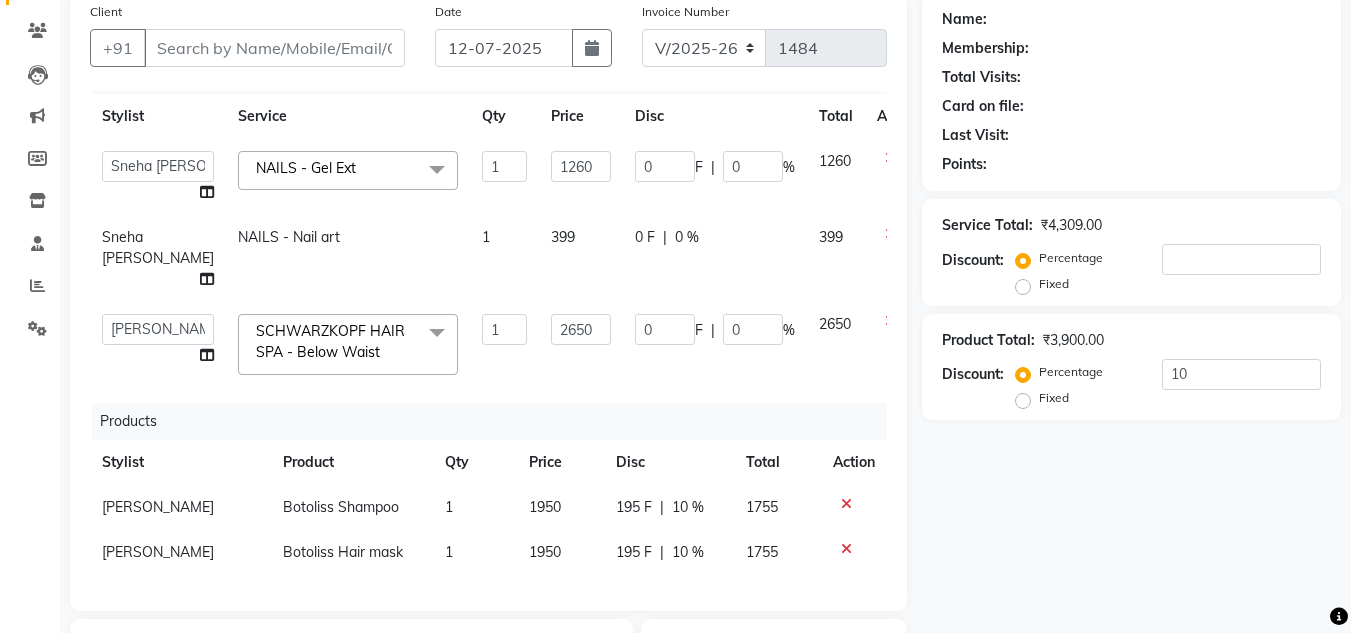 click on "399" 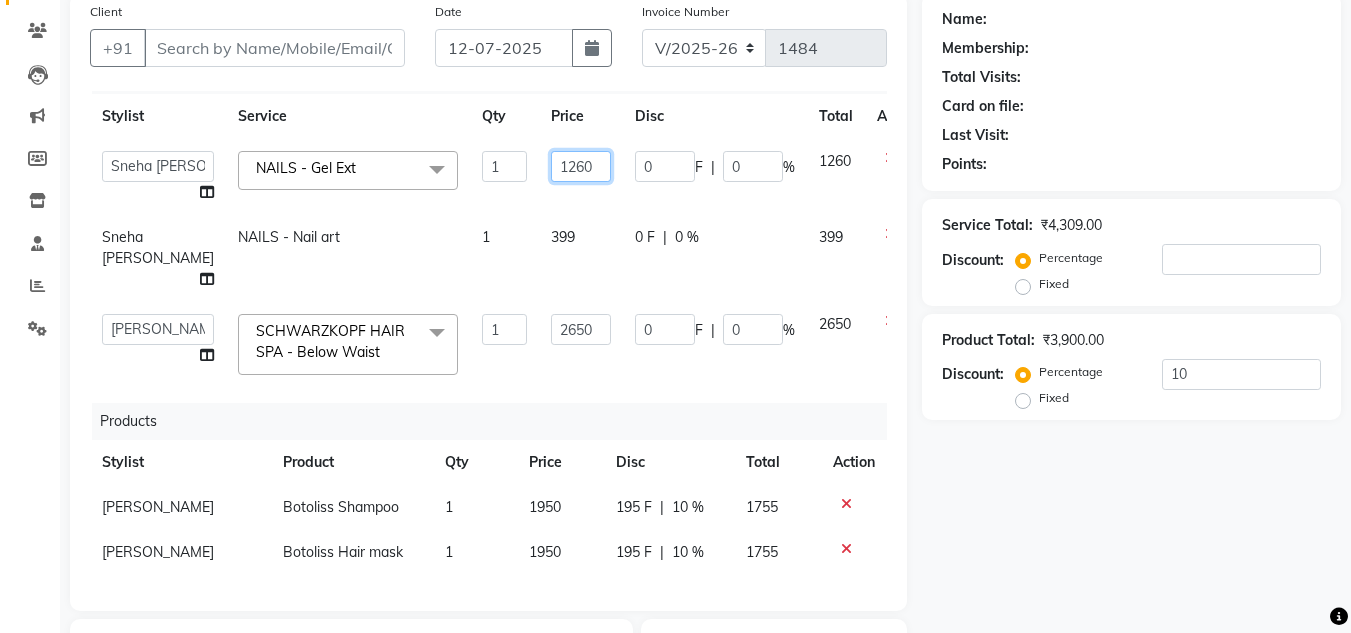 click on "1260" 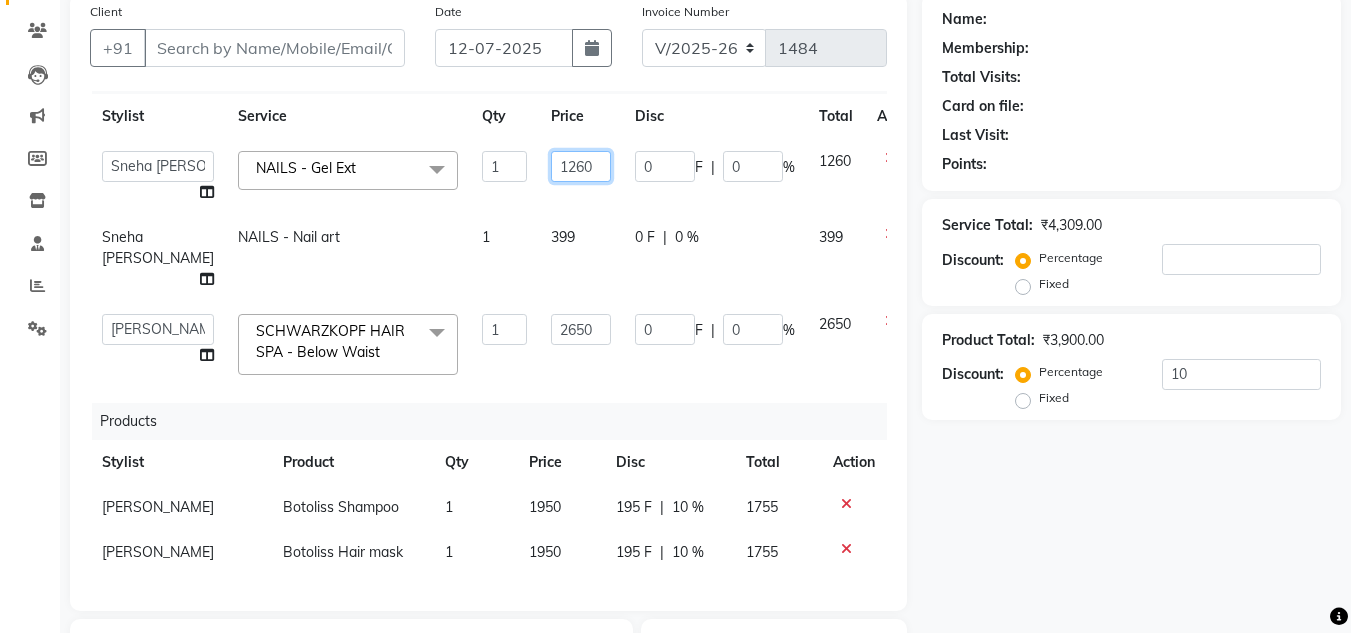 scroll, scrollTop: 38, scrollLeft: 0, axis: vertical 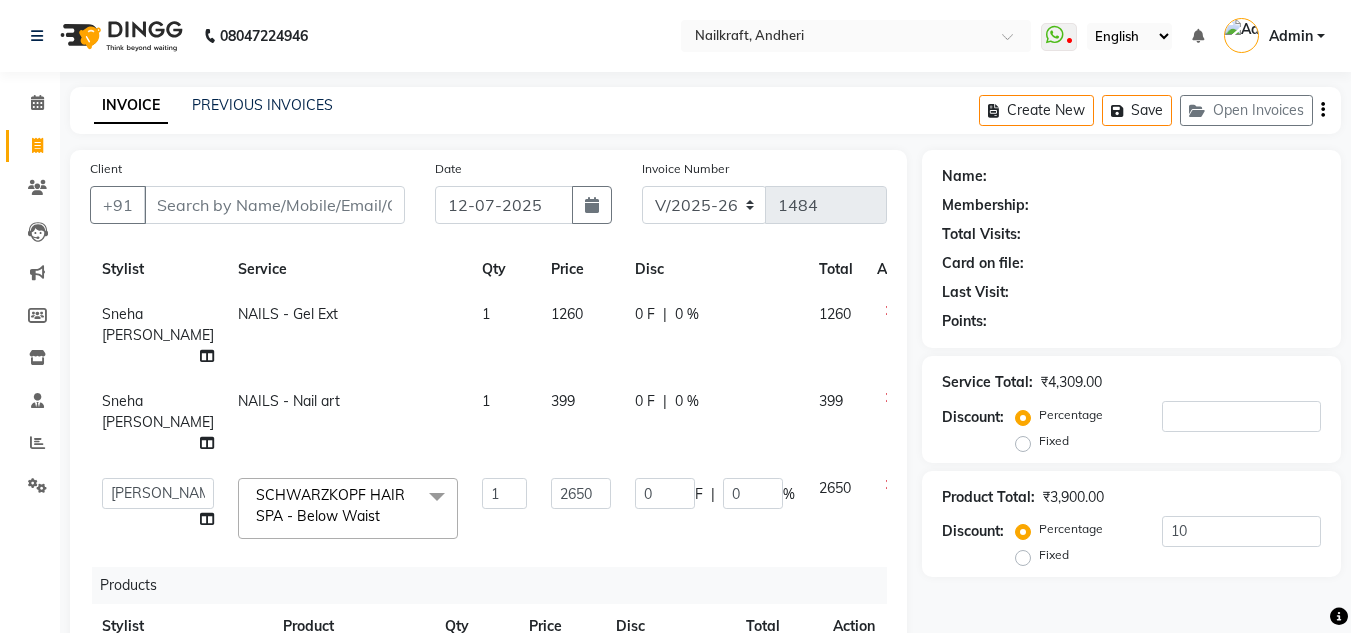click on "0 F | 0 %" 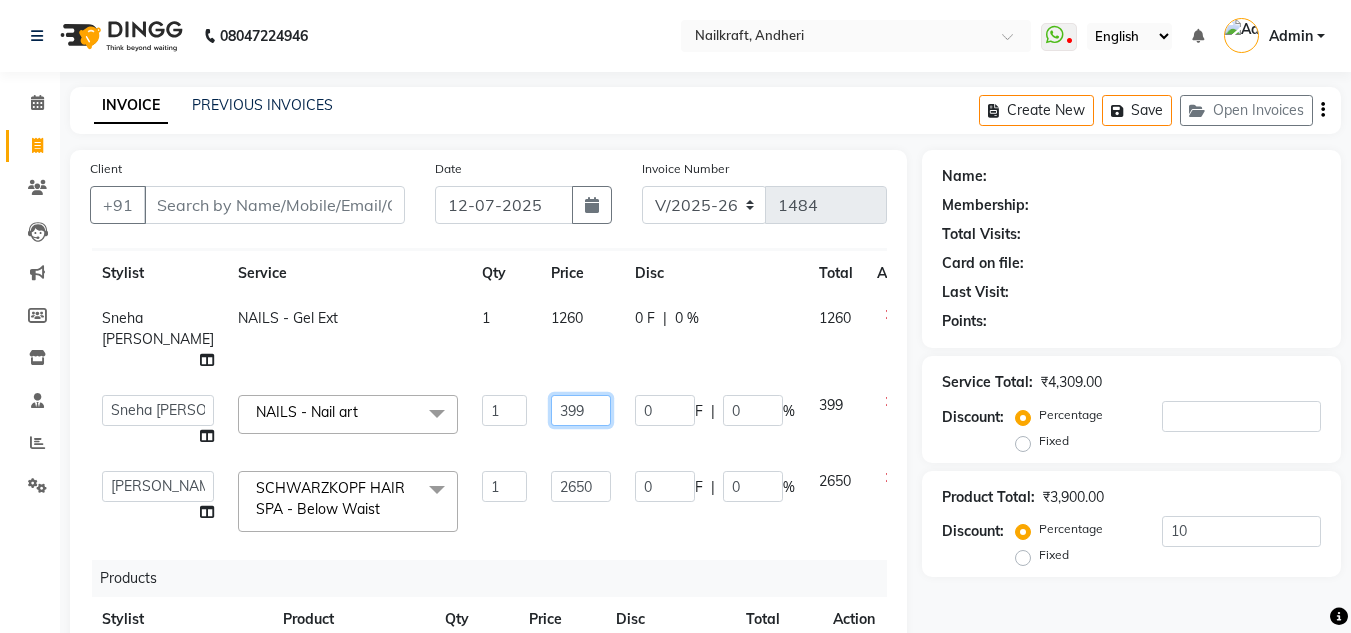 click on "399" 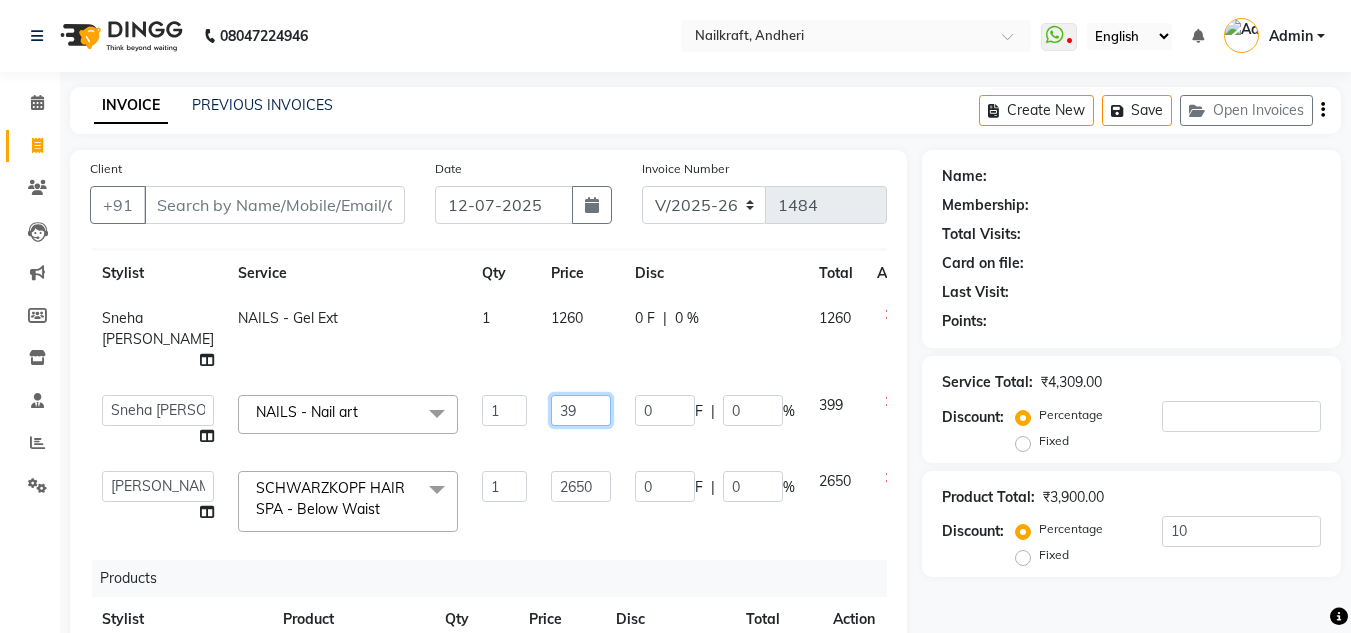 type on "3" 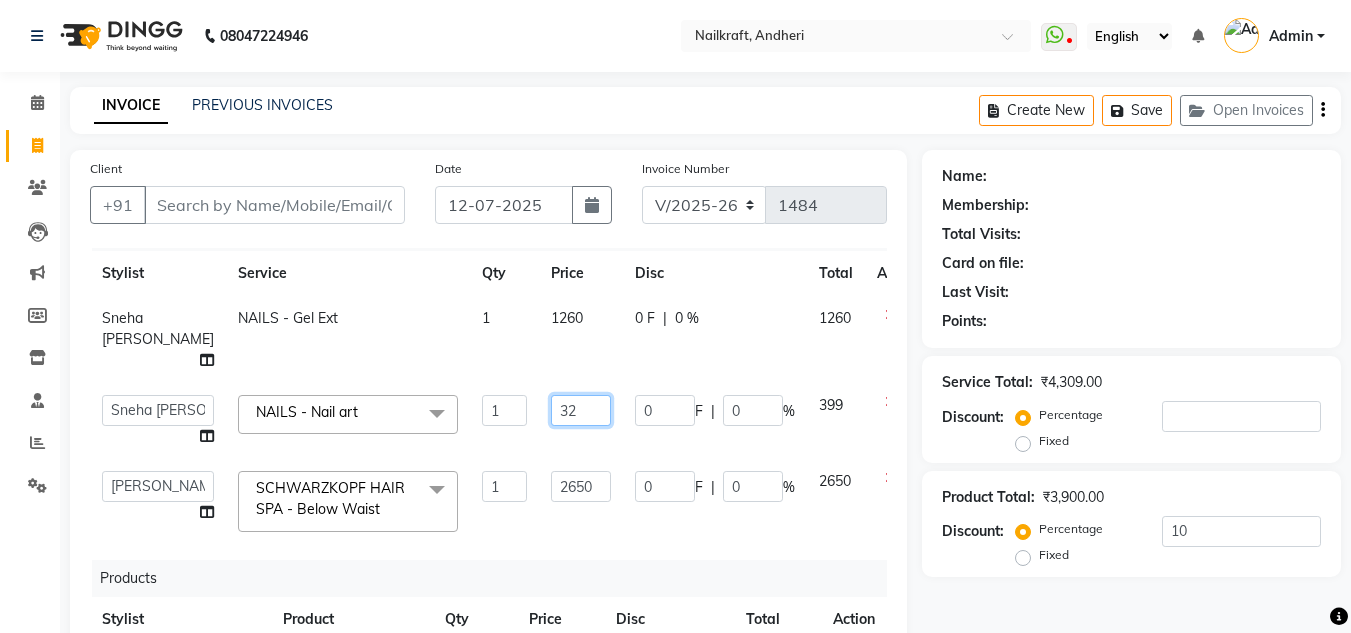 type on "320" 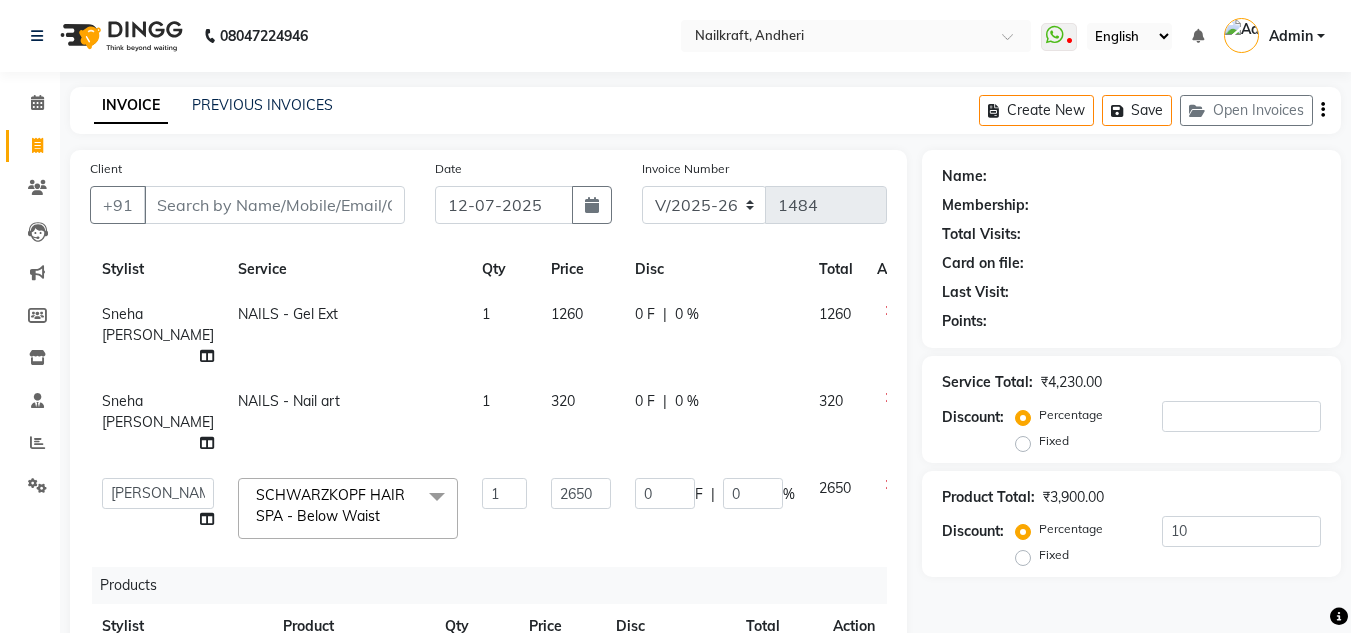 click on "Name: Membership: Total Visits: Card on file: Last Visit:  Points:  Service Total:  ₹4,230.00  Discount:  Percentage   Fixed  Product Total:  ₹3,900.00  Discount:  Percentage   Fixed  10" 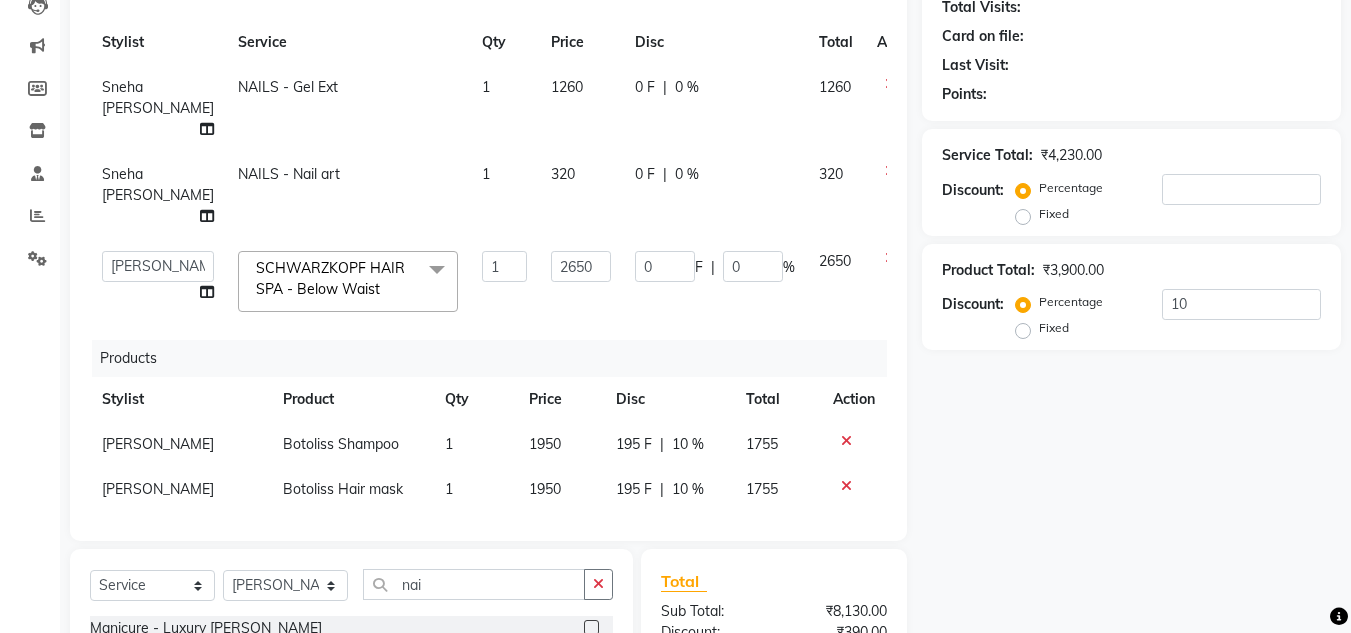 scroll, scrollTop: 459, scrollLeft: 0, axis: vertical 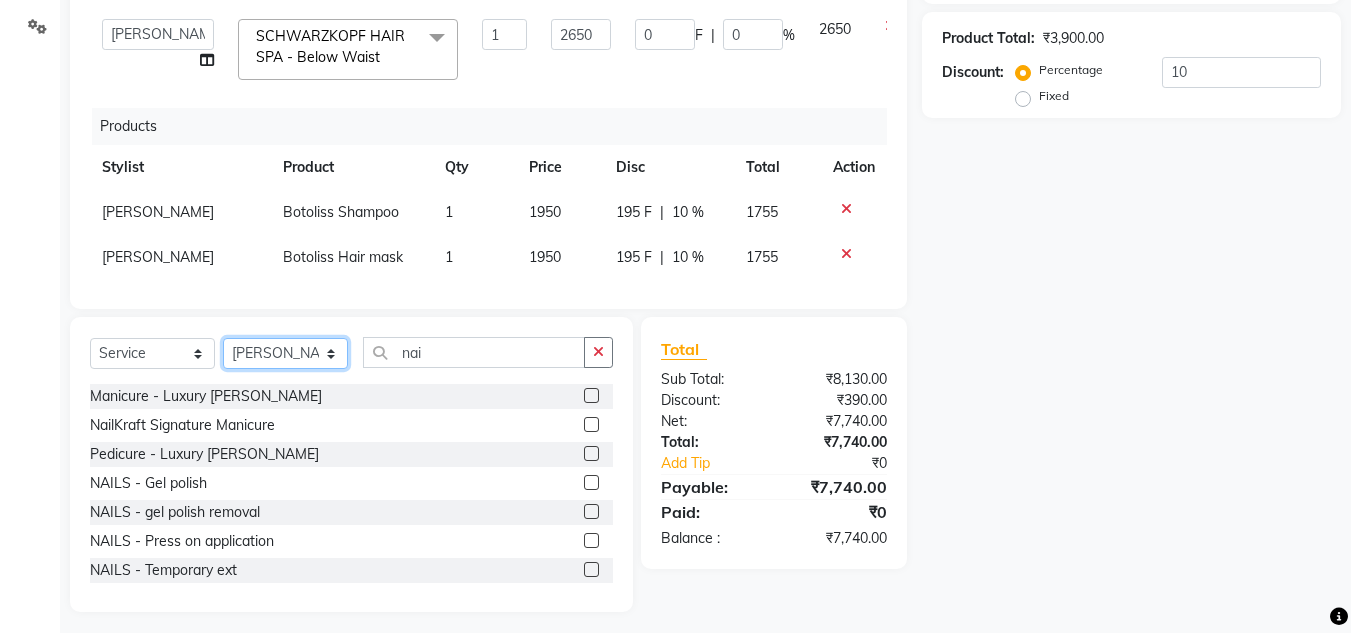 click on "Select Stylist [PERSON_NAME] [PERSON_NAME] [PERSON_NAME] NailKraft [PERSON_NAME] [MEDICAL_DATA] [PERSON_NAME]  Pooja Mehral Preeti Bidlal [PERSON_NAME] [PERSON_NAME] [PERSON_NAME] [PERSON_NAME]" 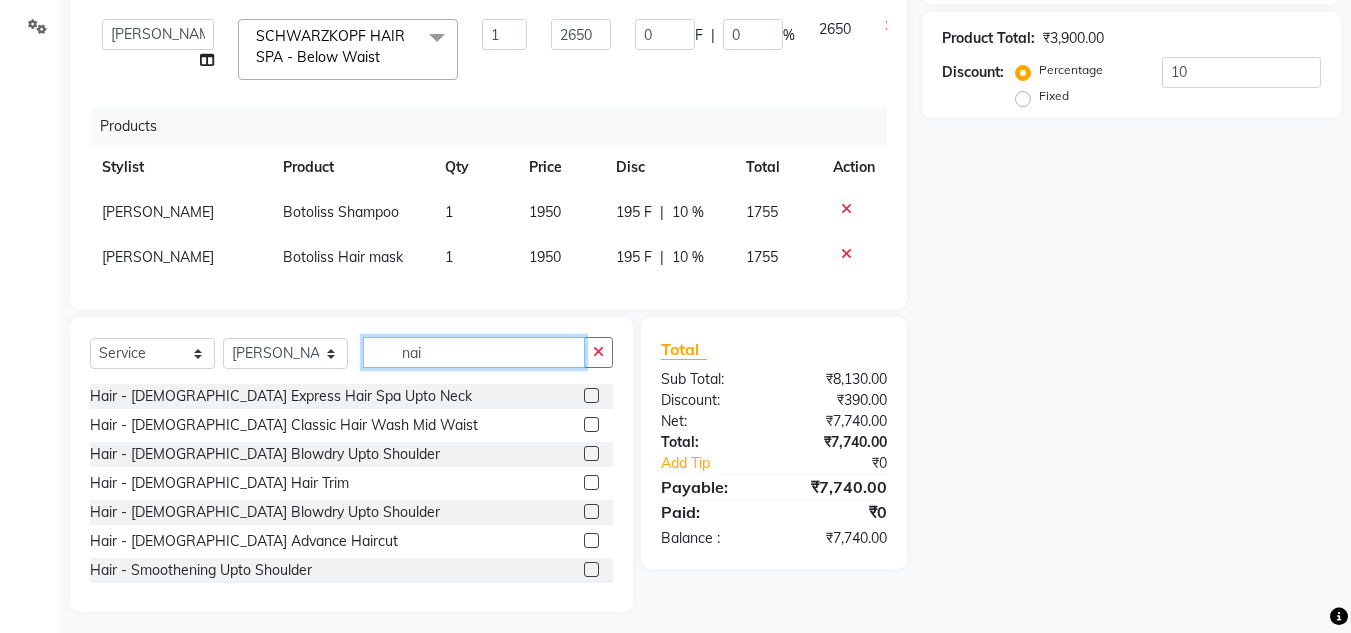 click on "nai" 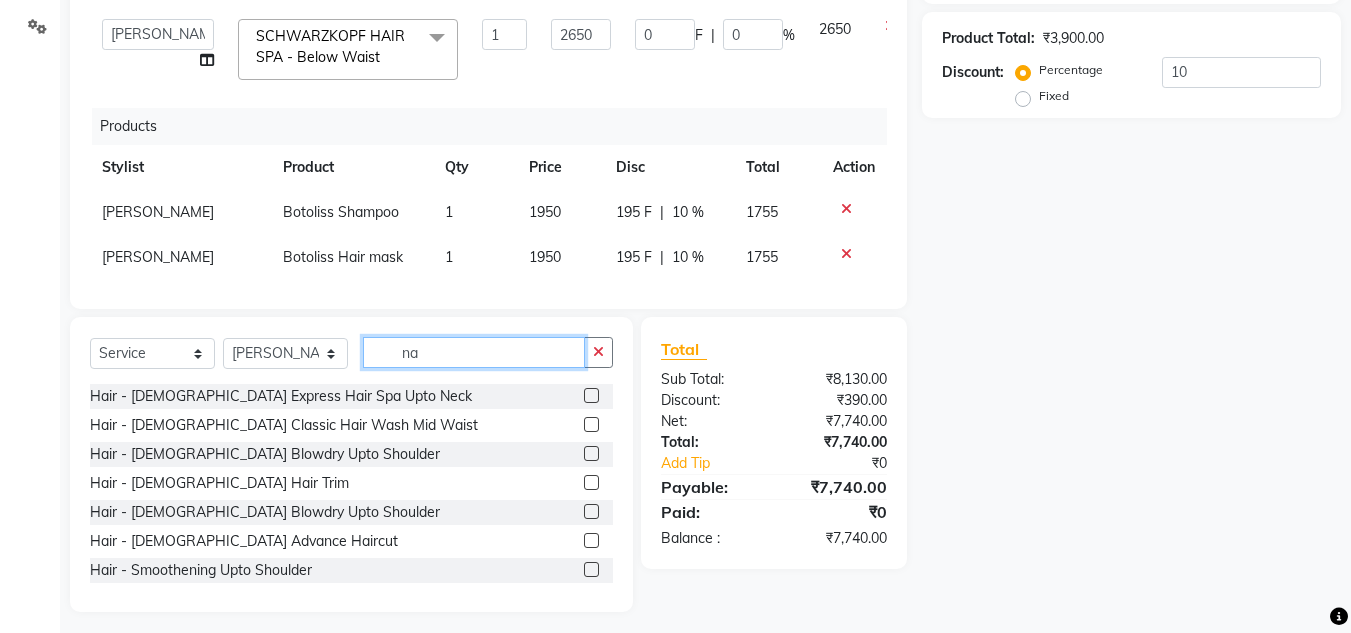 type on "n" 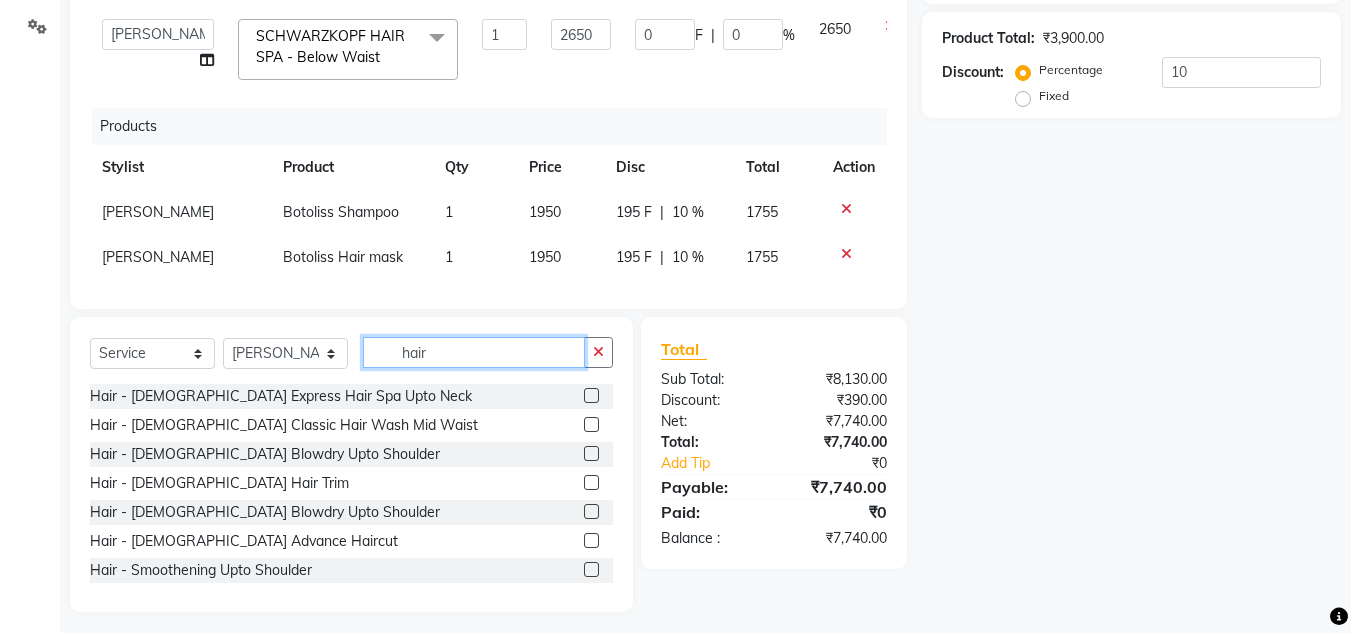 type on "hair" 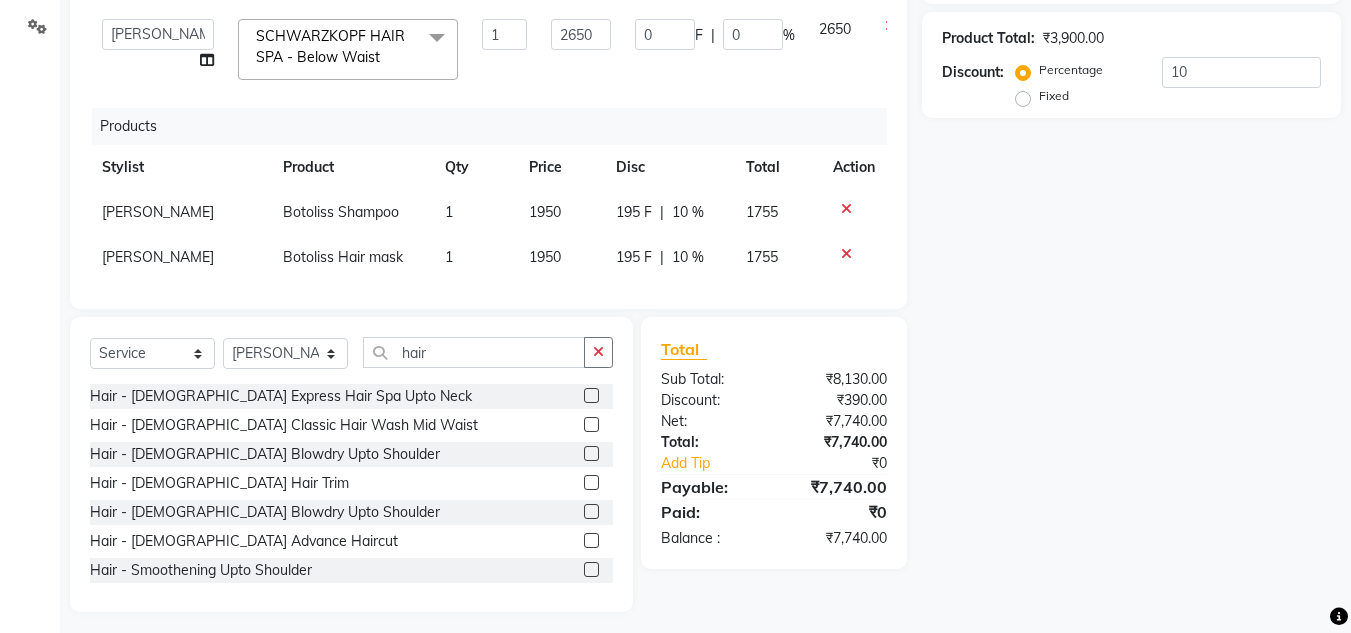 click 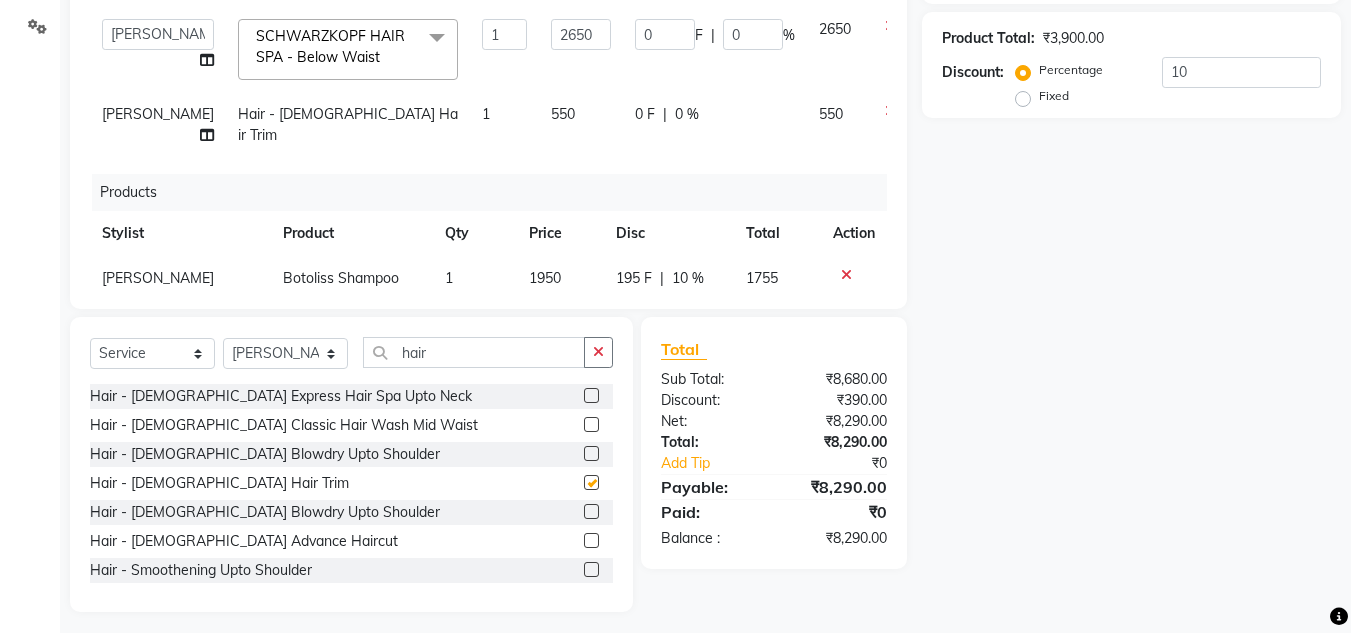checkbox on "false" 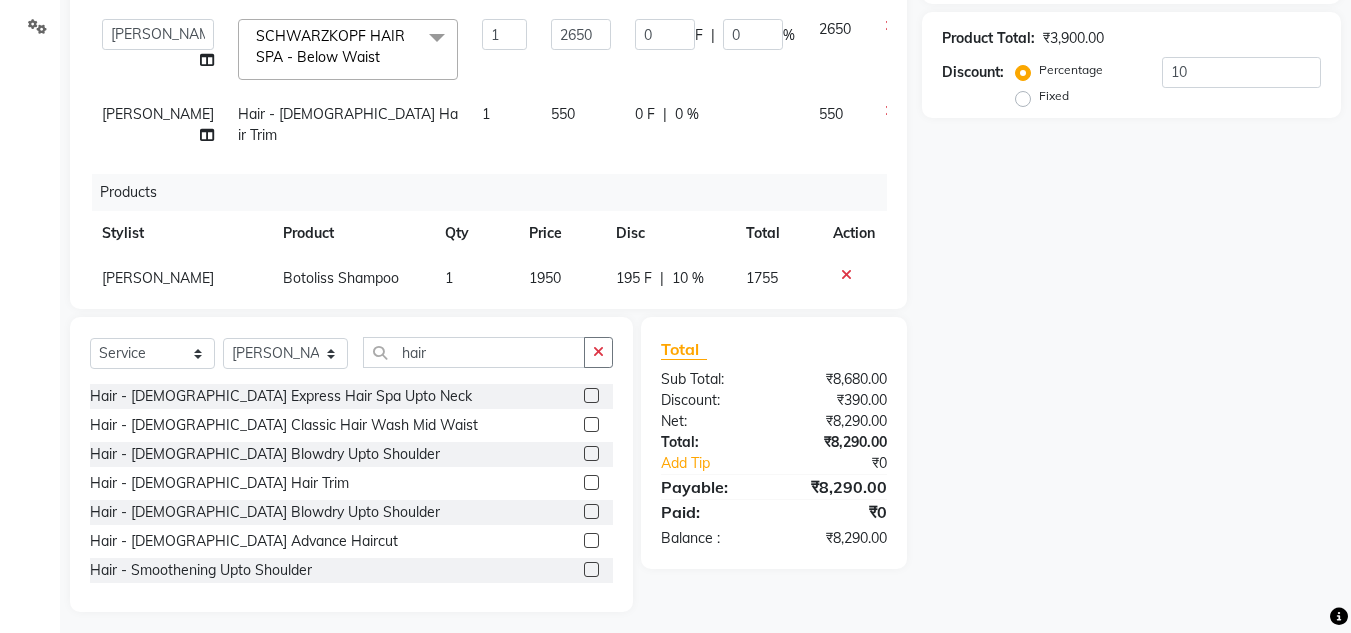 click on "550" 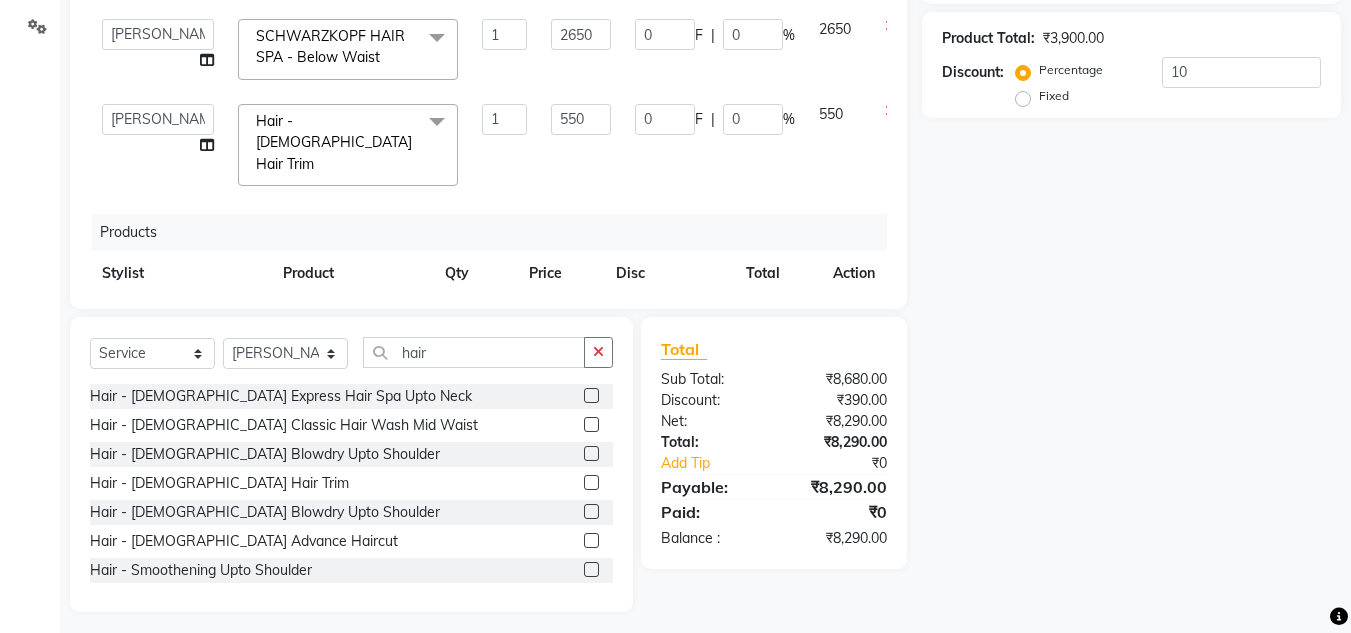click on "2650" 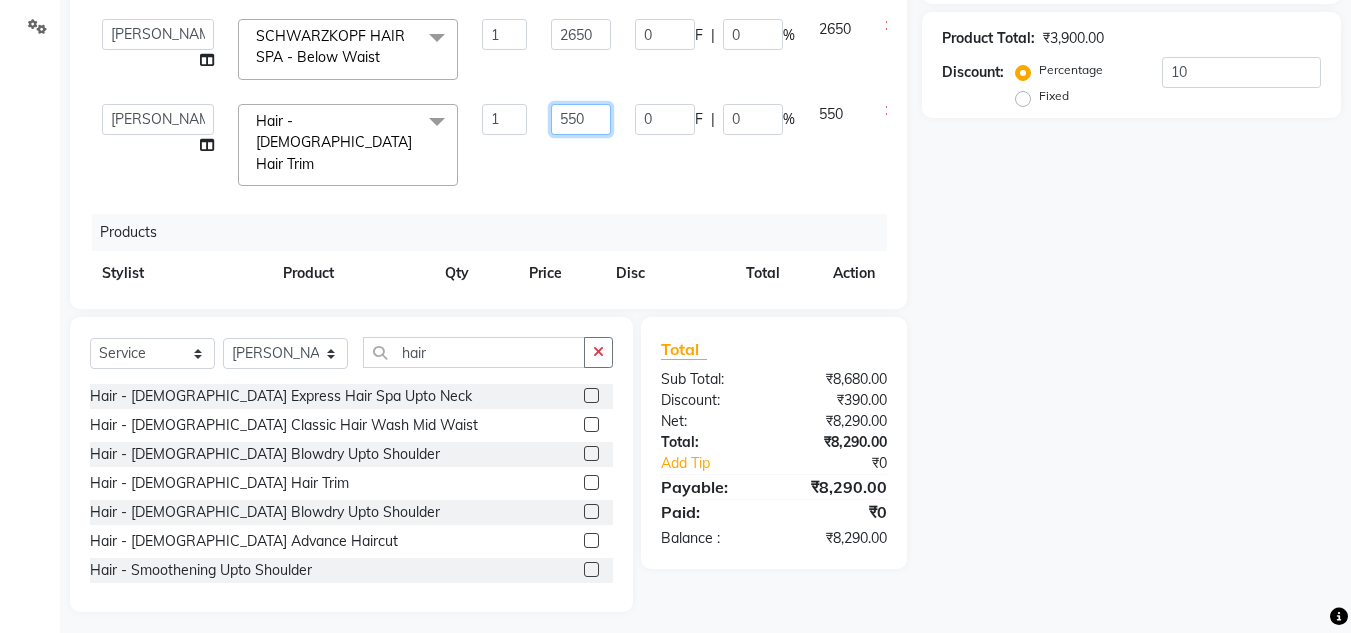 click on "550" 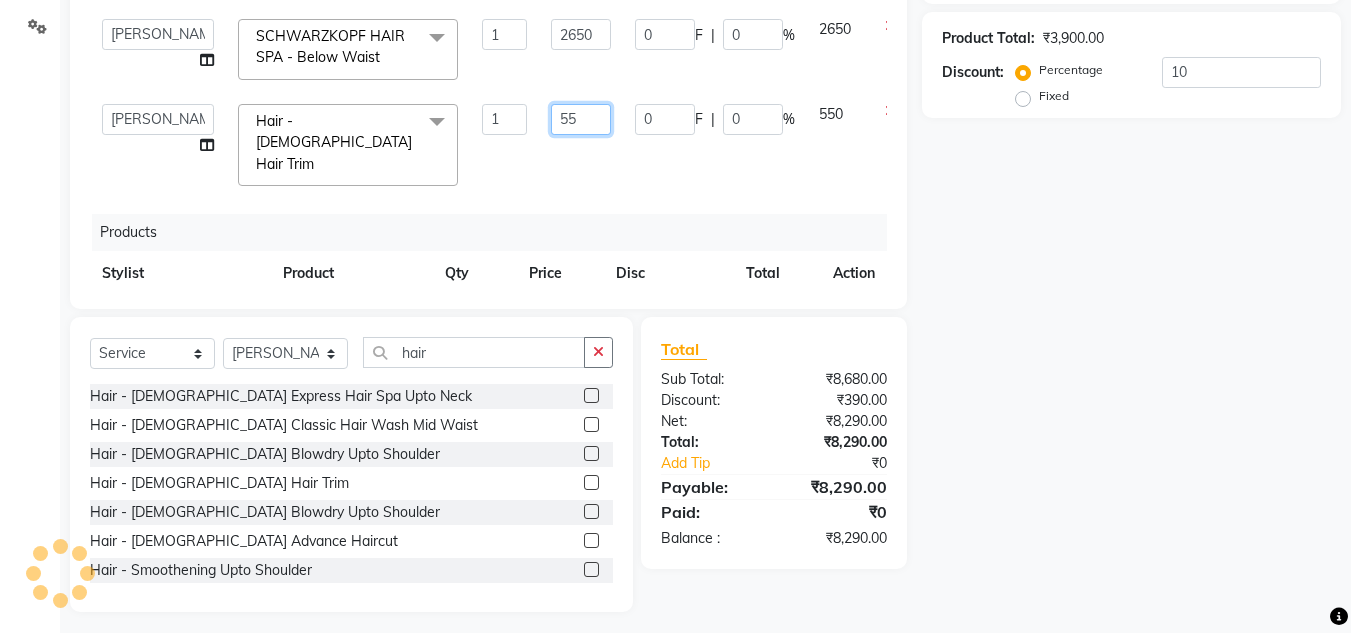 type on "5" 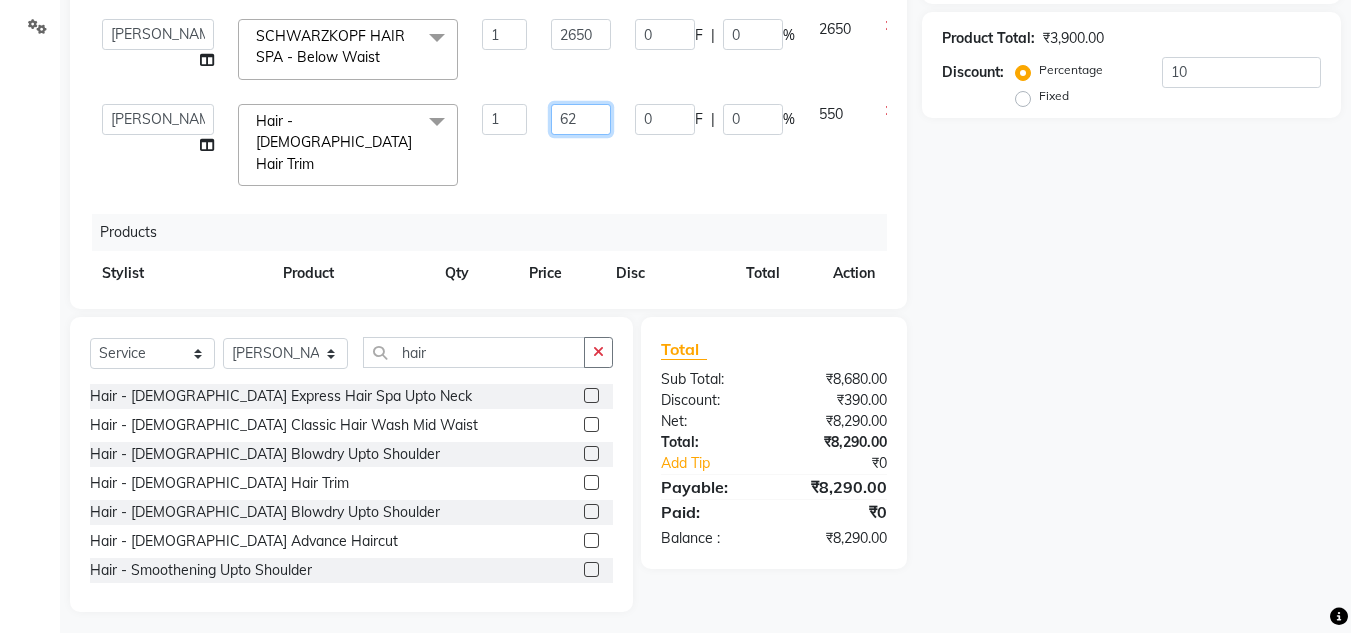type on "625" 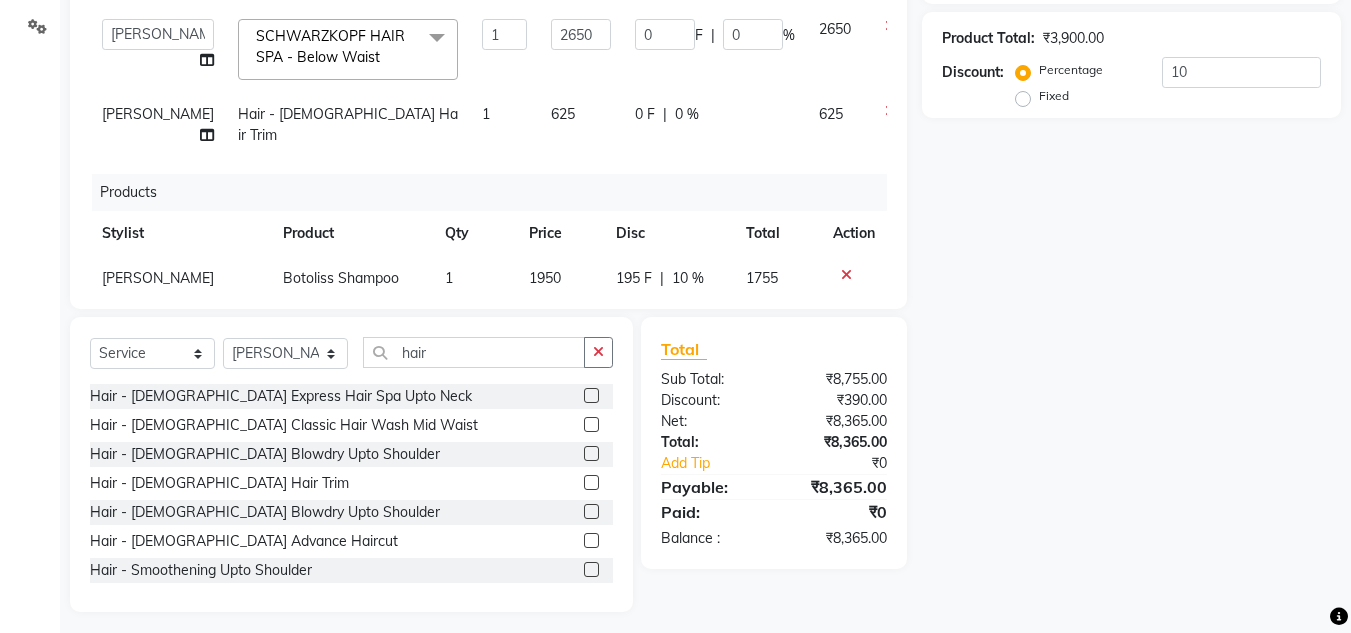 click on "Name: Membership: Total Visits: Card on file: Last Visit:  Points:  Service Total:  ₹4,855.00  Discount:  Percentage   Fixed  Product Total:  ₹3,900.00  Discount:  Percentage   Fixed  10" 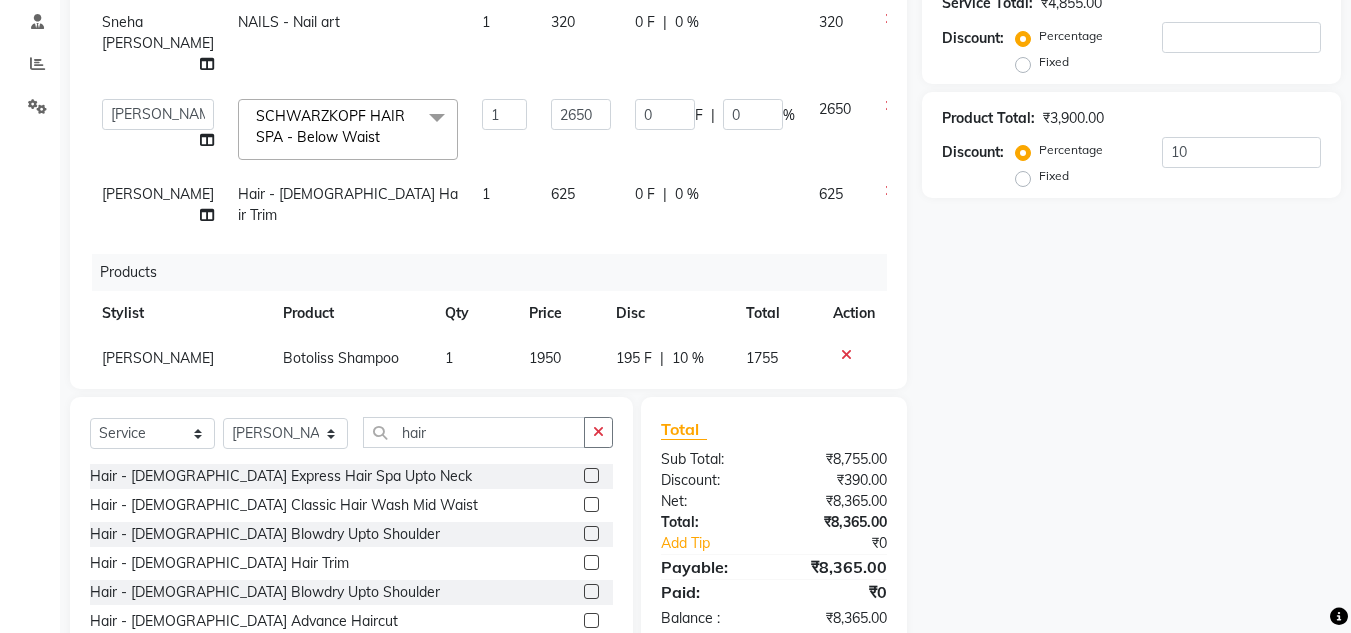 scroll, scrollTop: 219, scrollLeft: 0, axis: vertical 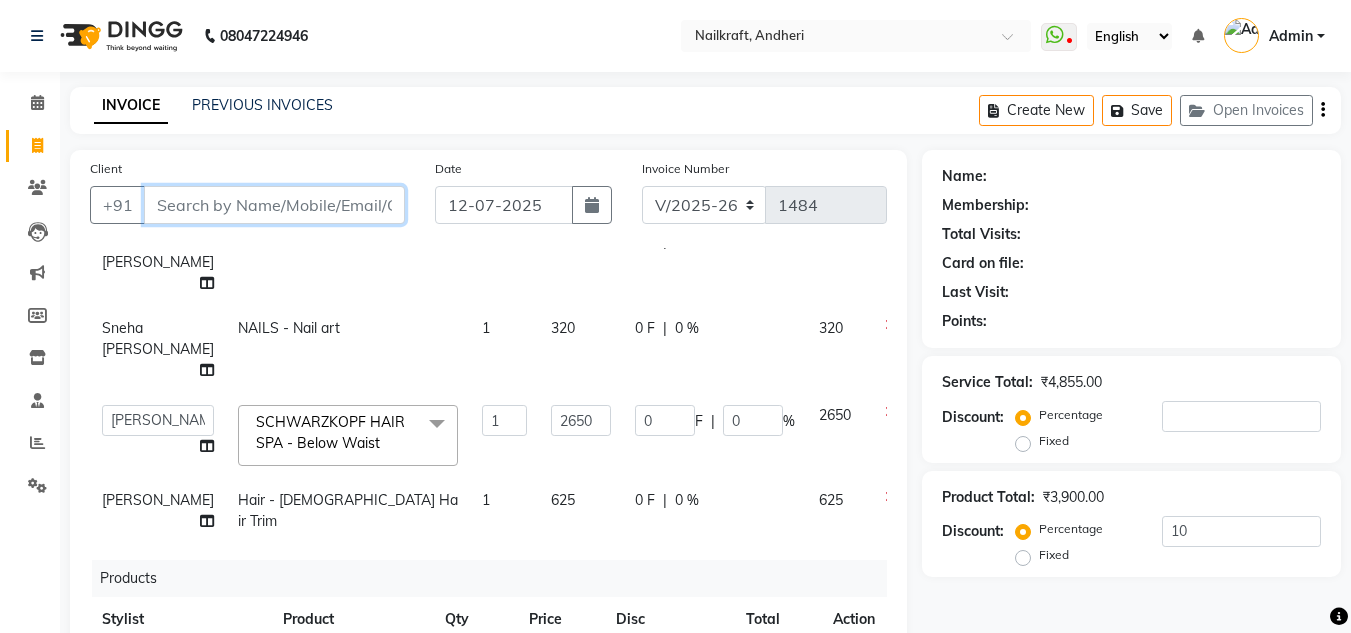click on "Client" at bounding box center (274, 205) 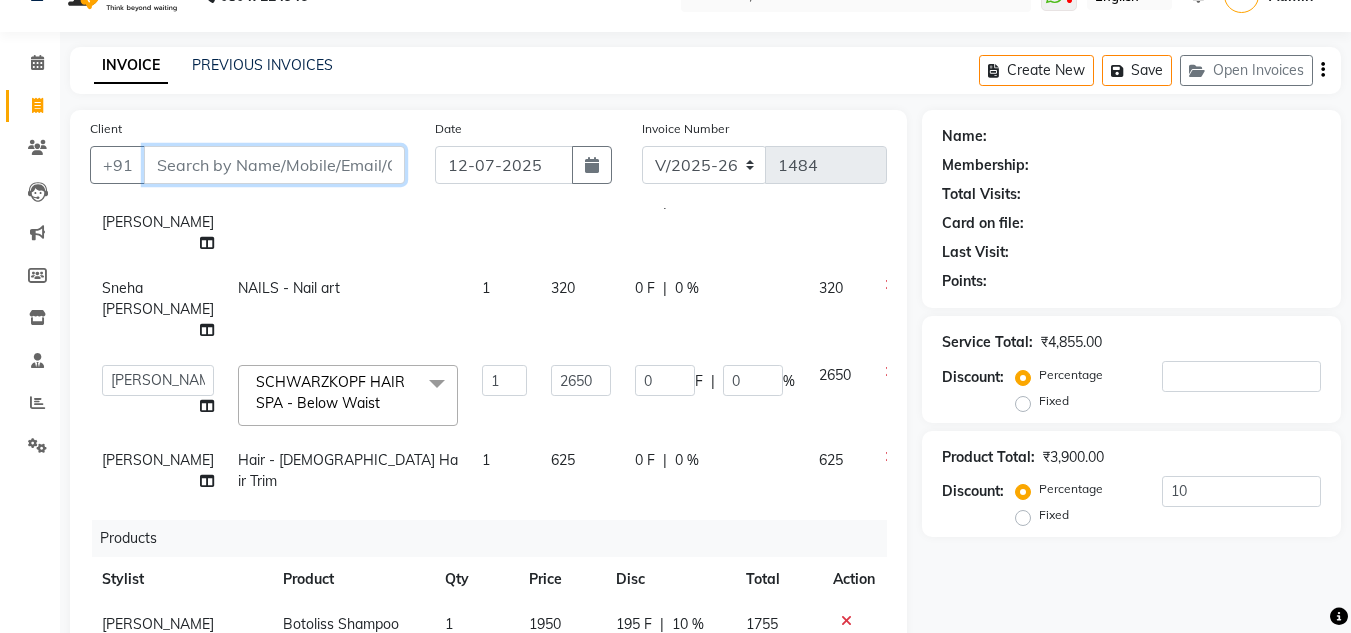 click on "Client" at bounding box center (274, 165) 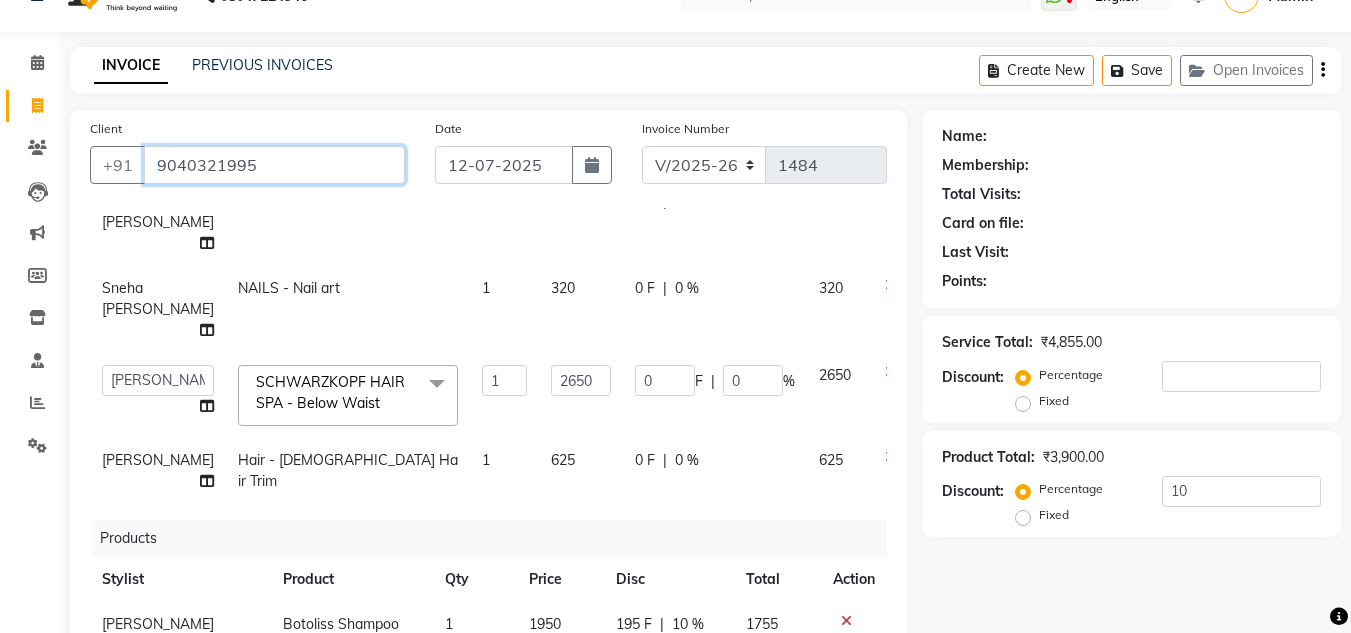 type on "0" 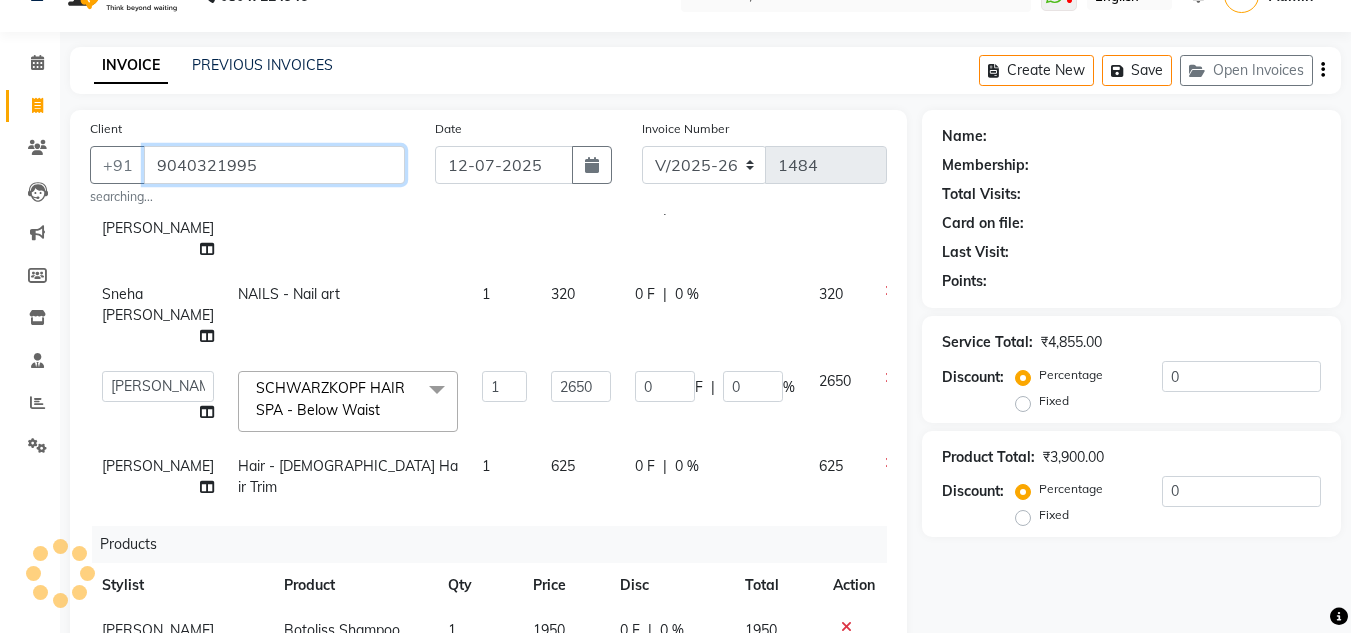 type on "9040321995" 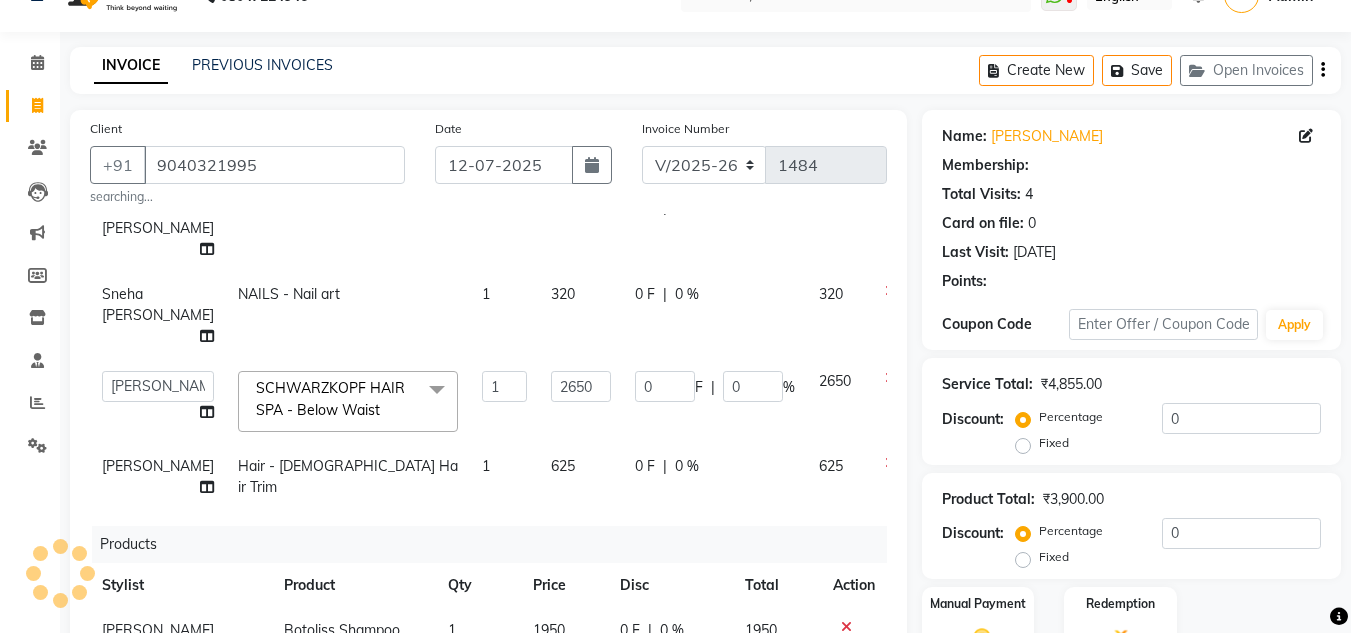 type on "530" 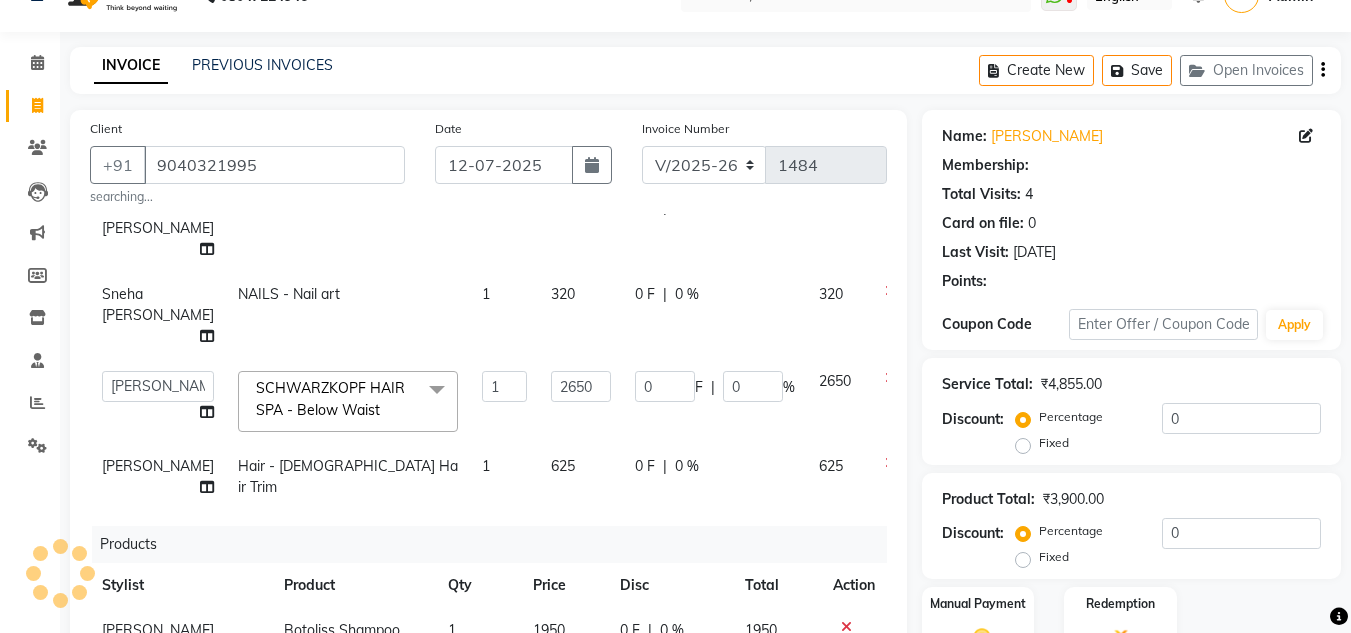 type on "20" 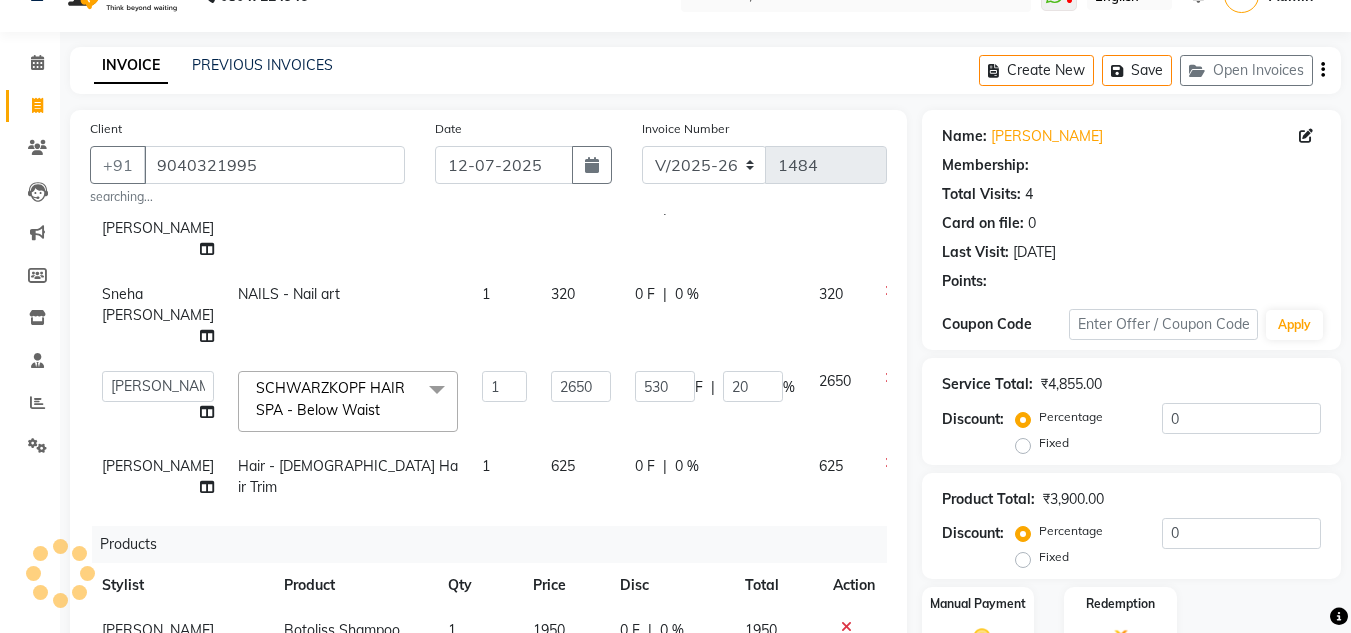 select on "1: Object" 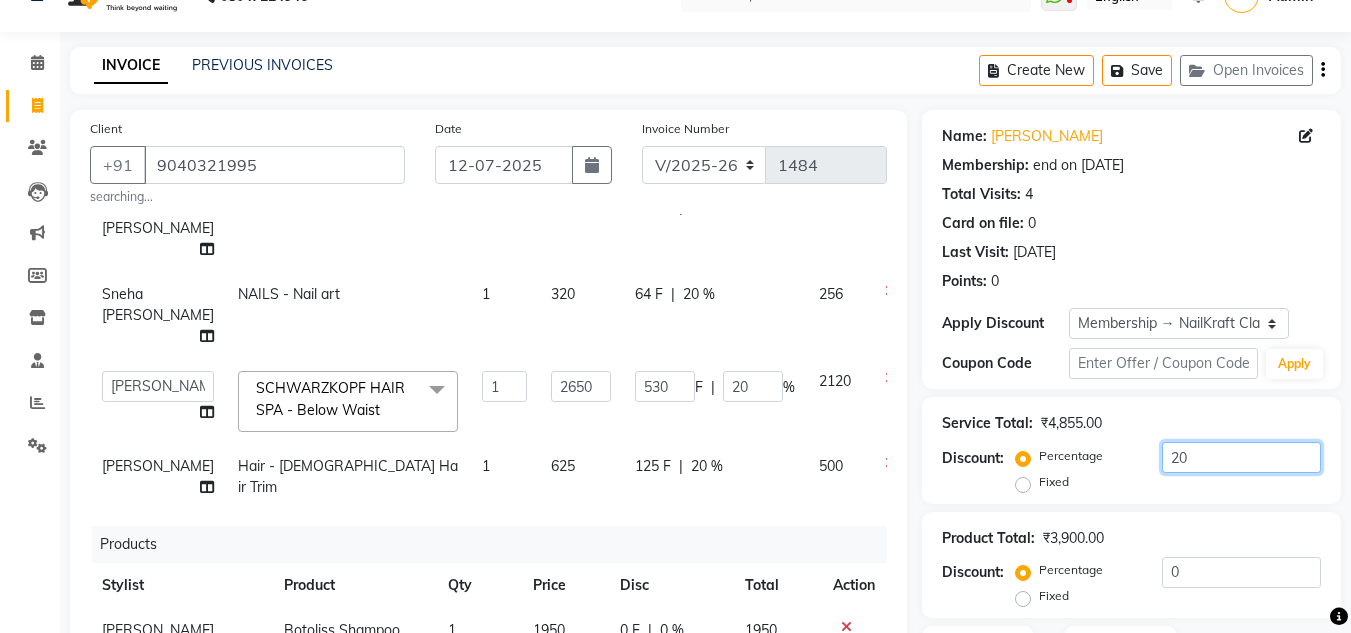 click on "20" 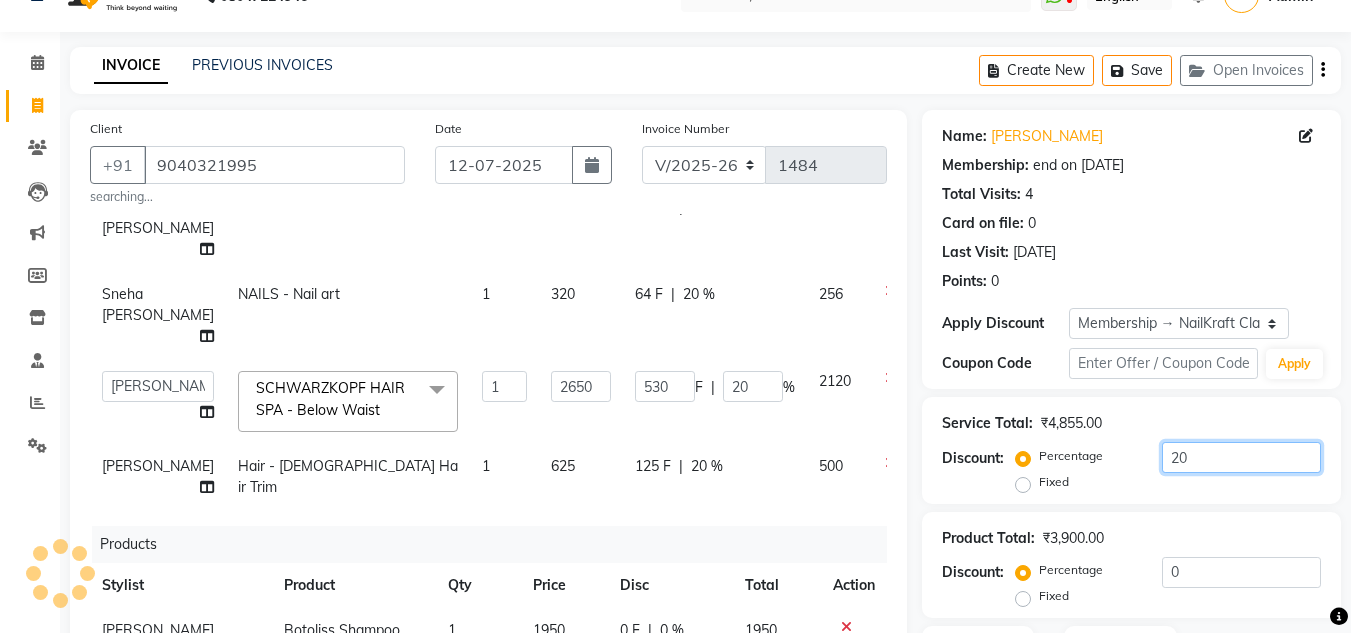 type on "2" 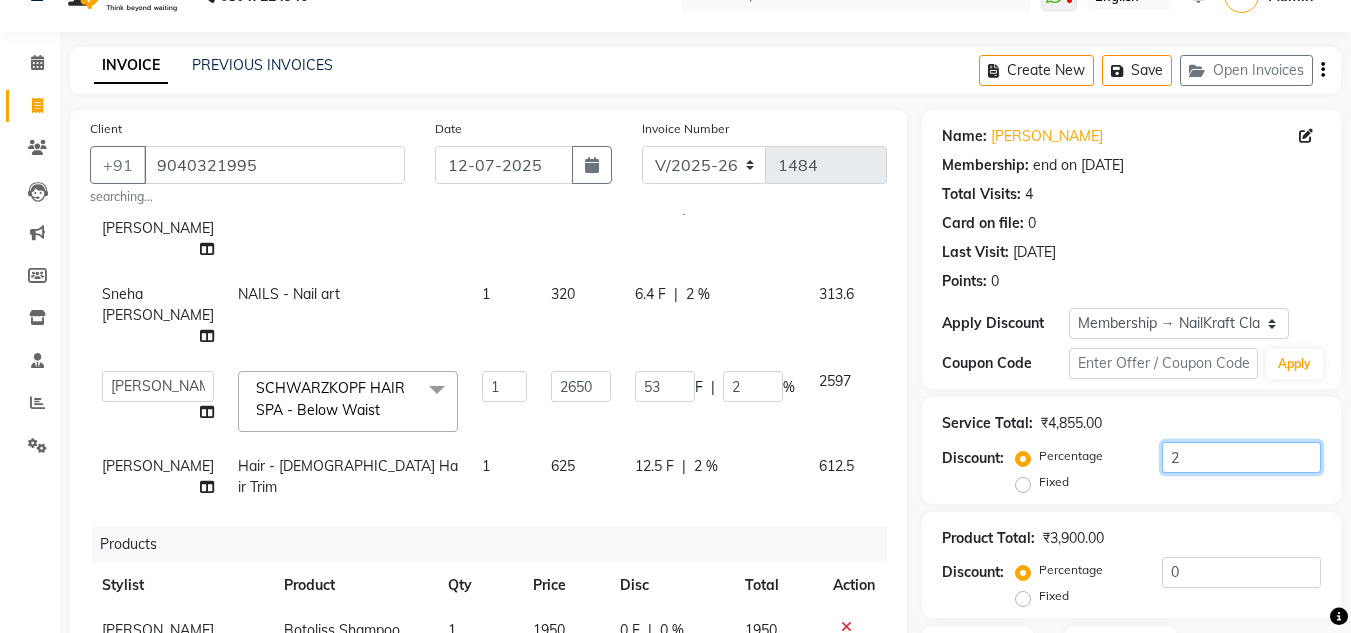 type 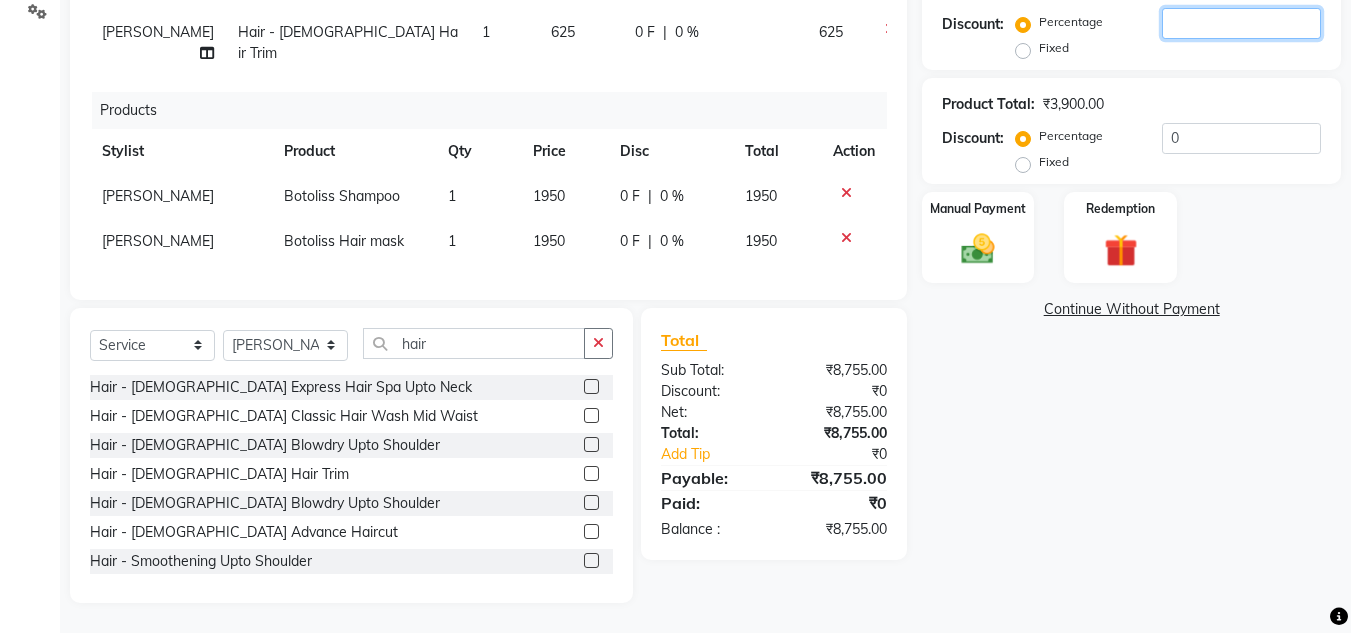 scroll, scrollTop: 407, scrollLeft: 0, axis: vertical 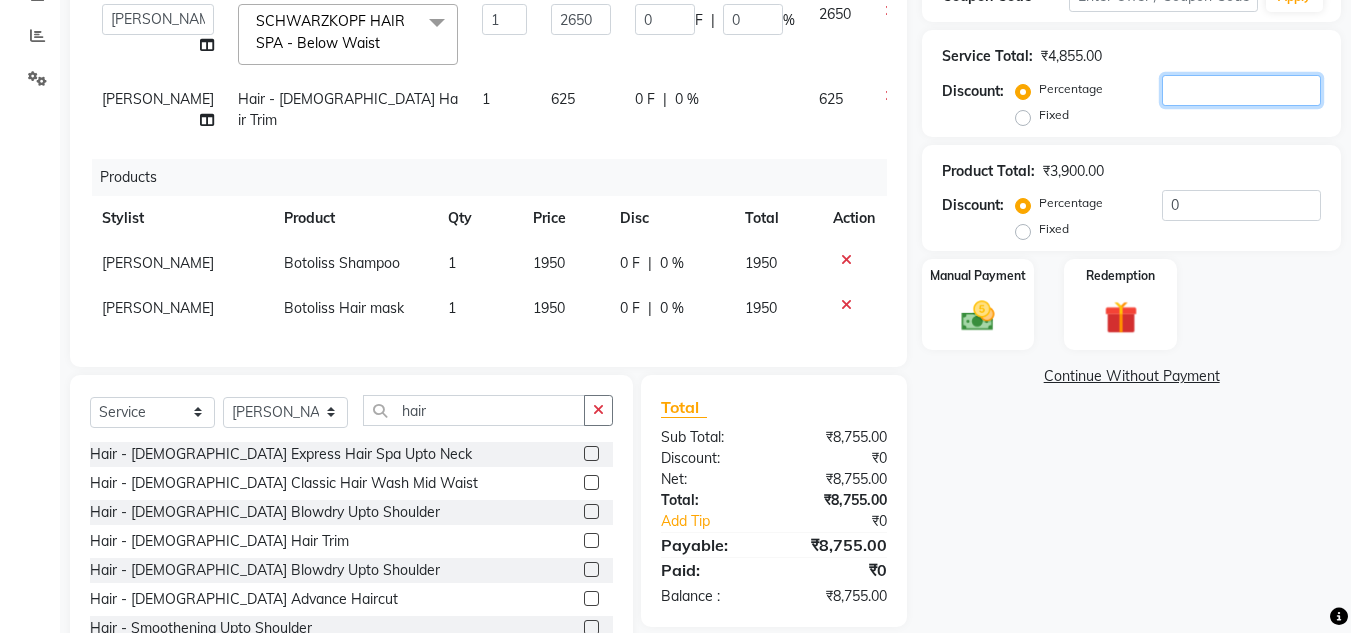 type 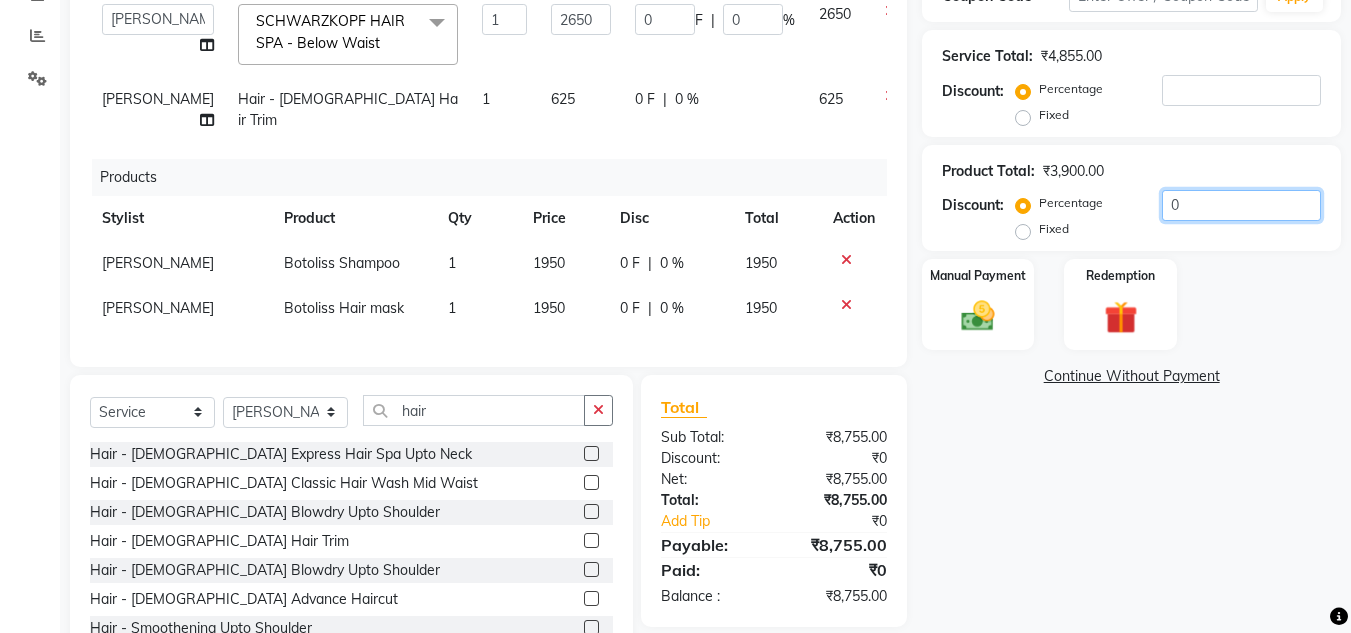 click on "0" 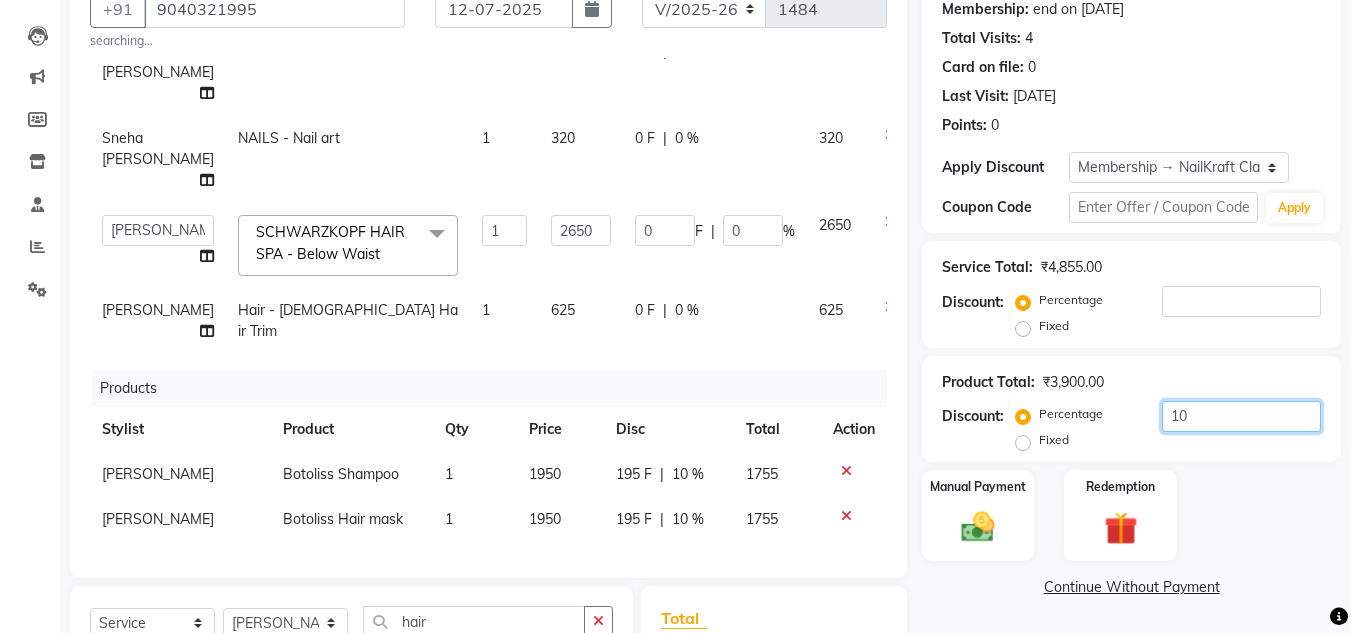 scroll, scrollTop: 96, scrollLeft: 0, axis: vertical 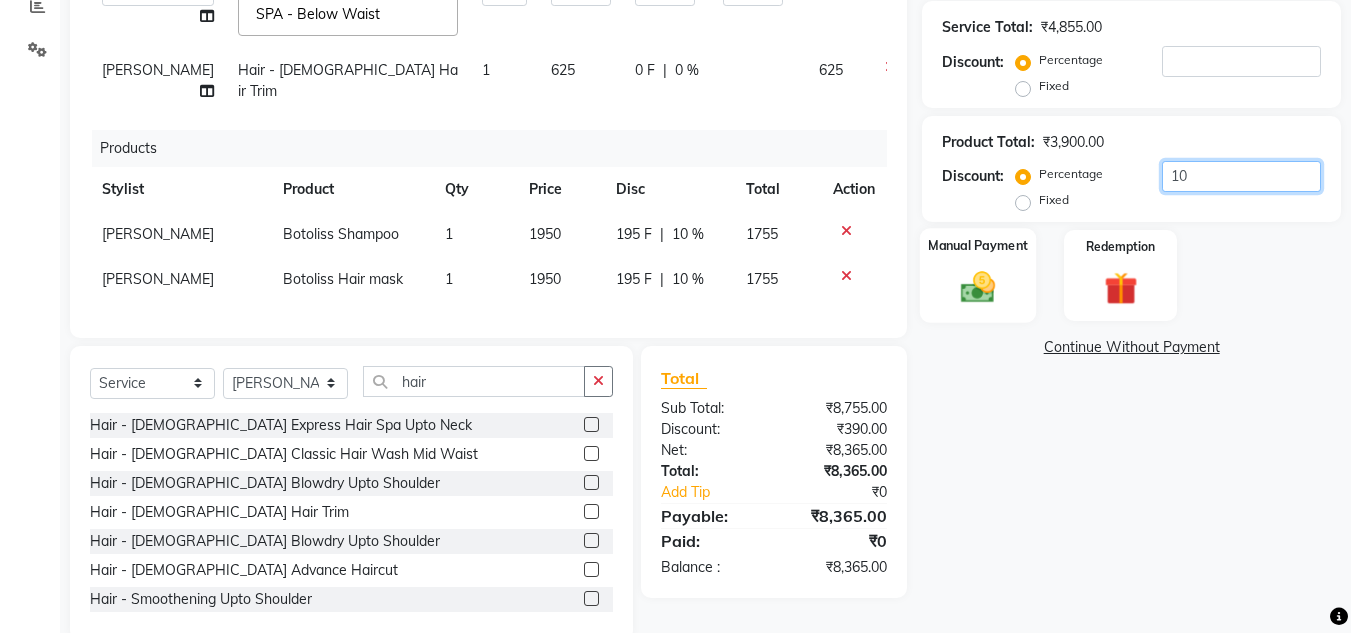 type on "10" 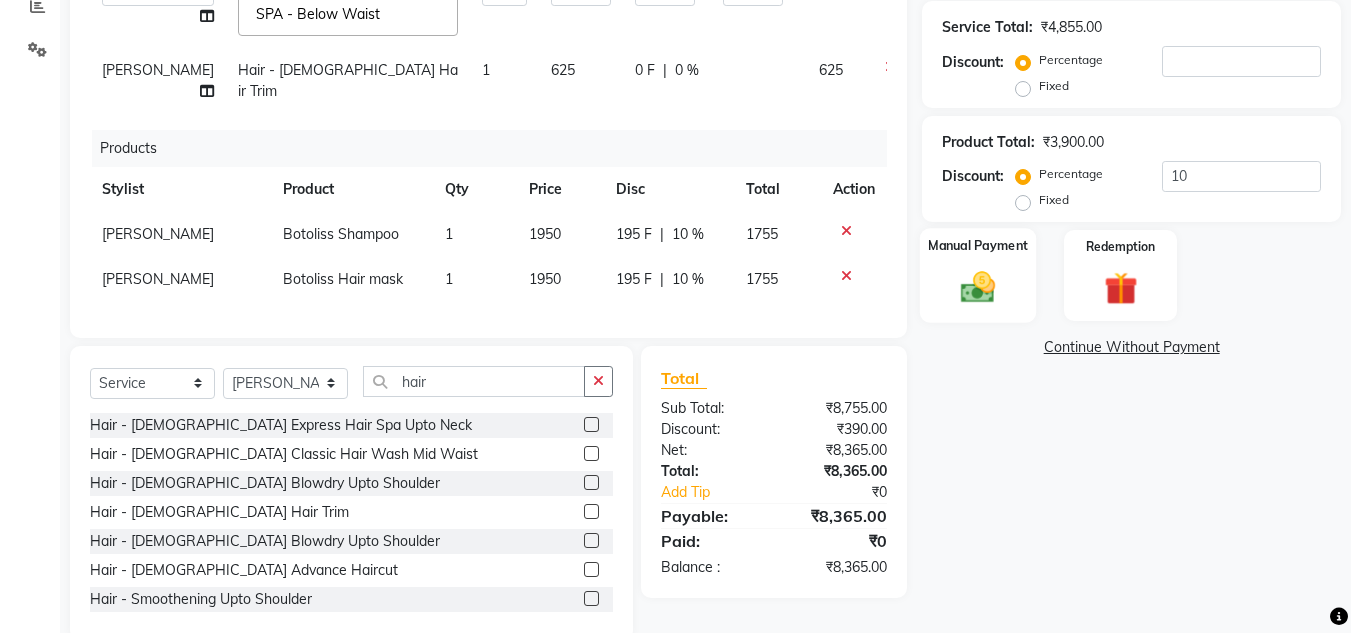 click 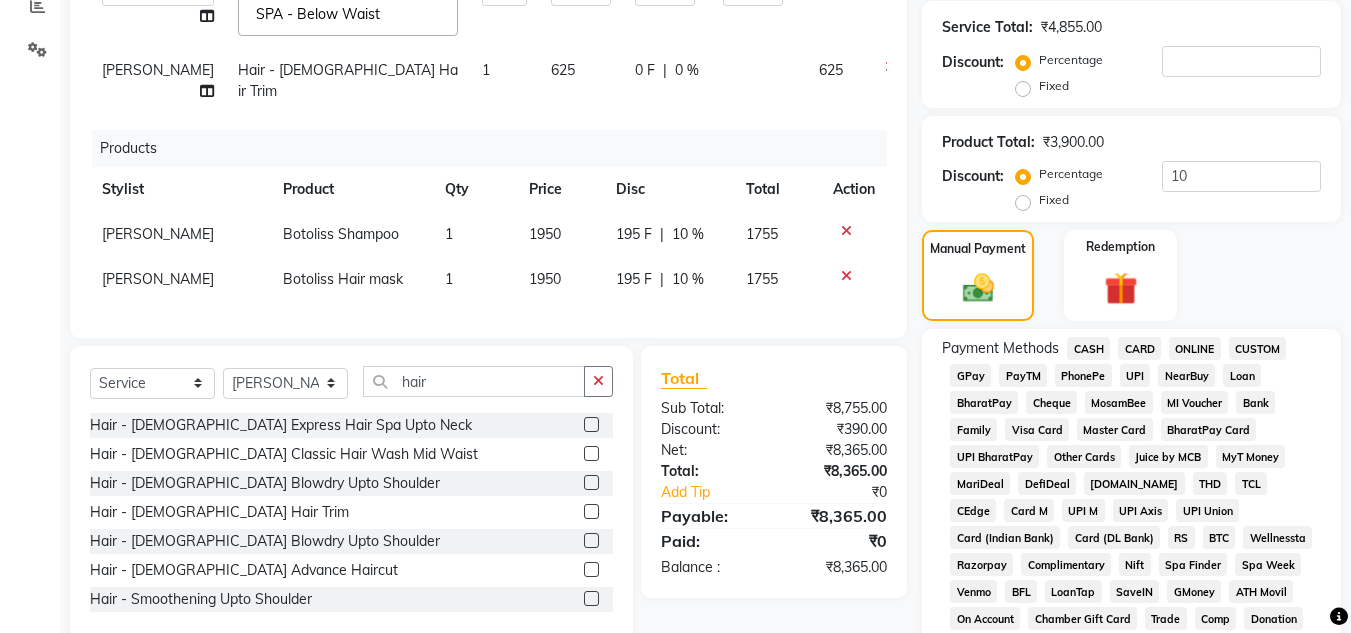 click on "CARD" 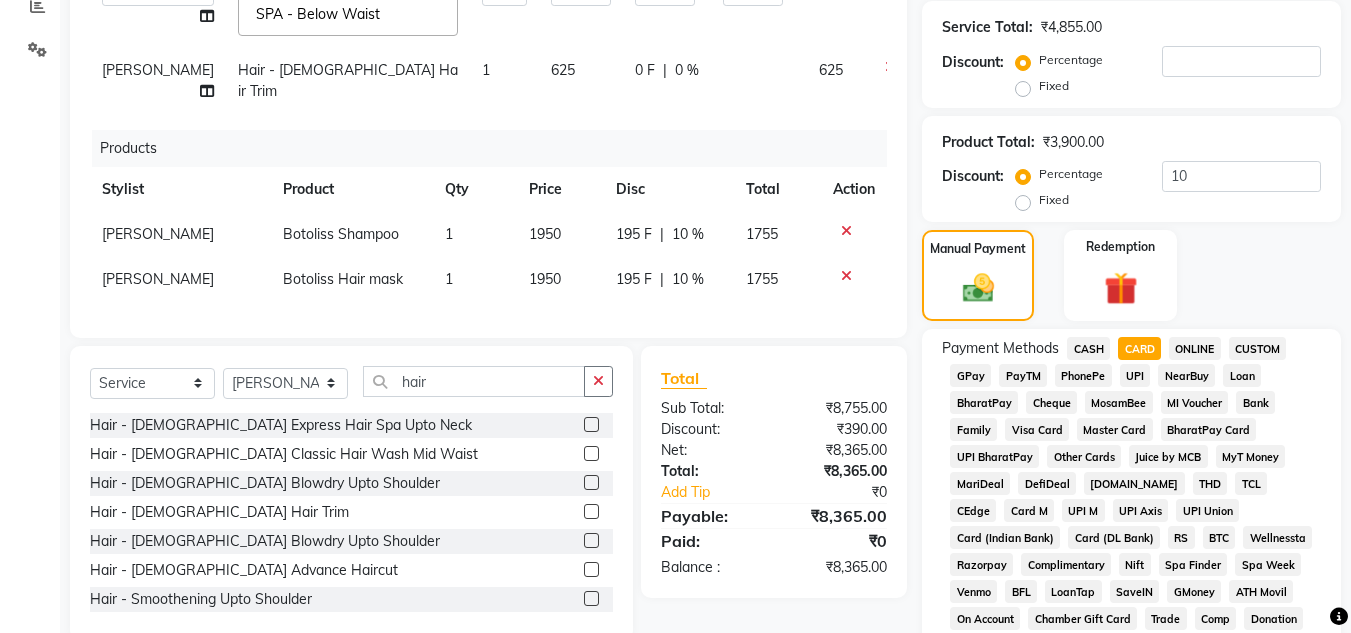 scroll, scrollTop: 1022, scrollLeft: 0, axis: vertical 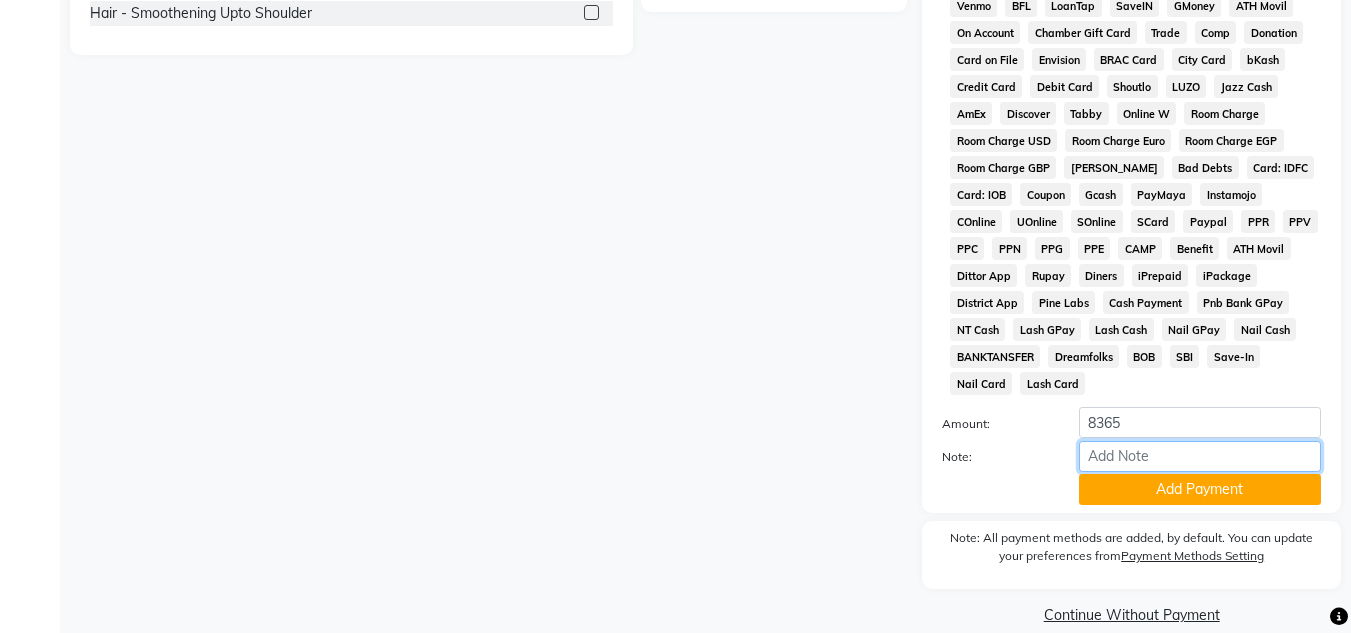 click on "Note:" at bounding box center [1200, 456] 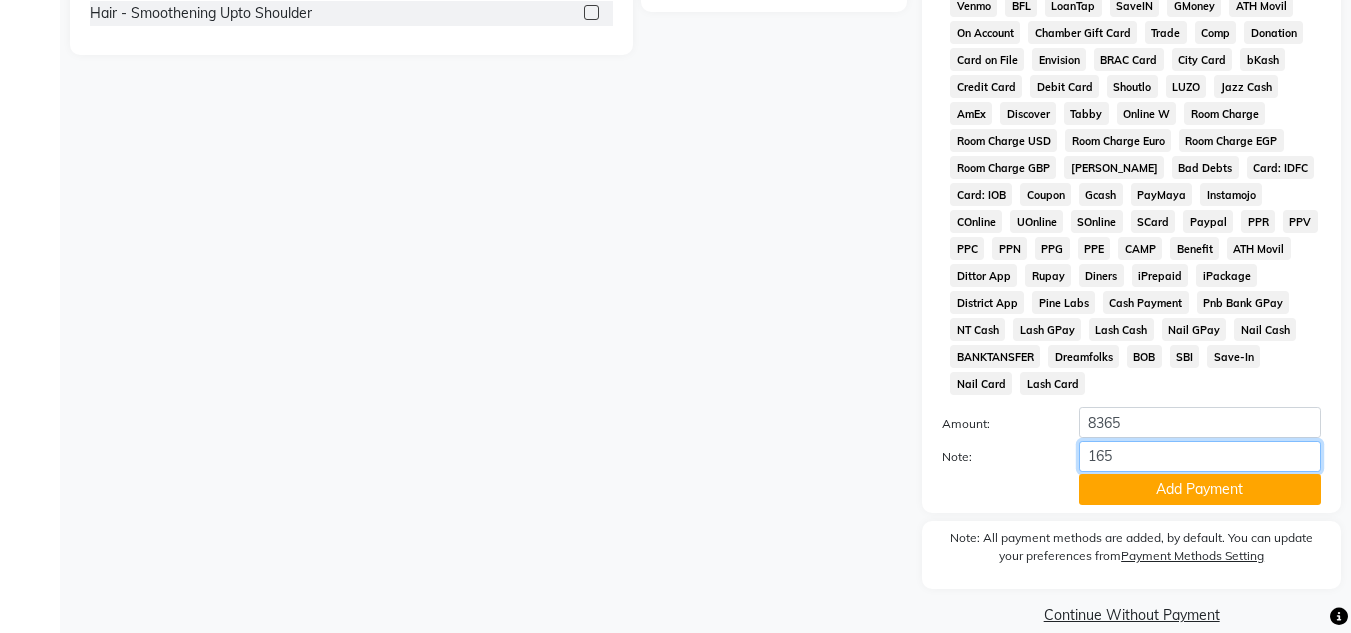 click on "165" at bounding box center [1200, 456] 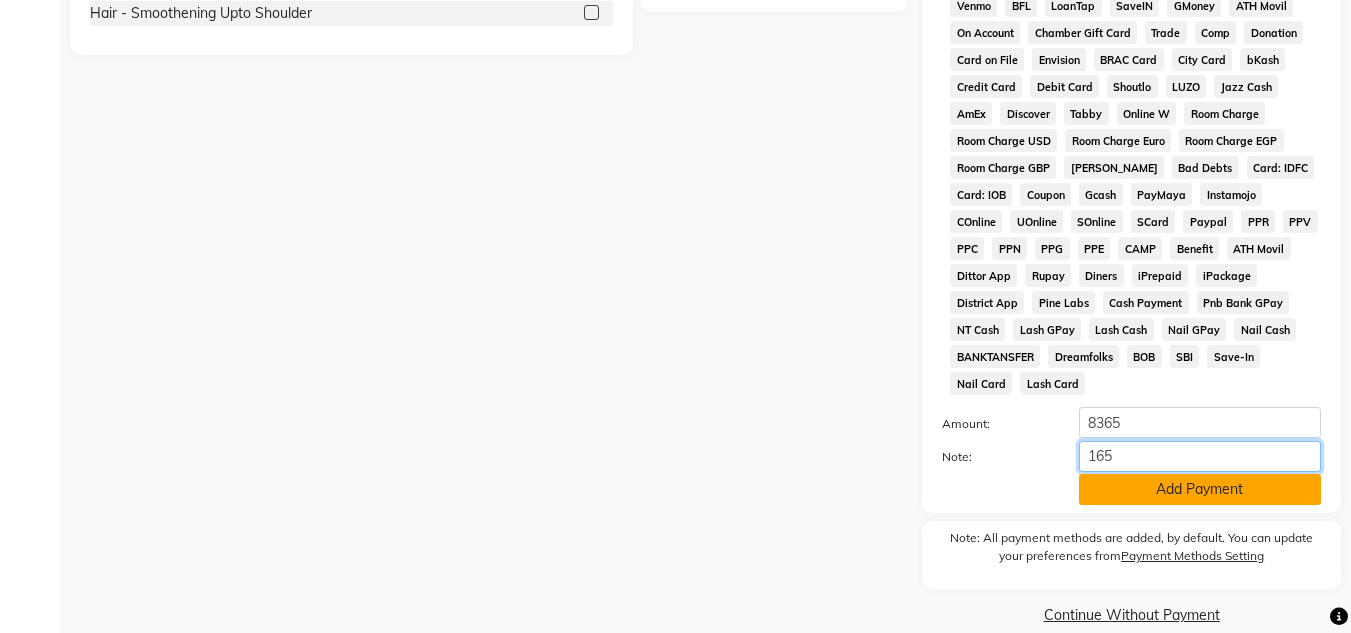 type on "165" 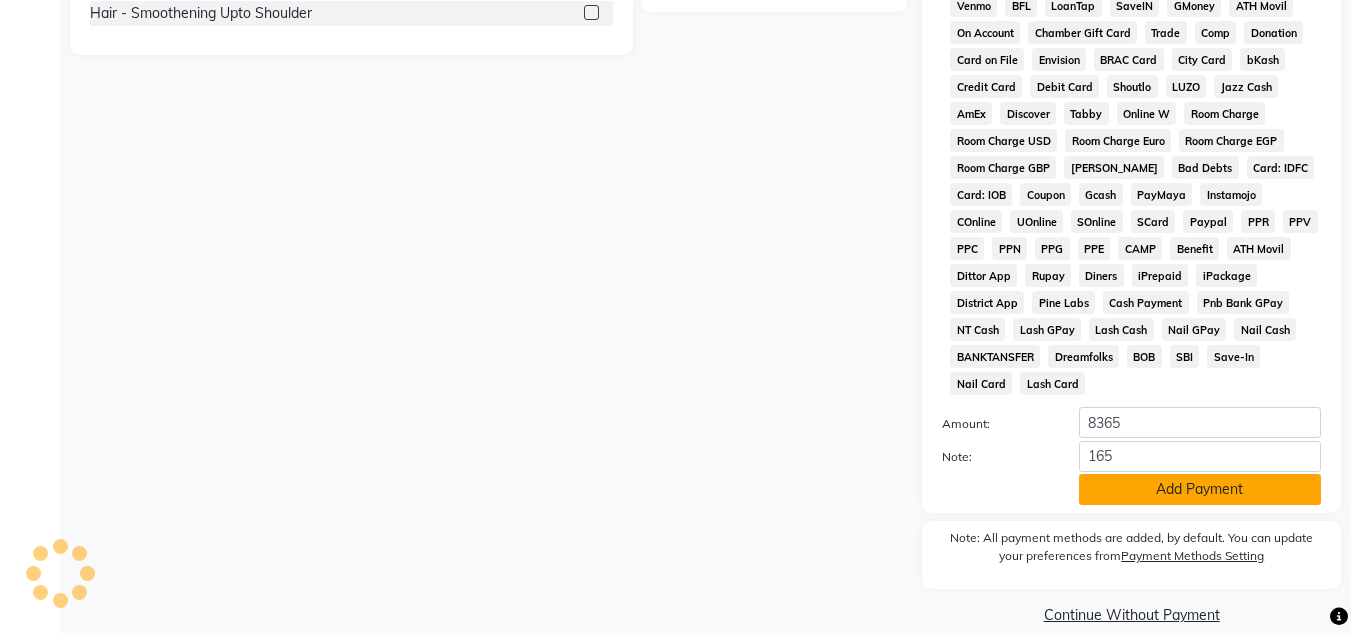 click on "Add Payment" 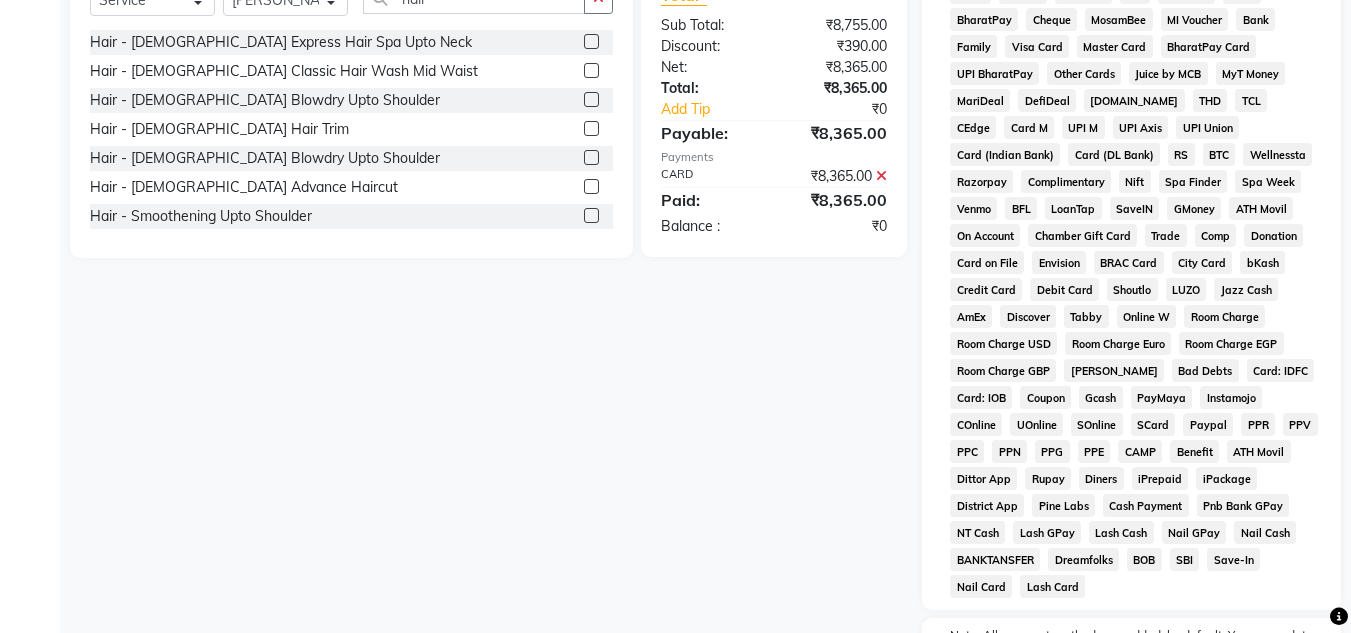 scroll, scrollTop: 594, scrollLeft: 0, axis: vertical 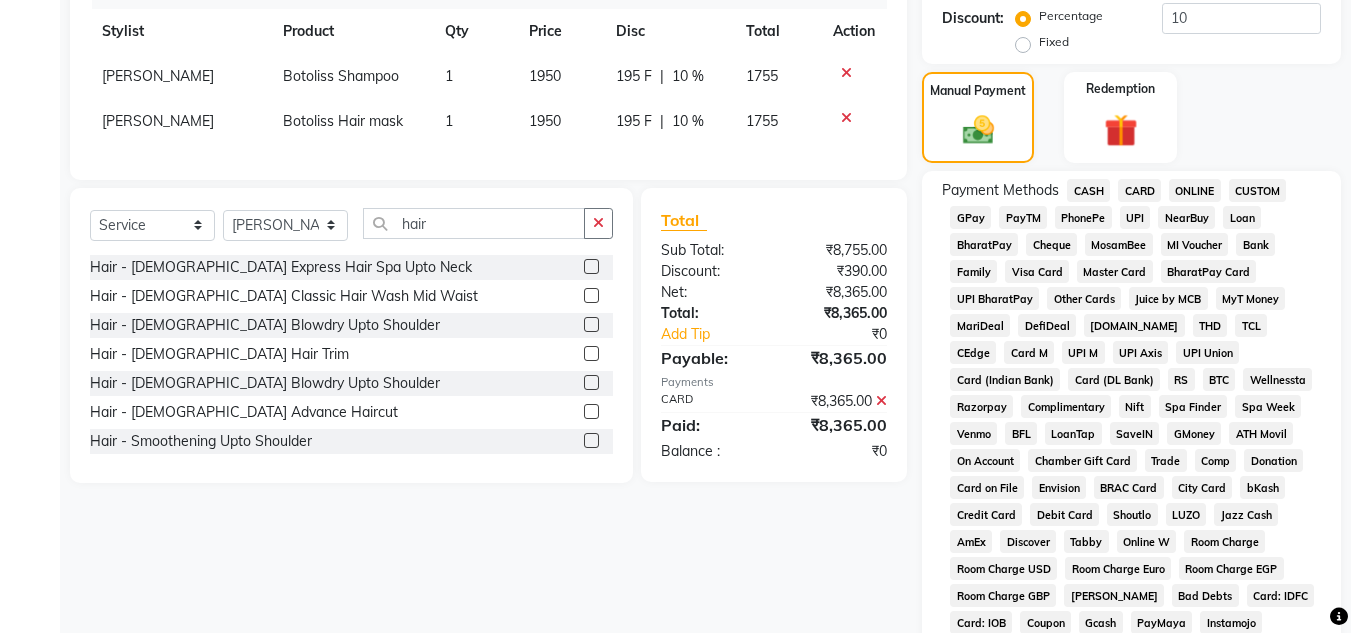 click on "CARD" 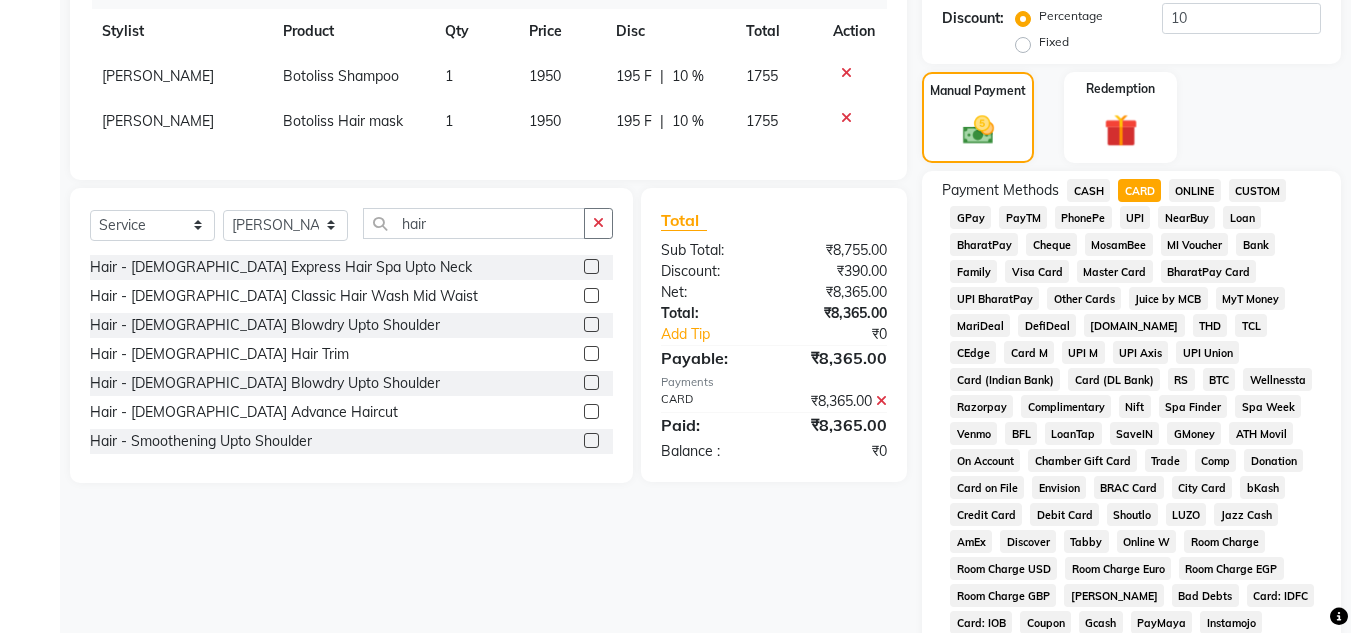 scroll, scrollTop: 1135, scrollLeft: 0, axis: vertical 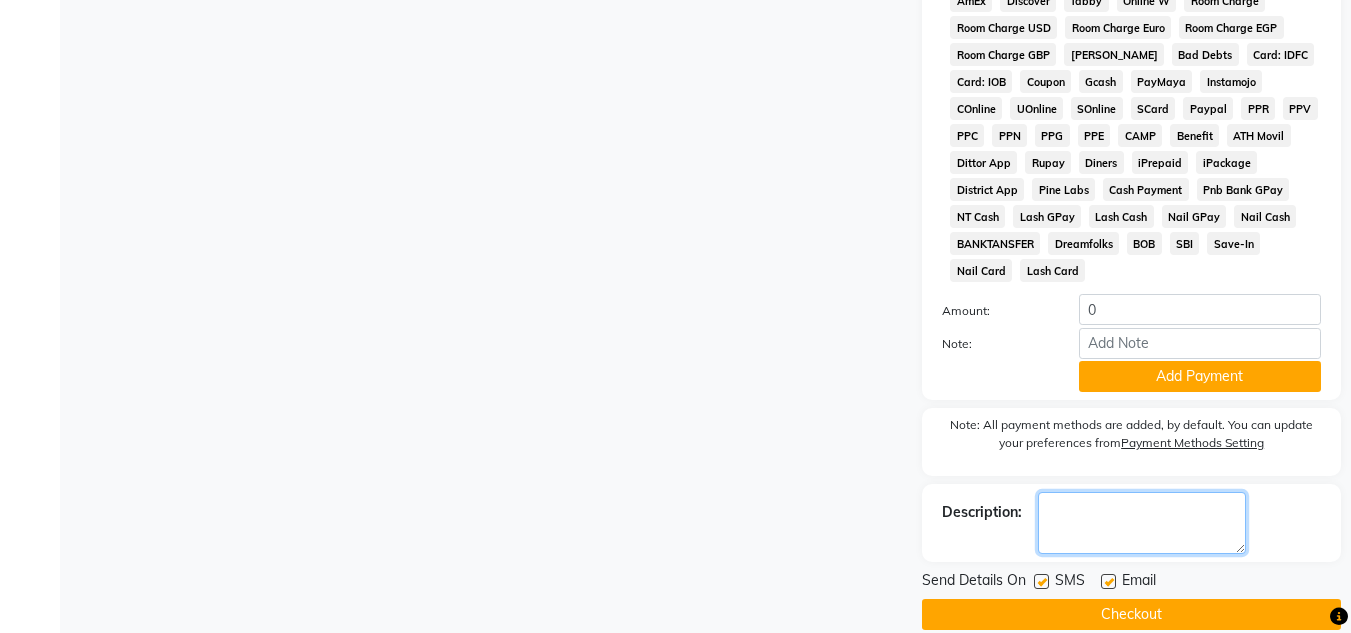 click 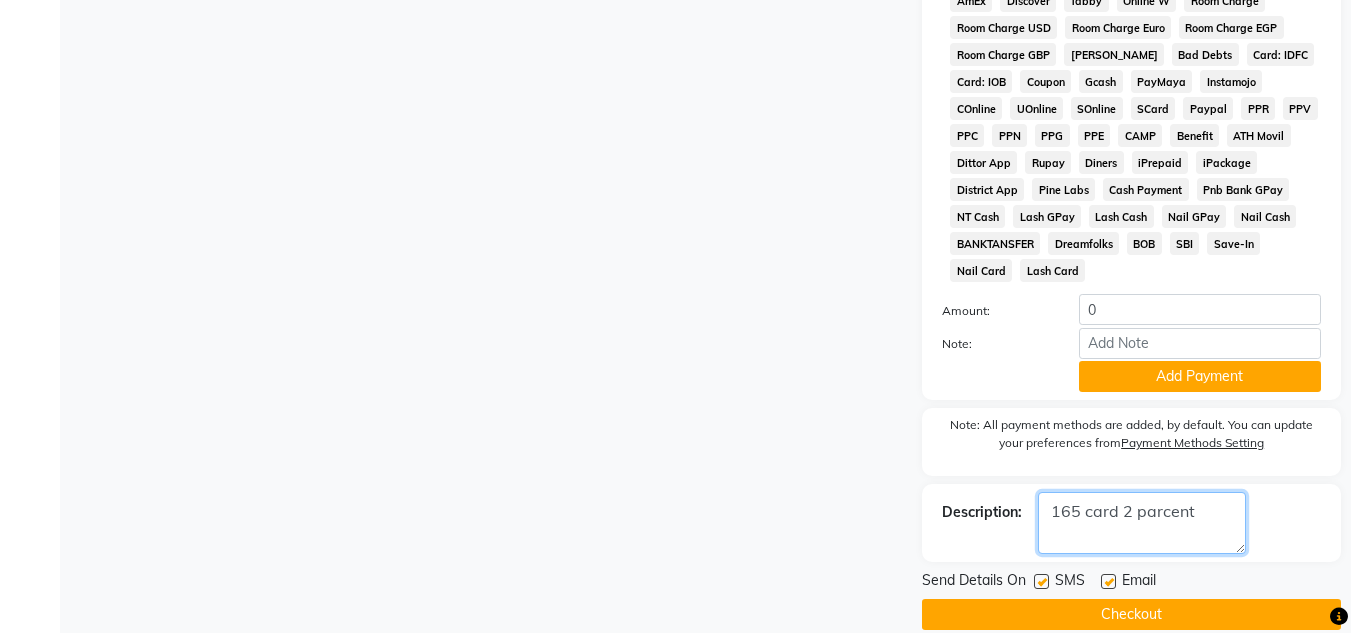 click 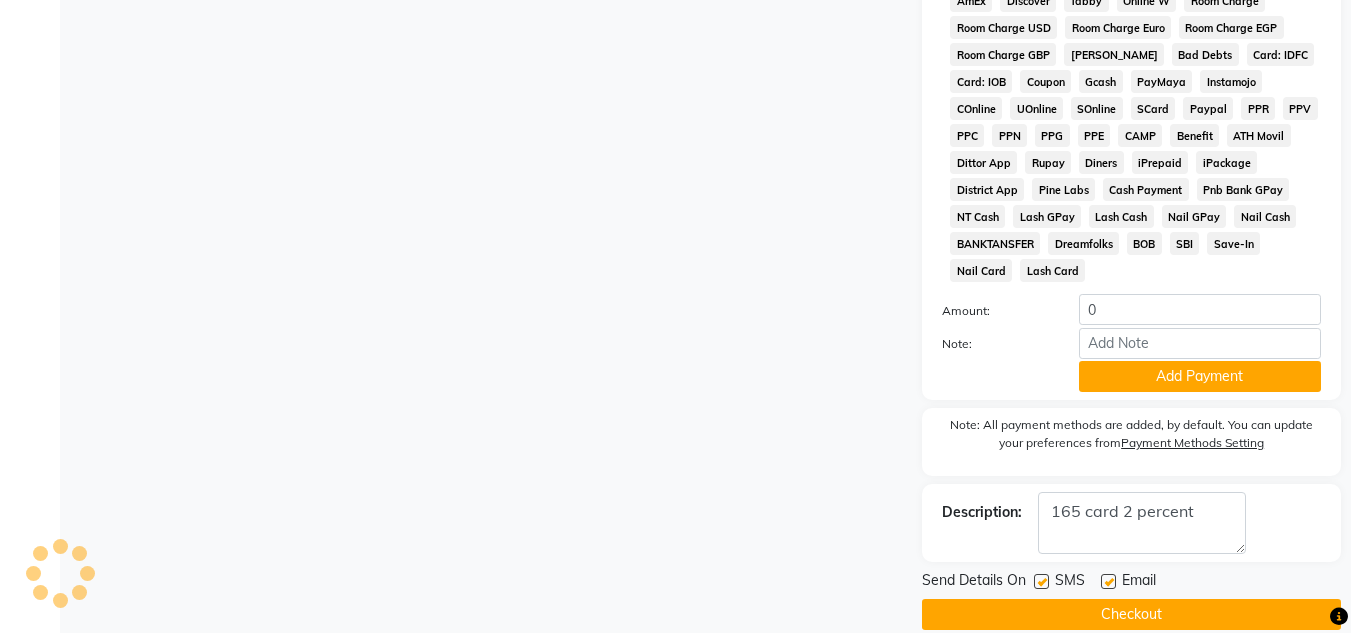 click on "Tabby" 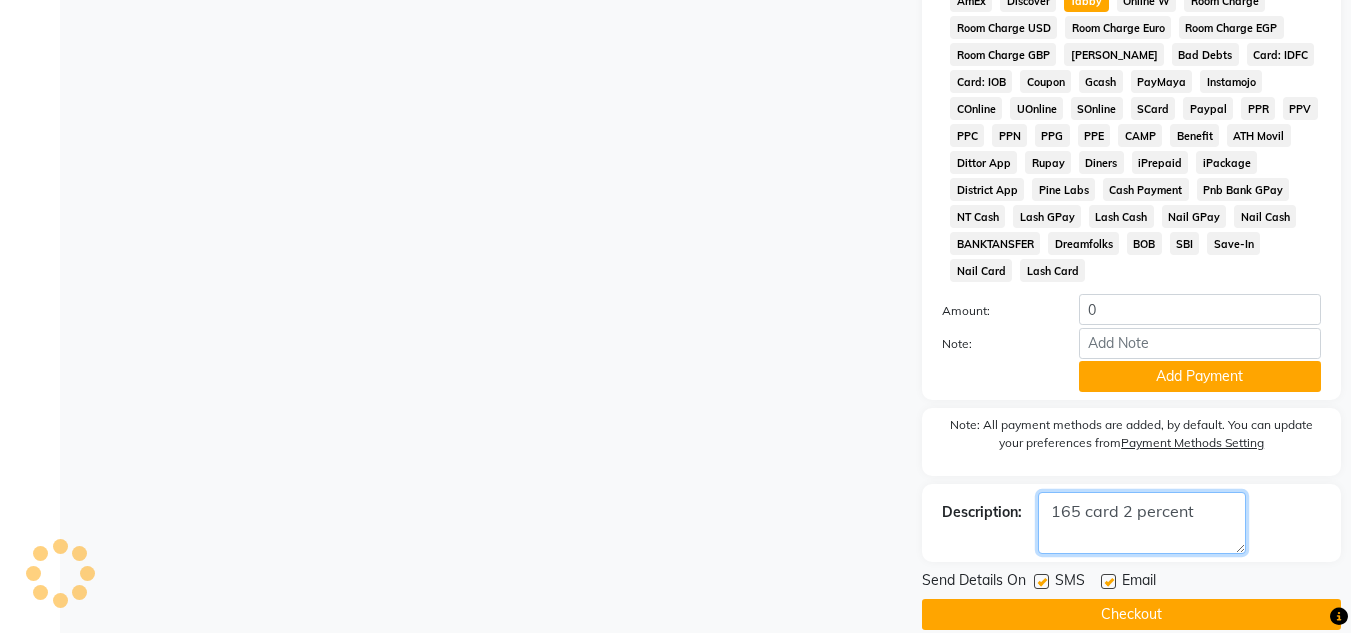 click 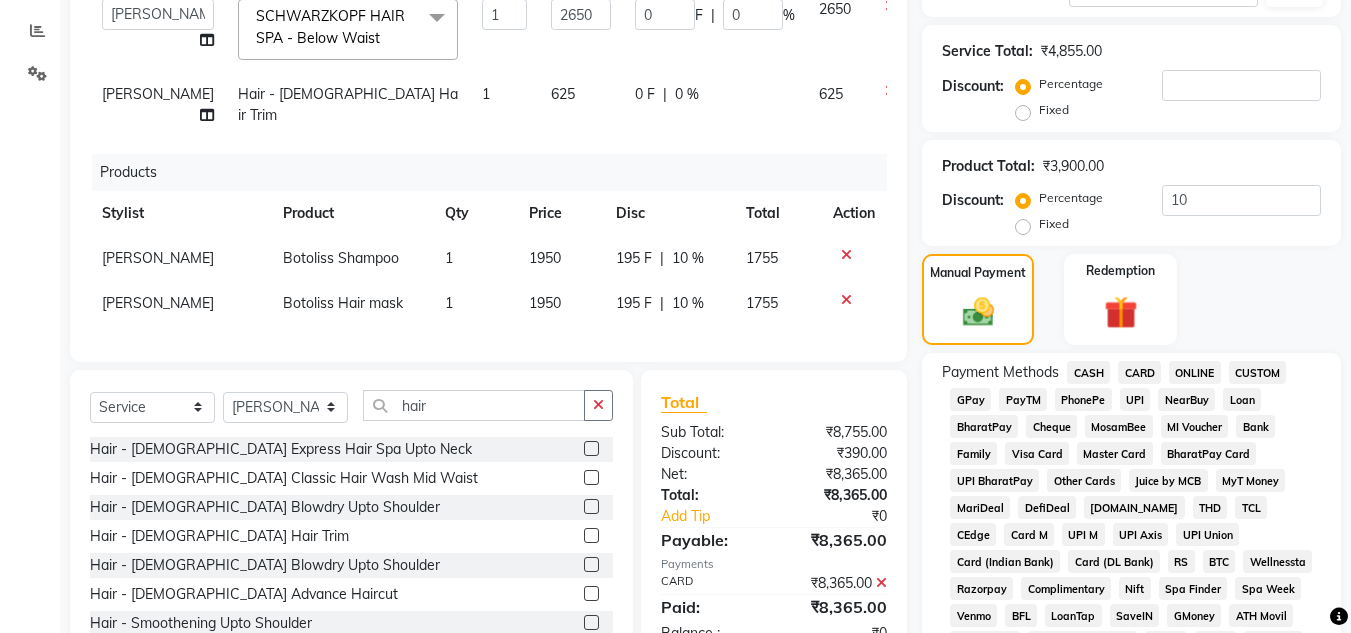 scroll, scrollTop: 696, scrollLeft: 0, axis: vertical 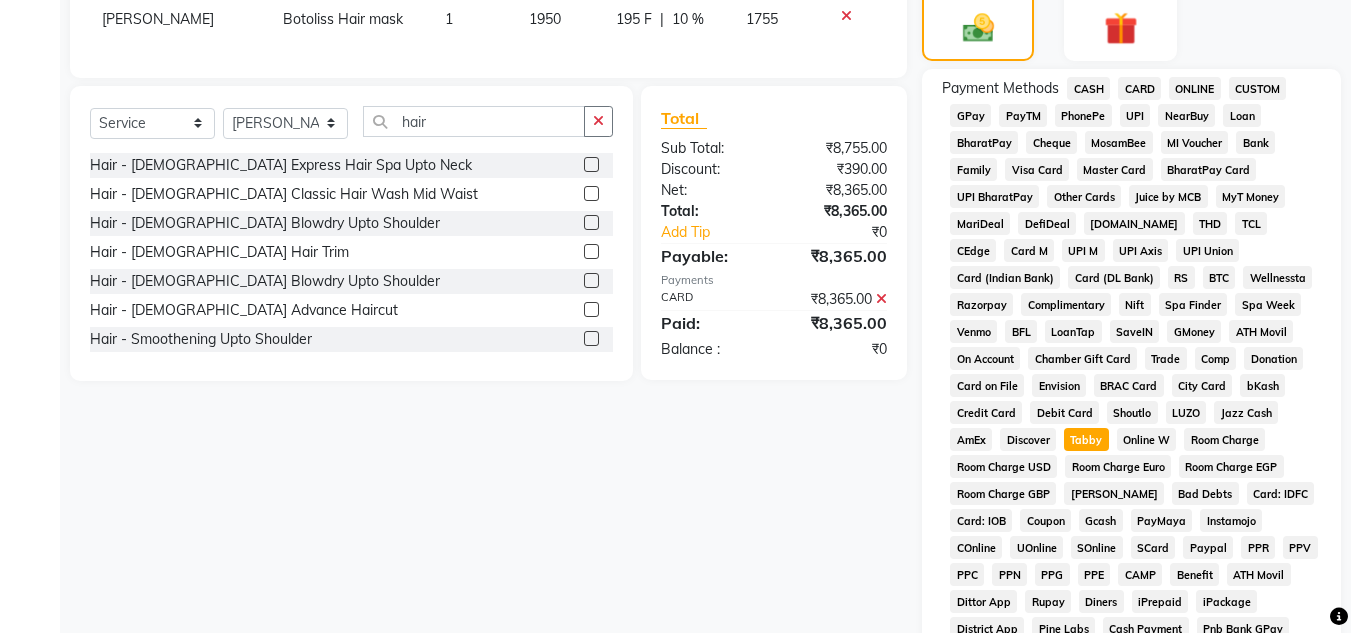 click on "Payment Methods  CASH   CARD   ONLINE   CUSTOM   GPay   PayTM   PhonePe   UPI   NearBuy   Loan   BharatPay   Cheque   MosamBee   MI Voucher   Bank   Family   Visa Card   Master Card   BharatPay Card   UPI BharatPay   Other Cards   Juice by MCB   MyT Money   MariDeal   DefiDeal   [DOMAIN_NAME]   THD   TCL   CEdge   Card M   UPI M   UPI Axis   UPI Union   Card (Indian Bank)   Card (DL Bank)   RS   BTC   Wellnessta   Razorpay   Complimentary   Nift   Spa Finder   Spa Week   Venmo   BFL   LoanTap   SaveIN   GMoney   ATH Movil   On Account   Chamber Gift Card   Trade   Comp   Donation   Card on File   Envision   BRAC Card   City Card   bKash   Credit Card   Debit Card   Shoutlo   LUZO   Jazz Cash   AmEx   Discover   Tabby   Online W   Room Charge   Room Charge USD   Room Charge Euro   Room Charge EGP   Room Charge GBP   Bajaj Finserv   Bad Debts   Card: IDFC   Card: IOB   Coupon   Gcash   PayMaya   Instamojo   COnline   UOnline   SOnline   SCard   Paypal   PPR   PPV   PPC   PPN   PPG   PPE   CAMP   Benefit   ATH Movil" 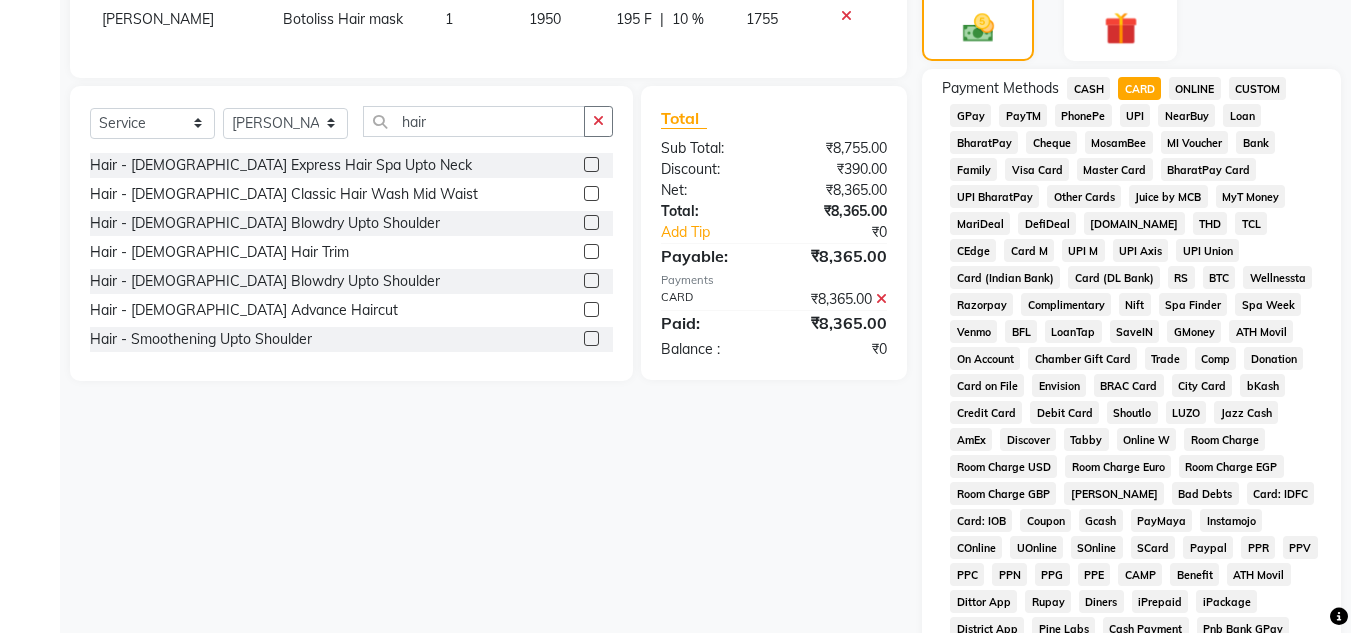 scroll, scrollTop: 1135, scrollLeft: 0, axis: vertical 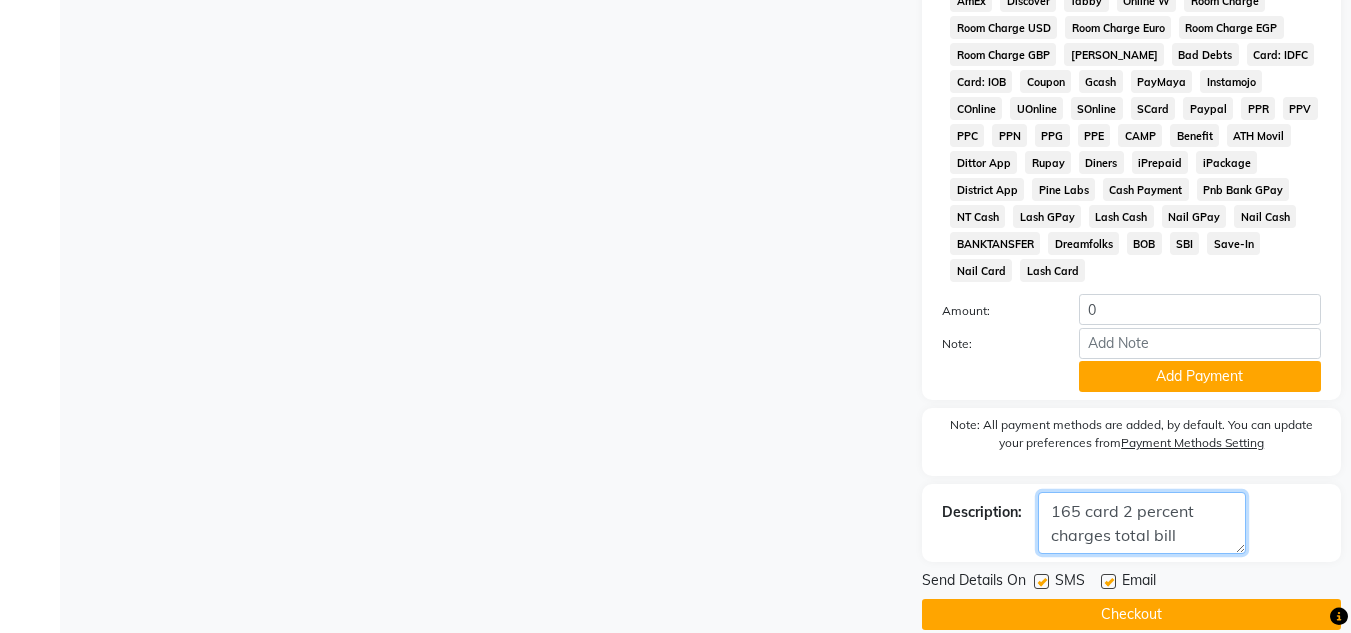 click 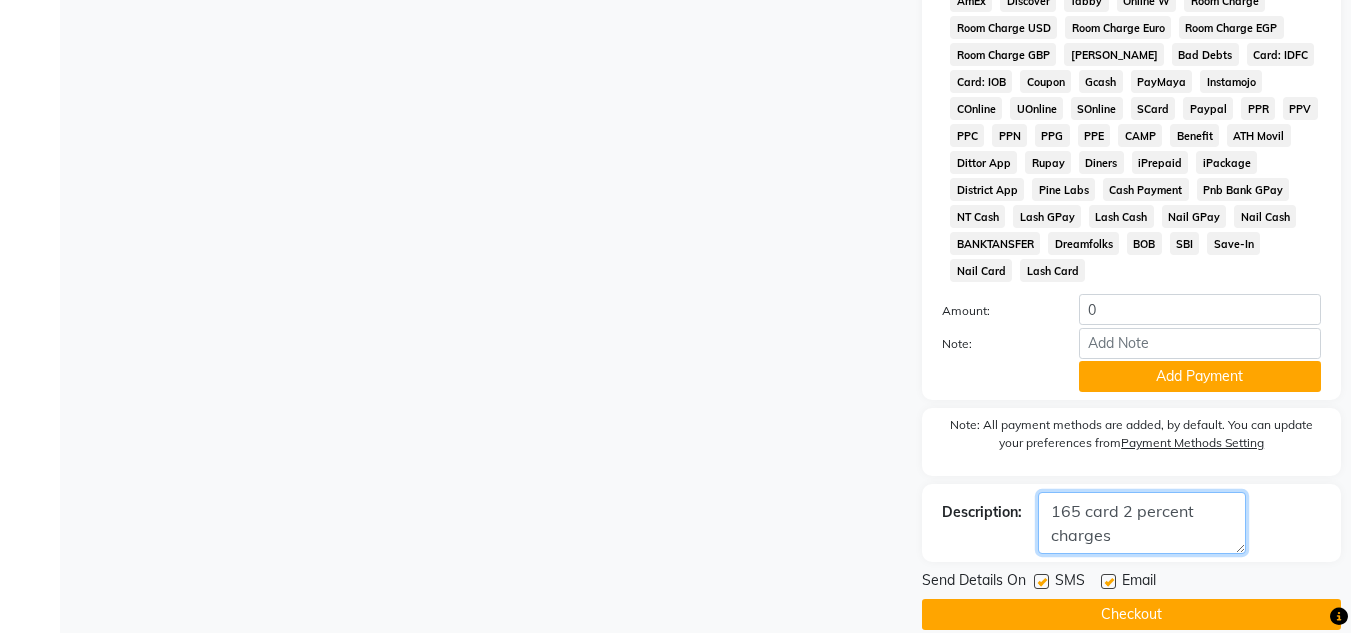 type on "165 card 2 percent charges" 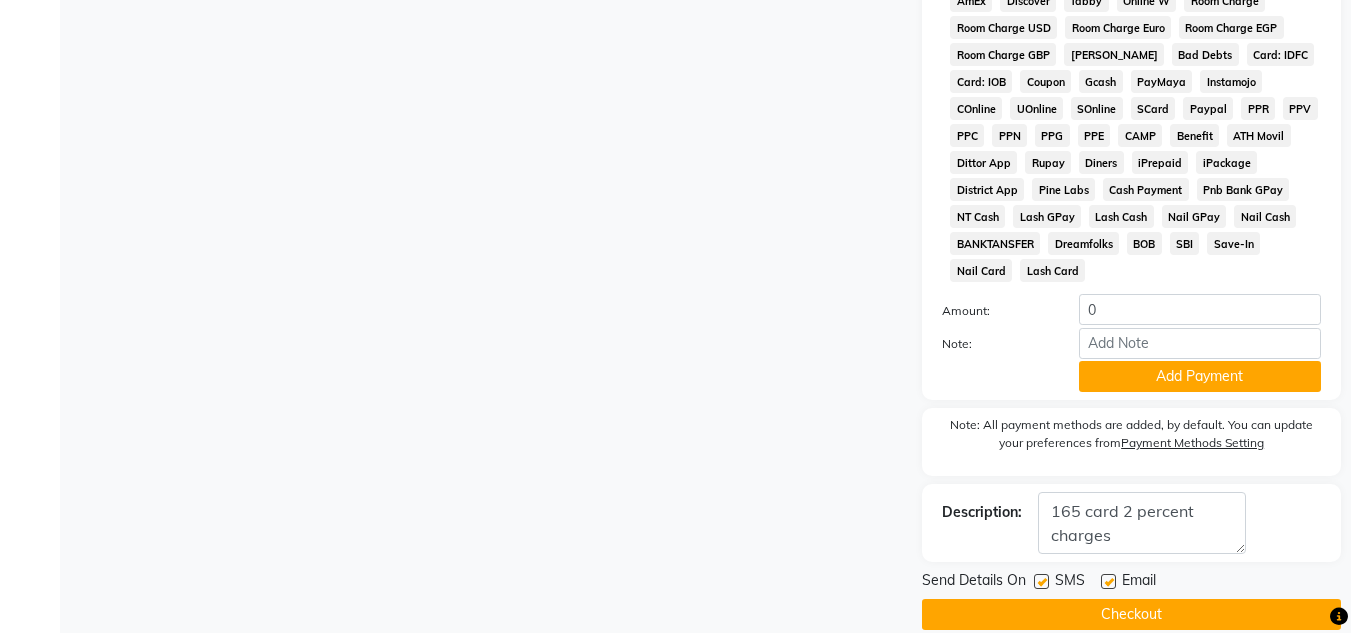 click on "Checkout" 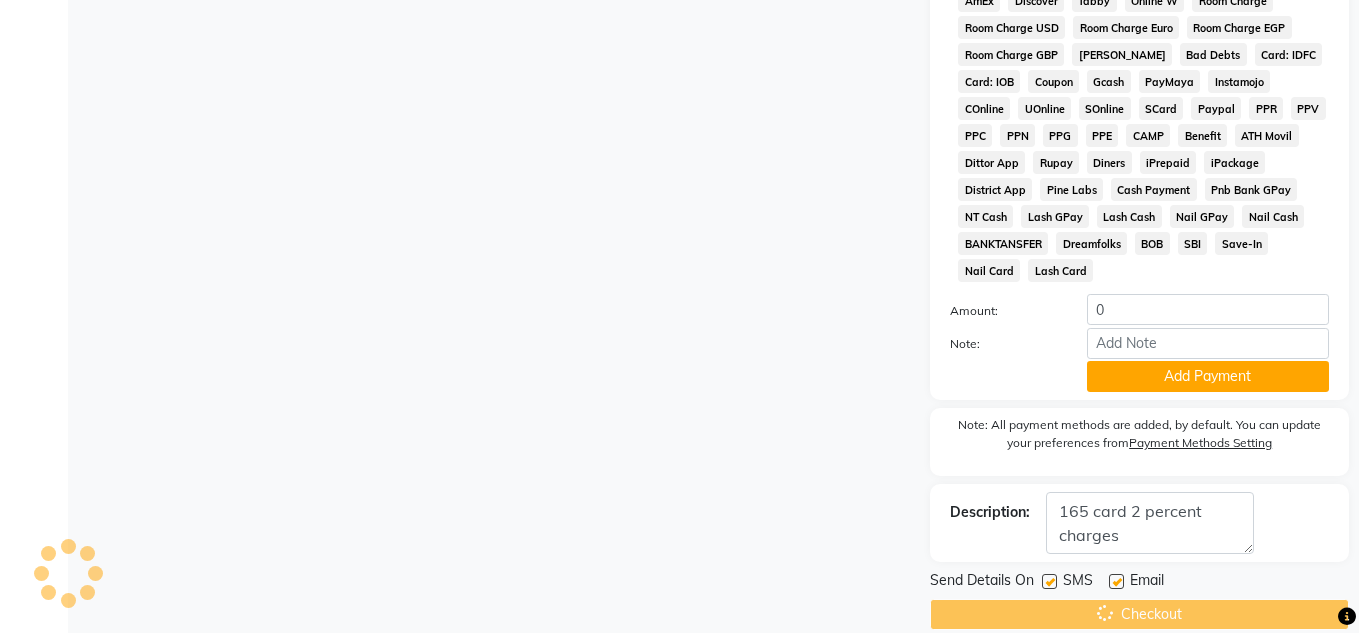 scroll, scrollTop: 0, scrollLeft: 0, axis: both 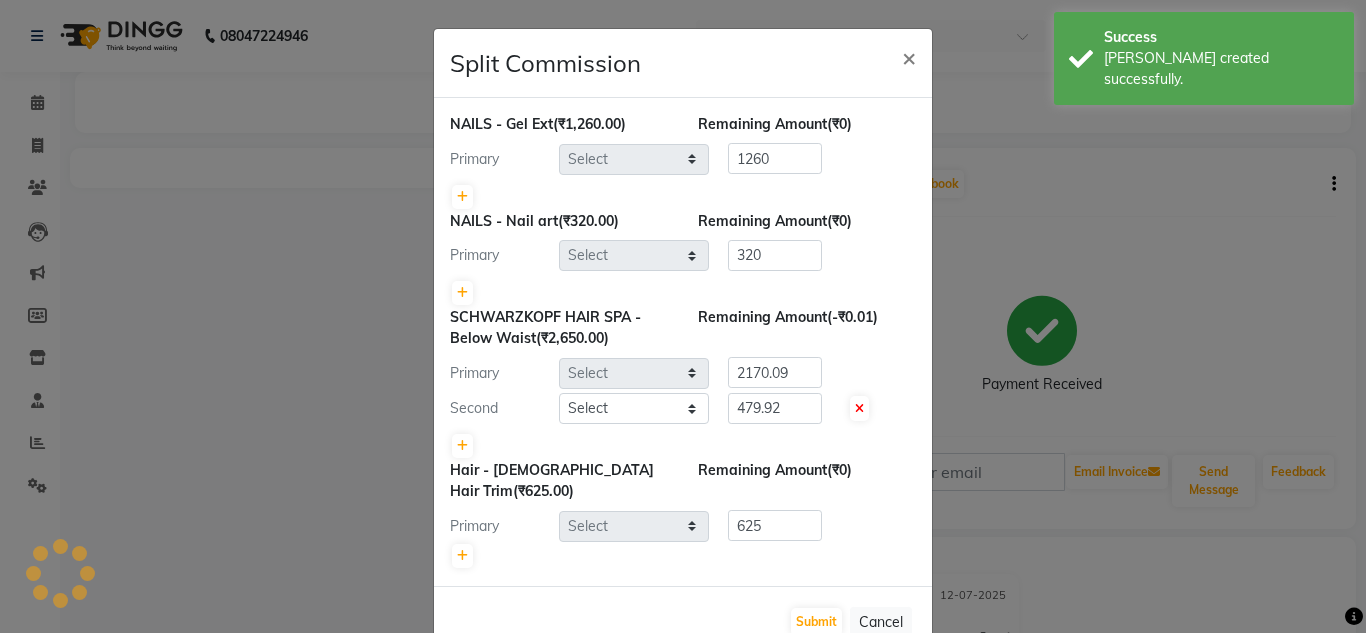 select on "76415" 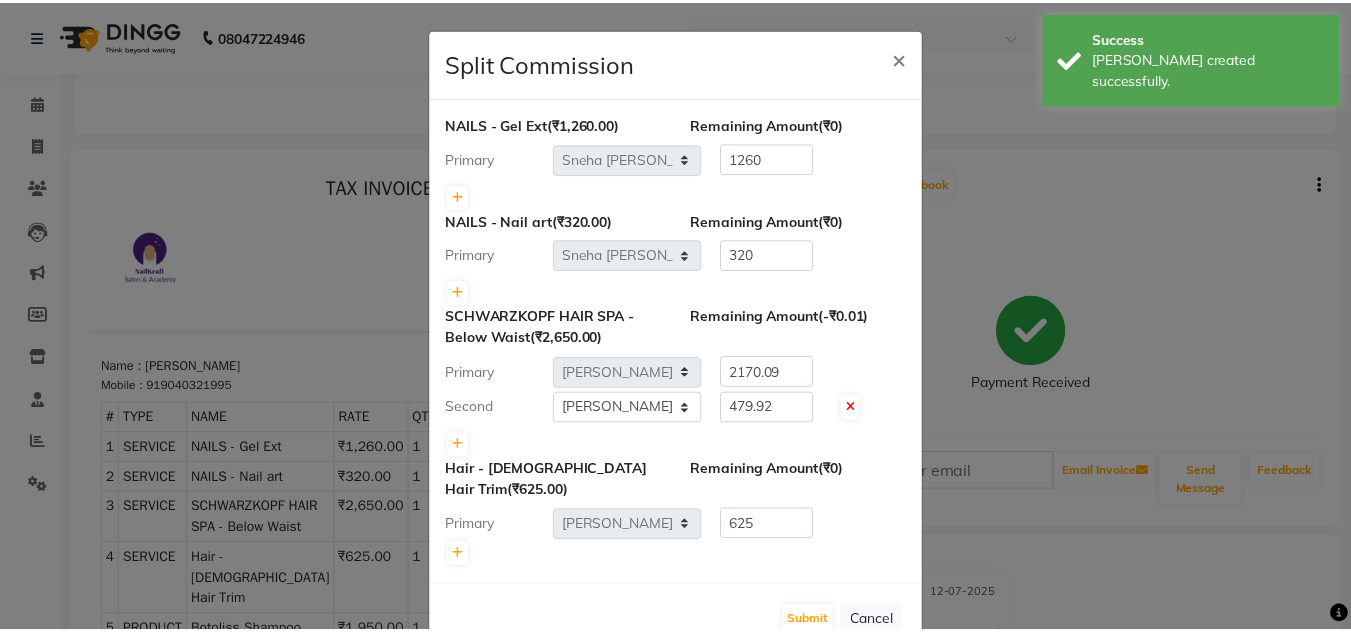 scroll, scrollTop: 0, scrollLeft: 0, axis: both 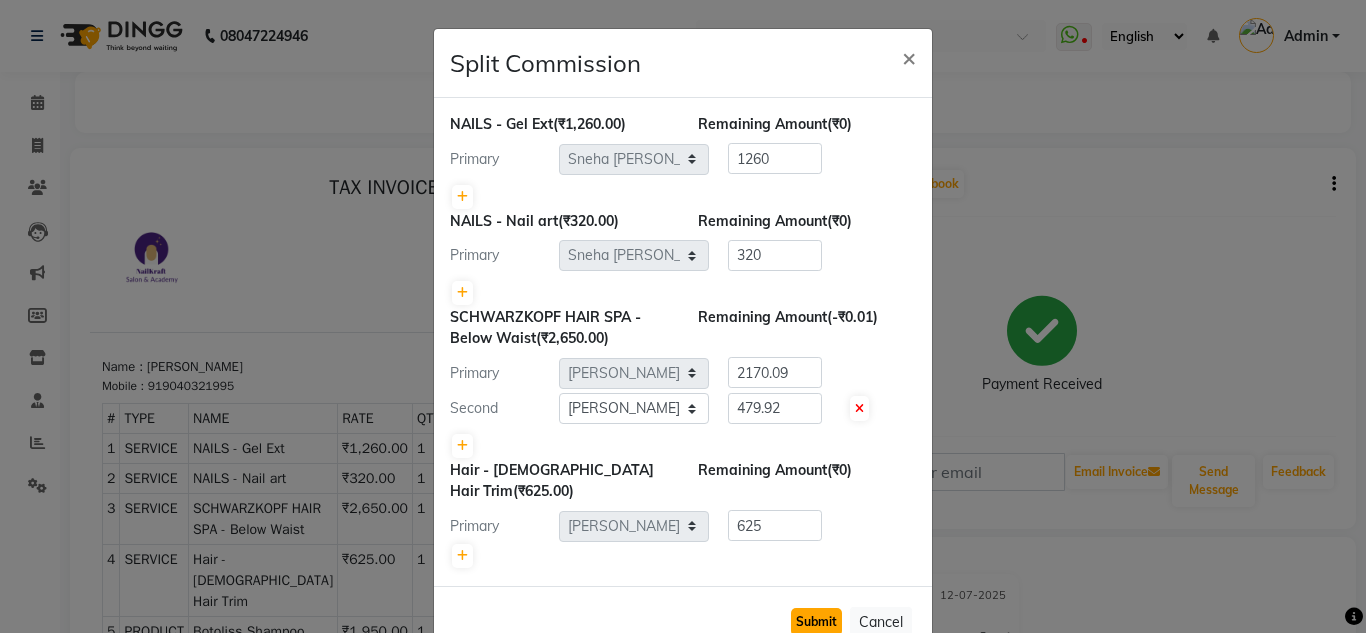 click on "Submit" 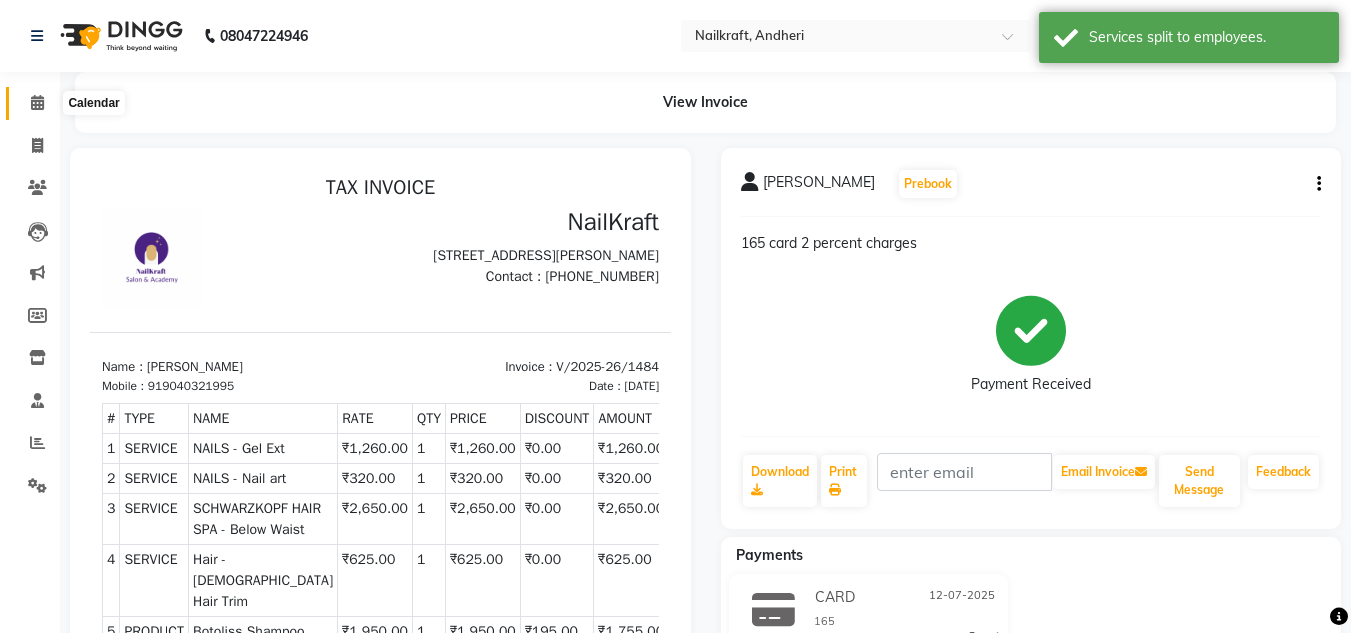 click 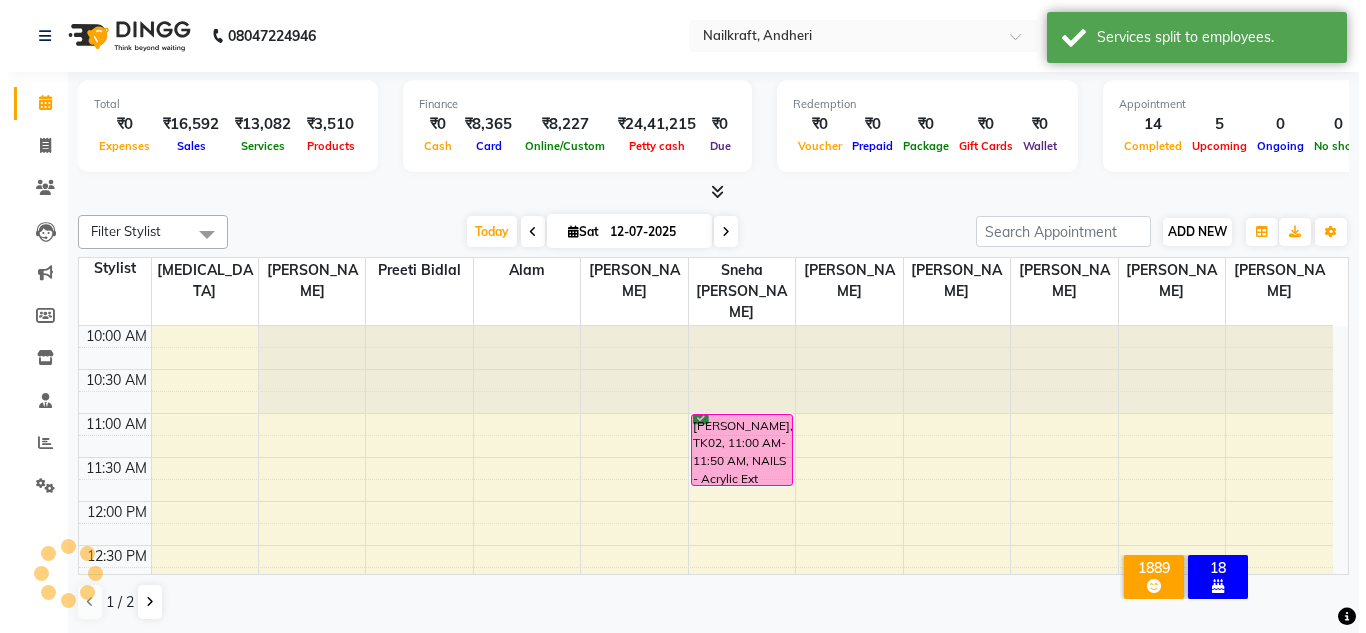 scroll, scrollTop: 617, scrollLeft: 0, axis: vertical 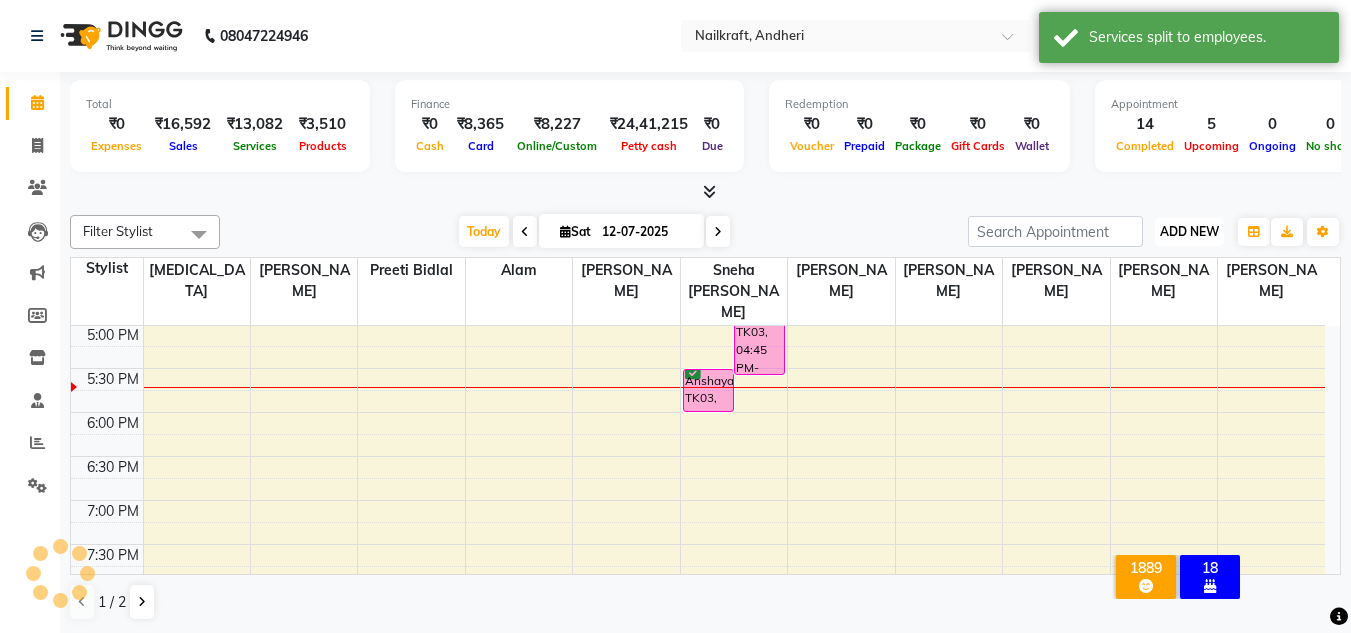 click on "ADD NEW Toggle Dropdown" at bounding box center [1189, 232] 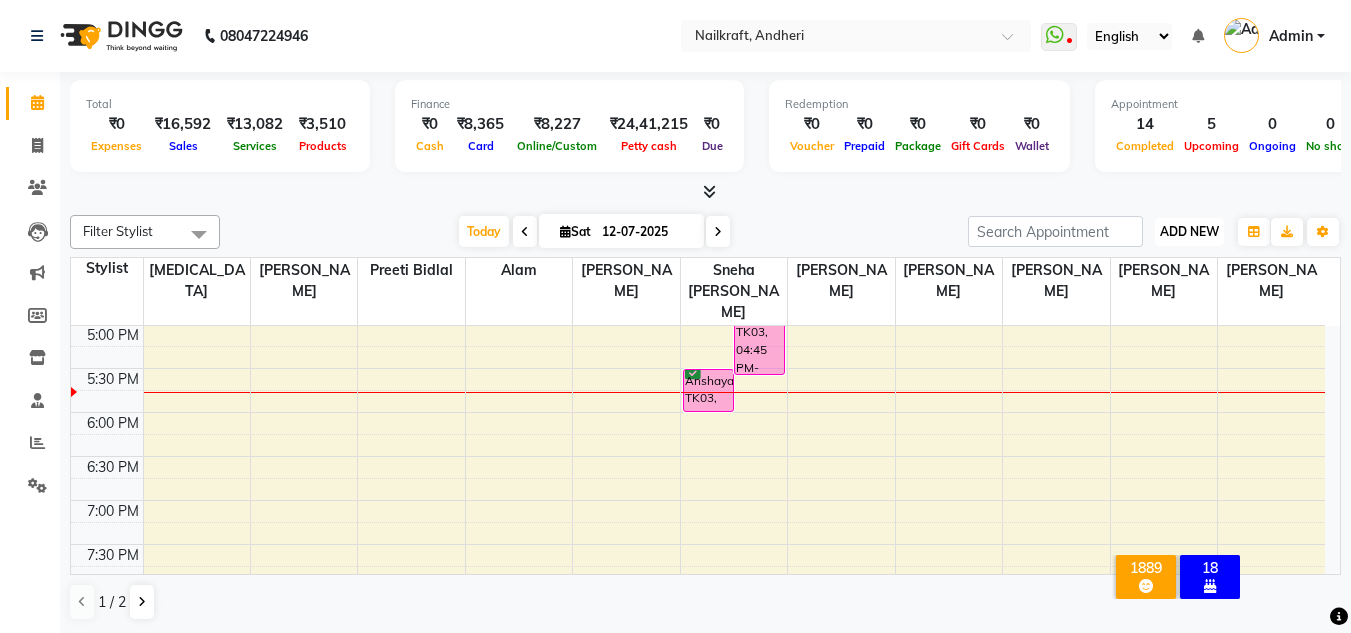 click on "ADD NEW" at bounding box center (1189, 231) 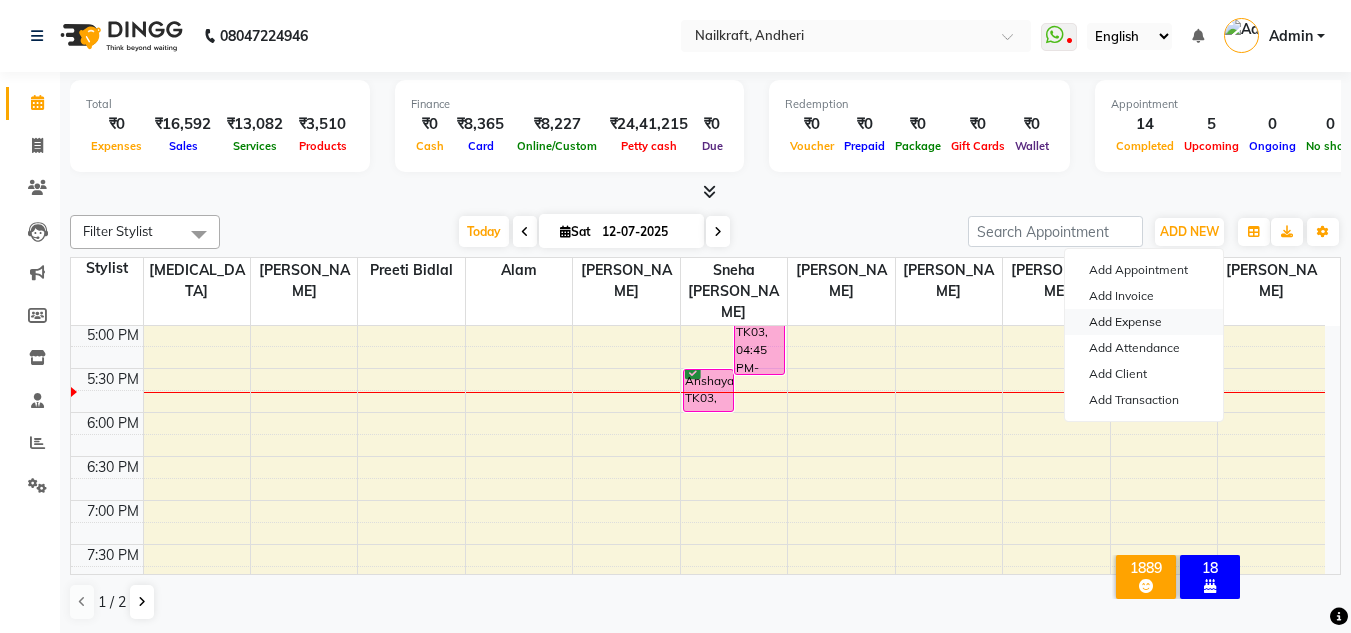 click on "Add Expense" at bounding box center [1144, 322] 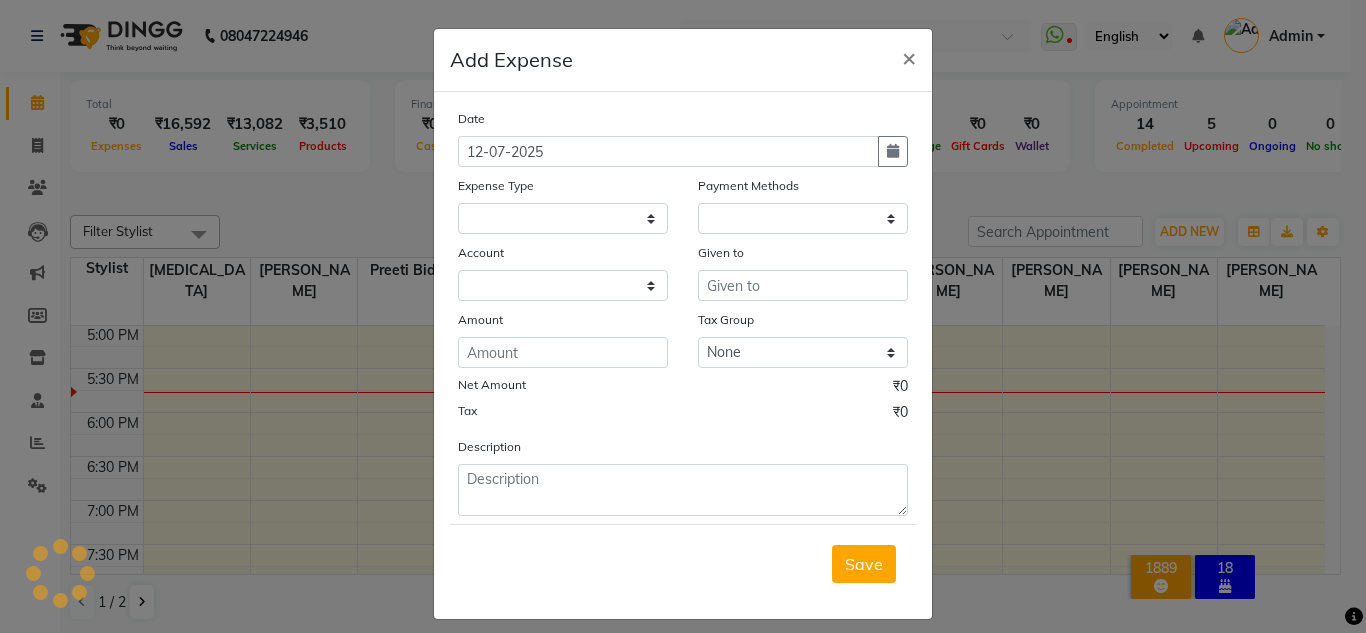 select on "1" 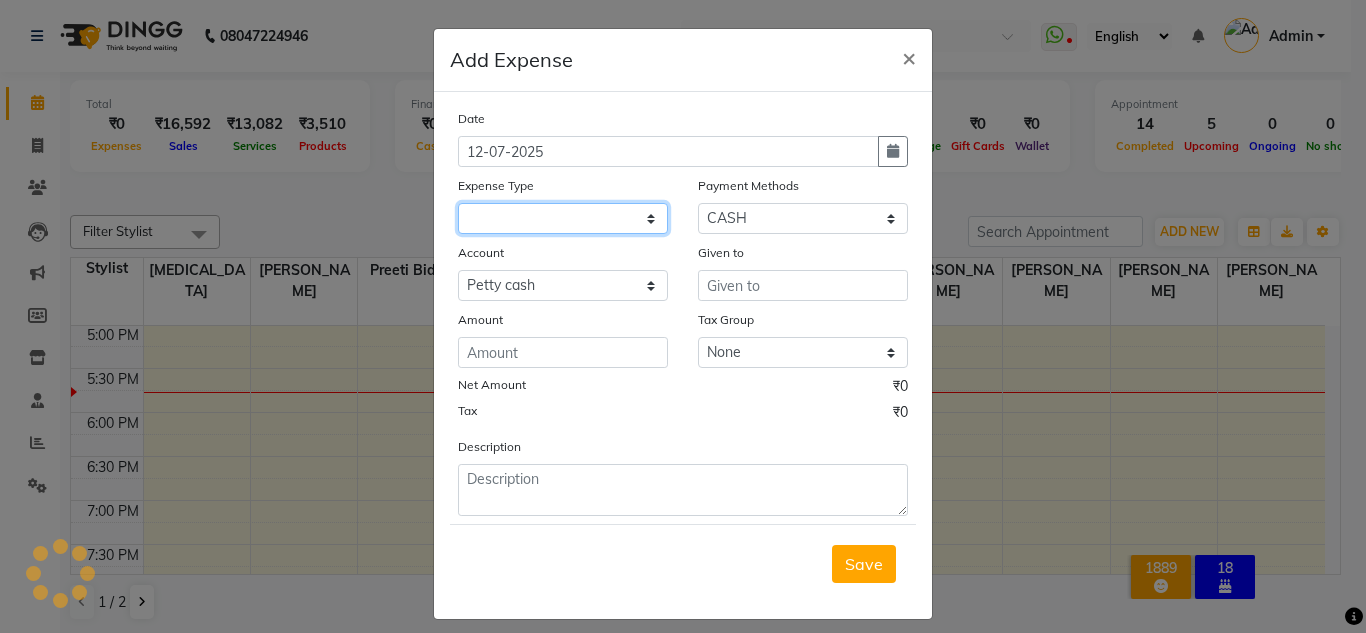 click 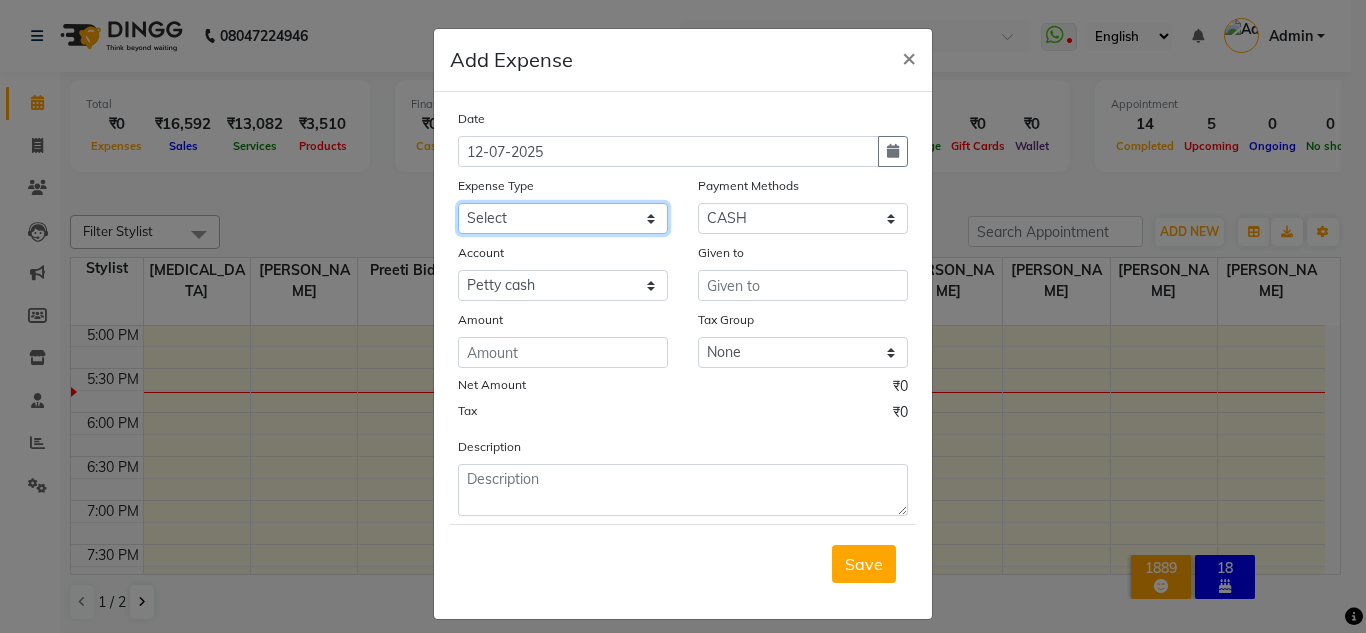 click on "Select Advance Salary Bank charges Car maintenance  Cash transfer to bank Cash transfer to hub Client Snacks Clinical charges Equipment Fuel Govt fee Incentive Insurance International purchase Loan Repayment Maintenance Marketing Miscellaneous MRA Other Pantry Product Rent Salary Staff Snacks Stationary Tax Tea & Refreshment Utilities" 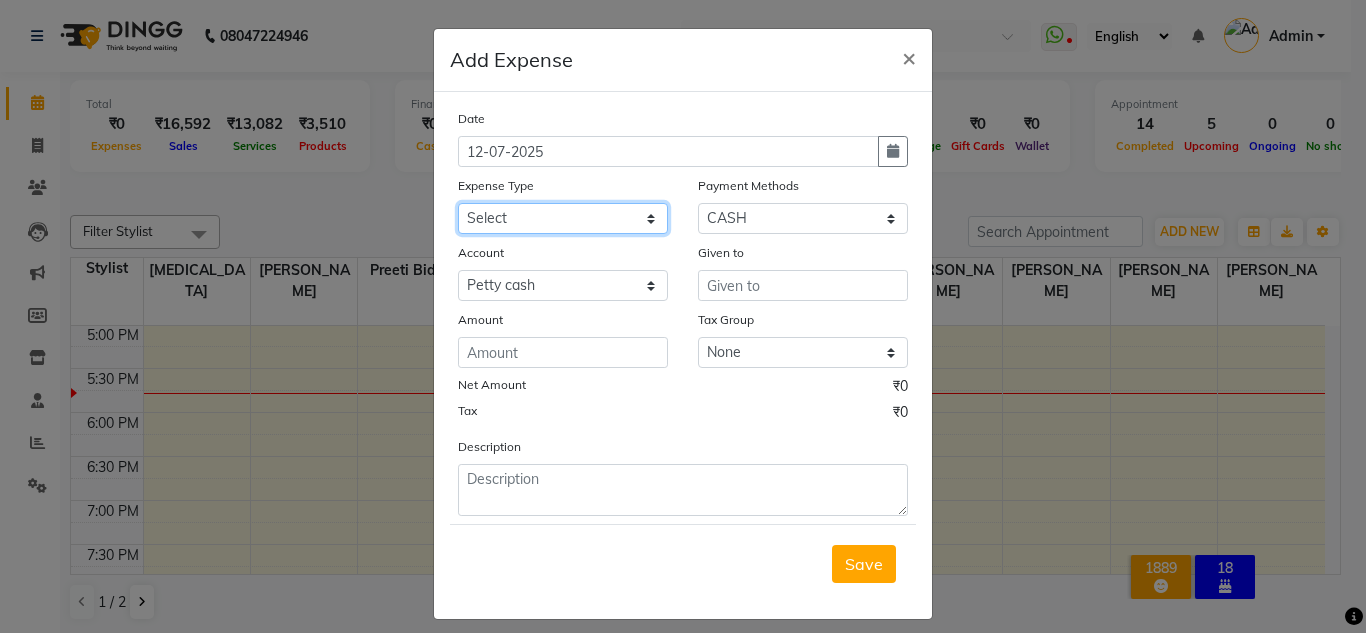 select on "15706" 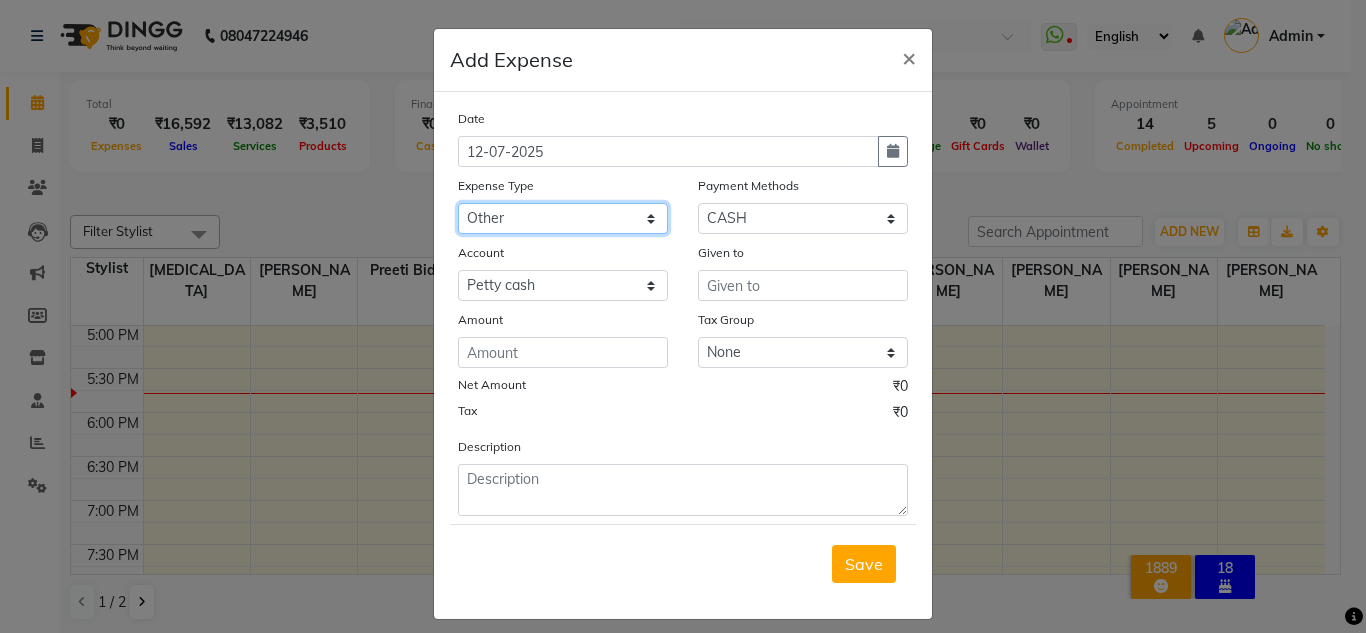 click on "Select Advance Salary Bank charges Car maintenance  Cash transfer to bank Cash transfer to hub Client Snacks Clinical charges Equipment Fuel Govt fee Incentive Insurance International purchase Loan Repayment Maintenance Marketing Miscellaneous MRA Other Pantry Product Rent Salary Staff Snacks Stationary Tax Tea & Refreshment Utilities" 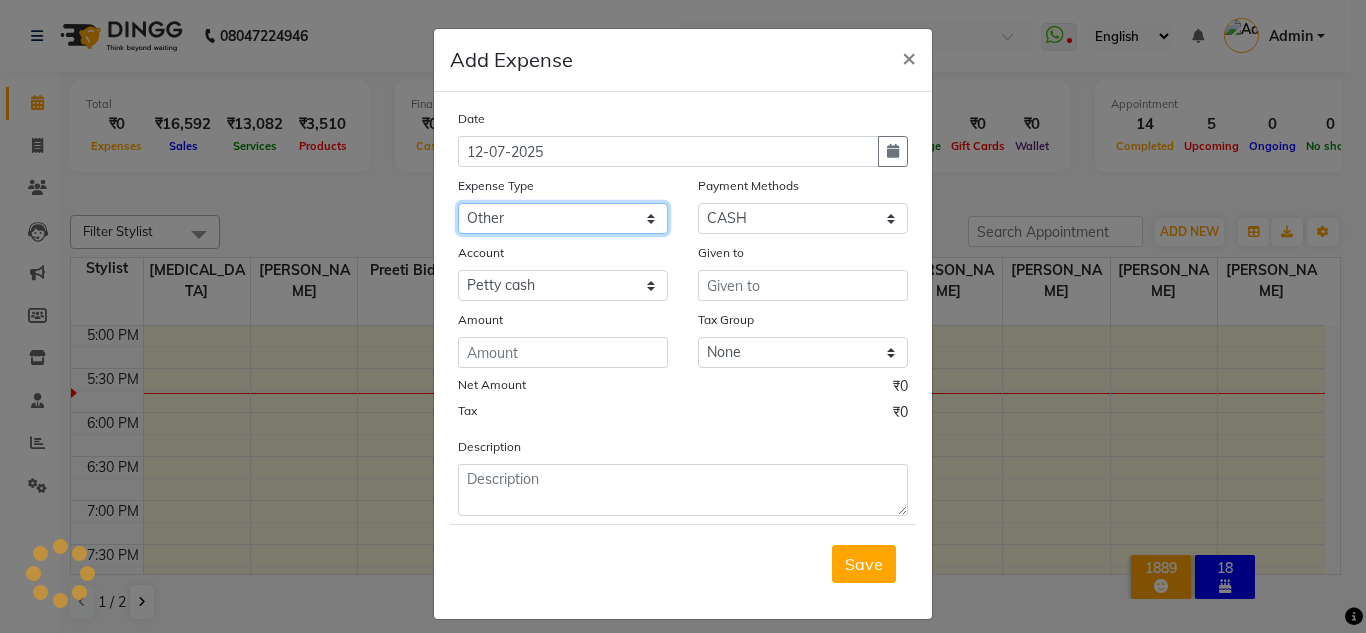 click on "Select Advance Salary Bank charges Car maintenance  Cash transfer to bank Cash transfer to hub Client Snacks Clinical charges Equipment Fuel Govt fee Incentive Insurance International purchase Loan Repayment Maintenance Marketing Miscellaneous MRA Other Pantry Product Rent Salary Staff Snacks Stationary Tax Tea & Refreshment Utilities" 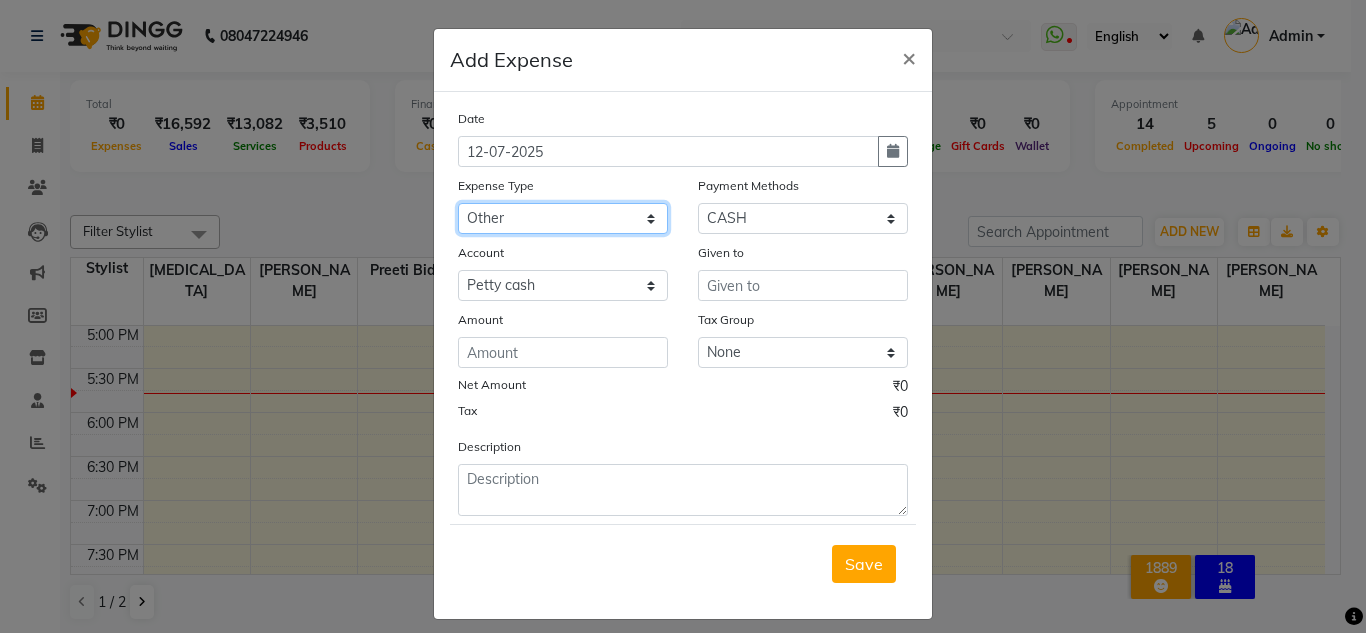 click on "Select Advance Salary Bank charges Car maintenance  Cash transfer to bank Cash transfer to hub Client Snacks Clinical charges Equipment Fuel Govt fee Incentive Insurance International purchase Loan Repayment Maintenance Marketing Miscellaneous MRA Other Pantry Product Rent Salary Staff Snacks Stationary Tax Tea & Refreshment Utilities" 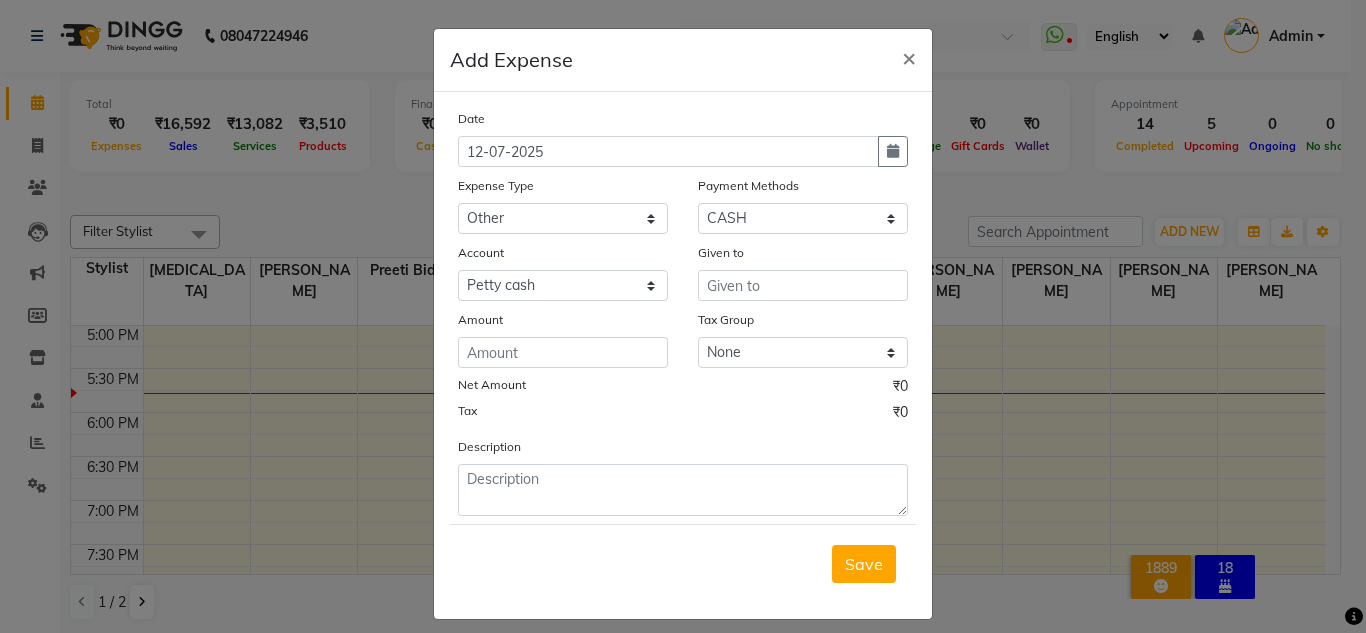 click on "Add Expense  × Date [DATE] Expense Type Select Advance Salary Bank charges Car maintenance  Cash transfer to bank Cash transfer to hub Client Snacks Clinical charges Equipment Fuel Govt fee Incentive Insurance International purchase Loan Repayment Maintenance Marketing Miscellaneous MRA Other Pantry Product Rent Salary Staff Snacks Stationary Tax Tea & Refreshment Utilities Payment Methods Select CASH CARD ONLINE CUSTOM GPay PayTM PhonePe UPI NearBuy Points Wallet Loan BharatPay Cheque MosamBee MI Voucher Bank Family Visa Card Master Card Prepaid Package Voucher Gift Card BharatPay Card UPI BharatPay Other Cards Juice by MCB MyT Money MariDeal DefiDeal [DOMAIN_NAME] THD TCL CEdge Card M UPI M UPI Axis UPI Union Card (Indian Bank) Card (DL Bank) RS BTC Wellnessta Razorpay Complimentary Nift Spa Finder Spa Week Venmo BFL LoanTap SaveIN GMoney ATH Movil On Account Chamber Gift Card Trade Comp Donation Card on File Envision BRAC Card City Card bKash Credit Card Debit Card Shoutlo LUZO Jazz Cash AmEx Discover PPR" 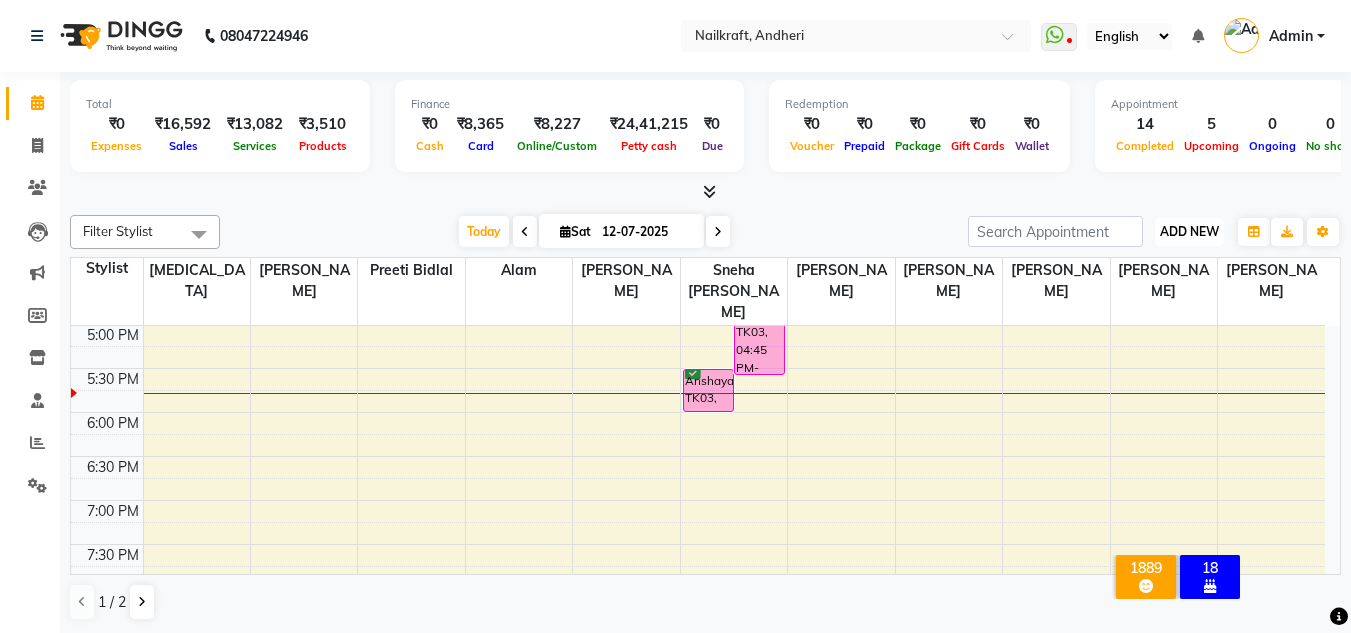 click on "ADD NEW Toggle Dropdown" at bounding box center [1189, 232] 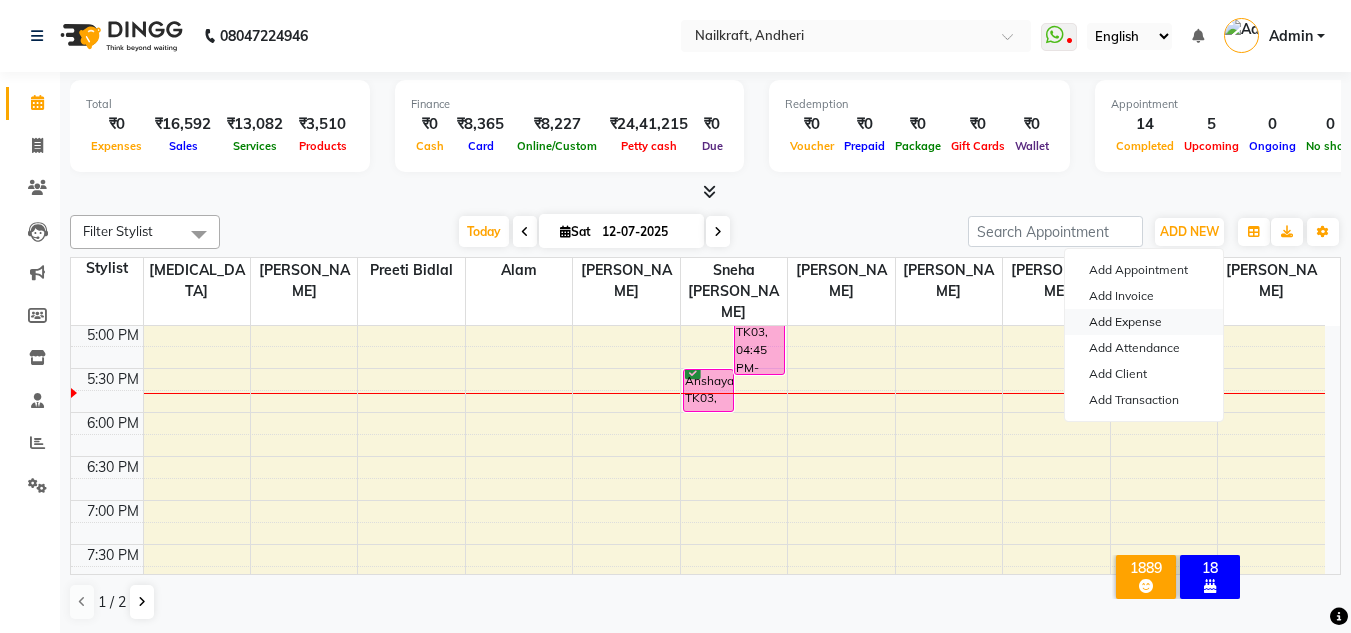 click on "Add Expense" at bounding box center (1144, 322) 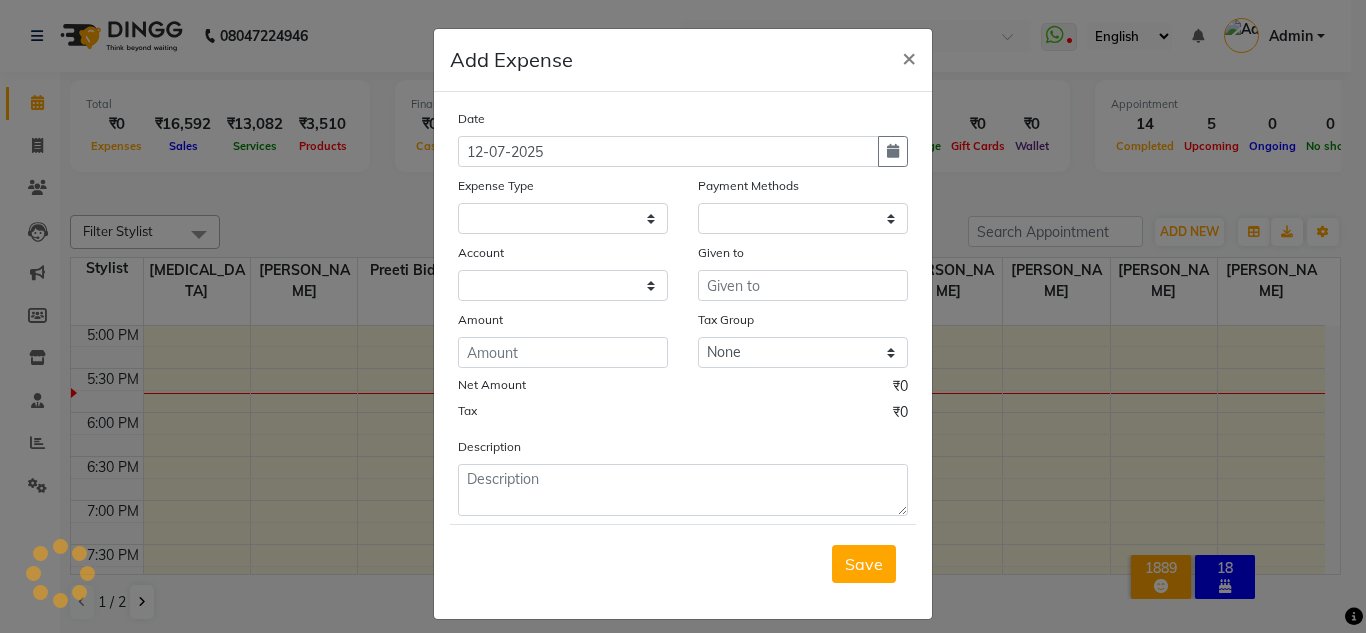 select on "1" 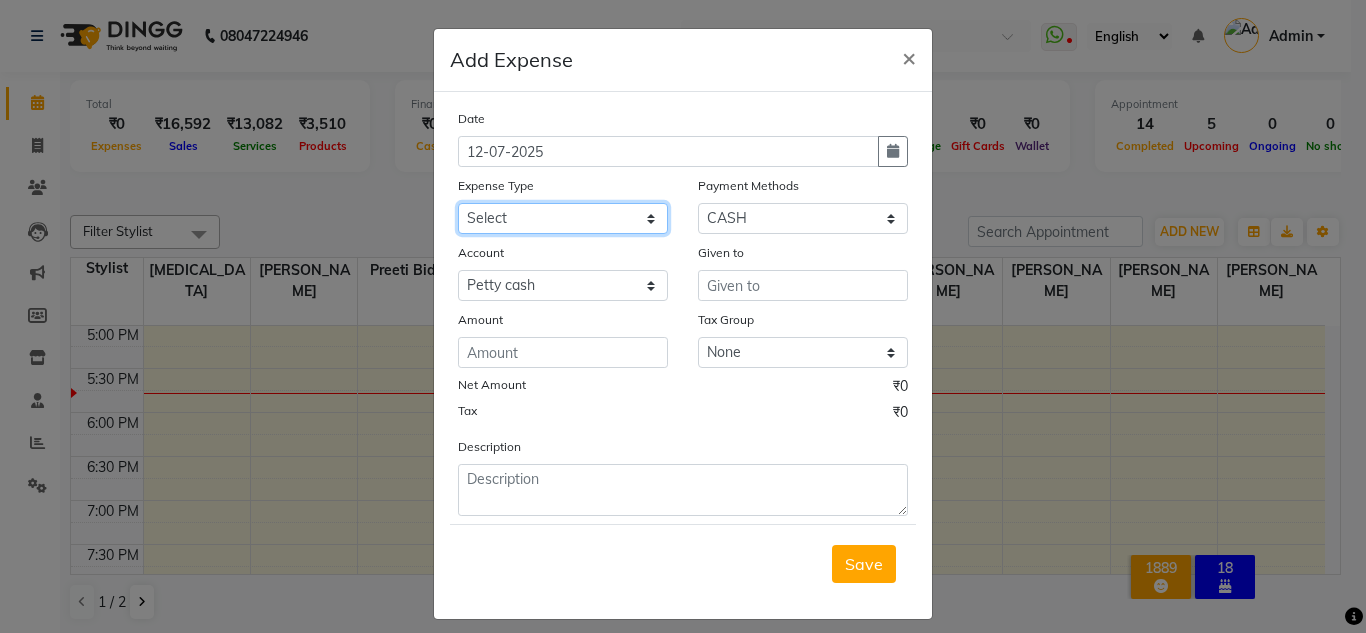 click on "Select Advance Salary Bank charges Car maintenance  Cash transfer to bank Cash transfer to hub Client Snacks Clinical charges Equipment Fuel Govt fee Incentive Insurance International purchase Loan Repayment Maintenance Marketing Miscellaneous MRA Other Pantry Product Rent Salary Staff Snacks Stationary Tax Tea & Refreshment Utilities" 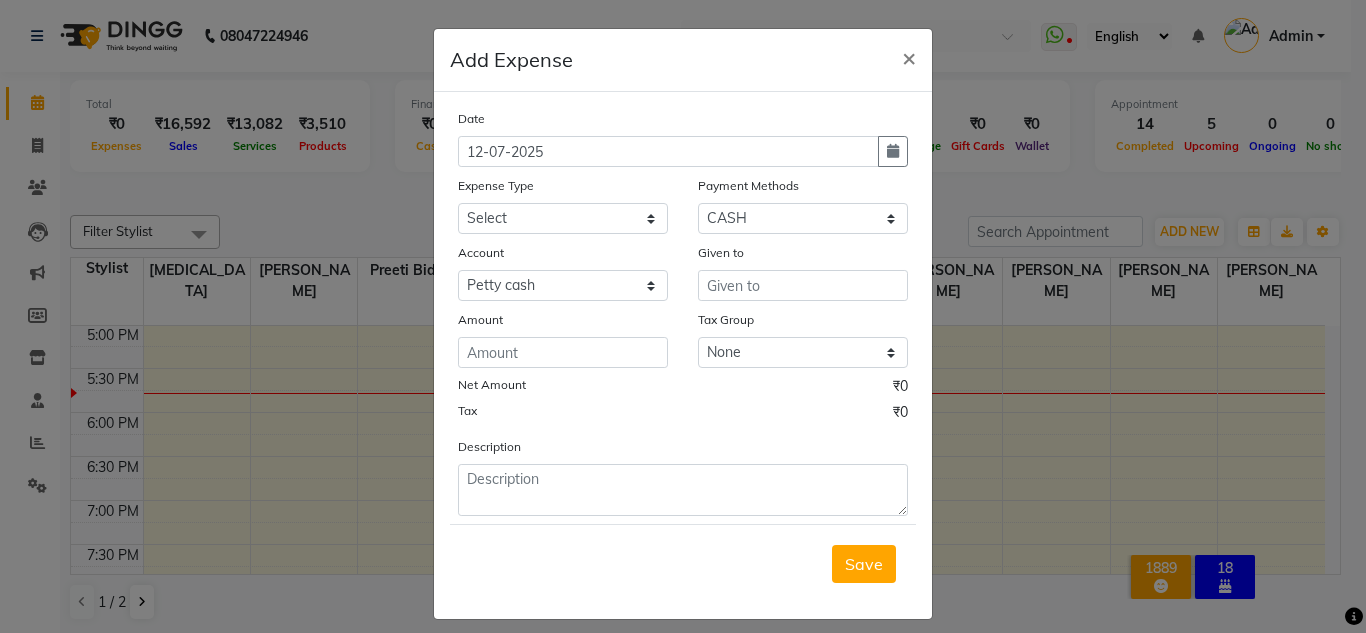 click on "Add Expense  × Date [DATE] Expense Type Select Advance Salary Bank charges Car maintenance  Cash transfer to bank Cash transfer to hub Client Snacks Clinical charges Equipment Fuel Govt fee Incentive Insurance International purchase Loan Repayment Maintenance Marketing Miscellaneous MRA Other Pantry Product Rent Salary Staff Snacks Stationary Tax Tea & Refreshment Utilities Payment Methods Select CASH CARD ONLINE CUSTOM GPay PayTM PhonePe UPI NearBuy Points Wallet Loan BharatPay Cheque MosamBee MI Voucher Bank Family Visa Card Master Card Prepaid Package Voucher Gift Card BharatPay Card UPI BharatPay Other Cards Juice by MCB MyT Money MariDeal DefiDeal [DOMAIN_NAME] THD TCL CEdge Card M UPI M UPI Axis UPI Union Card (Indian Bank) Card (DL Bank) RS BTC Wellnessta Razorpay Complimentary Nift Spa Finder Spa Week Venmo BFL LoanTap SaveIN GMoney ATH Movil On Account Chamber Gift Card Trade Comp Donation Card on File Envision BRAC Card City Card bKash Credit Card Debit Card Shoutlo LUZO Jazz Cash AmEx Discover PPR" 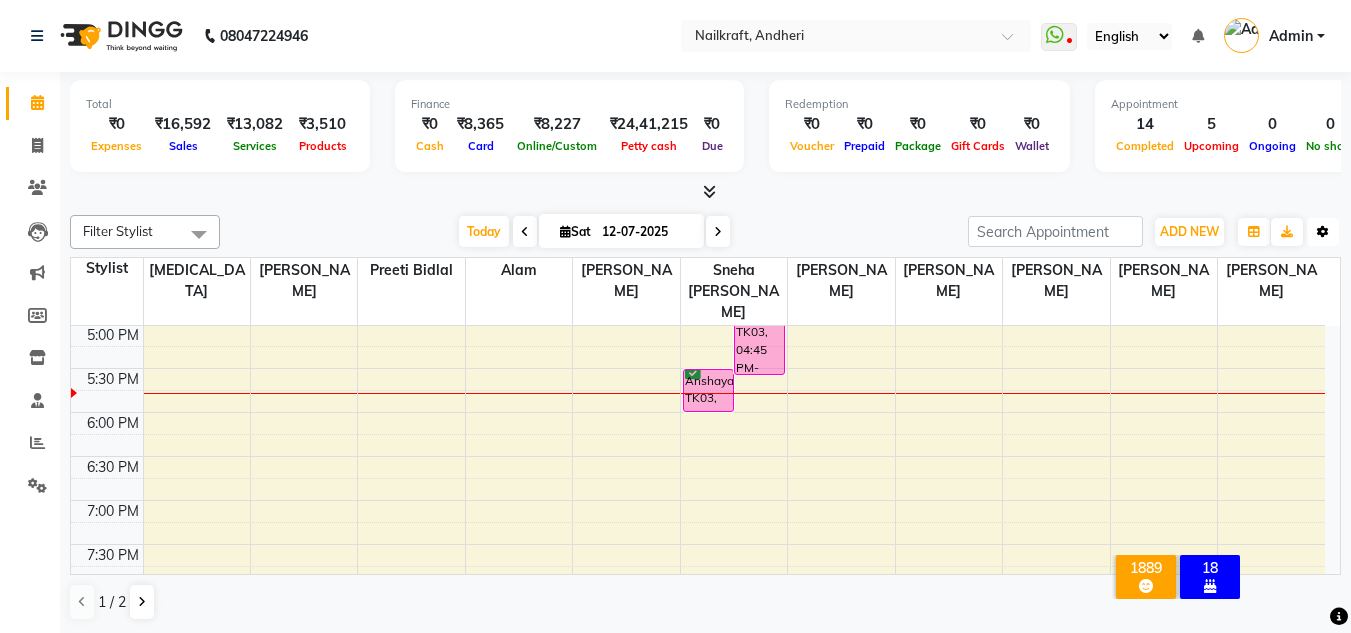 click at bounding box center (1323, 232) 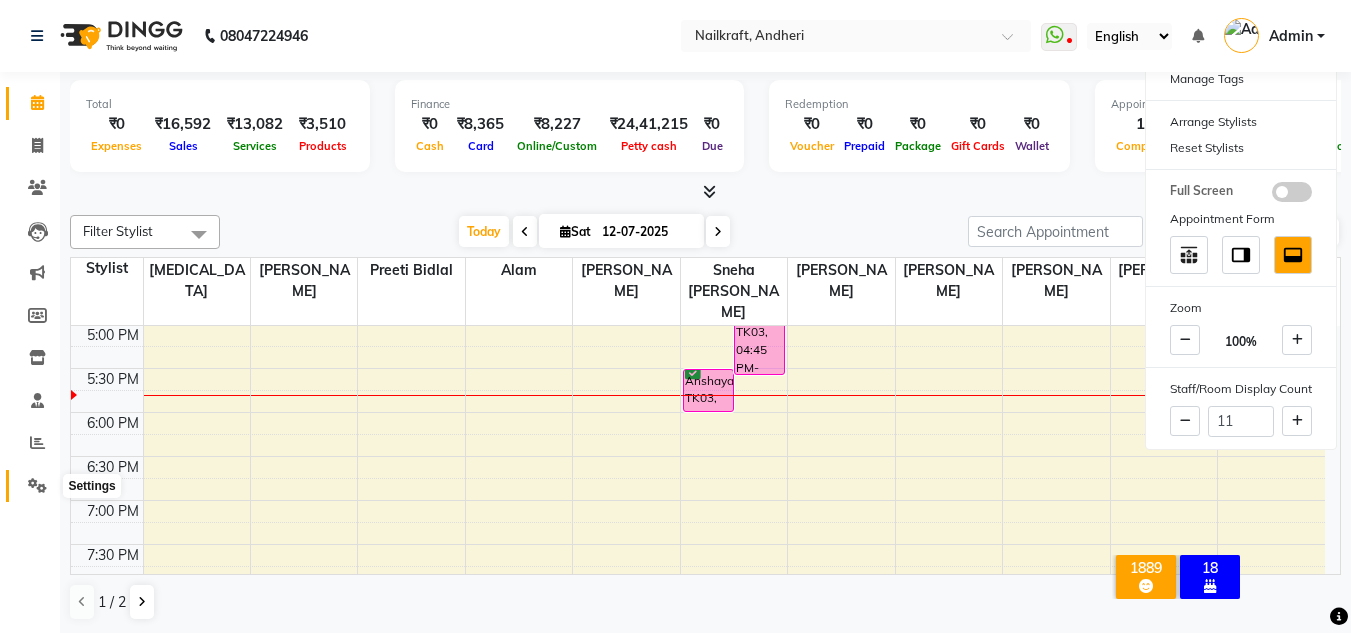 click 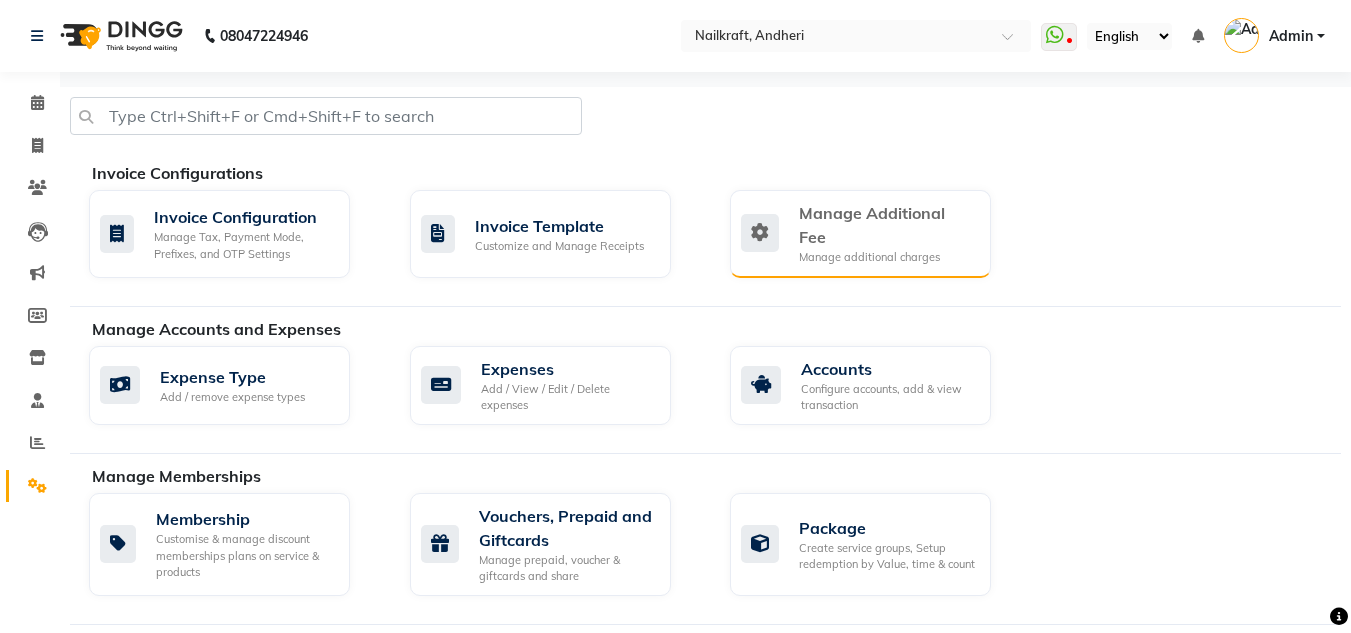 click on "Manage additional charges" 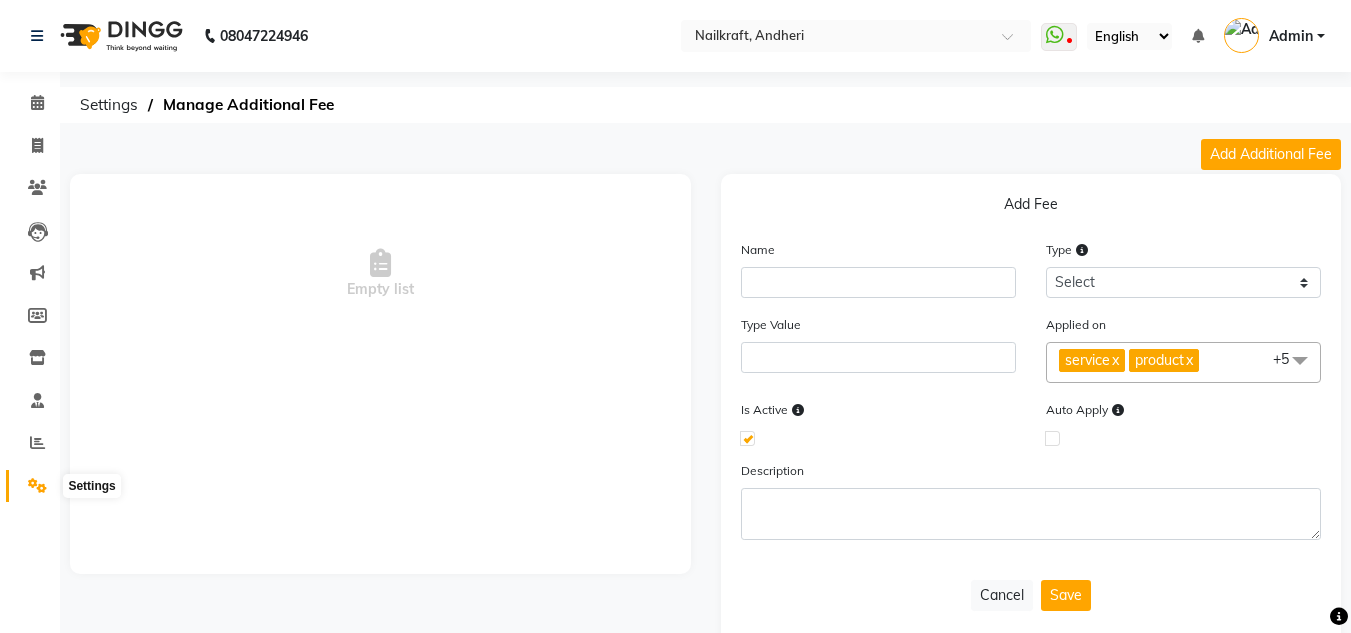click 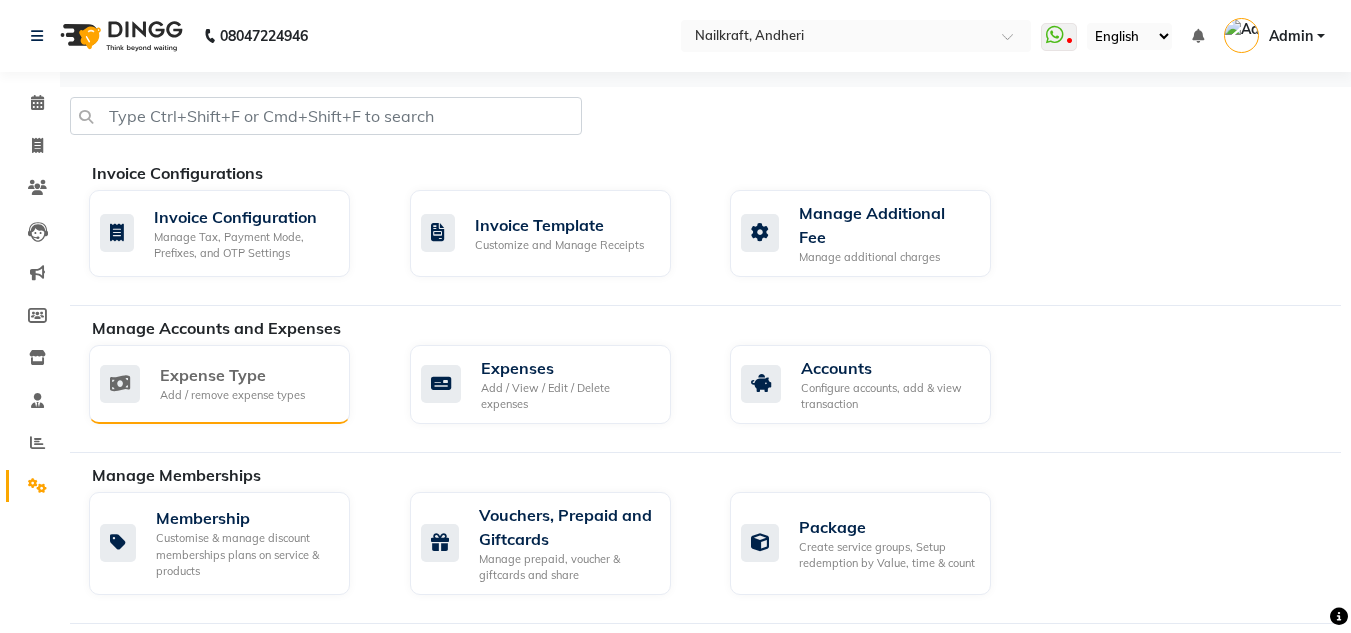 click on "Expense Type" 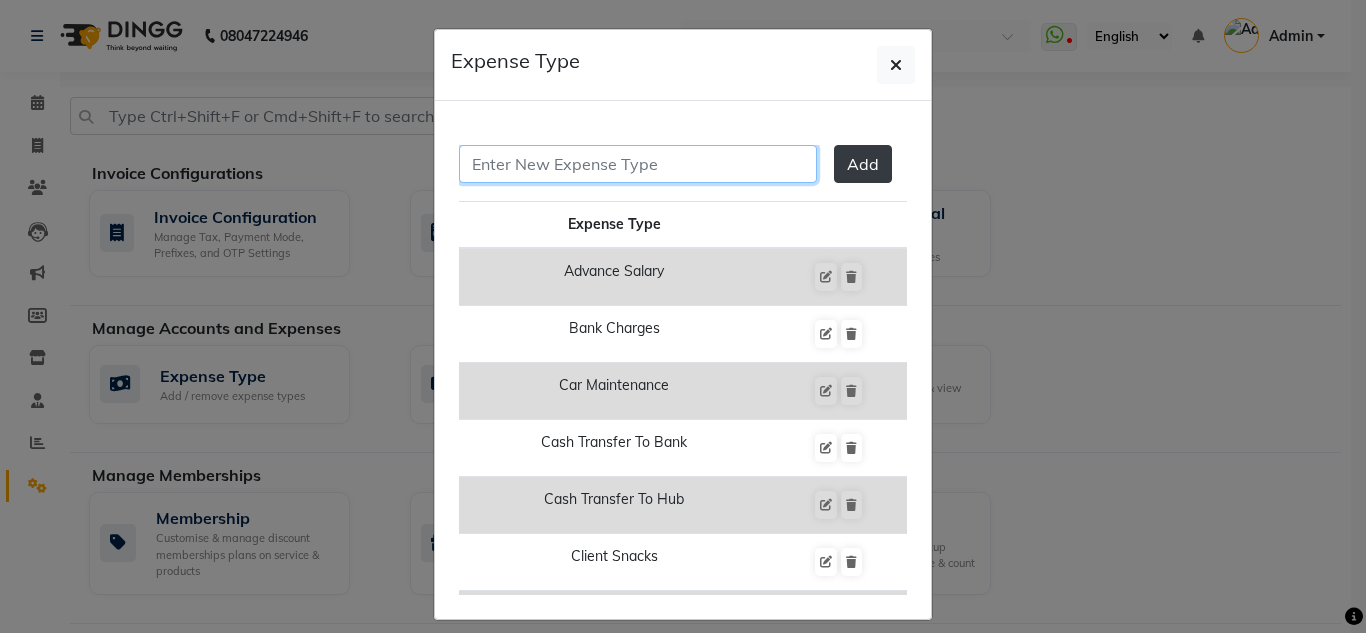 click at bounding box center (638, 164) 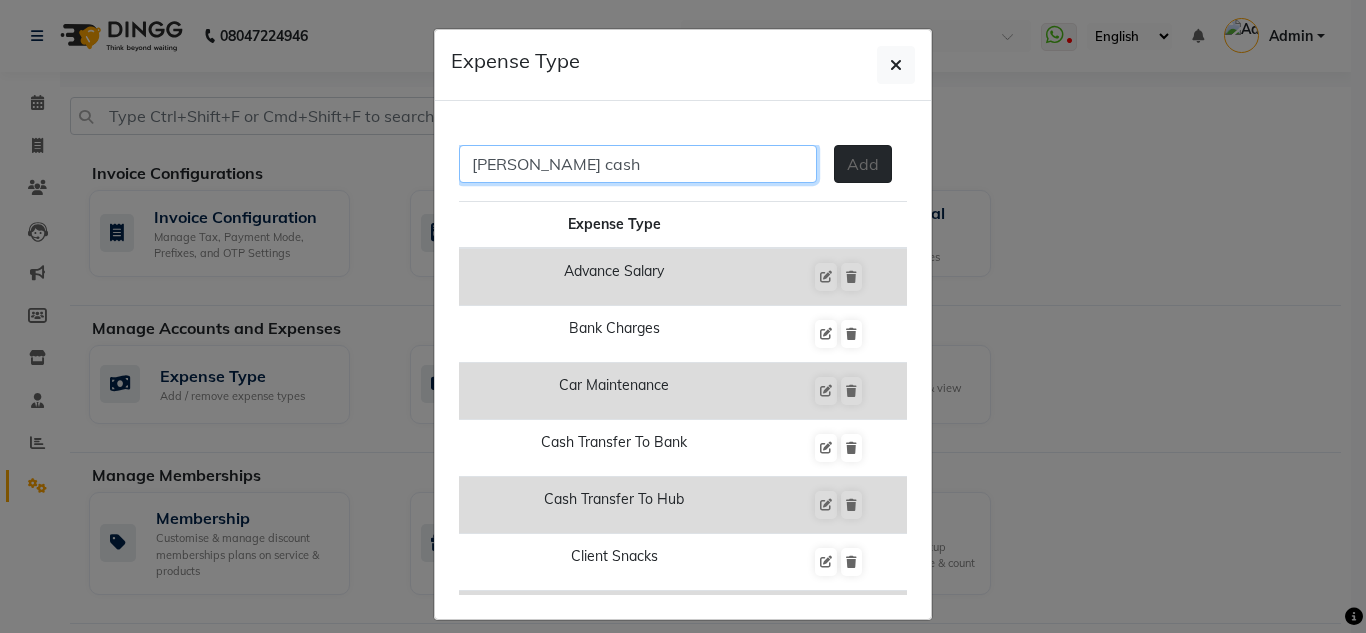 type on "[PERSON_NAME] cash" 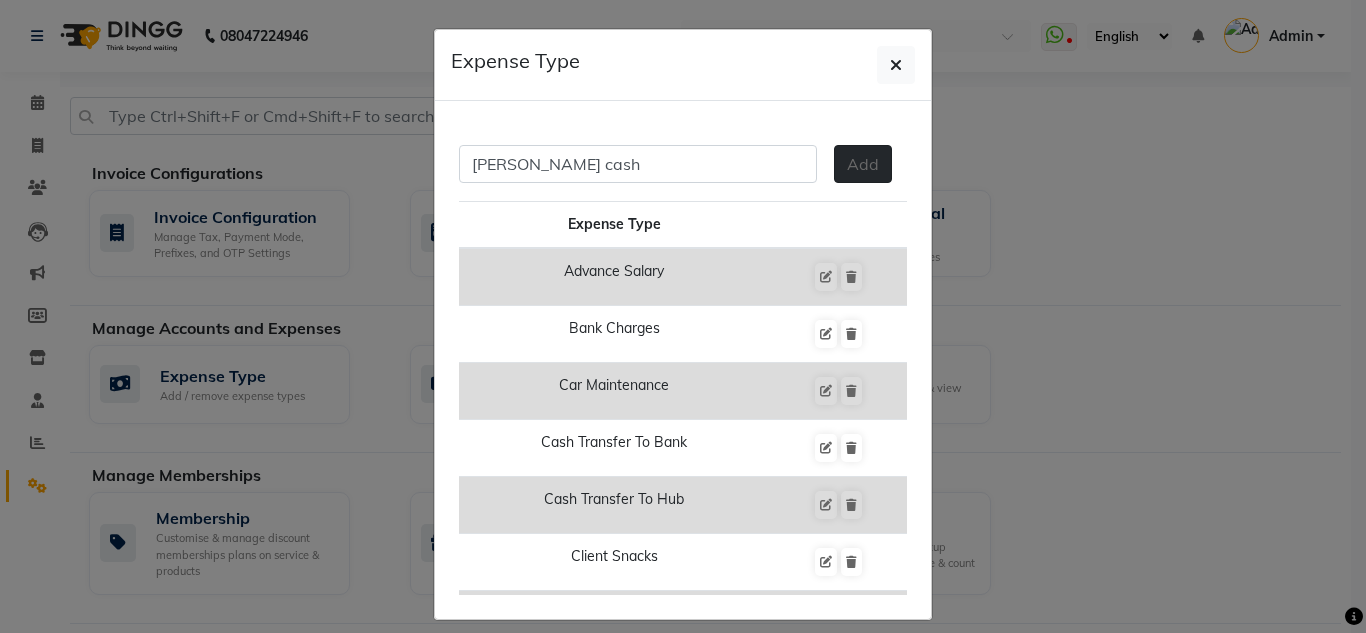 click on "Add" at bounding box center [863, 164] 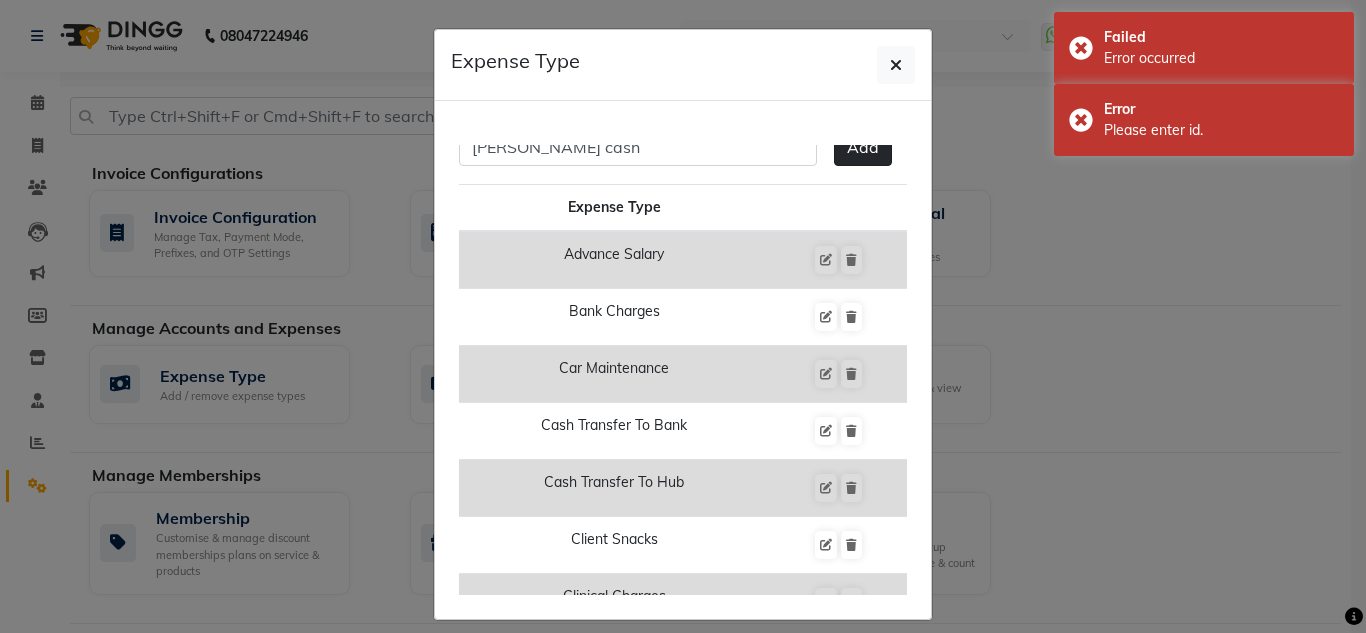scroll, scrollTop: 0, scrollLeft: 0, axis: both 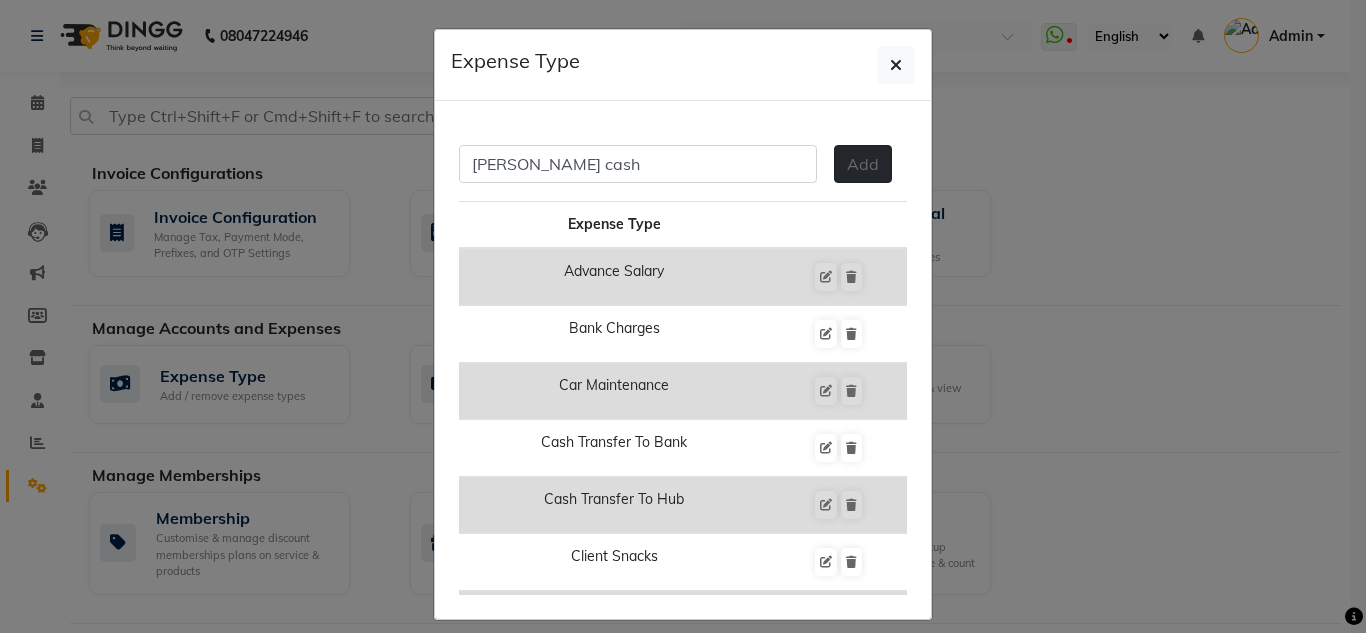 click on "Add" at bounding box center [863, 164] 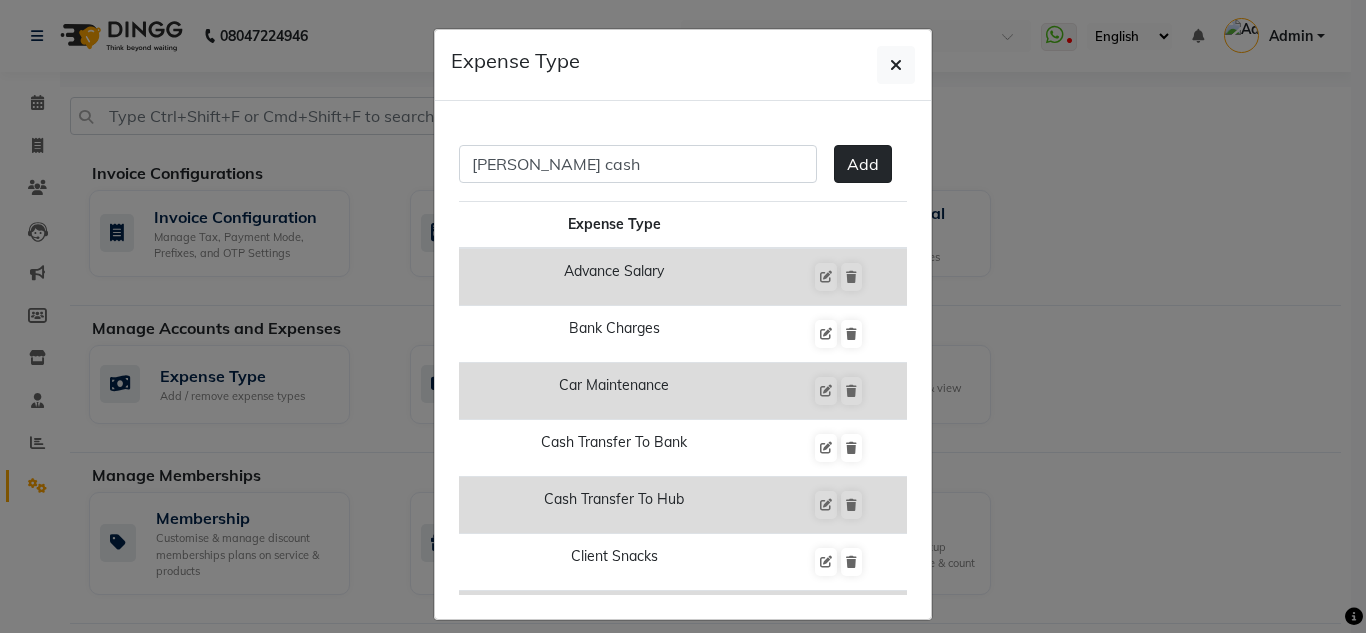 click on "Add" at bounding box center (863, 164) 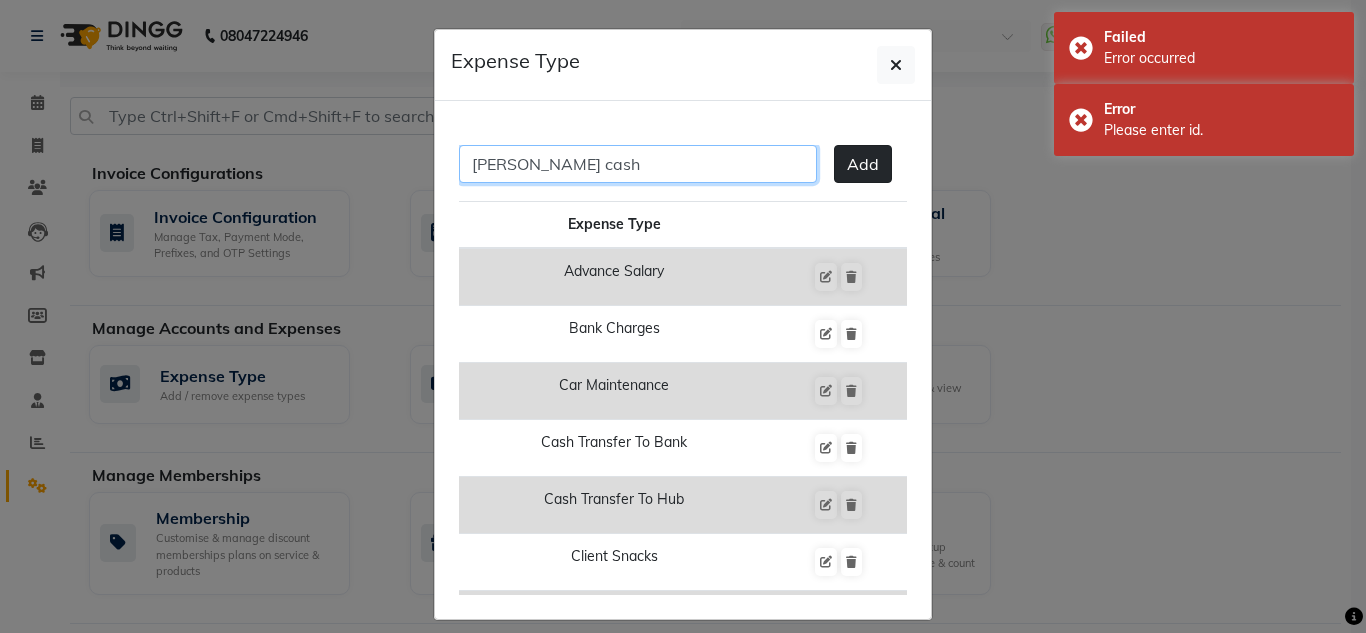 click on "[PERSON_NAME] cash" at bounding box center [638, 164] 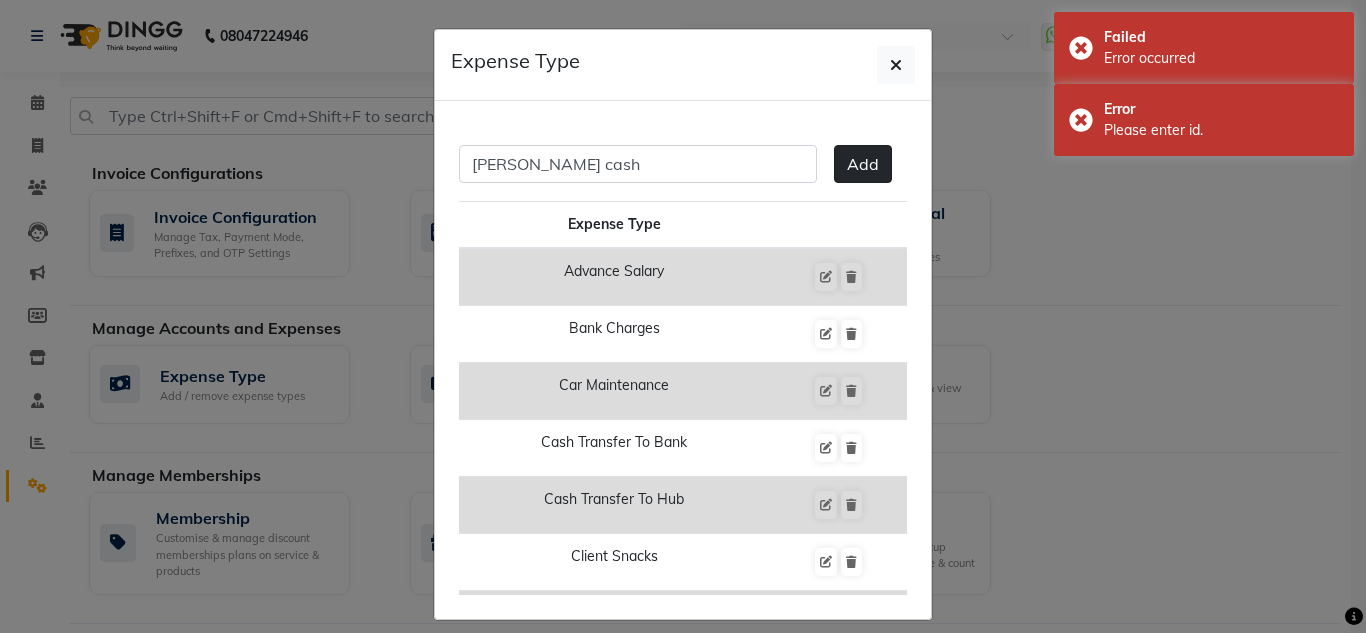 drag, startPoint x: 900, startPoint y: 236, endPoint x: 898, endPoint y: 309, distance: 73.02739 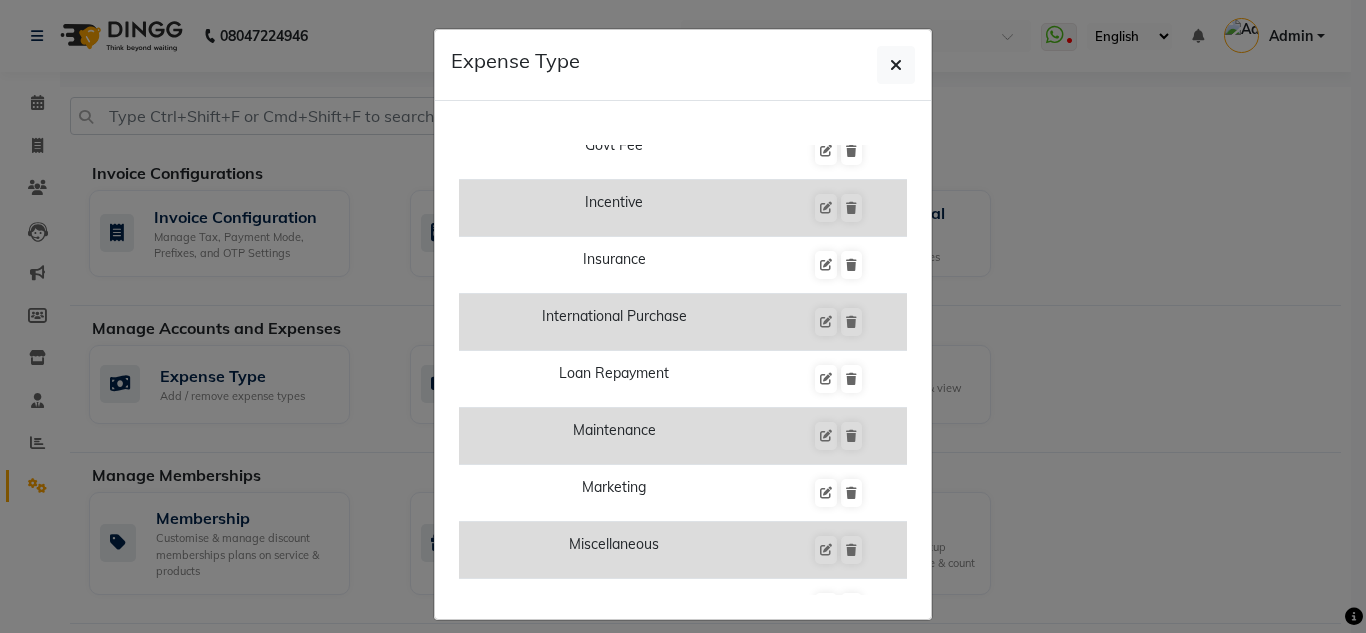 scroll, scrollTop: 0, scrollLeft: 0, axis: both 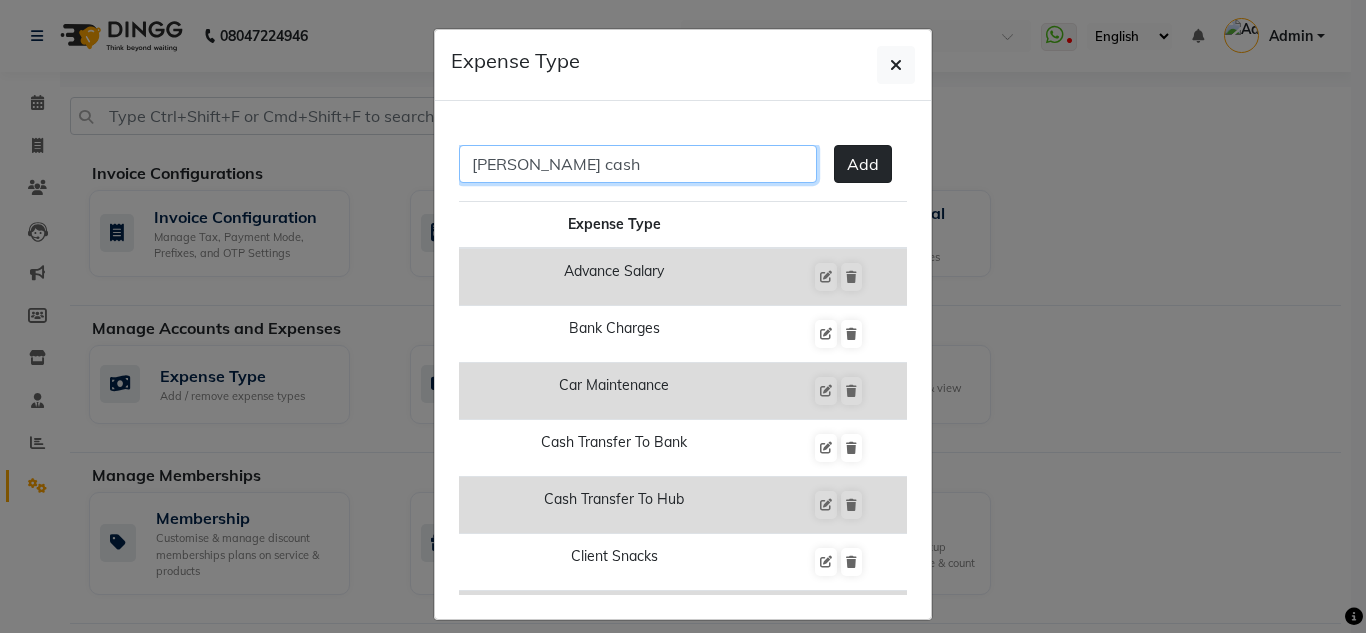 click on "[PERSON_NAME] cash" at bounding box center (638, 164) 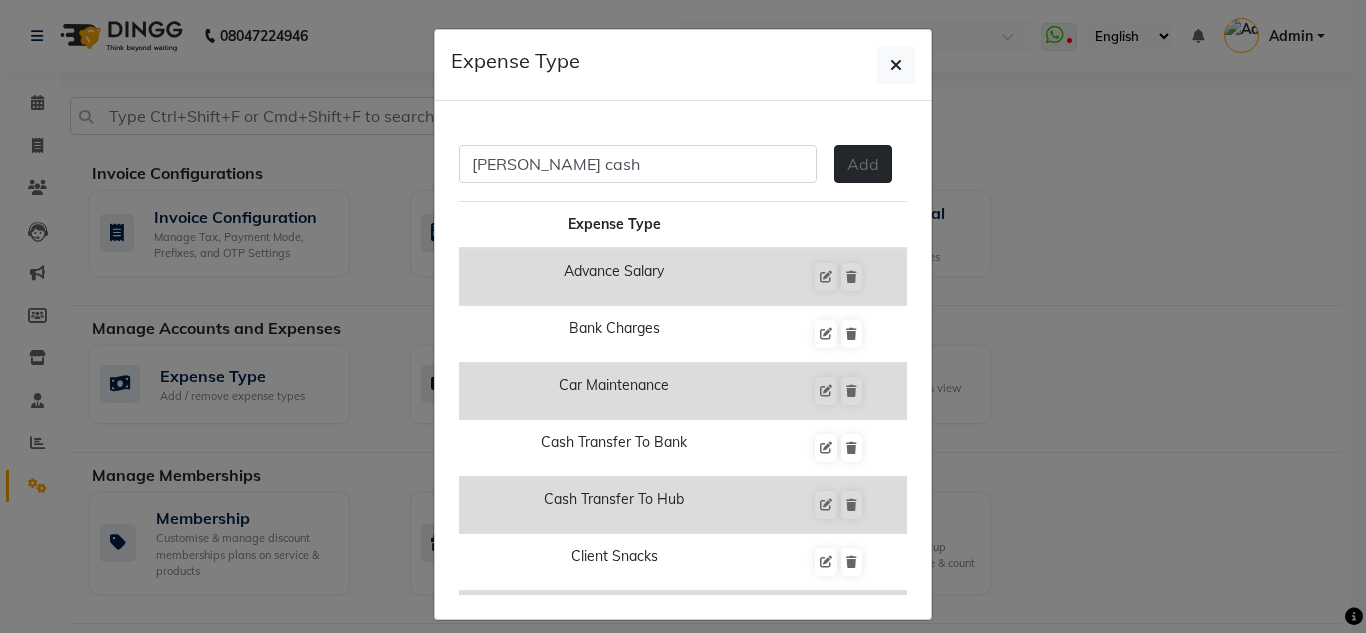 click on "Add" at bounding box center [863, 164] 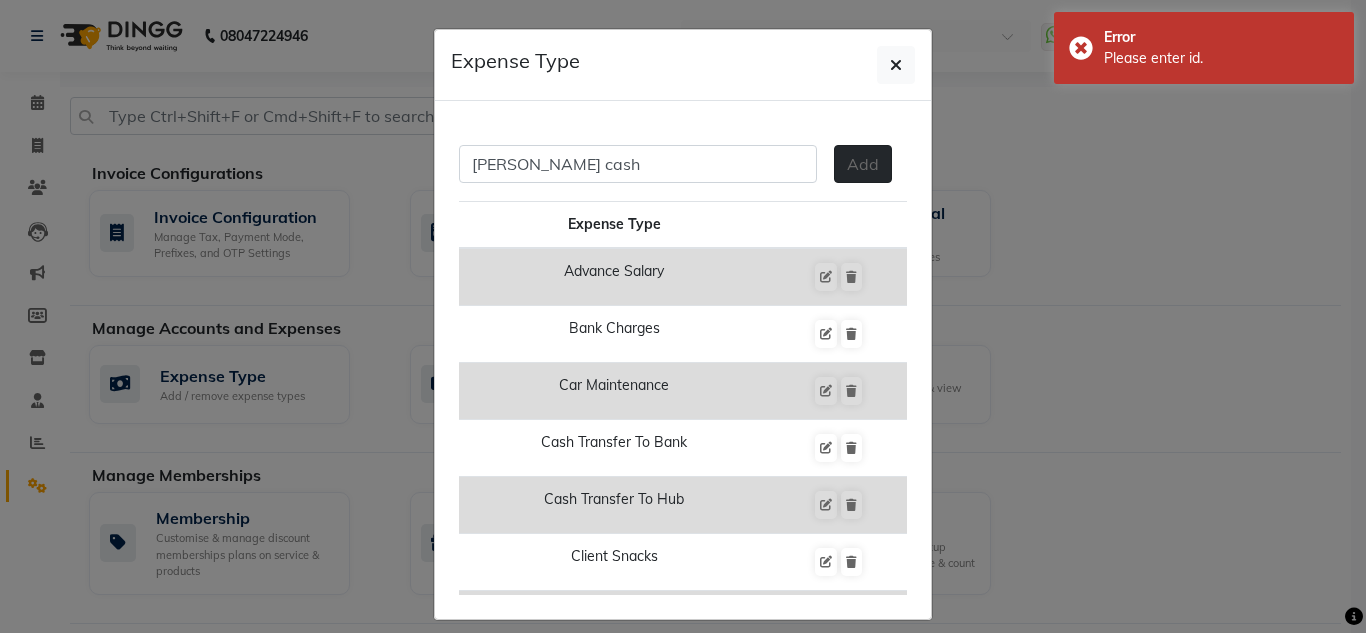 click on "Add" at bounding box center [863, 164] 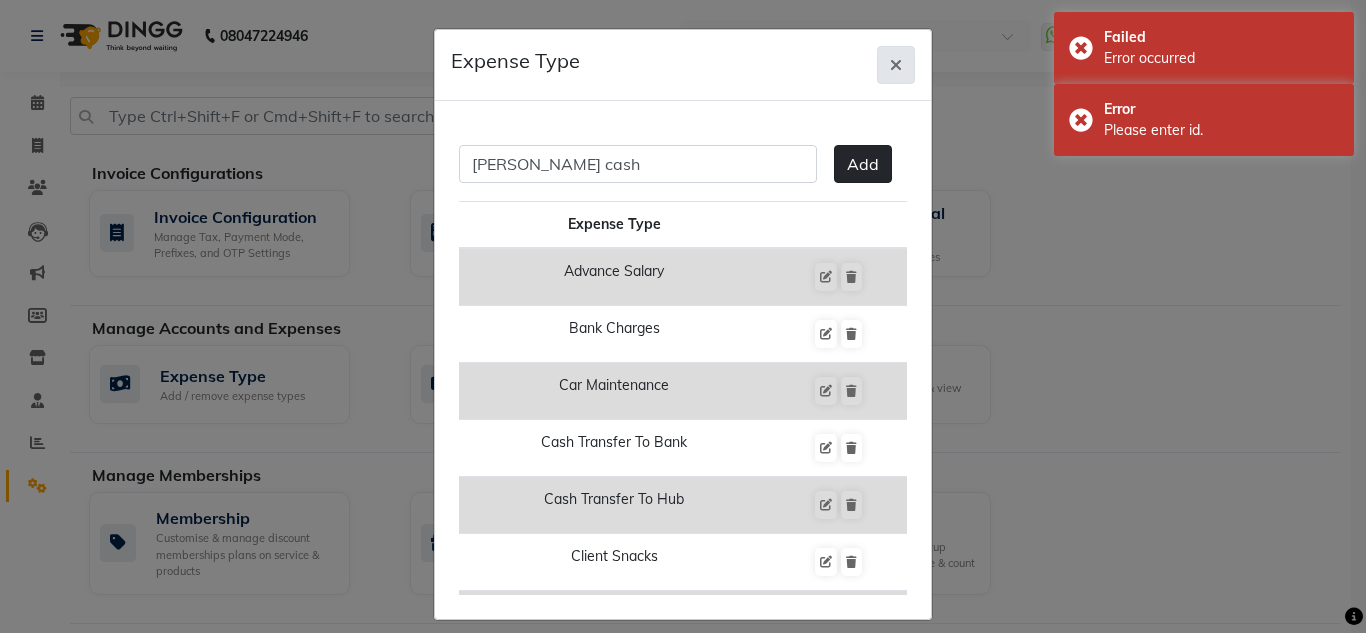 click 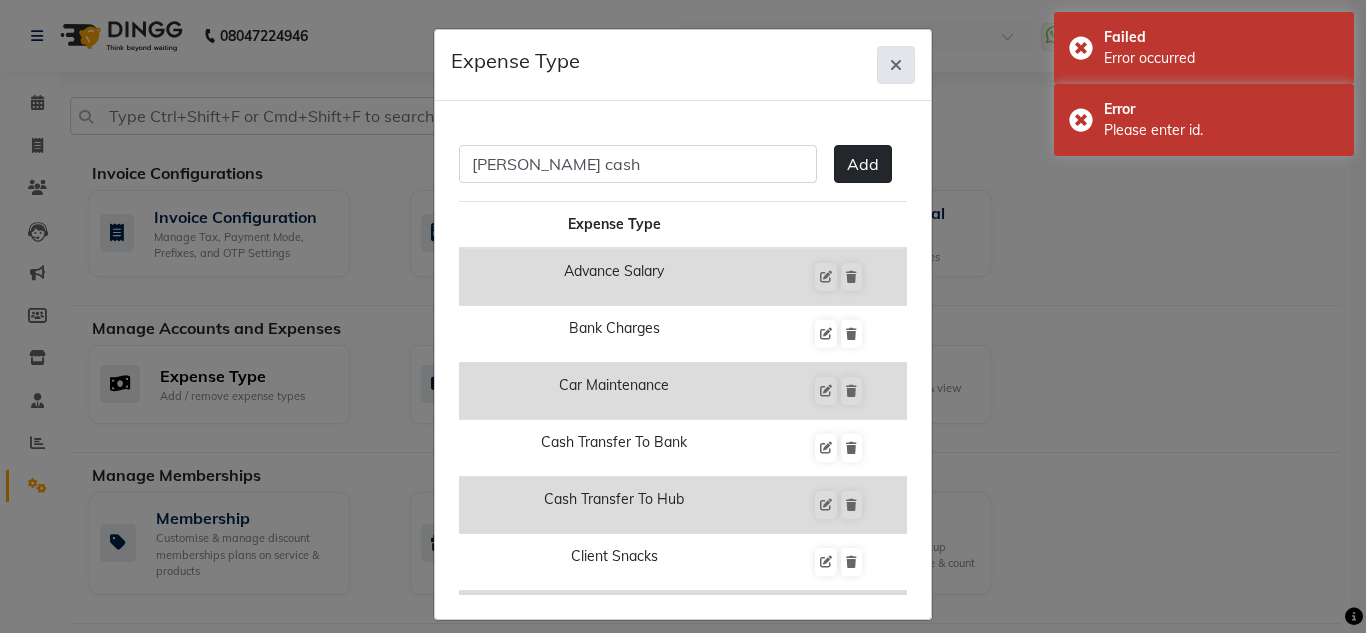type 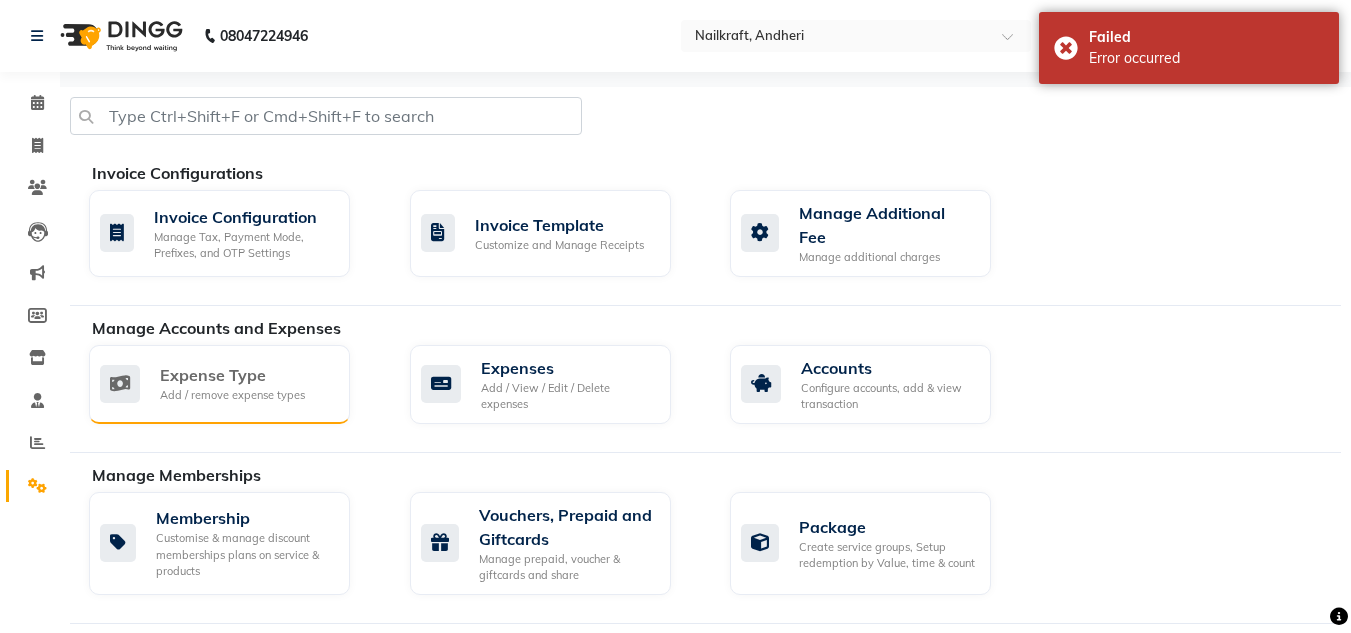 click 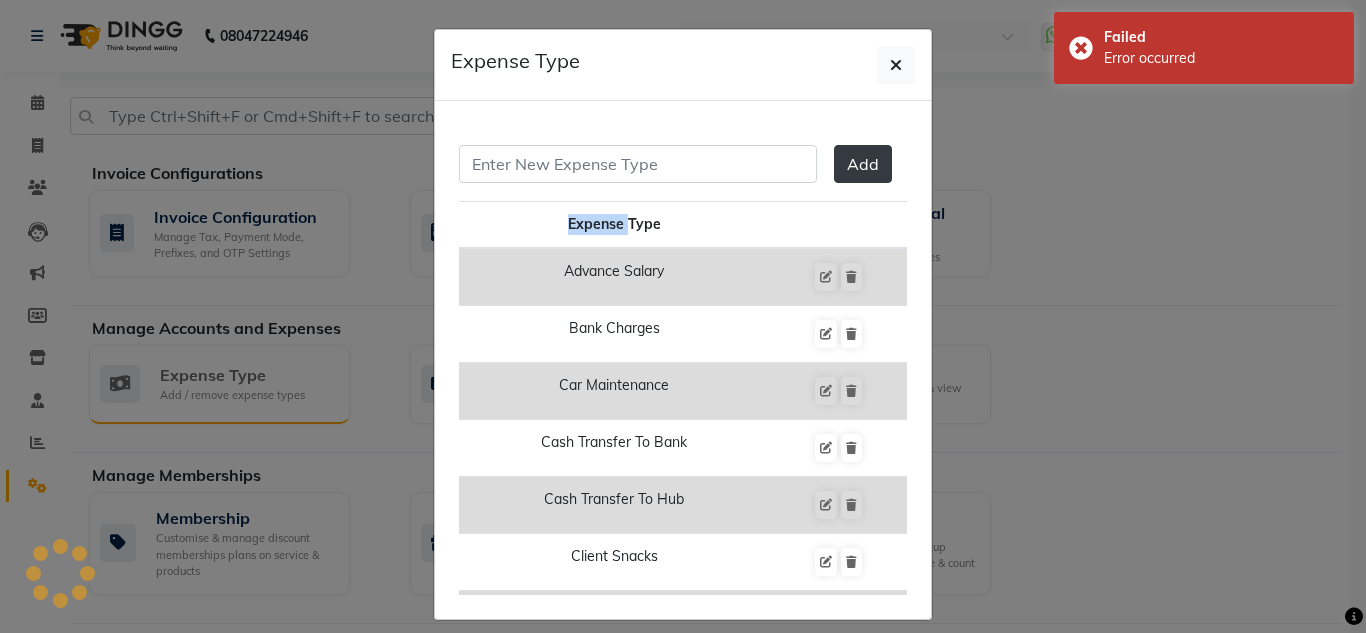 click on "Expense Type  Add  Expense Type Advance Salary Bank Charges Car Maintenance  Cash Transfer To Bank Cash Transfer To Hub Client Snacks Clinical Charges Equipment Fuel Govt Fee Incentive Insurance International Purchase Loan Repayment Maintenance Marketing Miscellaneous Mra Other Pantry Product Rent Salary Staff Snacks Stationary Tax Tea & Refreshment Utilities" 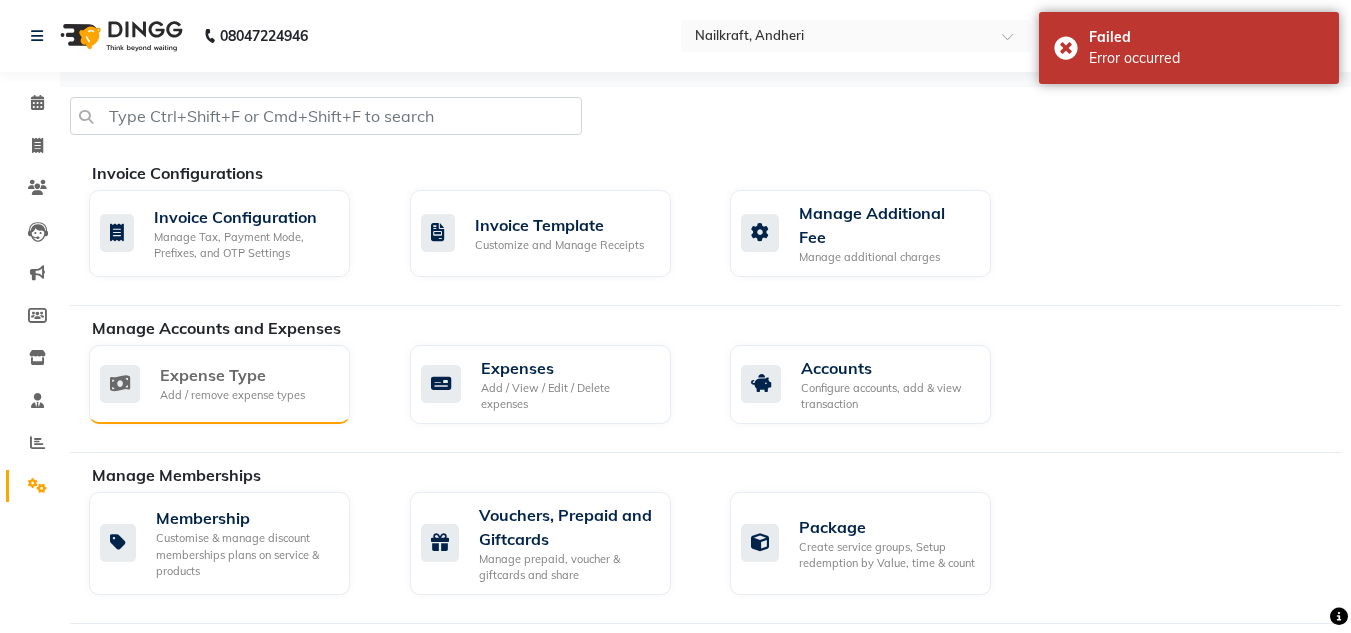 click on "Expense Type" 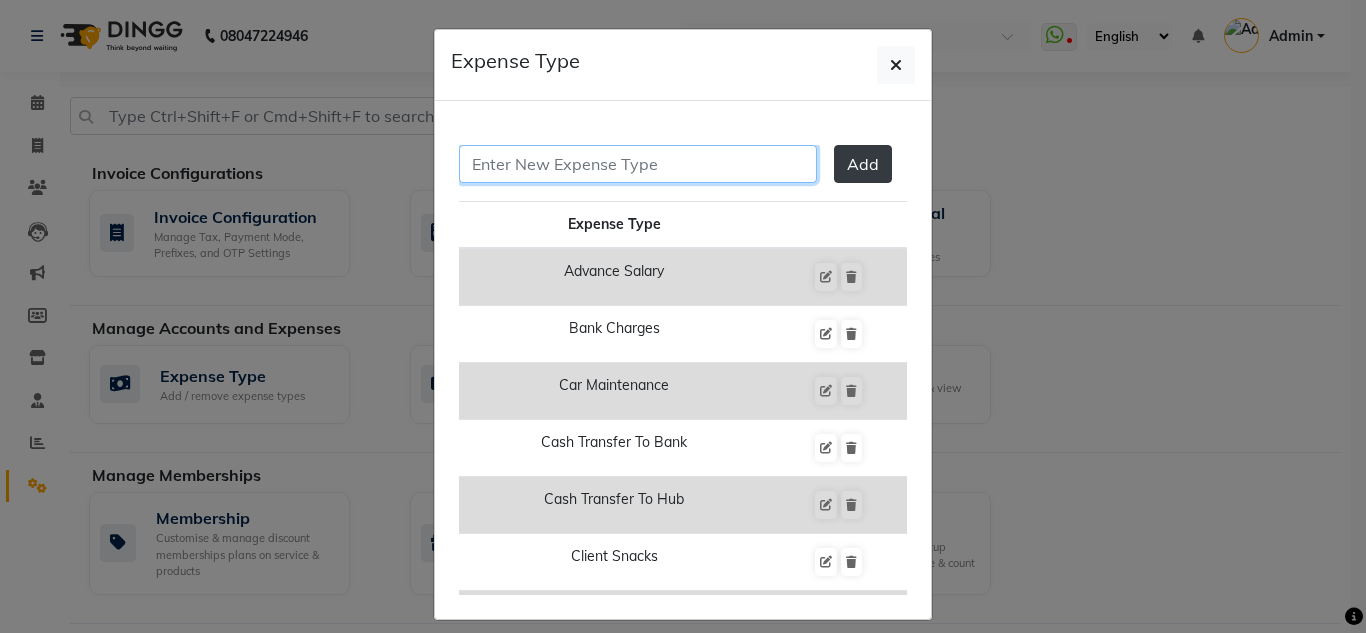 click at bounding box center [638, 164] 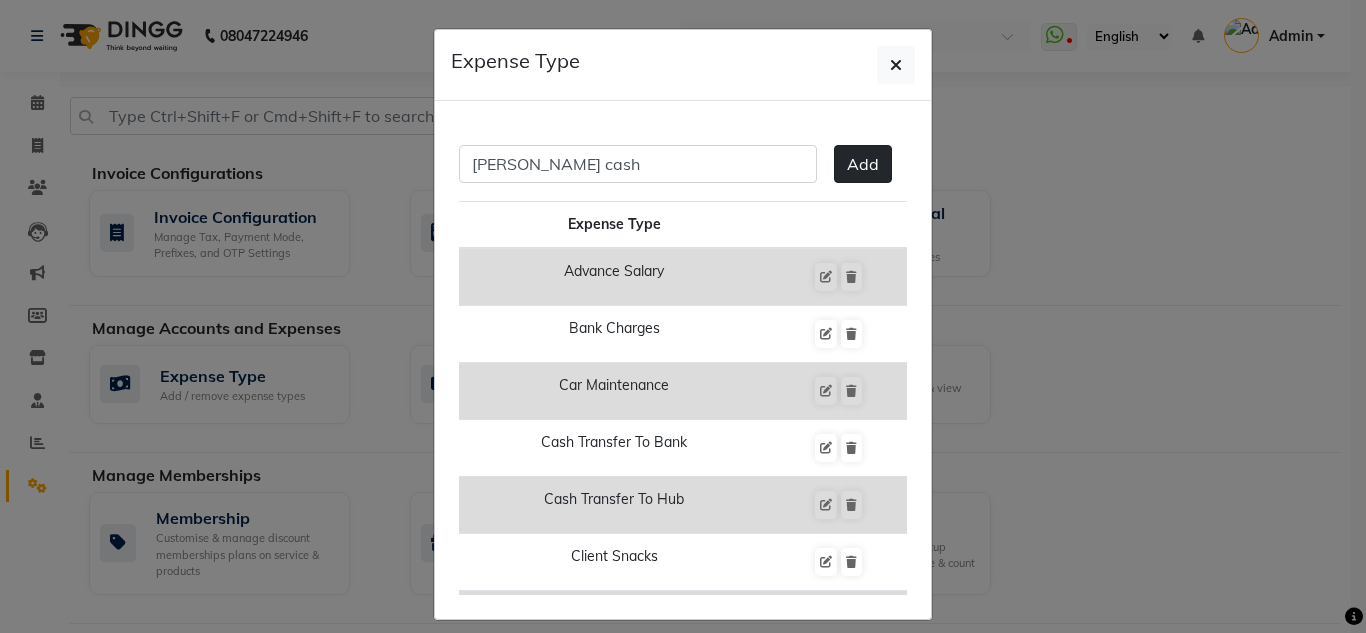 click on "Add" at bounding box center [863, 164] 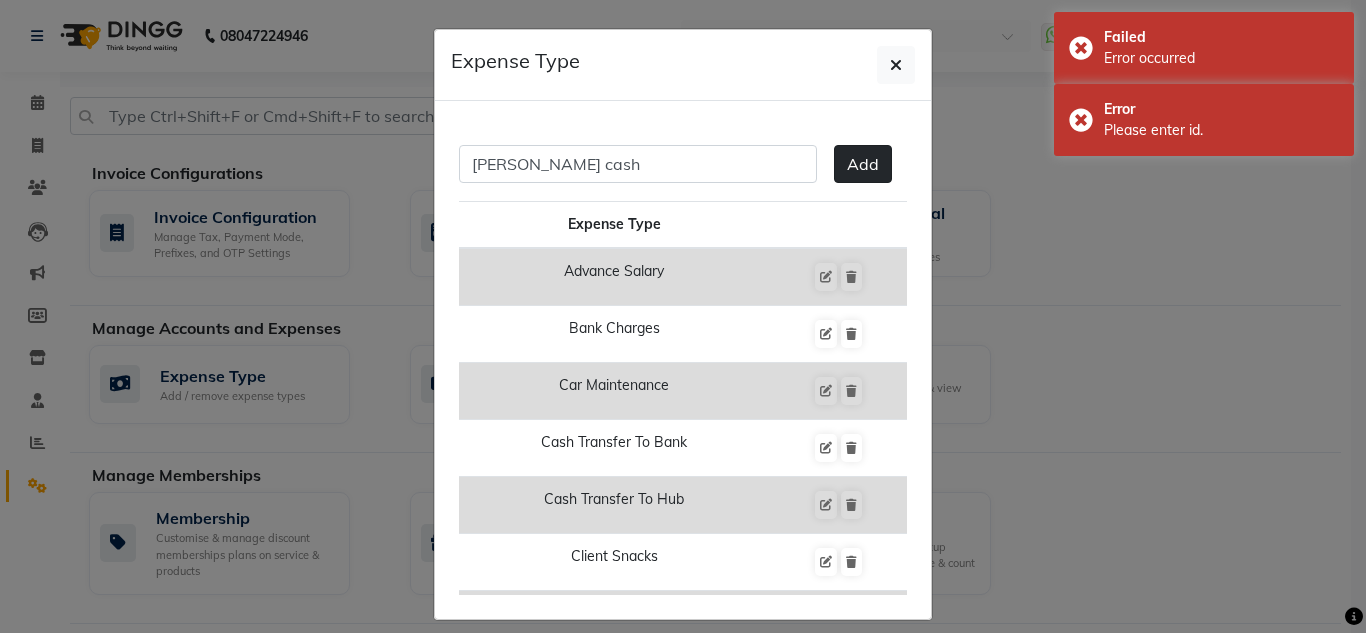 click on "Add" at bounding box center [863, 164] 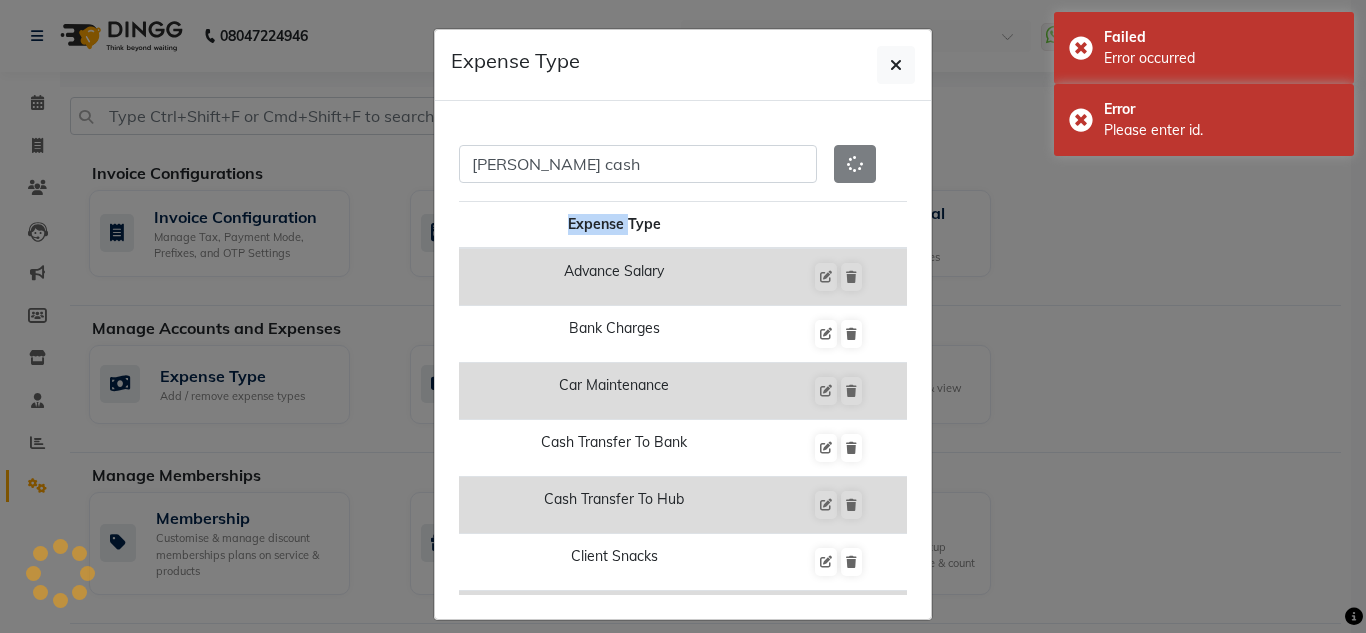 click on "[PERSON_NAME] cash" at bounding box center (683, 173) 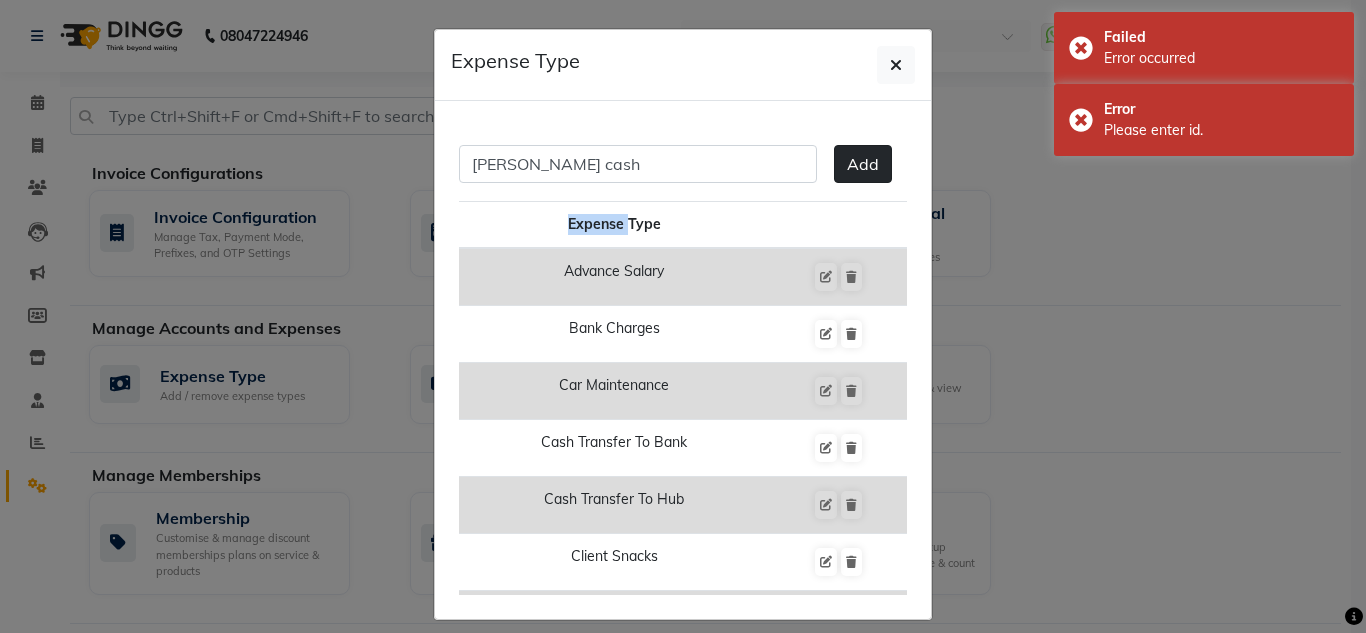 click on "Add" at bounding box center (863, 164) 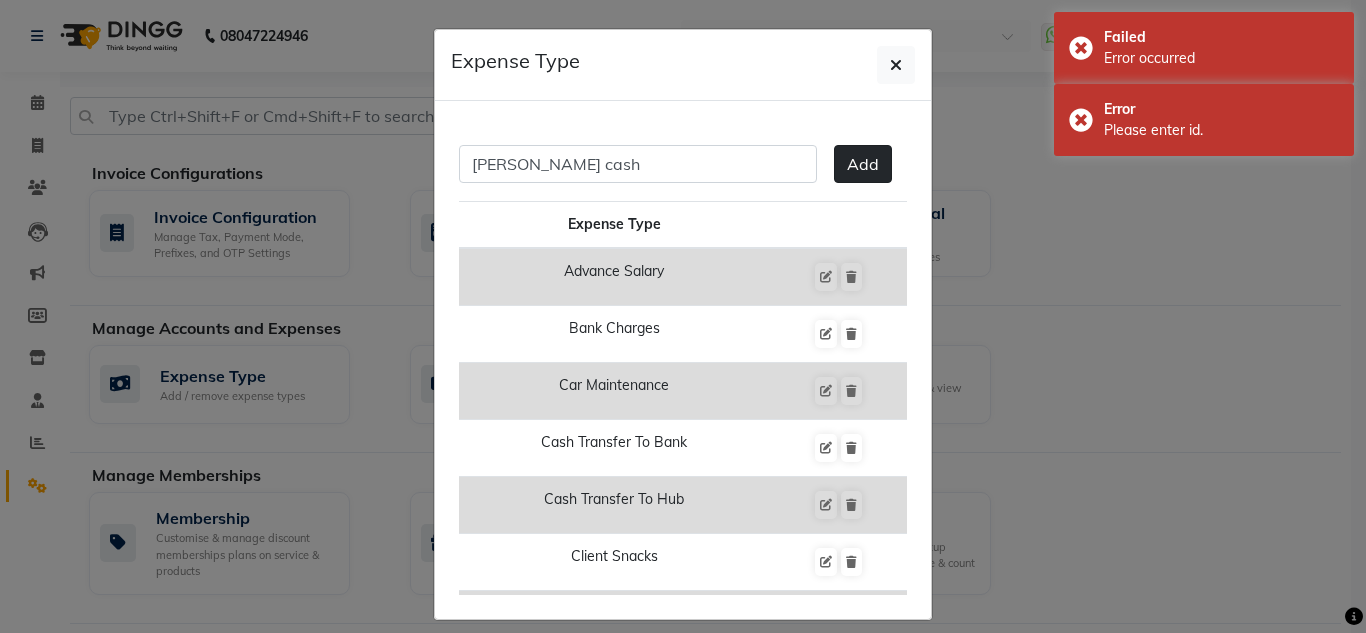 click on "[PERSON_NAME] cash  Add" at bounding box center (683, 173) 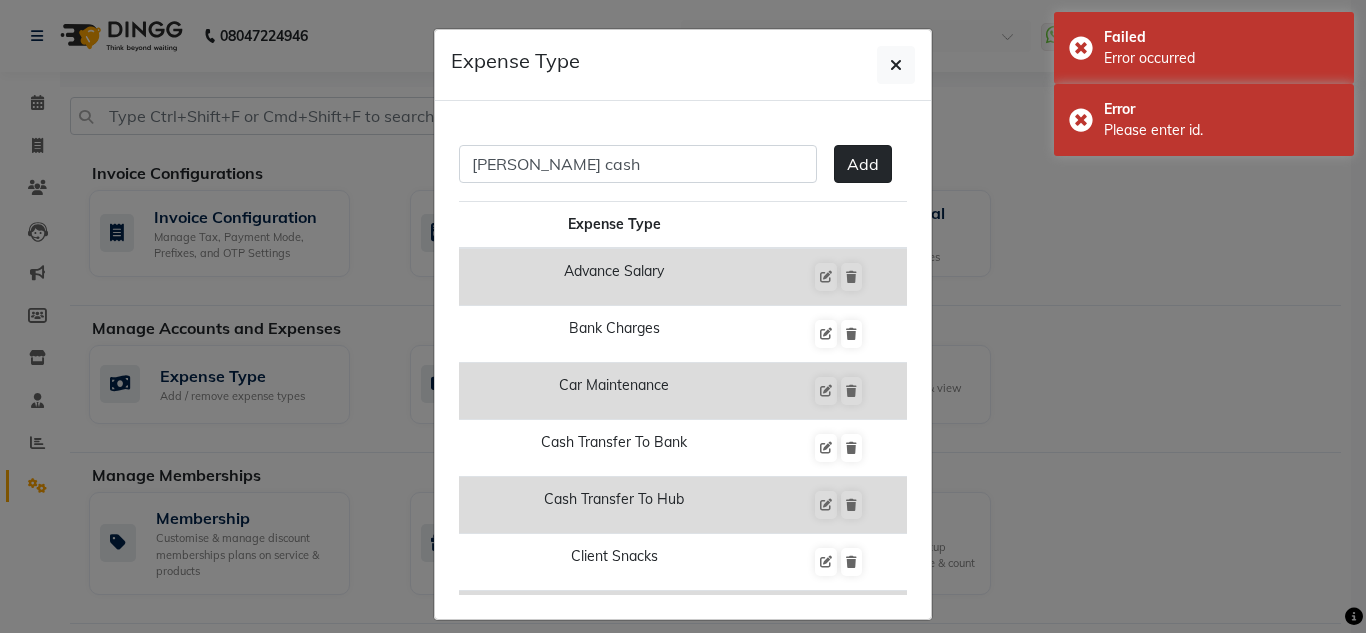 click on "[PERSON_NAME] cash  Add" at bounding box center [683, 173] 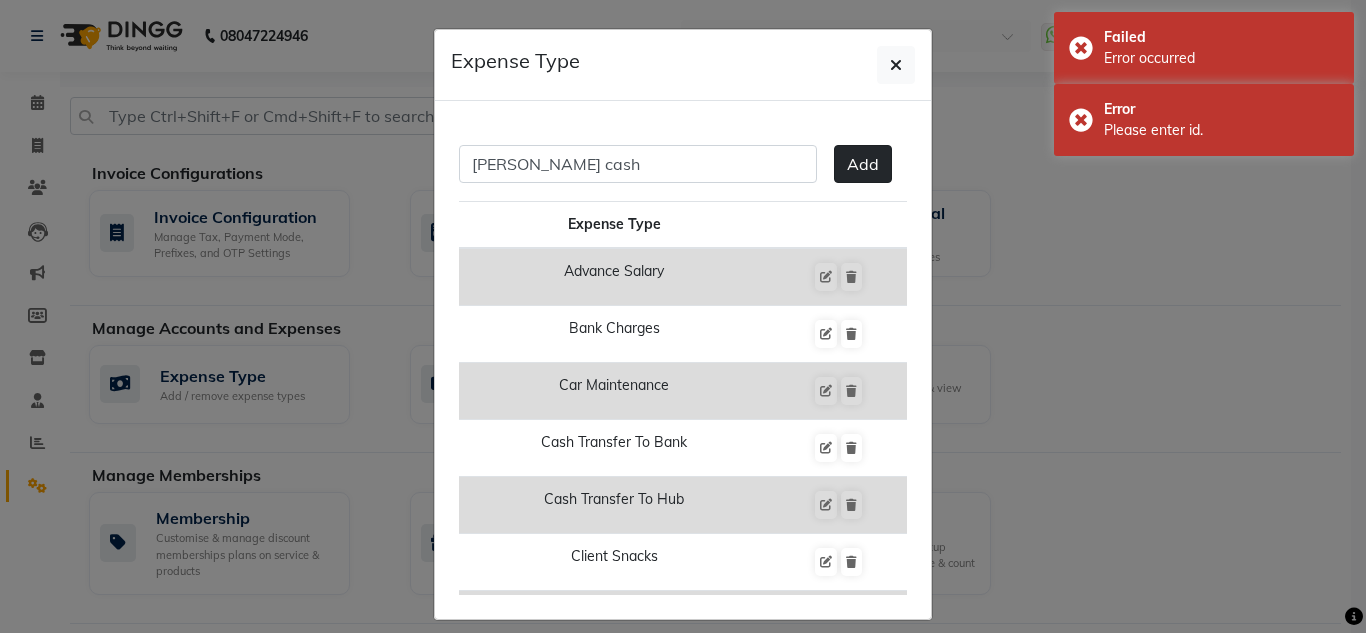 click on "[PERSON_NAME] cash  Add" at bounding box center [683, 173] 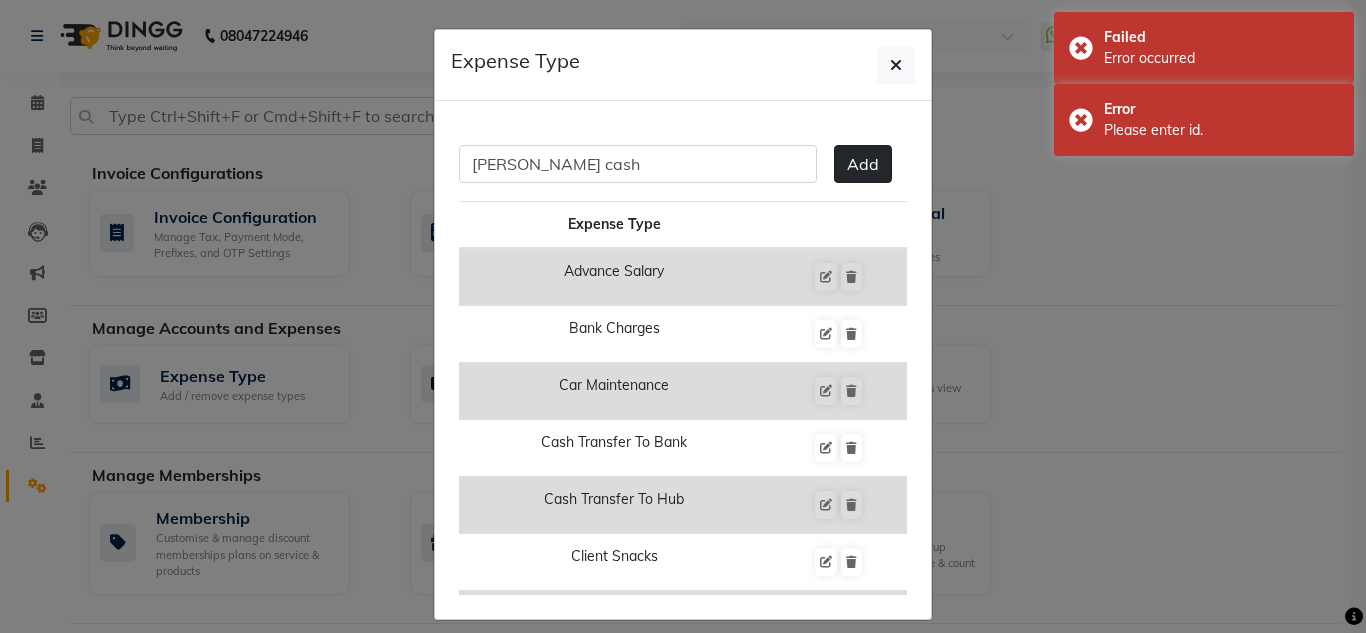 click on "[PERSON_NAME] cash  Add" at bounding box center (683, 173) 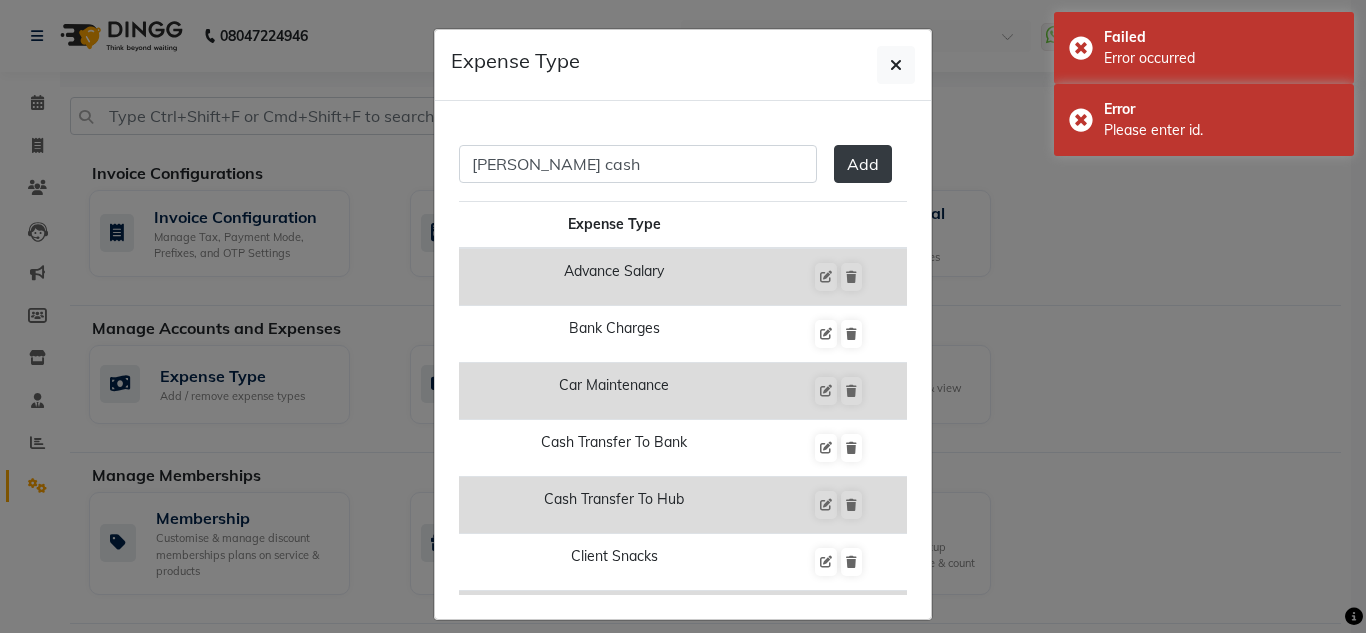 click on "Expense Type [PERSON_NAME] cash  Add  Expense Type Advance Salary Bank Charges Car Maintenance  Cash Transfer To Bank Cash Transfer To Hub Client Snacks Clinical Charges Equipment Fuel Govt Fee Incentive Insurance International Purchase Loan Repayment Maintenance Marketing Miscellaneous Mra Other Pantry Product Rent Salary Staff Snacks Stationary Tax Tea & Refreshment Utilities" 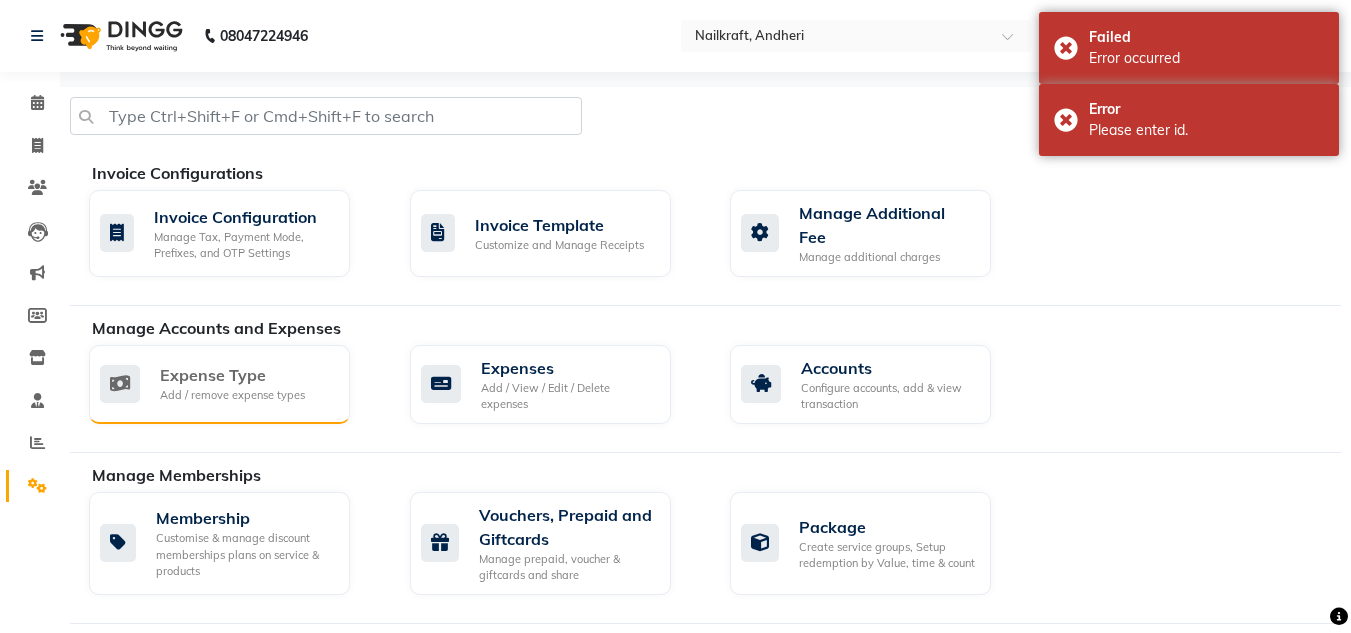 click on "Add / remove expense types" 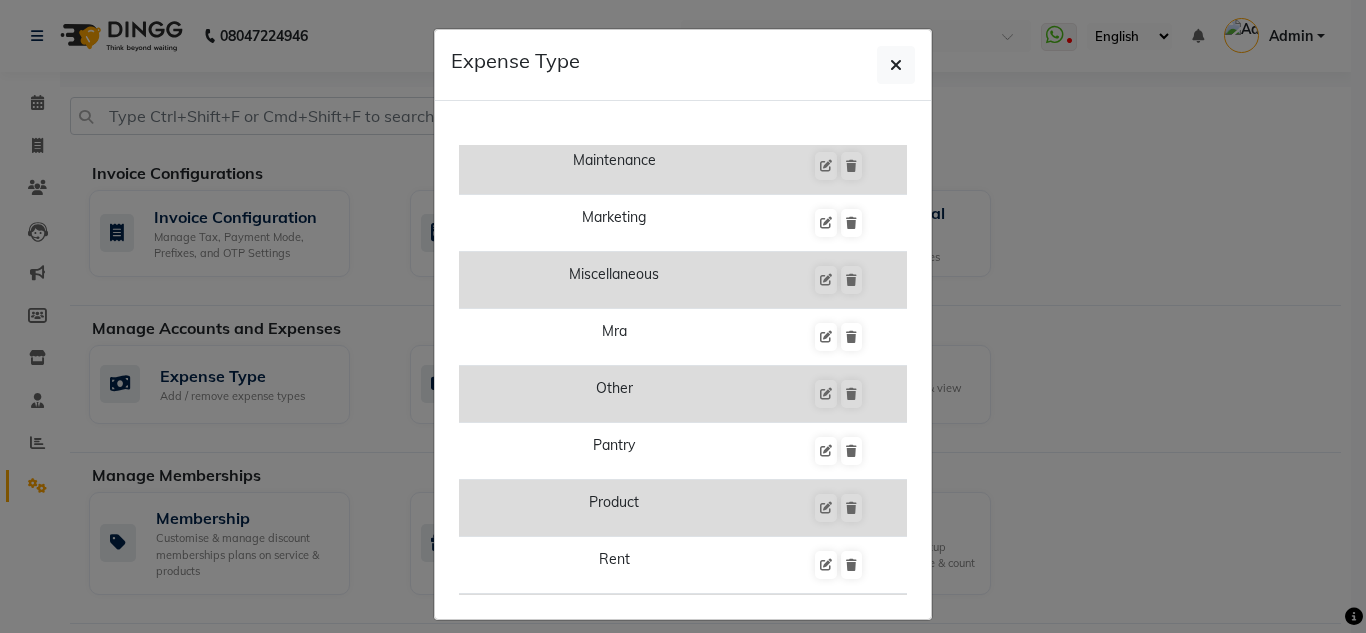scroll, scrollTop: 920, scrollLeft: 0, axis: vertical 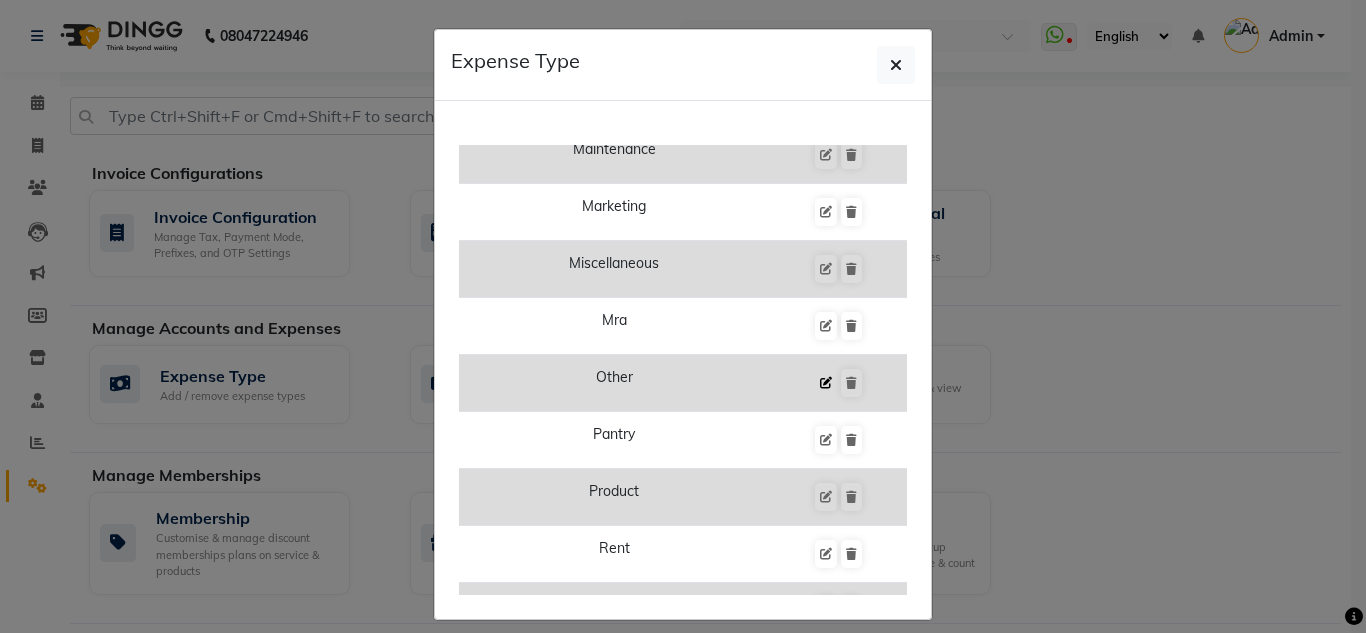 click at bounding box center [826, 383] 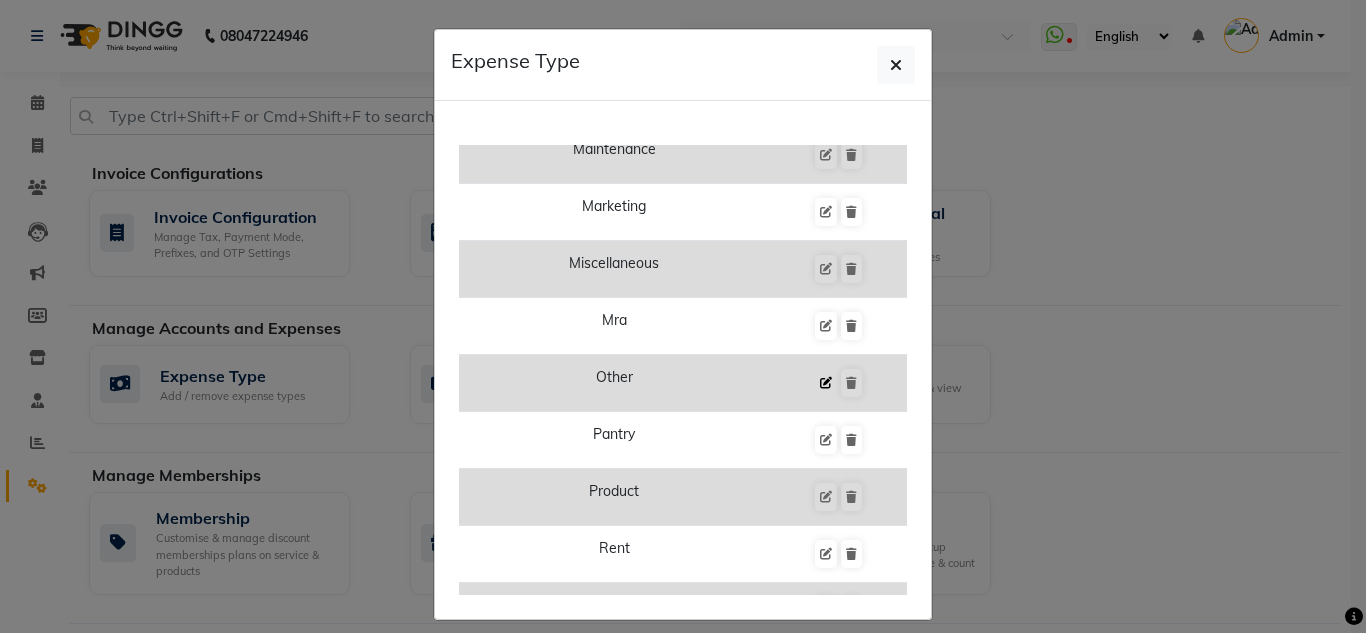 click at bounding box center [826, 383] 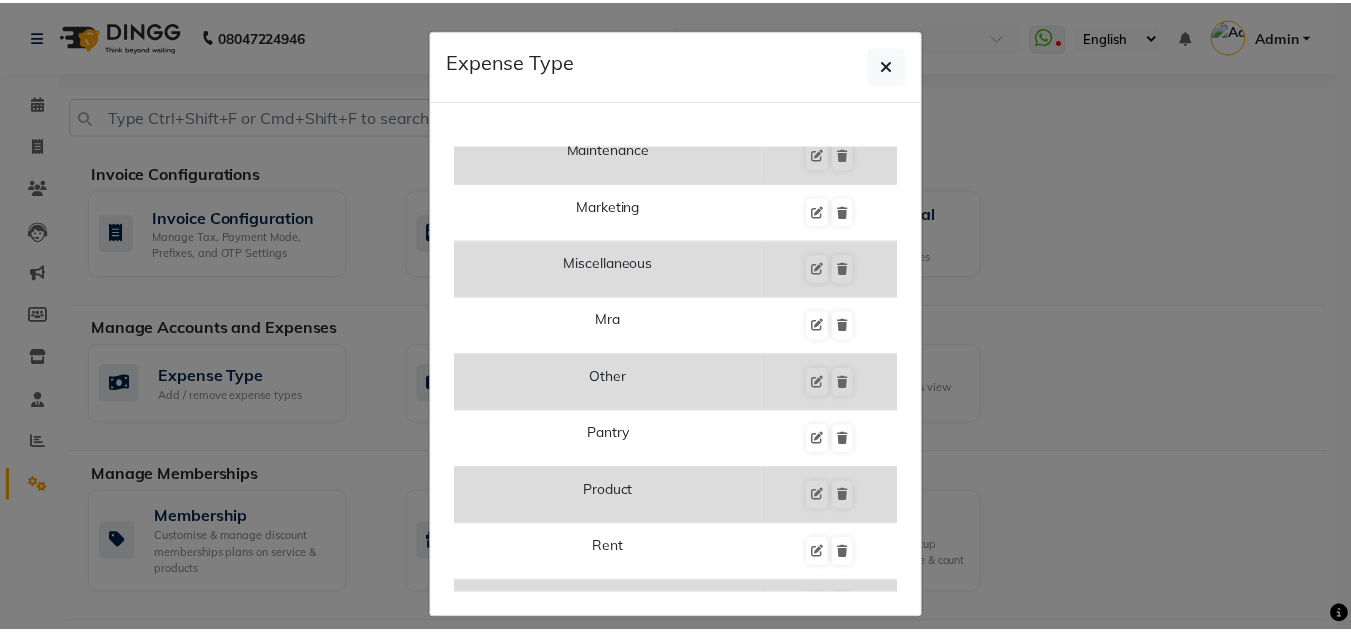 scroll, scrollTop: 0, scrollLeft: 0, axis: both 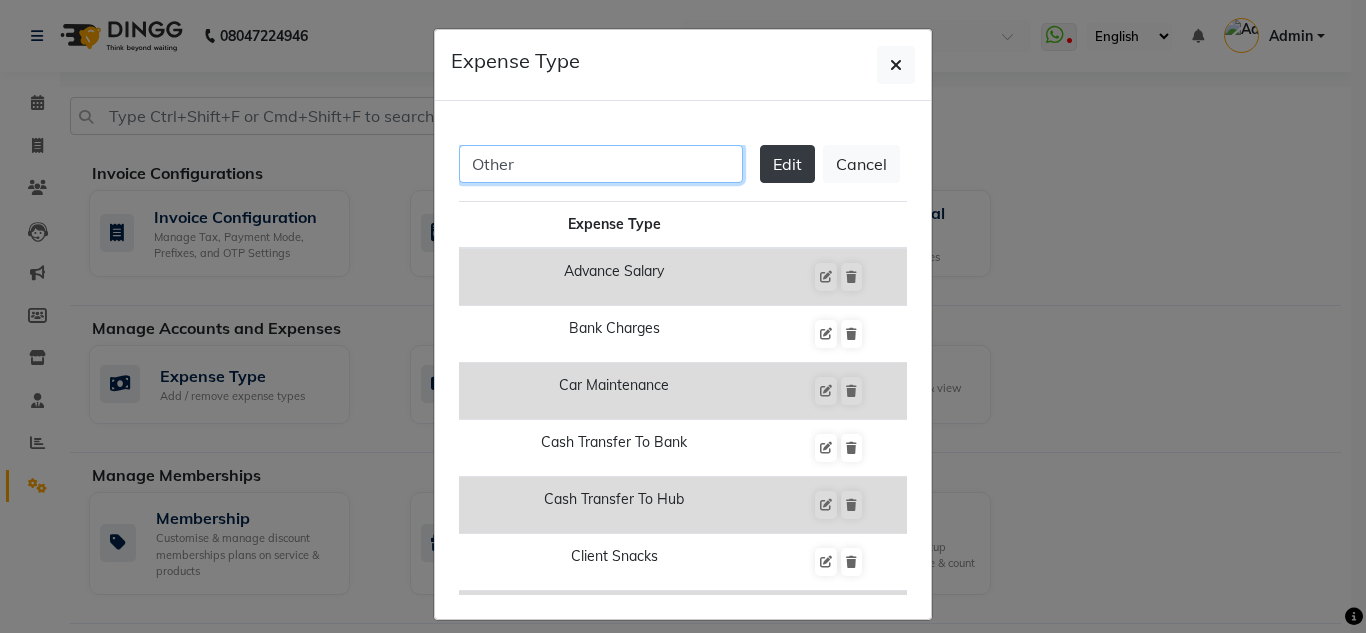 click on "Other" at bounding box center (601, 164) 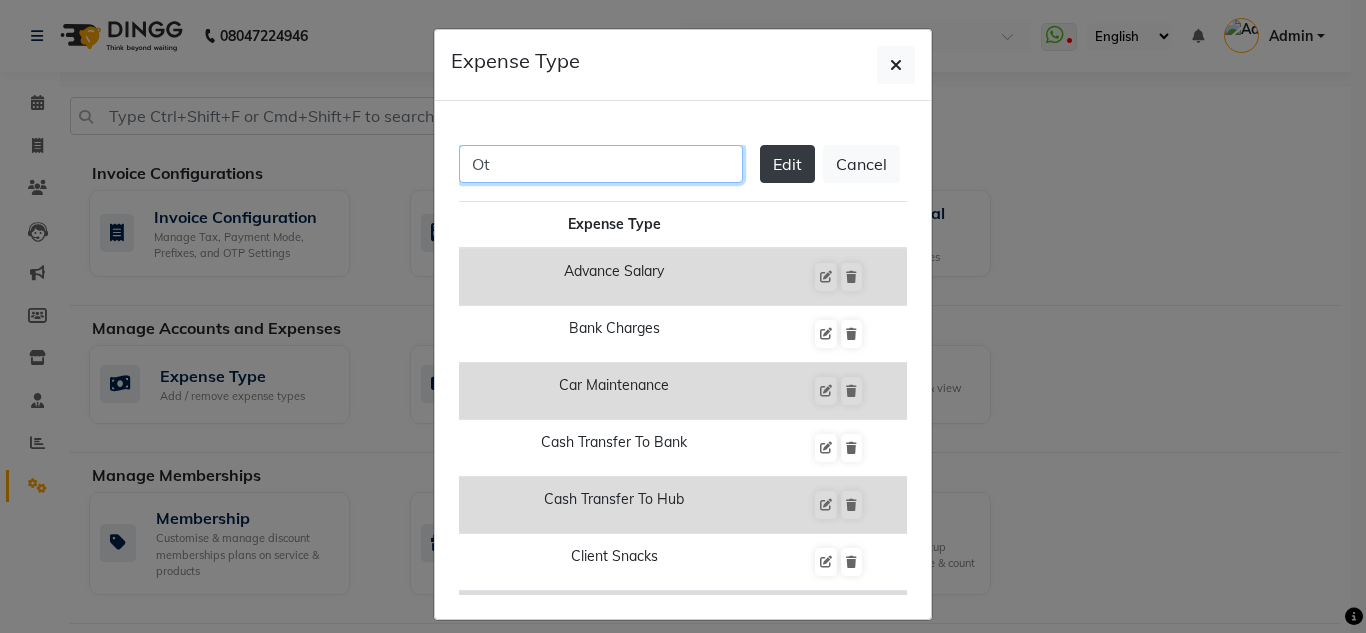 type on "O" 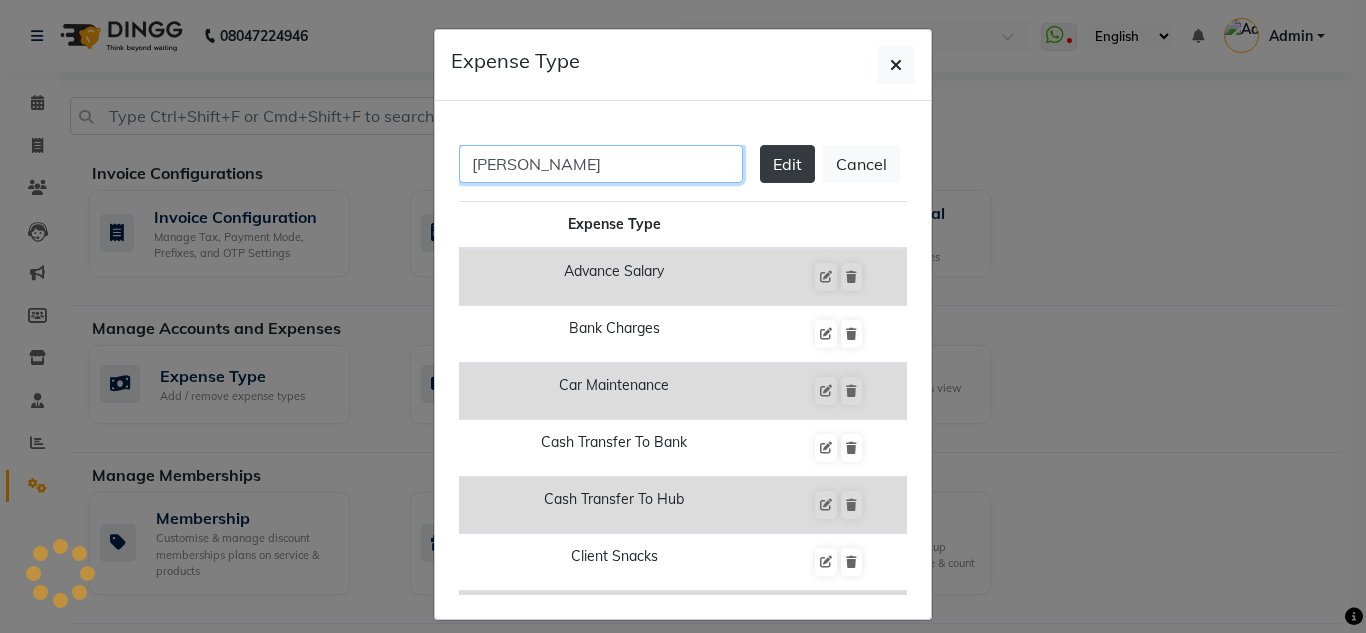 type on "[PERSON_NAME] cash" 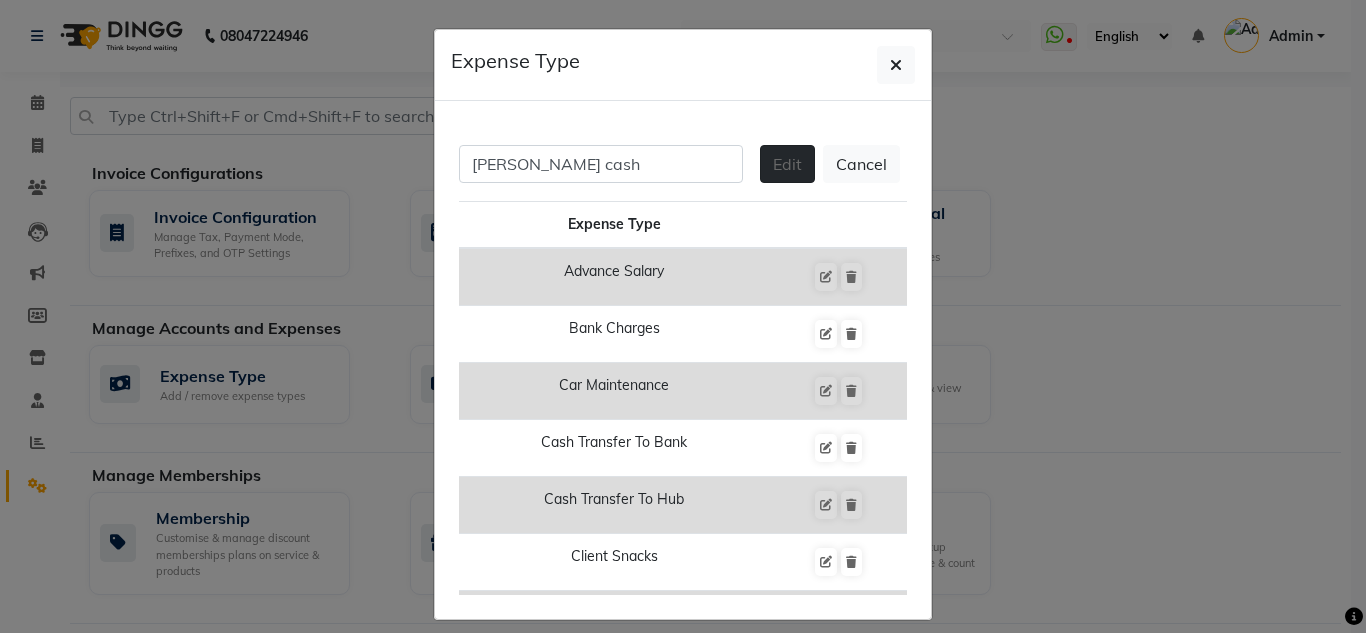 click on "Edit" at bounding box center [787, 164] 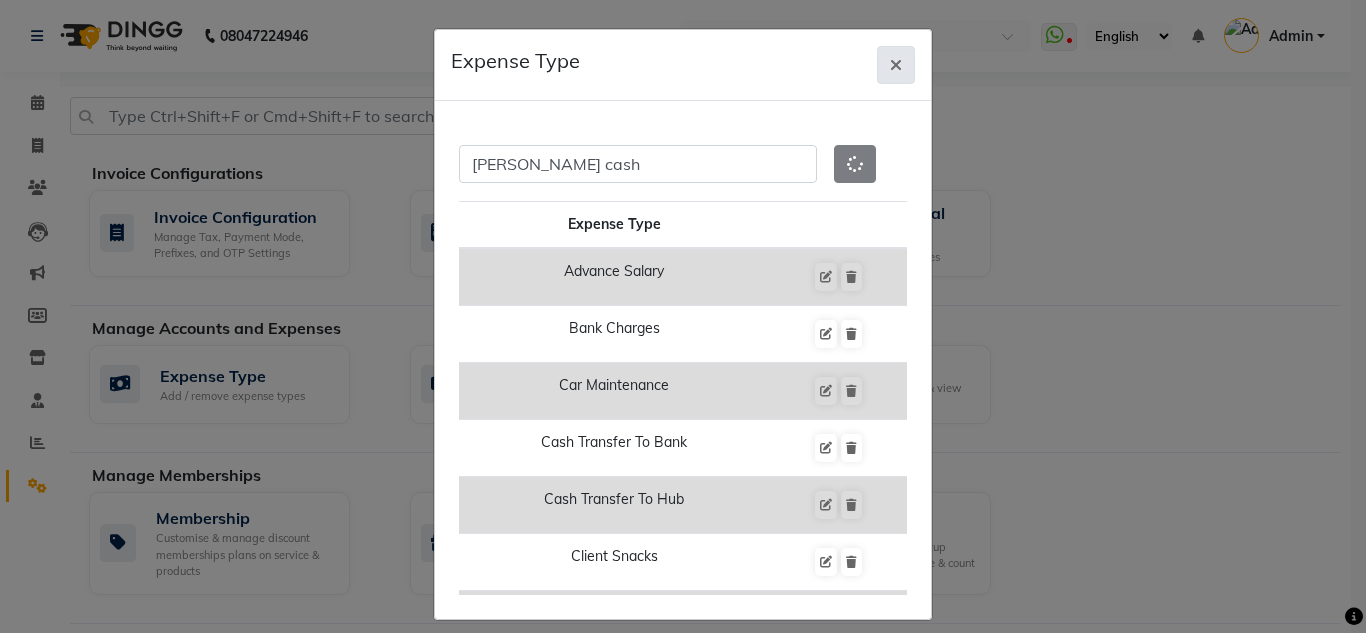 click 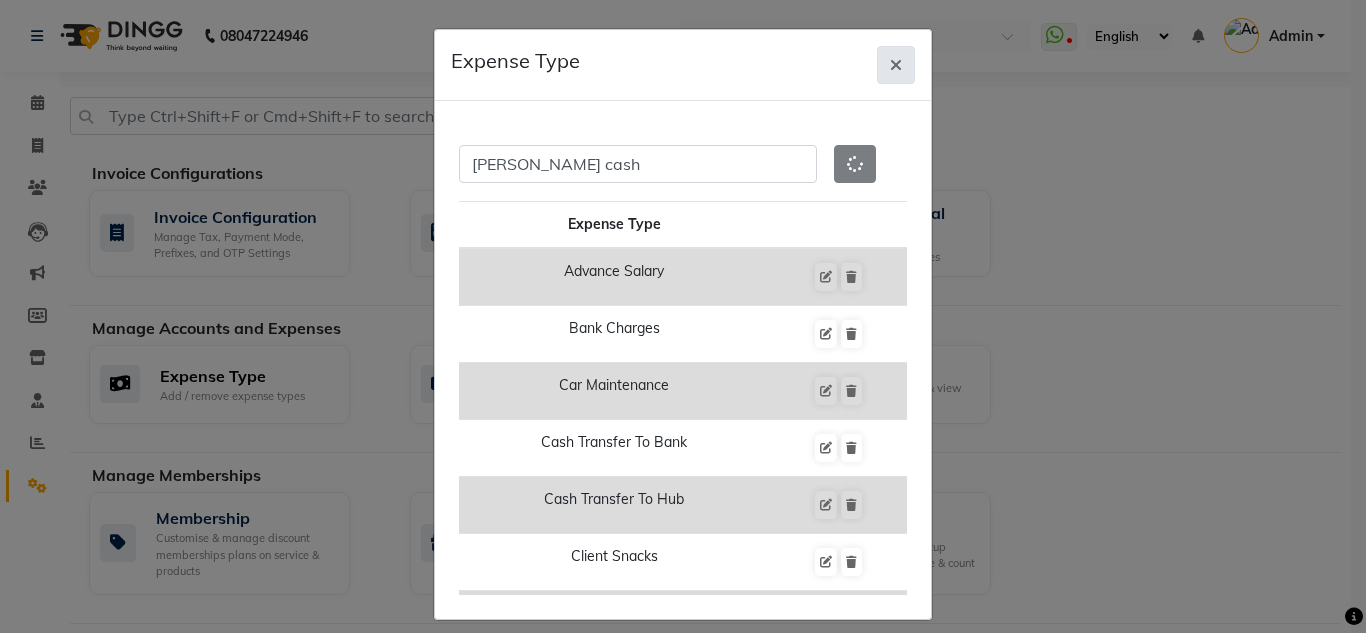 type 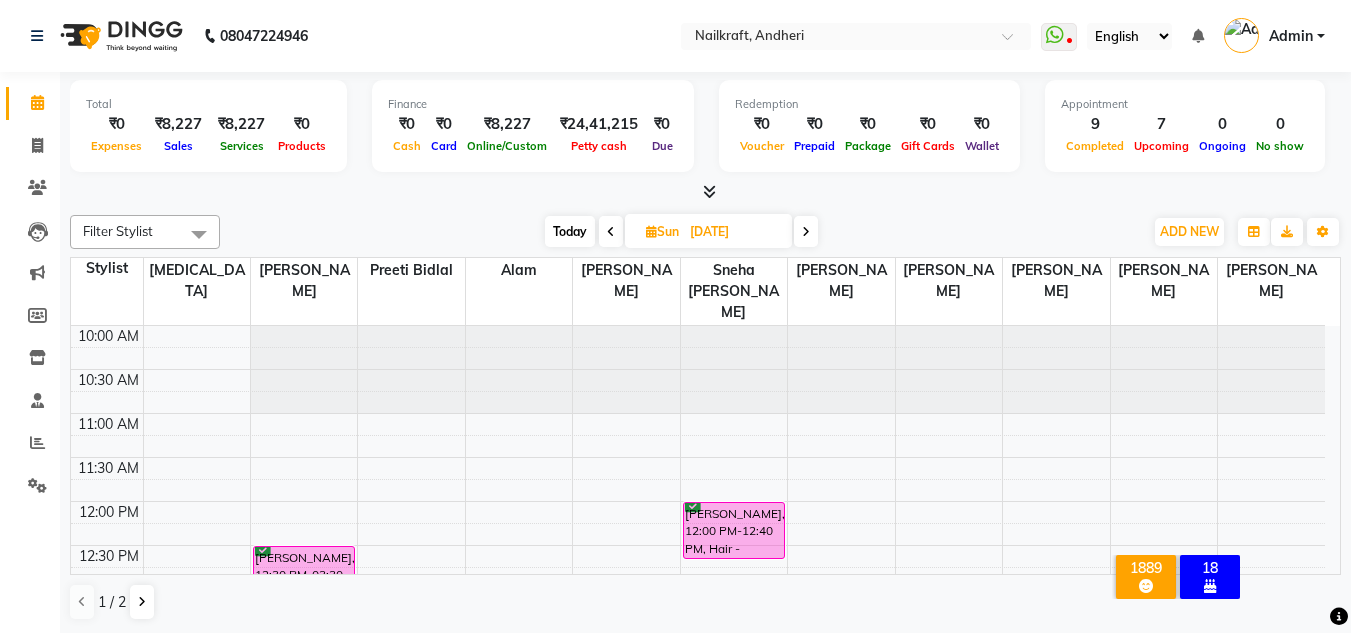 scroll, scrollTop: 0, scrollLeft: 0, axis: both 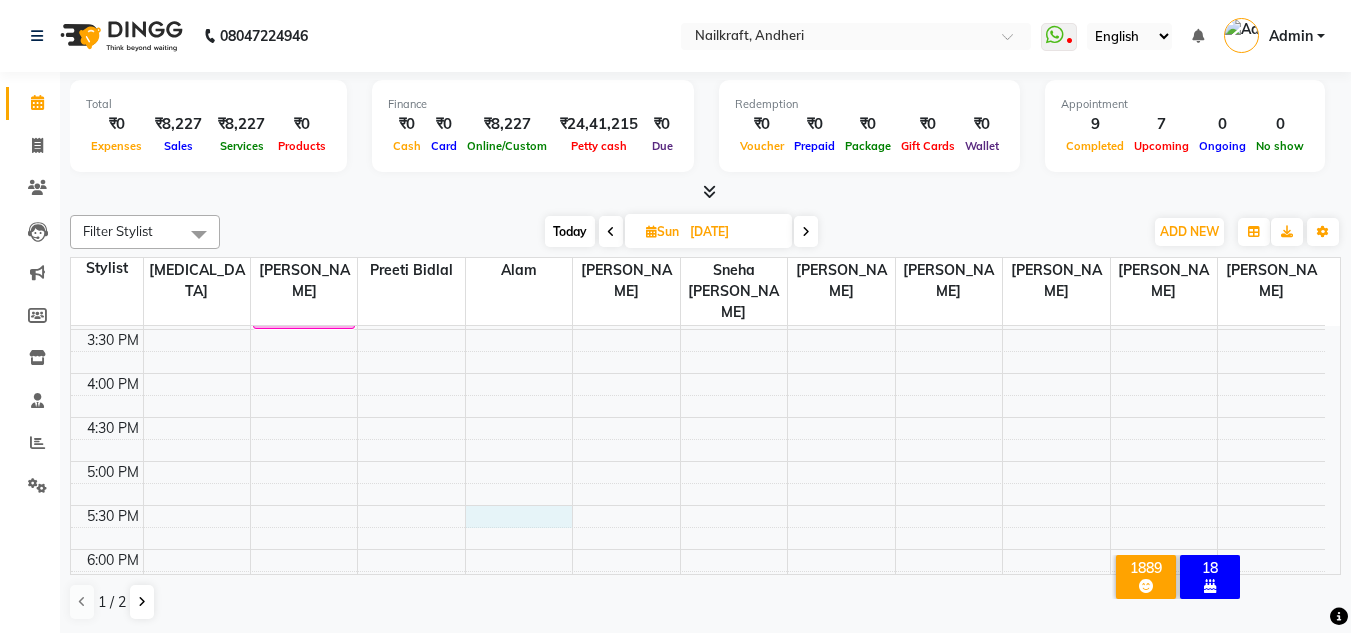 click on "10:00 AM 10:30 AM 11:00 AM 11:30 AM 12:00 PM 12:30 PM 1:00 PM 1:30 PM 2:00 PM 2:30 PM 3:00 PM 3:30 PM 4:00 PM 4:30 PM 5:00 PM 5:30 PM 6:00 PM 6:30 PM 7:00 PM 7:30 PM 8:00 PM 8:30 PM 9:00 PM 9:30 PM     Kashish, 12:30 PM-03:30 PM, HIGHLIGHTS/ GLOBAL COLOR - Below Waist     Shubhangi B, 02:00 PM-02:35 PM, Pedicure - Sweet Pedicure (no massage)     Shubhangi B, 02:30 PM-03:05 PM, Pedicure - Sweet Pedicure (no massage)     Soham, 12:00 PM-12:40 PM, Hair - Female Advance Haircut" at bounding box center (698, 373) 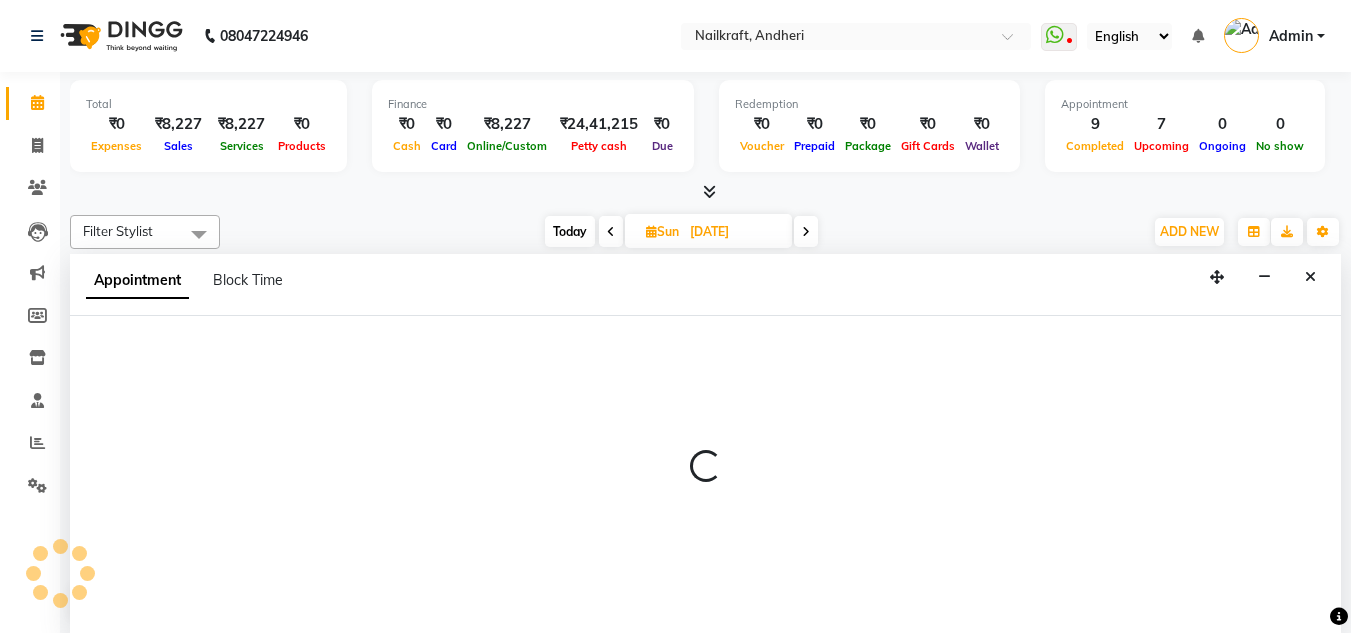 click at bounding box center (705, 475) 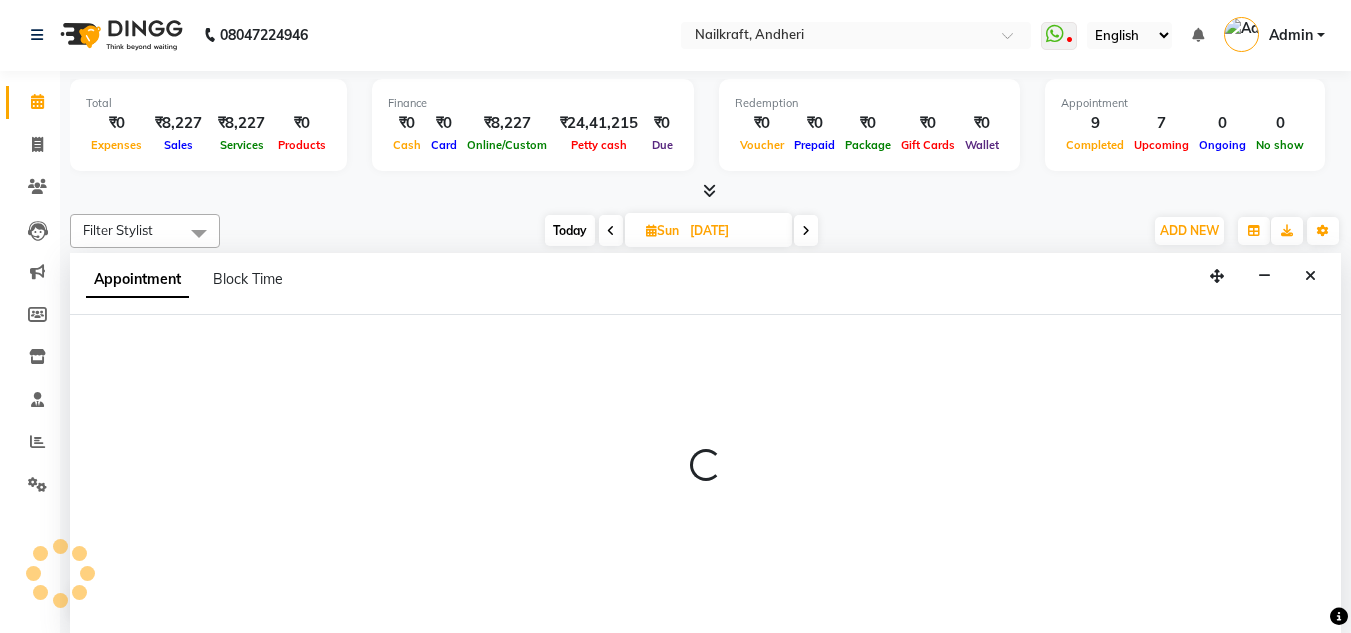 select on "67704" 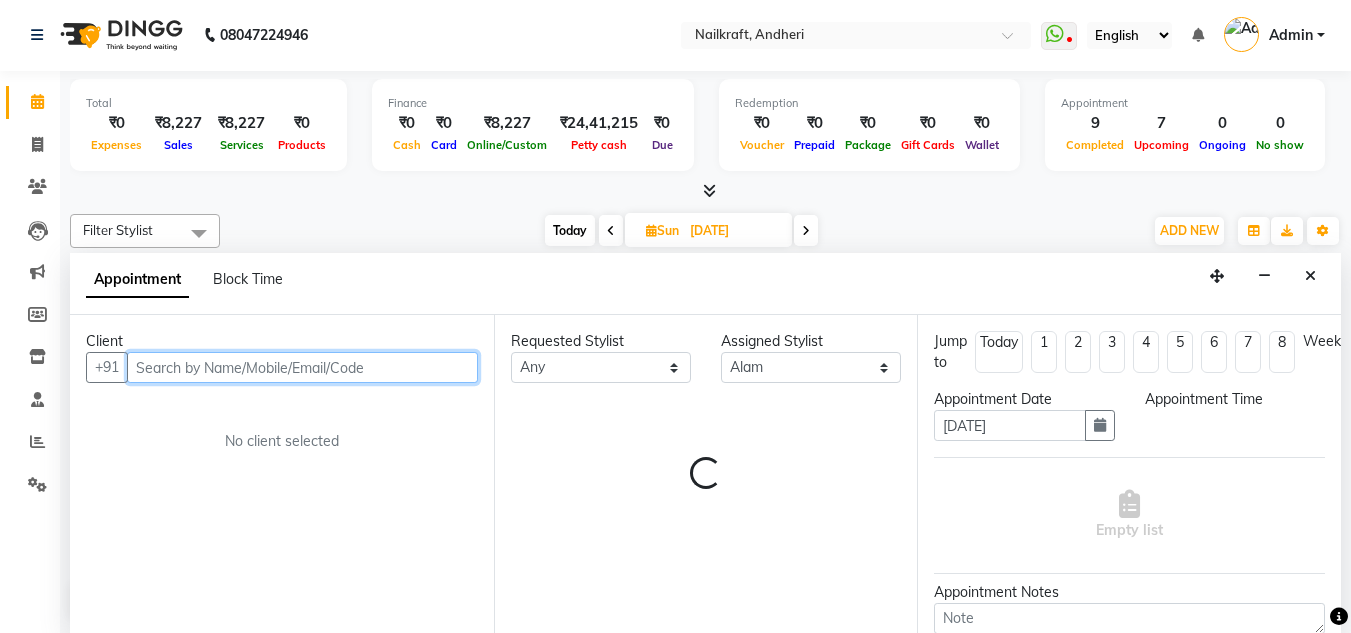 select on "1050" 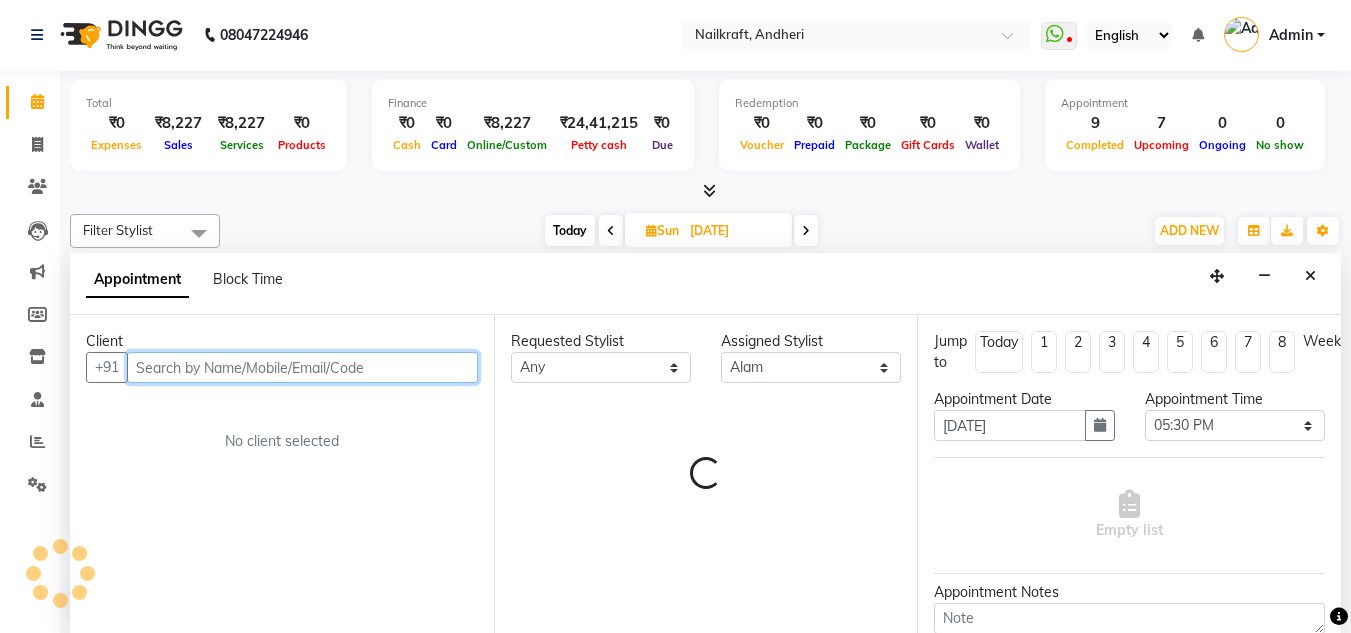 click at bounding box center [302, 367] 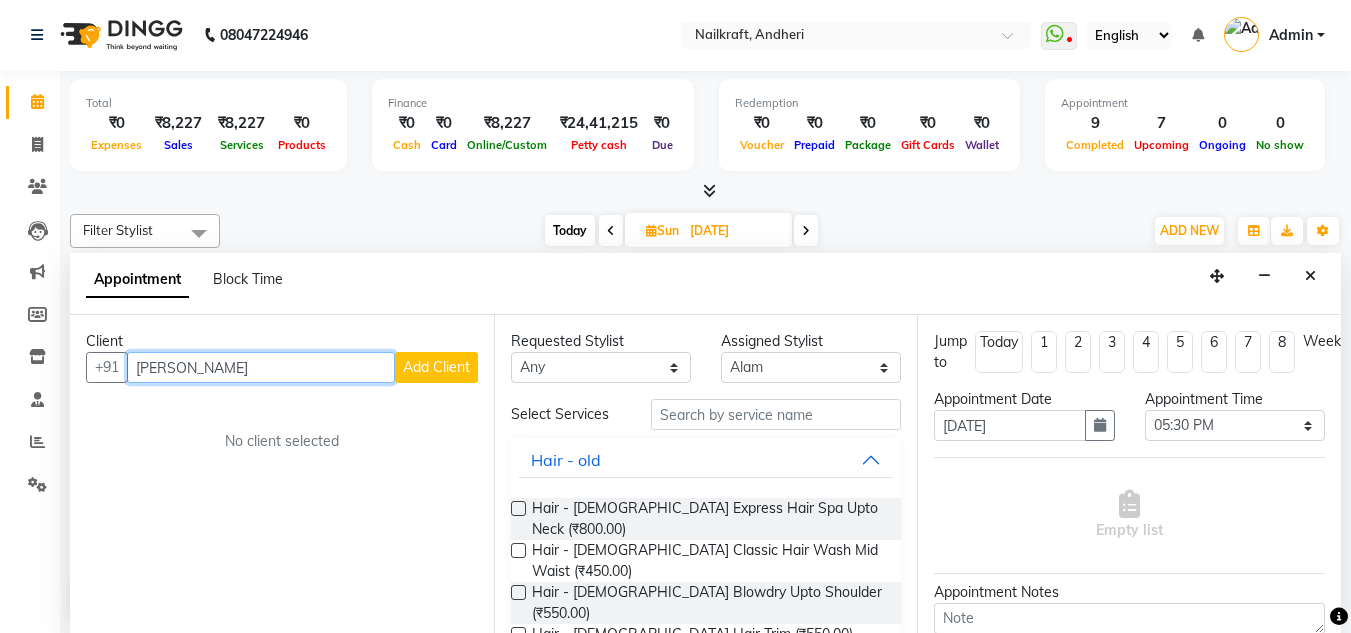 click on "ritu joshi" at bounding box center (261, 367) 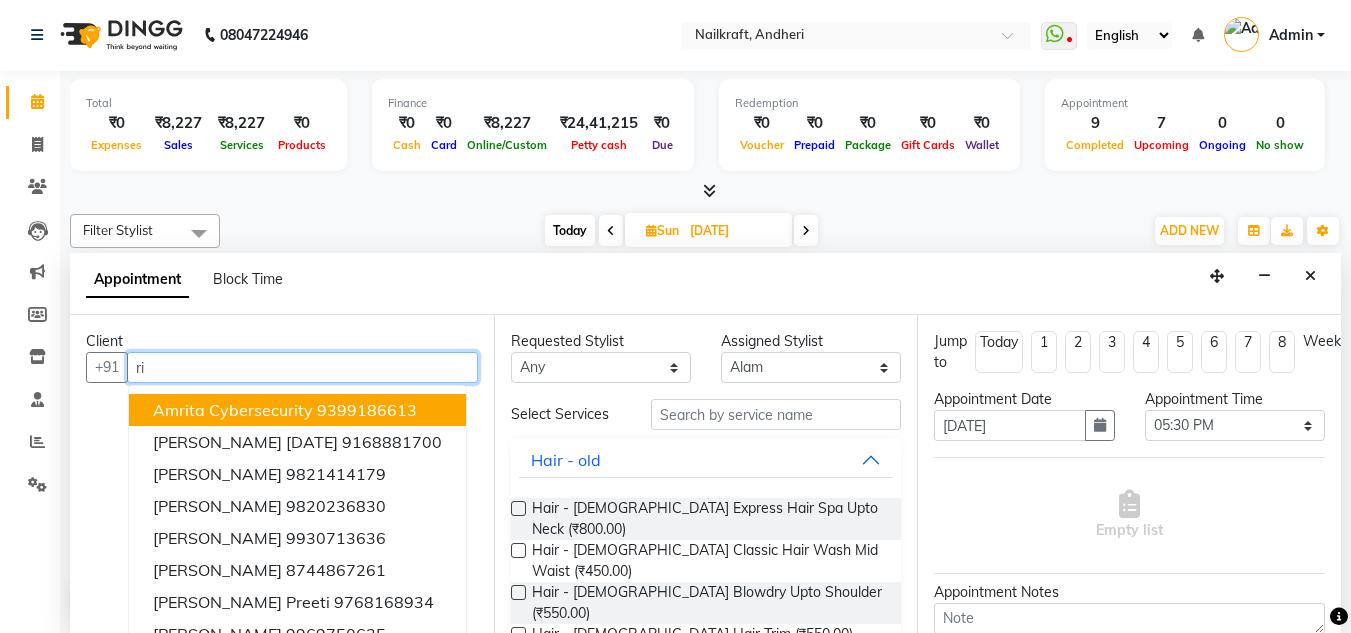 type on "r" 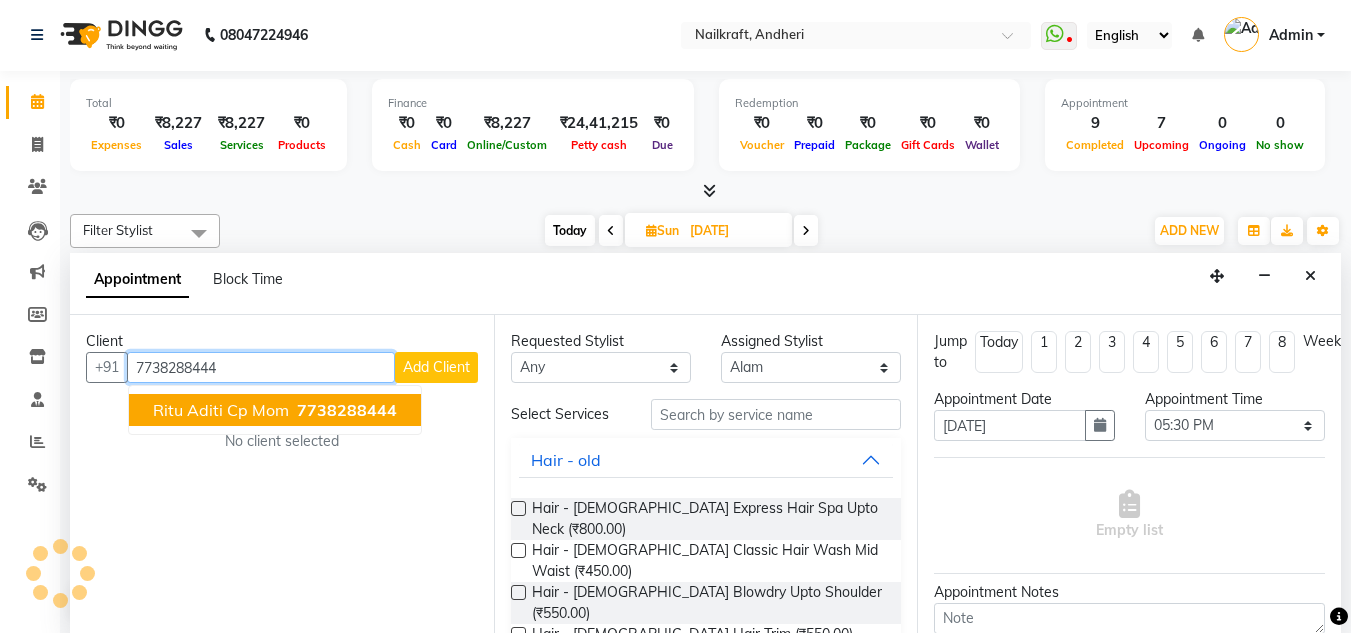 click on "Ritu Aditi Cp Mom" at bounding box center [221, 410] 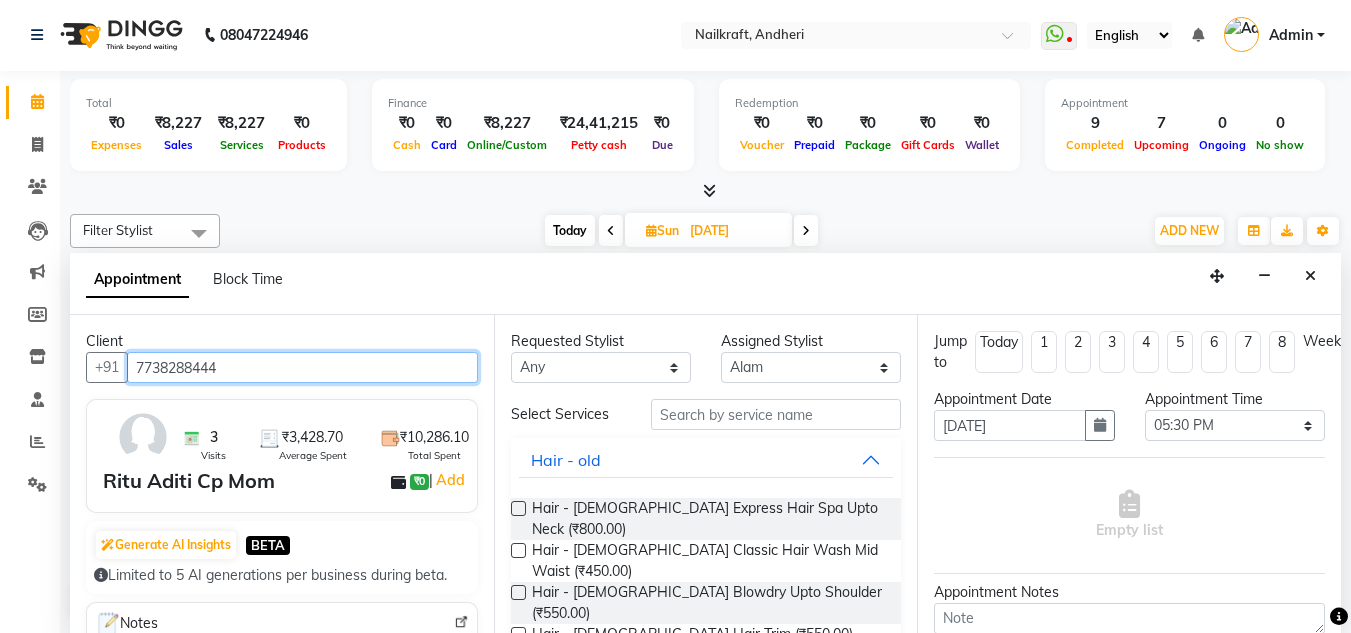 type on "7738288444" 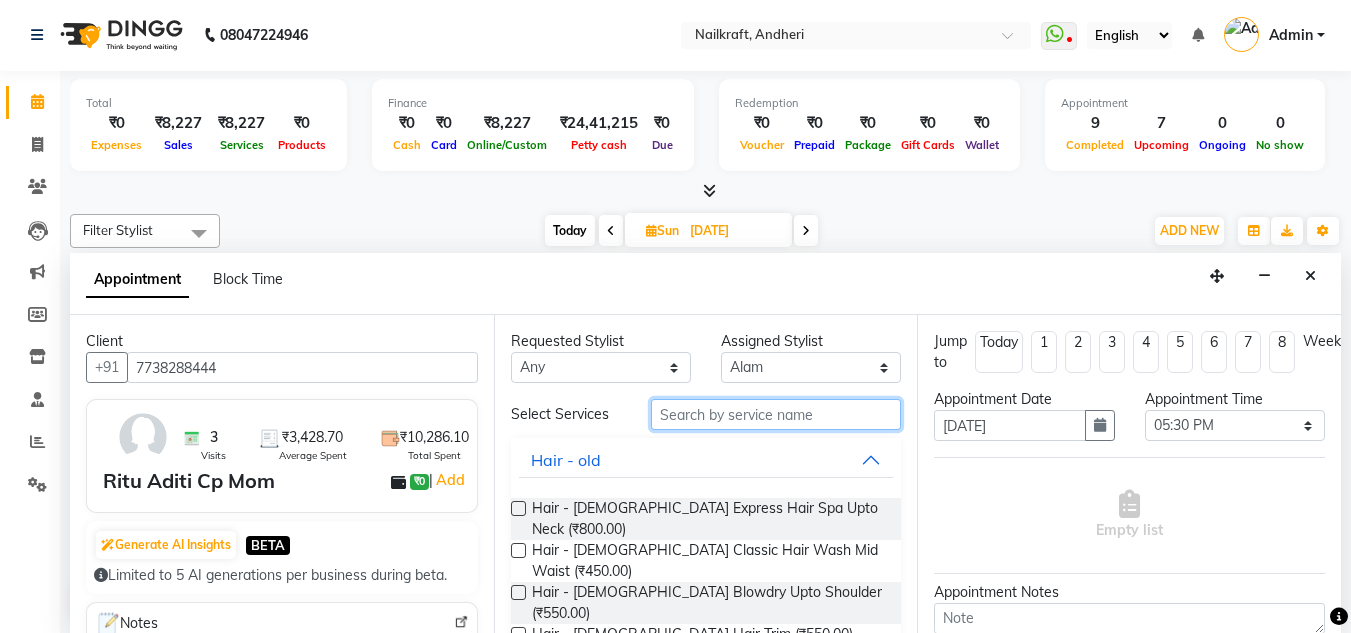 click at bounding box center (776, 414) 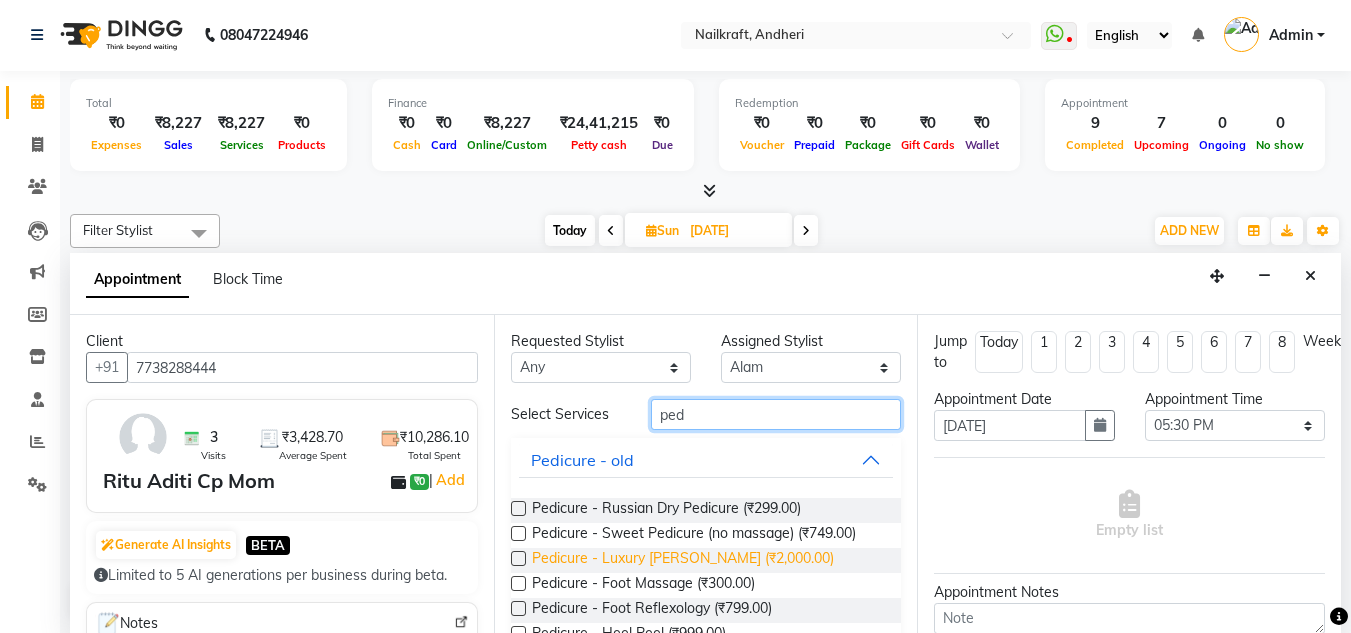 type on "ped" 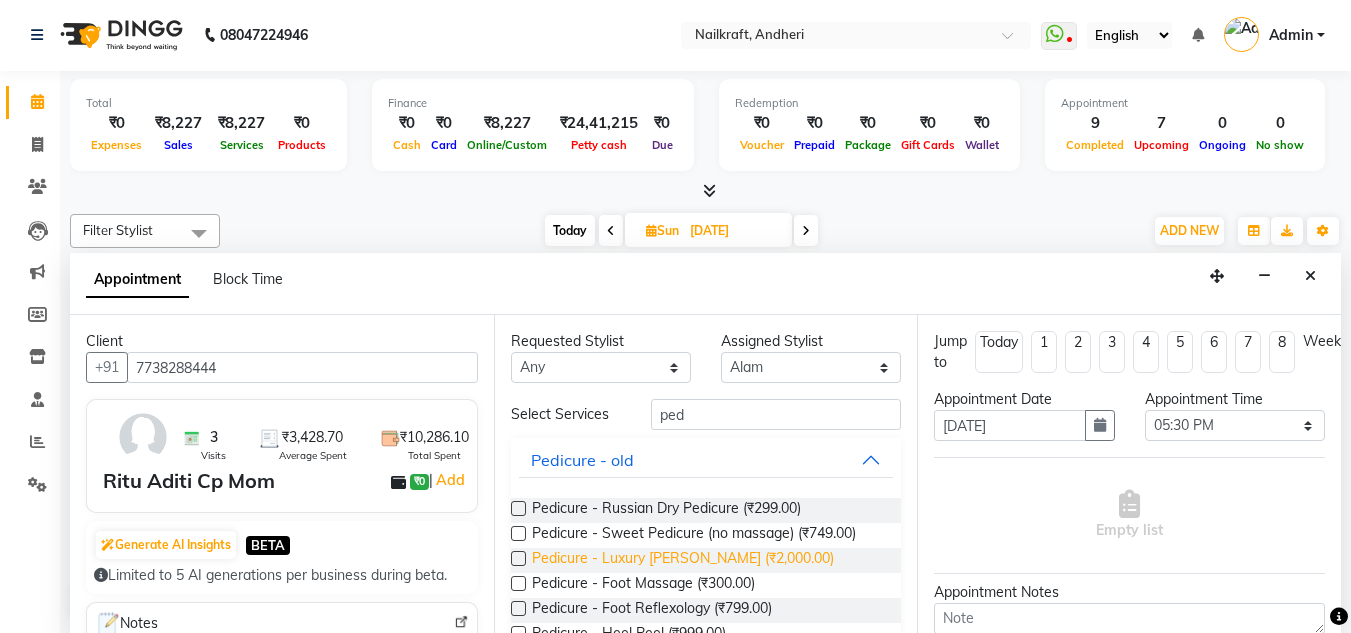 click on "Pedicure - Luxury Nail Armstrong (₹2,000.00)" at bounding box center [683, 560] 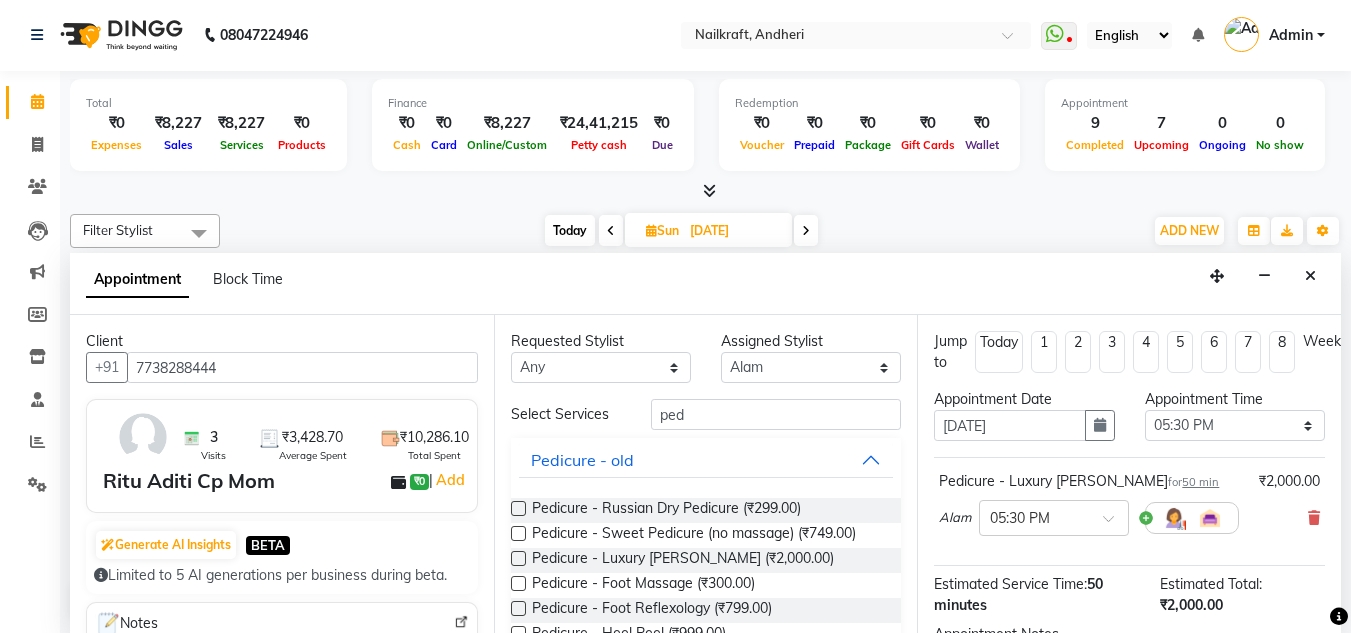 click at bounding box center (518, 558) 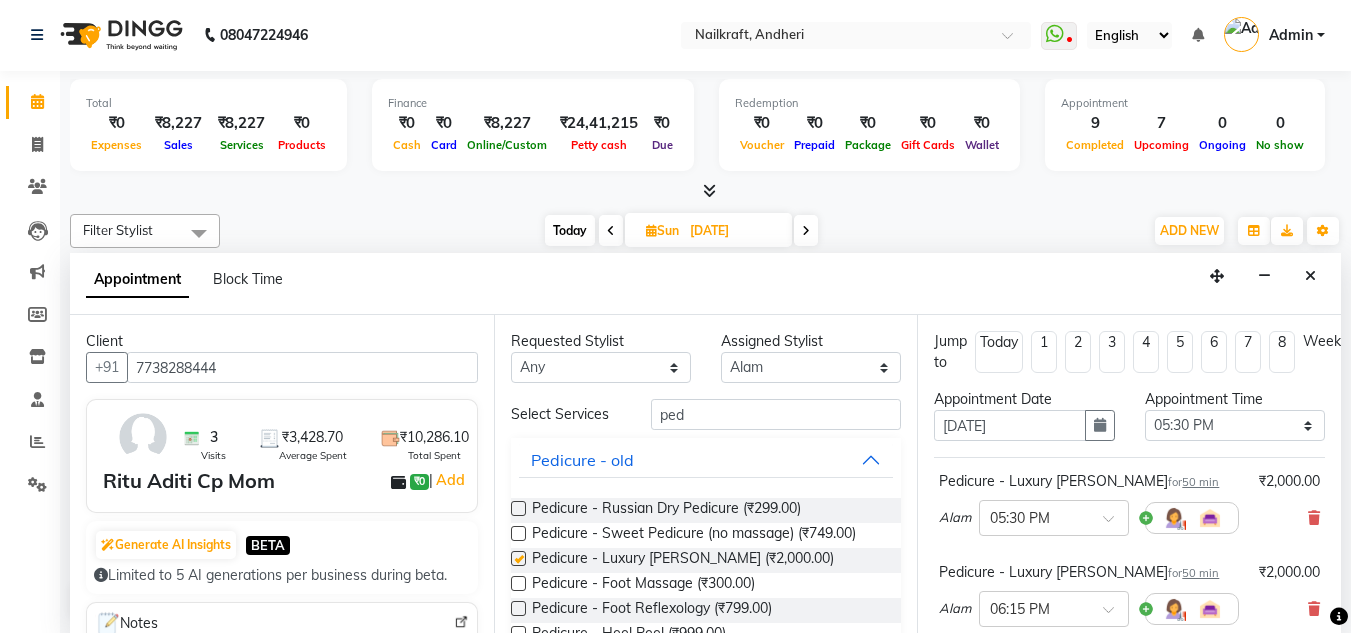 checkbox on "false" 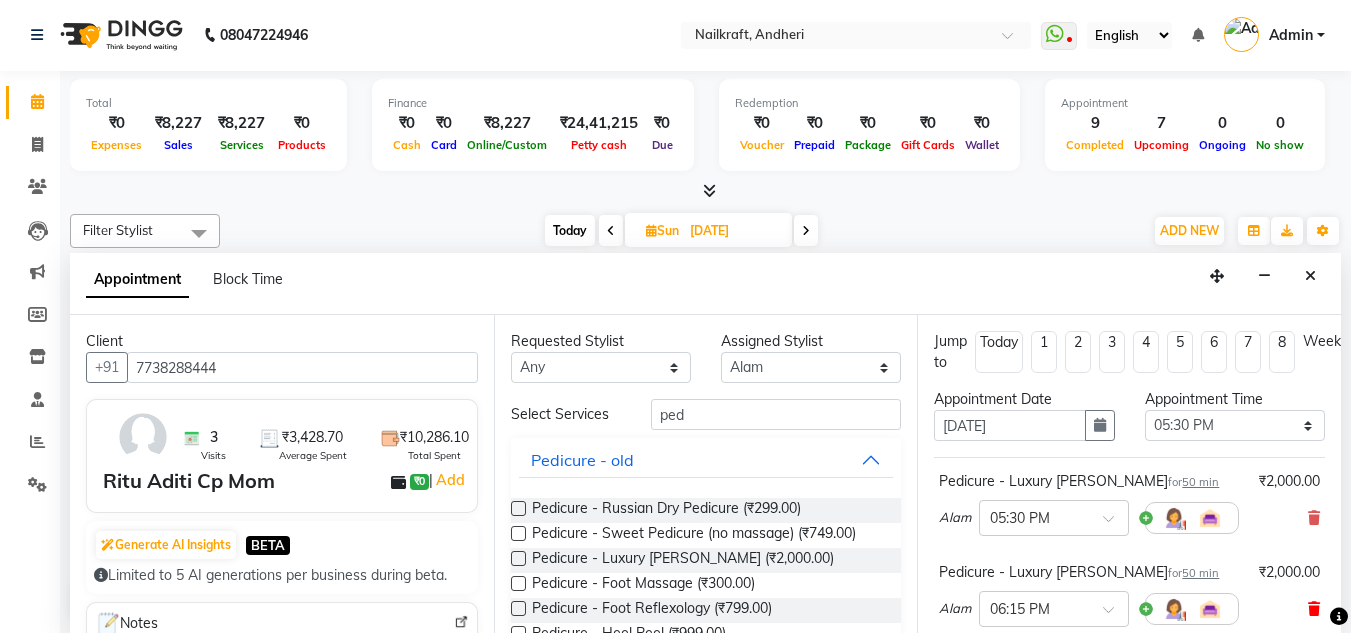 click at bounding box center [1314, 609] 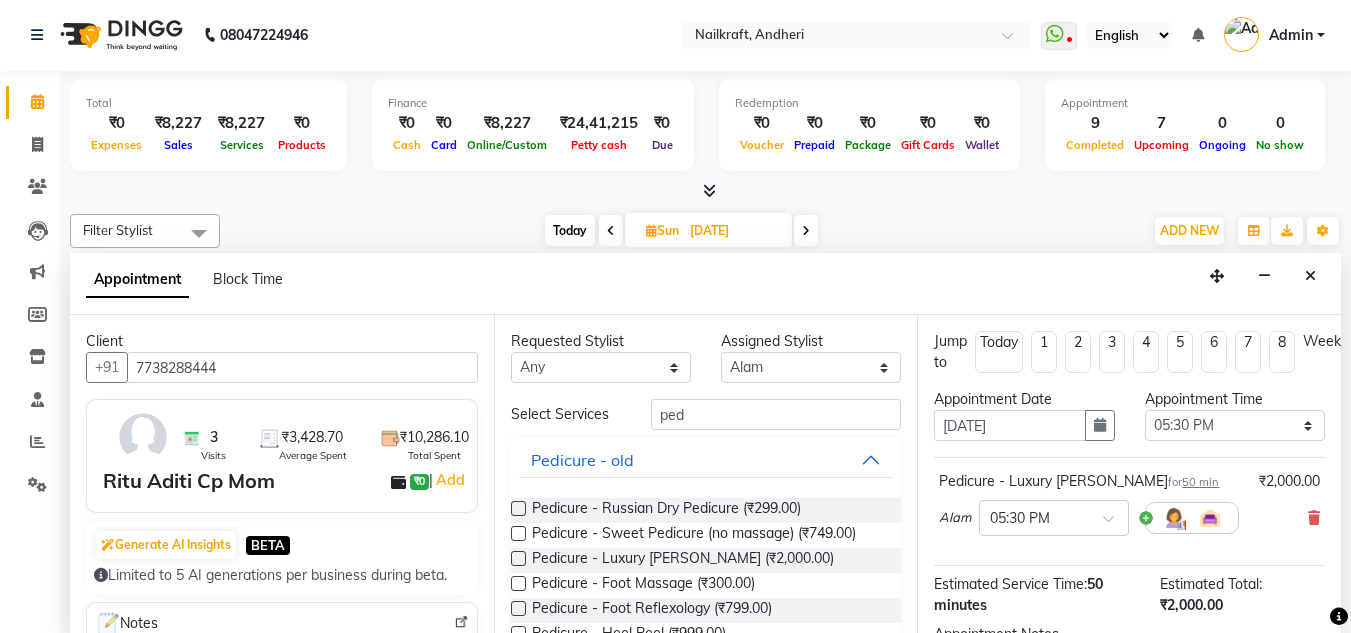 scroll, scrollTop: 244, scrollLeft: 0, axis: vertical 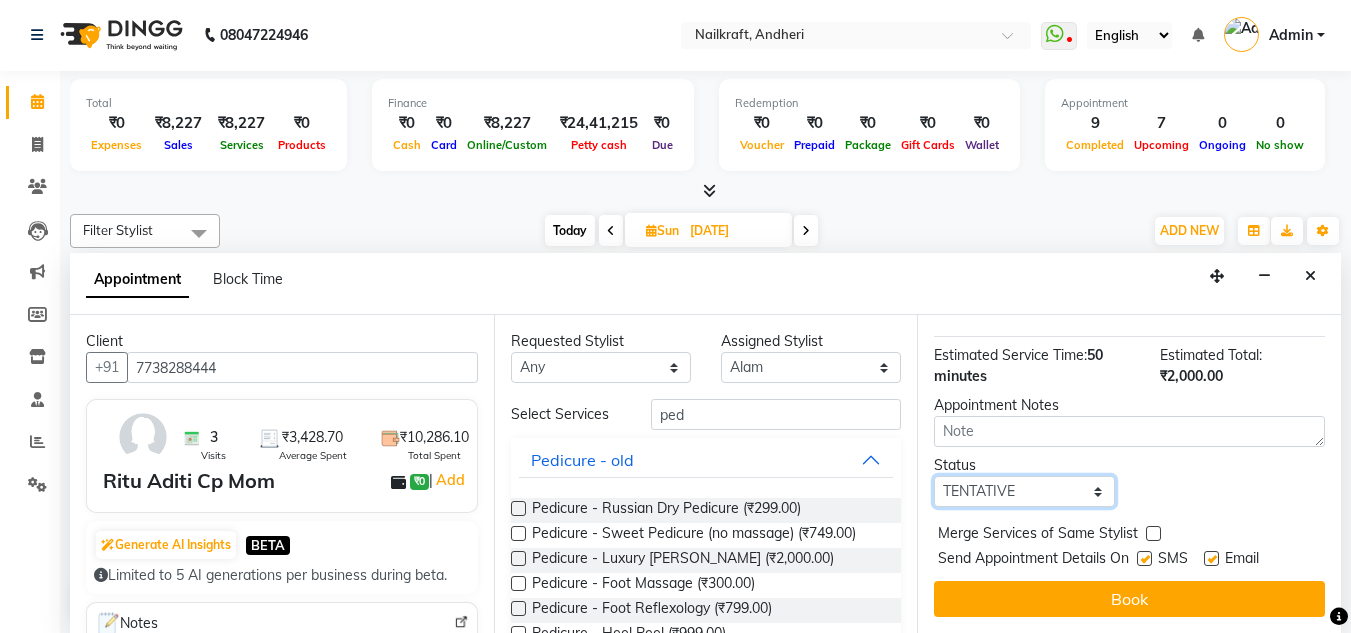 click on "Select TENTATIVE CONFIRM UPCOMING" at bounding box center [1024, 491] 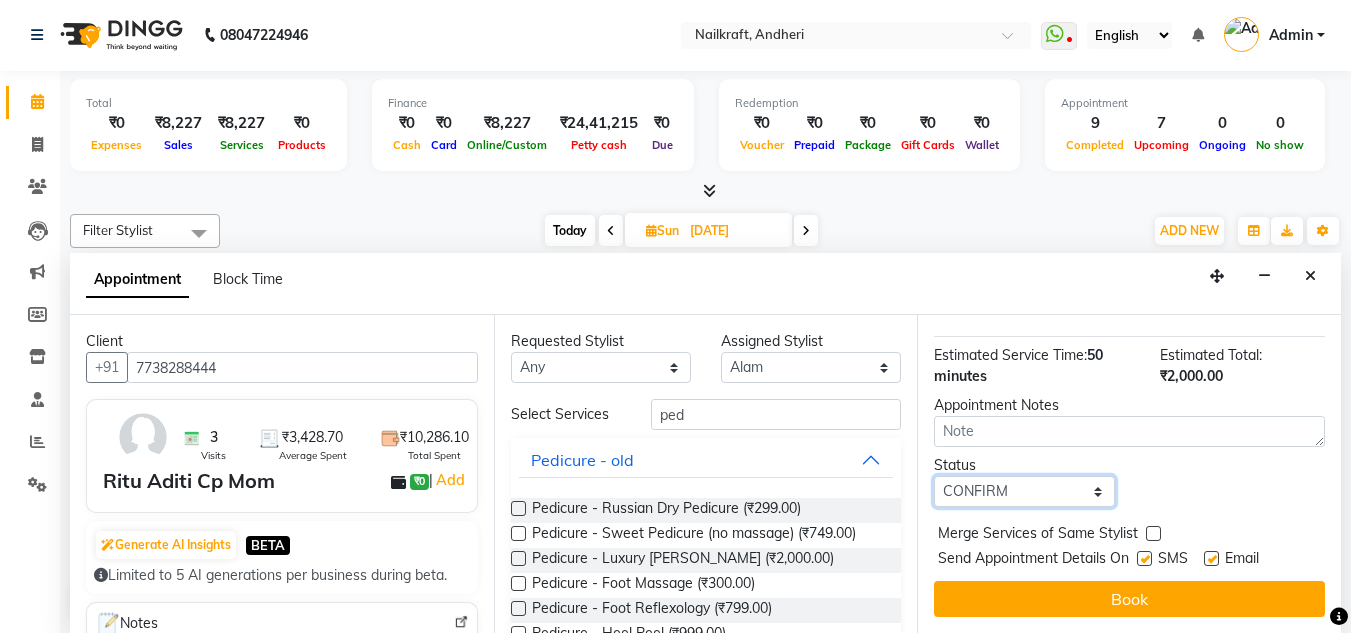 click on "Select TENTATIVE CONFIRM UPCOMING" at bounding box center [1024, 491] 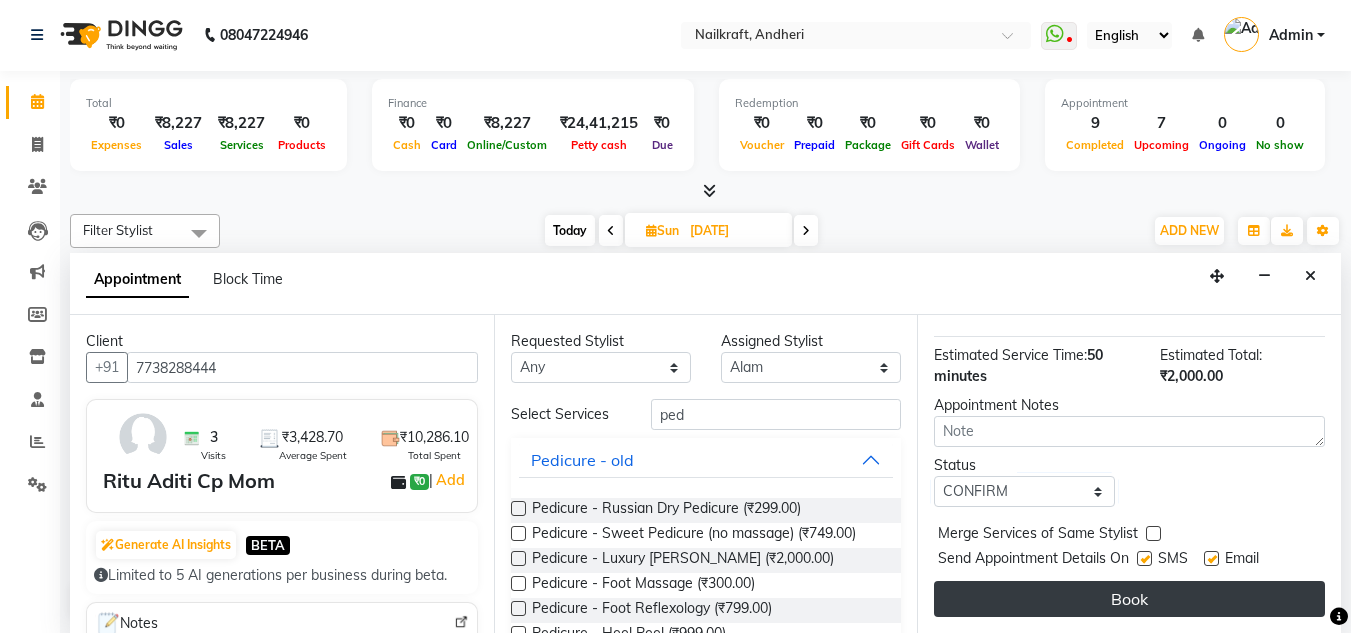 click on "Book" at bounding box center [1129, 599] 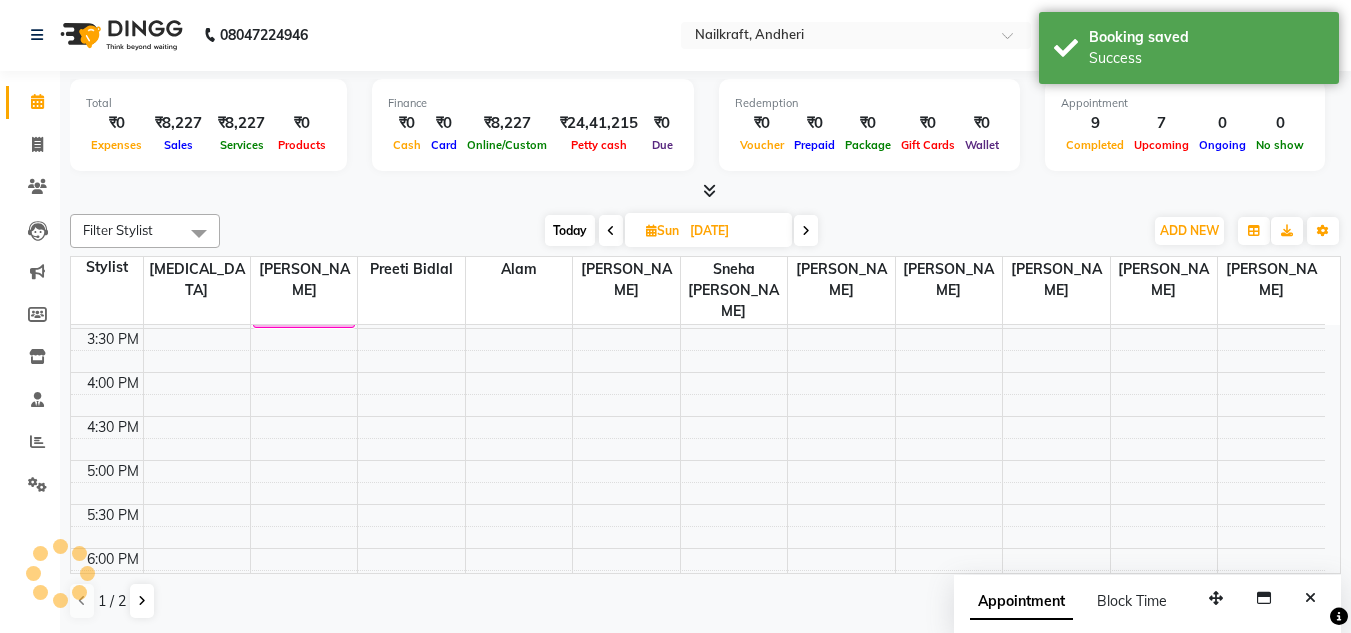scroll, scrollTop: 0, scrollLeft: 0, axis: both 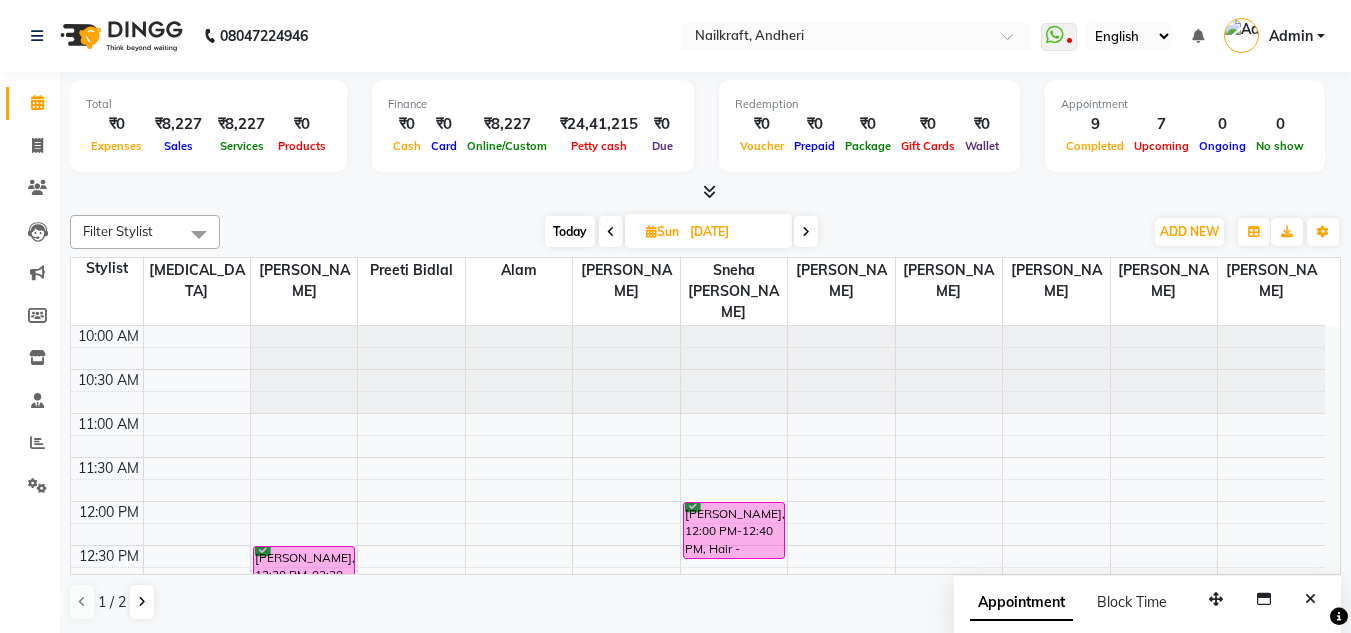 click at bounding box center (806, 232) 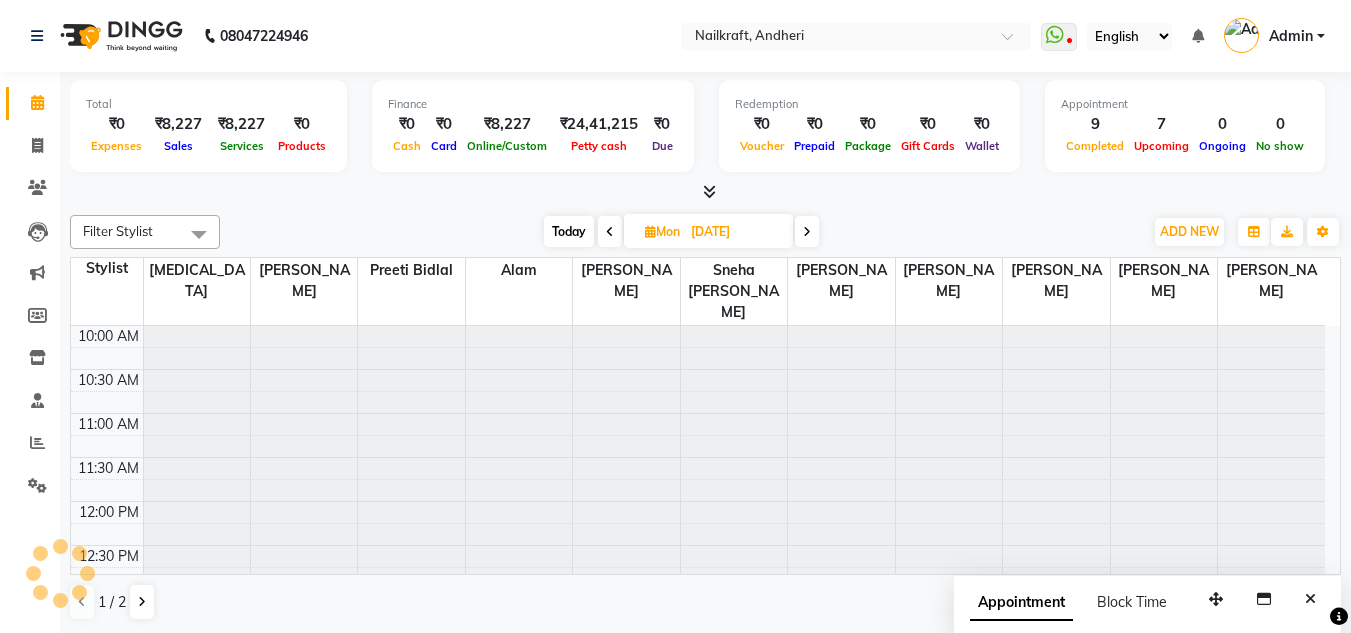 scroll, scrollTop: 617, scrollLeft: 0, axis: vertical 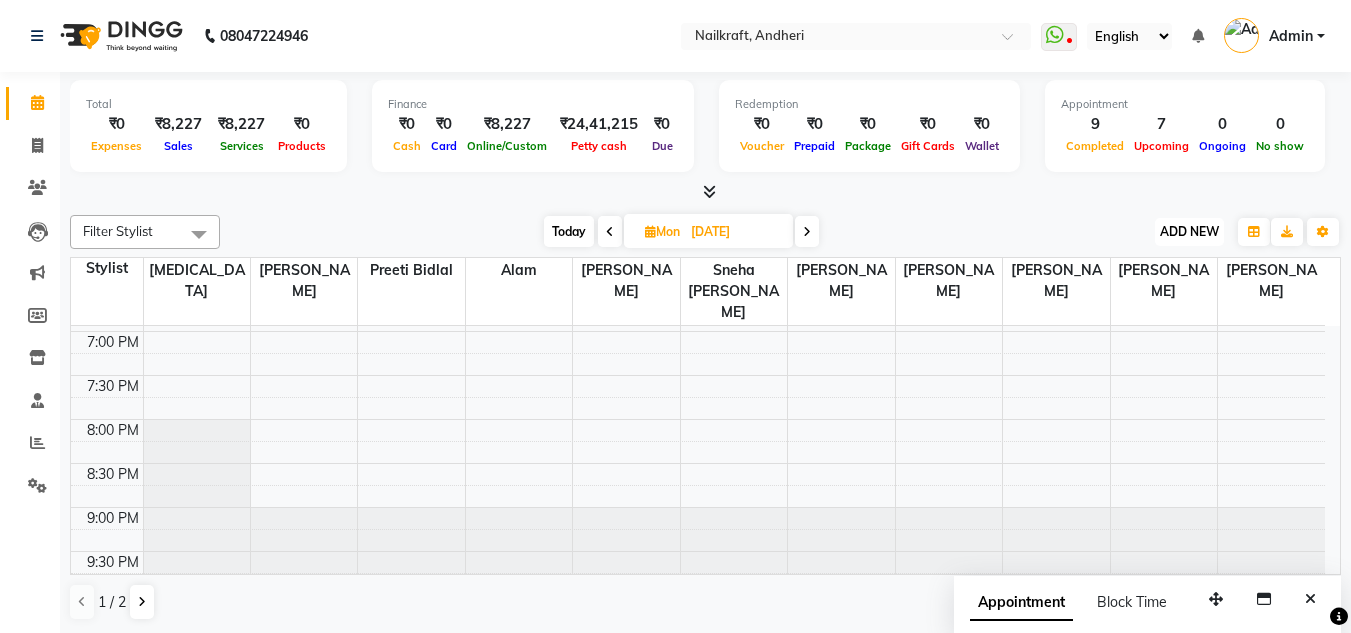 click on "ADD NEW" at bounding box center [1189, 231] 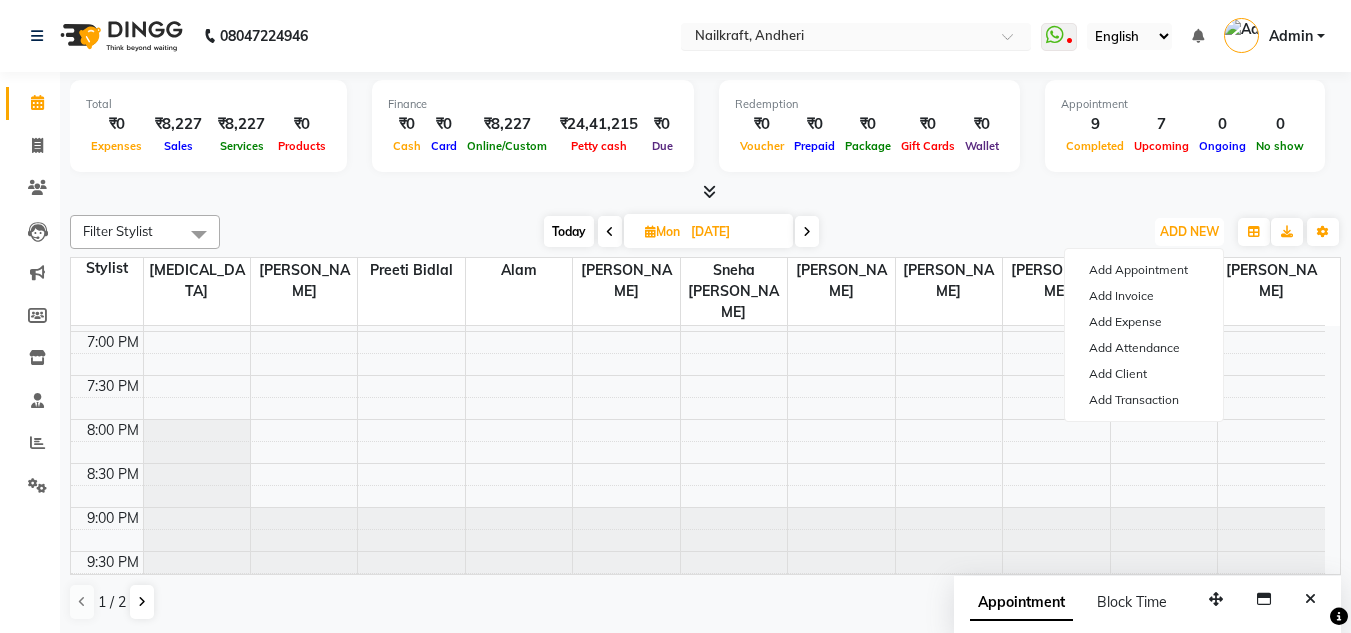 type 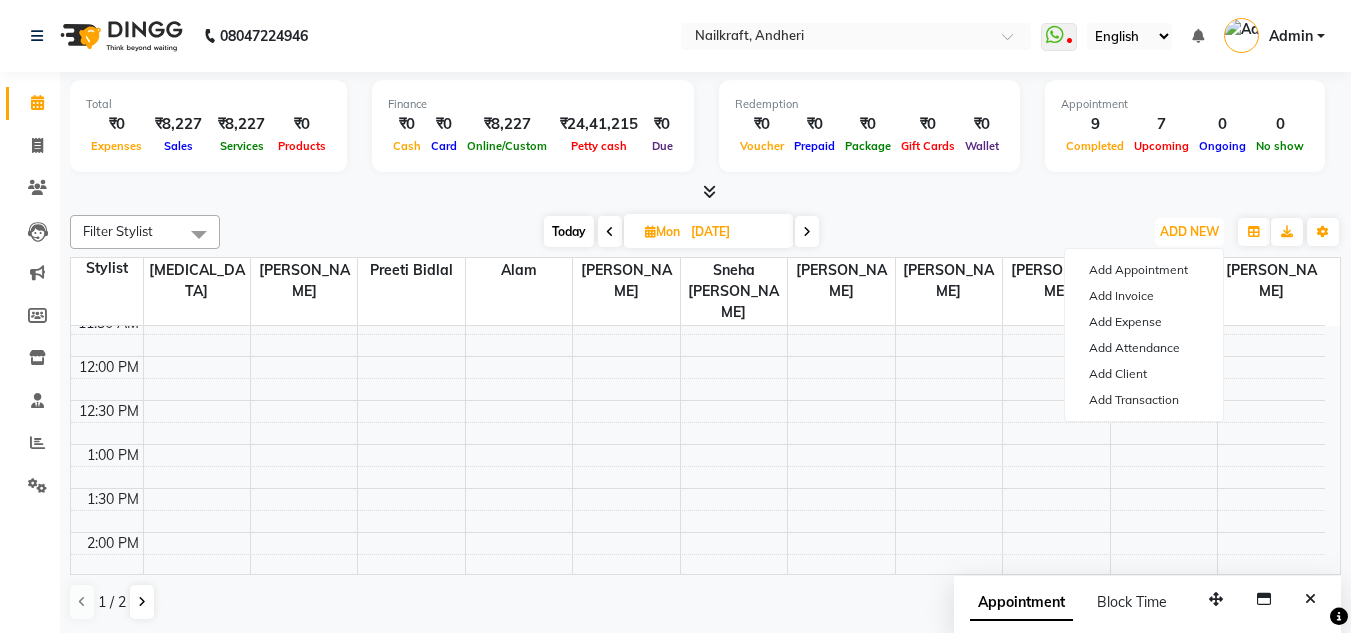 scroll, scrollTop: 140, scrollLeft: 0, axis: vertical 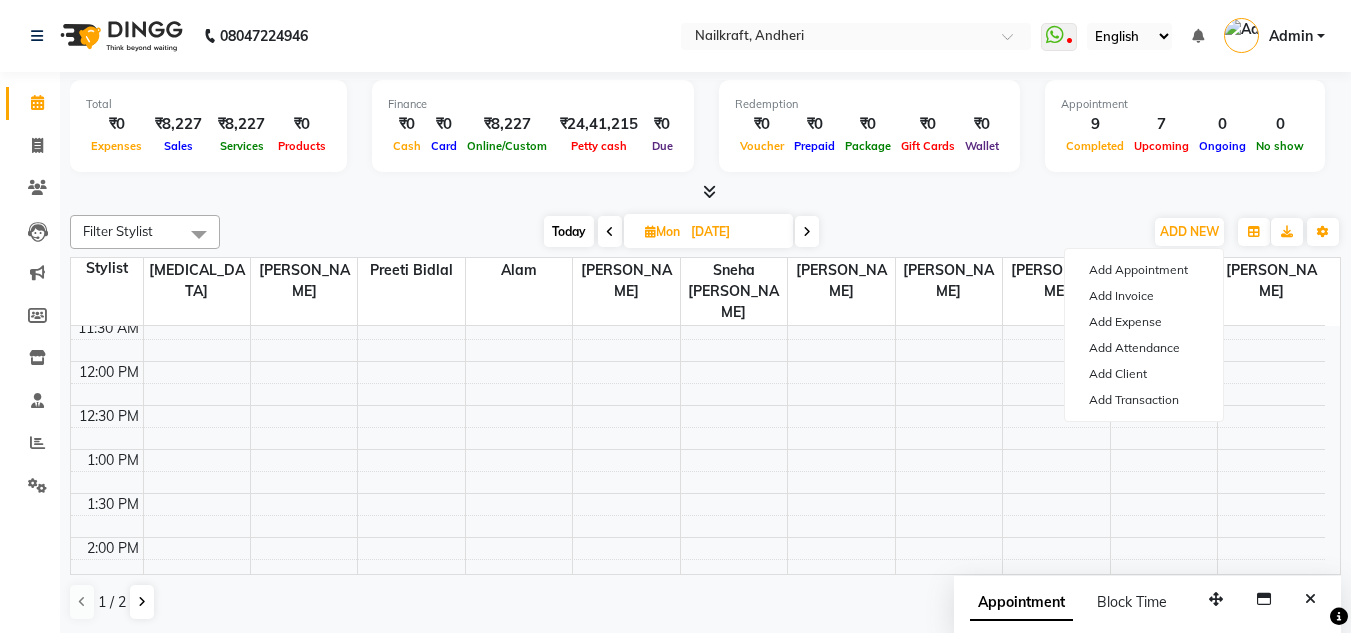 click on "Filter Stylist Select All Alam Arshad shaikh Deepali Deepu Chatry Neetu Nikita NITA  CHAHAL  Pooja Mehral Preeti Bidlal Sanya Shaikh Sneha Balu Ichake Vaishali Vinod Yadav Today  Mon 14-07-2025 Toggle Dropdown Add Appointment Add Invoice Add Expense Add Attendance Add Client Add Transaction Toggle Dropdown Add Appointment Add Invoice Add Expense Add Attendance Add Client ADD NEW Toggle Dropdown Add Appointment Add Invoice Add Expense Add Attendance Add Client Add Transaction Filter Stylist Select All Alam Arshad shaikh Deepali Deepu Chatry Neetu Nikita NITA  CHAHAL  Pooja Mehral Preeti Bidlal Sanya Shaikh Sneha Balu Ichake Vaishali Vinod Yadav Group By  Staff View   Room View  View as Vertical  Vertical - Week View  Horizontal  Horizontal - Week View  List  Toggle Dropdown Calendar Settings Manage Tags   Arrange Stylists   Reset Stylists  Full Screen Appointment Form Zoom 100% Staff/Room Display Count 11 Stylist Nikita Neetu Preeti Bidlal Alam Sanya Shaikh Sneha Balu Ichake Deepu Chatry NITA  CHAHAL  Deepali" 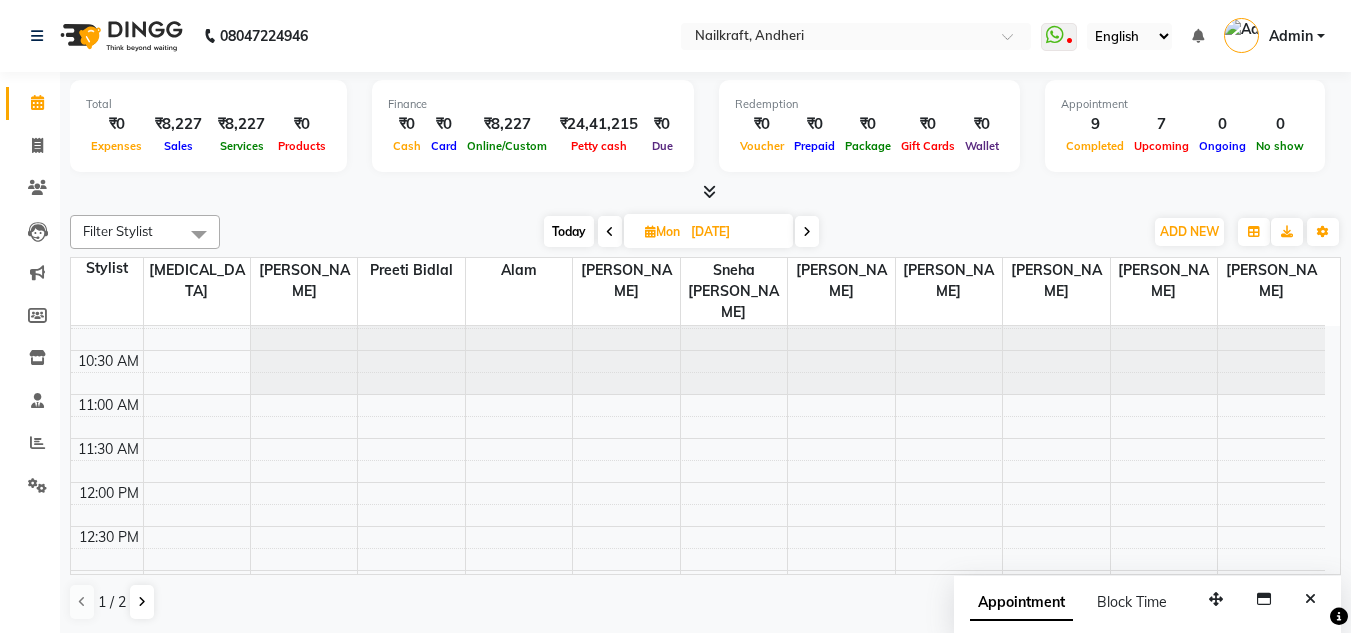 scroll, scrollTop: 3, scrollLeft: 0, axis: vertical 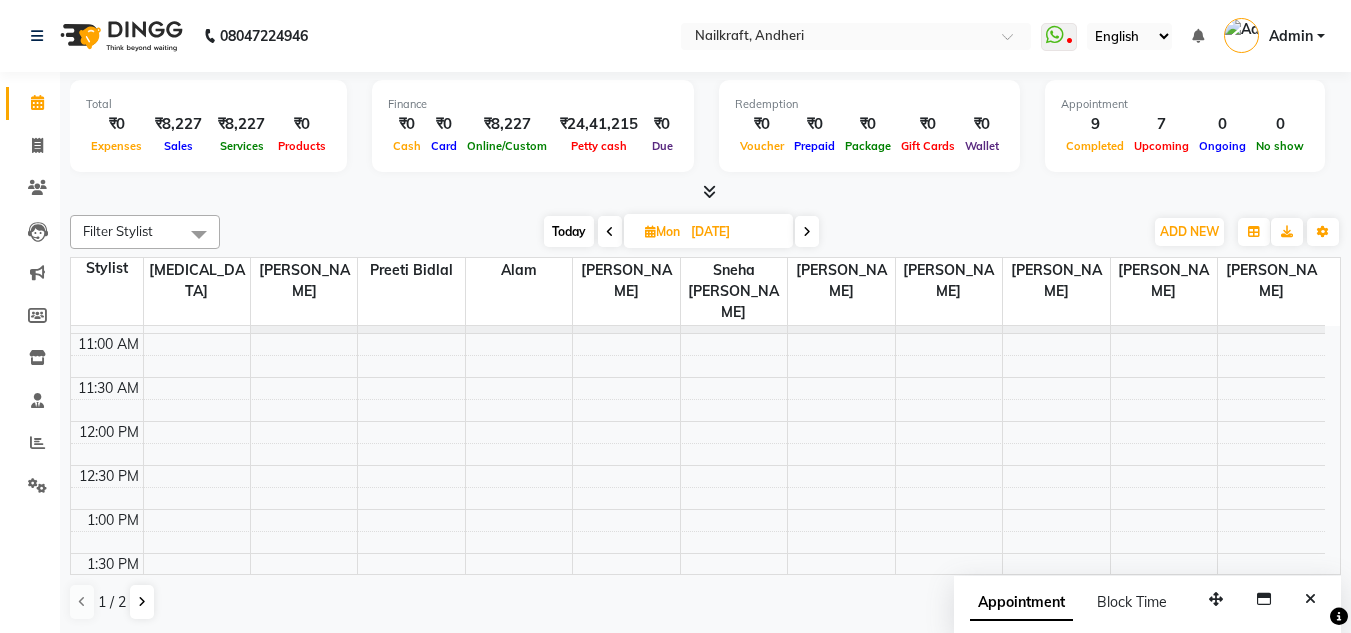 click on "Today" at bounding box center [569, 231] 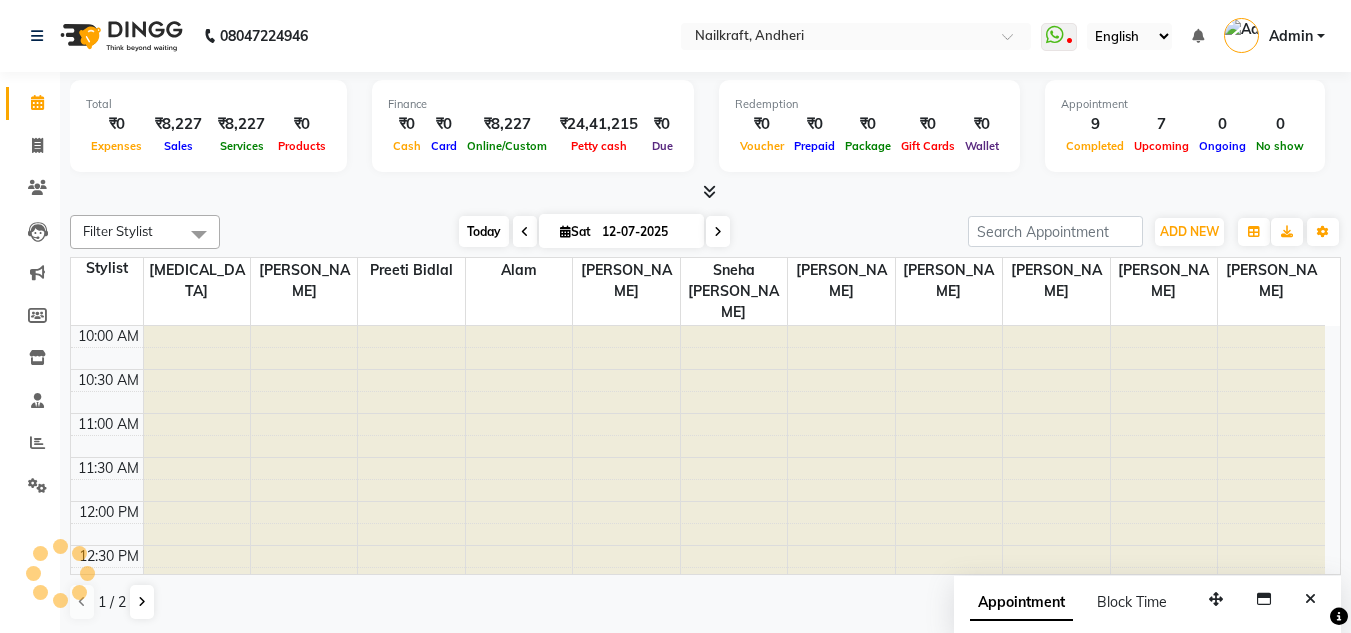 scroll, scrollTop: 617, scrollLeft: 0, axis: vertical 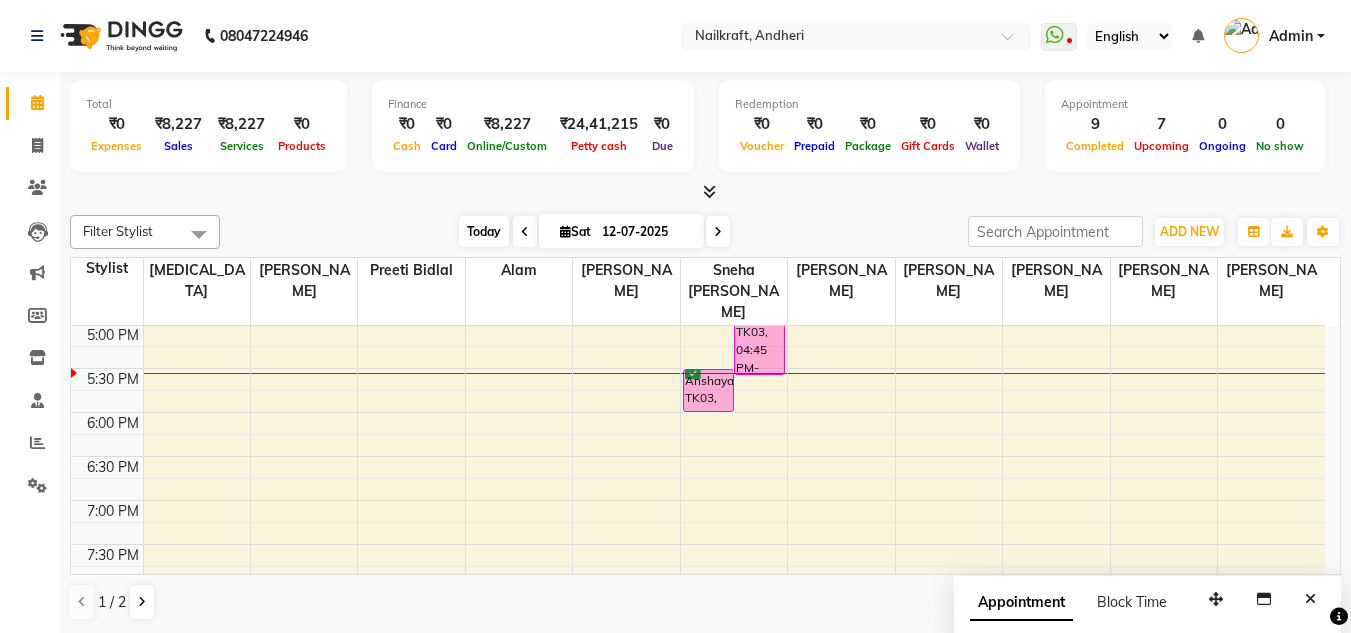 click on "Today" at bounding box center [484, 231] 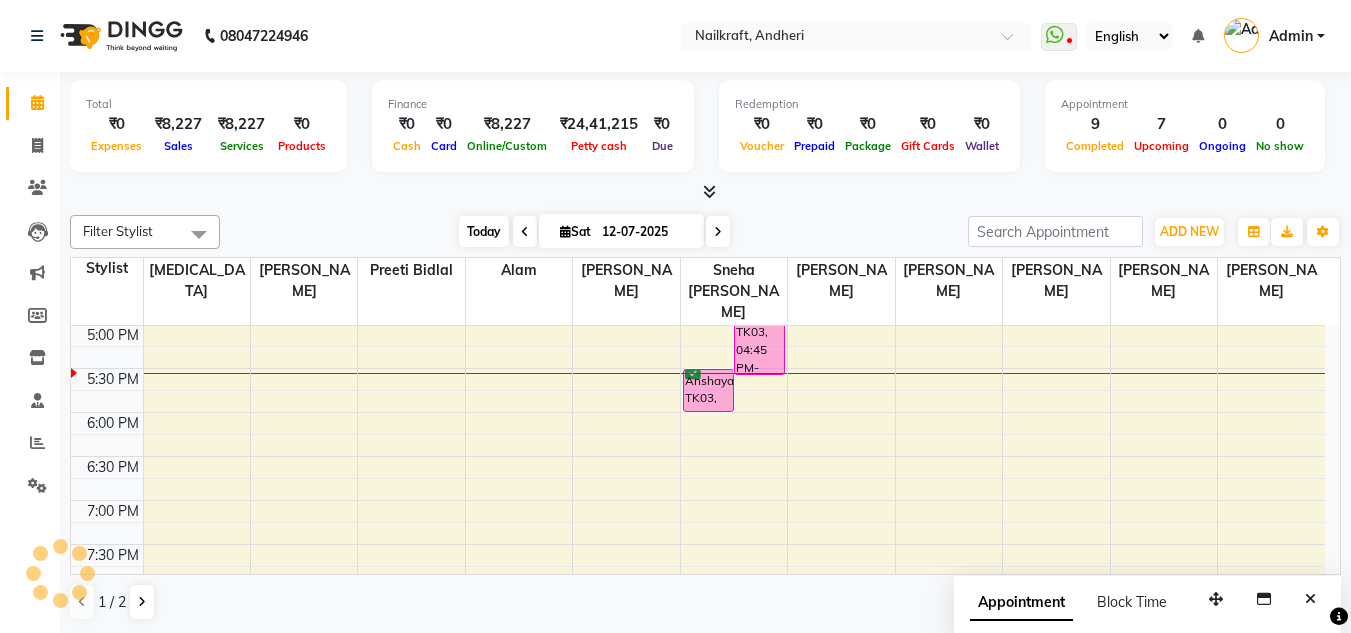 scroll, scrollTop: 0, scrollLeft: 0, axis: both 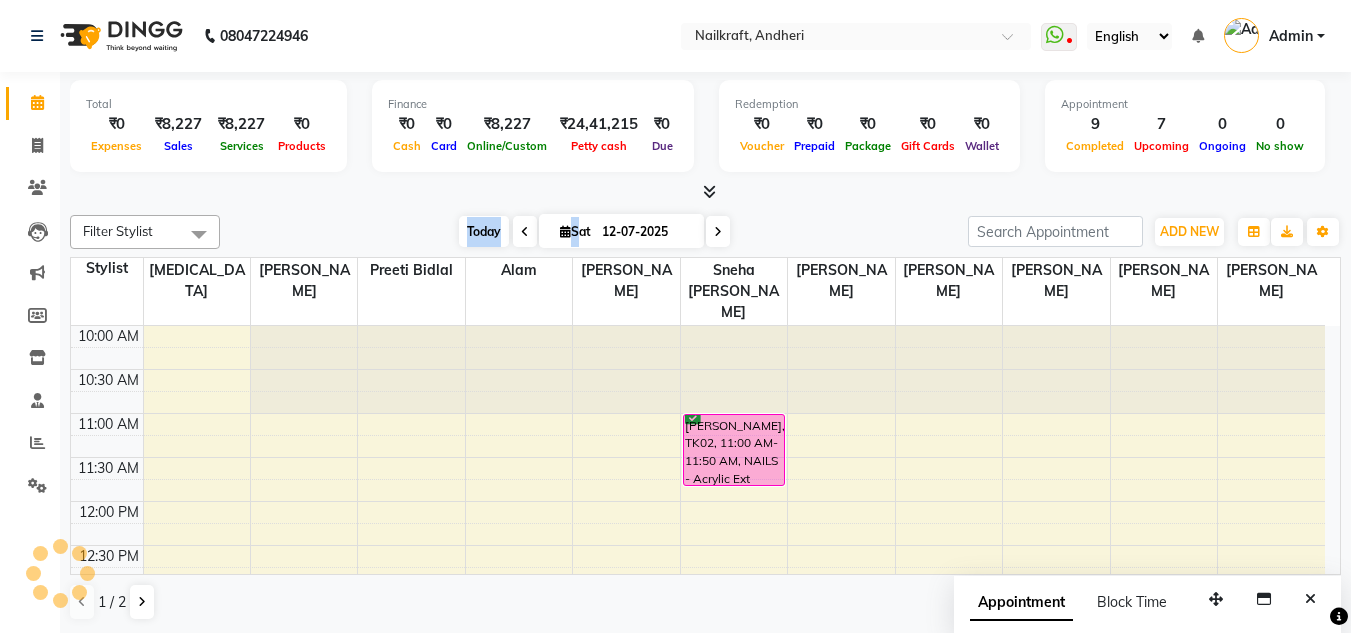 click on "Today" at bounding box center (484, 231) 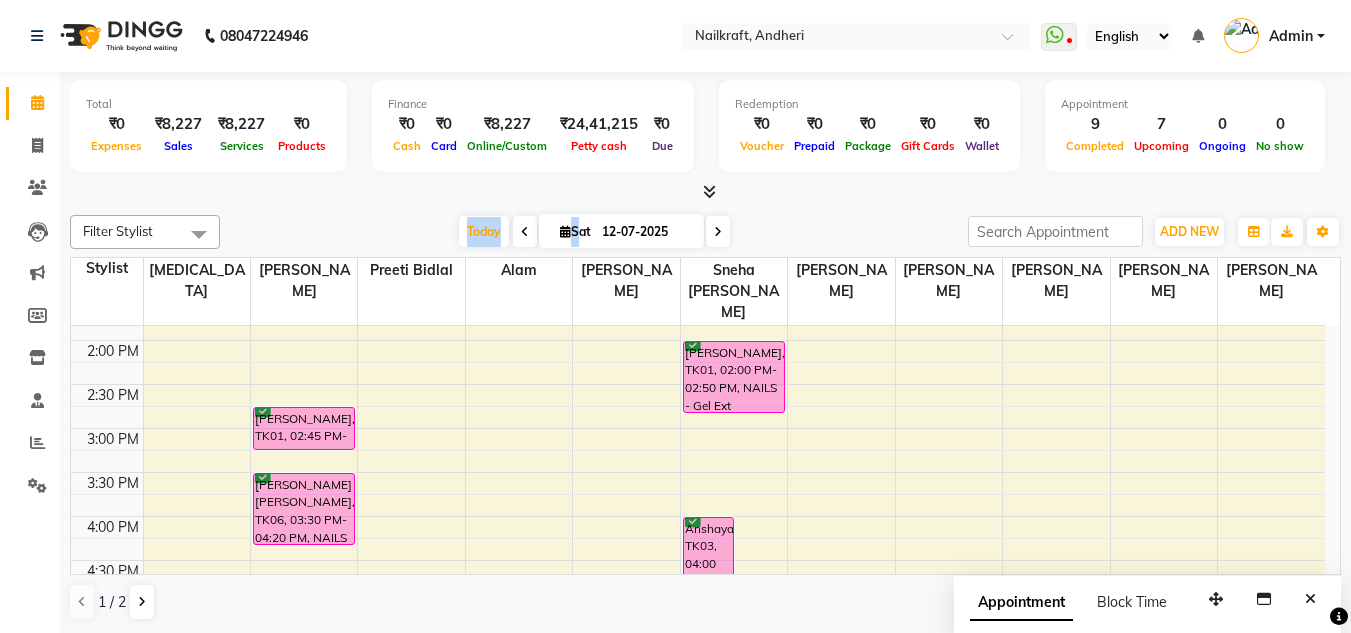 scroll, scrollTop: 297, scrollLeft: 0, axis: vertical 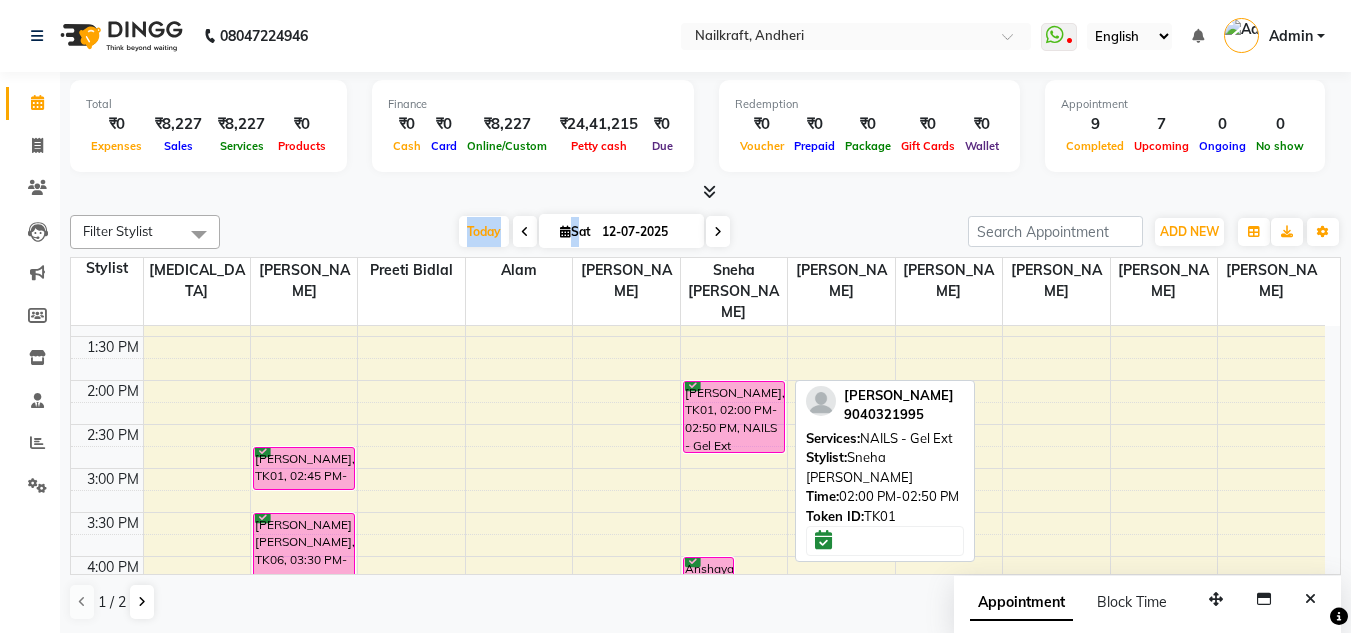 click on "diksha, TK01, 02:00 PM-02:50 PM, NAILS - Gel Ext" at bounding box center [734, 417] 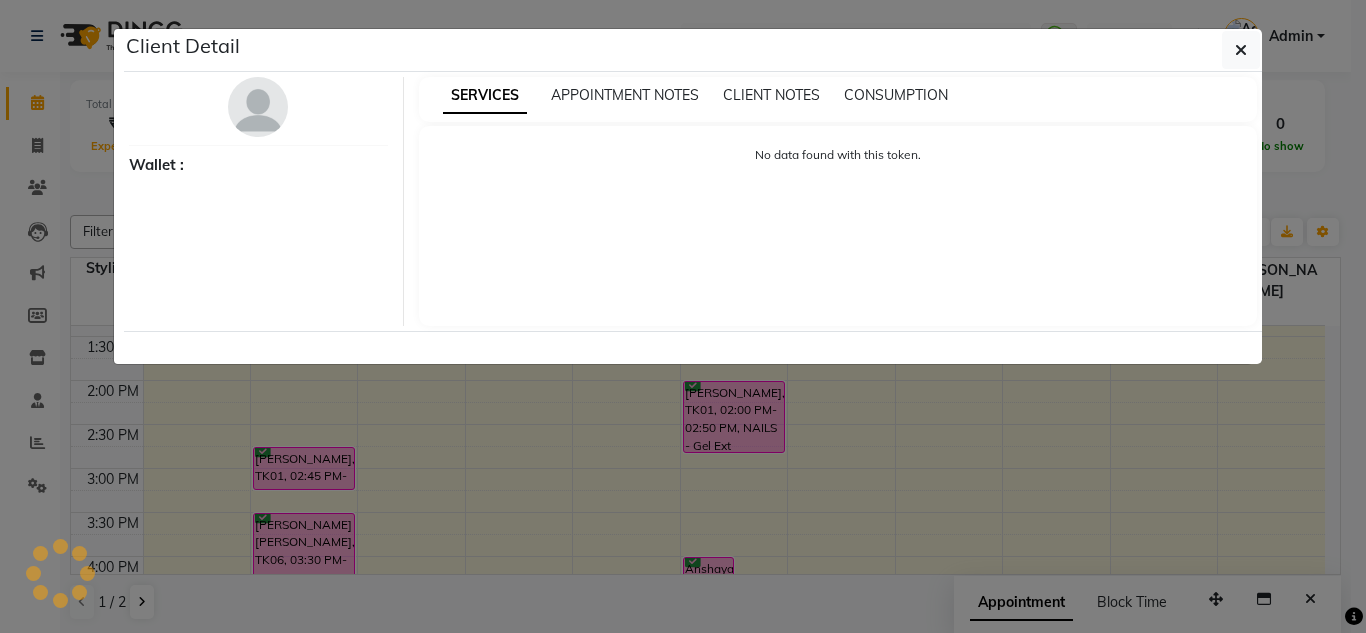 select on "6" 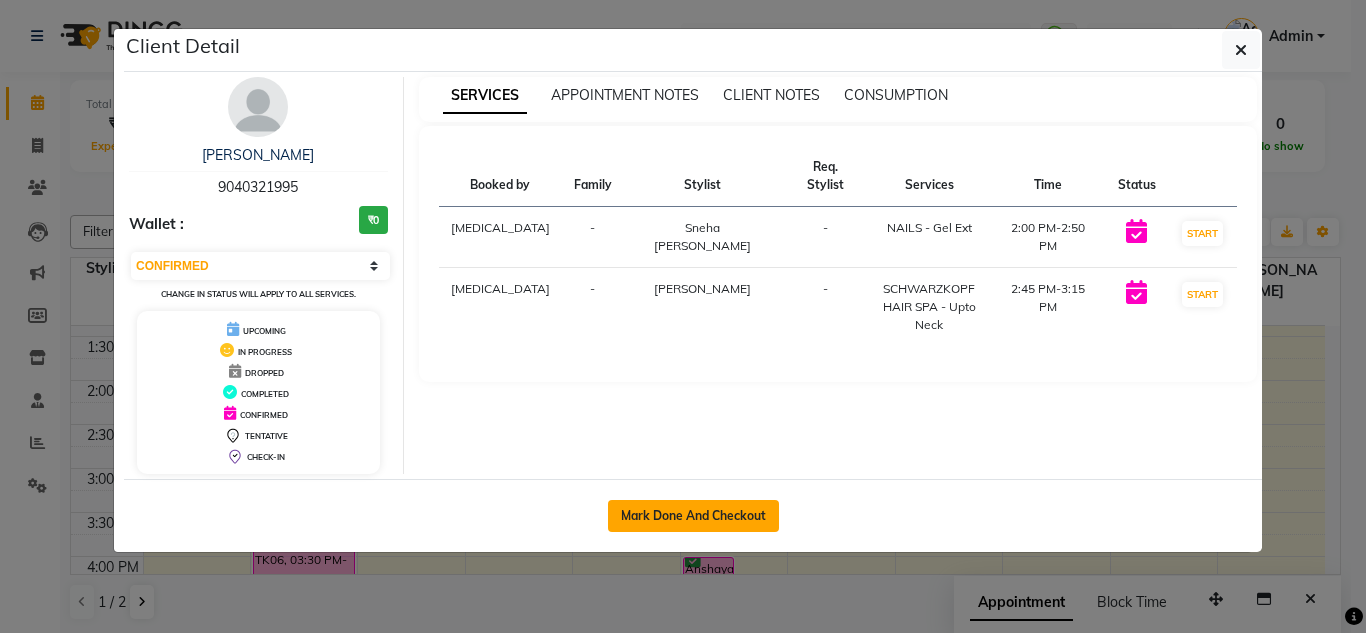 click on "Mark Done And Checkout" 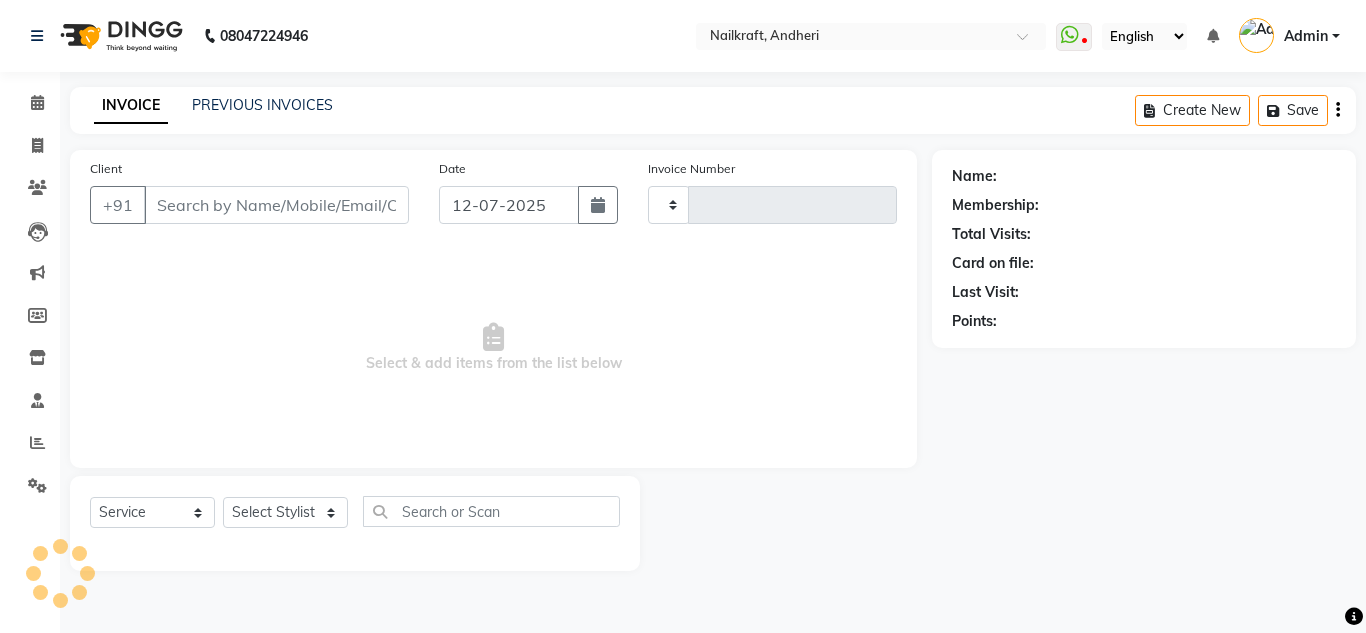 type on "1484" 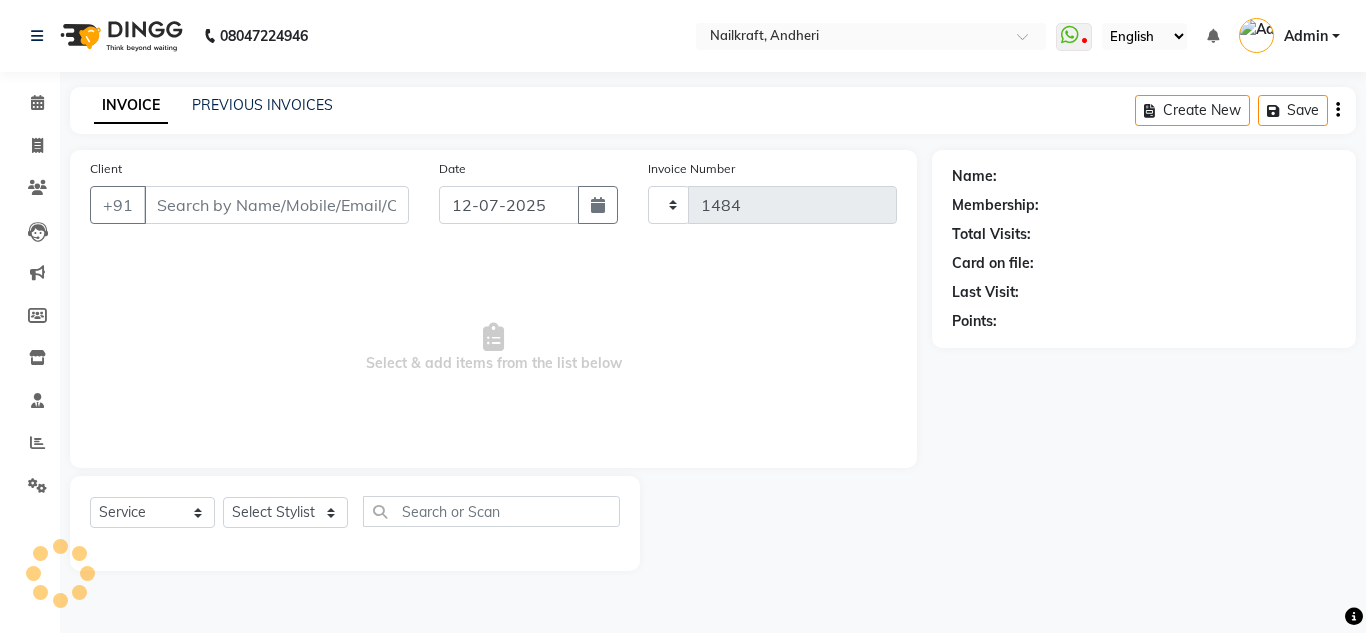 select on "6081" 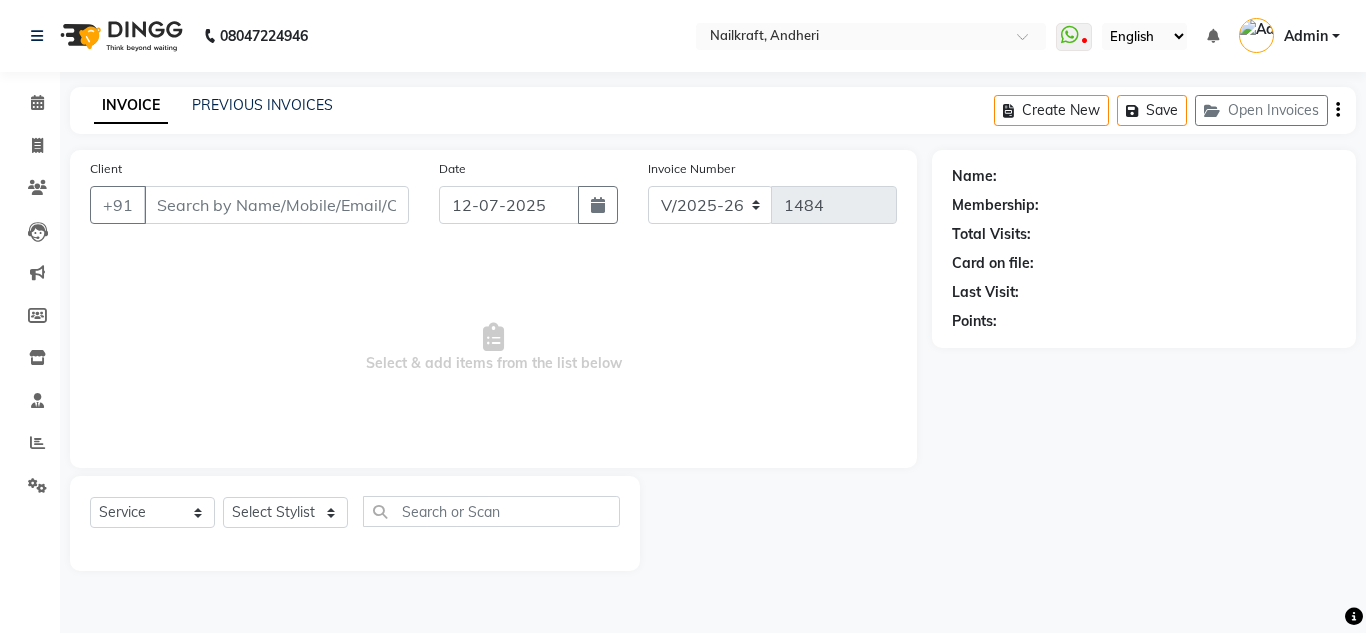 type on "9040321995" 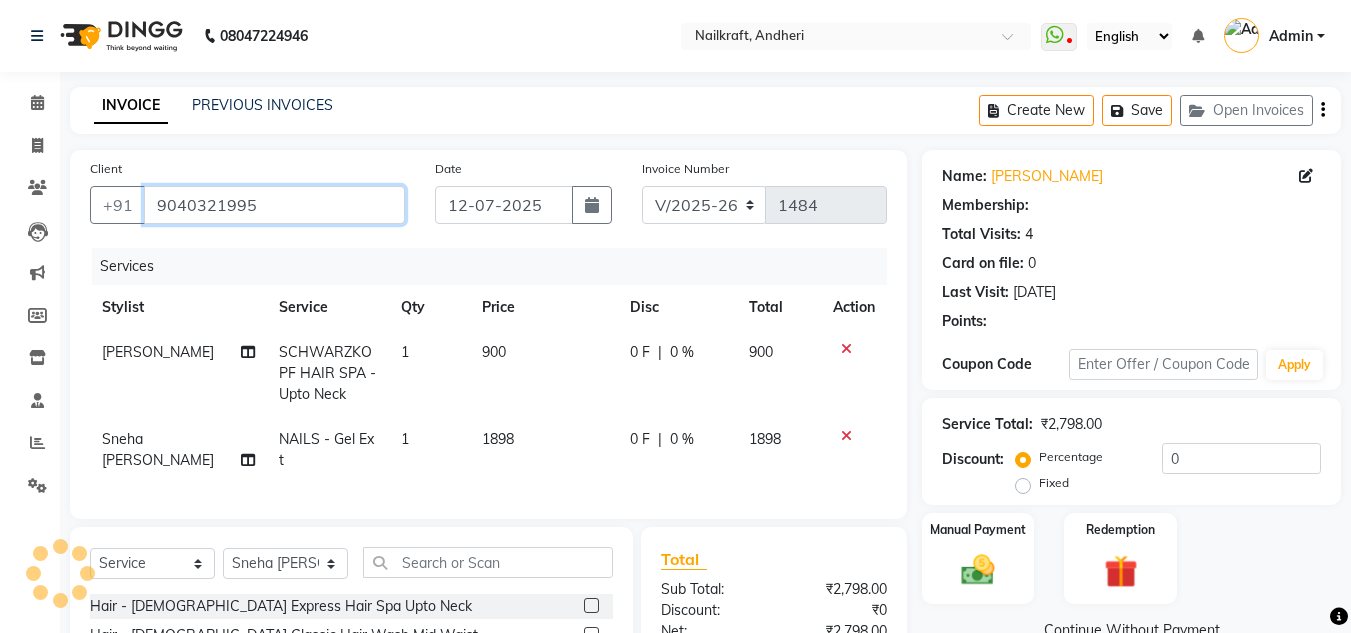 click on "9040321995" at bounding box center (274, 205) 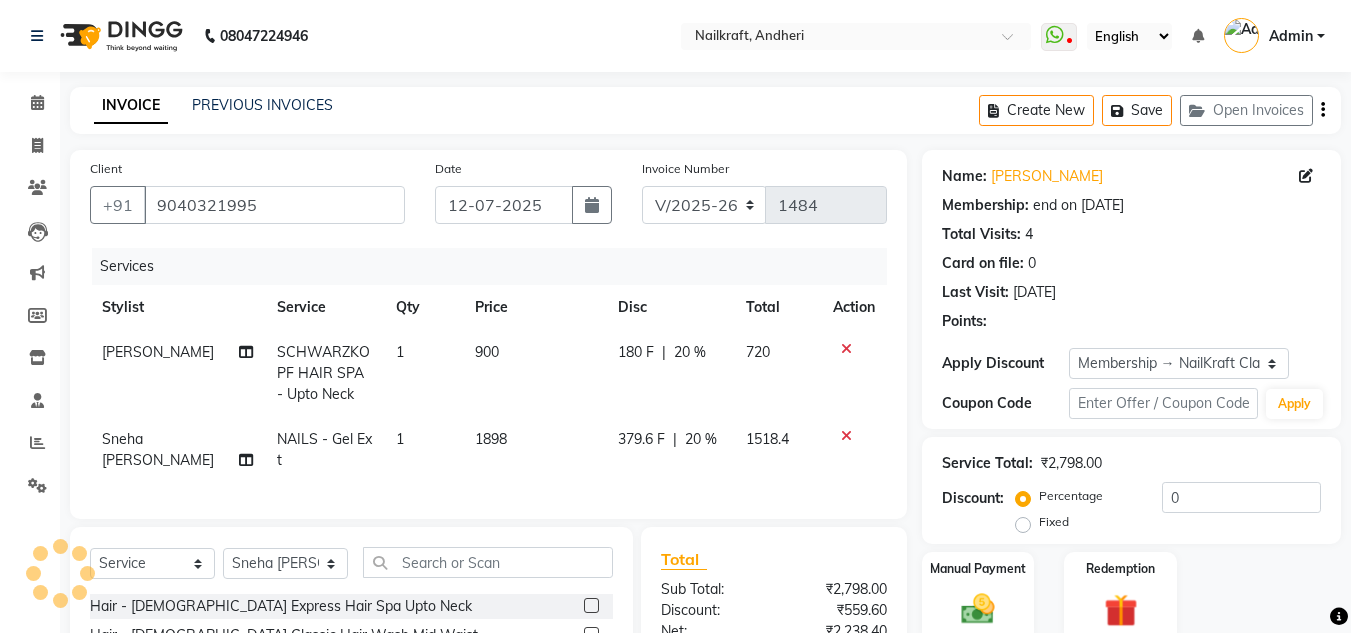type on "20" 